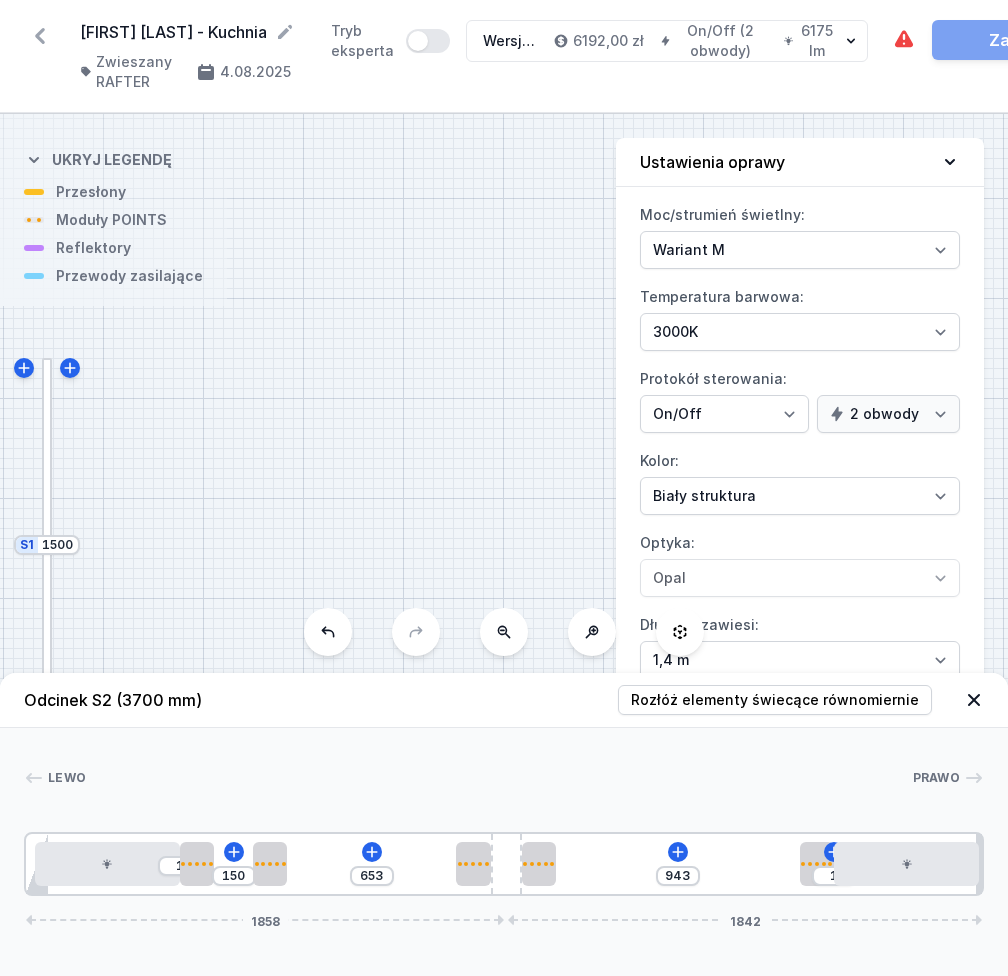 select on "M" 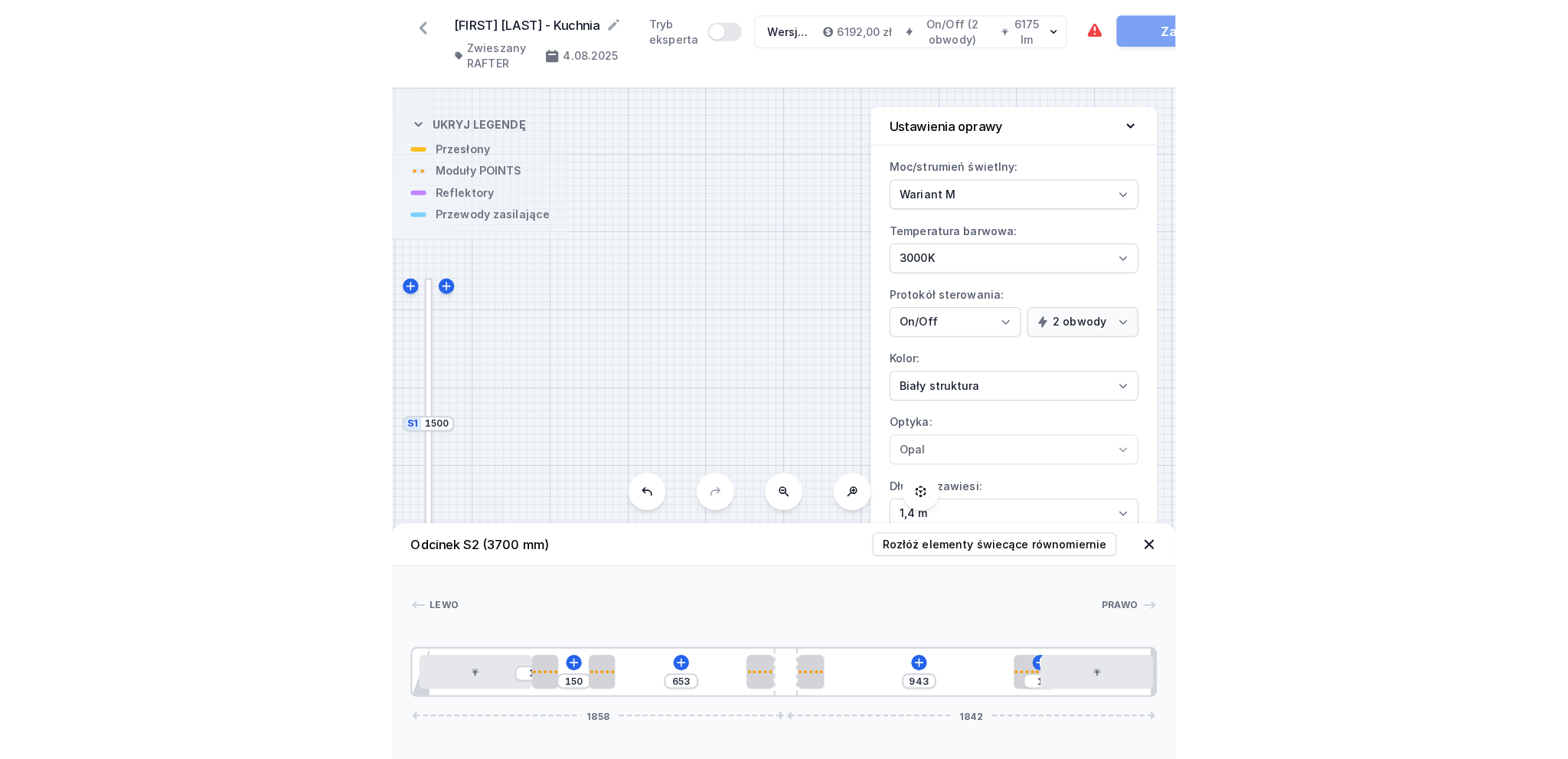 scroll, scrollTop: 0, scrollLeft: 0, axis: both 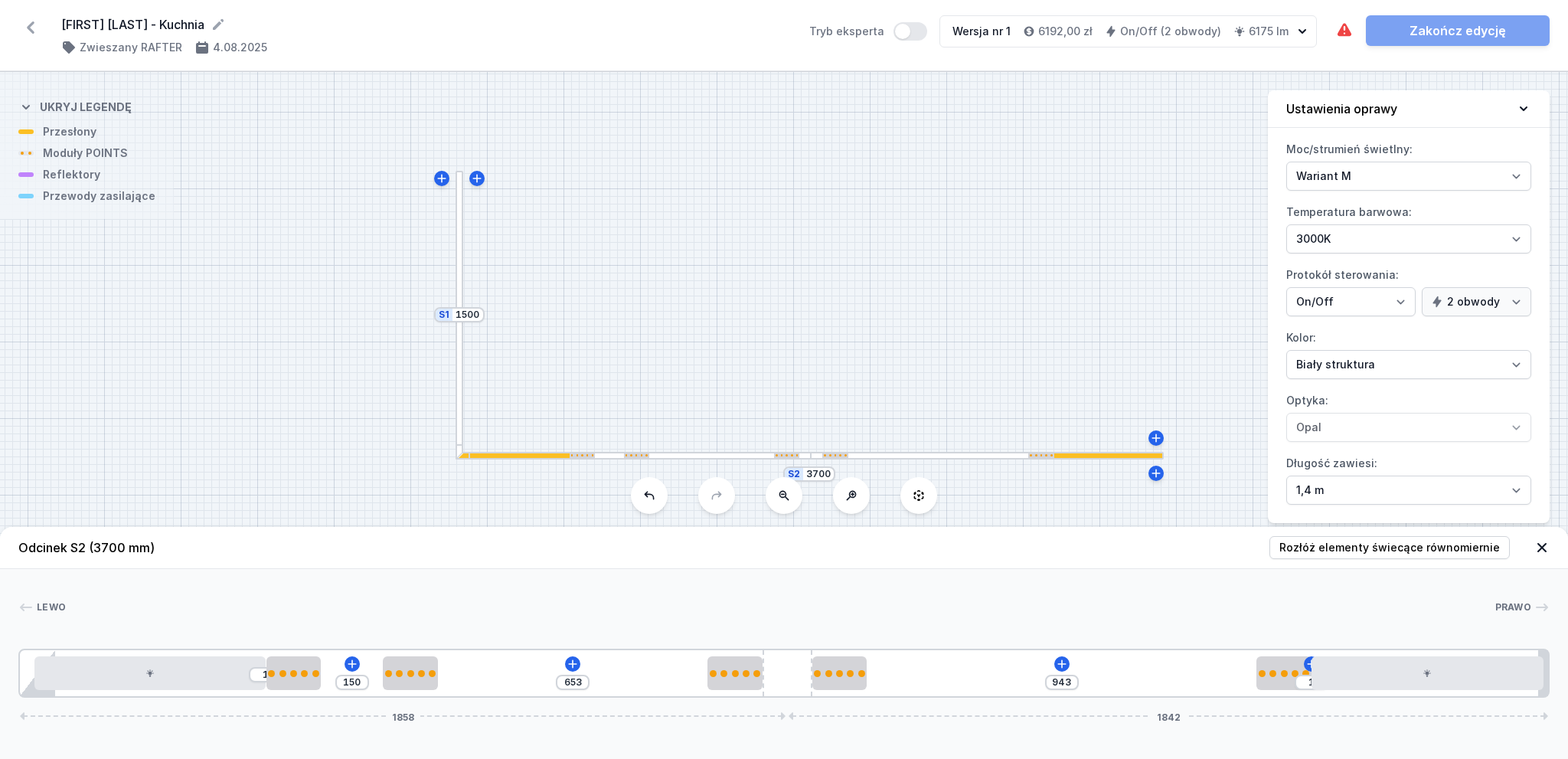 drag, startPoint x: 674, startPoint y: 323, endPoint x: 690, endPoint y: 278, distance: 47.759816 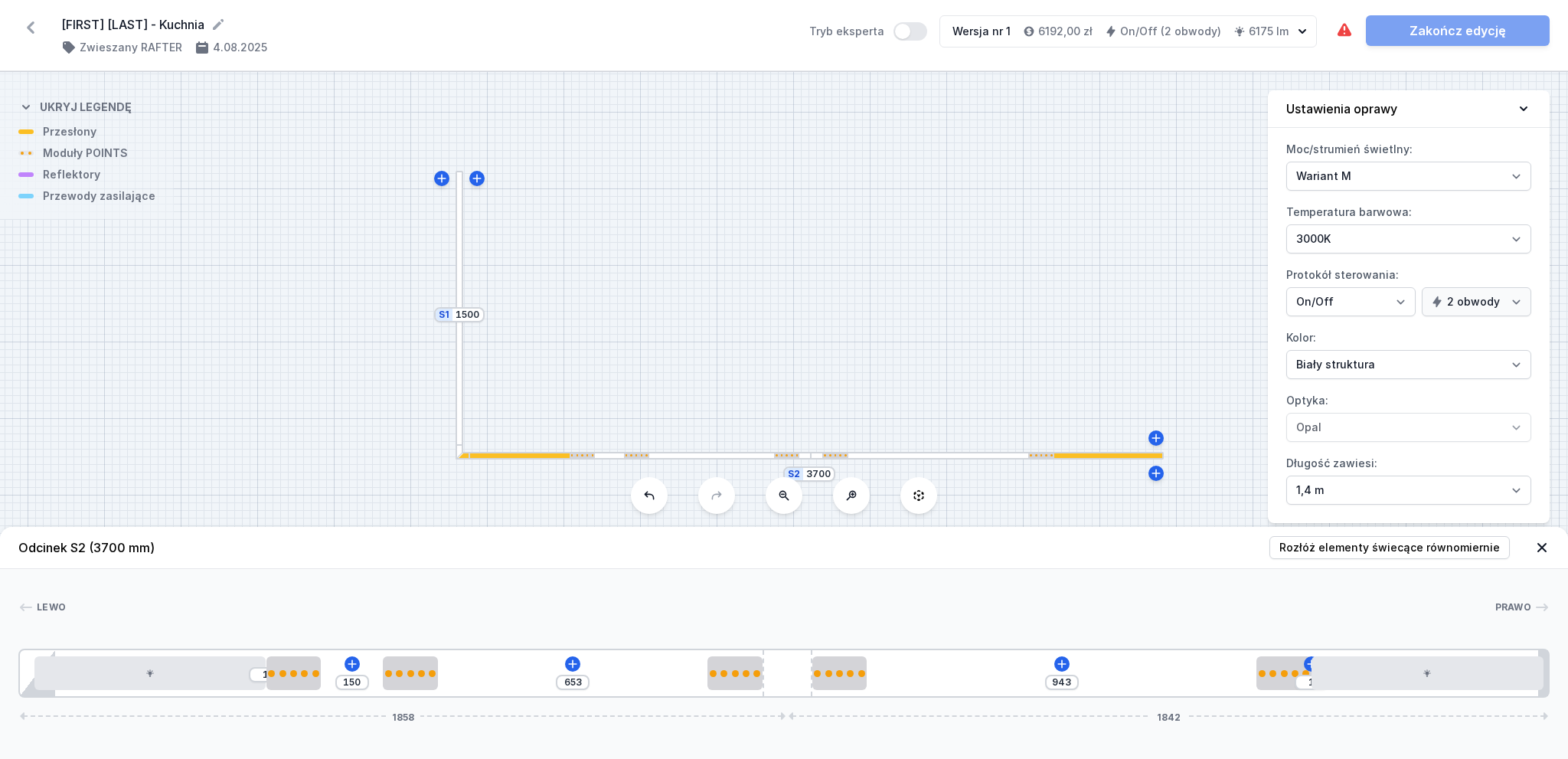 click on "S2 3700 S1 1500" at bounding box center [784, 415] 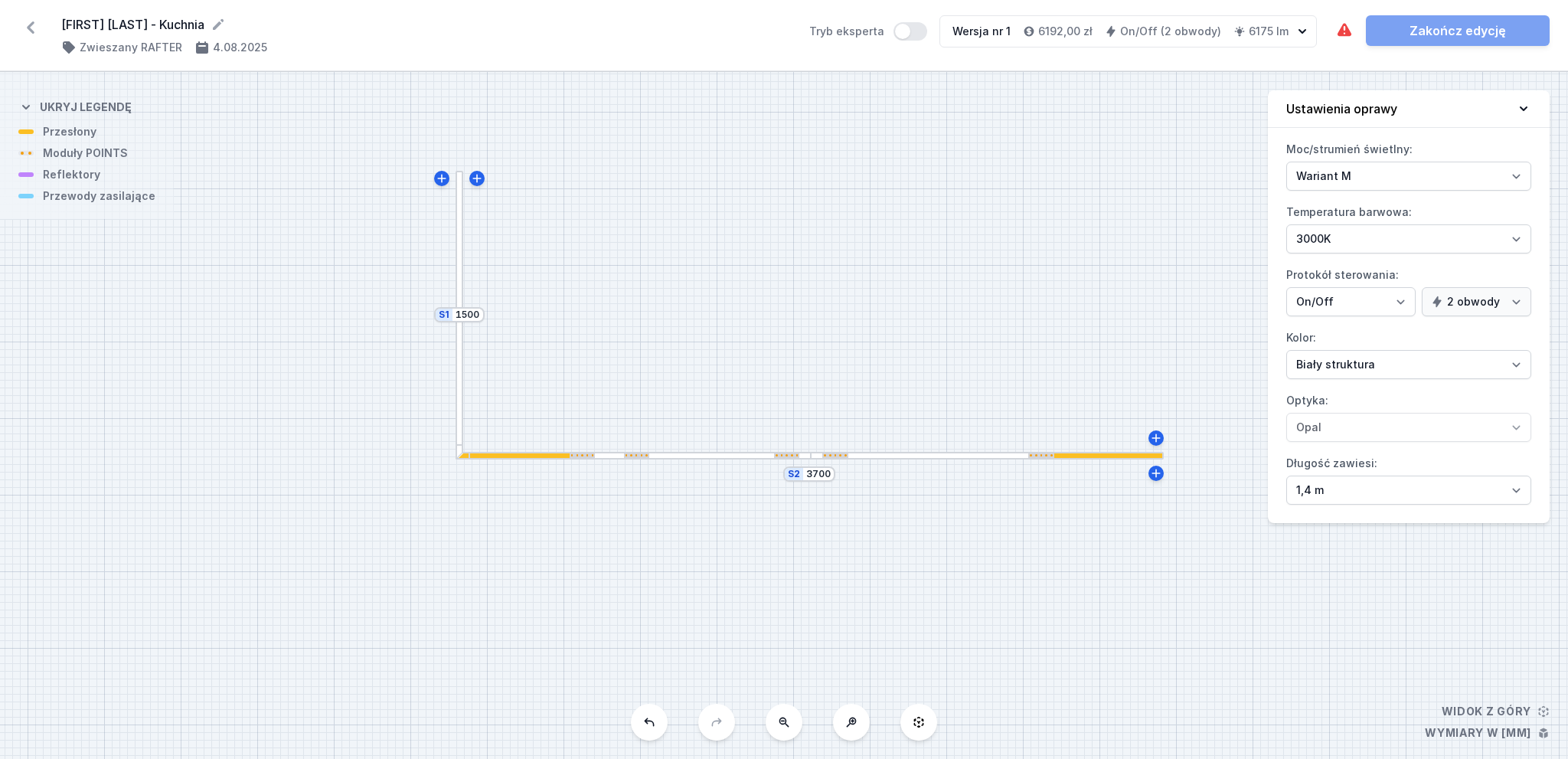 click at bounding box center (1040, 456) 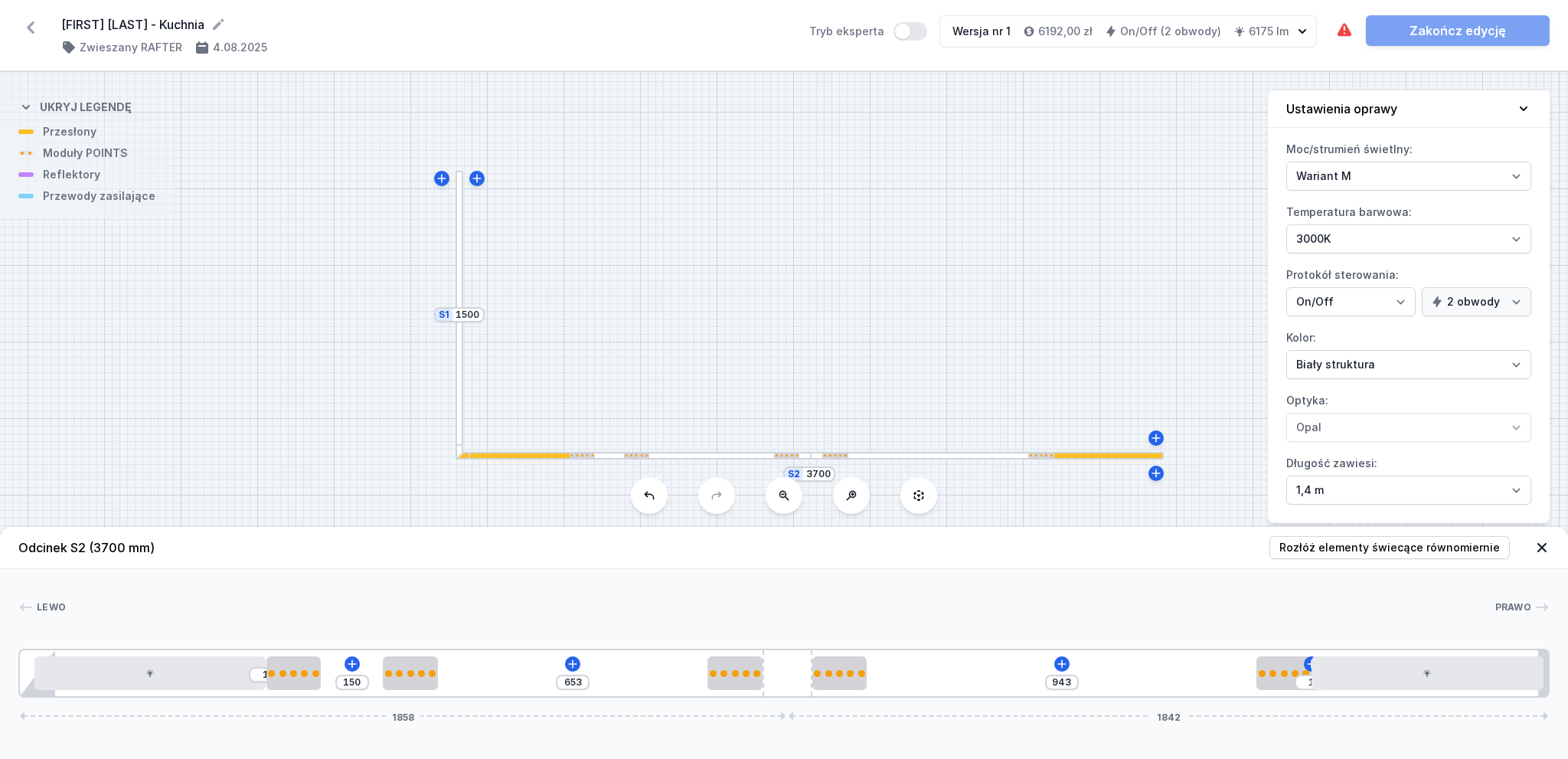 drag, startPoint x: 1040, startPoint y: 456, endPoint x: 1029, endPoint y: 456, distance: 11 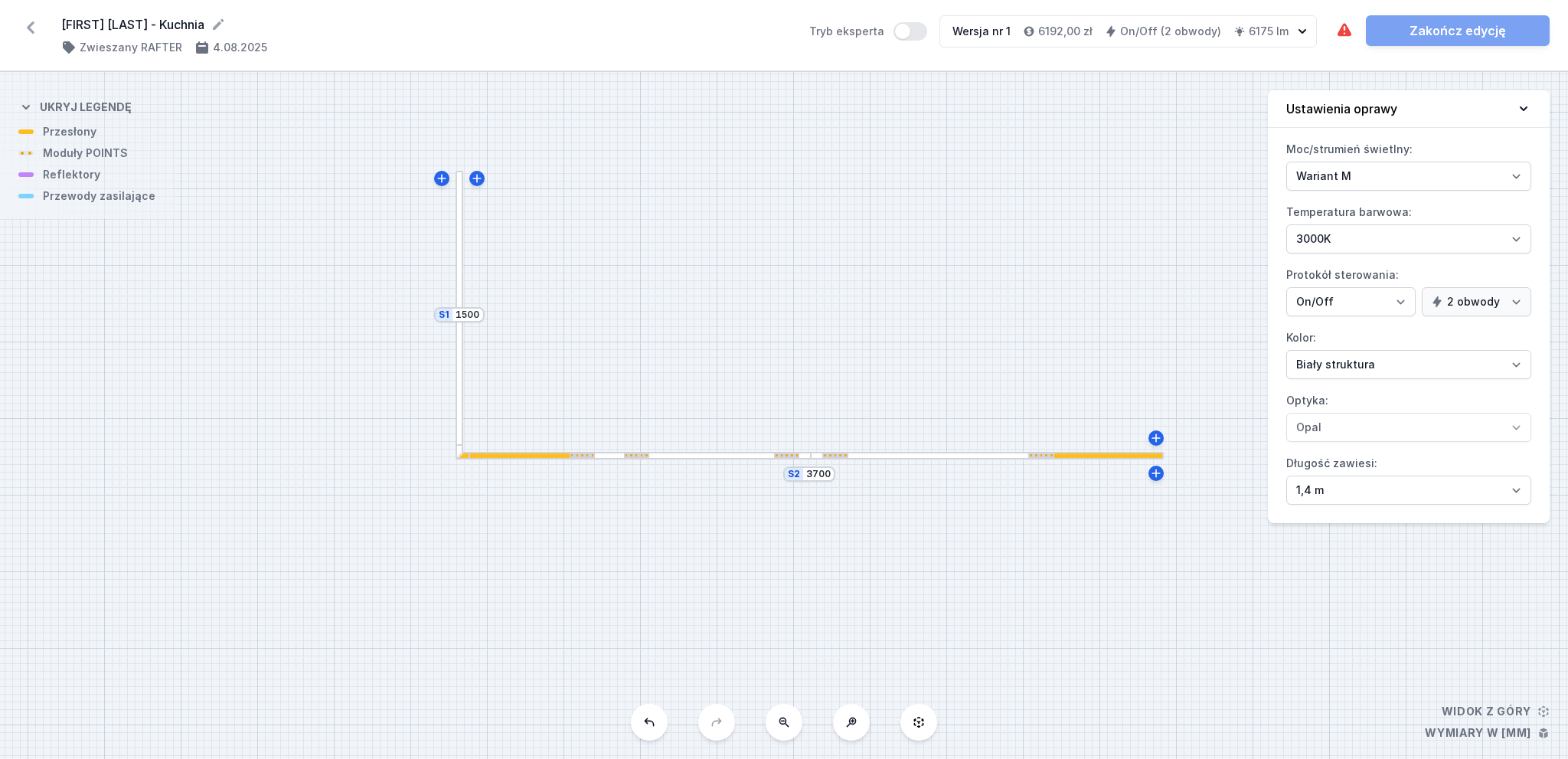 click at bounding box center [1109, 456] 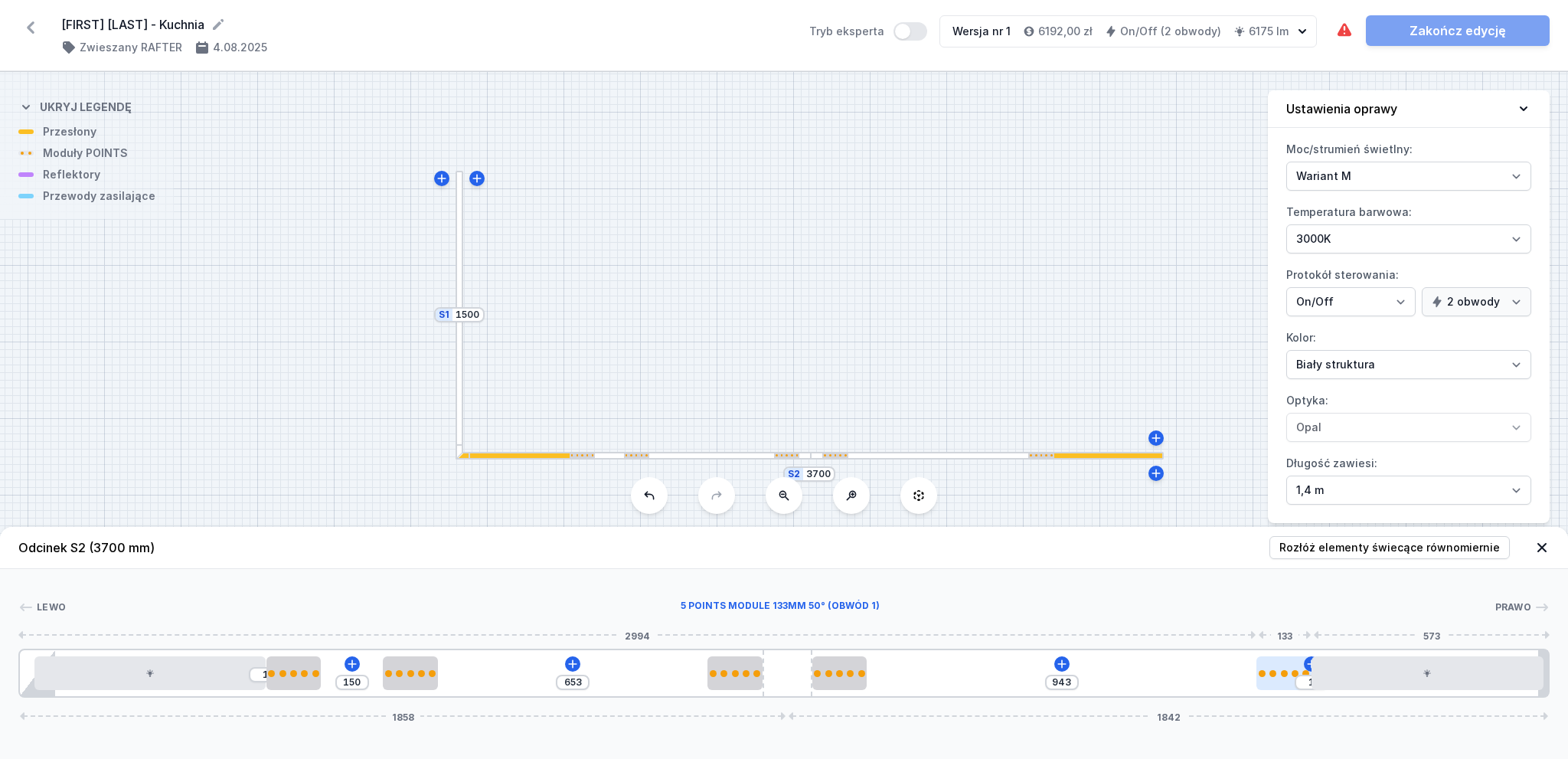 type on "892" 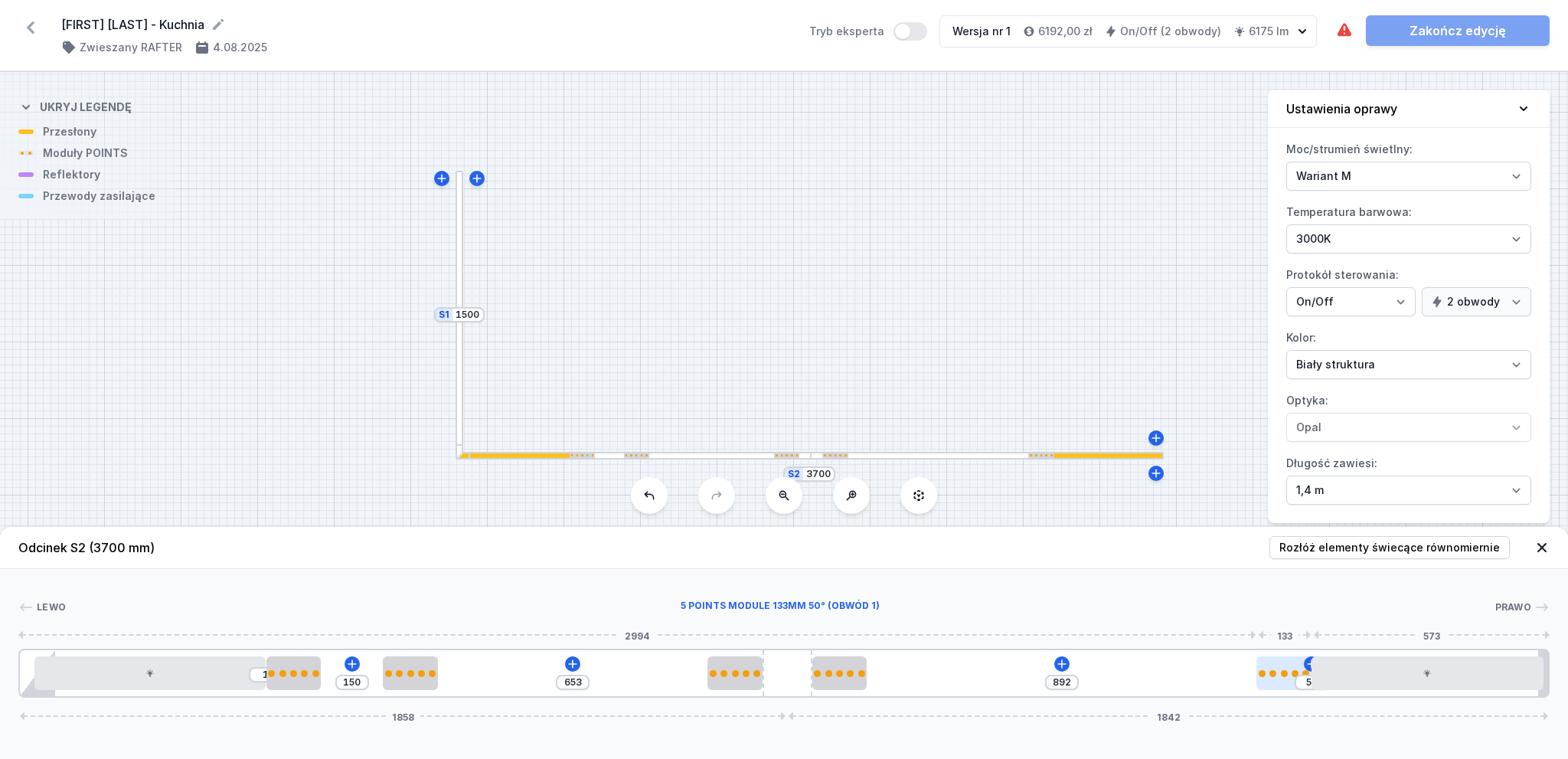 type on "825" 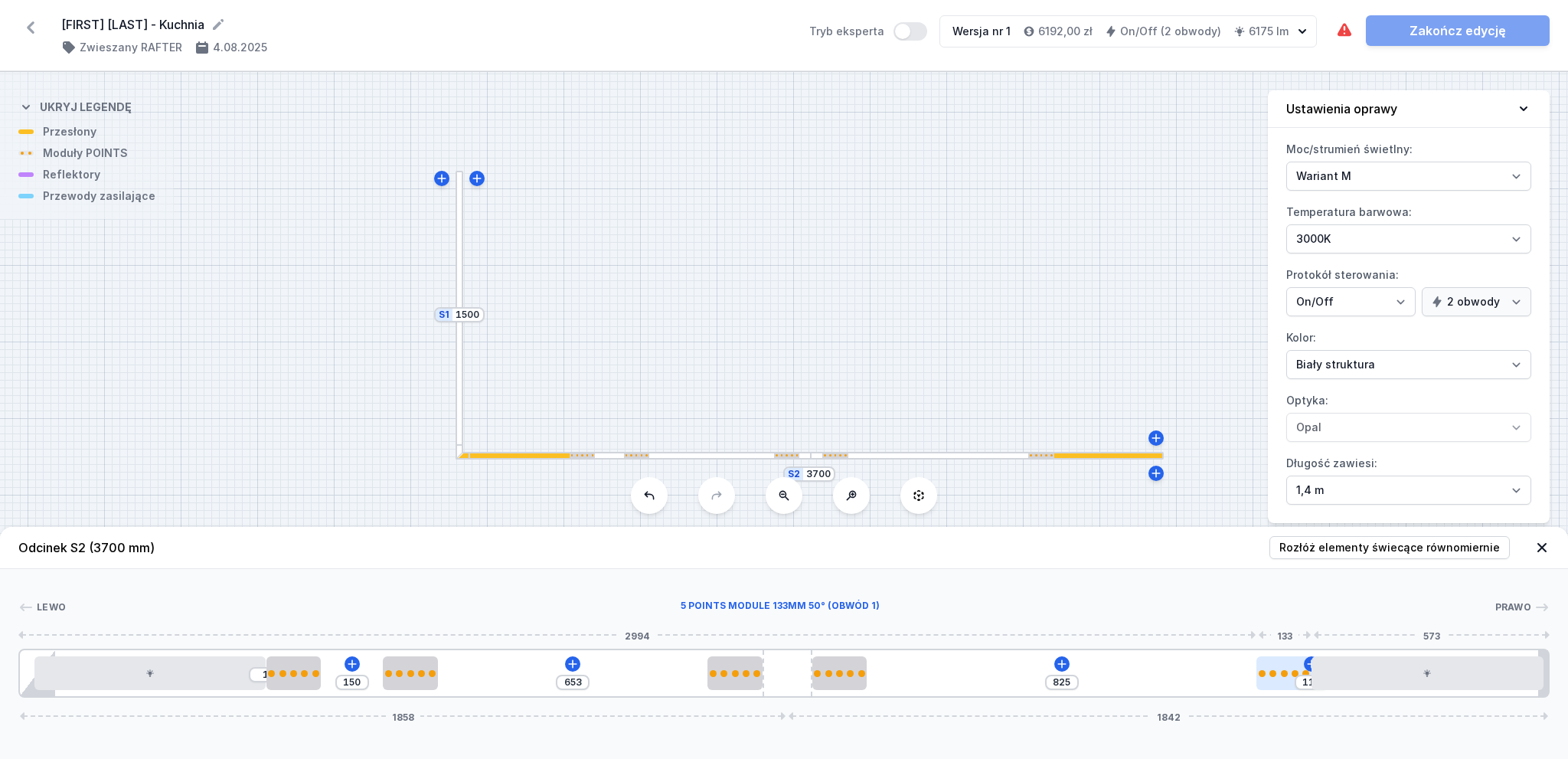 type on "814" 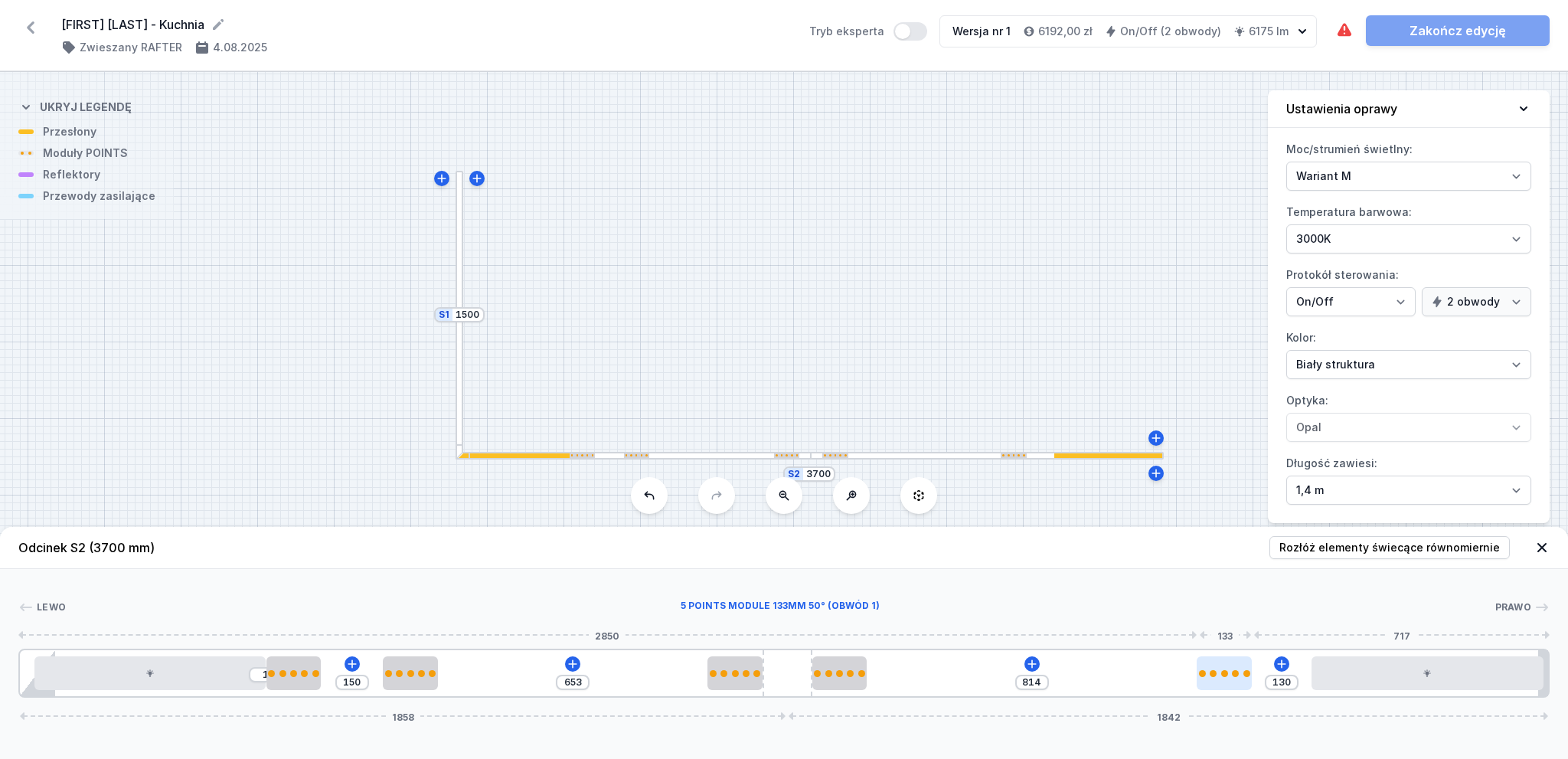 type on "799" 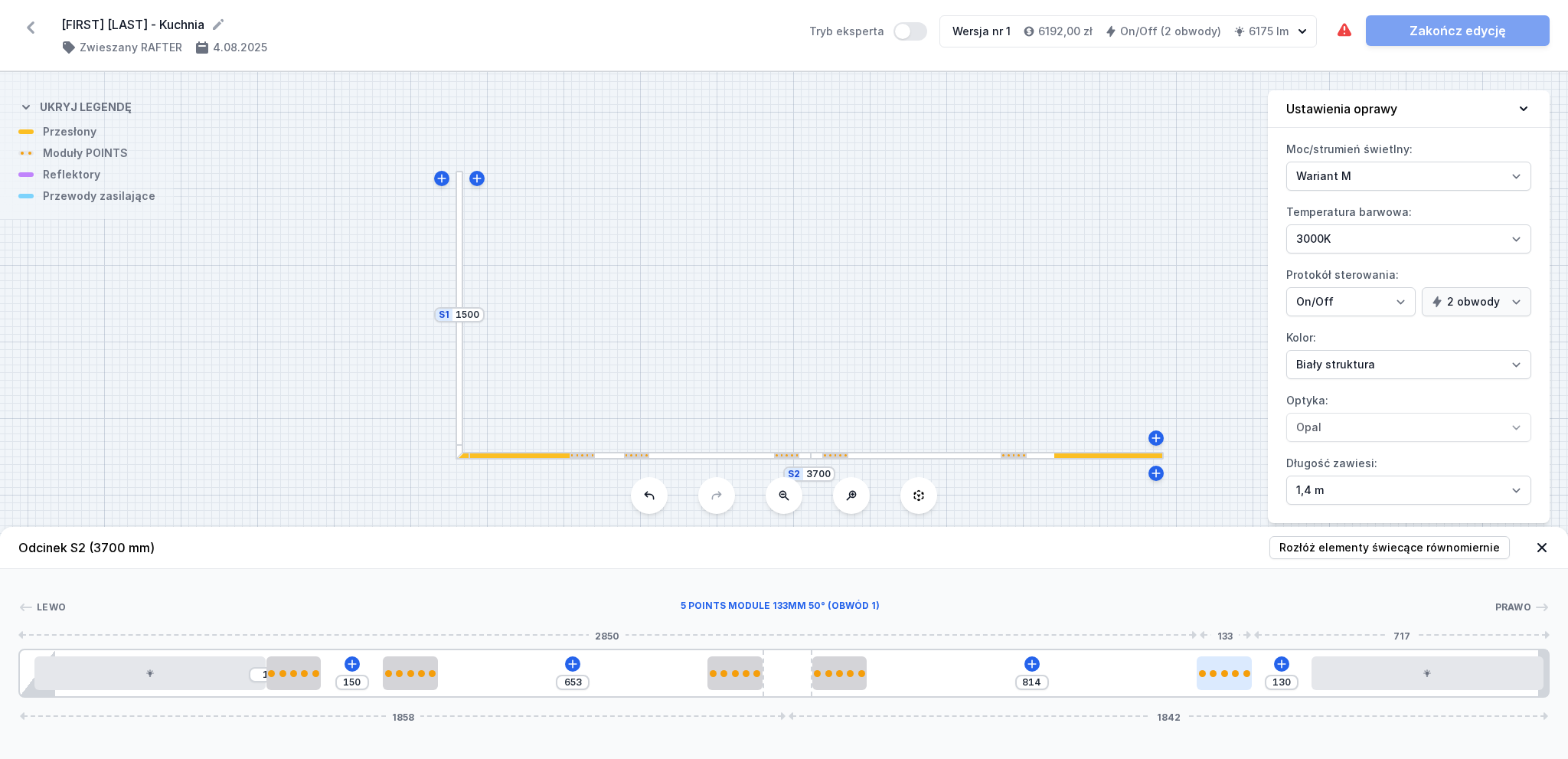 type on "145" 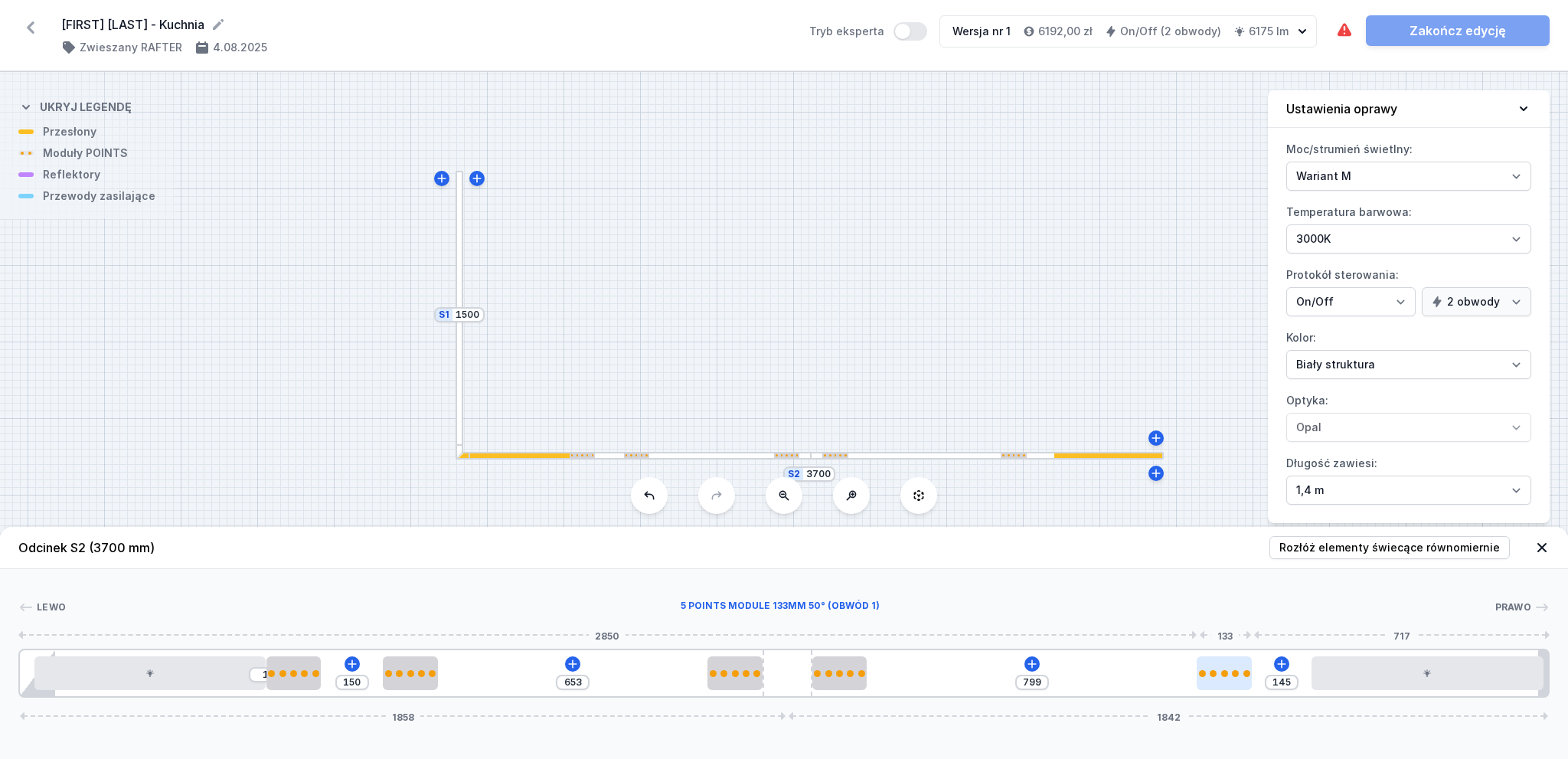 type on "790" 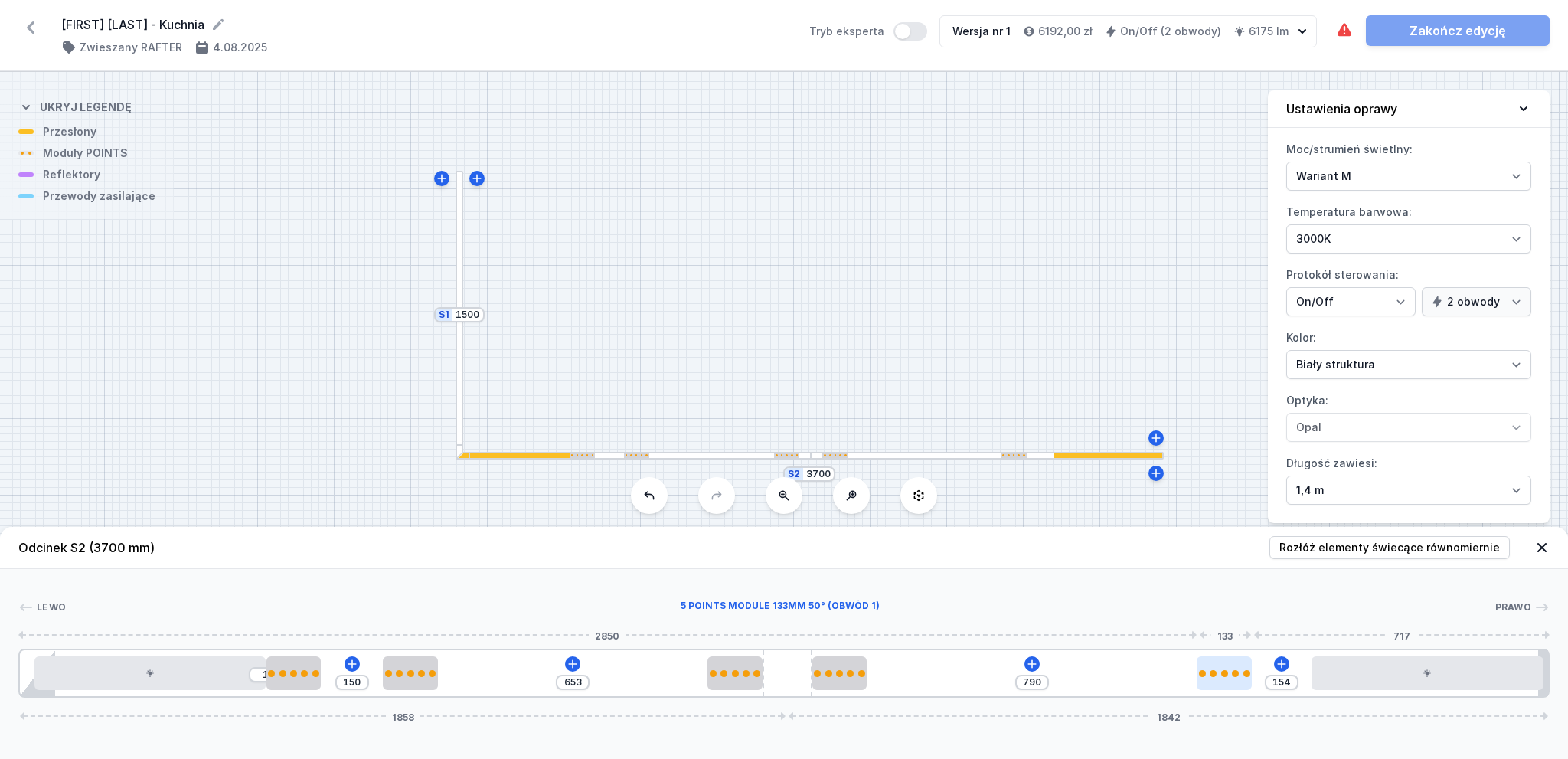 type on "784" 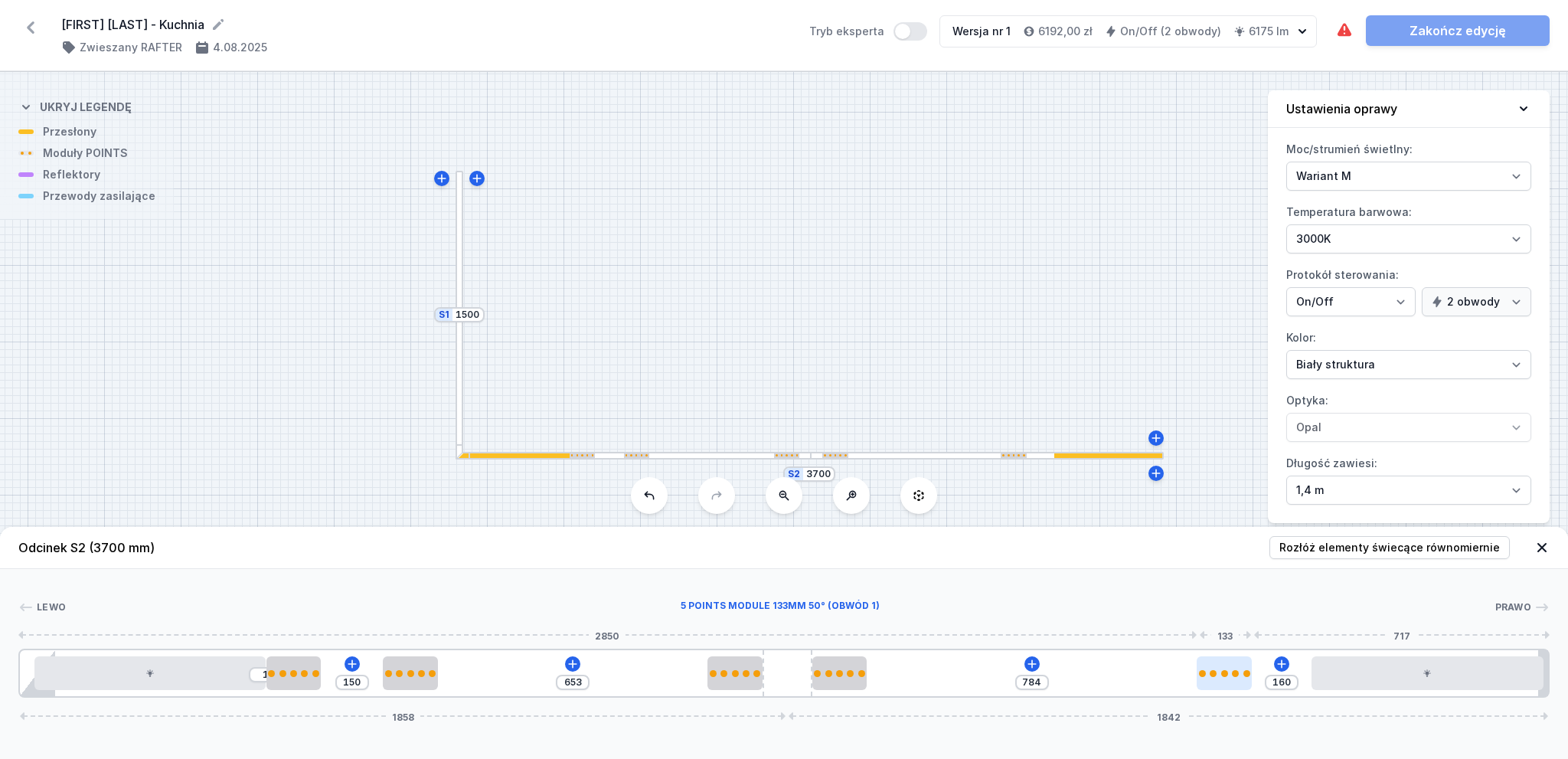 type on "777" 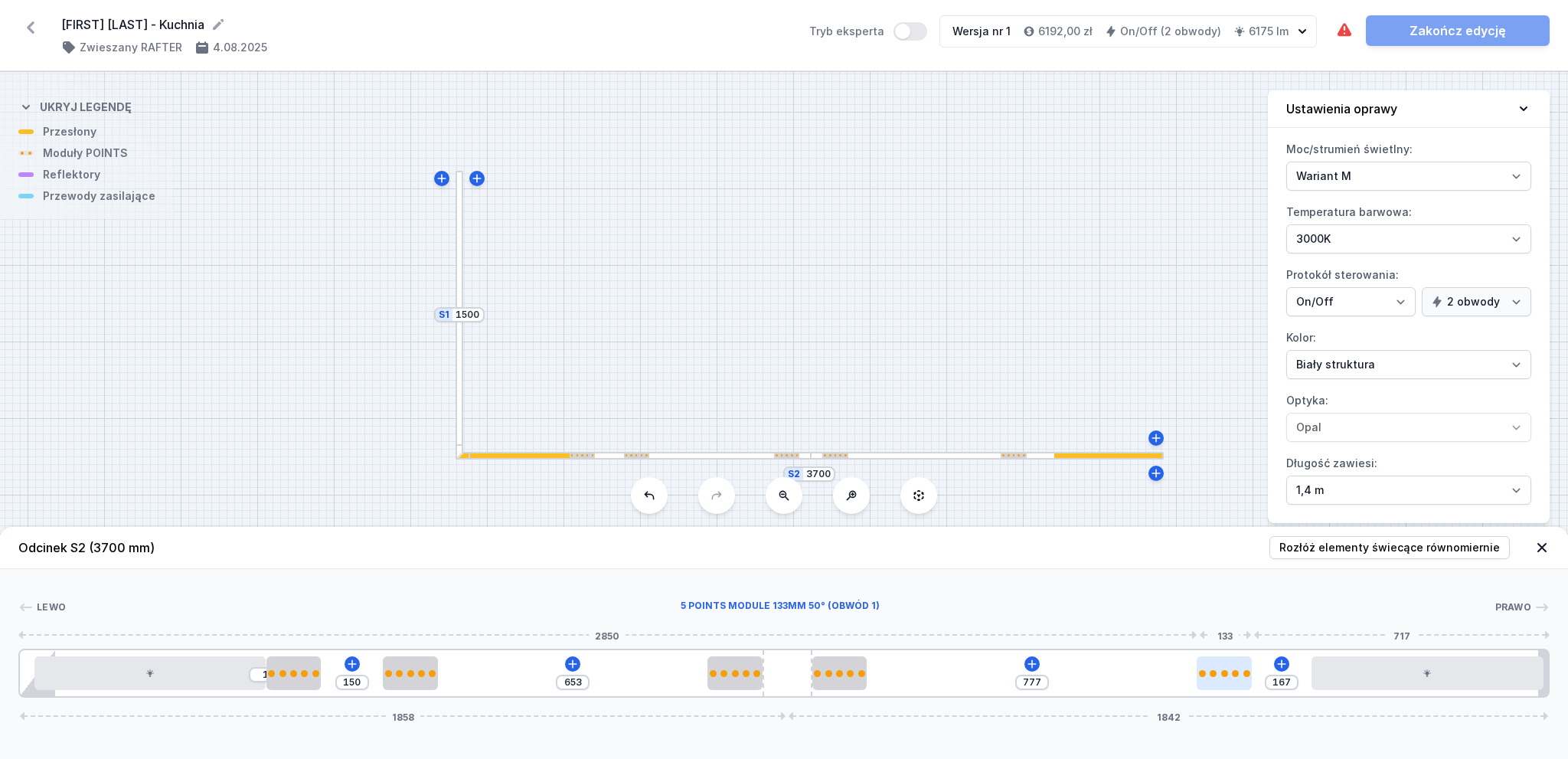 type on "772" 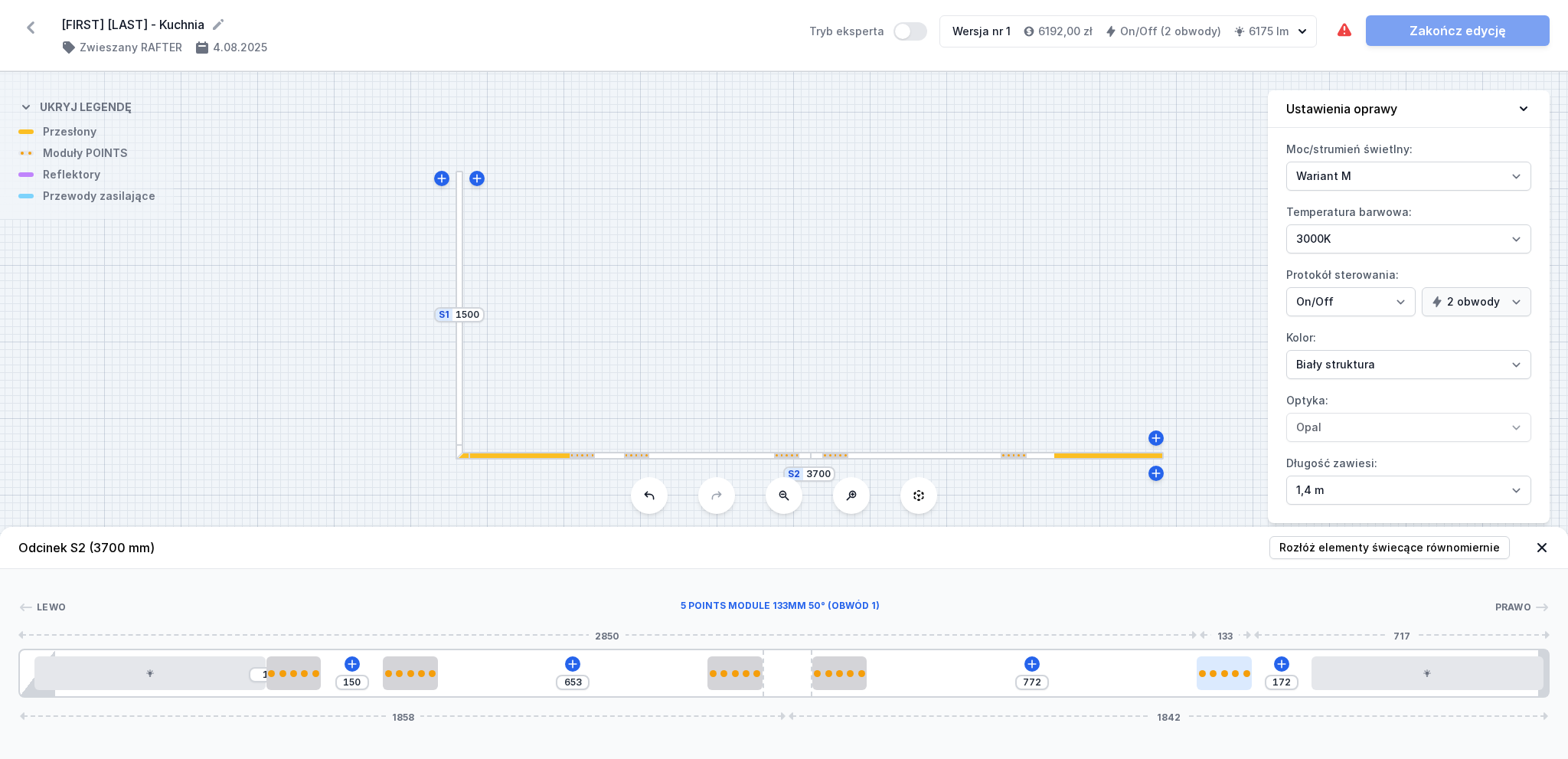 type on "770" 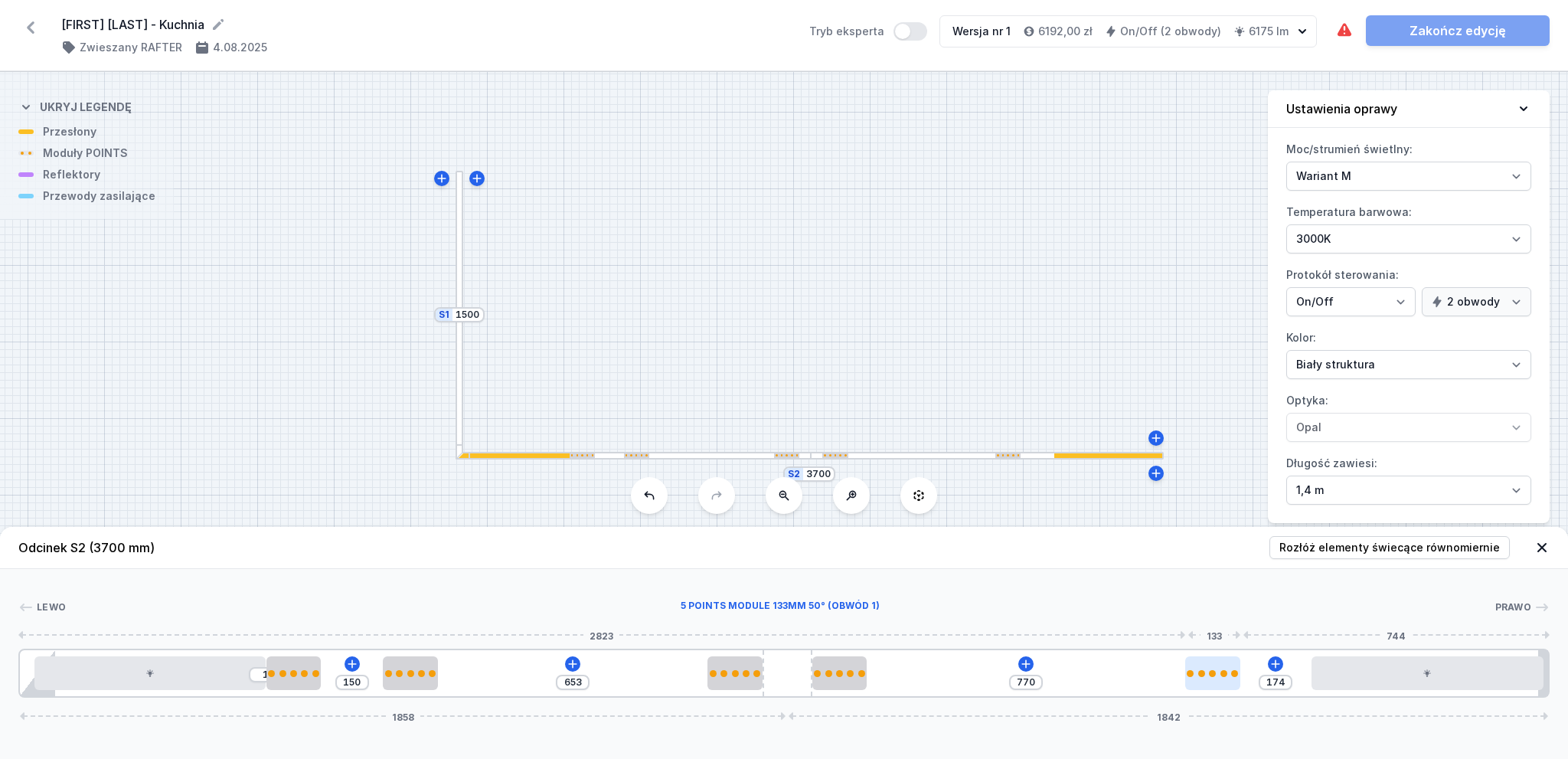 type on "777" 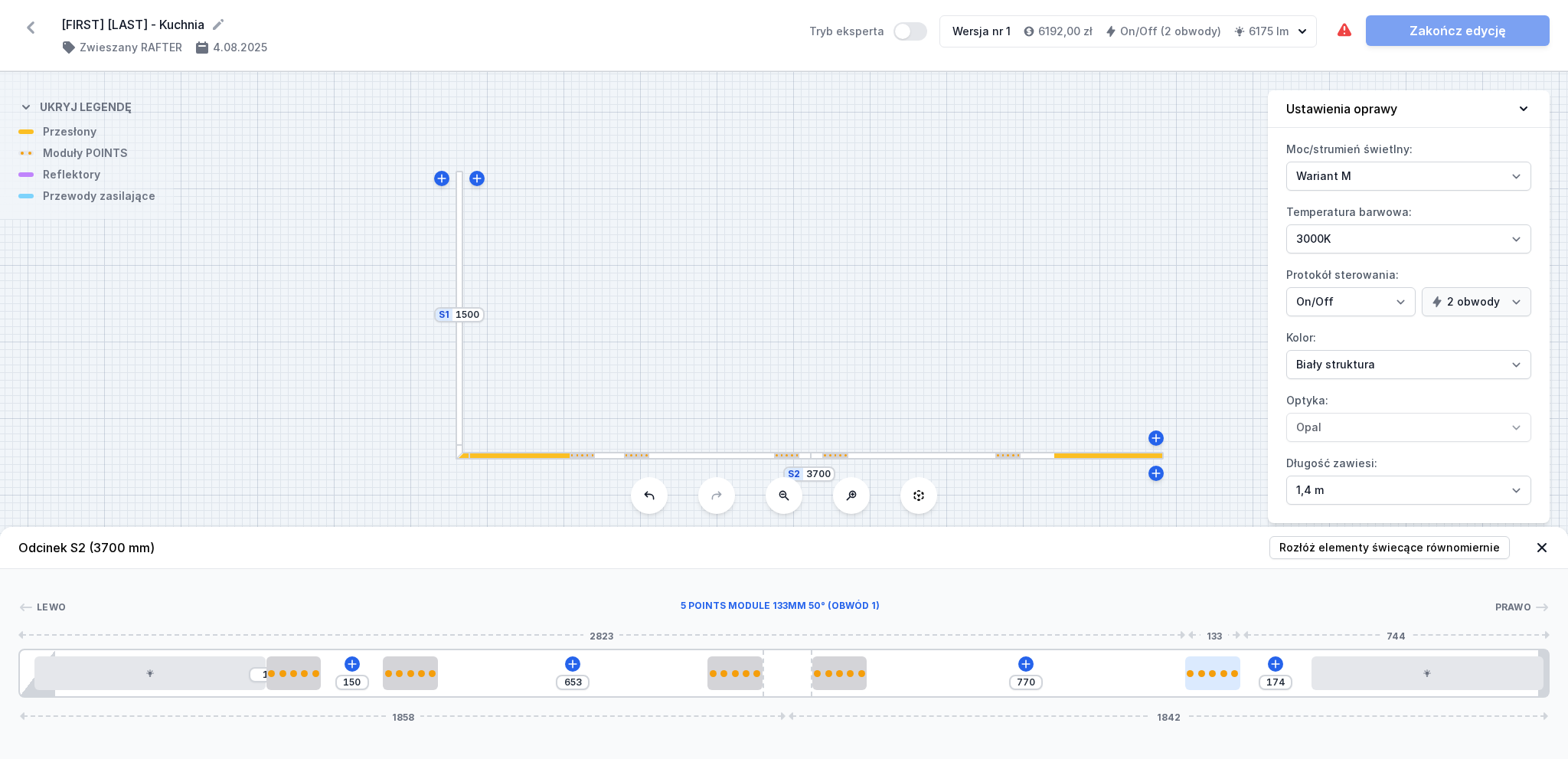 type on "167" 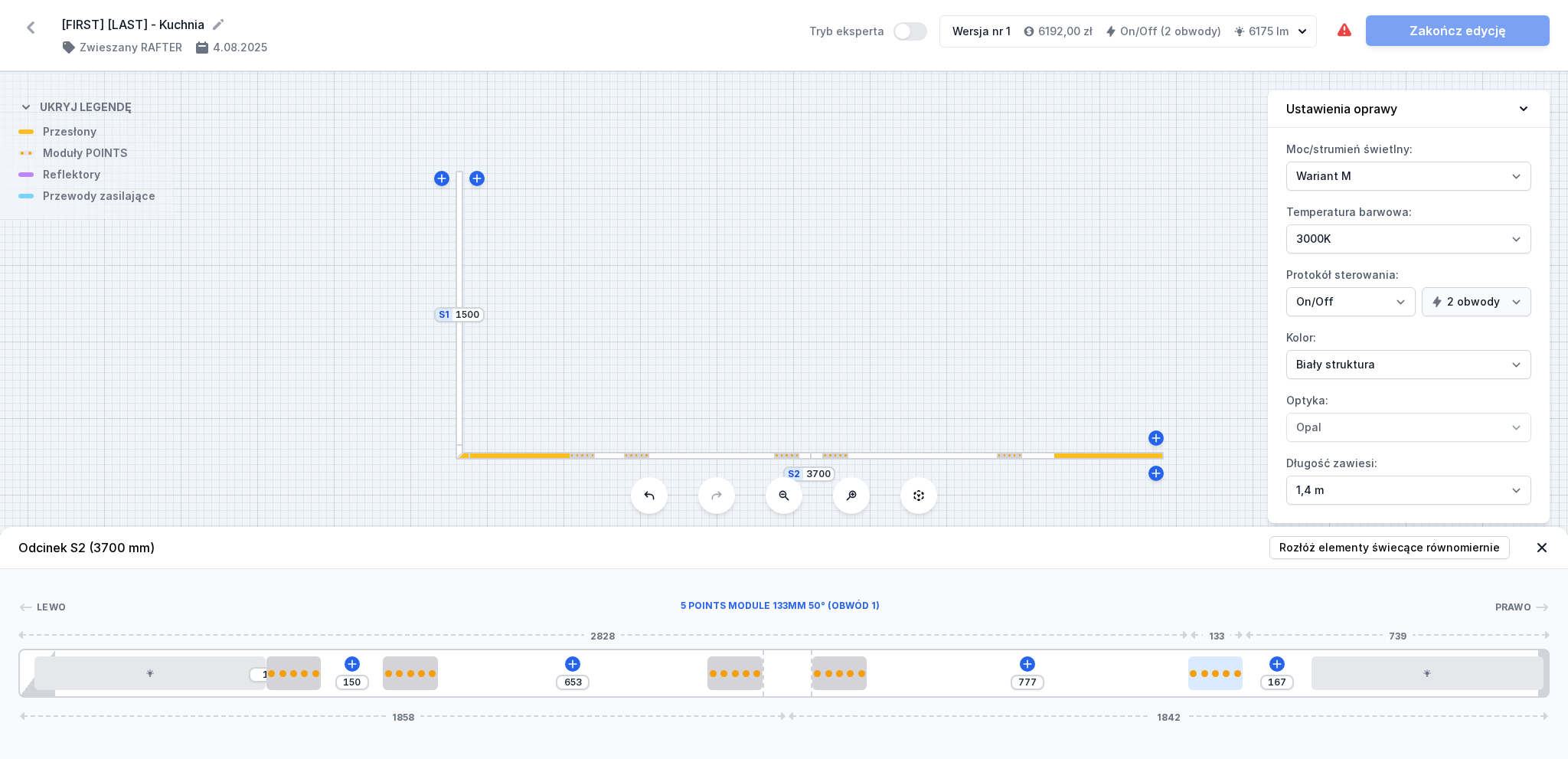 type on "792" 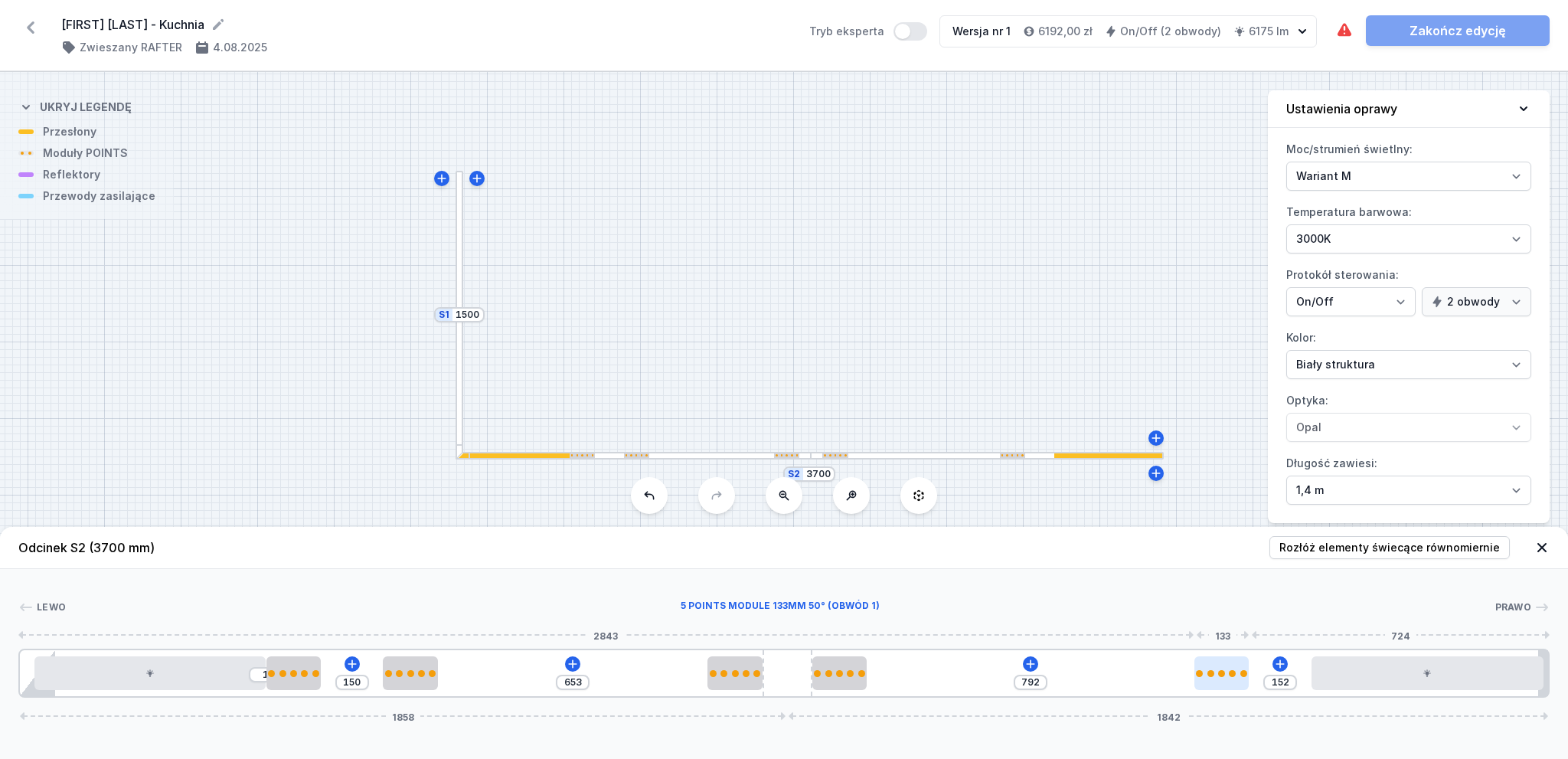 type on "764" 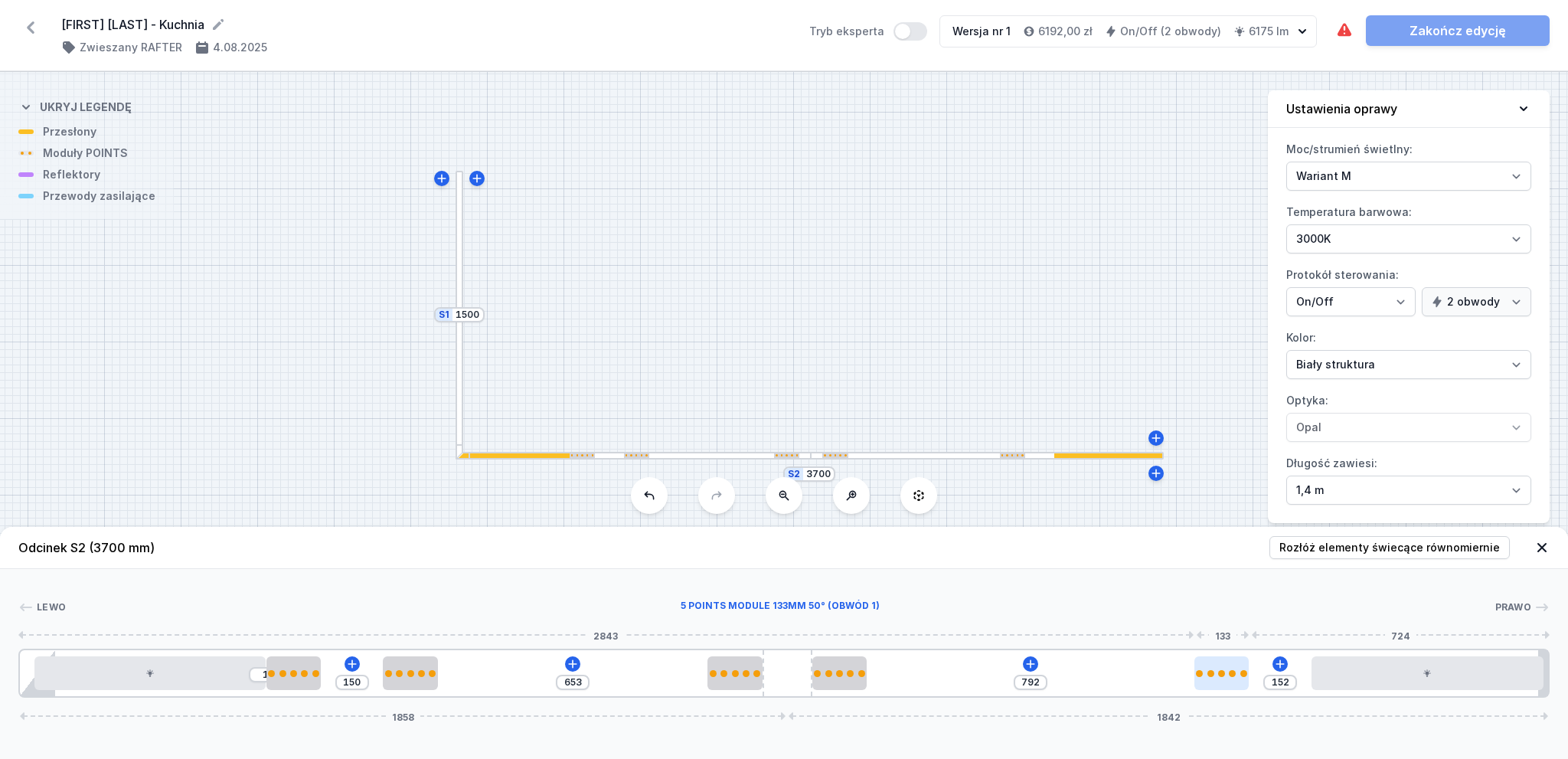 type on "180" 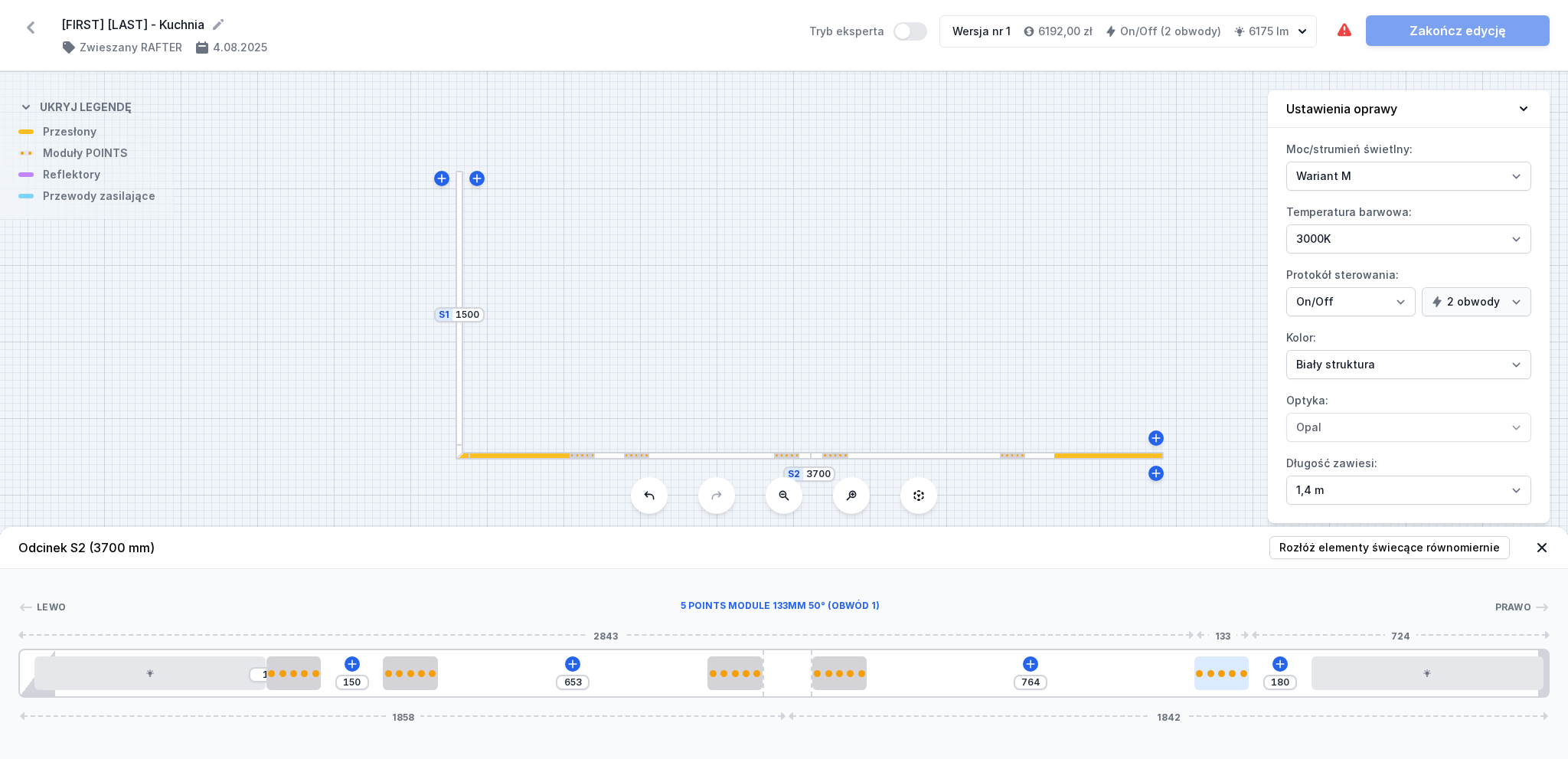 type on "644" 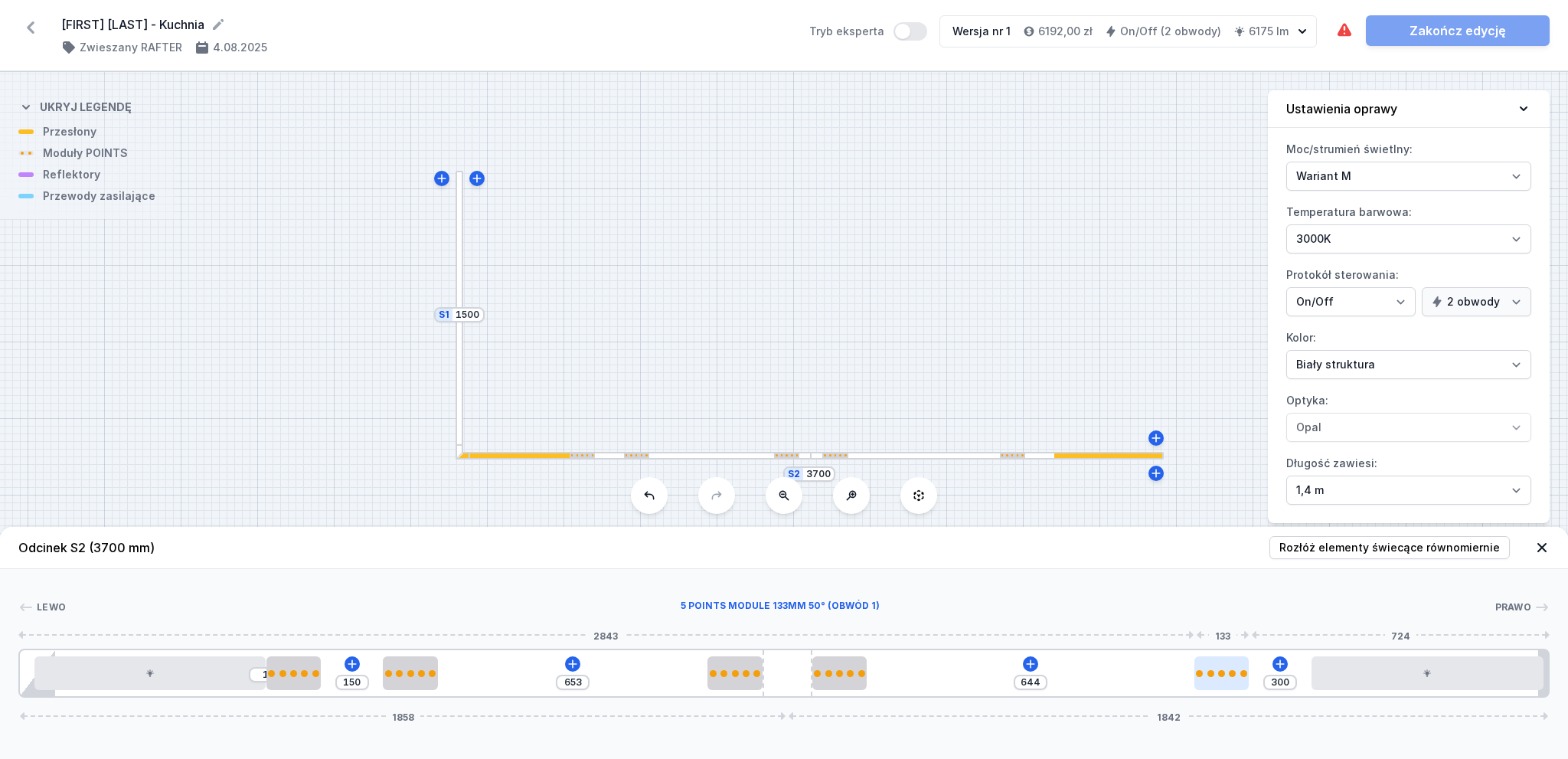 type on "578" 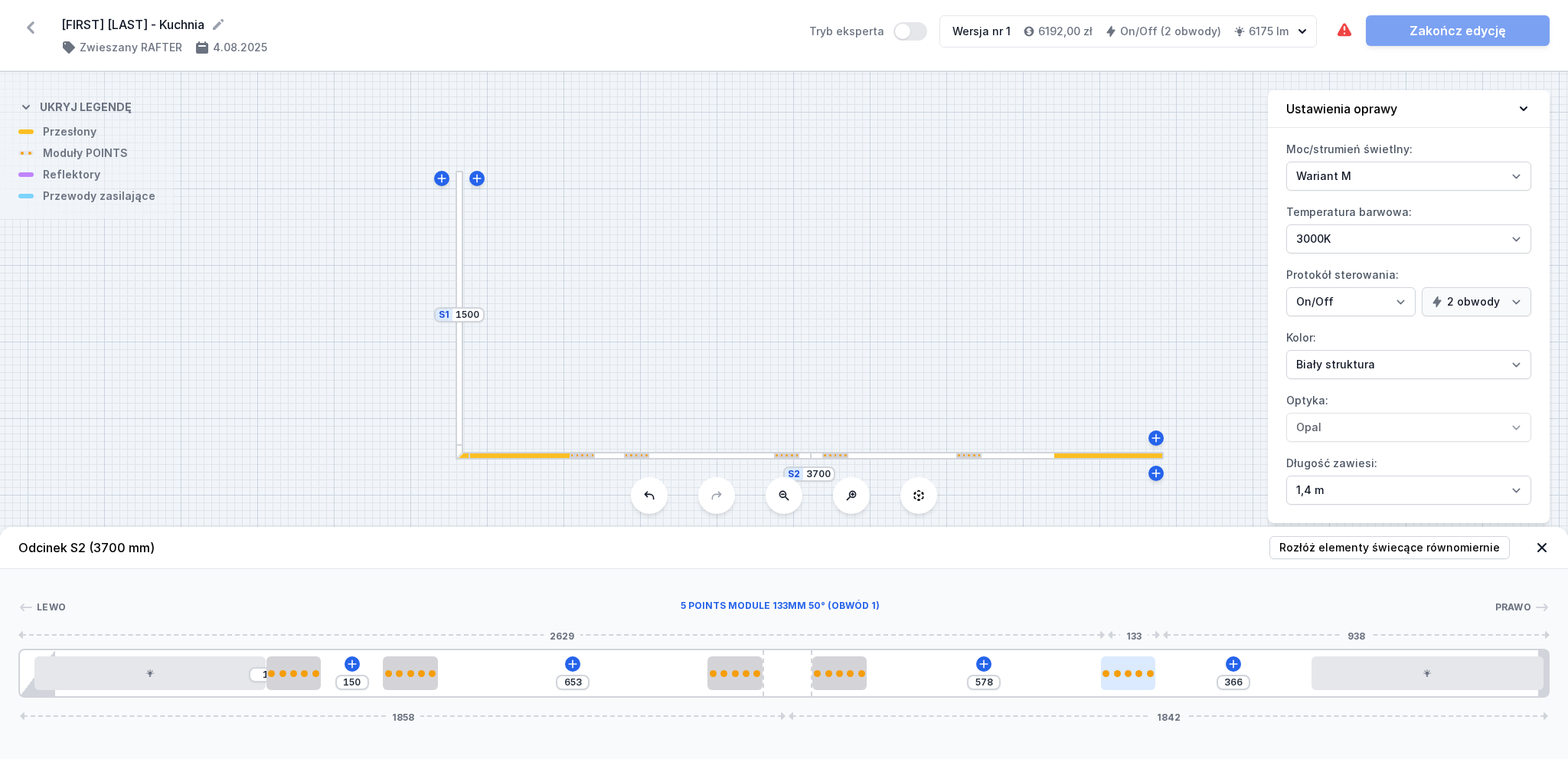 type on "566" 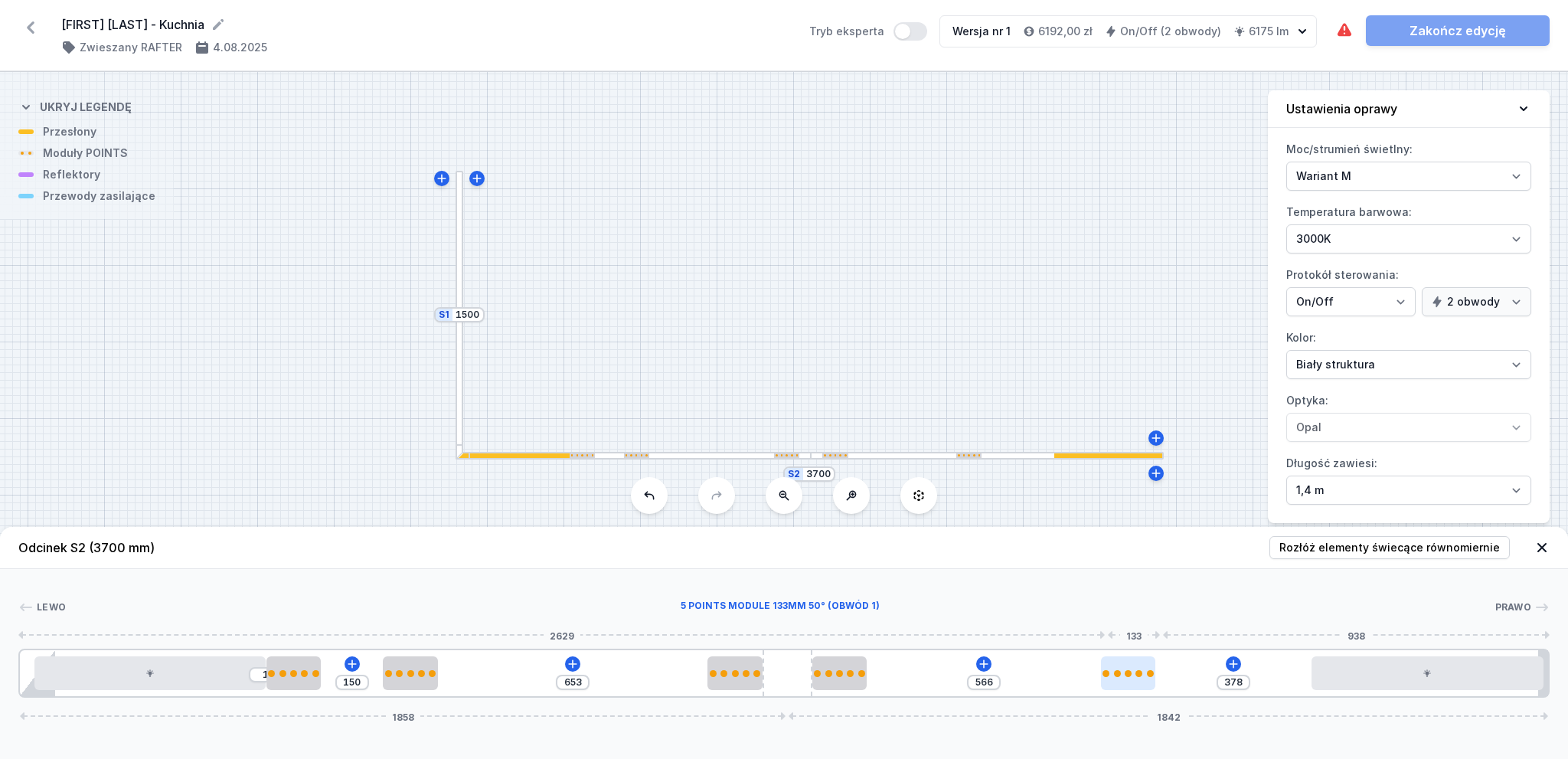 type on "562" 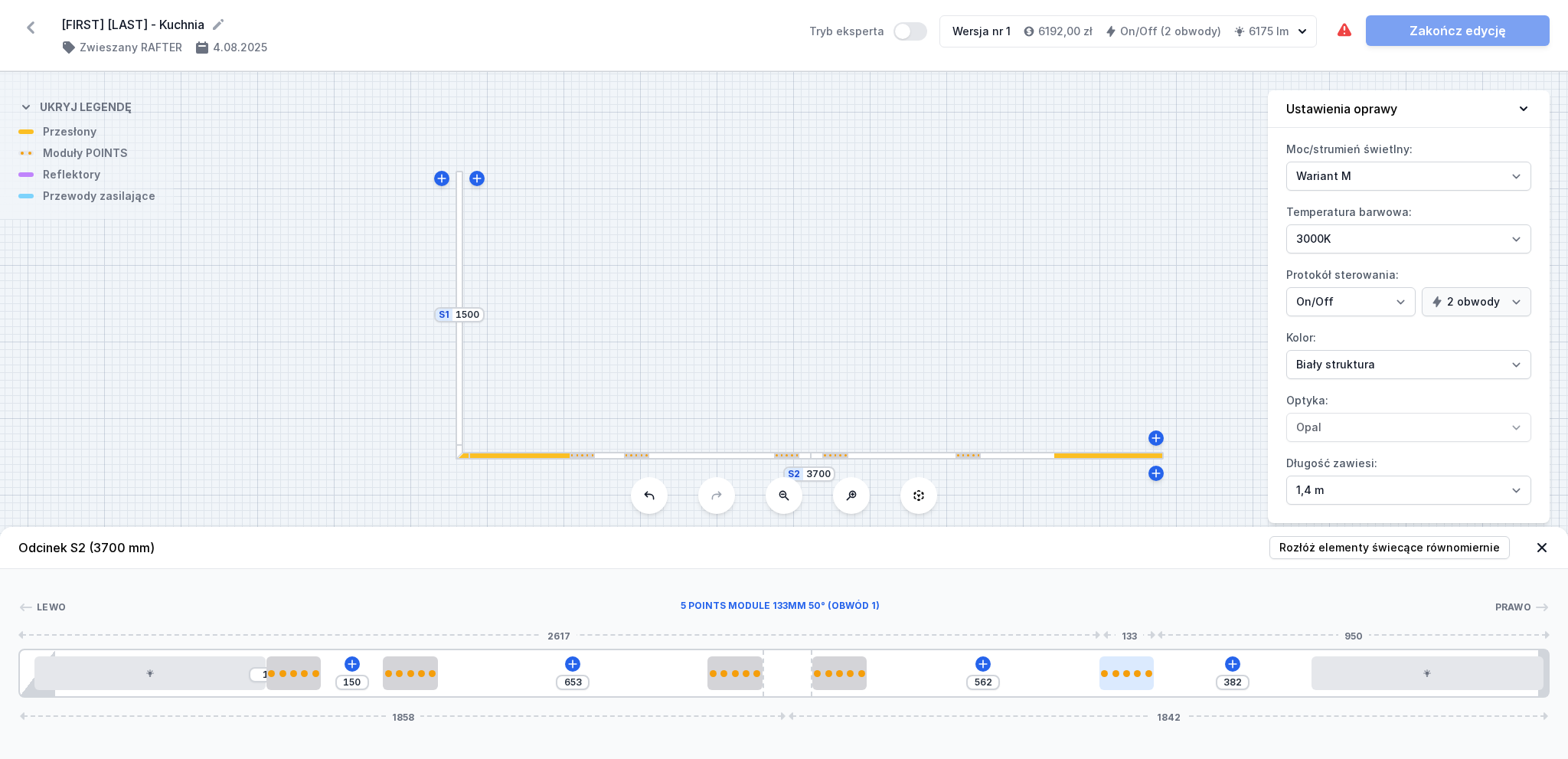 drag, startPoint x: 1271, startPoint y: 673, endPoint x: 1132, endPoint y: 662, distance: 139.43457 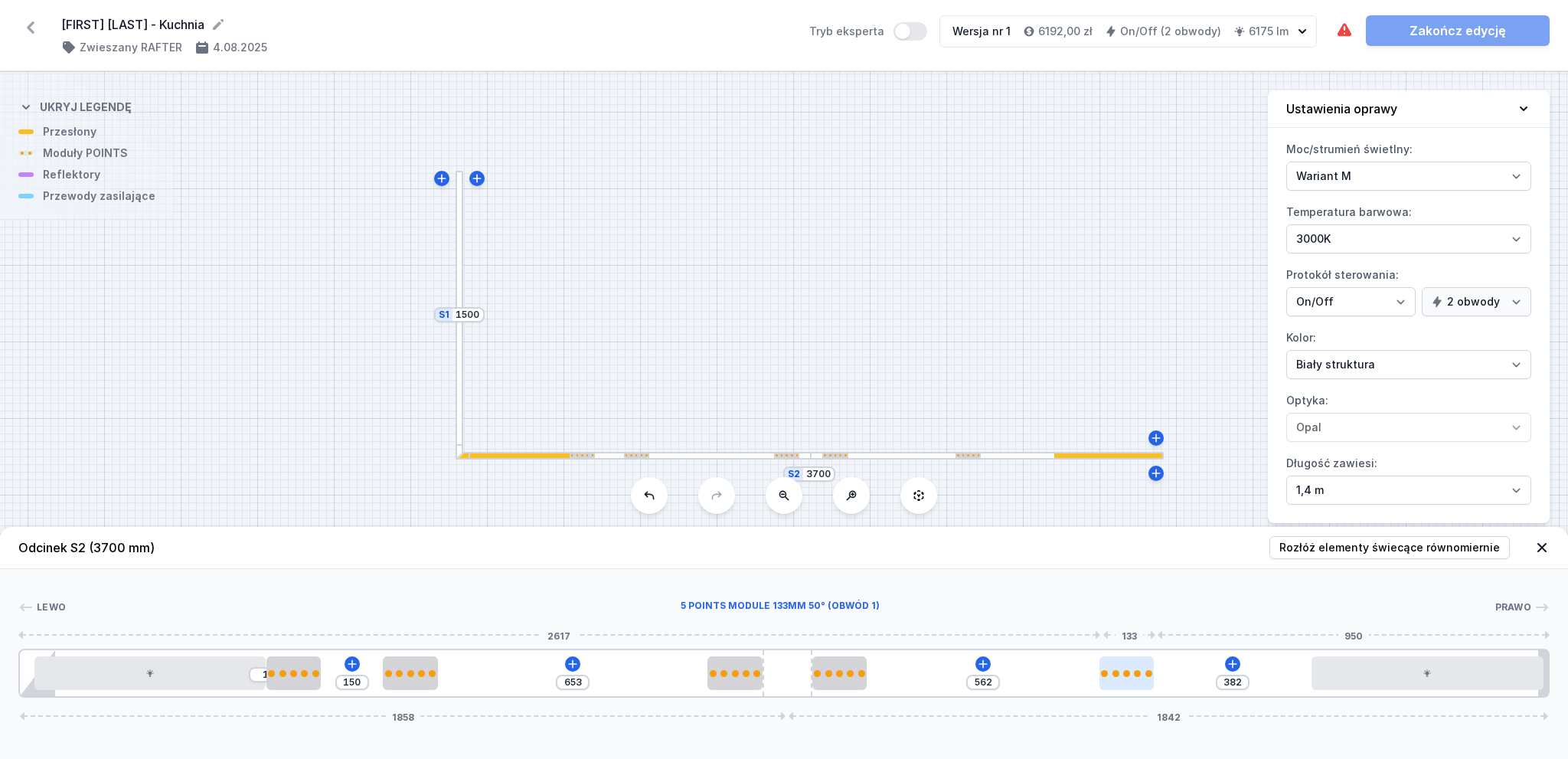 click at bounding box center [1127, 673] 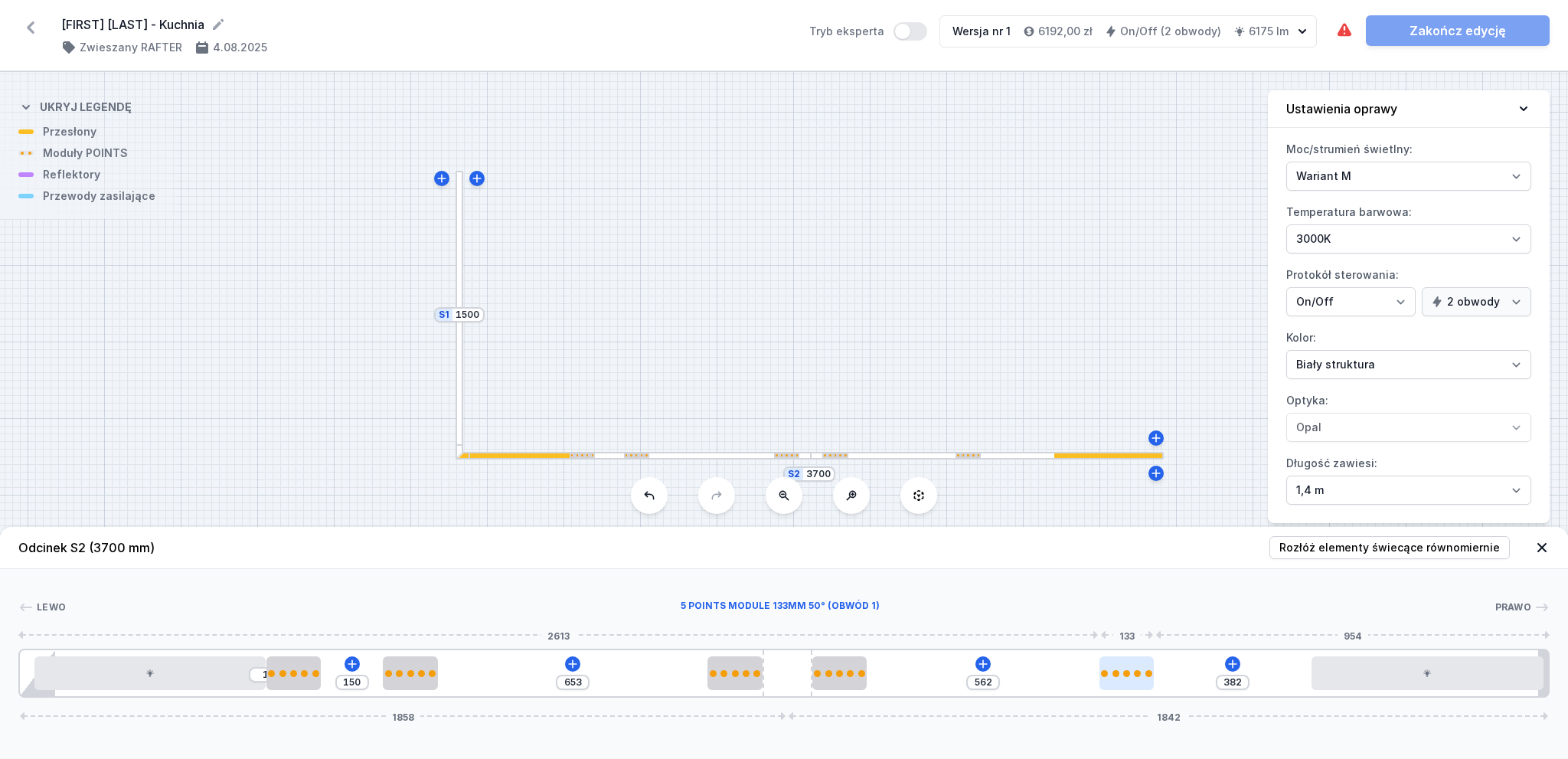click at bounding box center (1127, 673) 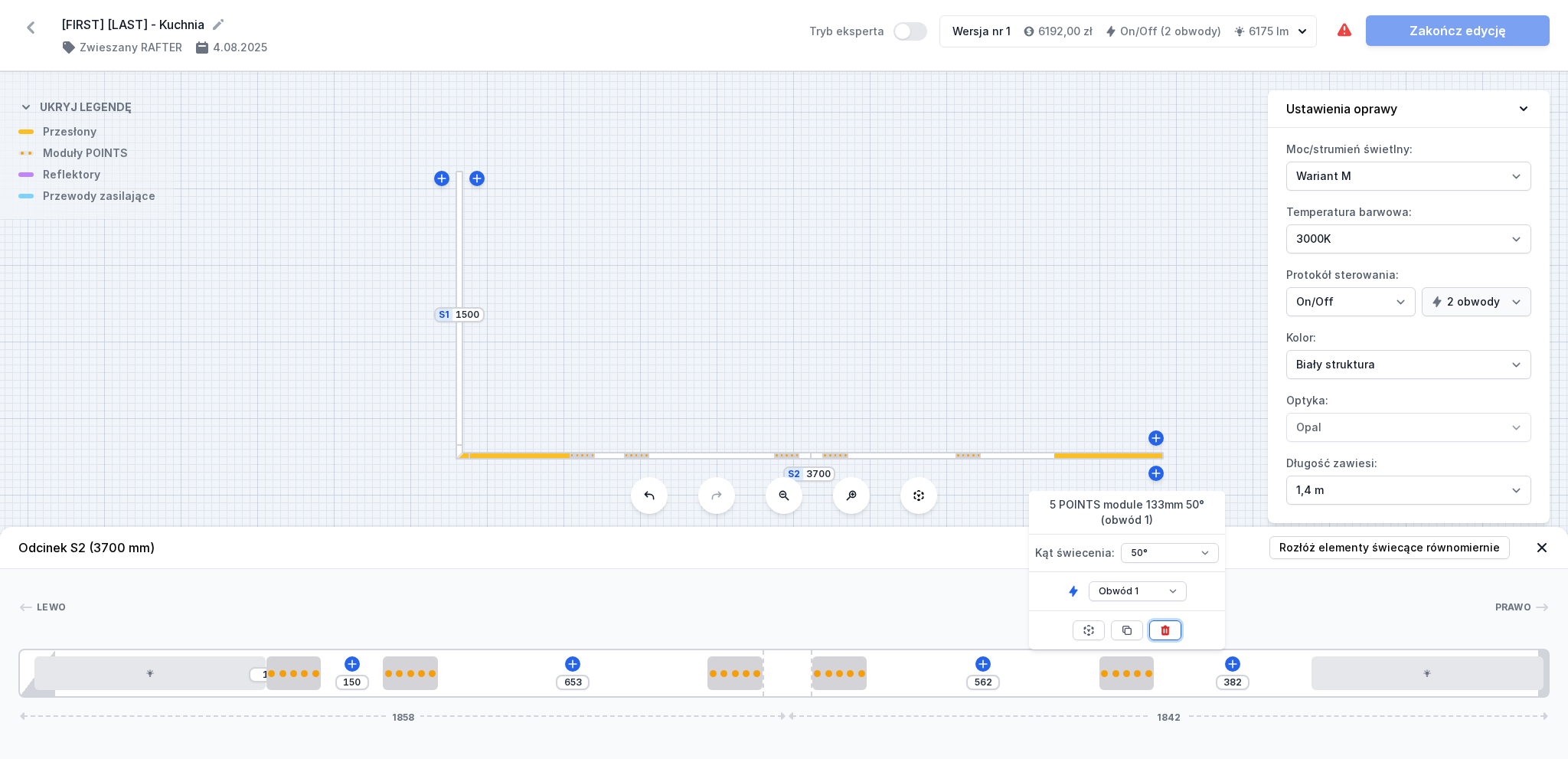 click 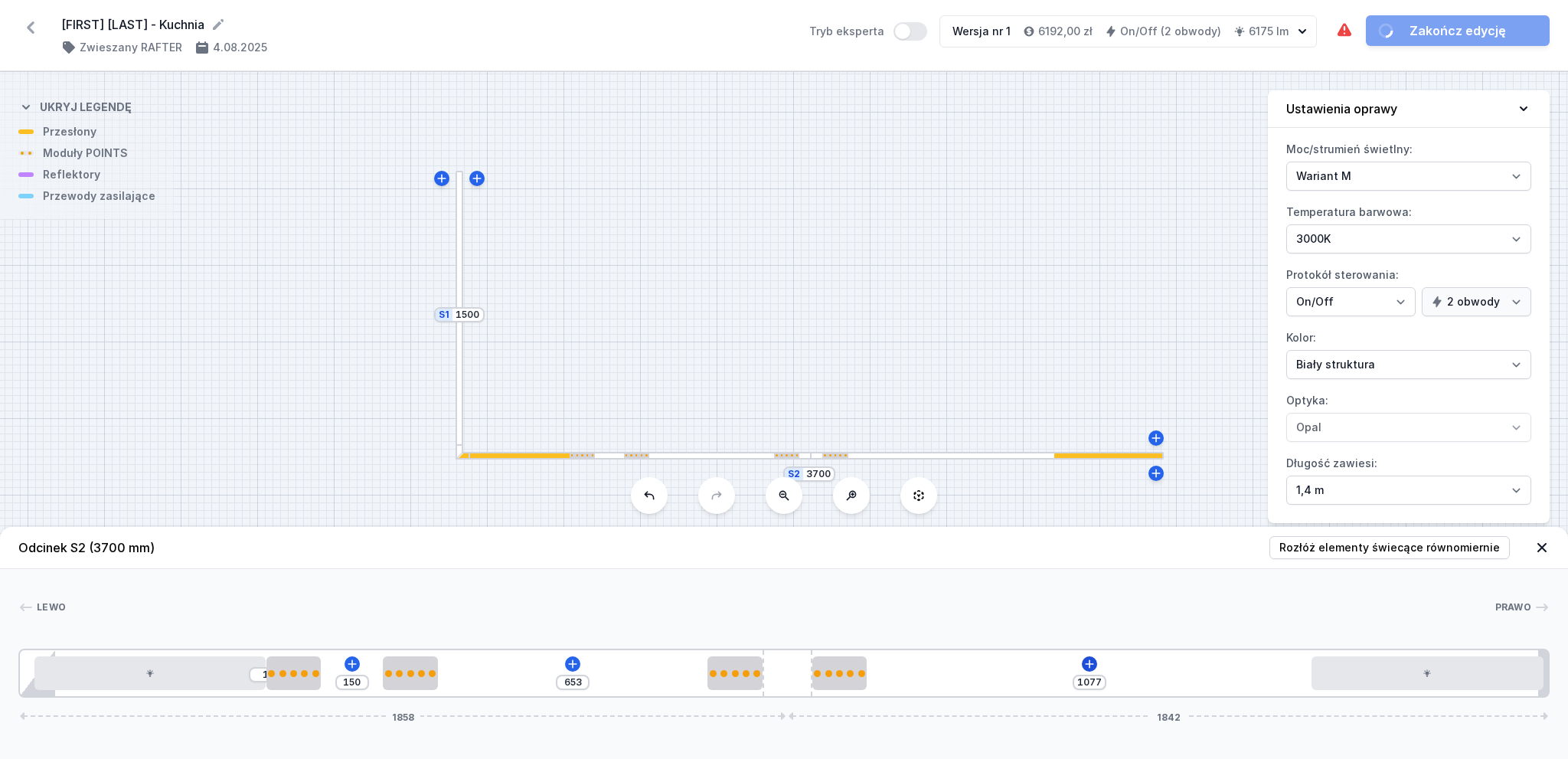 click on "1 150 653 1077 1858 1842" at bounding box center (784, 673) 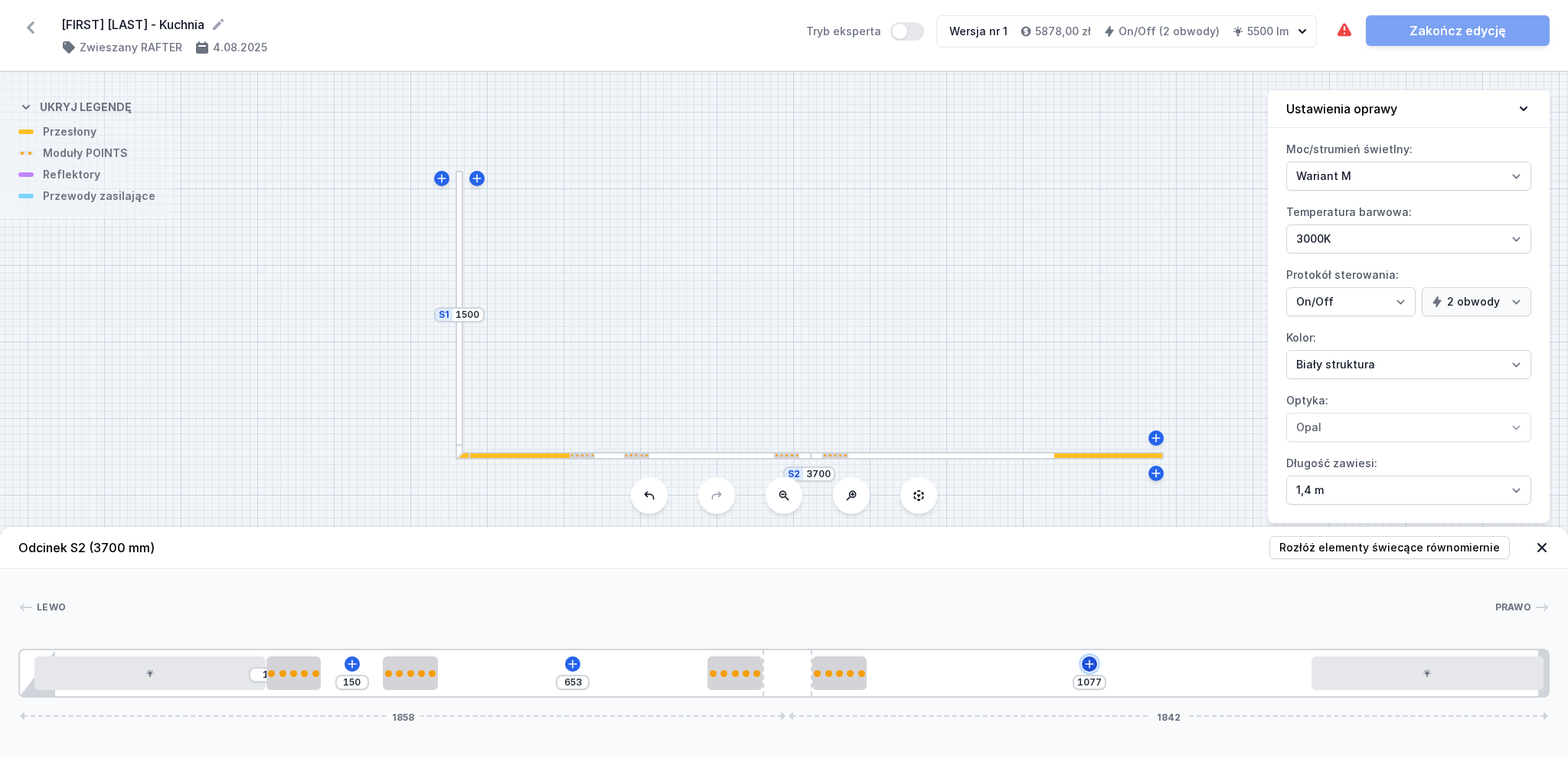click 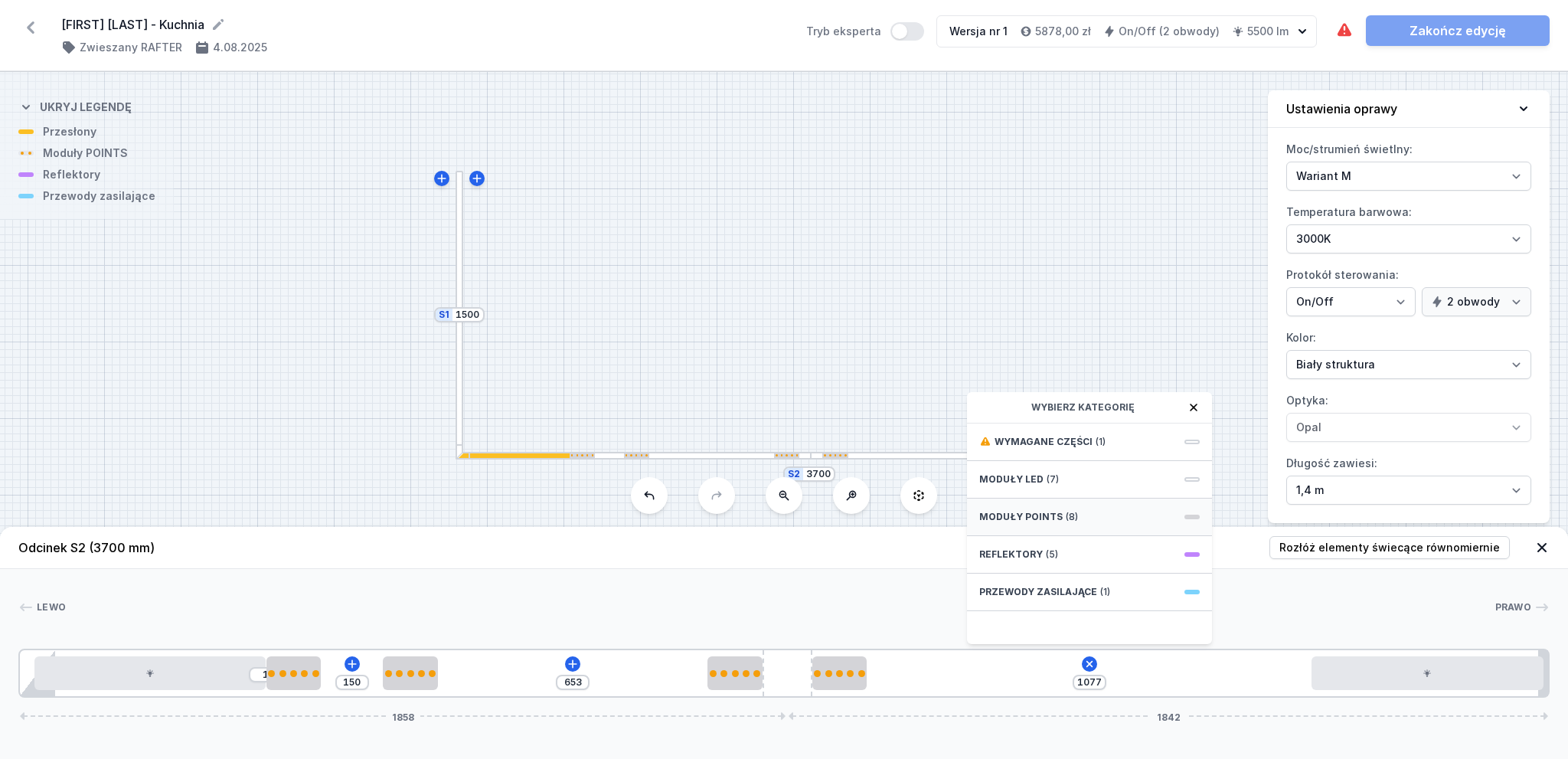 click on "Moduły POINTS (8)" at bounding box center [1089, 517] 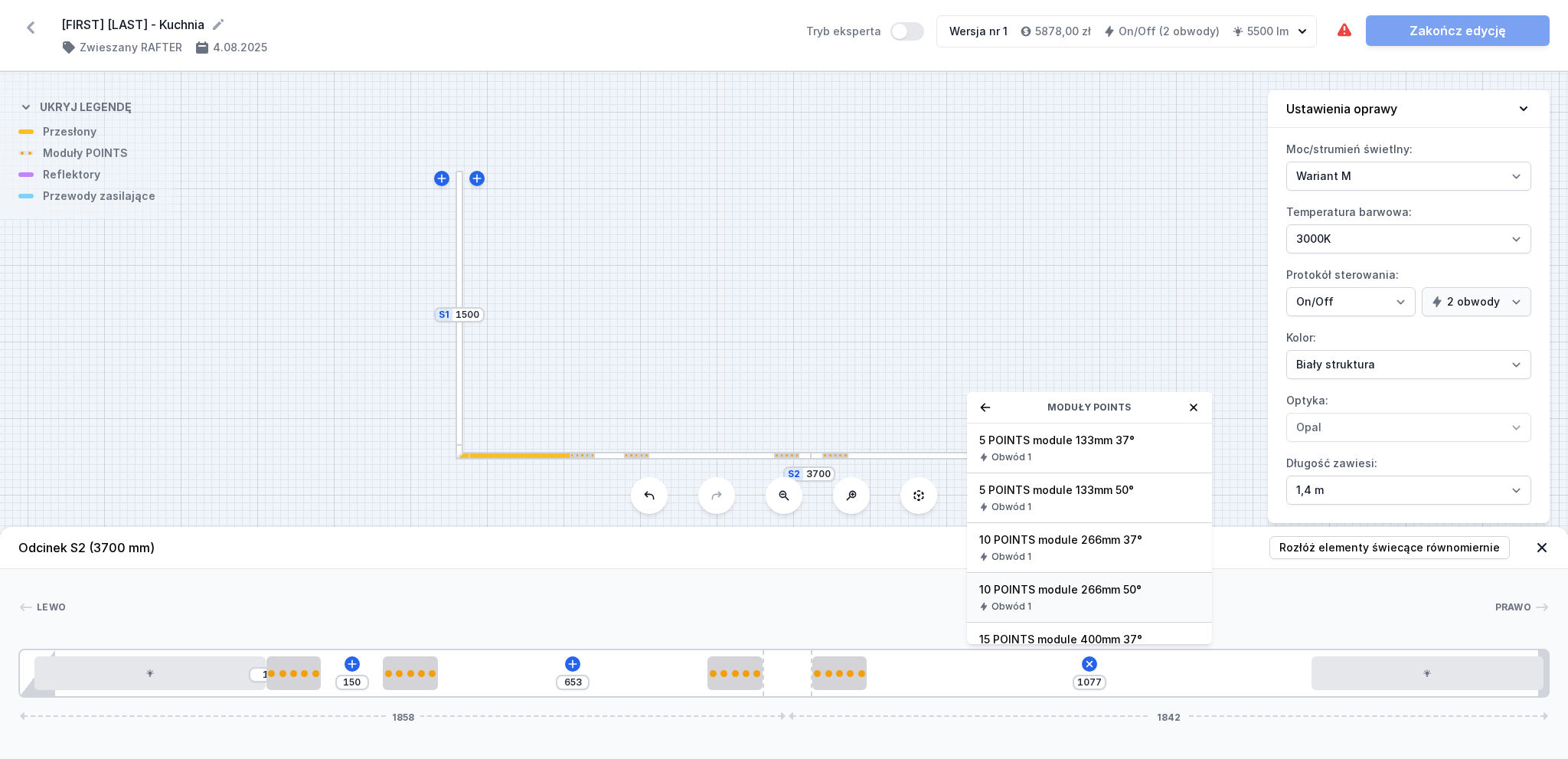 click on "Obwód 1" at bounding box center (1089, 607) 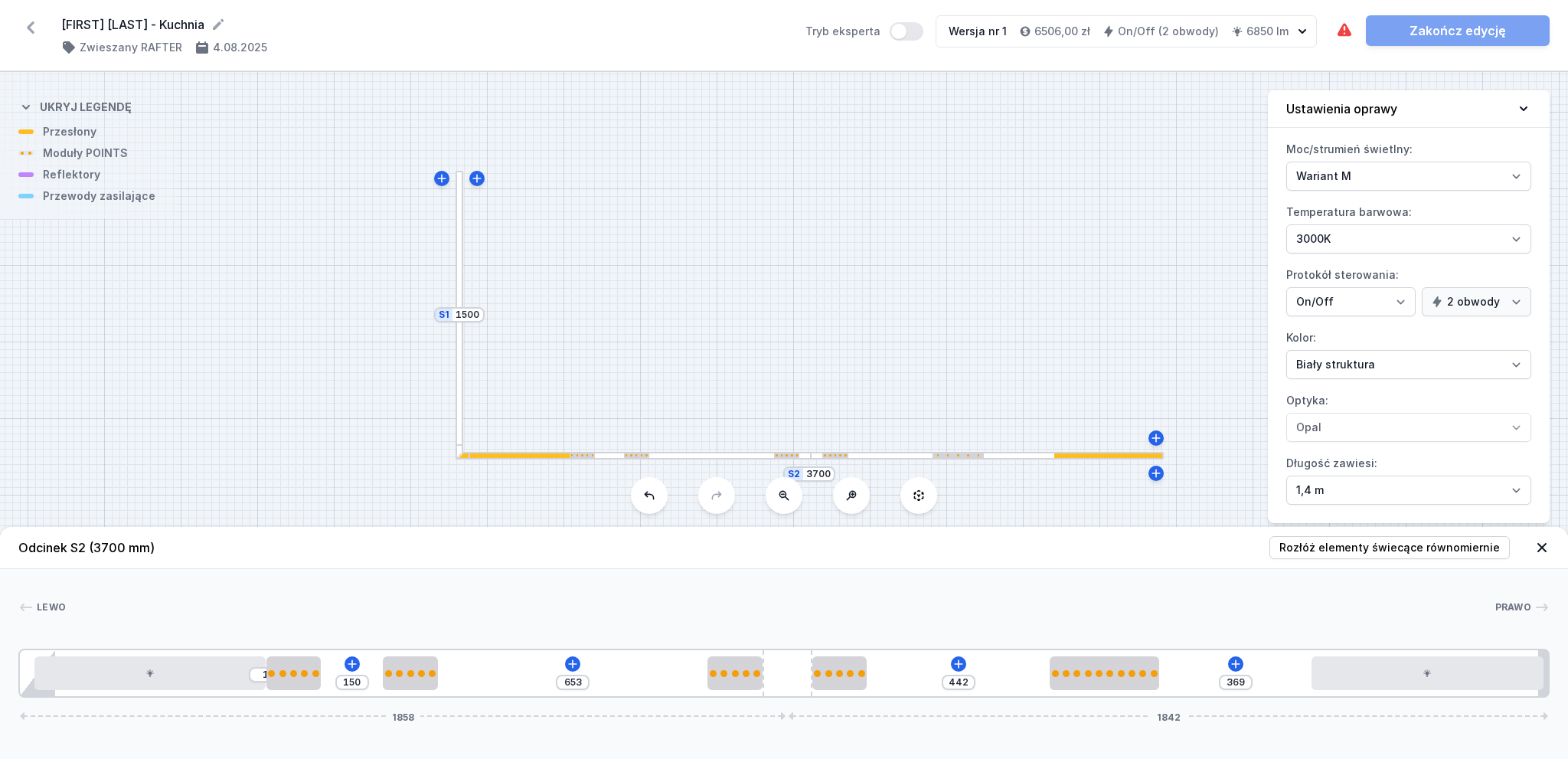 type on "349" 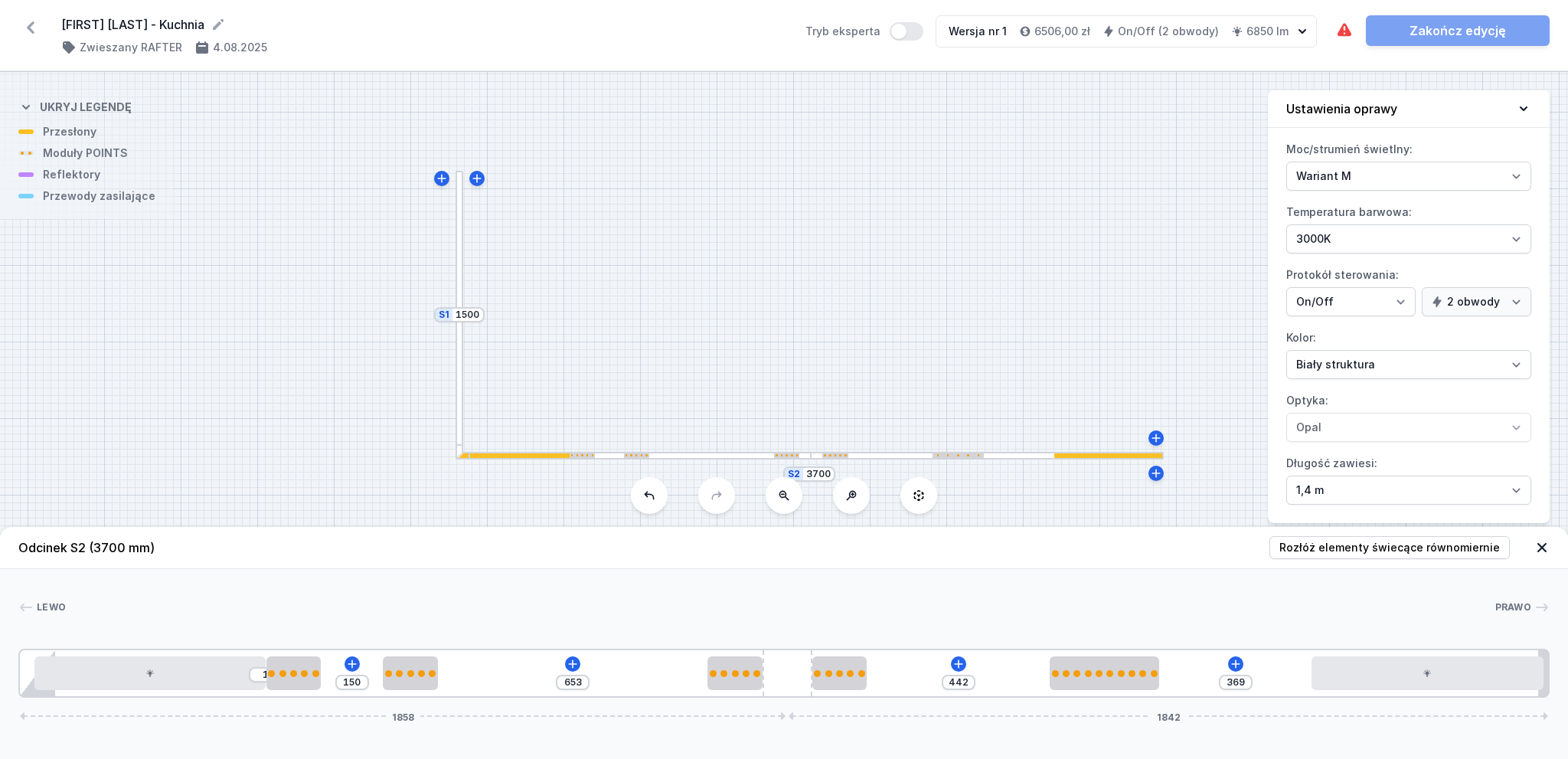 type on "462" 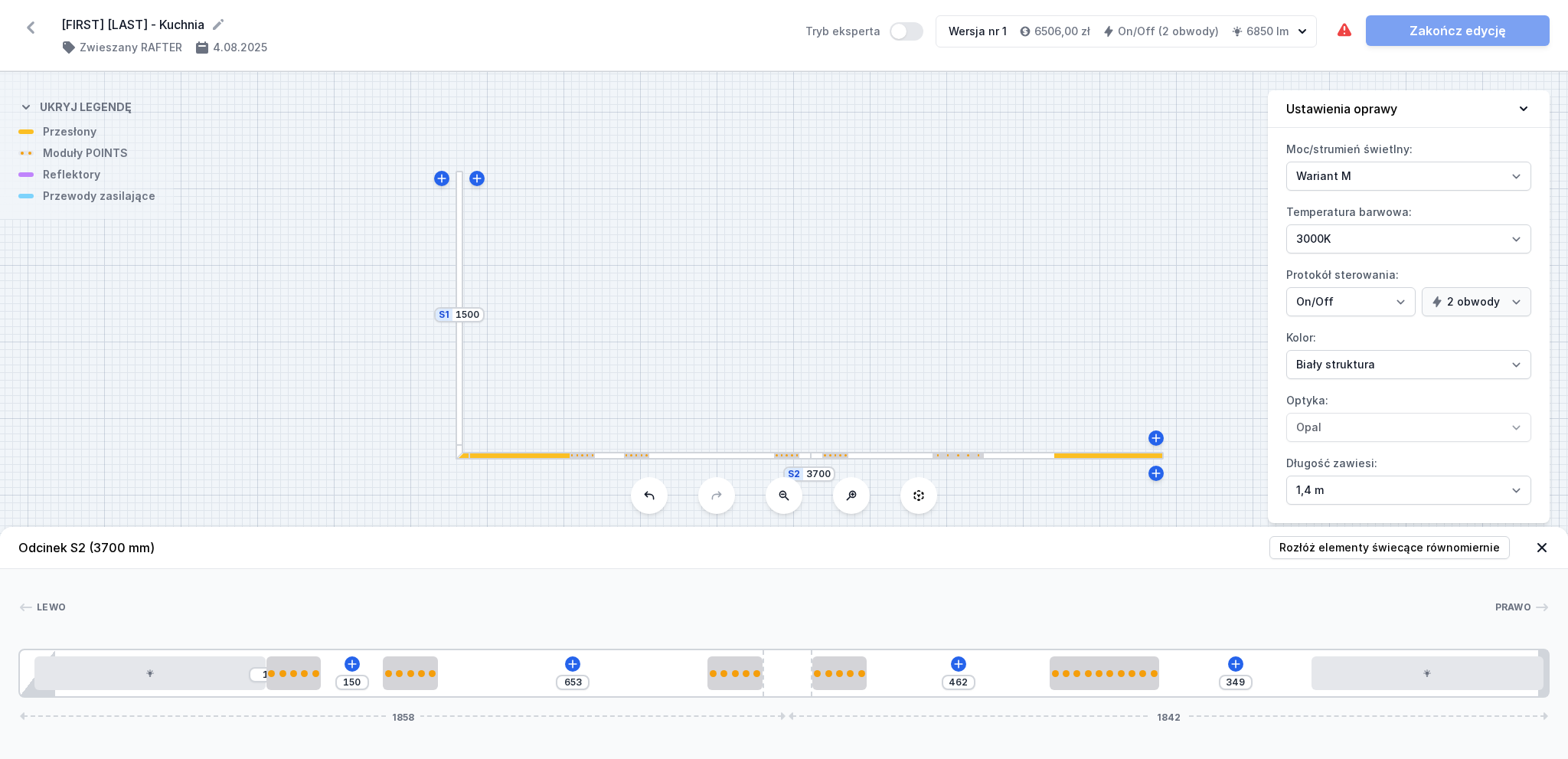 type on "331" 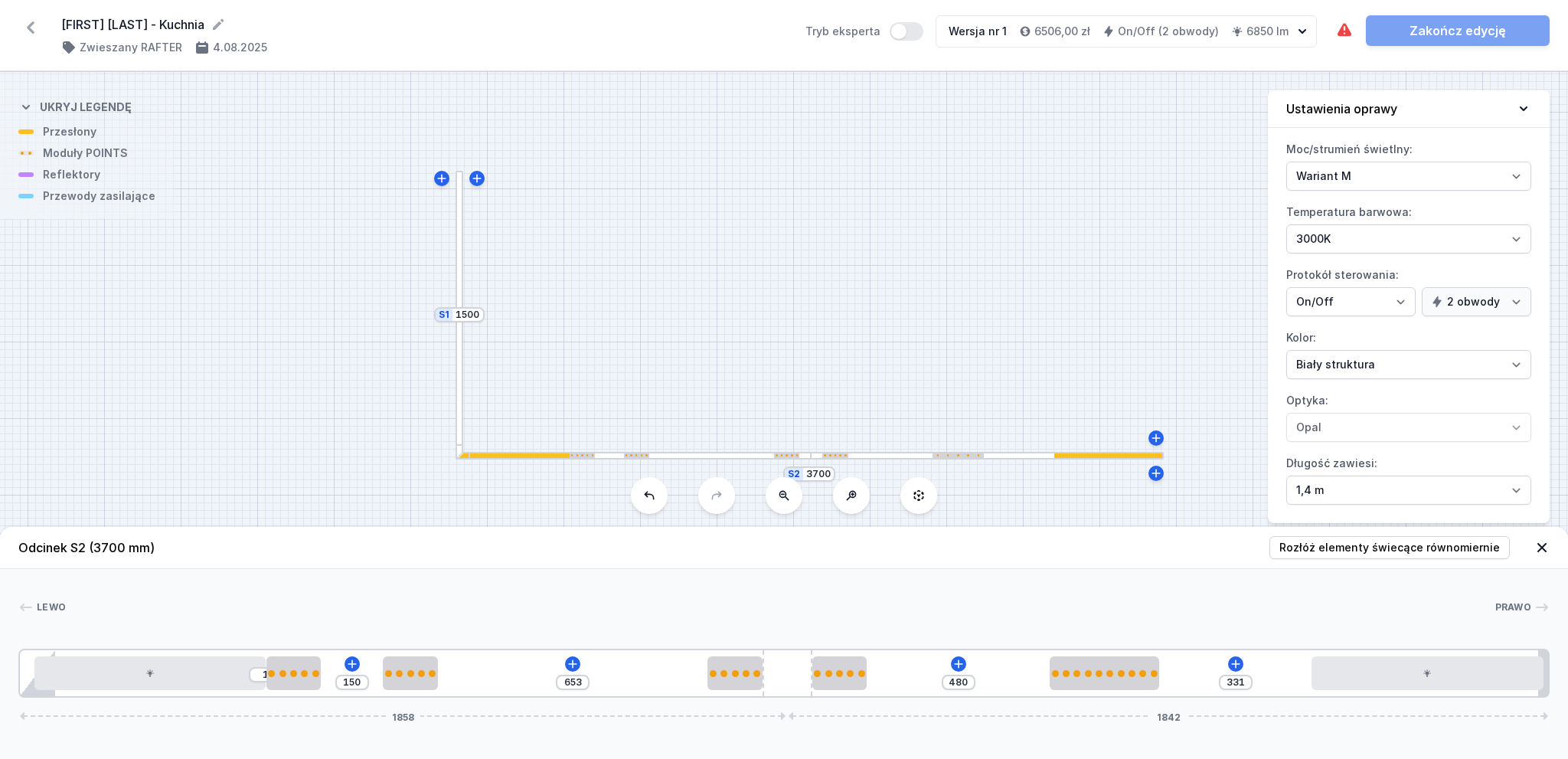 type on "322" 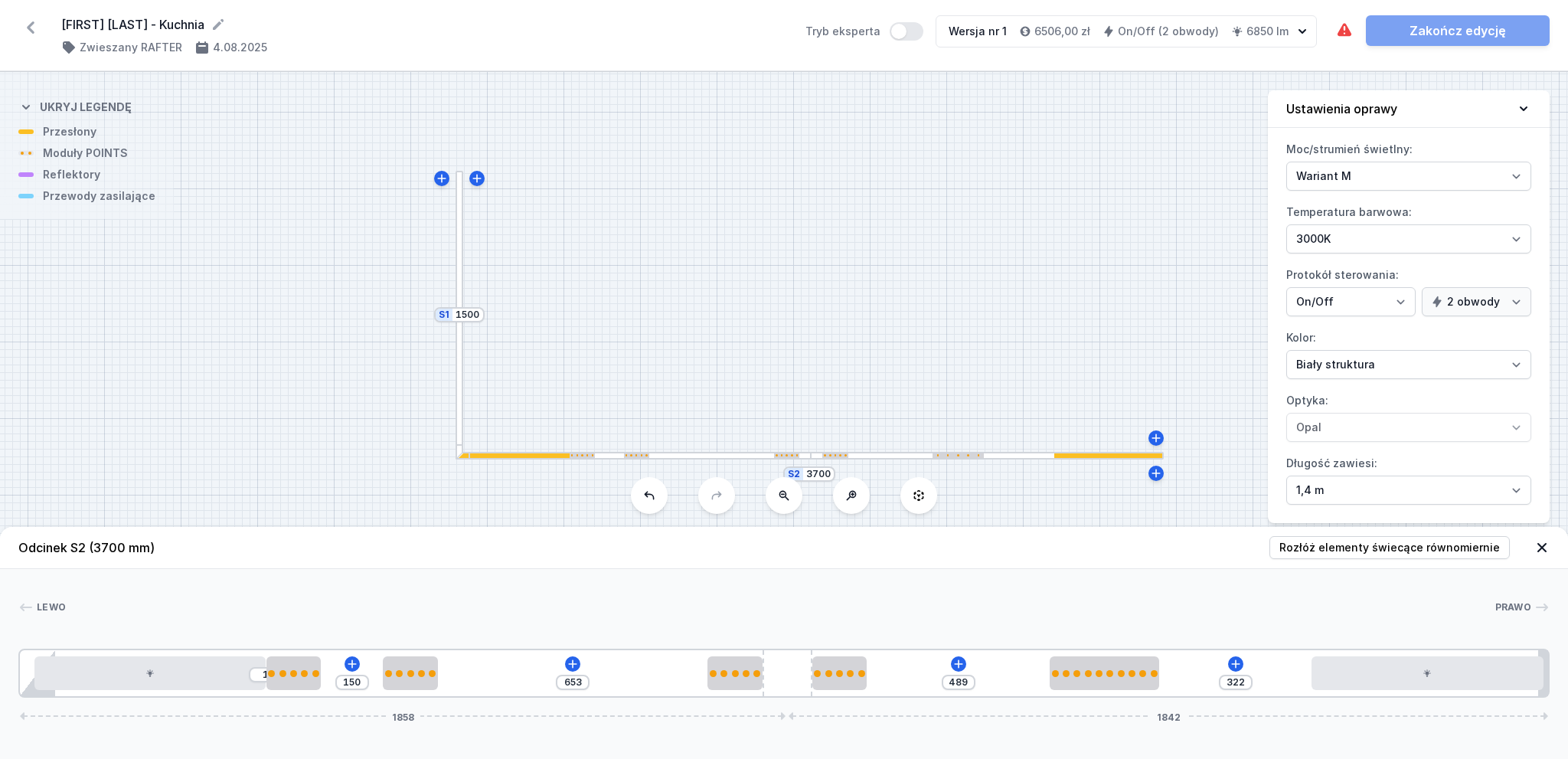 type on "316" 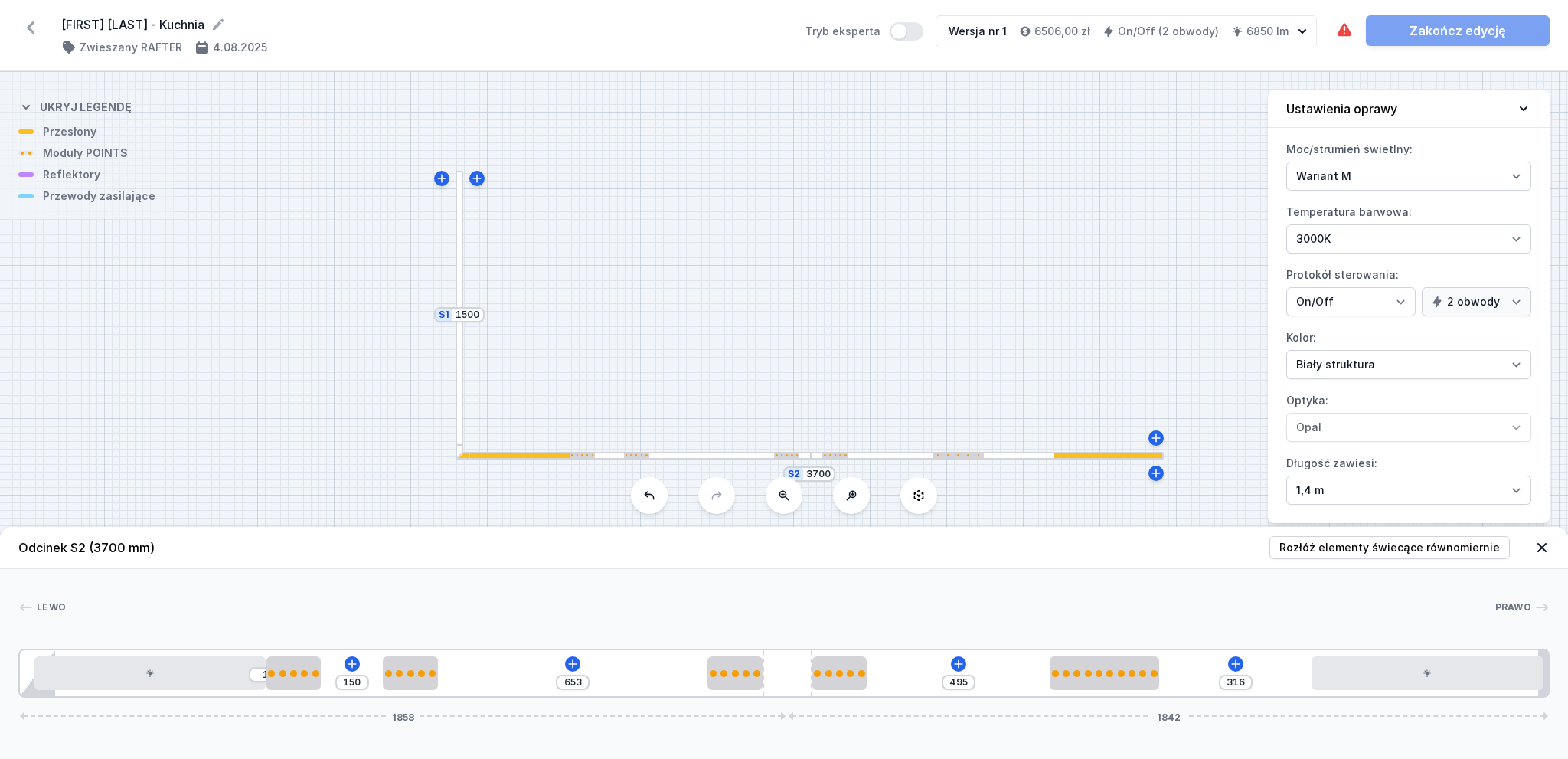 type on "309" 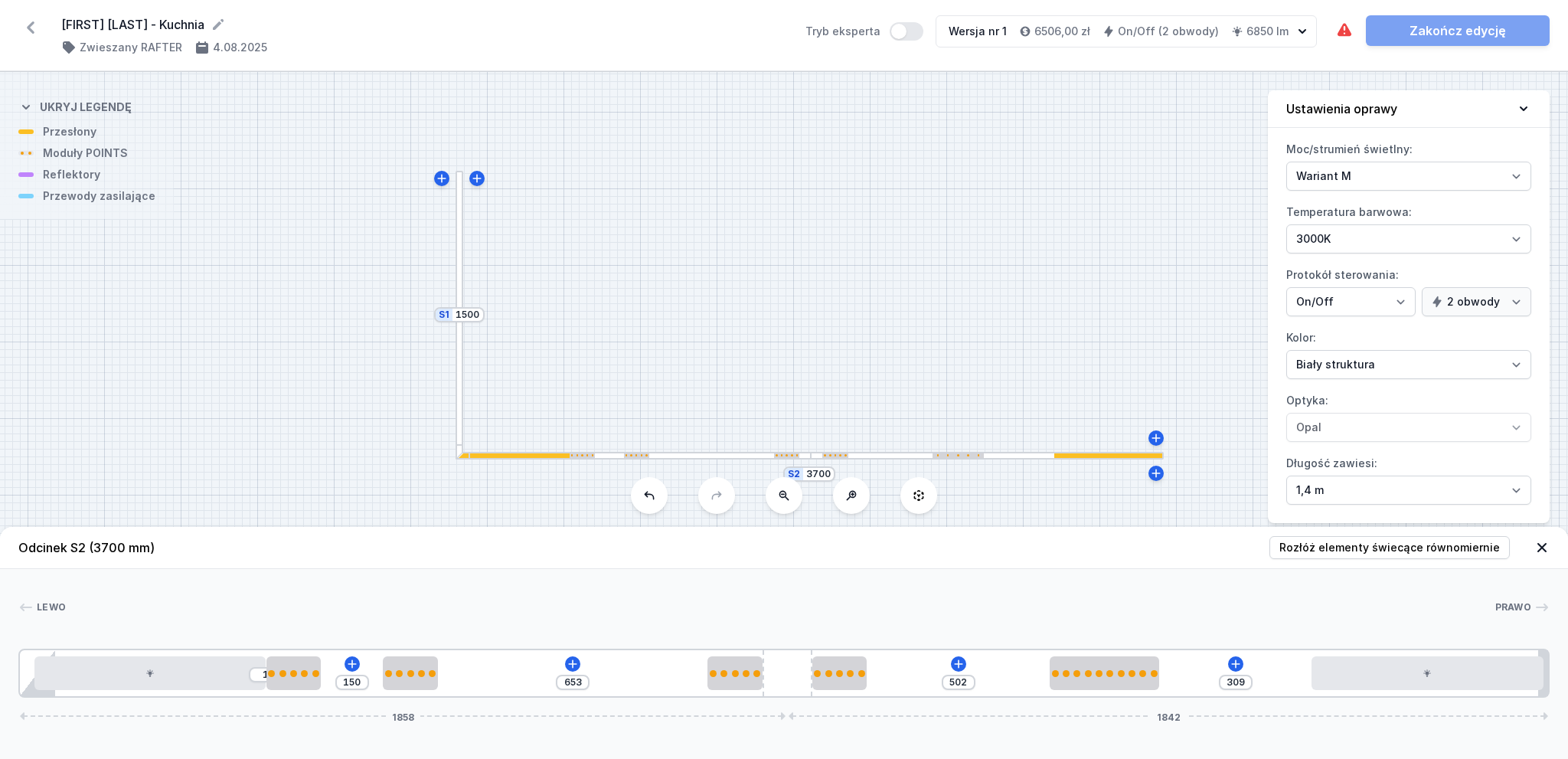type on "305" 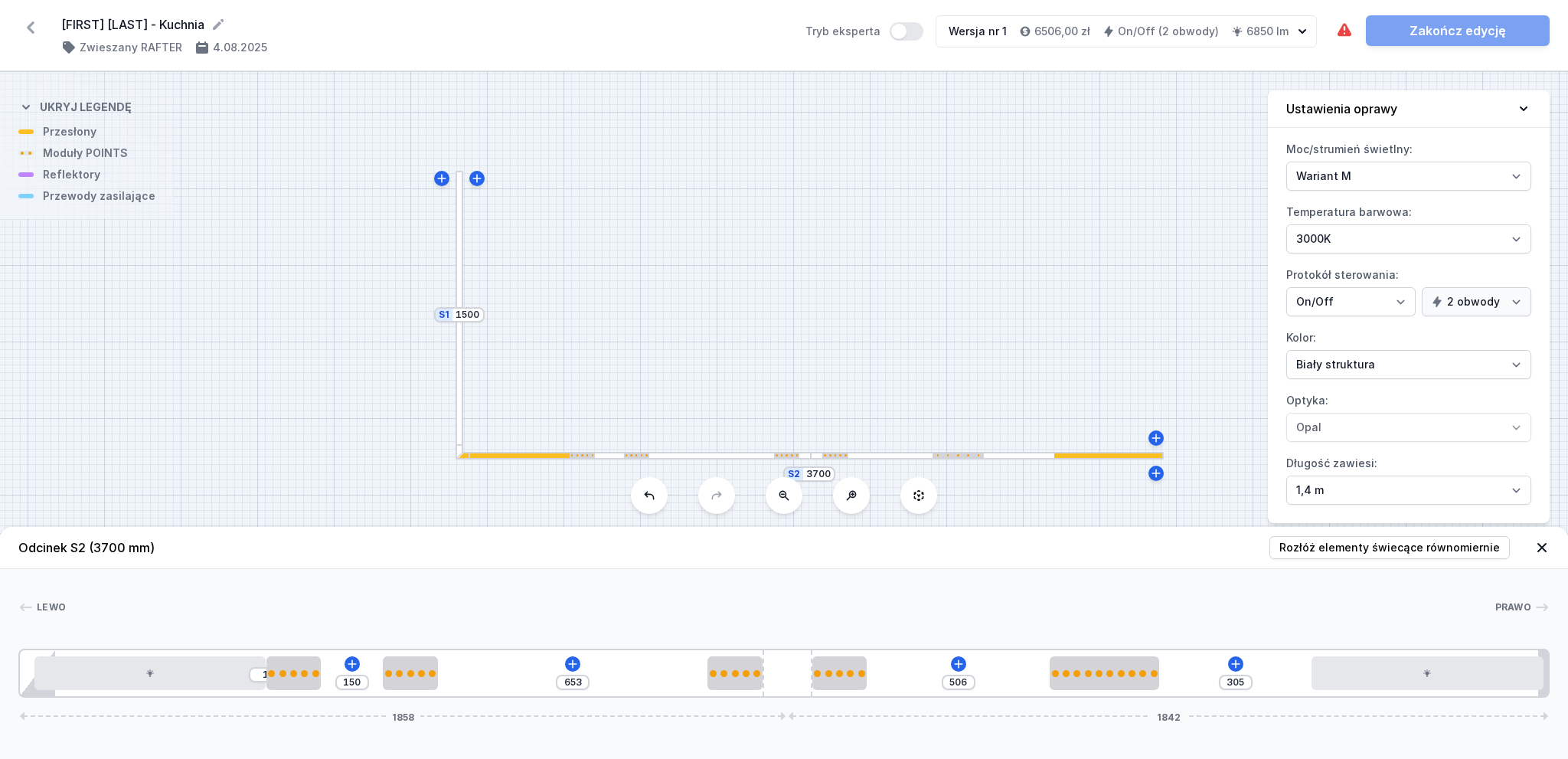 type on "291" 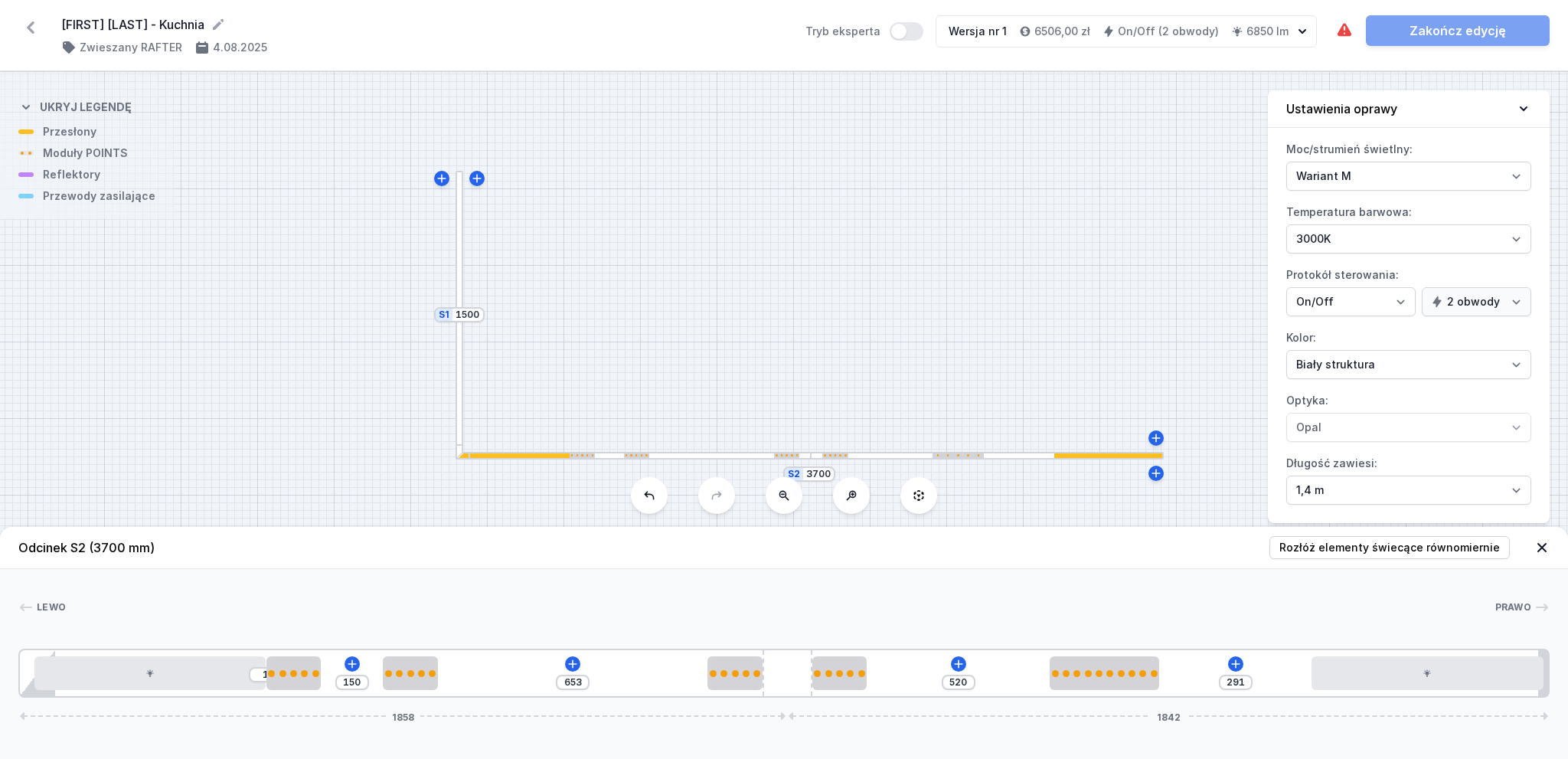type on "282" 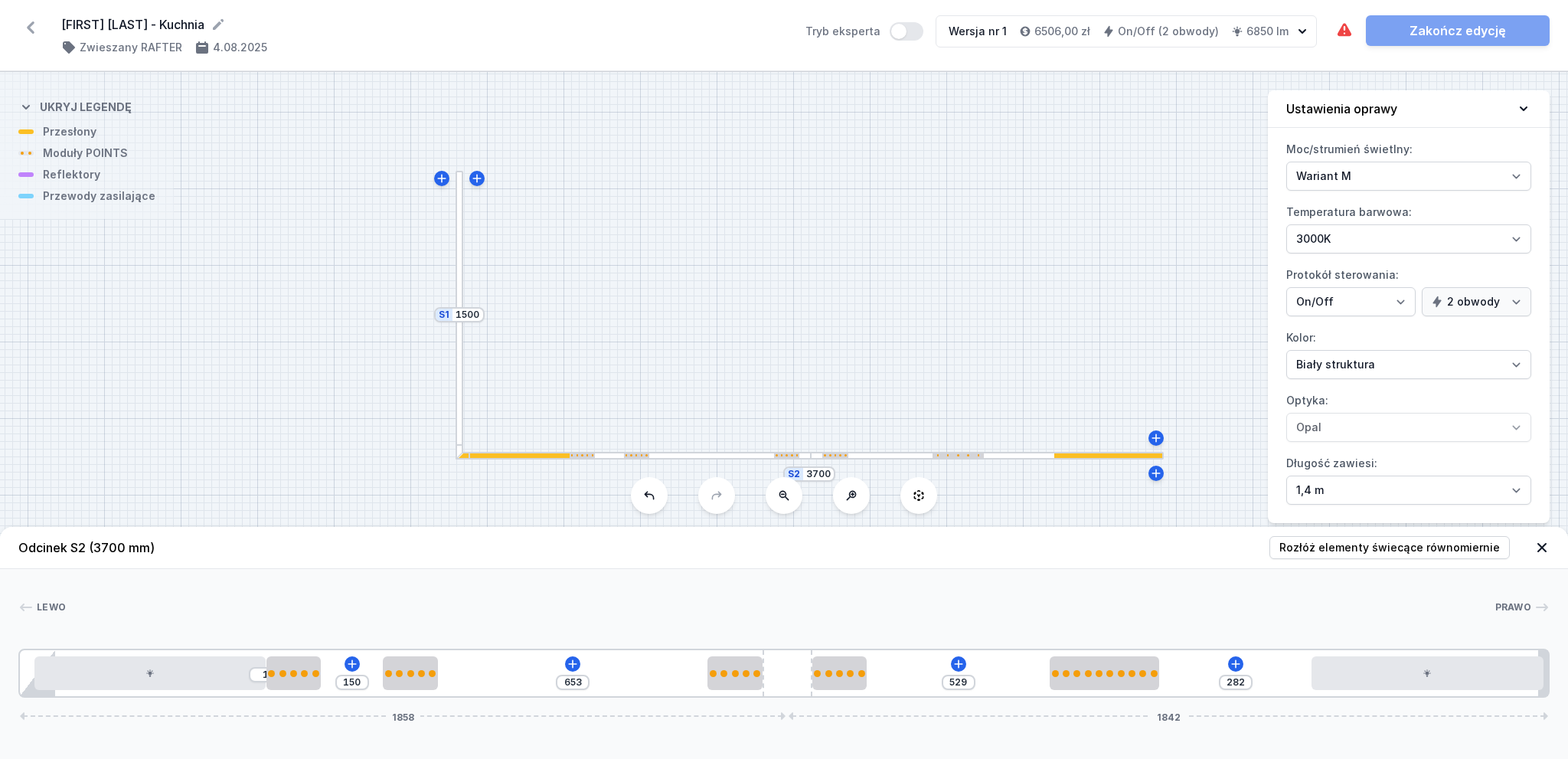 type on "269" 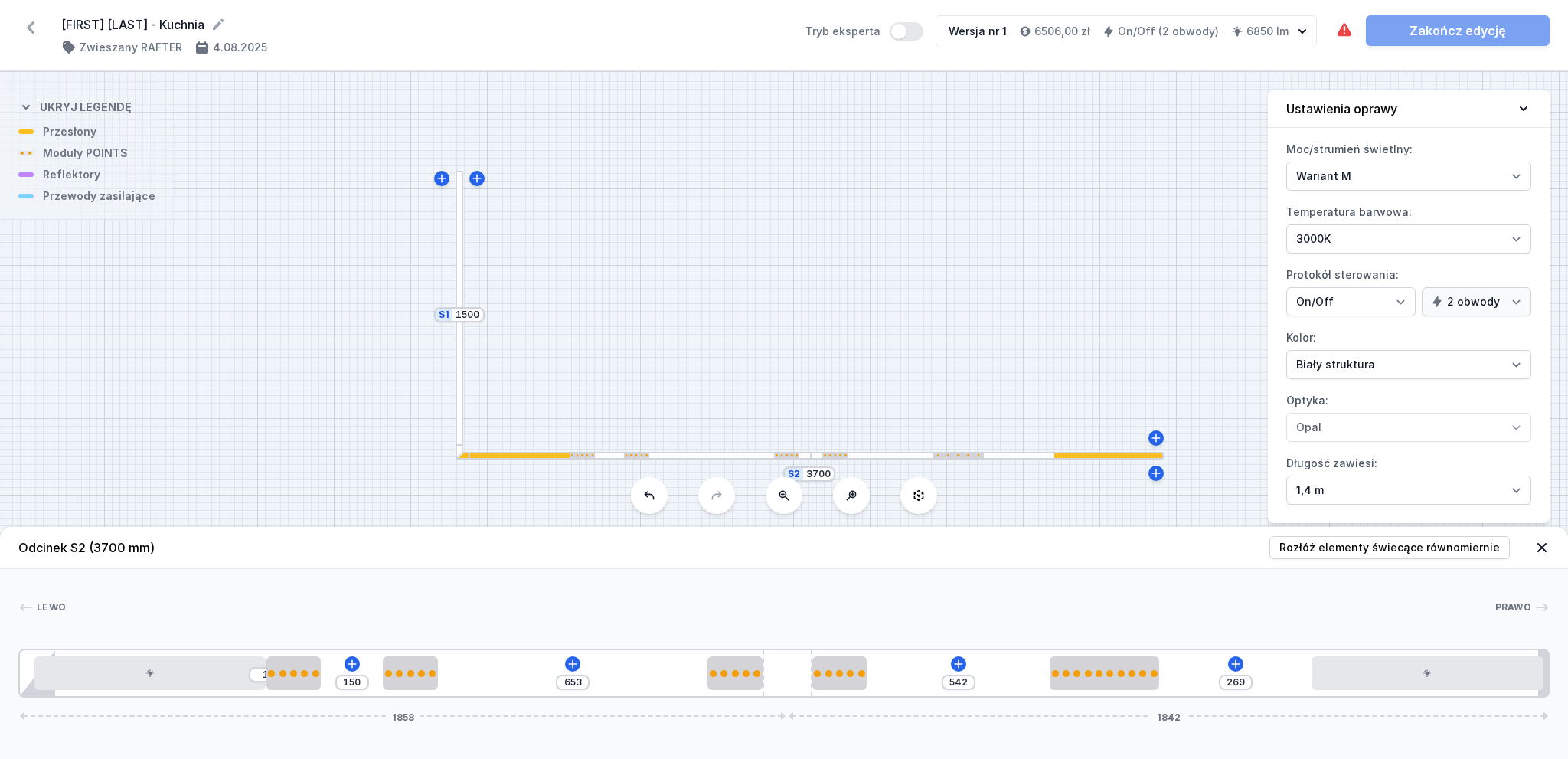 type on "254" 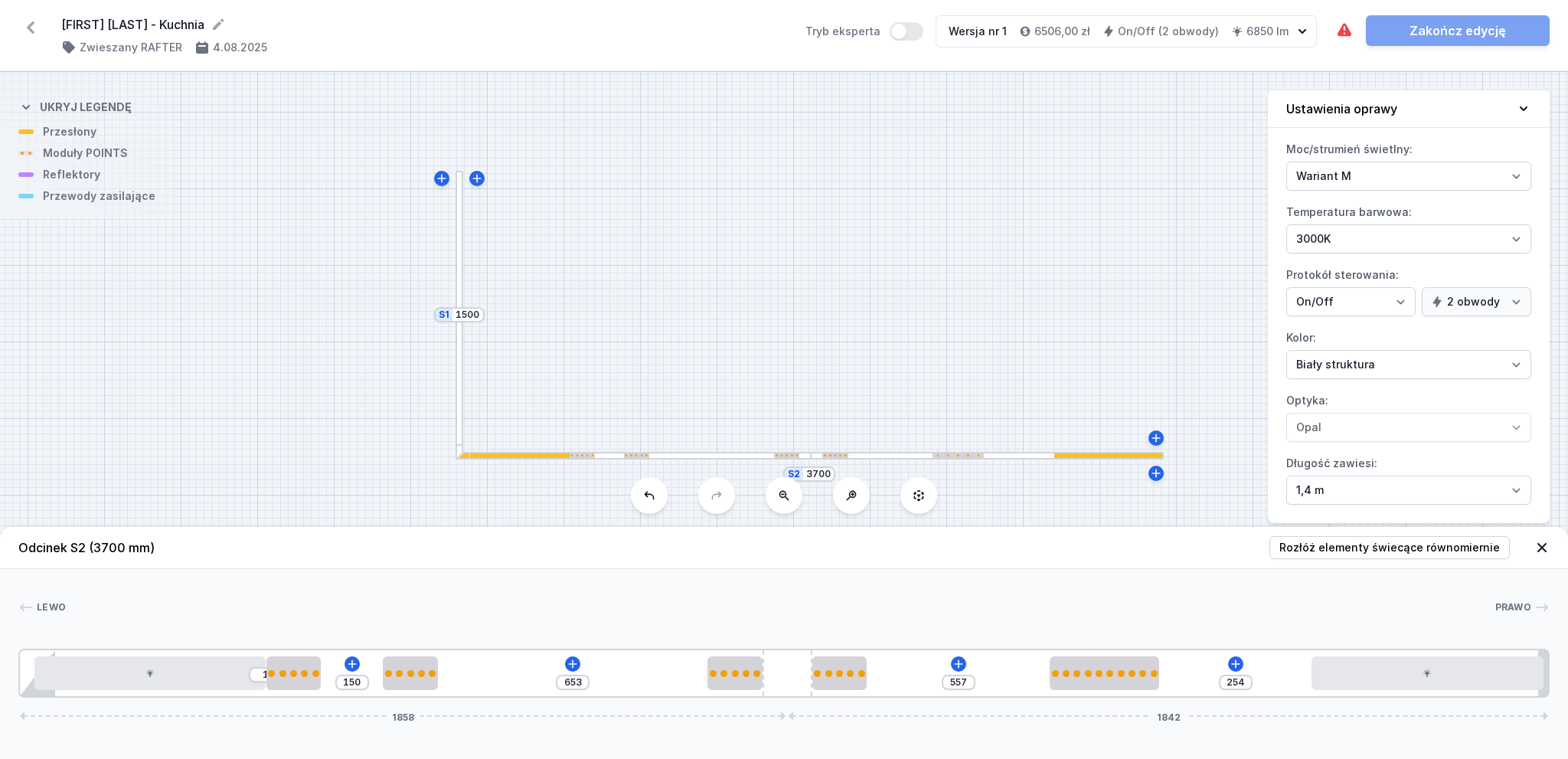 type on "240" 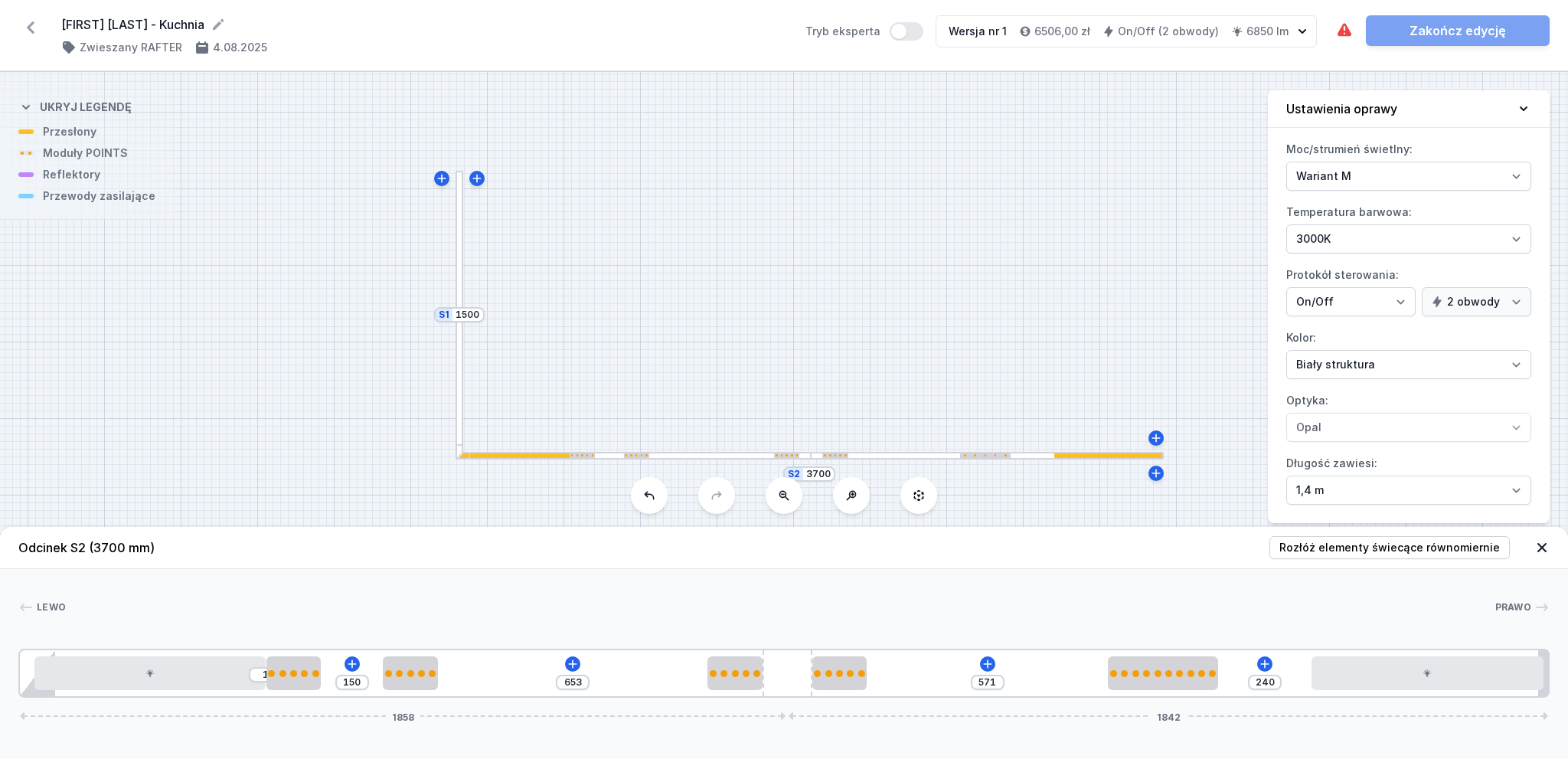 type on "227" 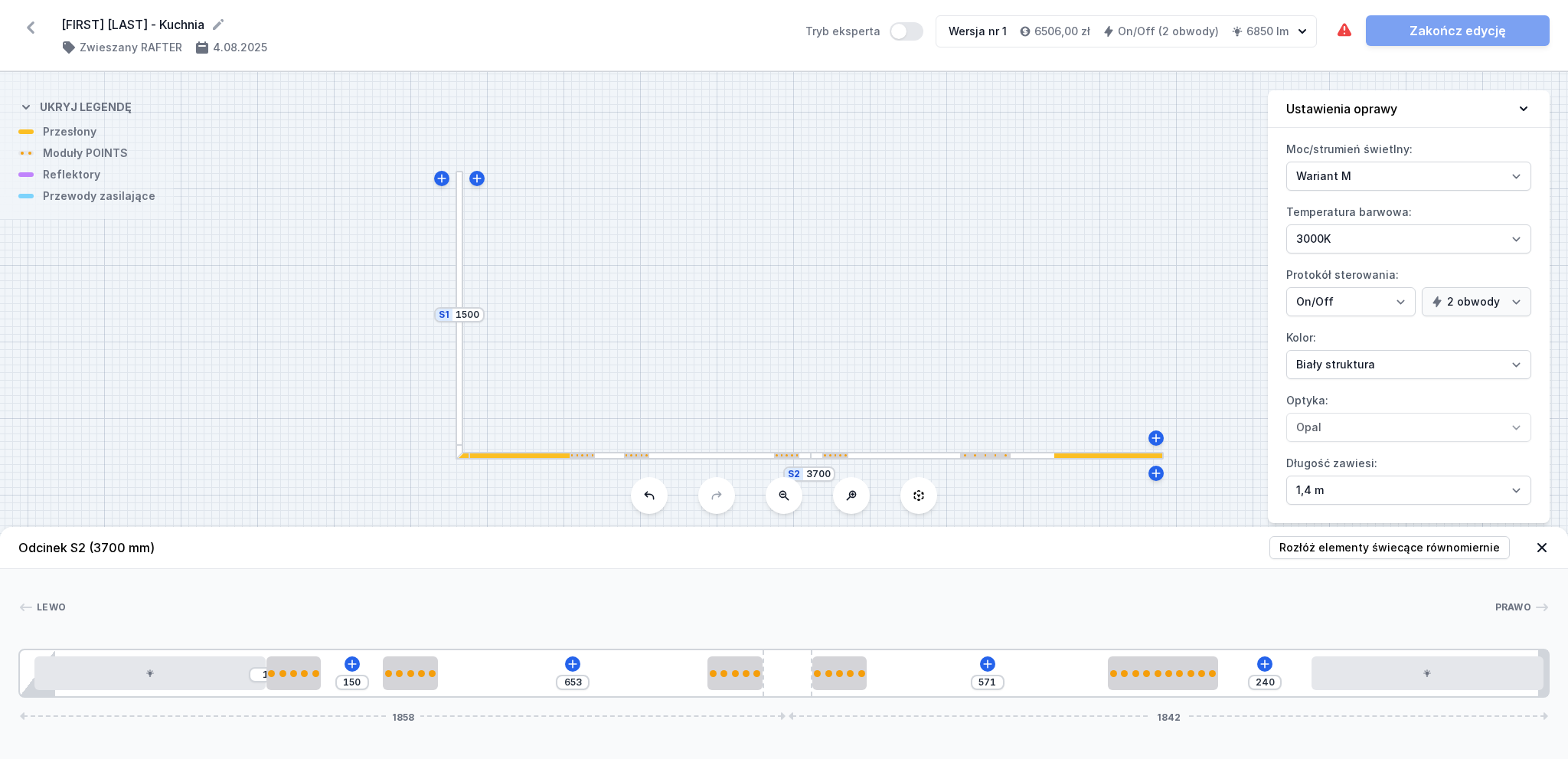 type on "584" 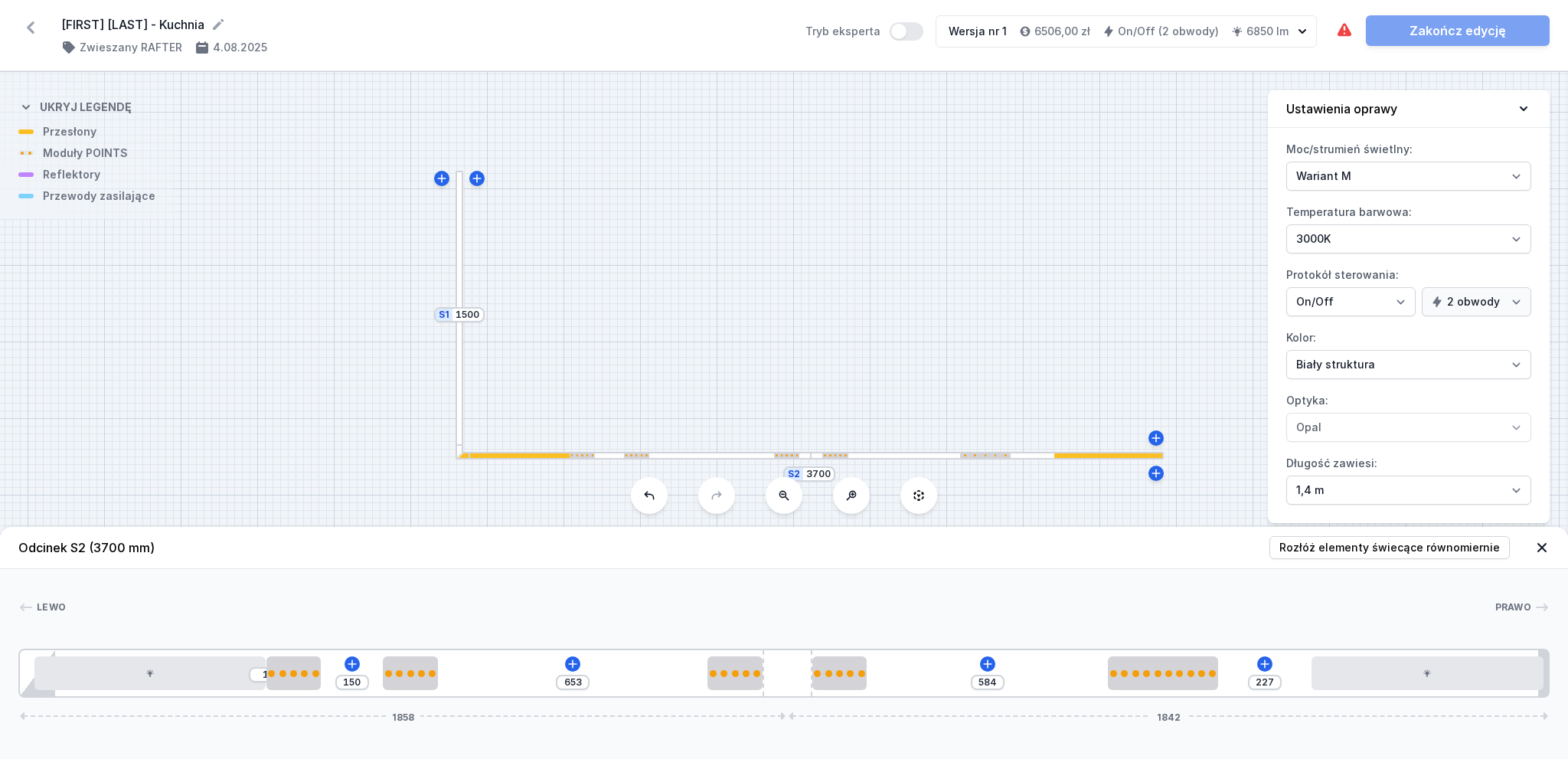 type on "216" 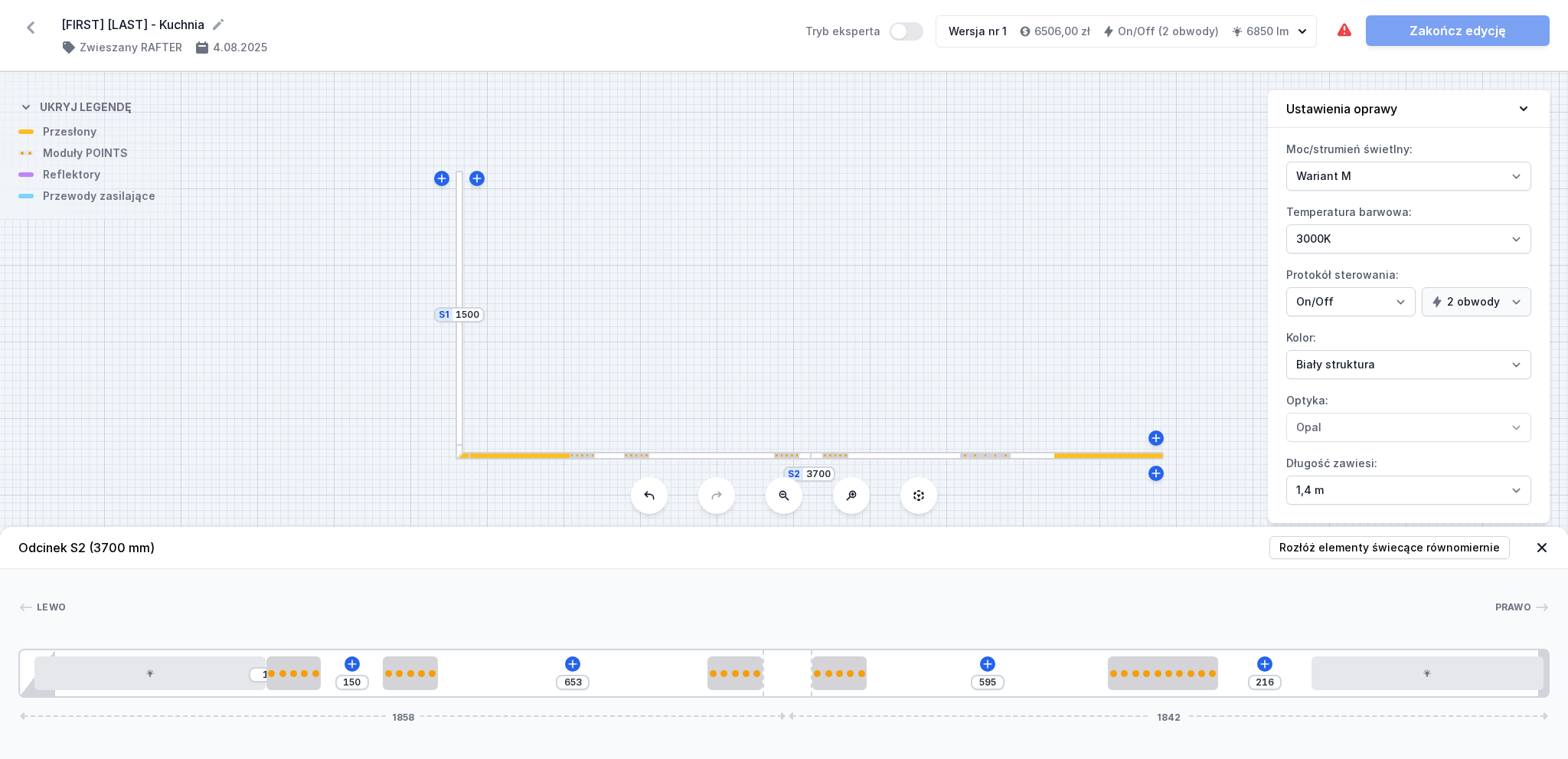 type on "207" 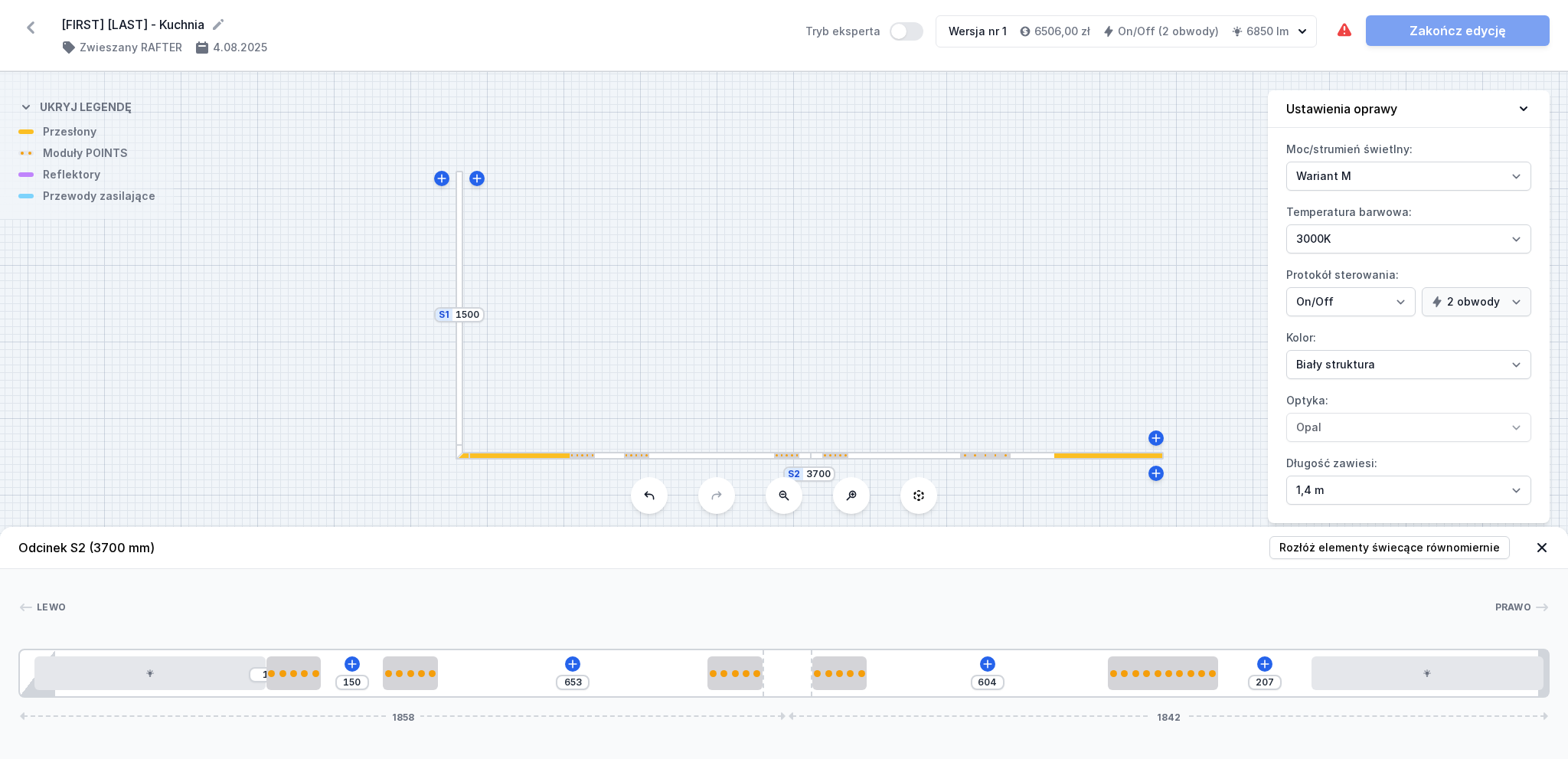 type on "194" 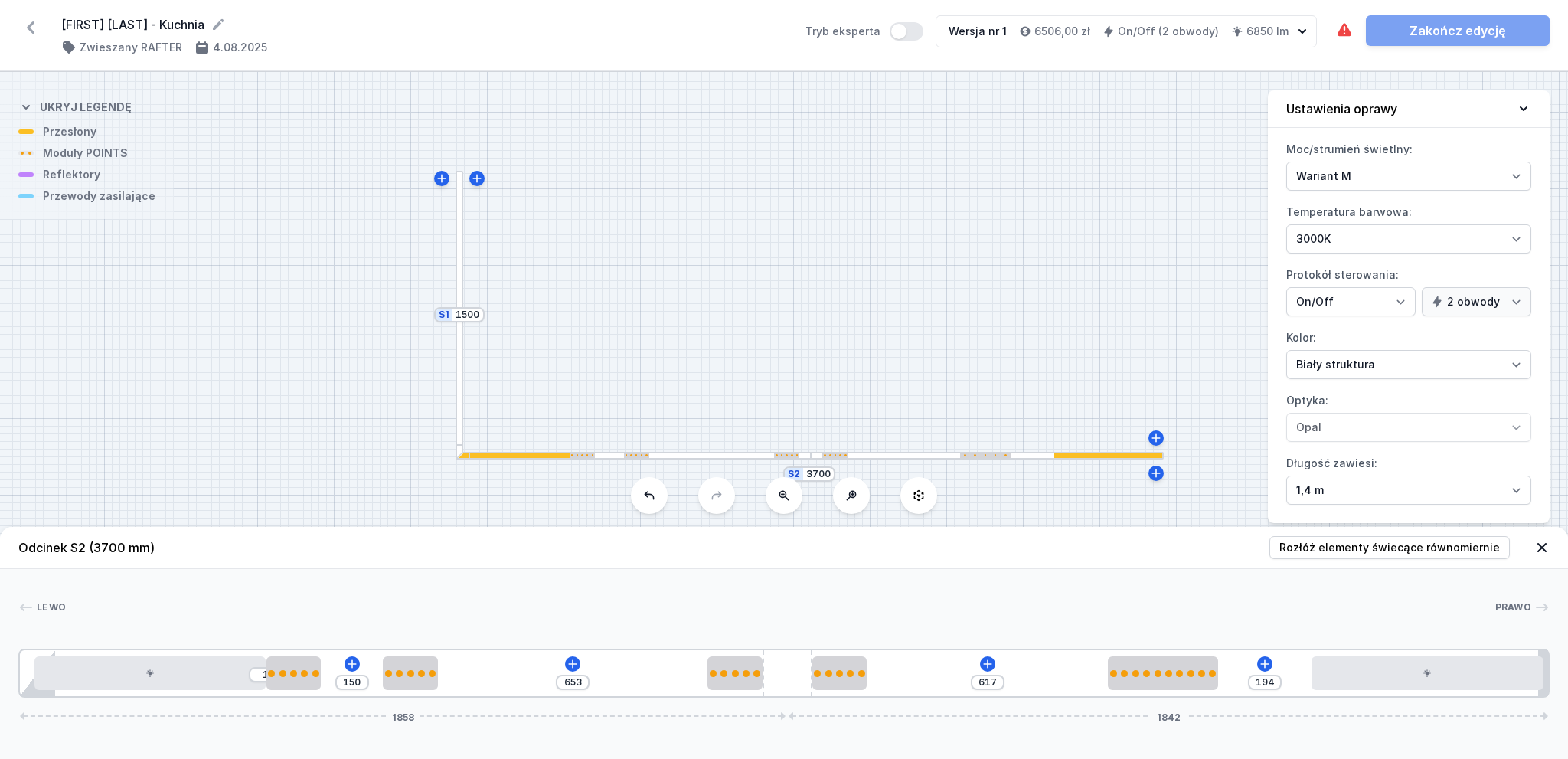 type on "185" 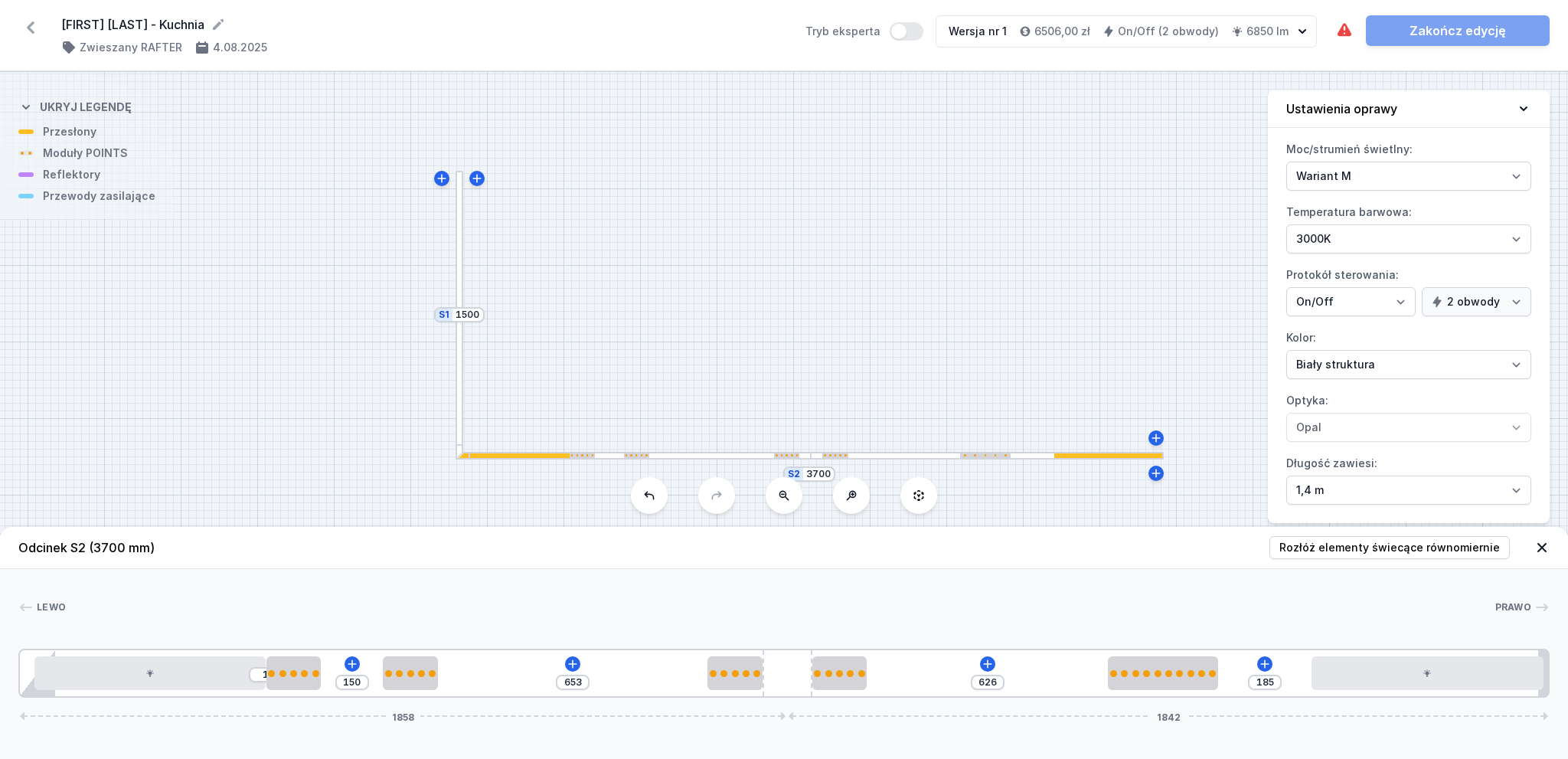 type on "174" 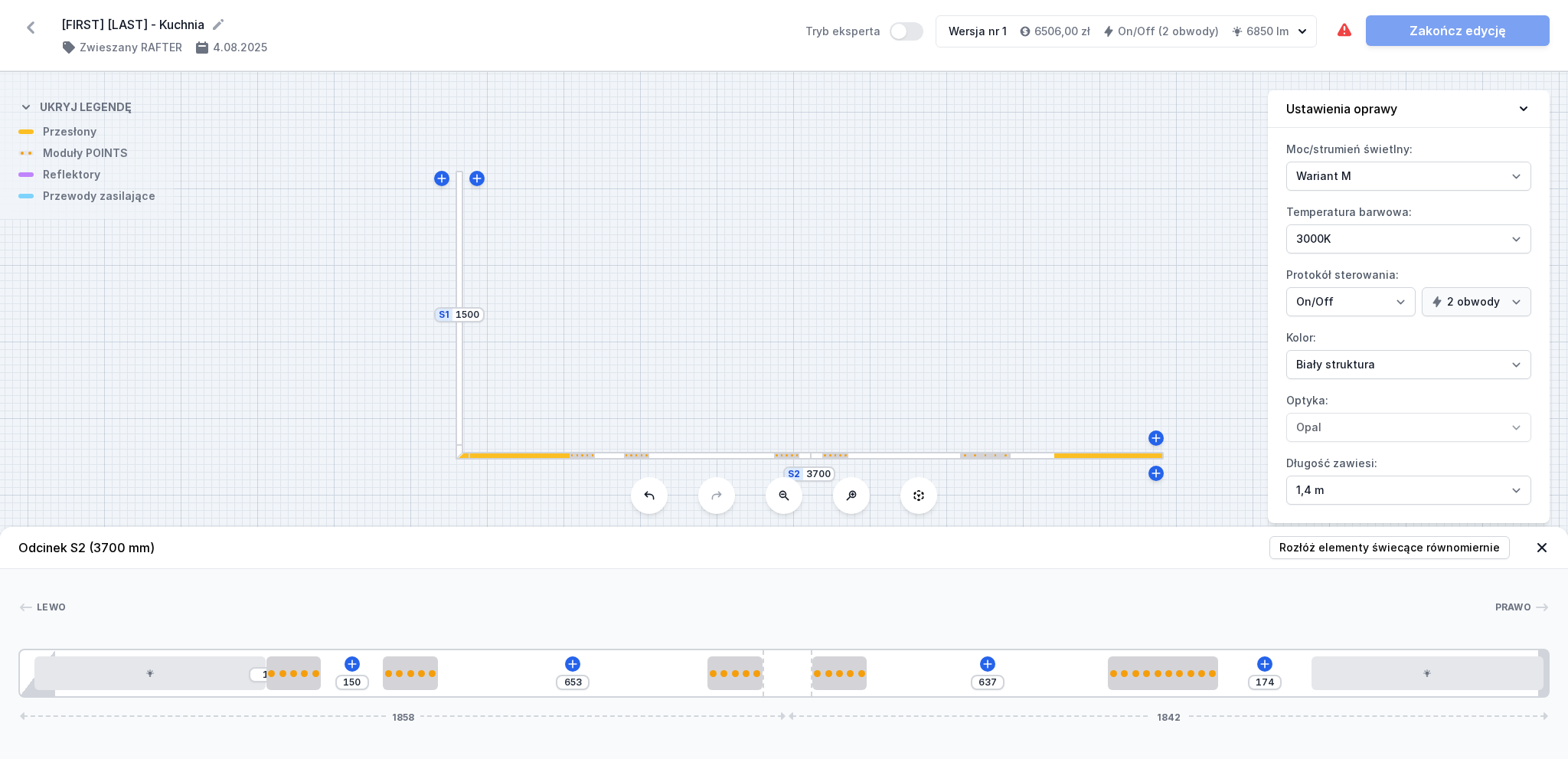 type on "167" 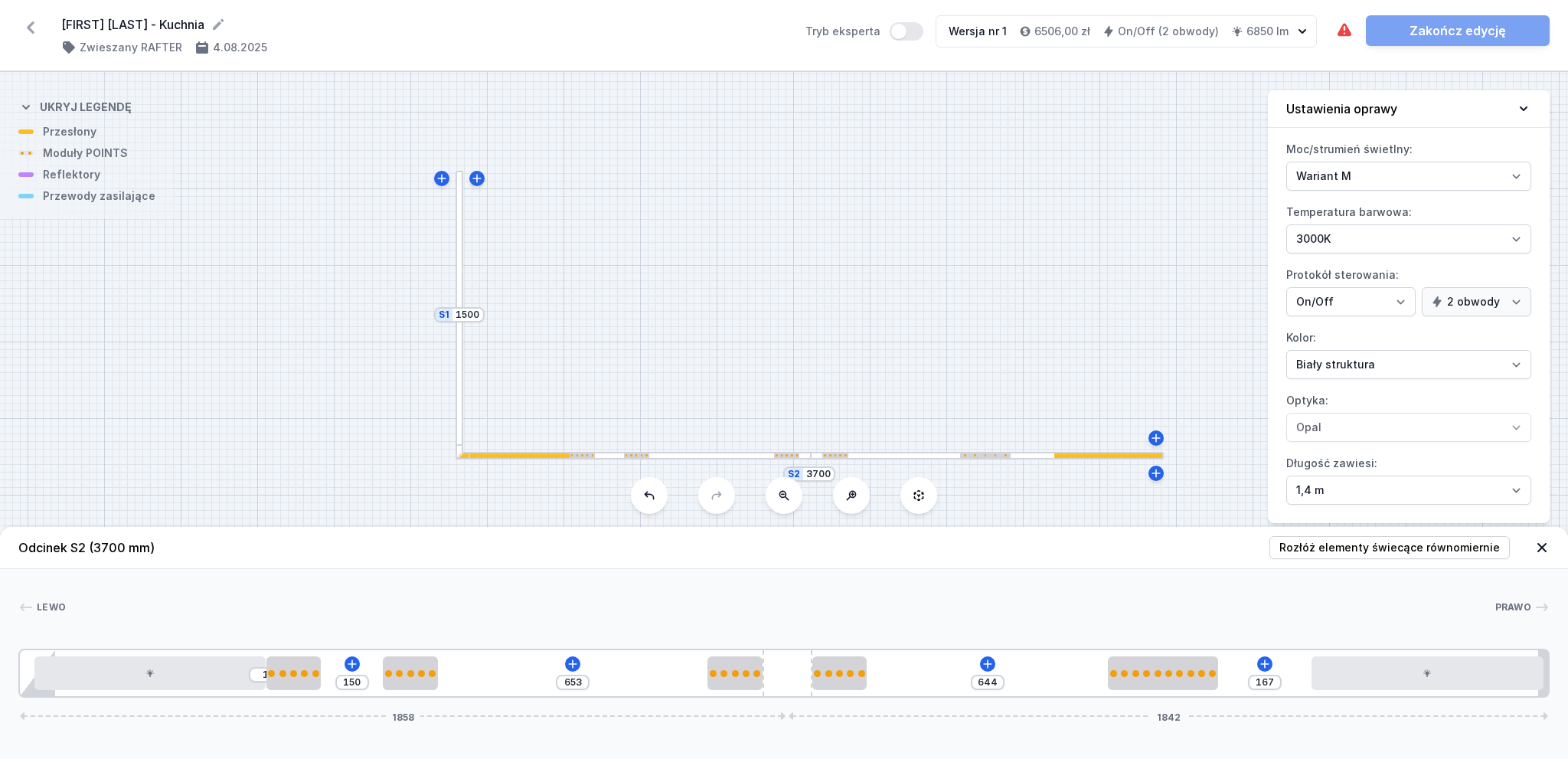 type on "161" 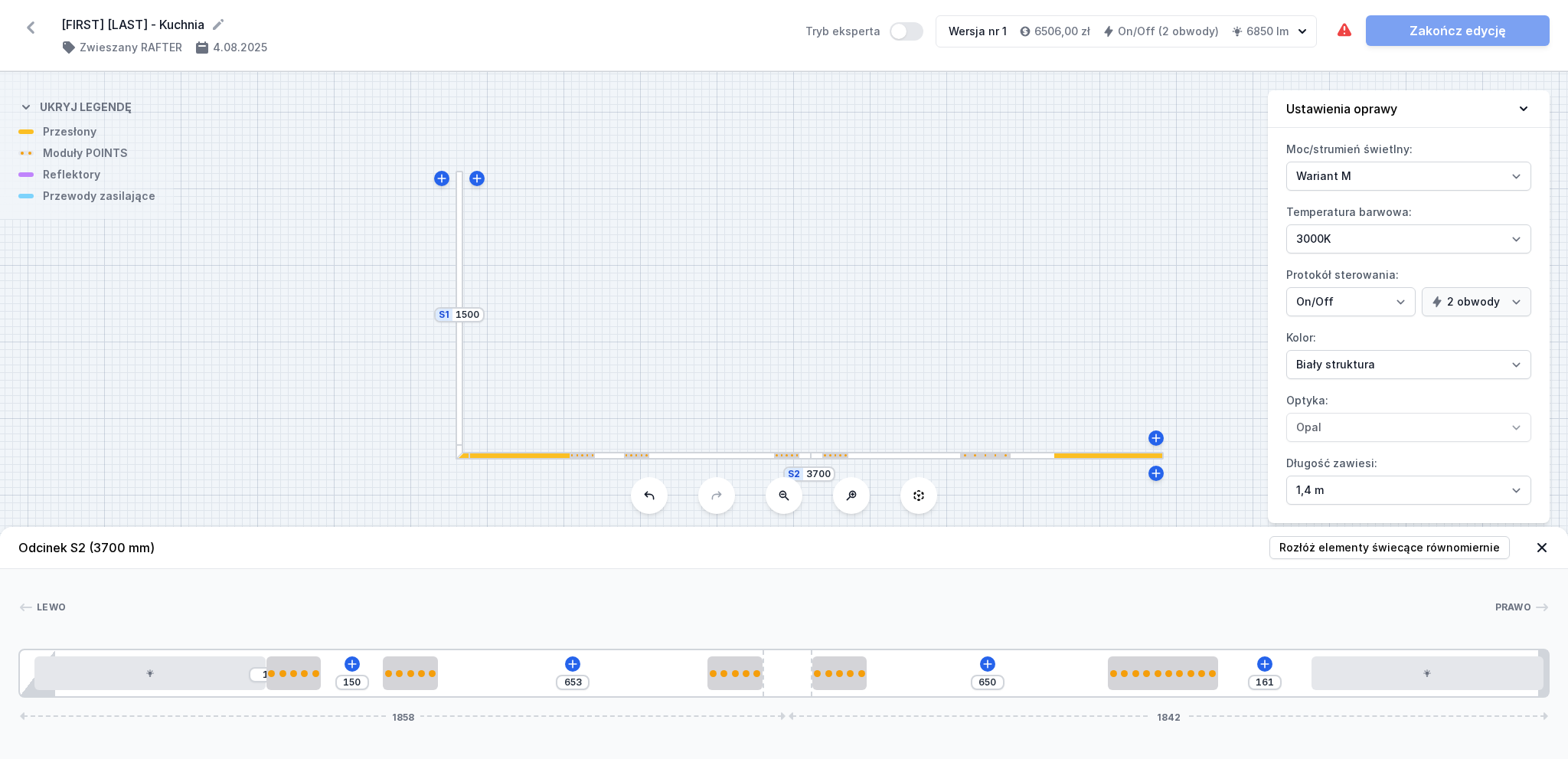 type on "156" 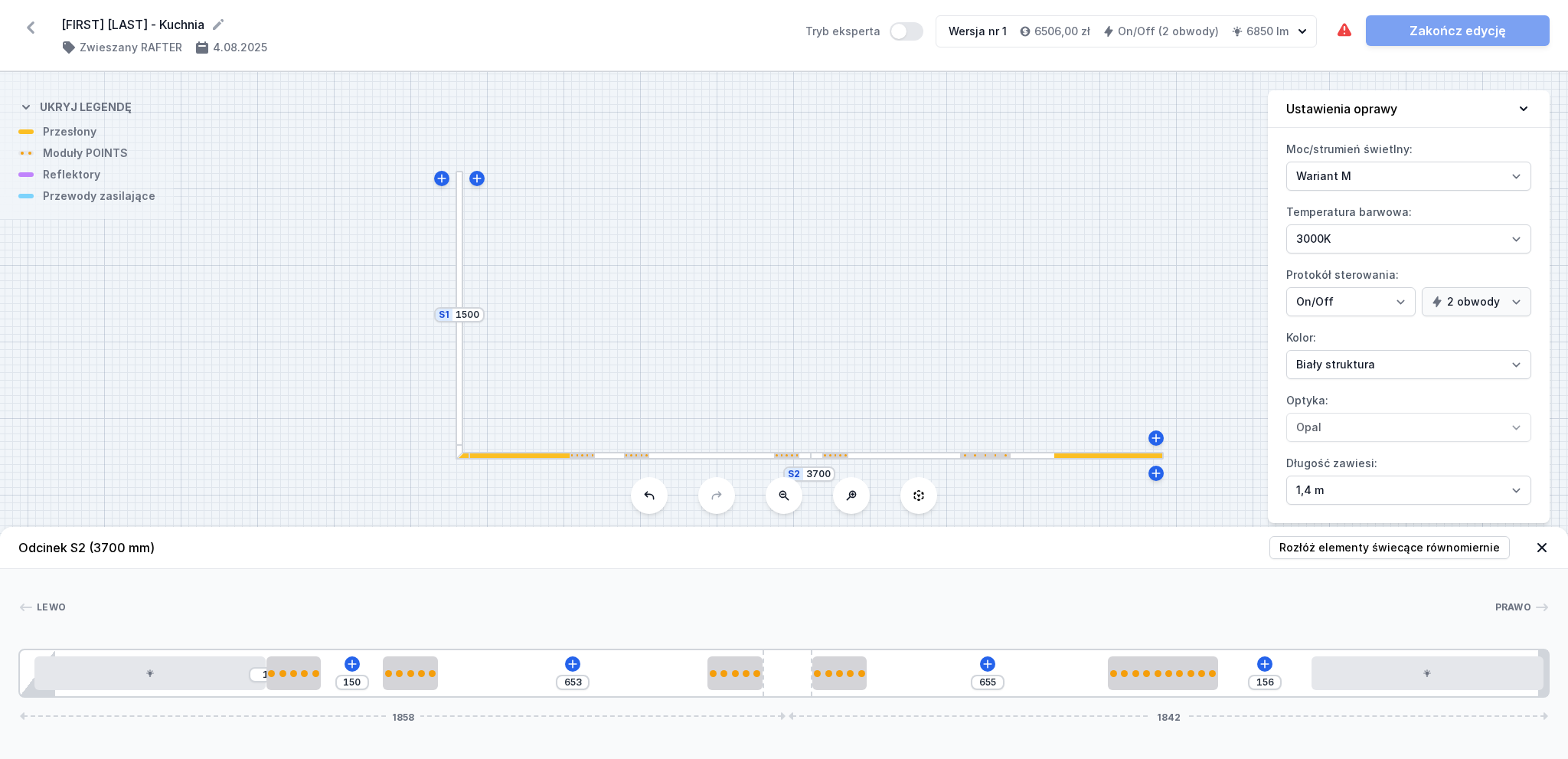 type on "149" 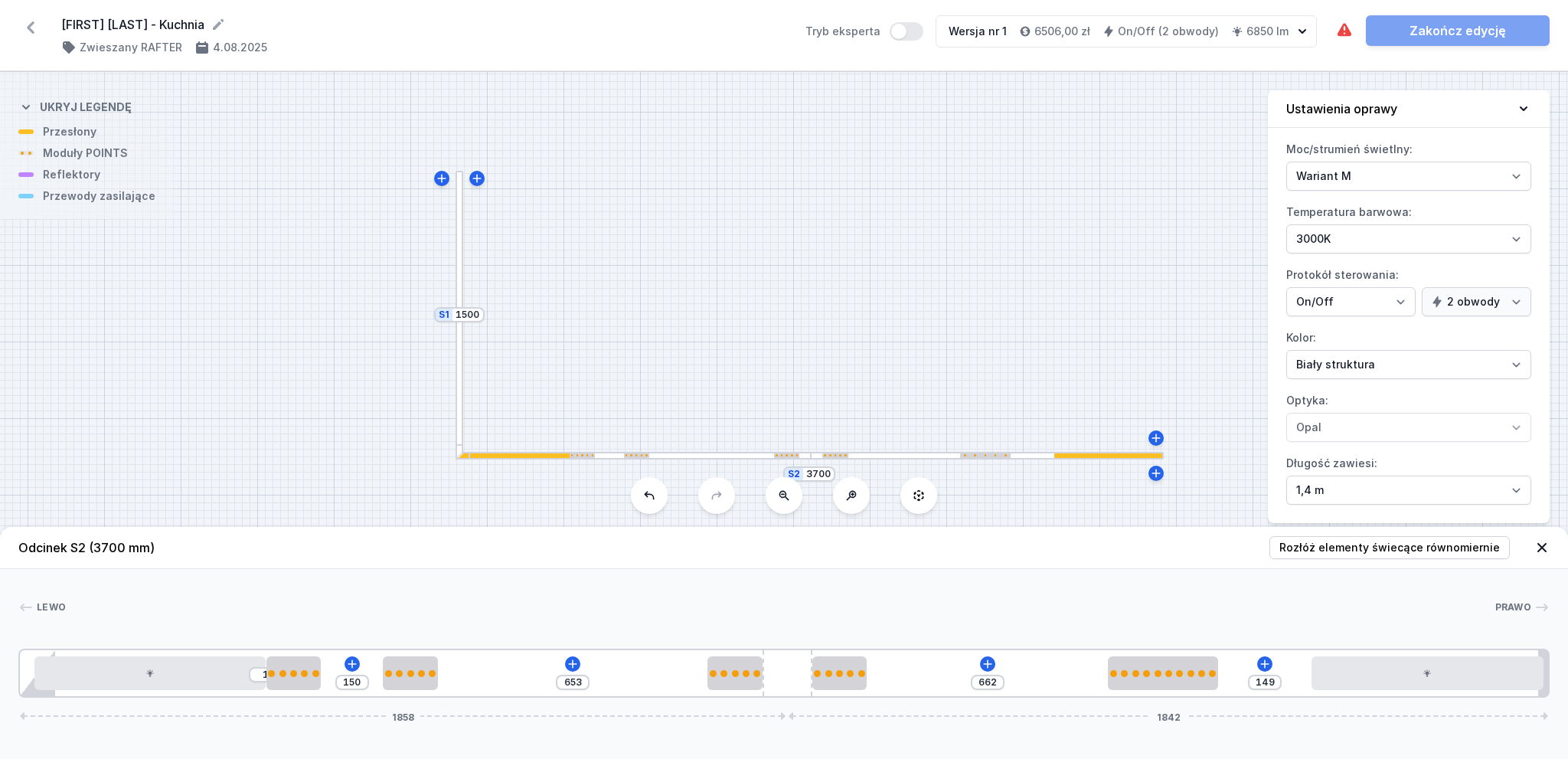 type on "143" 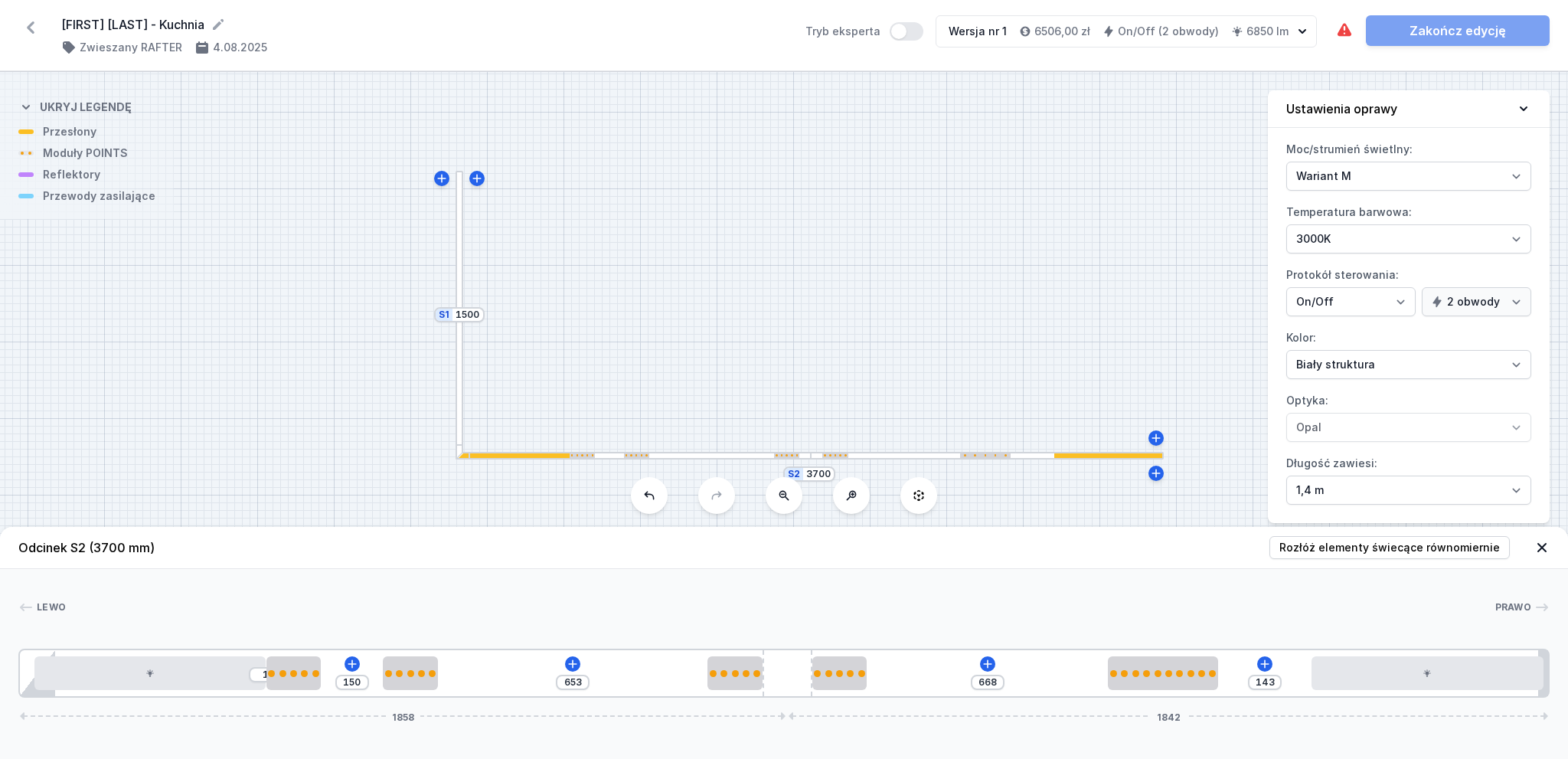 type on "136" 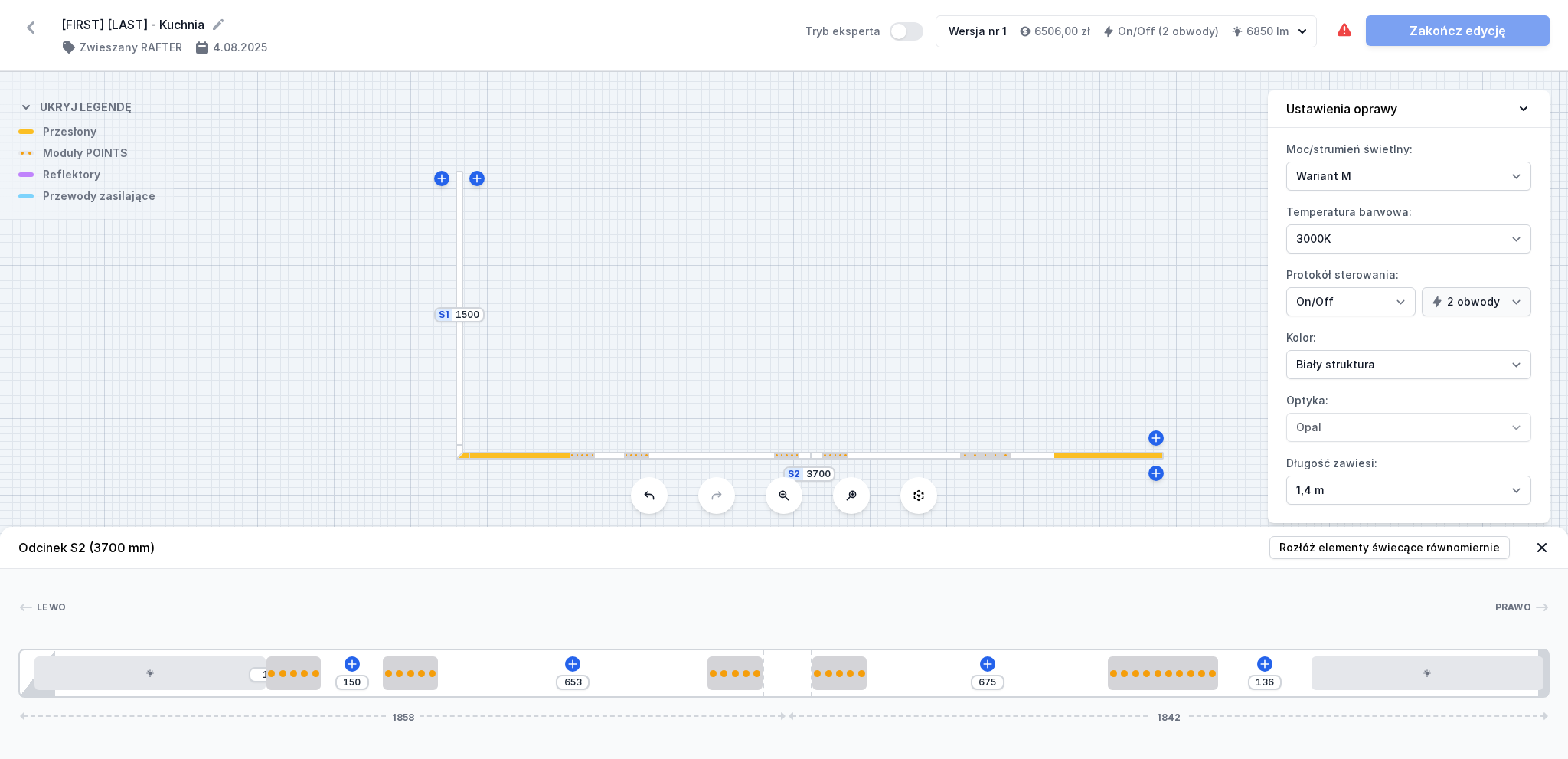 type on "134" 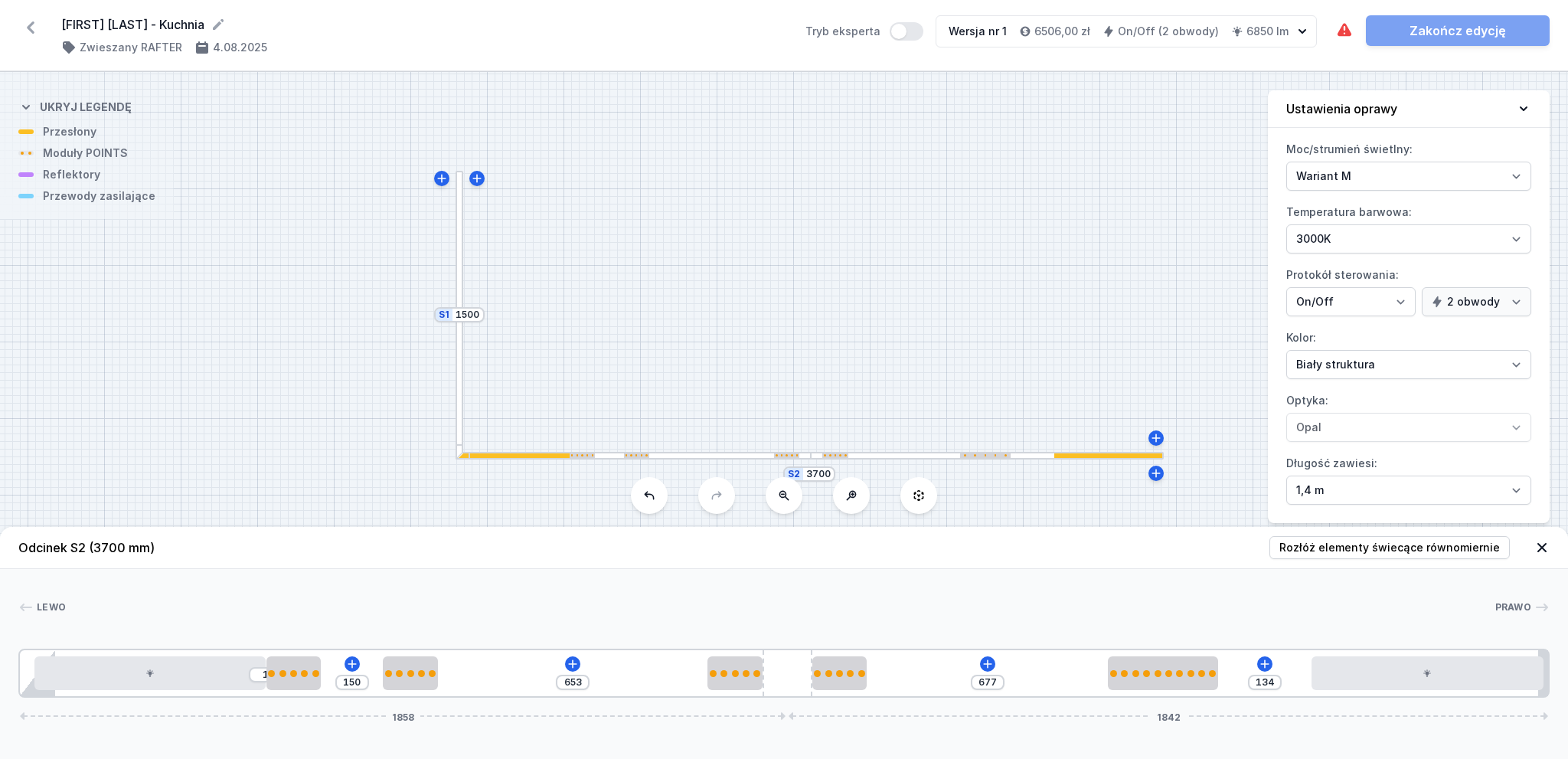 type on "130" 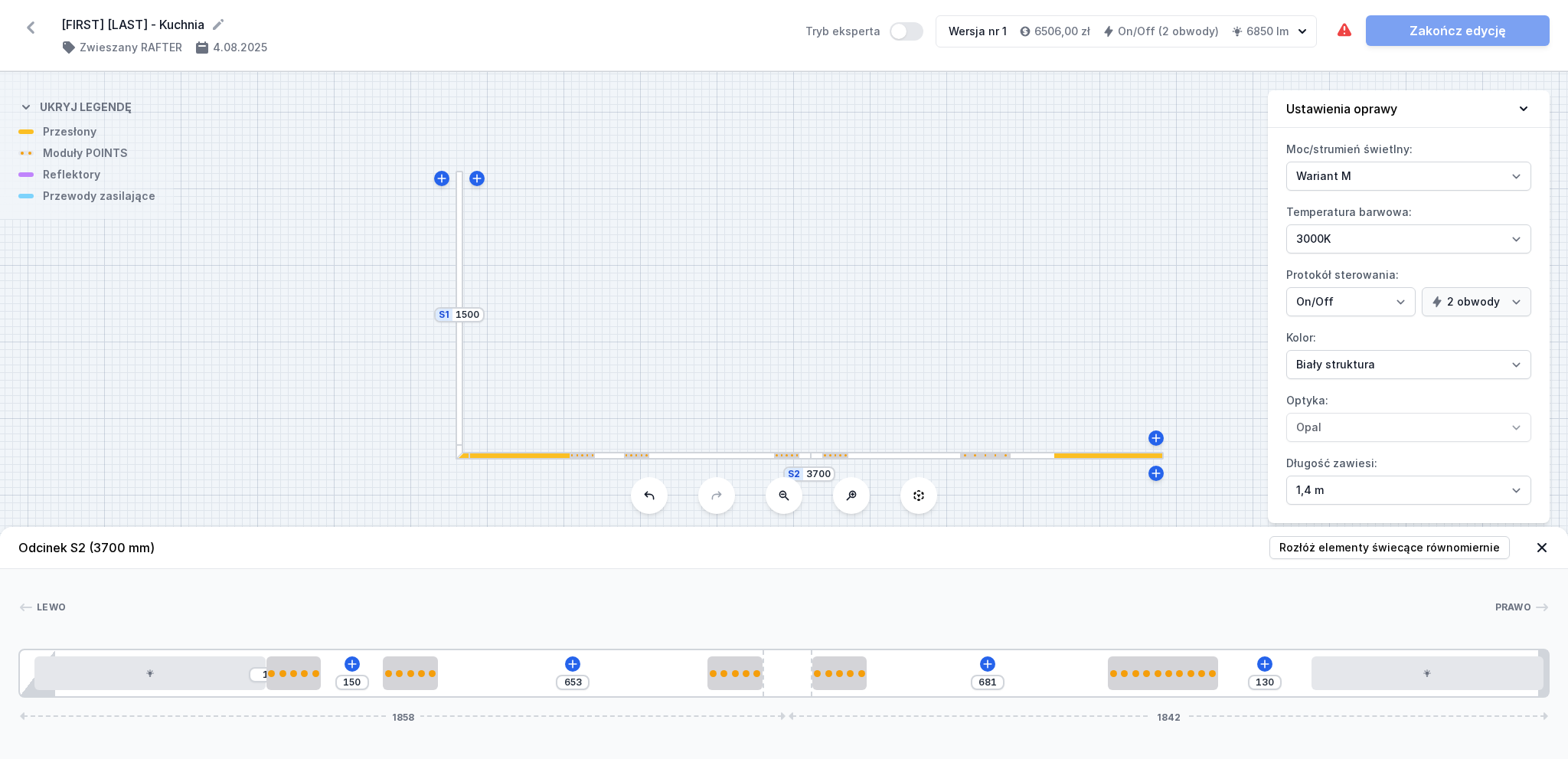type on "129" 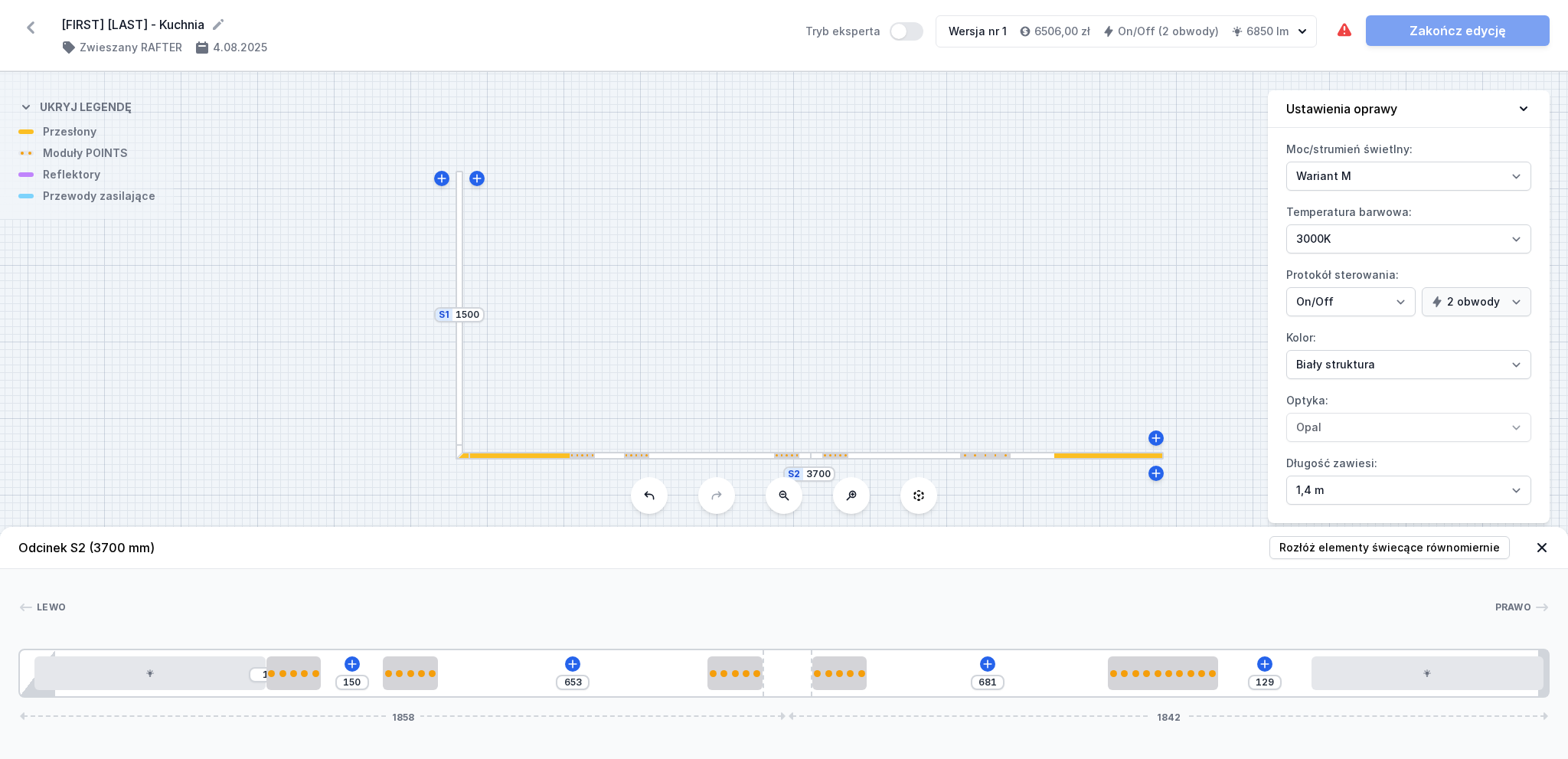 type on "682" 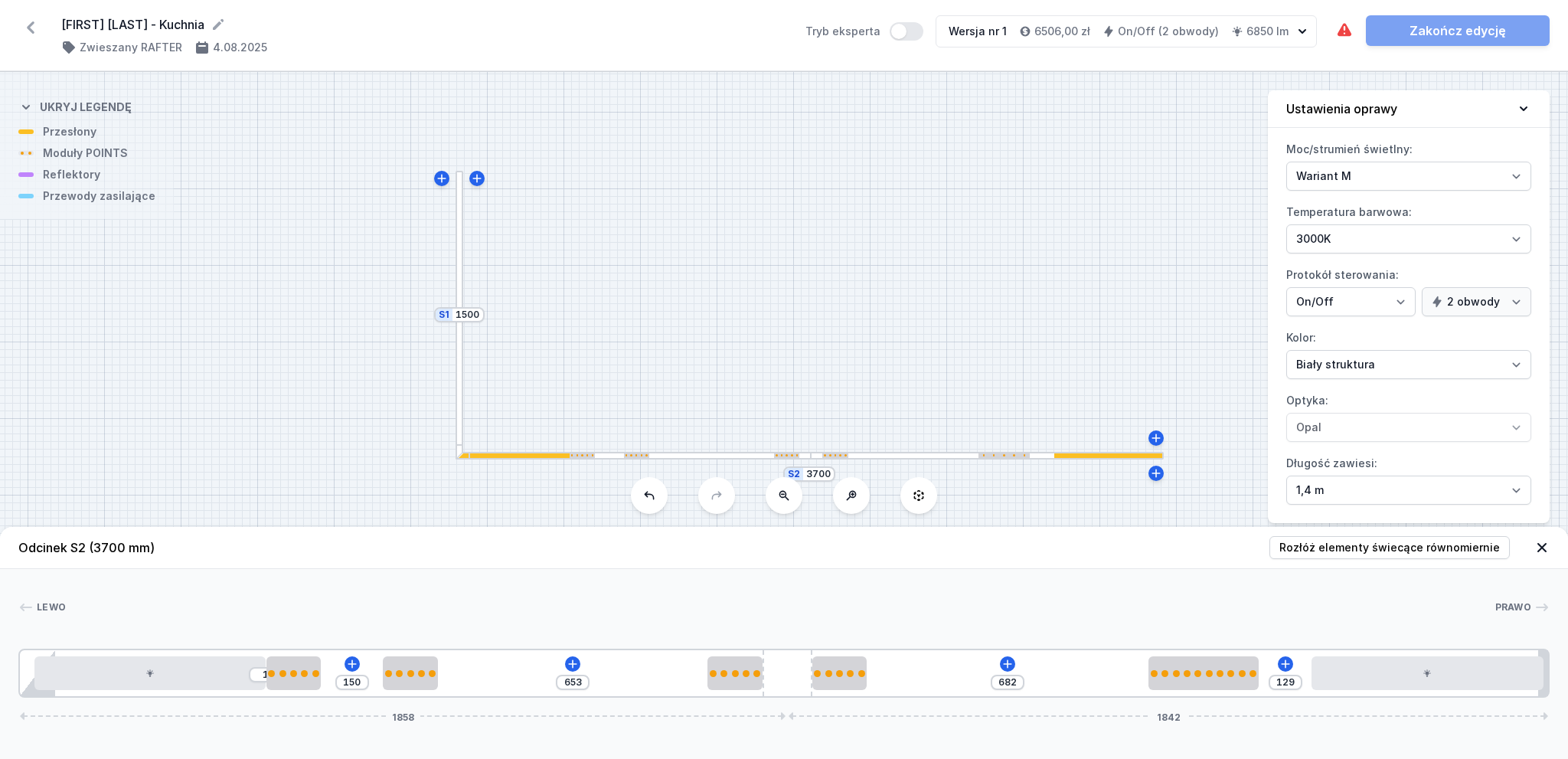 type on "118" 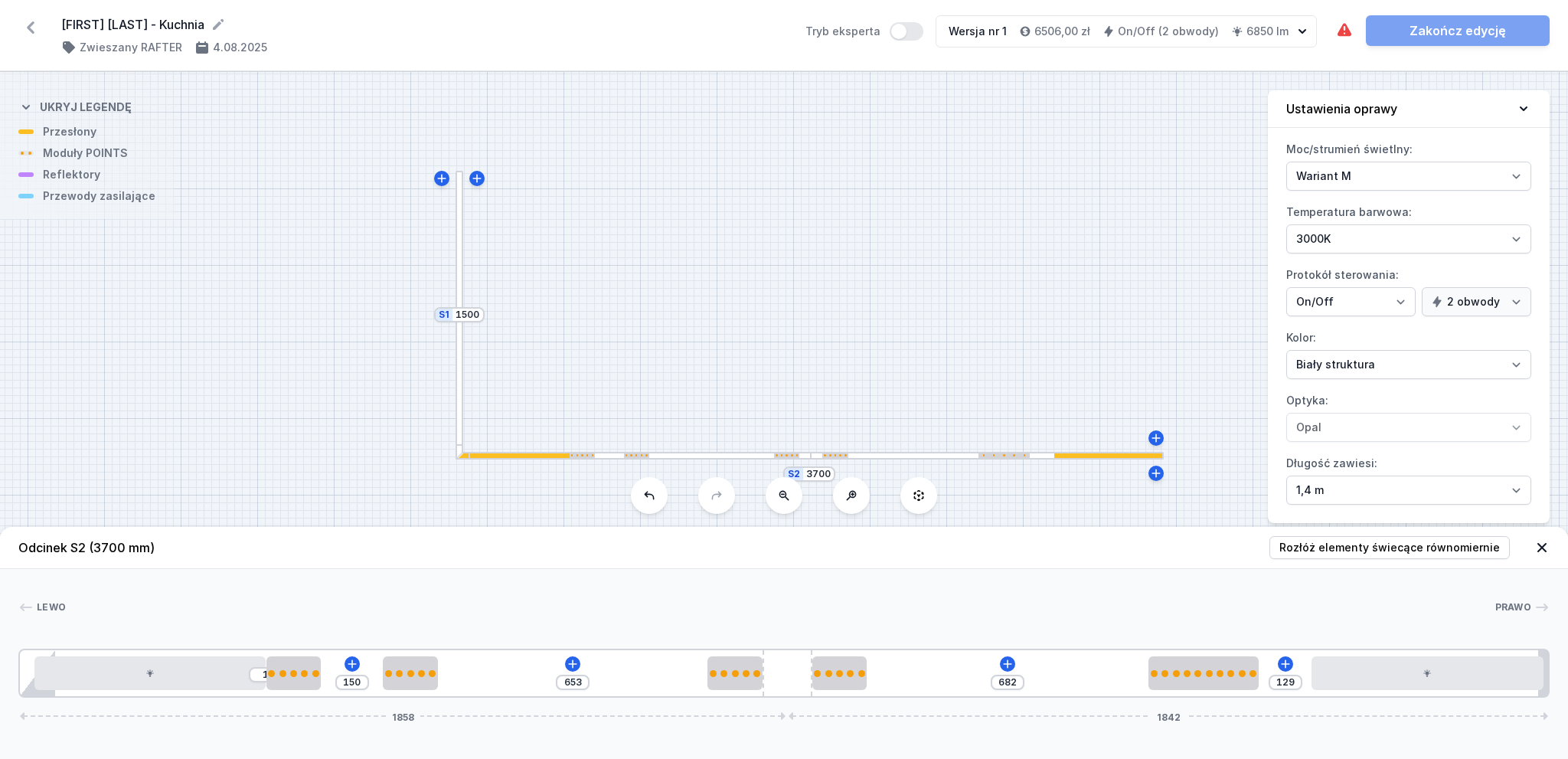 type on "693" 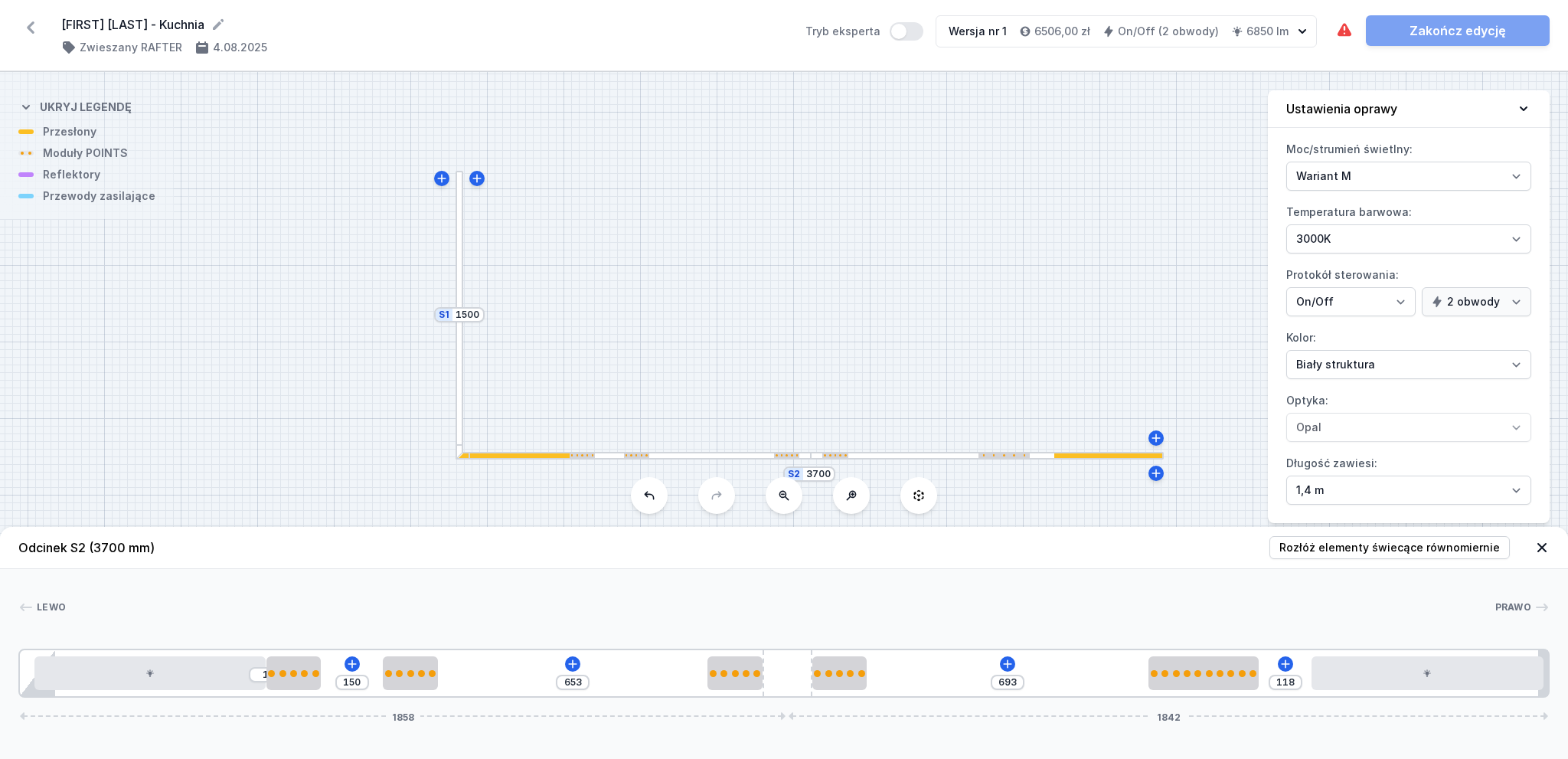 type on "112" 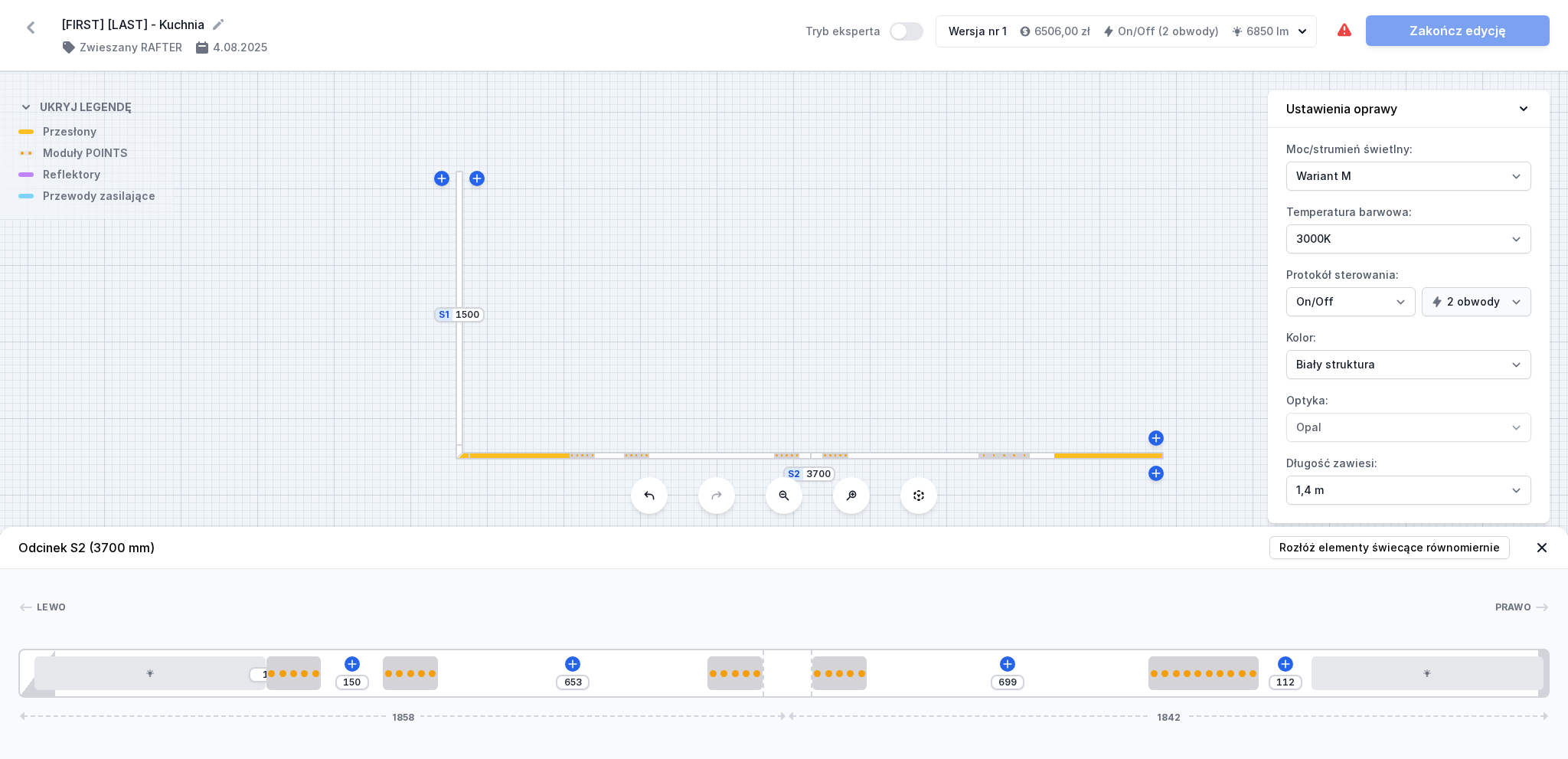 type on "108" 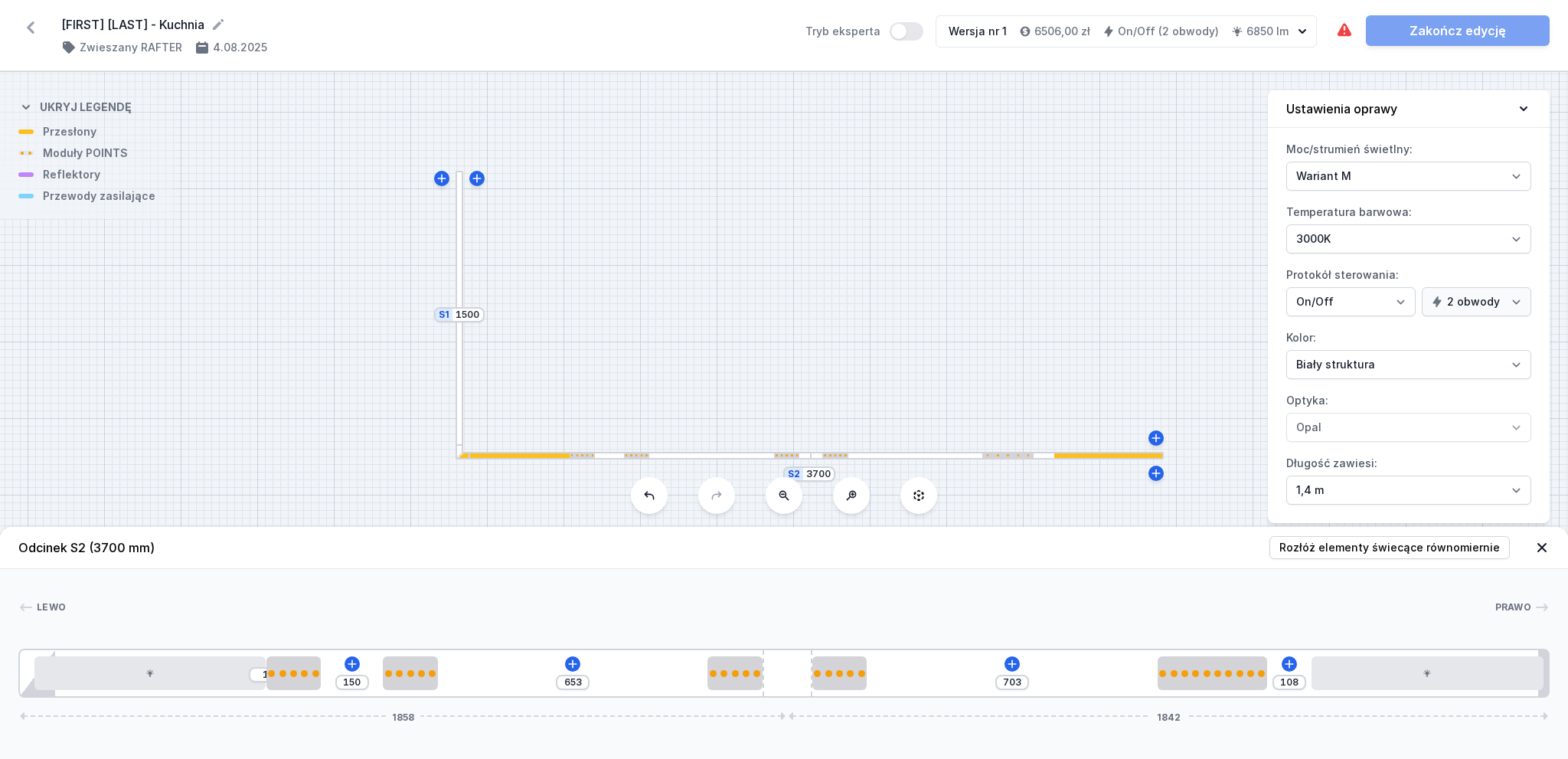 type on "99" 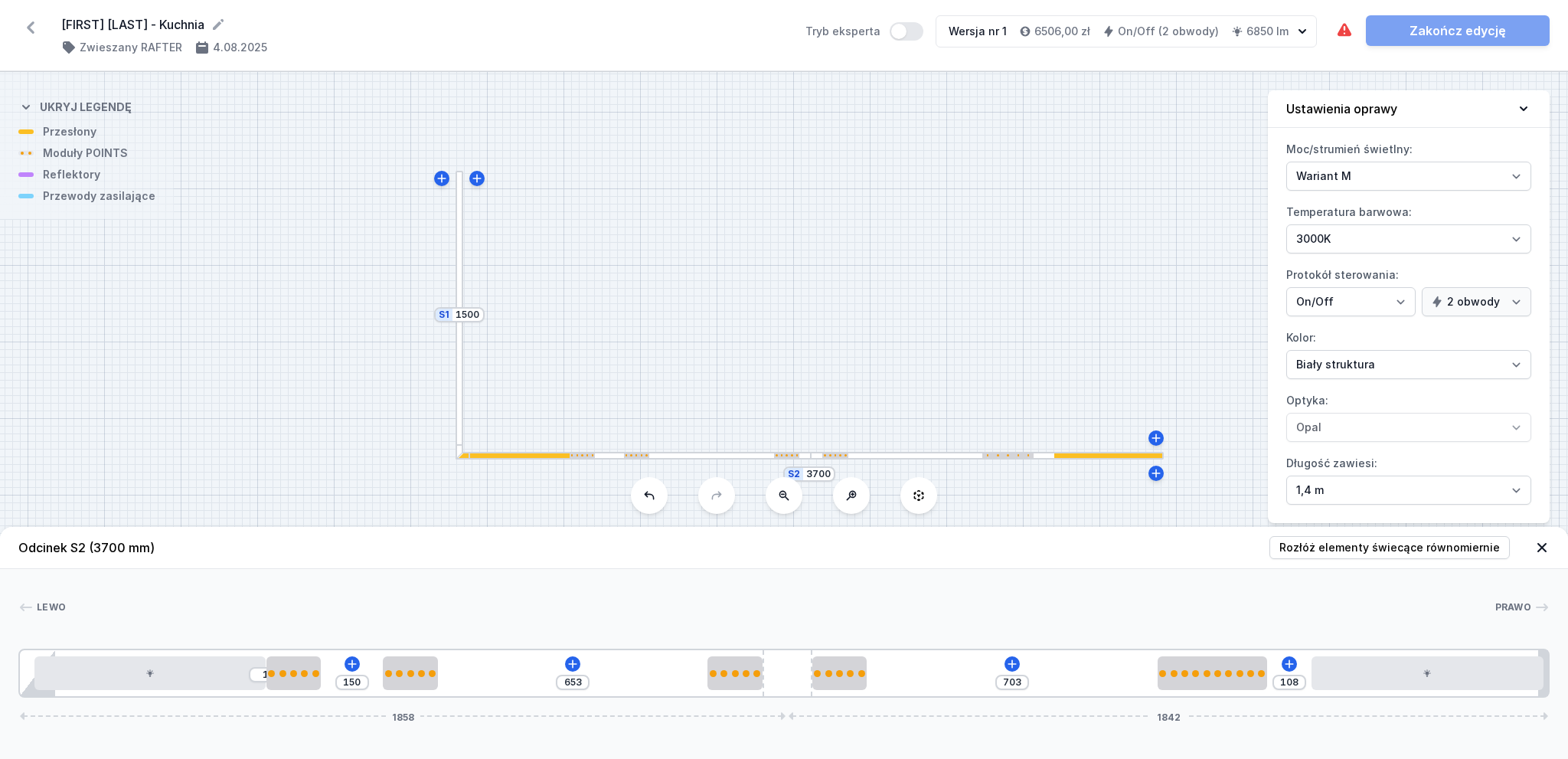 type on "712" 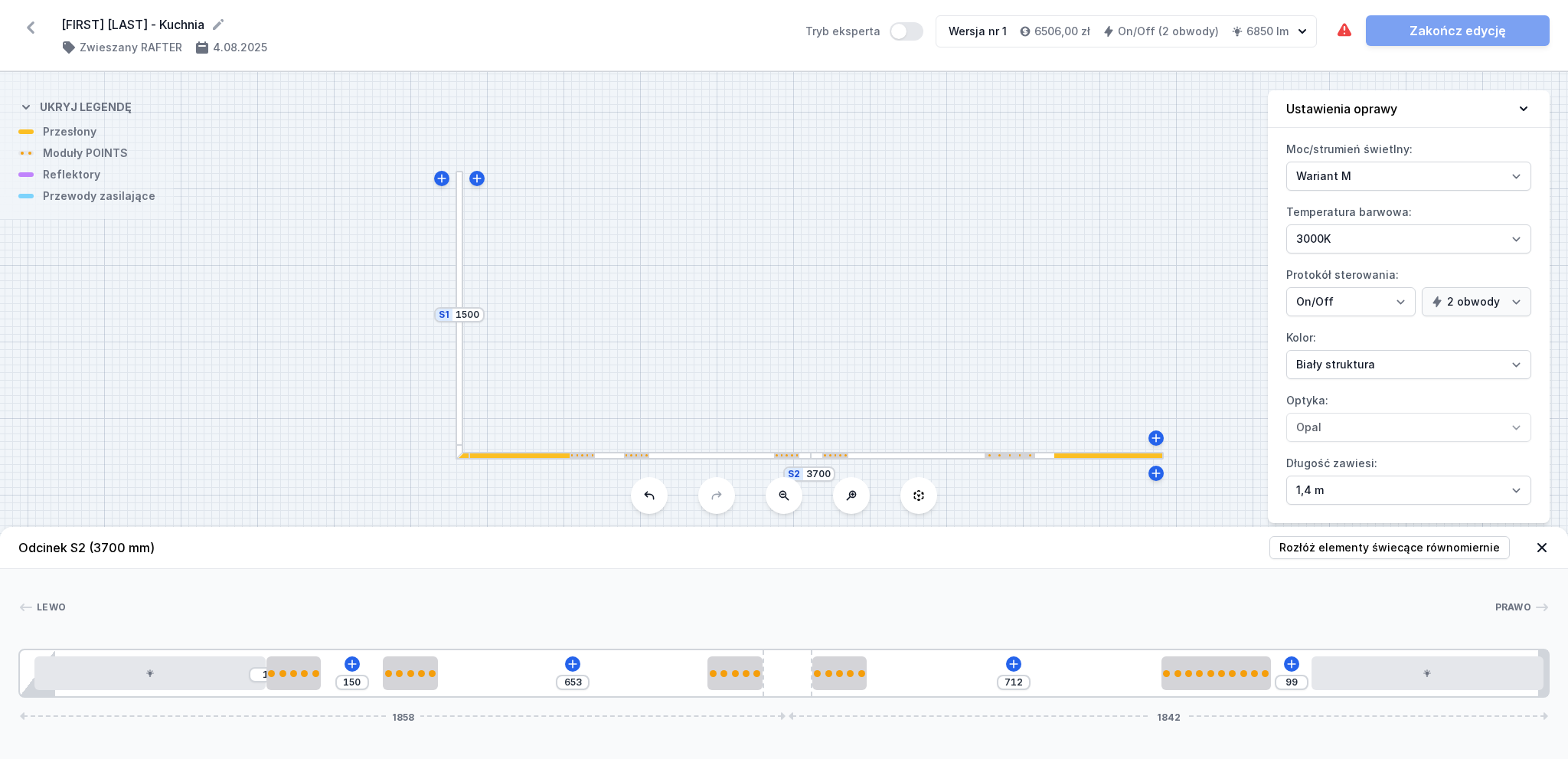 type on "88" 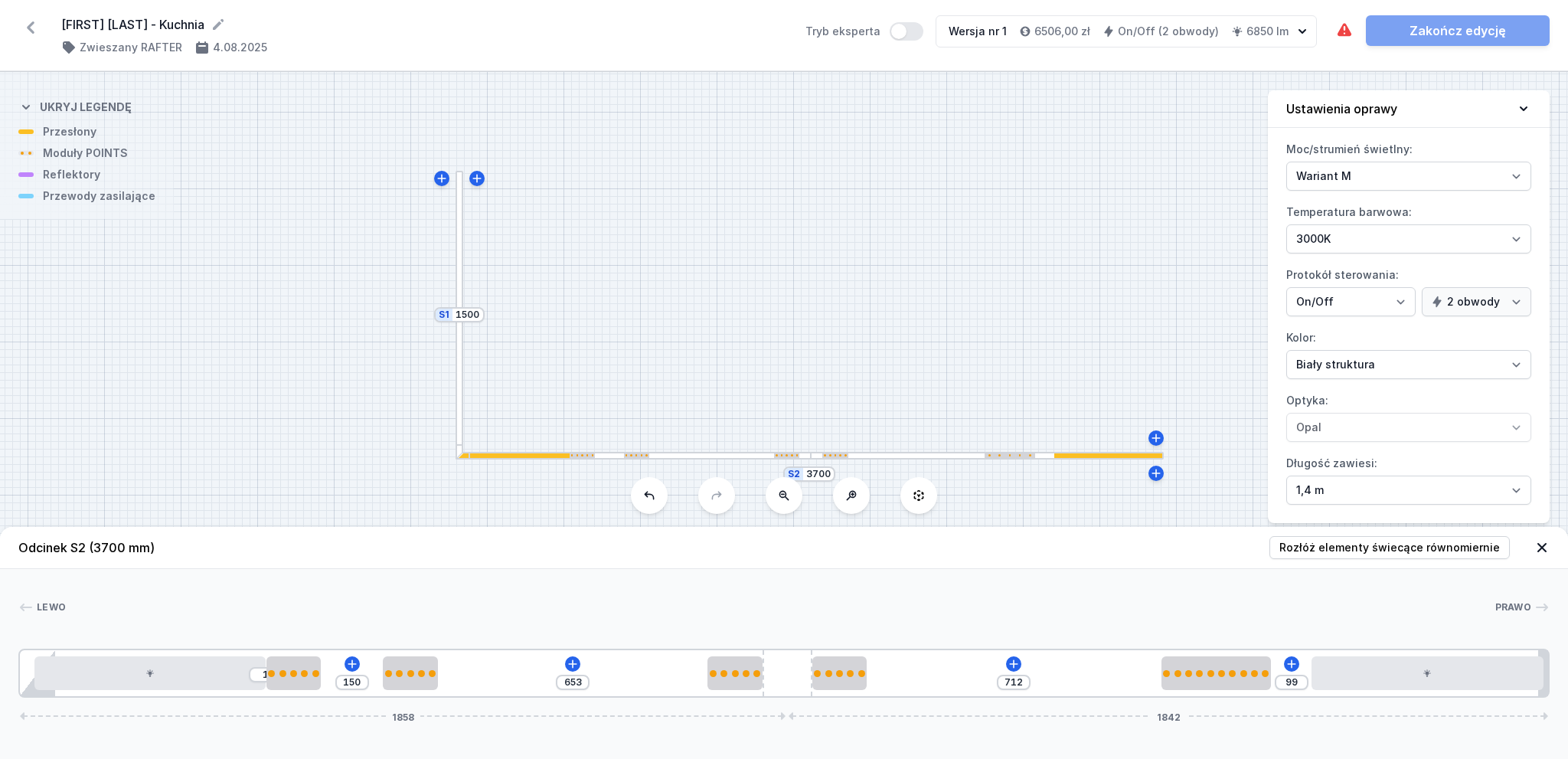 type on "723" 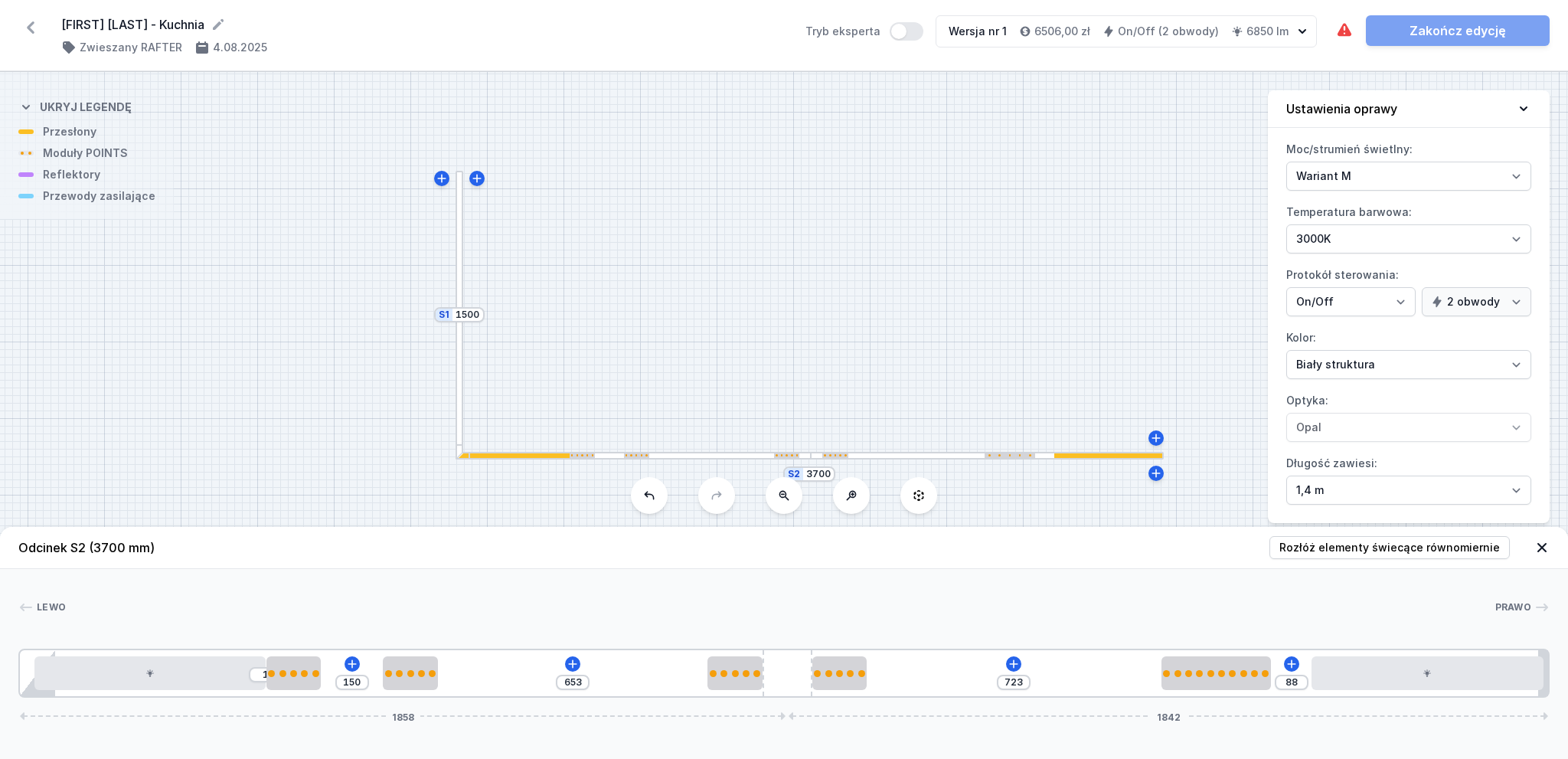 type on "68" 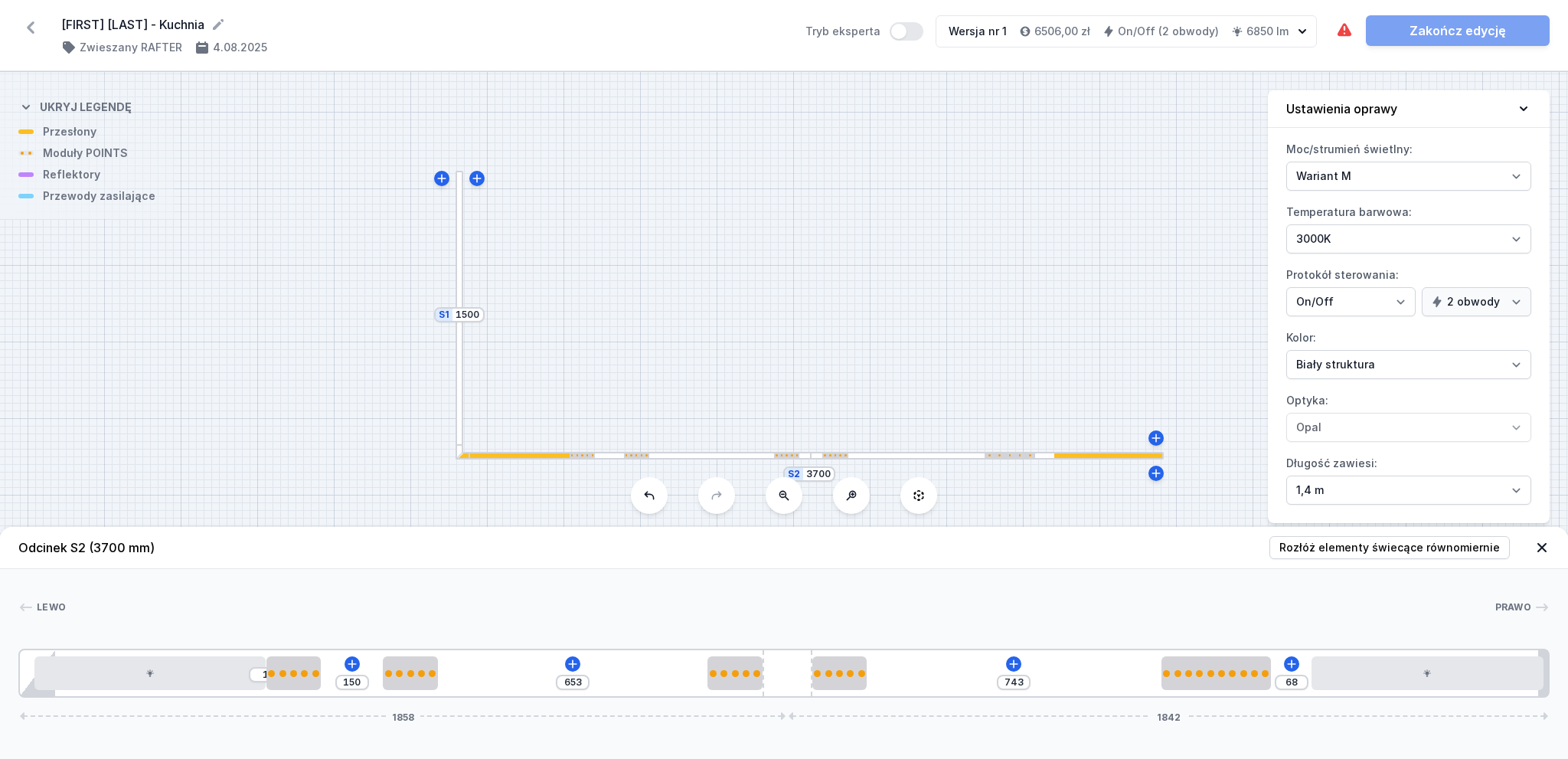 type on "1" 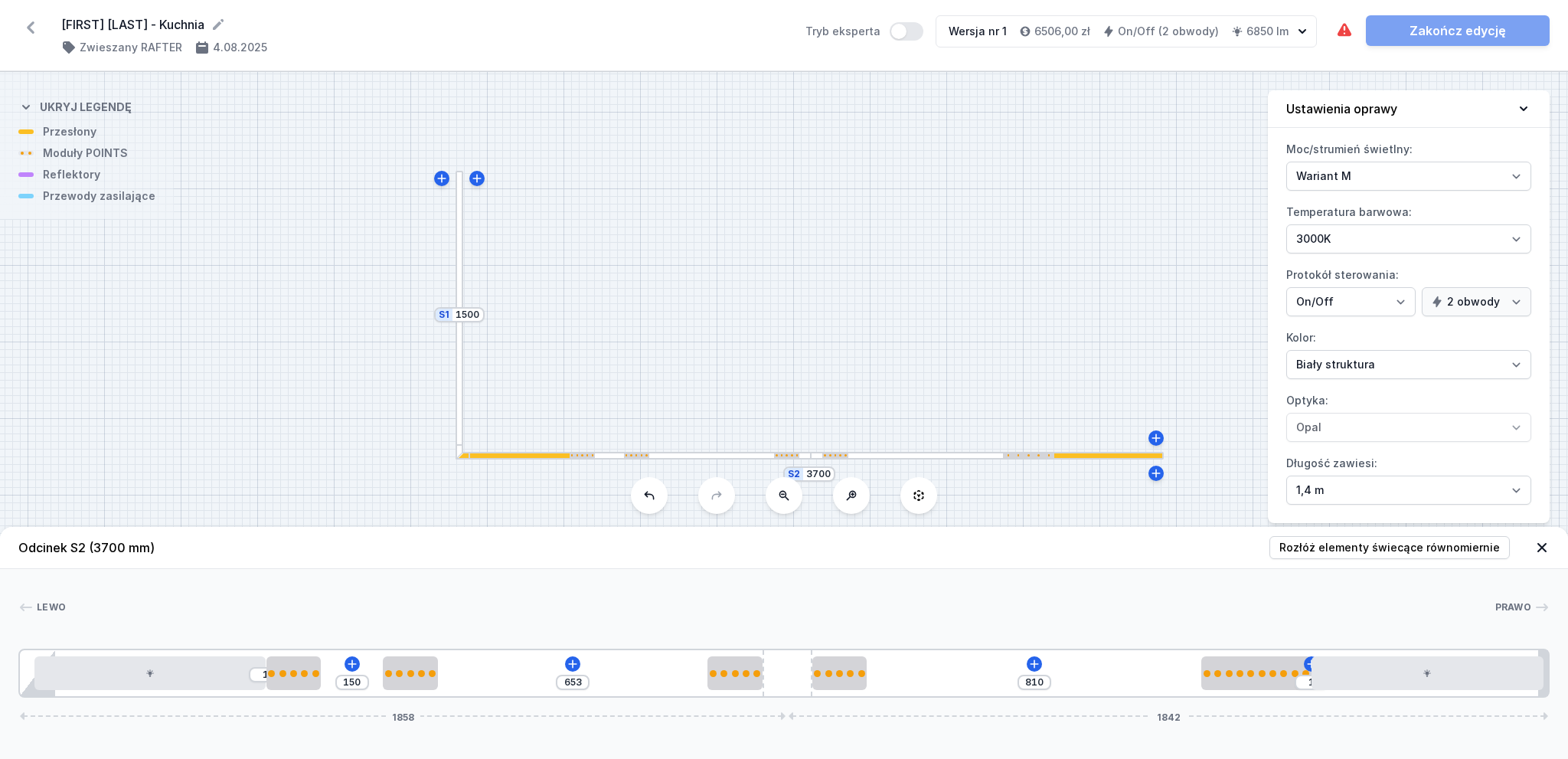 drag, startPoint x: 1160, startPoint y: 675, endPoint x: 1303, endPoint y: 683, distance: 143.2236 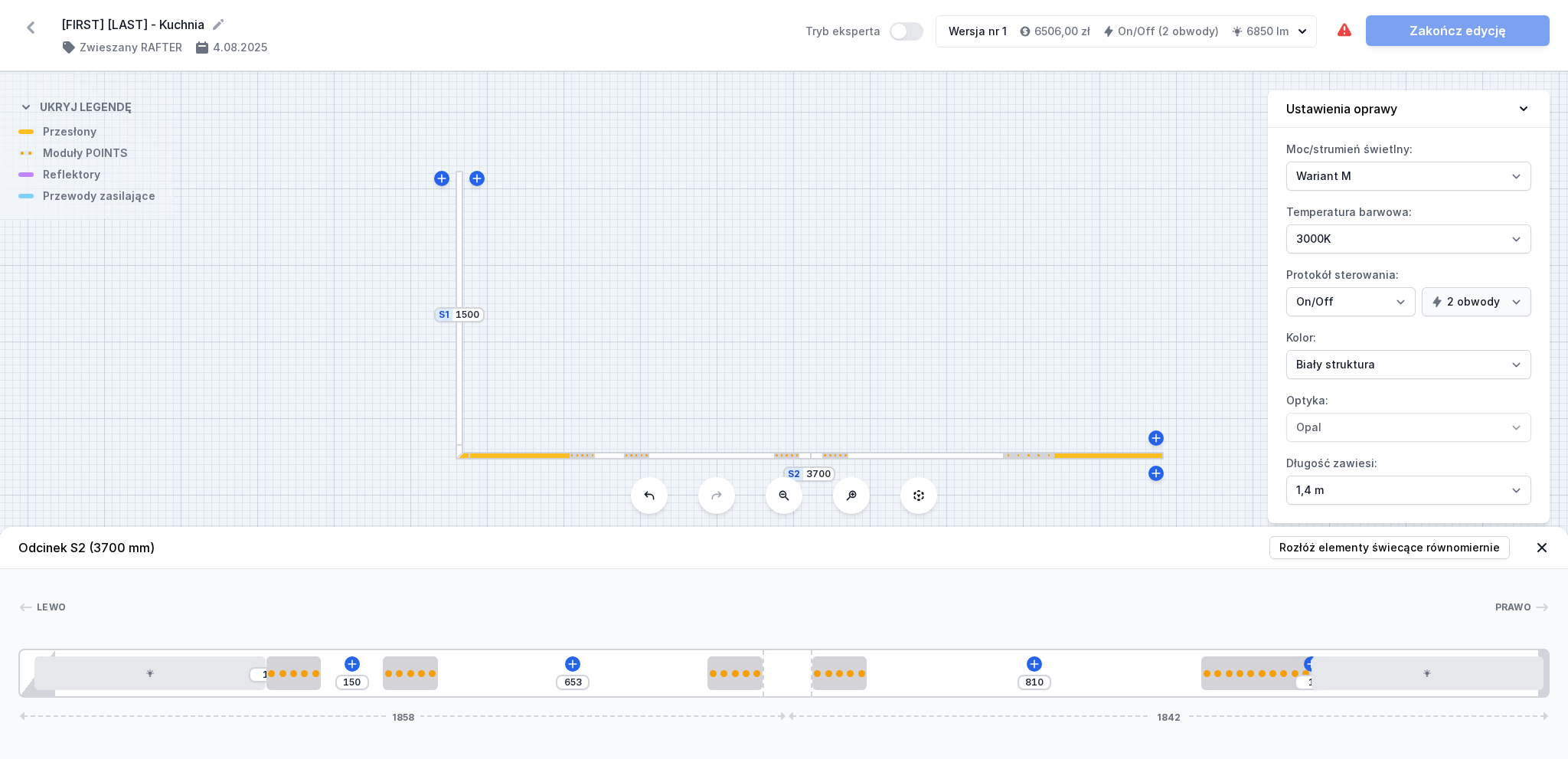click on "1 150 653 810 1 1858 1842" at bounding box center [784, 673] 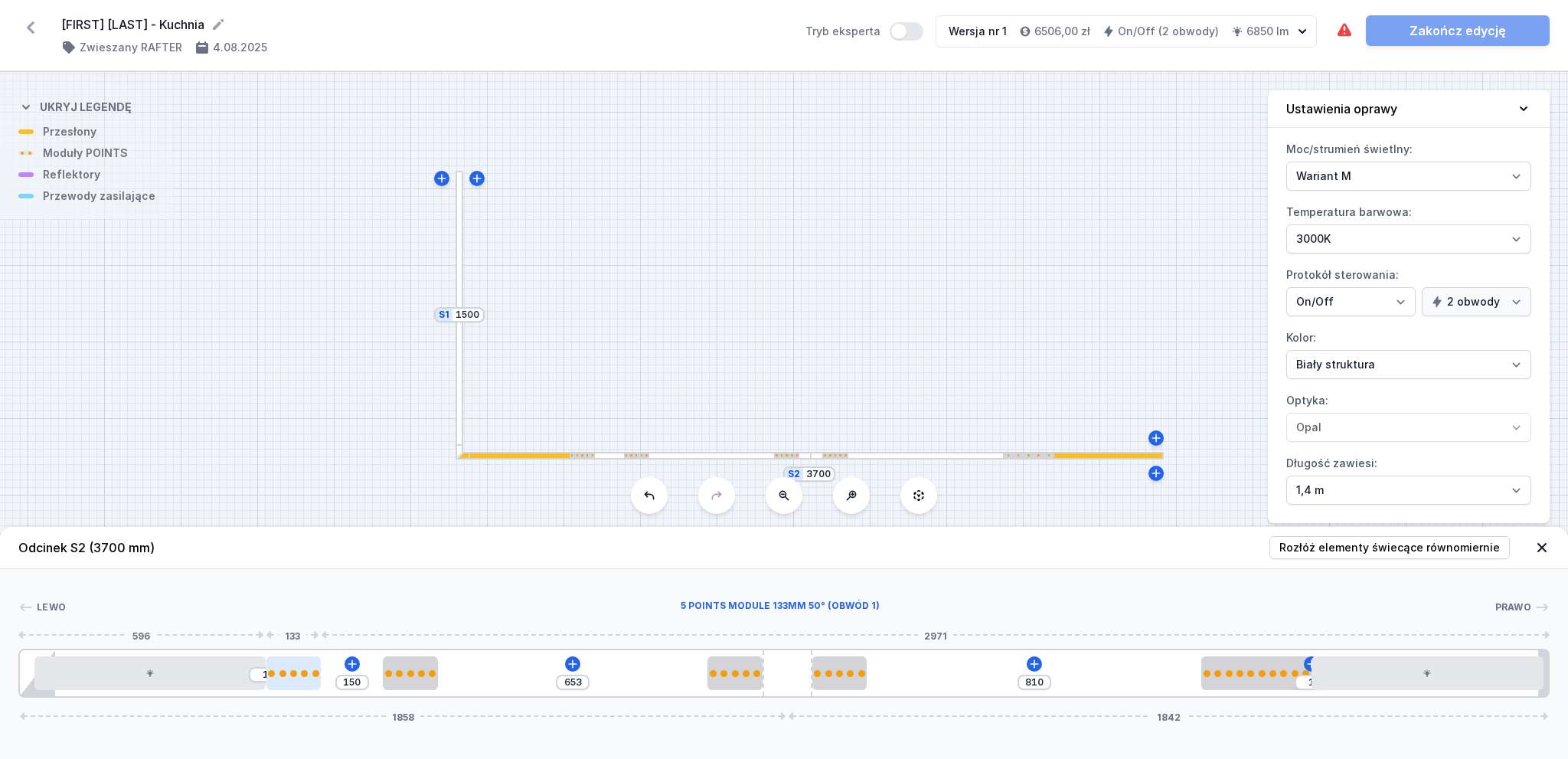 click at bounding box center (294, 673) 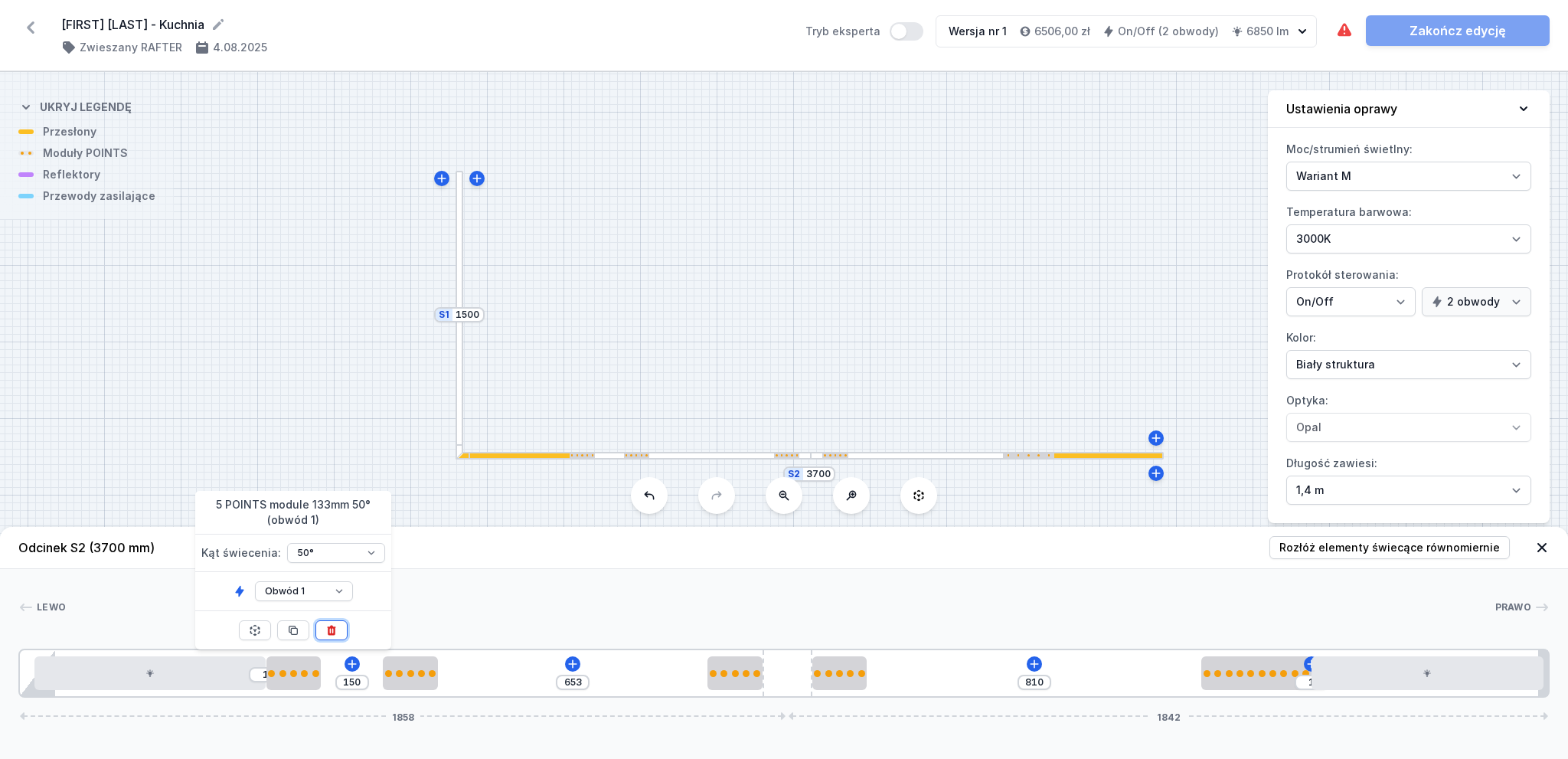 click 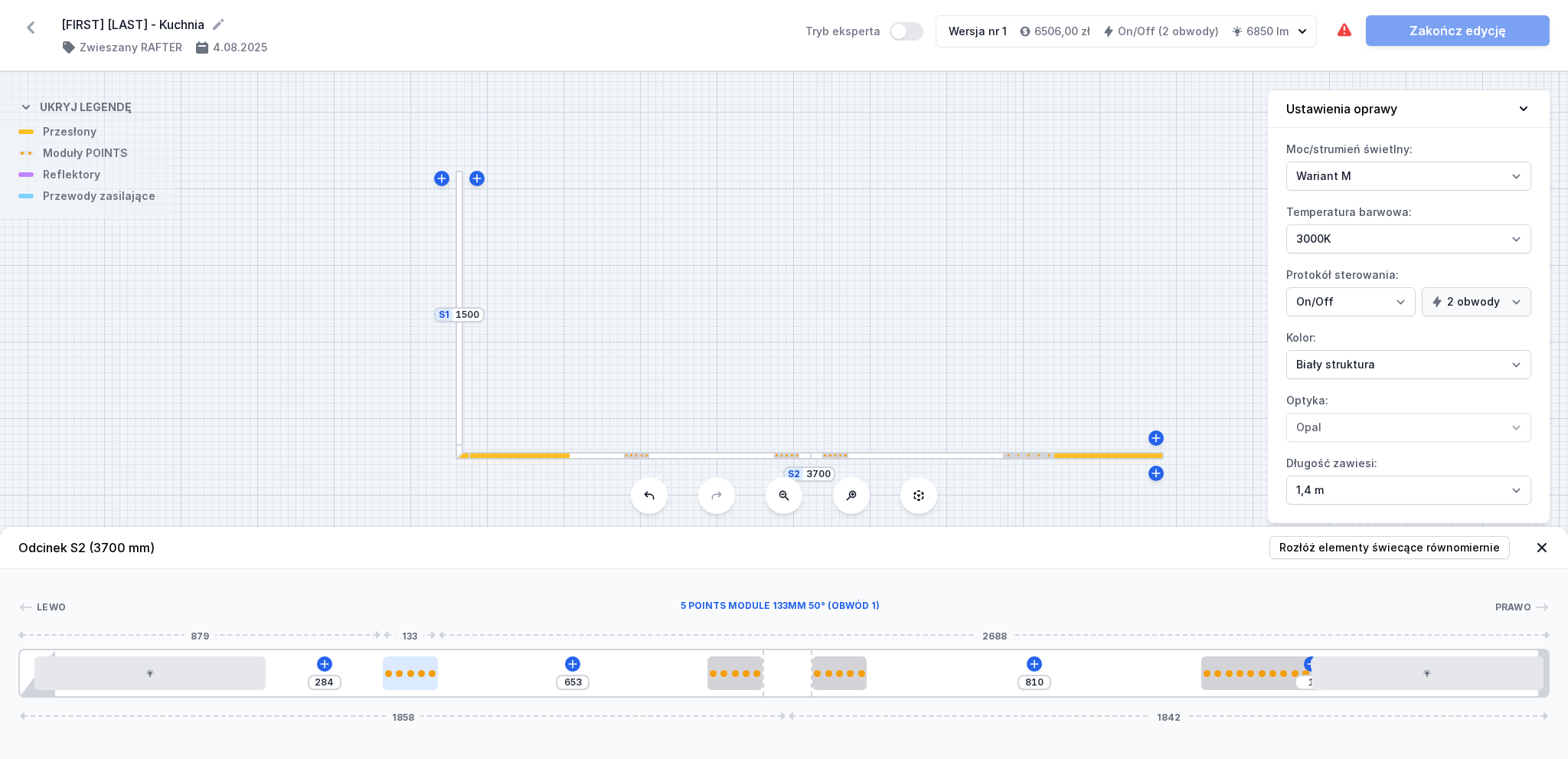 type on "647" 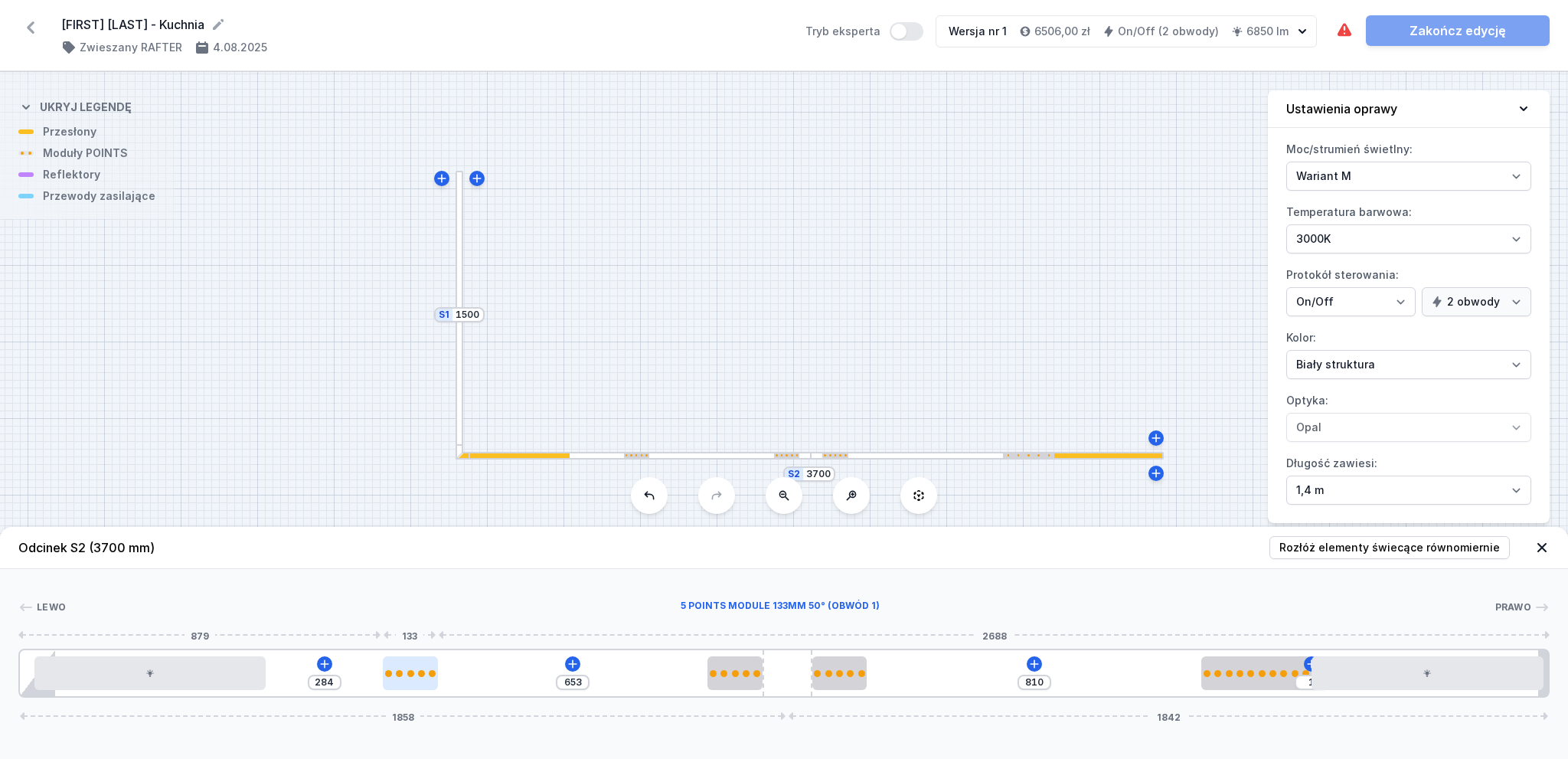 type on "290" 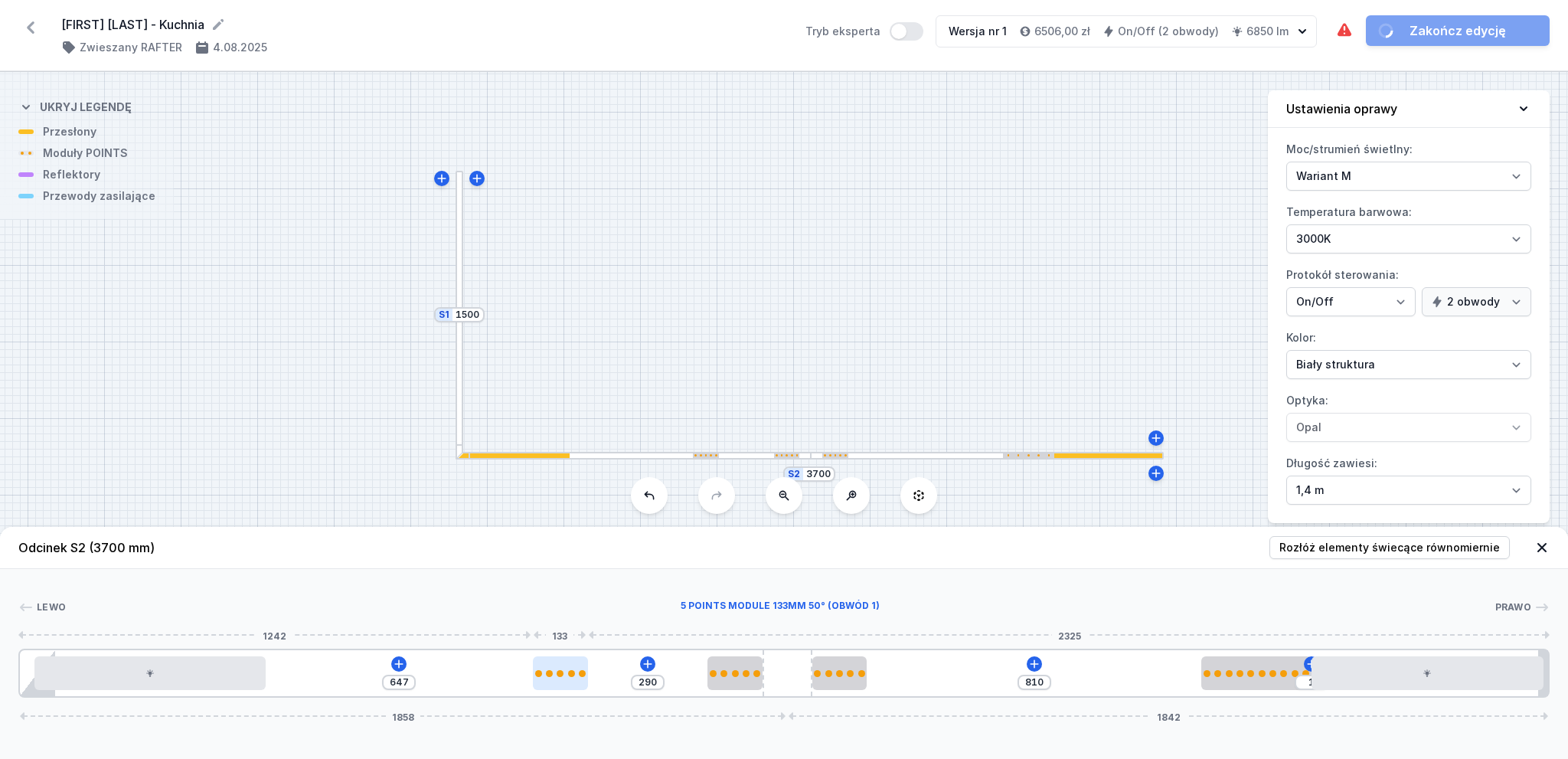 drag, startPoint x: 416, startPoint y: 672, endPoint x: 560, endPoint y: 676, distance: 144.05554 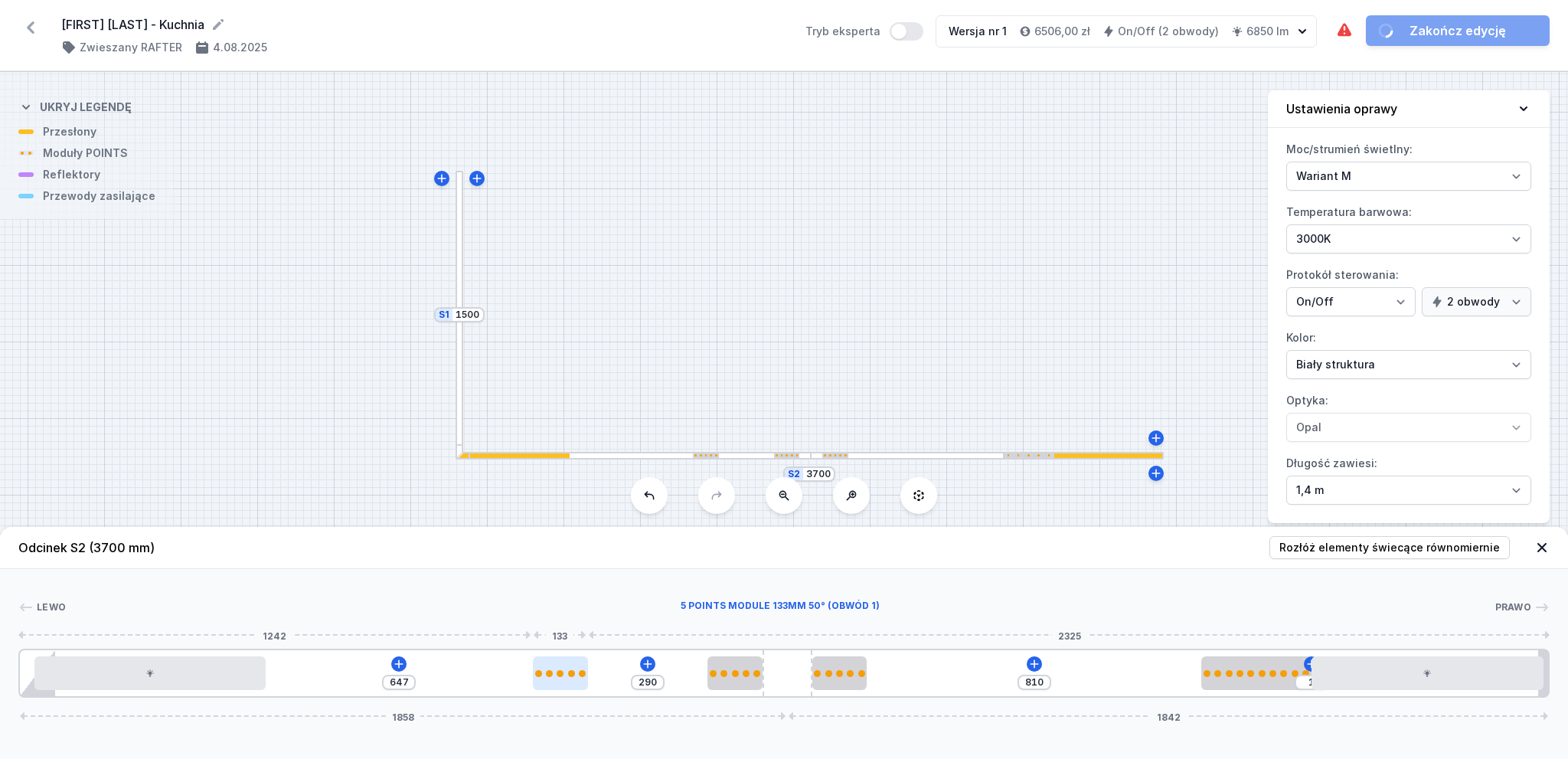 click at bounding box center [560, 673] 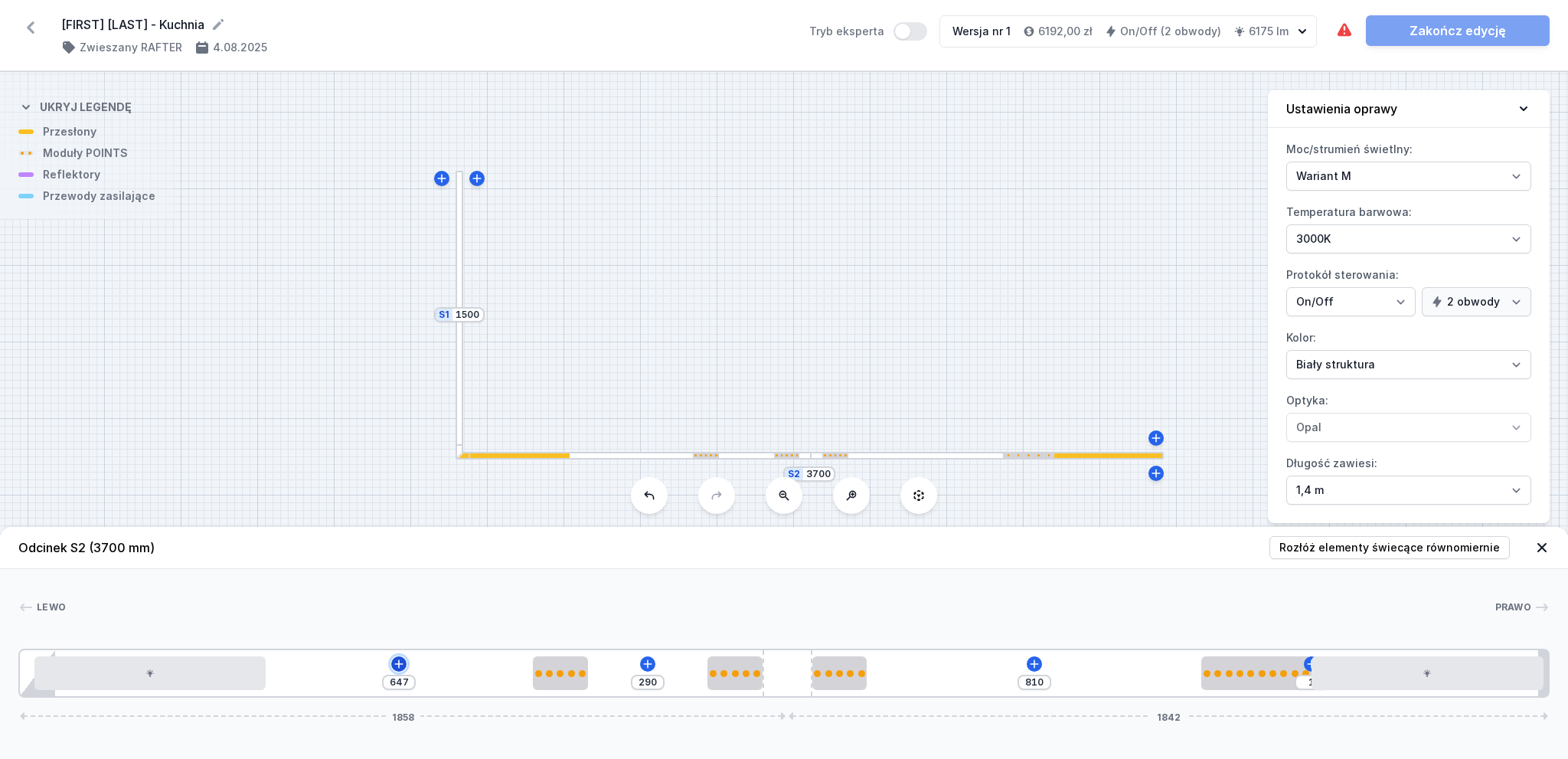 click 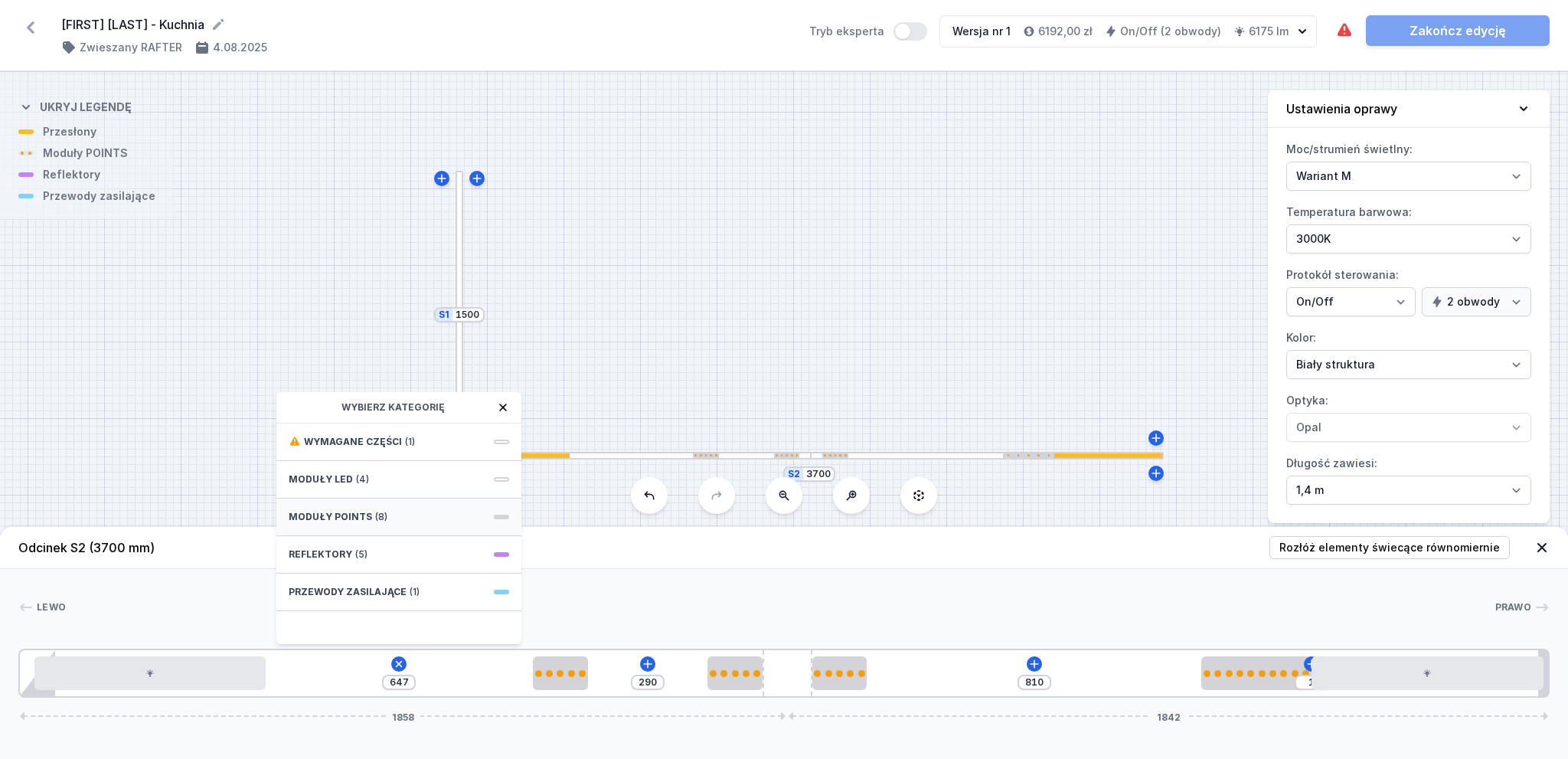 click on "Moduły POINTS (8)" at bounding box center [399, 517] 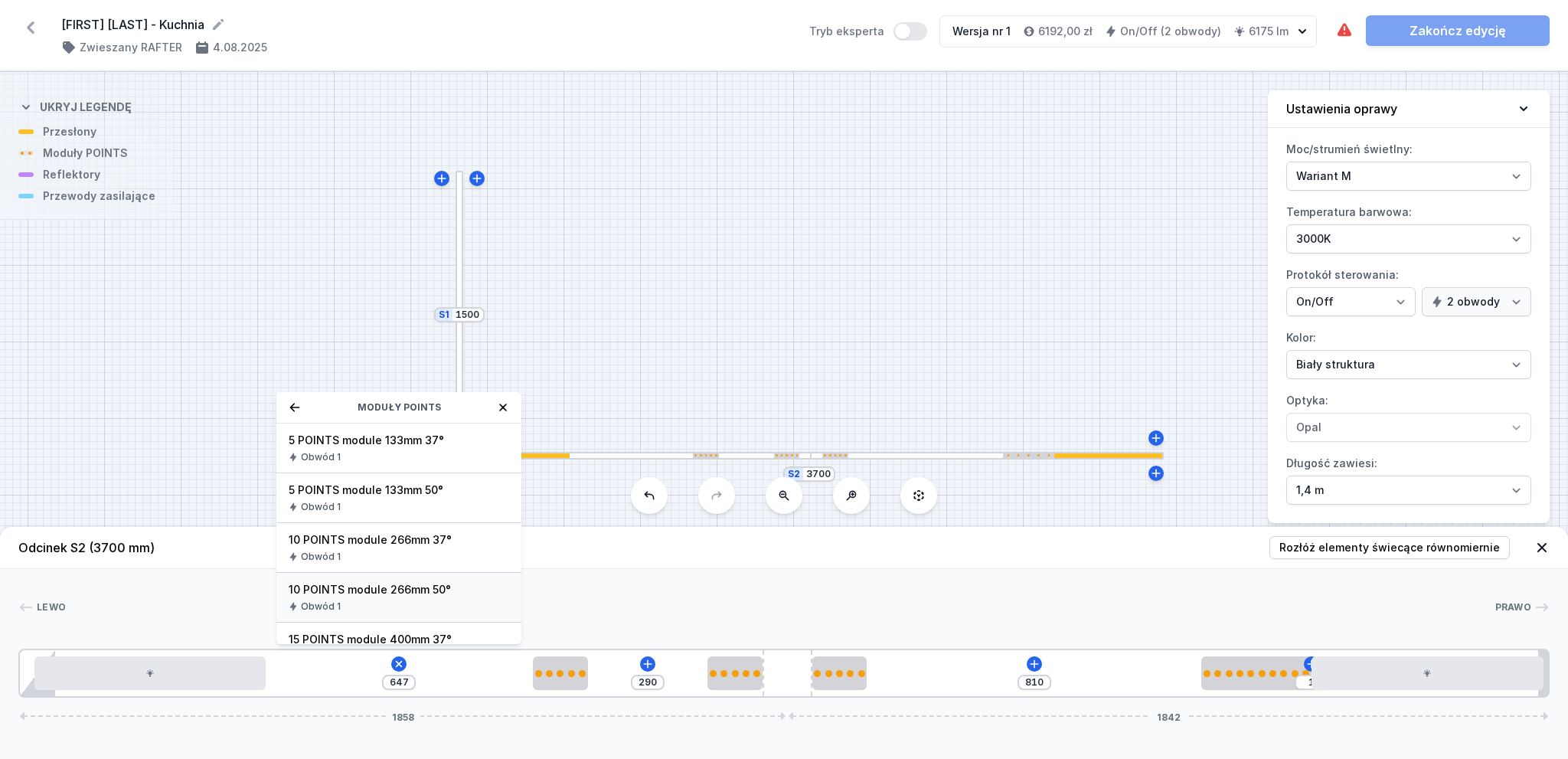 click on "10 POINTS module 266mm 50°   Obwód 1" at bounding box center [399, 597] 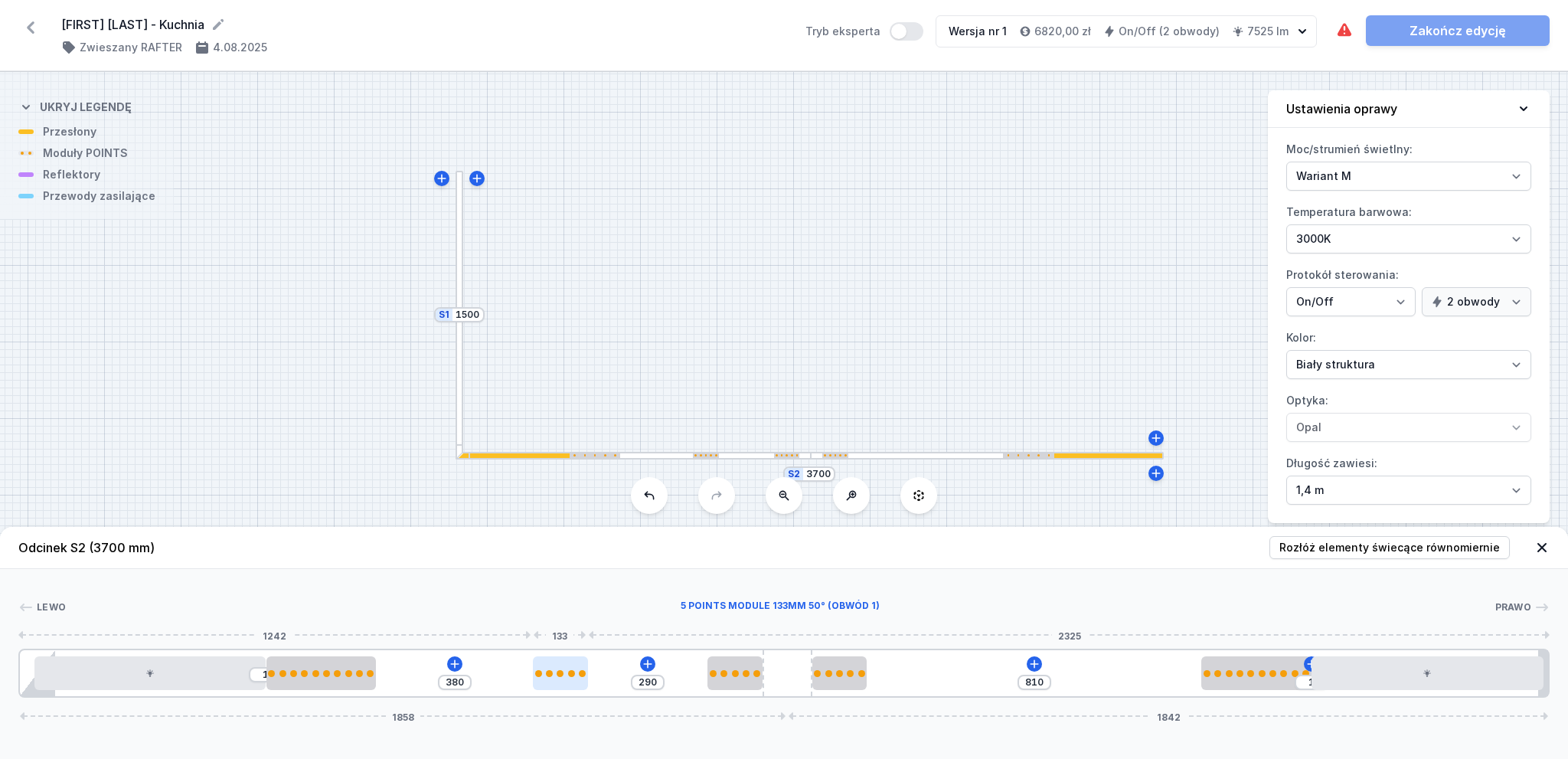 click at bounding box center [560, 673] 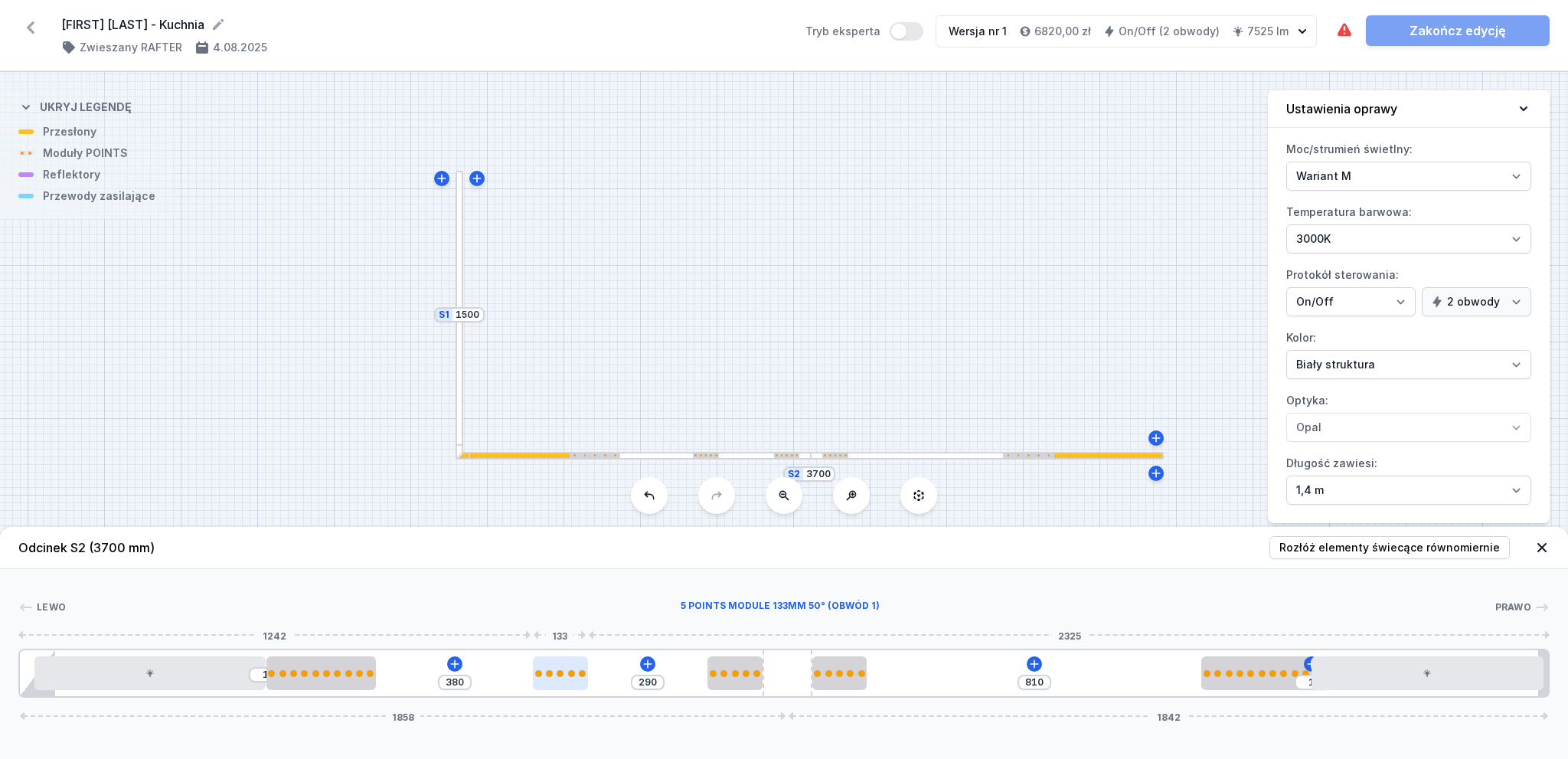 type on "395" 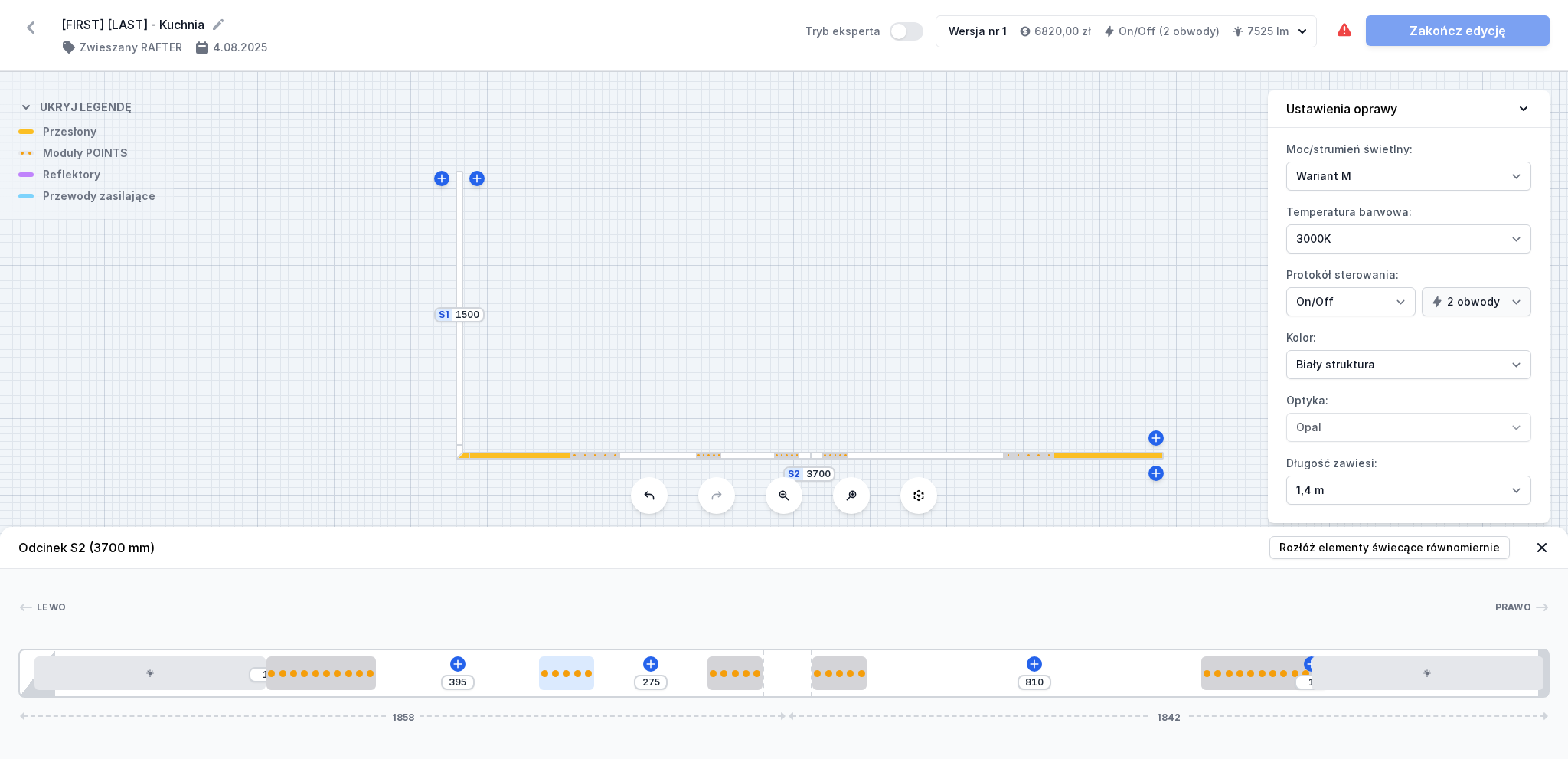 click at bounding box center (588, 673) 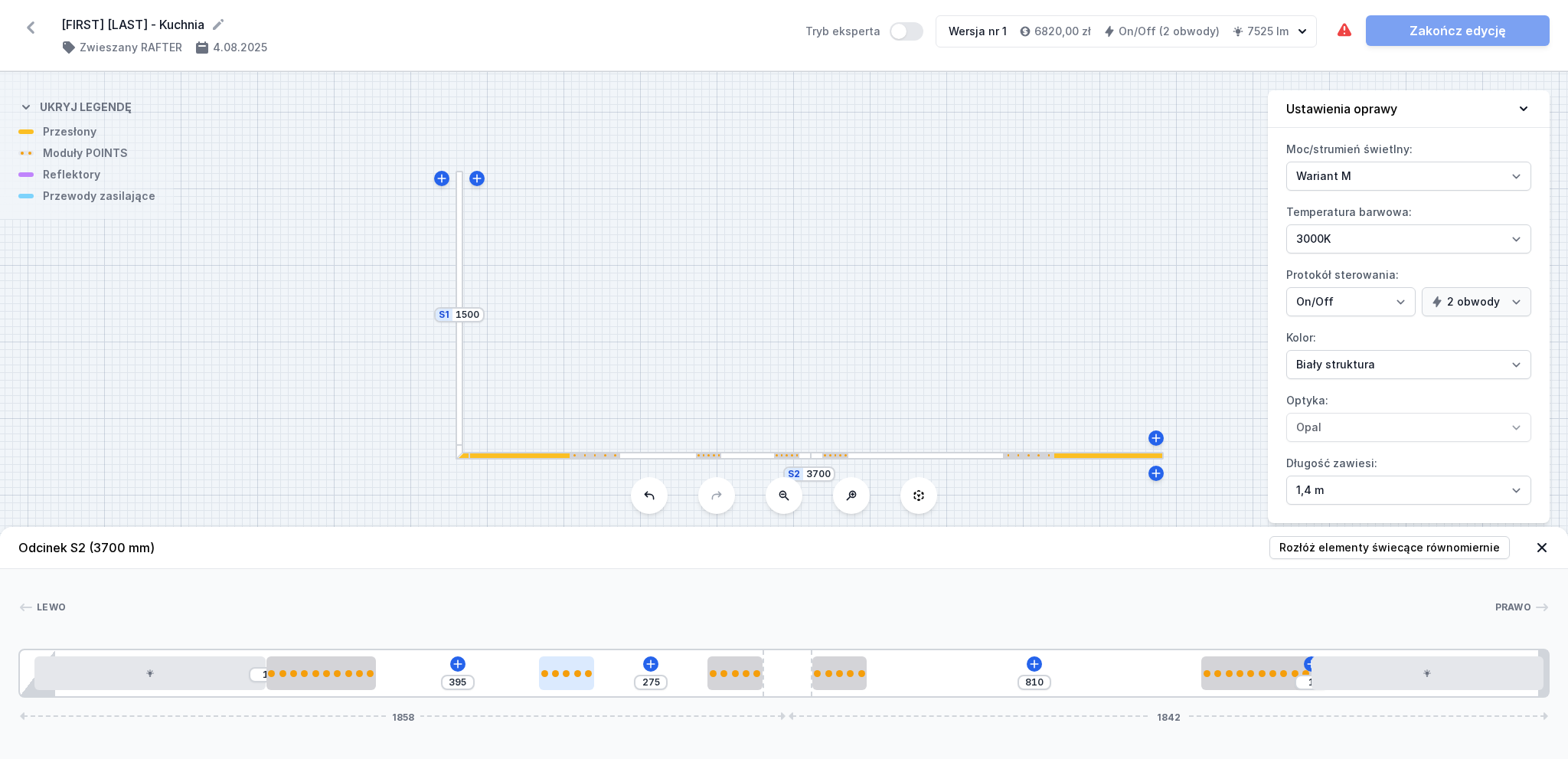 select on "2906" 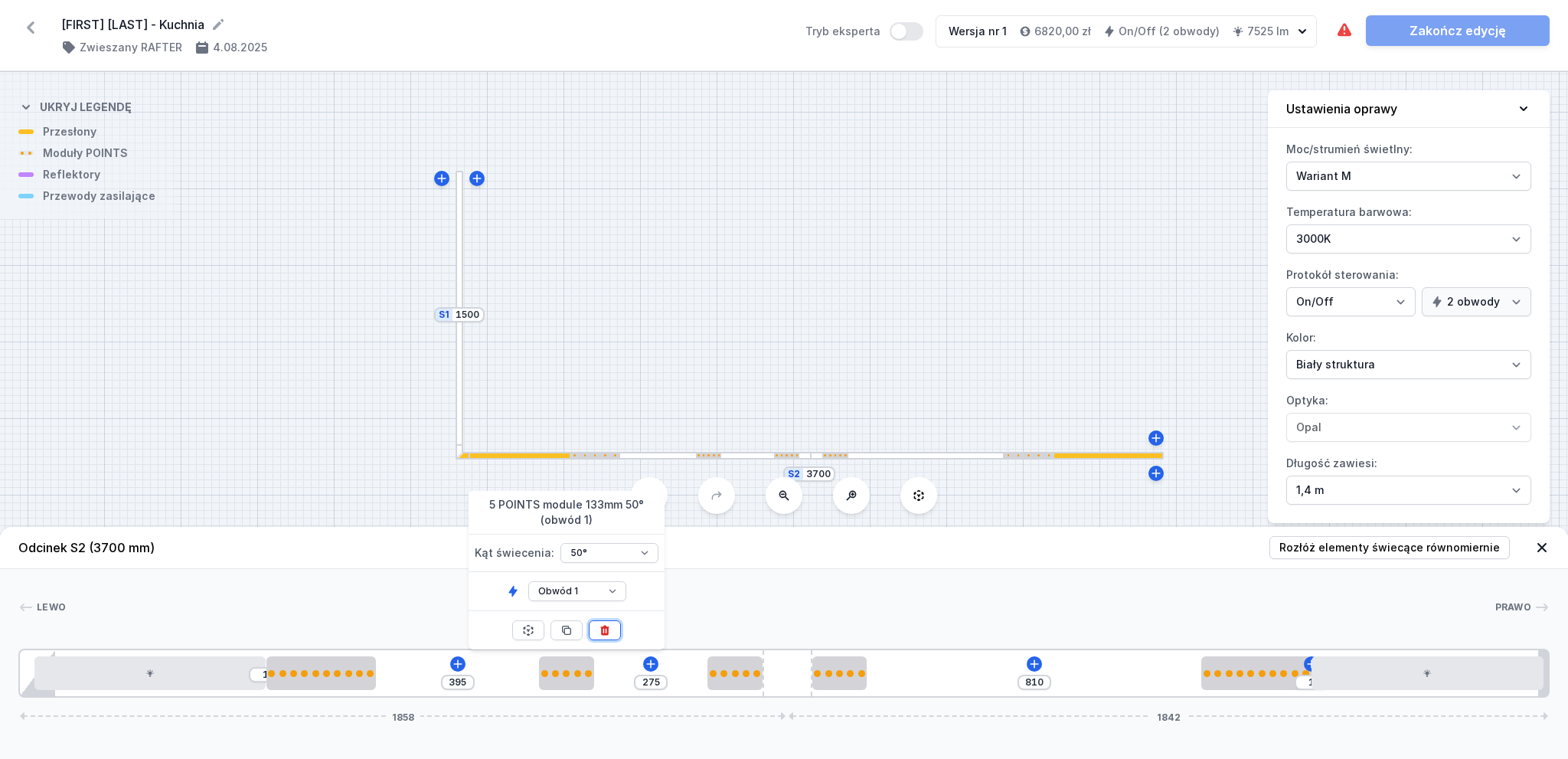 click 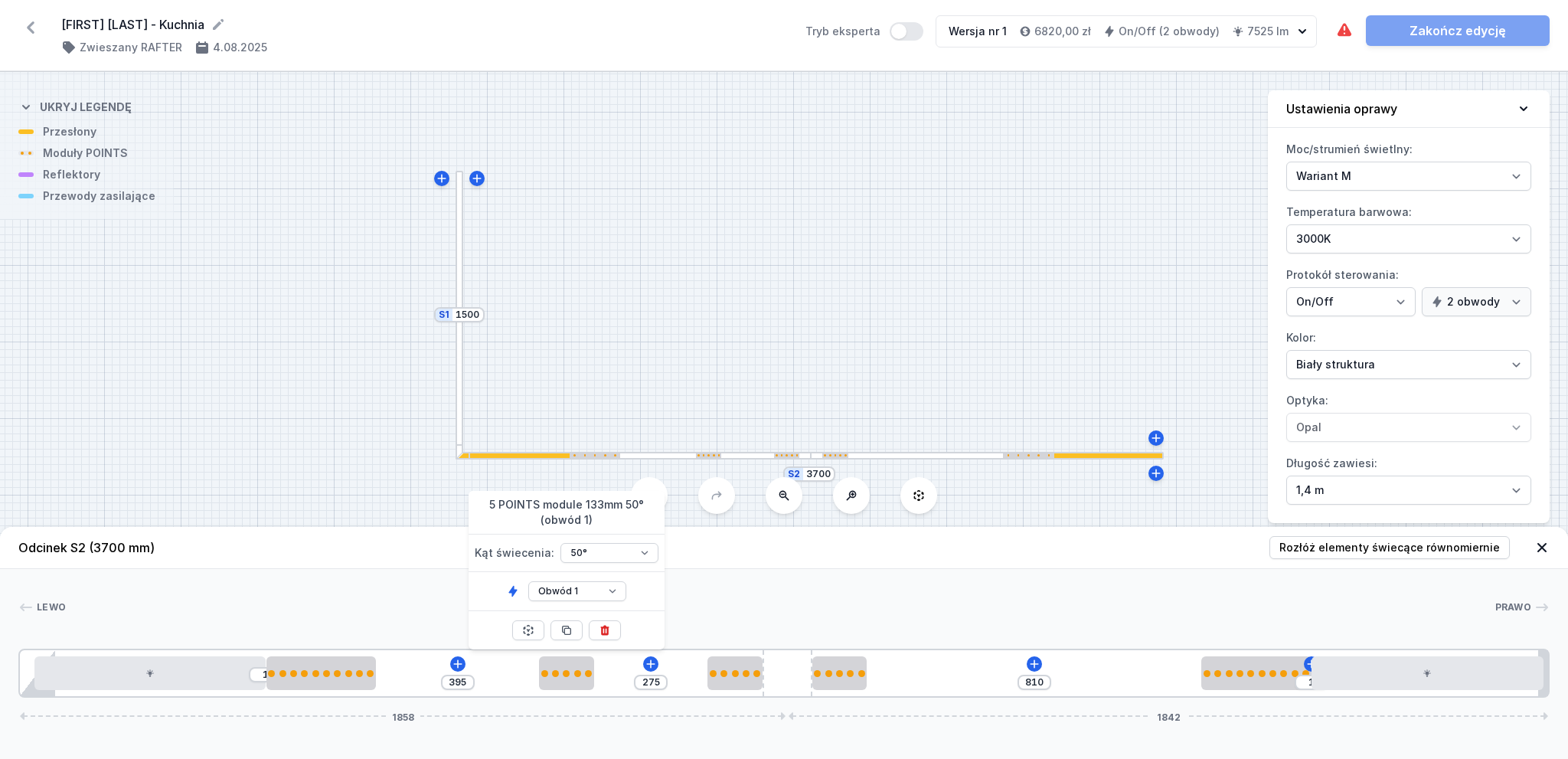 type on "803" 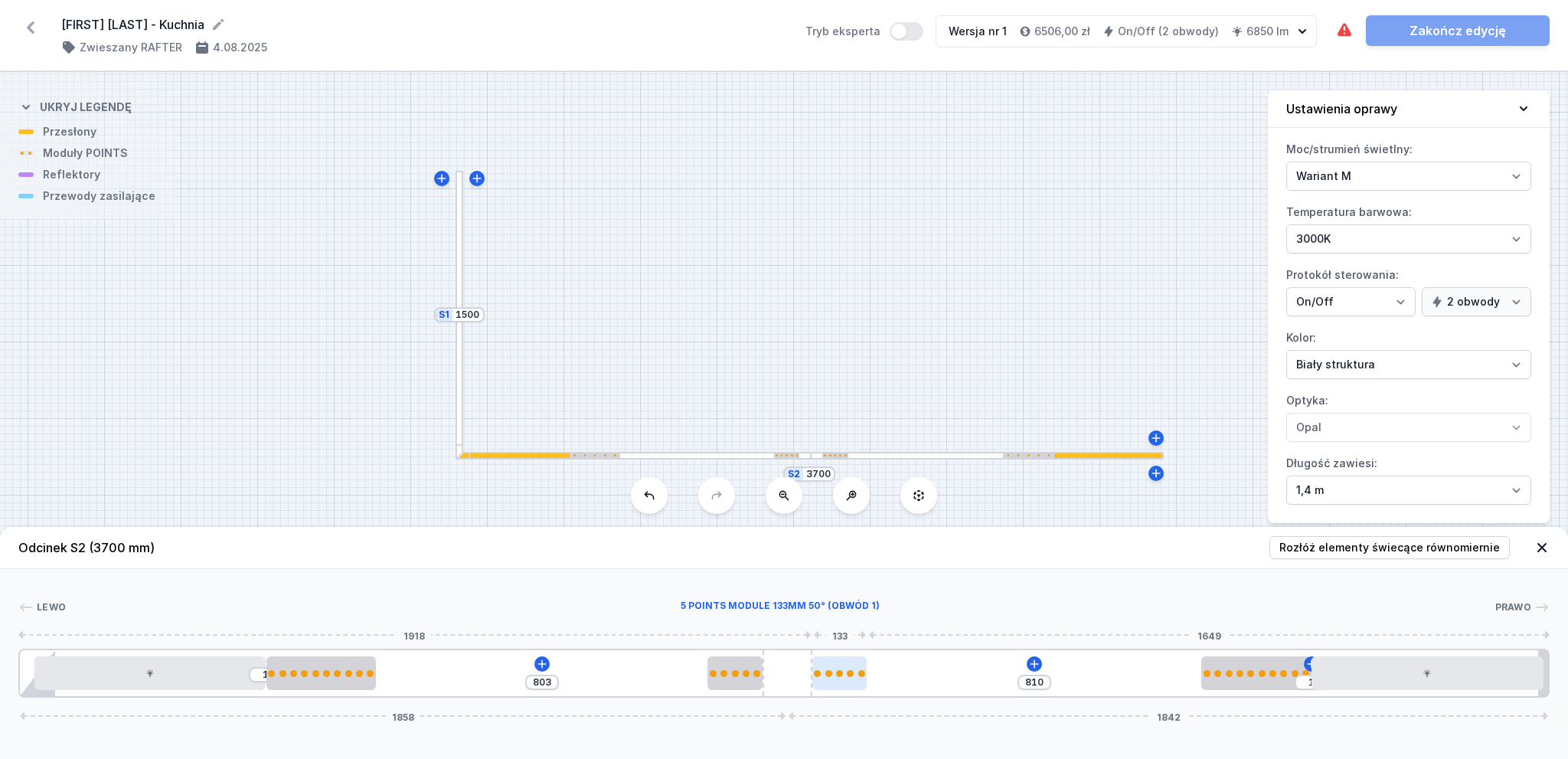 click at bounding box center [840, 673] 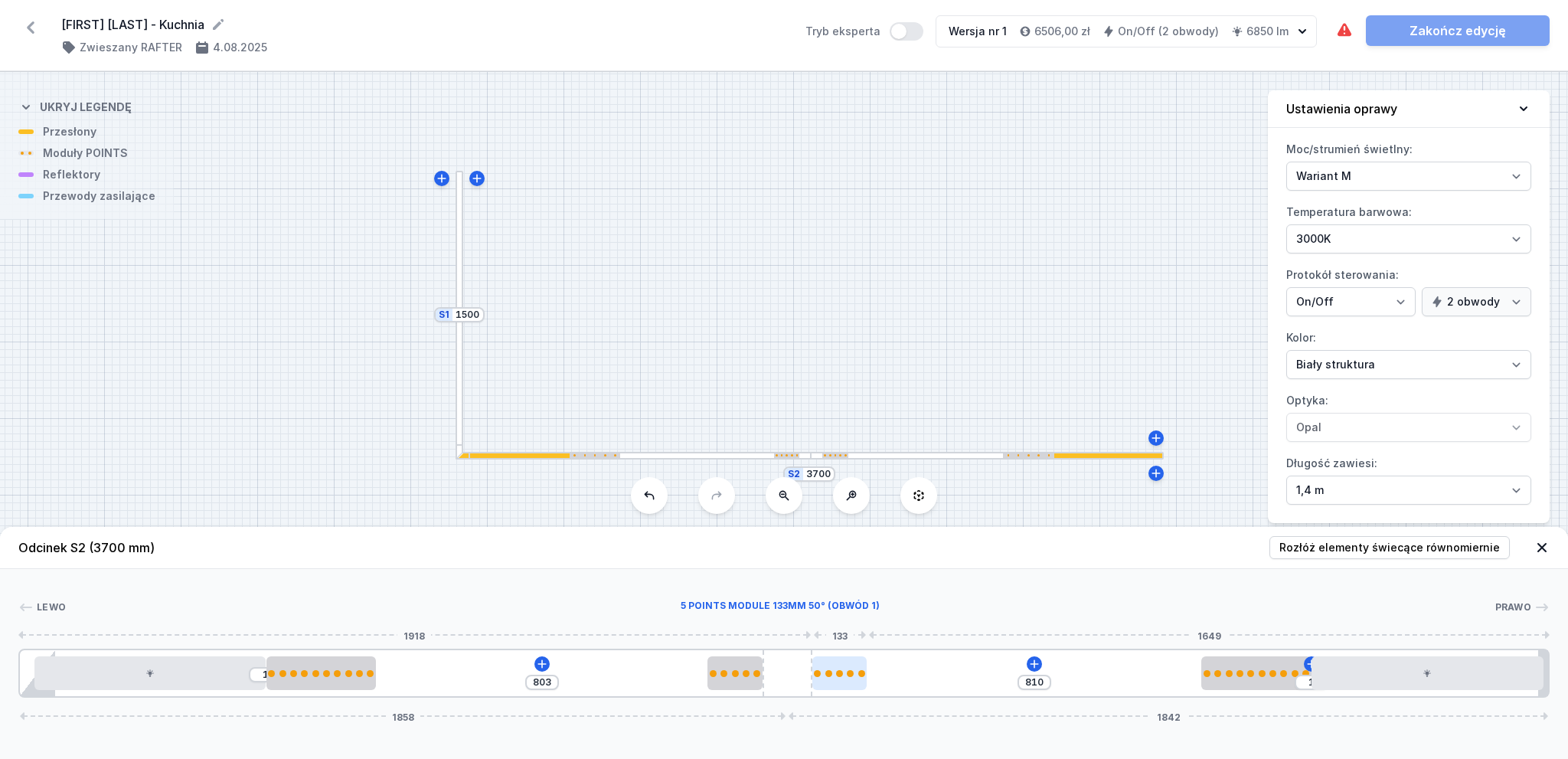 select on "2906" 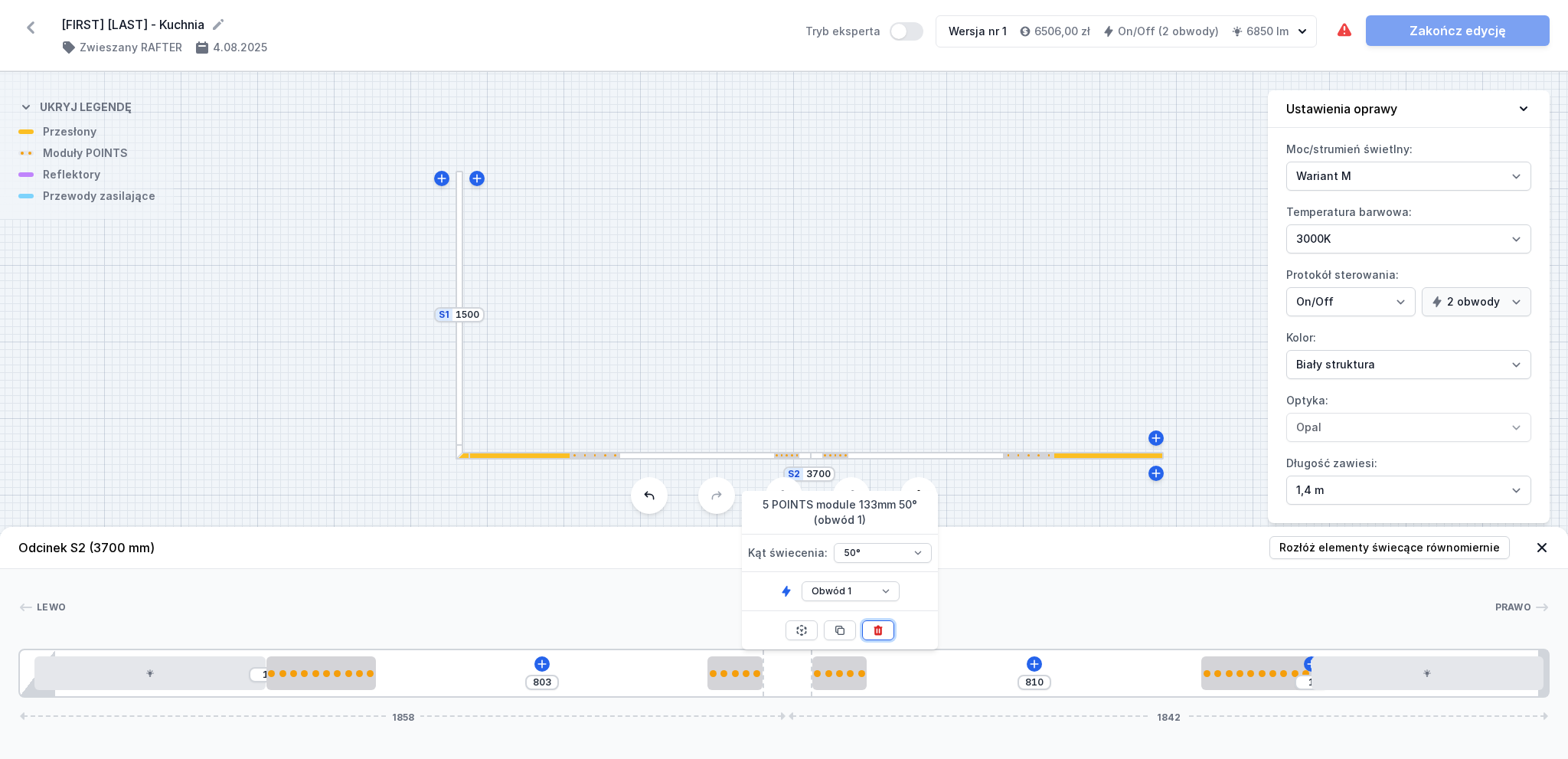 click at bounding box center [878, 630] 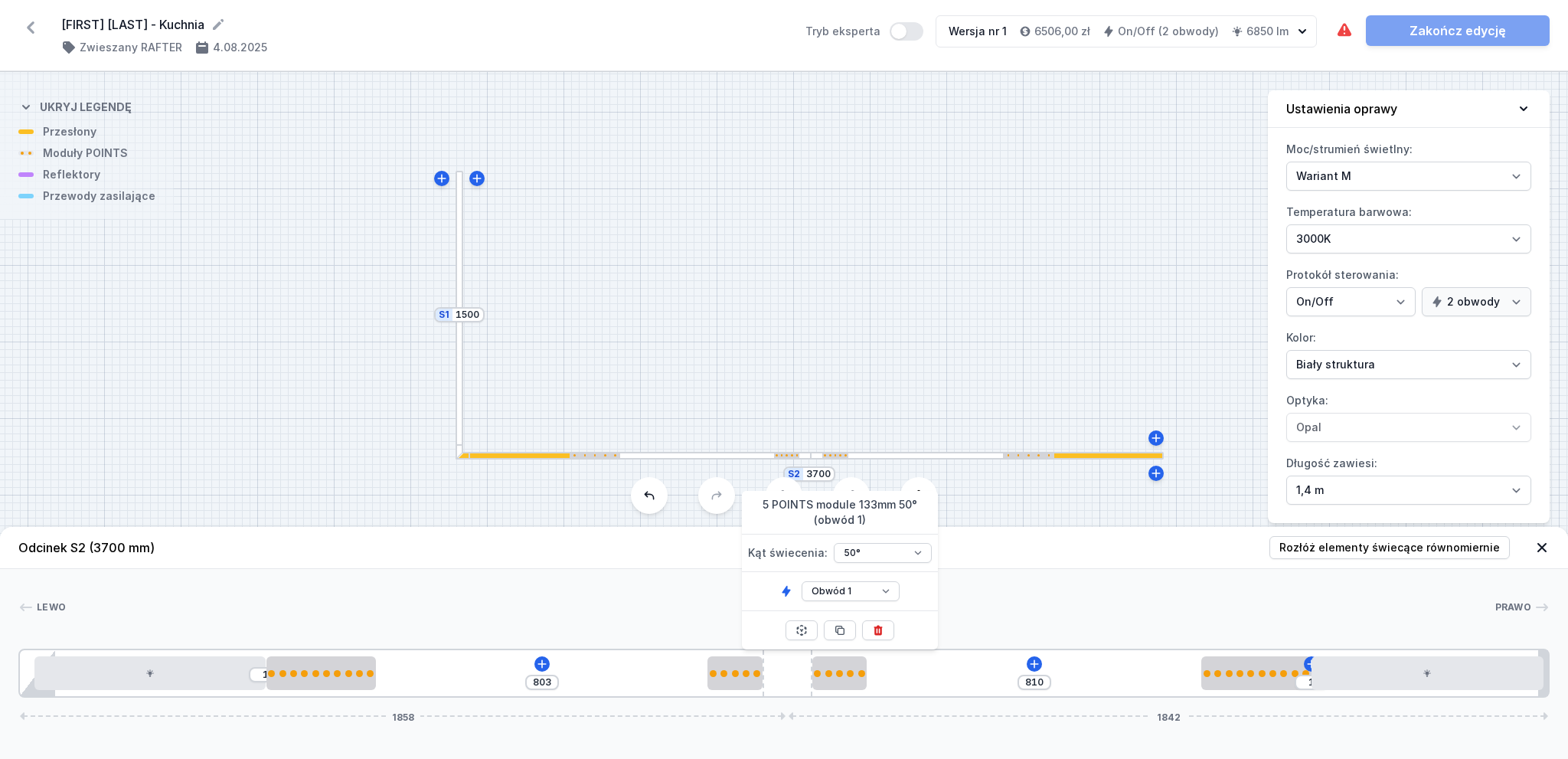 type on "943" 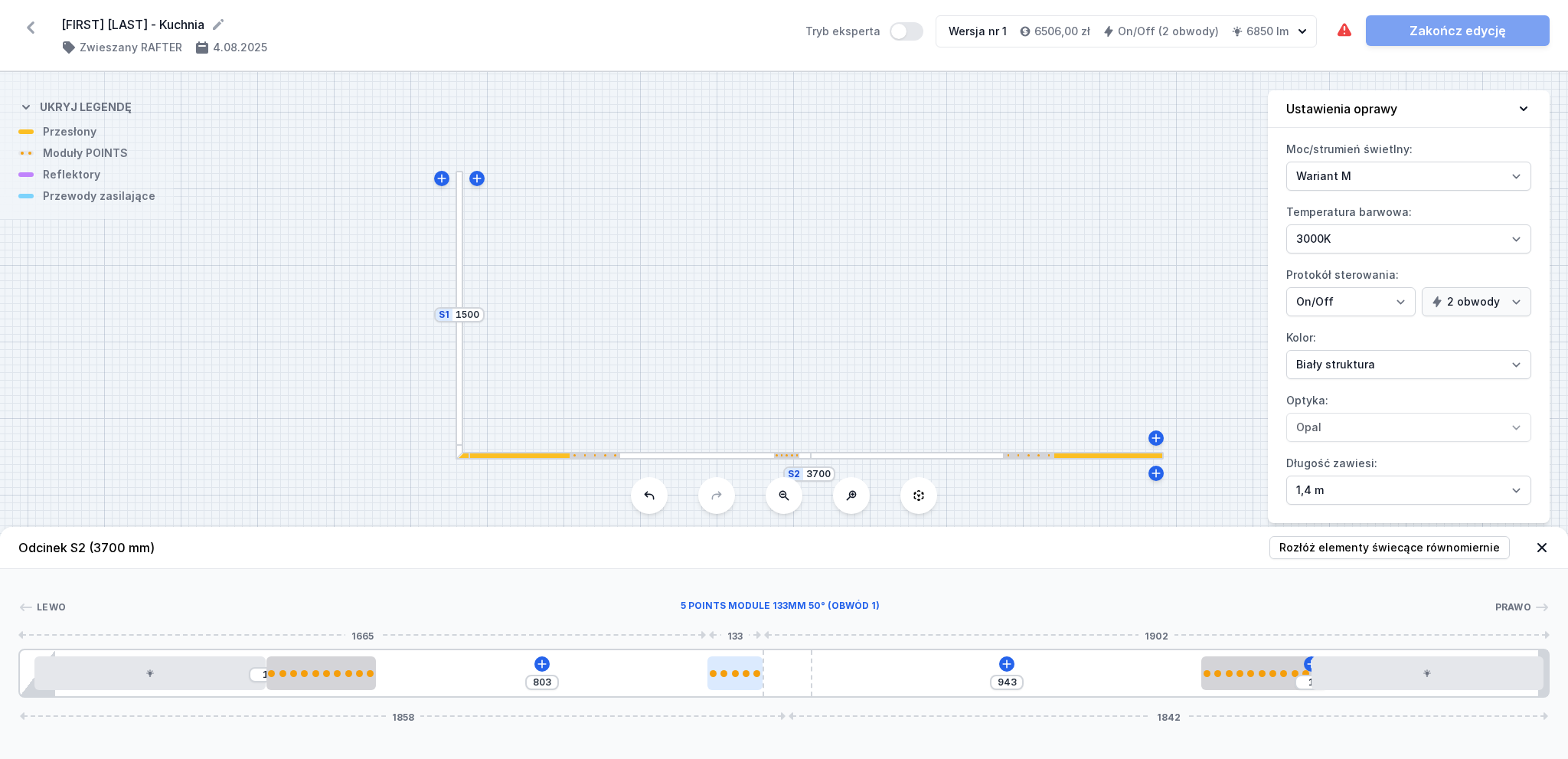 click at bounding box center (735, 673) 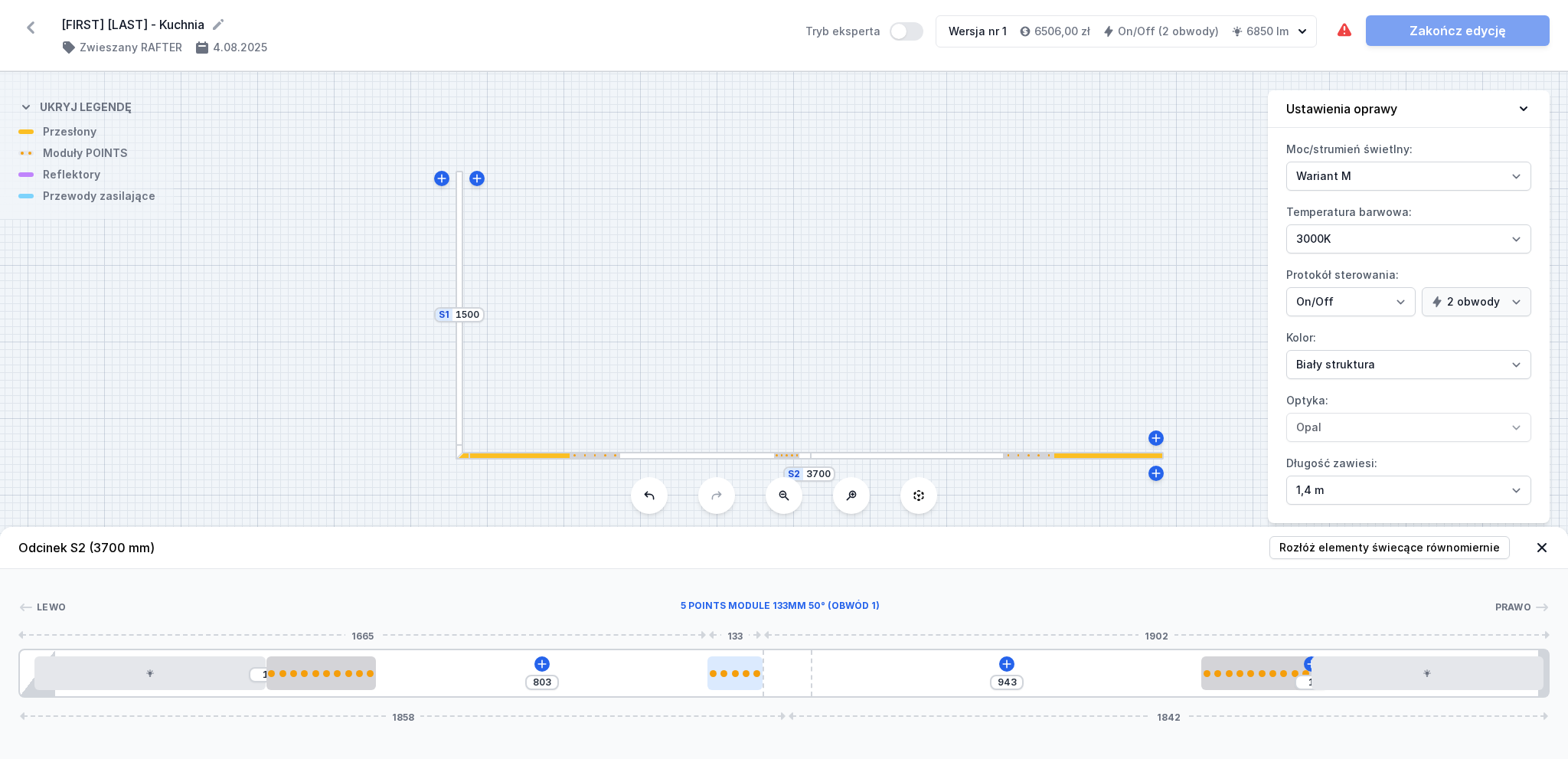 select on "2906" 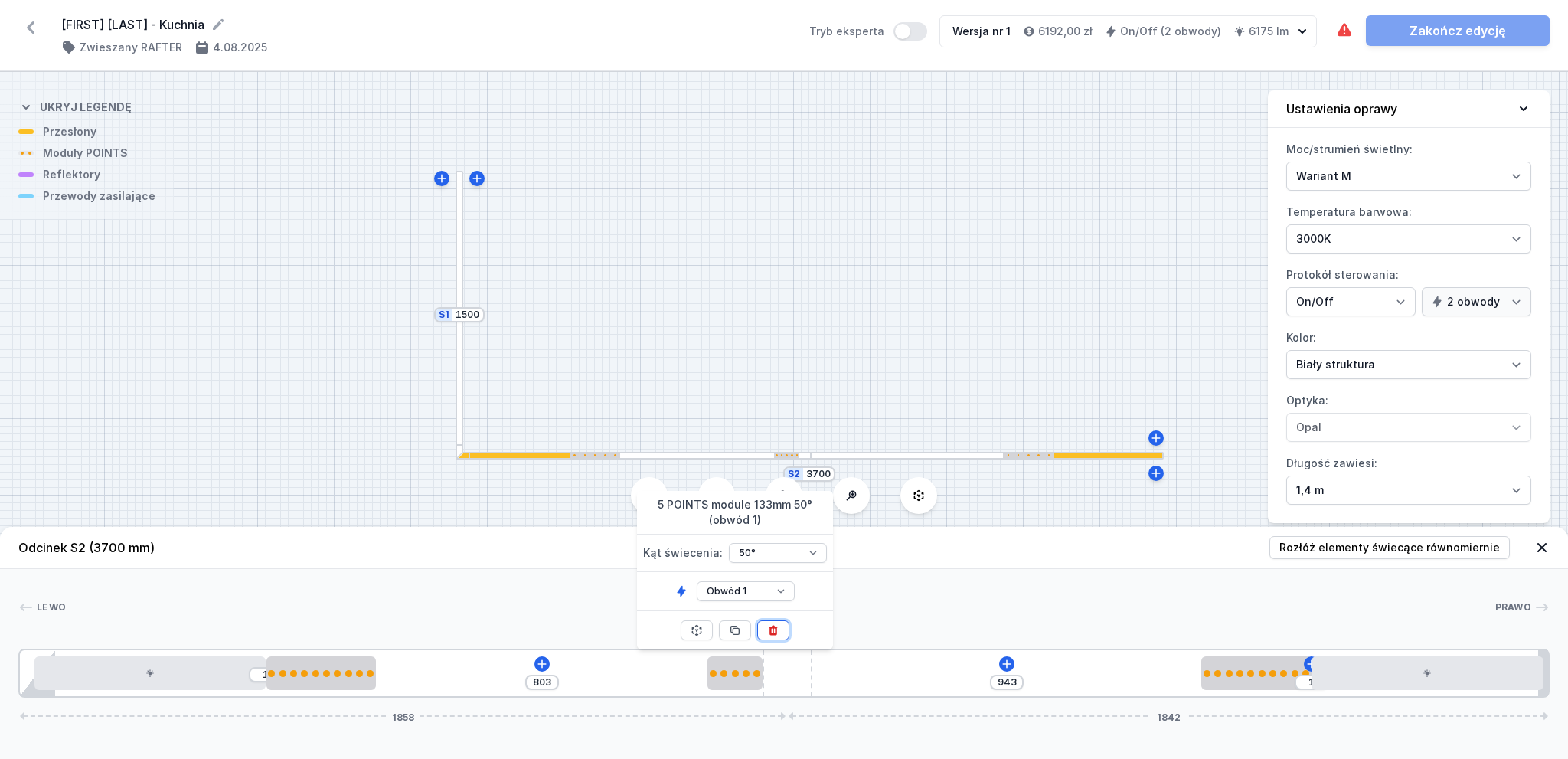 click 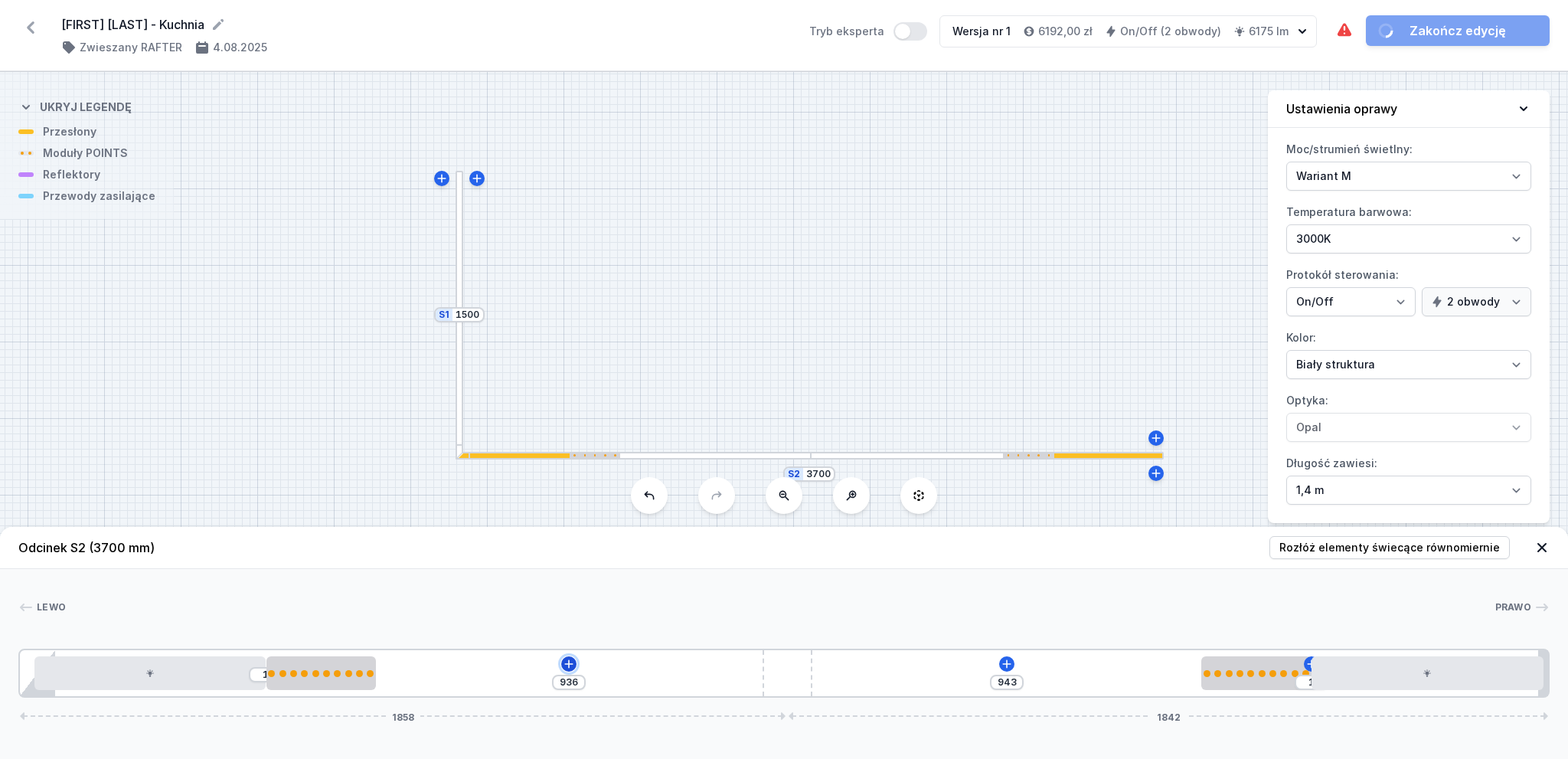 click 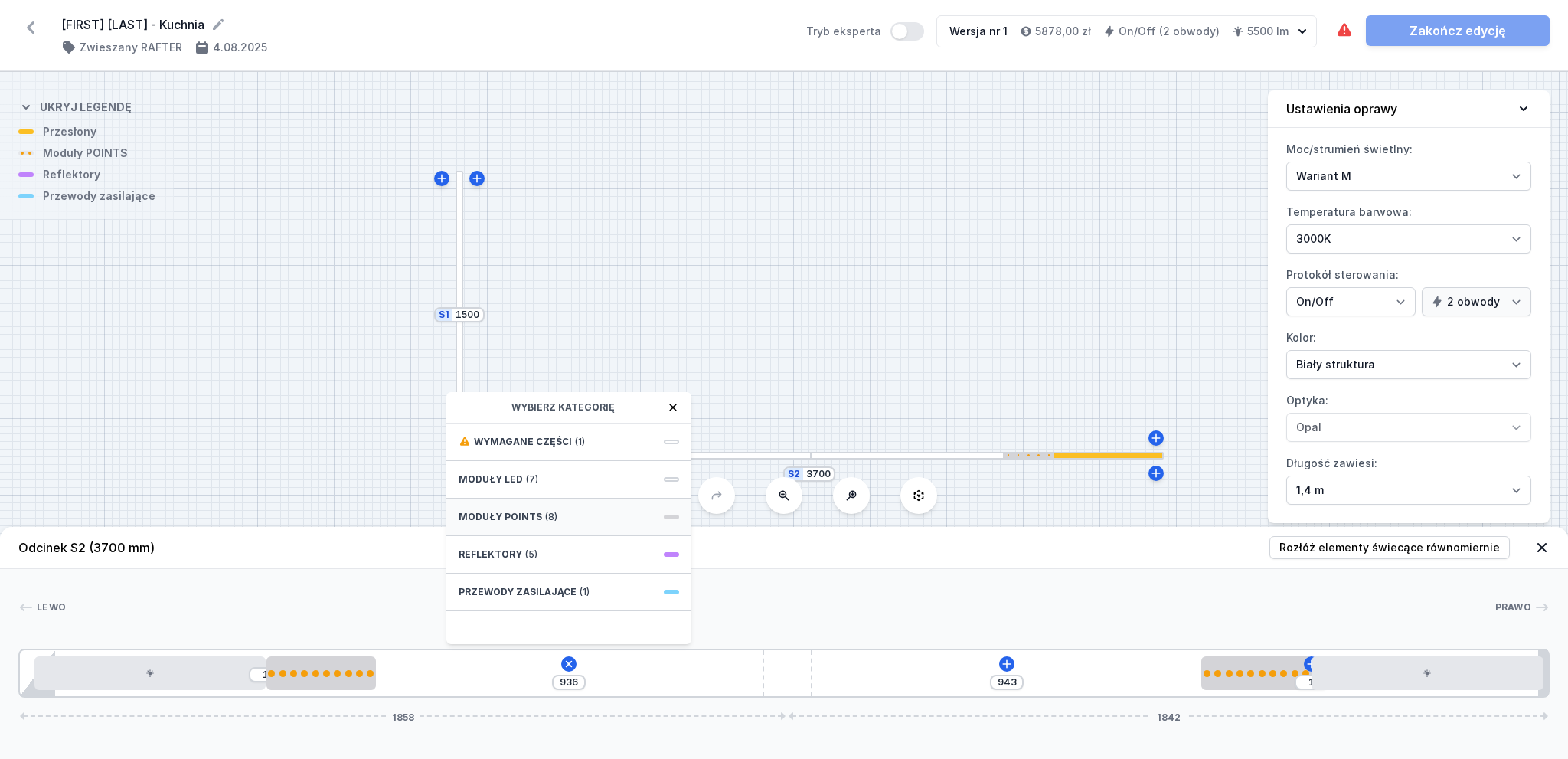 click on "Moduły POINTS (8)" at bounding box center [569, 517] 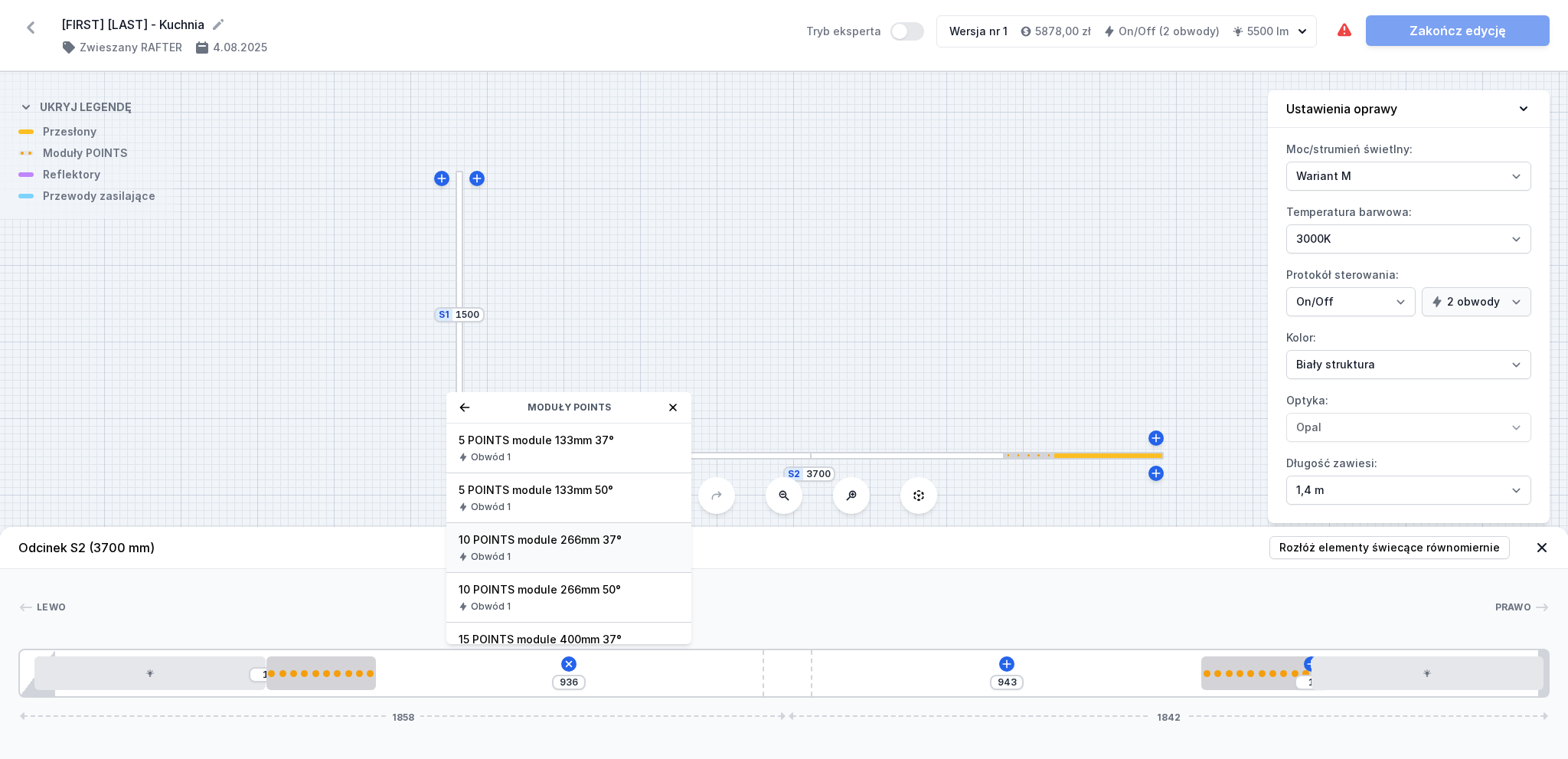 scroll, scrollTop: 77, scrollLeft: 0, axis: vertical 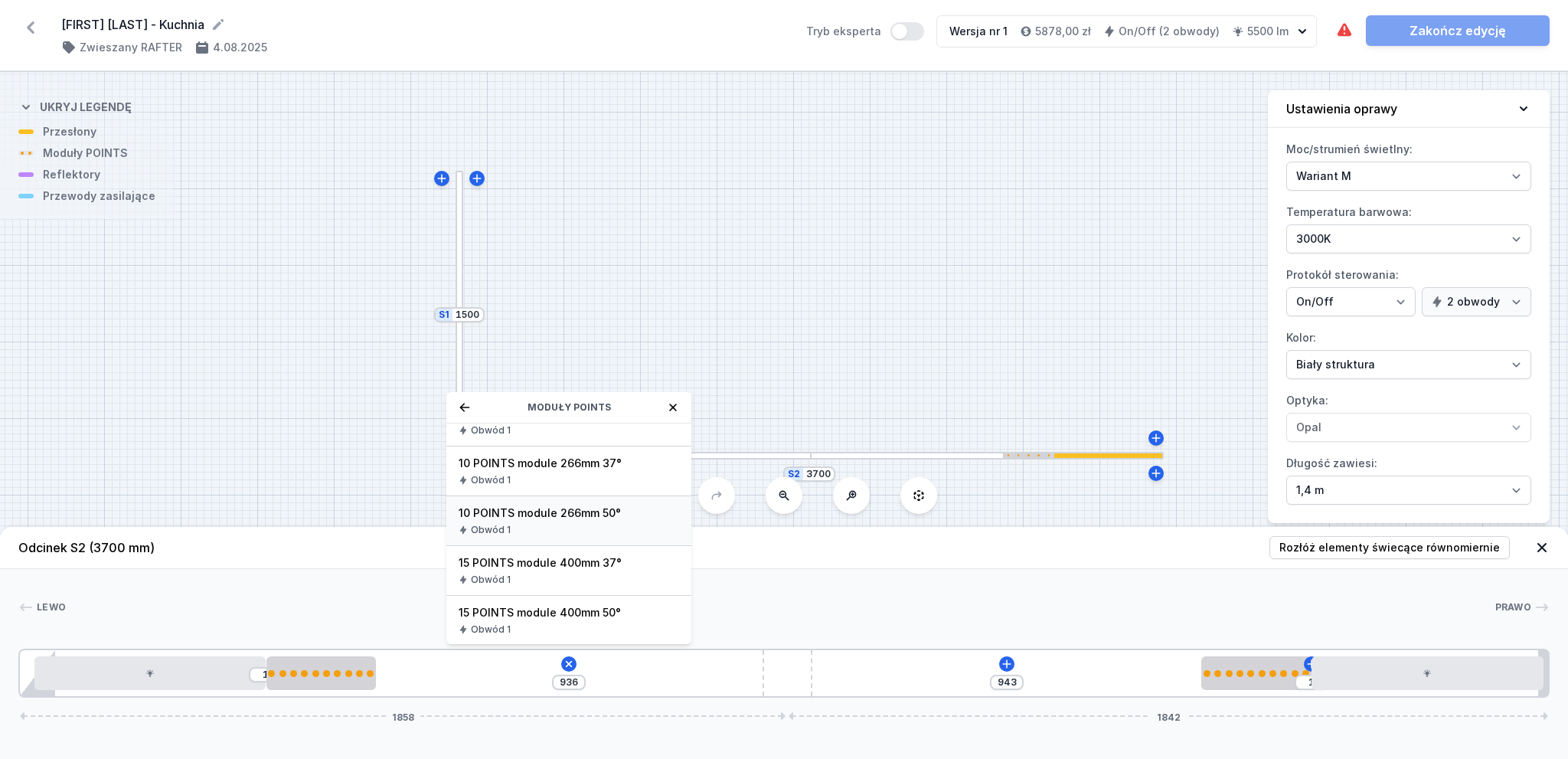 click on "10 POINTS module 266mm 50°" at bounding box center (569, 513) 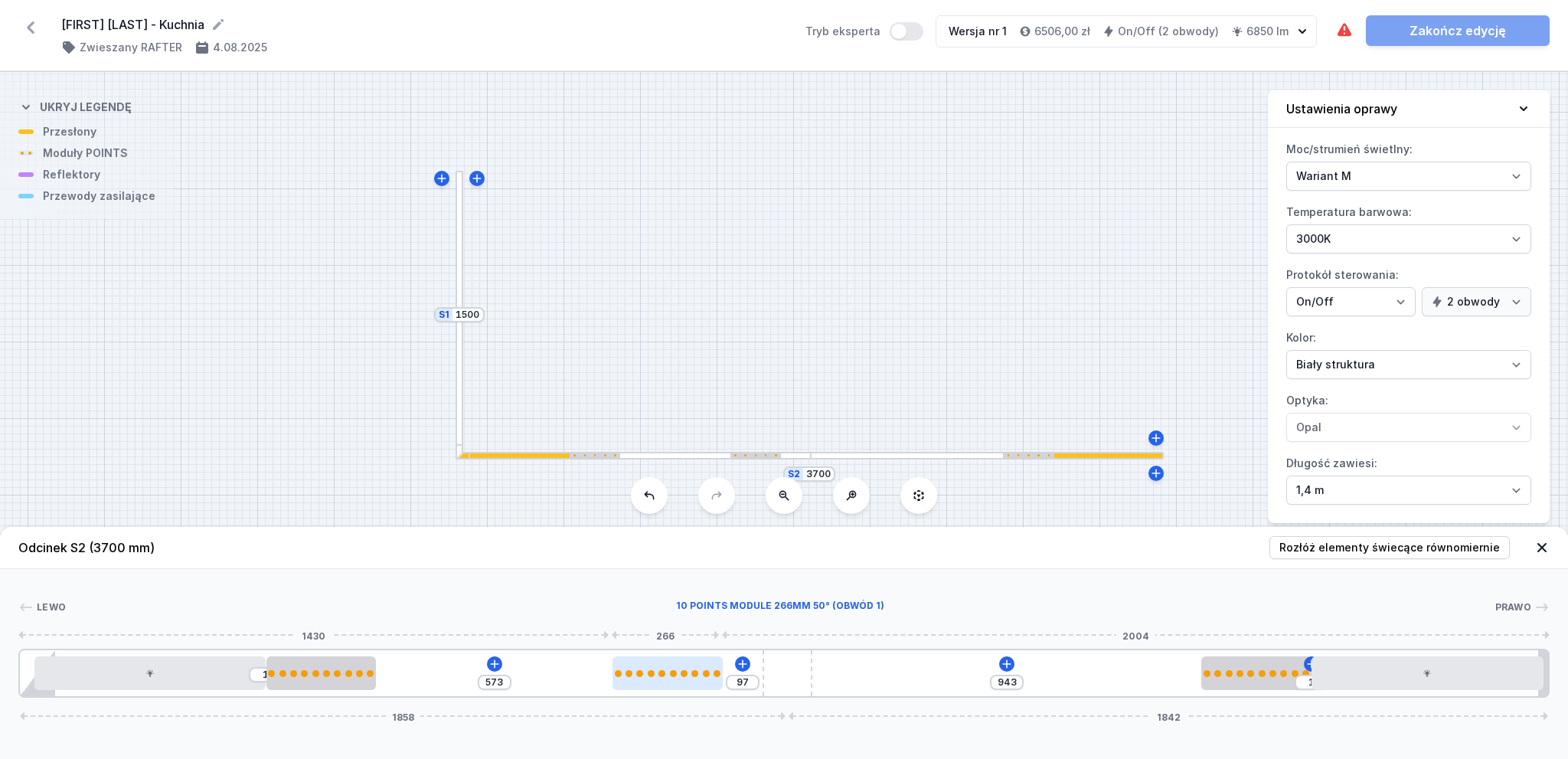 type on "91" 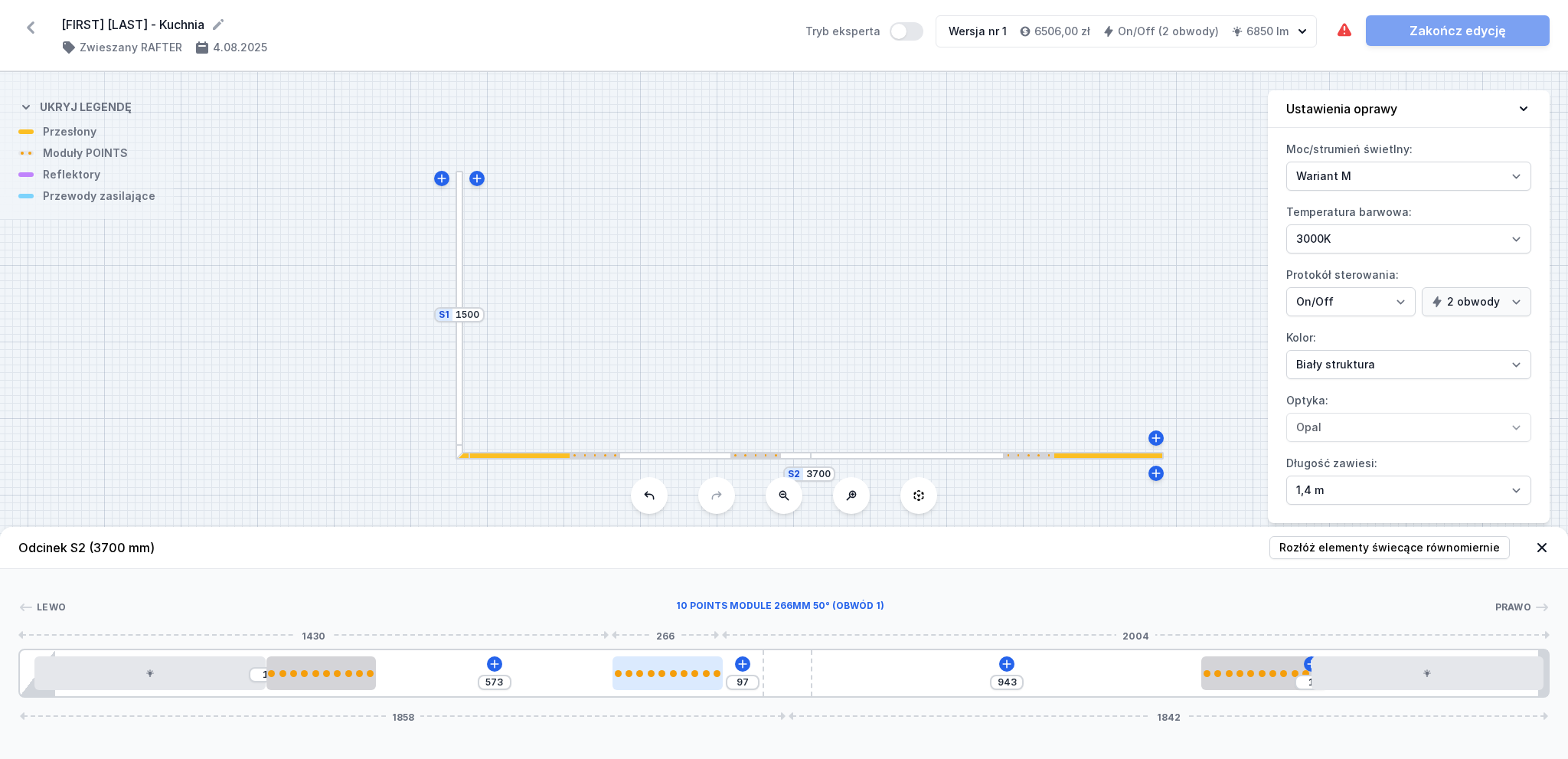 type on "579" 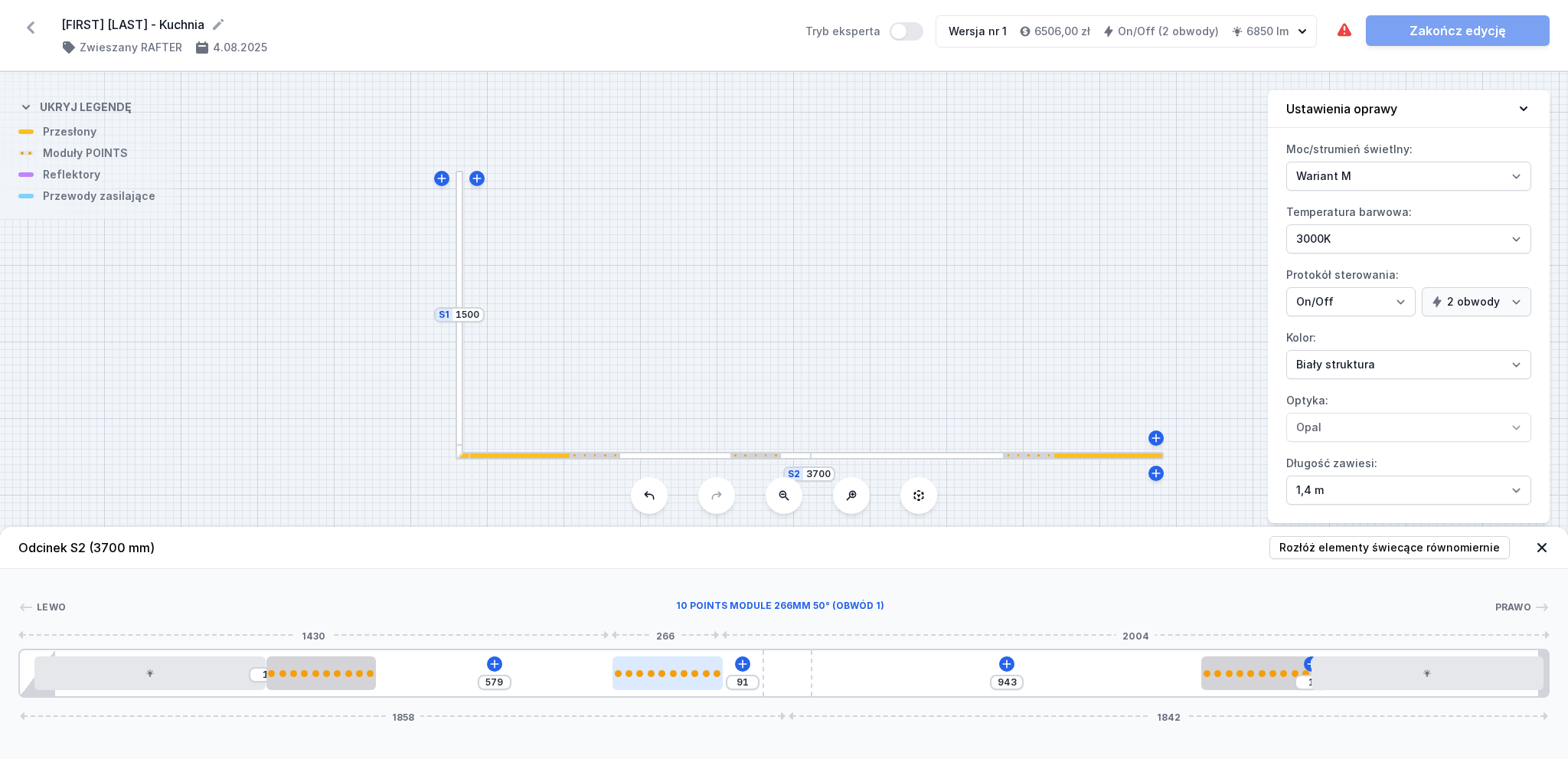 type on "90" 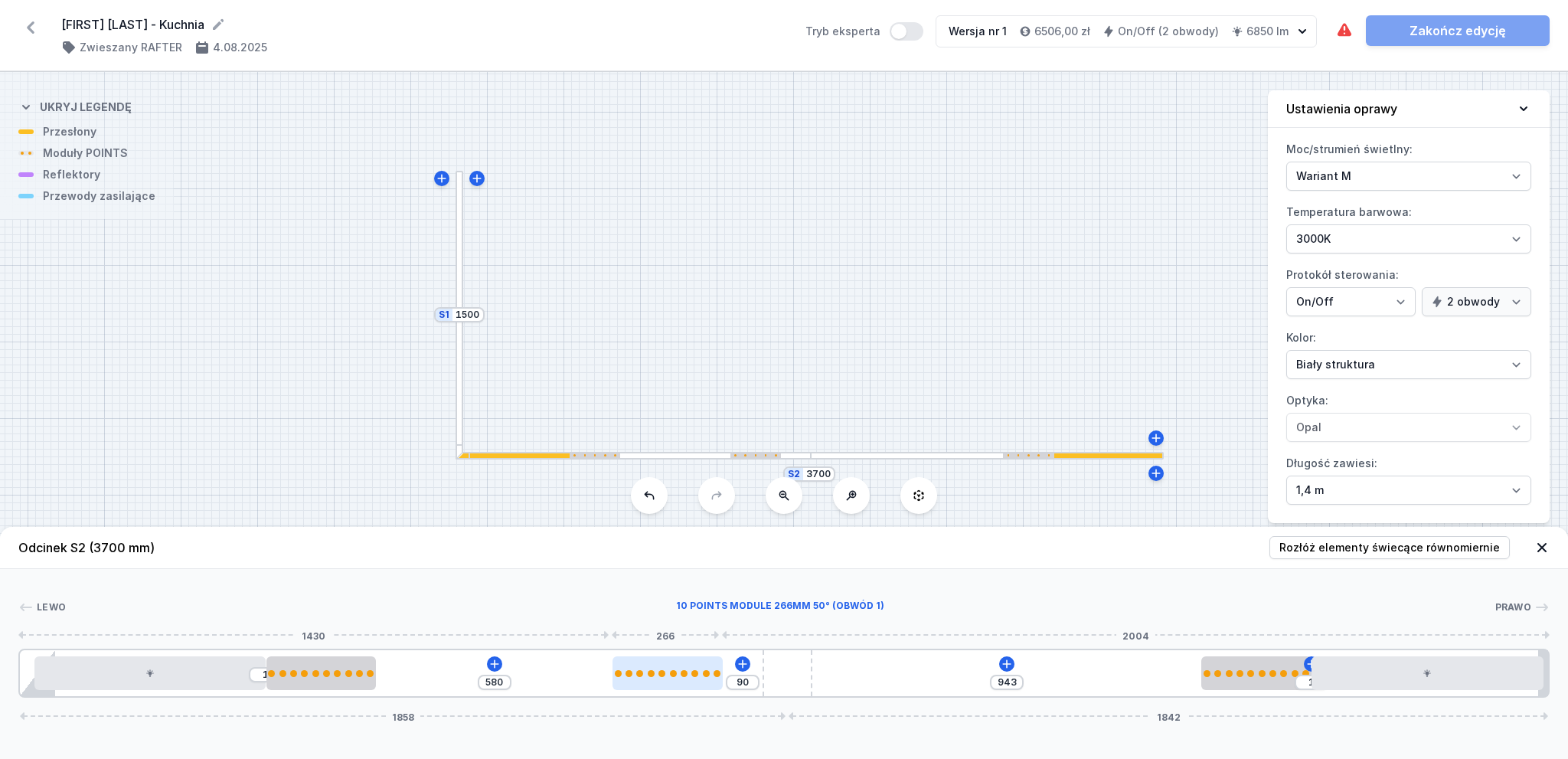 type on "79" 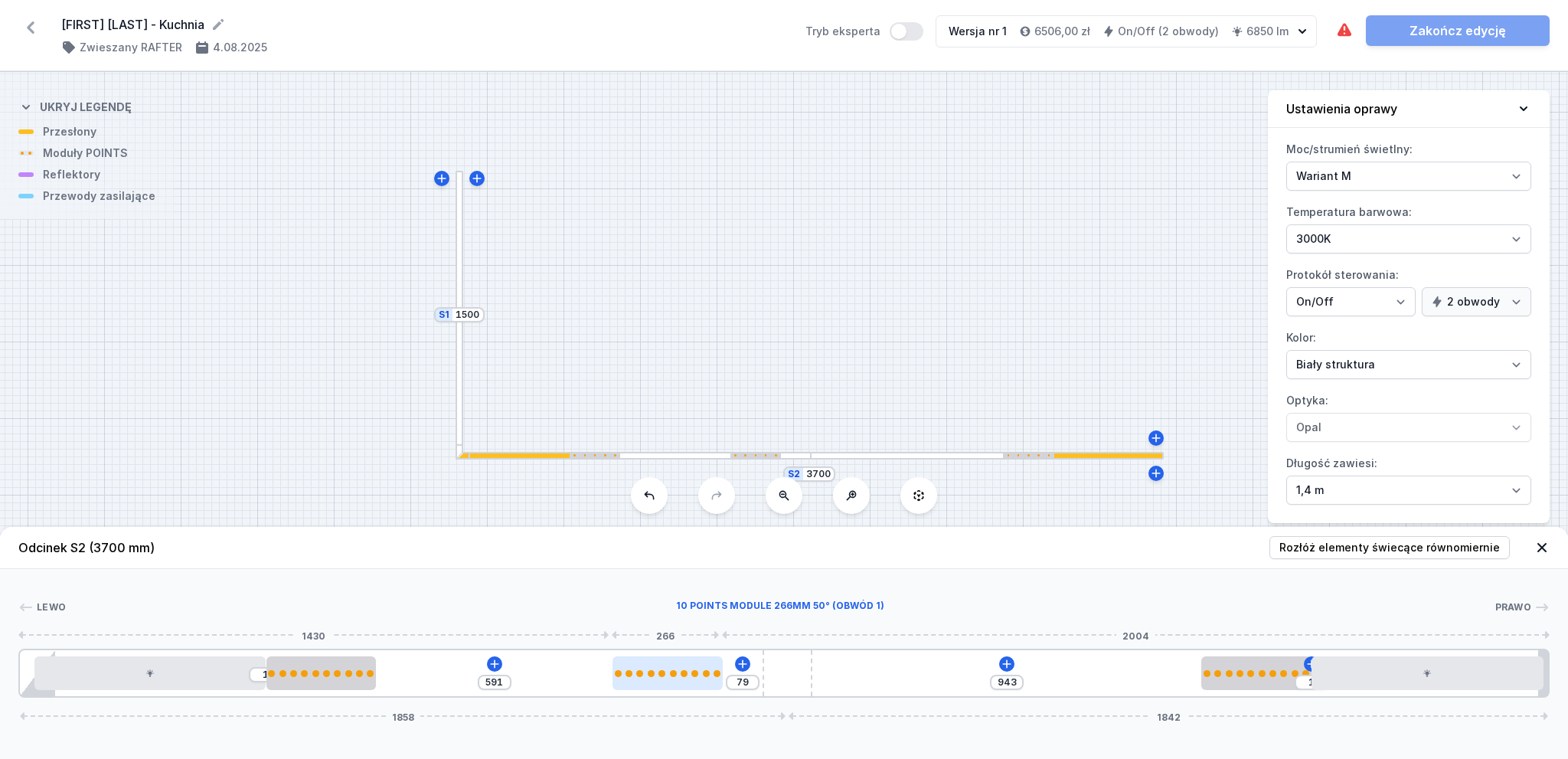 type on "75" 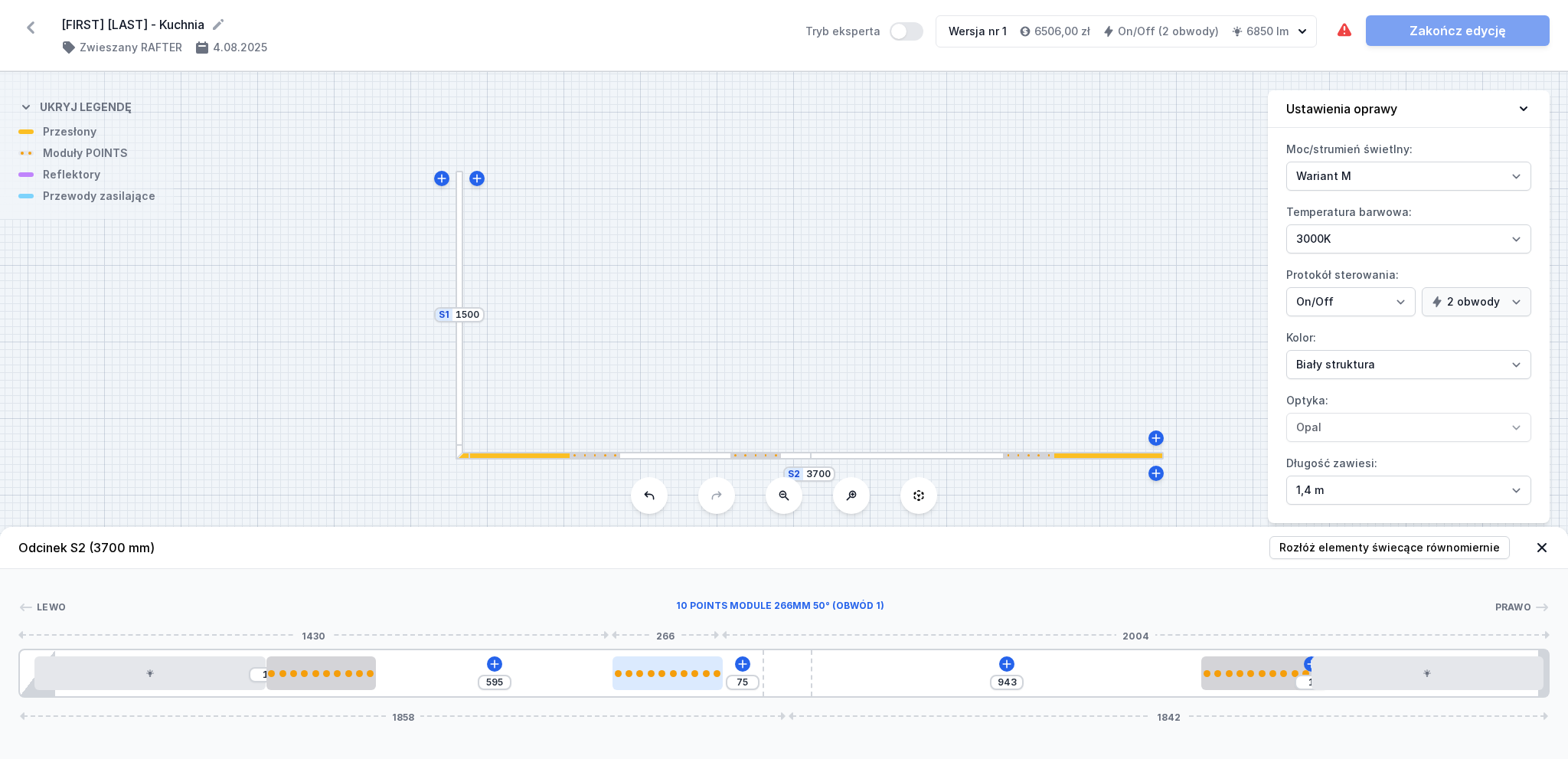 type on "68" 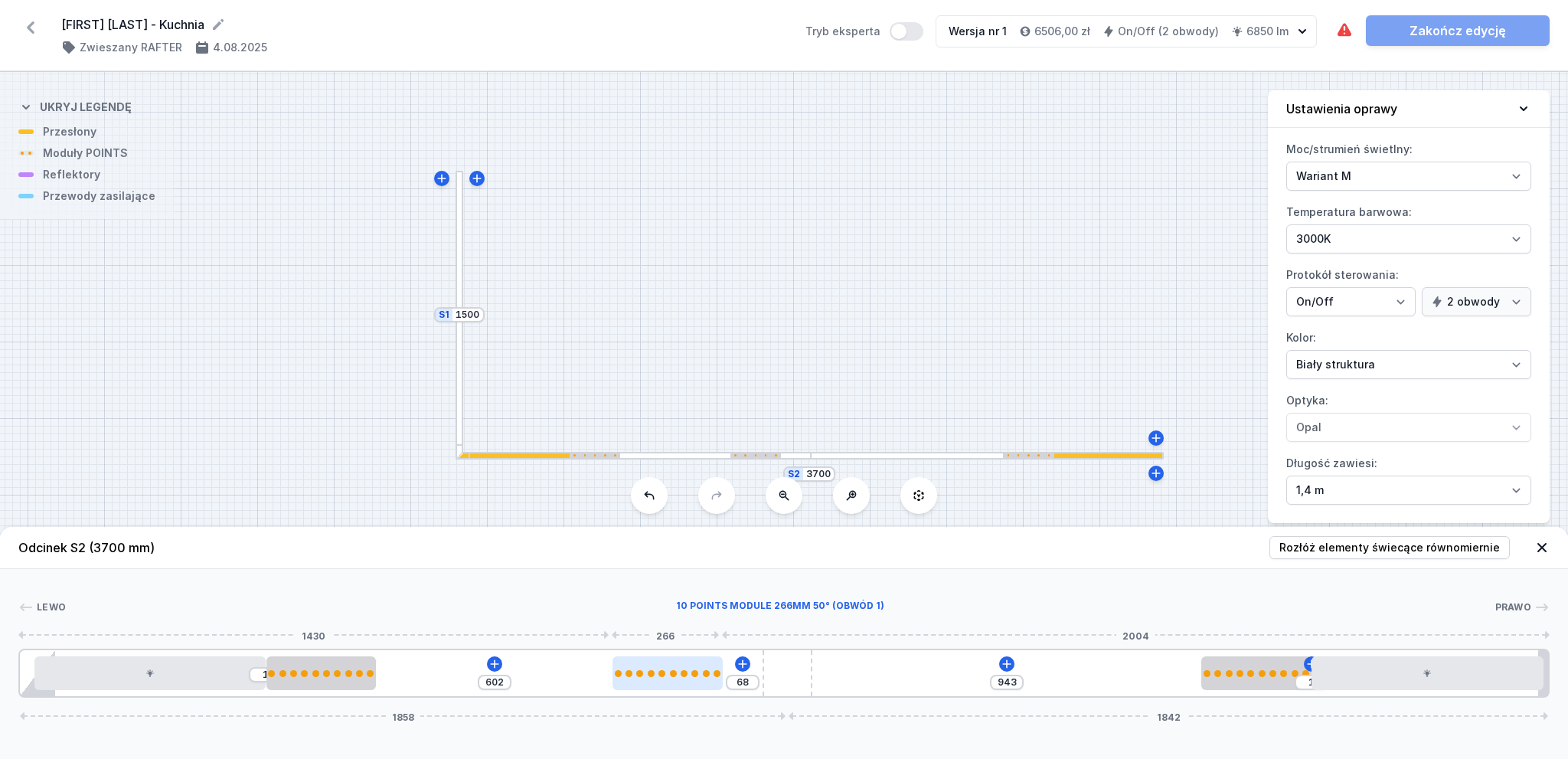 type on "62" 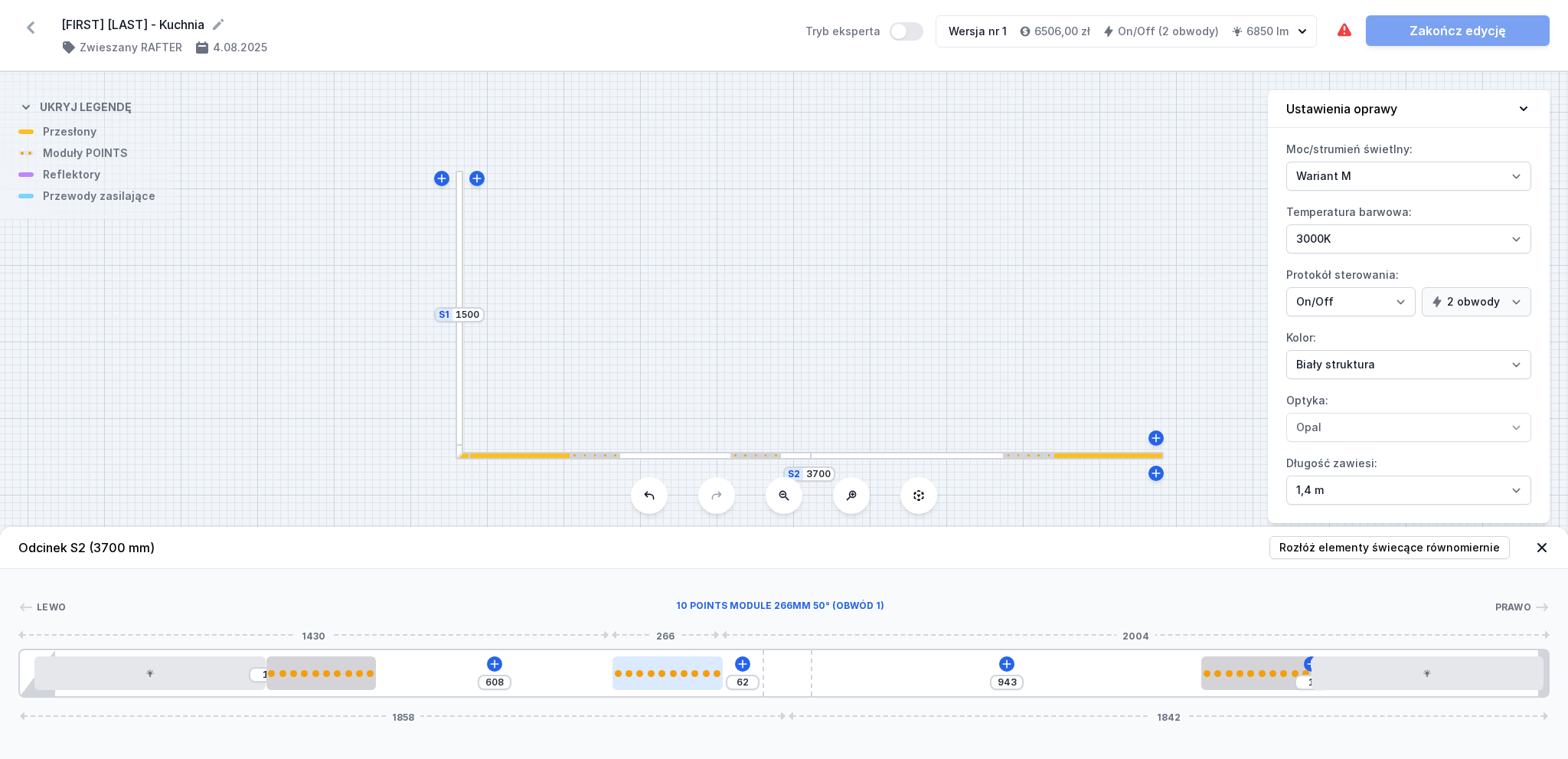 type on "55" 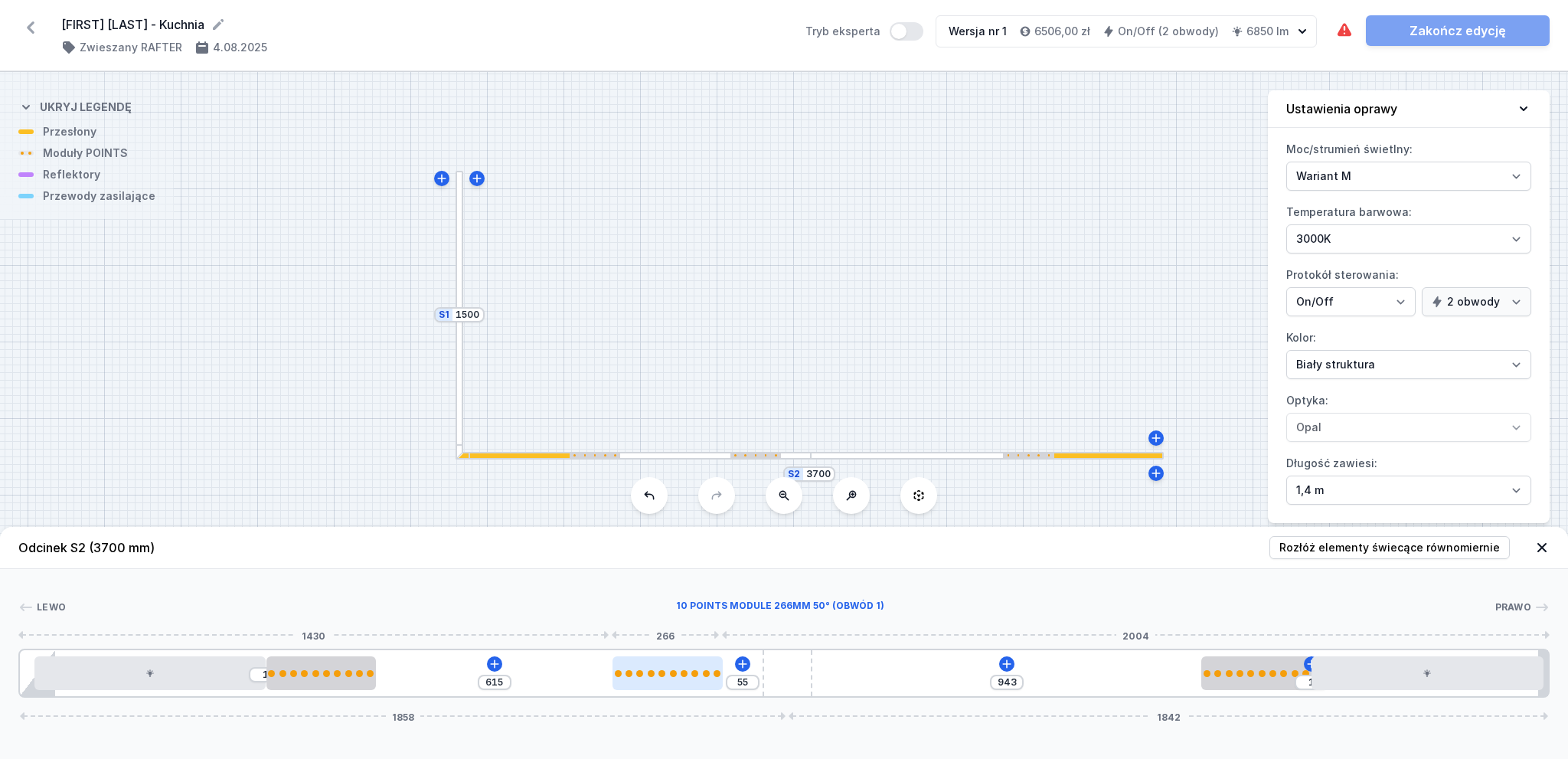 type on "50" 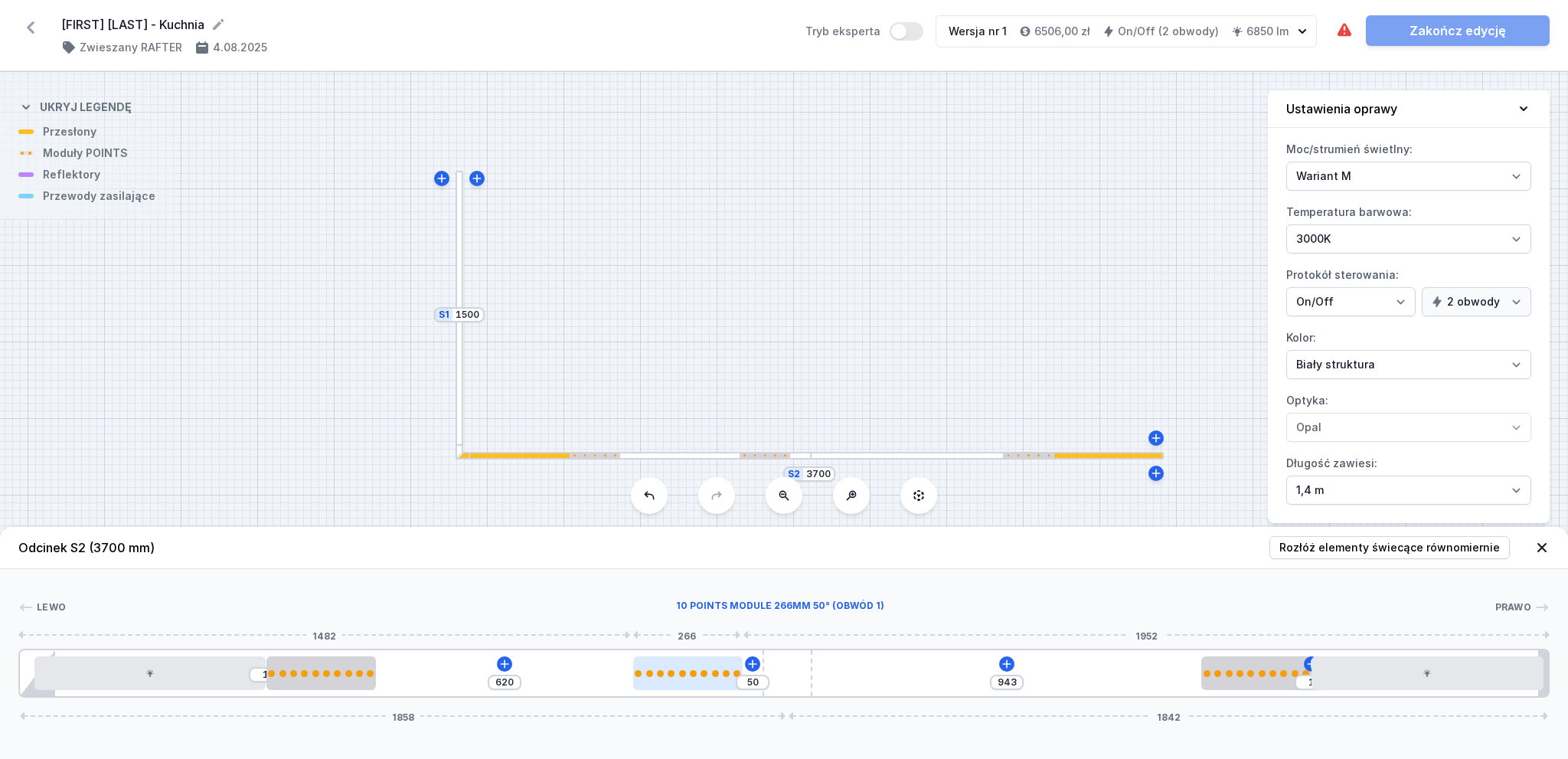type on "48" 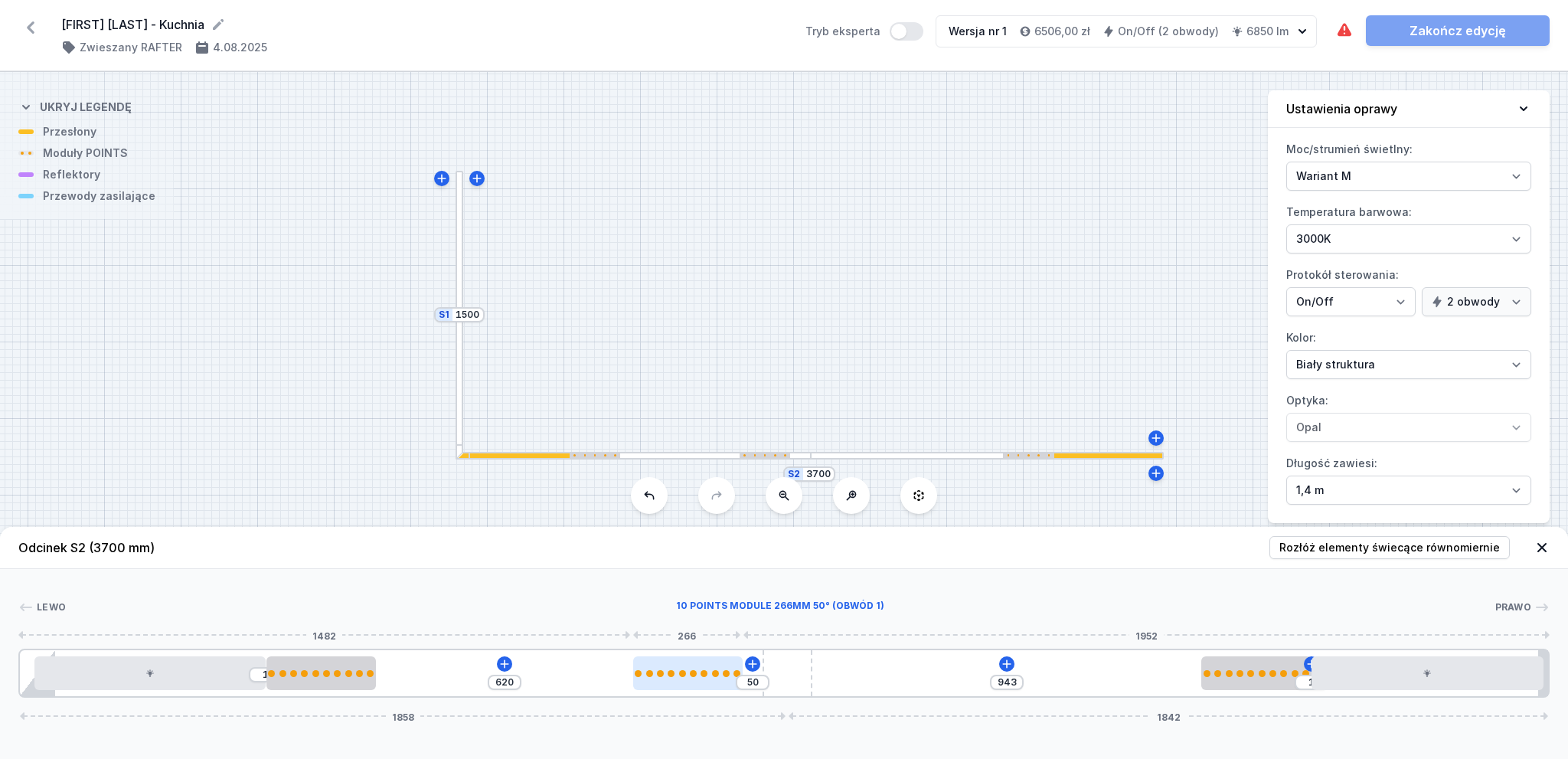 type on "622" 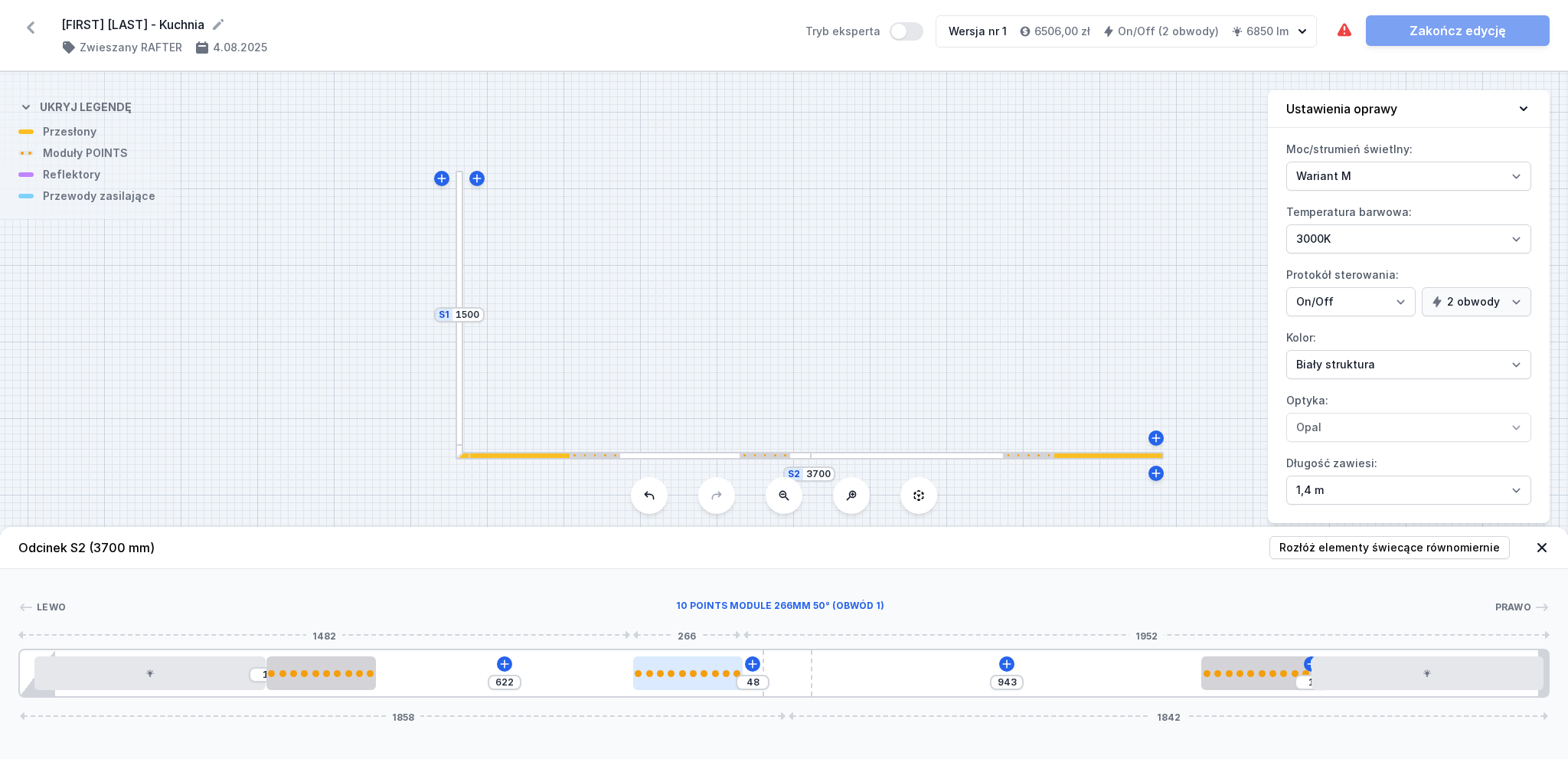 type on "46" 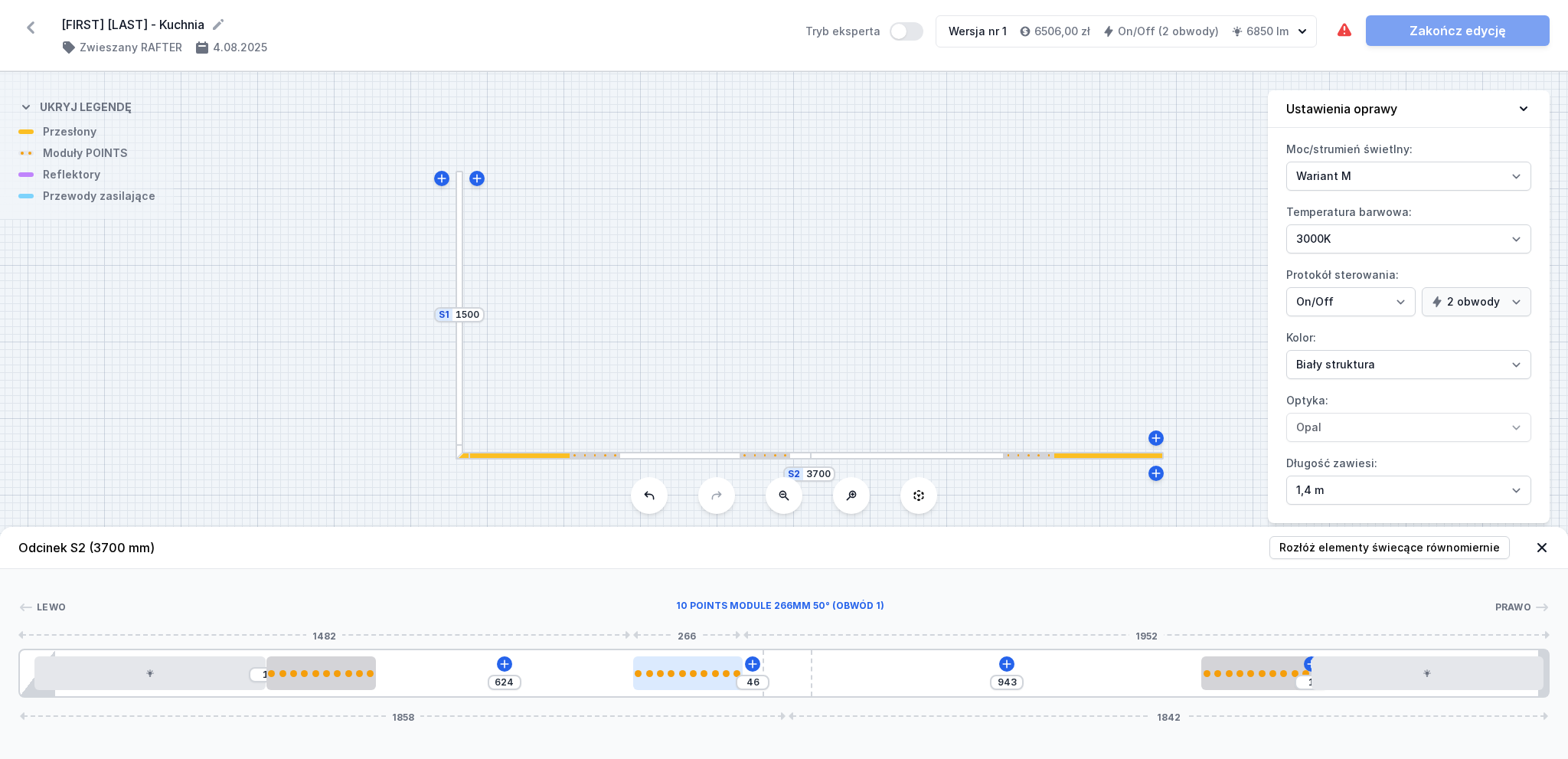 type on "42" 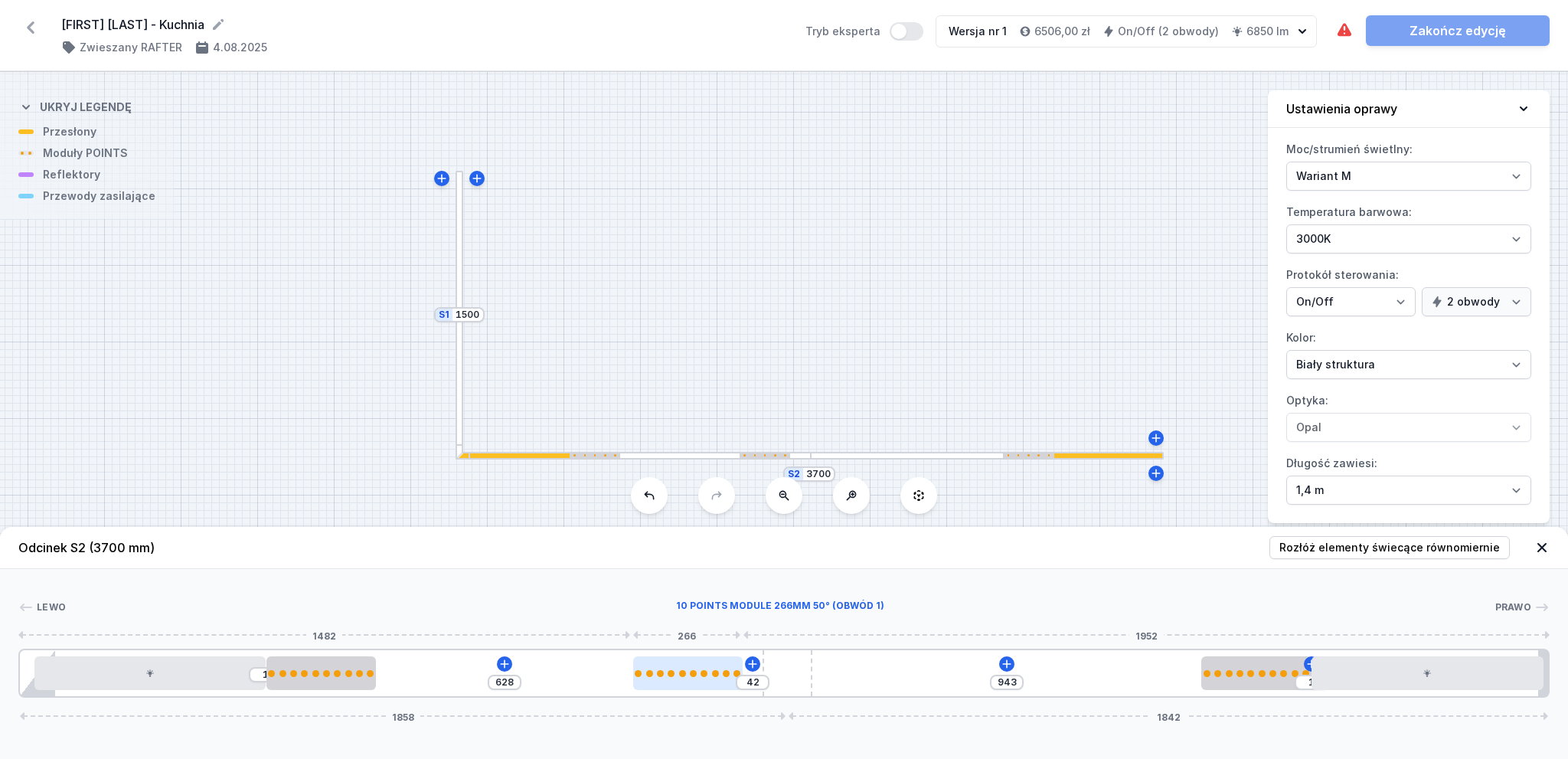 type on "39" 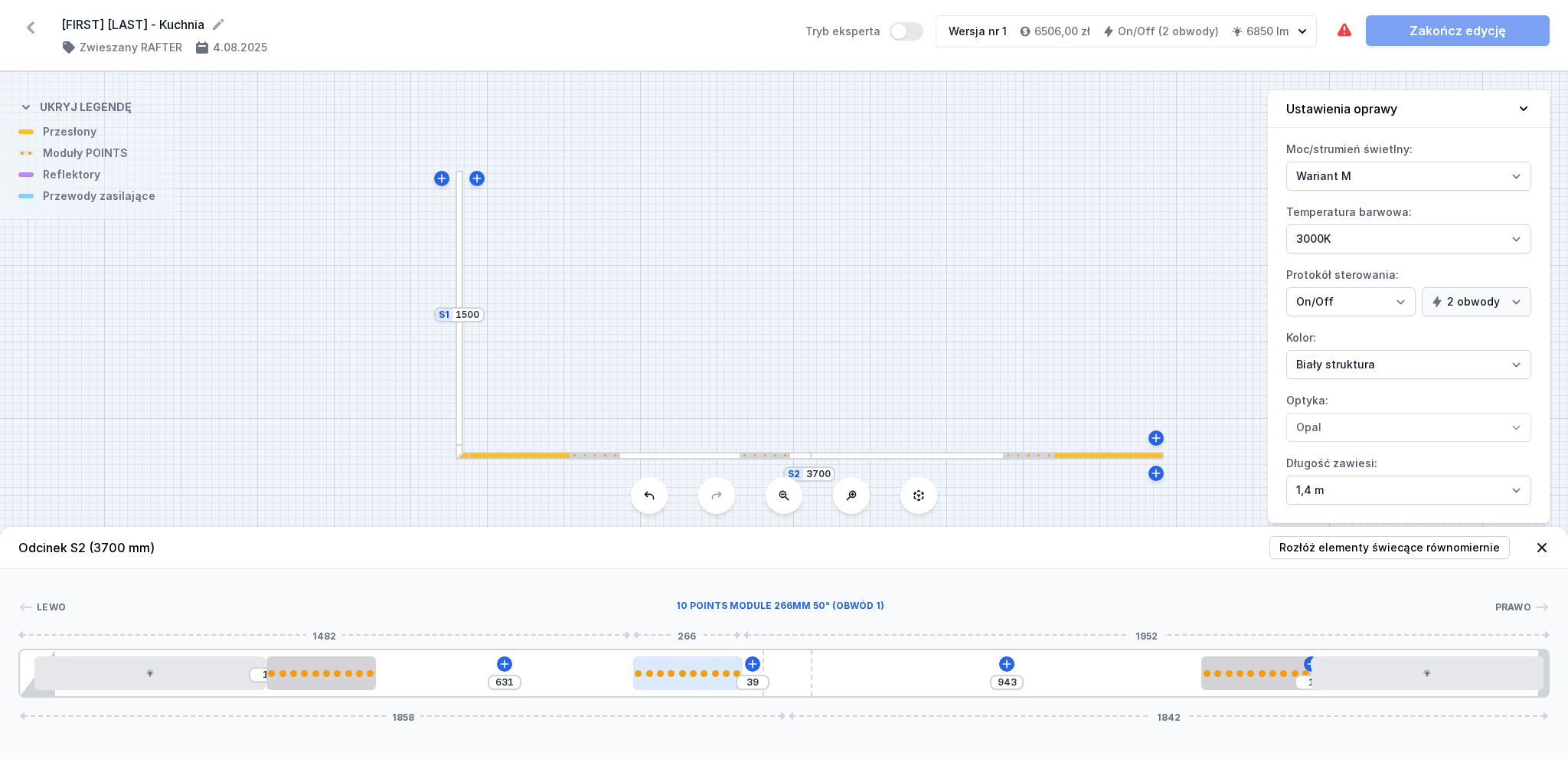 type on "33" 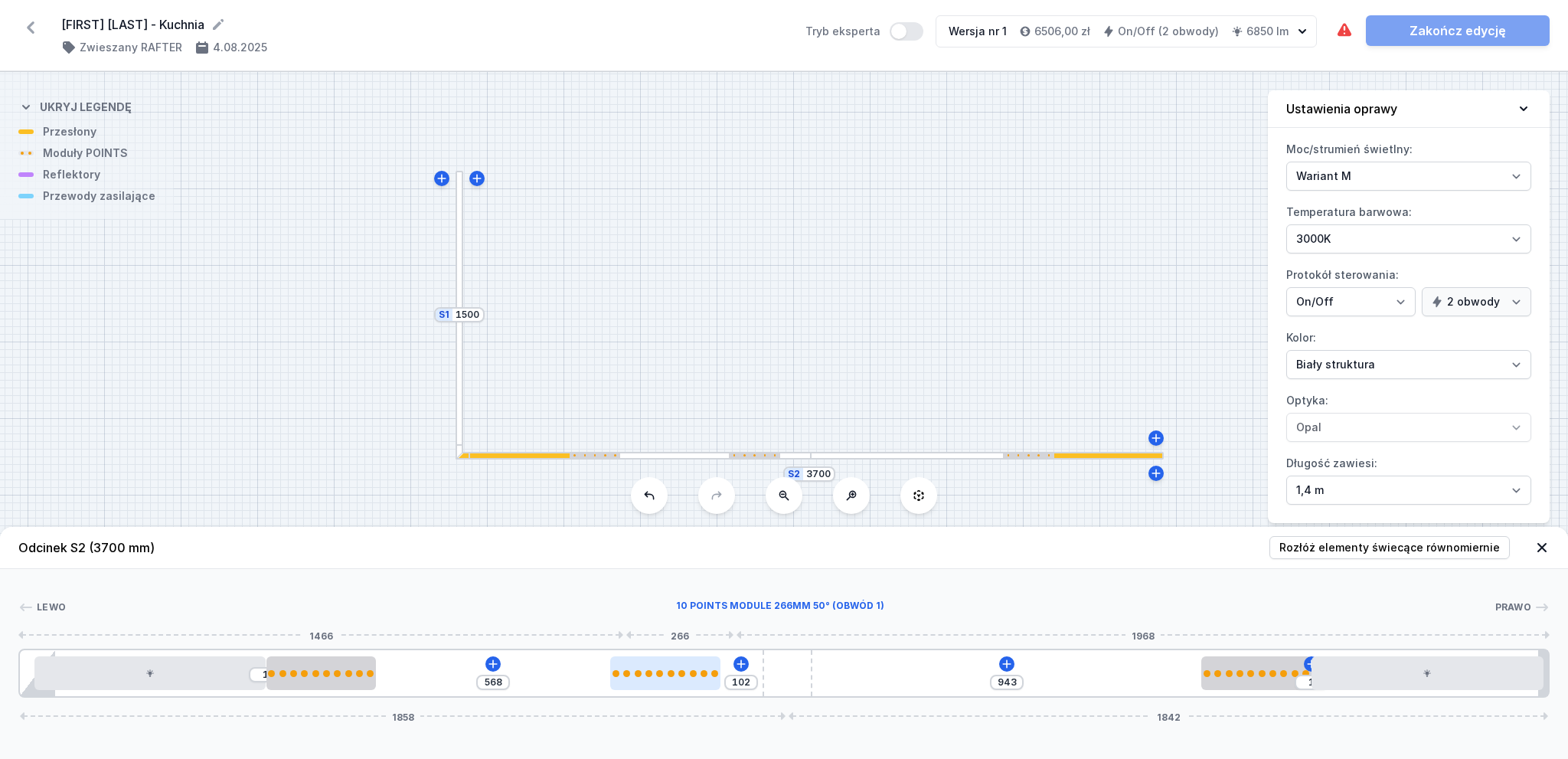 type on "540" 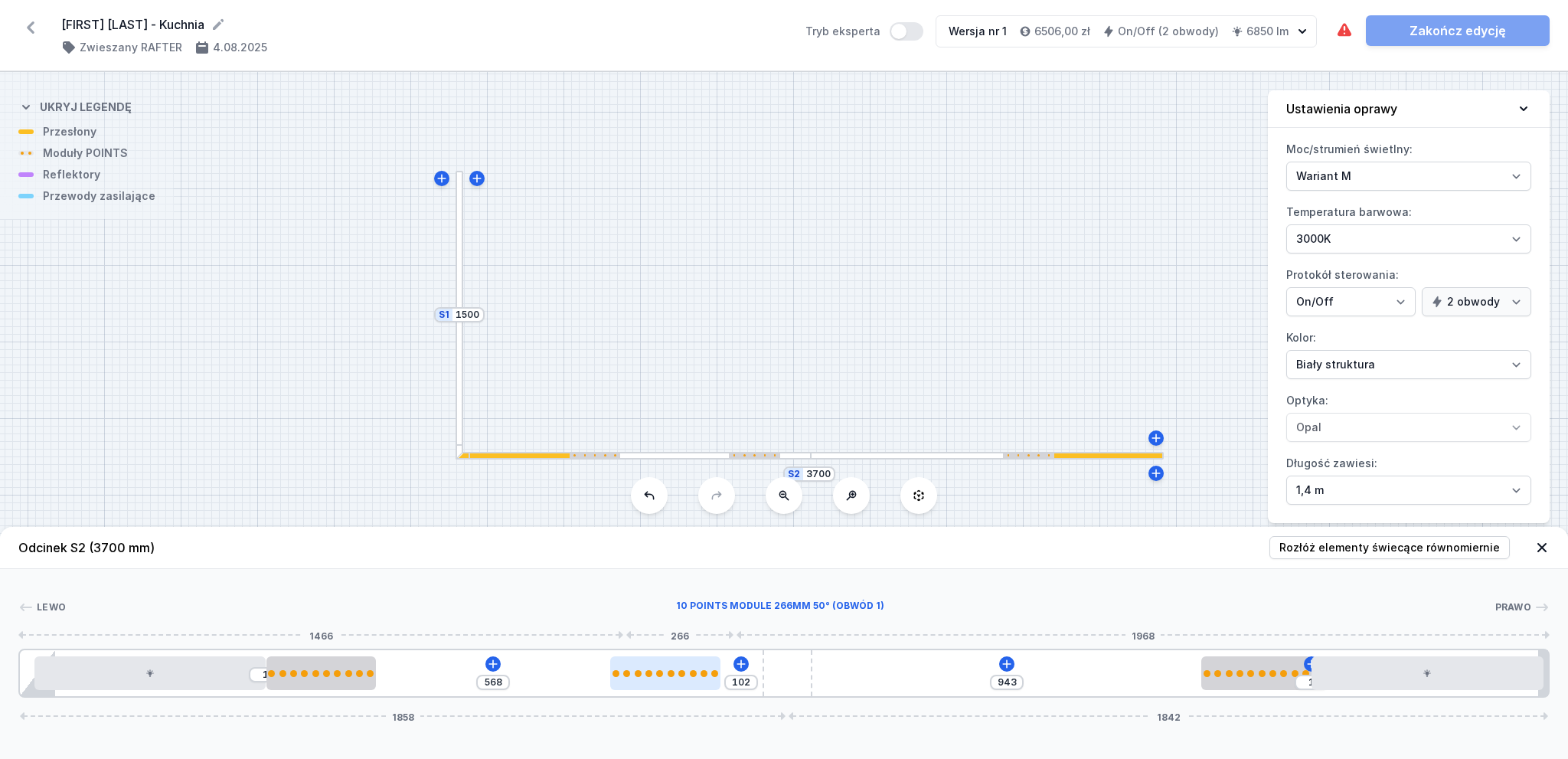type on "130" 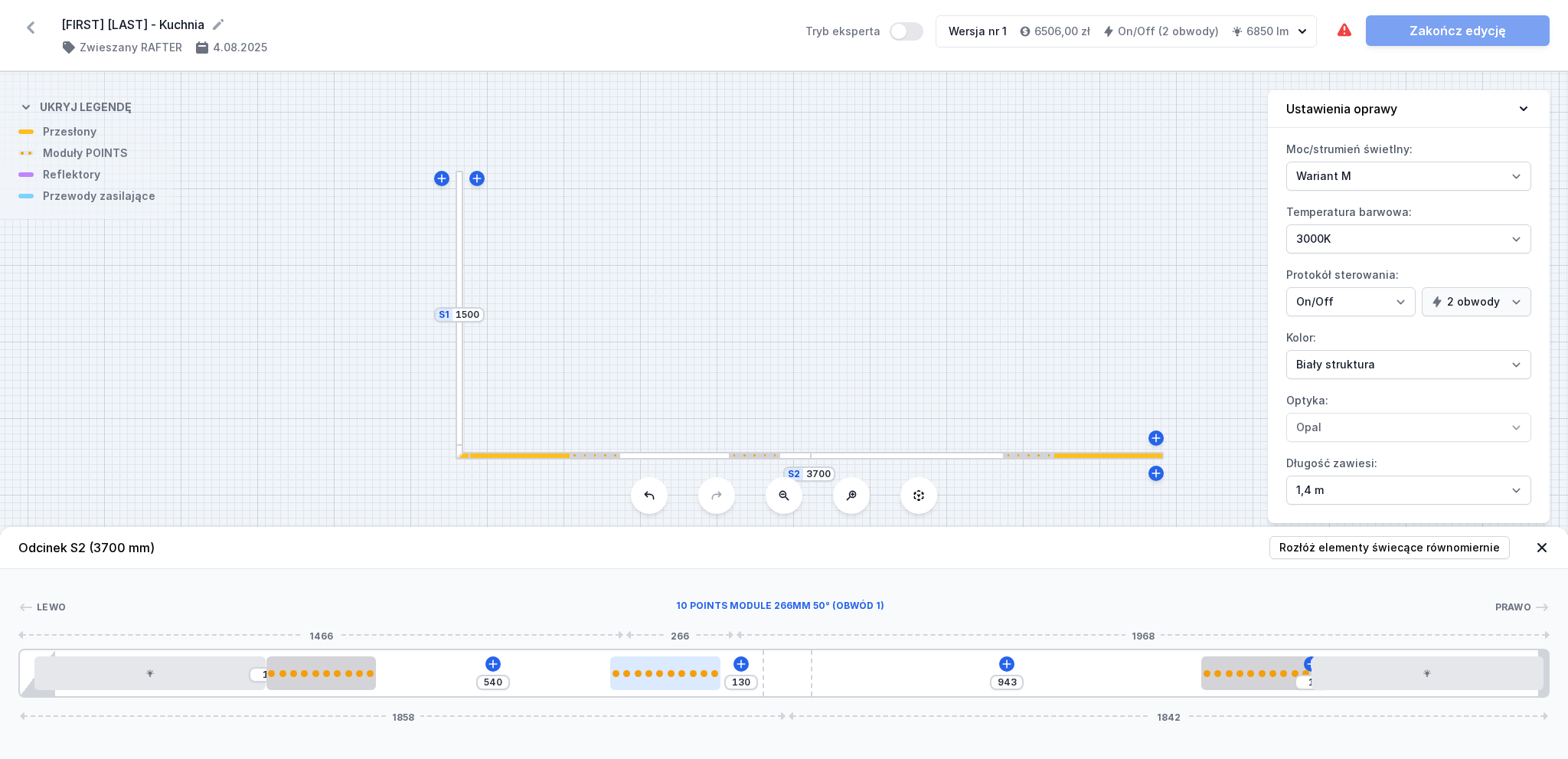 type on "515" 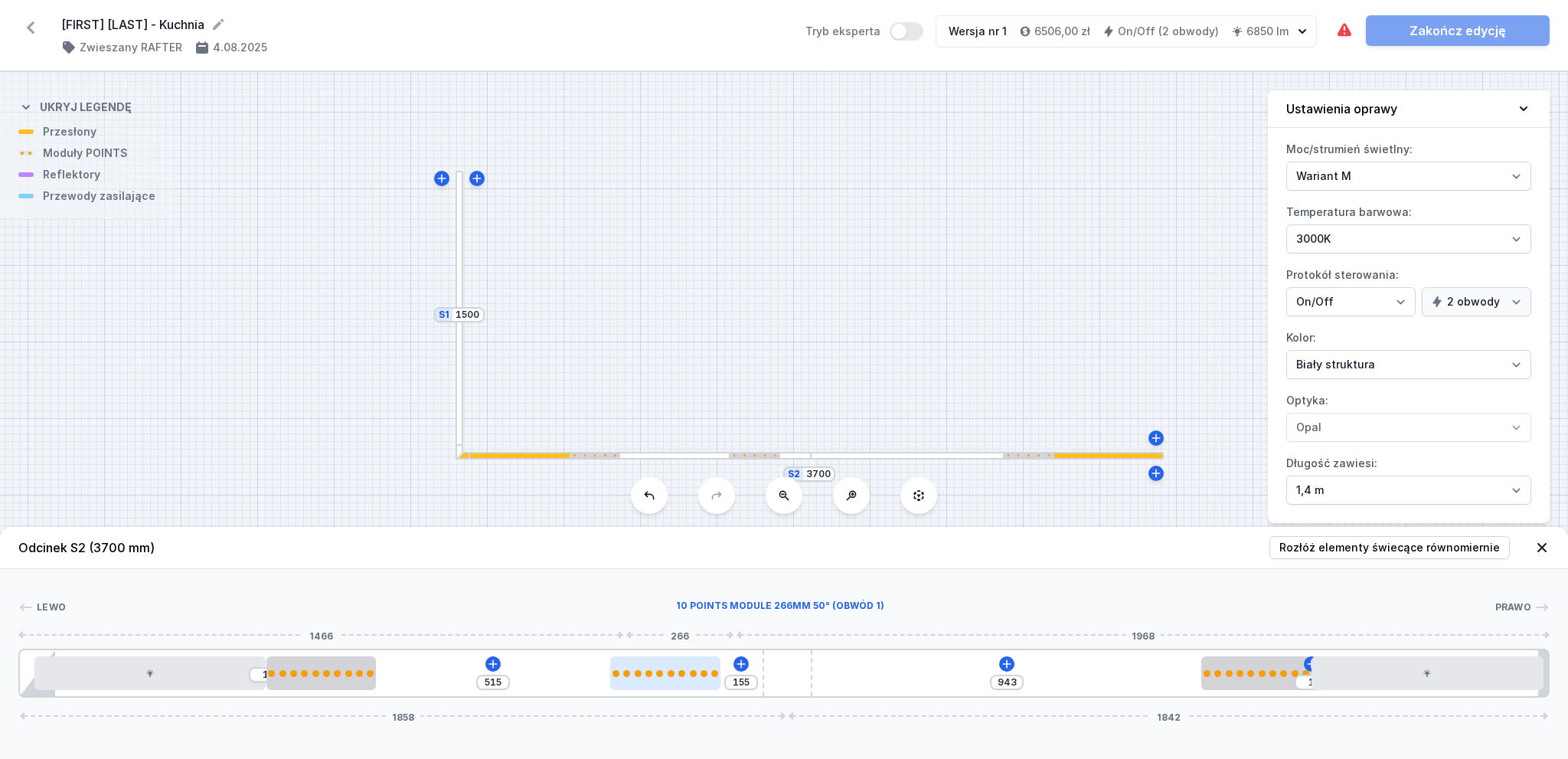 type on "504" 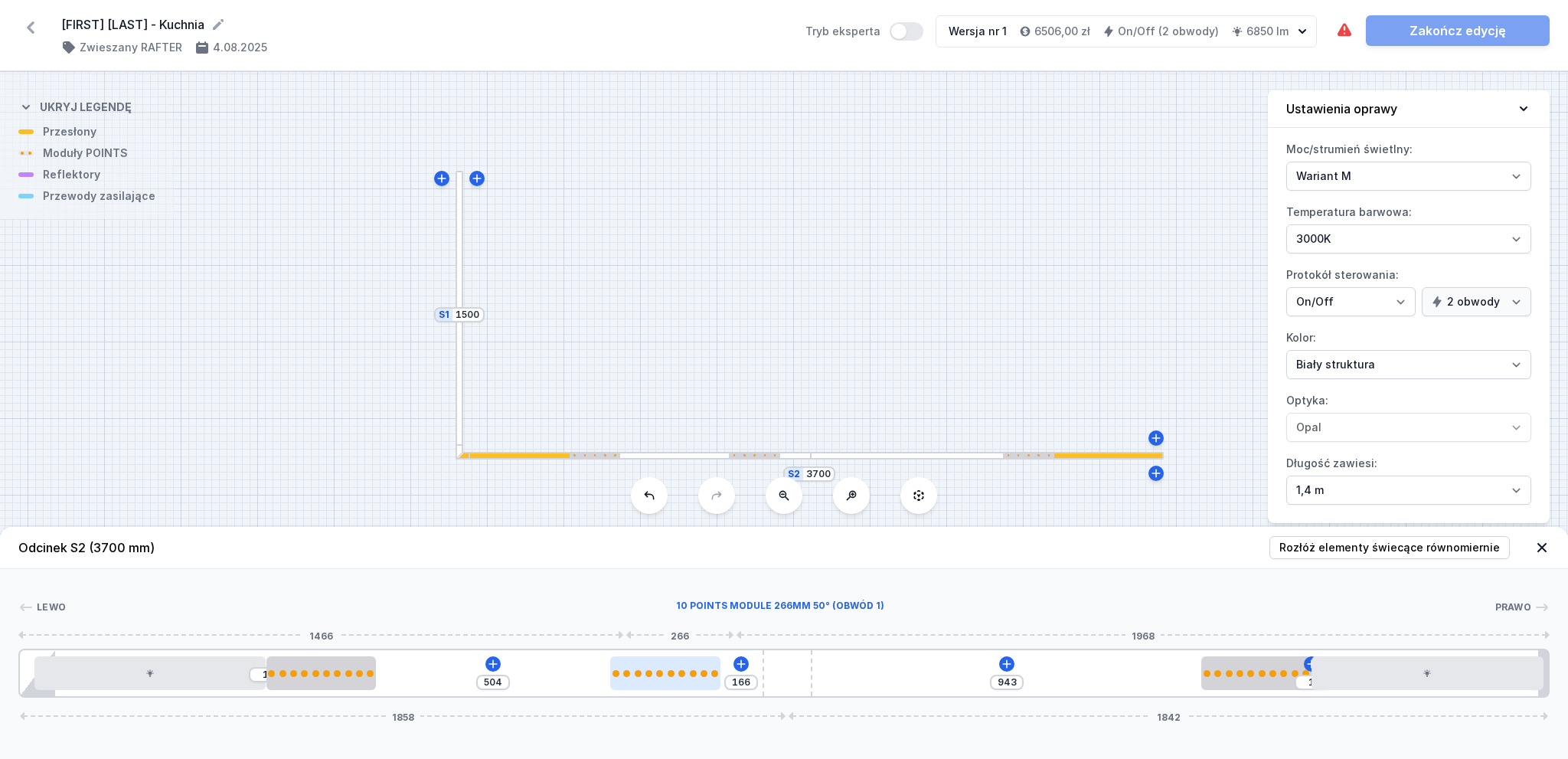 type on "502" 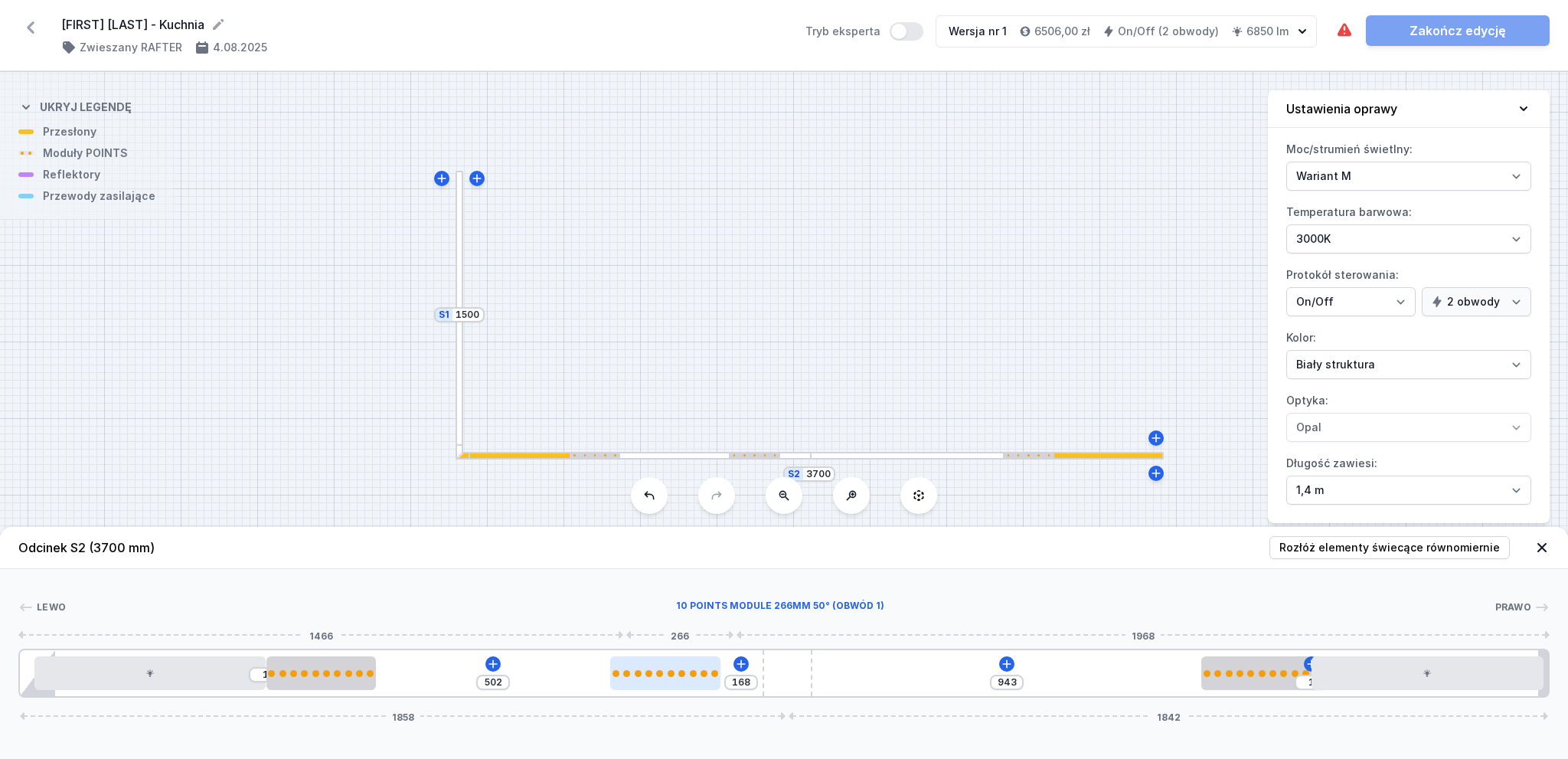 type on "500" 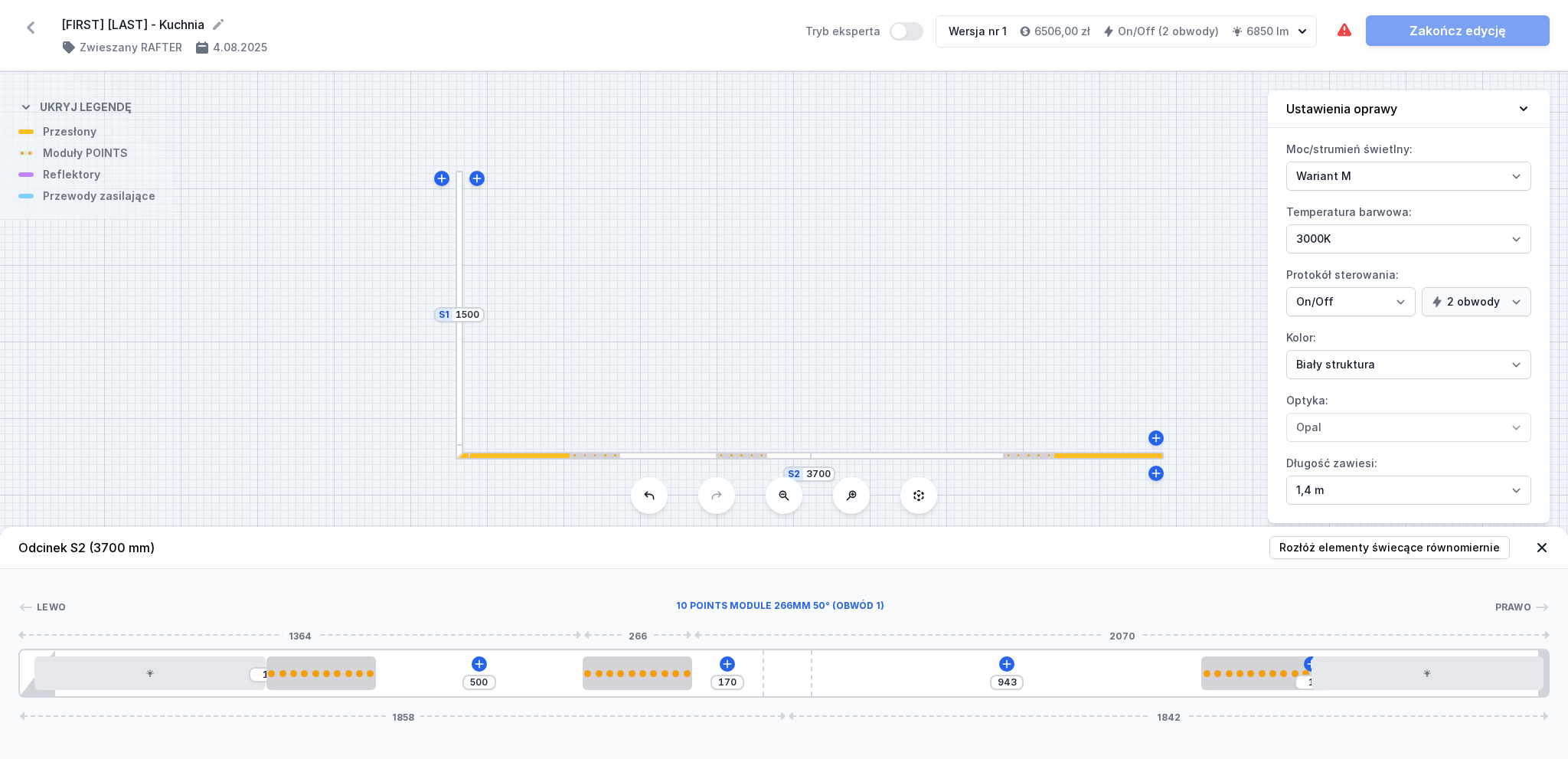 type on "486" 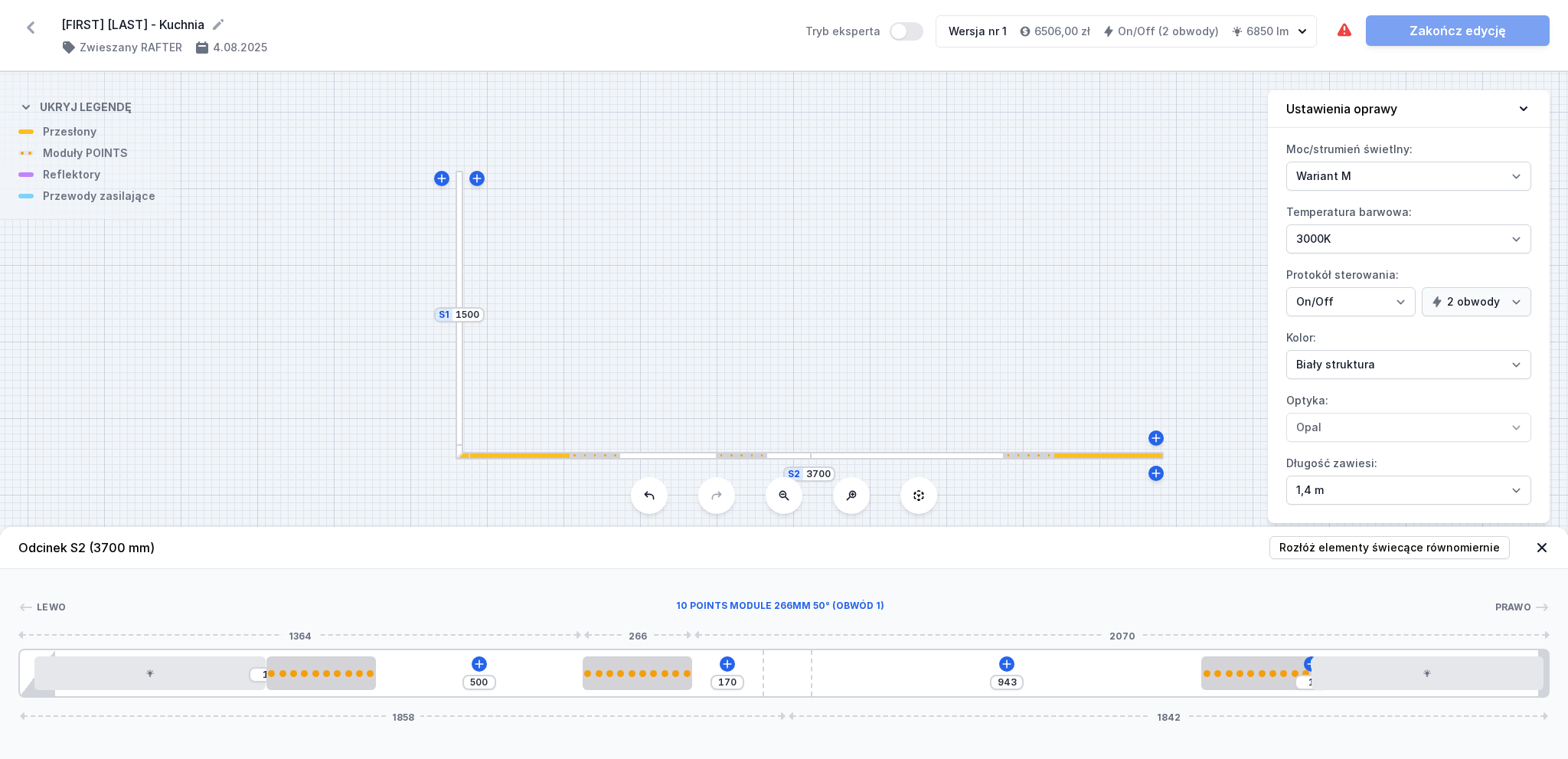 type on "184" 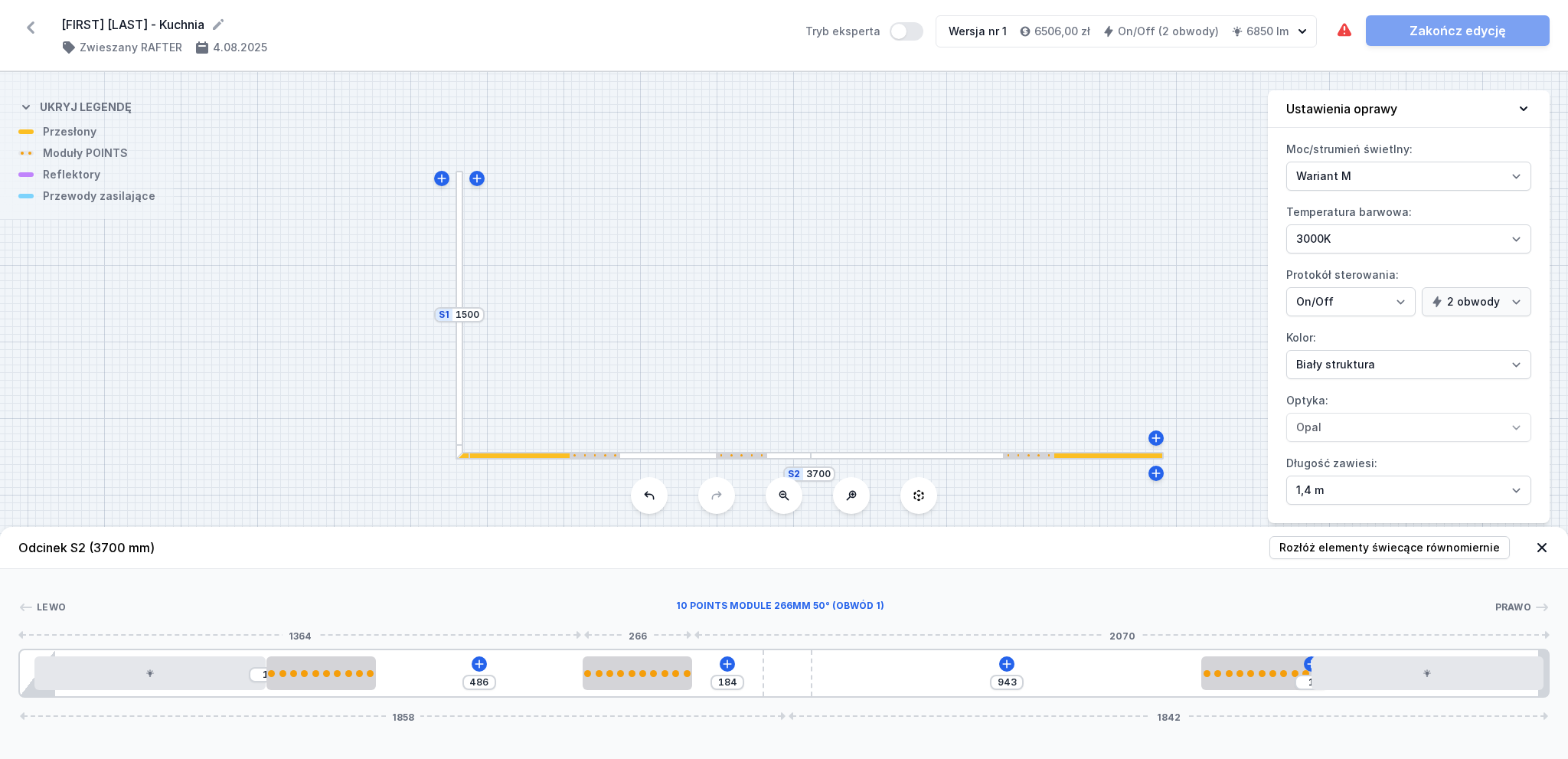 type on "473" 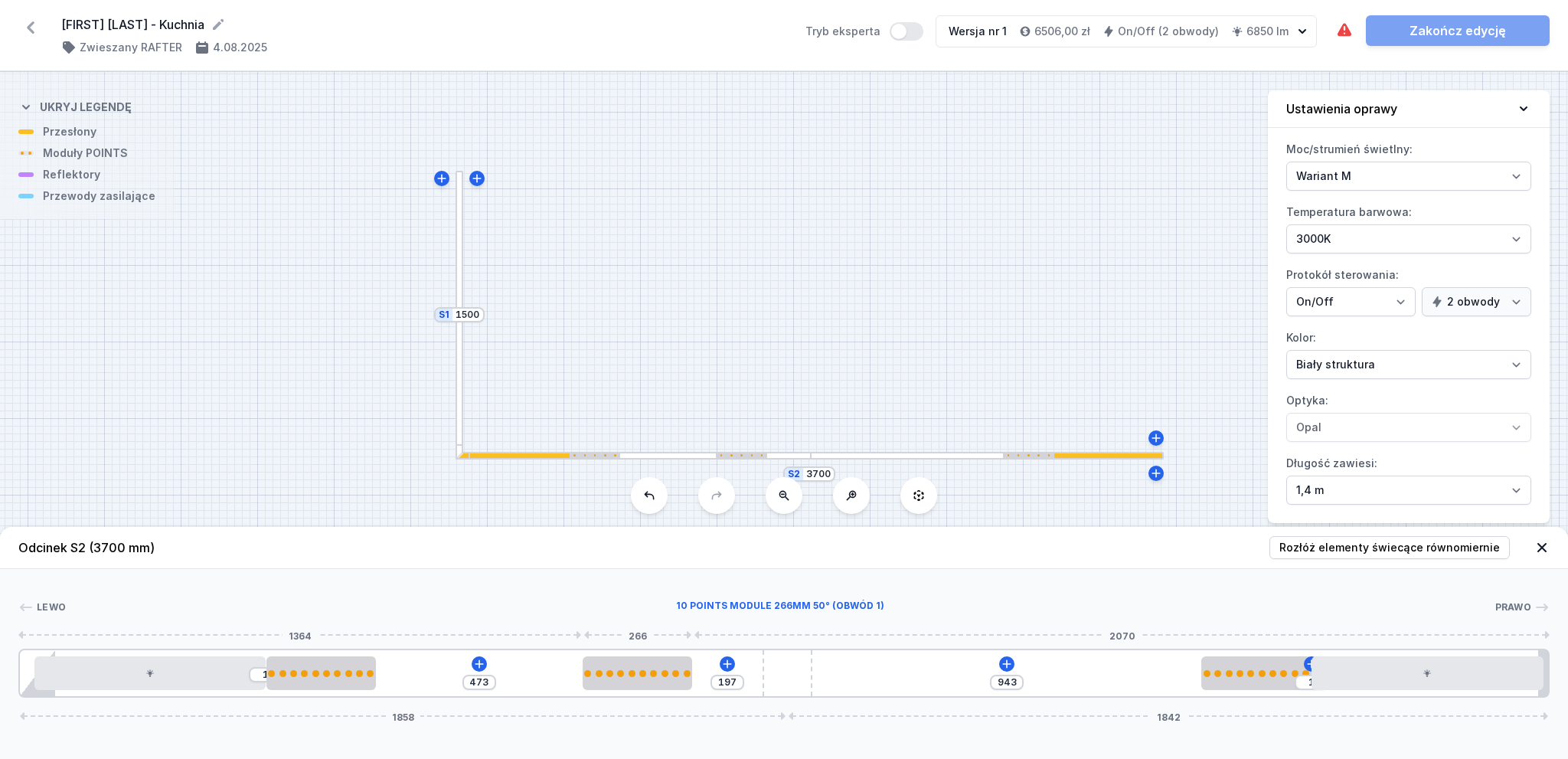 type on "464" 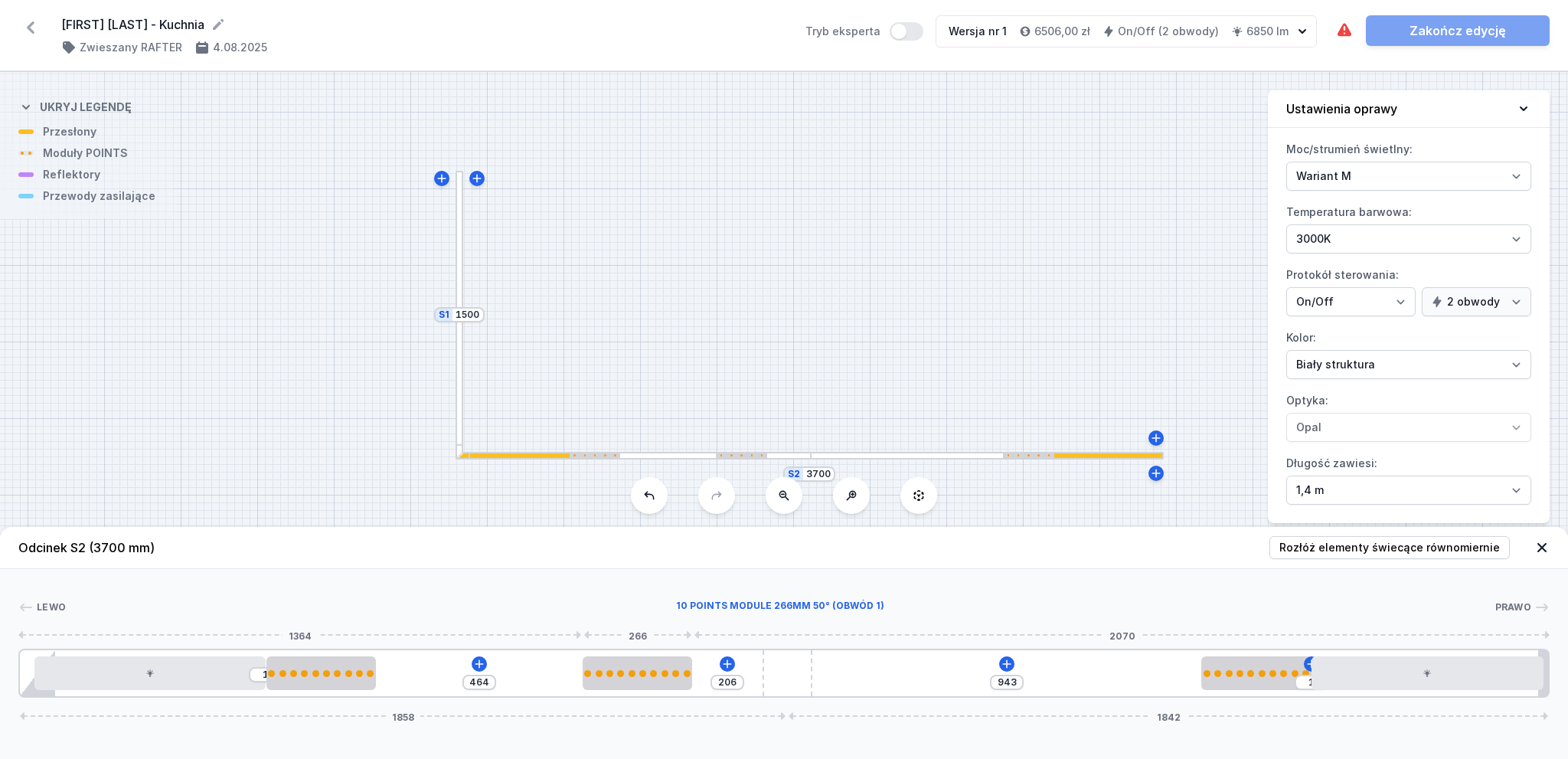 type on "455" 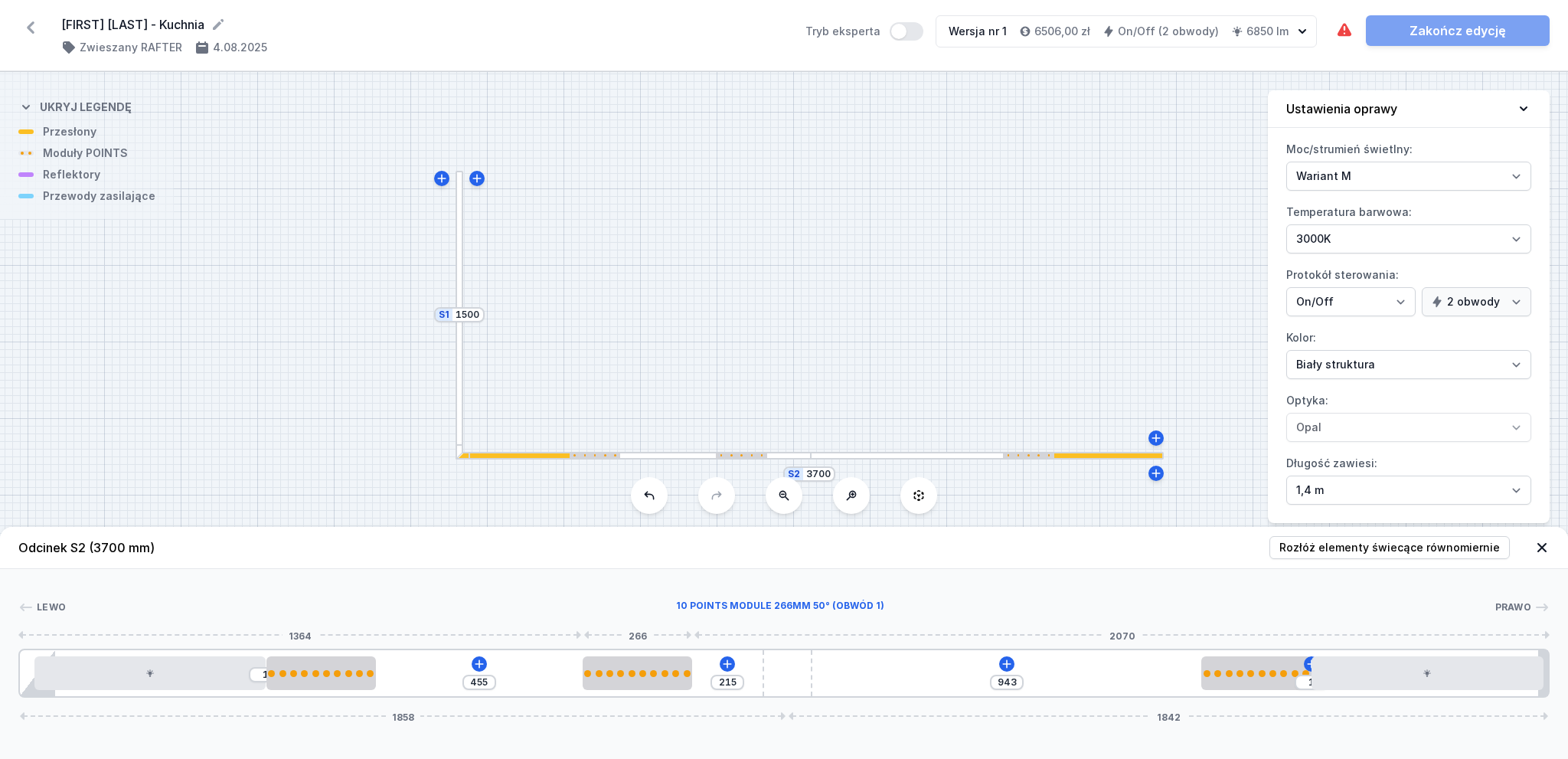 type on "453" 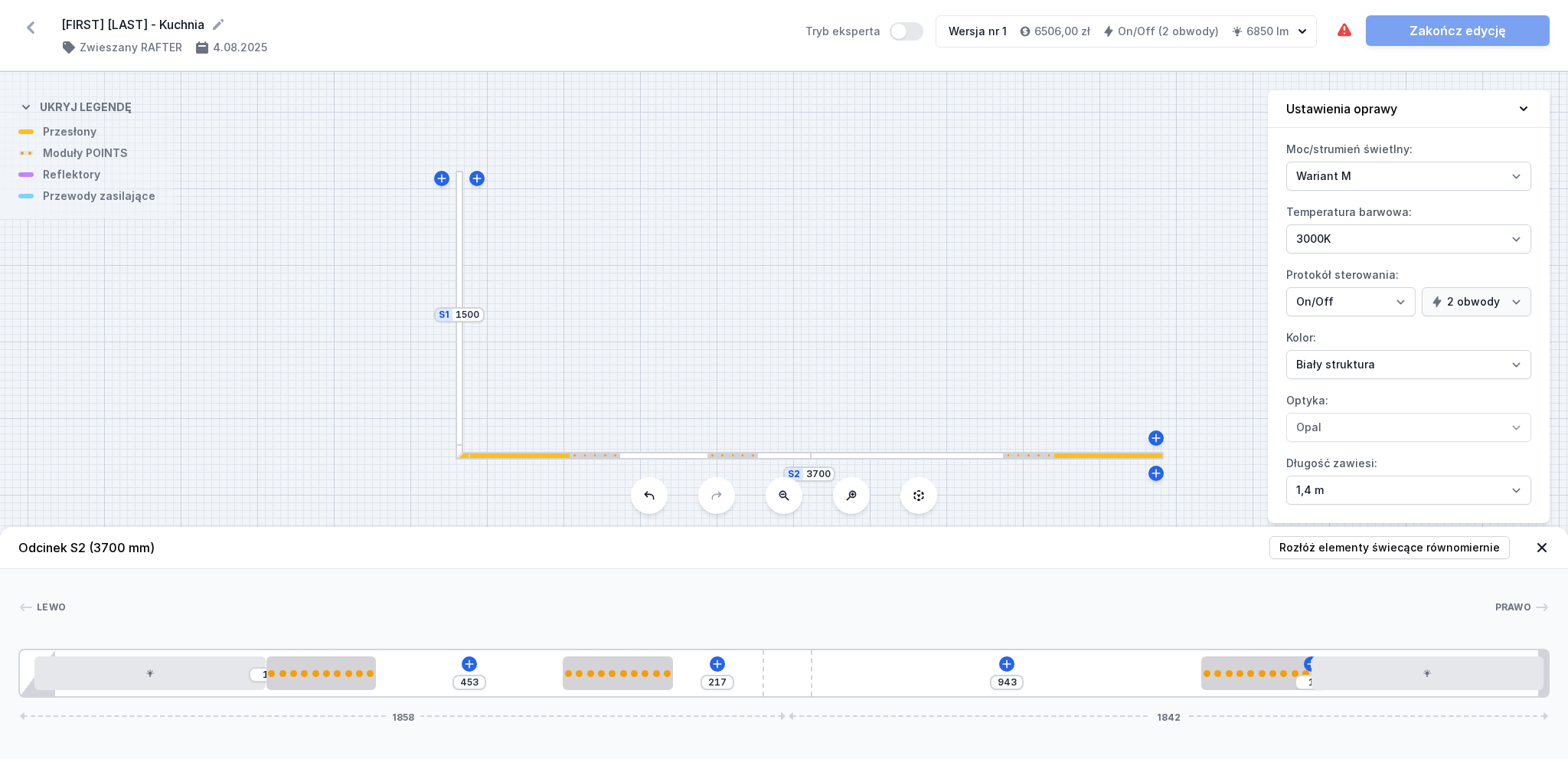 drag, startPoint x: 443, startPoint y: 676, endPoint x: 624, endPoint y: 691, distance: 181.6205 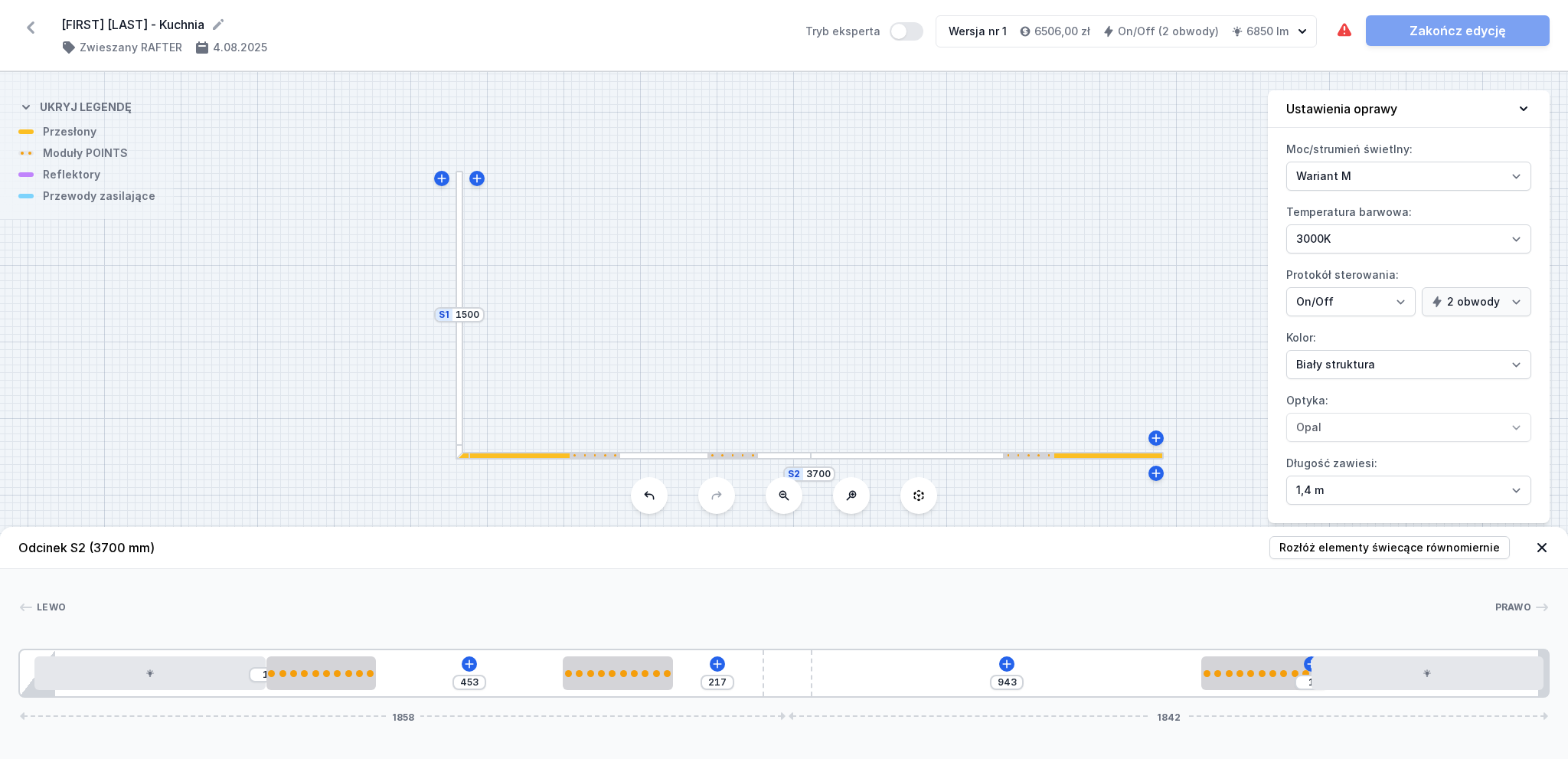 click on "1 453 217 943 1 1858 1842" at bounding box center (784, 673) 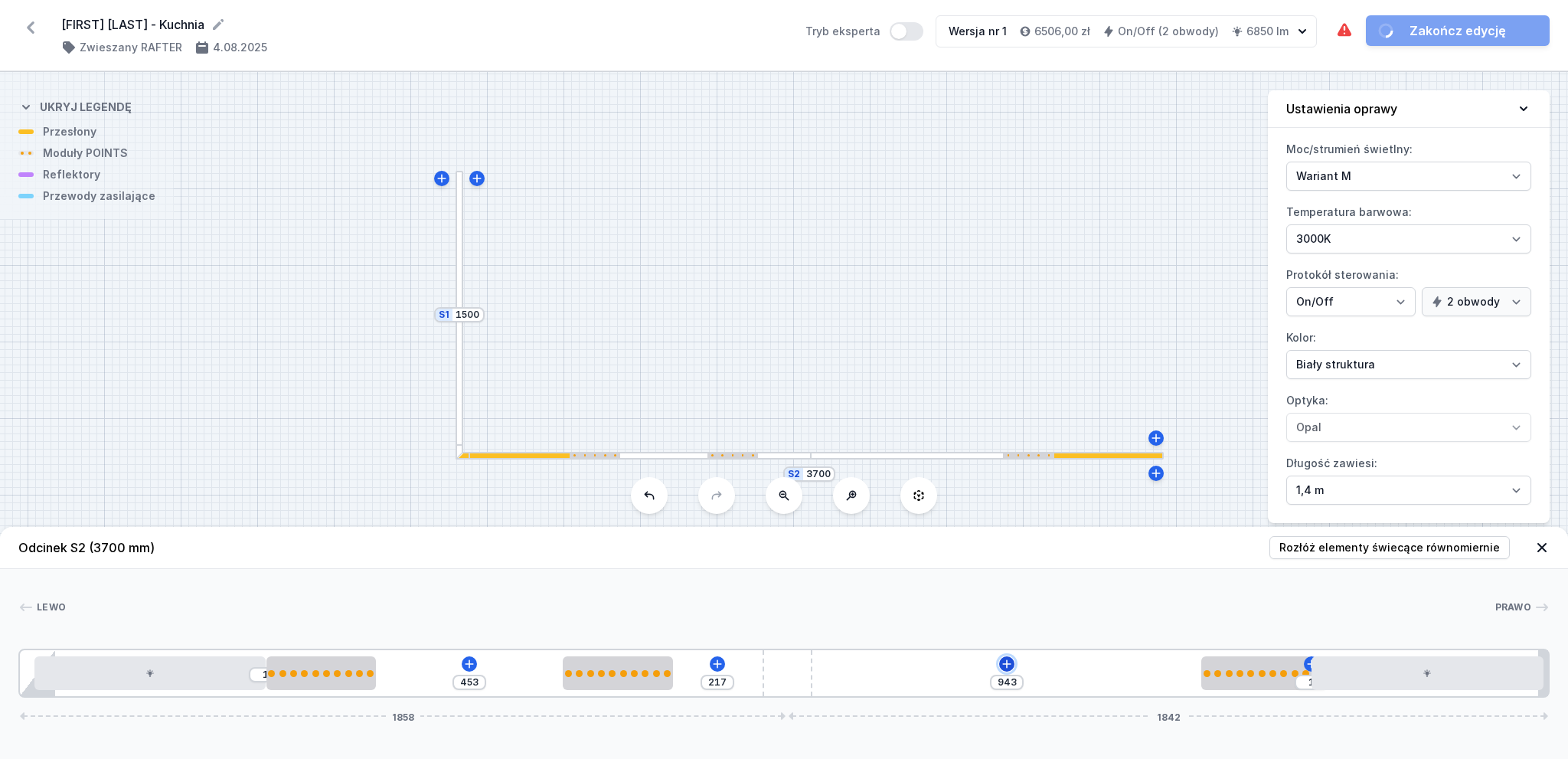 click 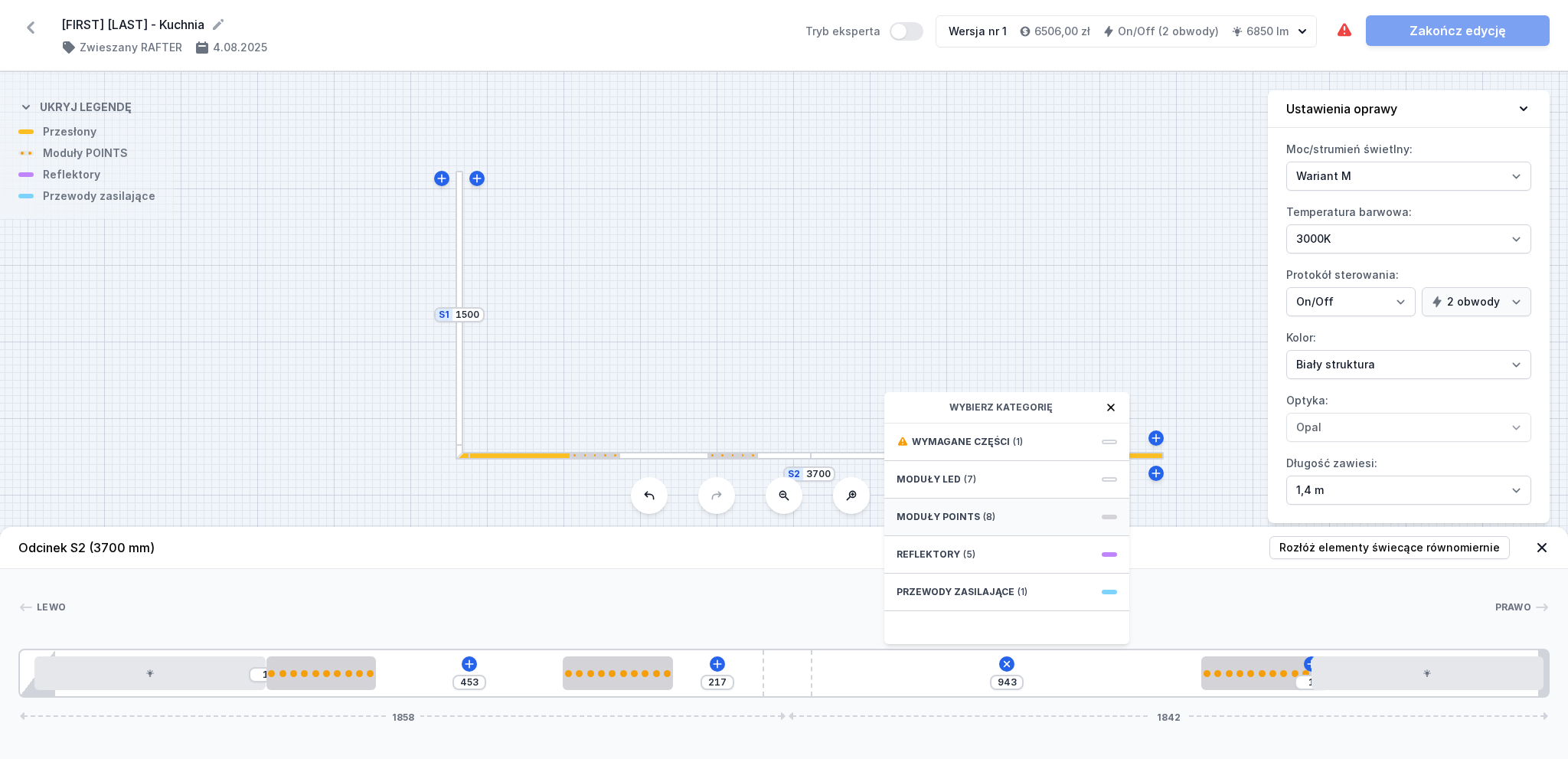 click on "Moduły POINTS (8)" at bounding box center [1007, 517] 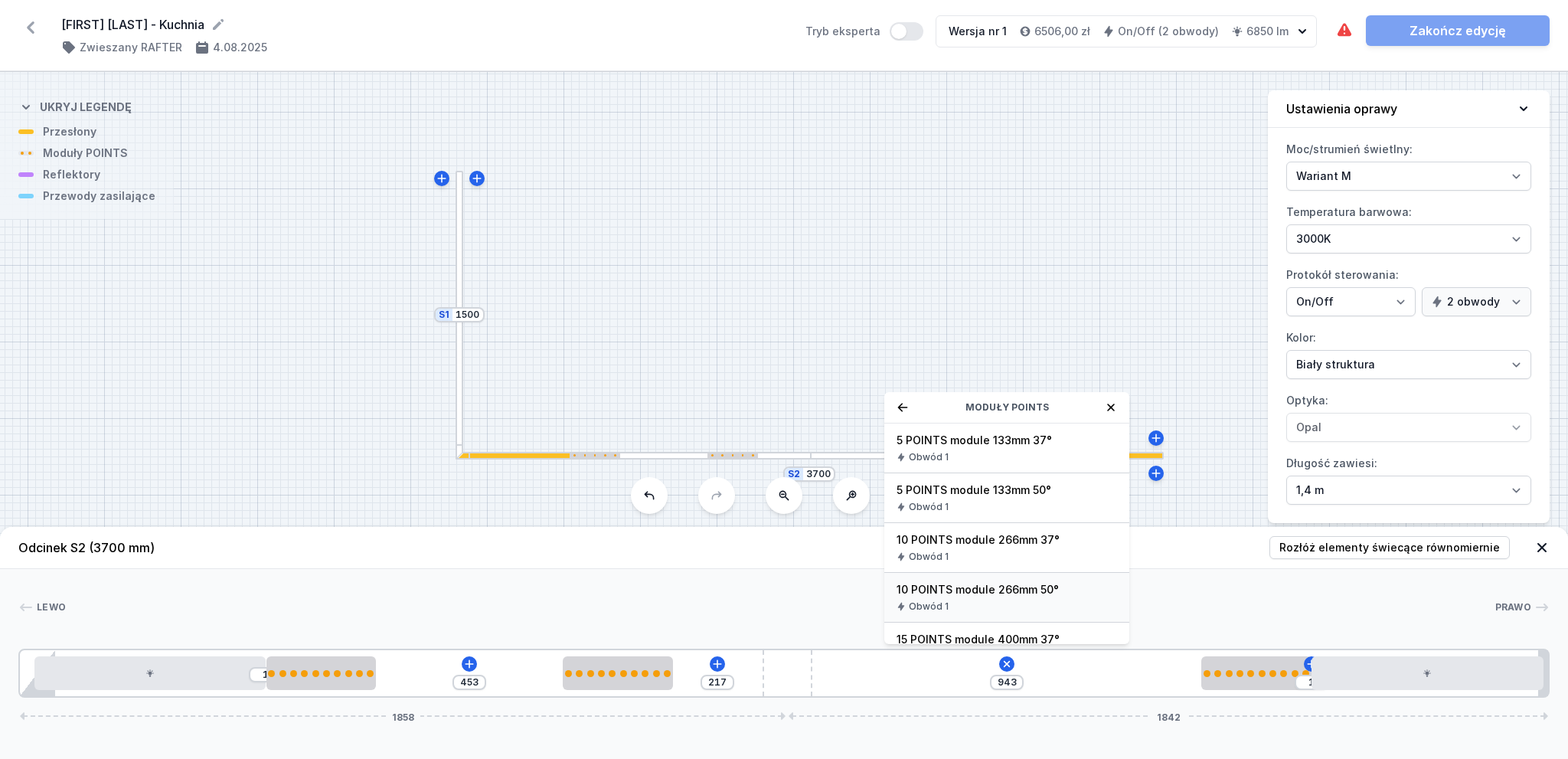 click on "Obwód 1" at bounding box center (1007, 607) 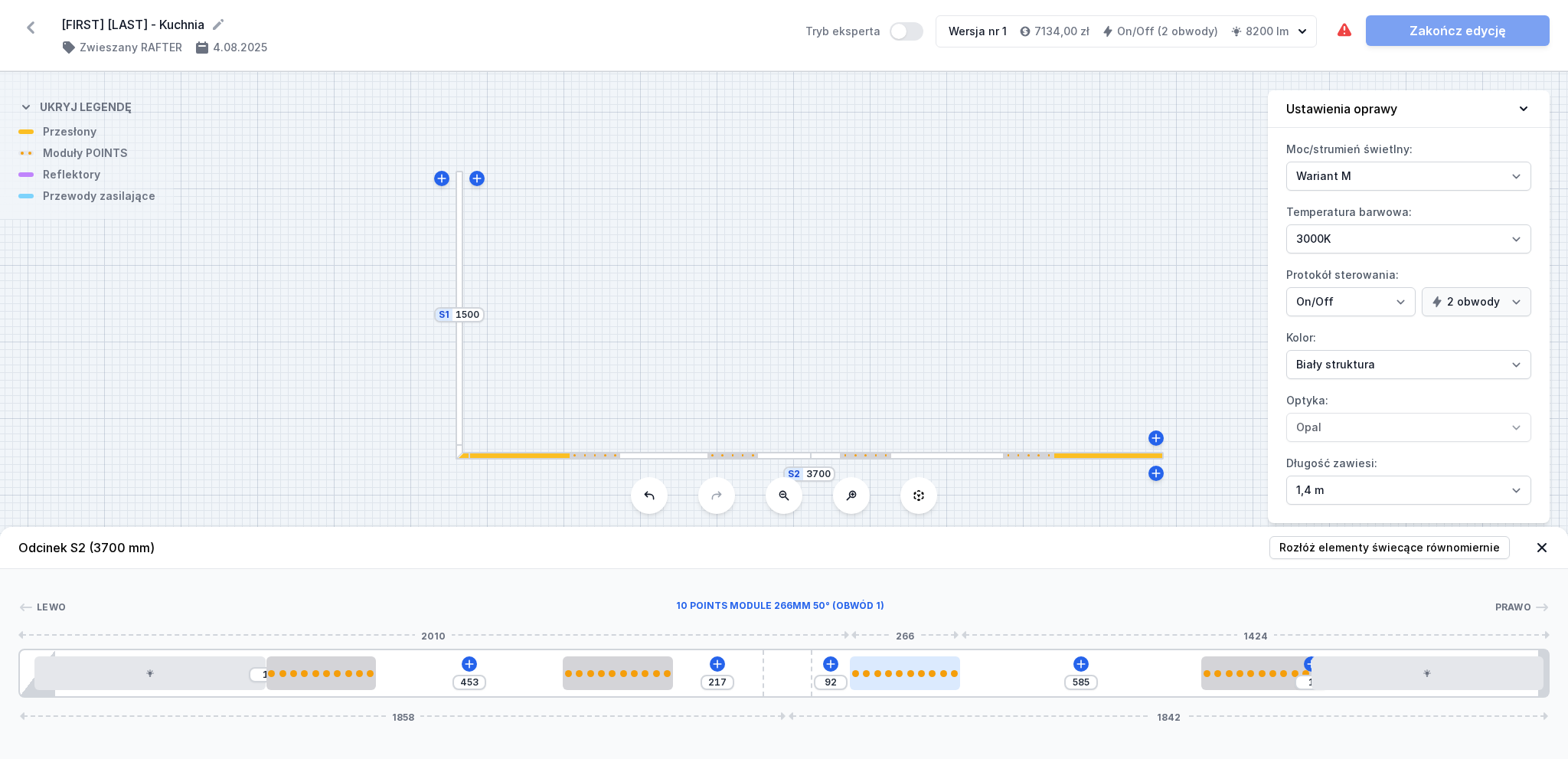 type on "583" 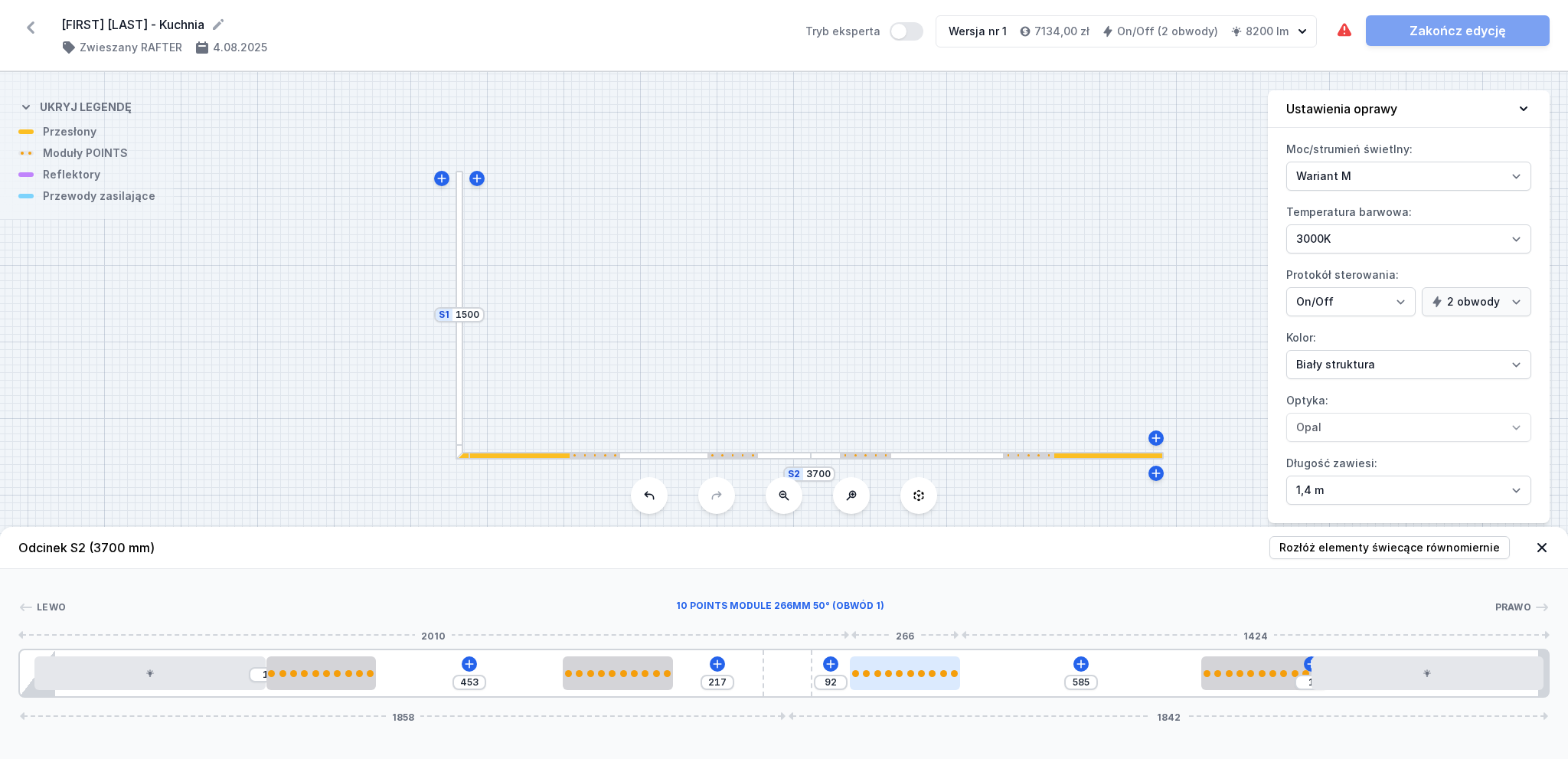 type on "94" 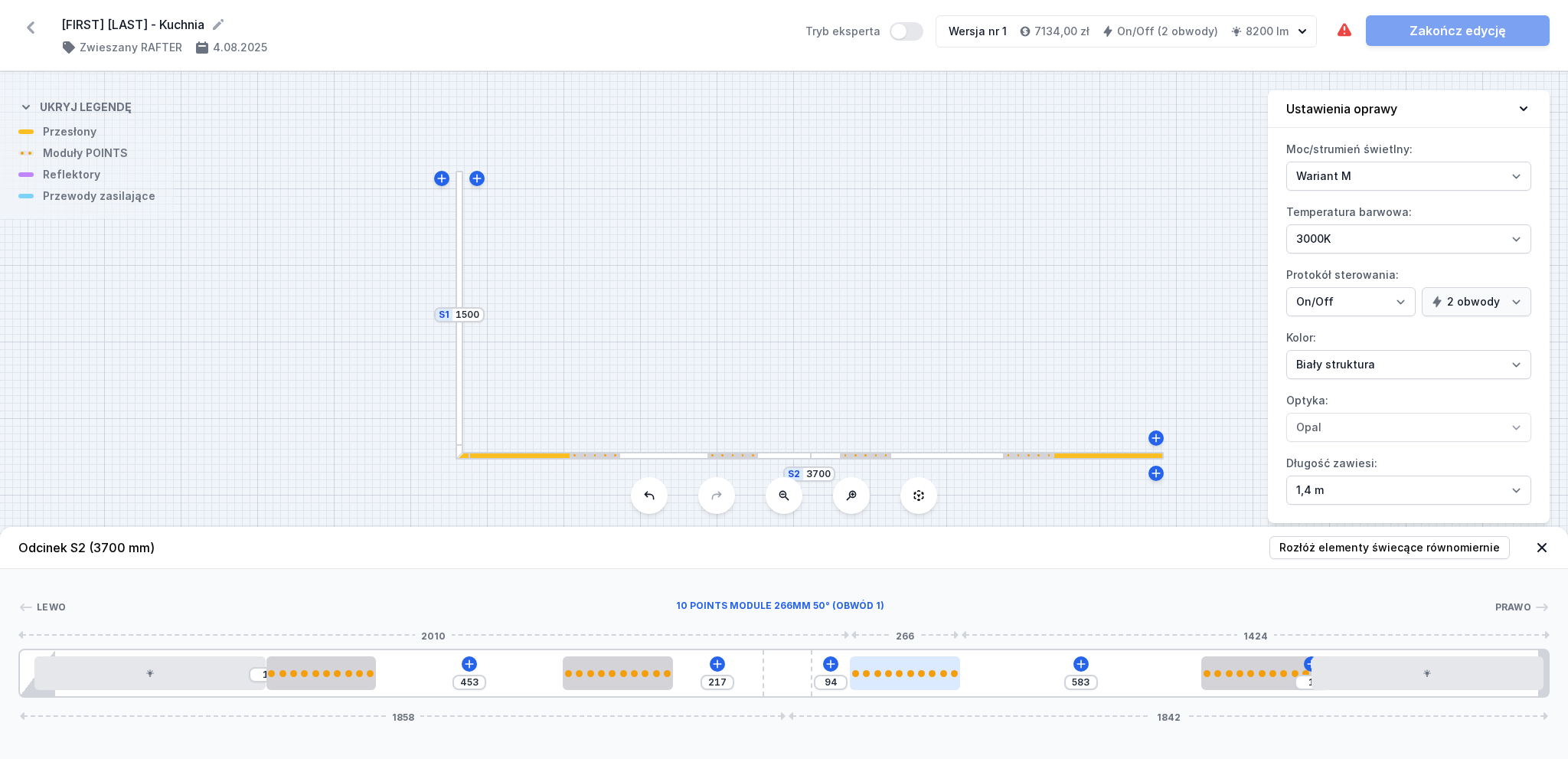 type on "581" 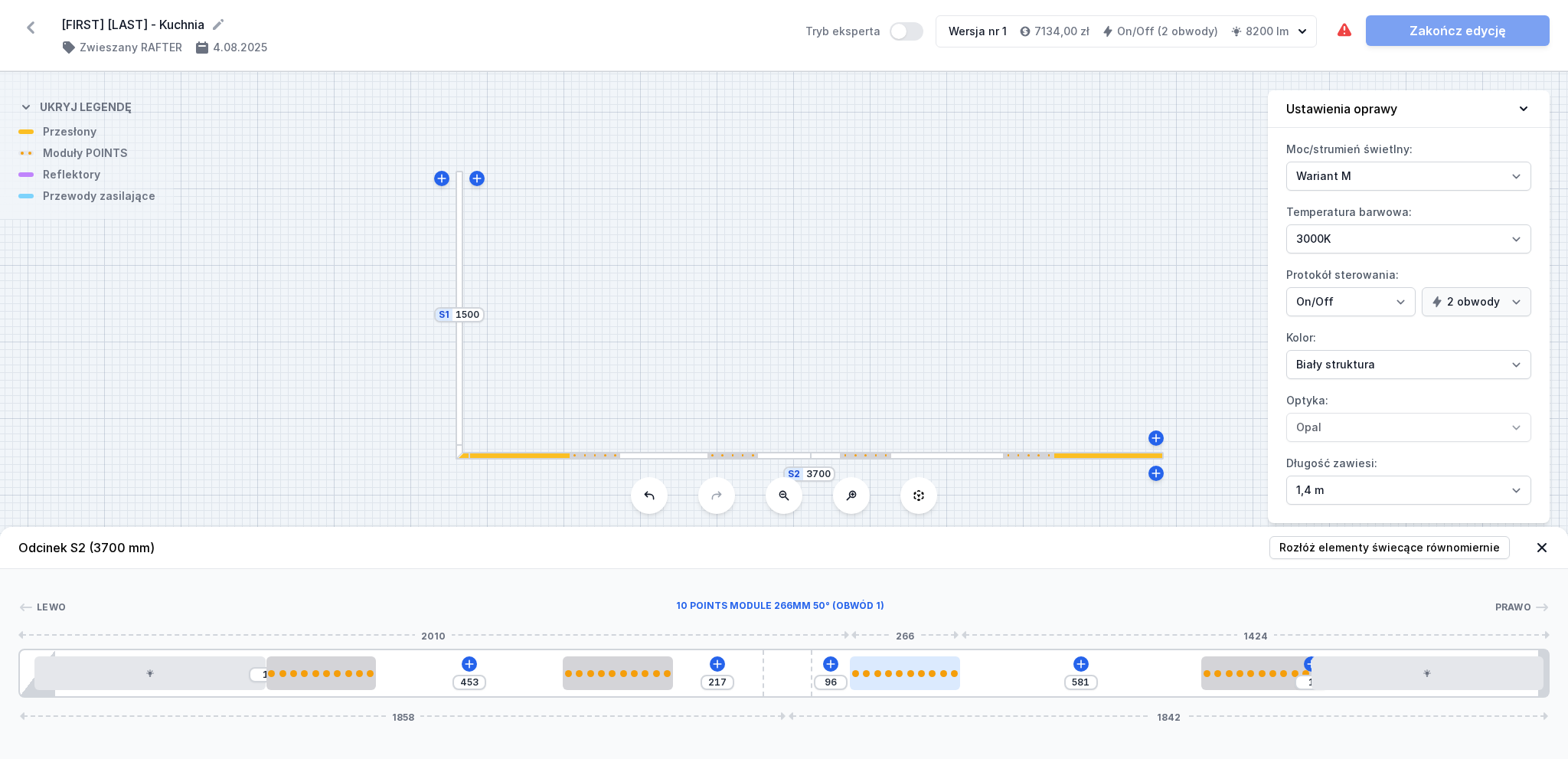 type on "574" 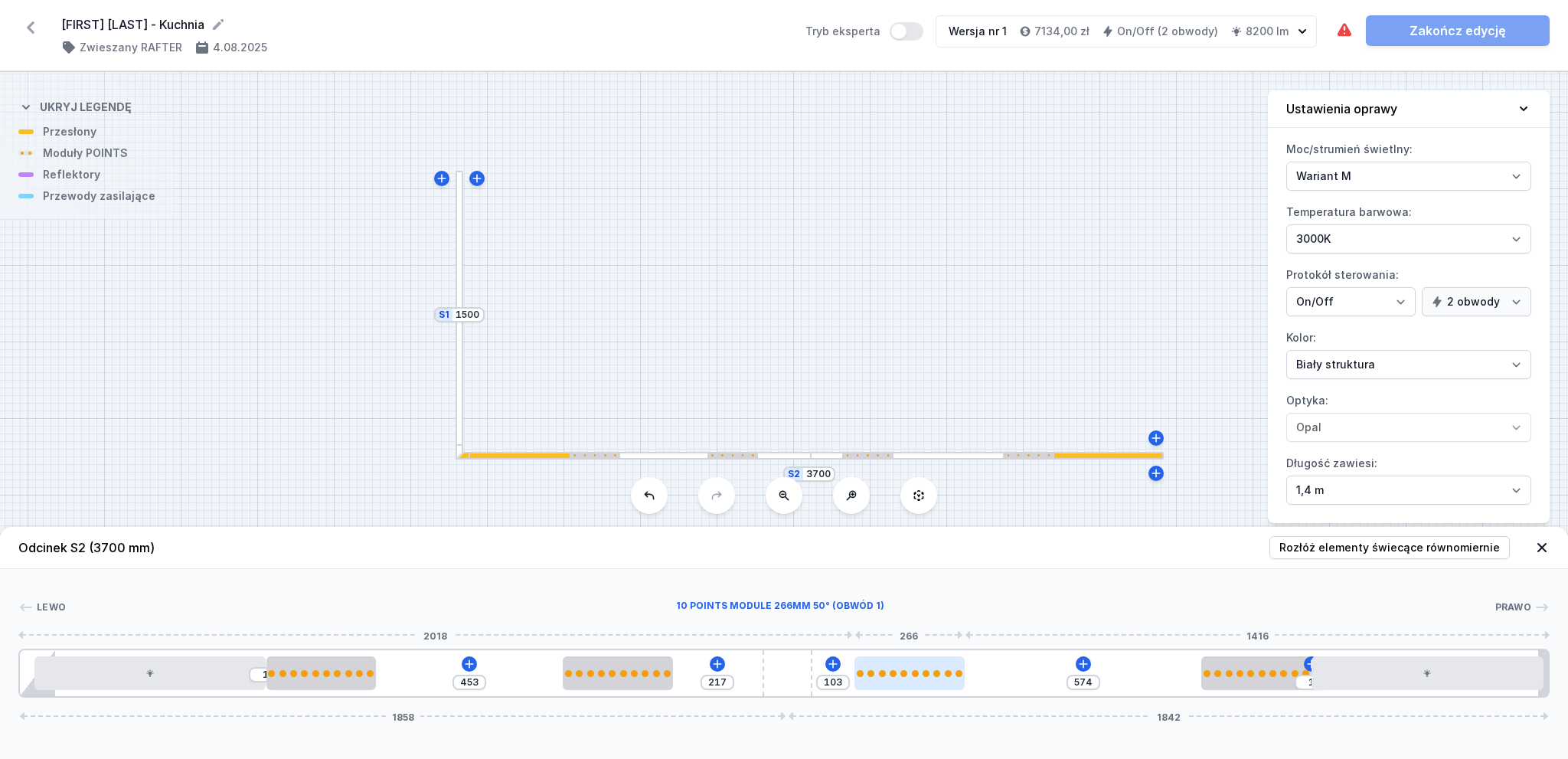 type on "566" 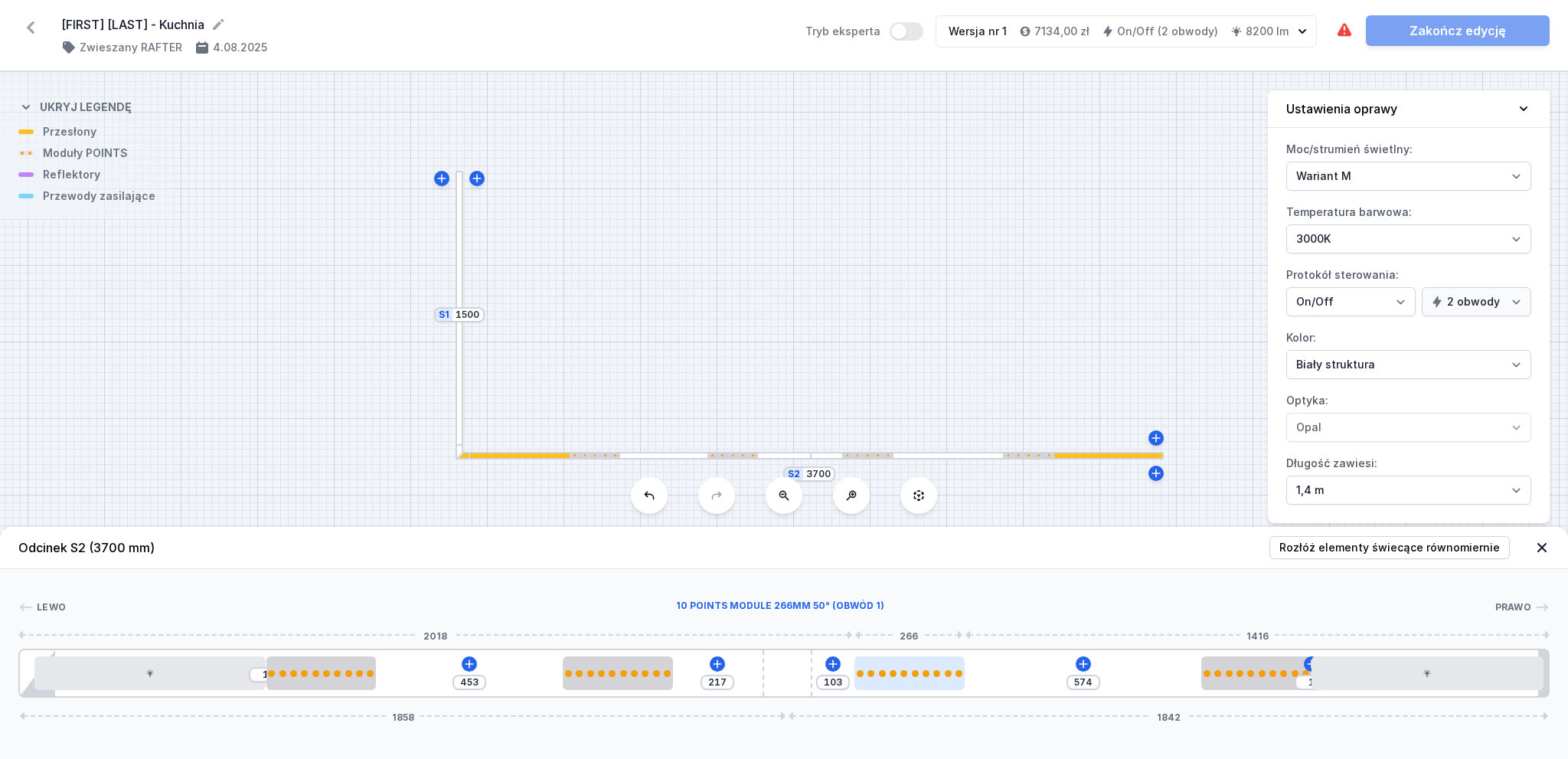 type on "111" 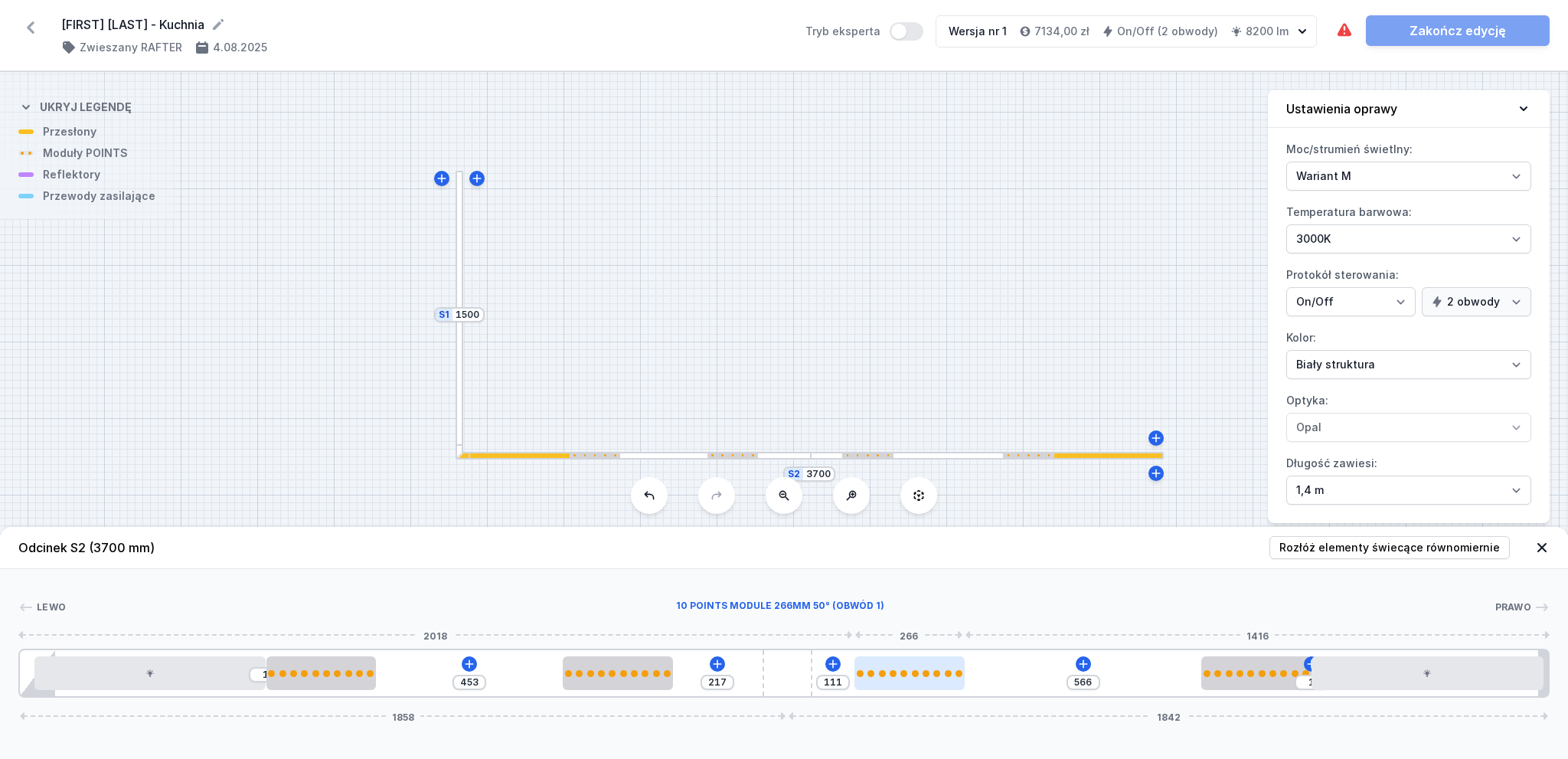 type on "552" 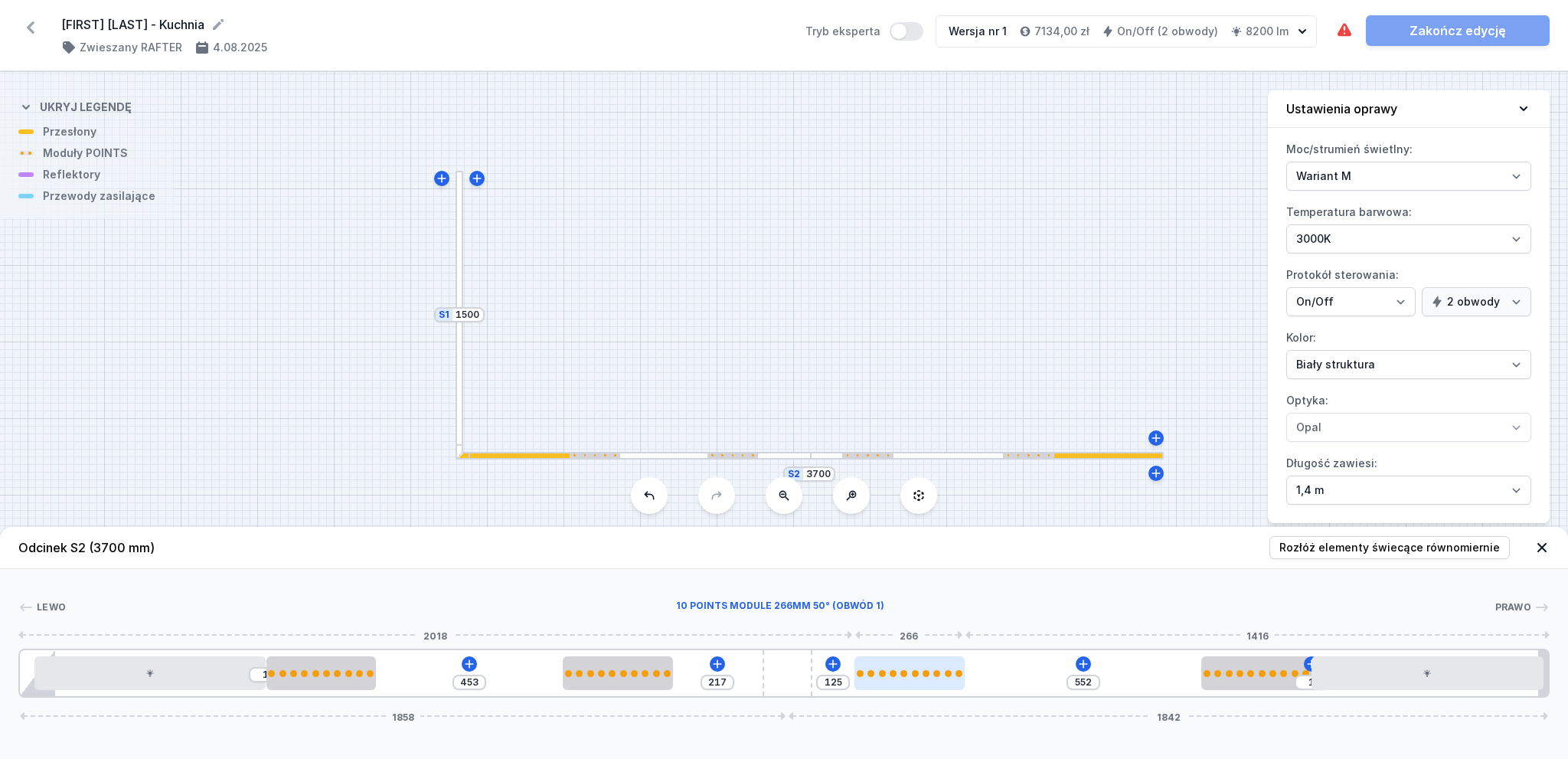 type on "543" 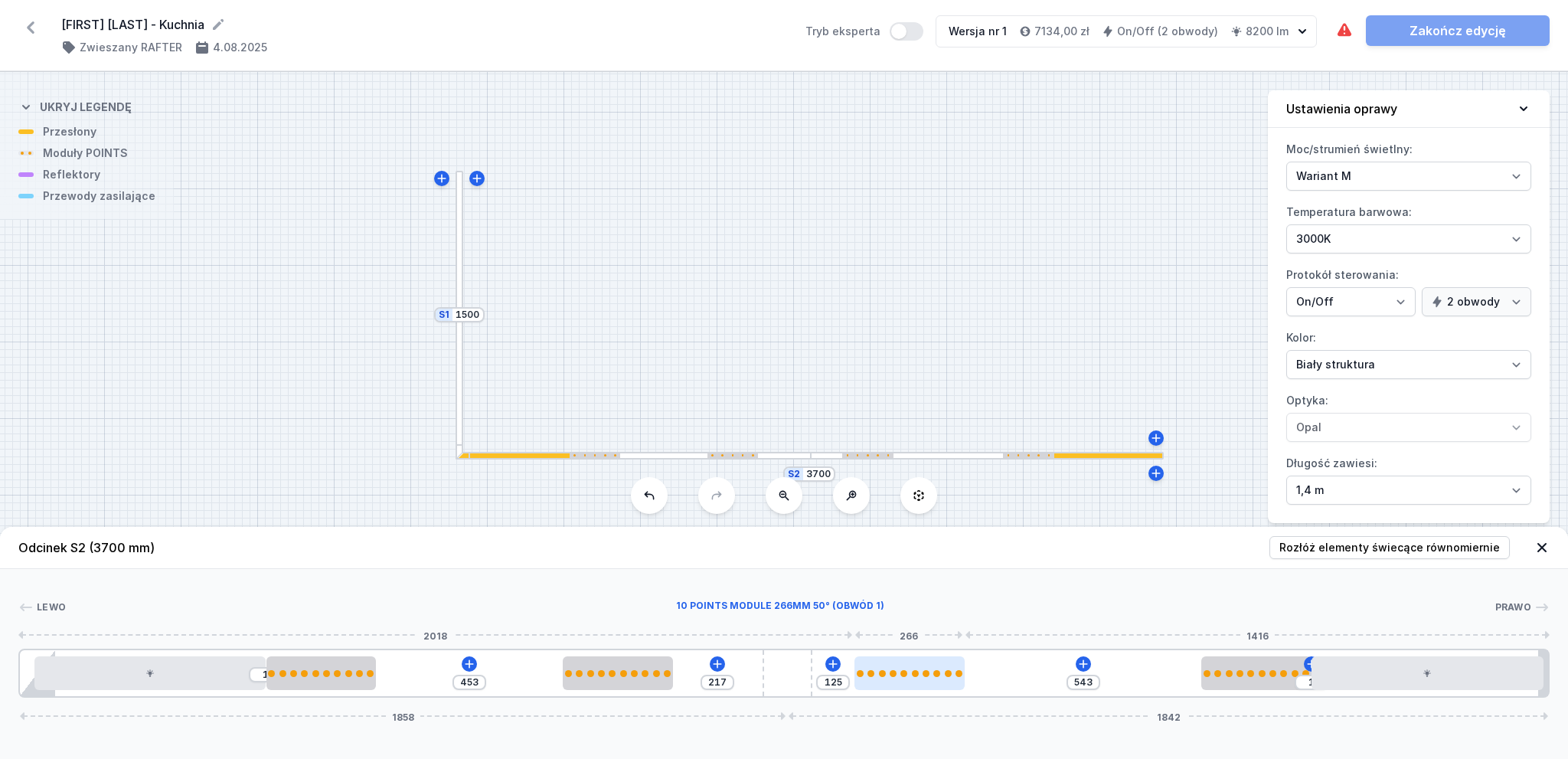 type on "134" 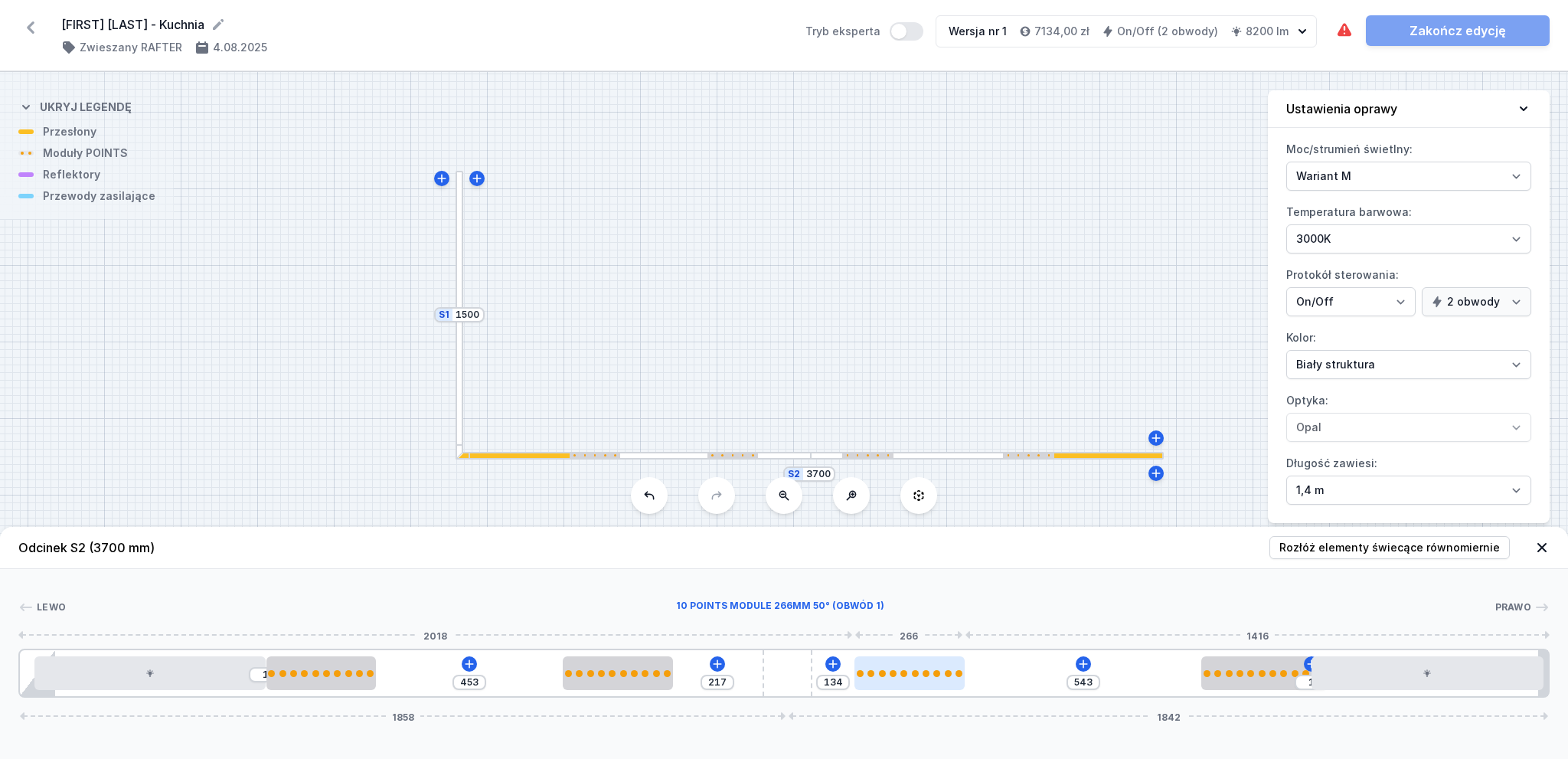 type on "537" 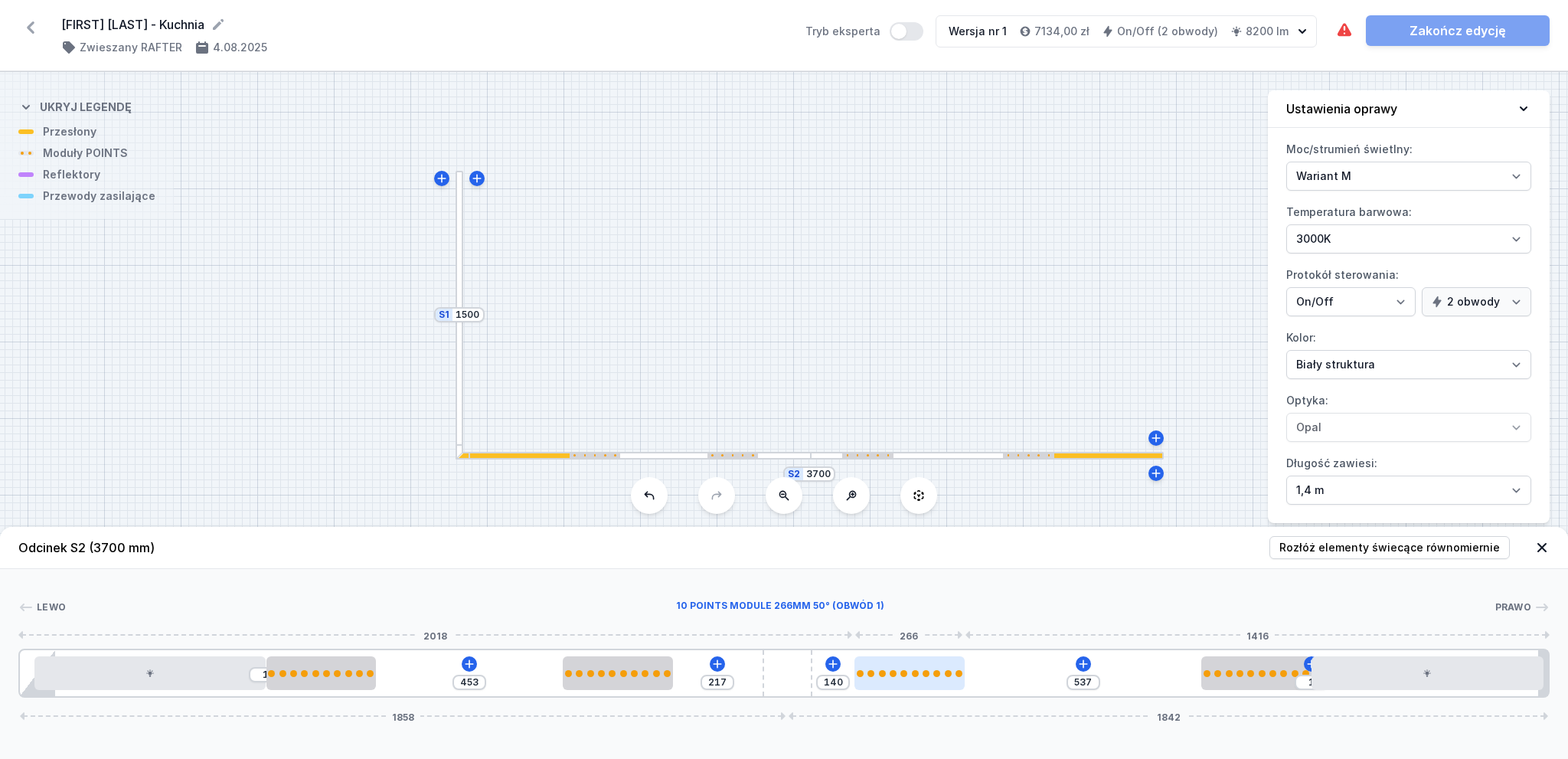 type on "532" 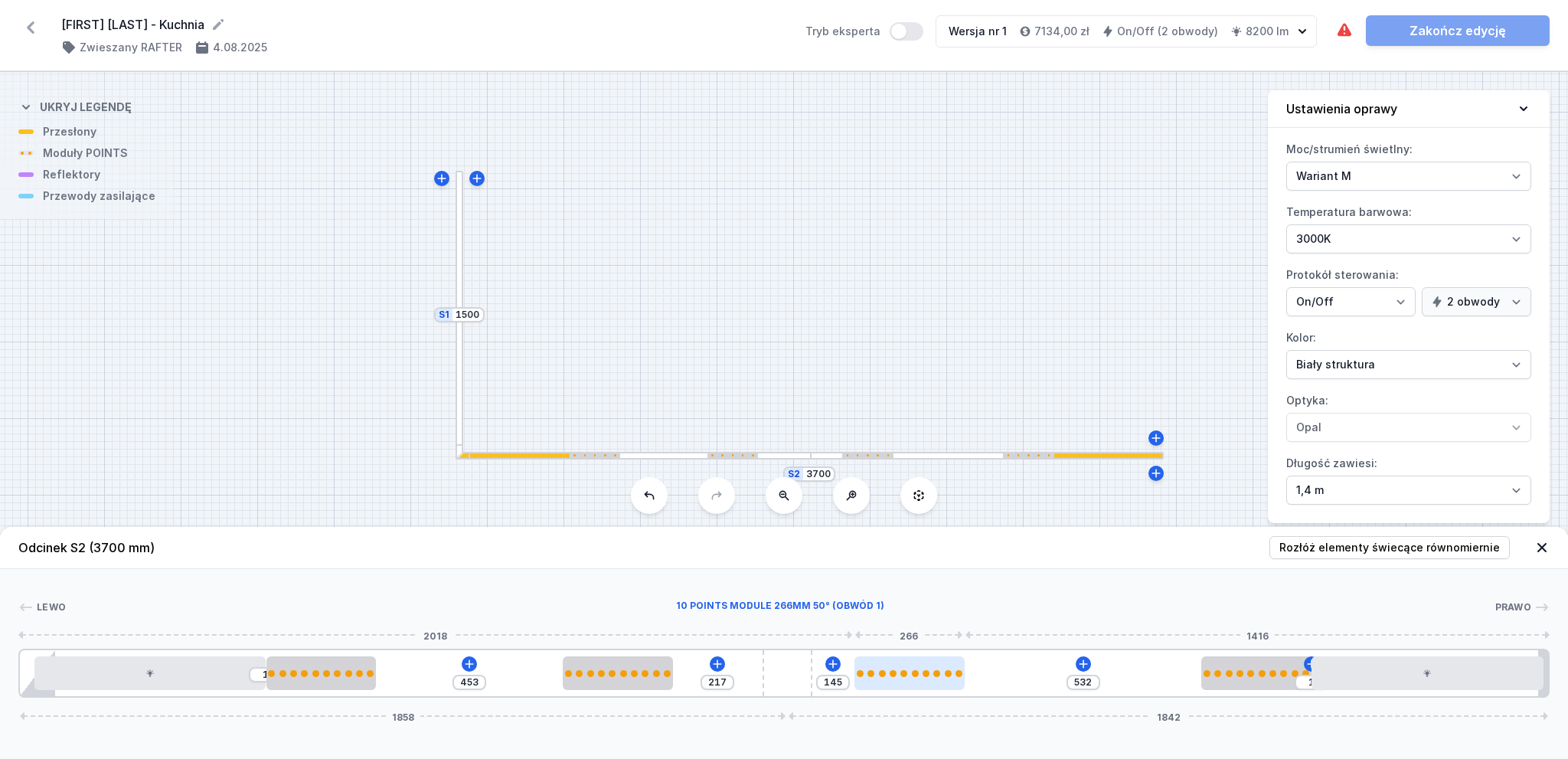 type on "530" 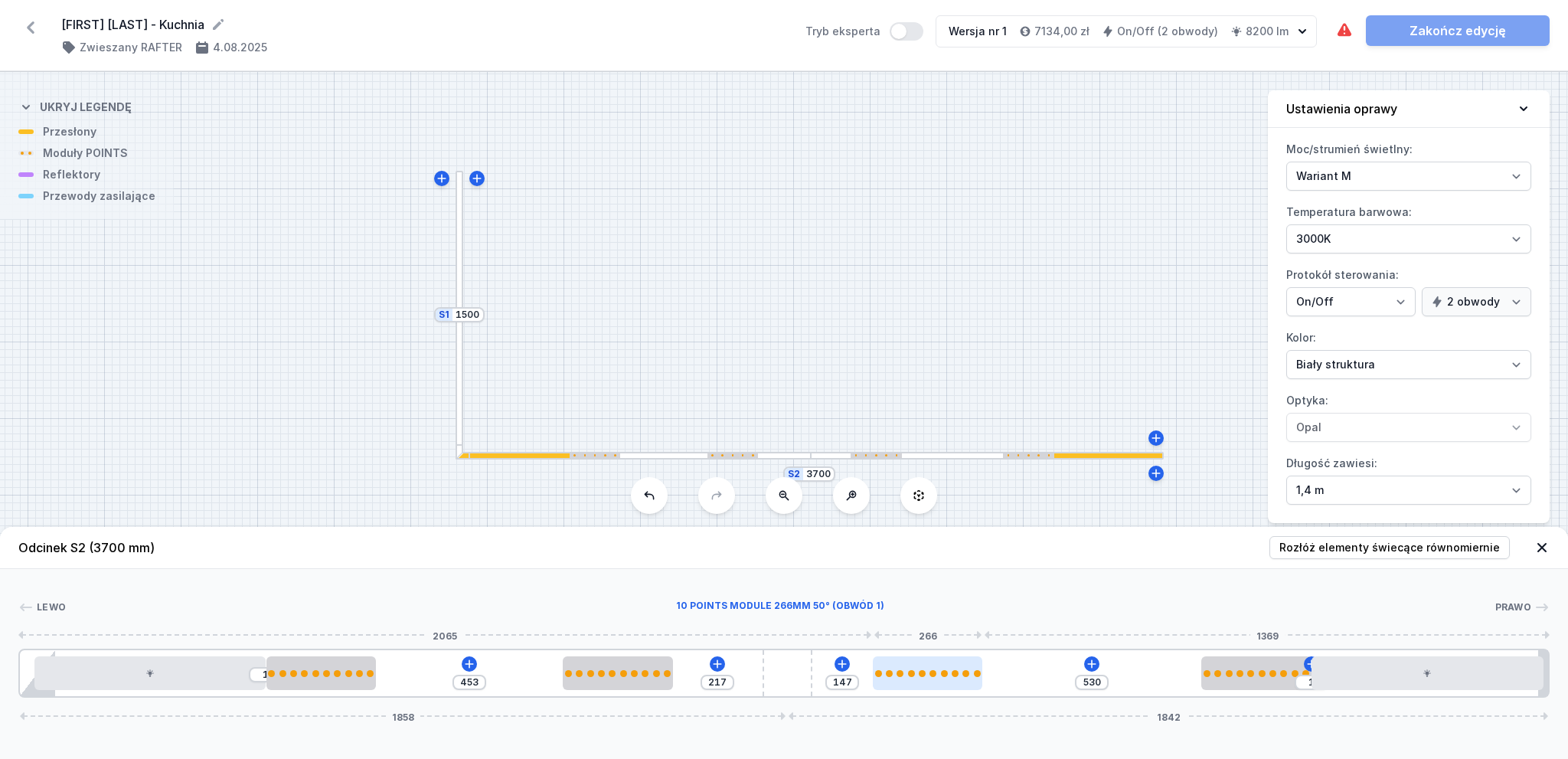 type on "524" 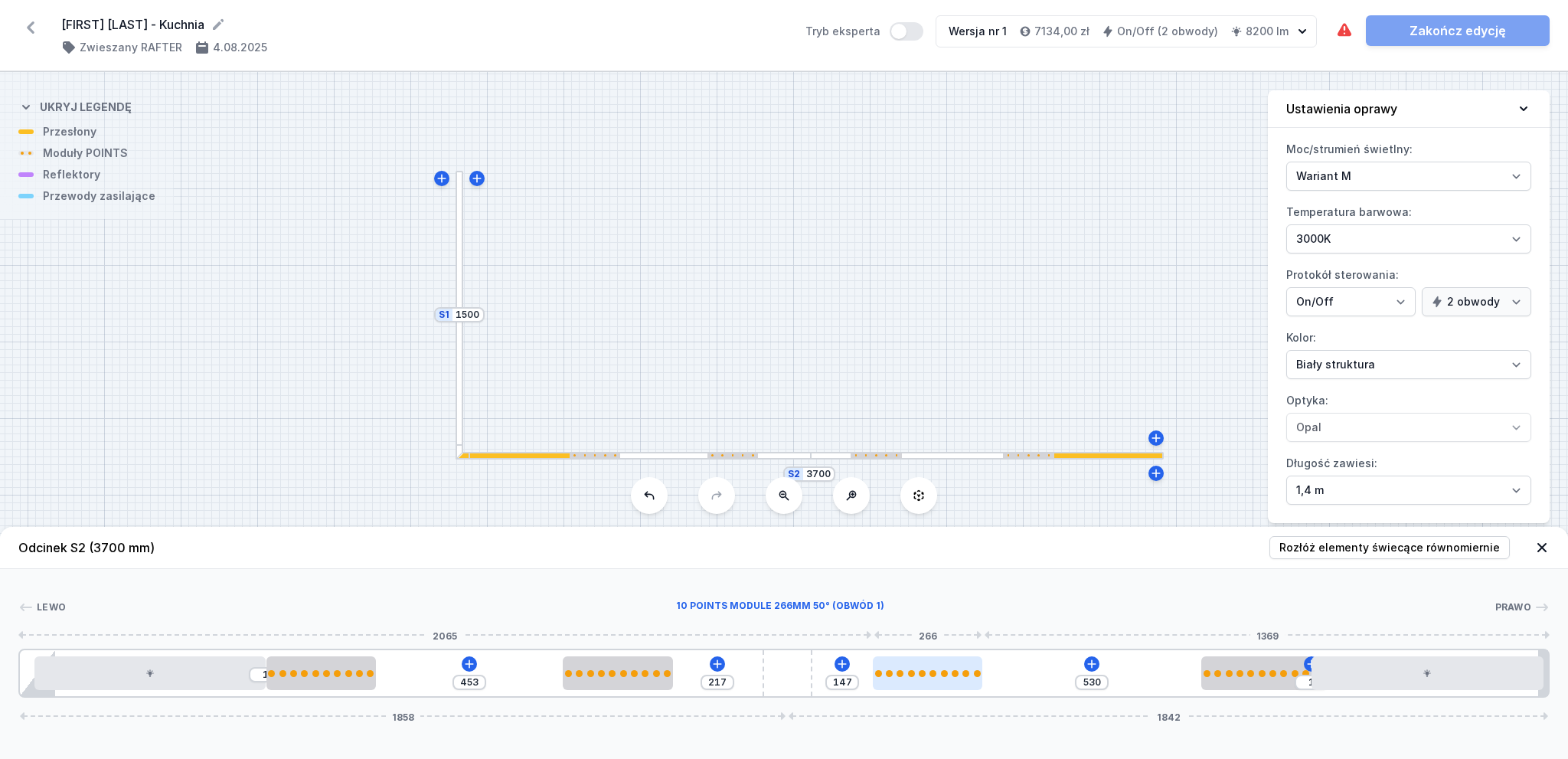 type on "153" 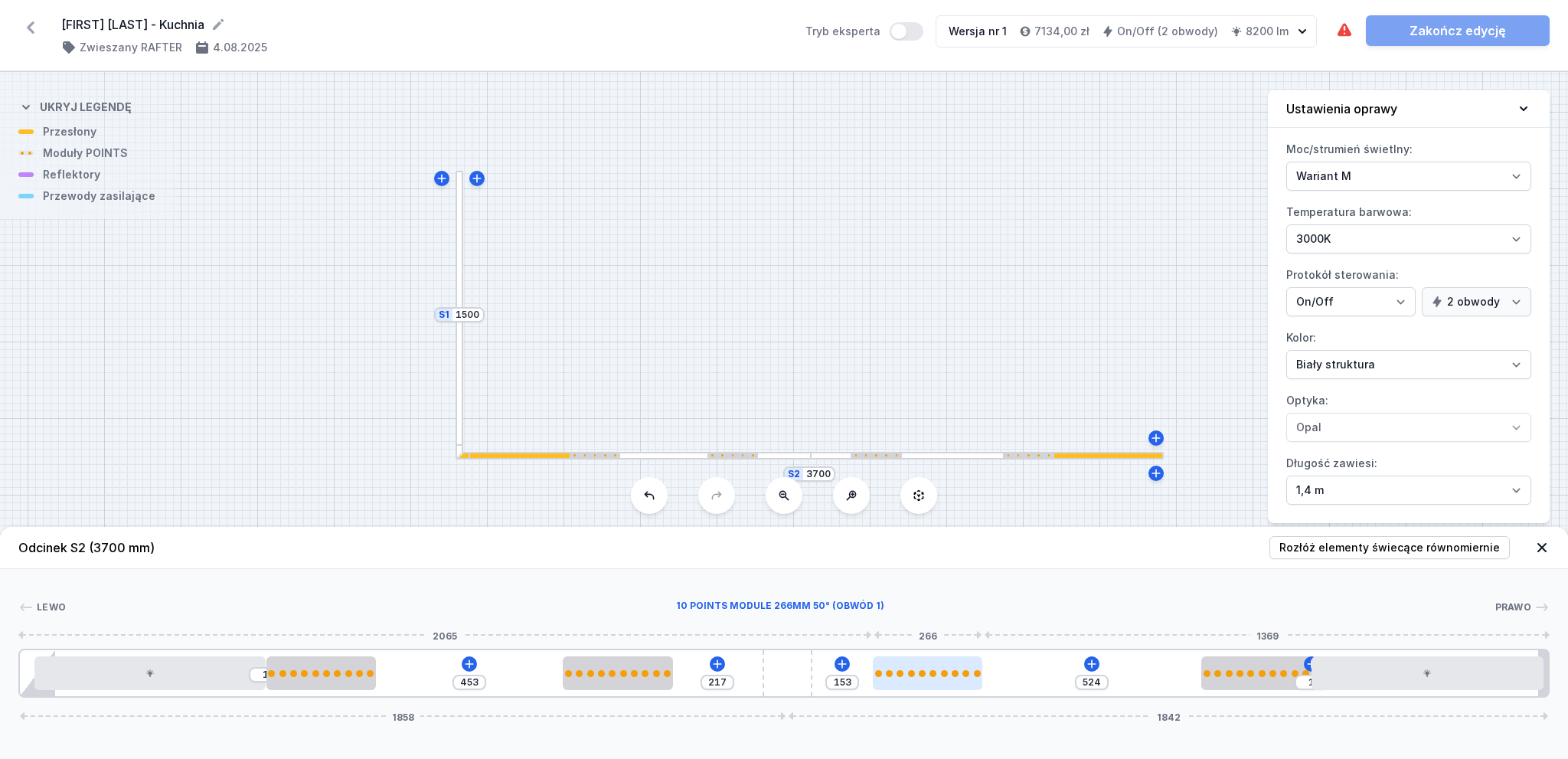 type on "517" 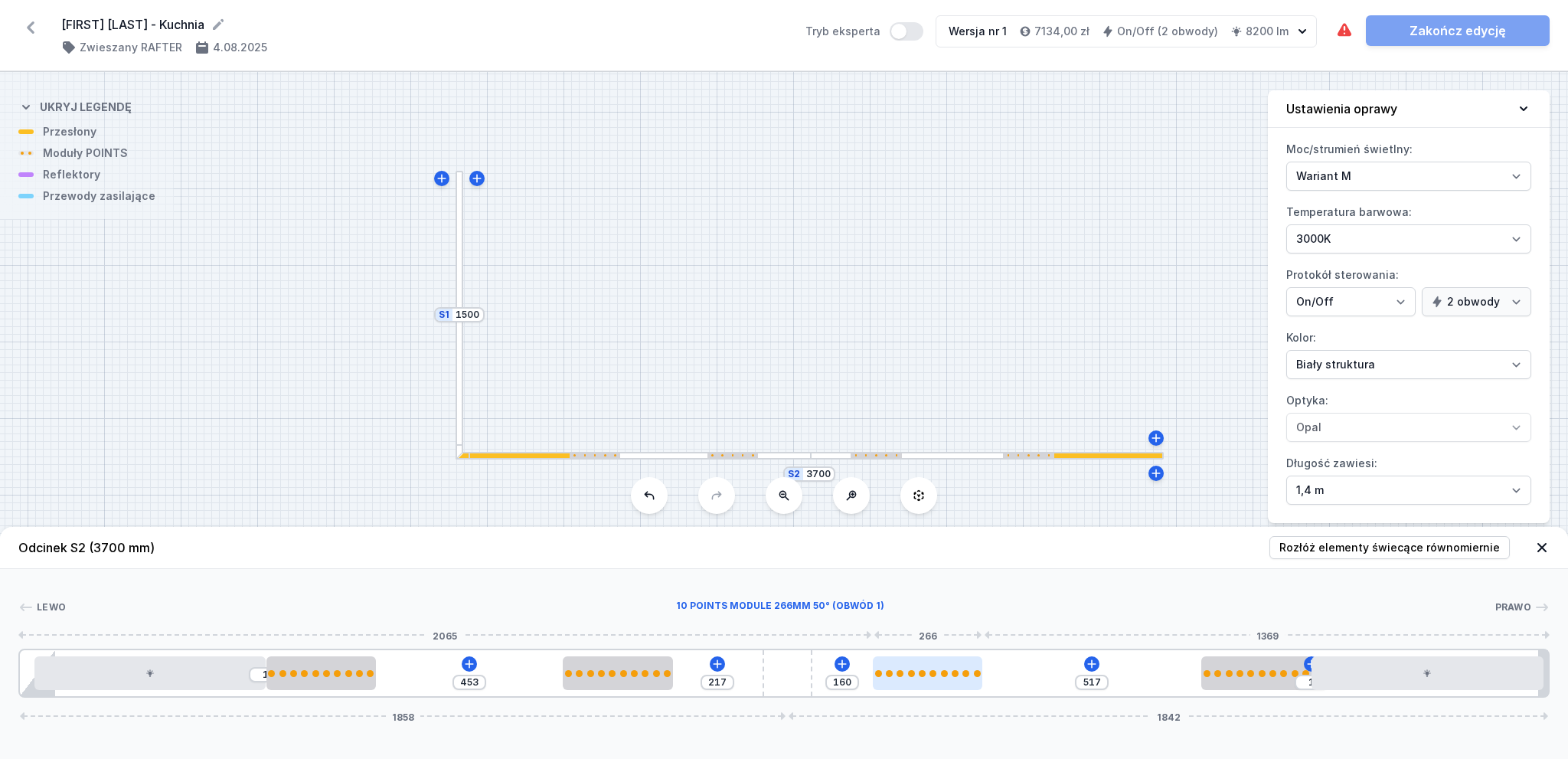 type on "514" 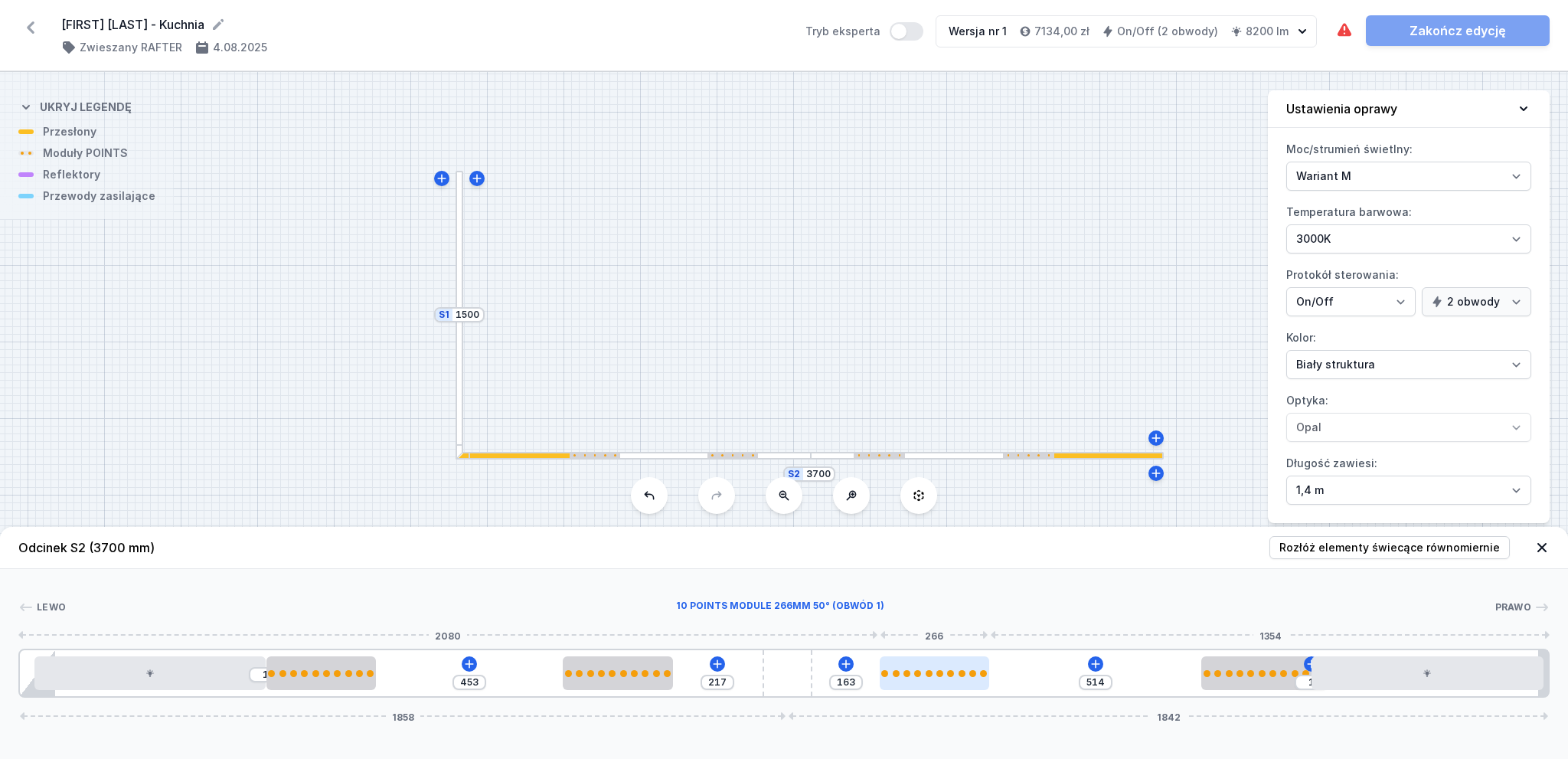 type on "512" 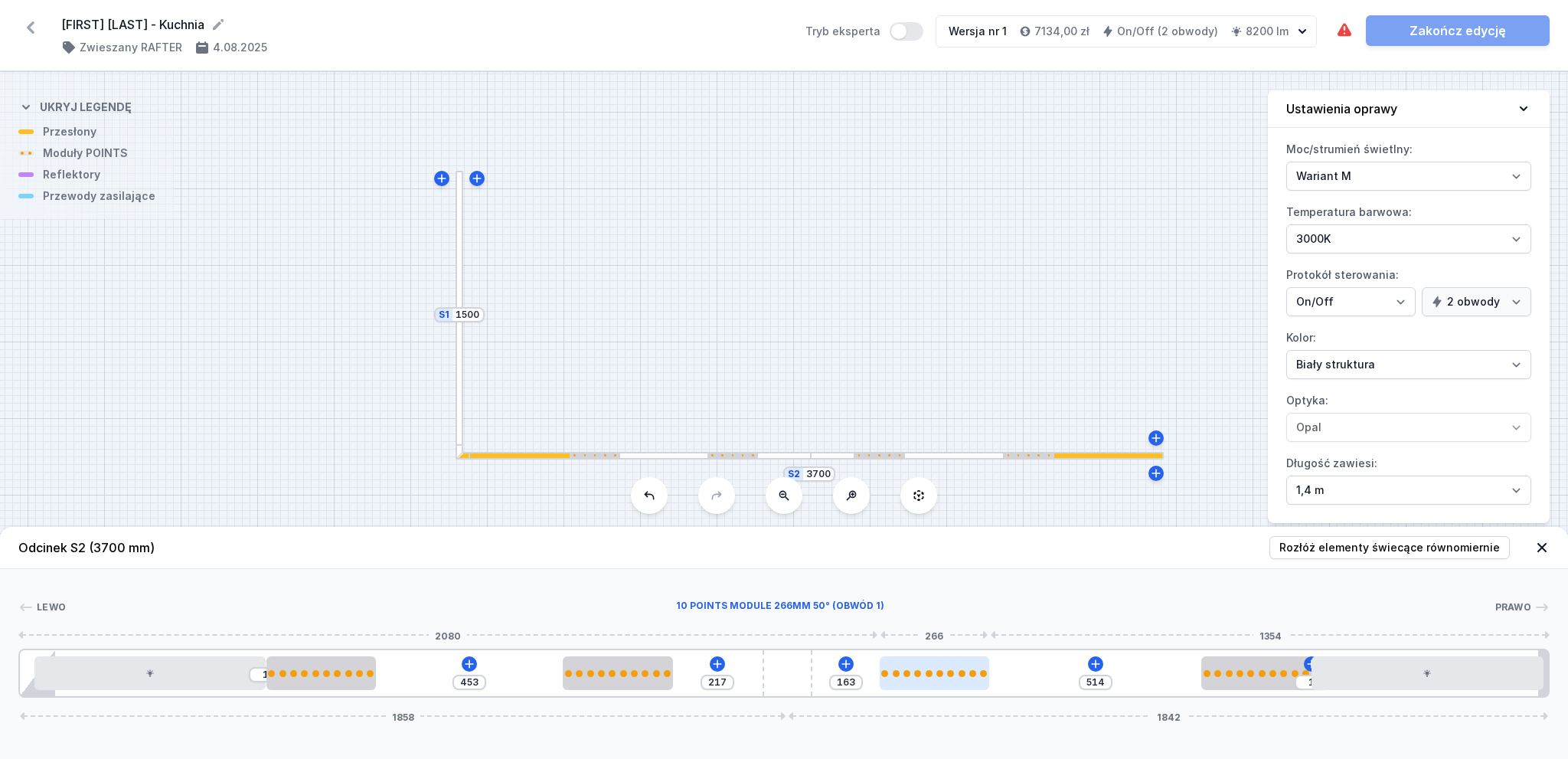 type on "165" 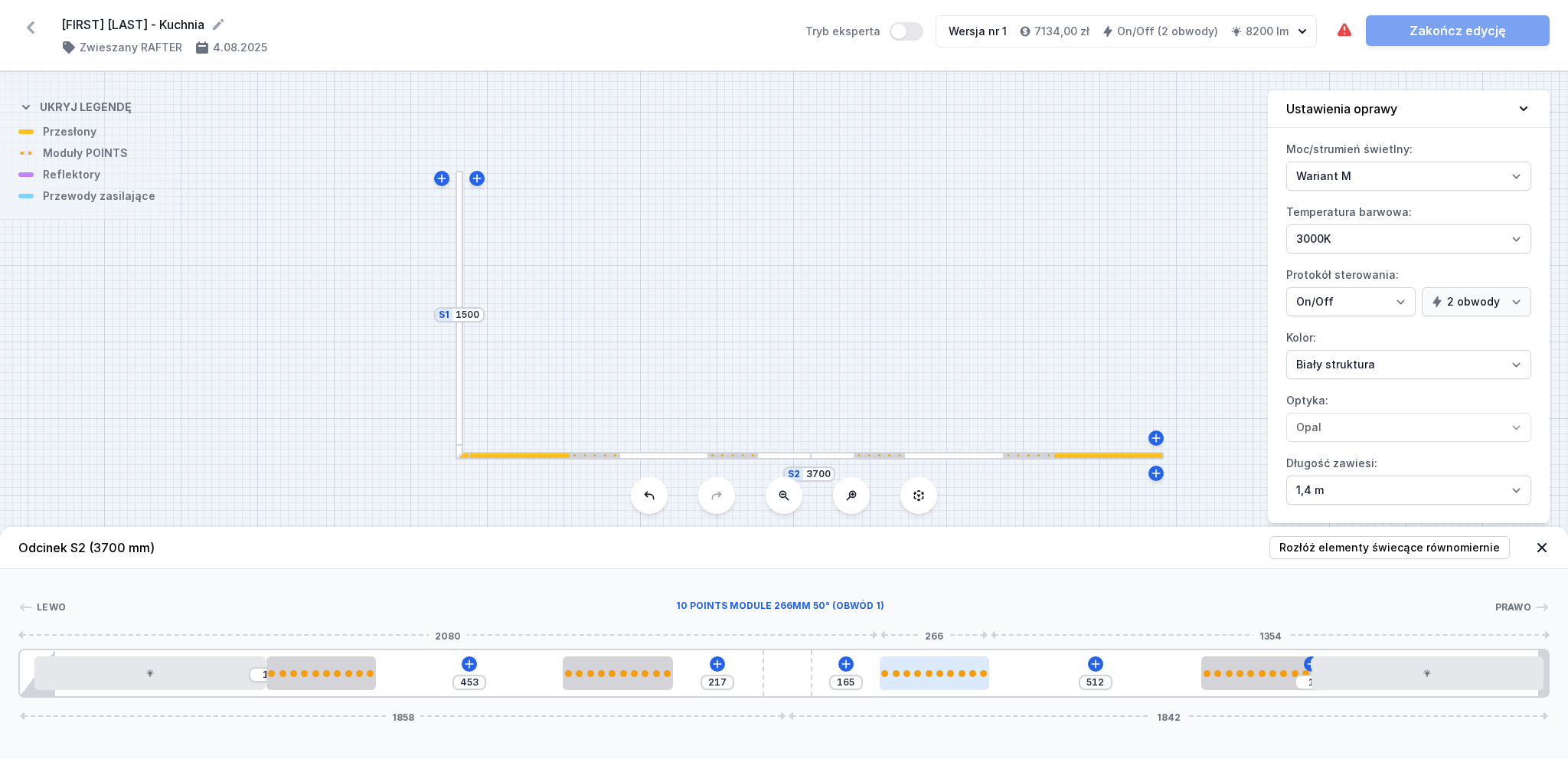 type on "510" 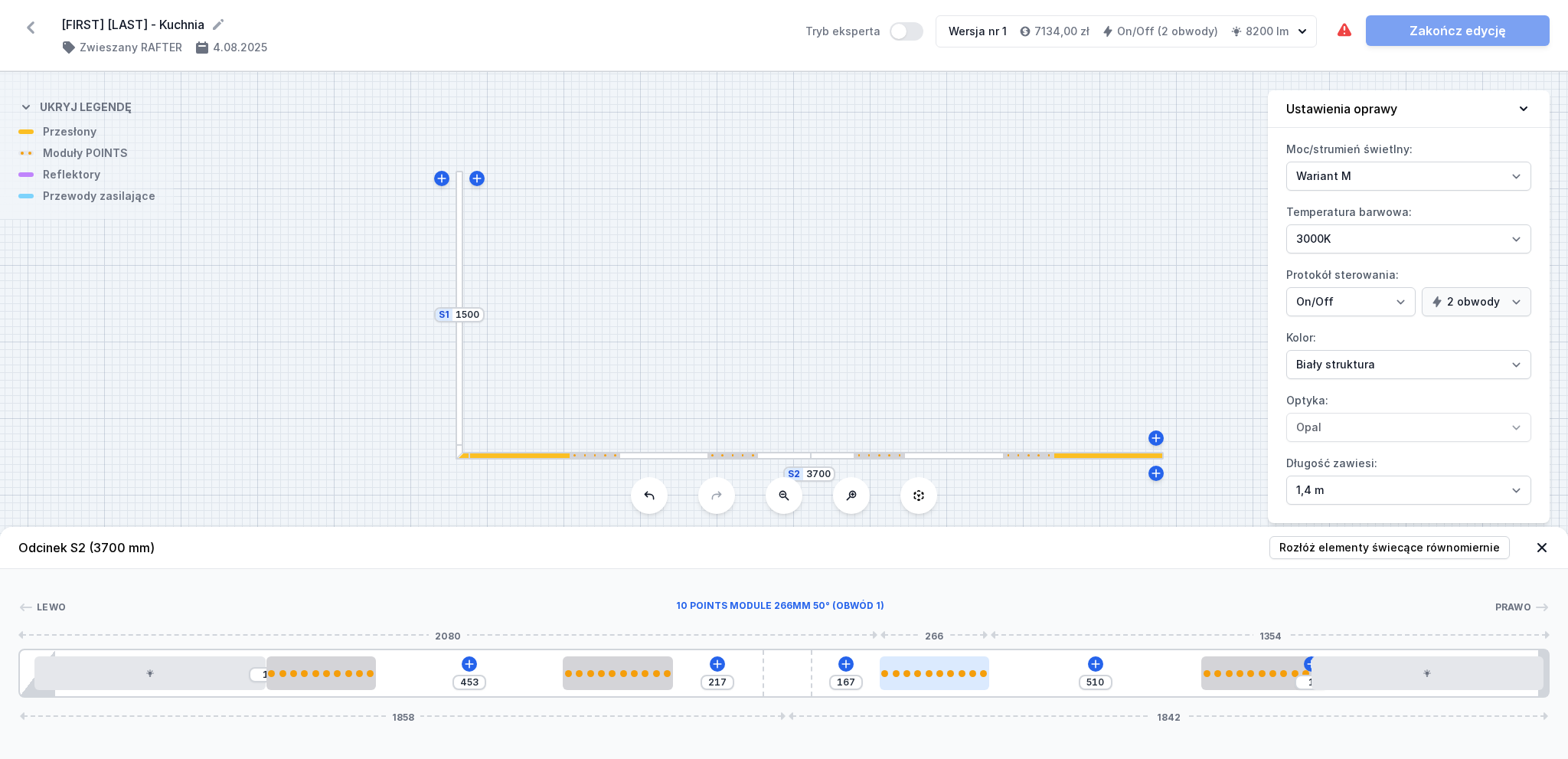type on "508" 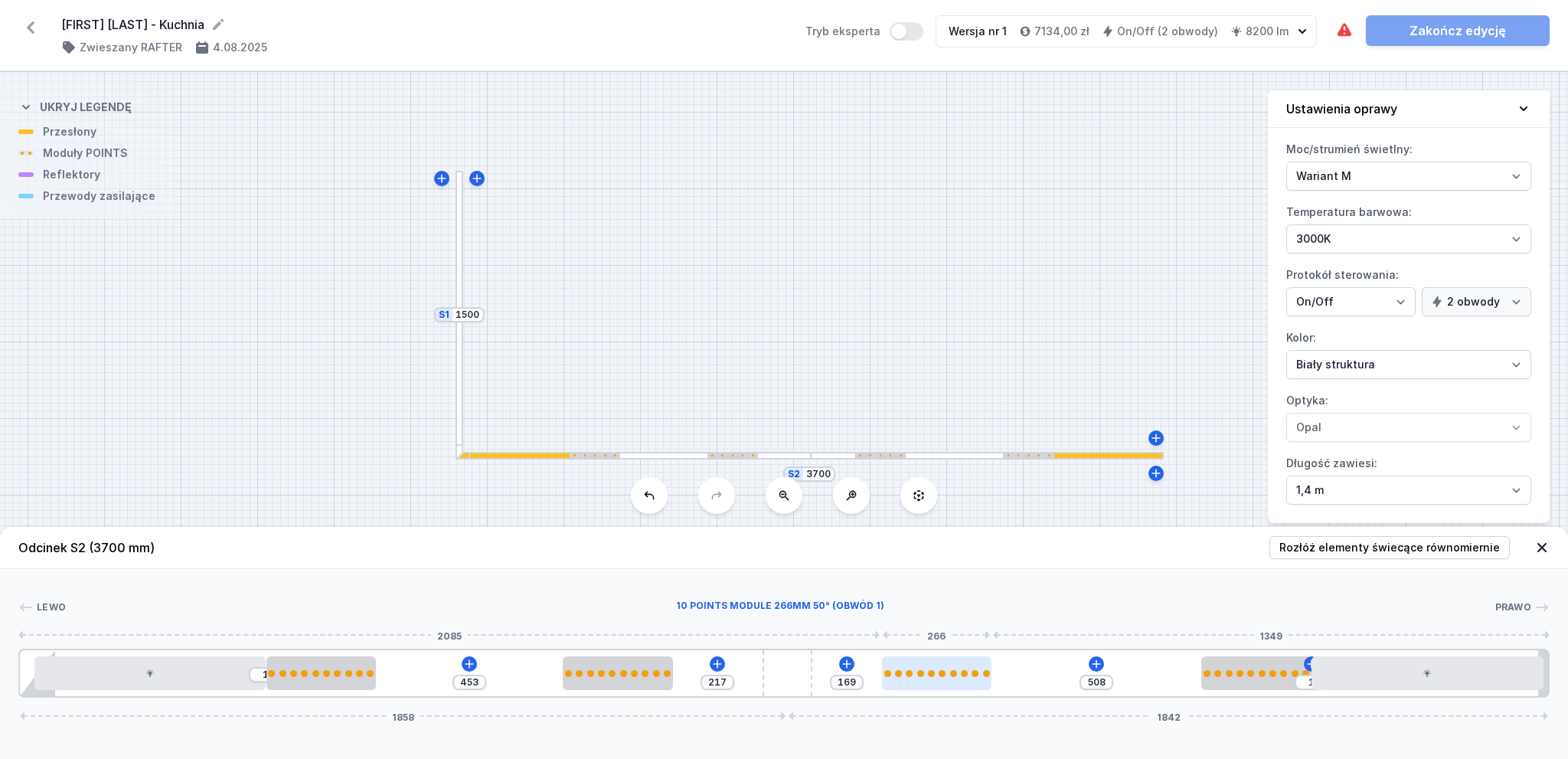 type on "506" 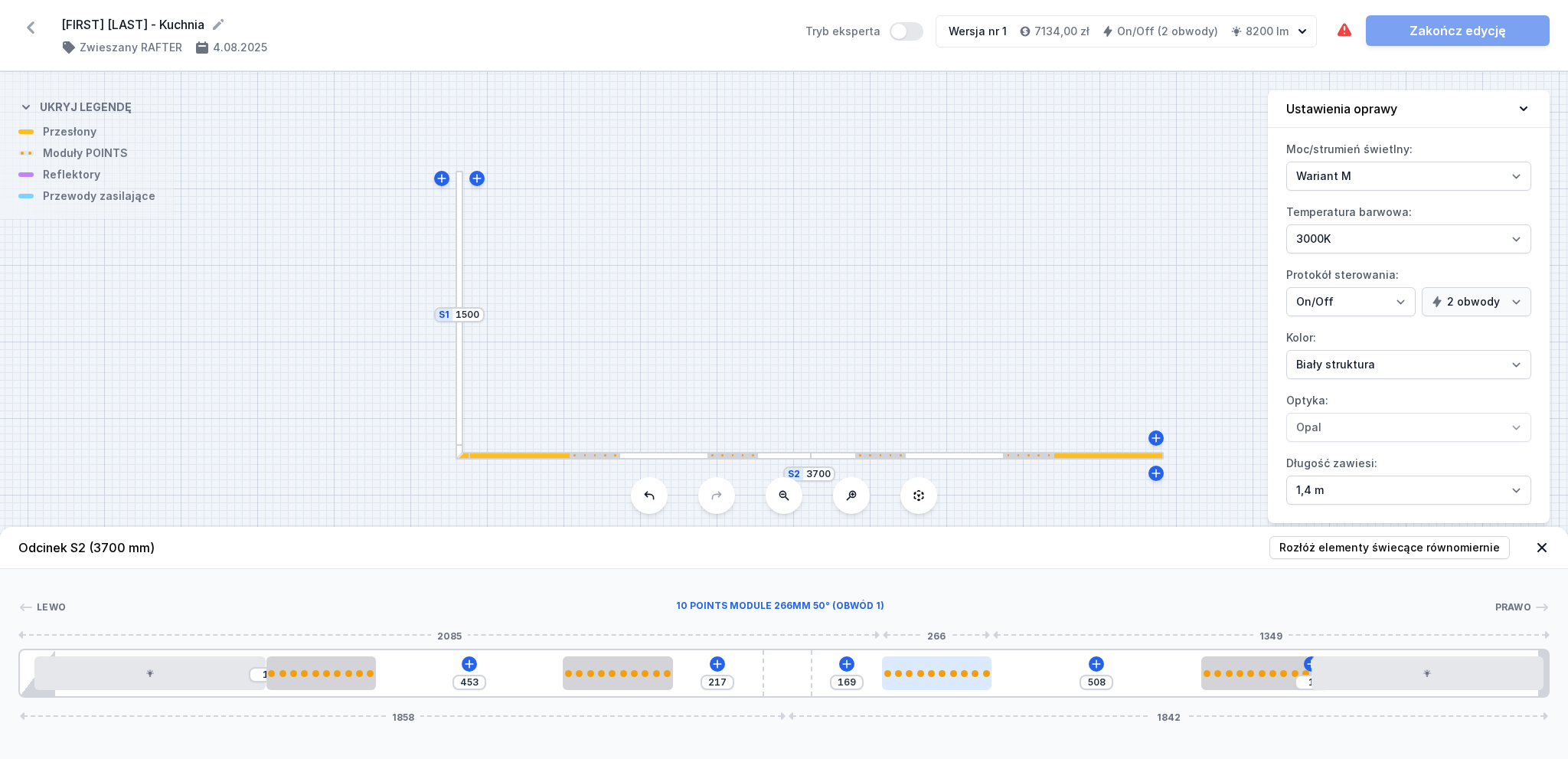 type on "171" 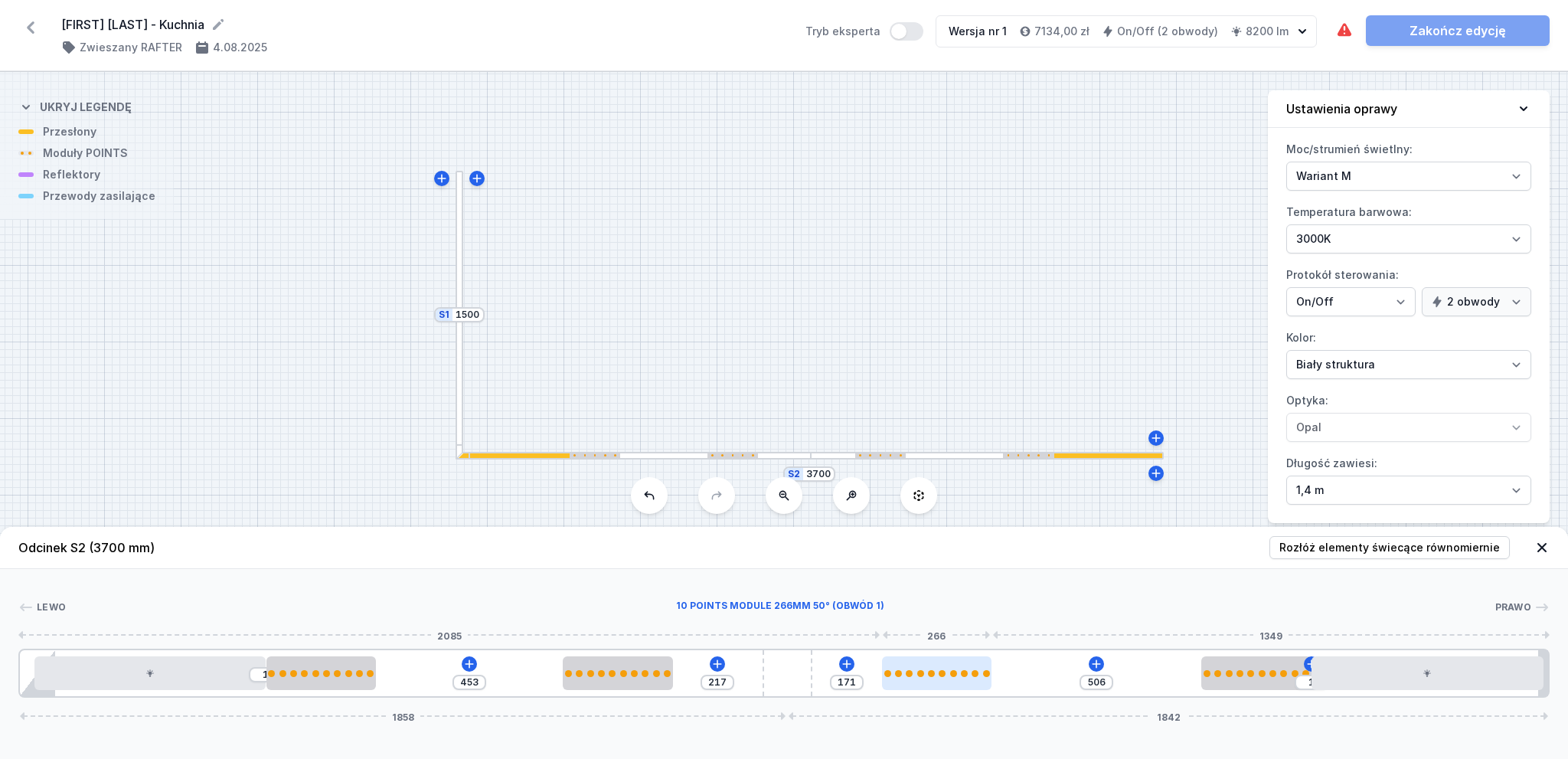 type on "504" 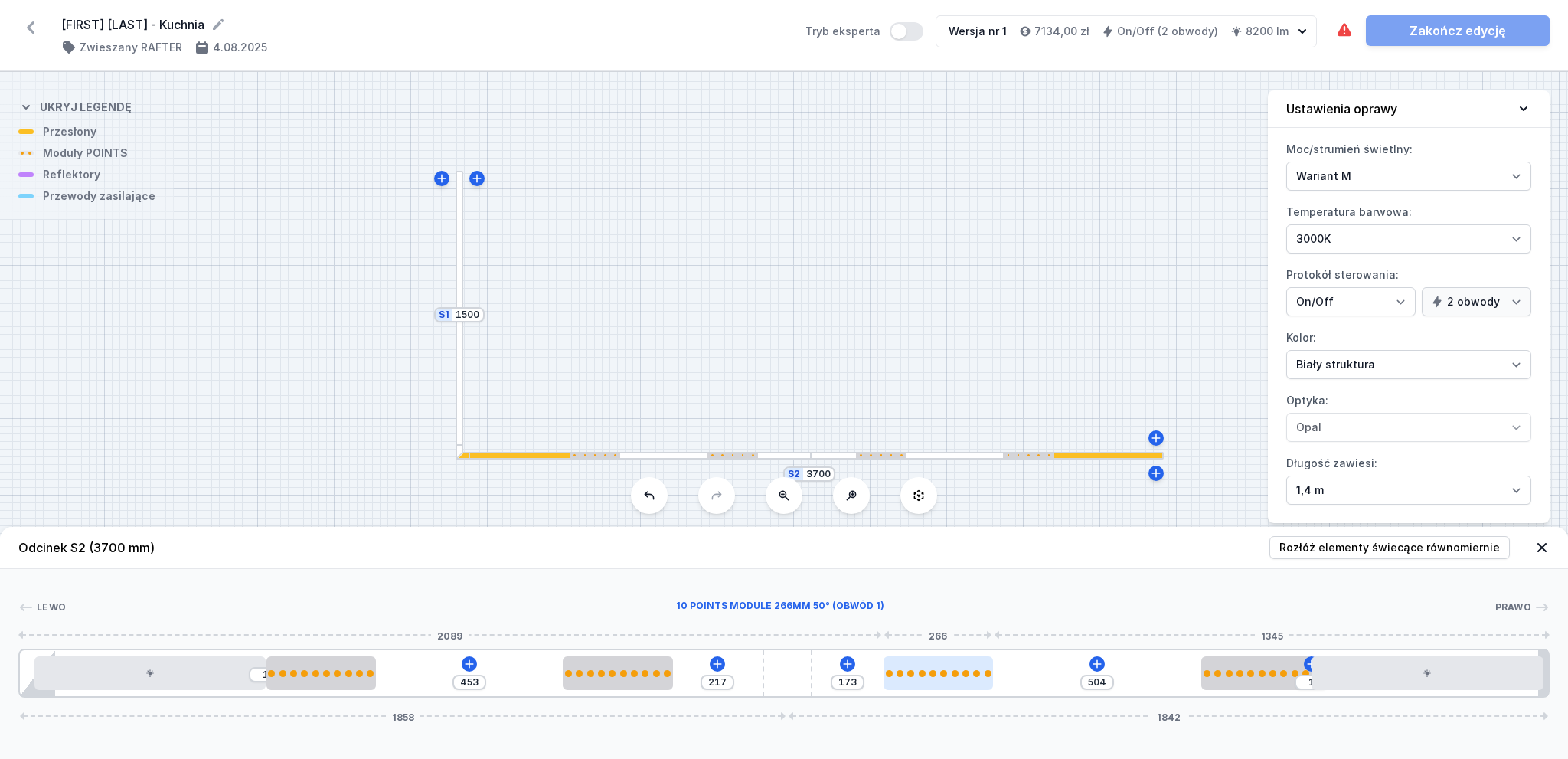 type on "503" 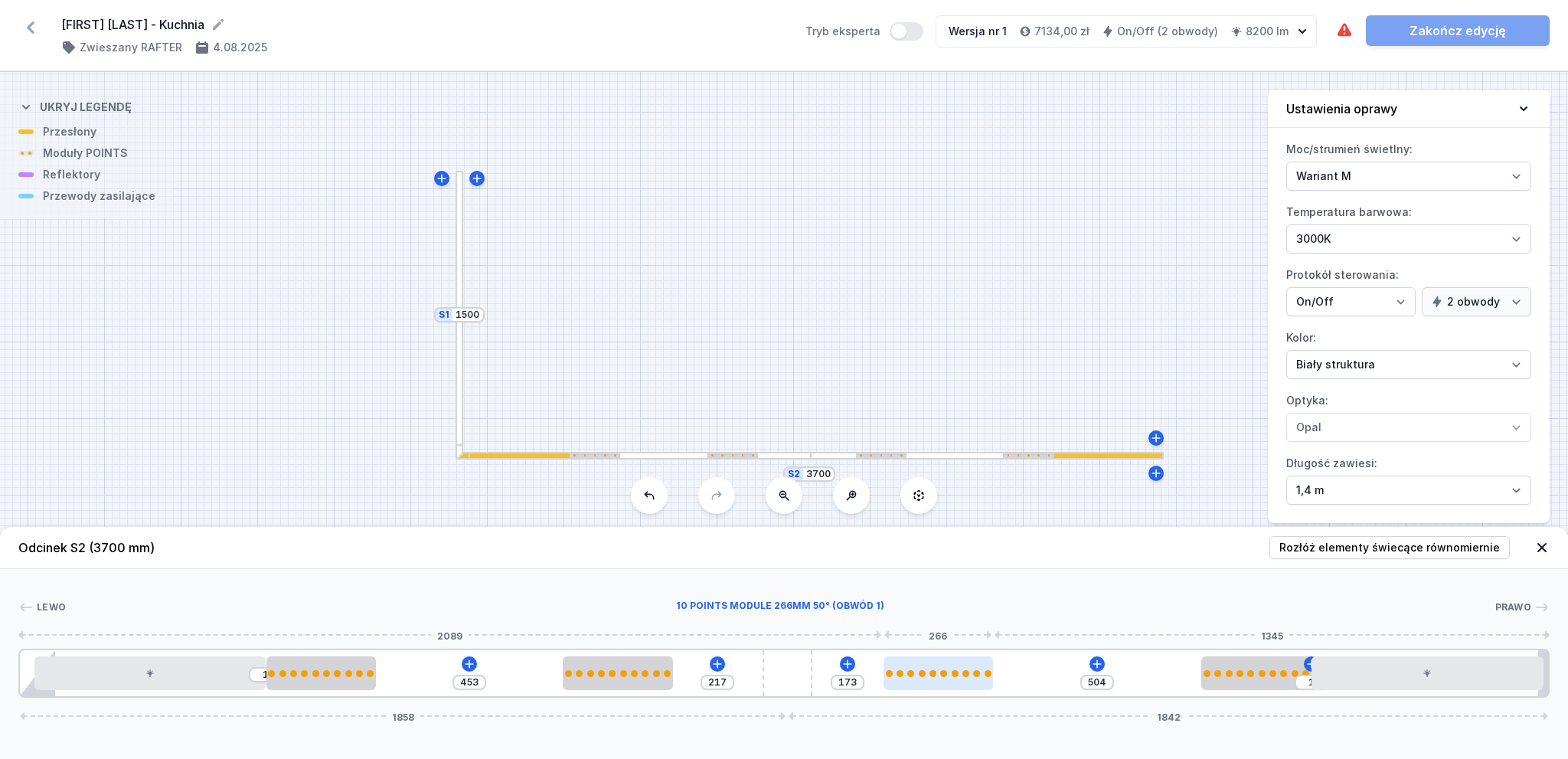 type on "174" 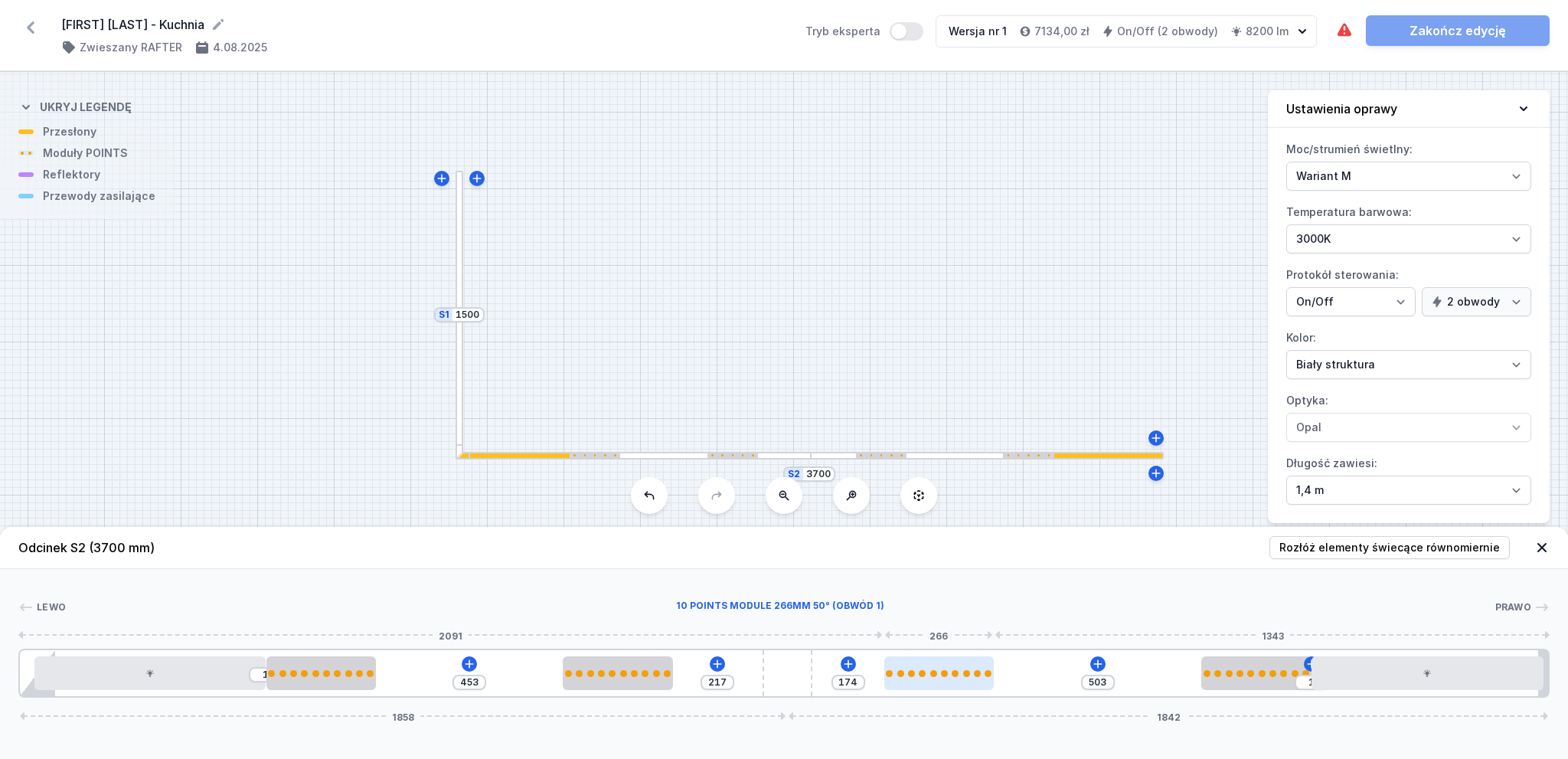 type on "501" 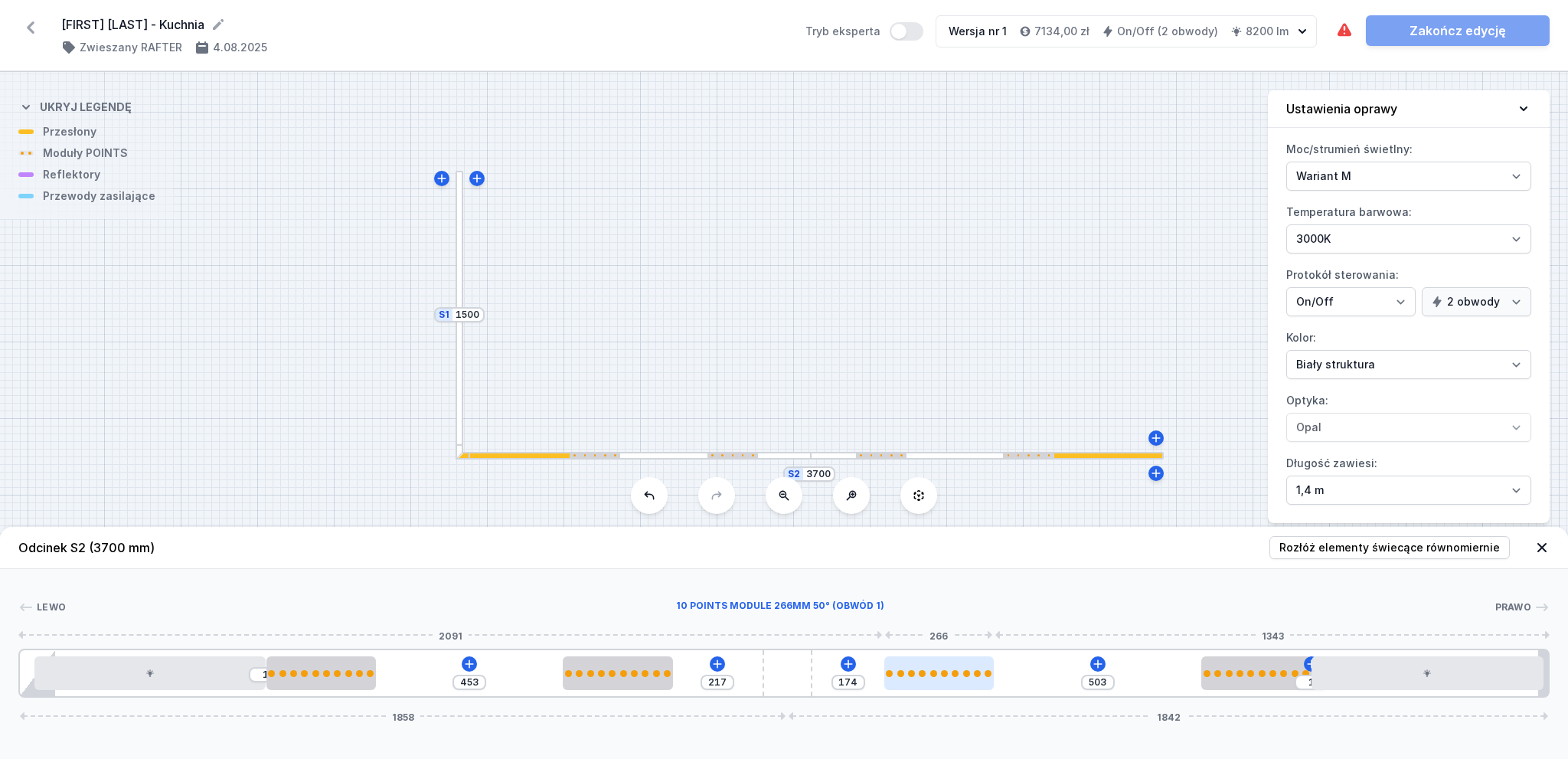 type on "176" 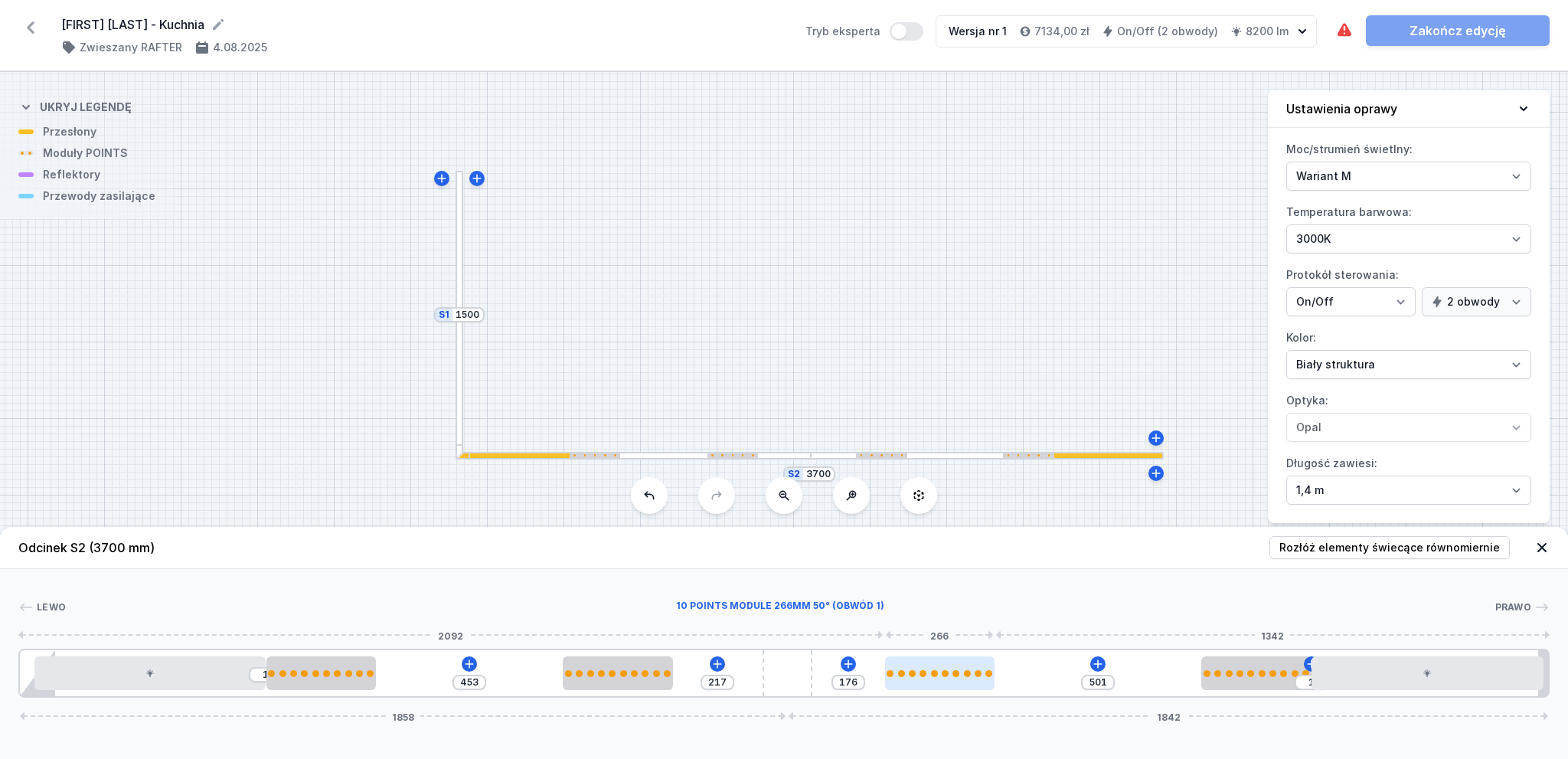drag, startPoint x: 862, startPoint y: 679, endPoint x: 949, endPoint y: 679, distance: 87 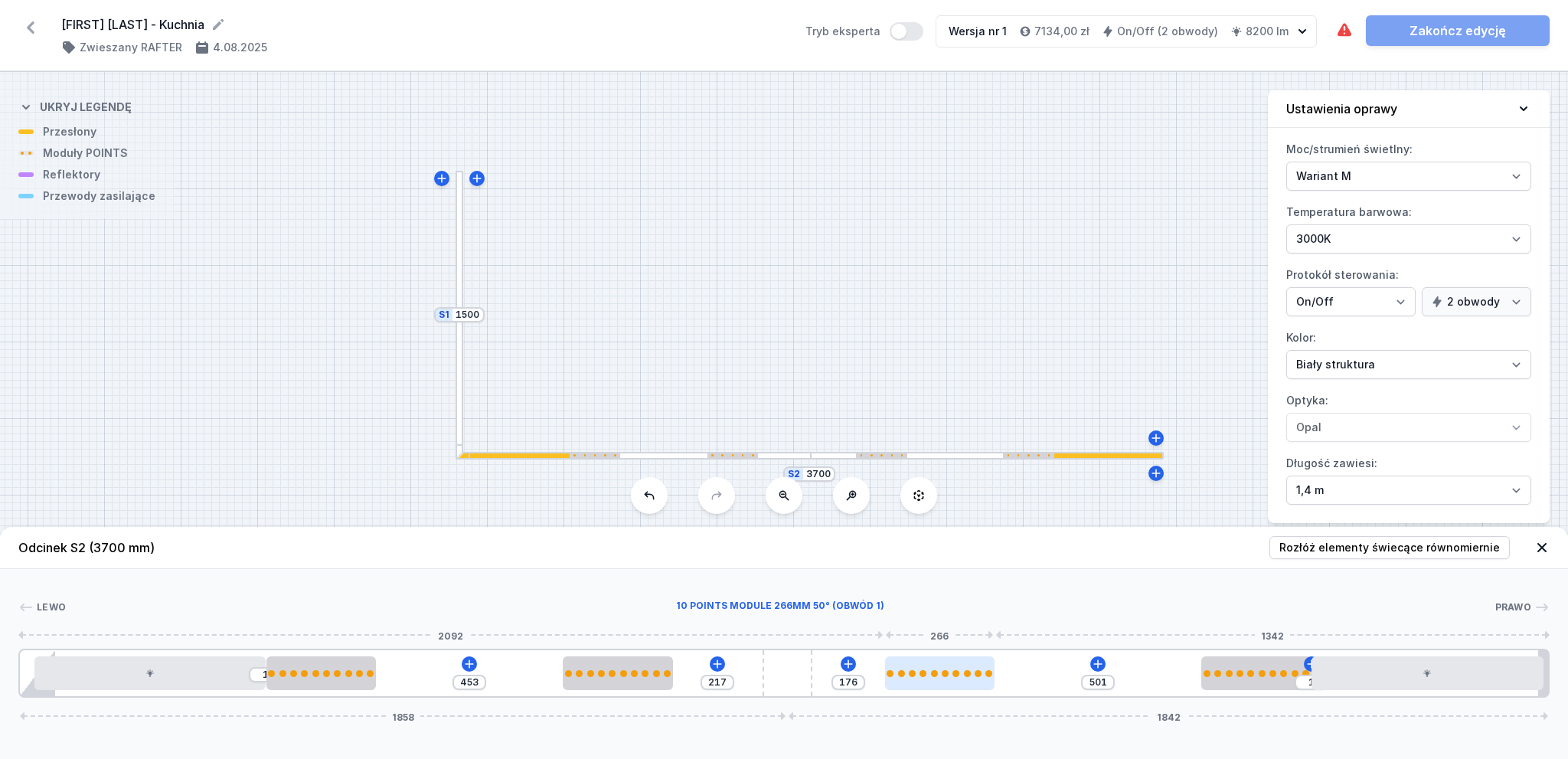 click at bounding box center [939, 673] 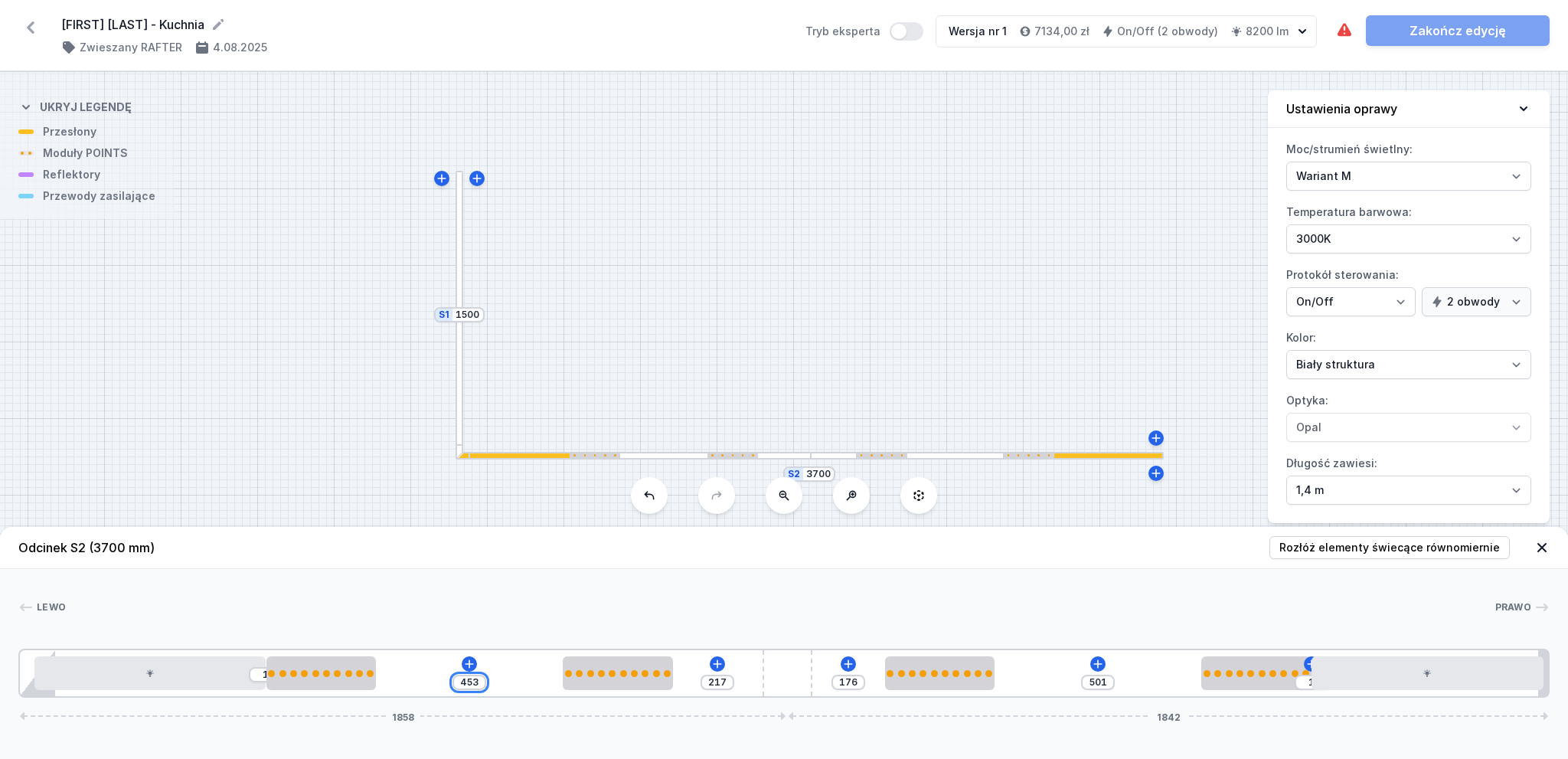 click on "453" at bounding box center (469, 682) 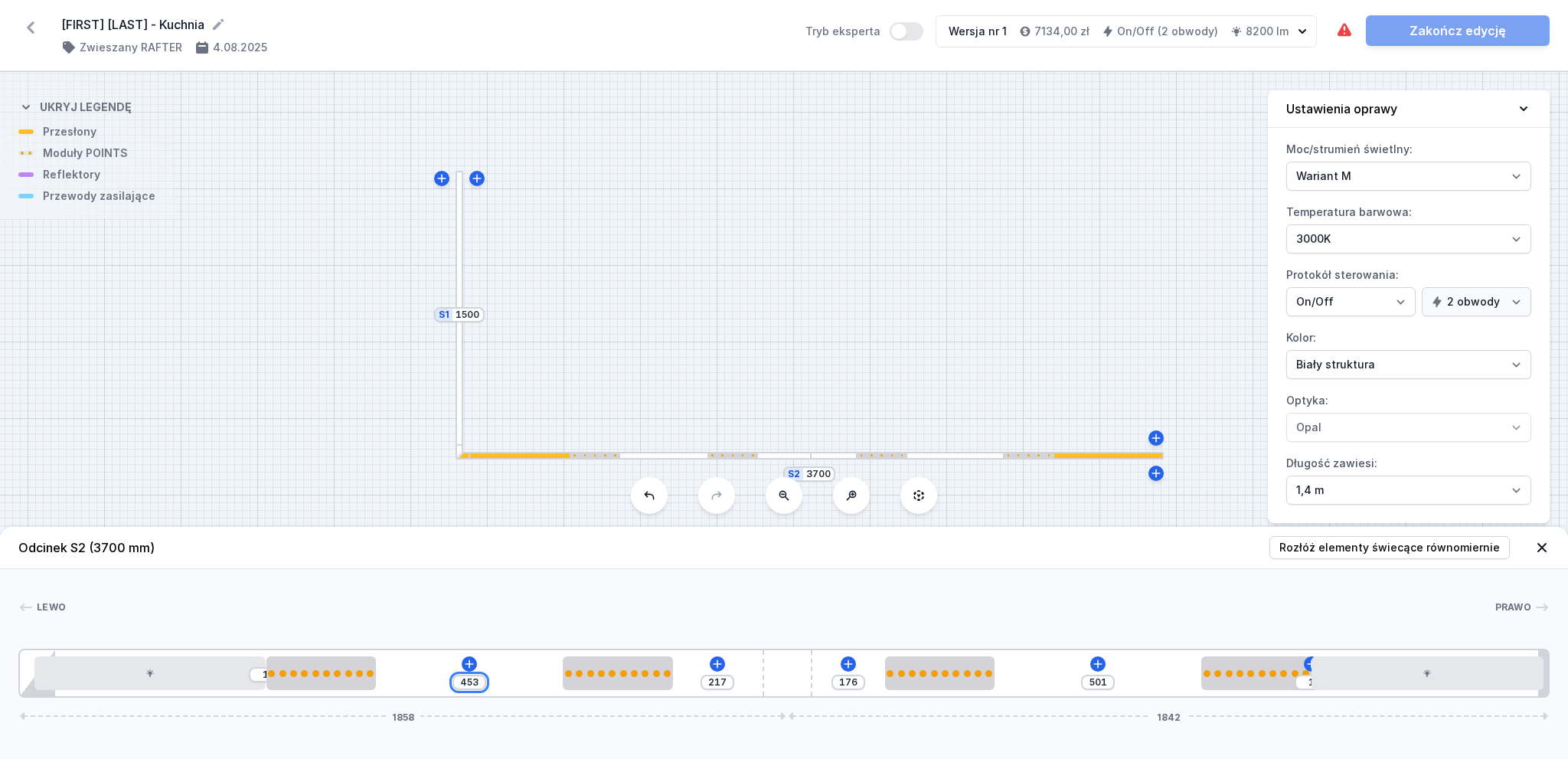 type on "5" 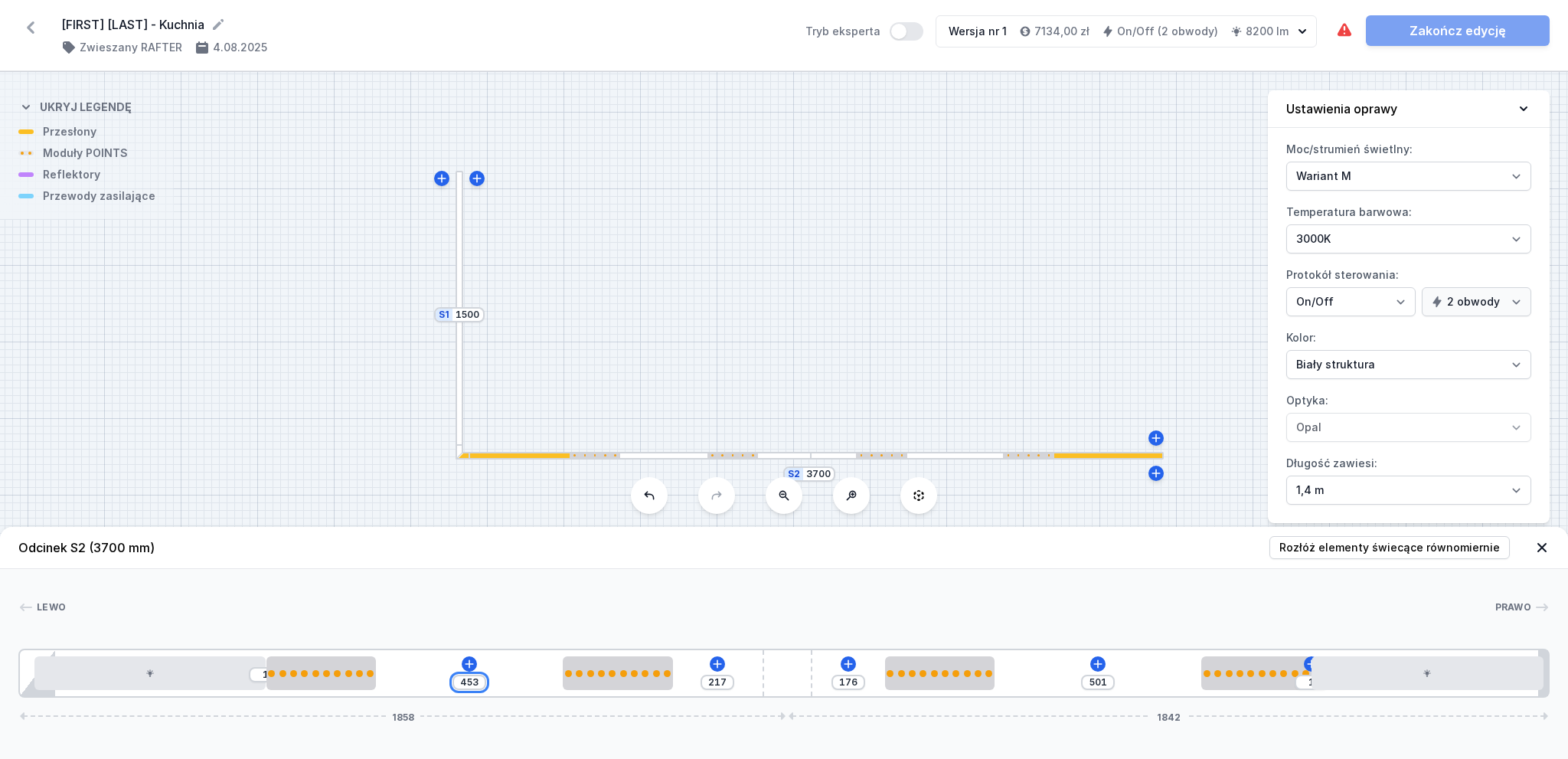 type on "665" 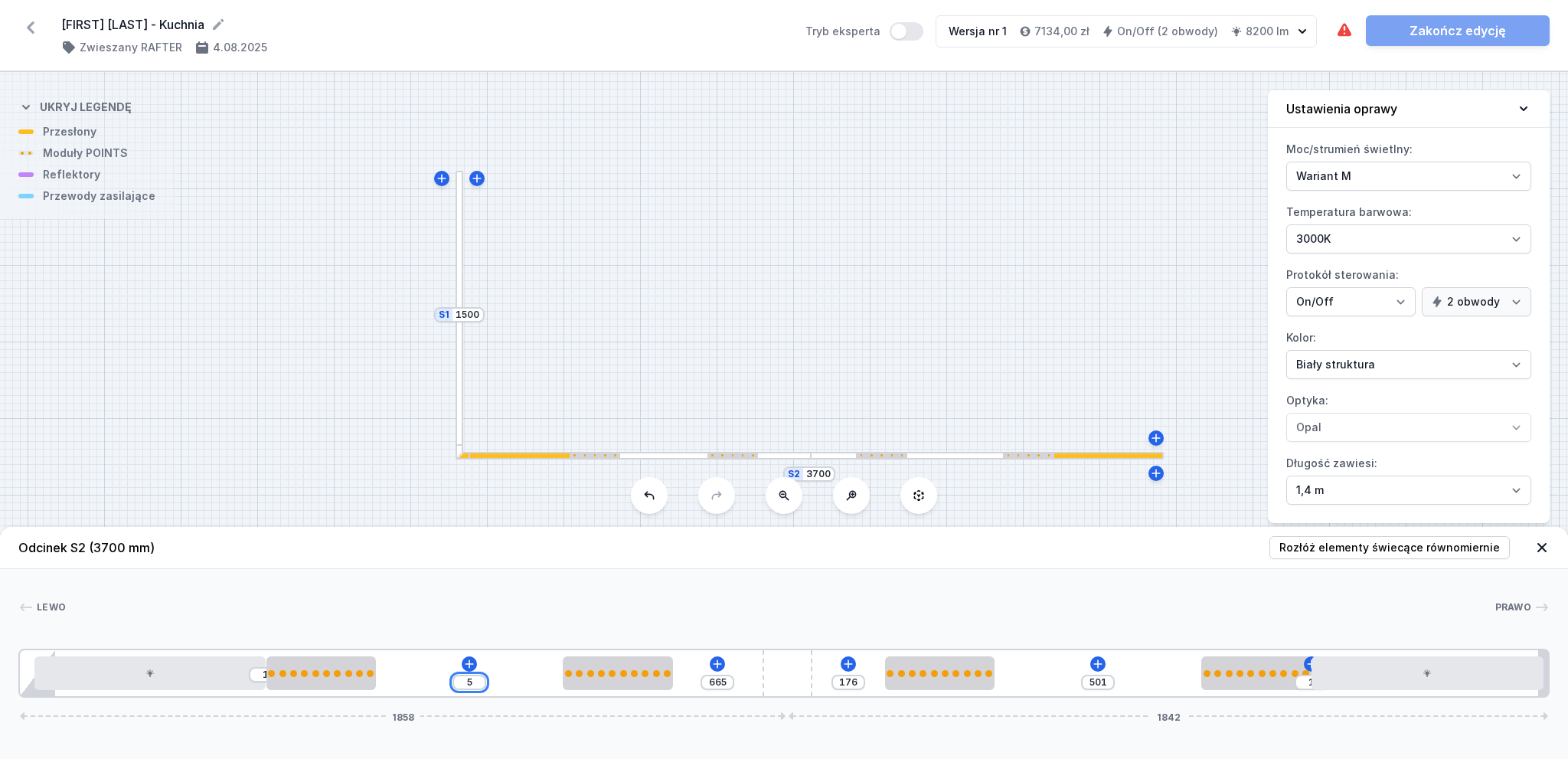 type on "50" 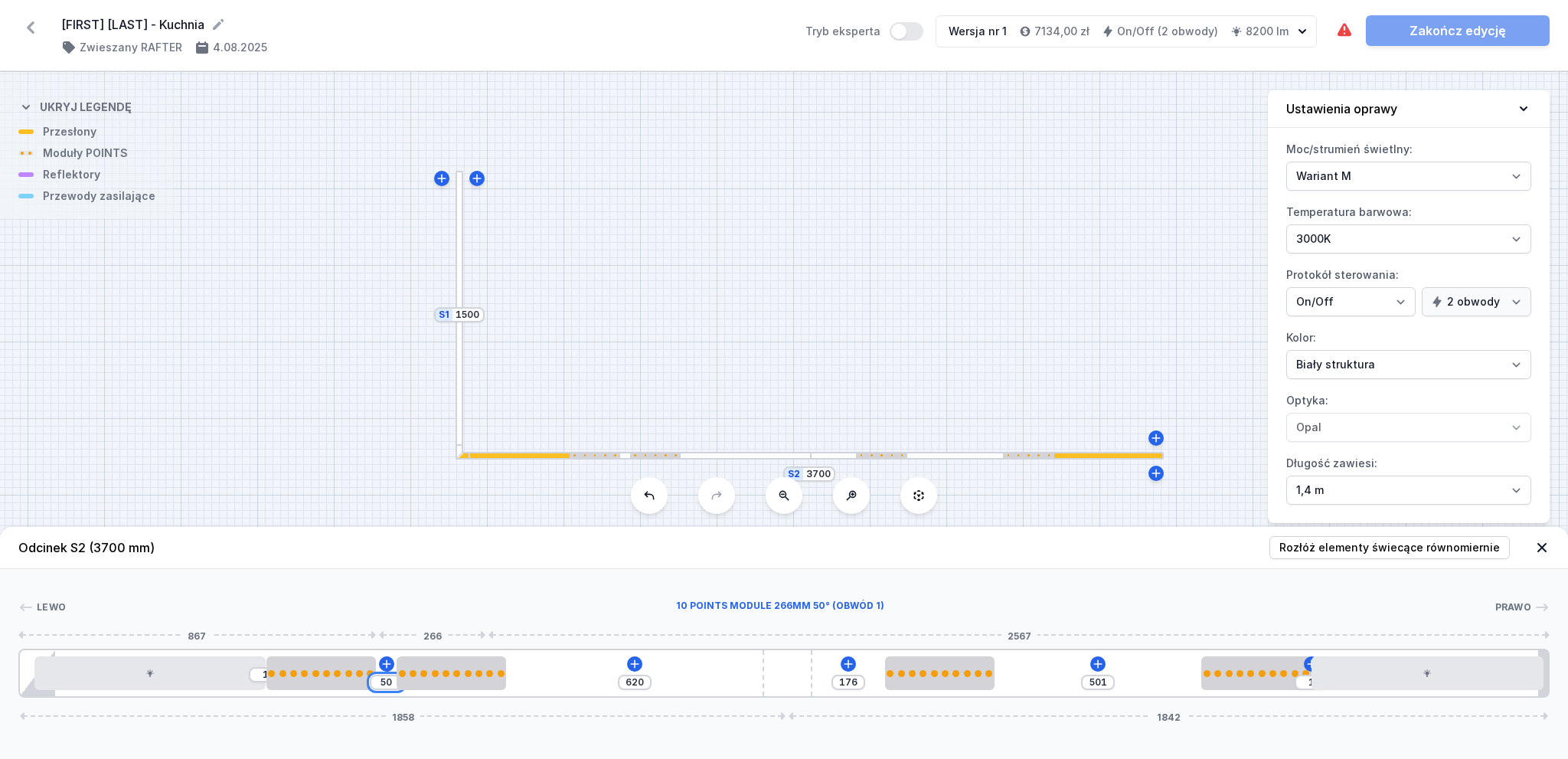 type on "500" 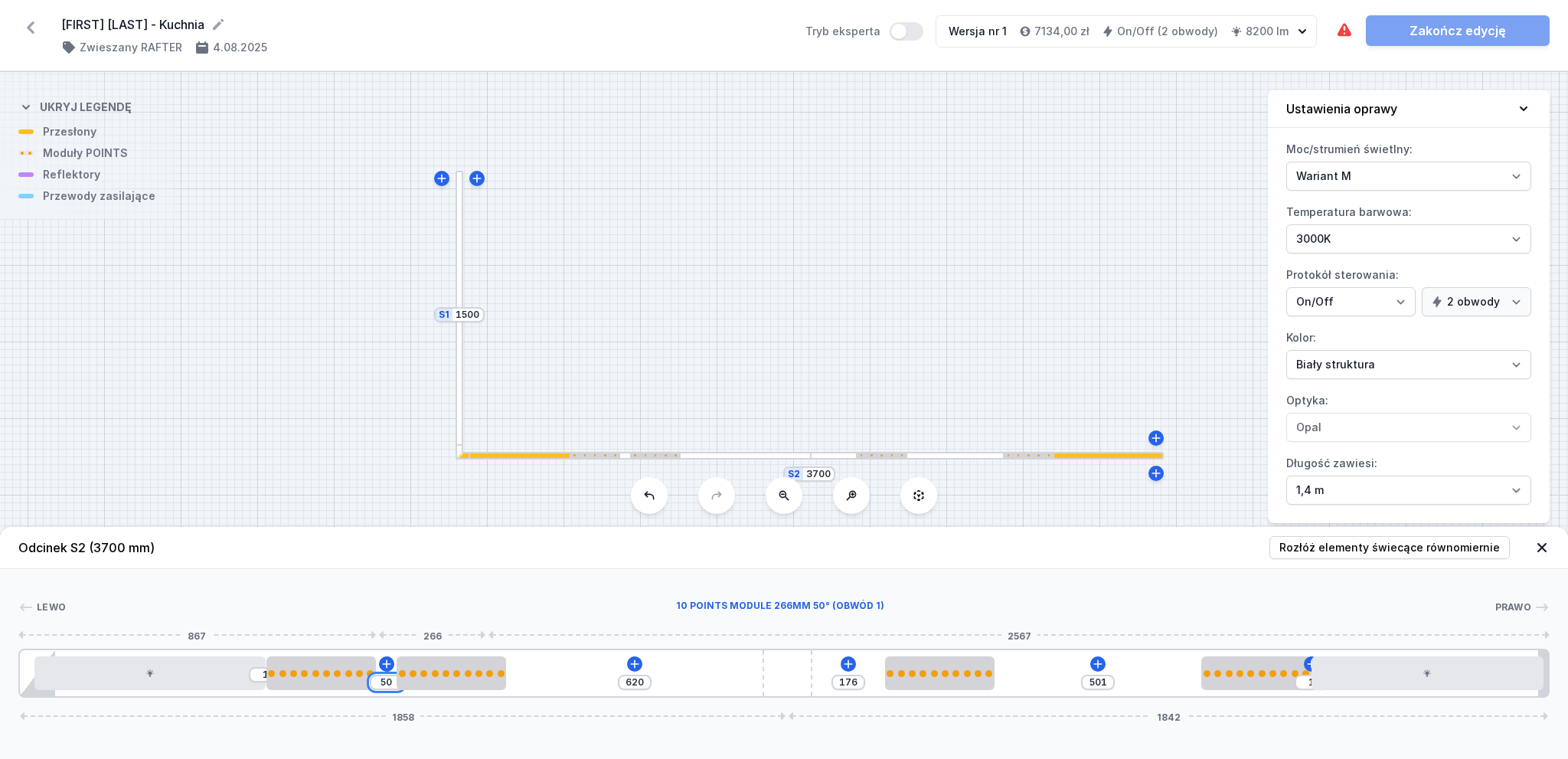 type 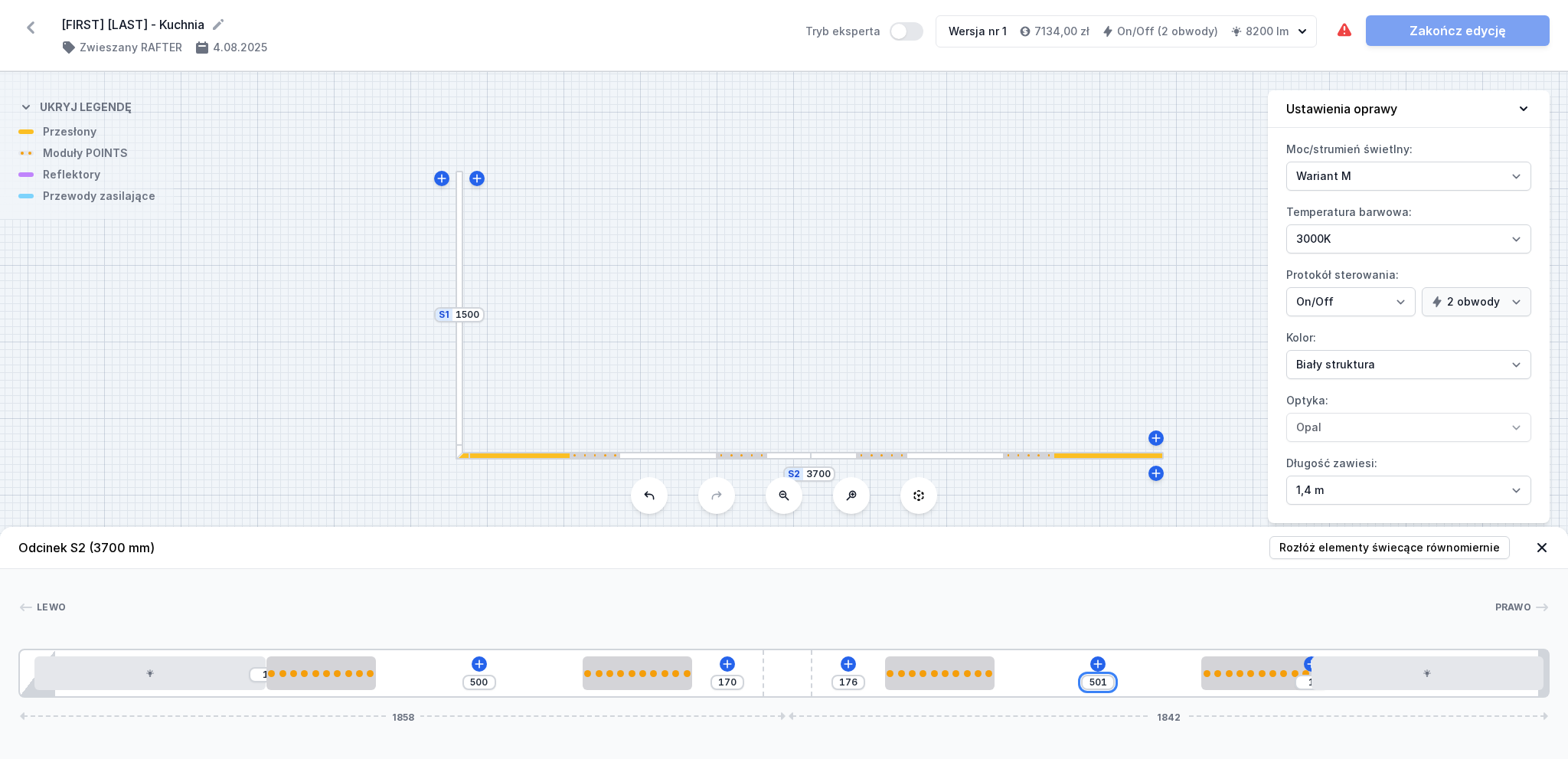 click on "501" at bounding box center (1098, 682) 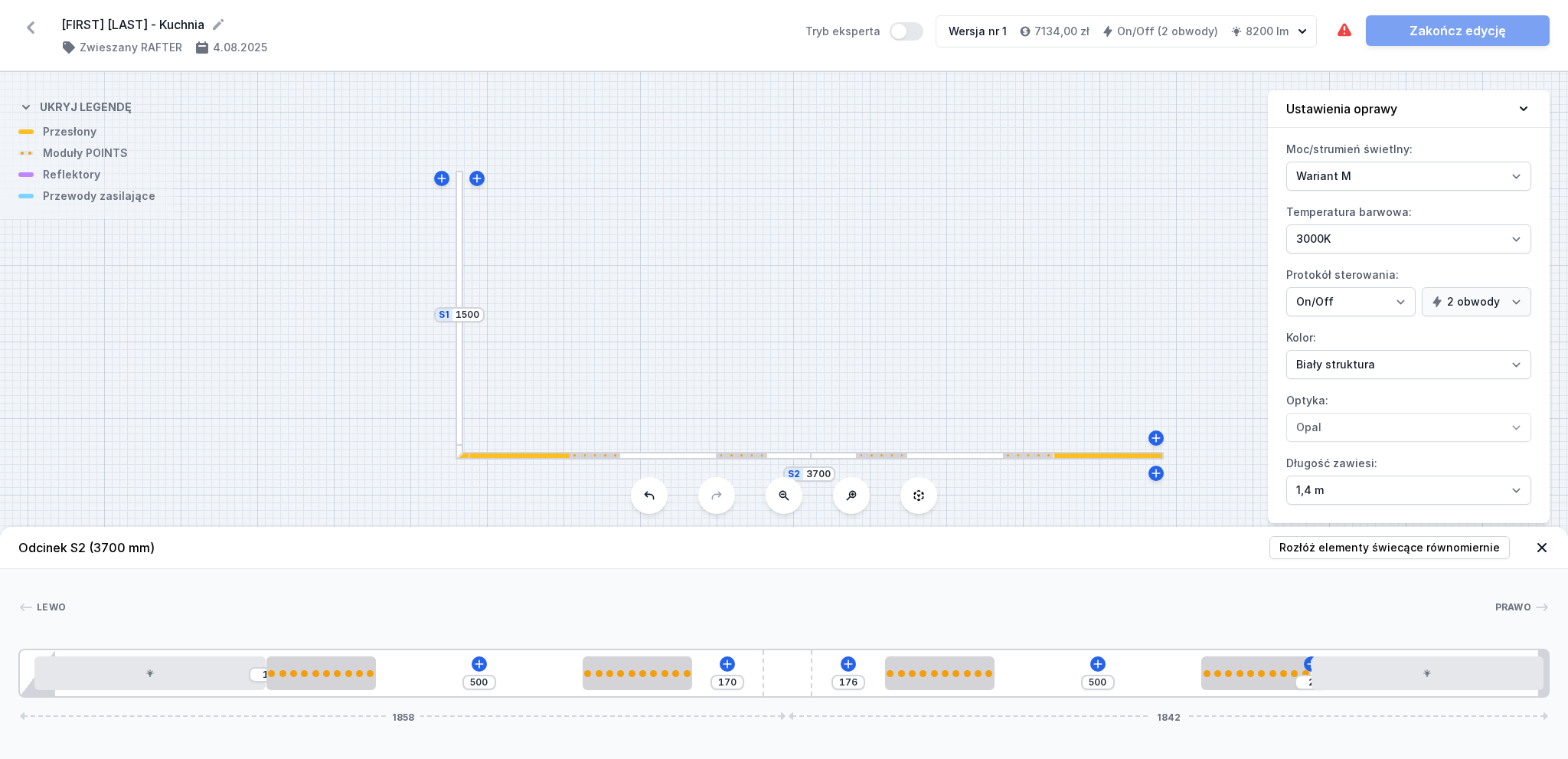 click on "Lewo Prawo 1 2 1 3 1 3 1 4 3 1 3 1 2 1 5 1 500 170 176 500 2 1858 1842 35 560 266 500 266 466 266 500 266 560 12 85 1713 120 1758 24 3700" at bounding box center (784, 633) 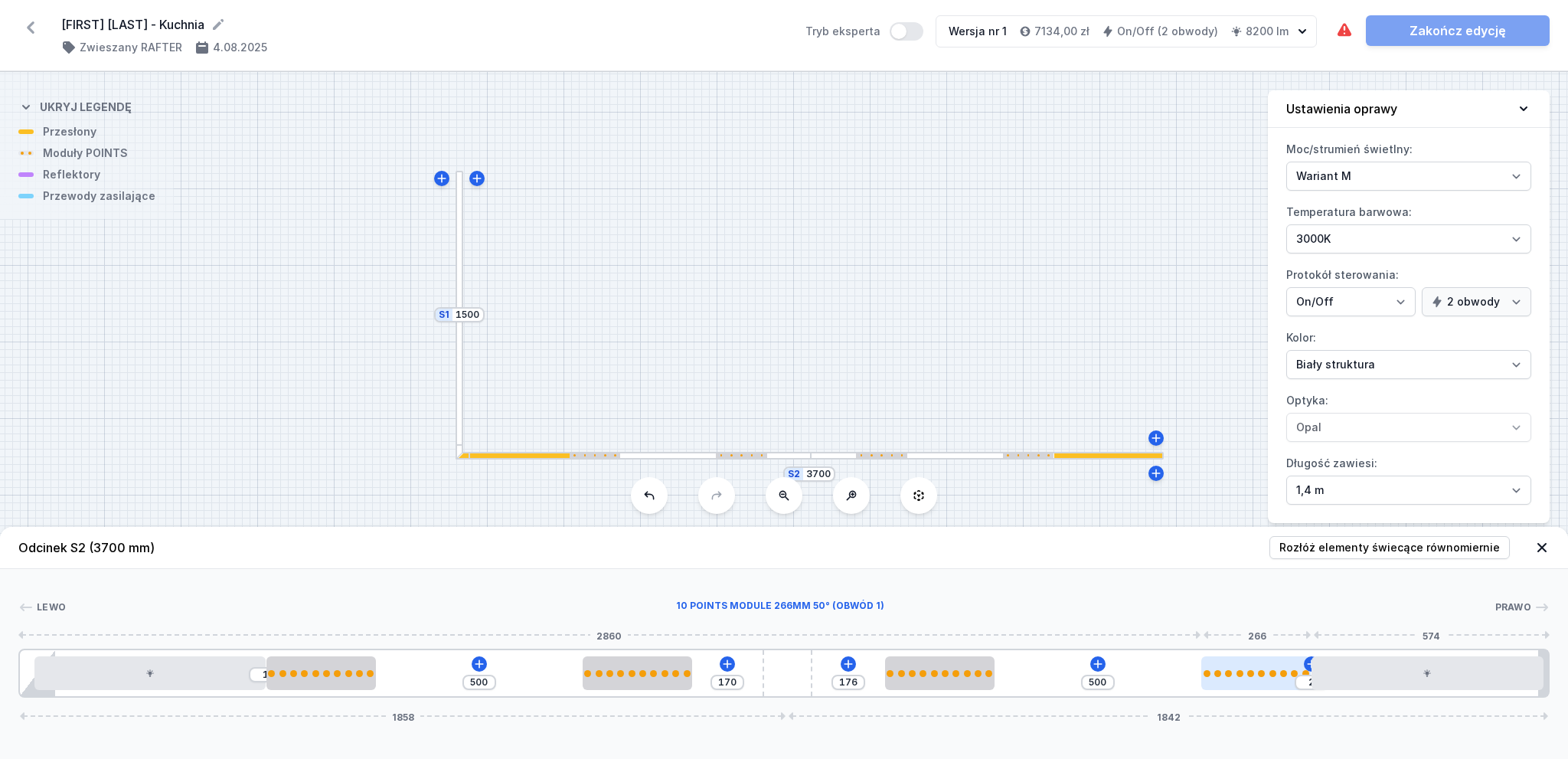 click at bounding box center (1256, 673) 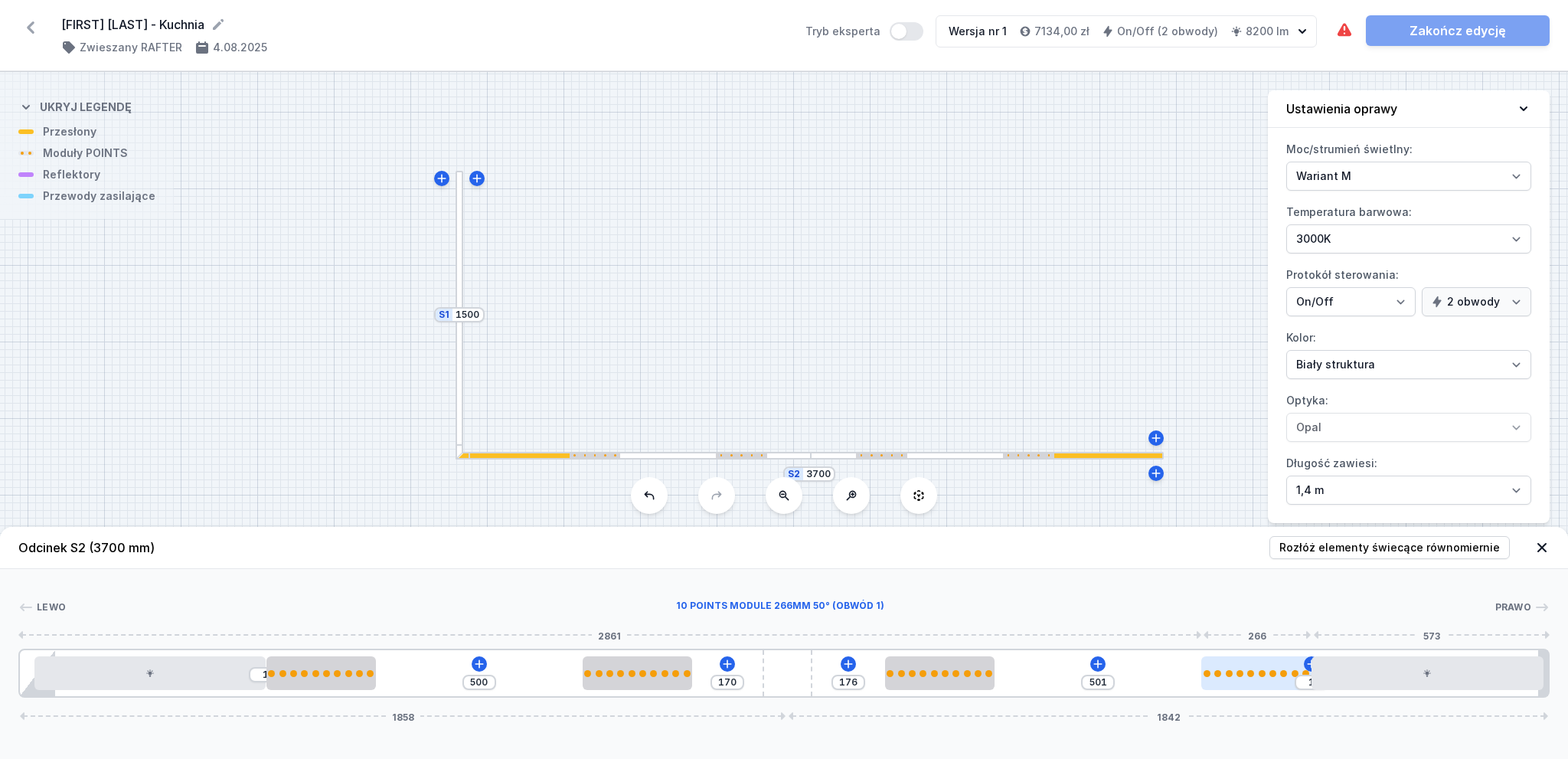 drag, startPoint x: 1277, startPoint y: 673, endPoint x: 1292, endPoint y: 674, distance: 15.033296 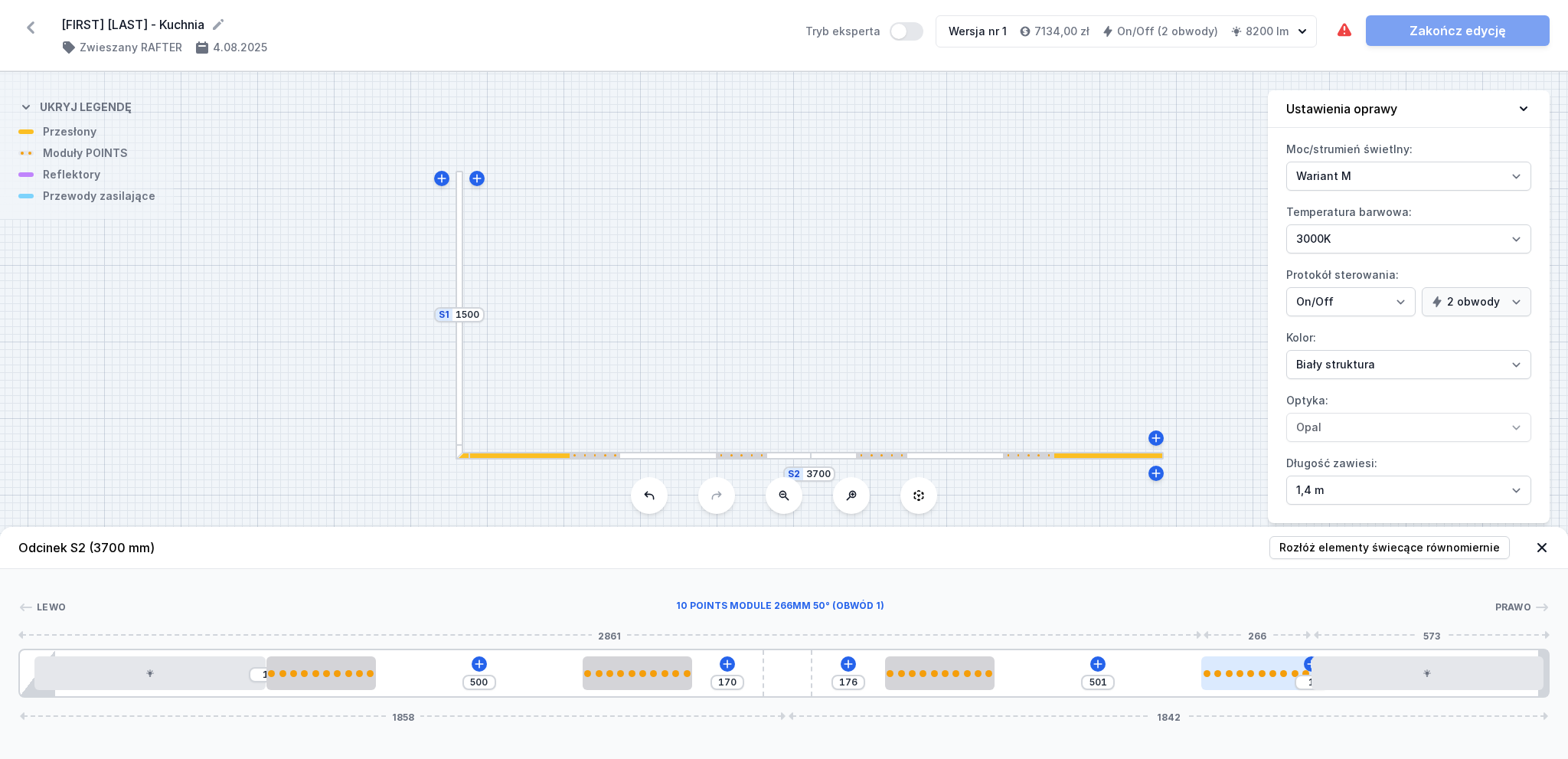 click at bounding box center (1256, 673) 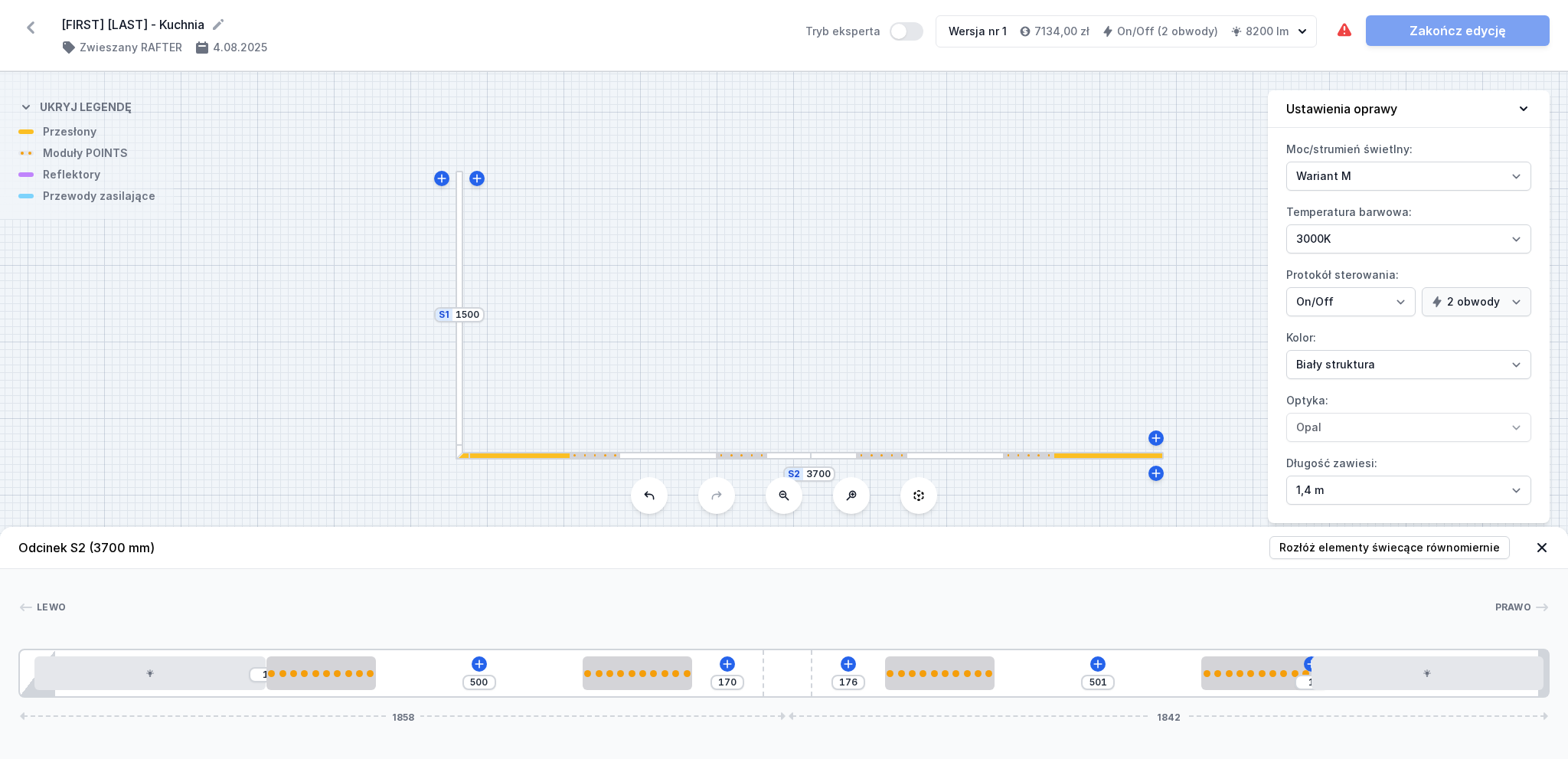 click at bounding box center [459, 314] 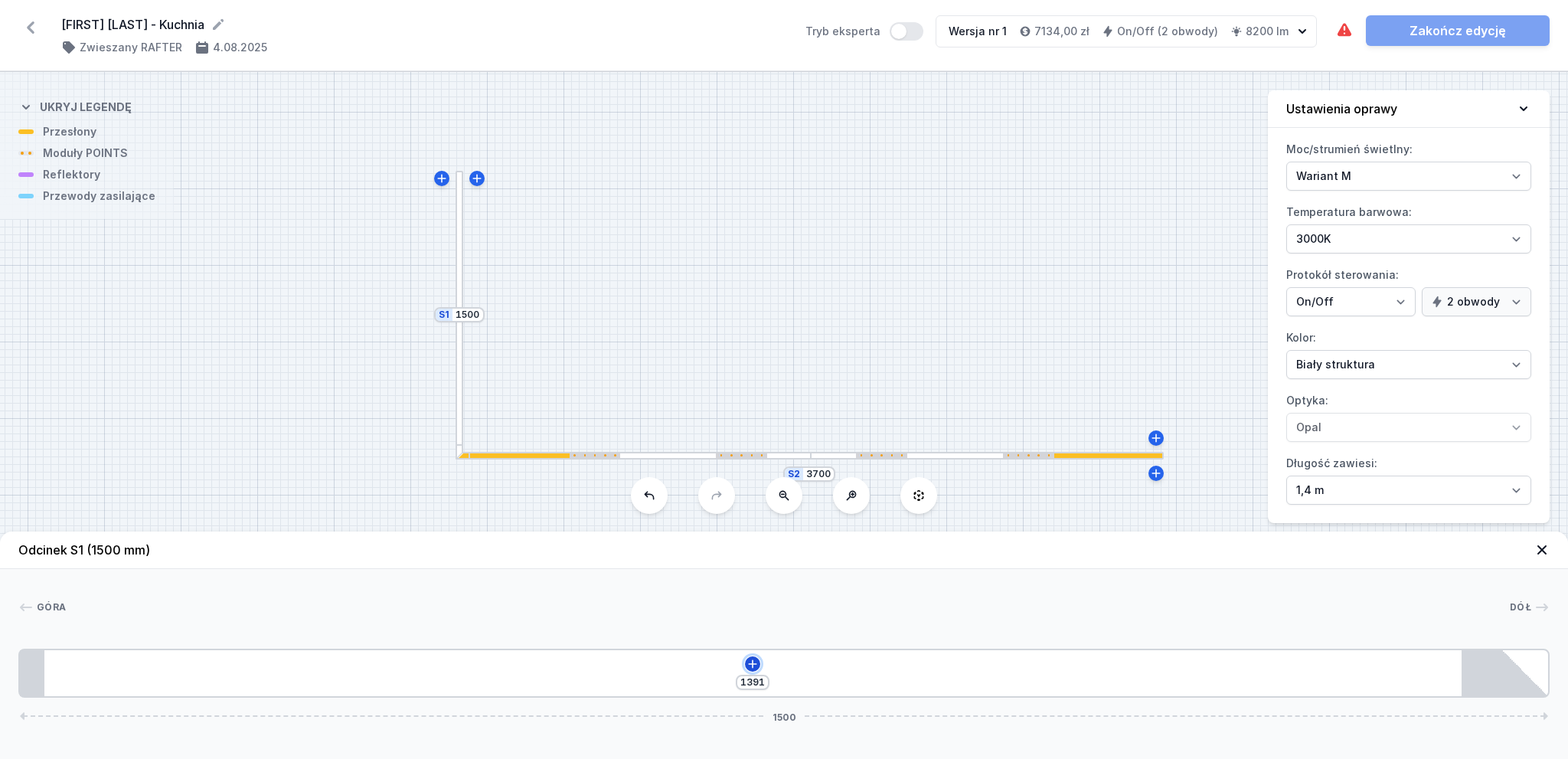 click 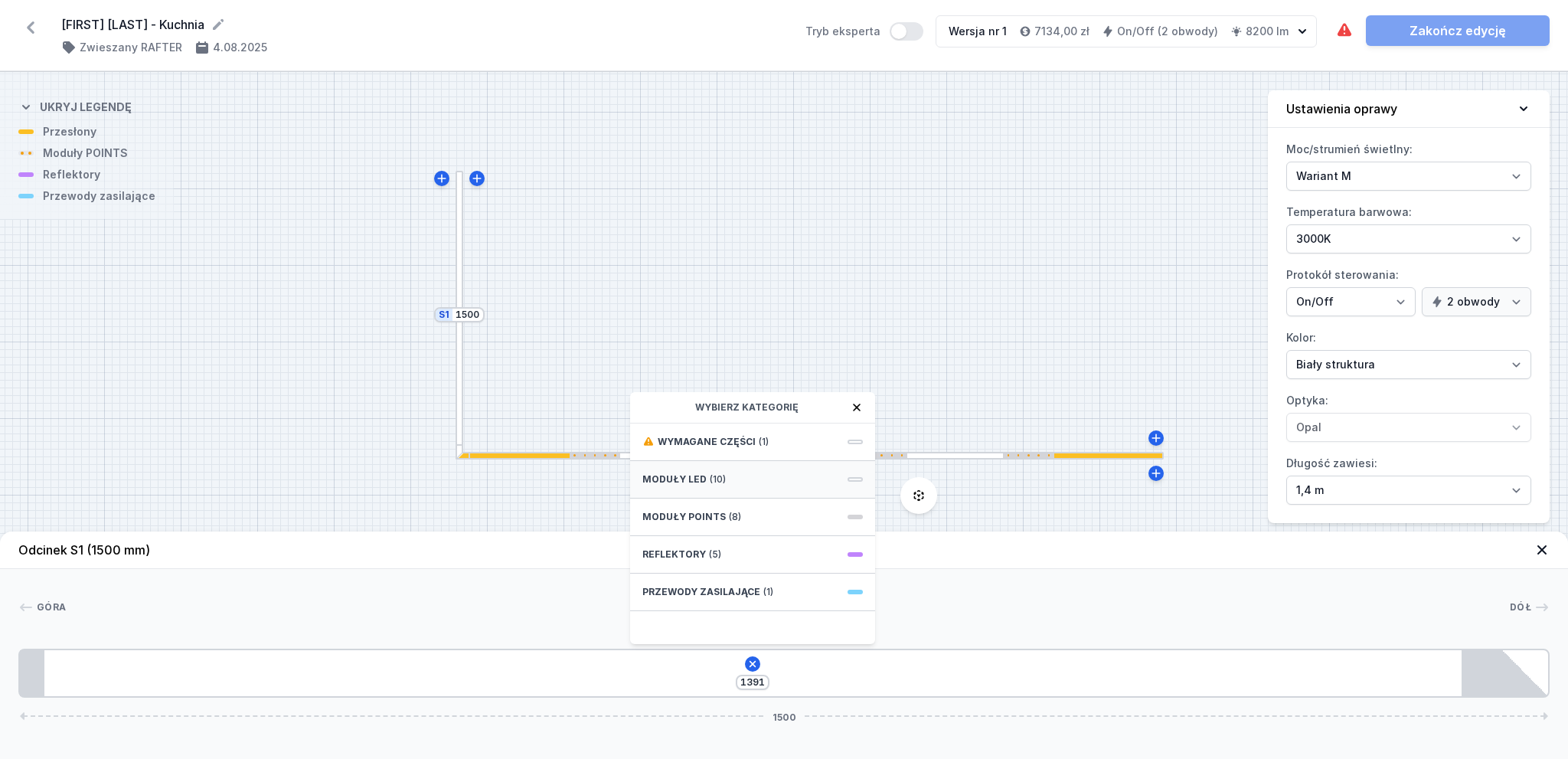 click on "Moduły LED (10)" at bounding box center (753, 479) 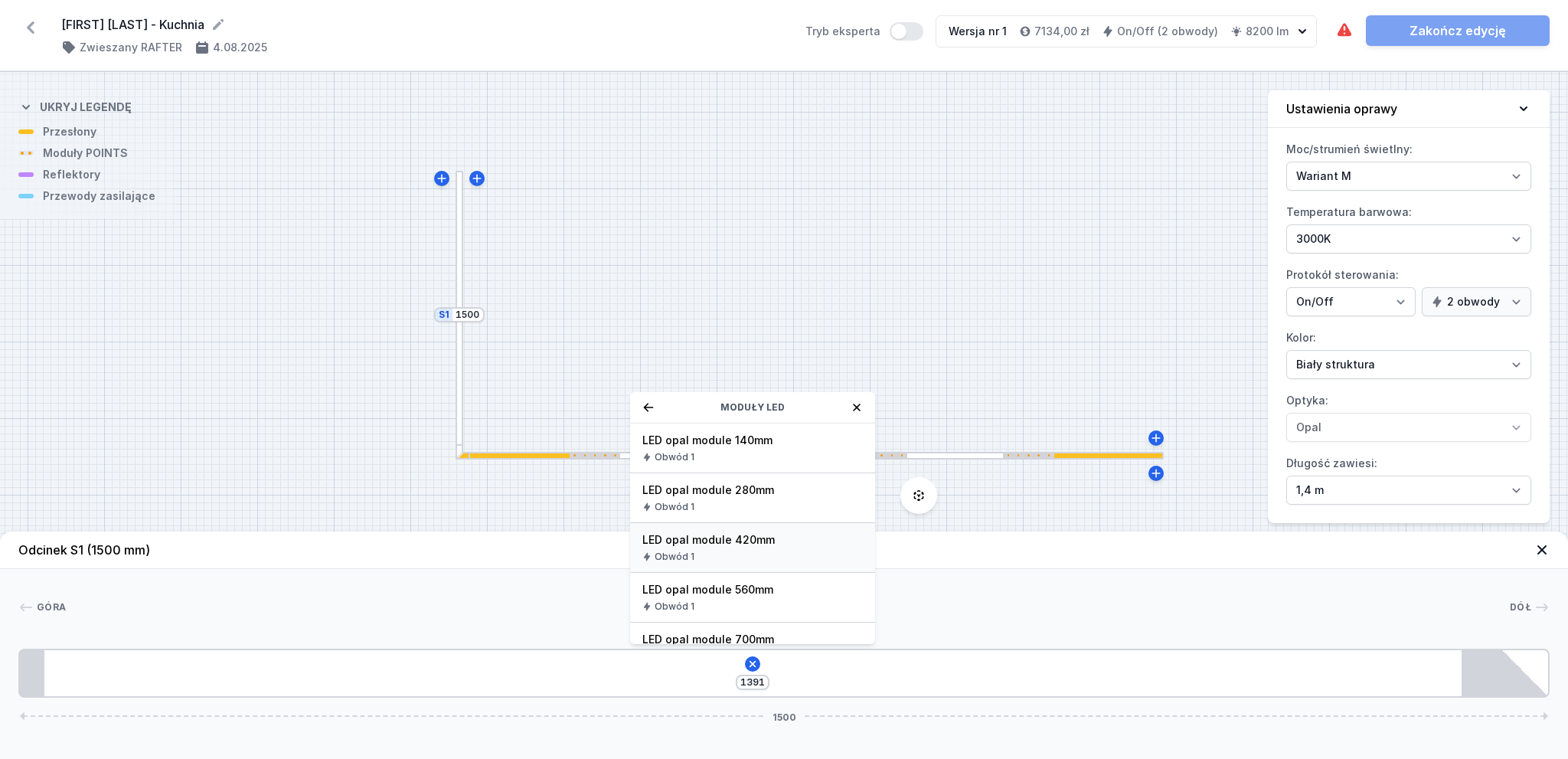 scroll, scrollTop: 77, scrollLeft: 0, axis: vertical 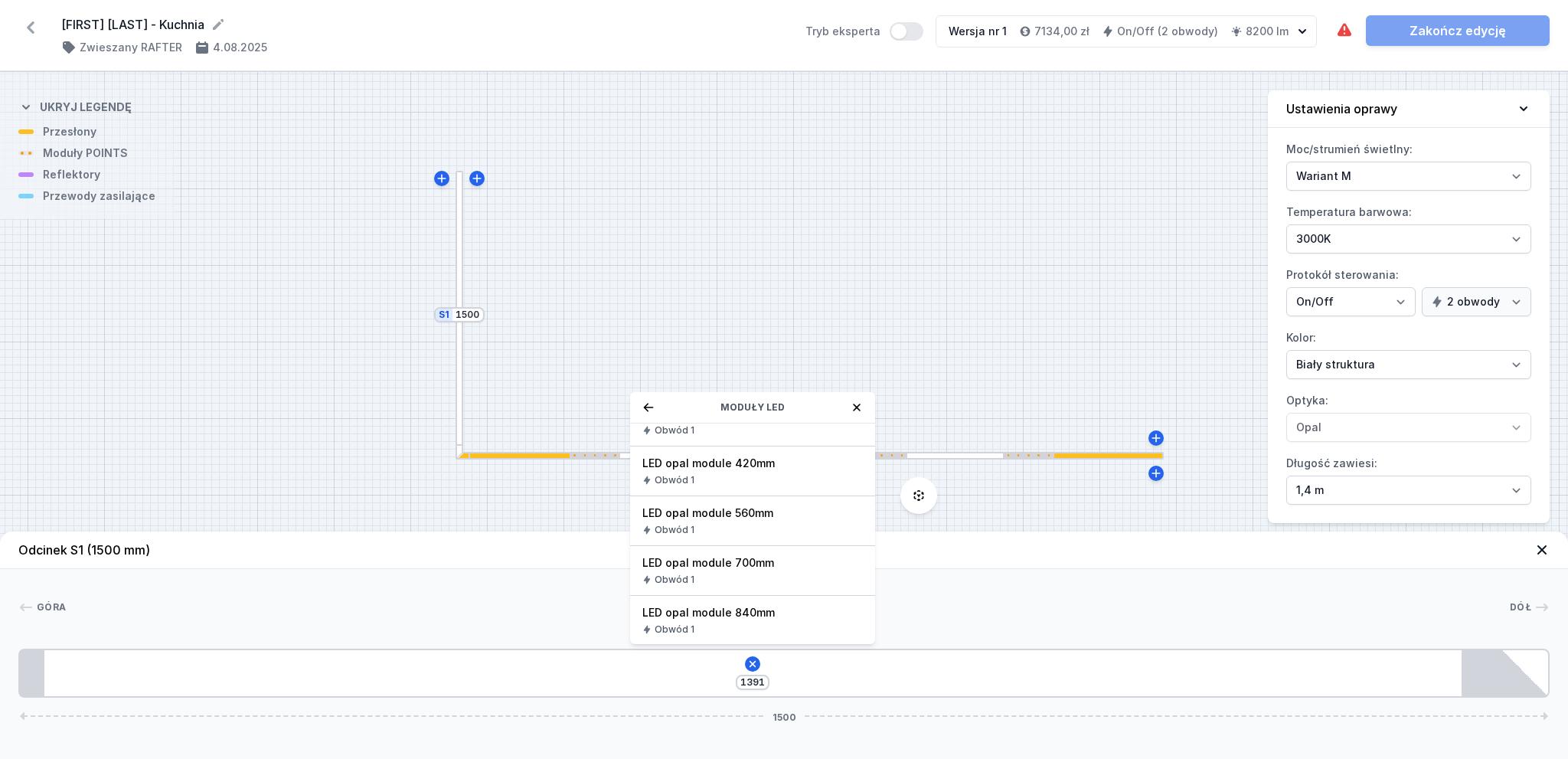 click on "S2 3700 S1 1500" at bounding box center (784, 415) 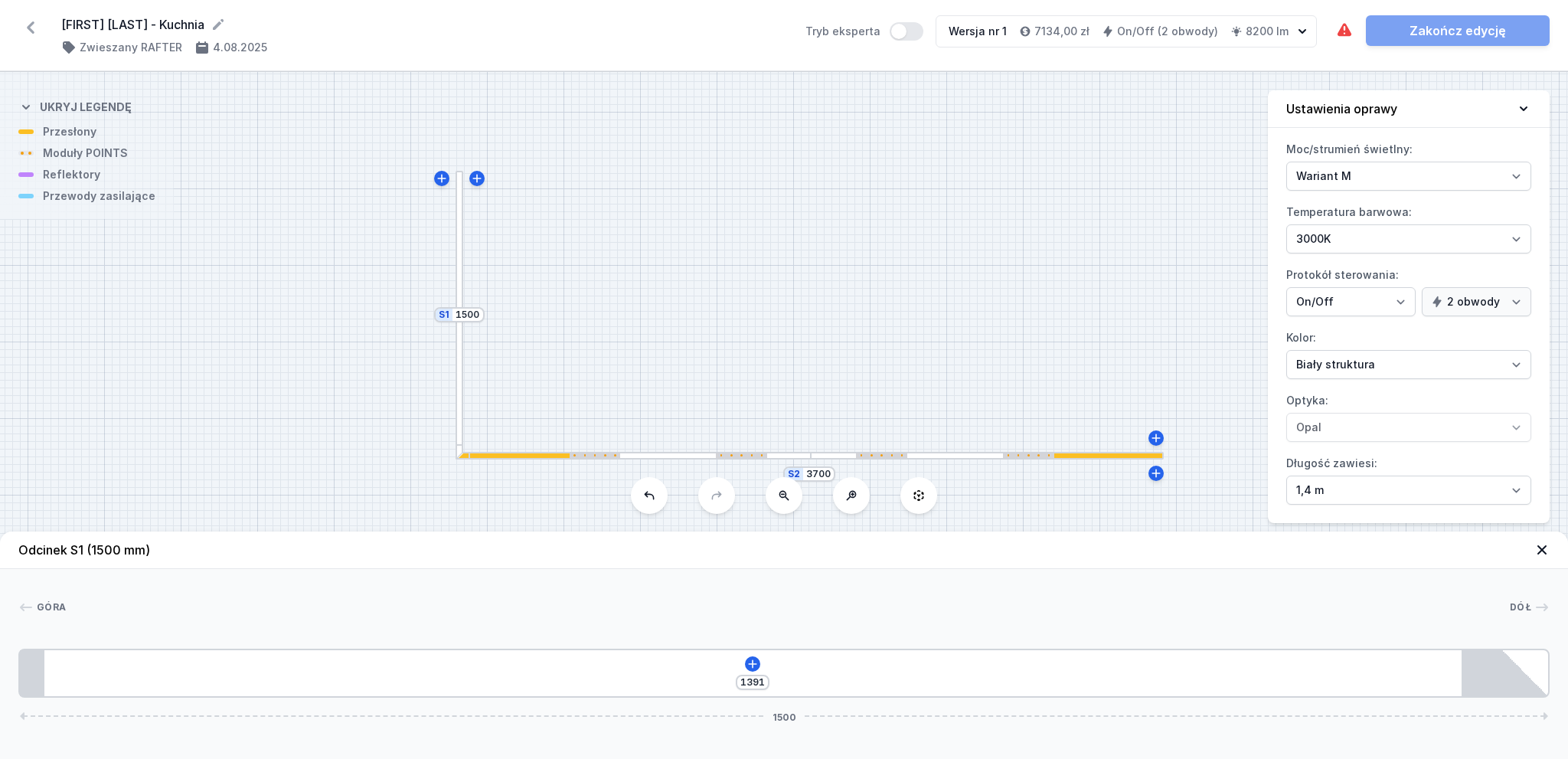 click at bounding box center [459, 314] 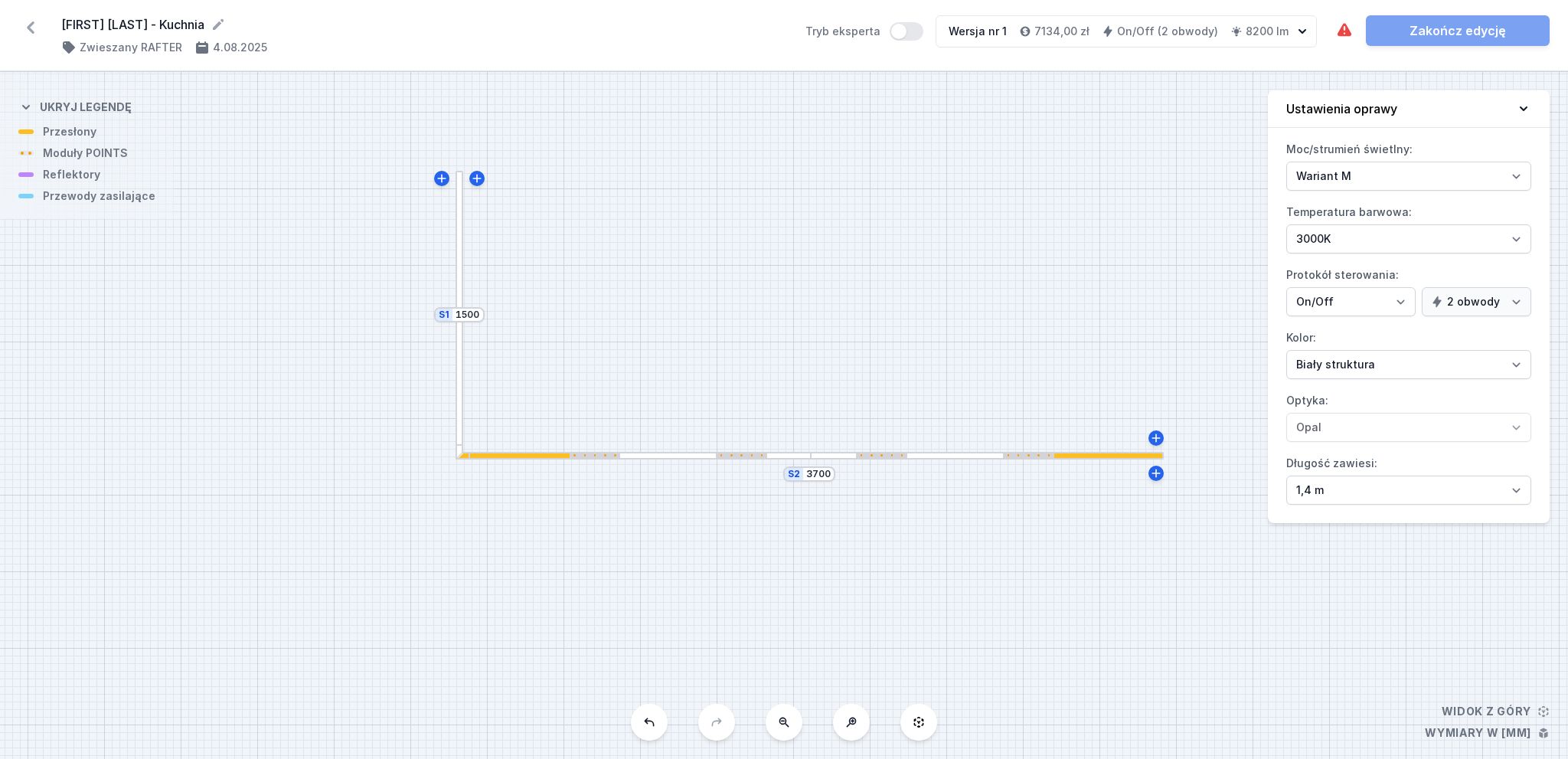 click at bounding box center (459, 314) 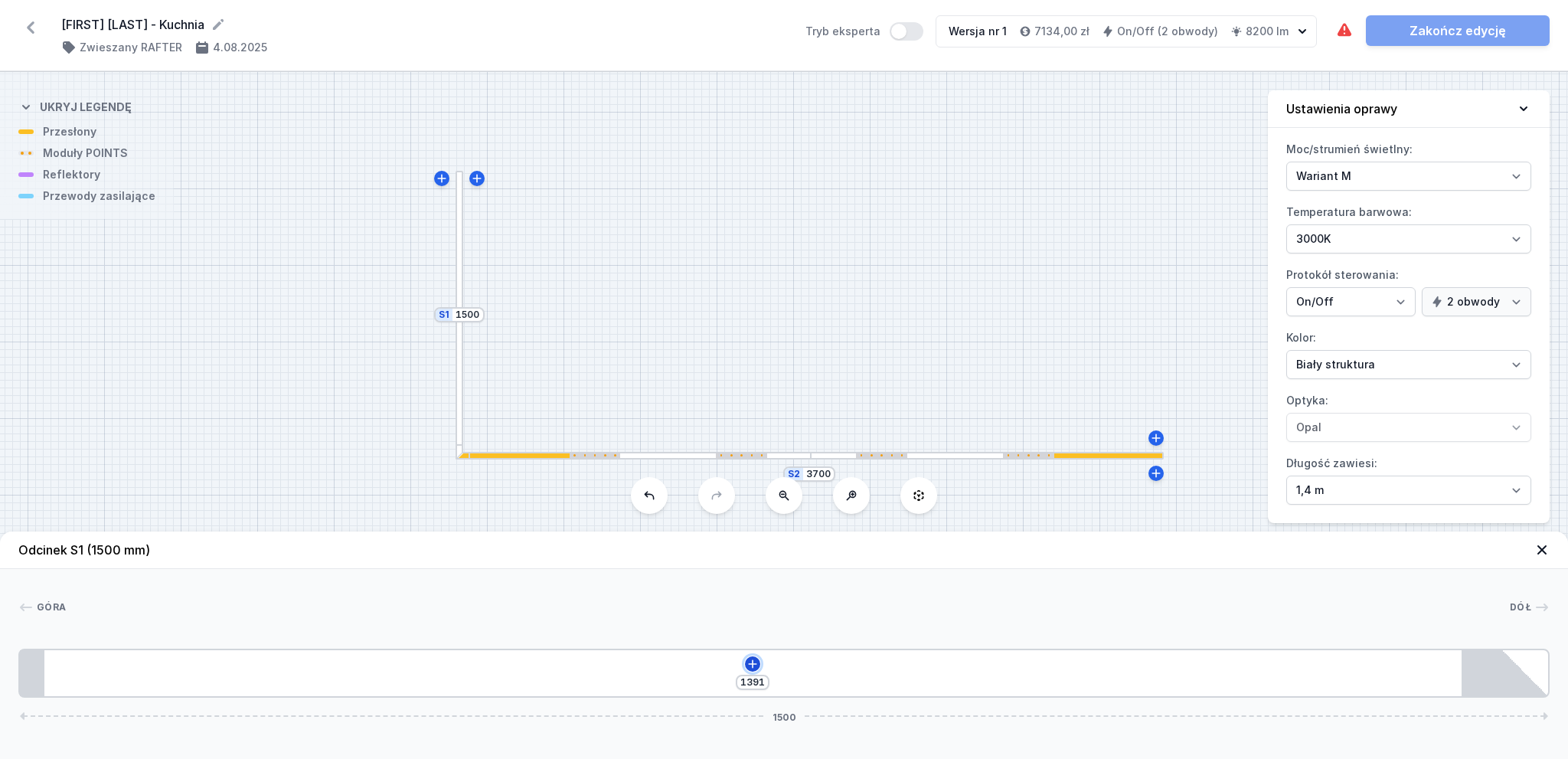 click 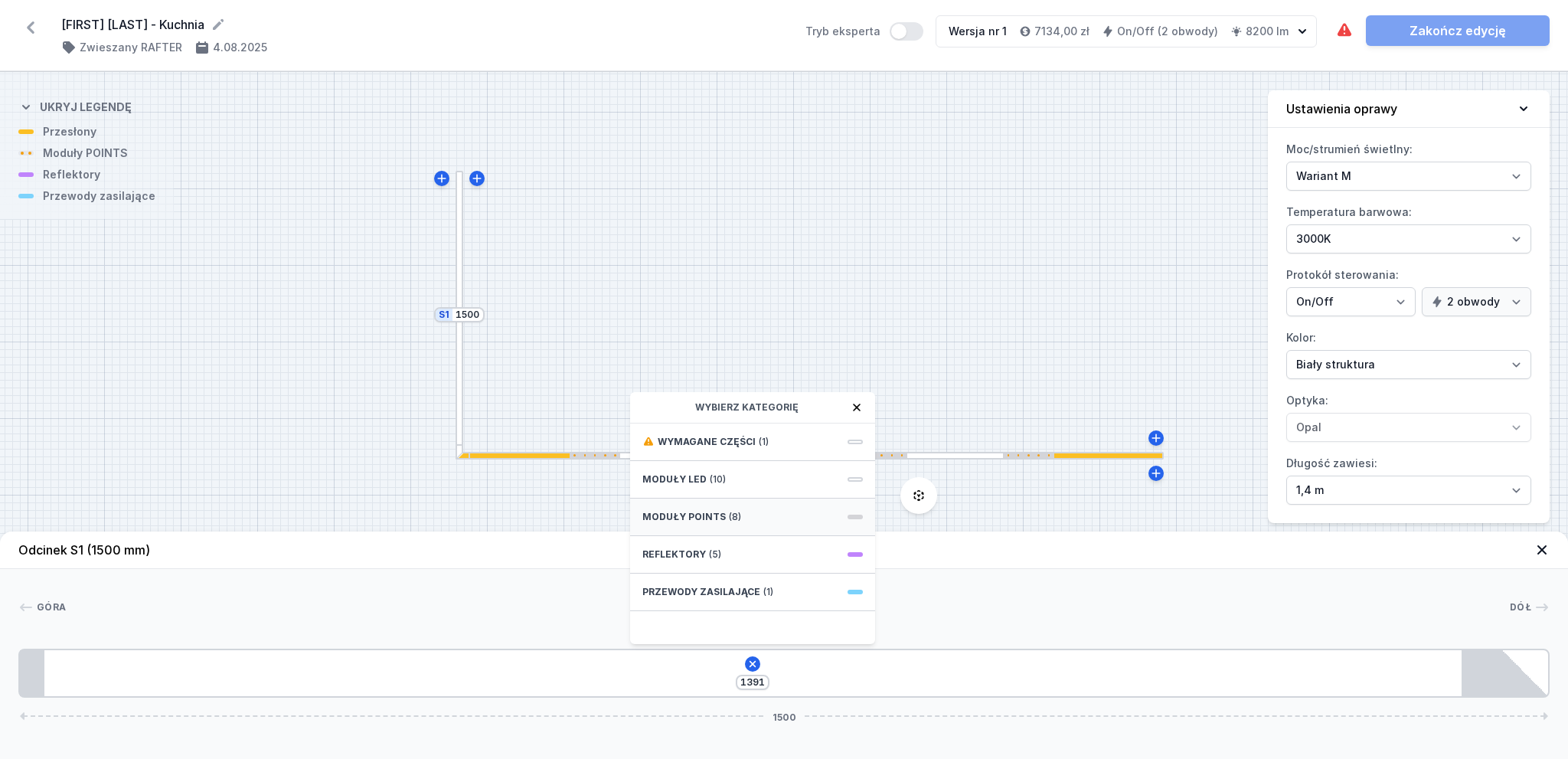 click on "Moduły POINTS (8)" at bounding box center [753, 517] 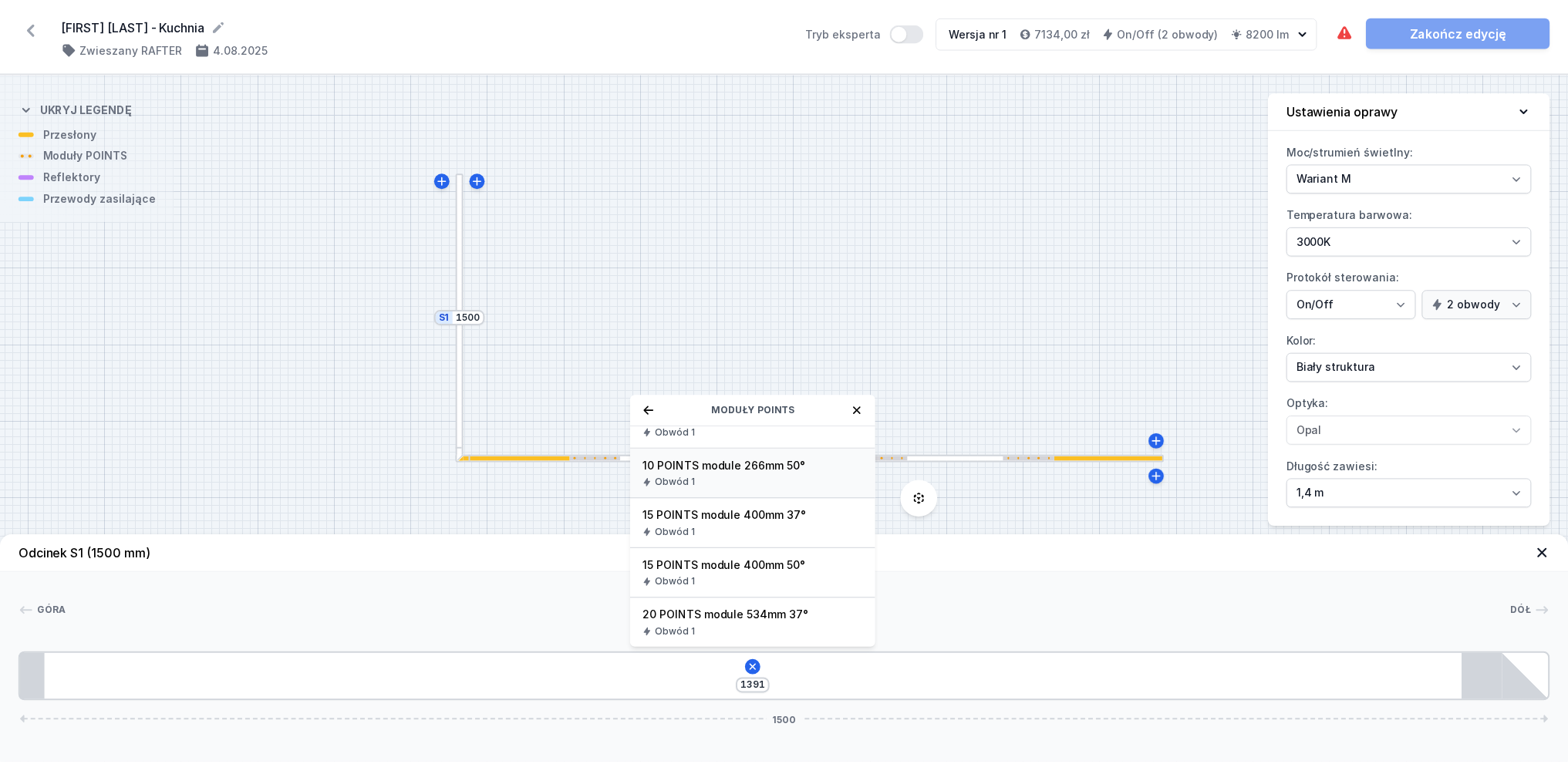 scroll, scrollTop: 154, scrollLeft: 0, axis: vertical 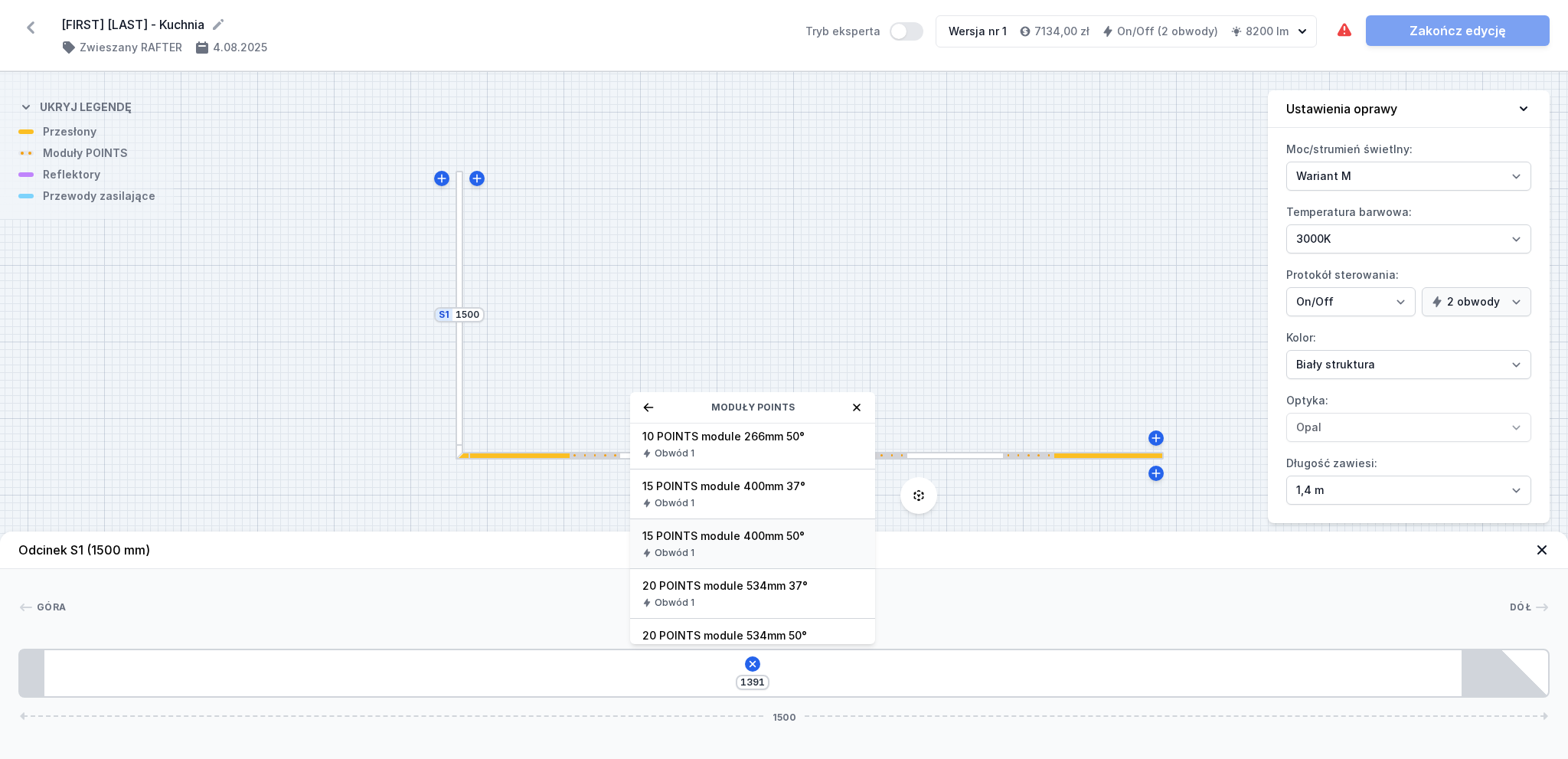 click on "15 POINTS module 400mm 50°" at bounding box center [753, 536] 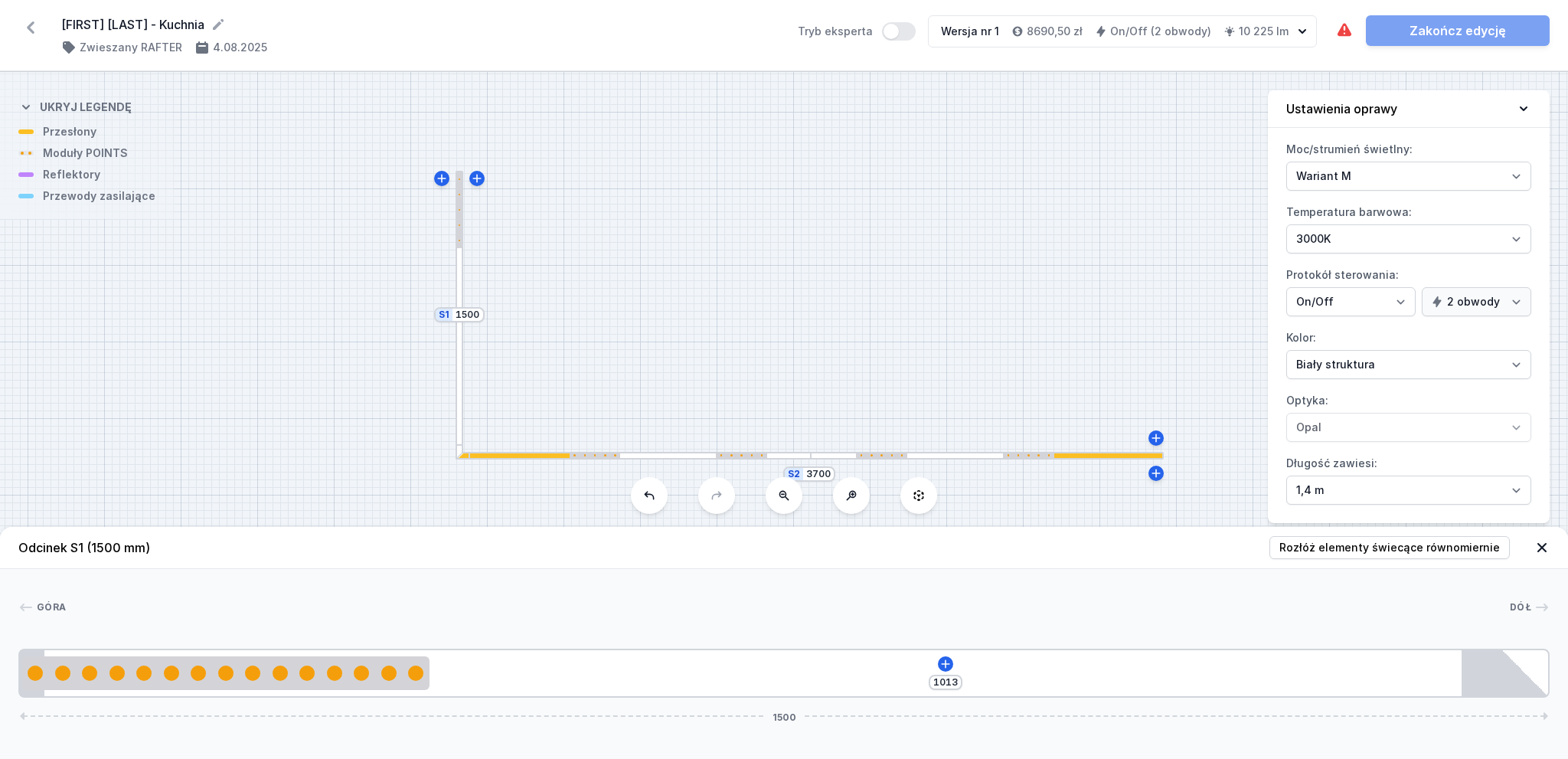 drag, startPoint x: 459, startPoint y: 214, endPoint x: 467, endPoint y: 274, distance: 60.53098 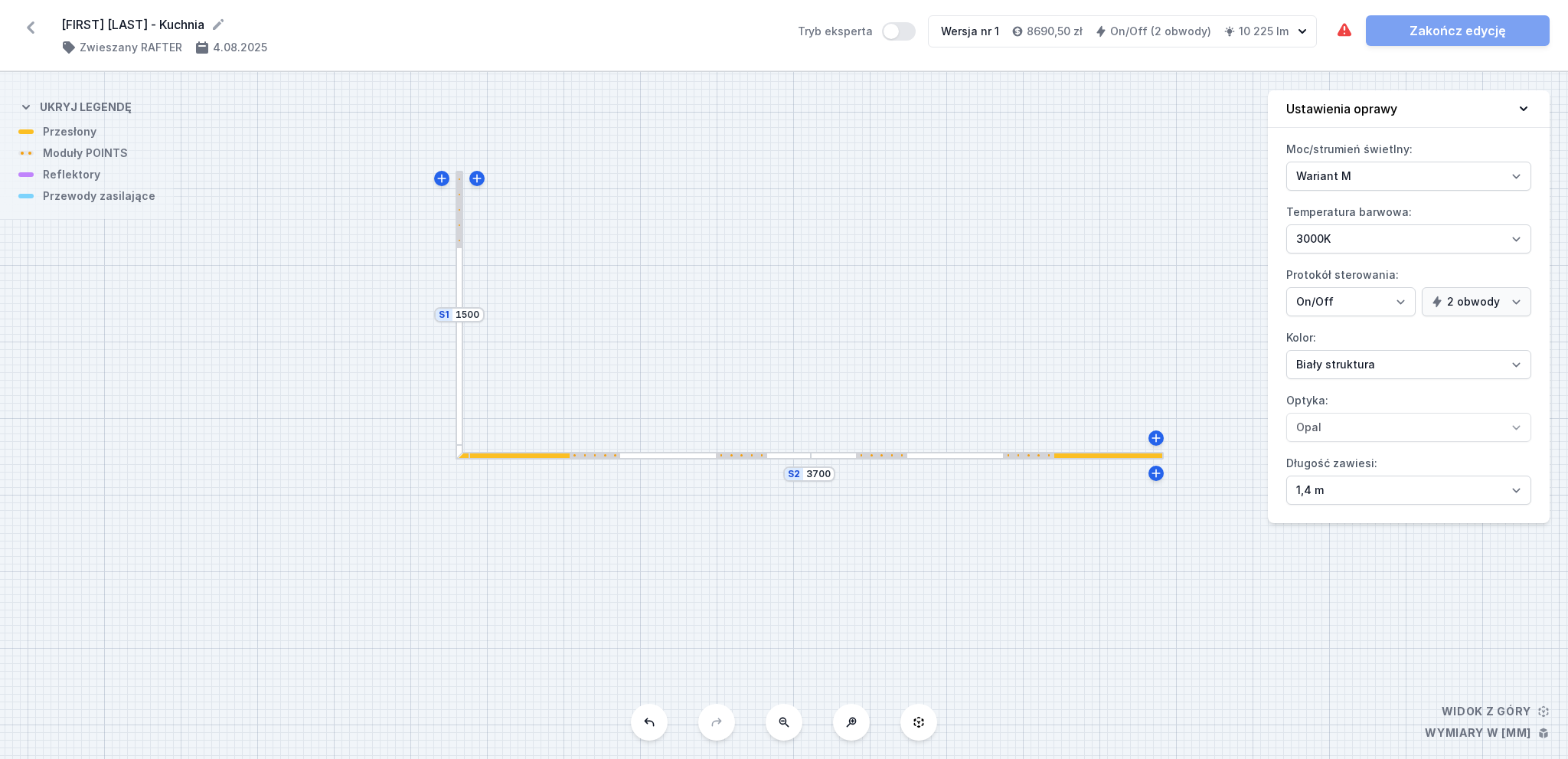 click on "S2 3700 S1 1500" at bounding box center [784, 415] 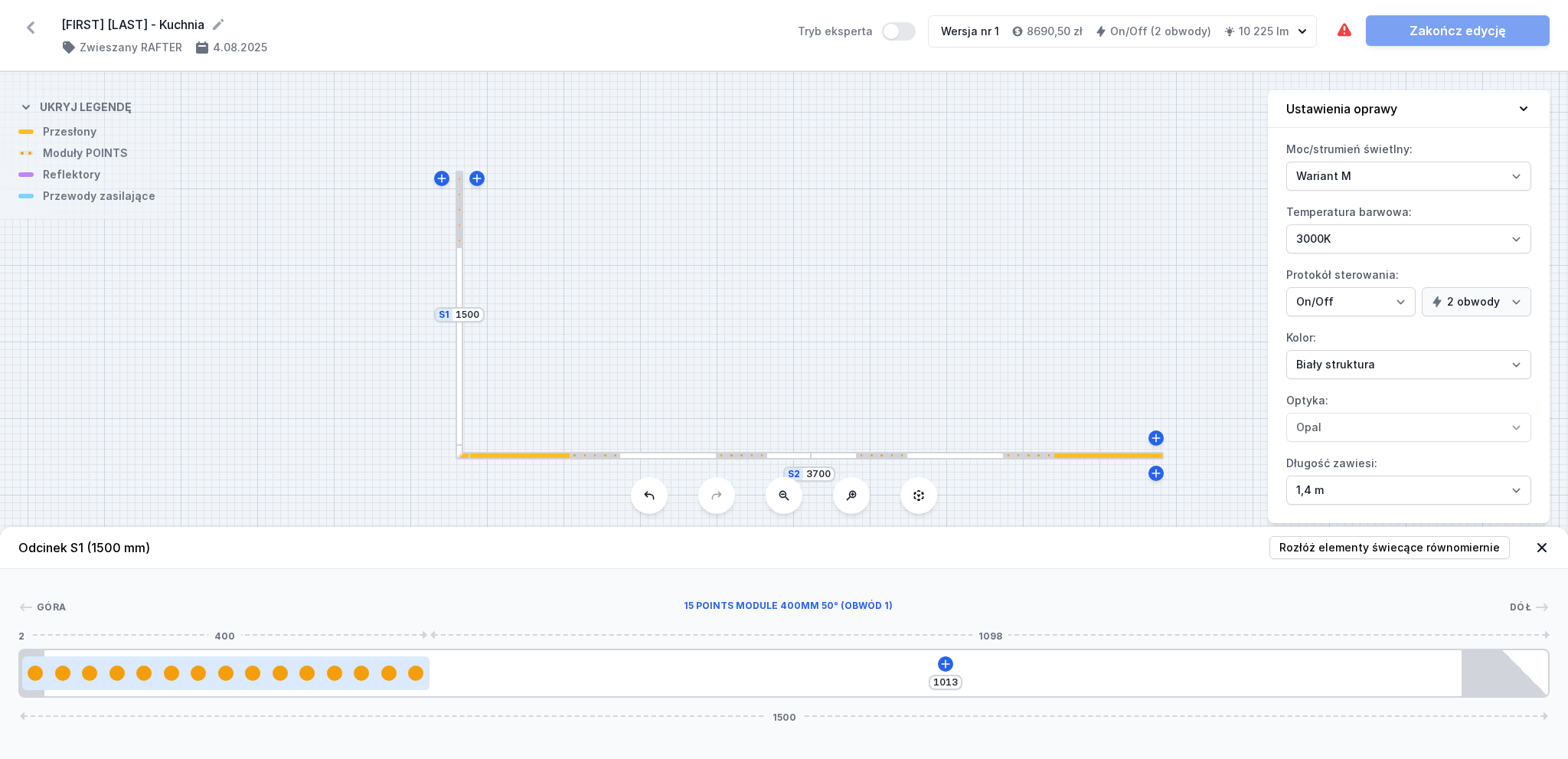 click at bounding box center [226, 673] 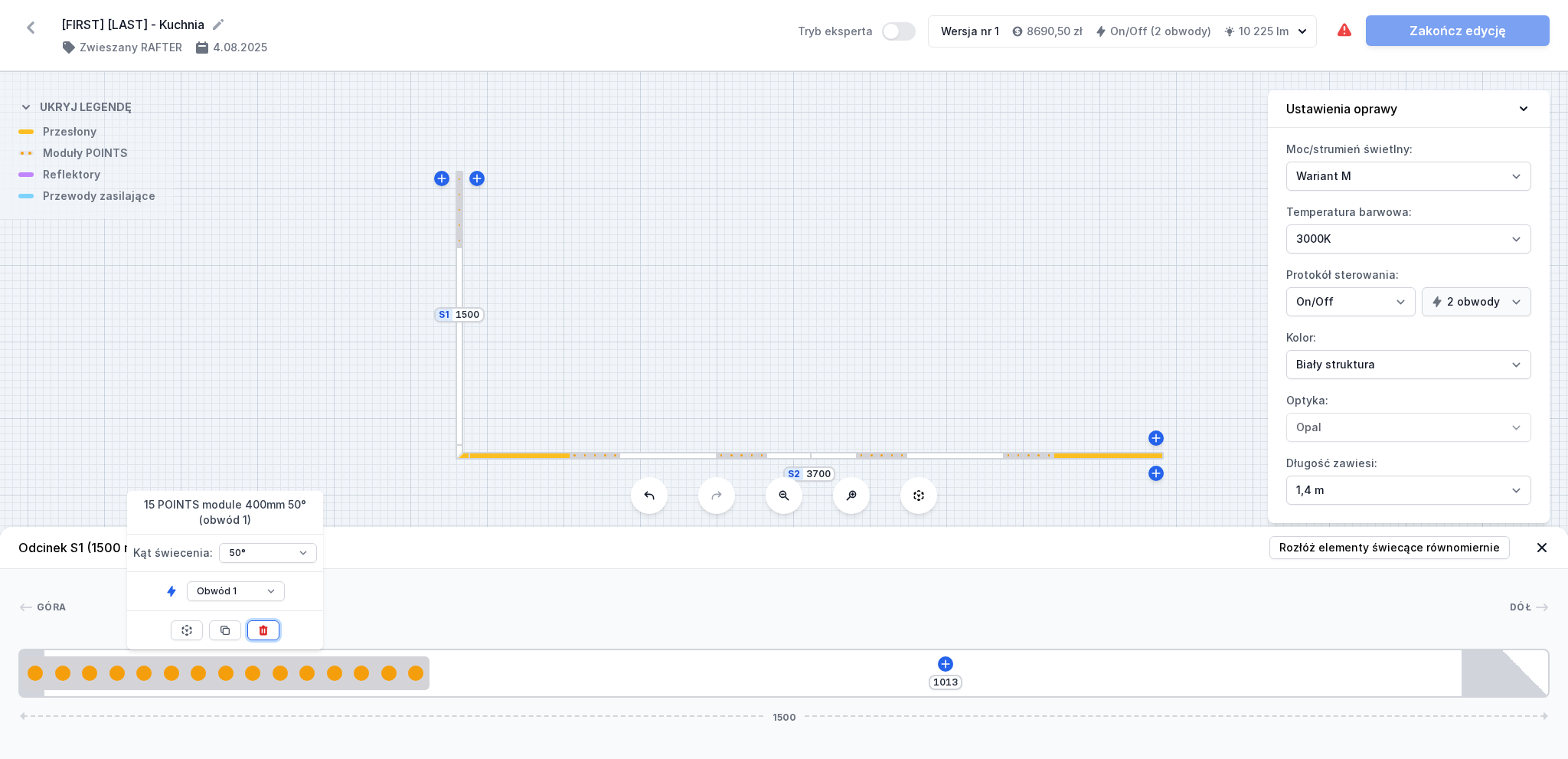 click 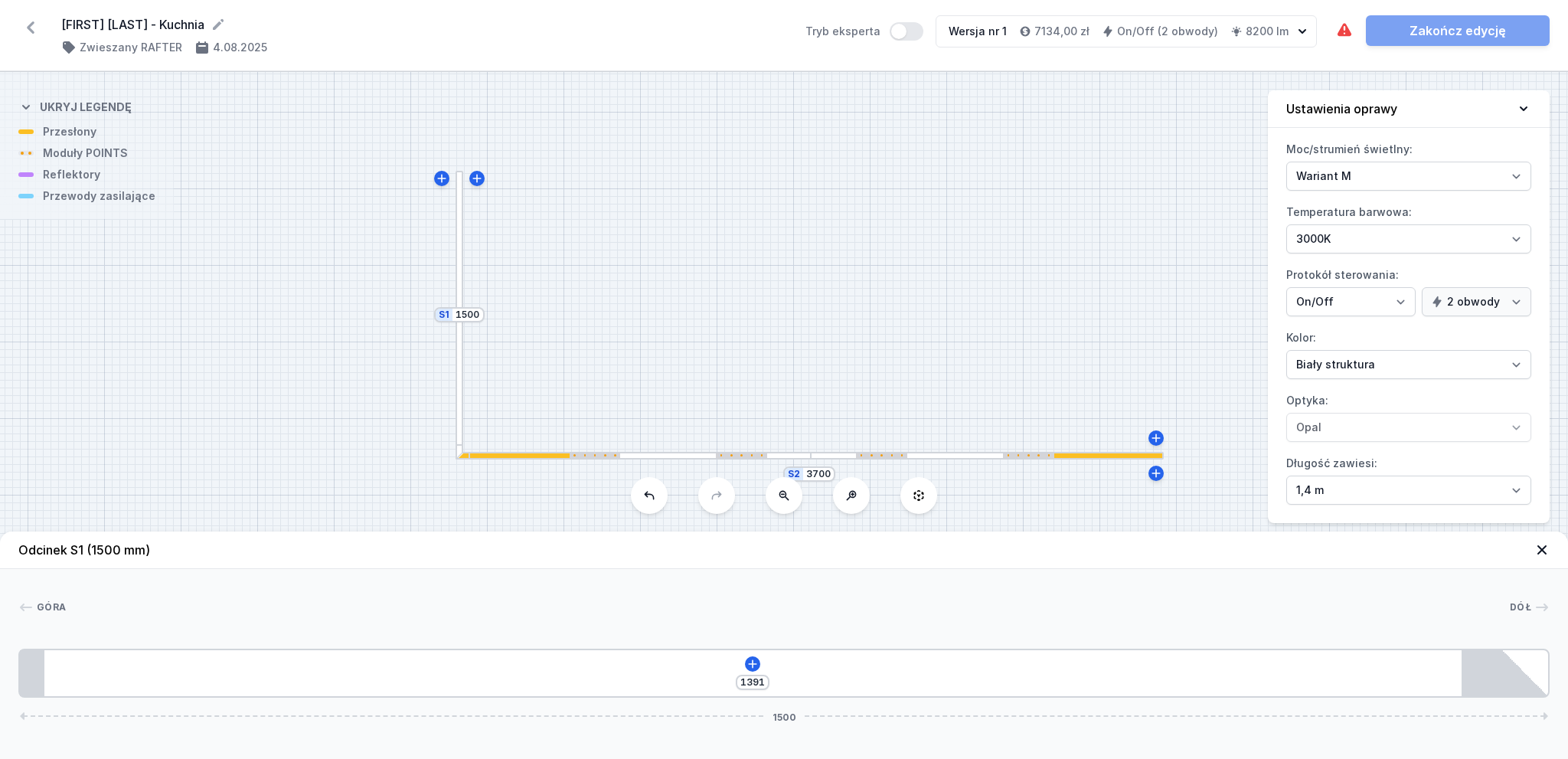 click at bounding box center [459, 314] 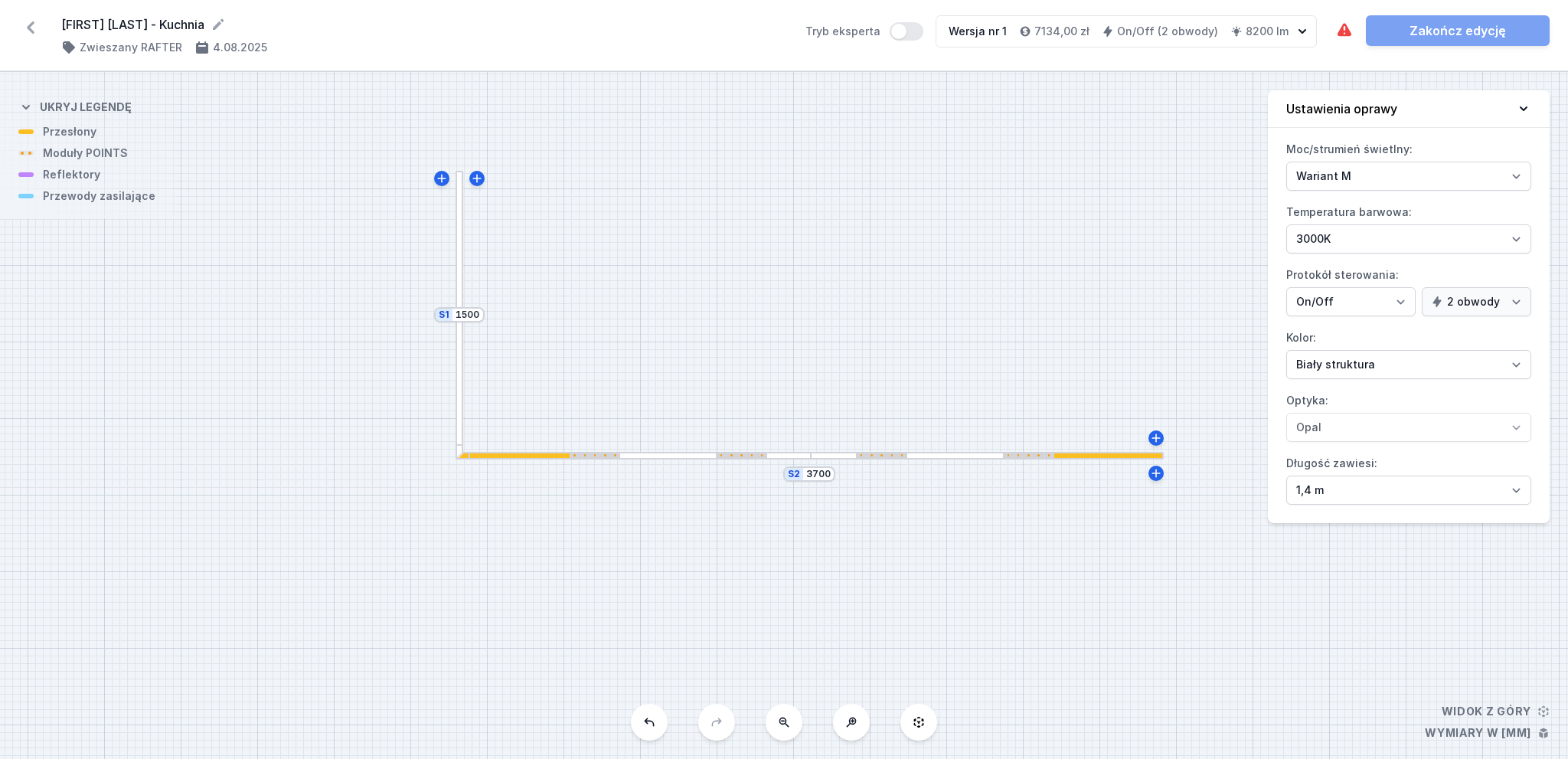 click at bounding box center [459, 314] 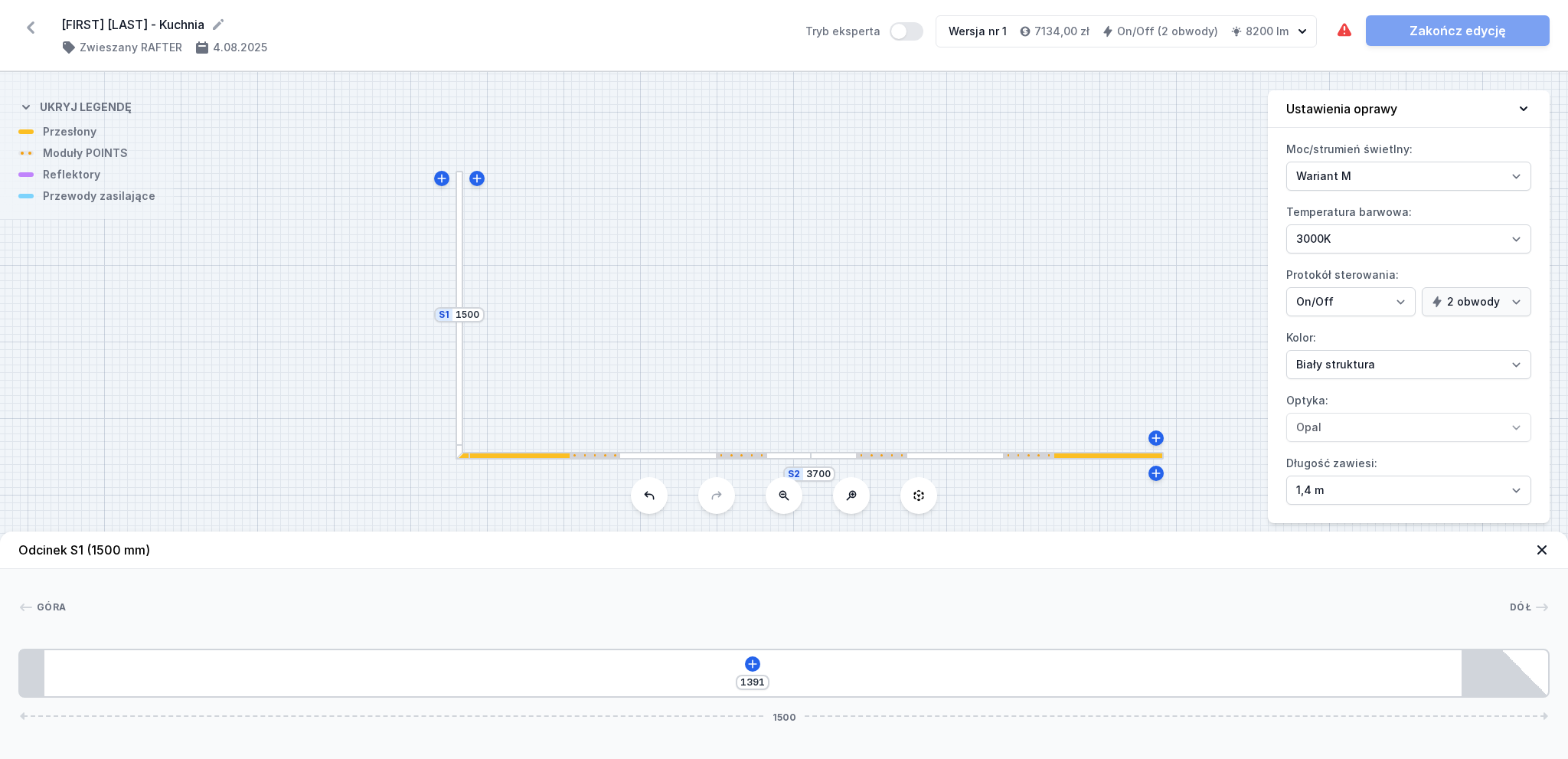 click at bounding box center [459, 314] 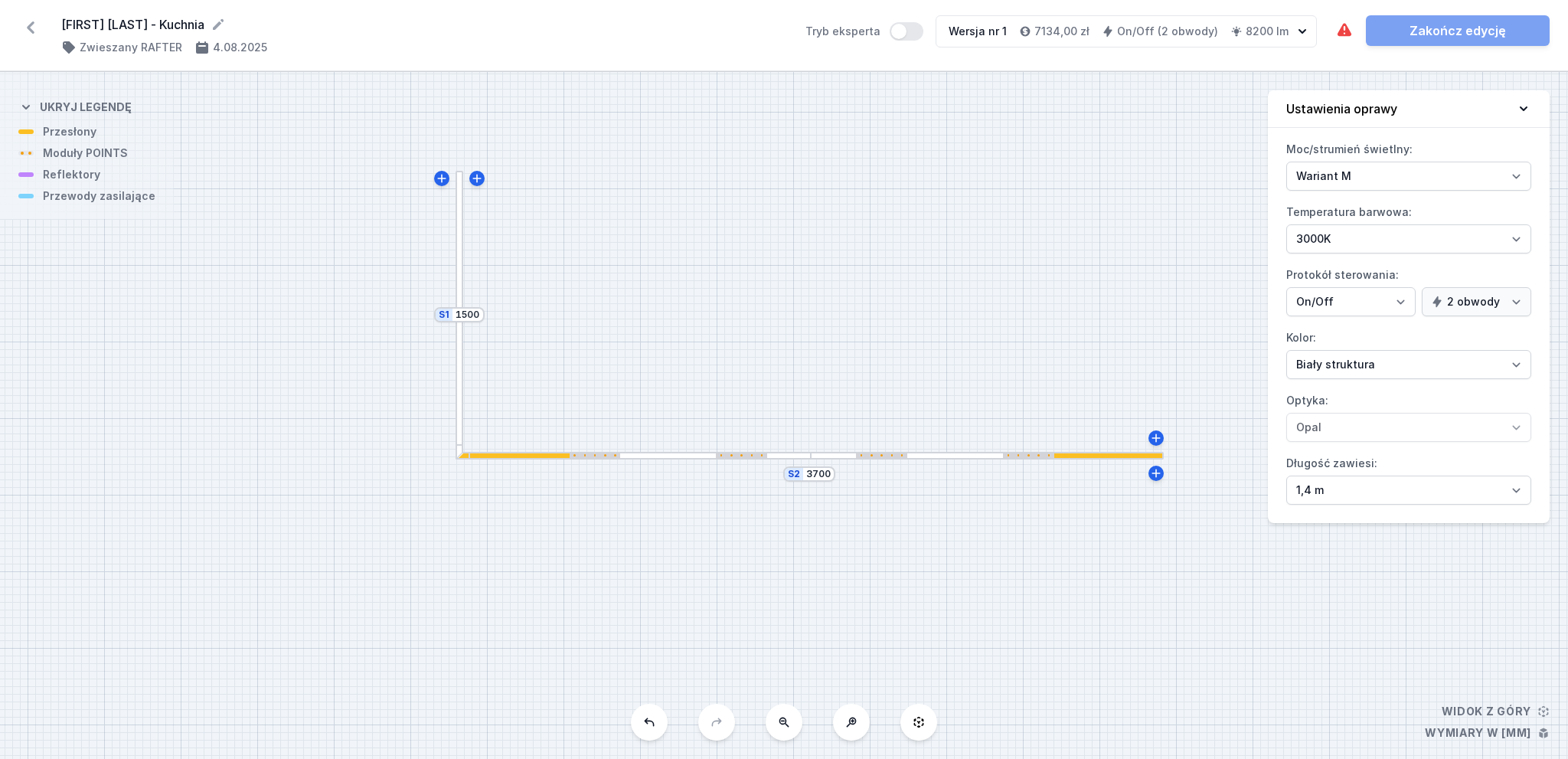 click at bounding box center [459, 314] 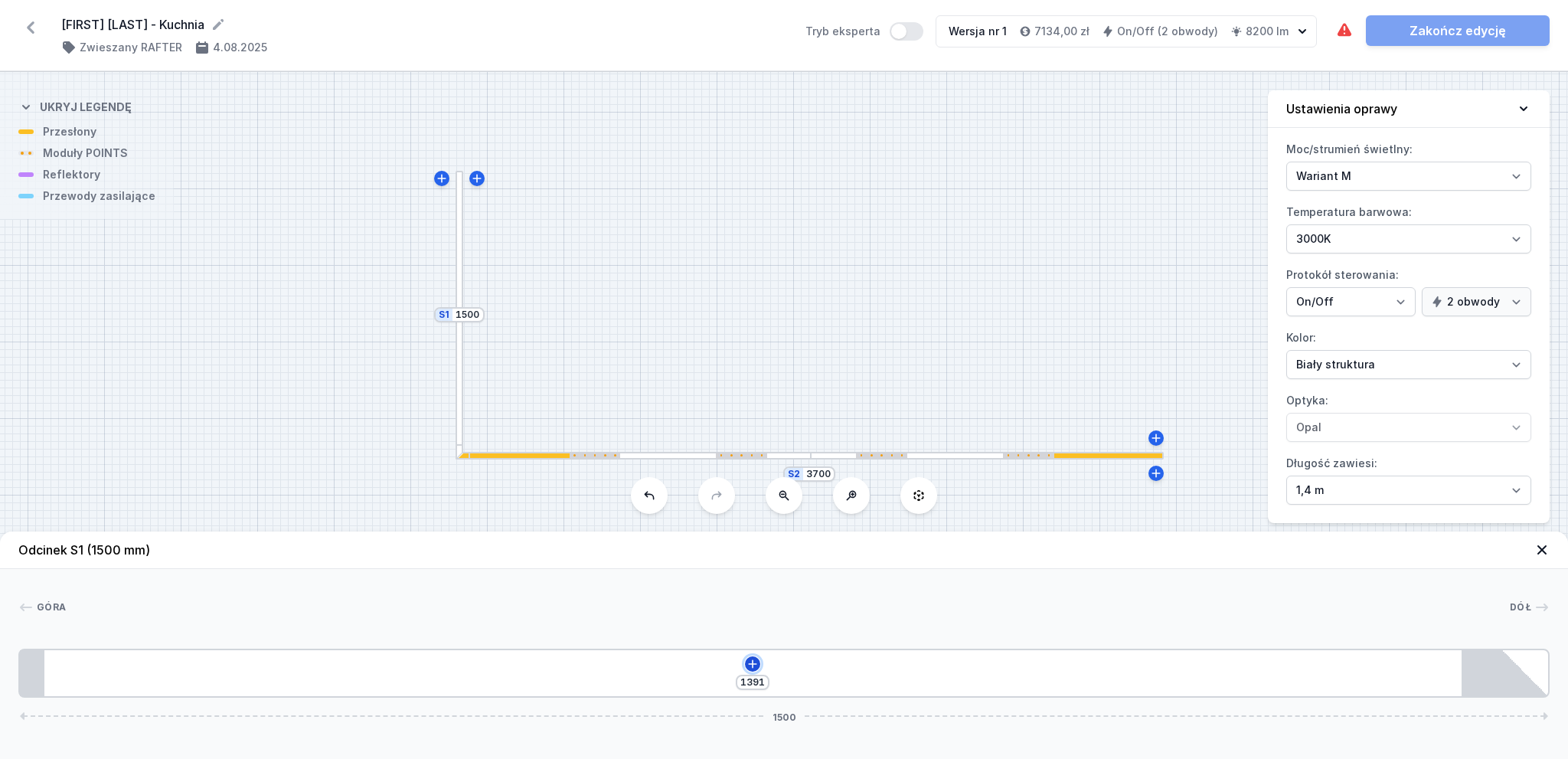 click 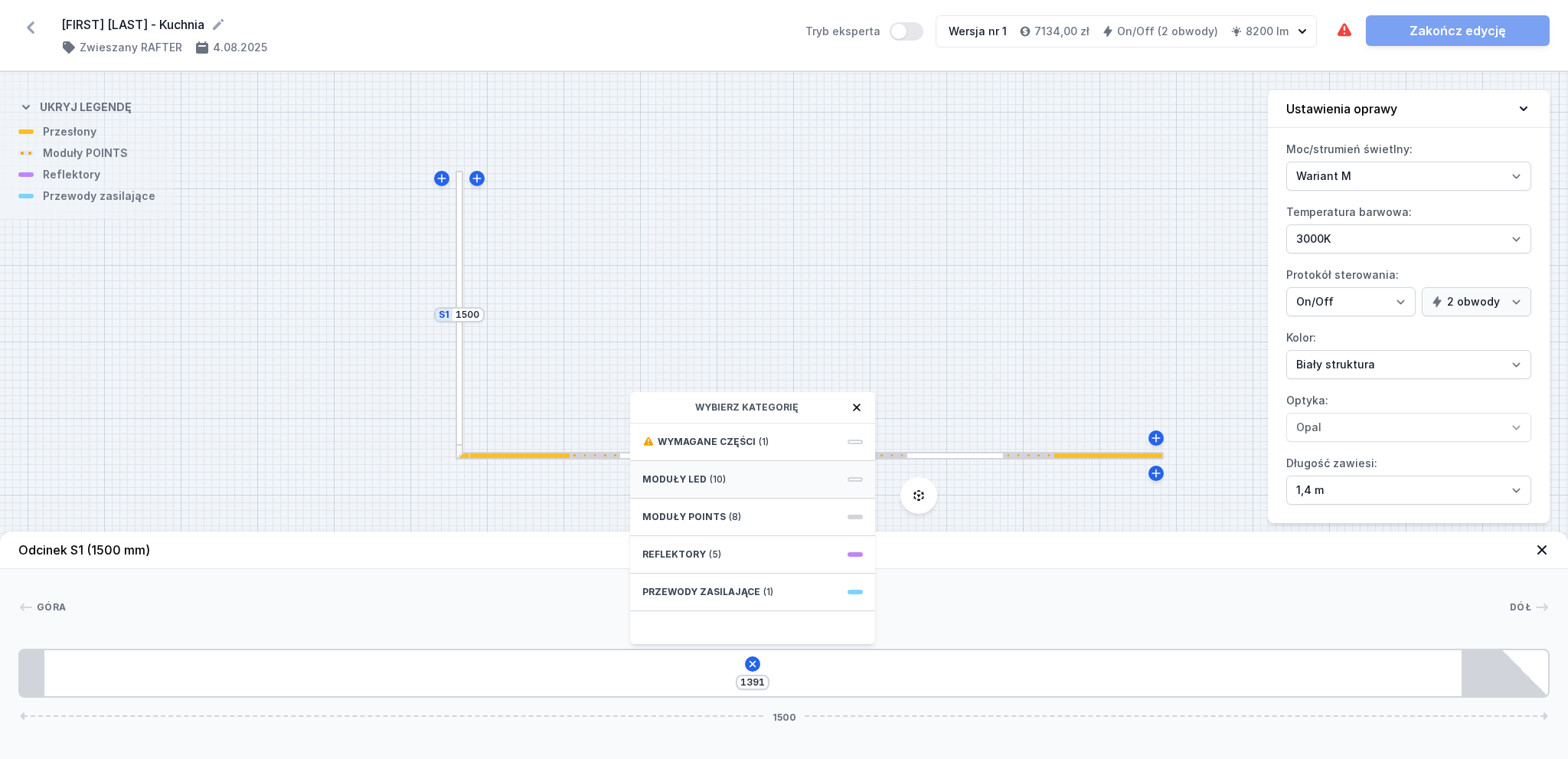 click on "Moduły LED (10)" at bounding box center [753, 479] 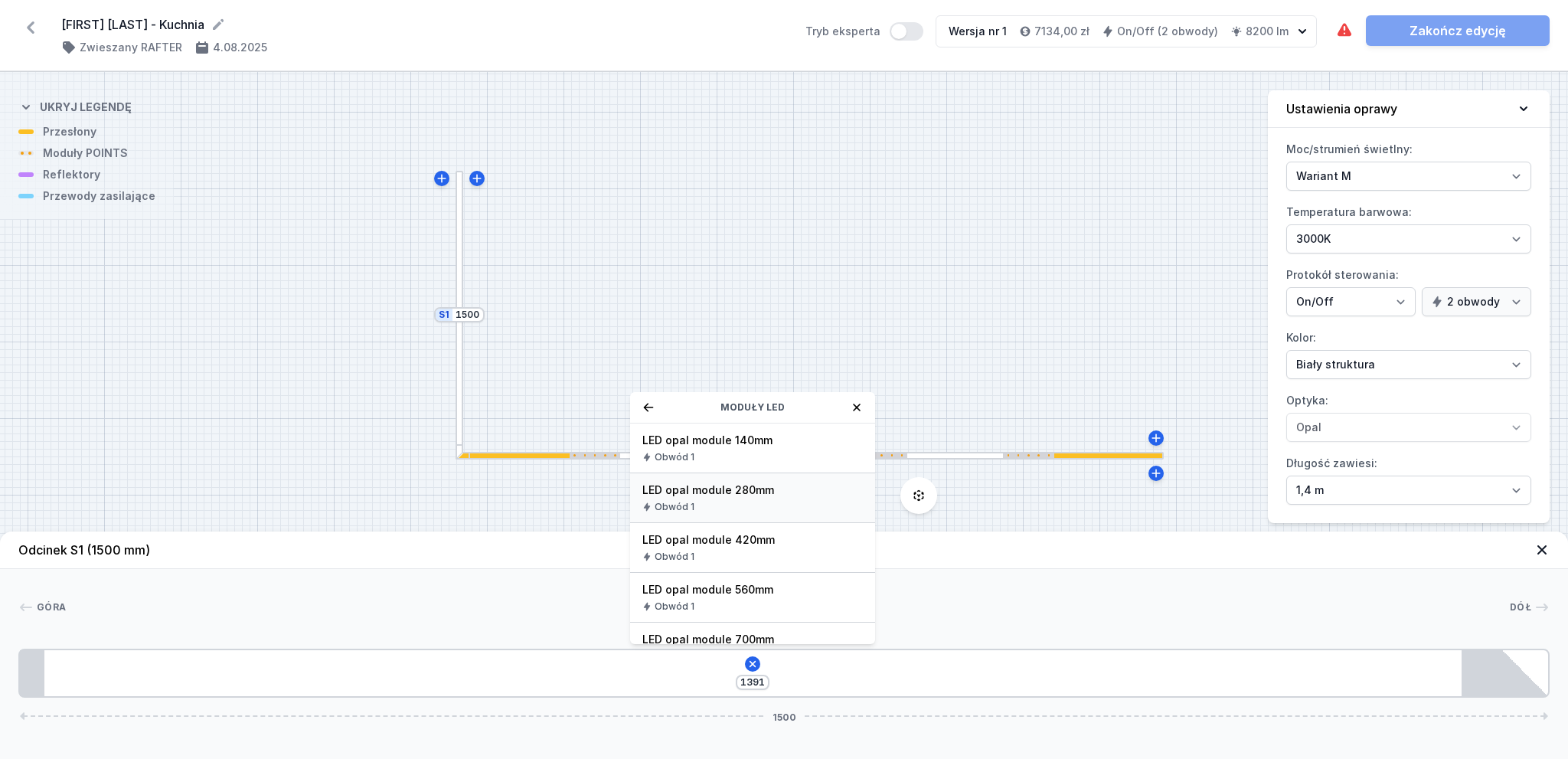 click on "LED opal module 280mm" at bounding box center (753, 490) 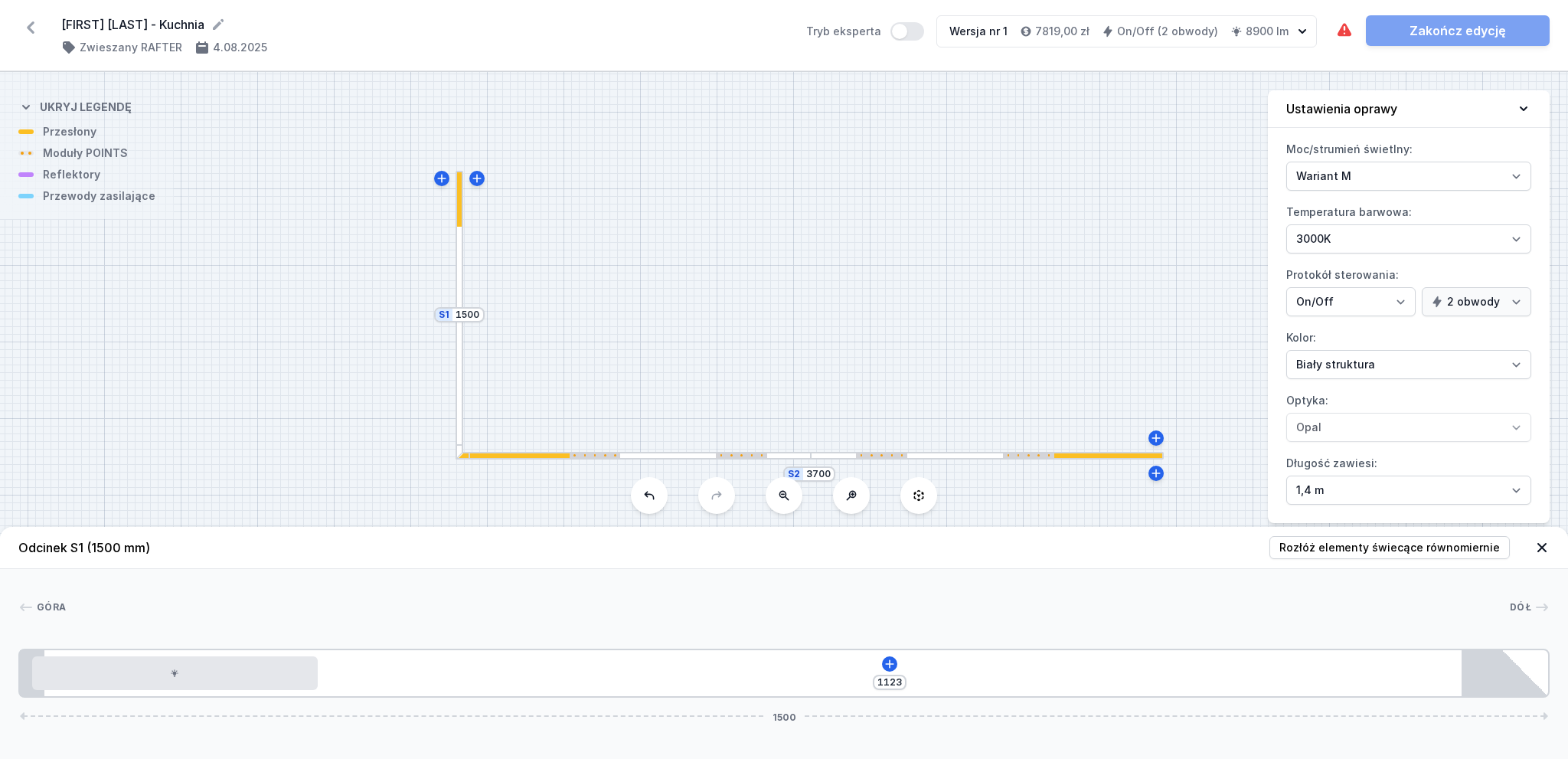 click at bounding box center (459, 198) 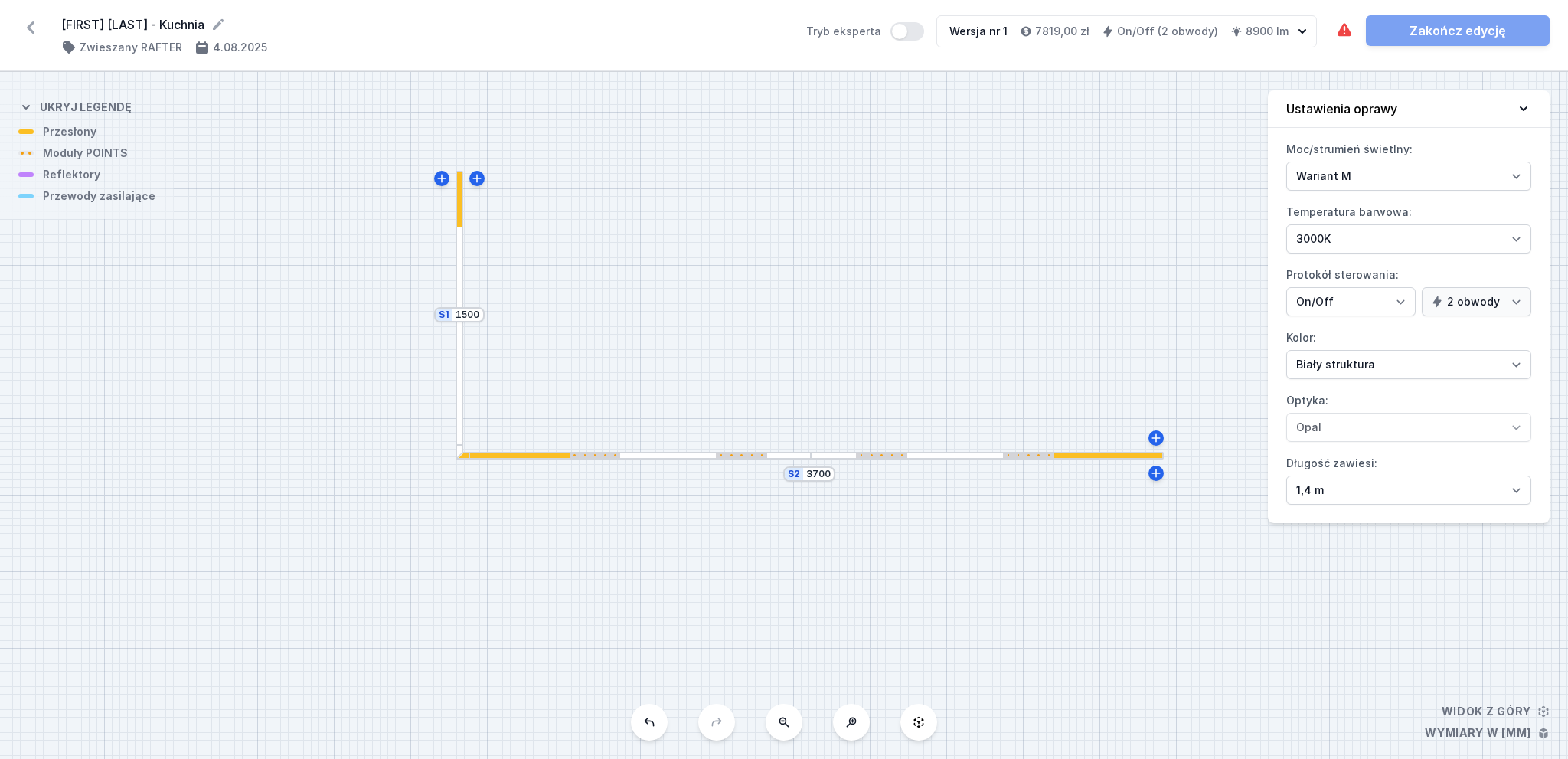 click on "S2 3700 S1 1500" at bounding box center [784, 415] 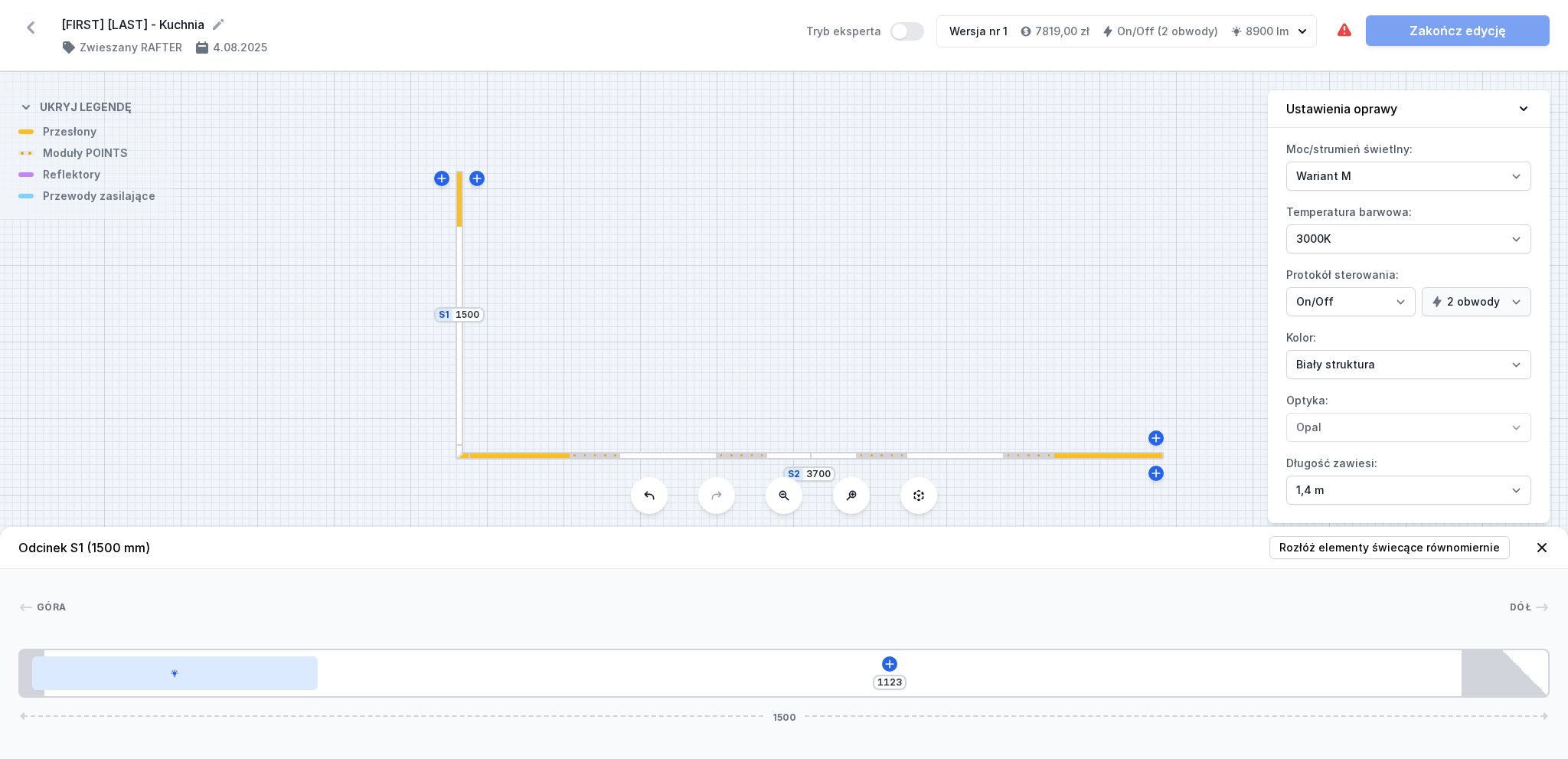 click at bounding box center (175, 673) 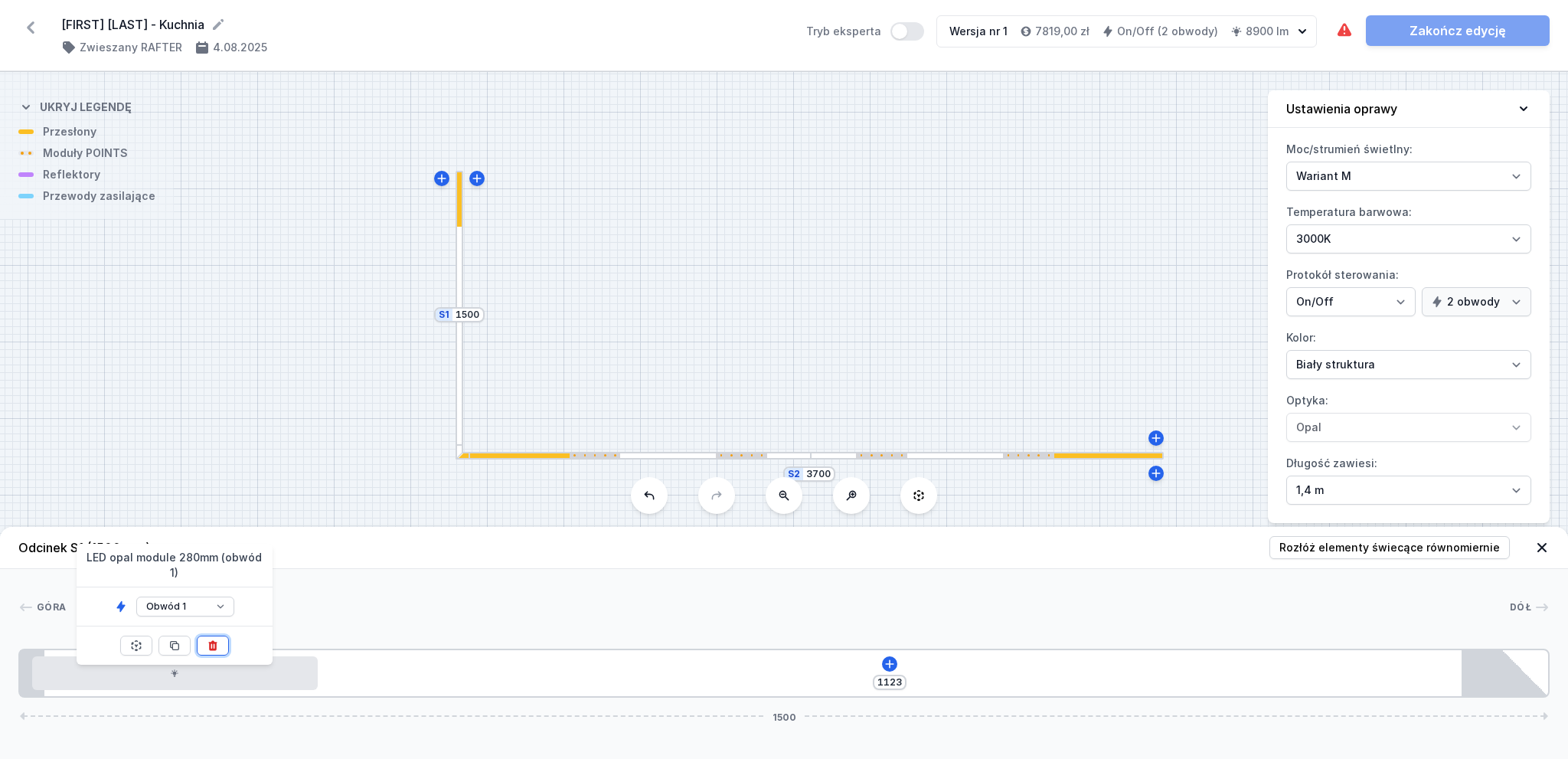 click at bounding box center [213, 646] 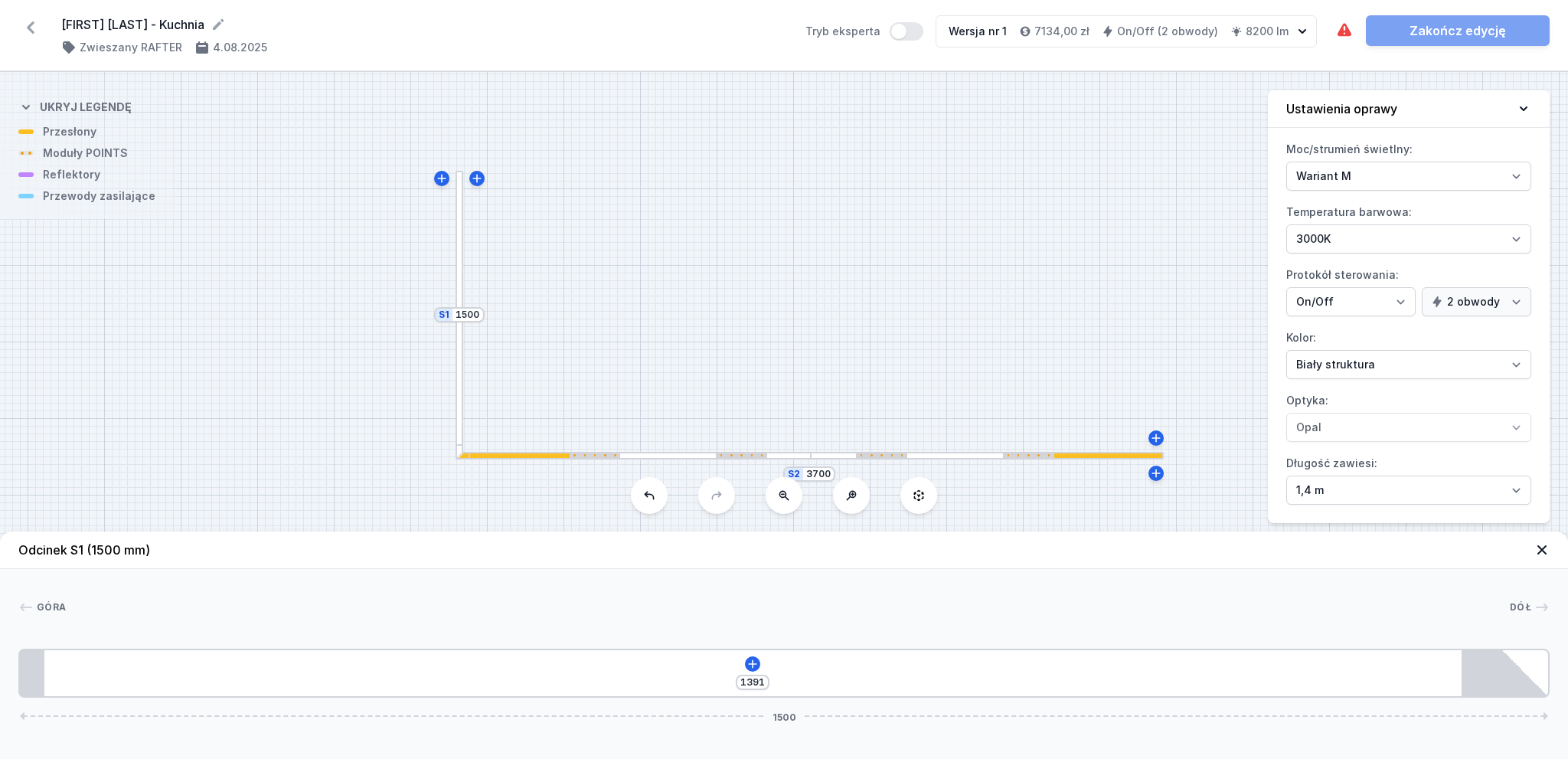 click on "1391 1500" at bounding box center [784, 673] 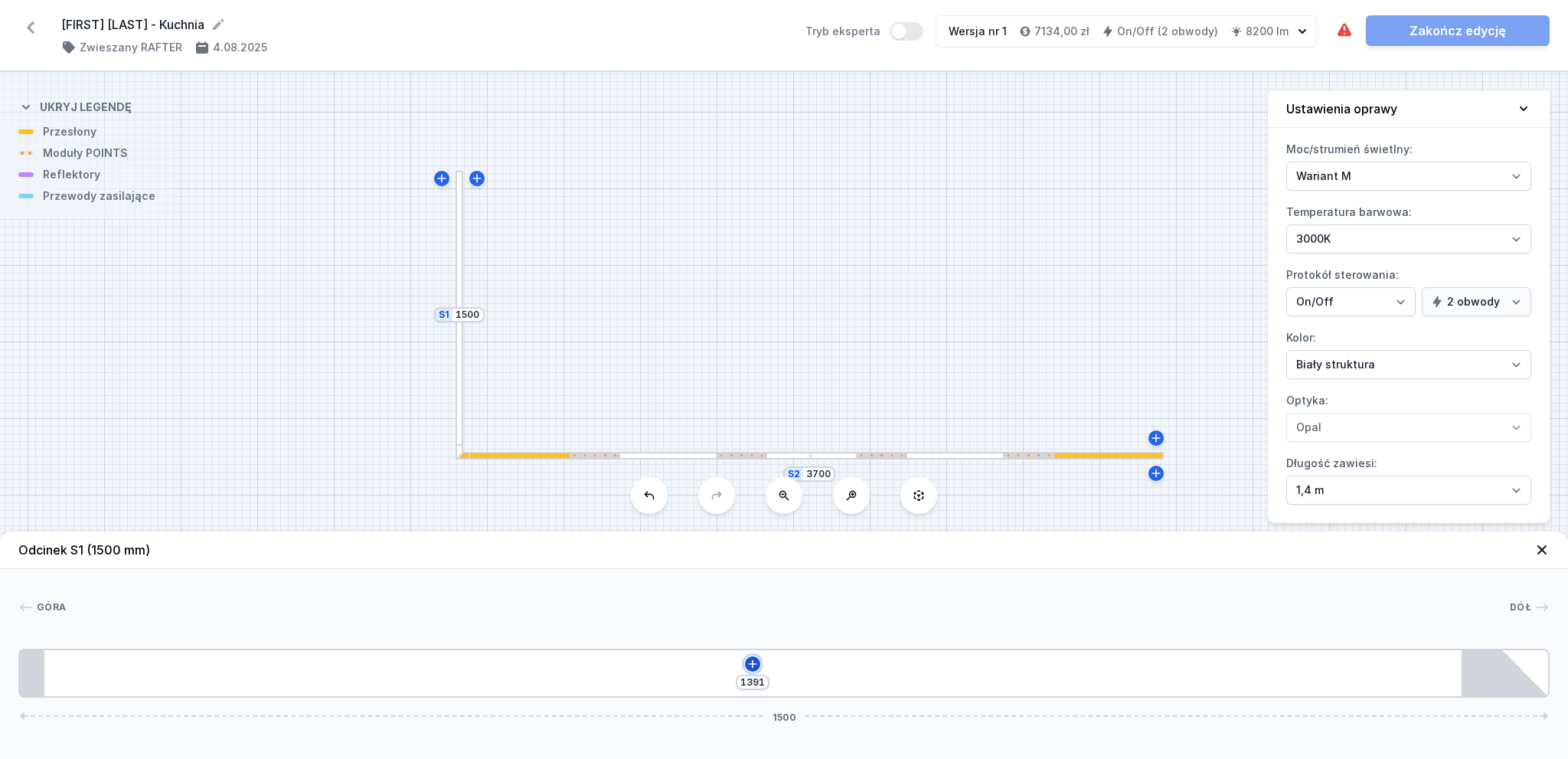 click at bounding box center (753, 664) 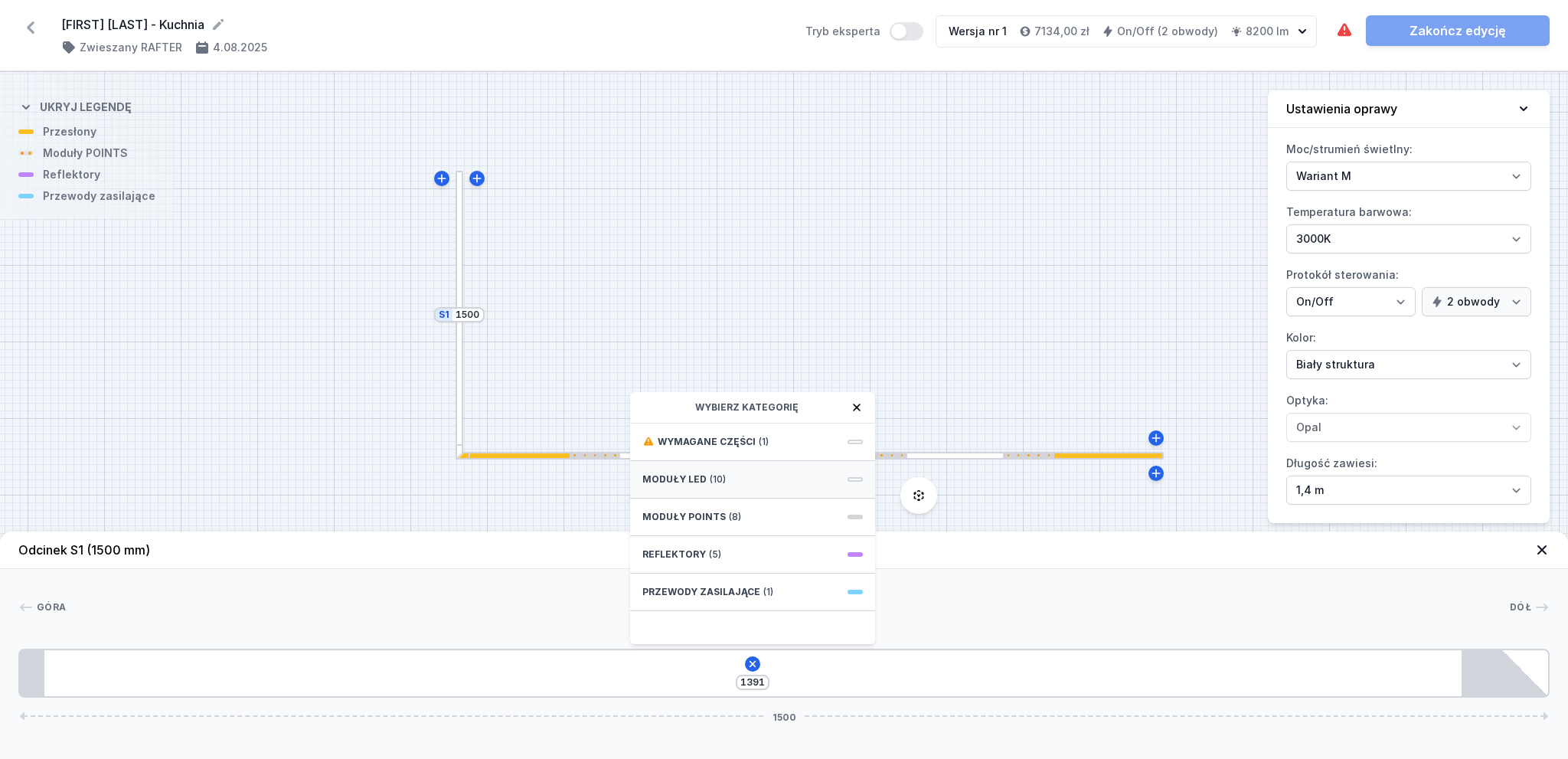 click on "Moduły LED (10)" at bounding box center [753, 479] 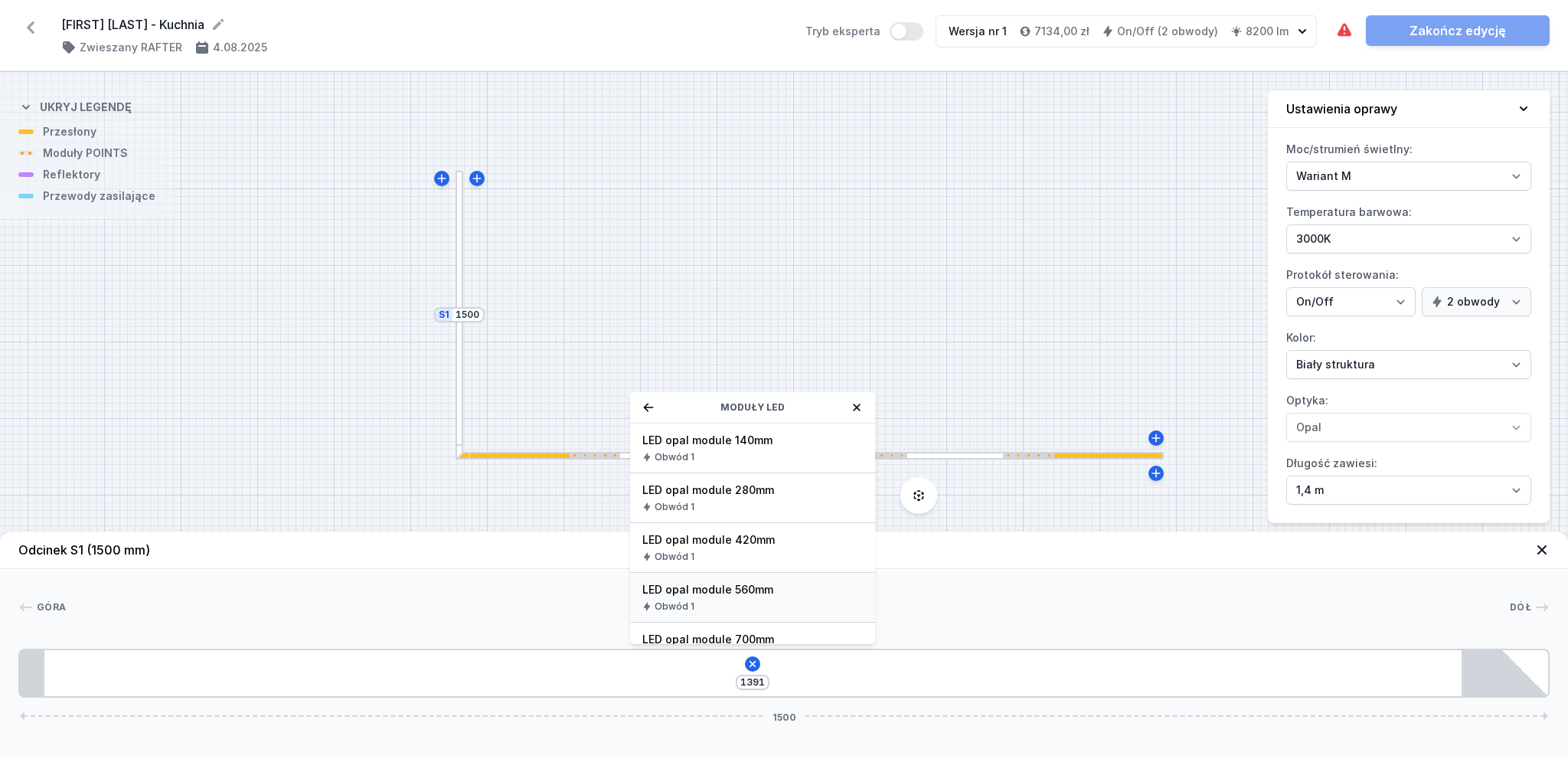 click on "LED opal module 560mm" at bounding box center [753, 590] 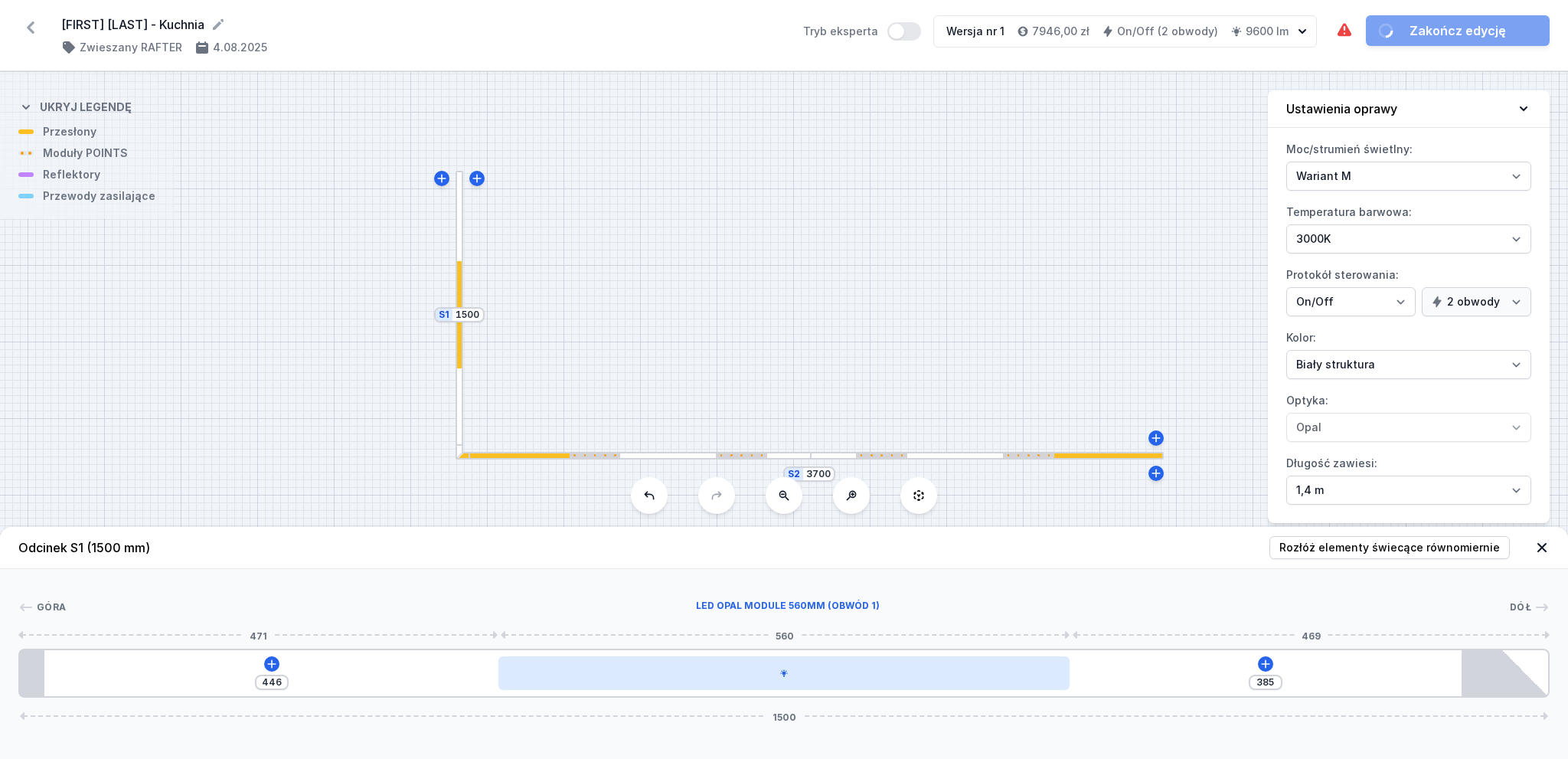 drag, startPoint x: 524, startPoint y: 669, endPoint x: 968, endPoint y: 684, distance: 444.2533 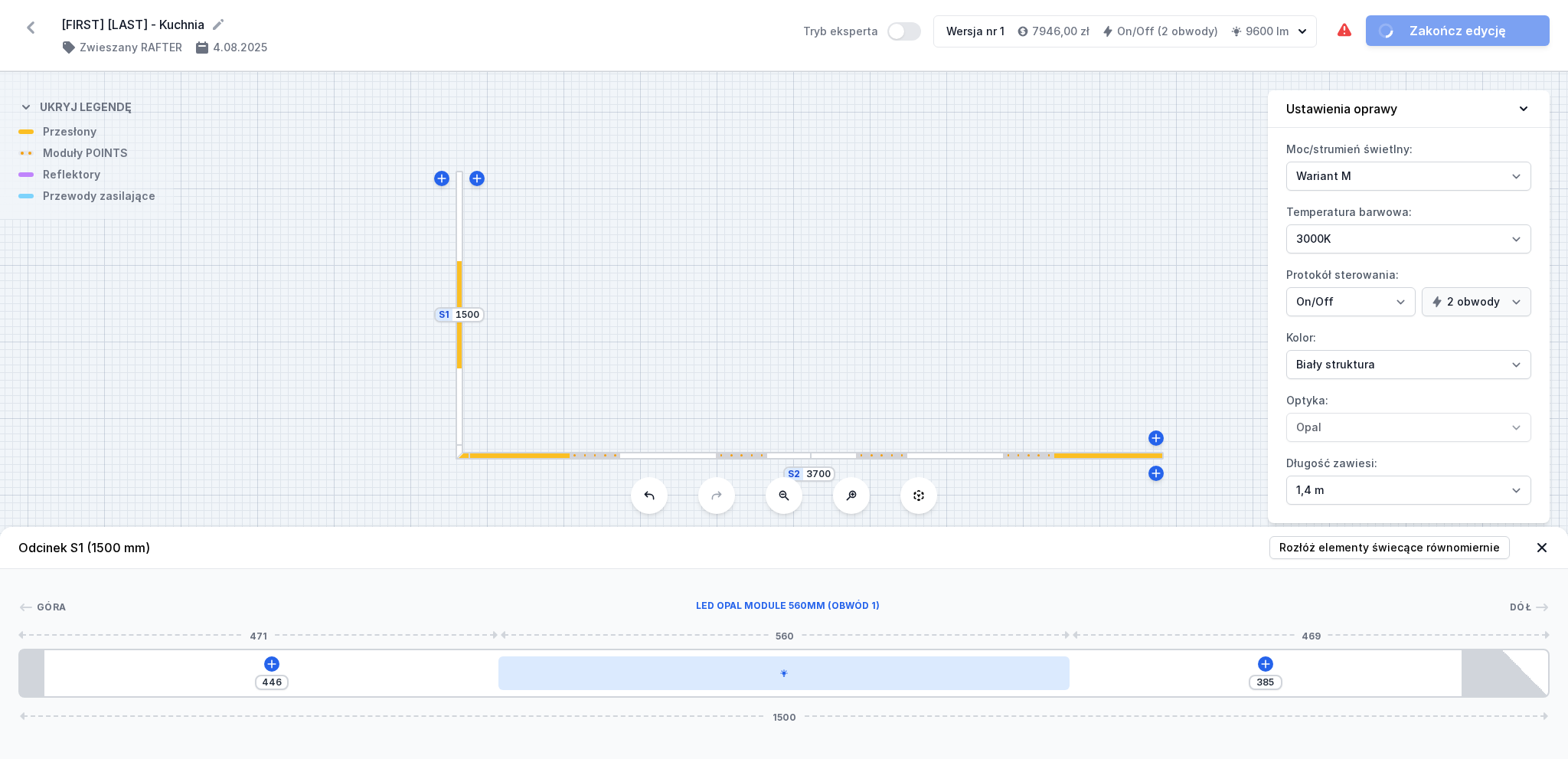 click at bounding box center [783, 673] 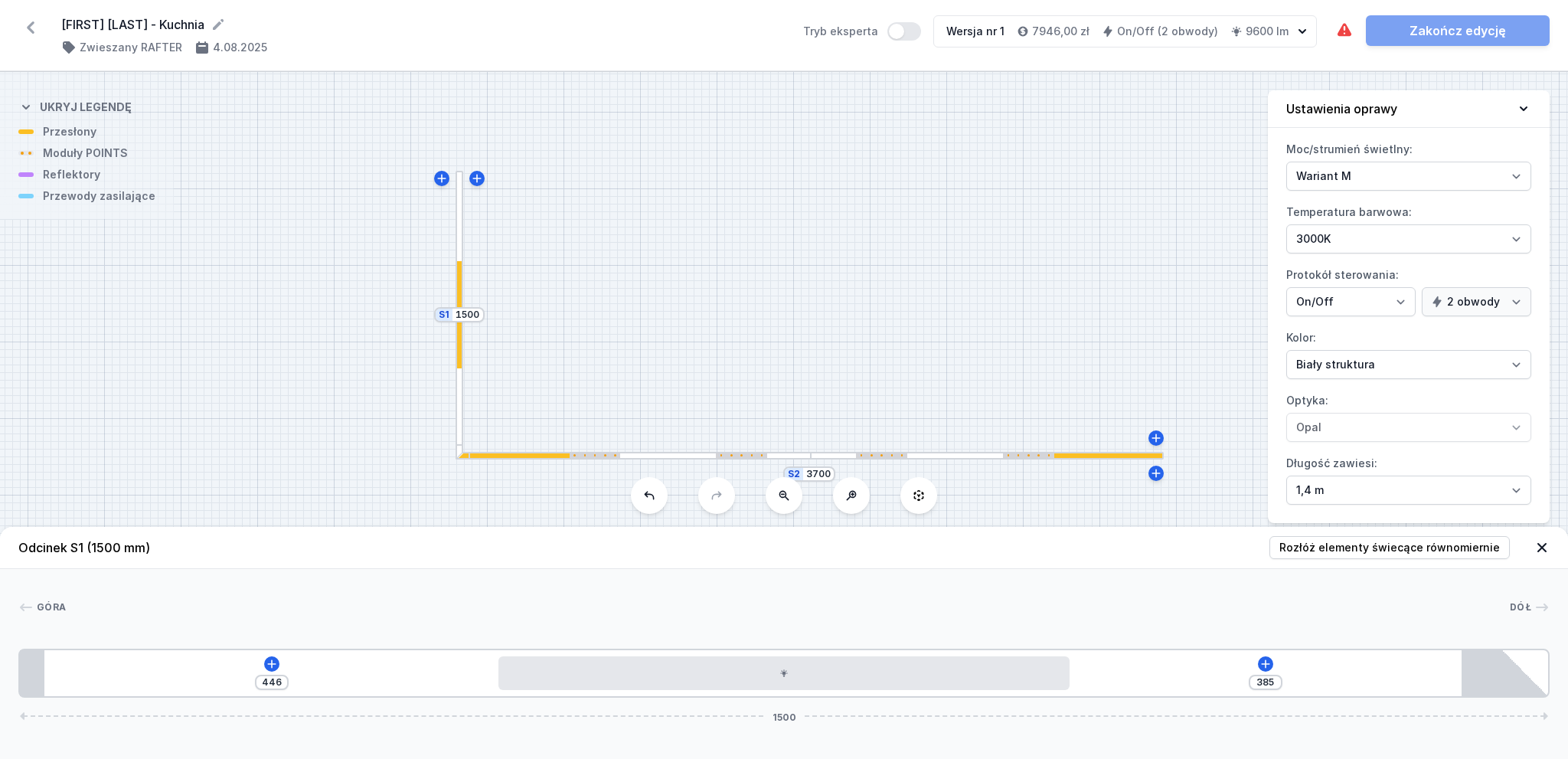 click at bounding box center [811, 456] 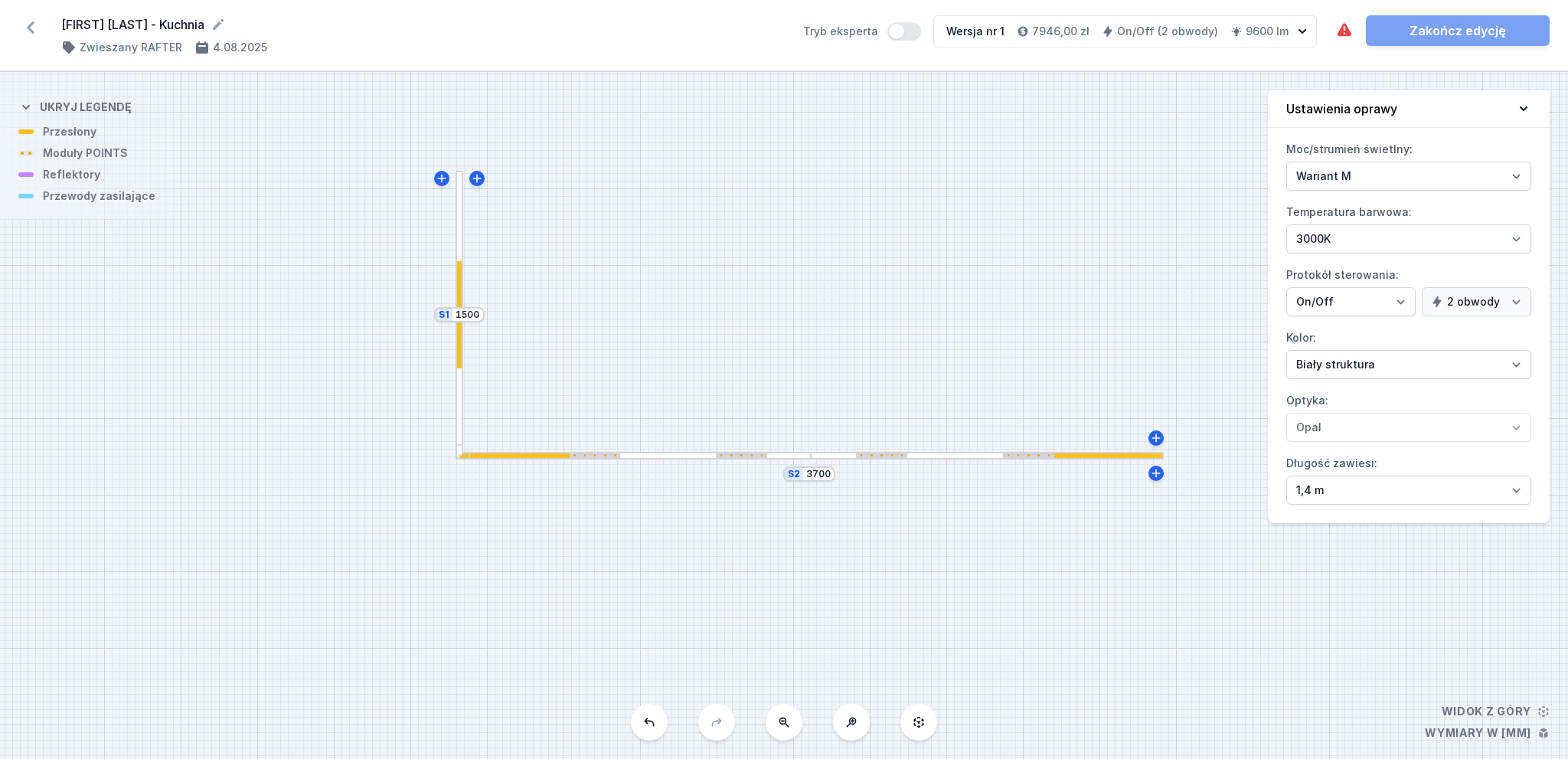 click at bounding box center [459, 314] 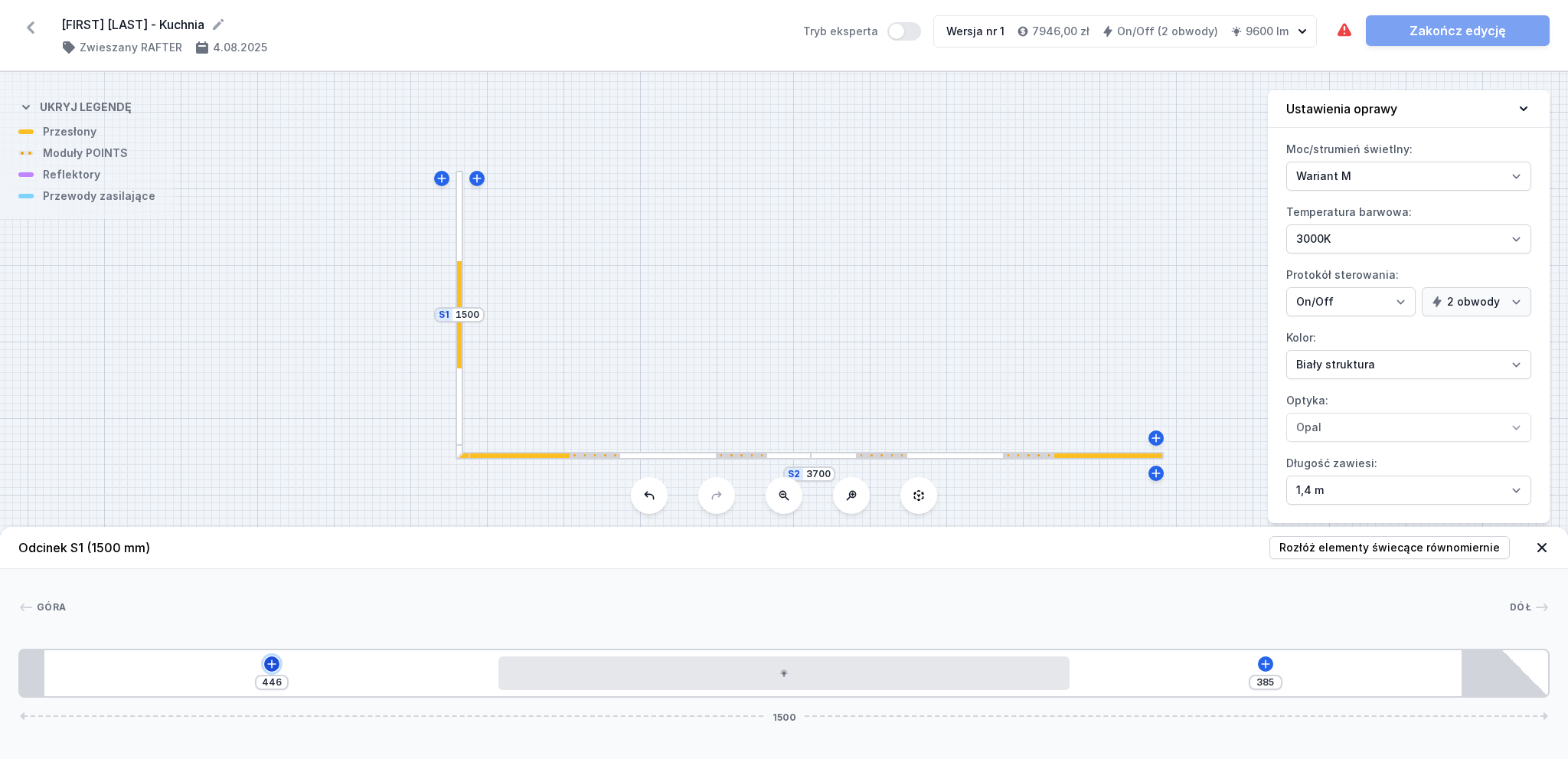 click 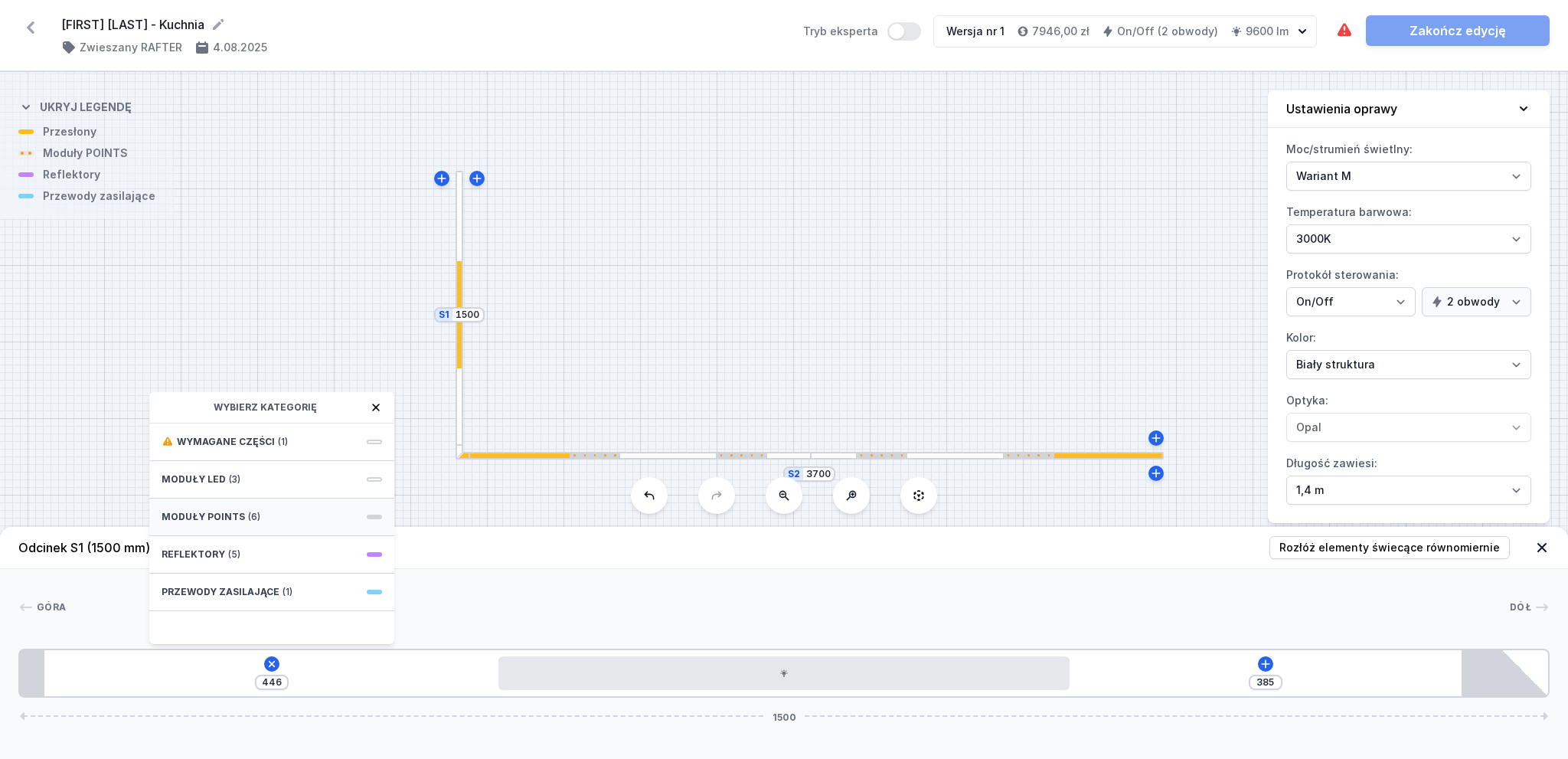 click on "Moduły POINTS (6)" at bounding box center (272, 517) 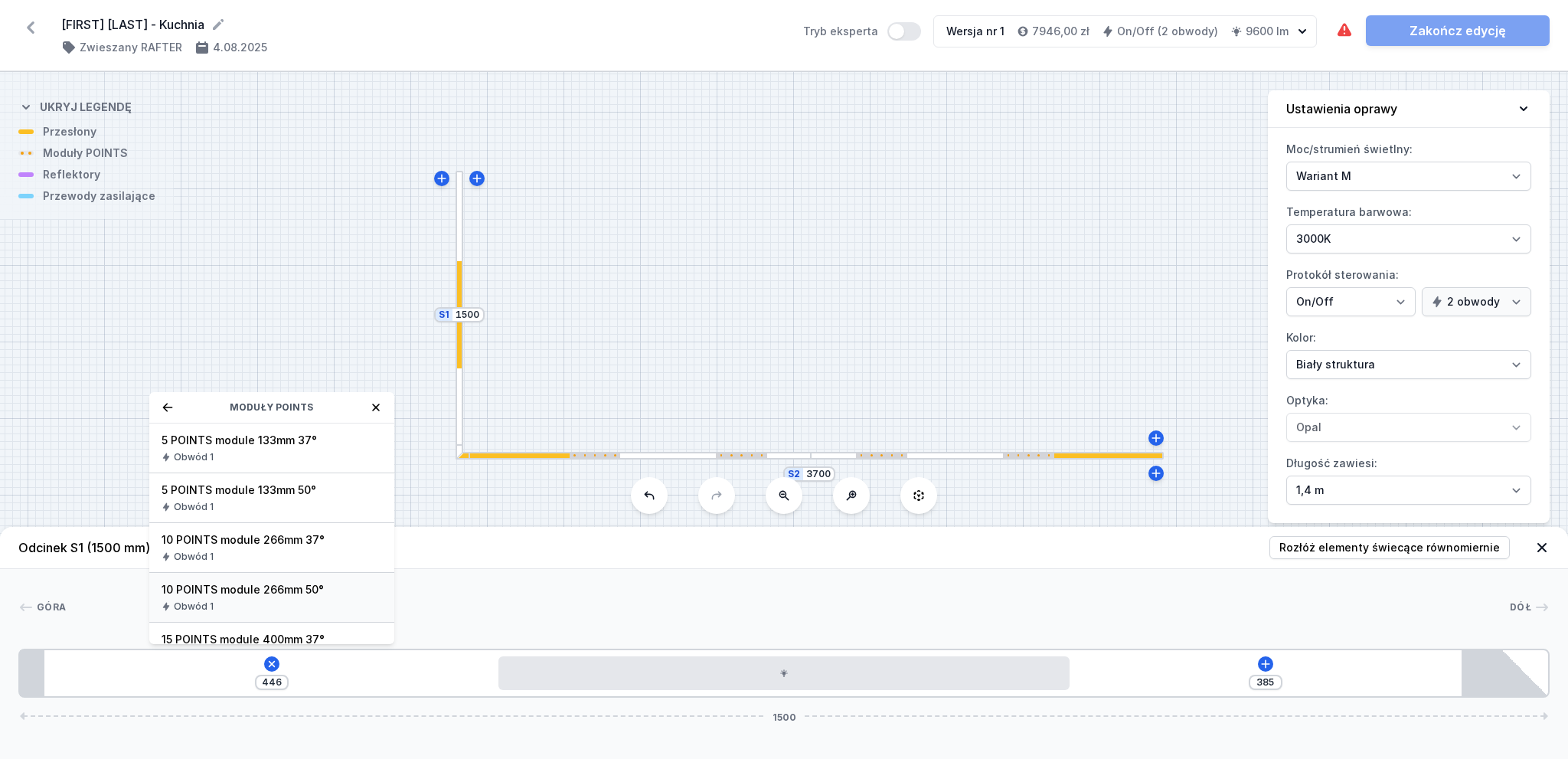click on "10 POINTS module 266mm 50°" at bounding box center (272, 590) 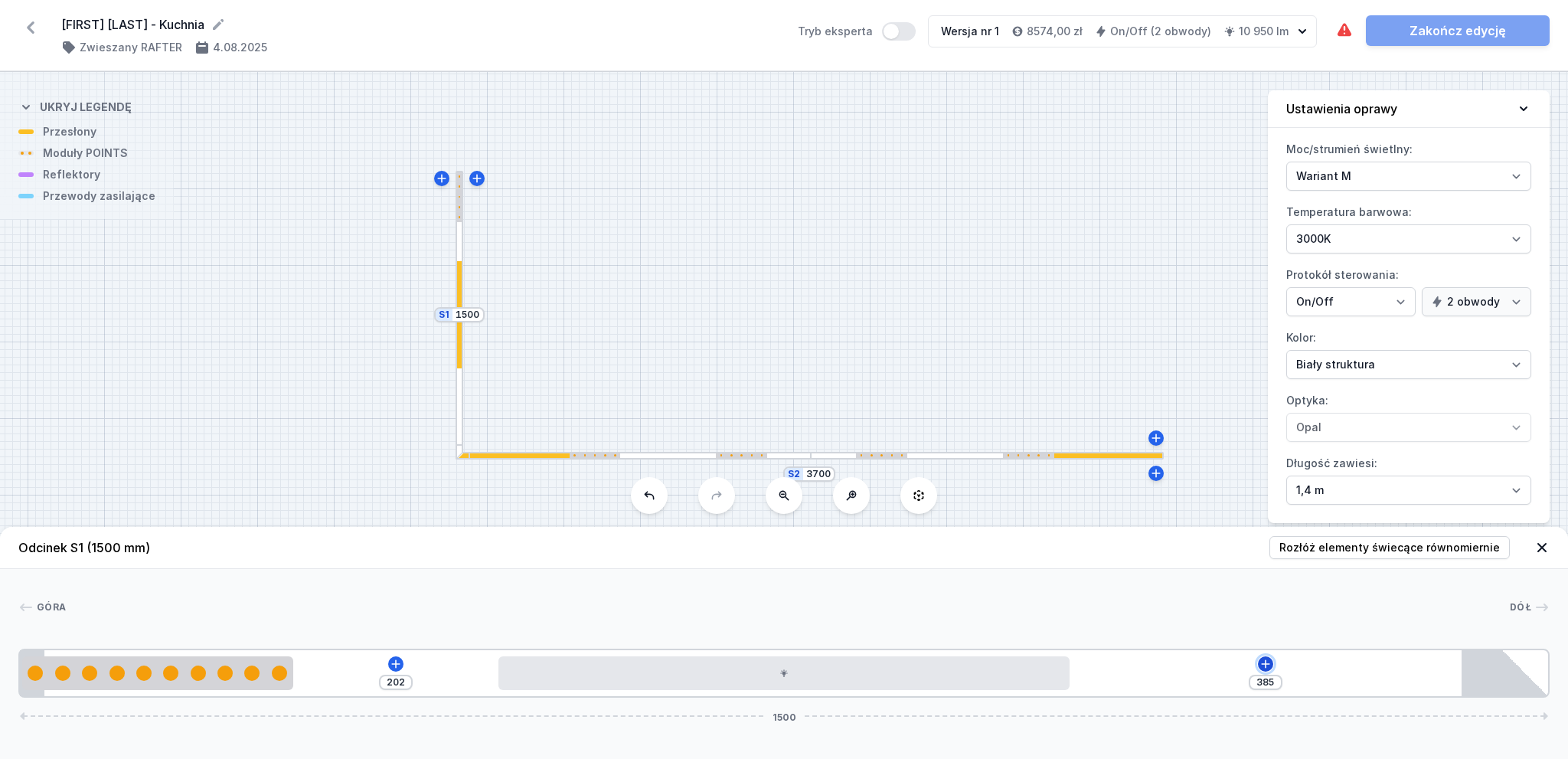 click 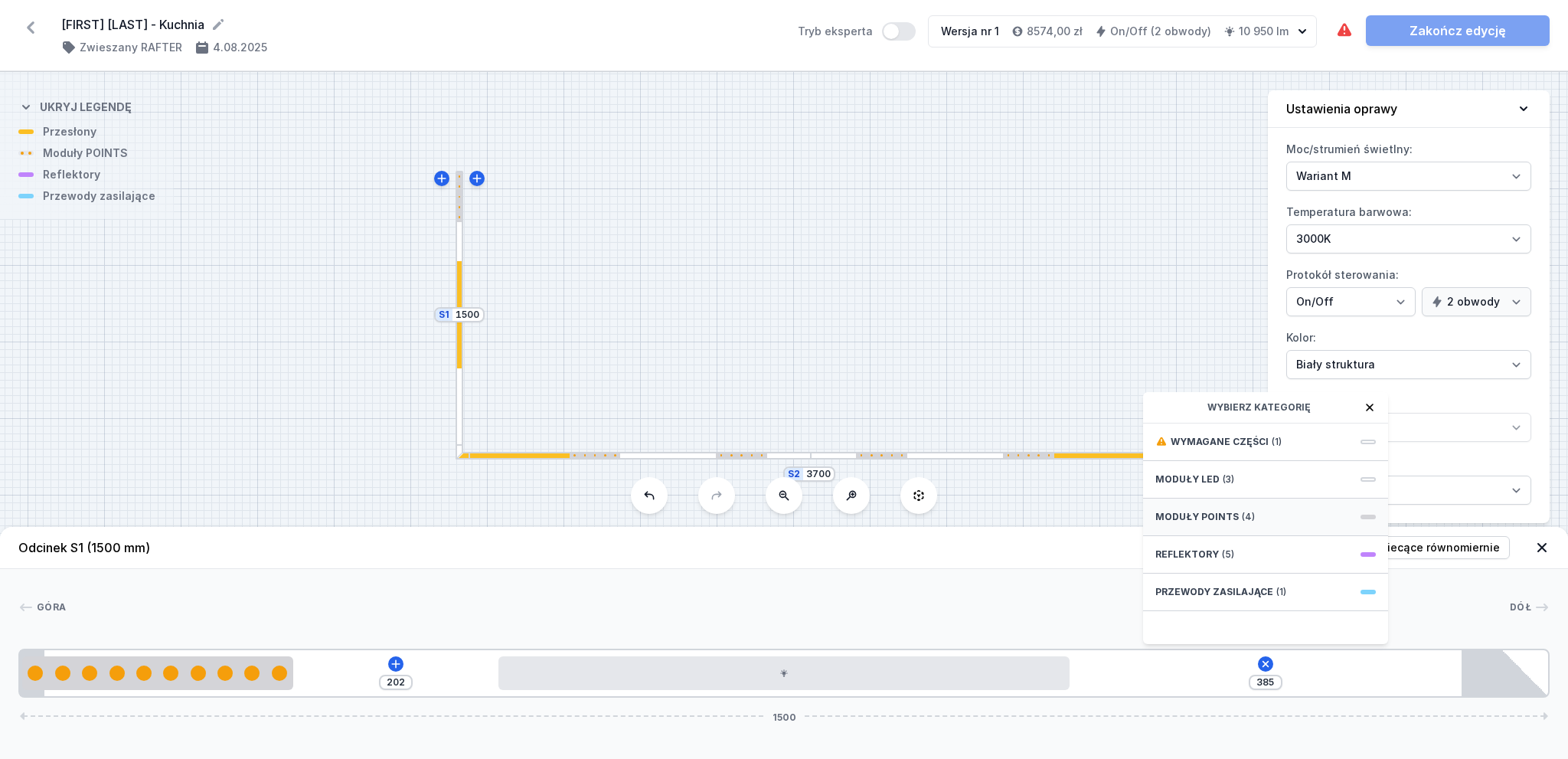 click on "Moduły POINTS (4)" at bounding box center (1266, 517) 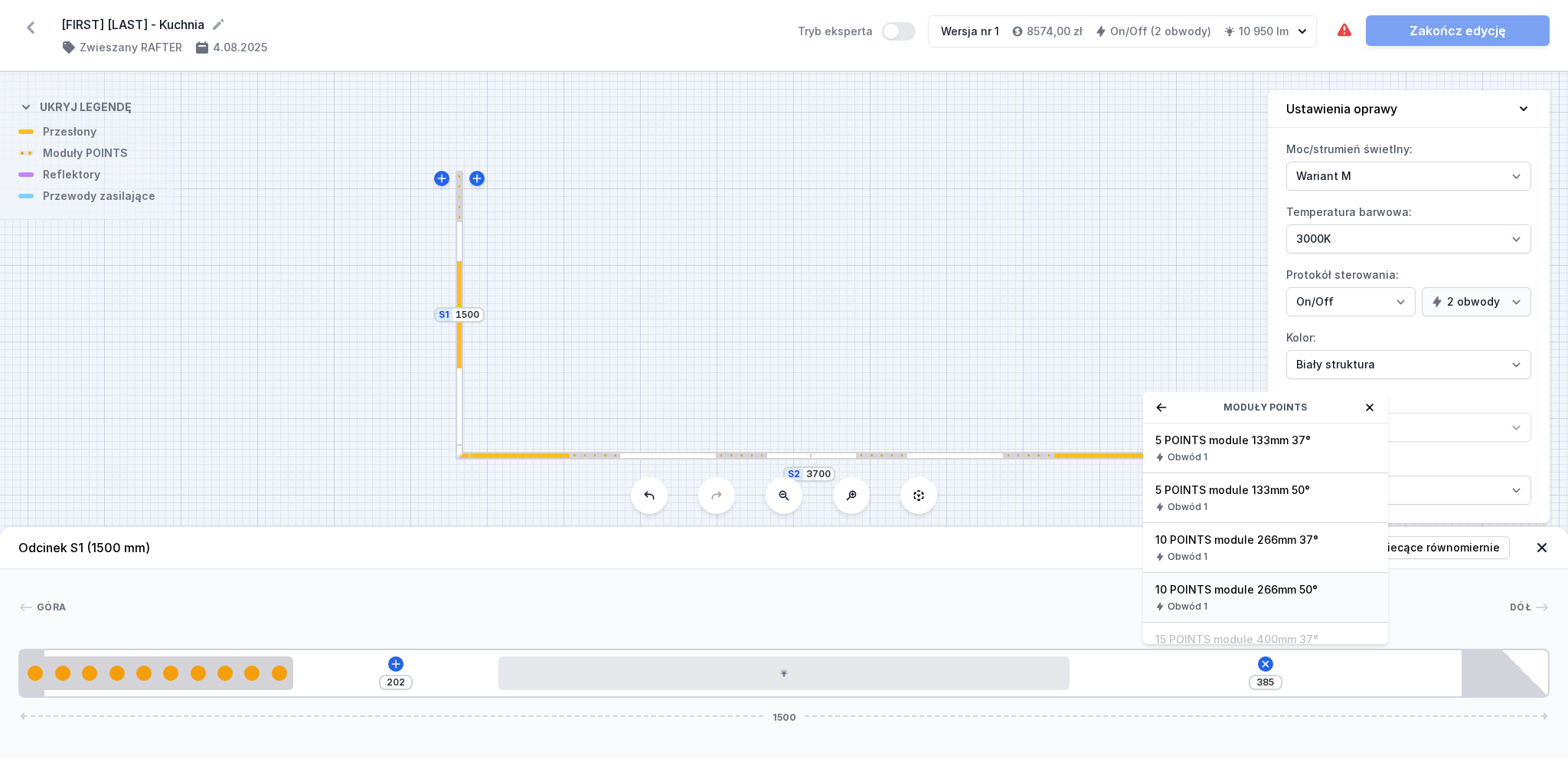 click on "10 POINTS module 266mm 50°" at bounding box center [1266, 590] 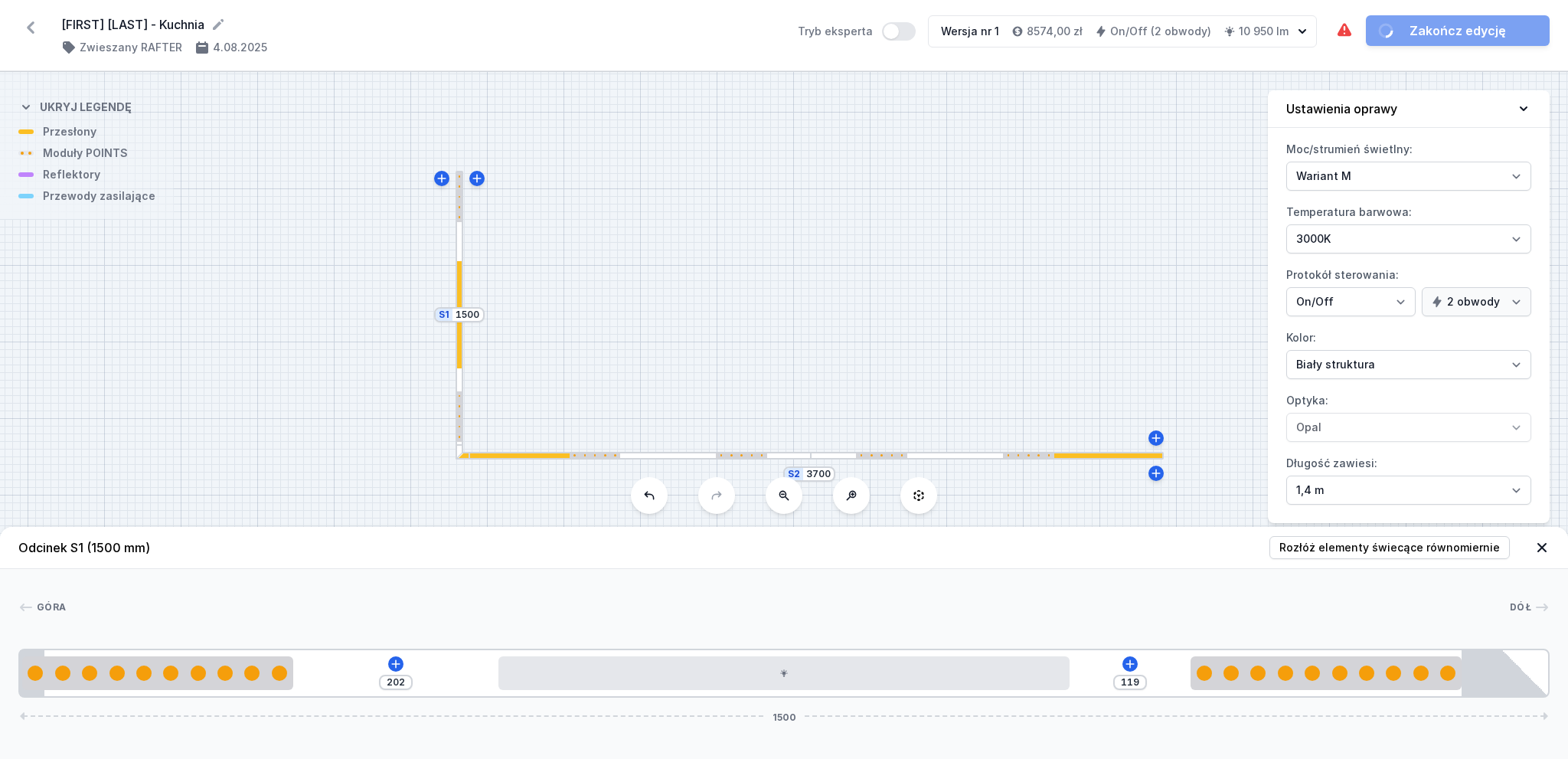 drag, startPoint x: 1248, startPoint y: 676, endPoint x: 1550, endPoint y: 682, distance: 302.0596 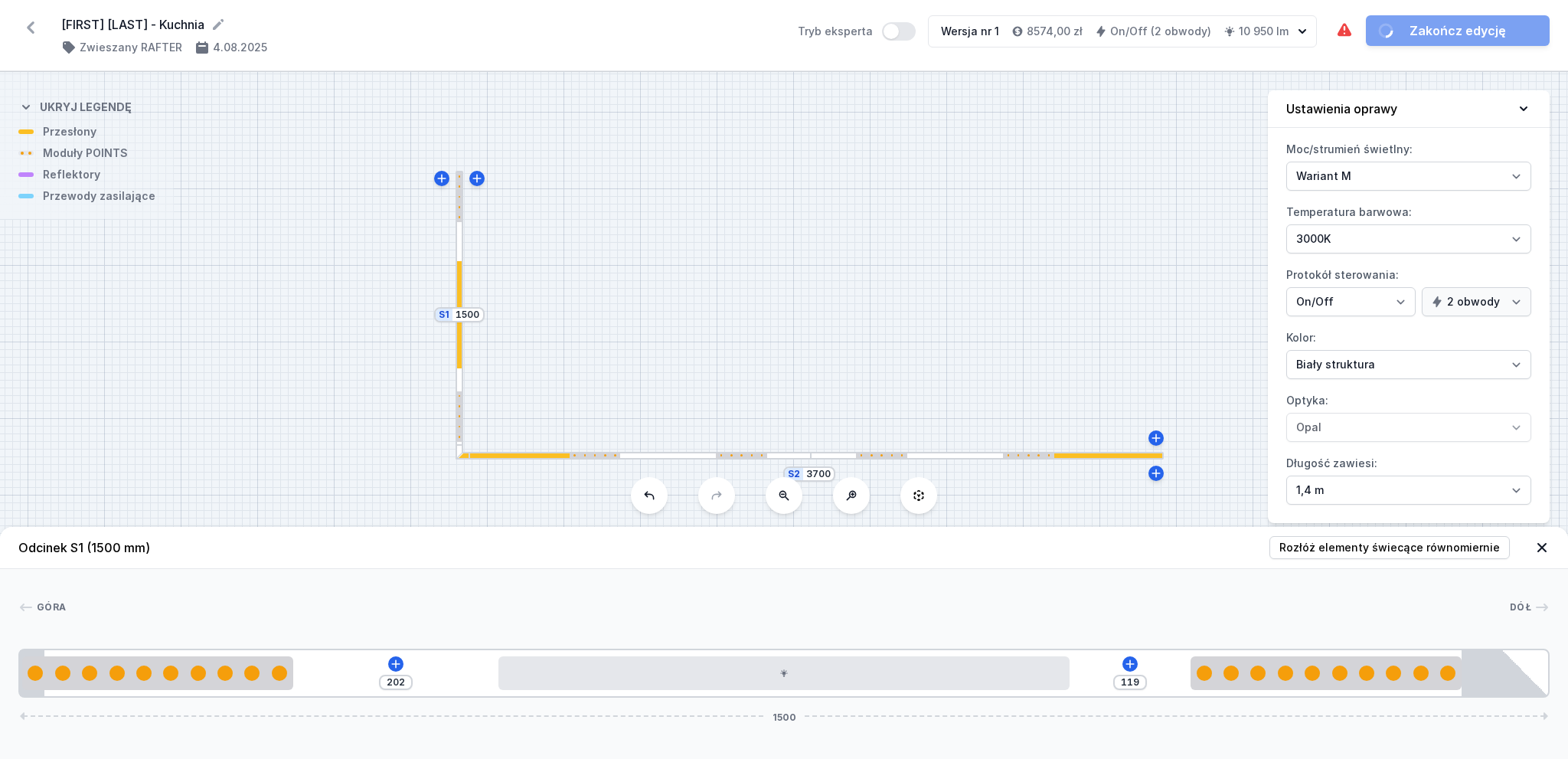 click on "Góra Dół 1 2 1 3 1 2 1 4 202 119 1500 266 202 560 119 266 85 24 1391 85 1500" at bounding box center [784, 633] 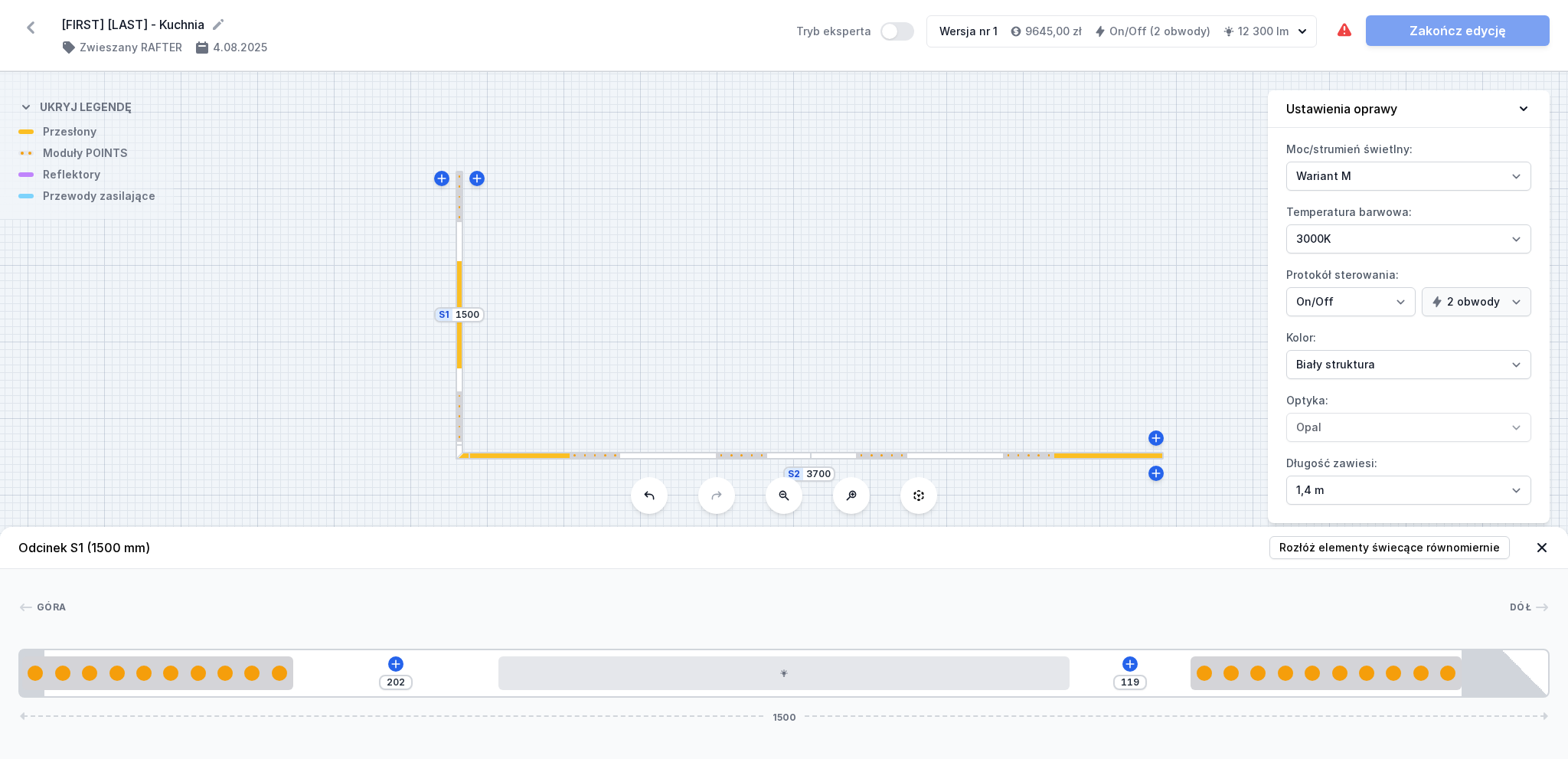 click at bounding box center (987, 456) 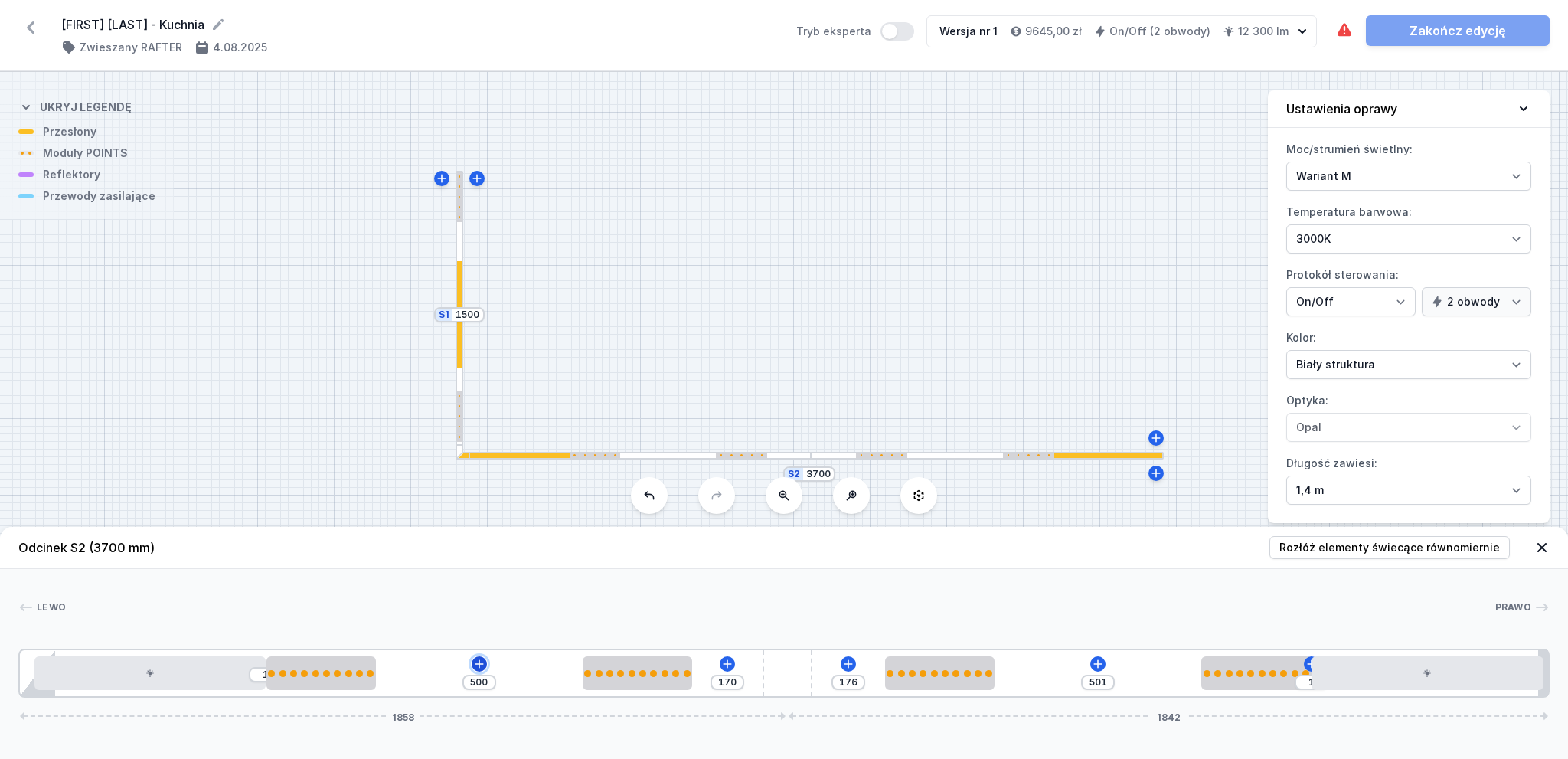click 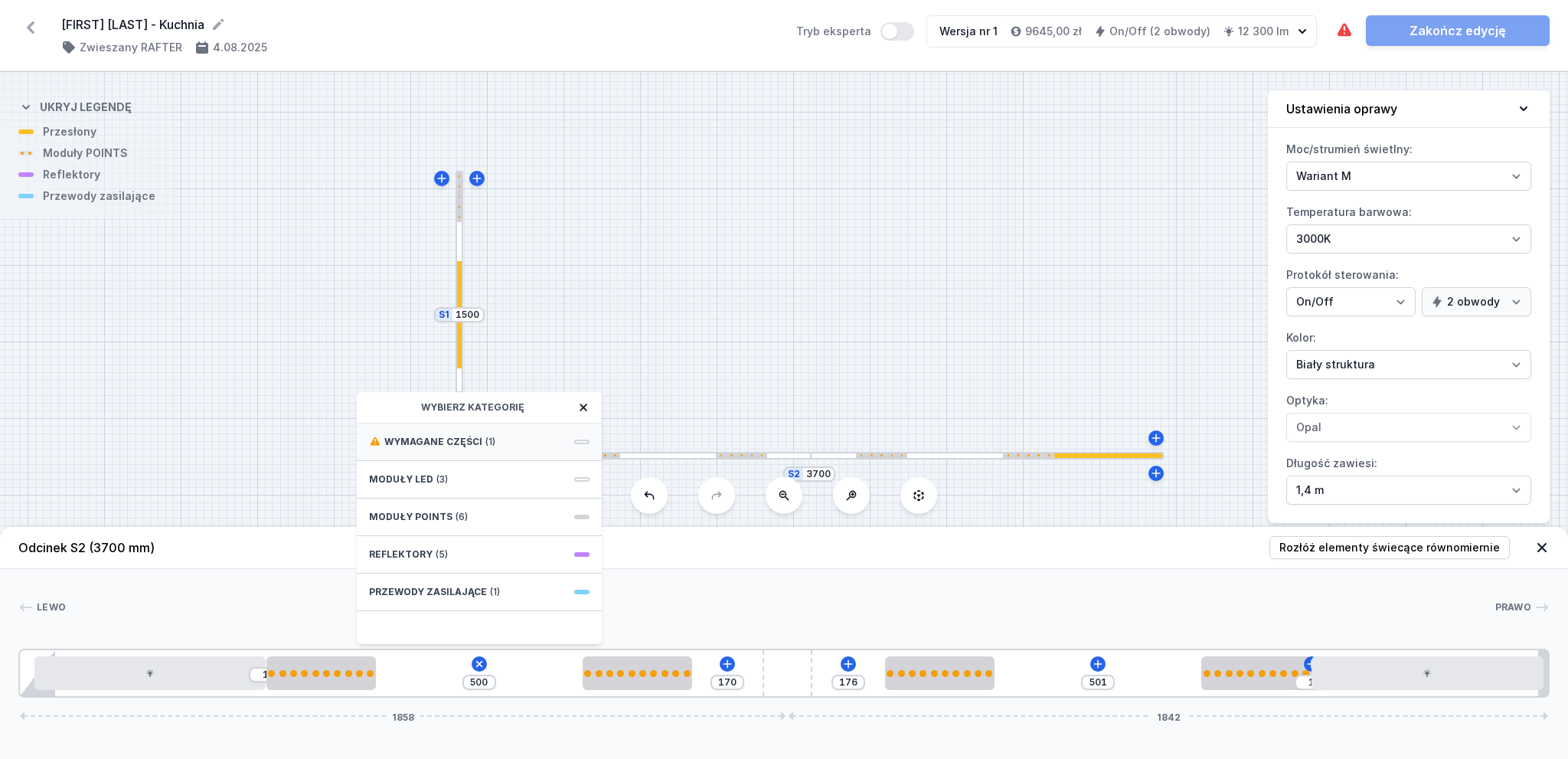 click on "Wymagane części (1)" at bounding box center (479, 442) 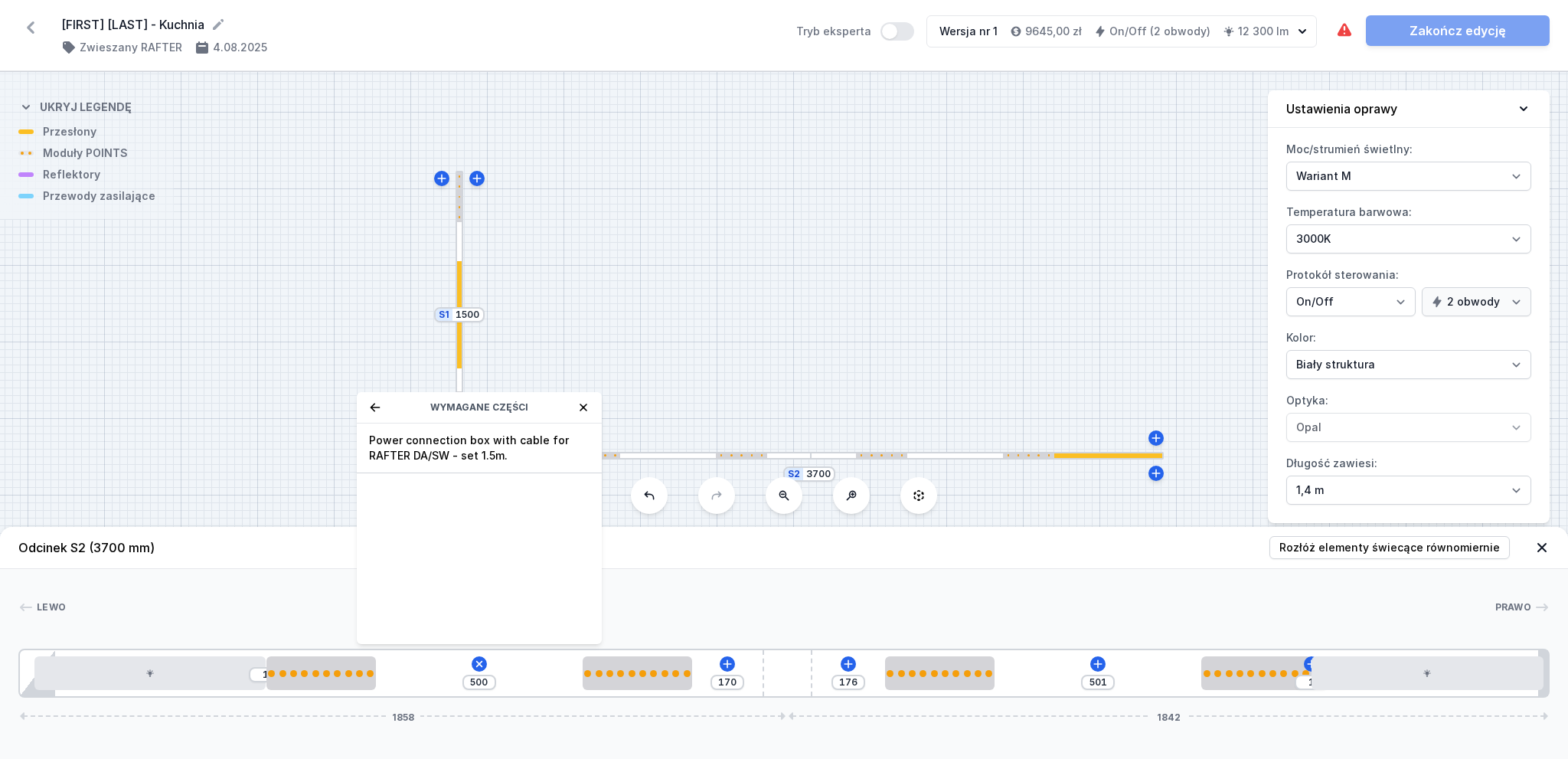 click on "S2 3700 S1 1500" at bounding box center (784, 415) 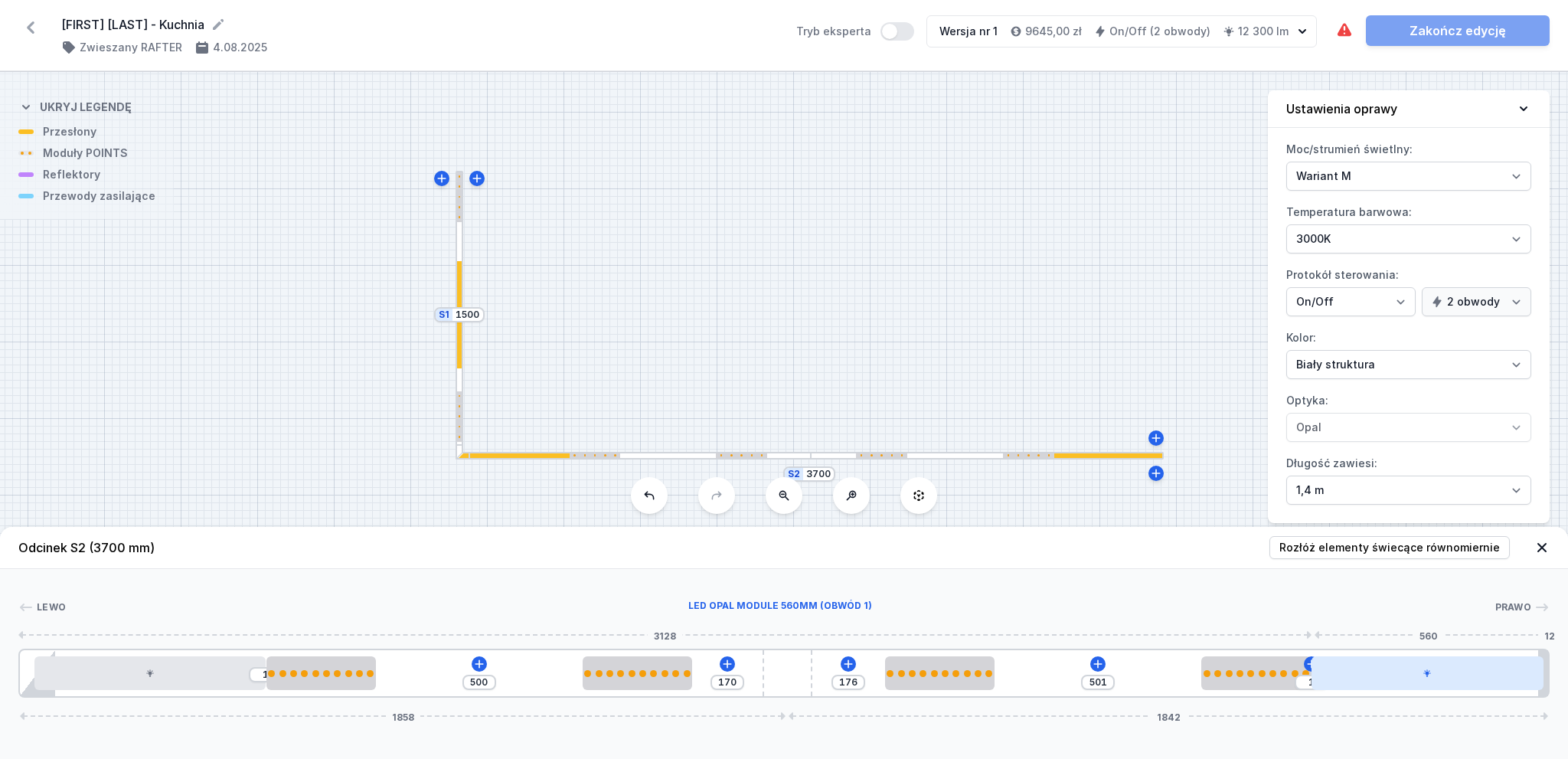 click at bounding box center [1427, 673] 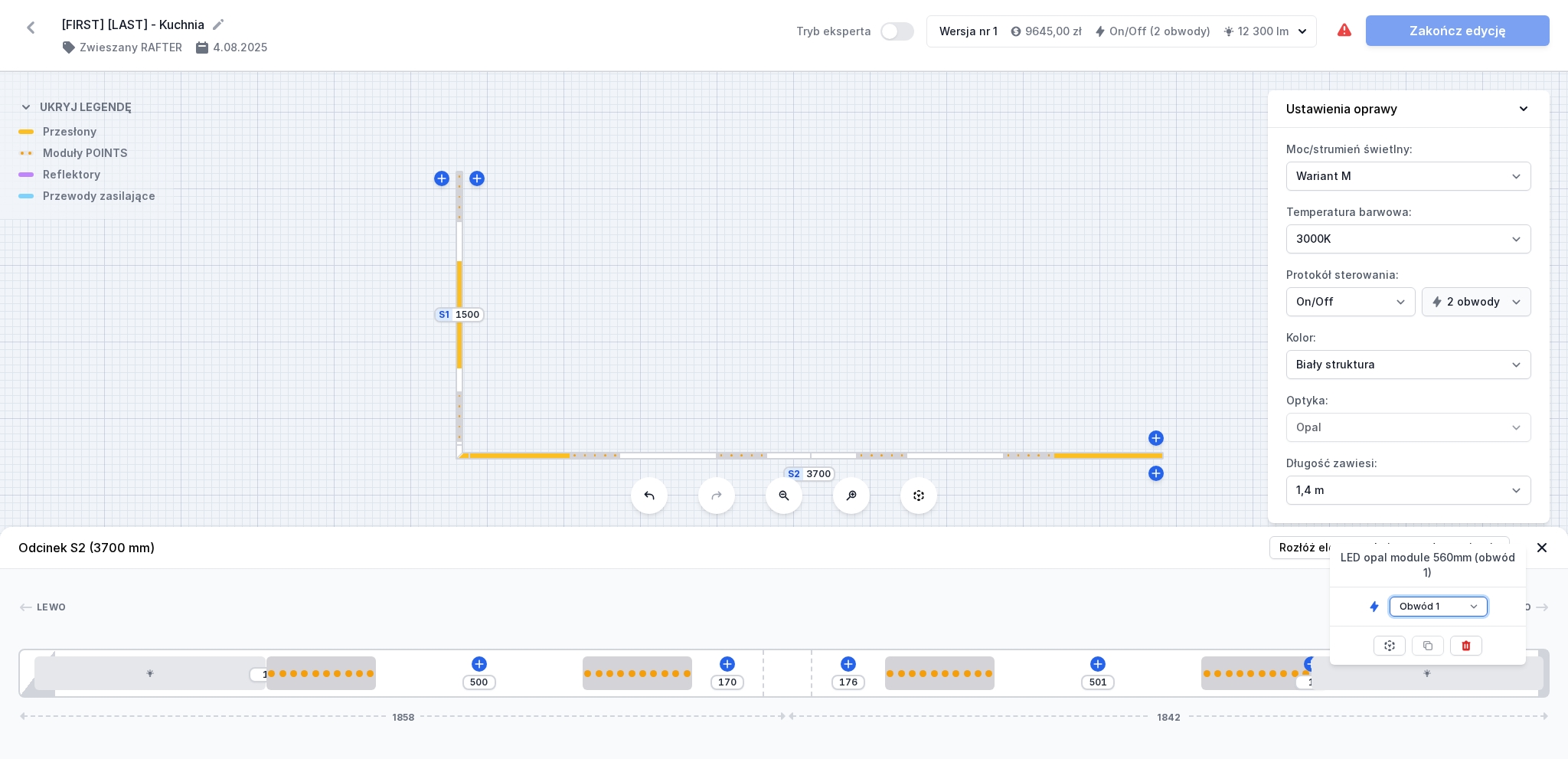 click on "Obwód 1 Obwód 2" at bounding box center (1439, 607) 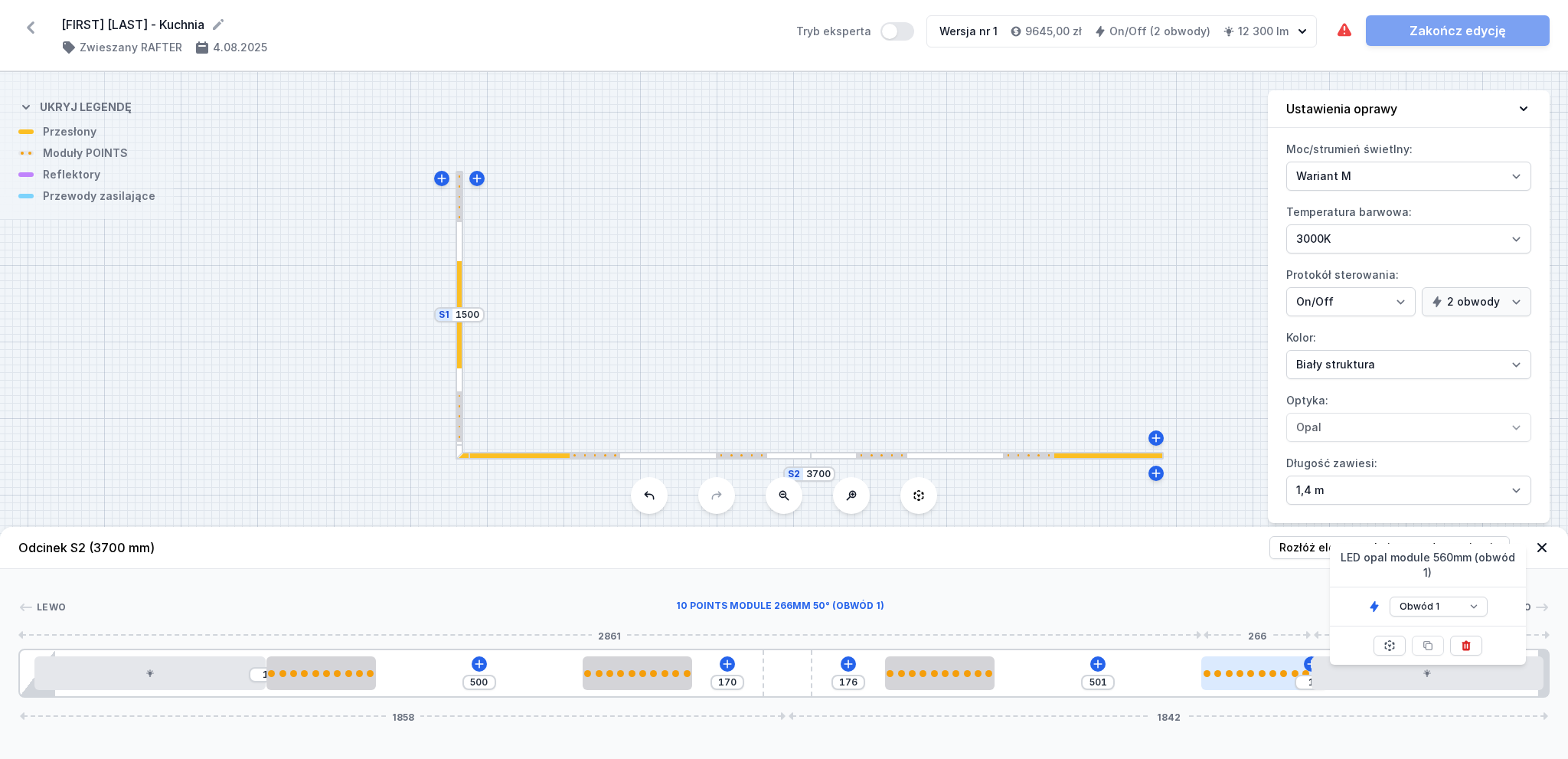 click at bounding box center (1256, 673) 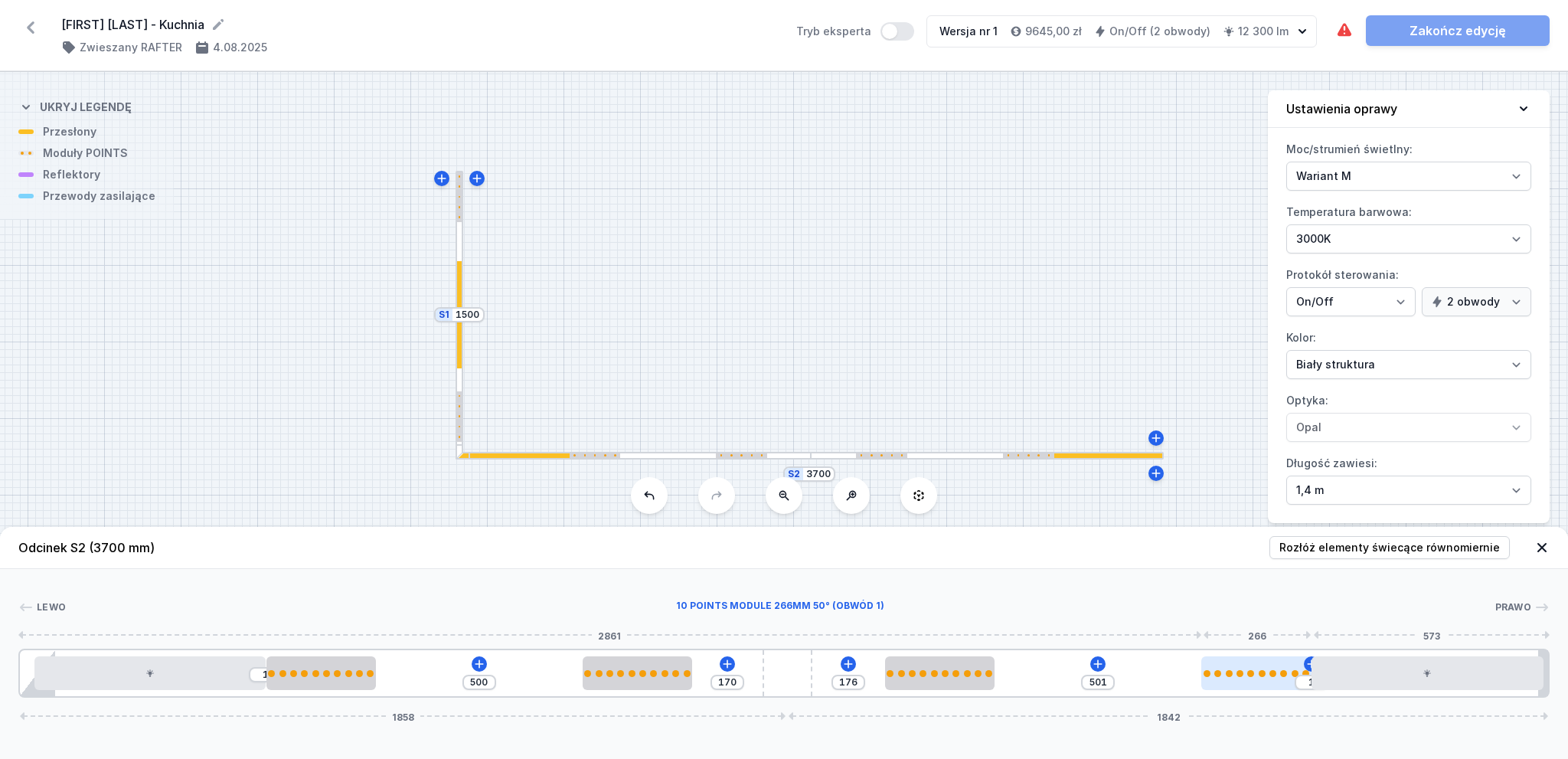 click at bounding box center [1256, 673] 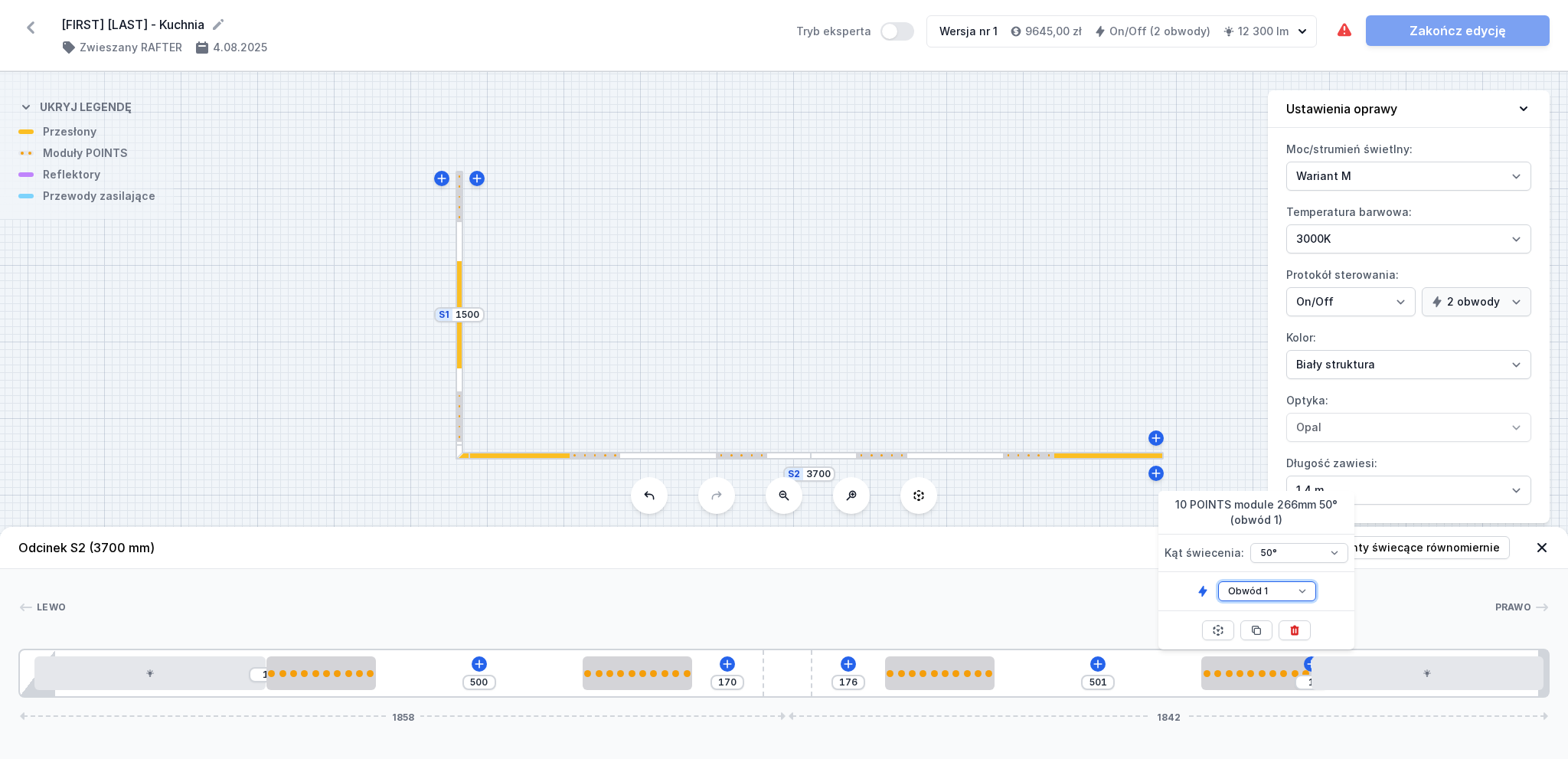 click on "Obwód 1 Obwód 2" at bounding box center (1267, 591) 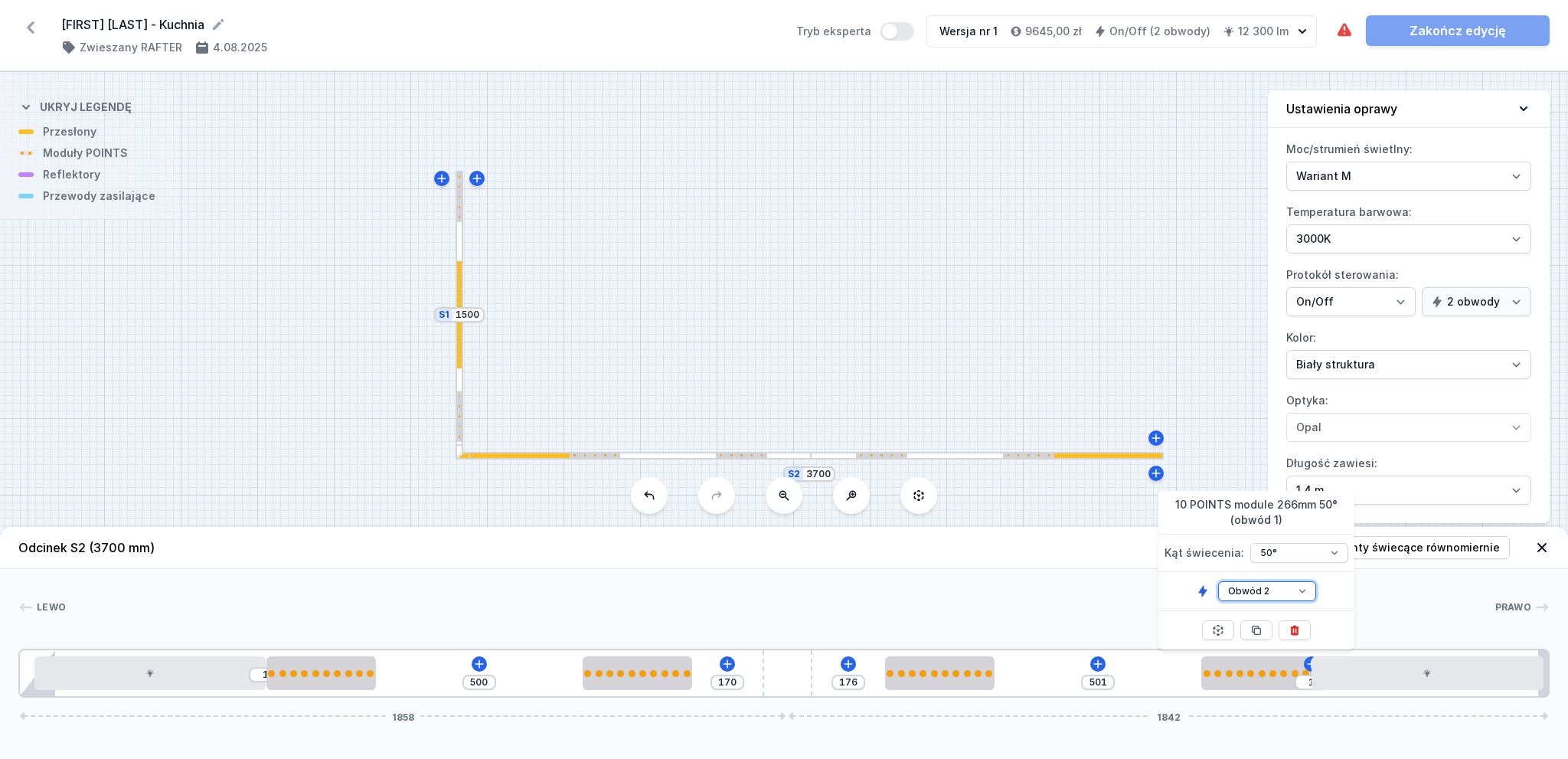 click on "Obwód 1 Obwód 2" at bounding box center (1267, 591) 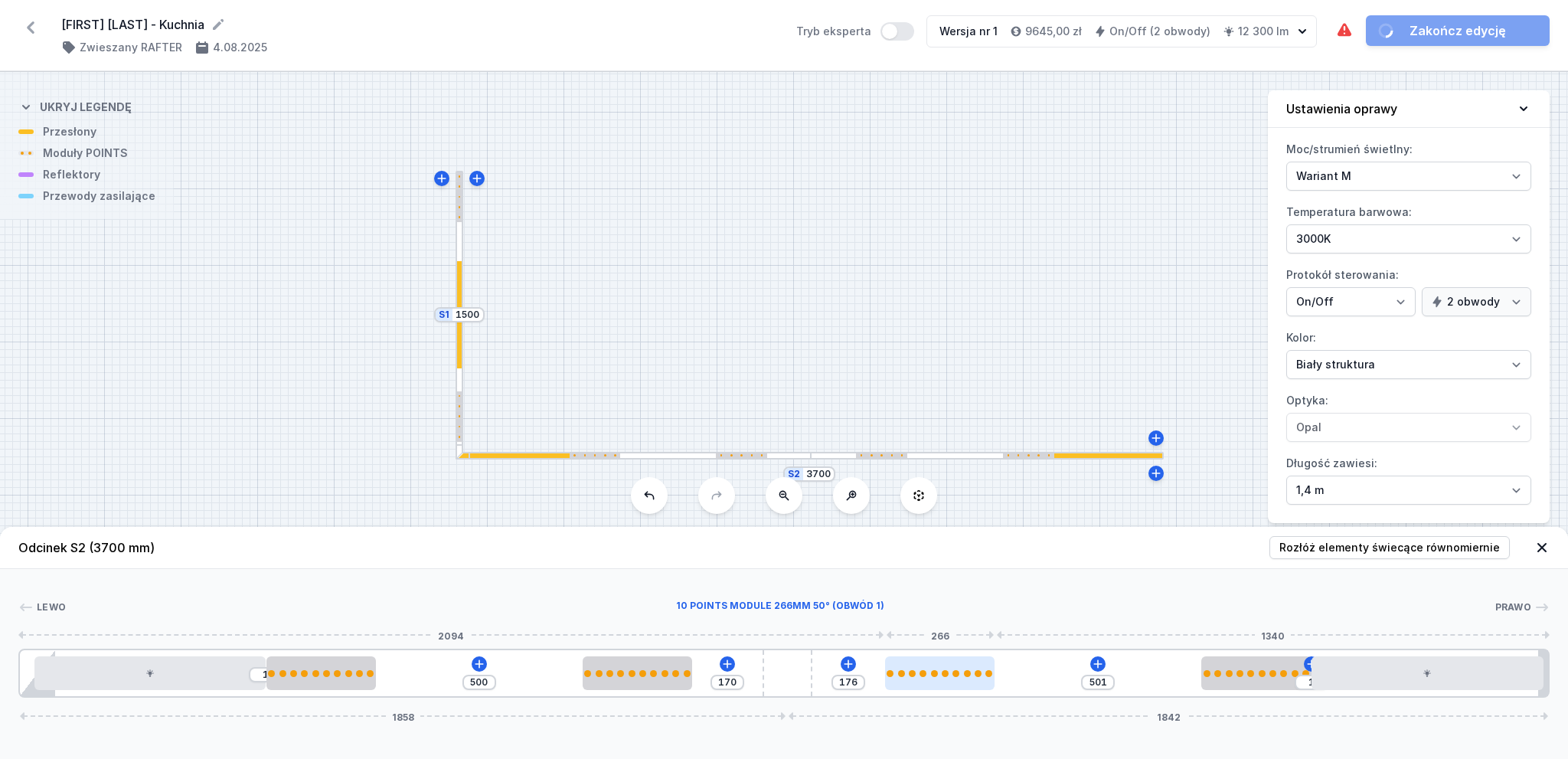 click at bounding box center [939, 673] 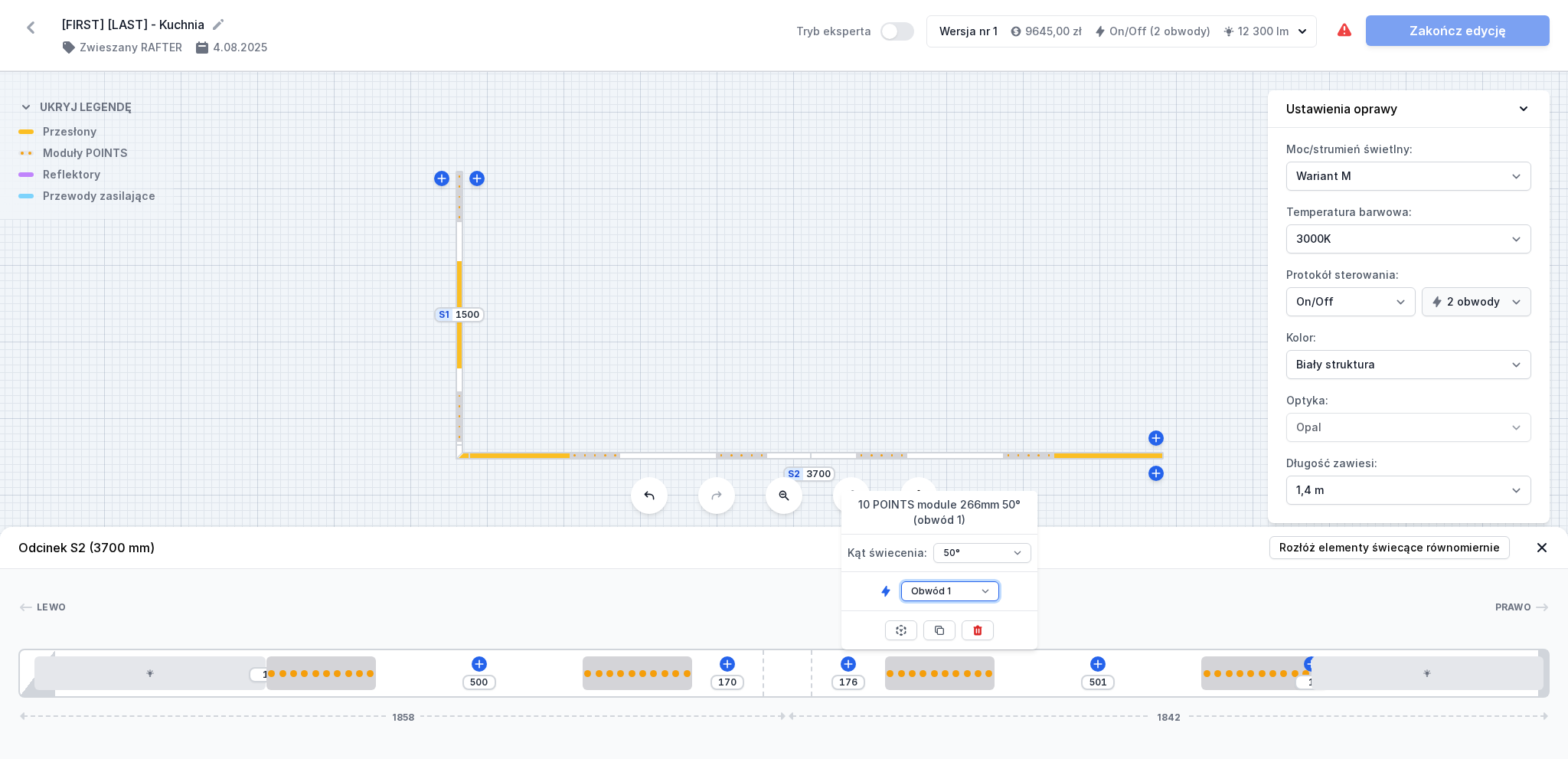 click on "Obwód 1 Obwód 2" at bounding box center [950, 591] 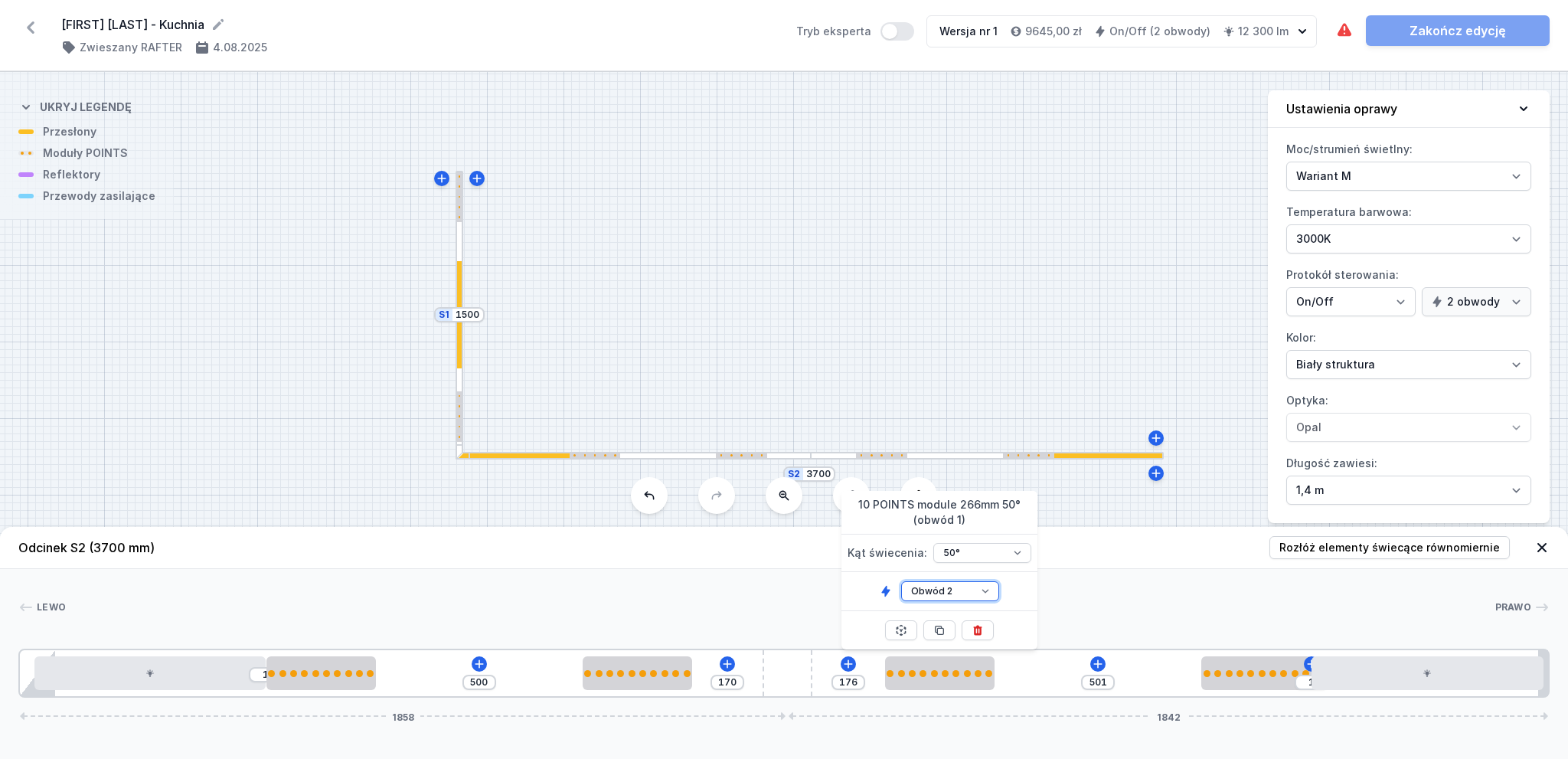 click on "Obwód 1 Obwód 2" at bounding box center (950, 591) 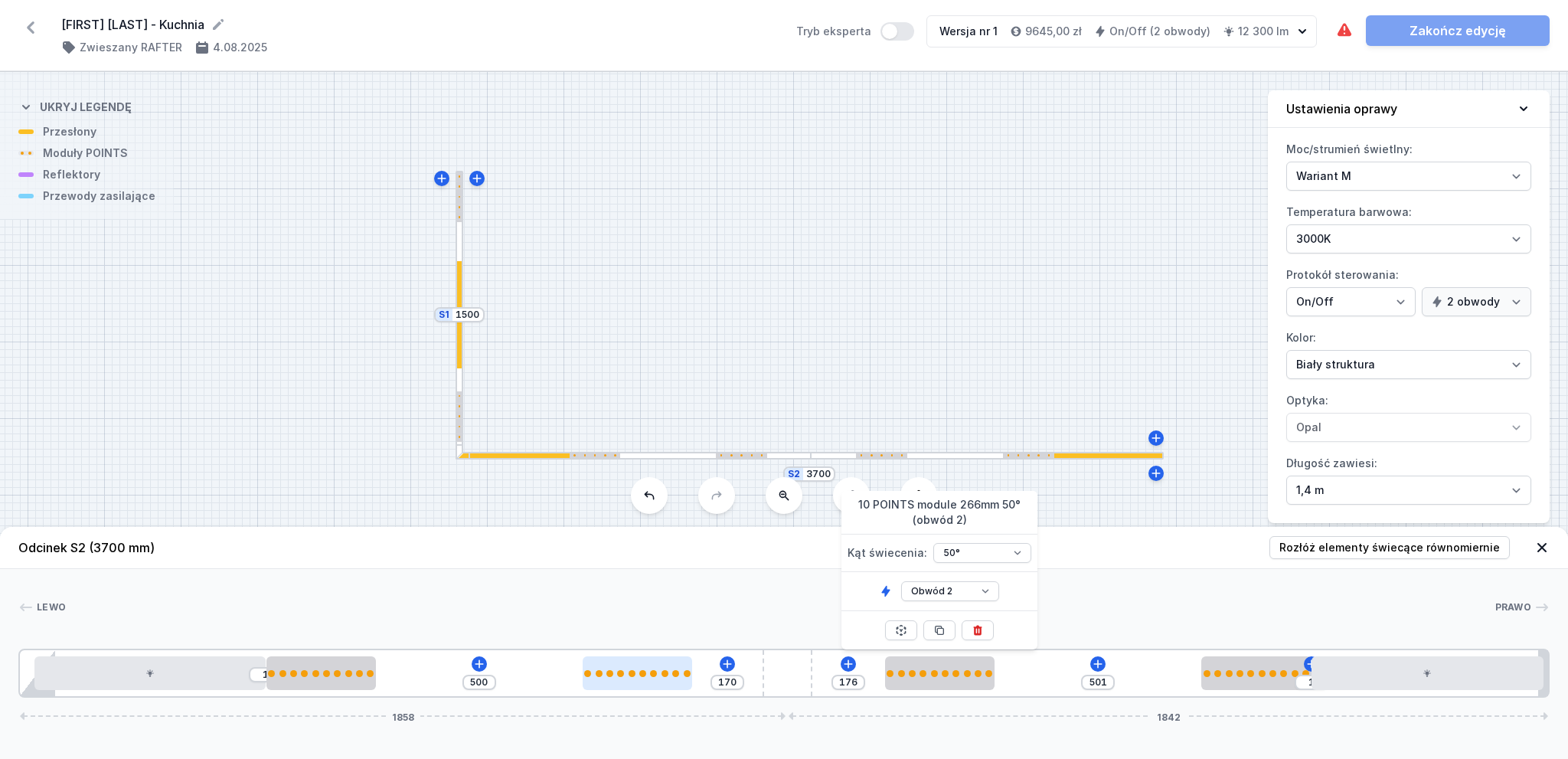 click at bounding box center (637, 673) 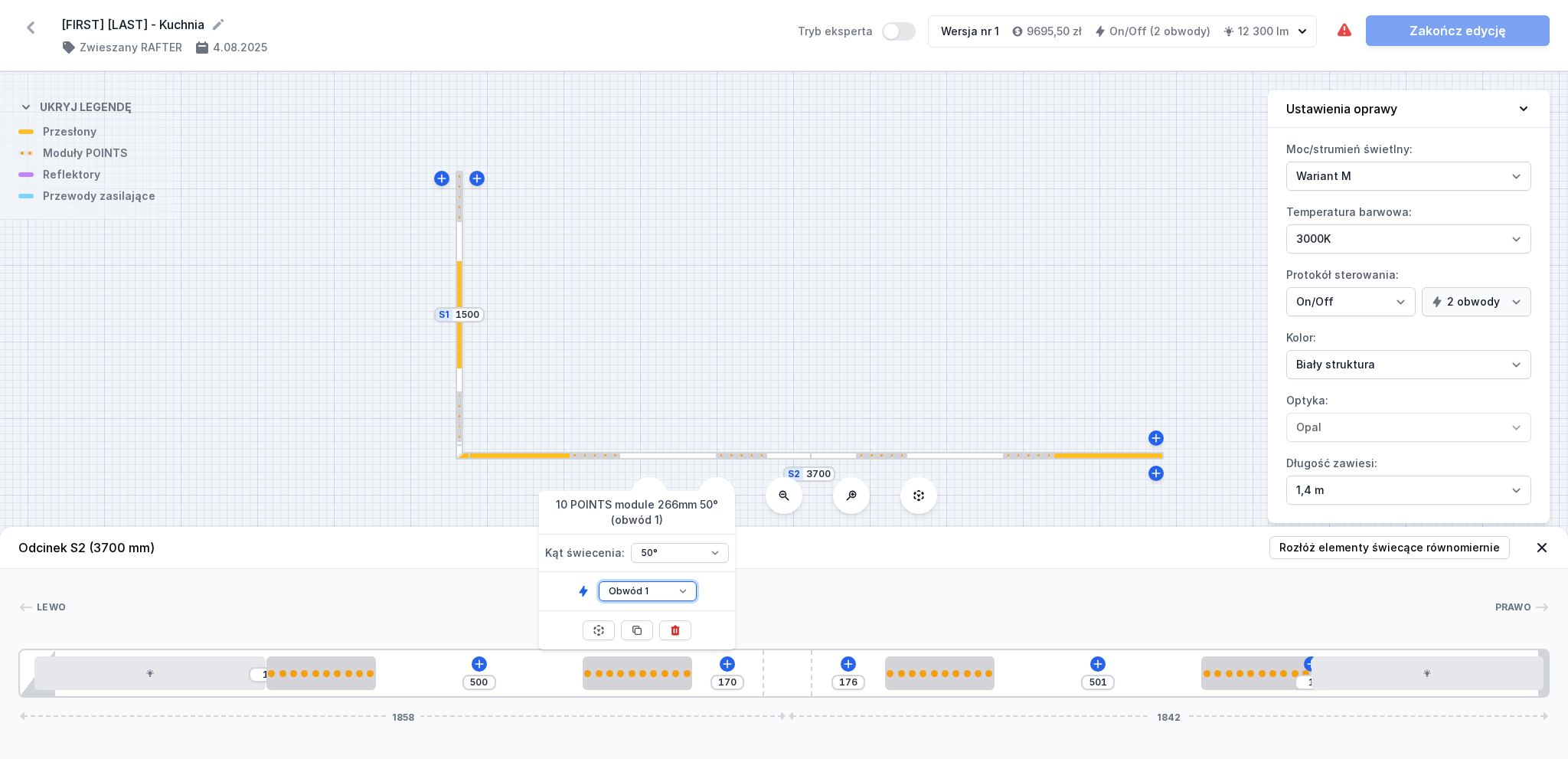 click on "Obwód 1 Obwód 2" at bounding box center [648, 591] 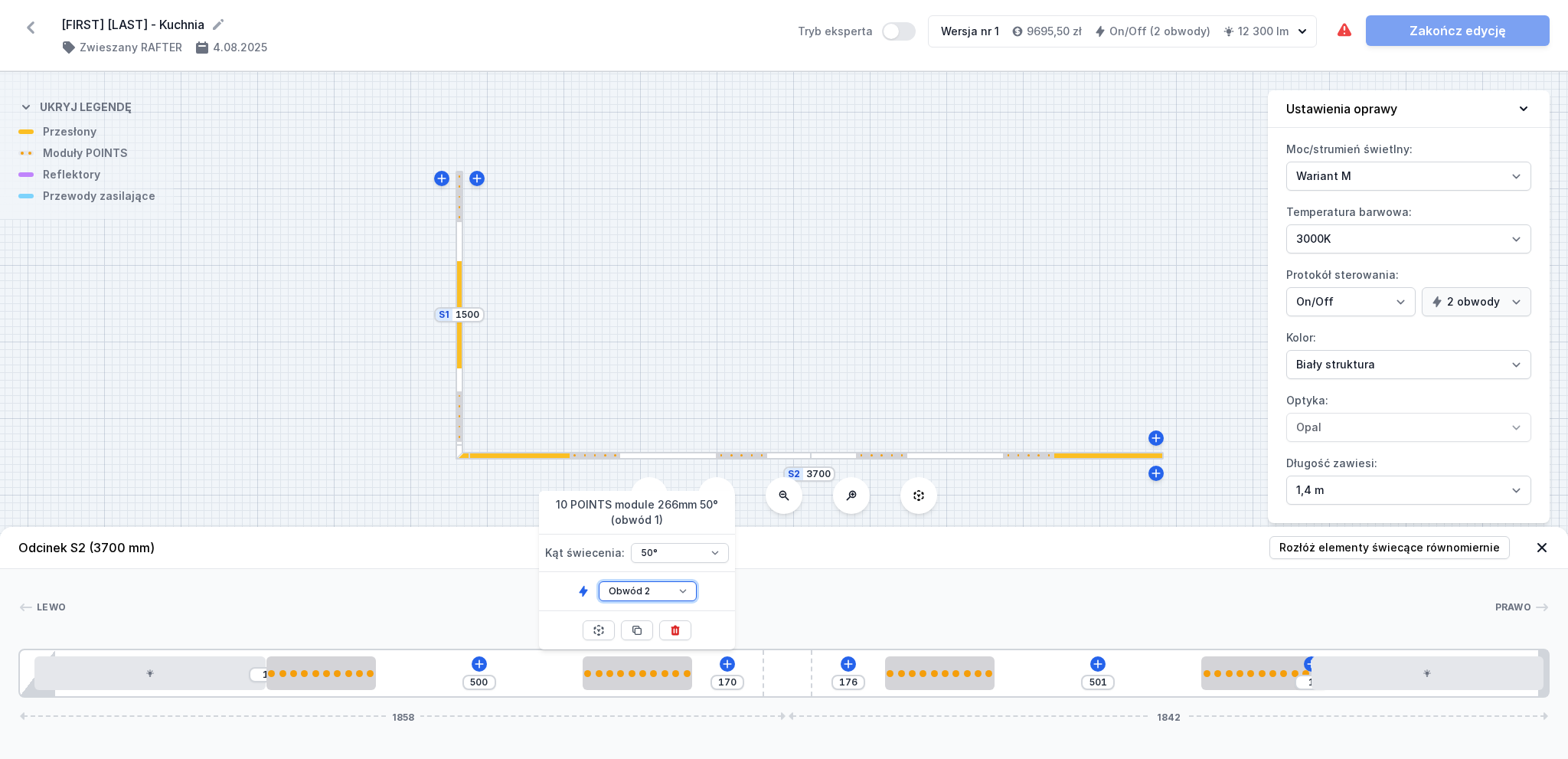 click on "Obwód 1 Obwód 2" at bounding box center [648, 591] 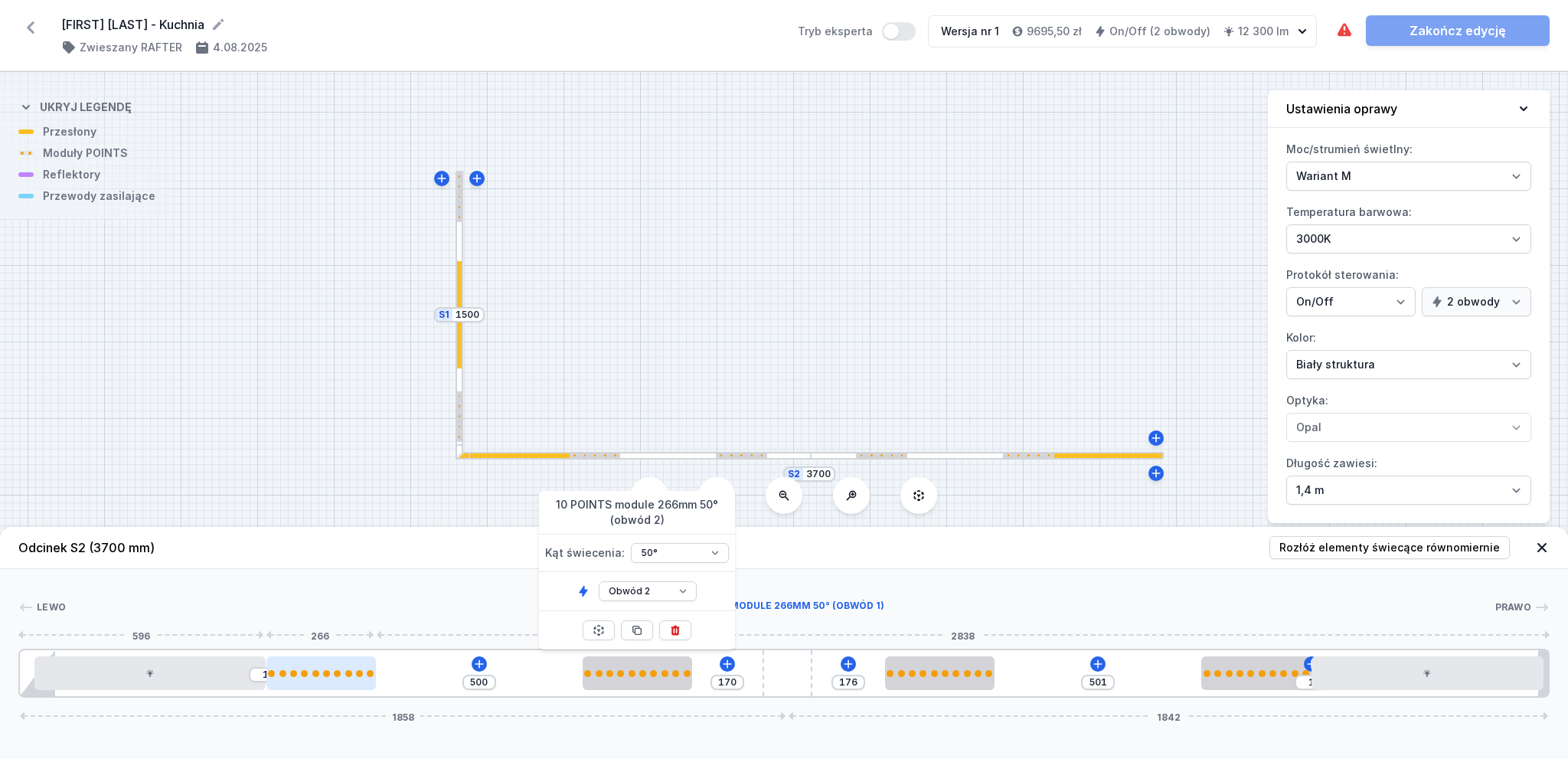 click at bounding box center (321, 673) 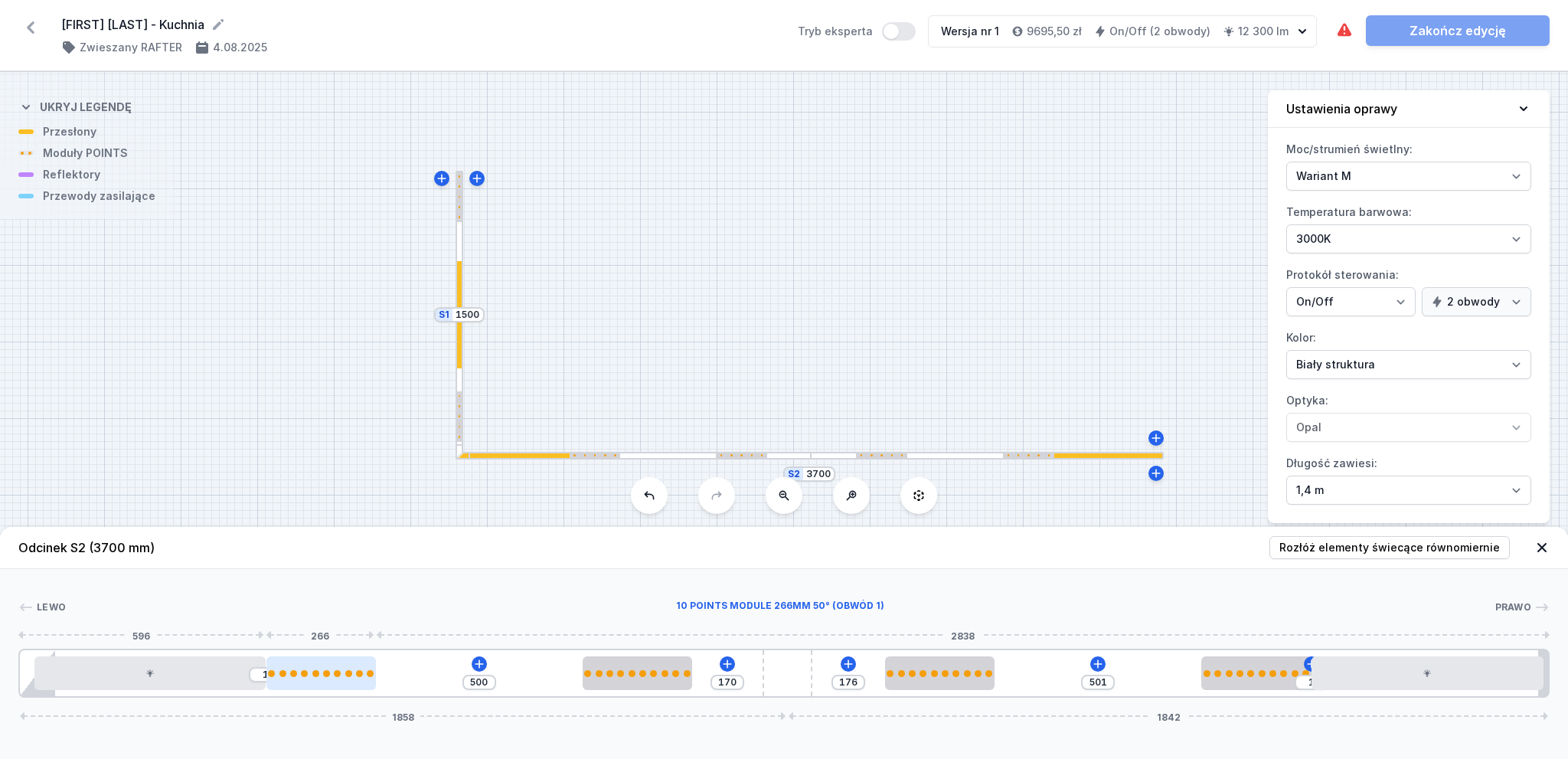 click at bounding box center (321, 673) 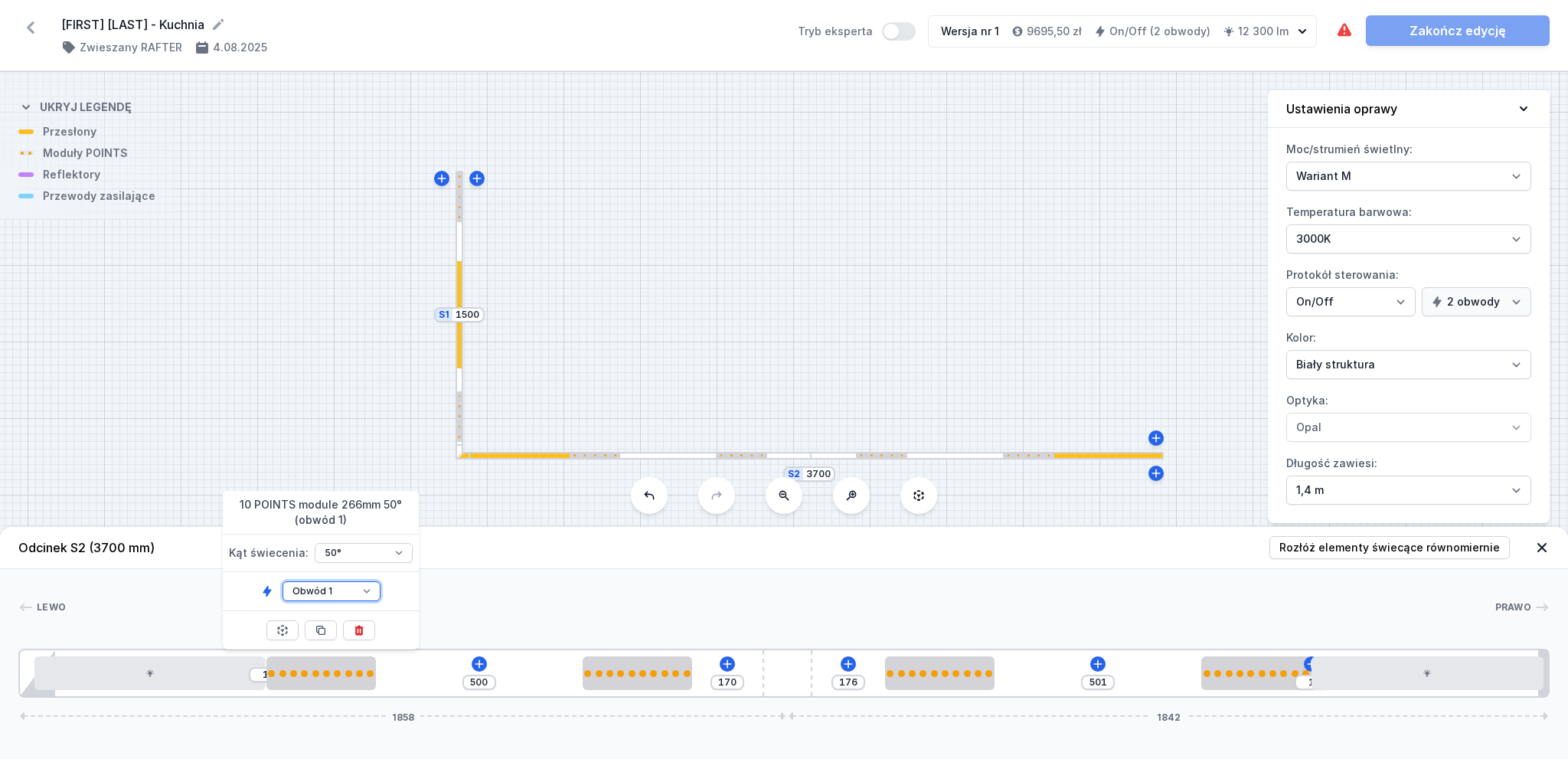 click on "Obwód 1 Obwód 2" at bounding box center [332, 591] 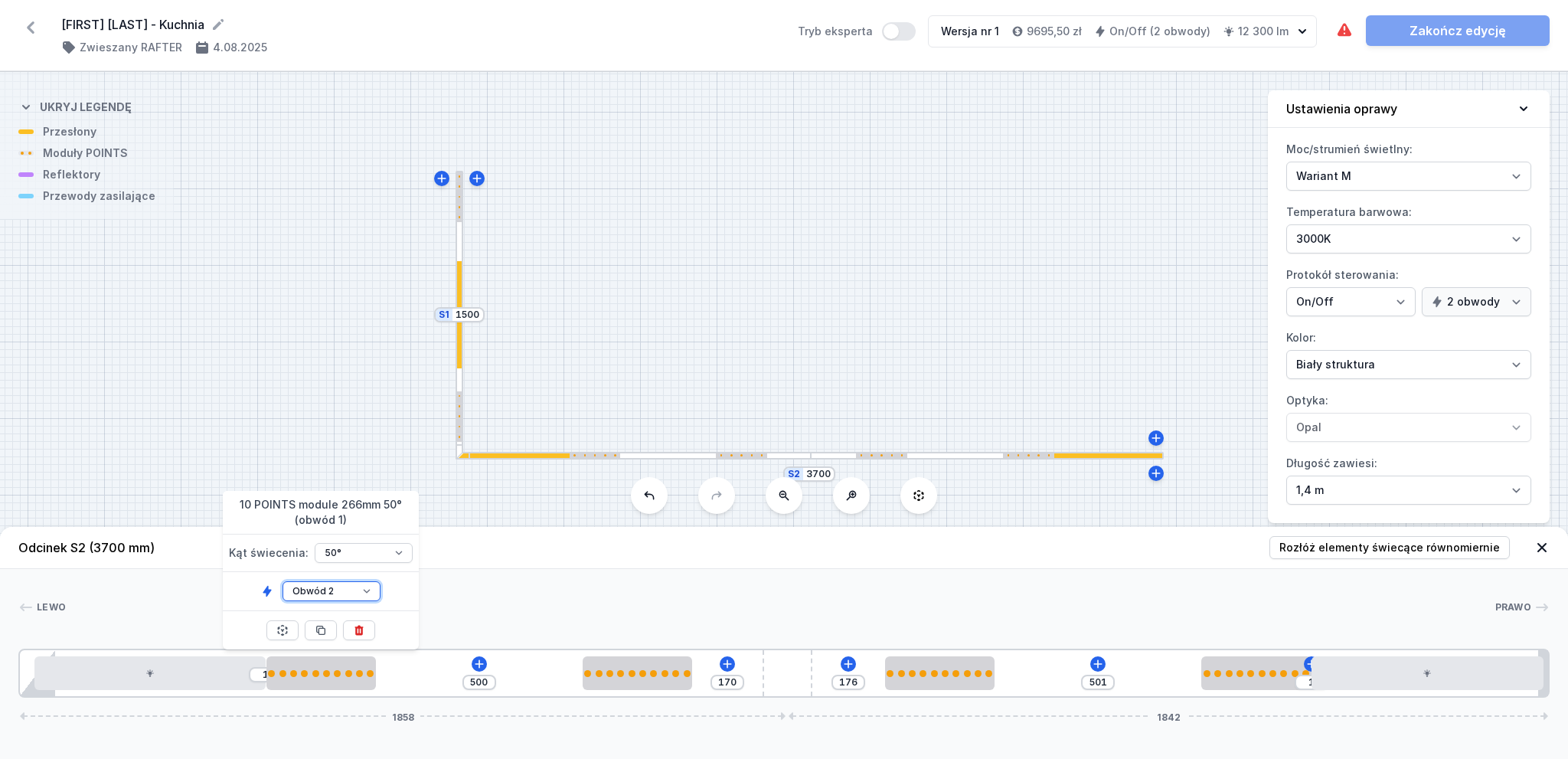 click on "Obwód 1 Obwód 2" at bounding box center (332, 591) 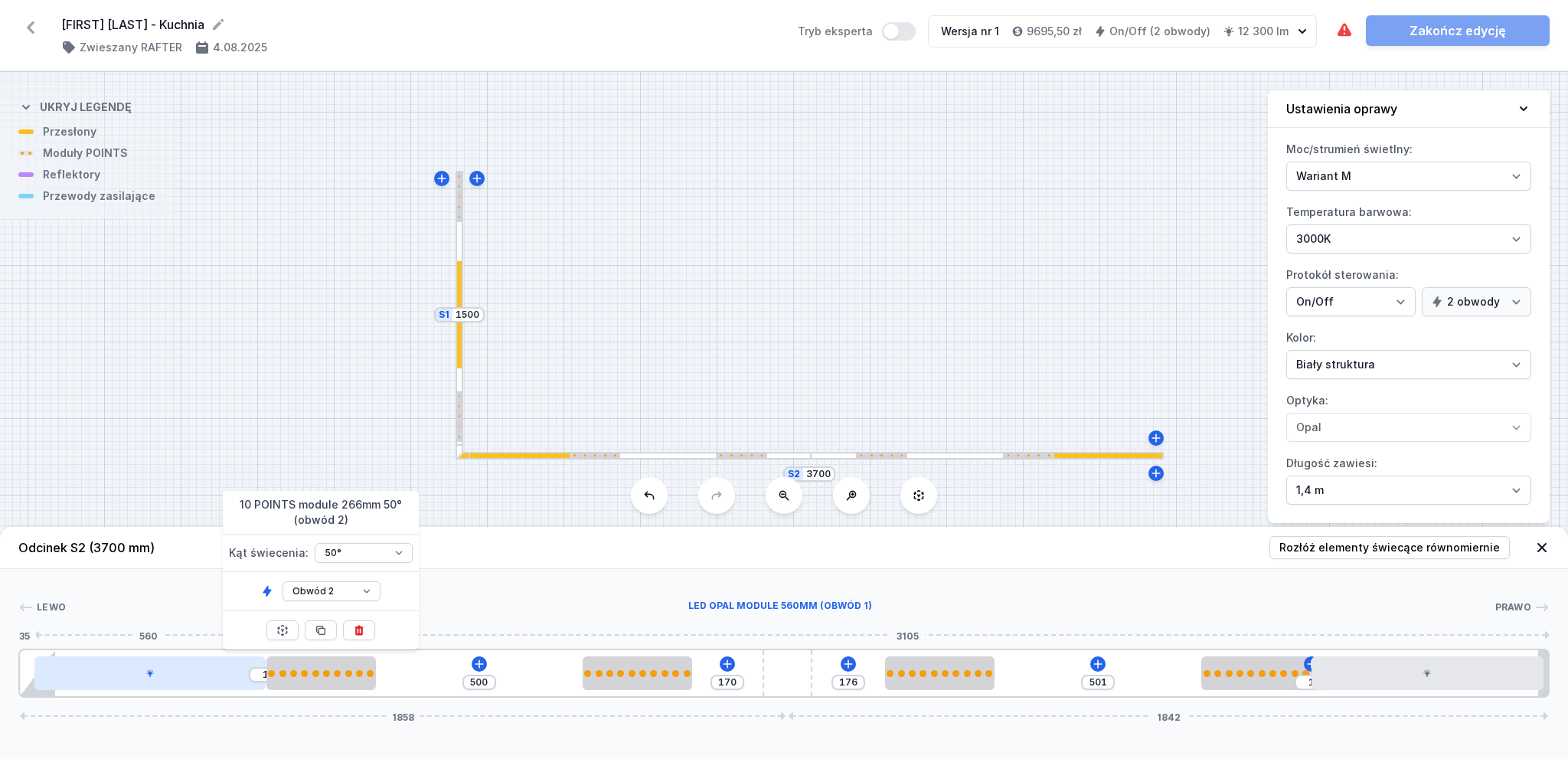 click at bounding box center [150, 673] 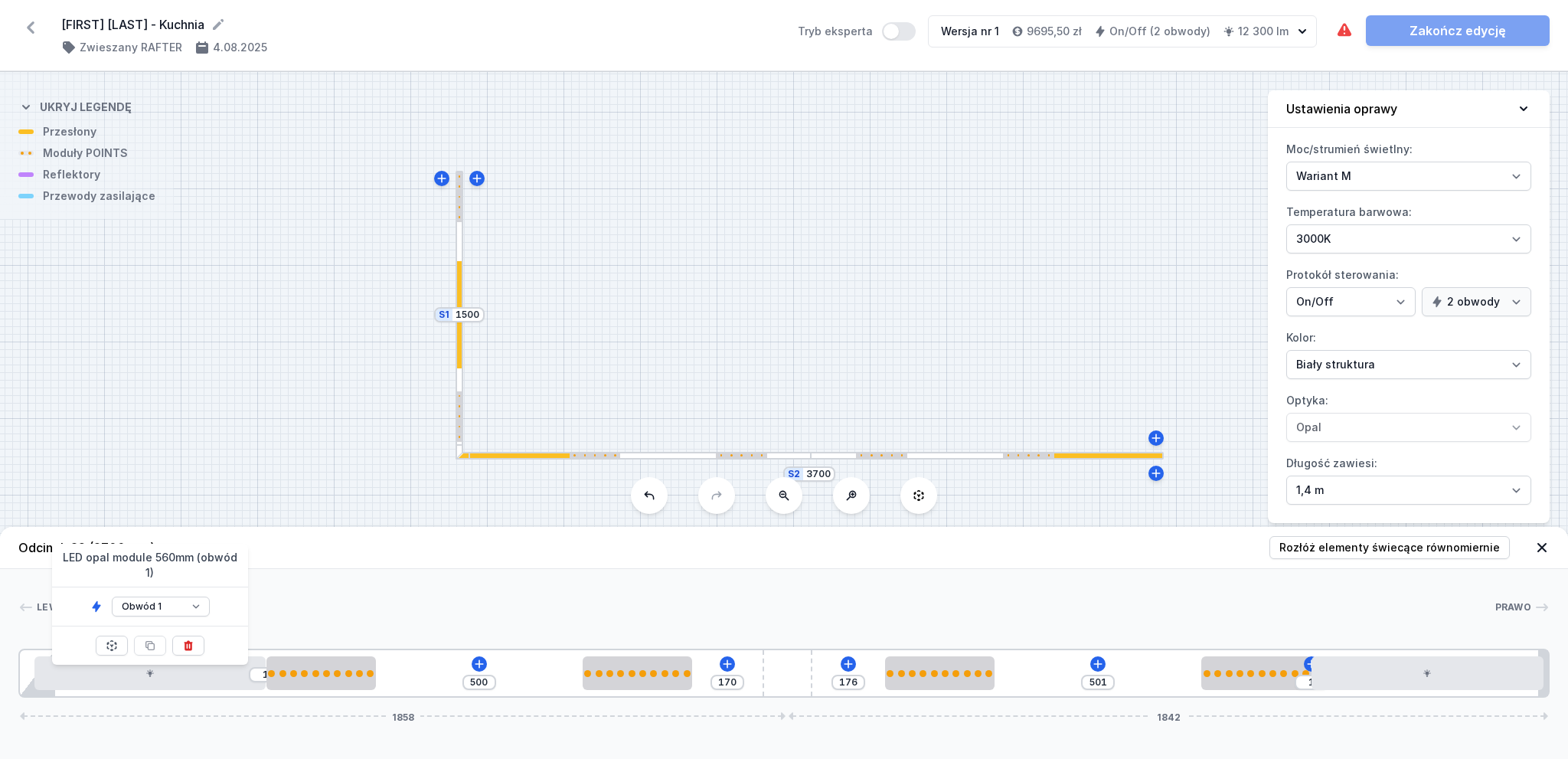 click at bounding box center [459, 314] 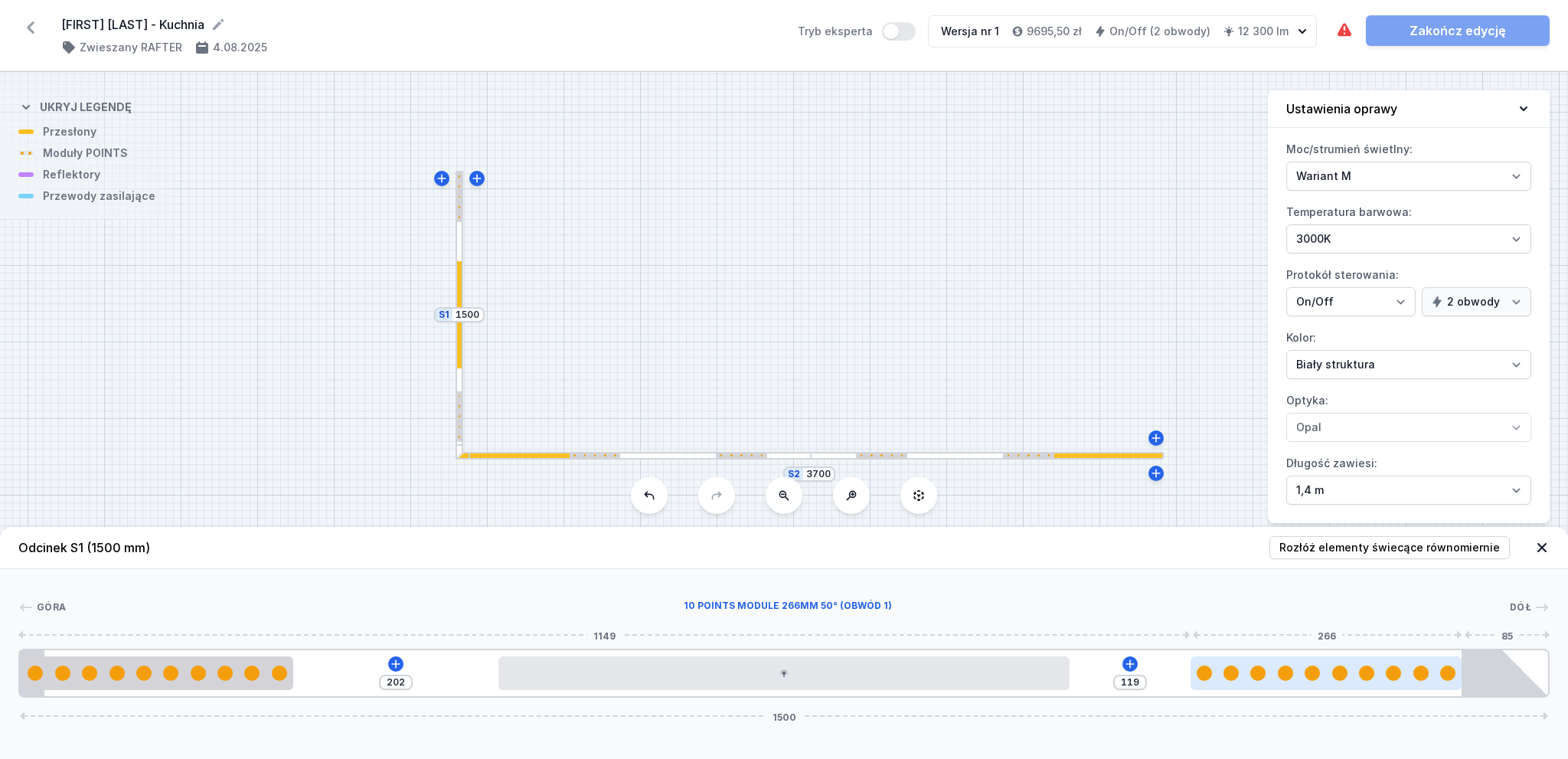 click at bounding box center [1326, 673] 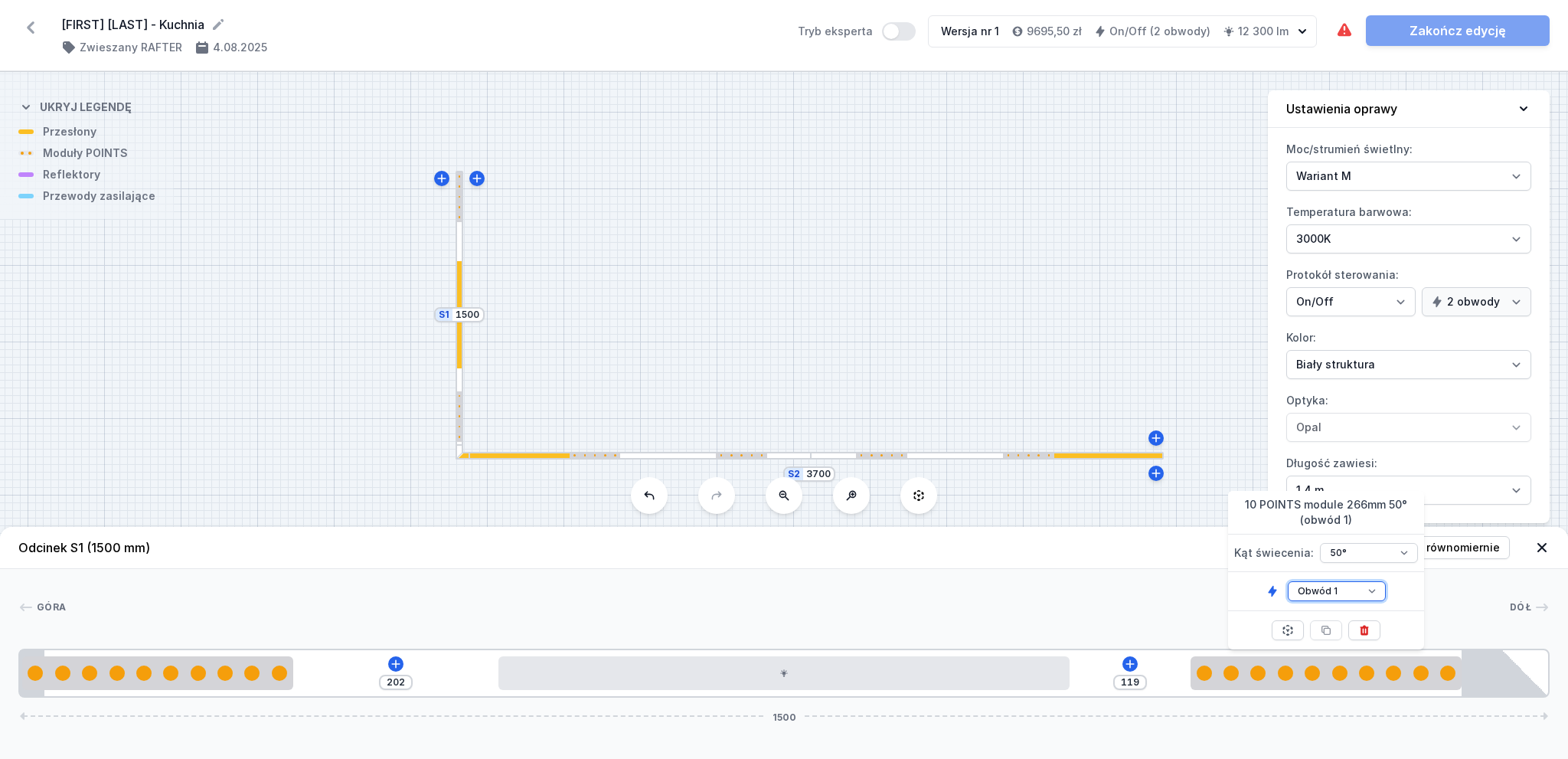 click on "Obwód 1 Obwód 2" at bounding box center [1337, 591] 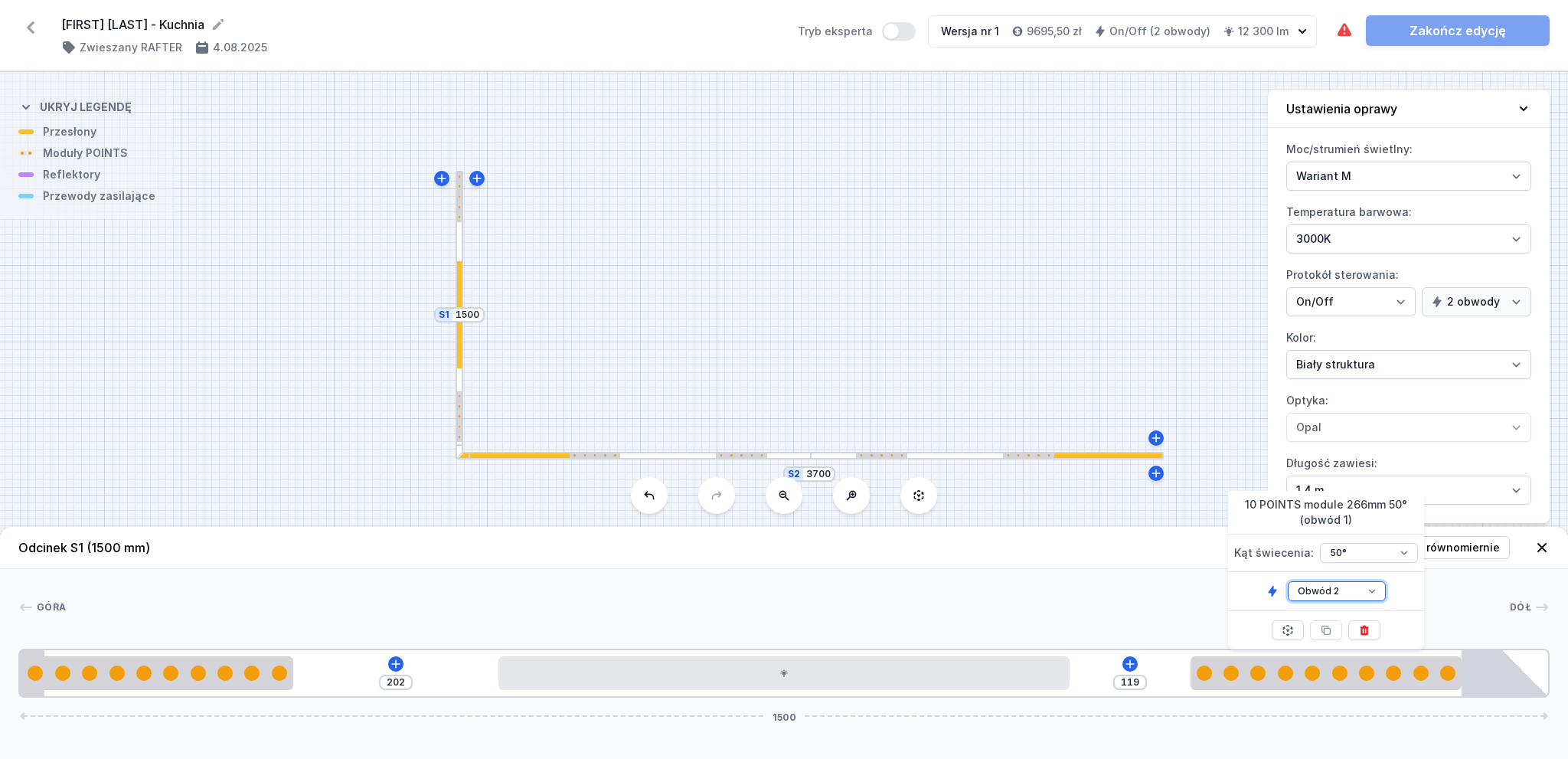click on "Obwód 1 Obwód 2" at bounding box center (1337, 591) 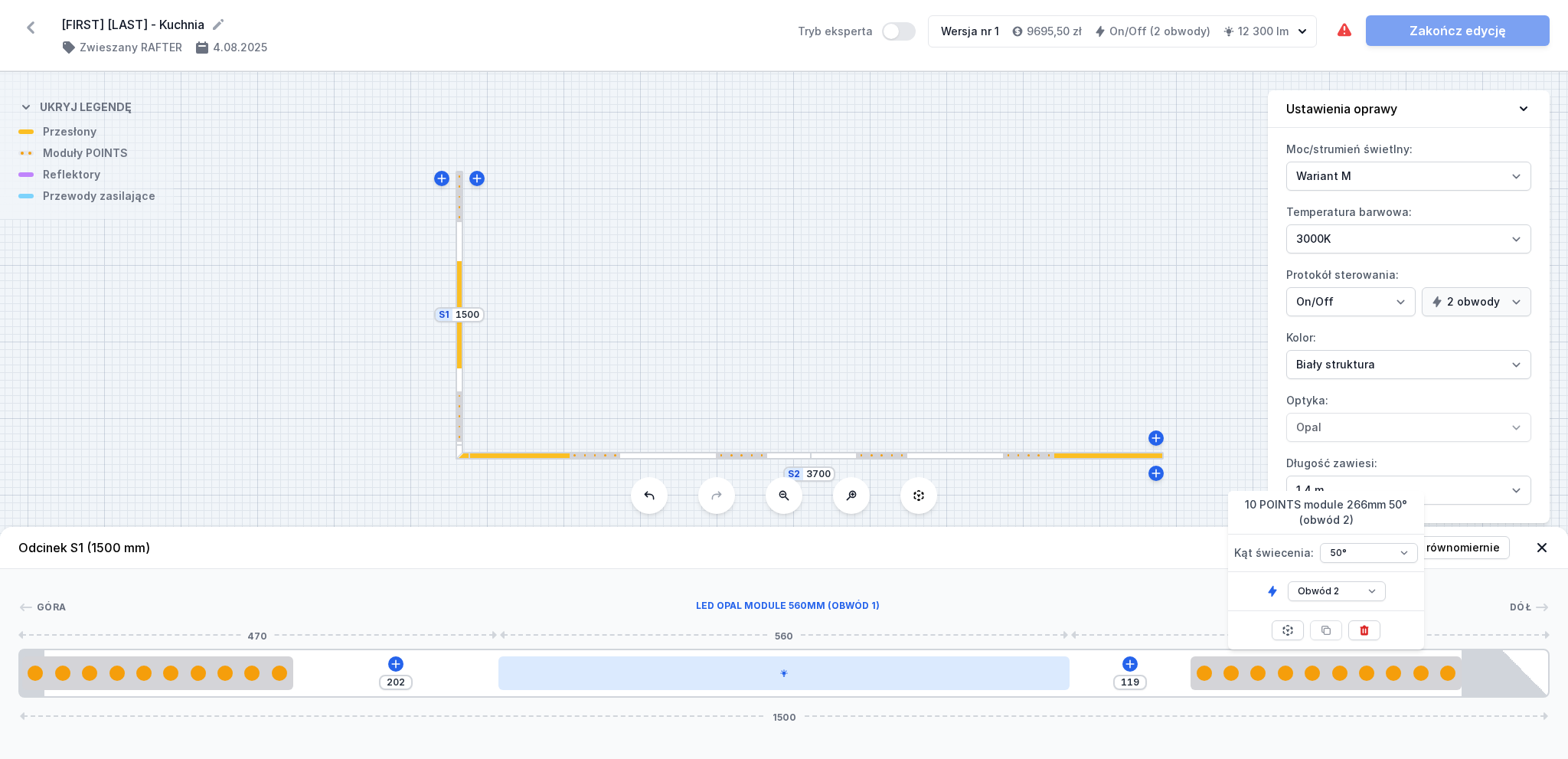 click at bounding box center [783, 673] 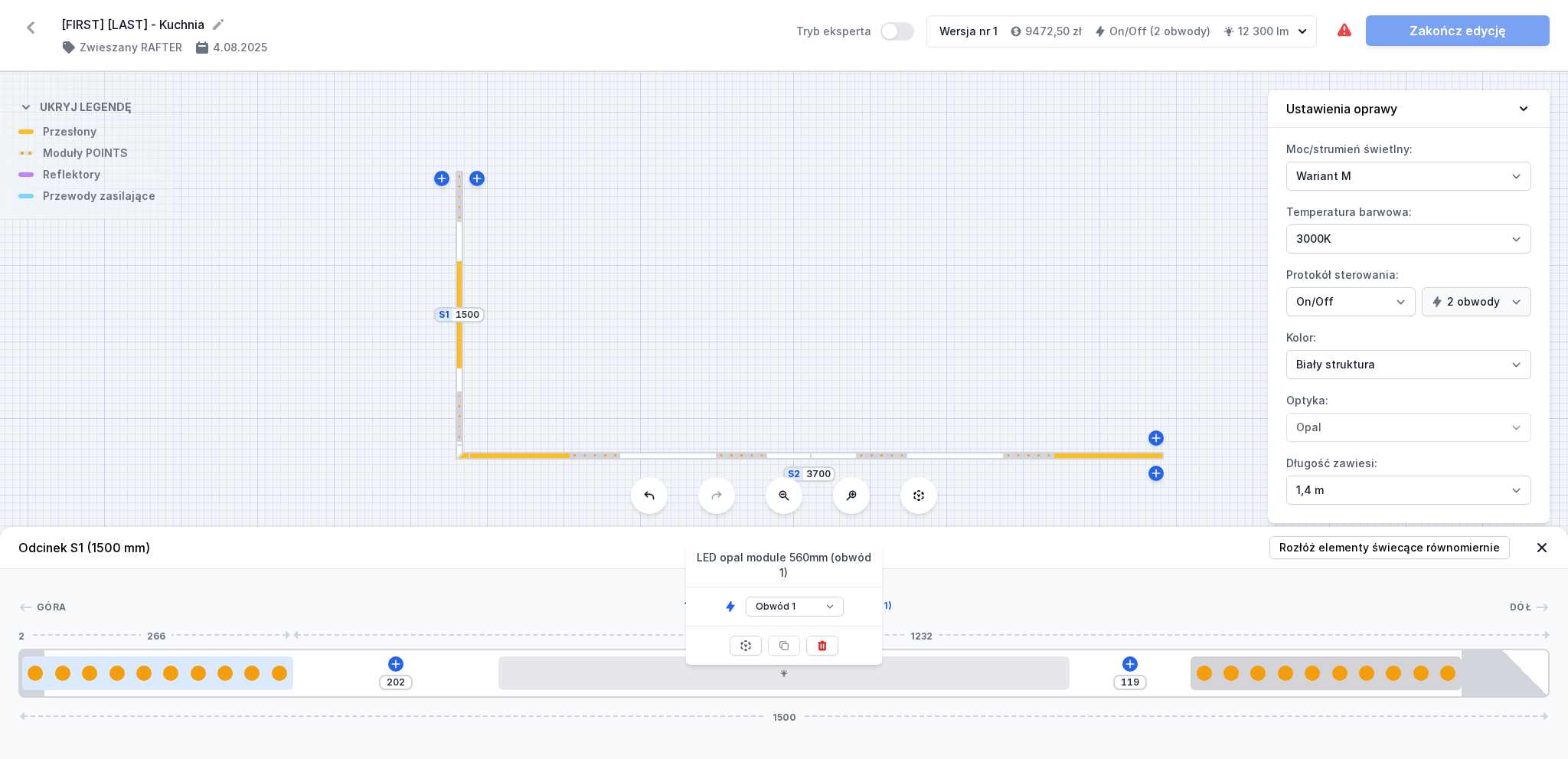 click at bounding box center (252, 673) 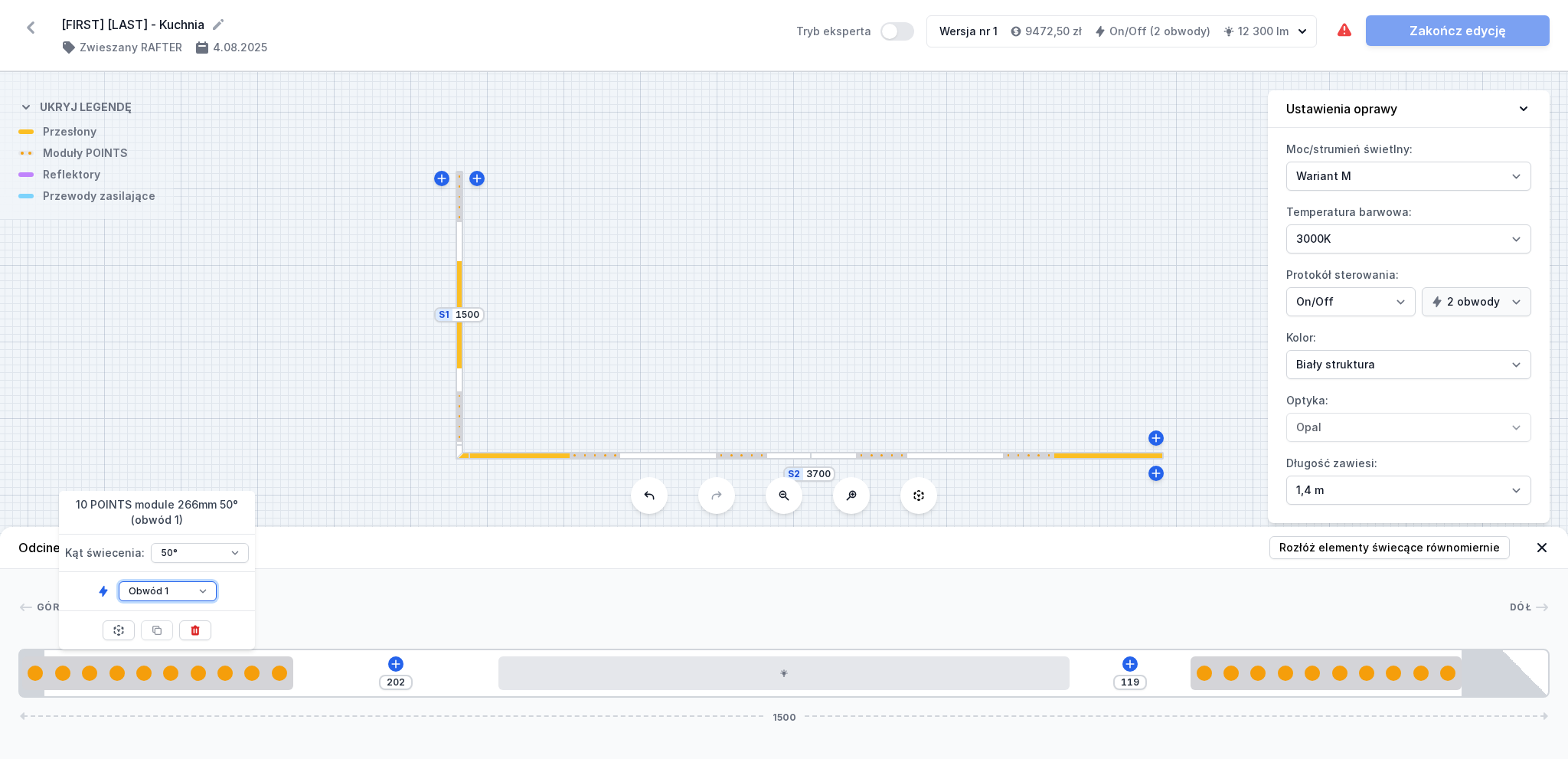 click on "Obwód 1 Obwód 2" at bounding box center (168, 591) 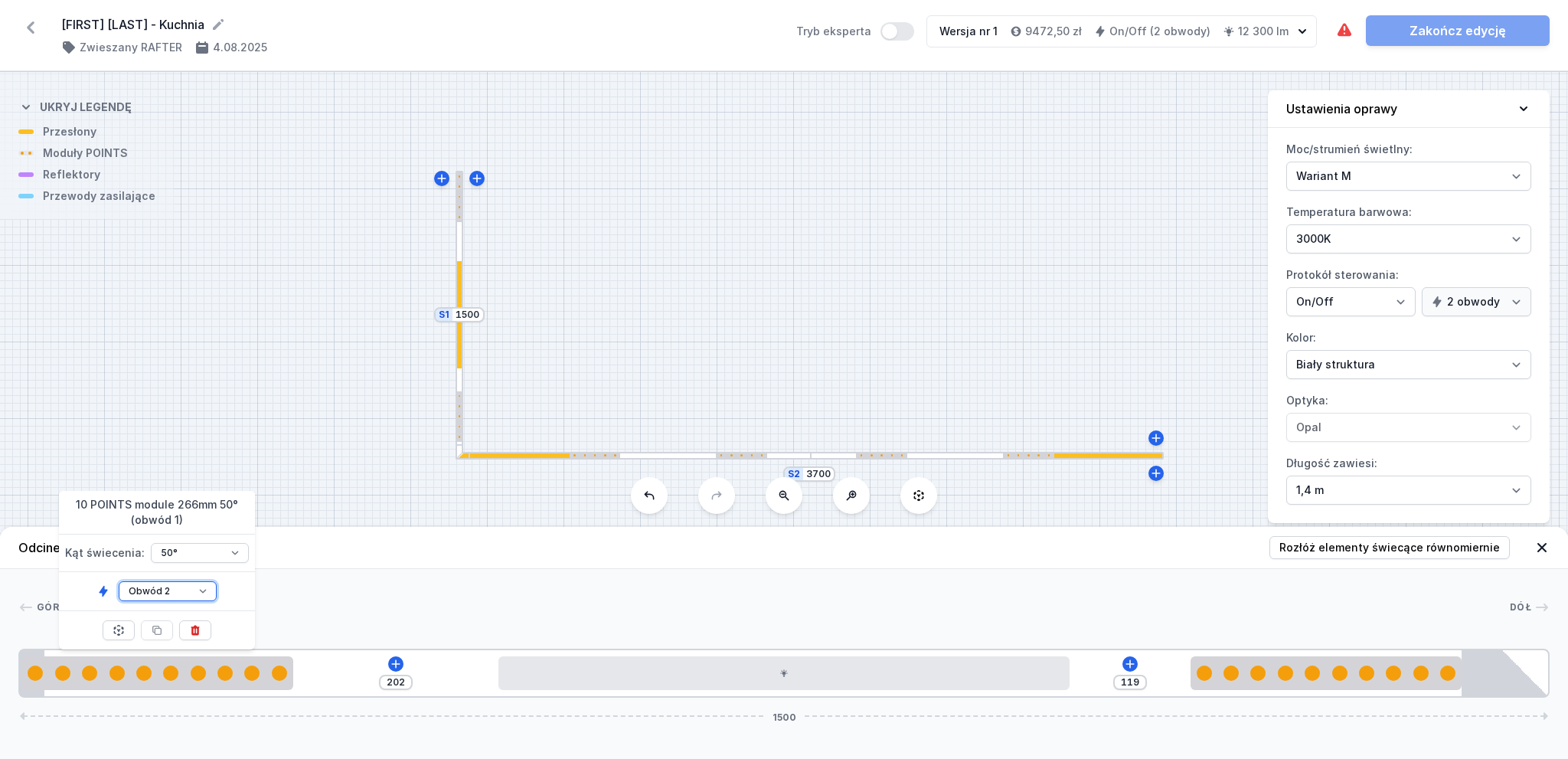 click on "Obwód 1 Obwód 2" at bounding box center (168, 591) 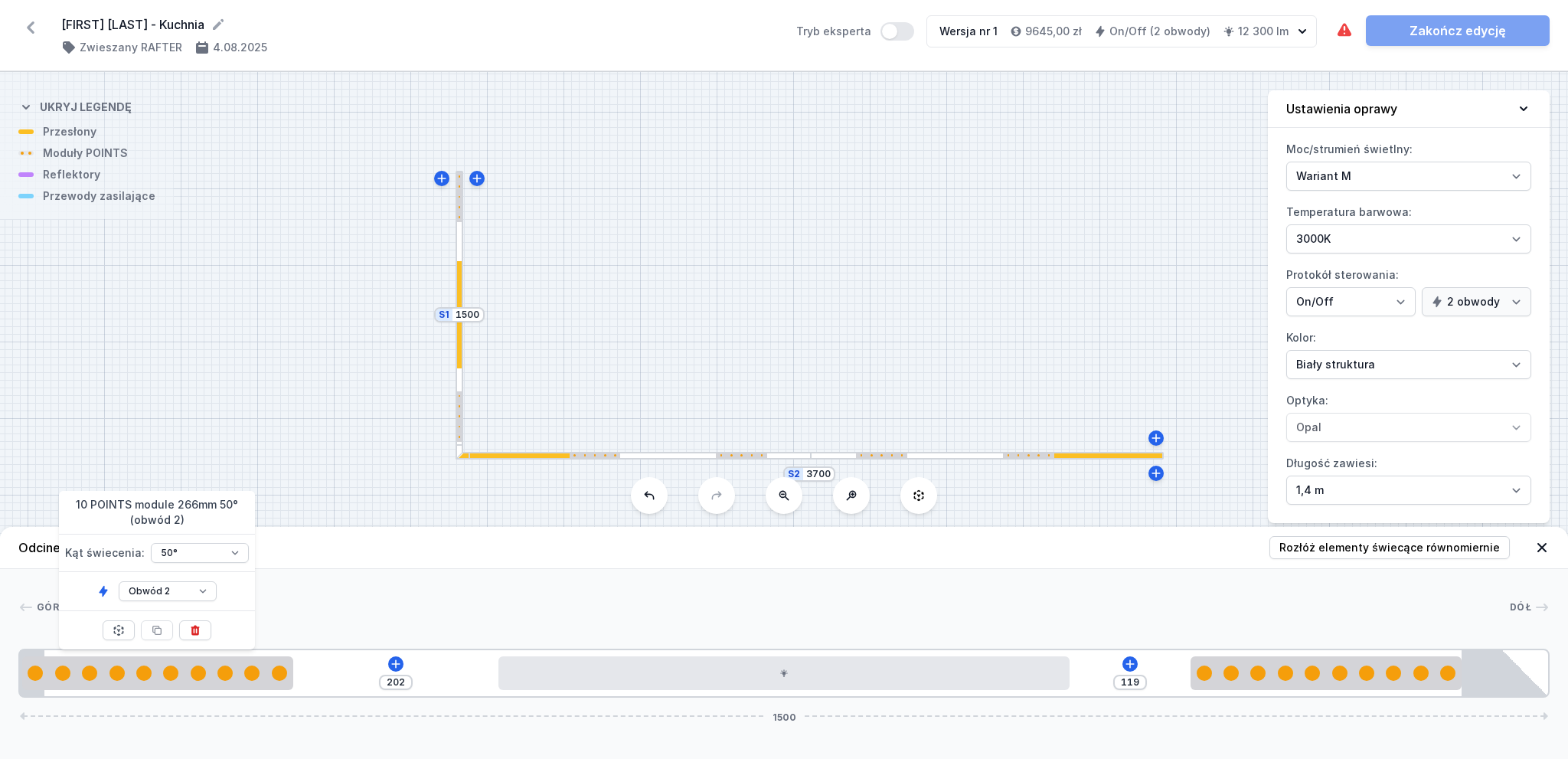 click at bounding box center [987, 456] 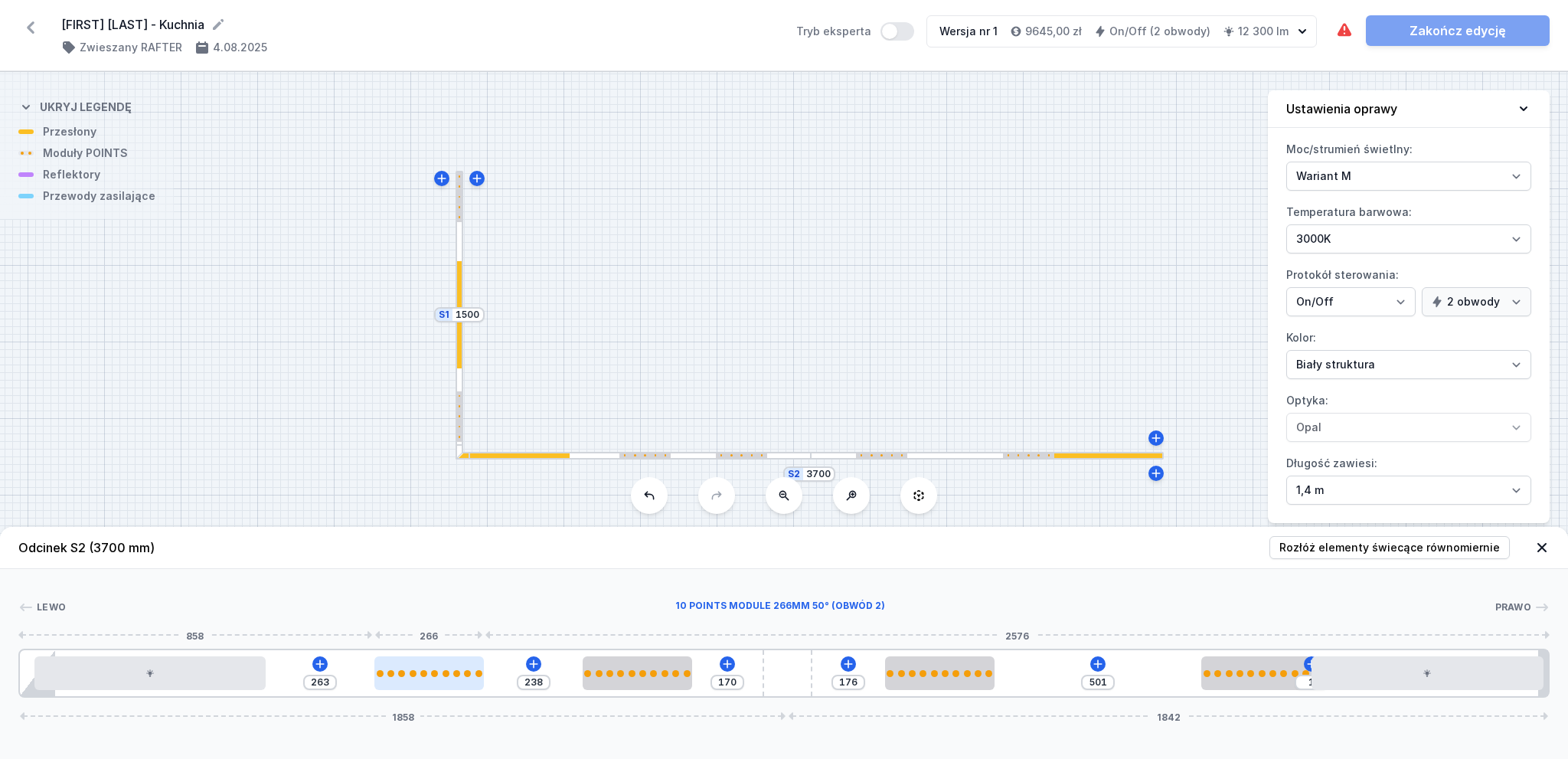 drag, startPoint x: 308, startPoint y: 670, endPoint x: 407, endPoint y: 676, distance: 99.18165 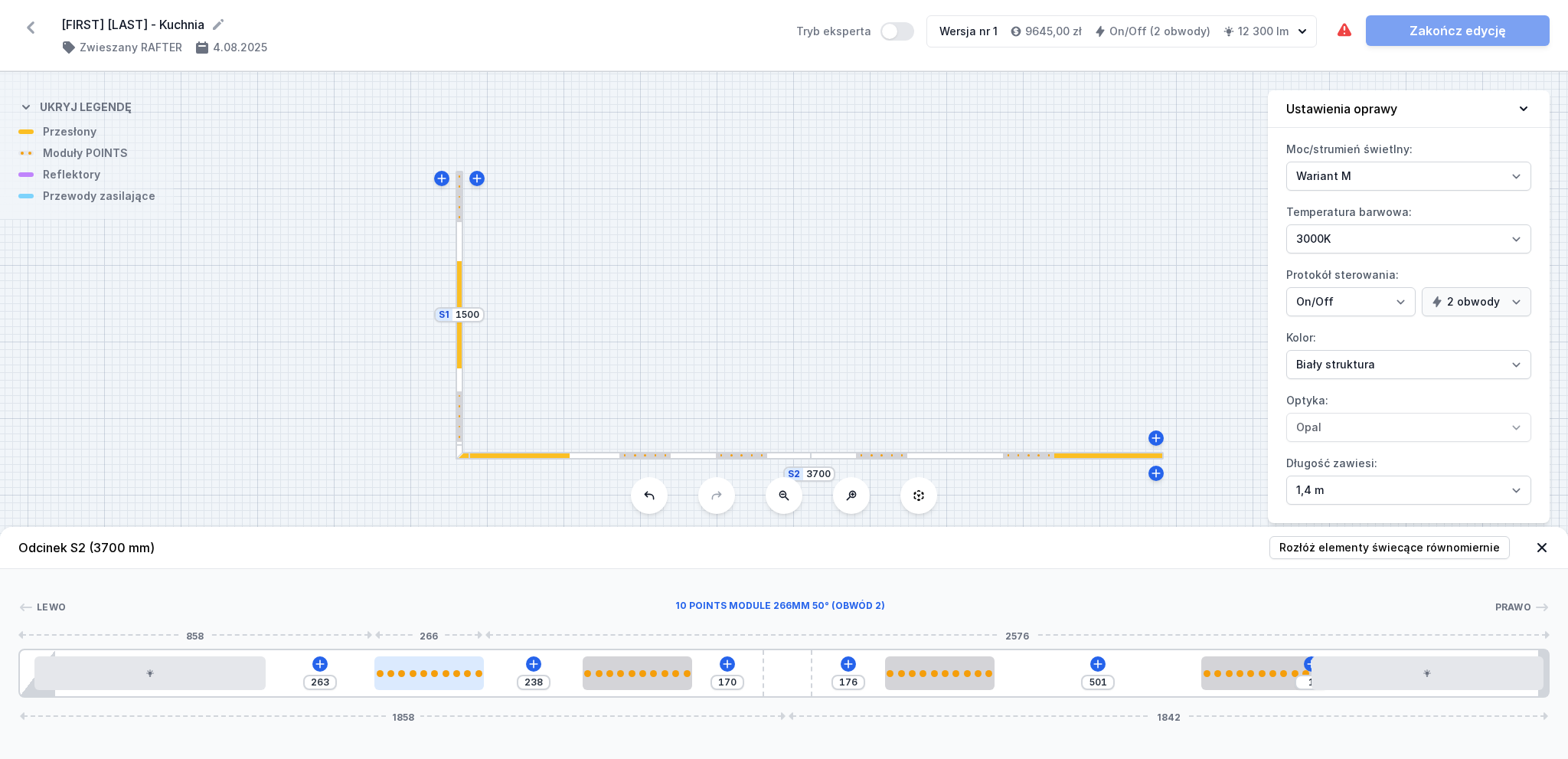click at bounding box center (429, 673) 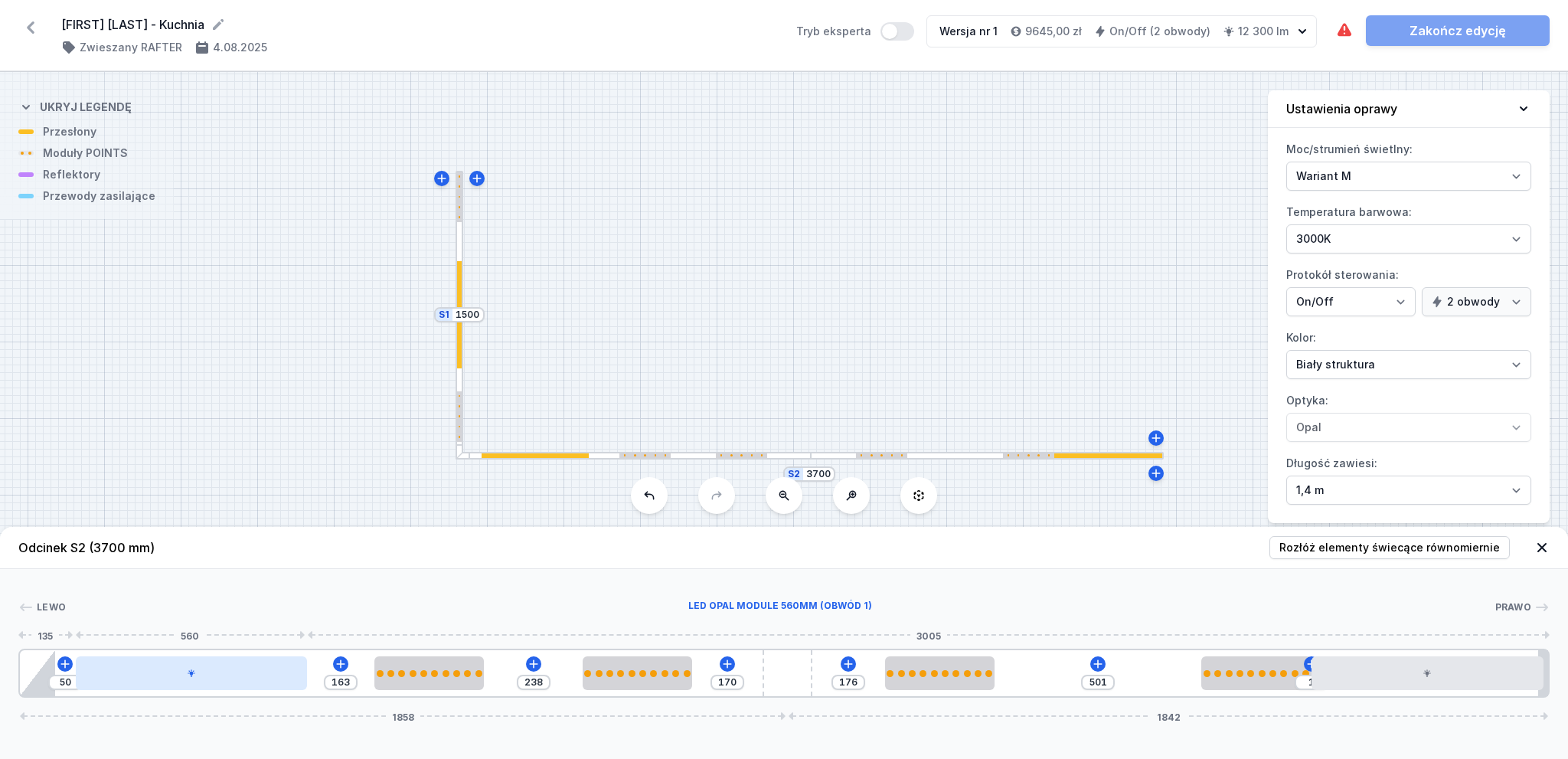 drag, startPoint x: 129, startPoint y: 679, endPoint x: 156, endPoint y: 678, distance: 27.01851 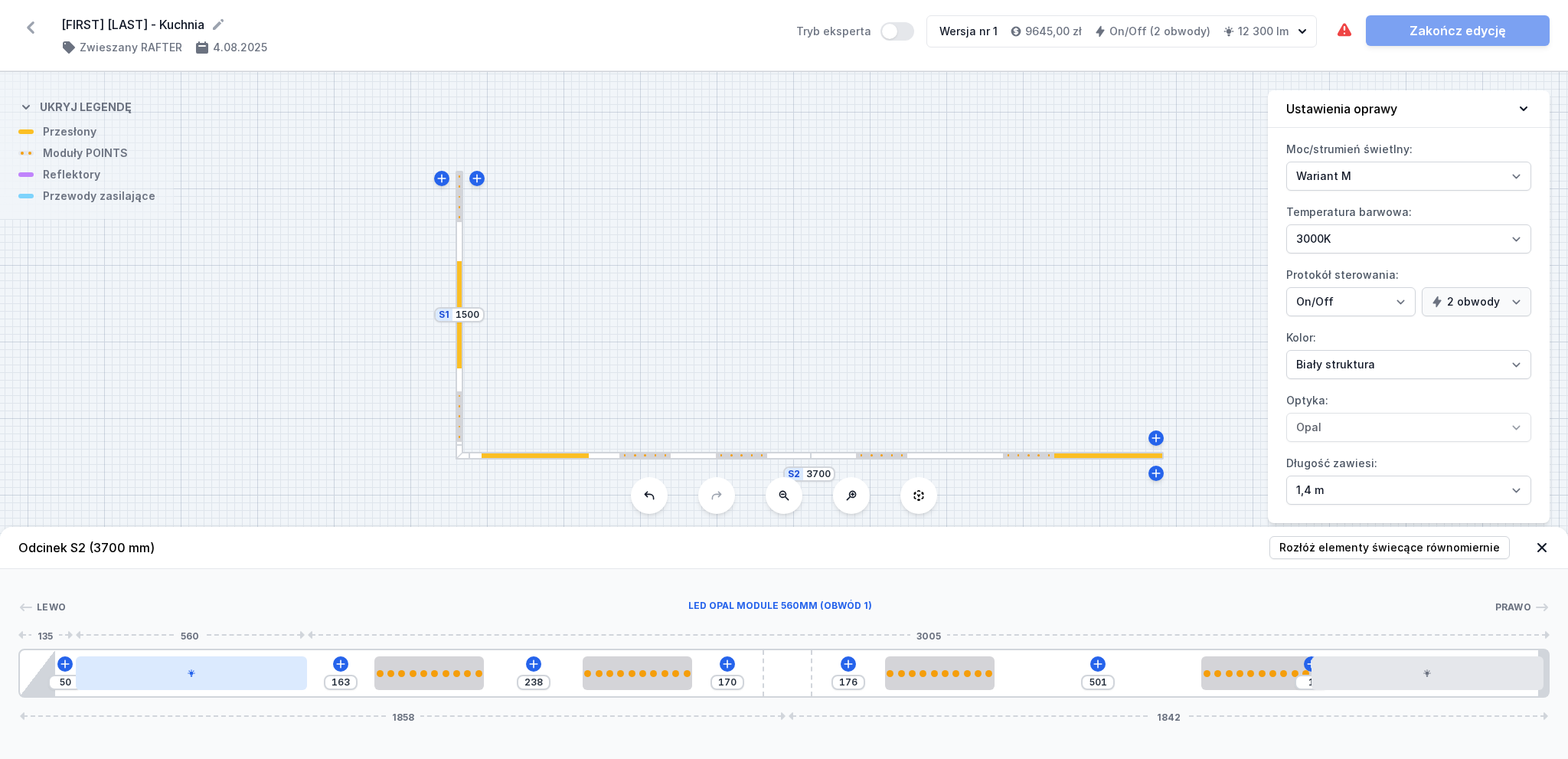click at bounding box center [191, 673] 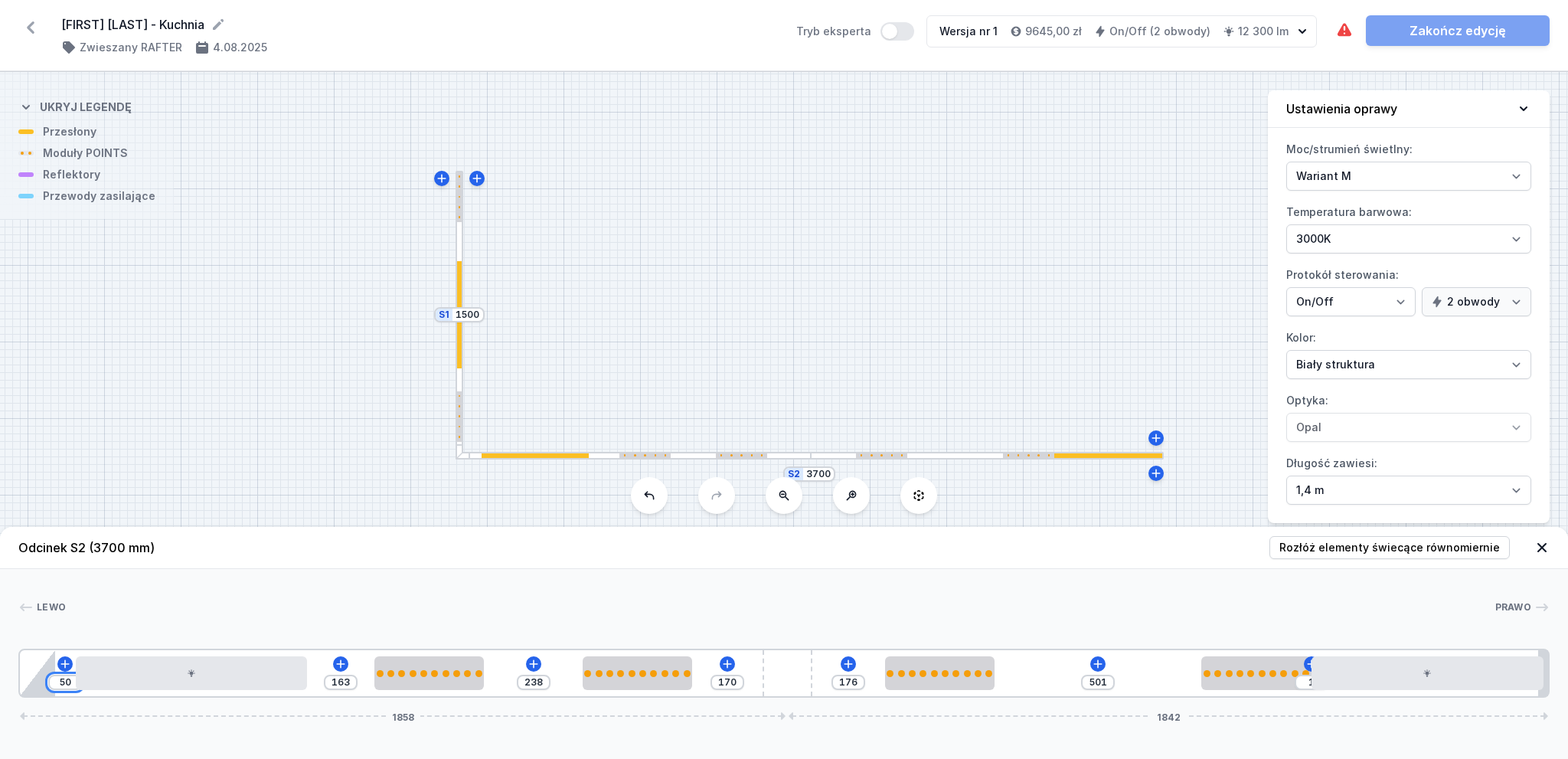 click on "50" at bounding box center [65, 682] 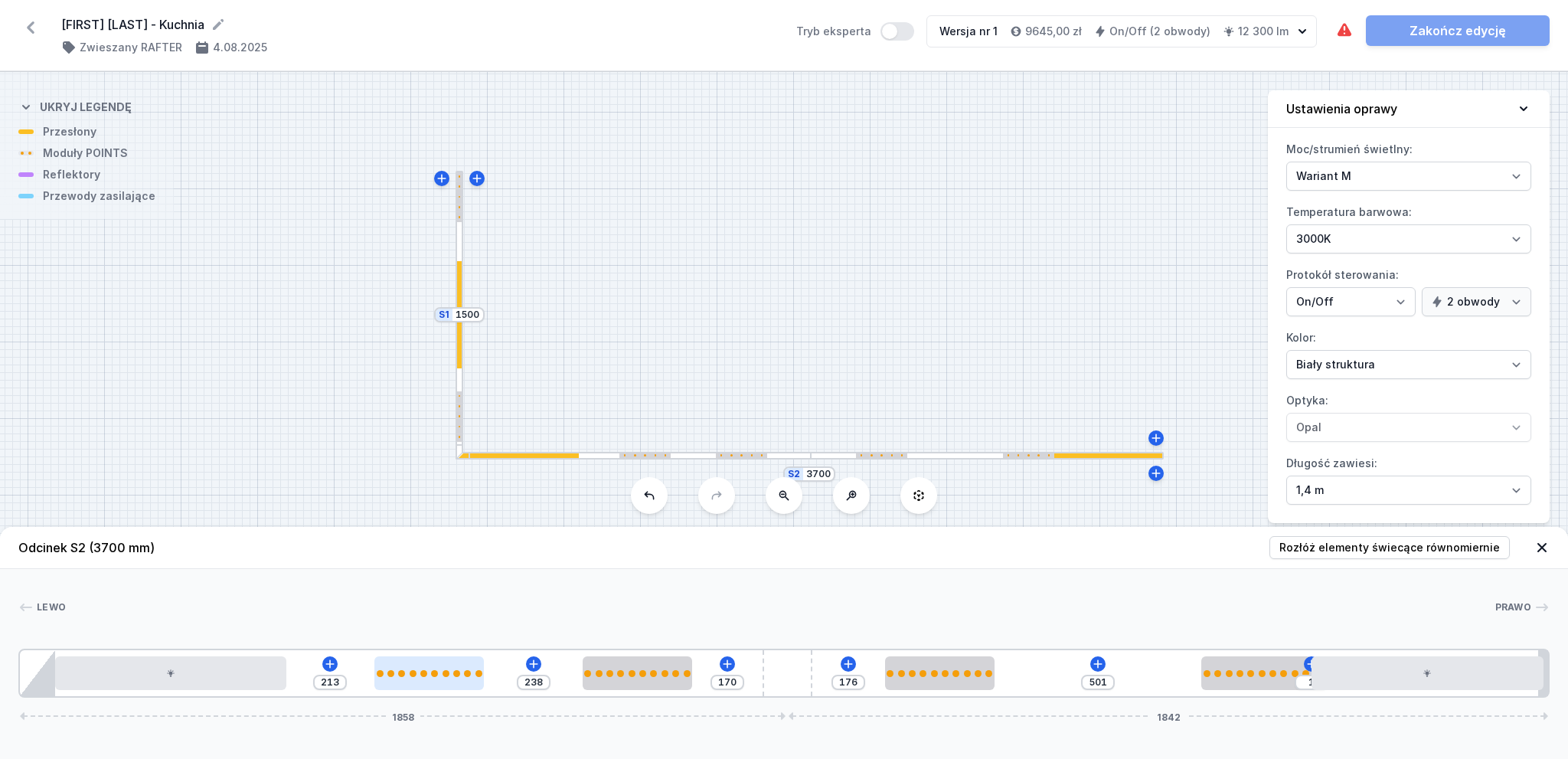 click at bounding box center (434, 673) 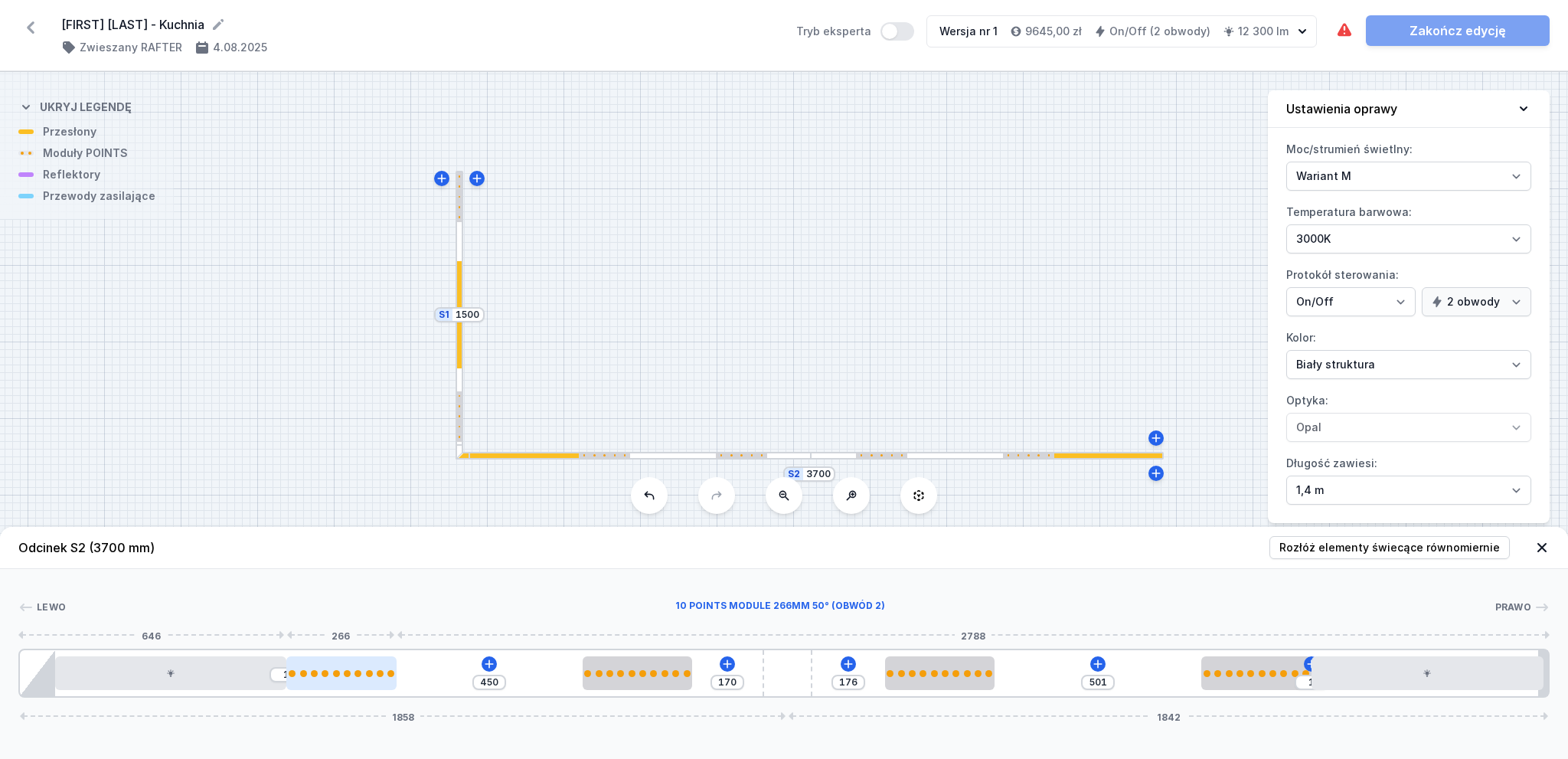 drag, startPoint x: 452, startPoint y: 679, endPoint x: 364, endPoint y: 669, distance: 88.56636 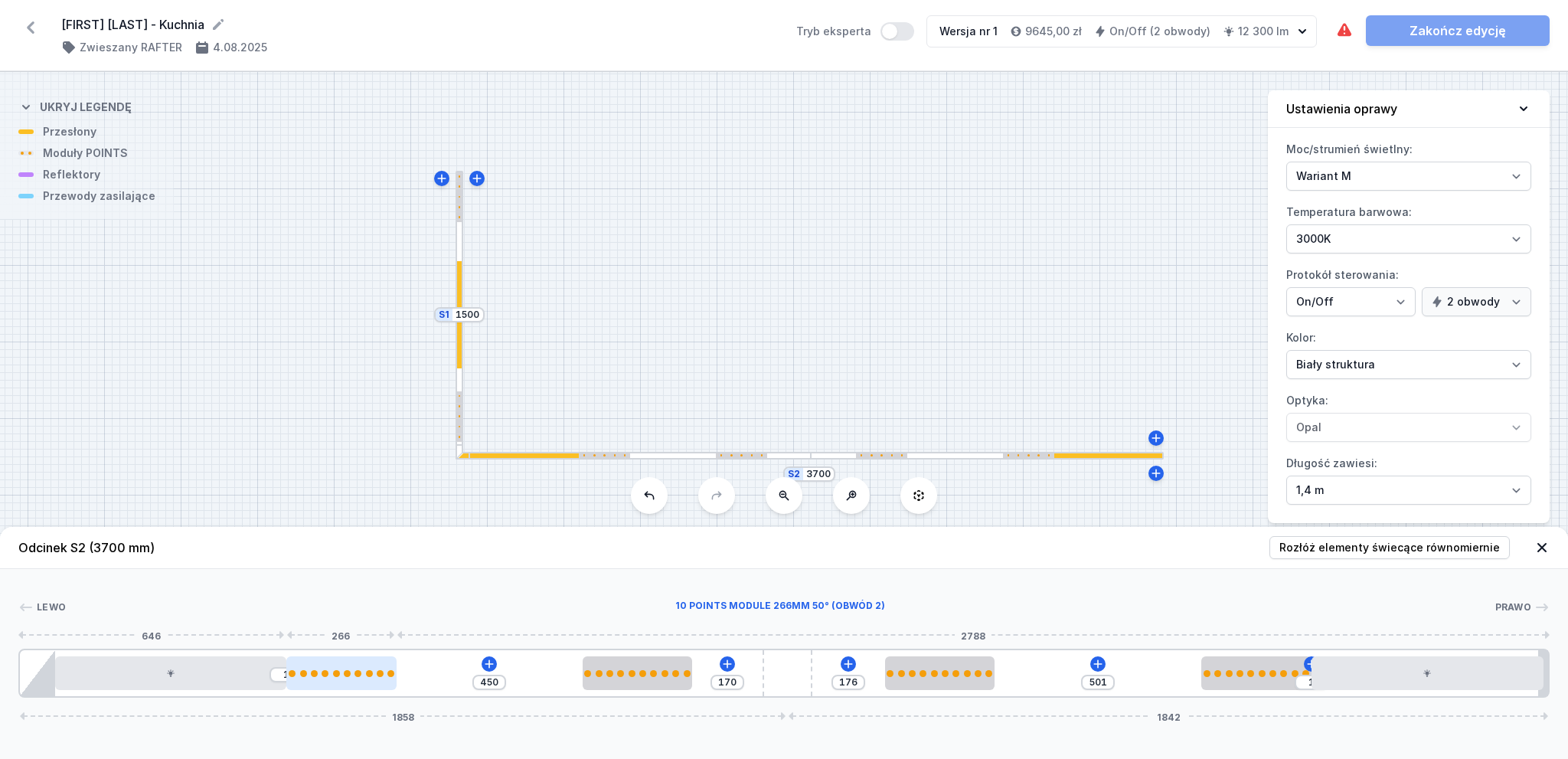 click at bounding box center (341, 673) 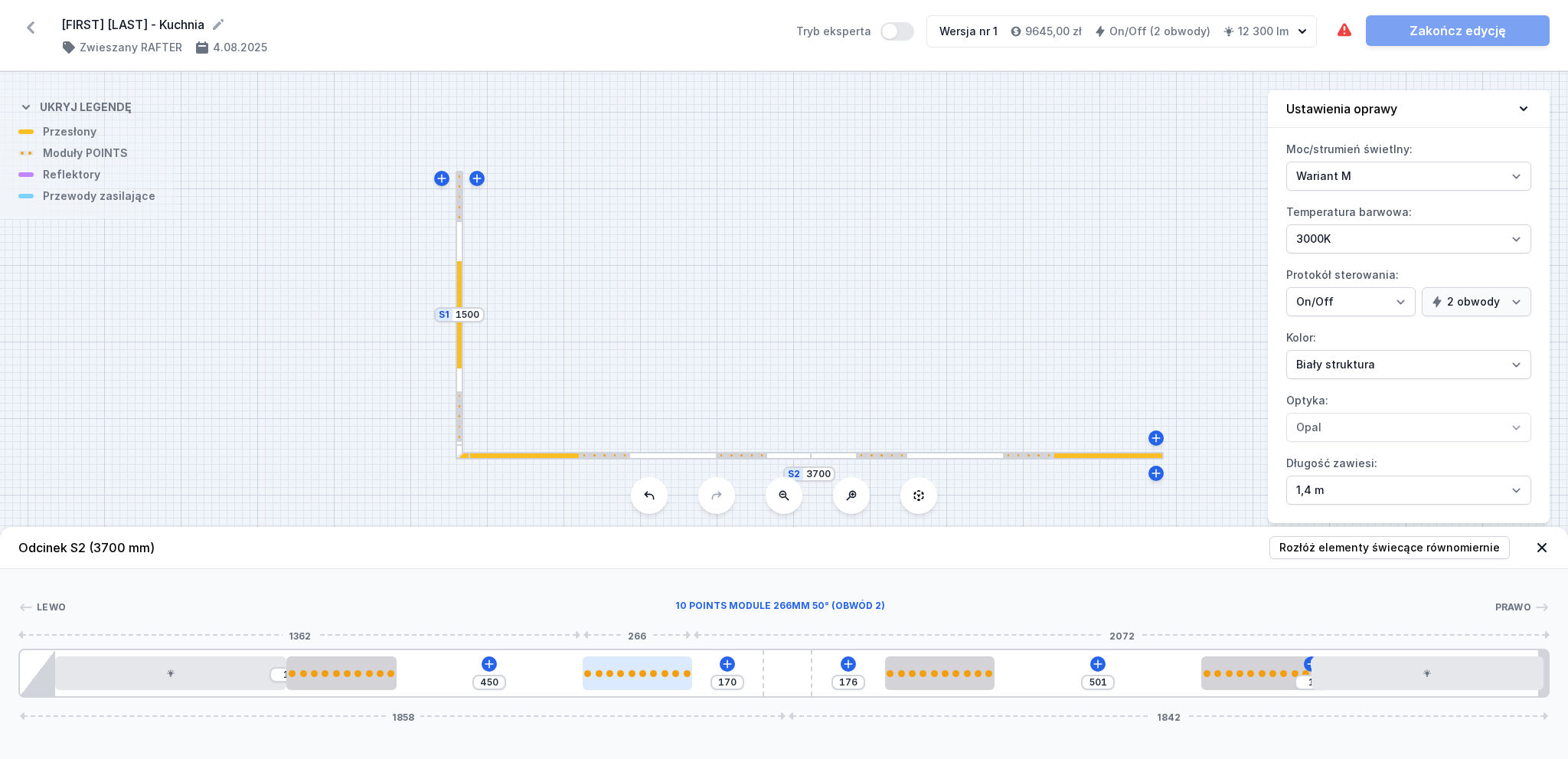 click at bounding box center [637, 673] 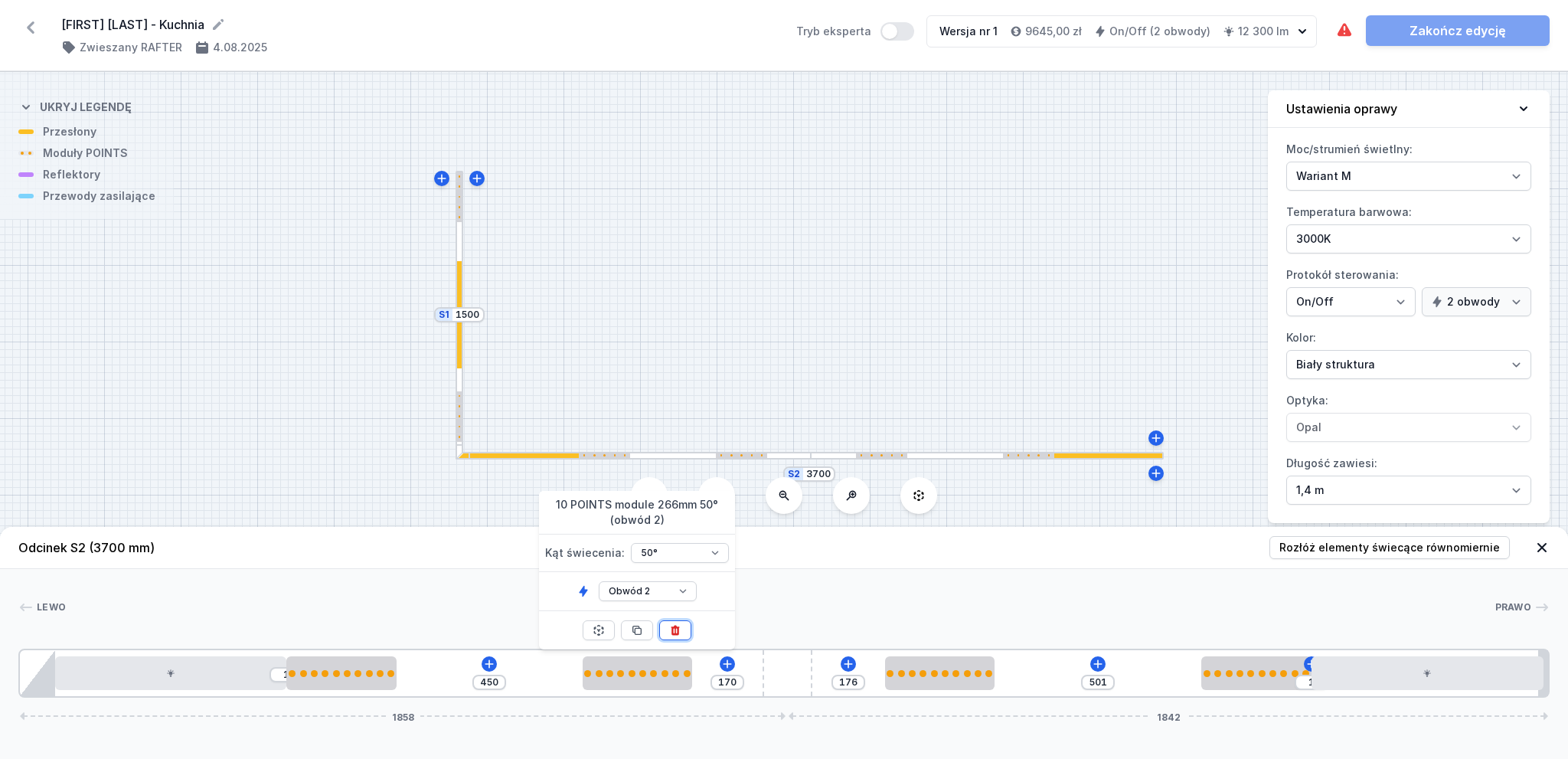 click 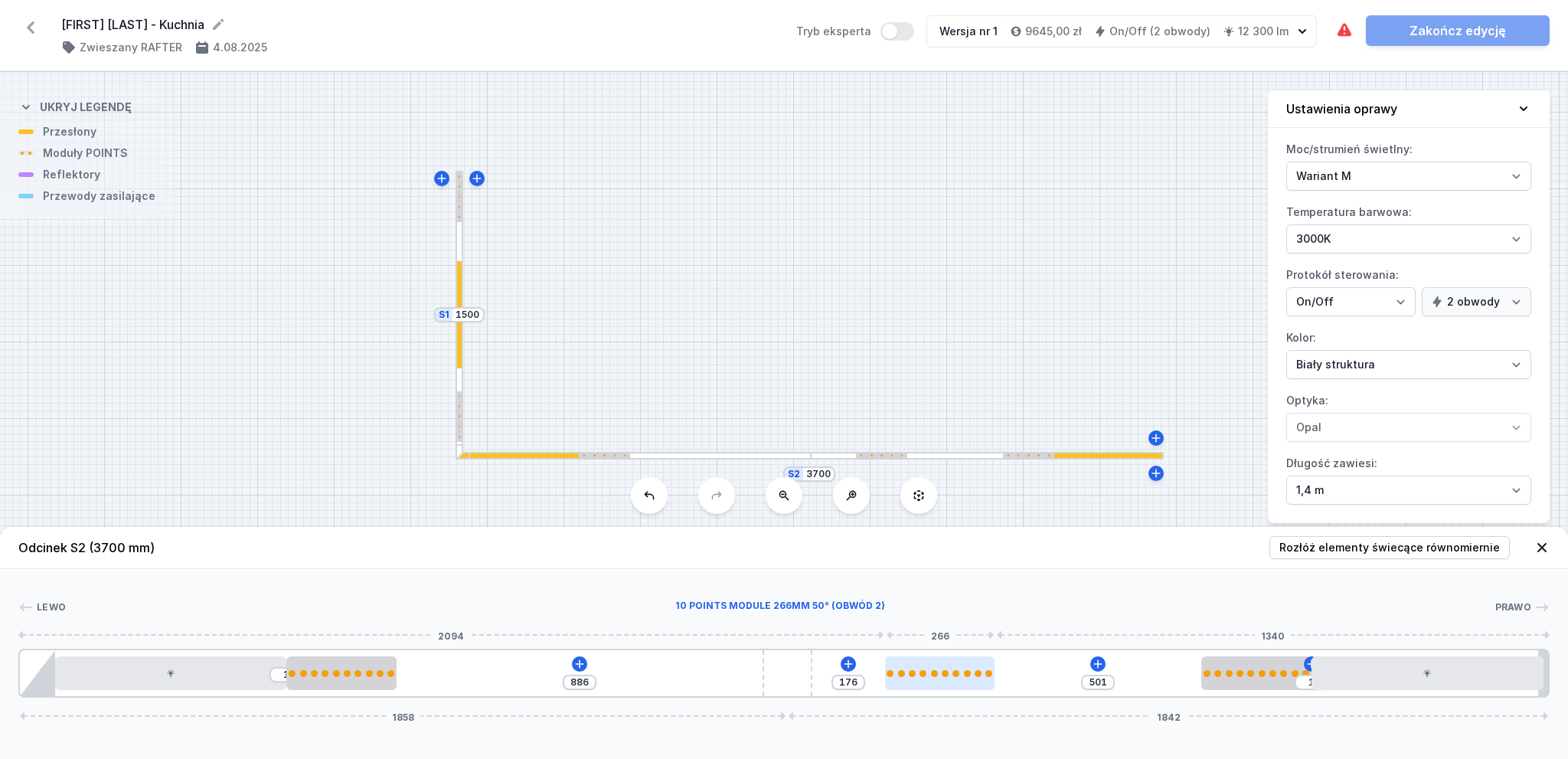 click at bounding box center (939, 673) 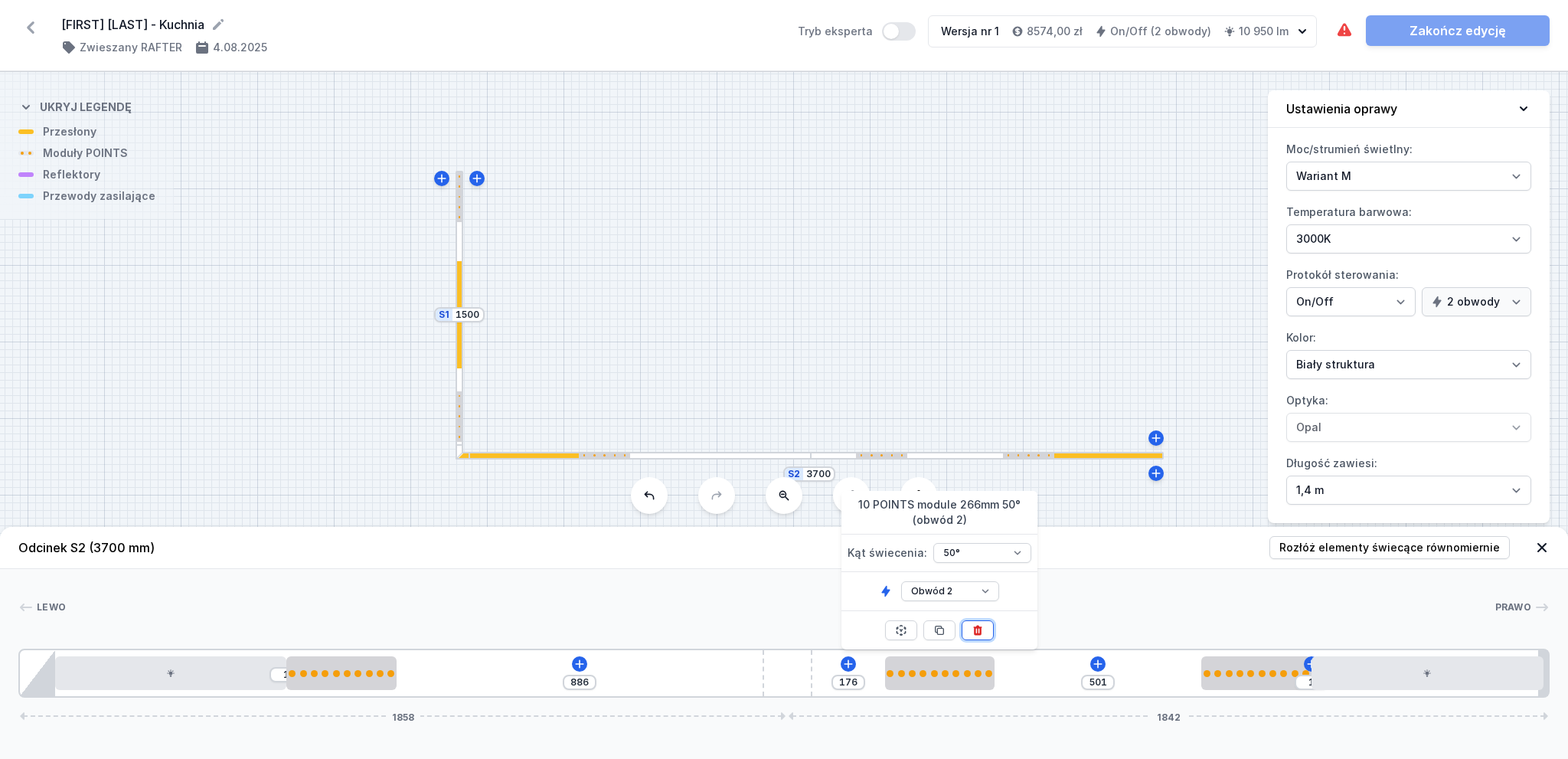 click at bounding box center [978, 630] 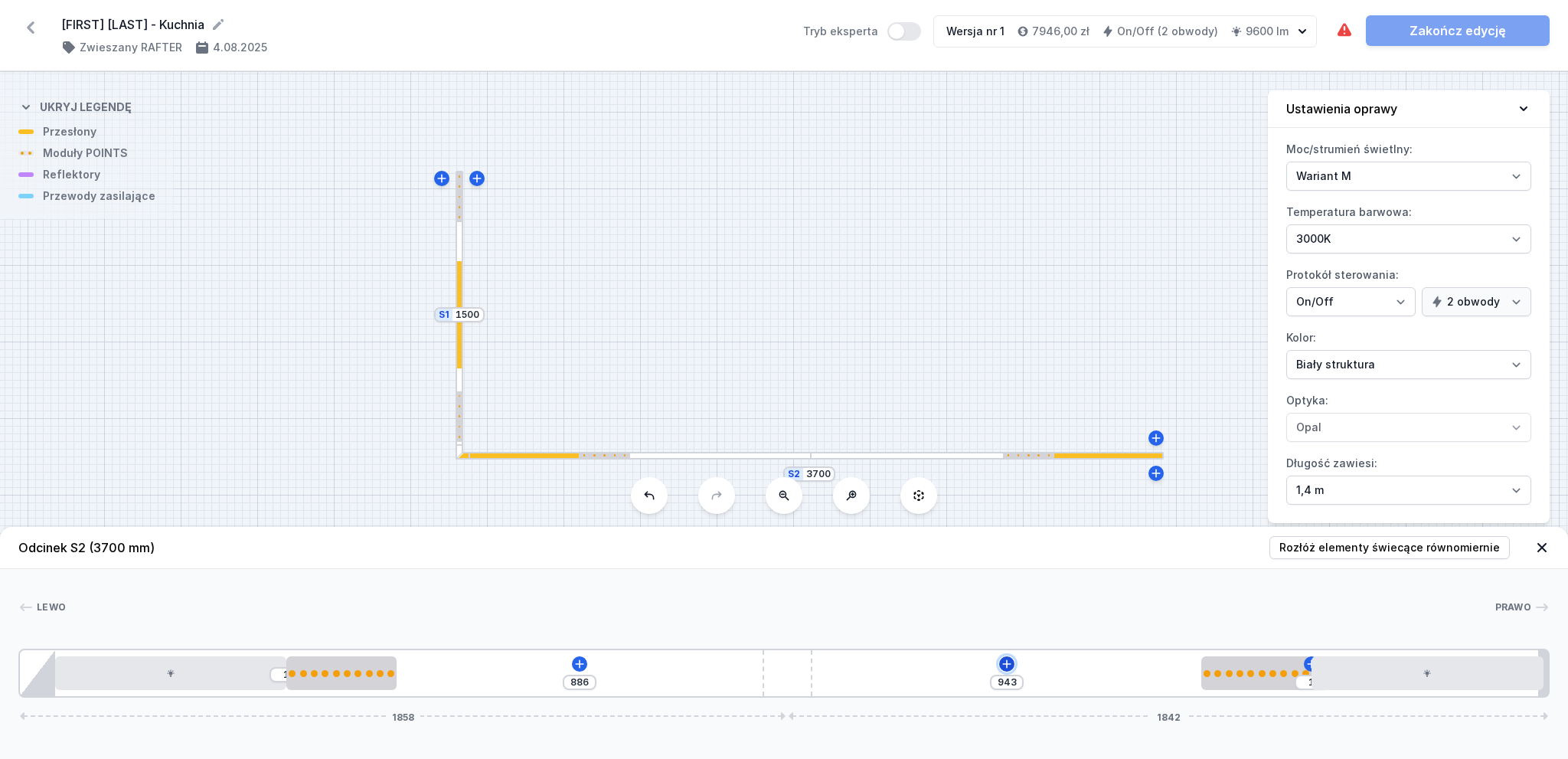 click 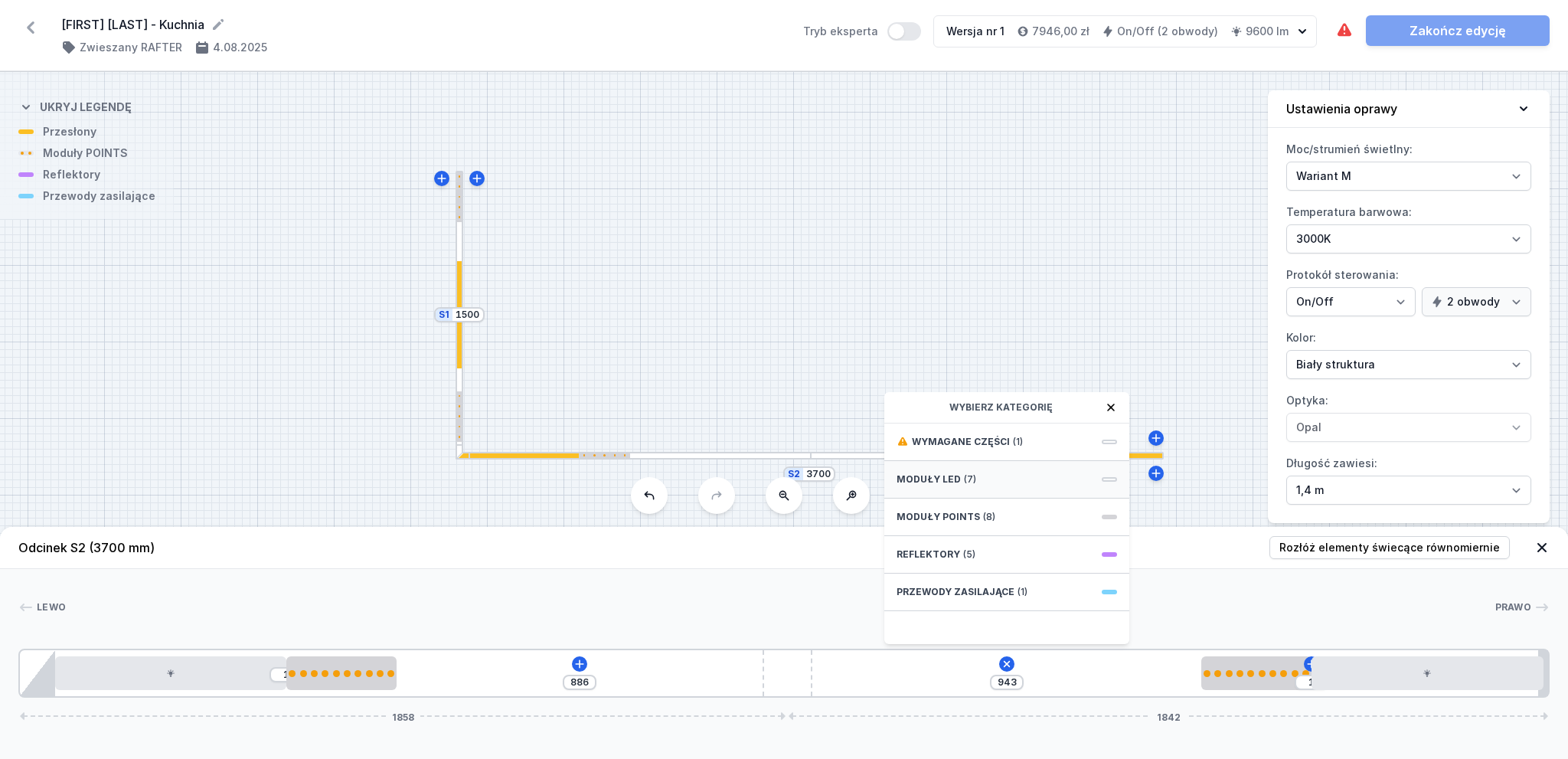 click on "Moduły LED (7)" at bounding box center [1007, 479] 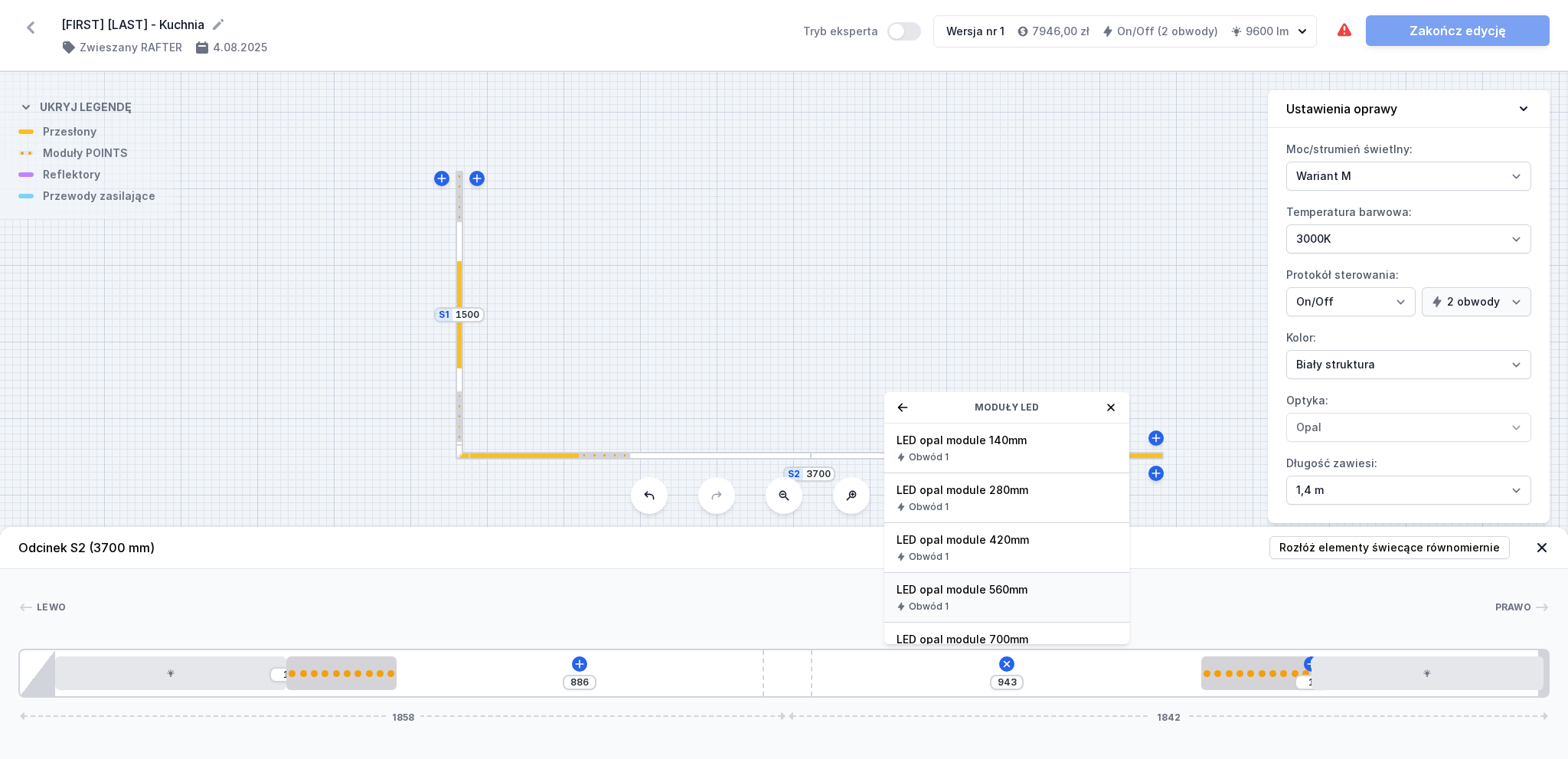 click on "LED opal module 560mm   Obwód 1" at bounding box center [1007, 597] 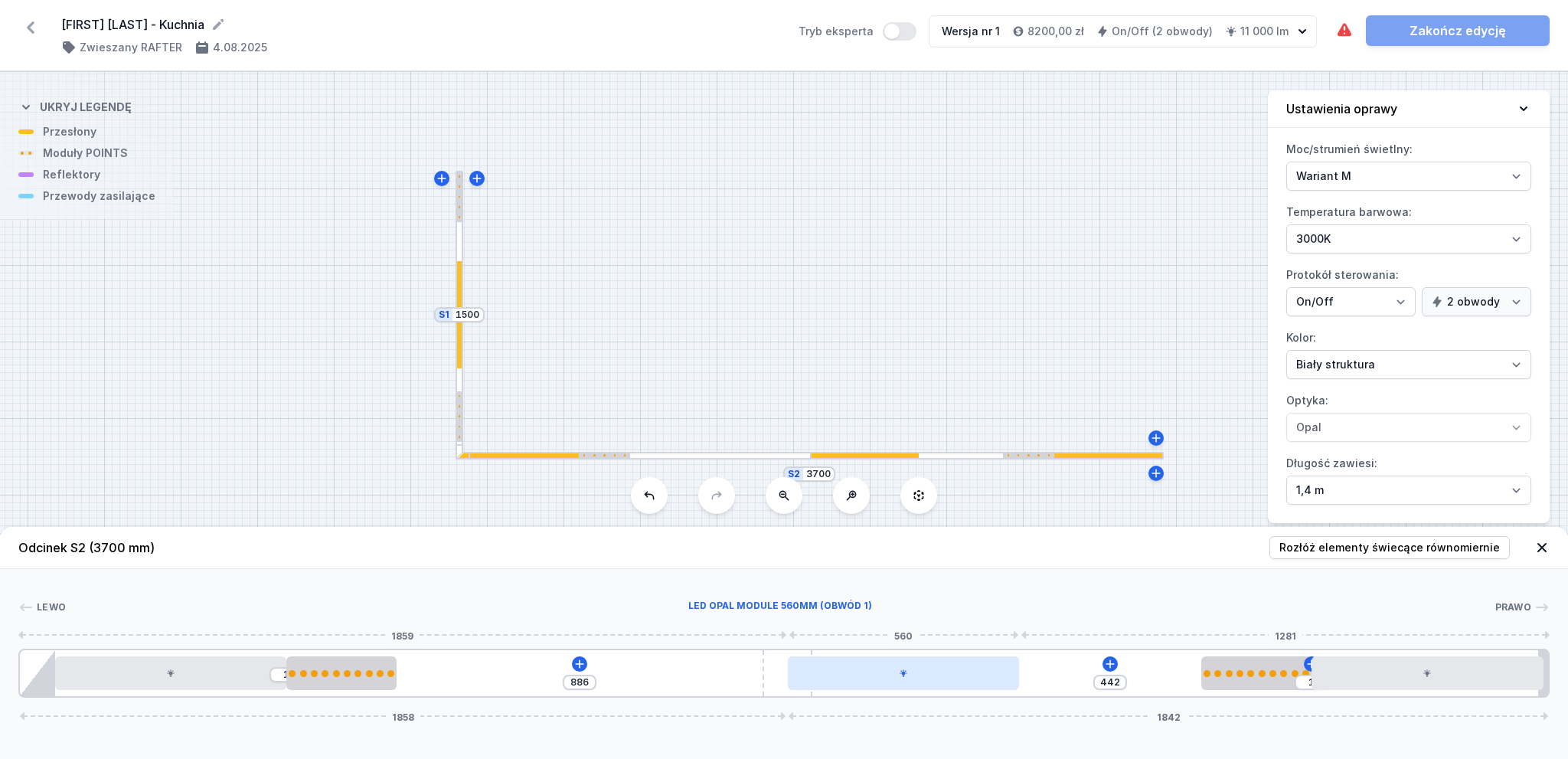 drag, startPoint x: 905, startPoint y: 680, endPoint x: 805, endPoint y: 673, distance: 100.2447 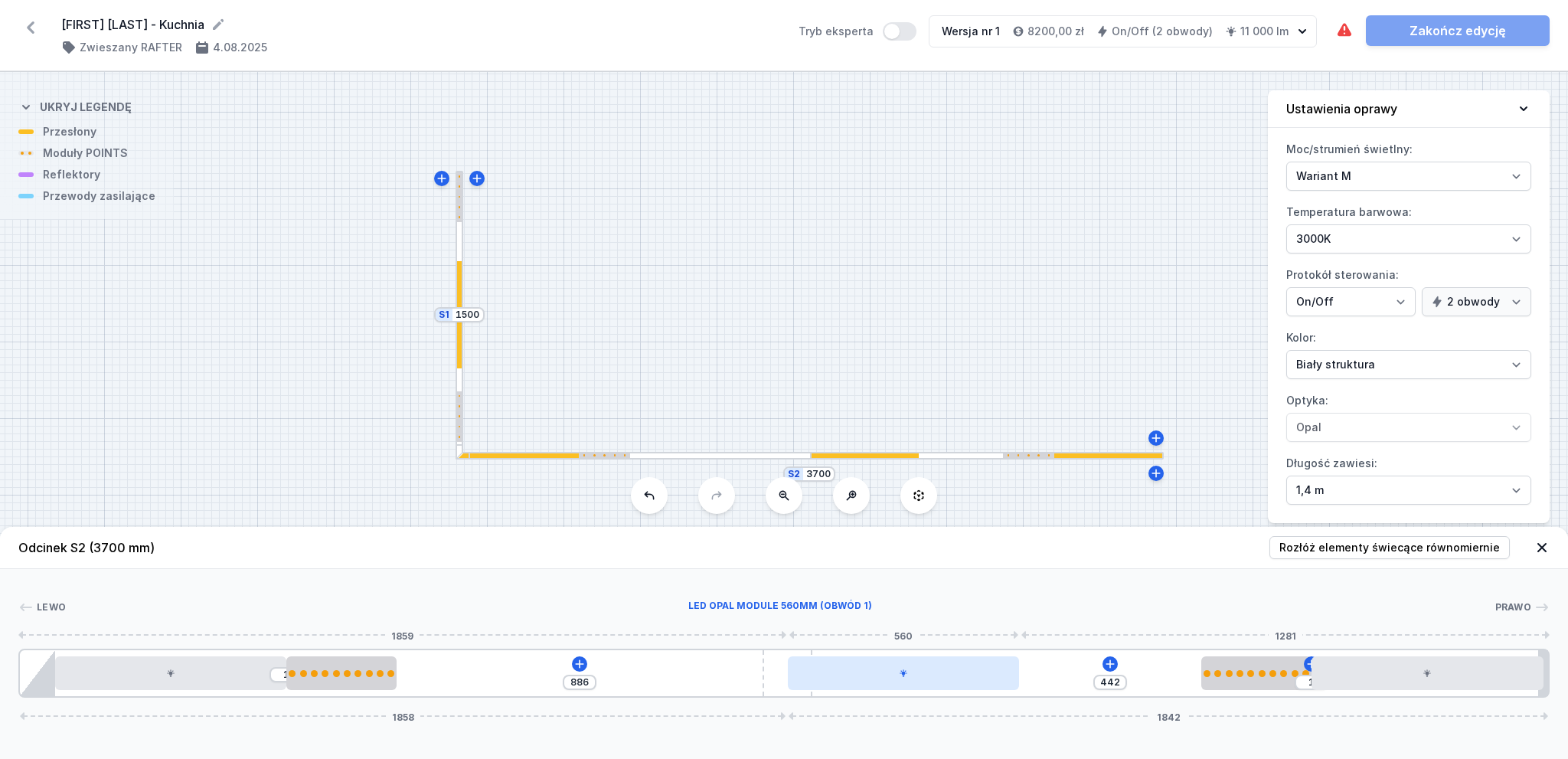 click at bounding box center (903, 673) 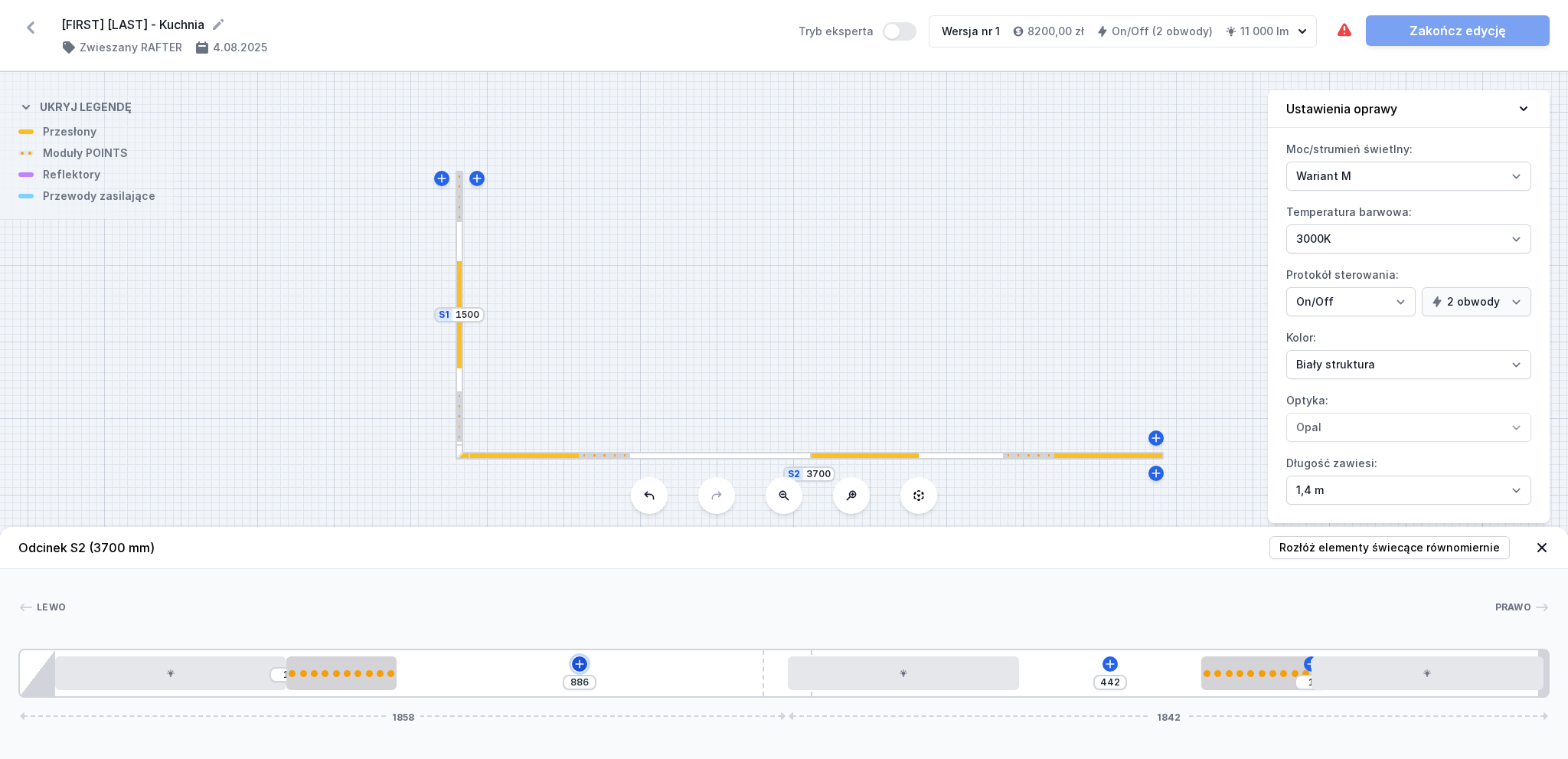 click 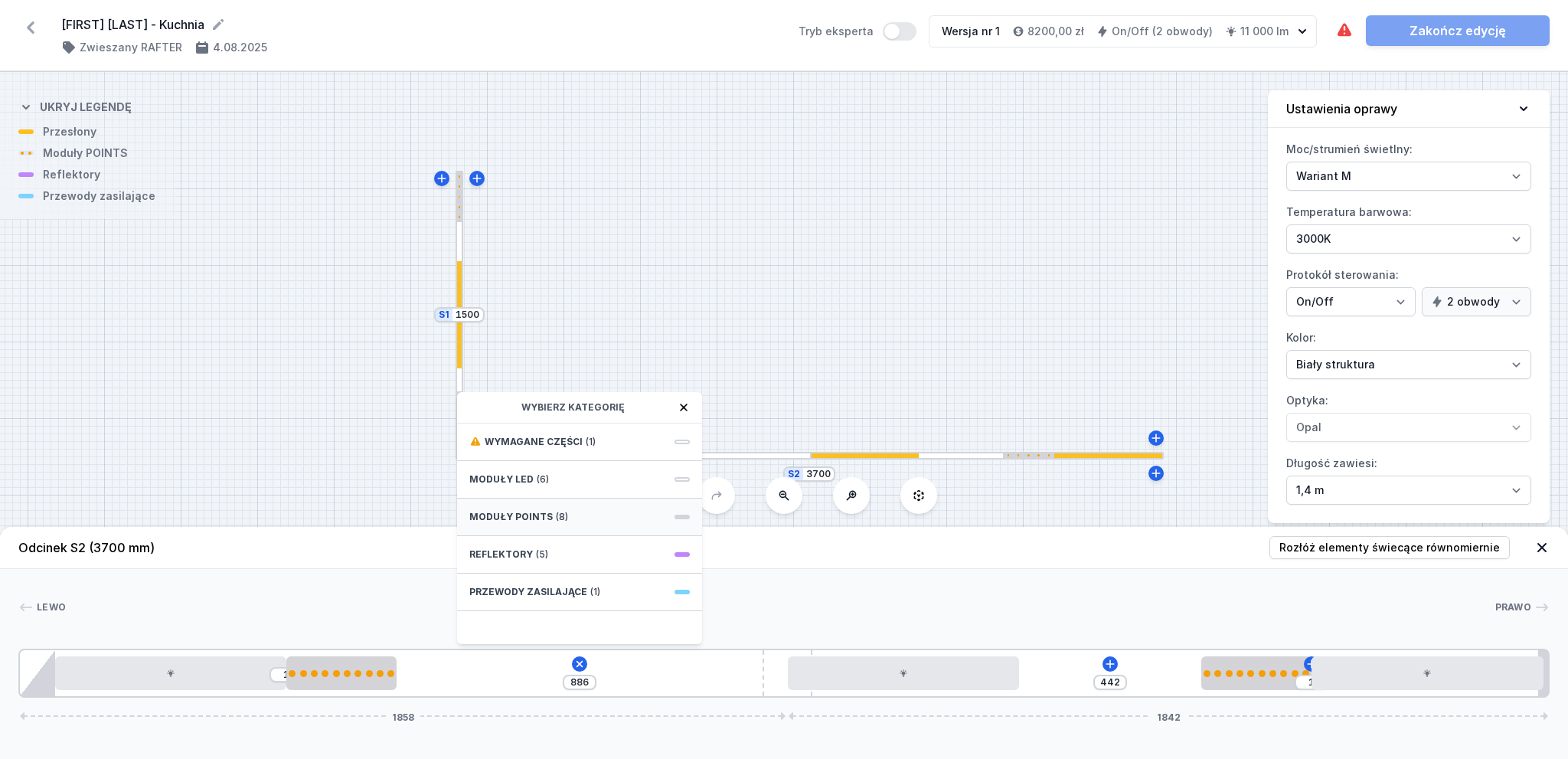 click on "Moduły POINTS (8)" at bounding box center [580, 517] 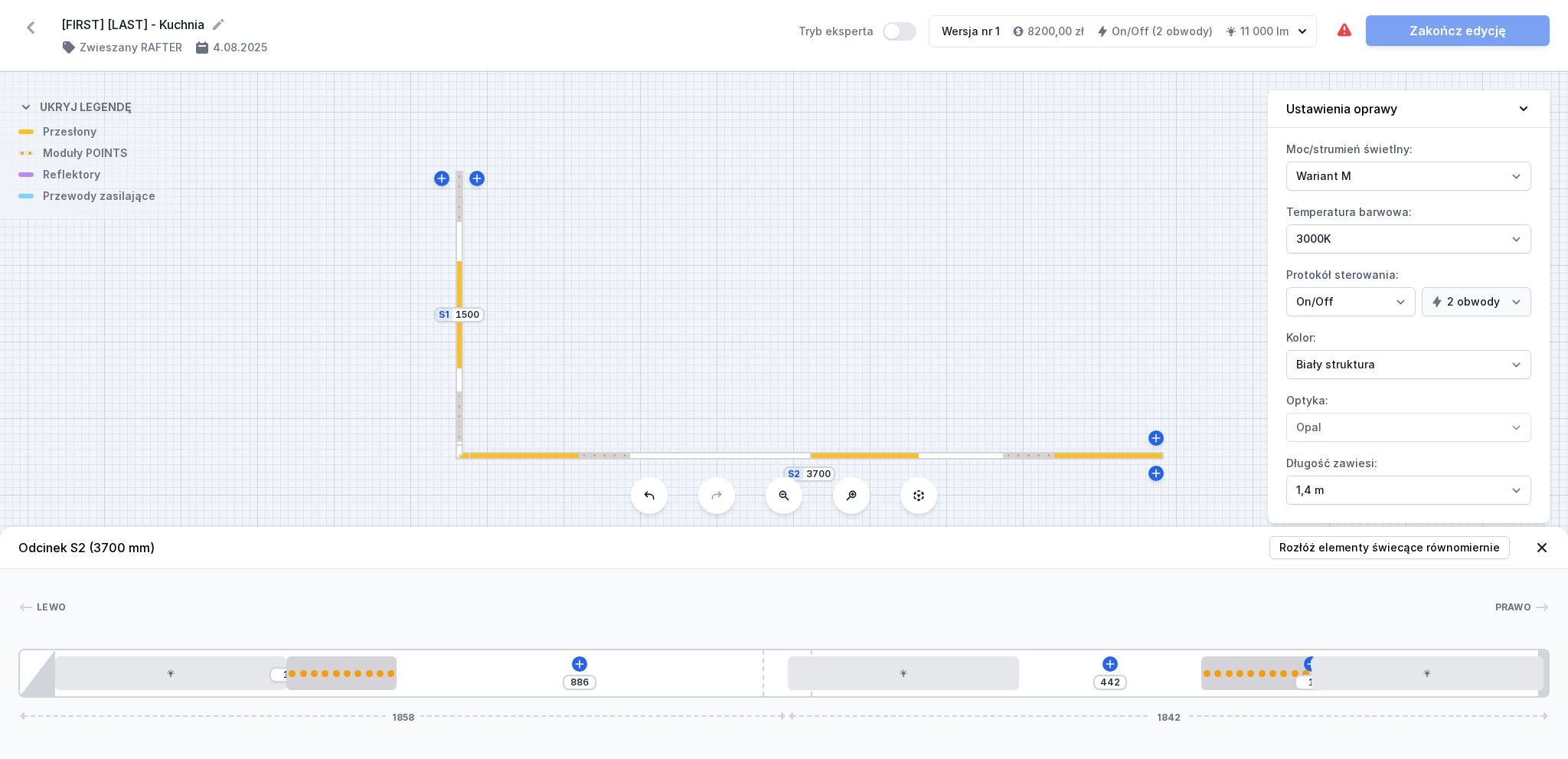 click on "S2 3700 S1 1500" at bounding box center [784, 415] 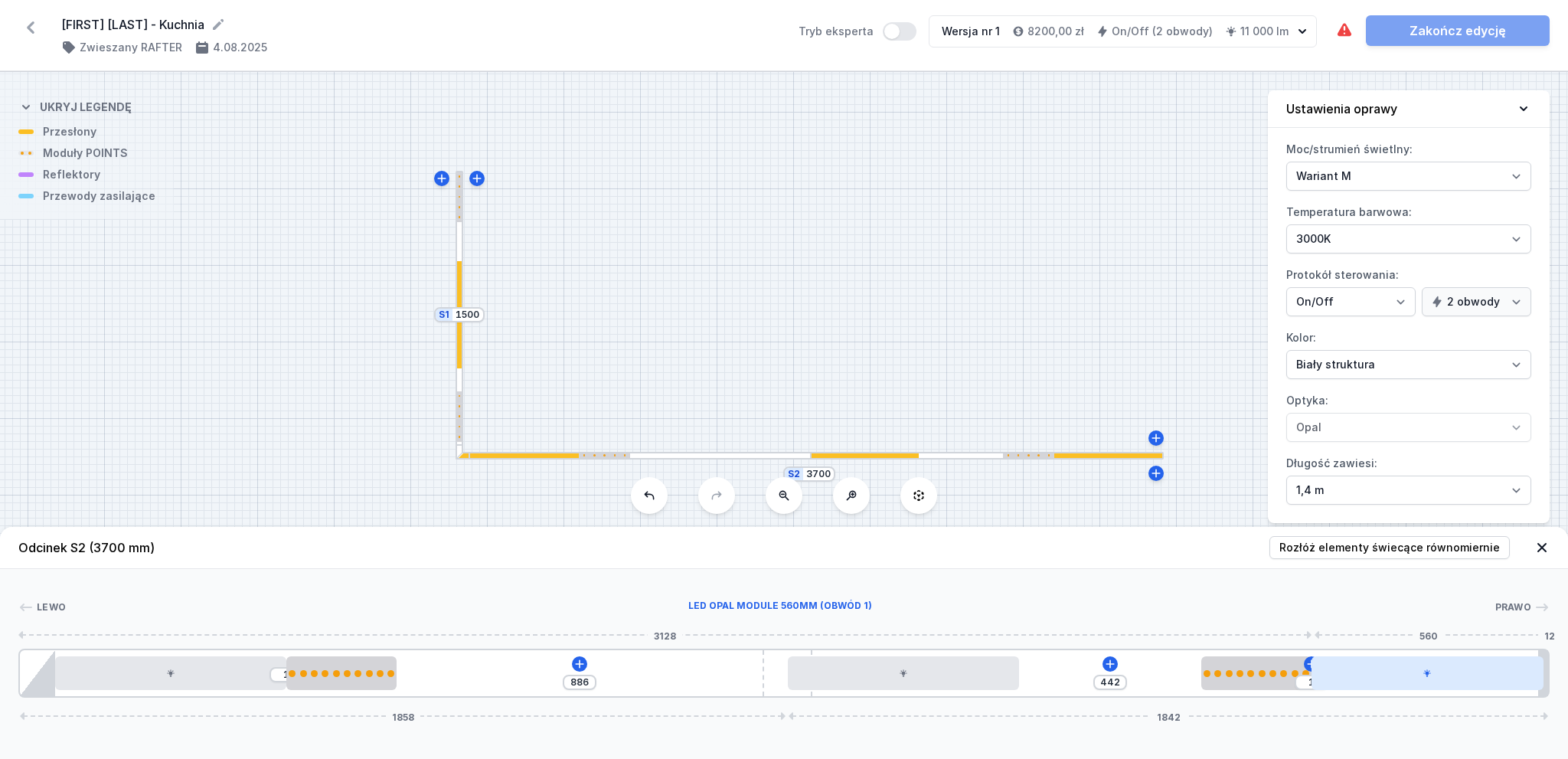 click at bounding box center [1427, 673] 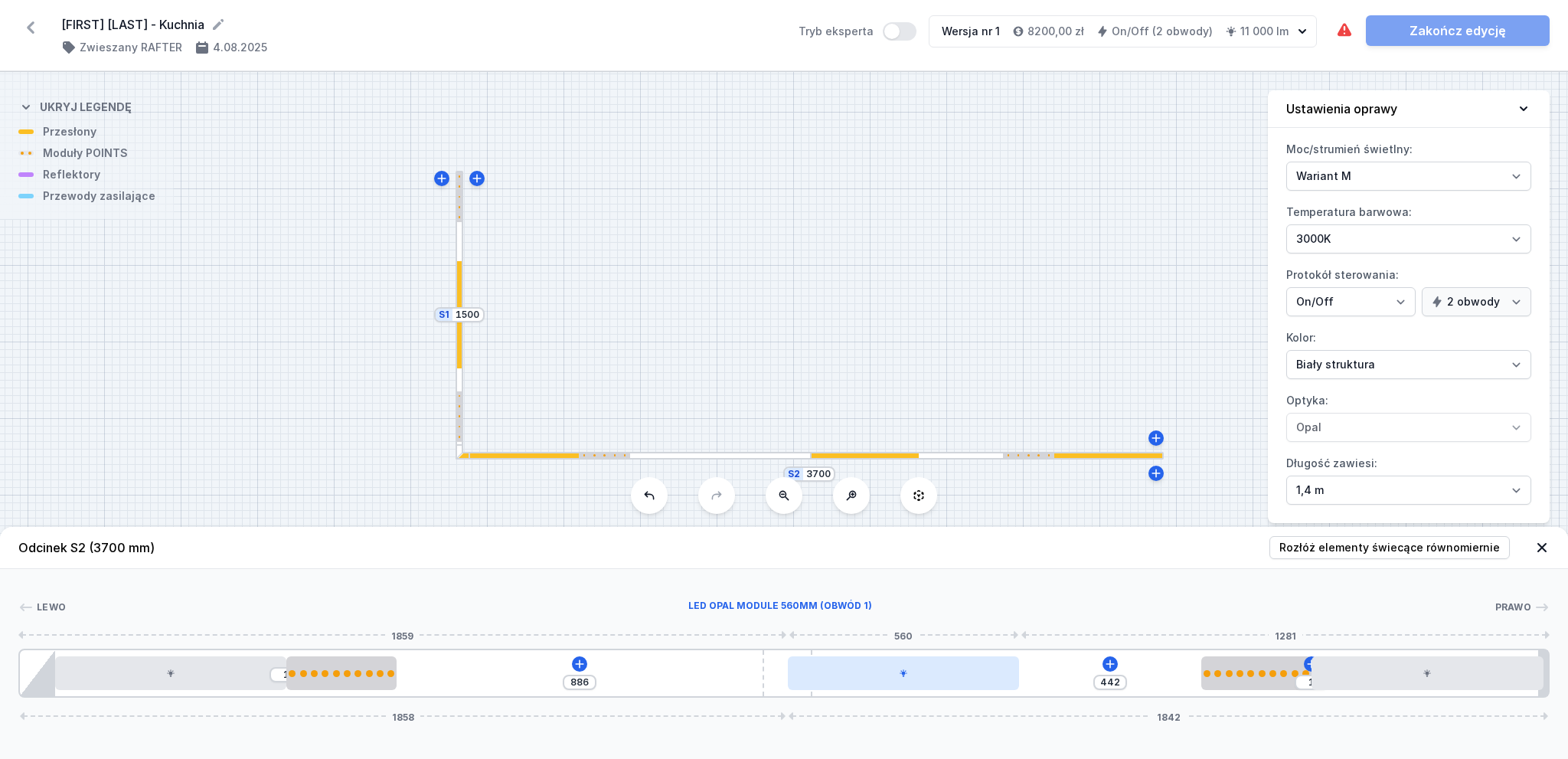 click at bounding box center [903, 673] 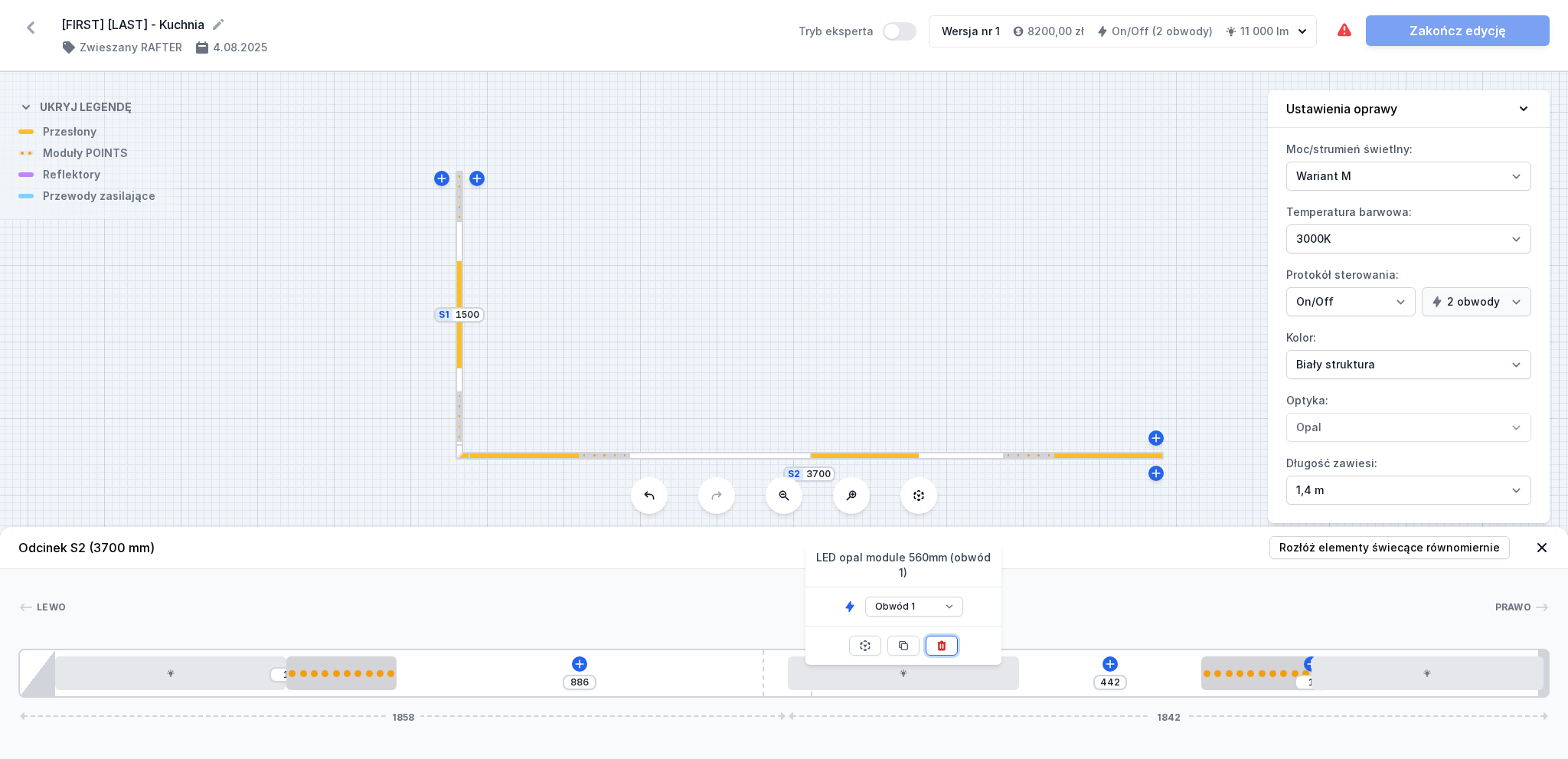 click at bounding box center [942, 646] 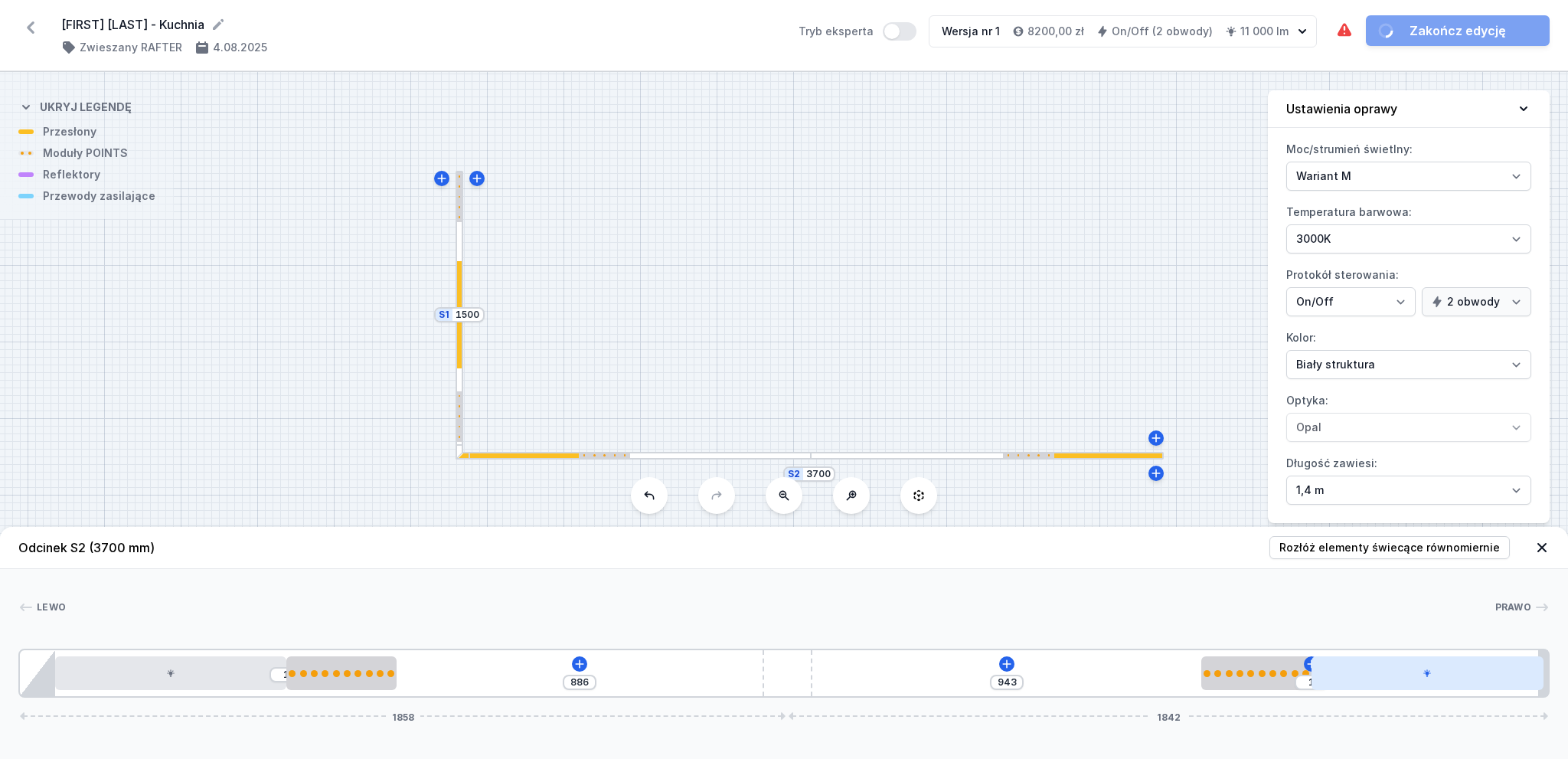 click at bounding box center (1427, 673) 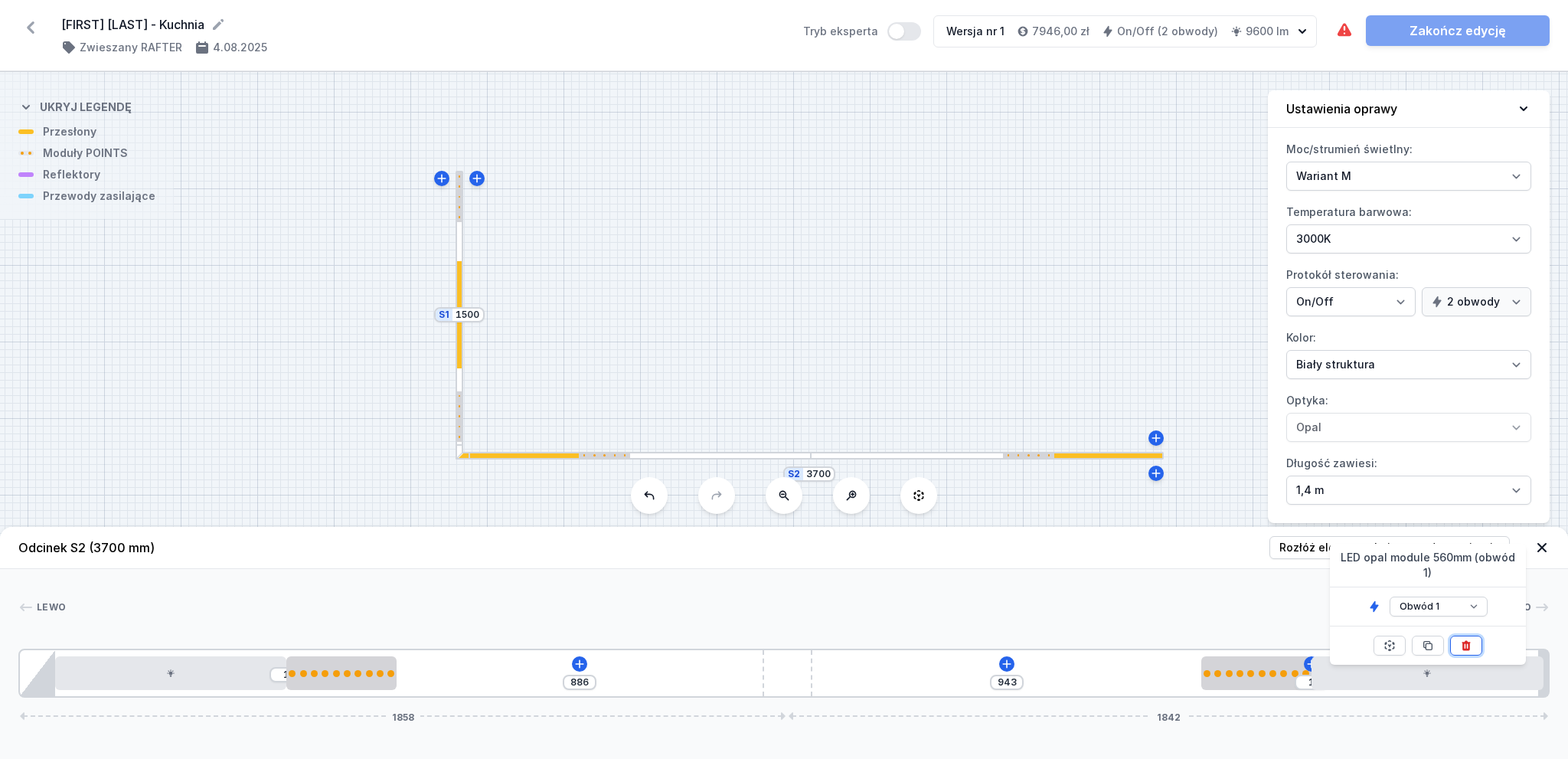 click 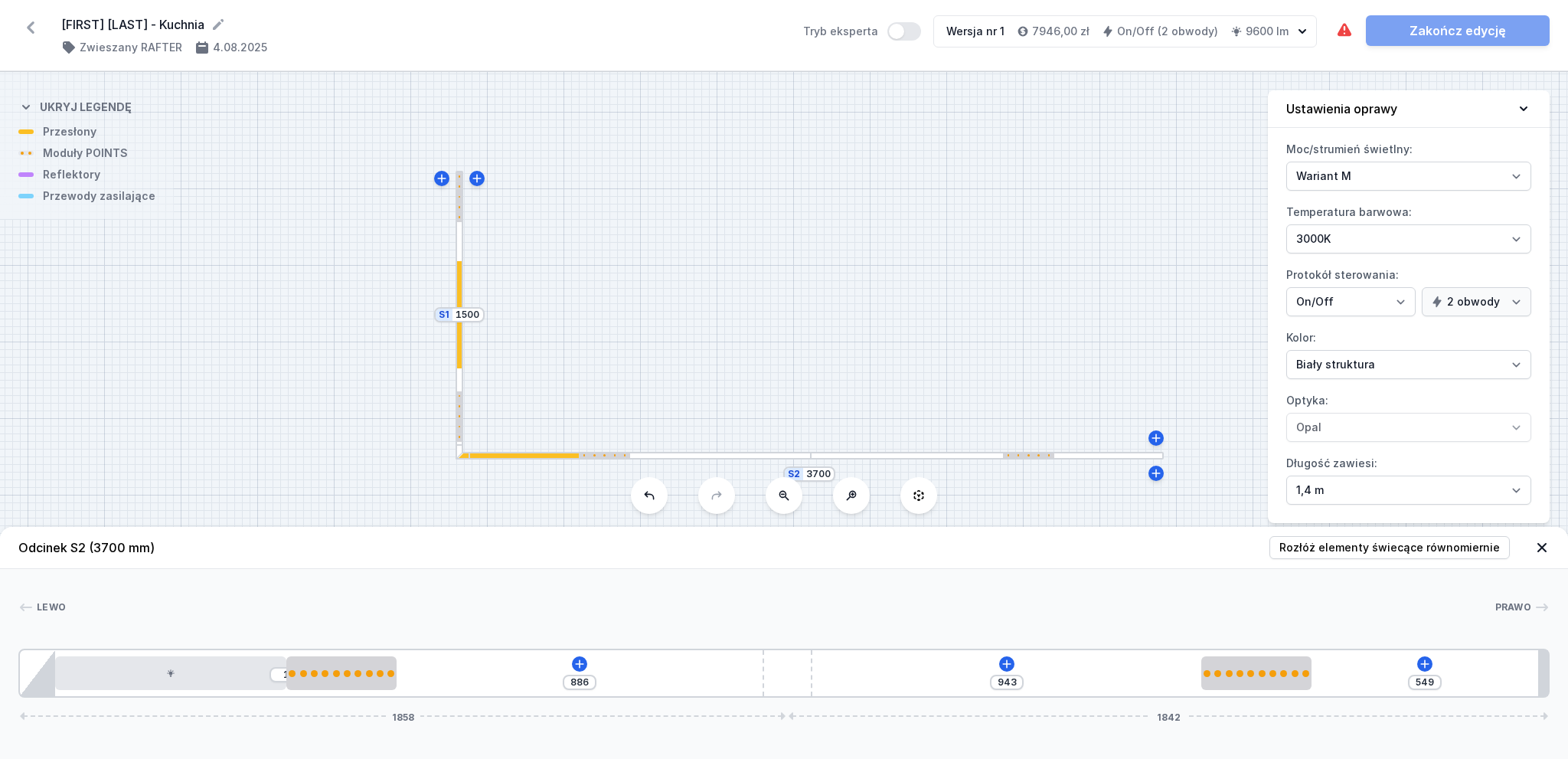 click on "1 886 943 549 1858 1842" at bounding box center [784, 673] 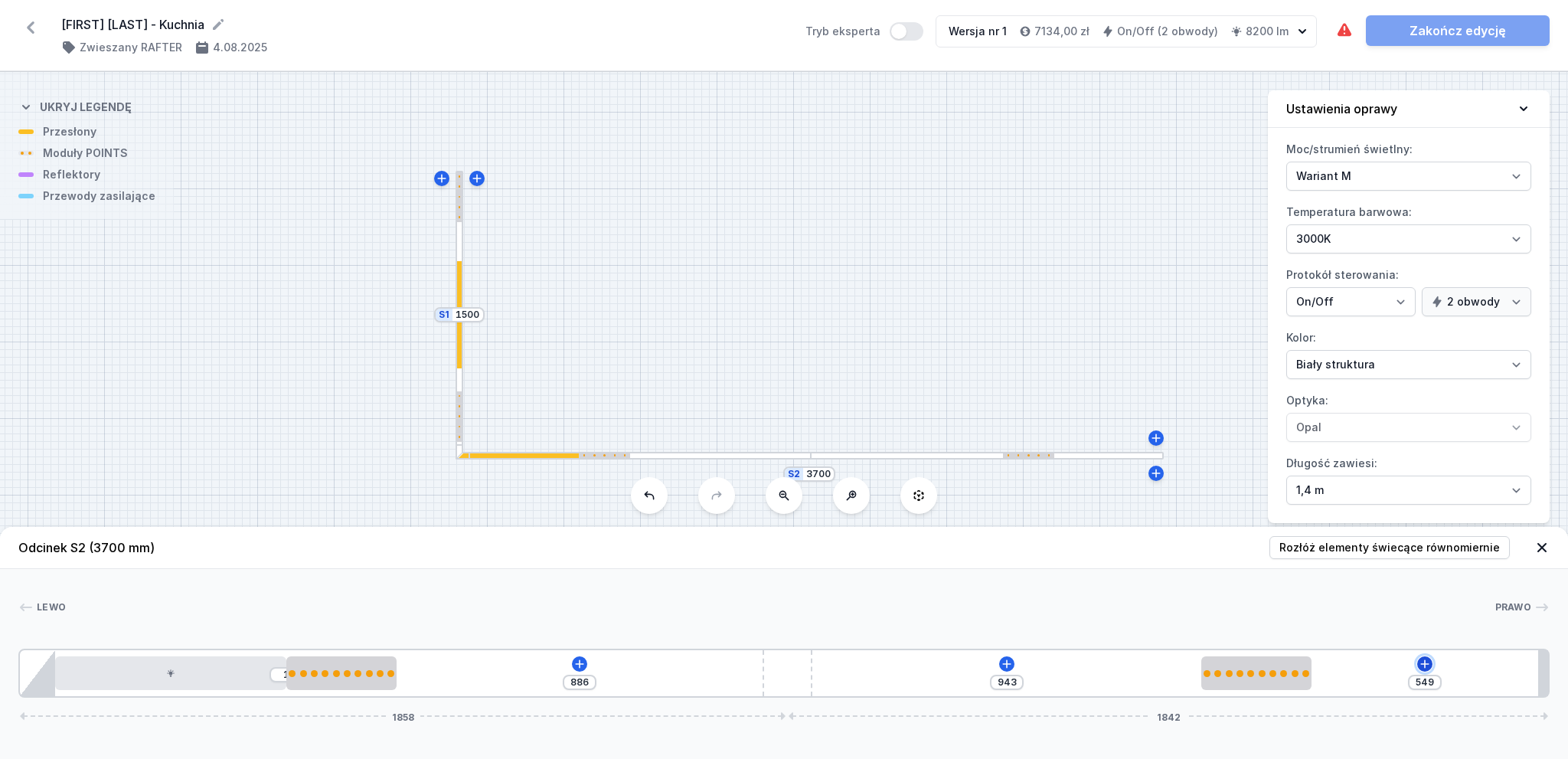 click 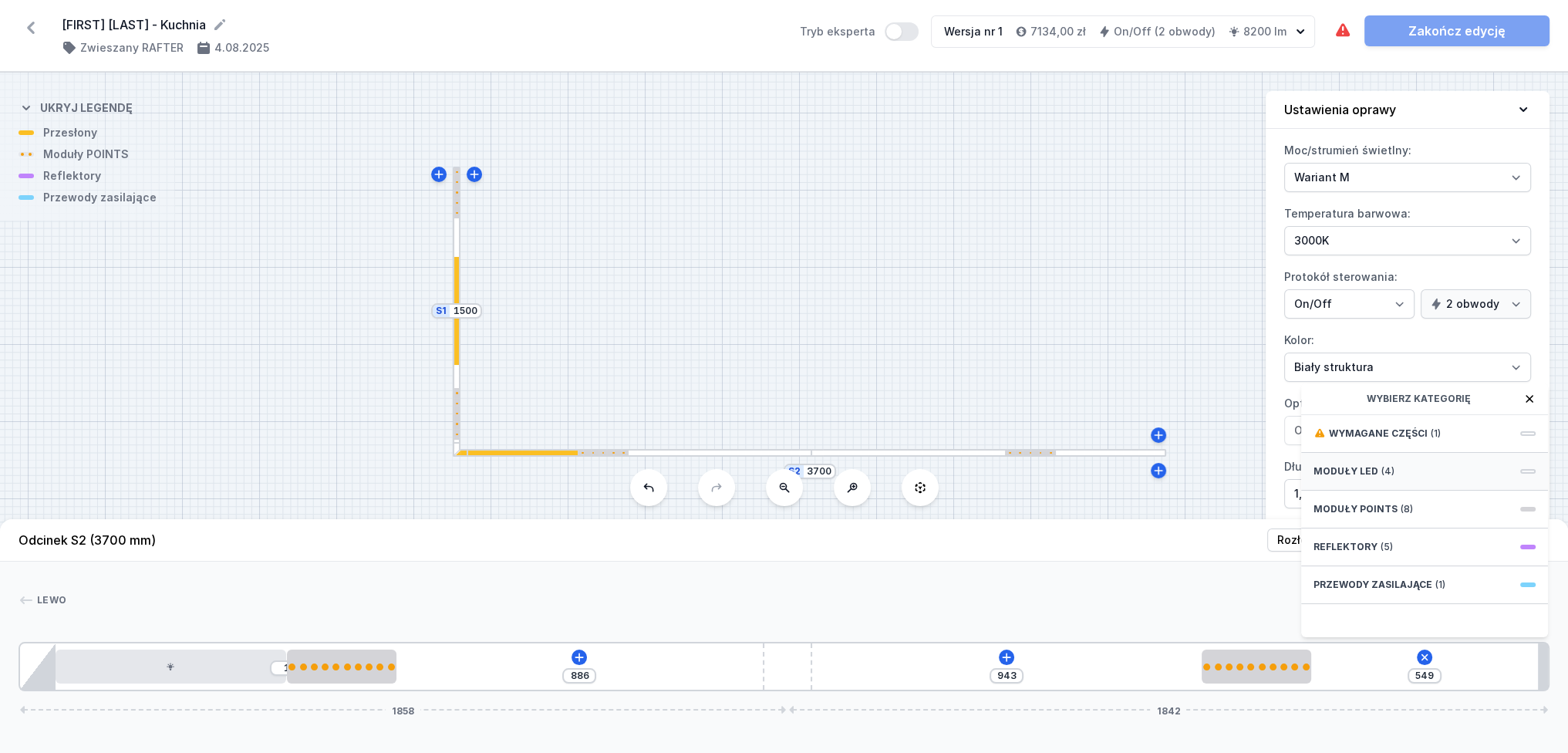click on "Moduły LED (4)" at bounding box center (1425, 471) 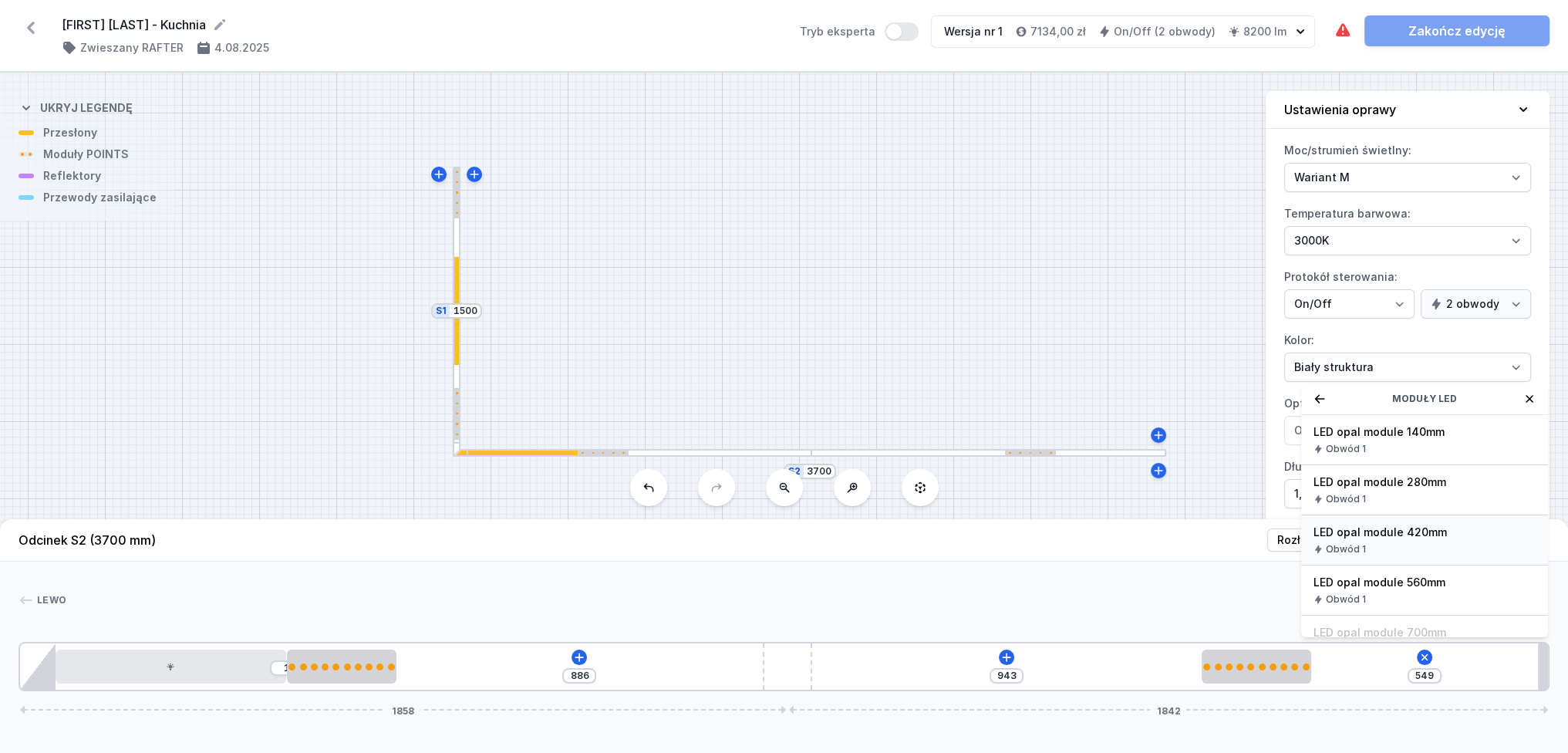click on "Obwód 1" at bounding box center [1425, 549] 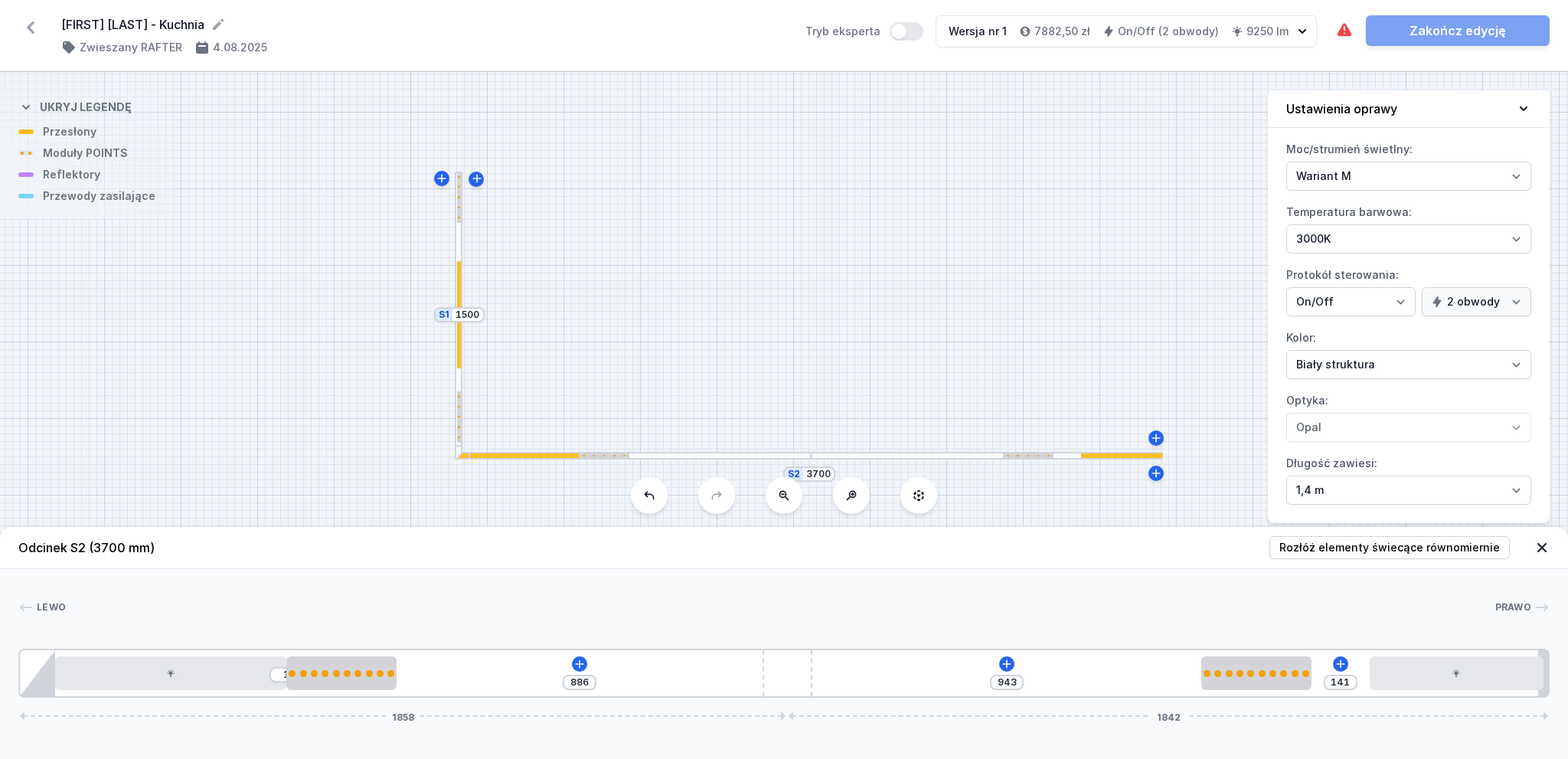 drag, startPoint x: 1403, startPoint y: 683, endPoint x: 1567, endPoint y: 662, distance: 165.33905 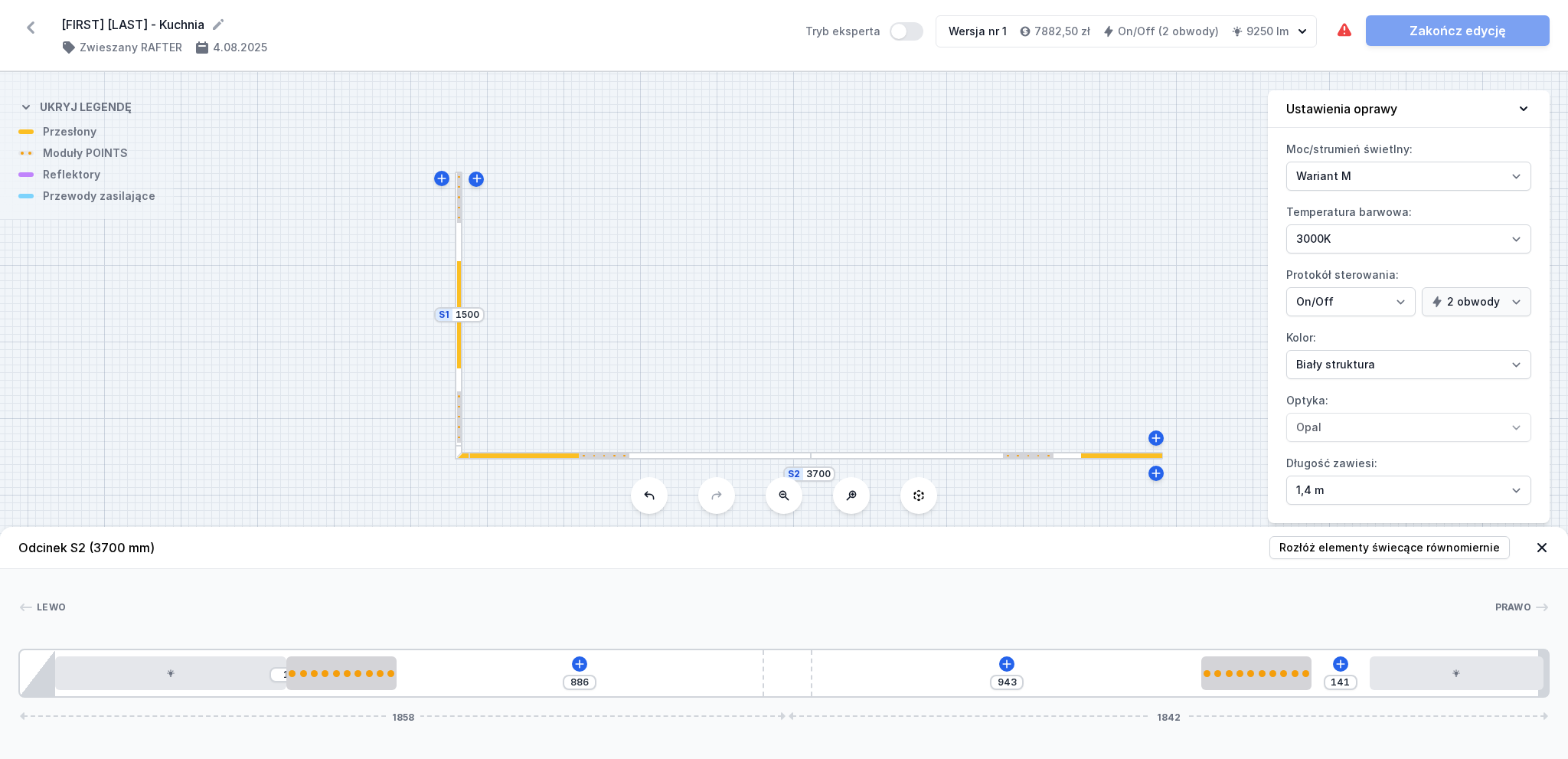 click on "Lewo Prawo 1 2 1 3 2 4 3 2 5 1 6 1 886 943 141 1858 1842 85 560 266 1949 266 141 420 12 85 1713 120 1758 24 3700" at bounding box center [784, 633] 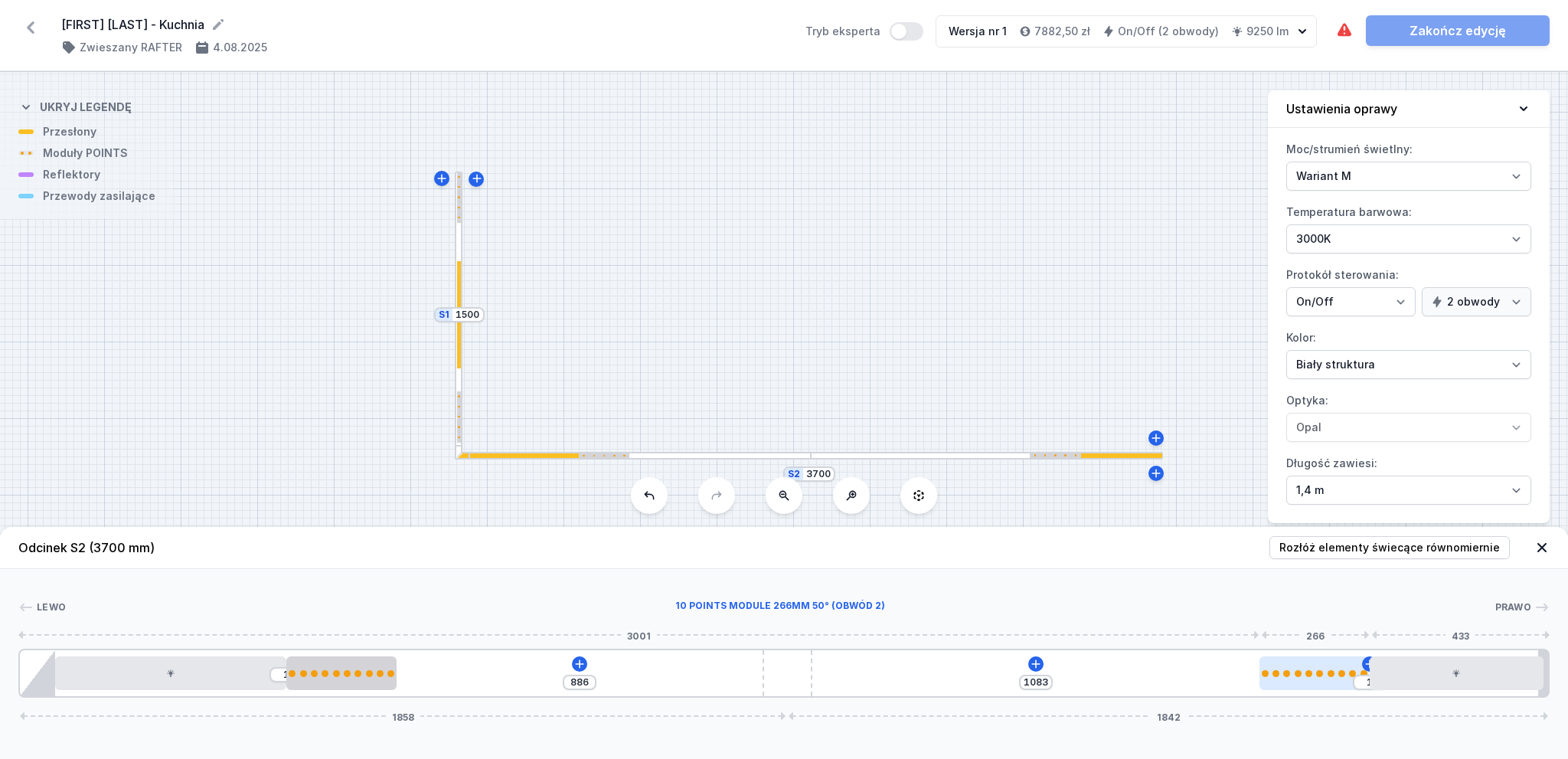 drag, startPoint x: 1250, startPoint y: 679, endPoint x: 1329, endPoint y: 675, distance: 79.101201 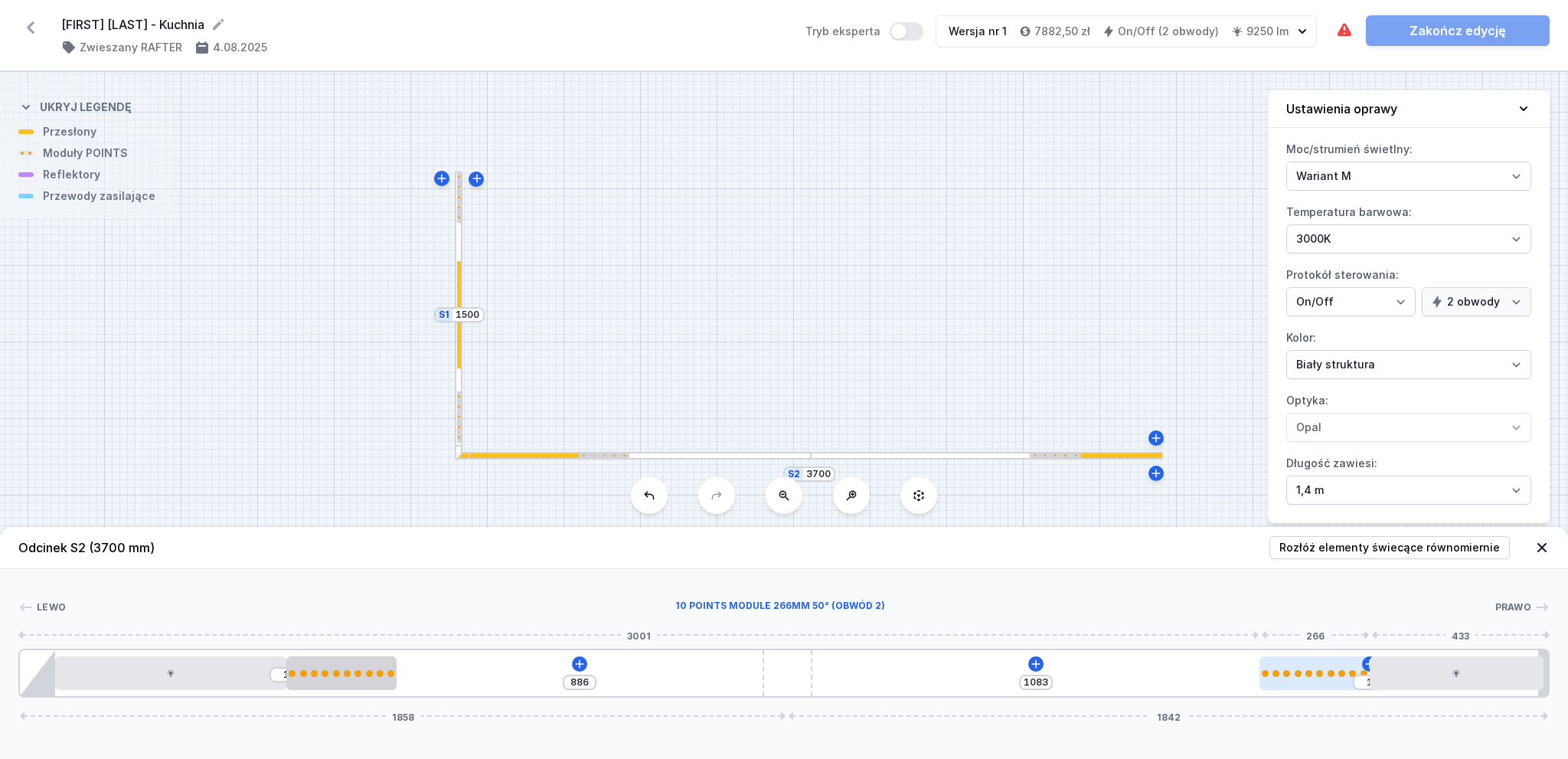 click at bounding box center [1314, 673] 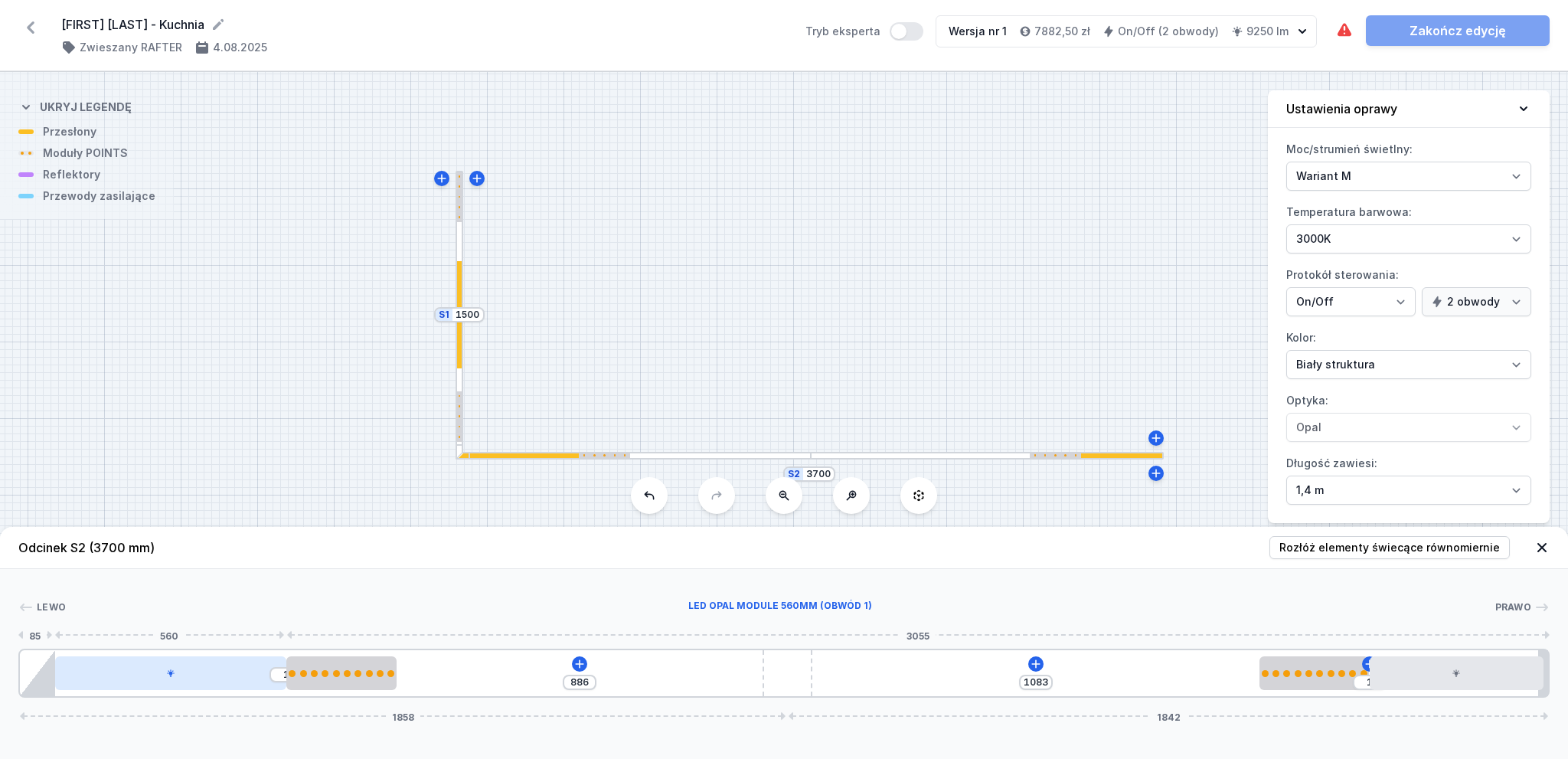 click at bounding box center (171, 673) 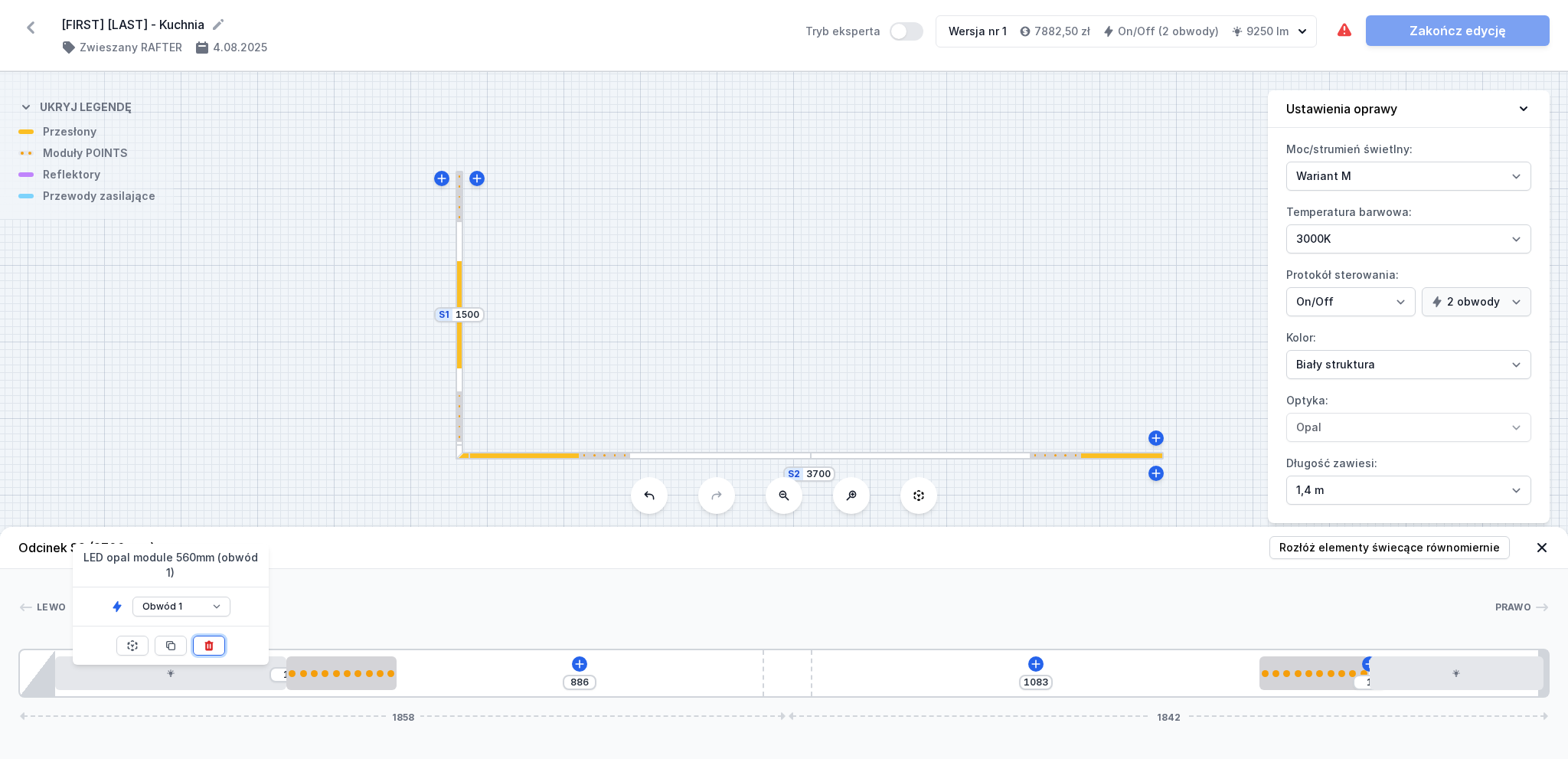 click 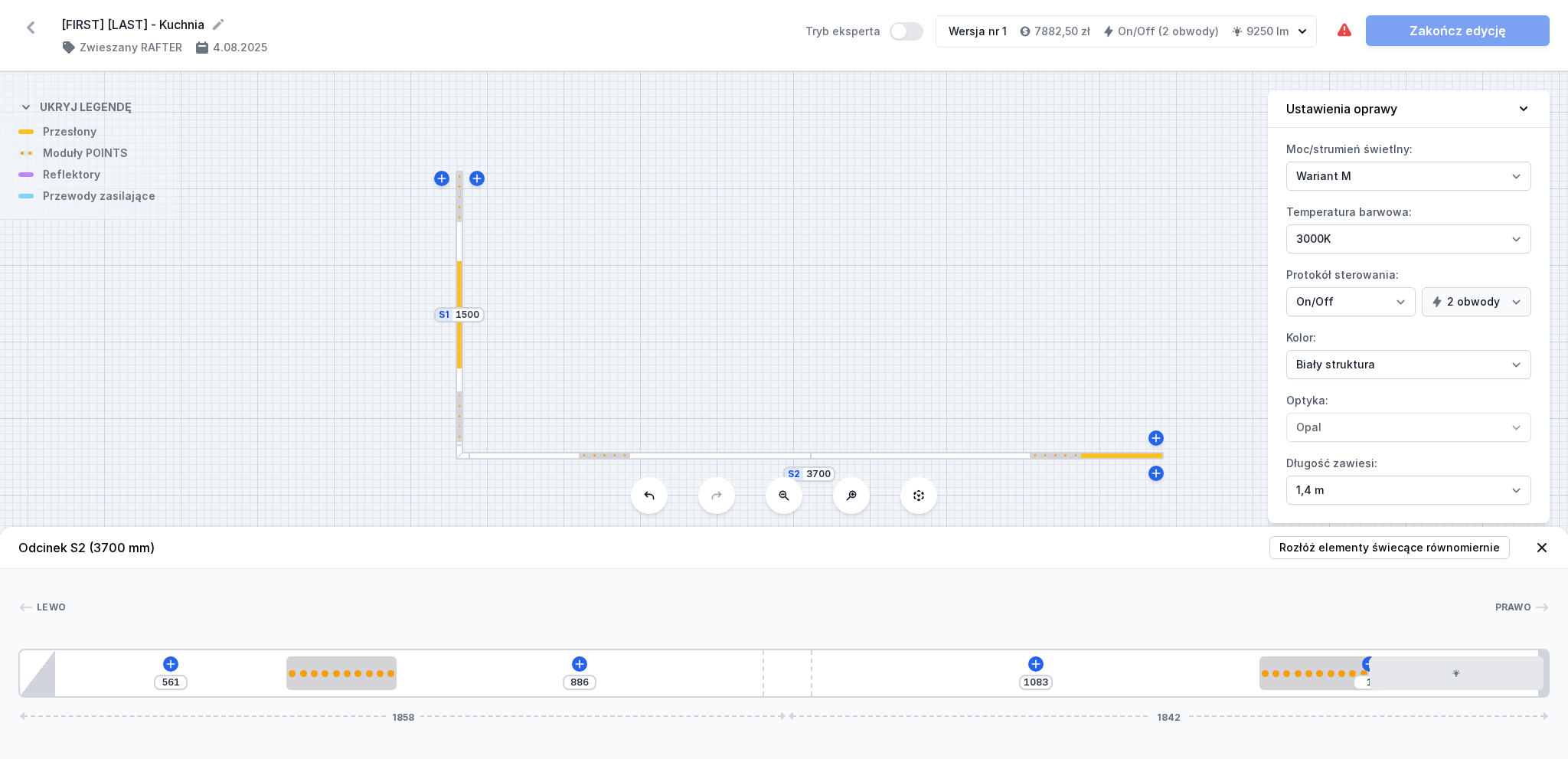 click on "561 886 1083 1 1858 1842" at bounding box center [784, 673] 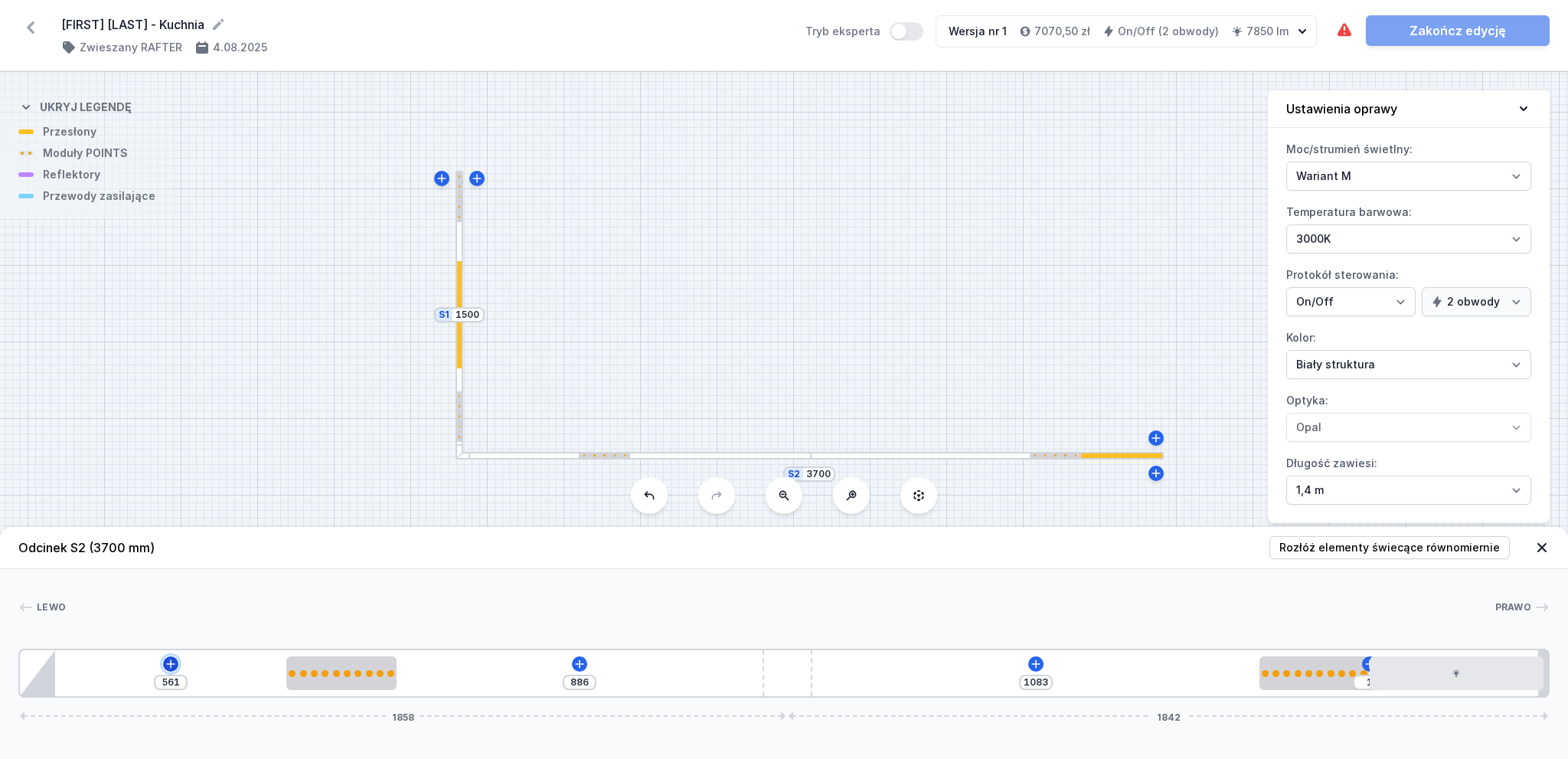 click 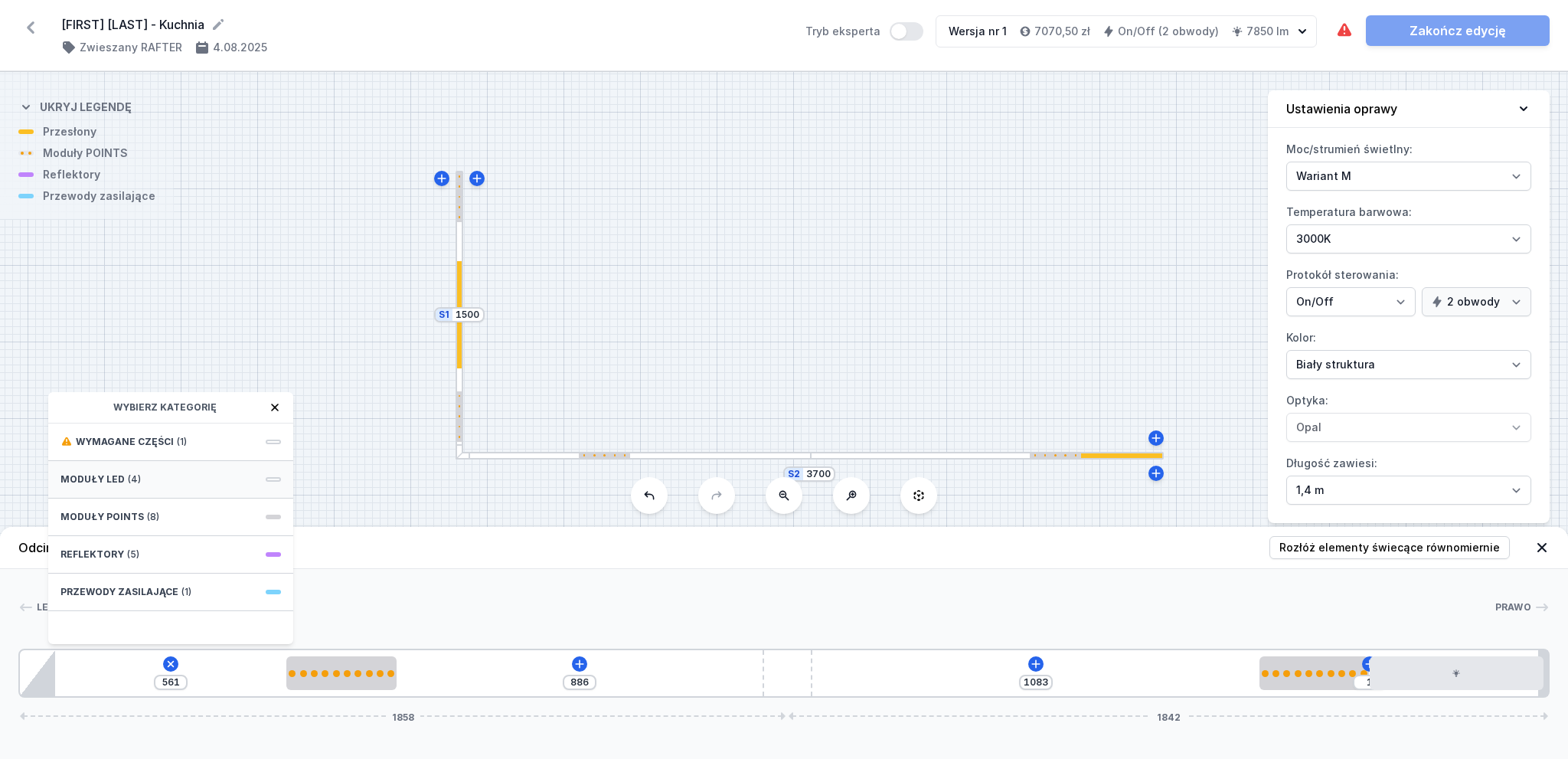click on "Moduły LED (4)" at bounding box center [171, 479] 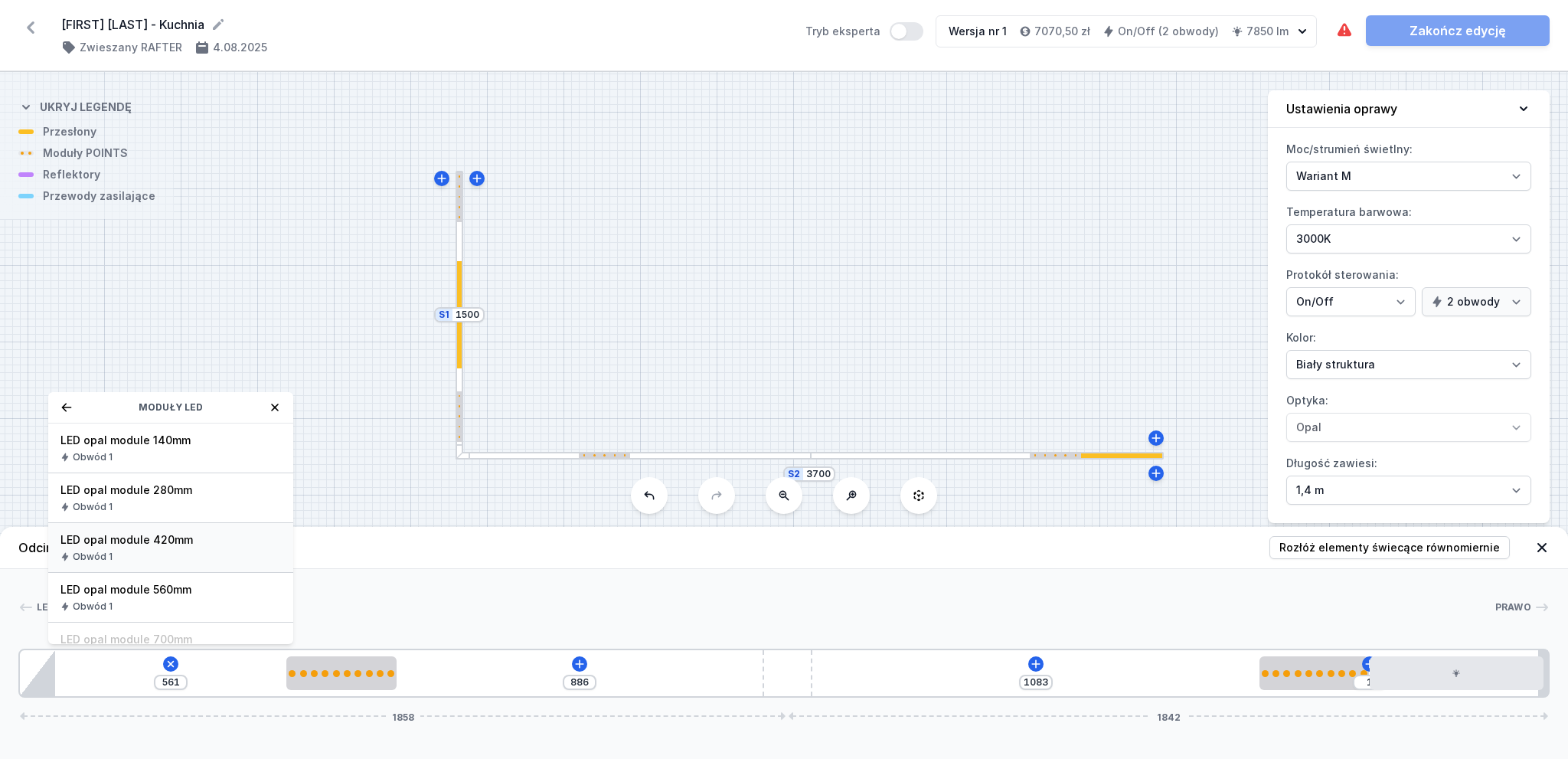 click on "LED opal module 420mm   Obwód 1" at bounding box center [171, 548] 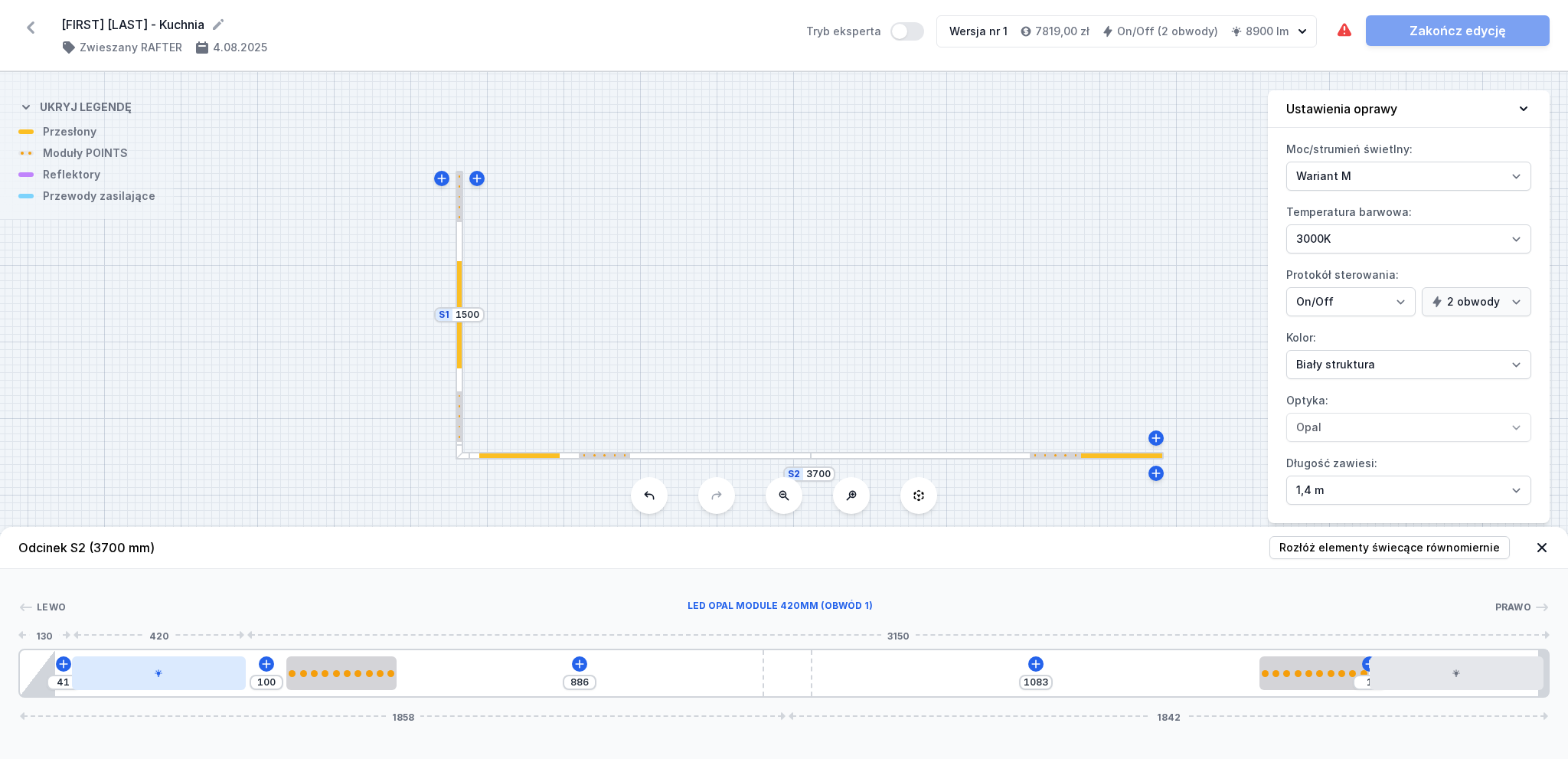 drag, startPoint x: 145, startPoint y: 669, endPoint x: 168, endPoint y: 672, distance: 23.194827 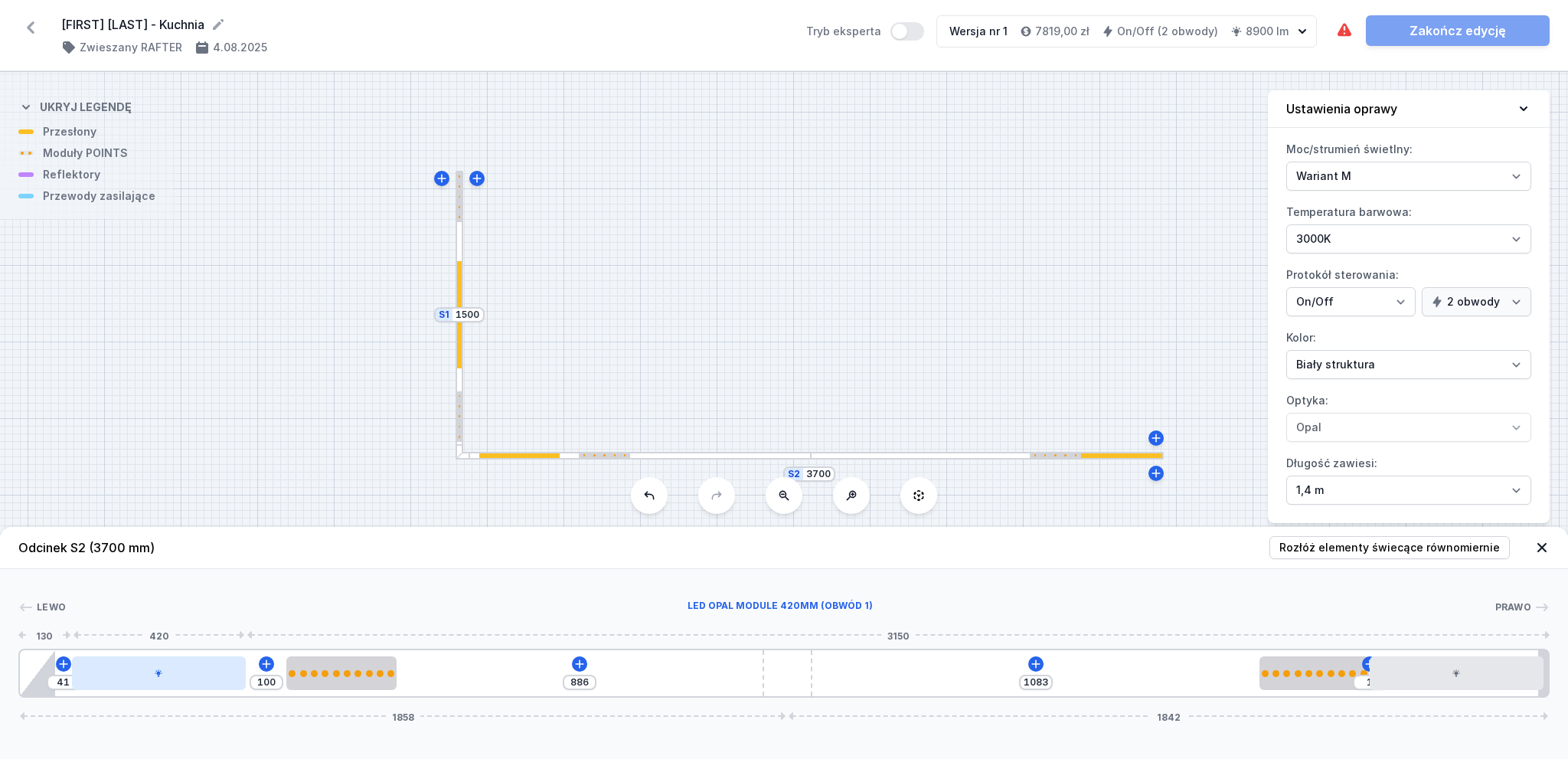 click at bounding box center (158, 673) 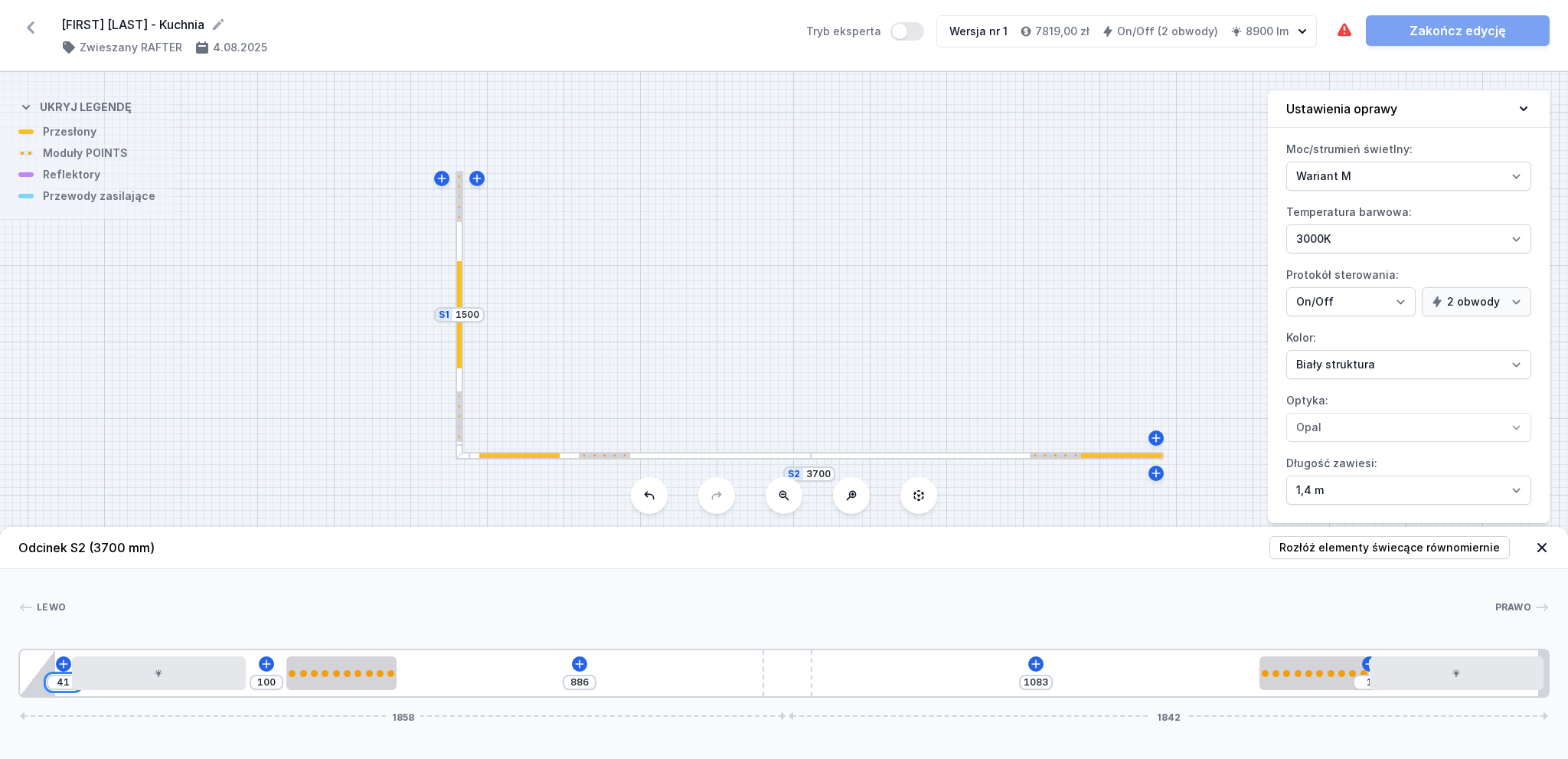 click on "41" at bounding box center [64, 682] 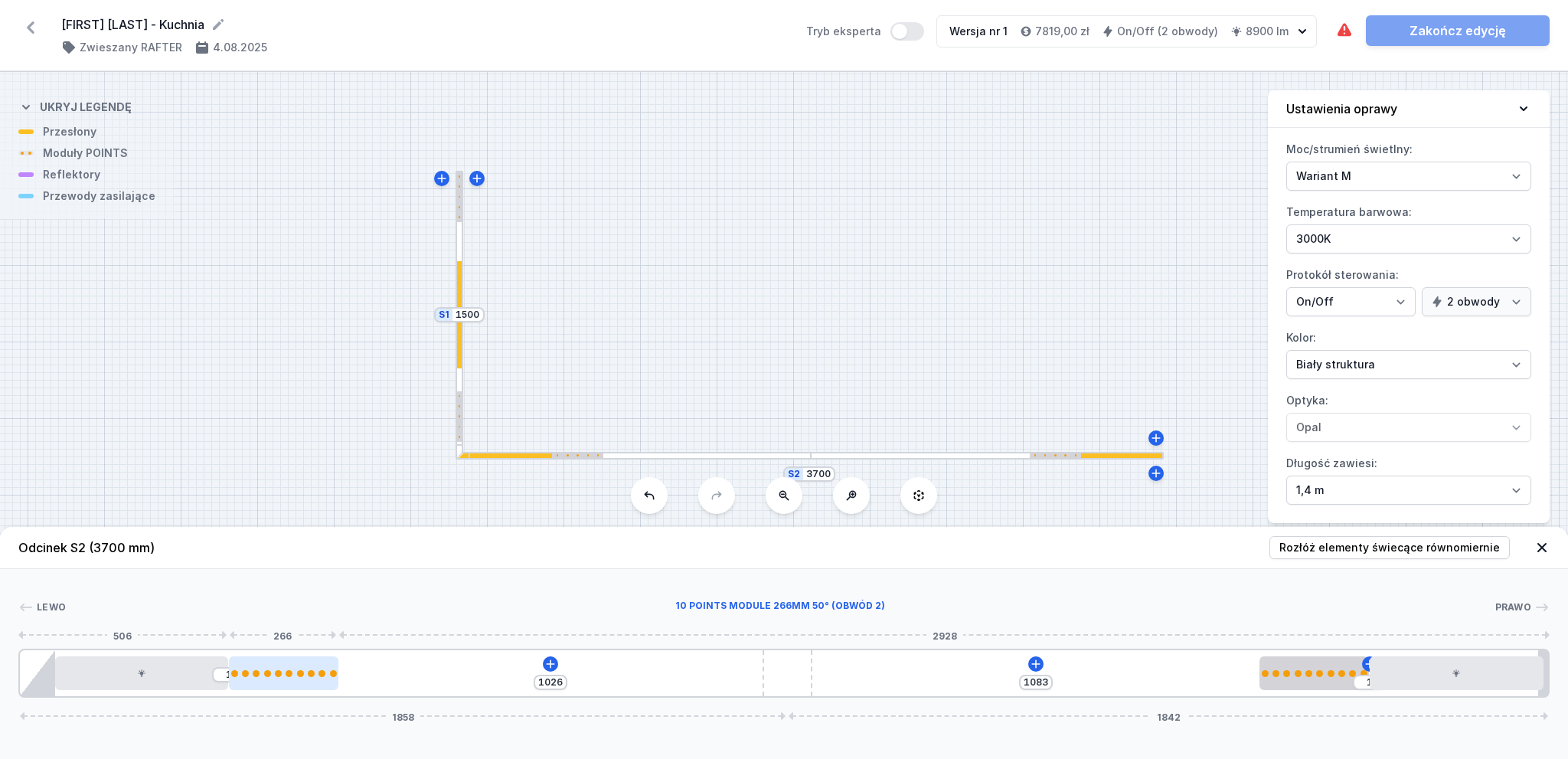 drag, startPoint x: 351, startPoint y: 679, endPoint x: 306, endPoint y: 676, distance: 45.099889 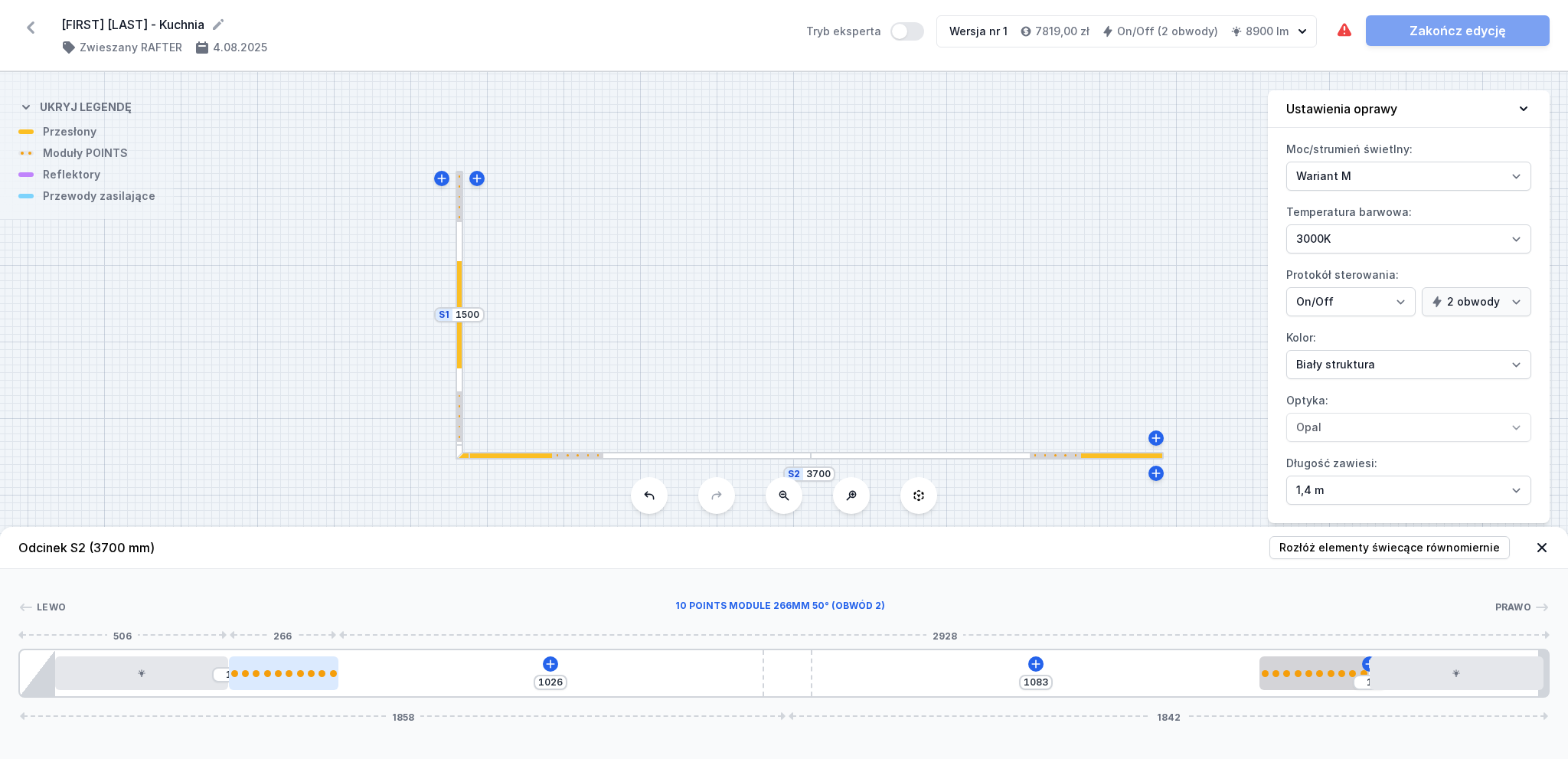 click at bounding box center (283, 673) 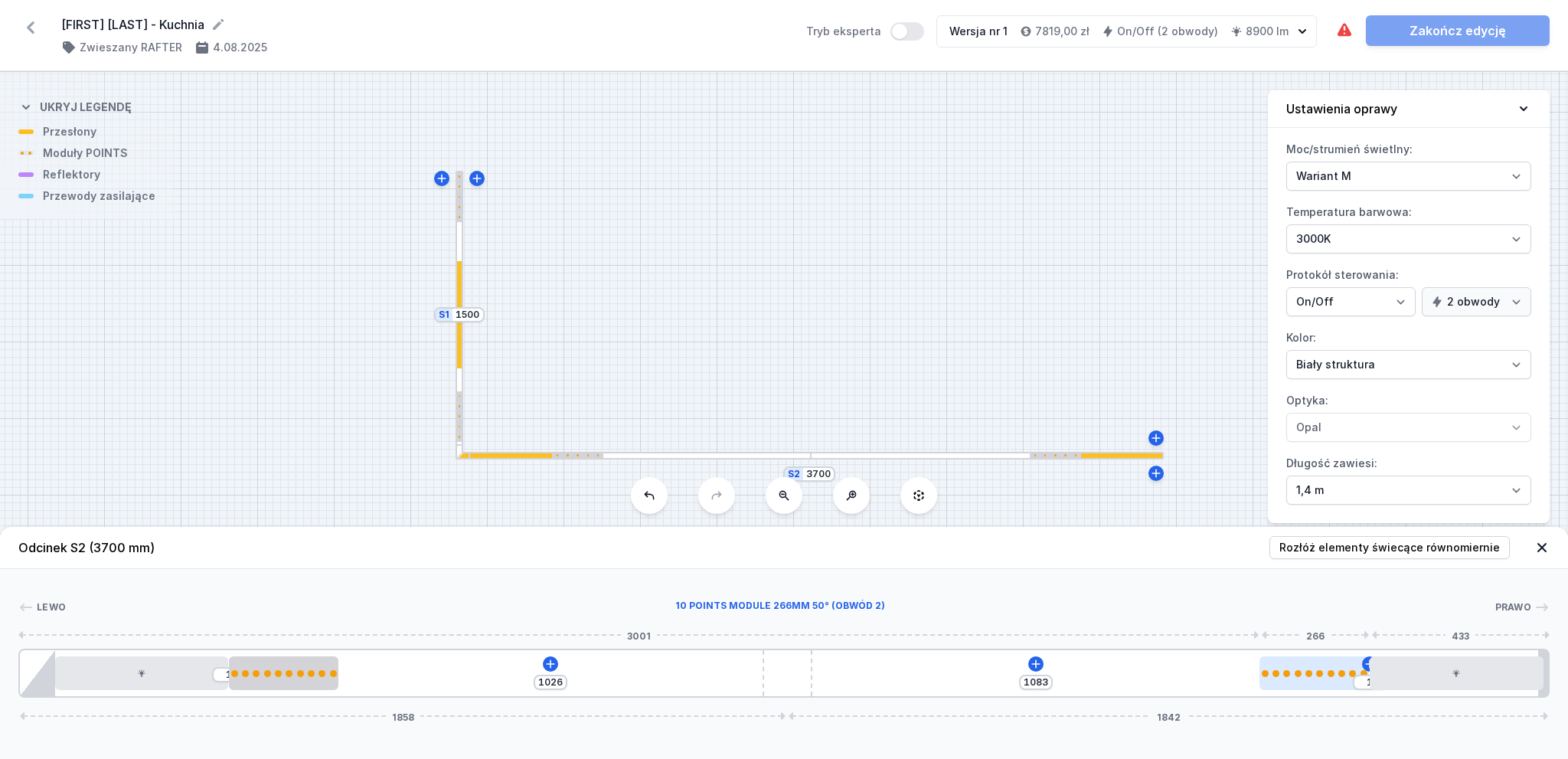 click at bounding box center (1314, 673) 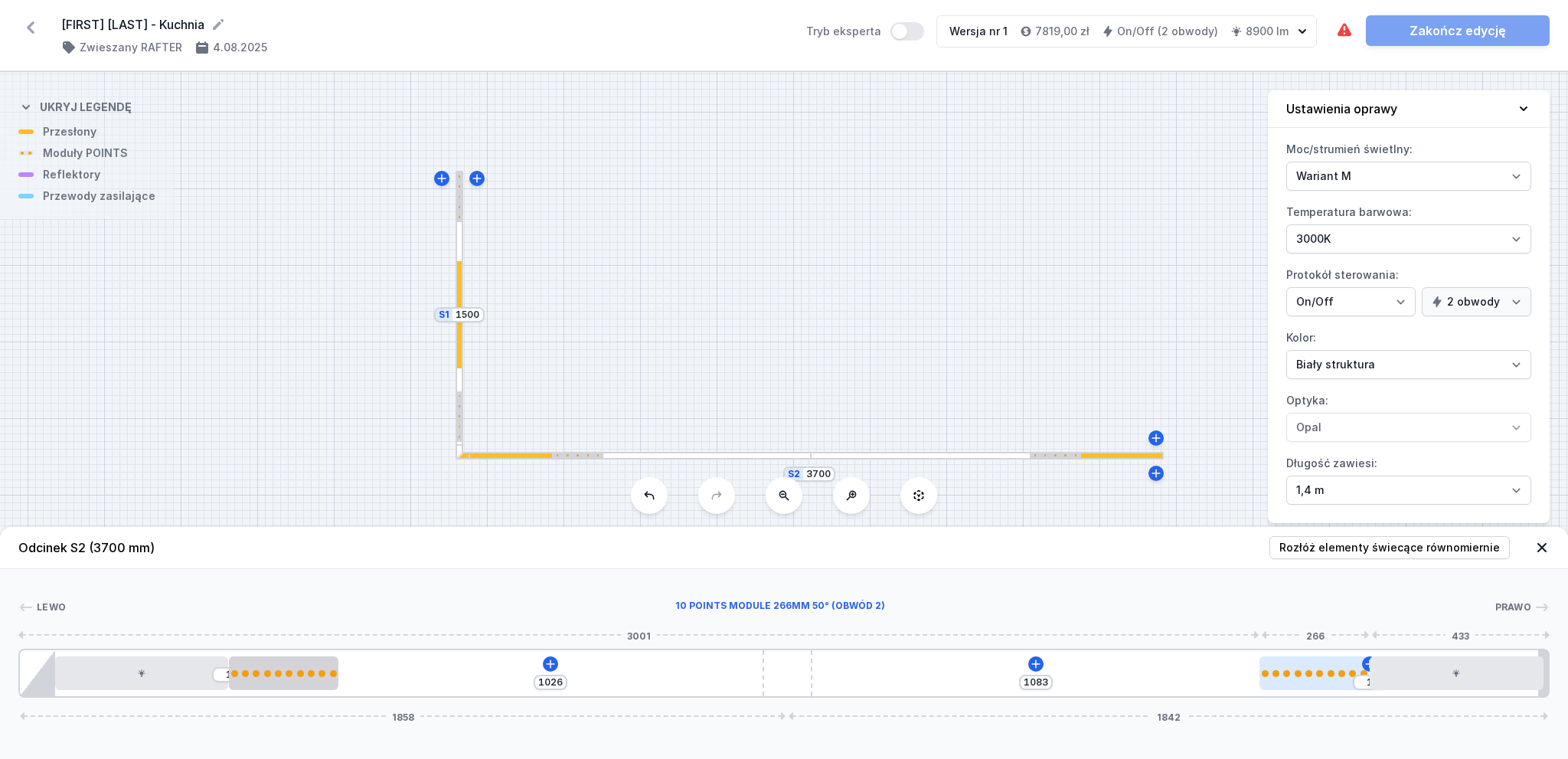 click at bounding box center [1314, 673] 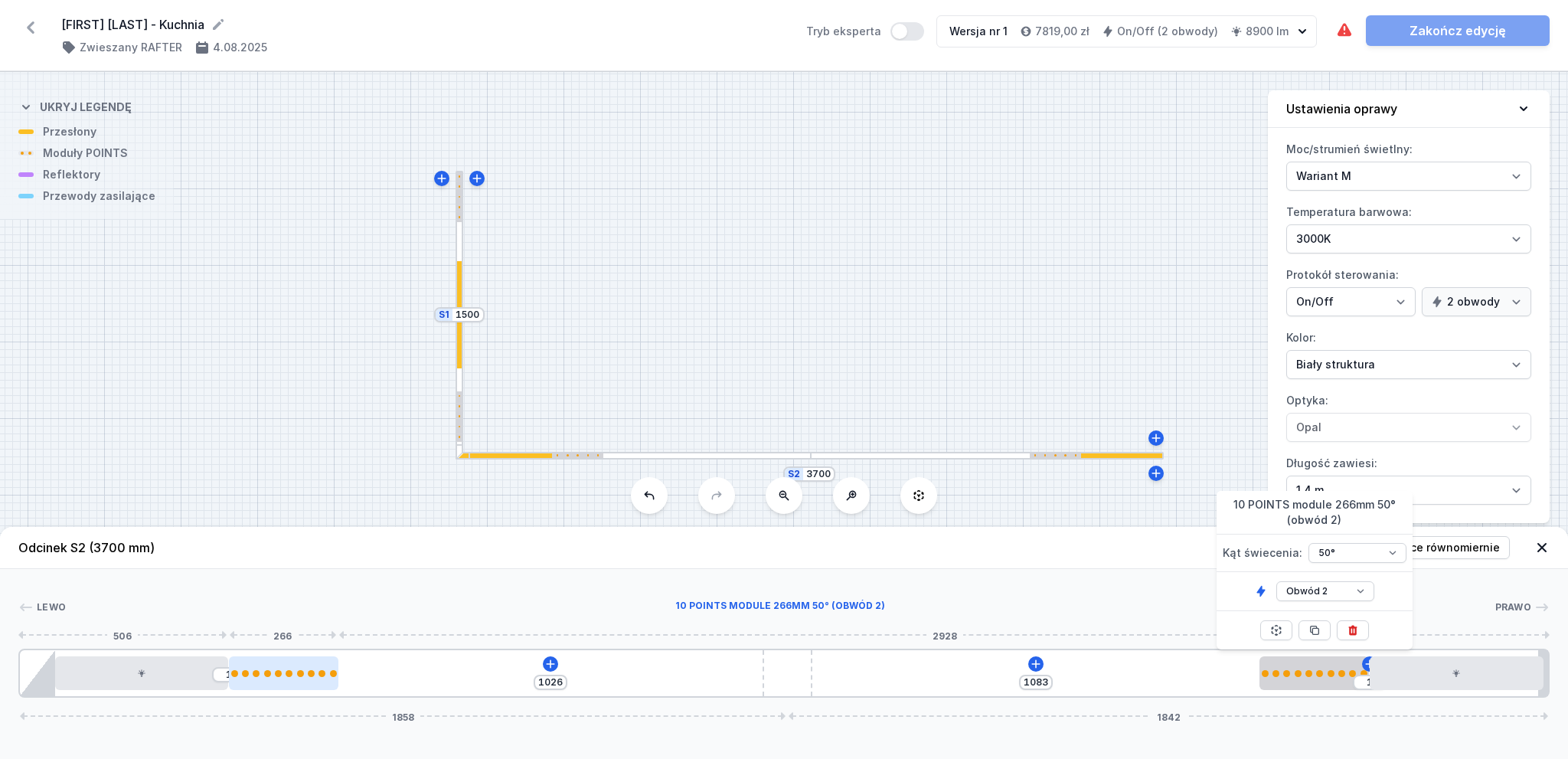 click at bounding box center [283, 673] 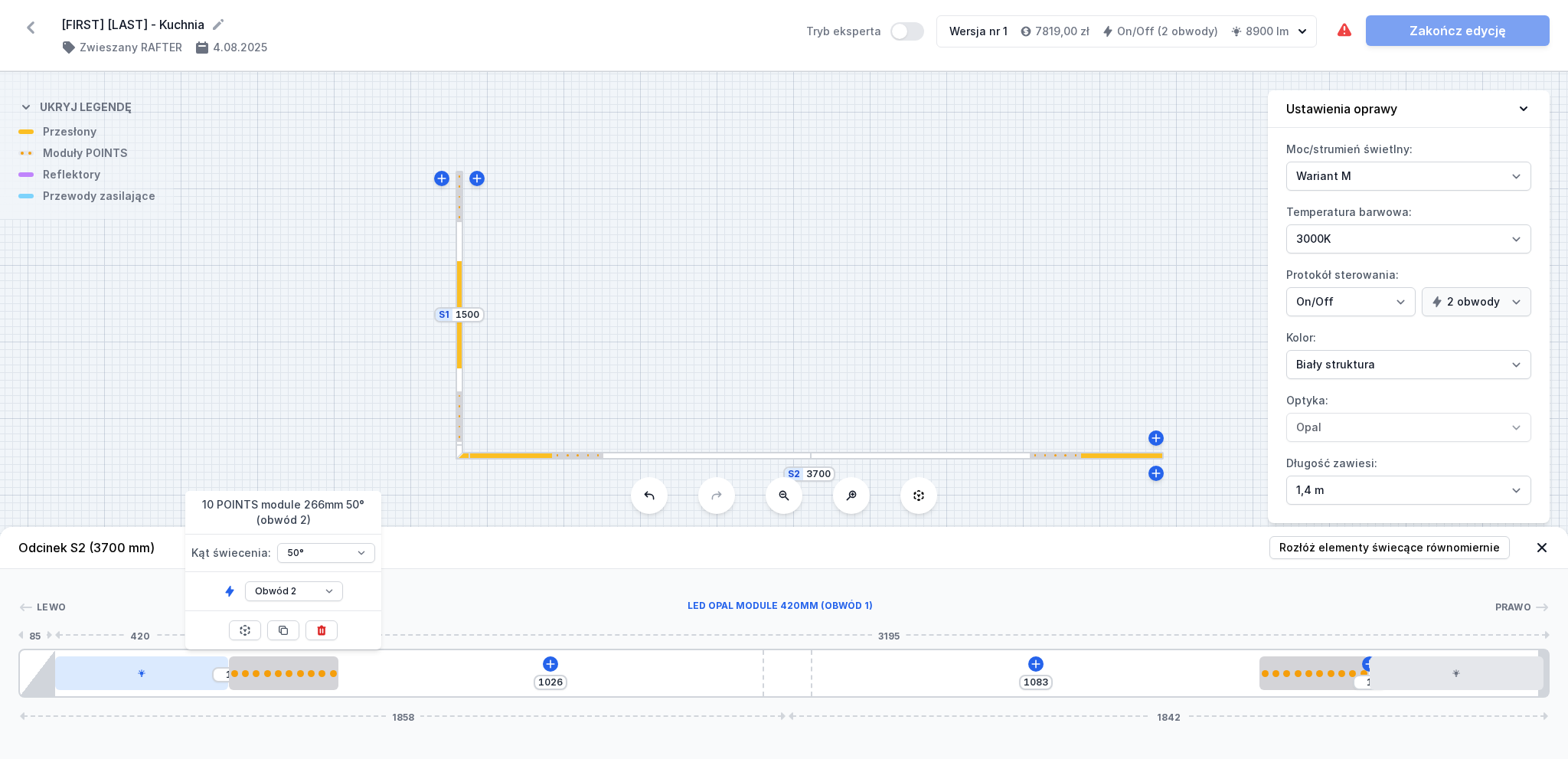 click 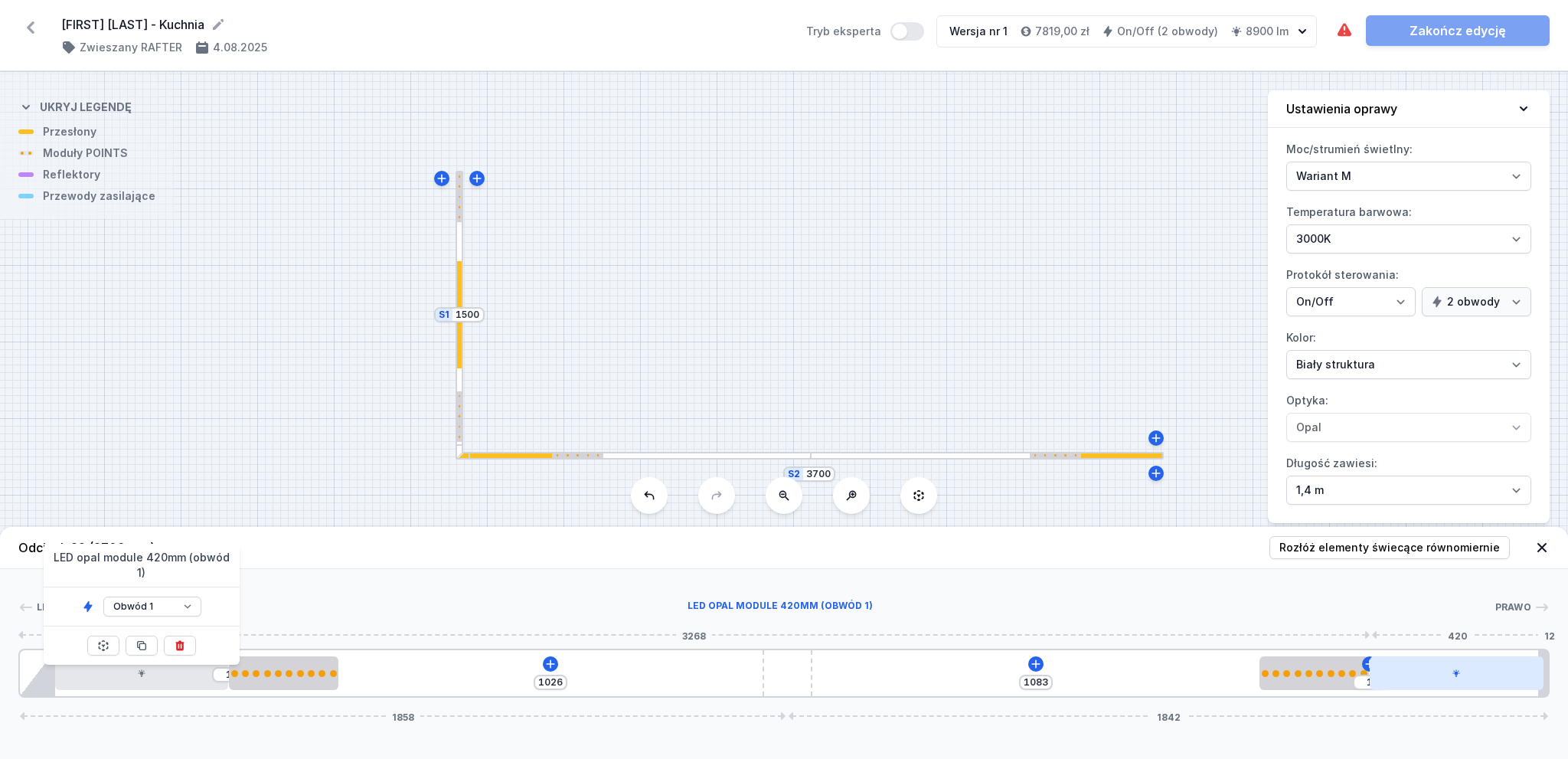 click at bounding box center [1456, 673] 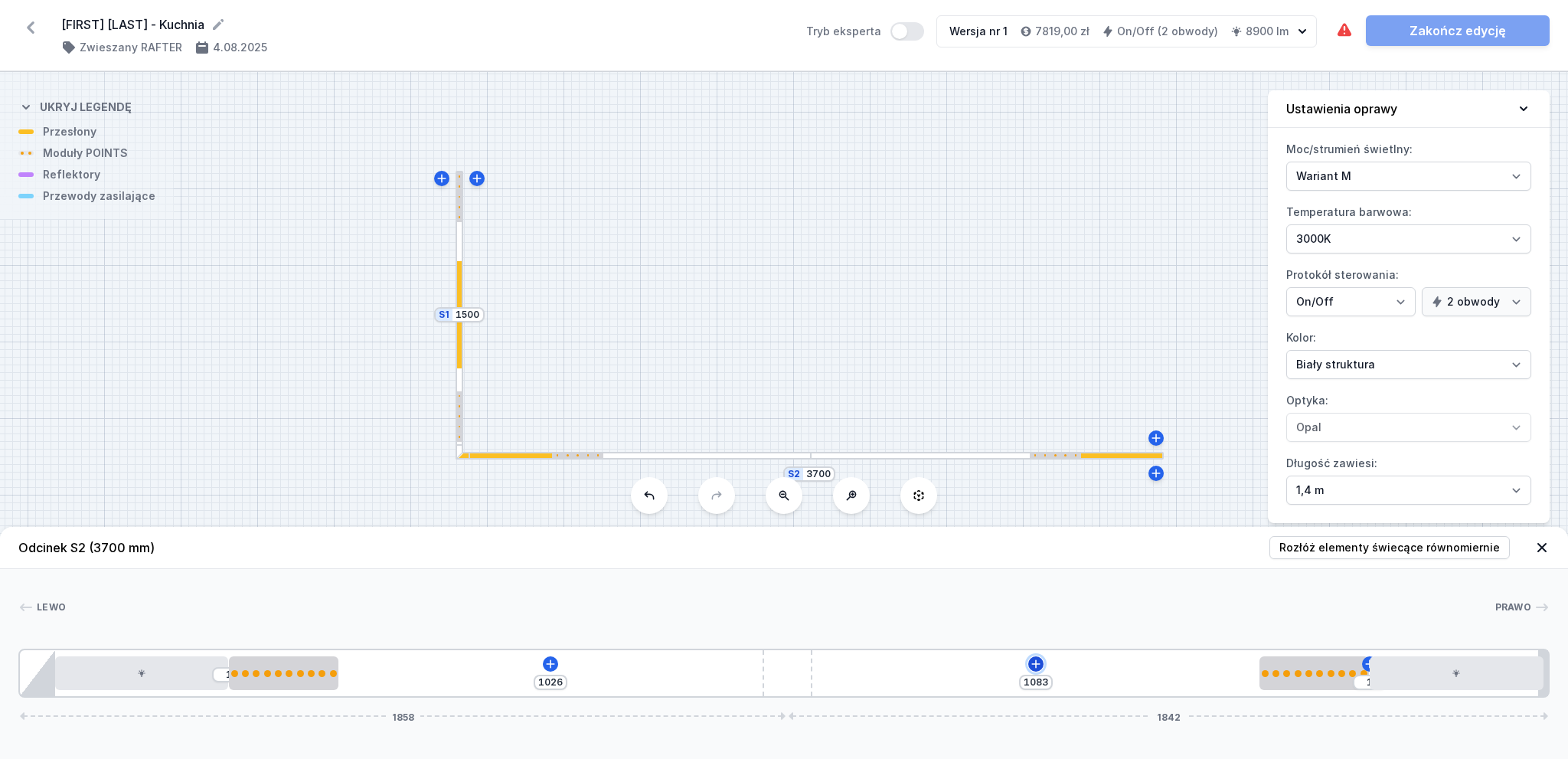 click 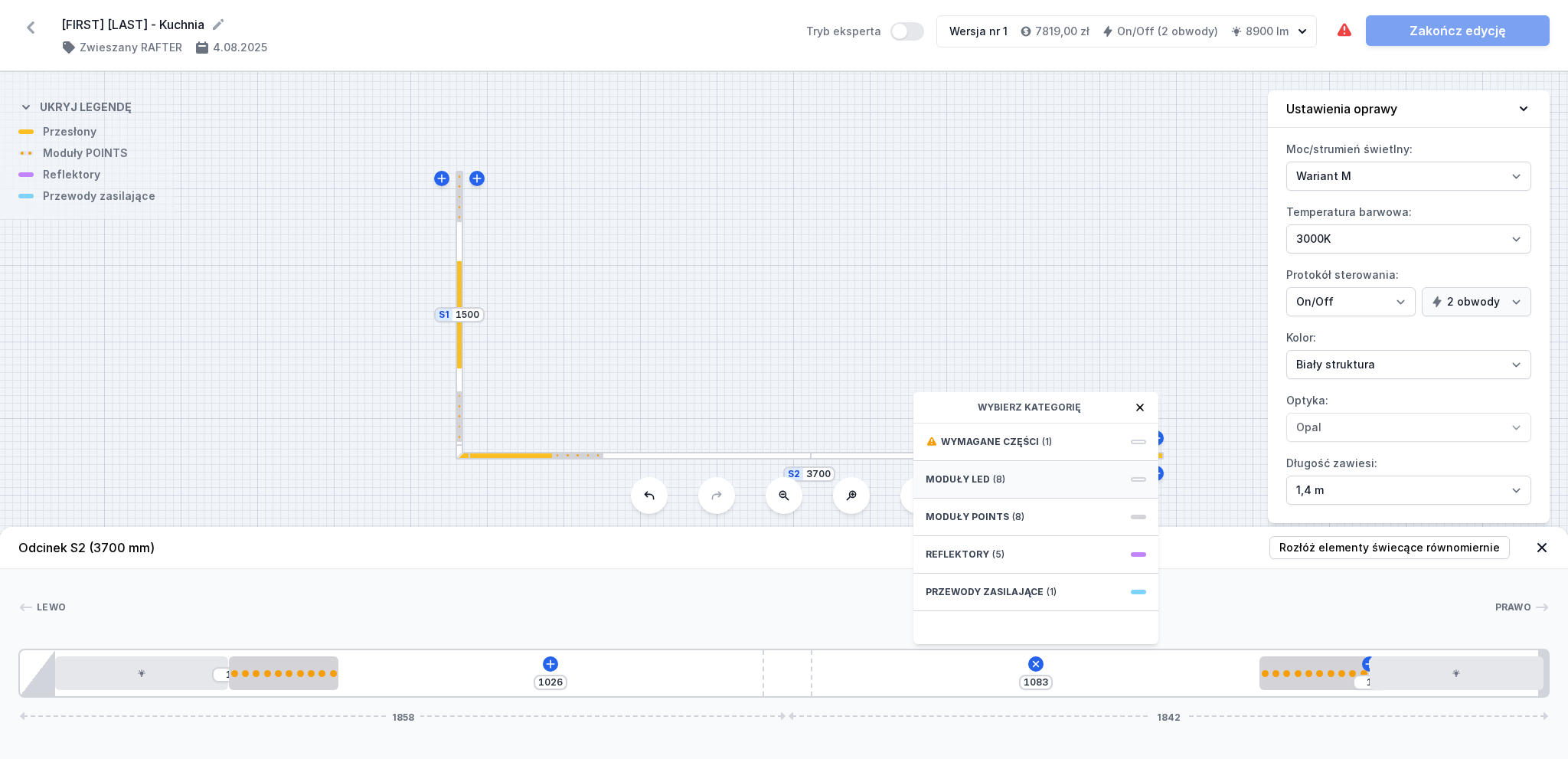 click on "Moduły LED (8)" at bounding box center [1036, 479] 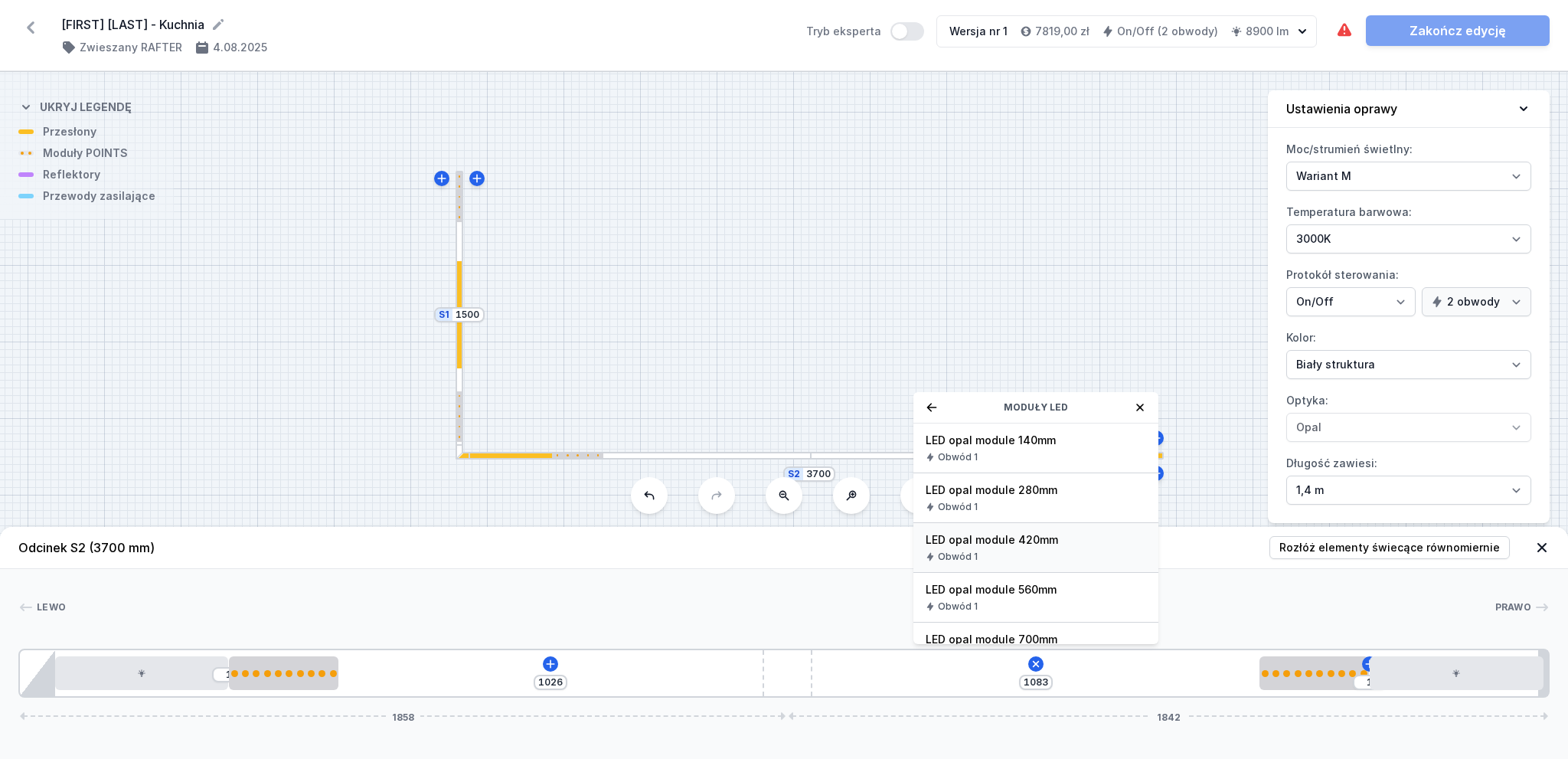 click on "LED opal module 420mm" at bounding box center [1036, 540] 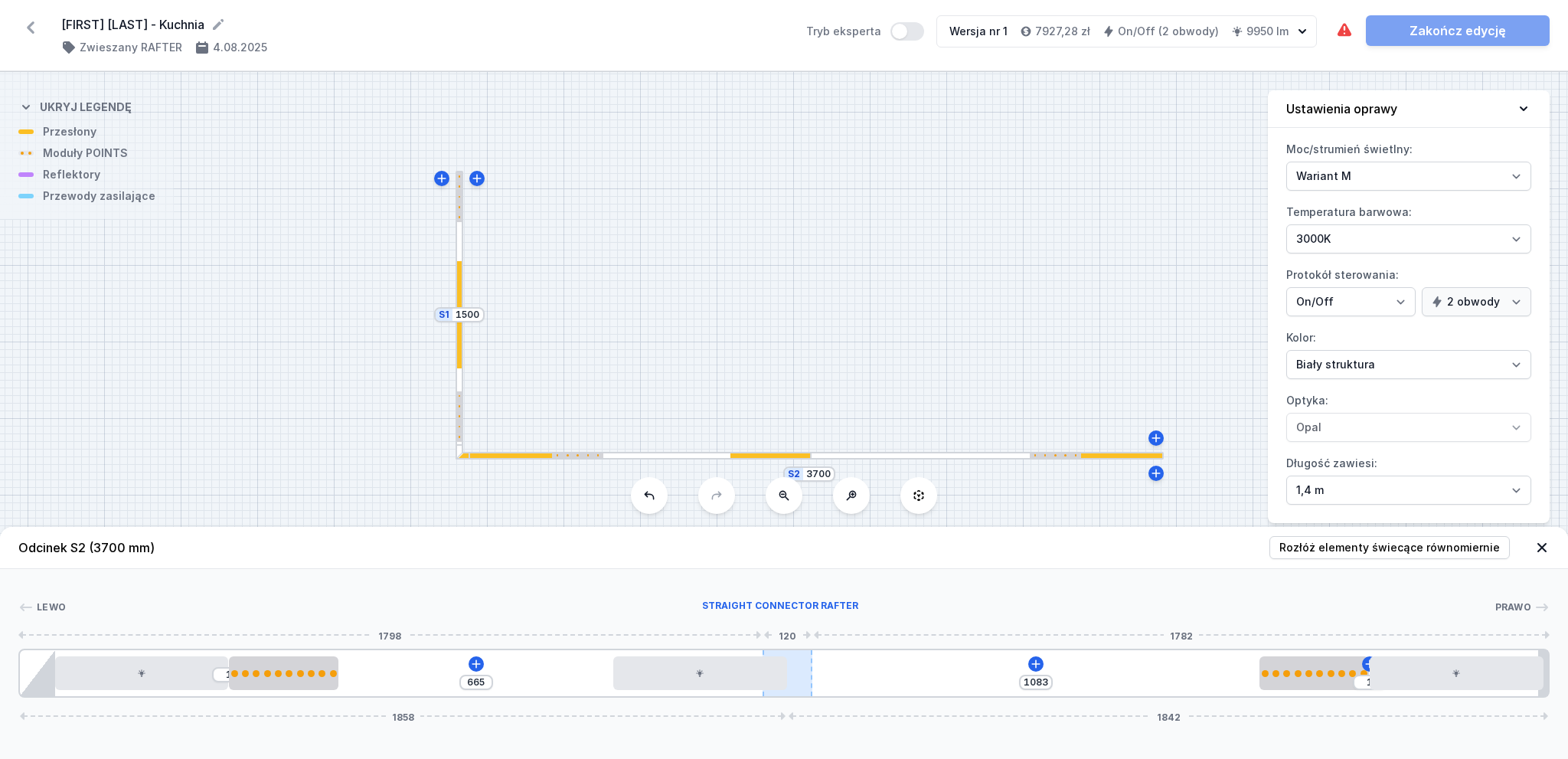 drag, startPoint x: 872, startPoint y: 671, endPoint x: 789, endPoint y: 666, distance: 83.150466 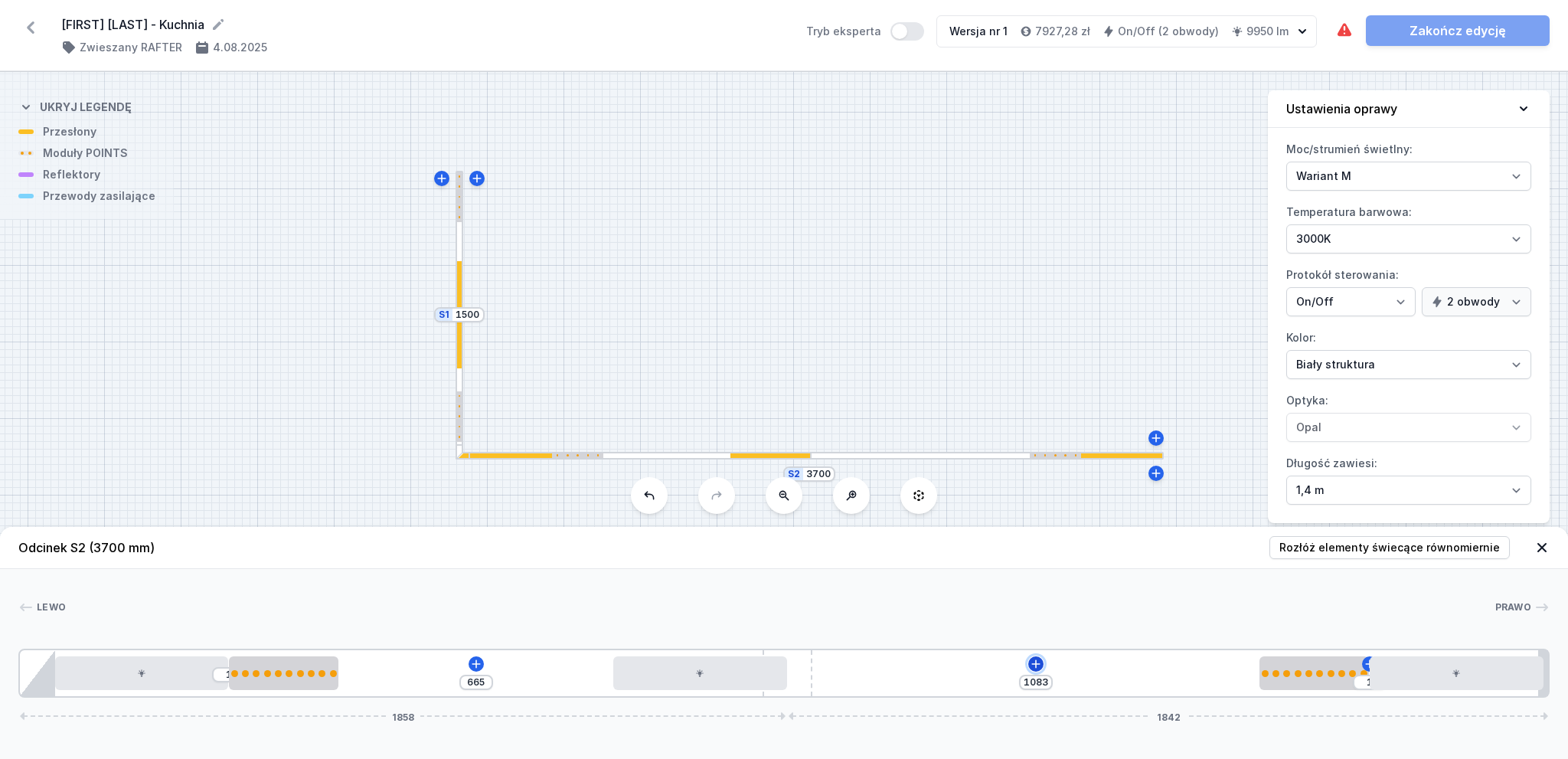 click 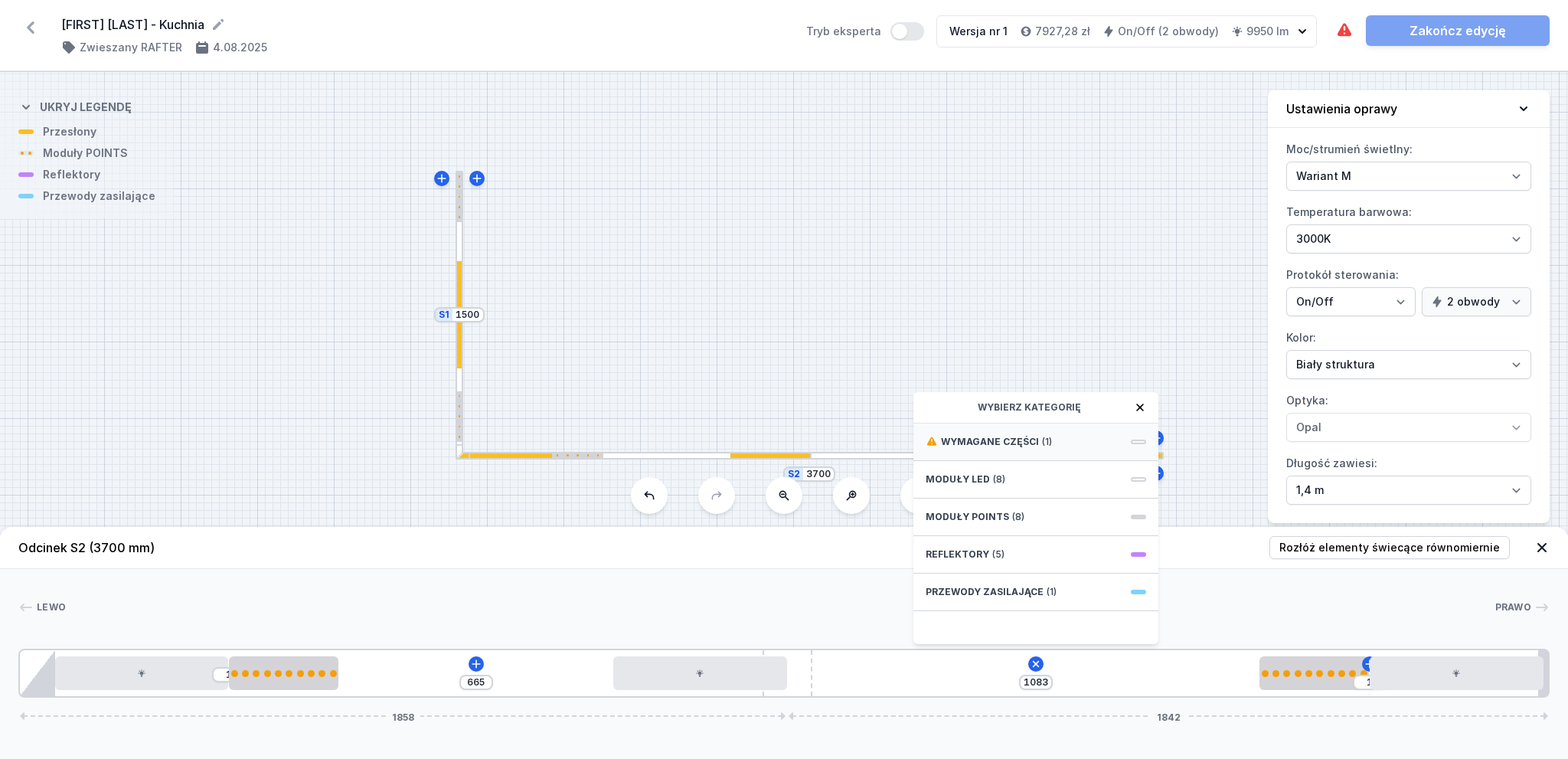 click on "Wymagane części (1)" at bounding box center (1036, 442) 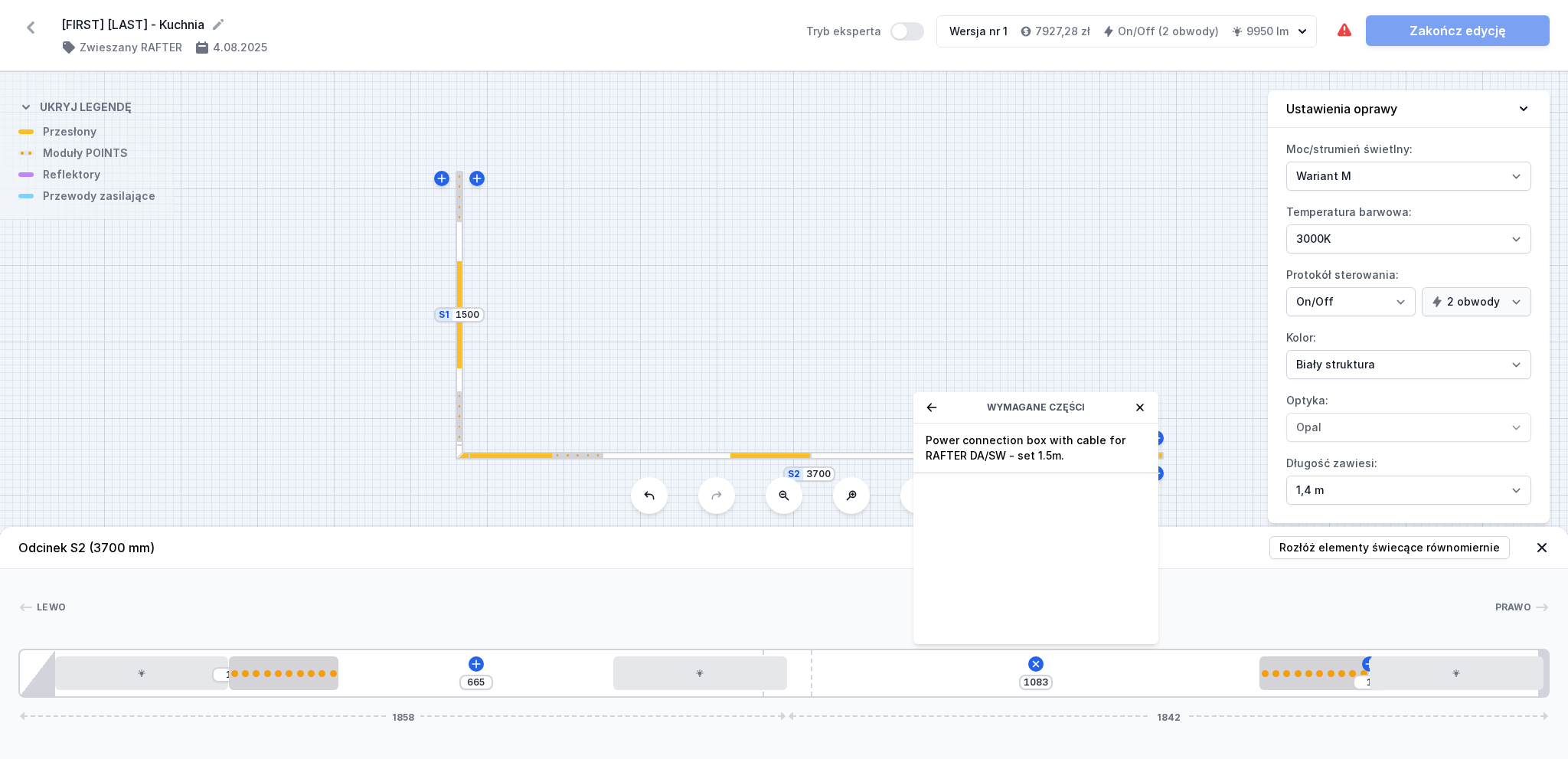 click 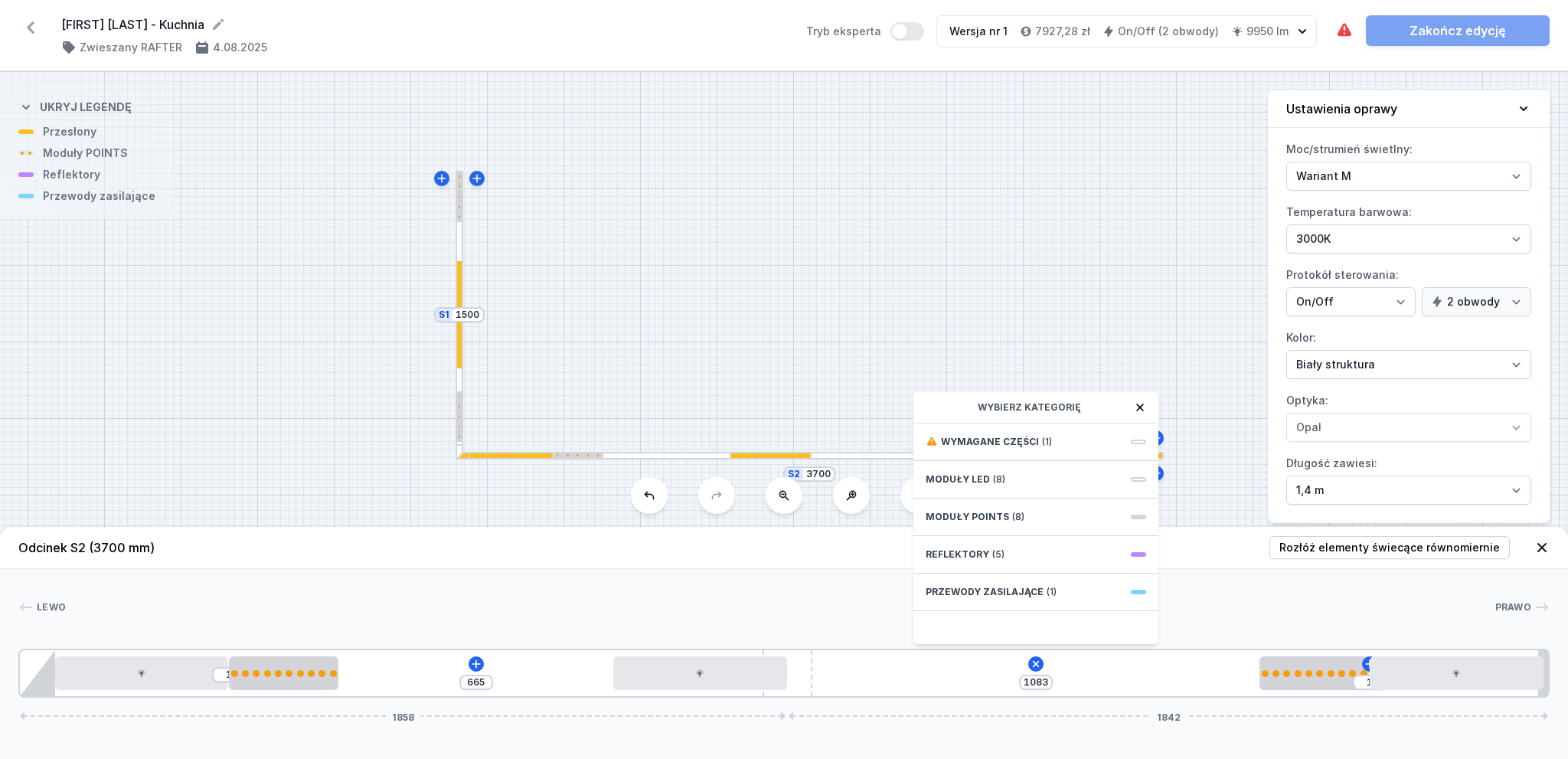 click at bounding box center [780, 607] 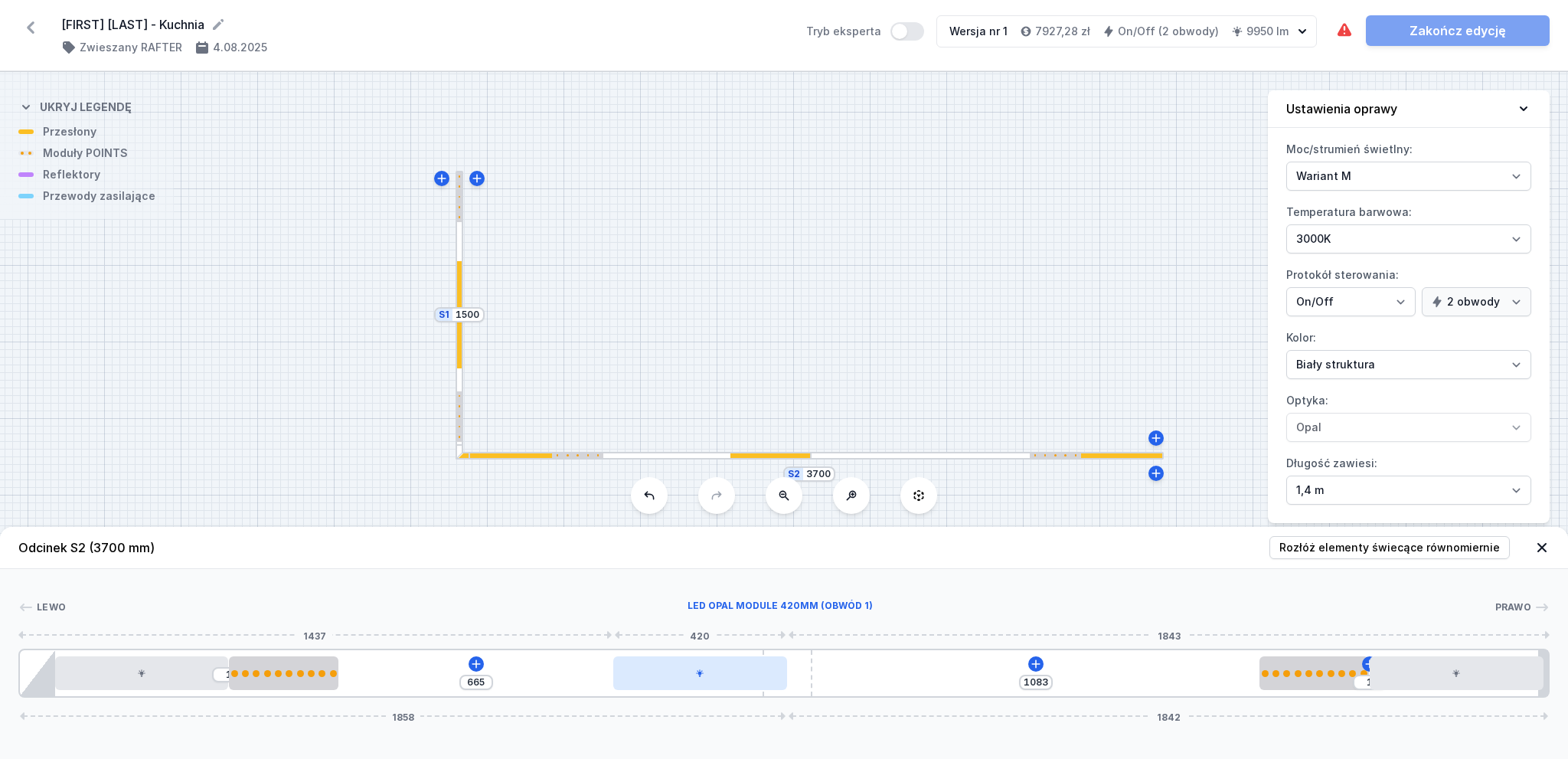 click at bounding box center [700, 673] 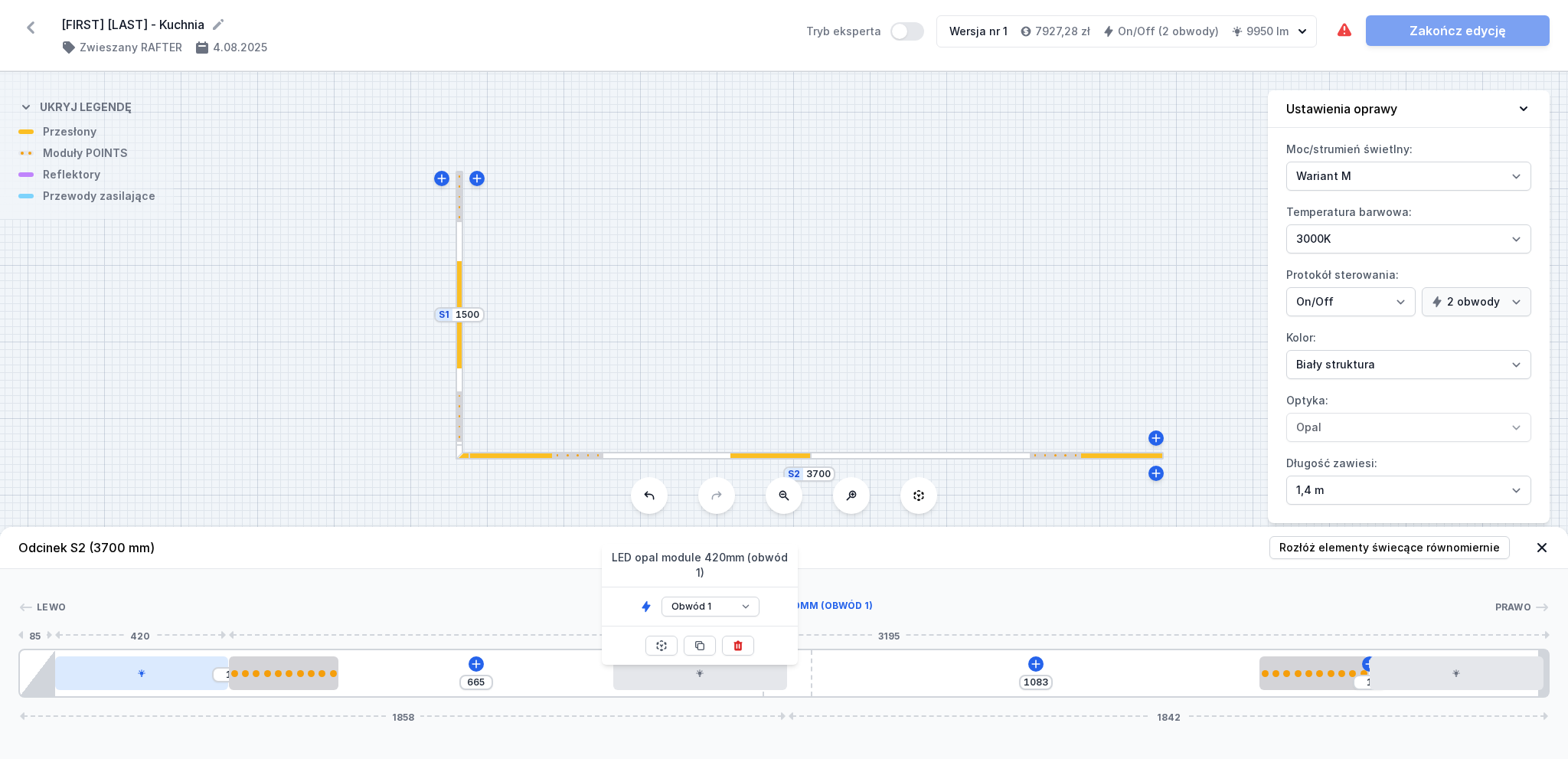 click at bounding box center [142, 673] 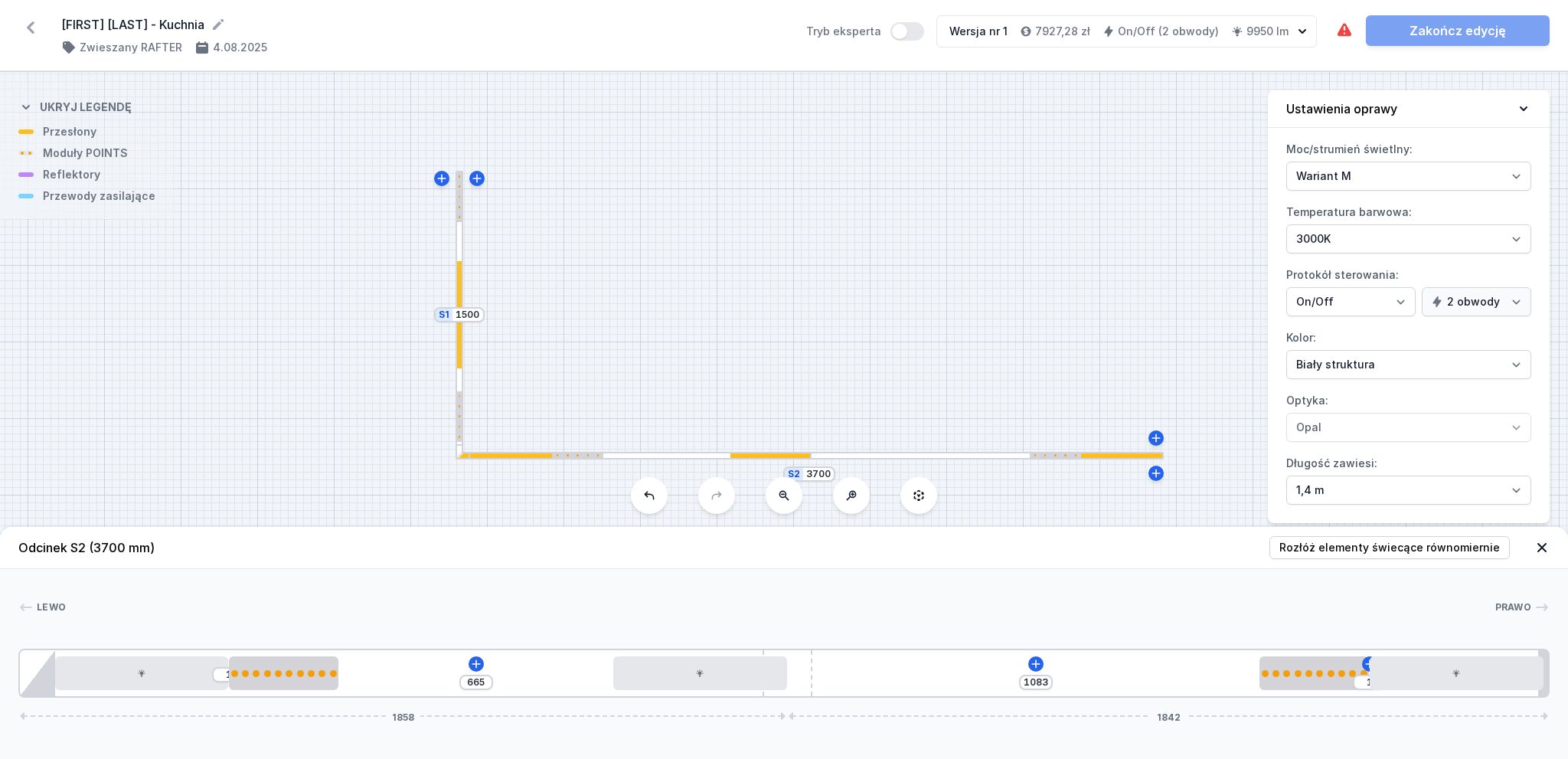 click at bounding box center [633, 456] 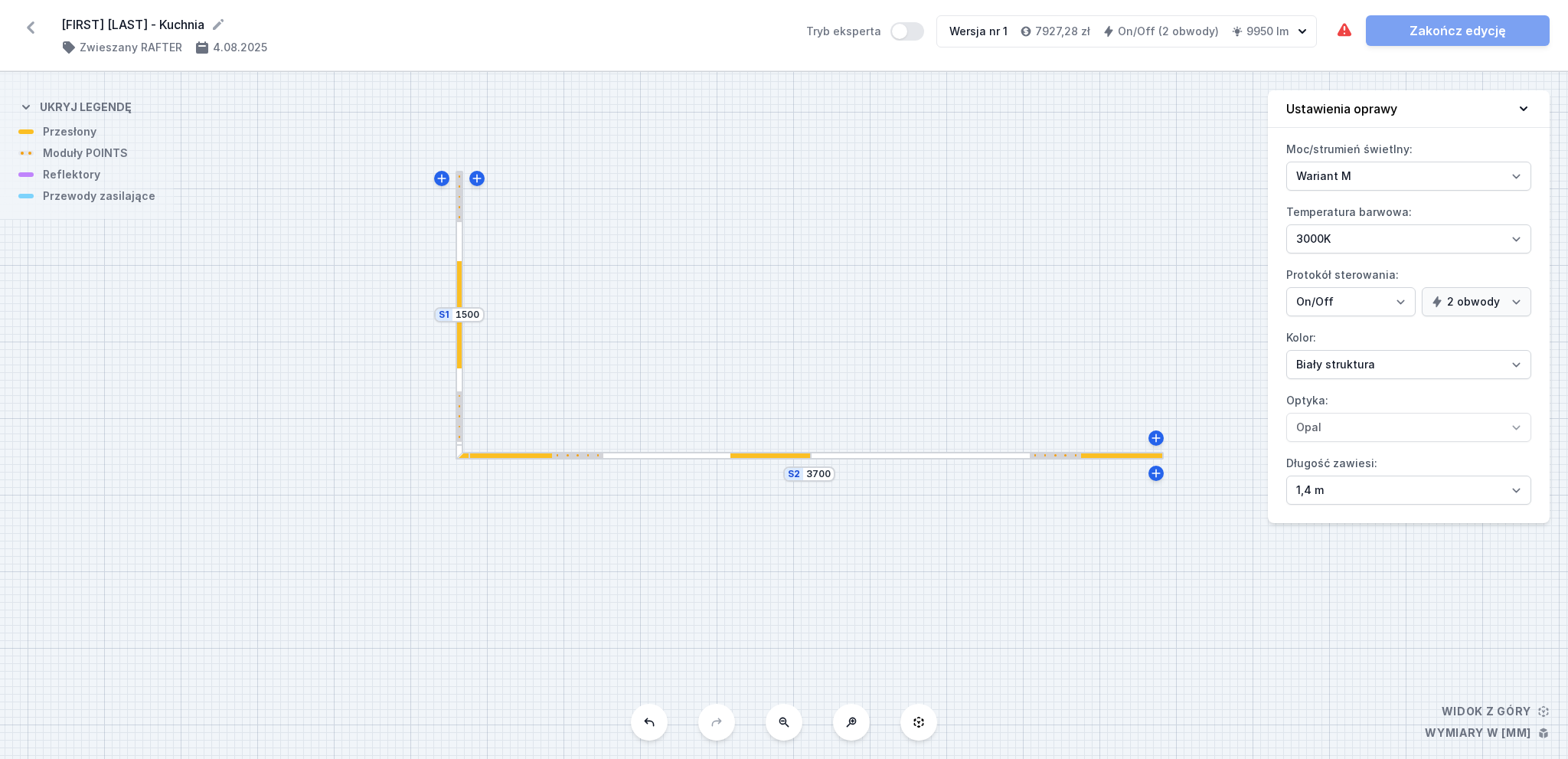 click at bounding box center [633, 456] 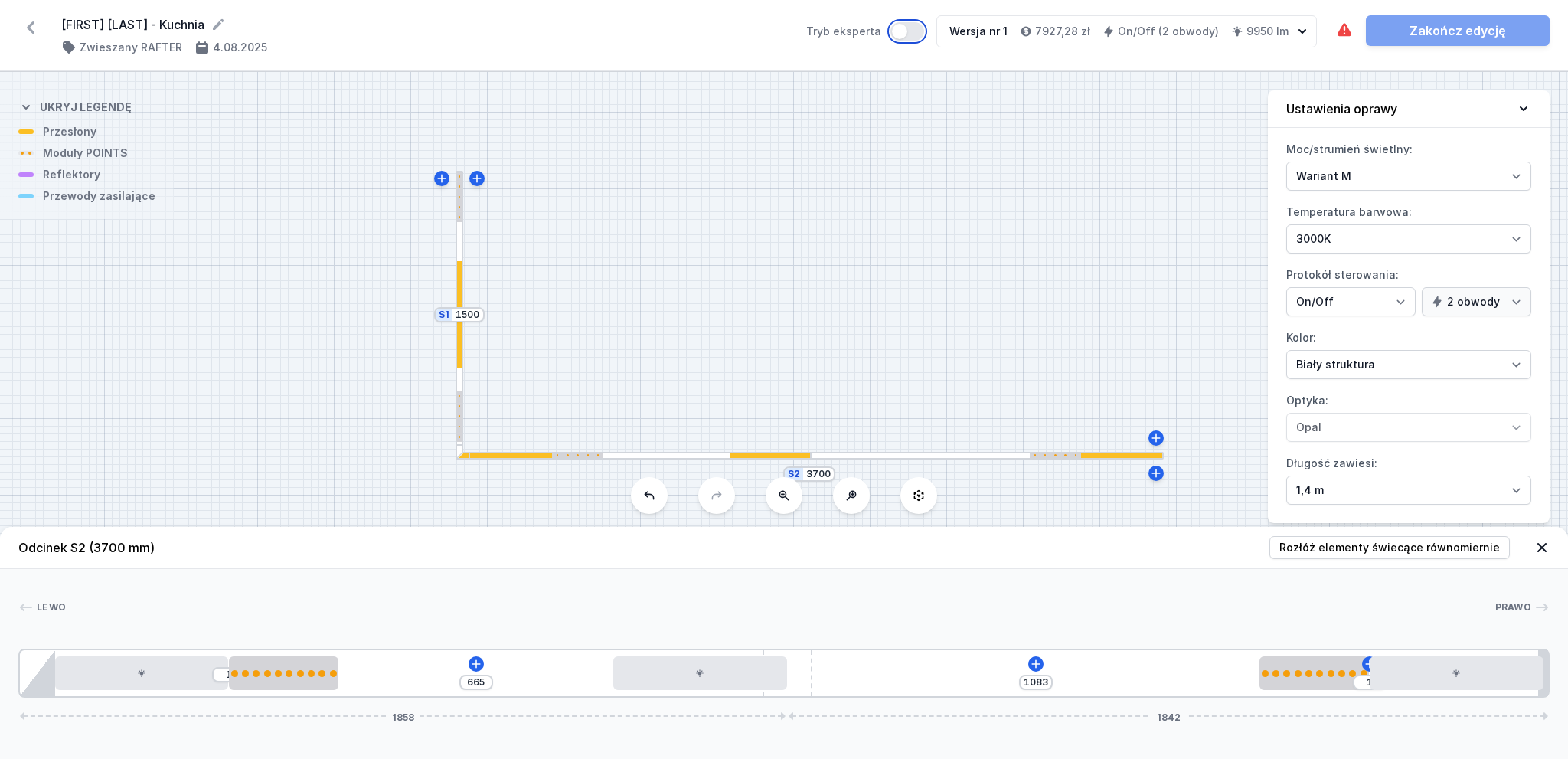 click on "Tryb eksperta" at bounding box center [907, 31] 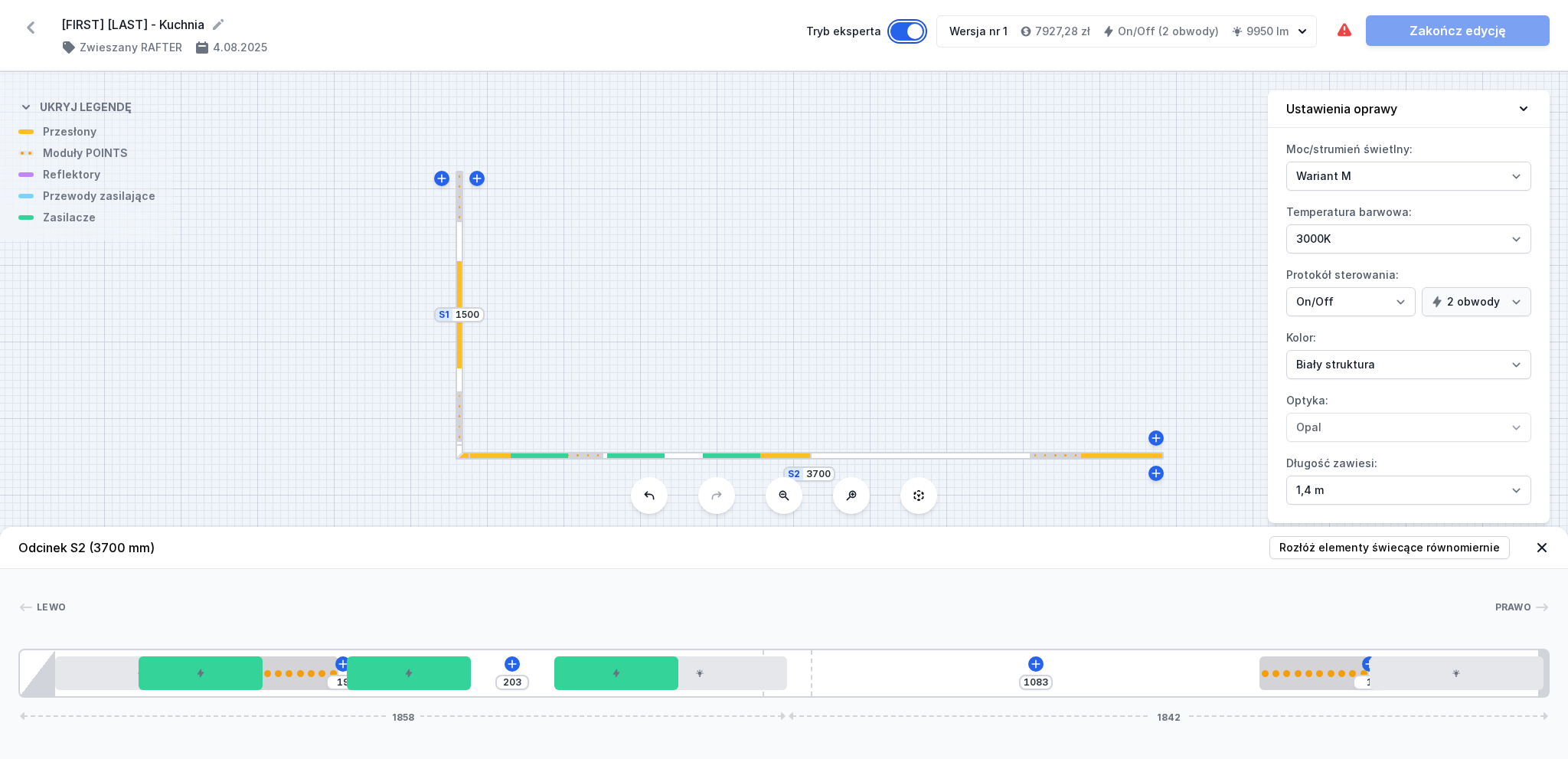 click on "Tryb eksperta" at bounding box center (907, 31) 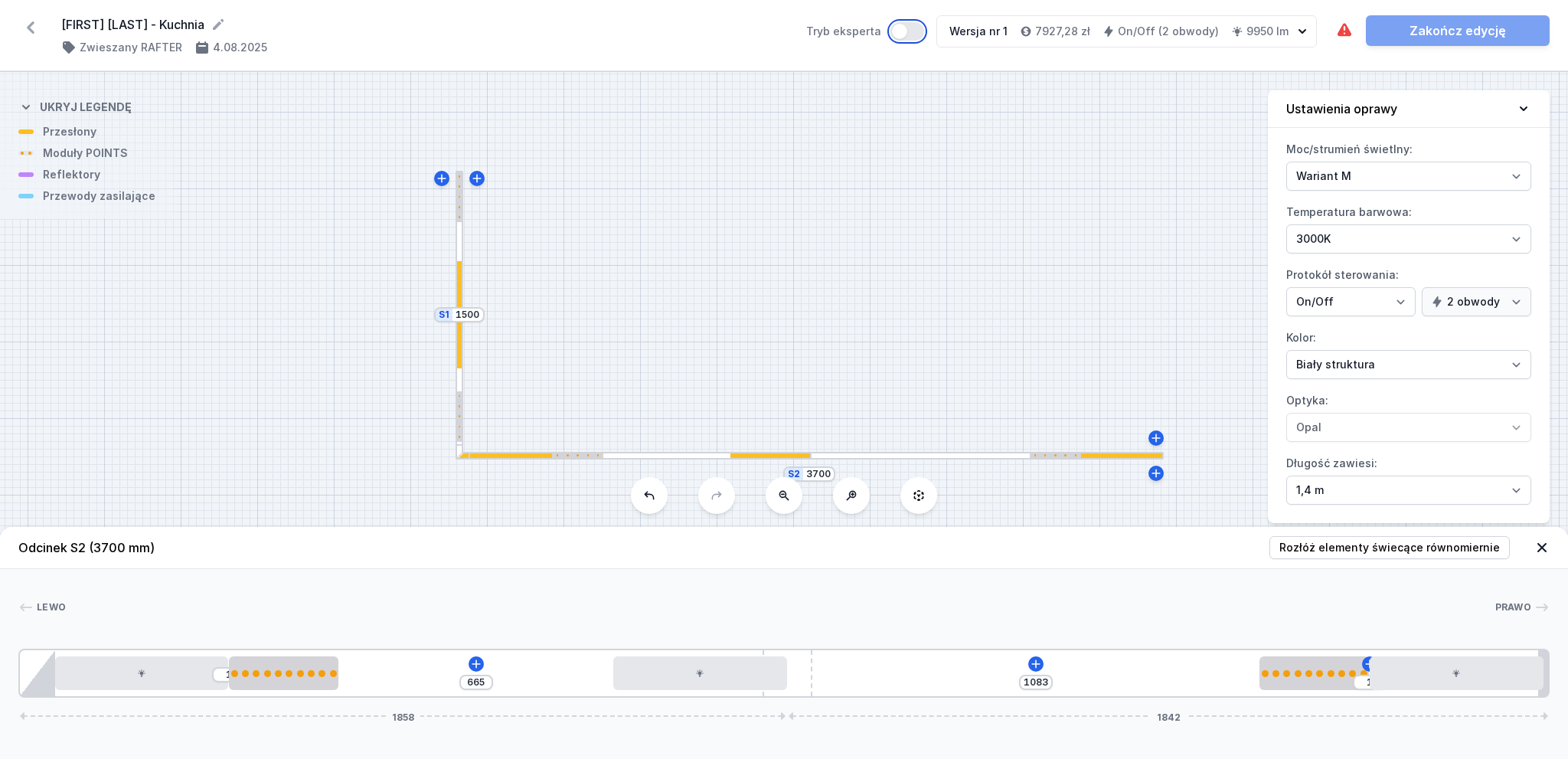 click on "Tryb eksperta" at bounding box center (907, 31) 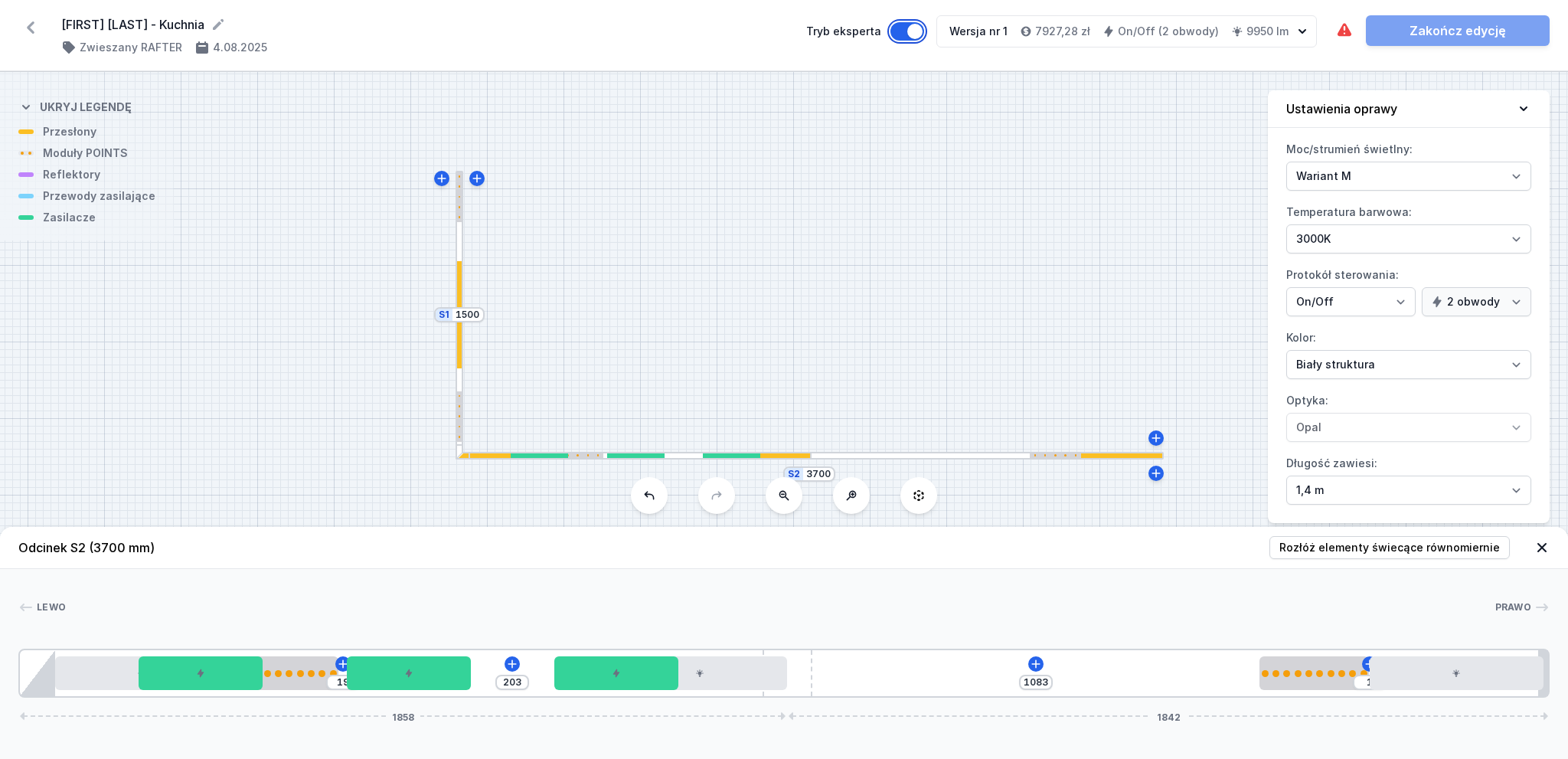 click on "Tryb eksperta" at bounding box center [907, 31] 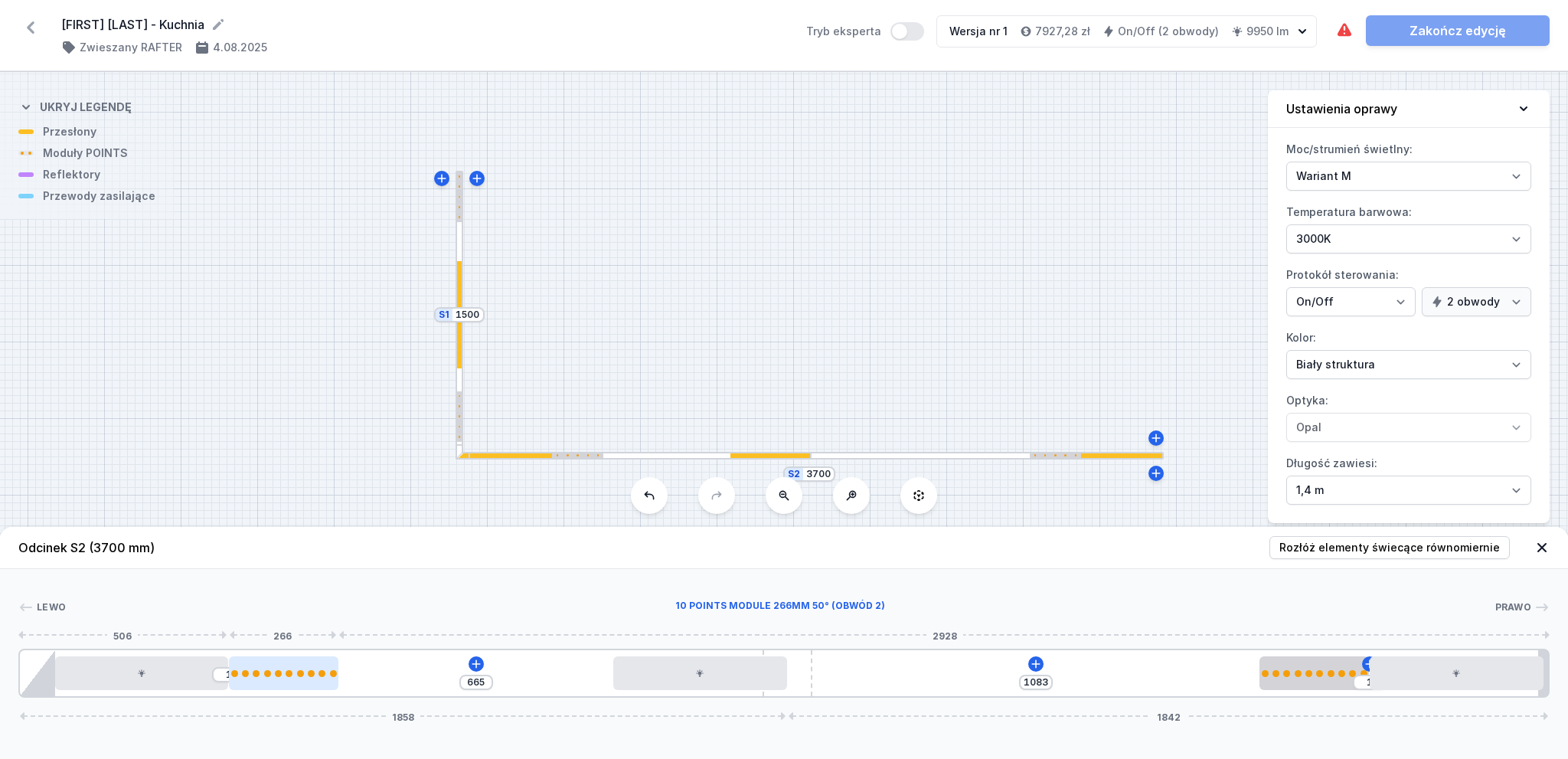 click at bounding box center [311, 673] 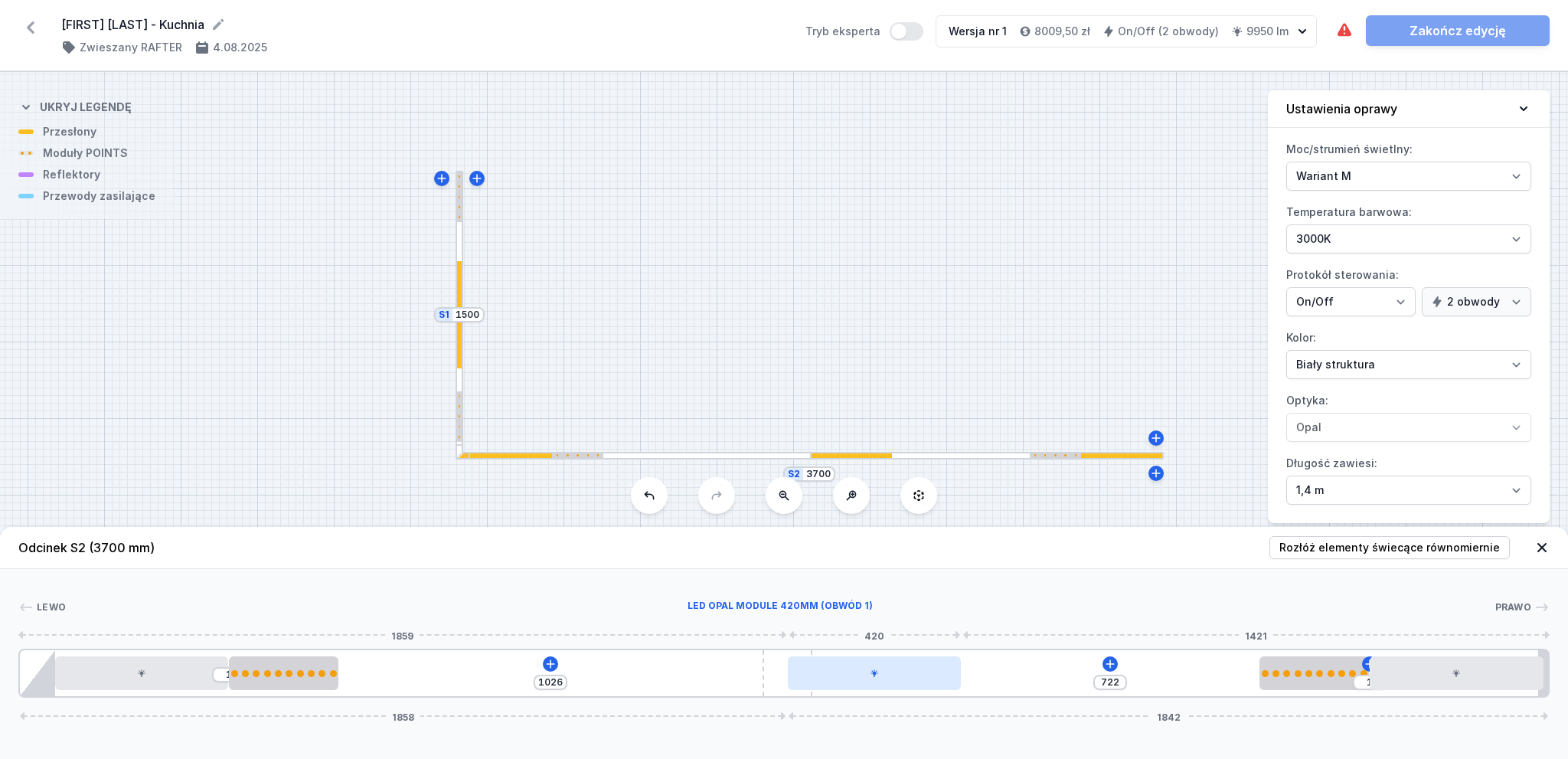 drag, startPoint x: 727, startPoint y: 665, endPoint x: 836, endPoint y: 661, distance: 109.07337 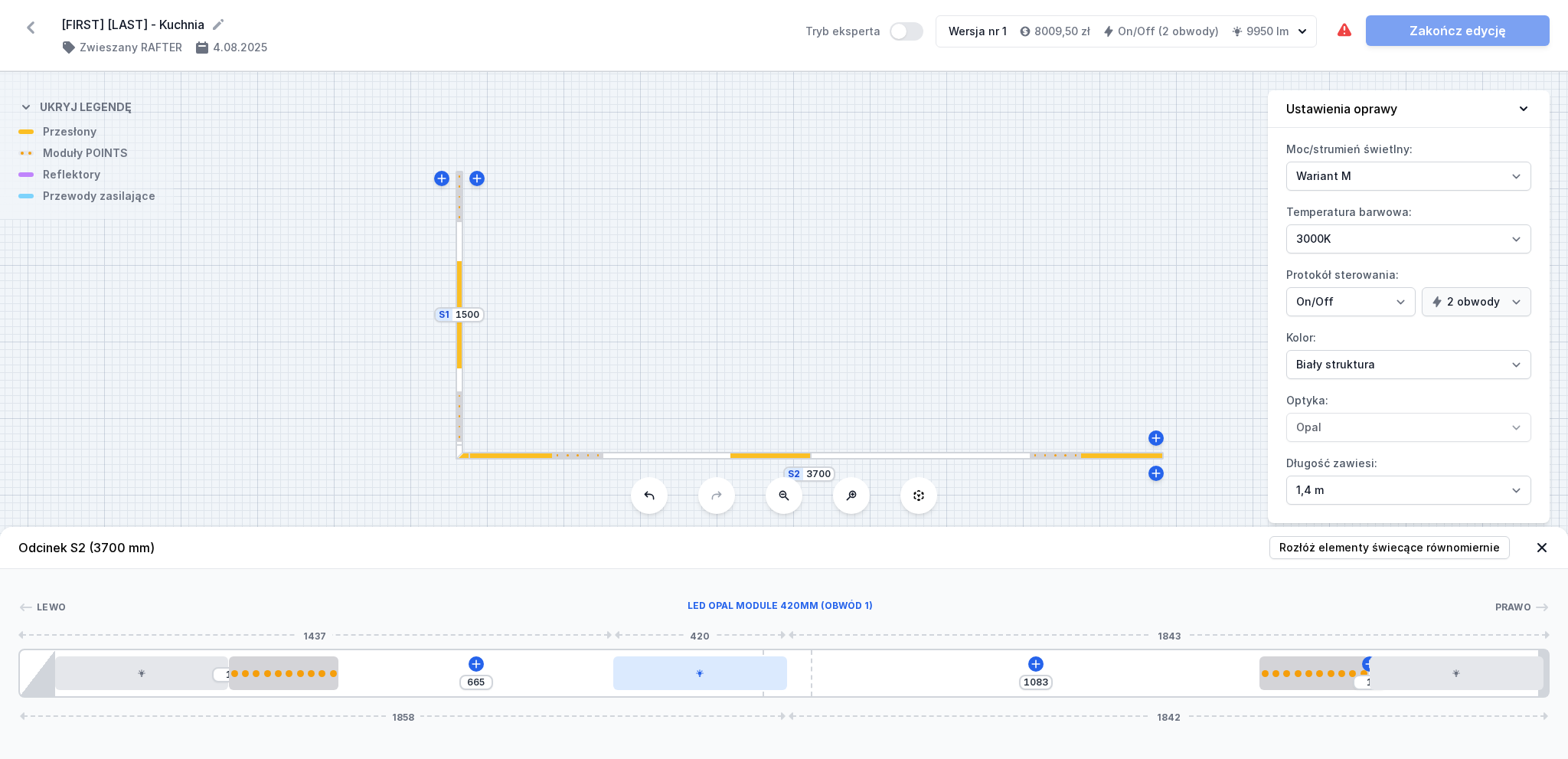 click at bounding box center (700, 673) 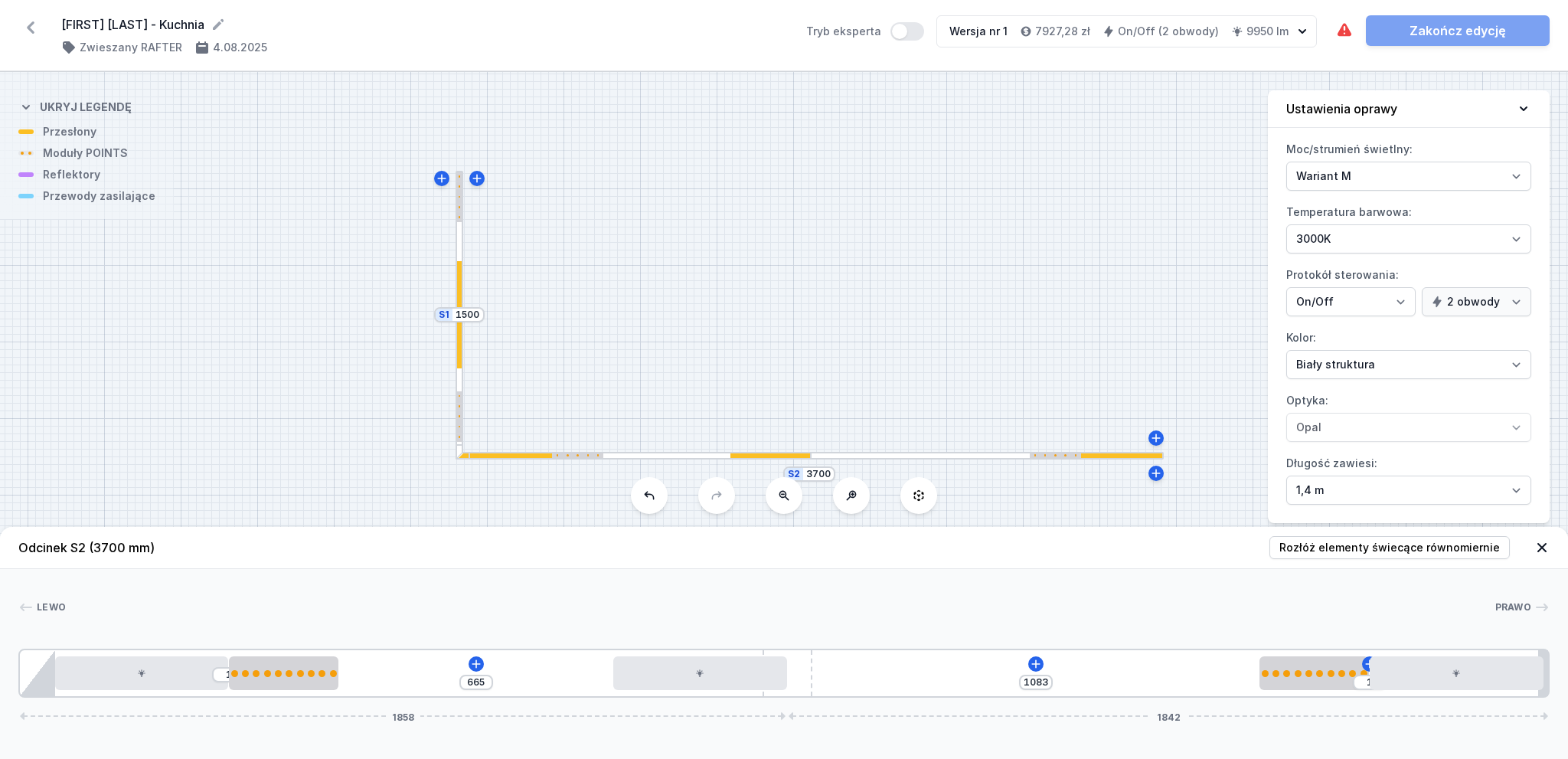 click on "1 665 1083 1 1858 1842" at bounding box center [784, 673] 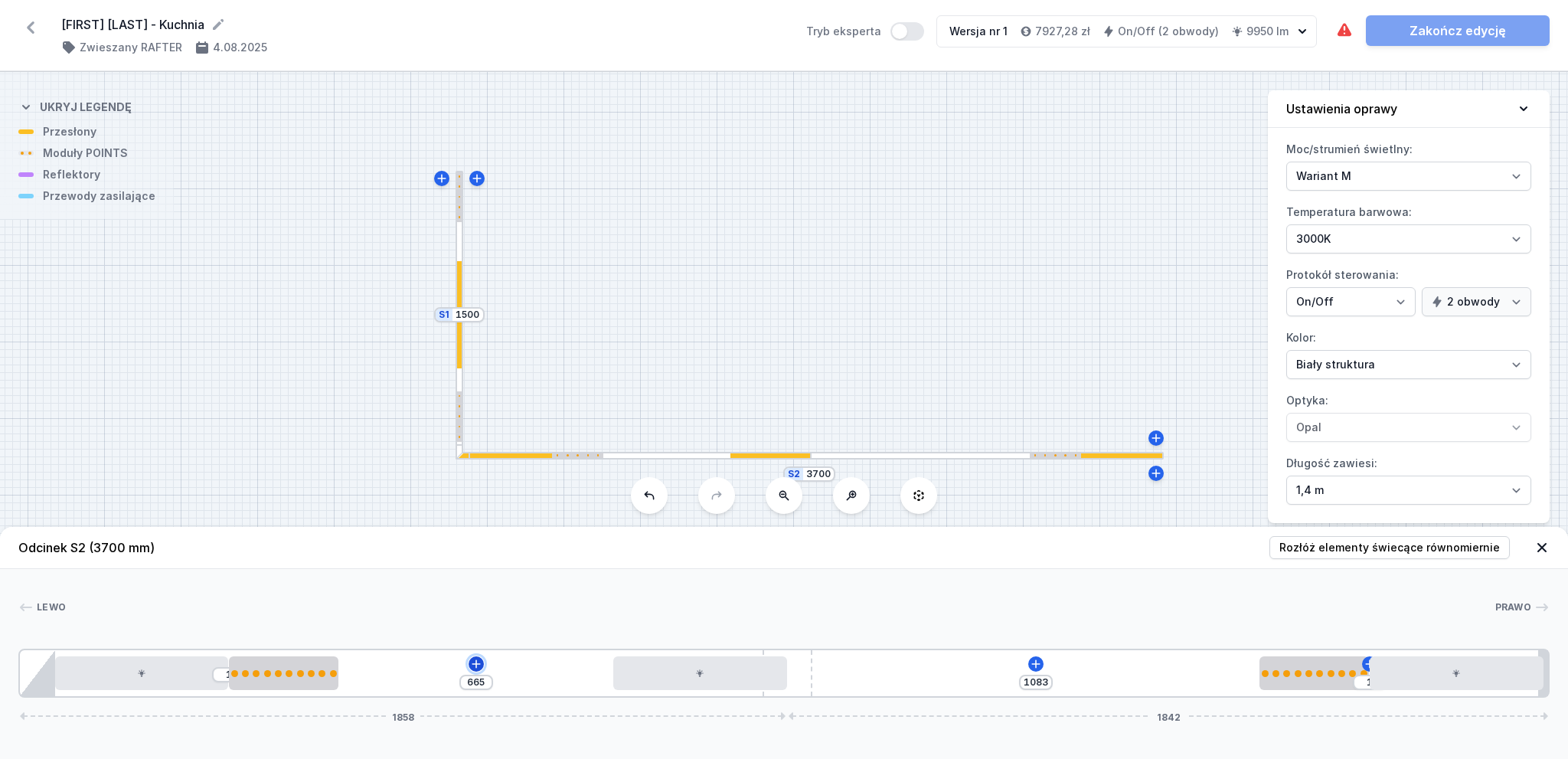 click 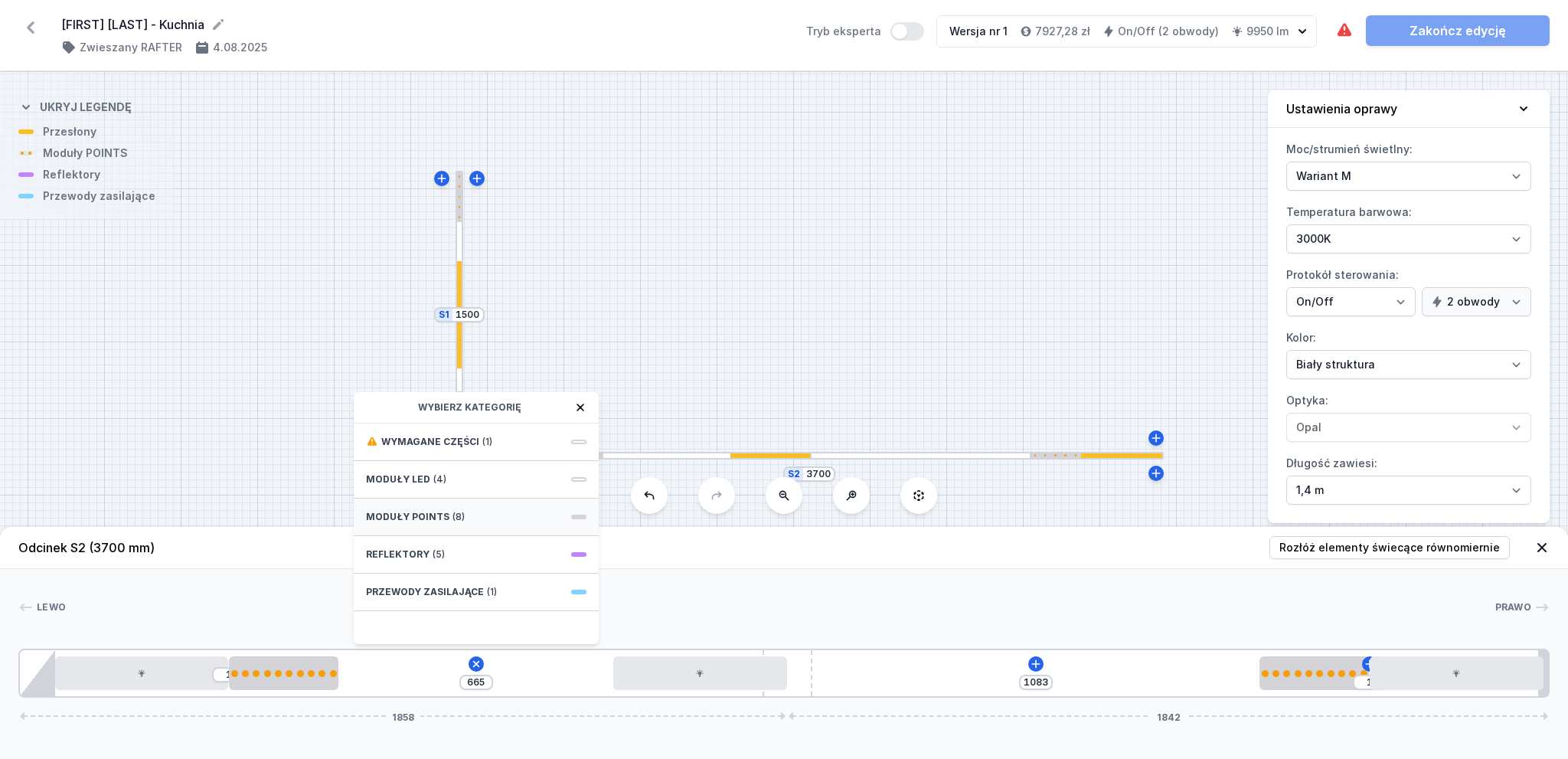 click on "Moduły POINTS (8)" at bounding box center (476, 517) 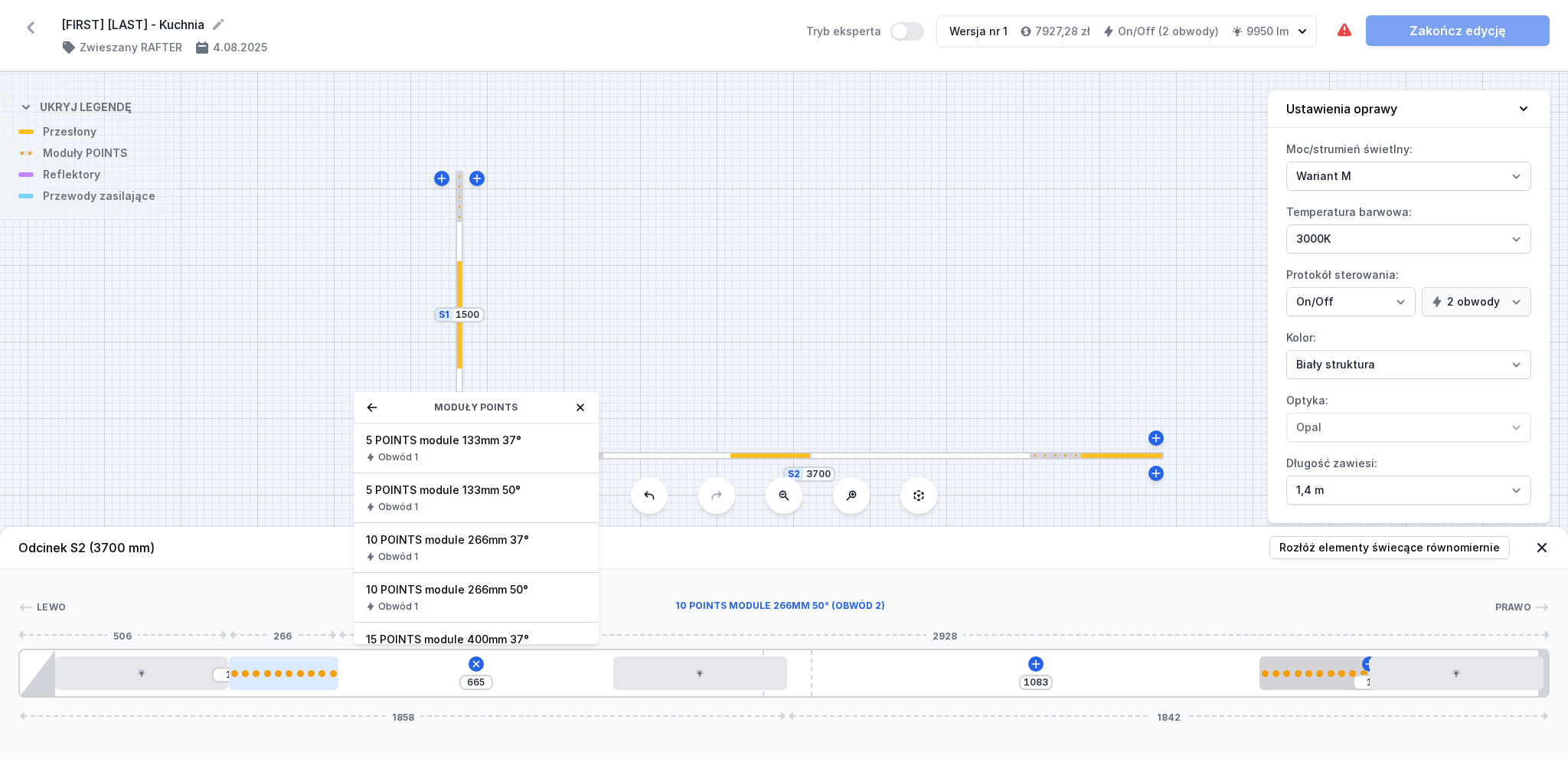 click at bounding box center [300, 673] 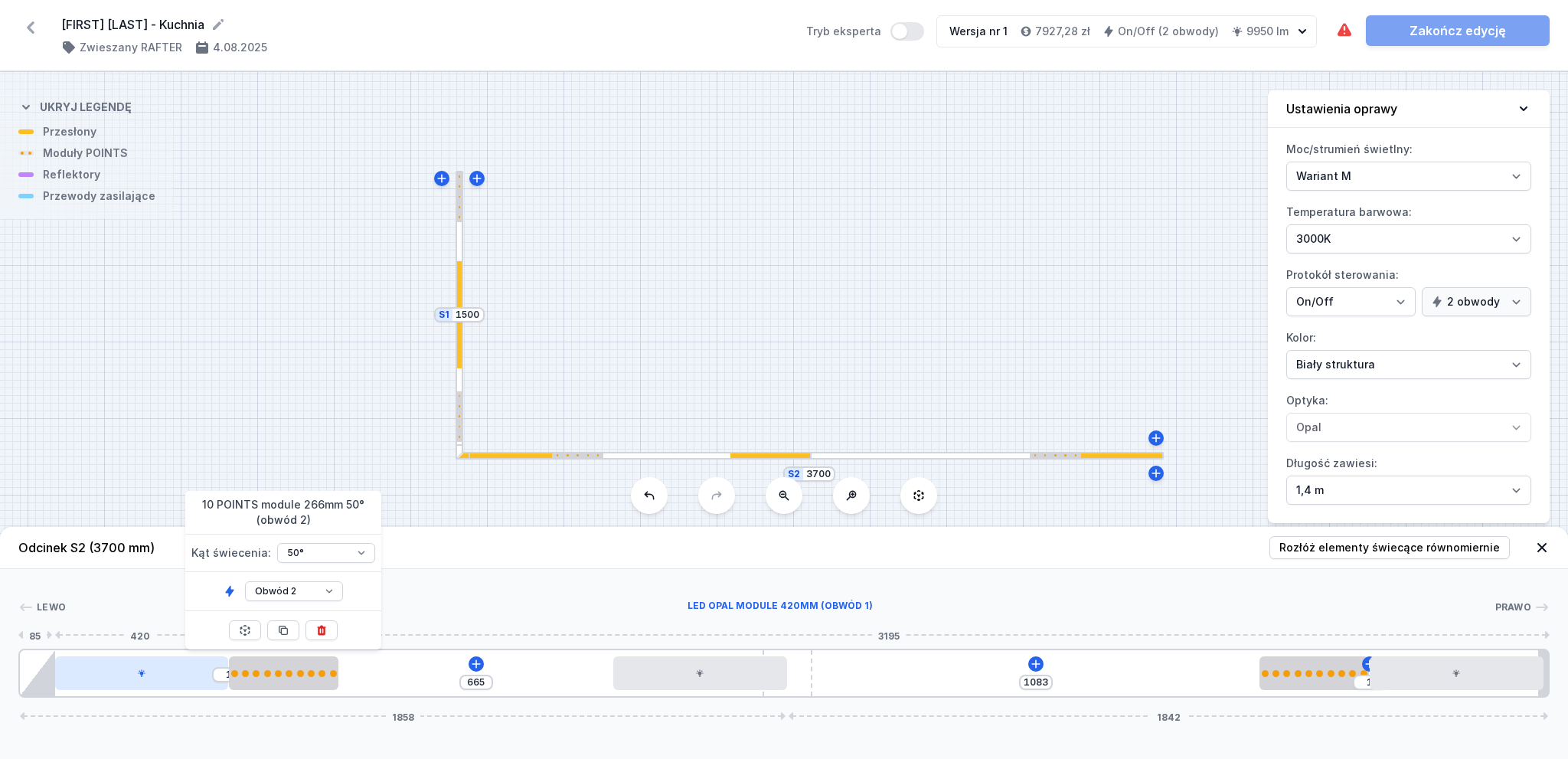 click at bounding box center (142, 673) 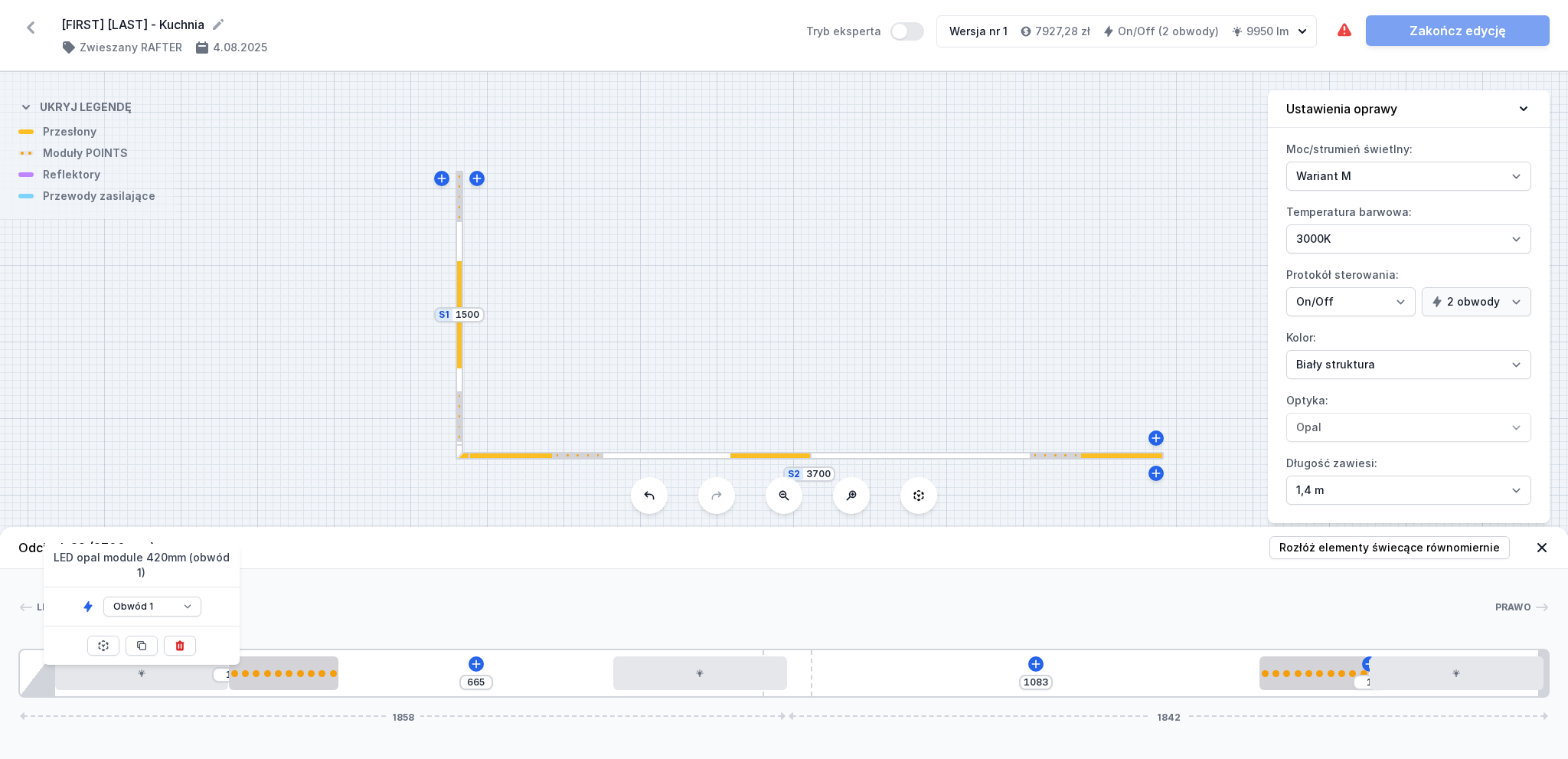 click at bounding box center [459, 314] 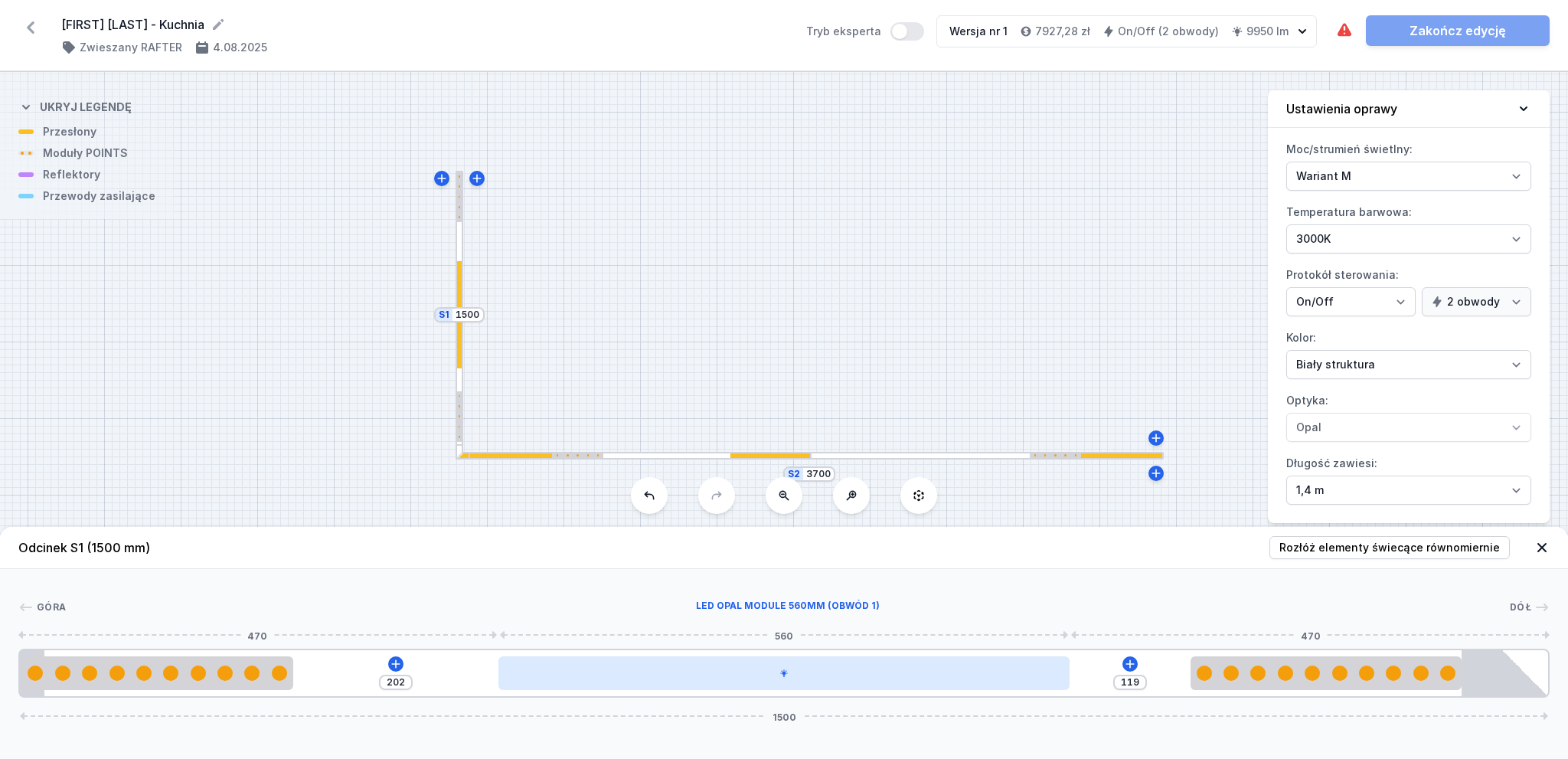 click at bounding box center (783, 673) 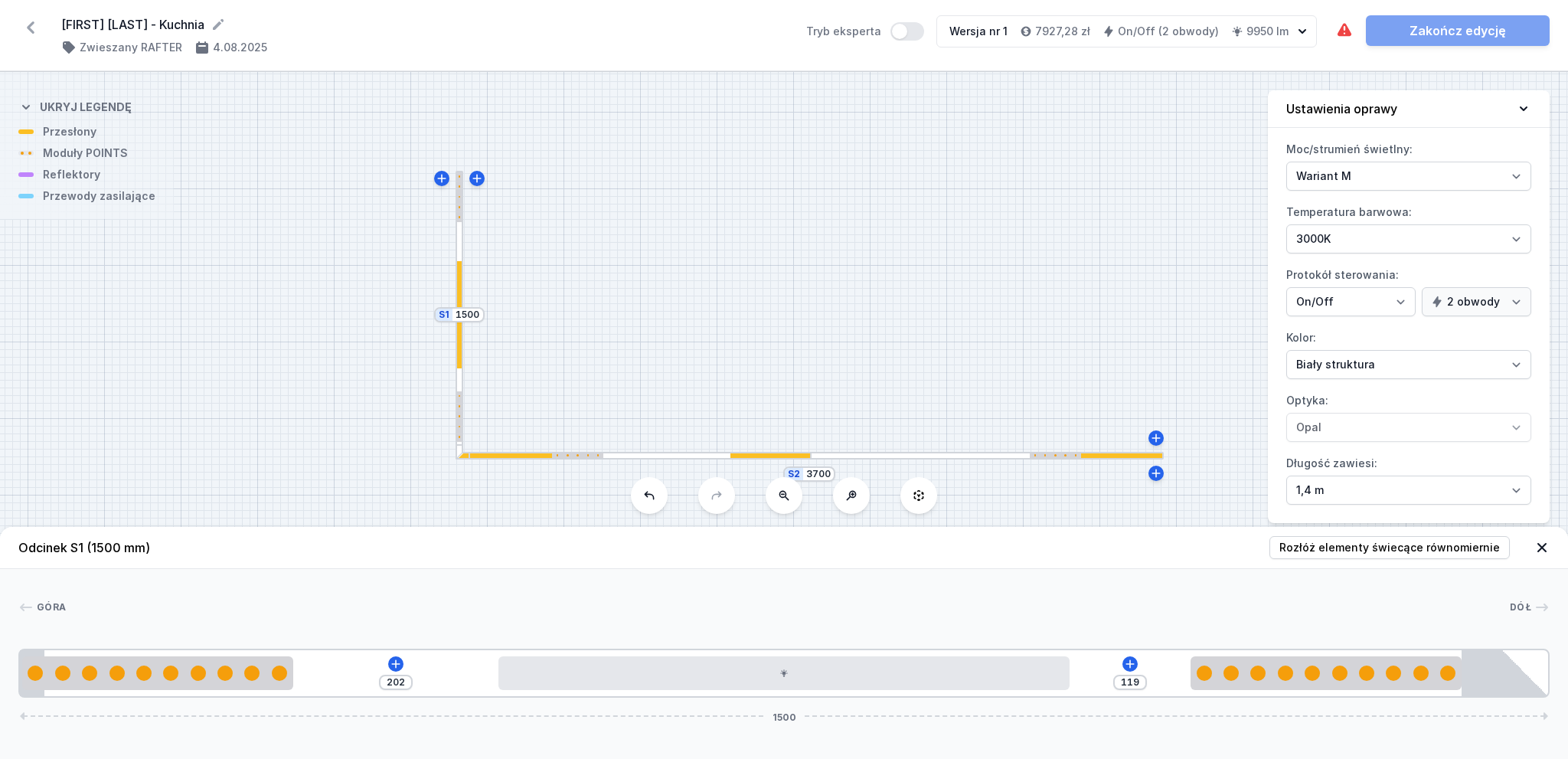click on "Góra Dół 1 2 2 3 1 2 2 4 202 119 1500 266 202 560 119 266 85 24 1391 85 1500" at bounding box center (784, 633) 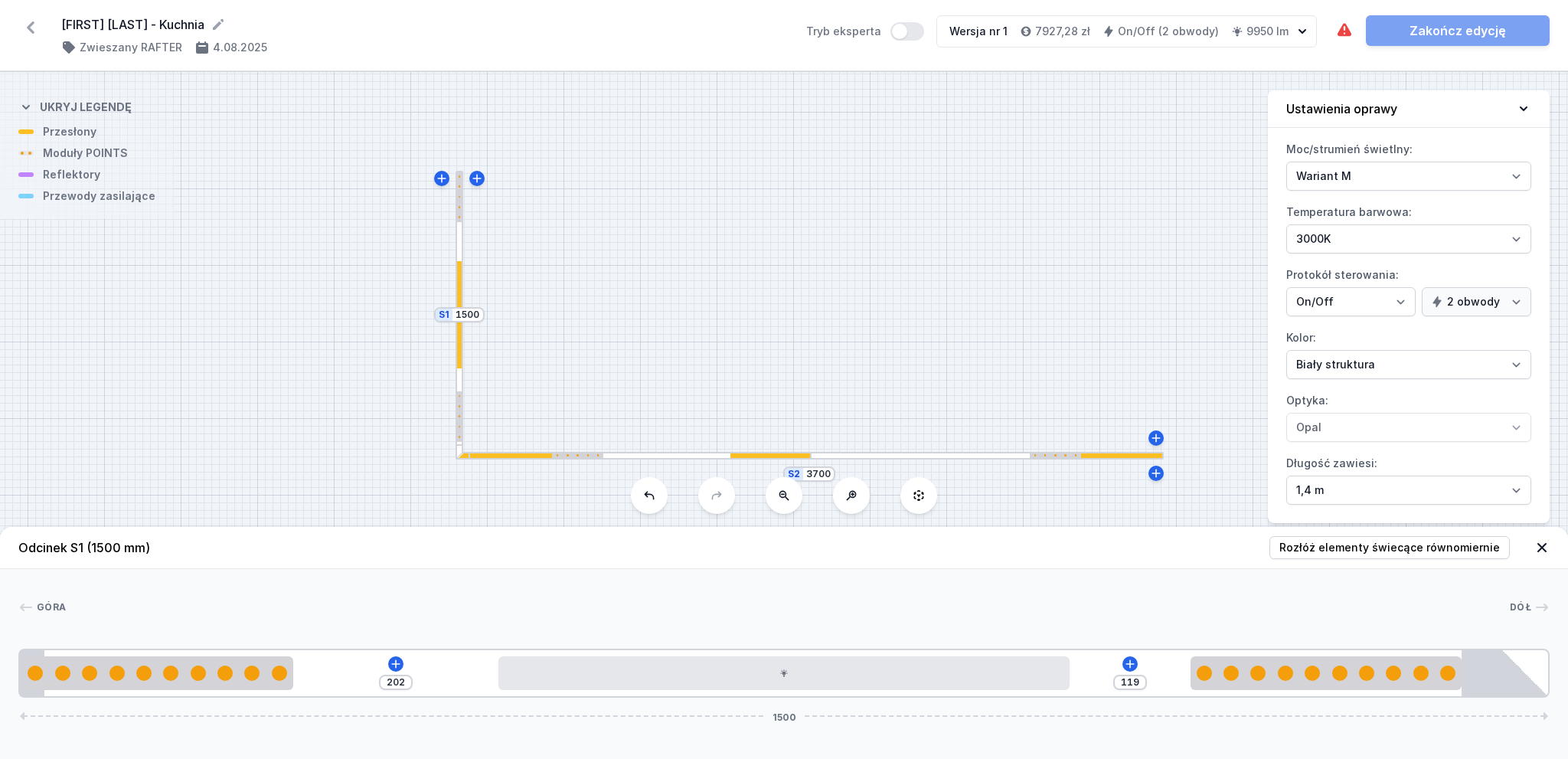 click at bounding box center (987, 456) 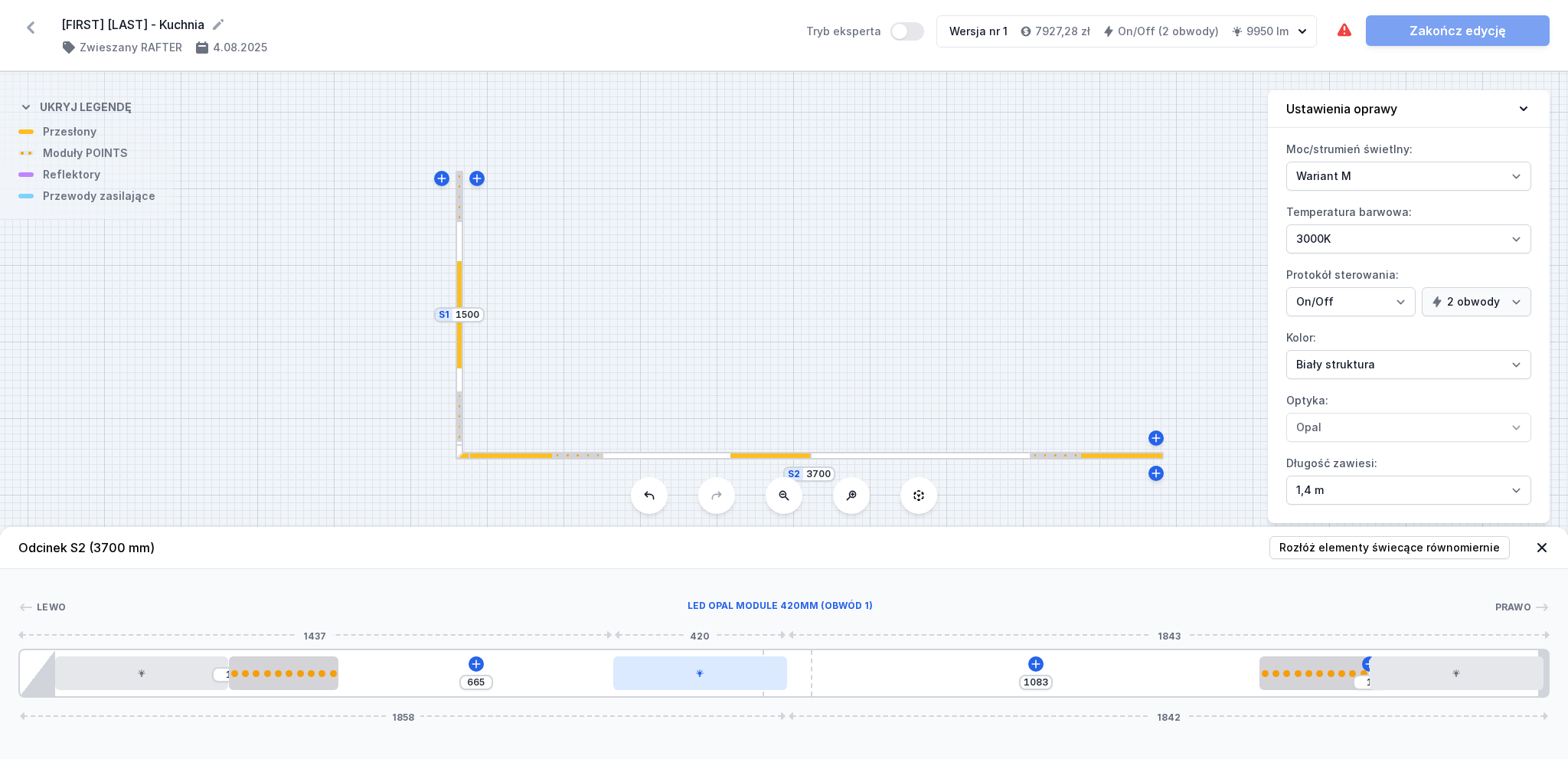 click at bounding box center (700, 673) 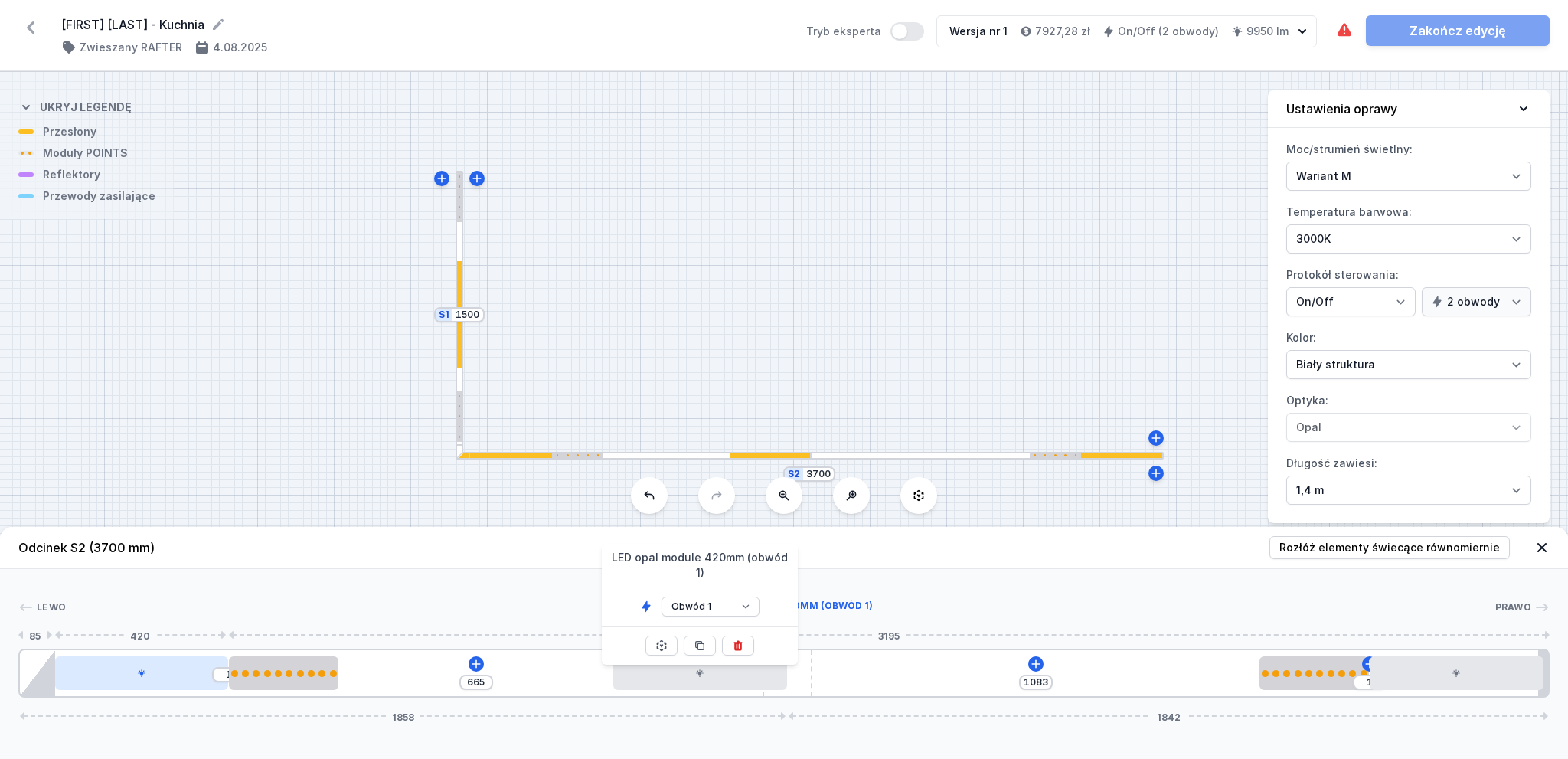 click at bounding box center (142, 673) 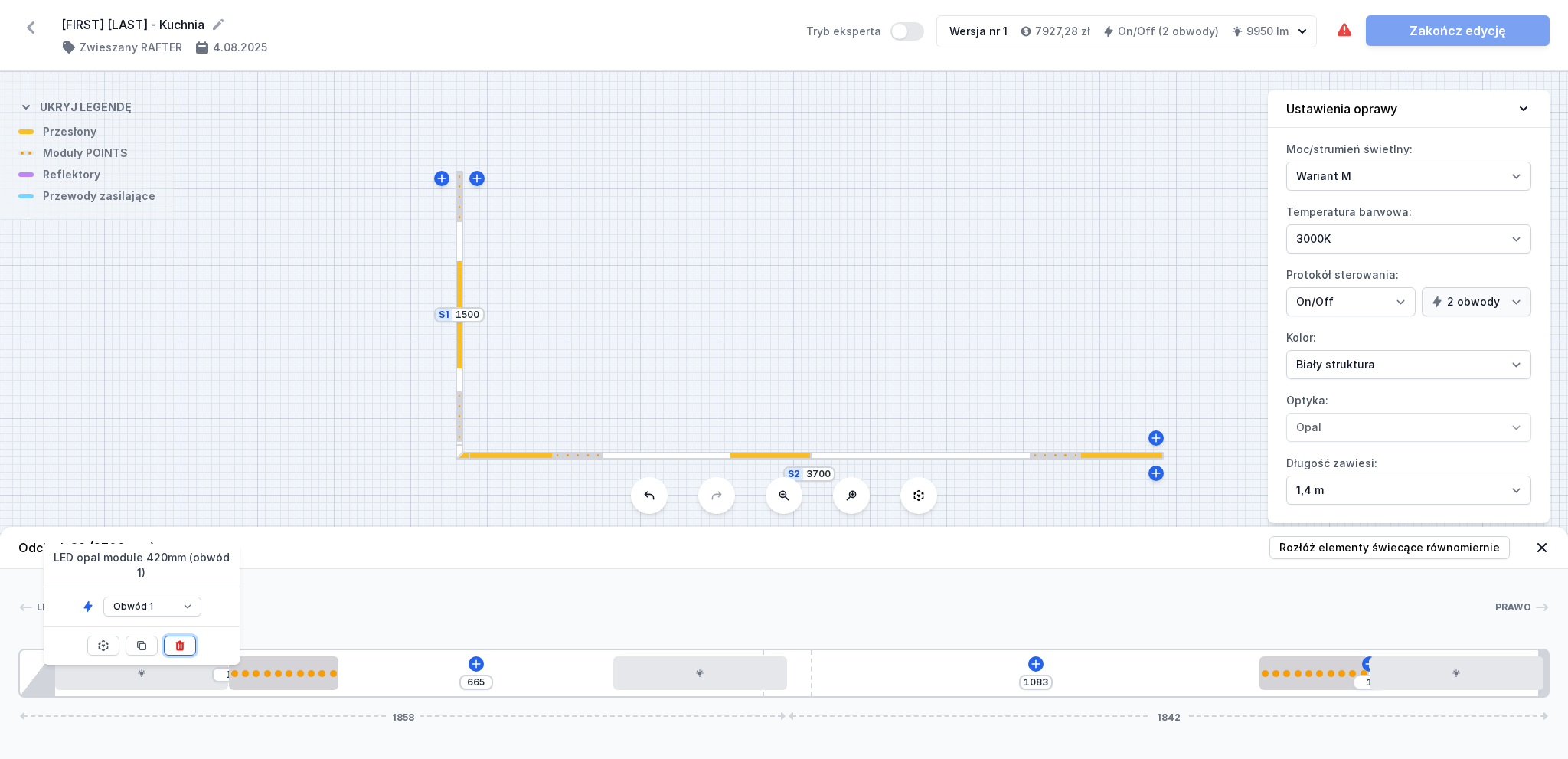 click 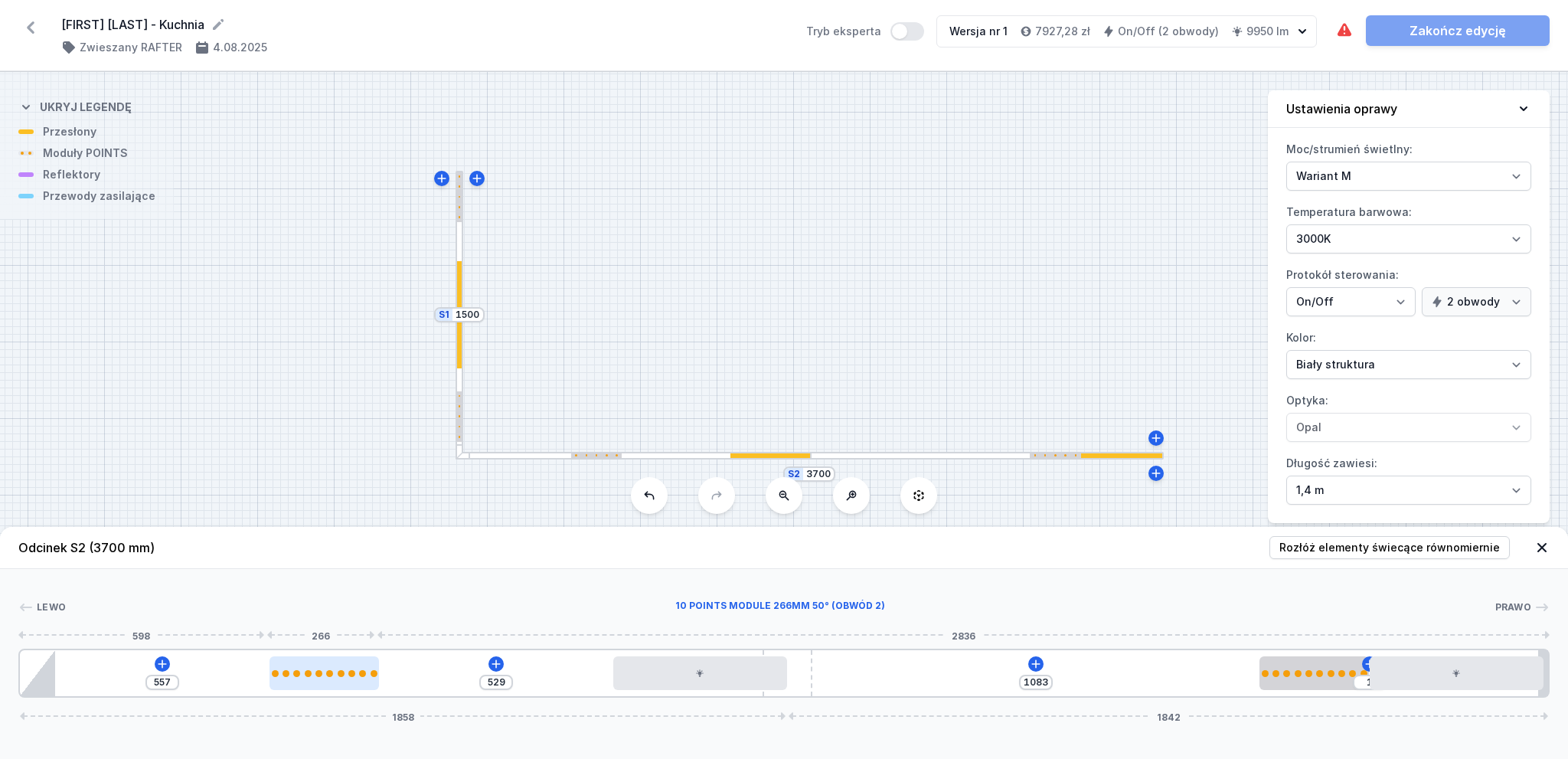 drag, startPoint x: 354, startPoint y: 679, endPoint x: 377, endPoint y: 673, distance: 23.76973 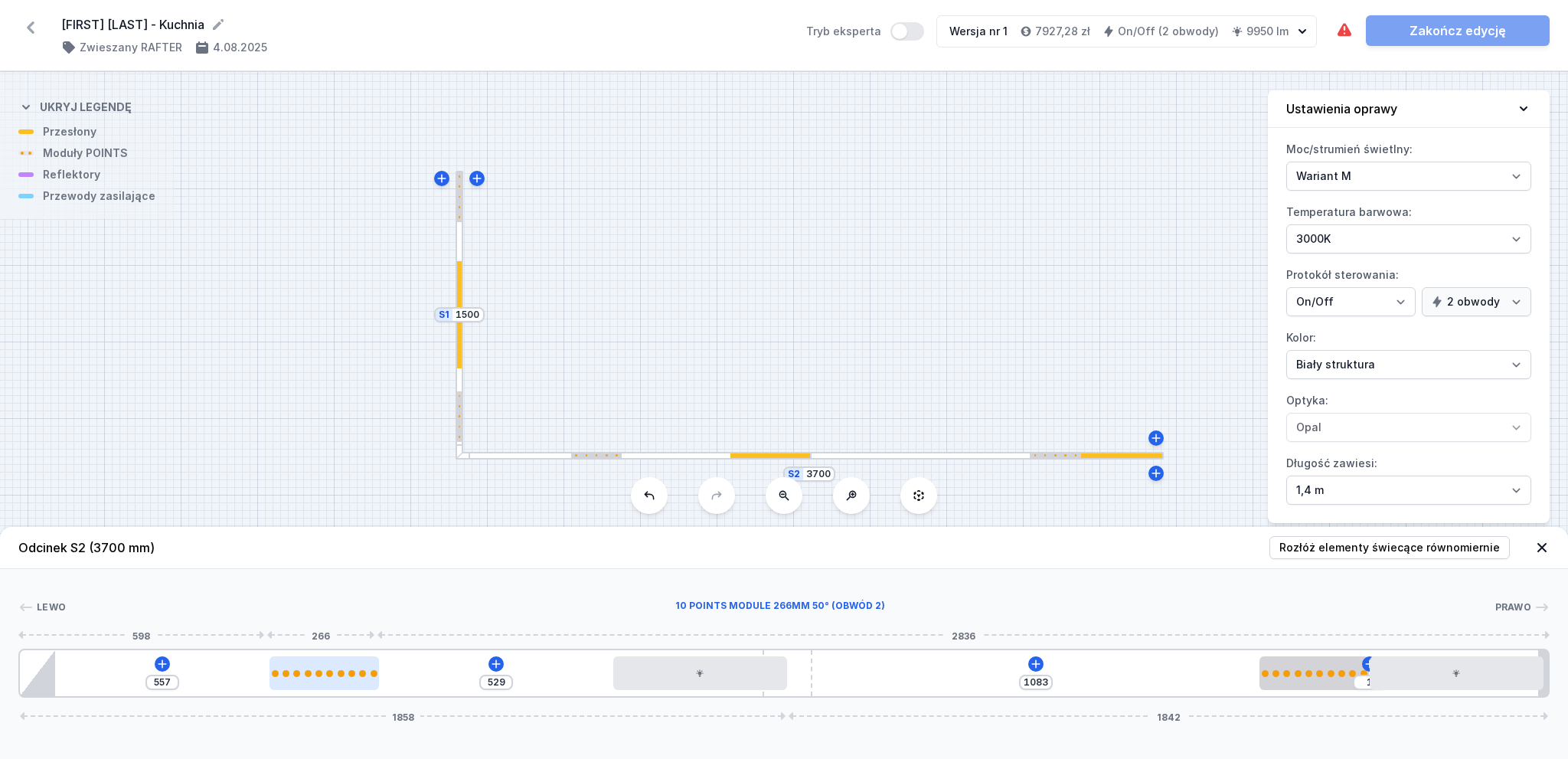 click at bounding box center (324, 673) 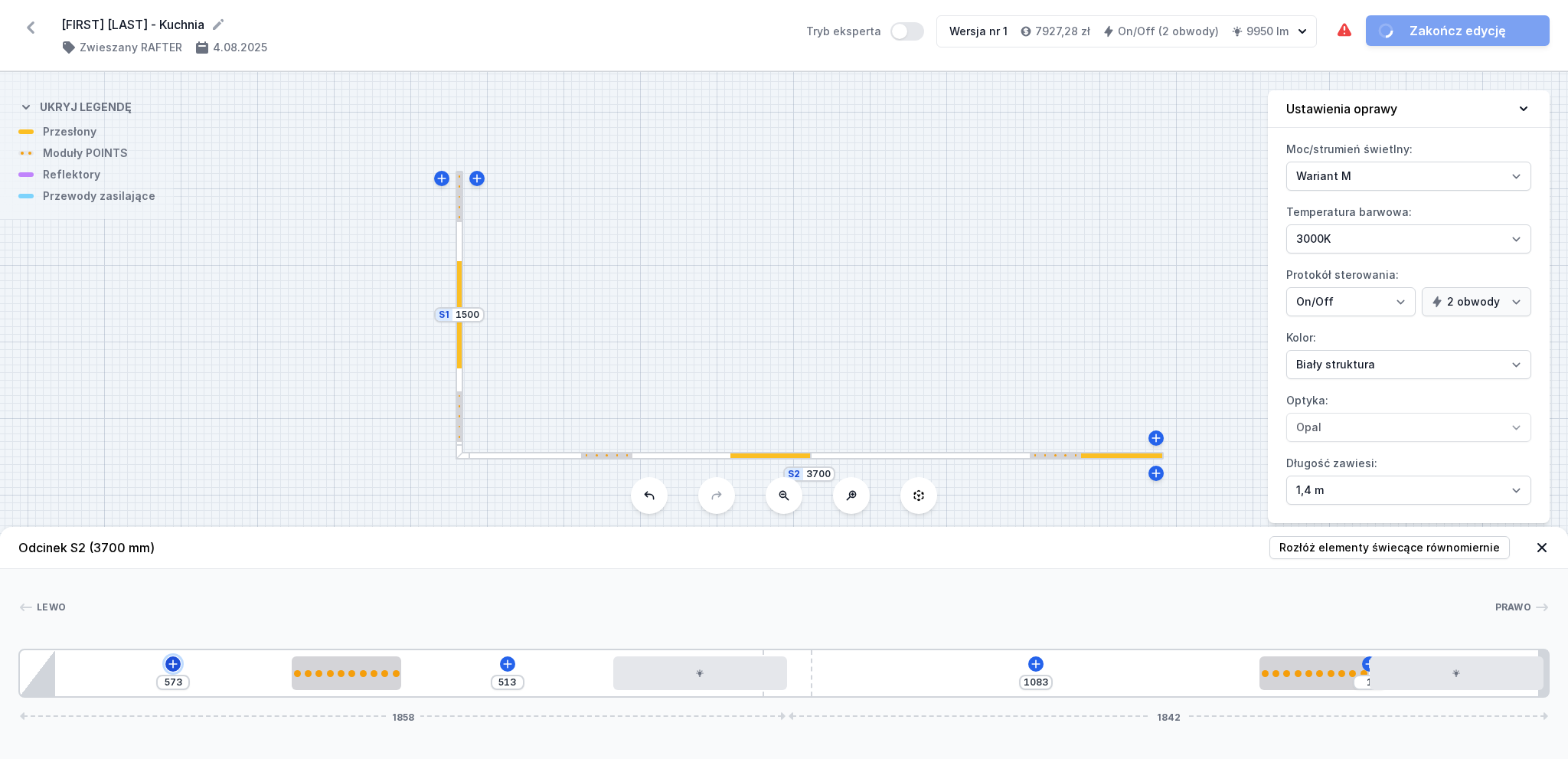 click 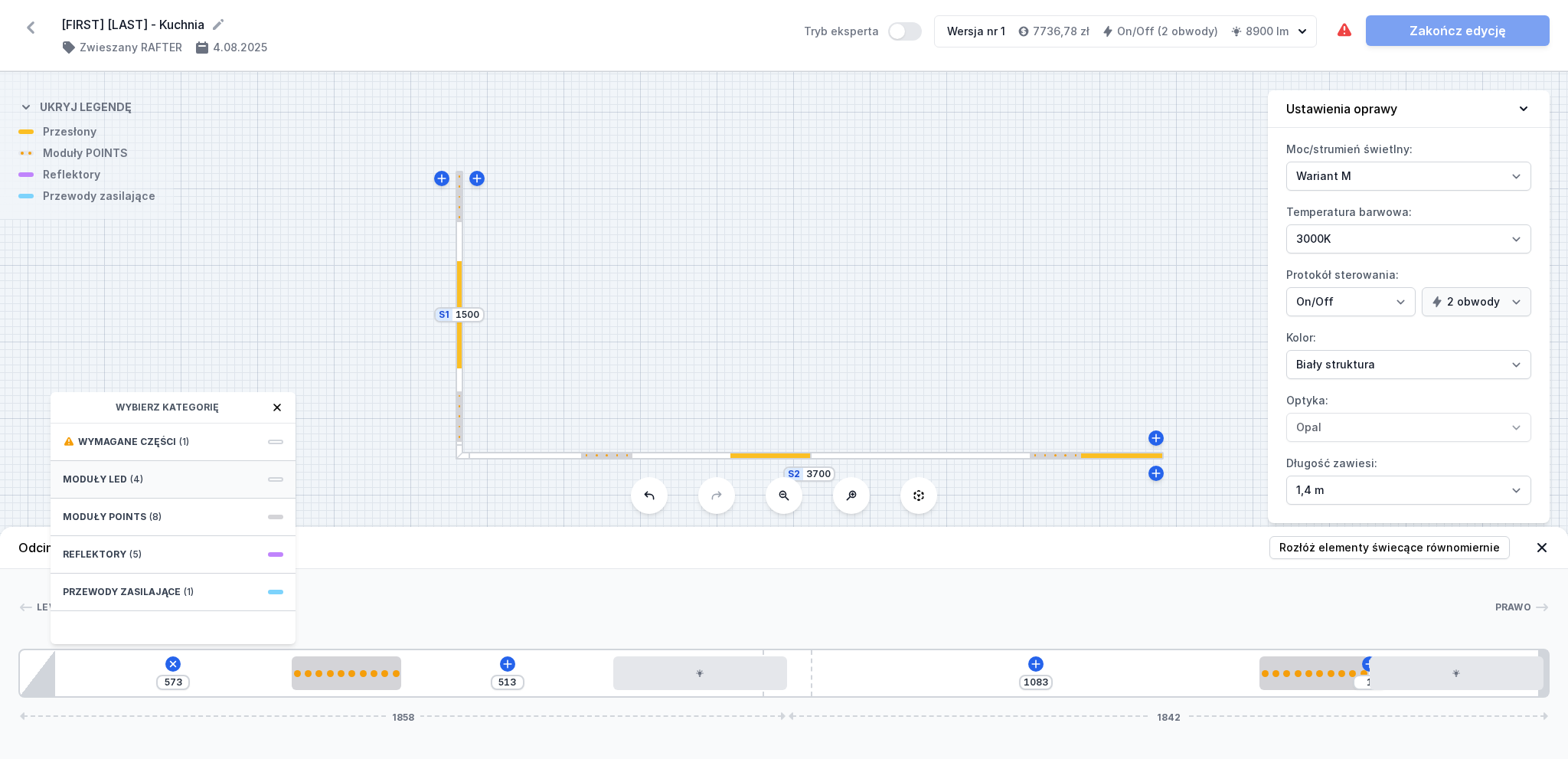 click on "Moduły LED (4)" at bounding box center (173, 479) 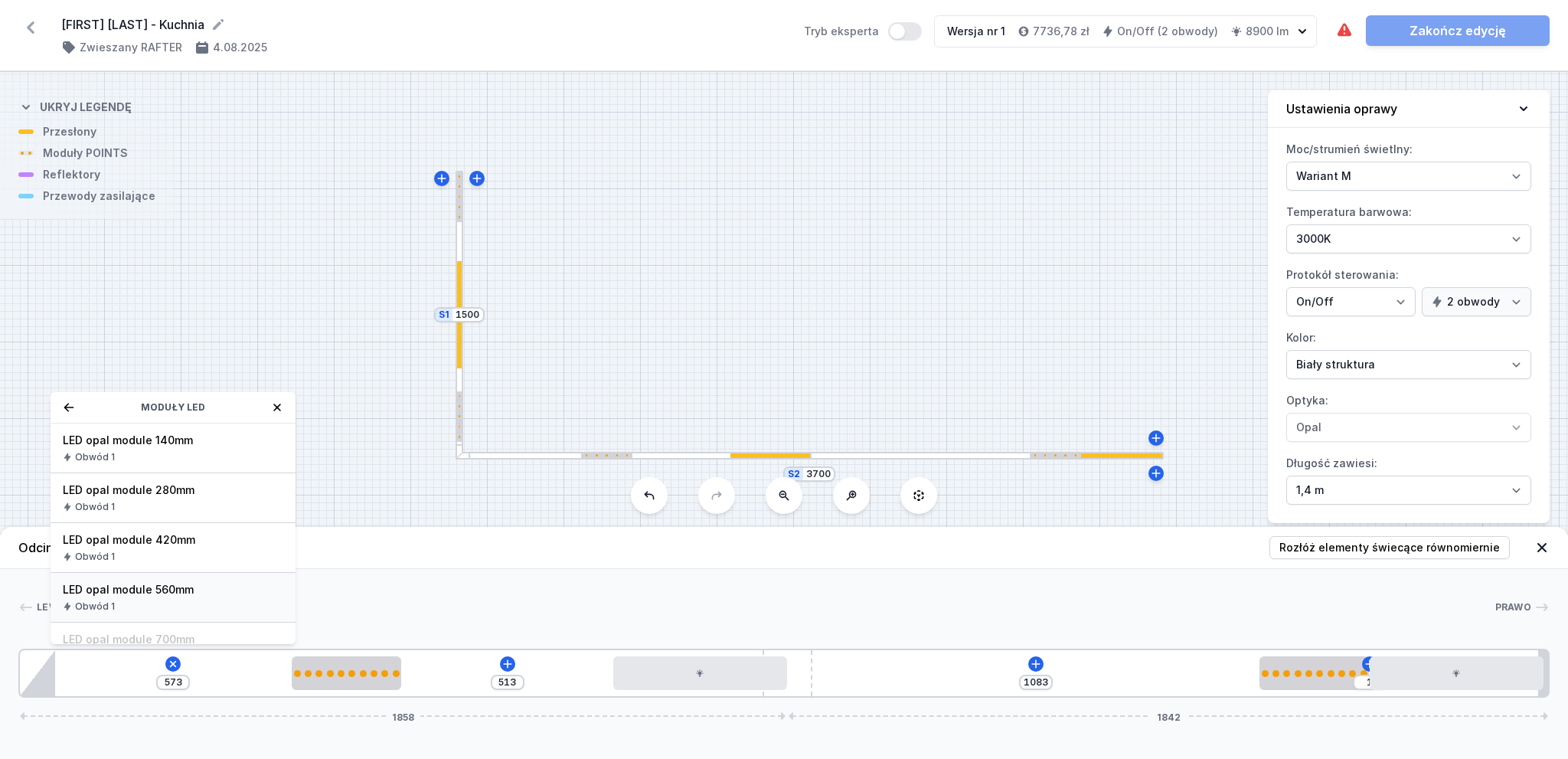 click on "LED opal module 560mm   Obwód 1" at bounding box center [173, 597] 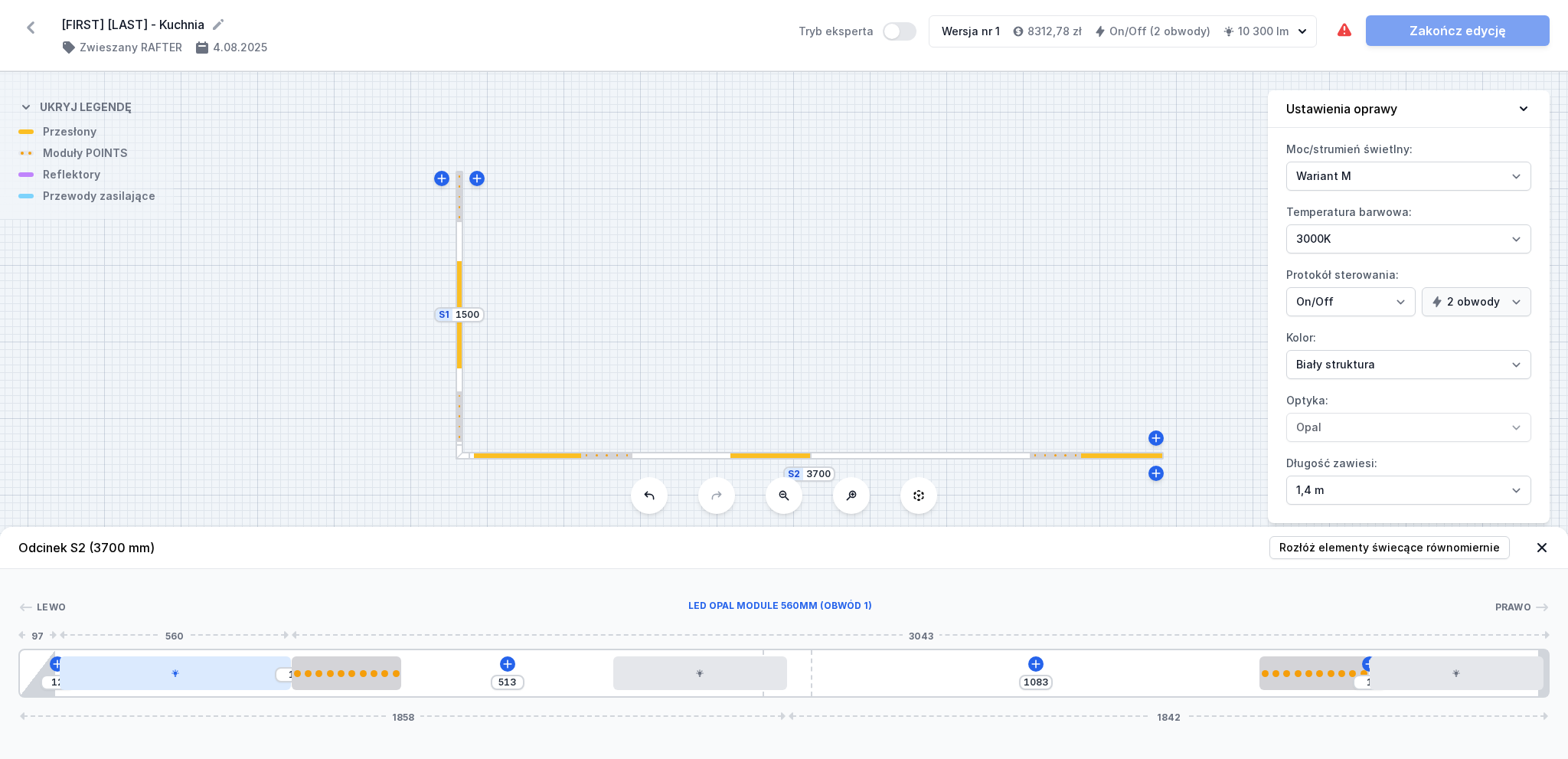 drag, startPoint x: 217, startPoint y: 669, endPoint x: 177, endPoint y: 678, distance: 41 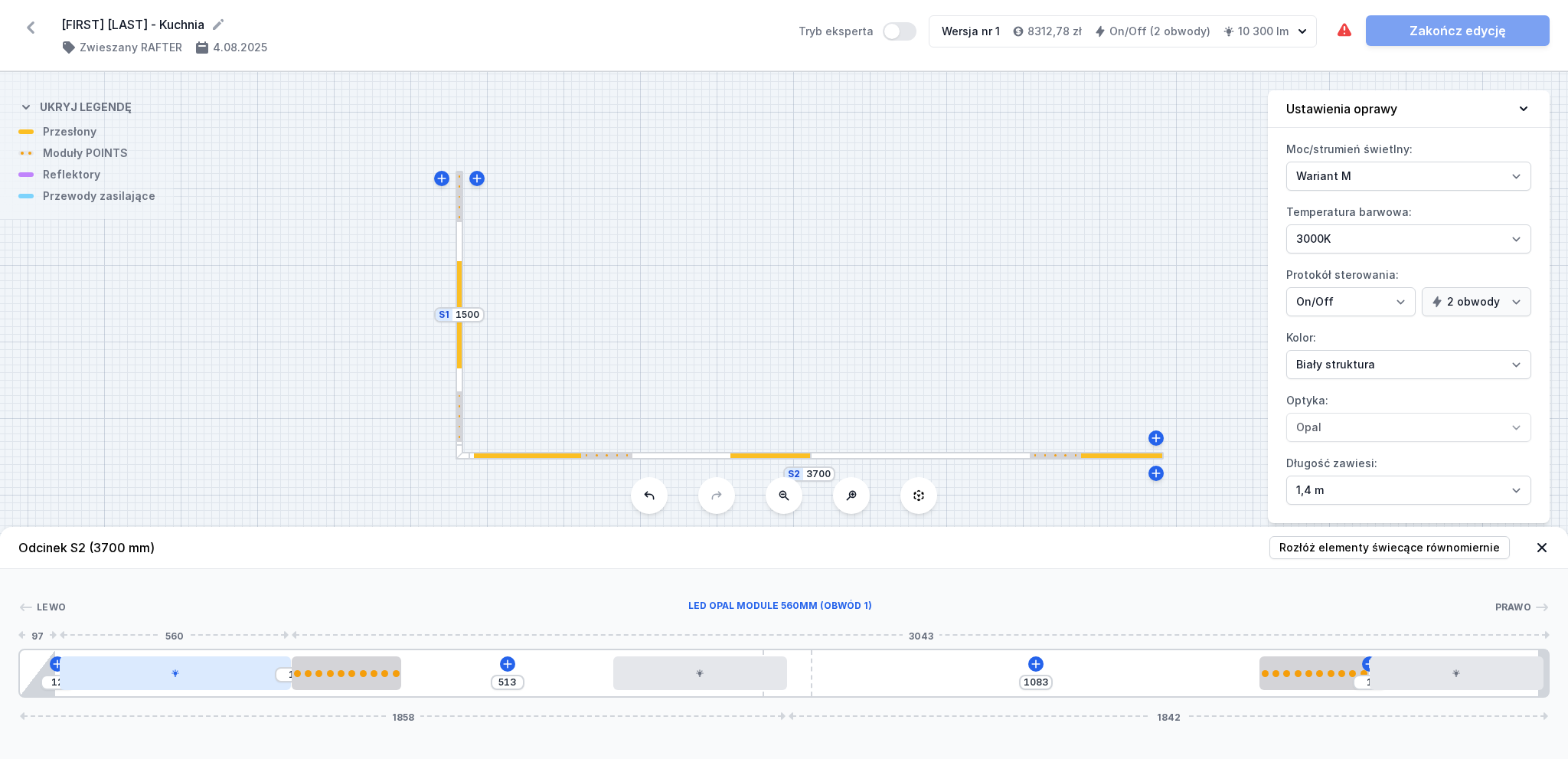 click at bounding box center [175, 673] 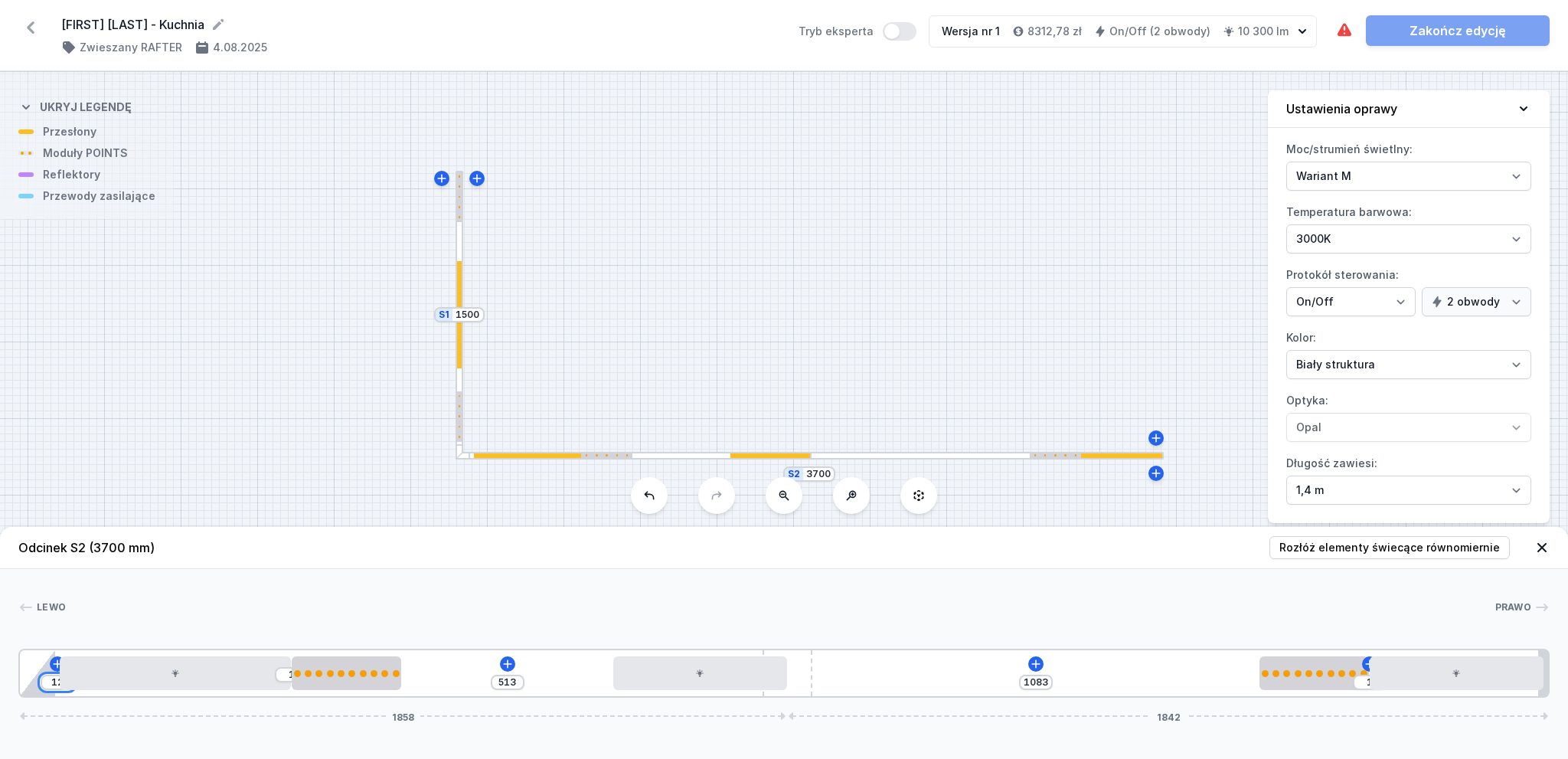 click on "12" at bounding box center (57, 682) 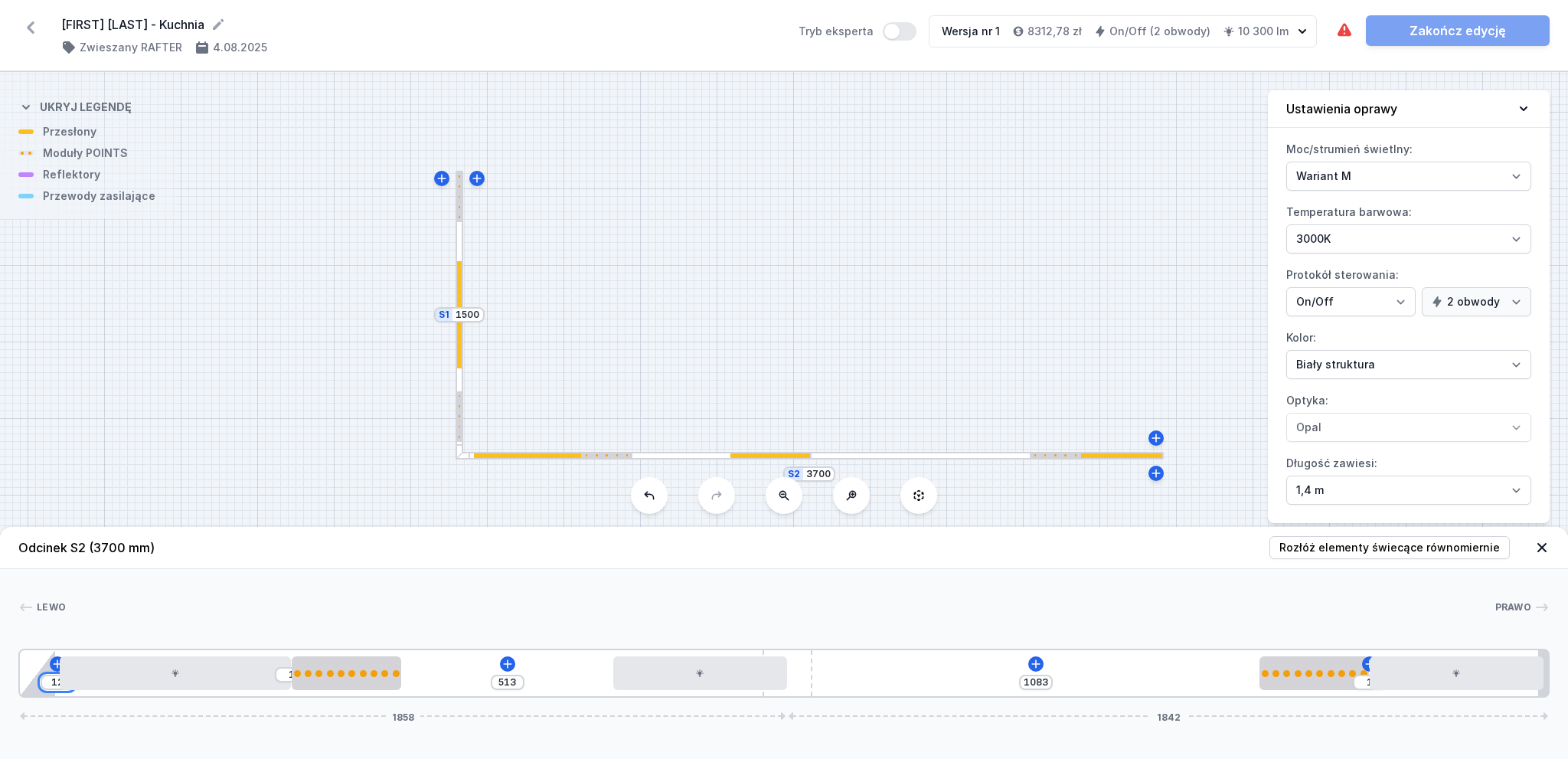 click on "12" at bounding box center [57, 682] 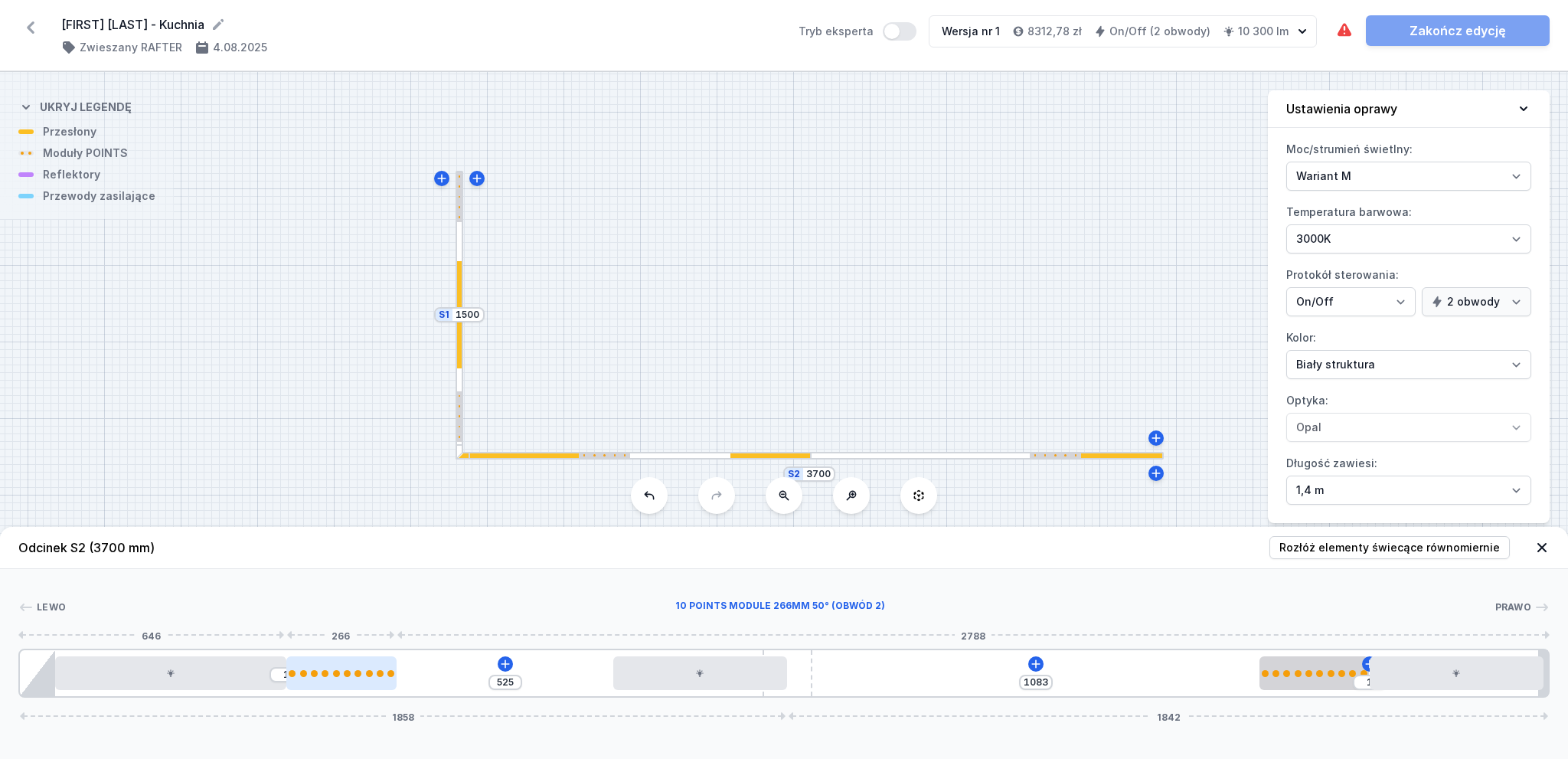 drag, startPoint x: 342, startPoint y: 670, endPoint x: 335, endPoint y: 666, distance: 8.06226 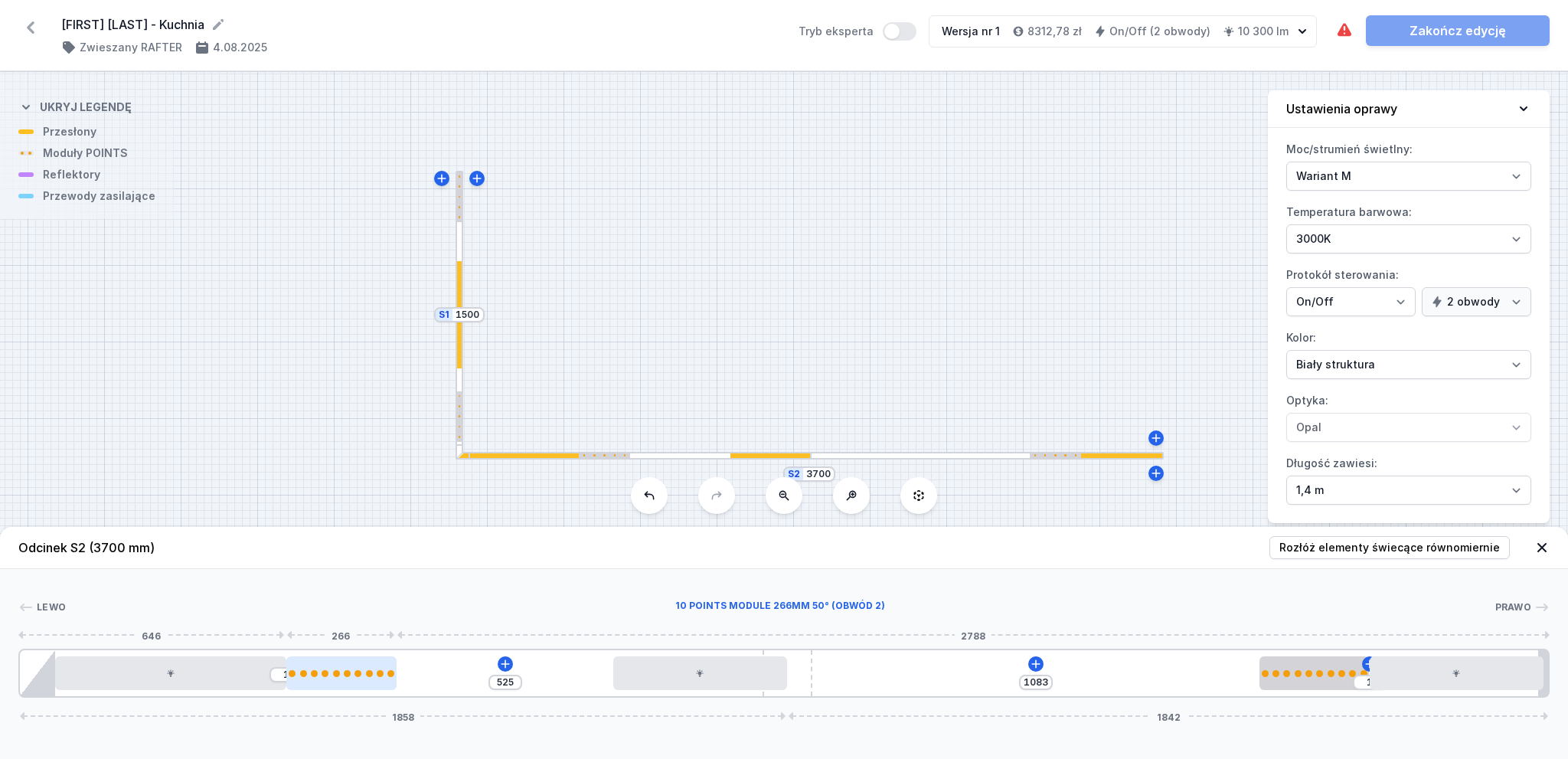 click at bounding box center (341, 673) 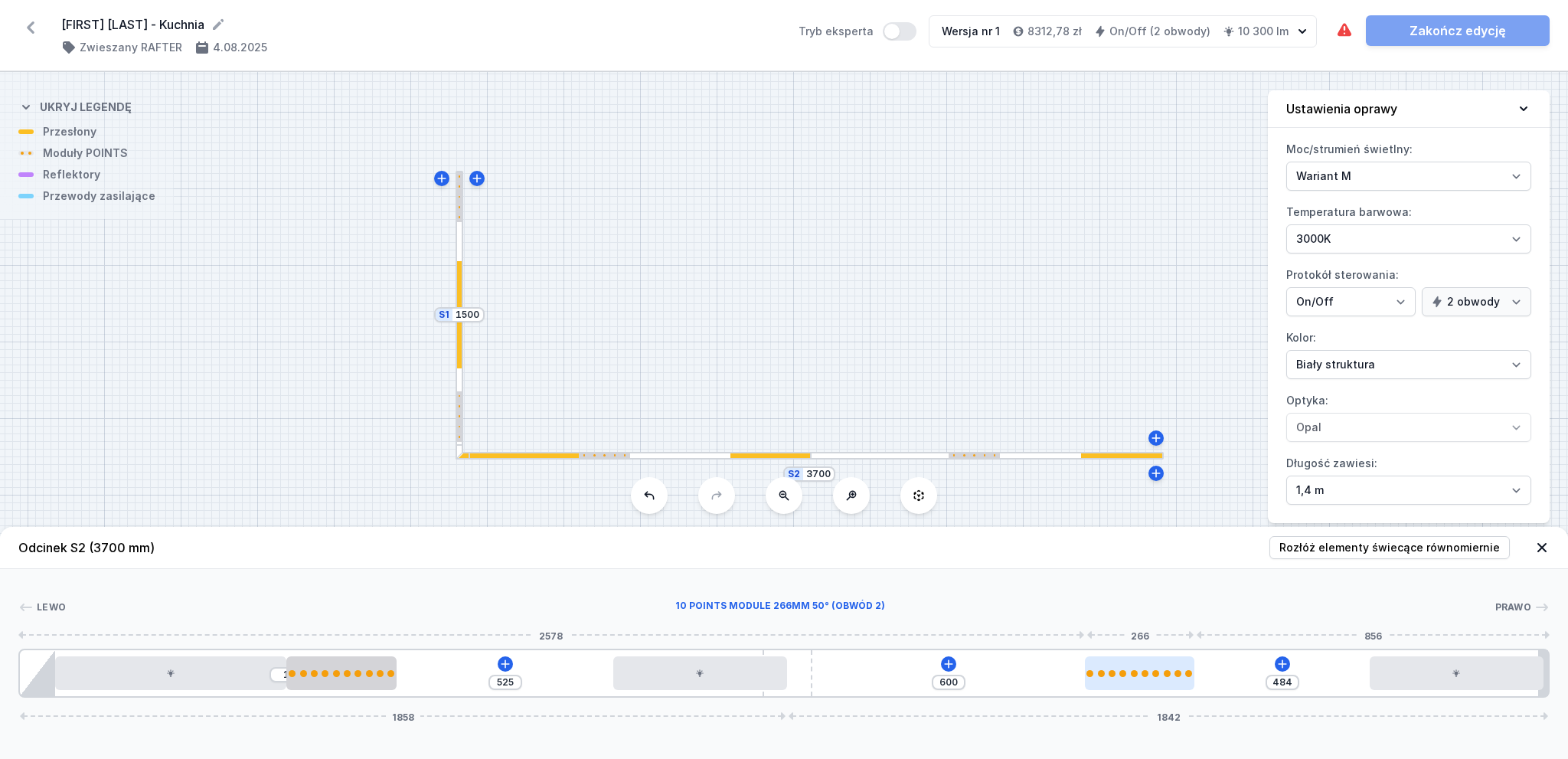 drag, startPoint x: 1319, startPoint y: 669, endPoint x: 1145, endPoint y: 669, distance: 174 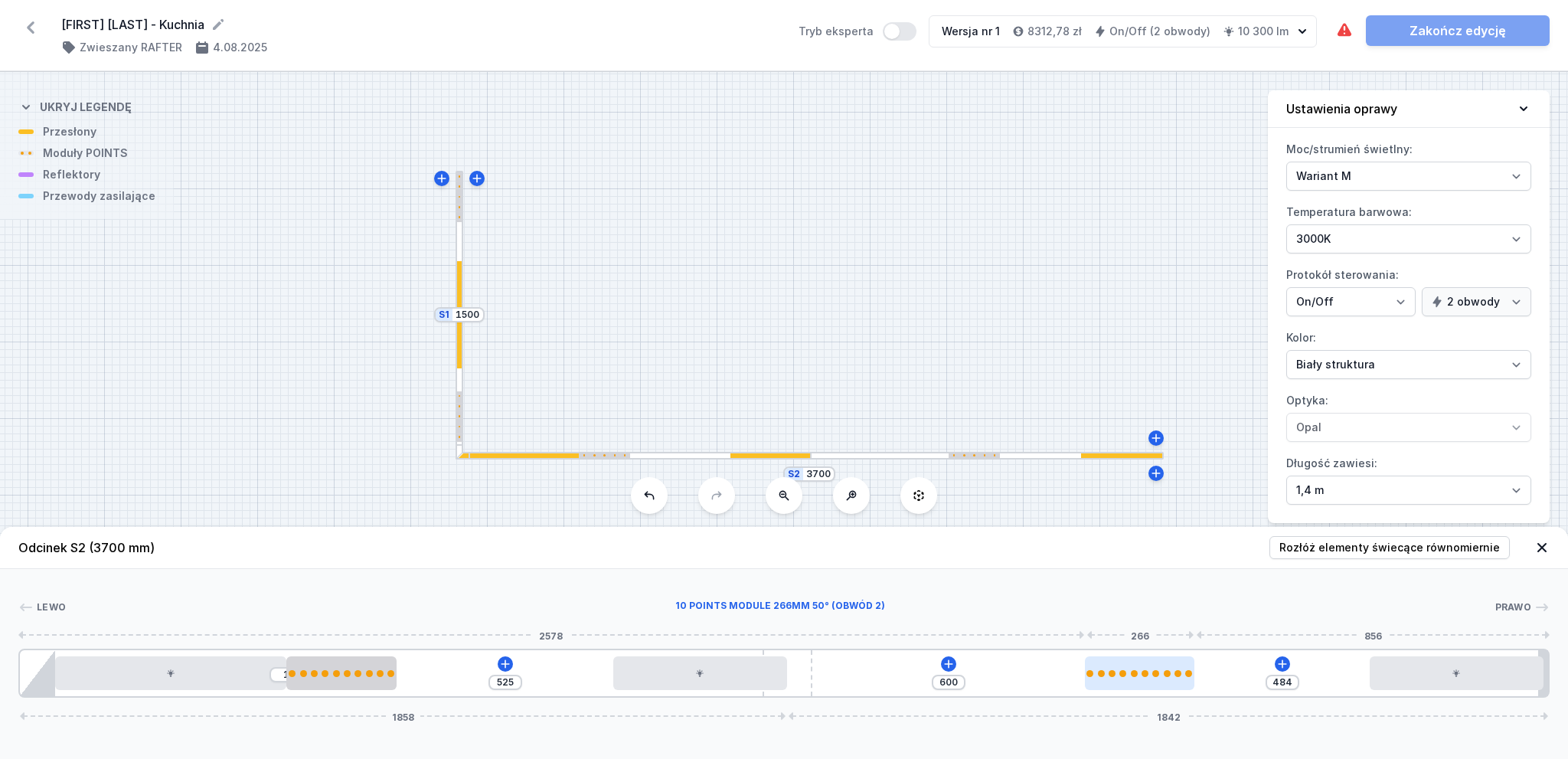 click at bounding box center [1139, 673] 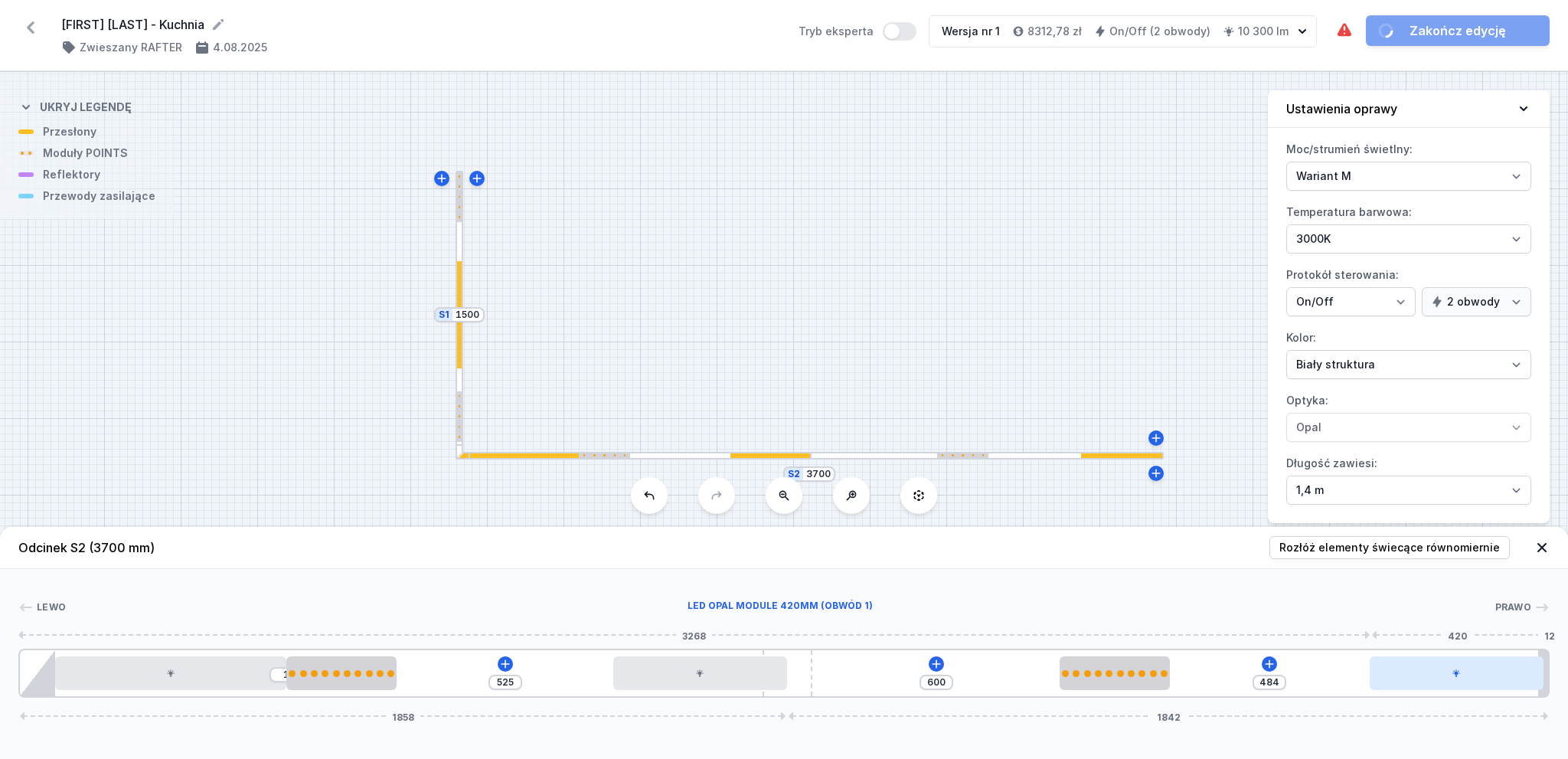 click at bounding box center (1456, 673) 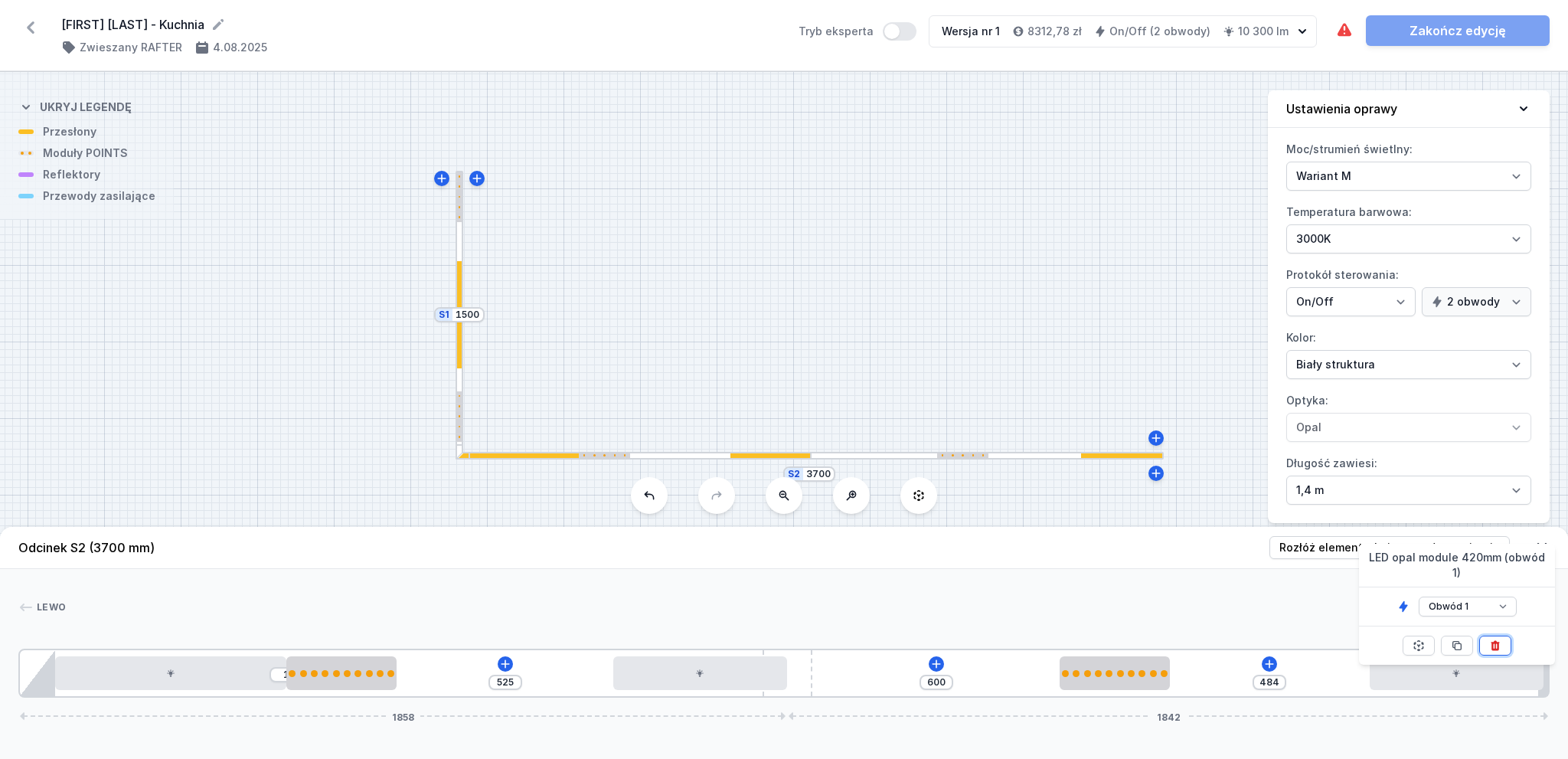 click 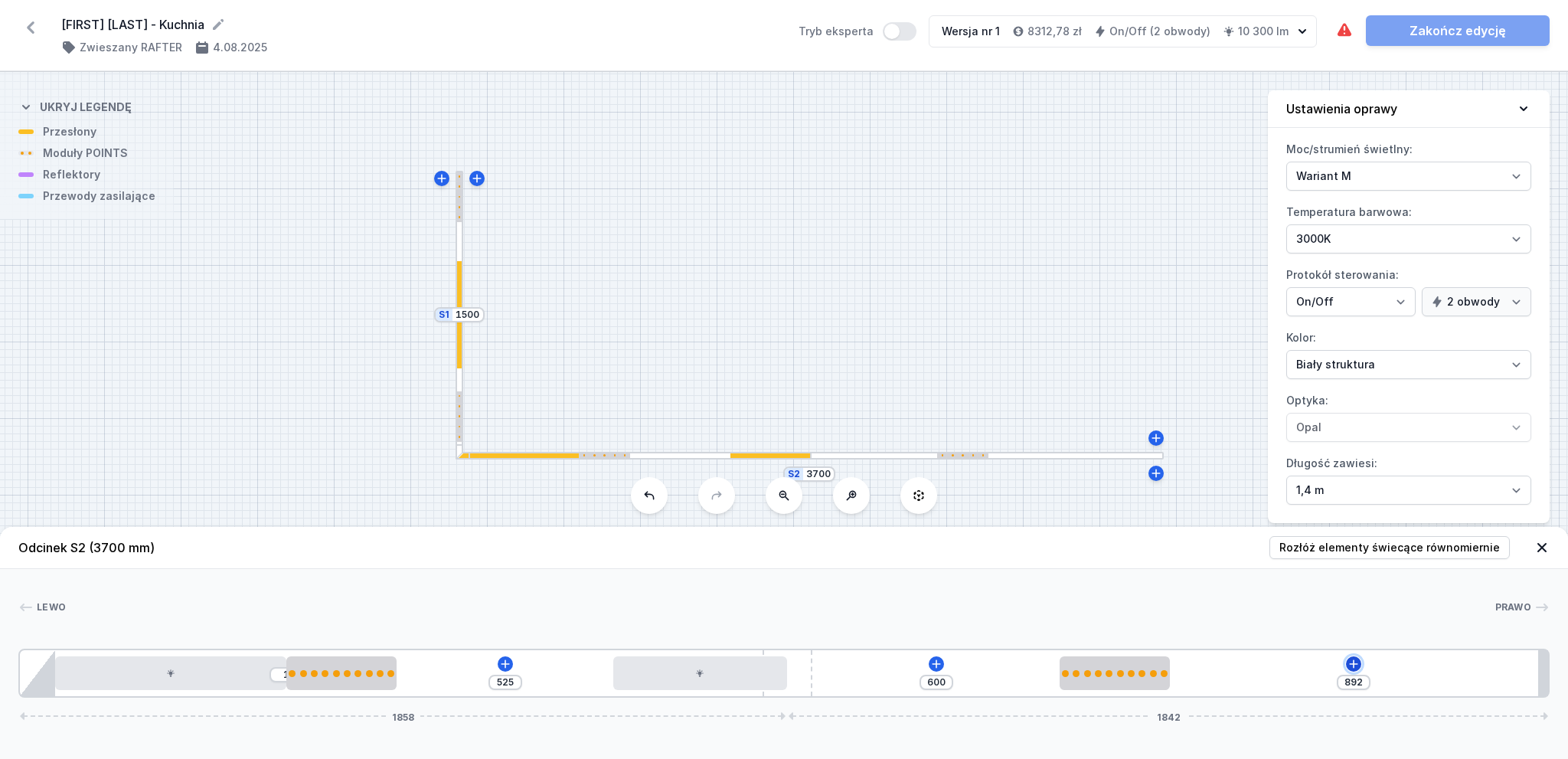click 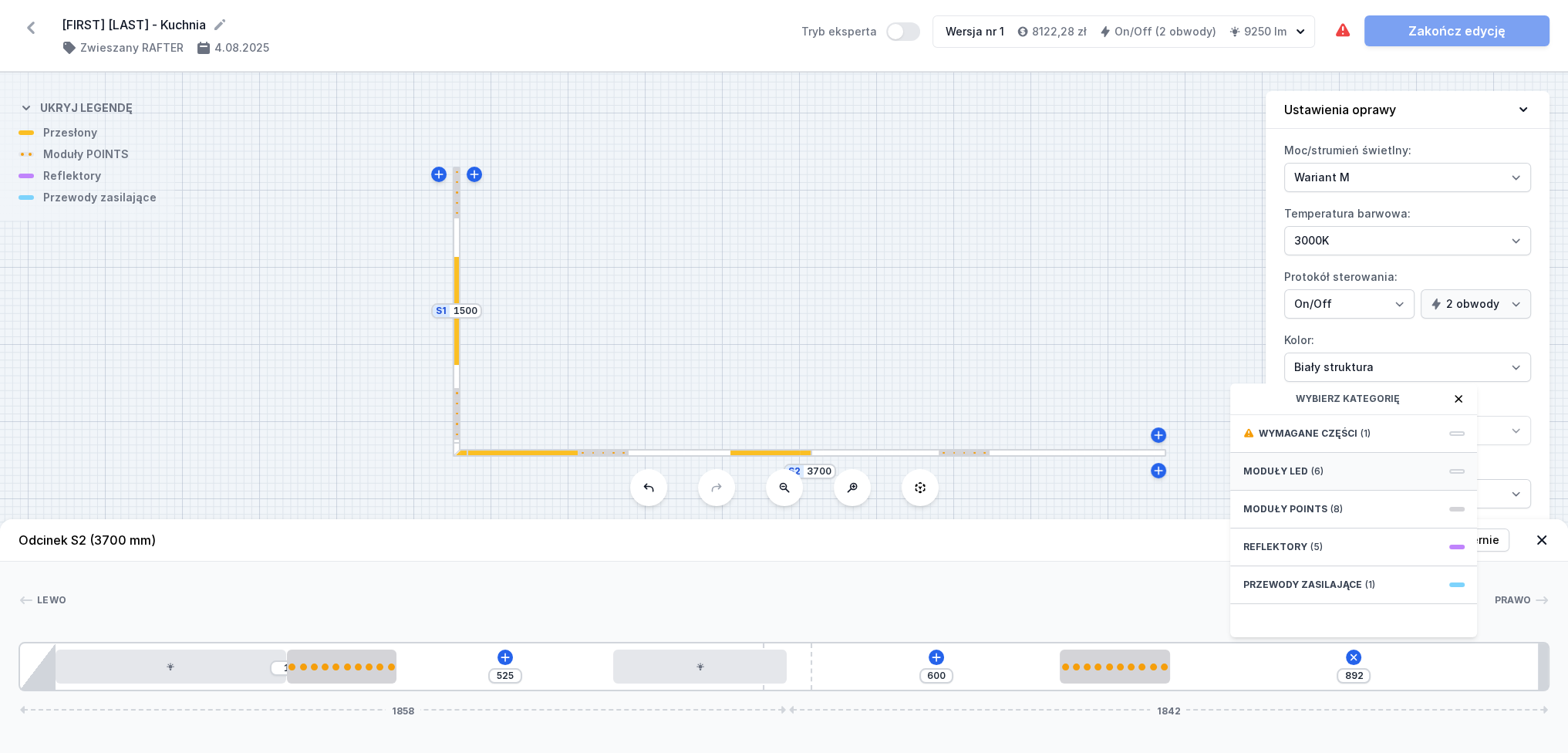 click on "Moduły LED (6)" at bounding box center [1354, 471] 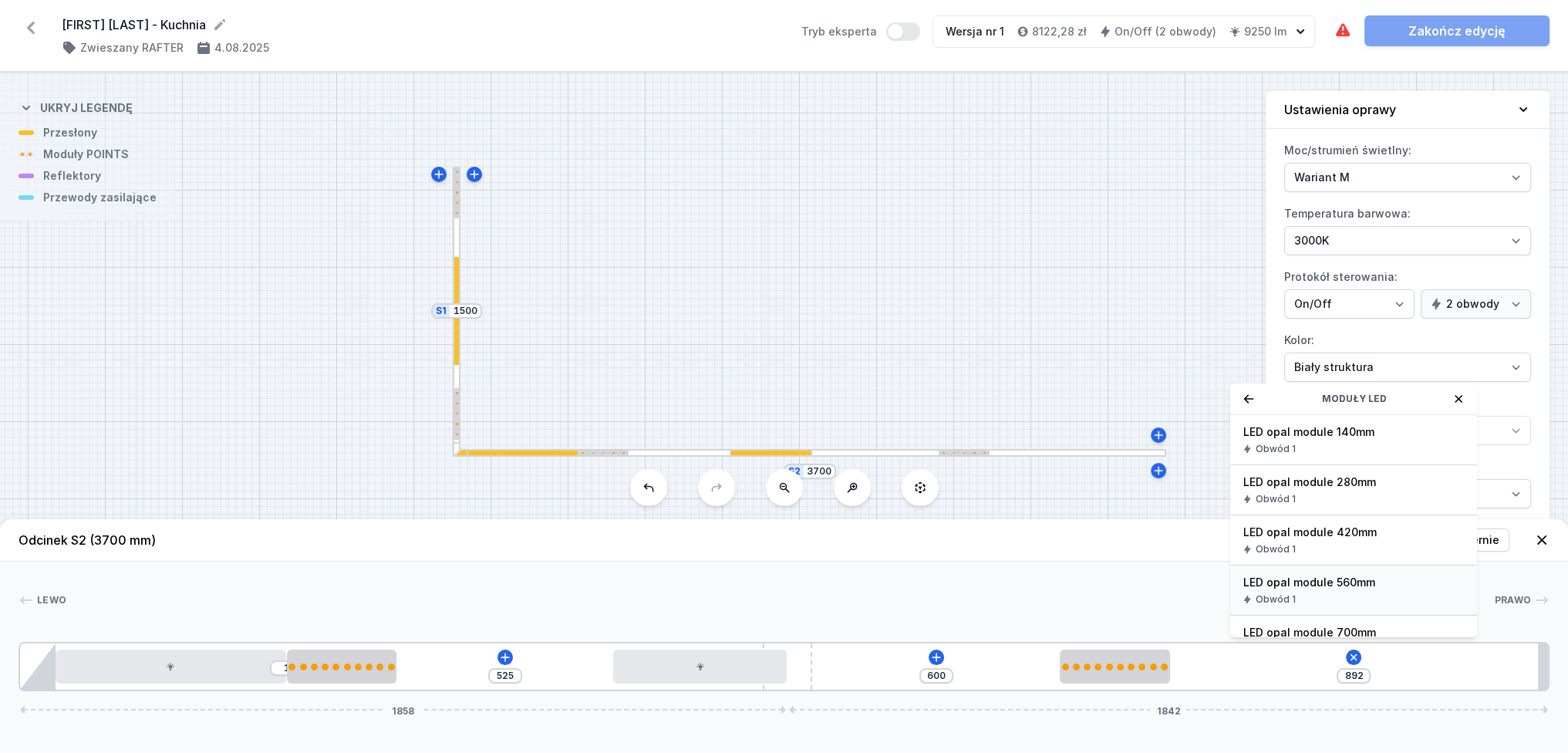 click on "Obwód 1" at bounding box center (1354, 599) 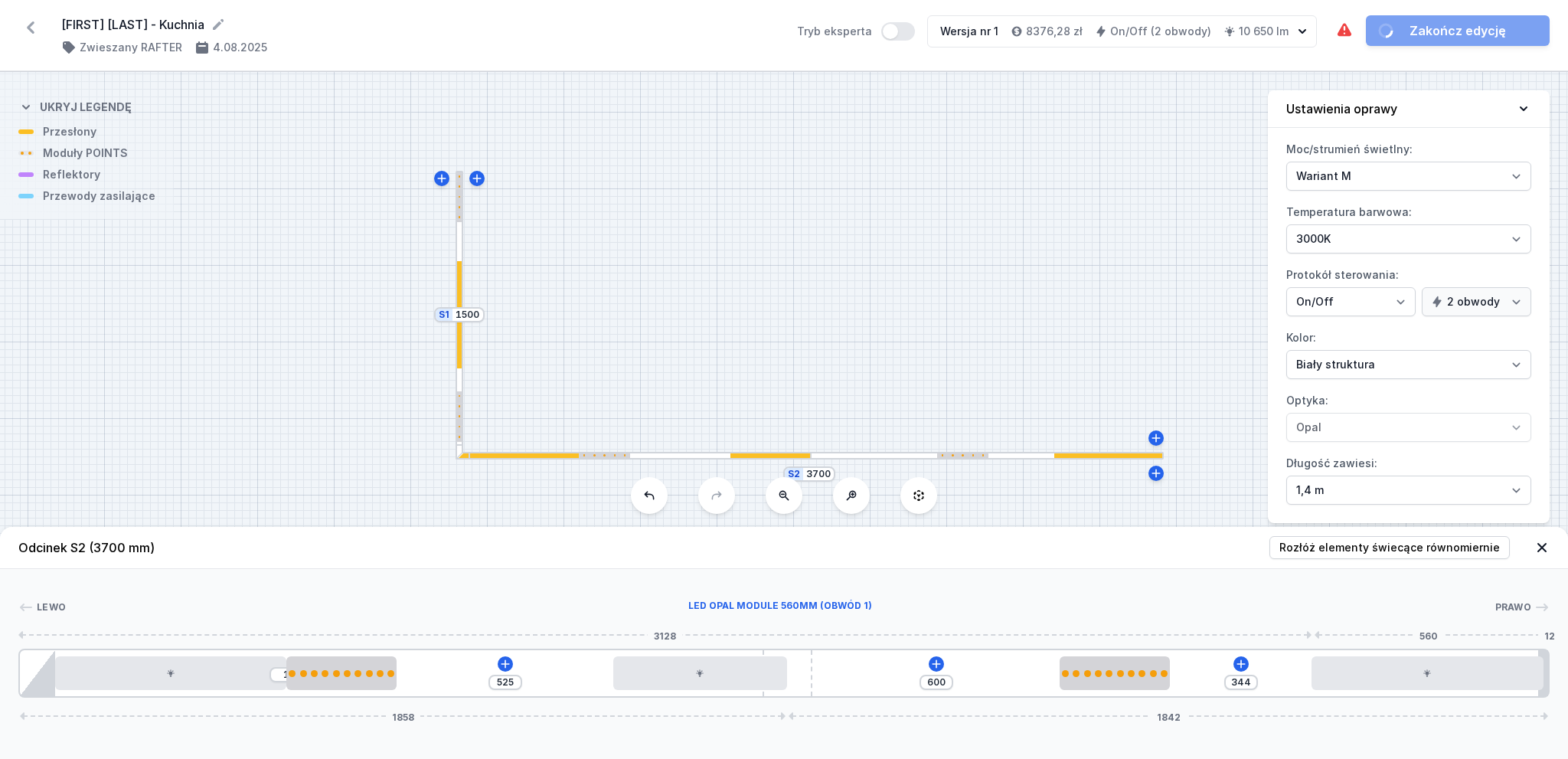 drag, startPoint x: 1310, startPoint y: 679, endPoint x: 1253, endPoint y: 691, distance: 58.249464 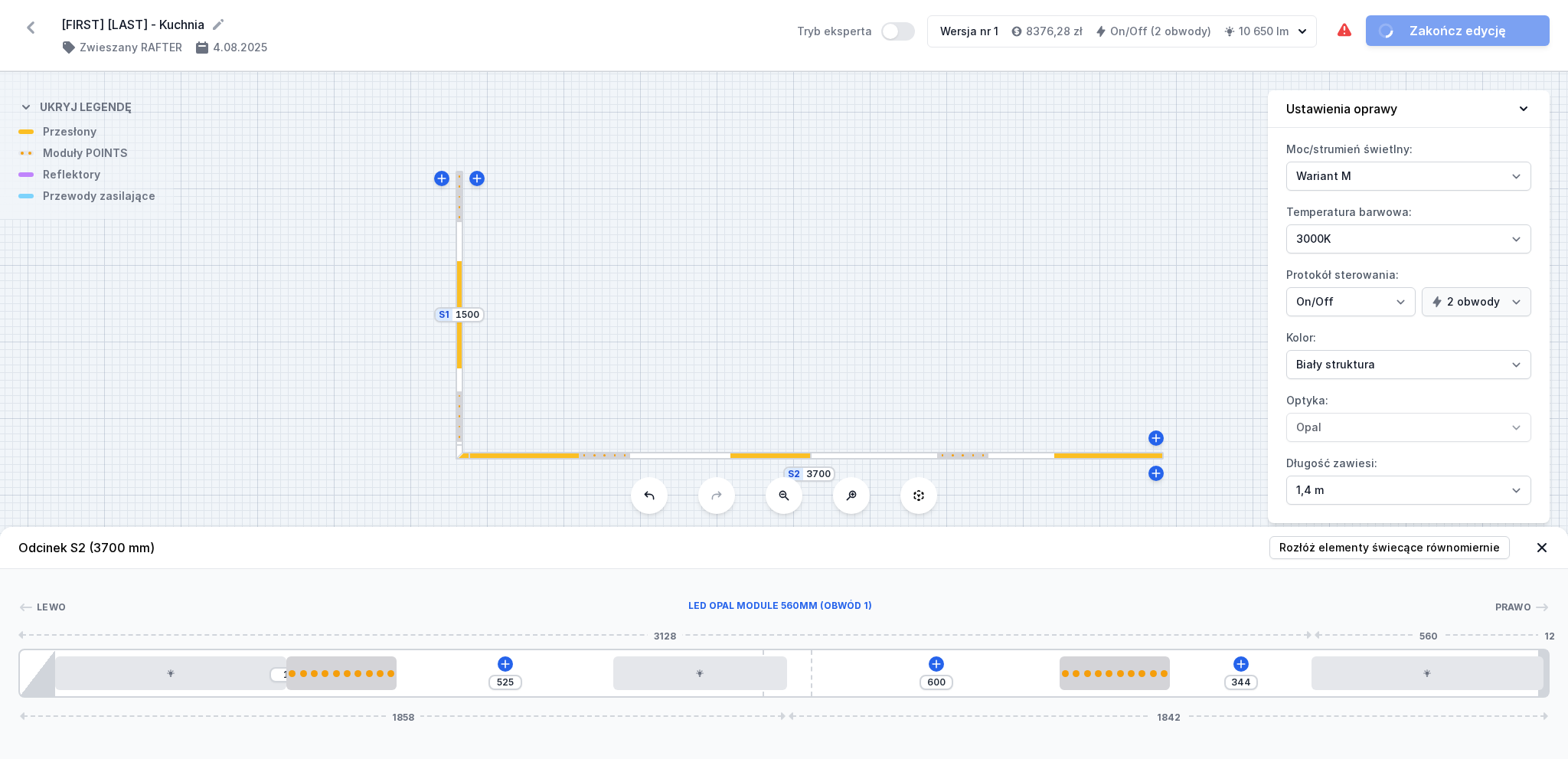 click at bounding box center (1427, 673) 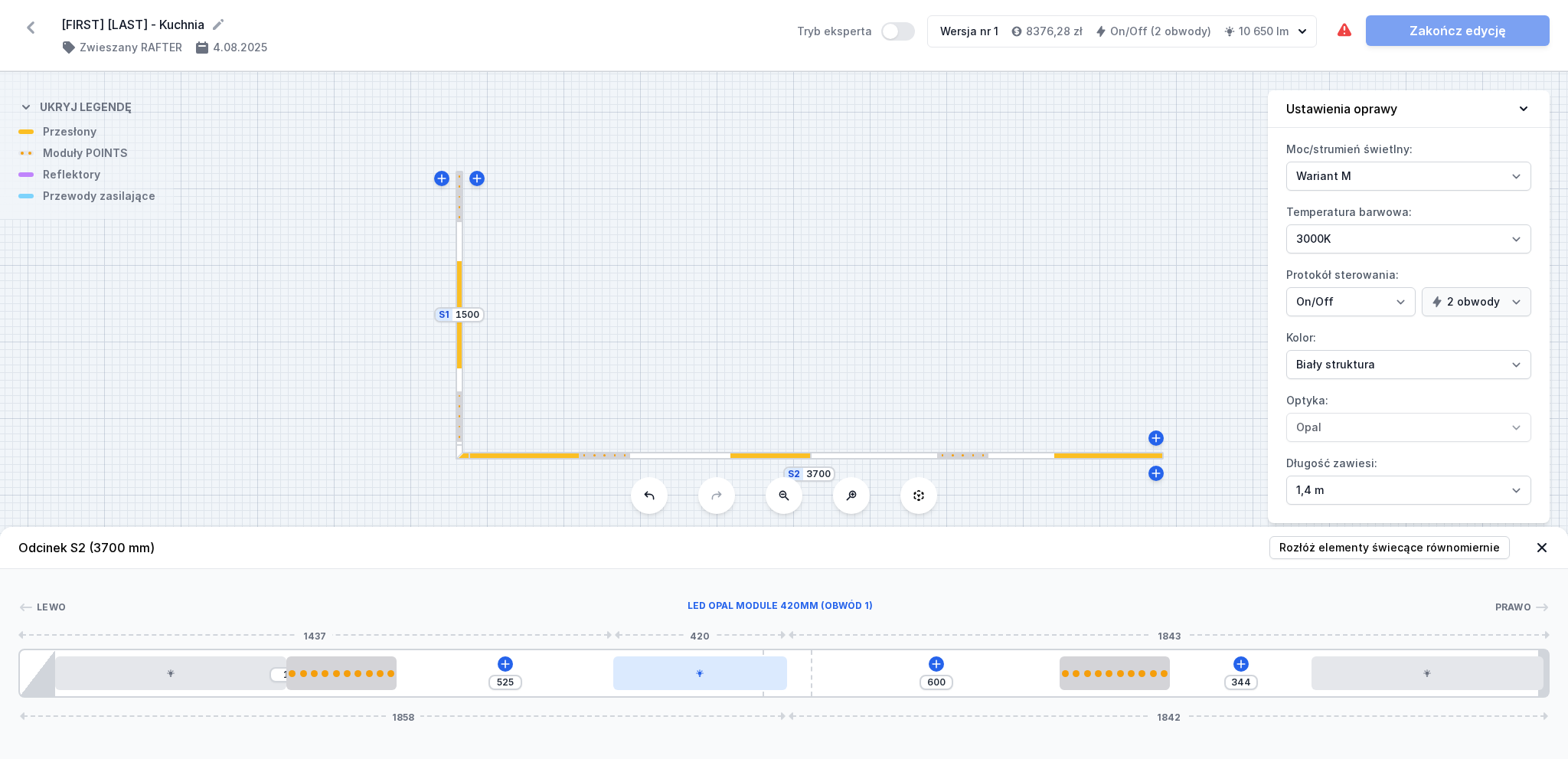 click at bounding box center [700, 673] 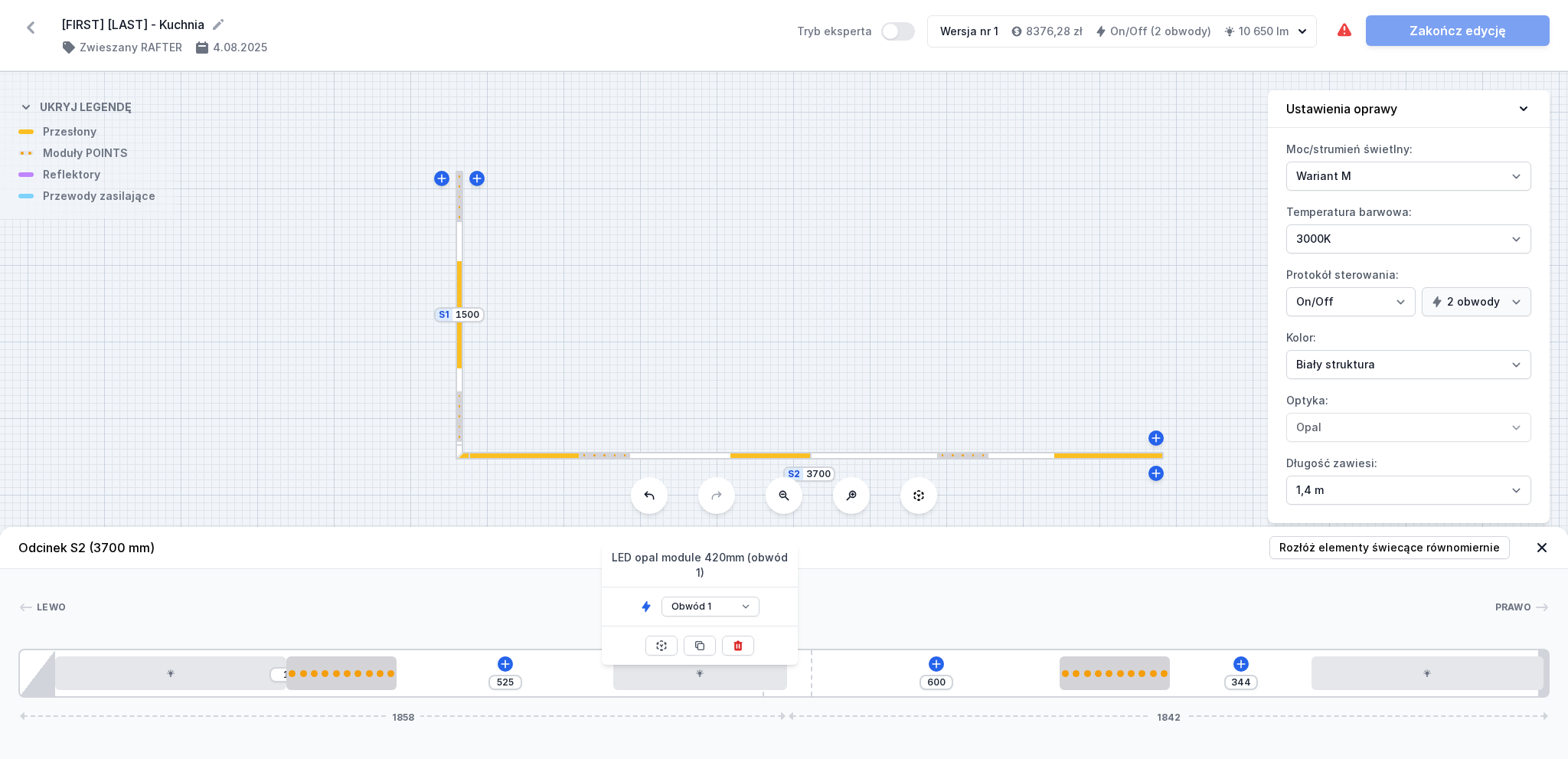 click at bounding box center (738, 646) 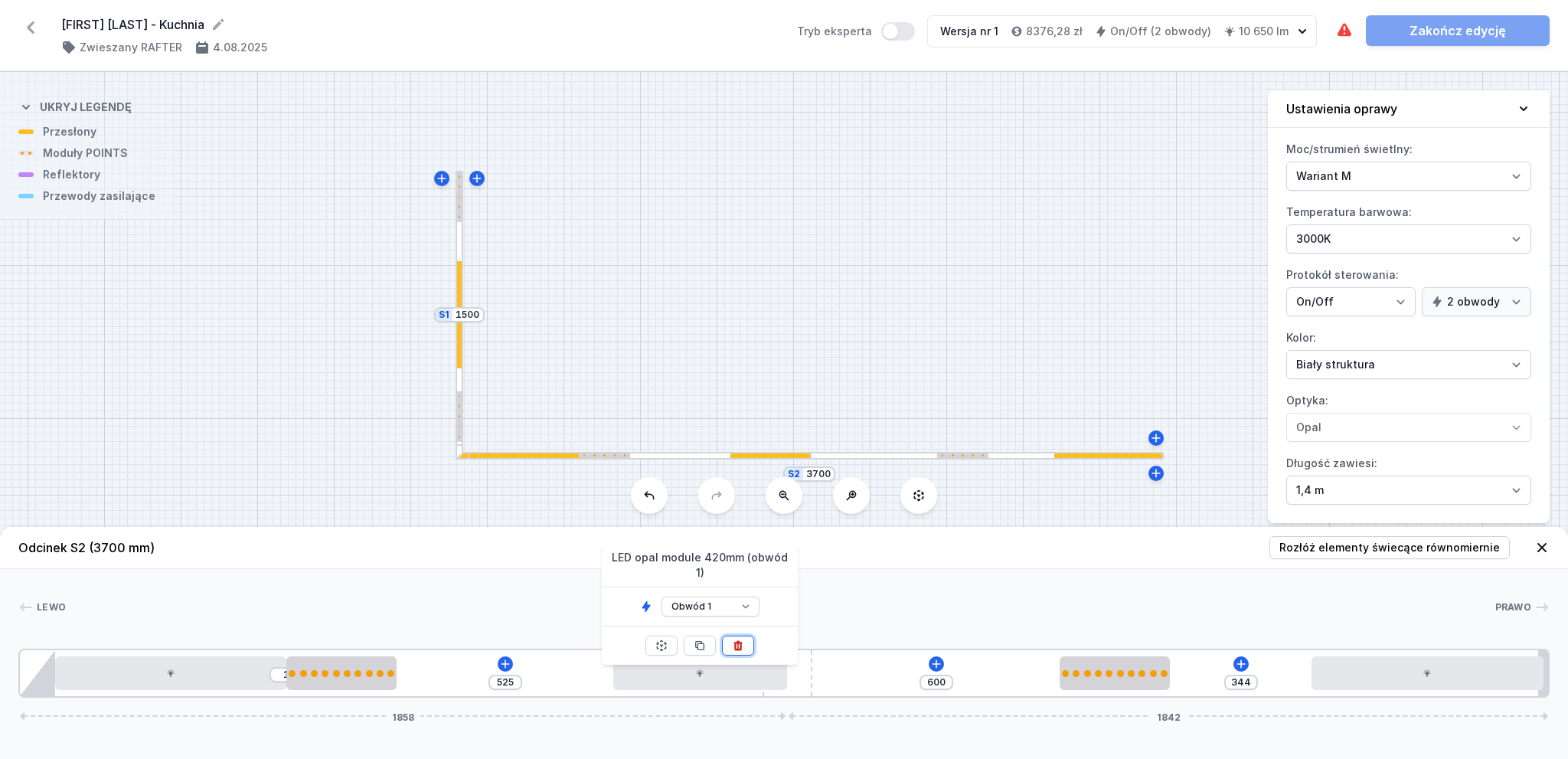 click 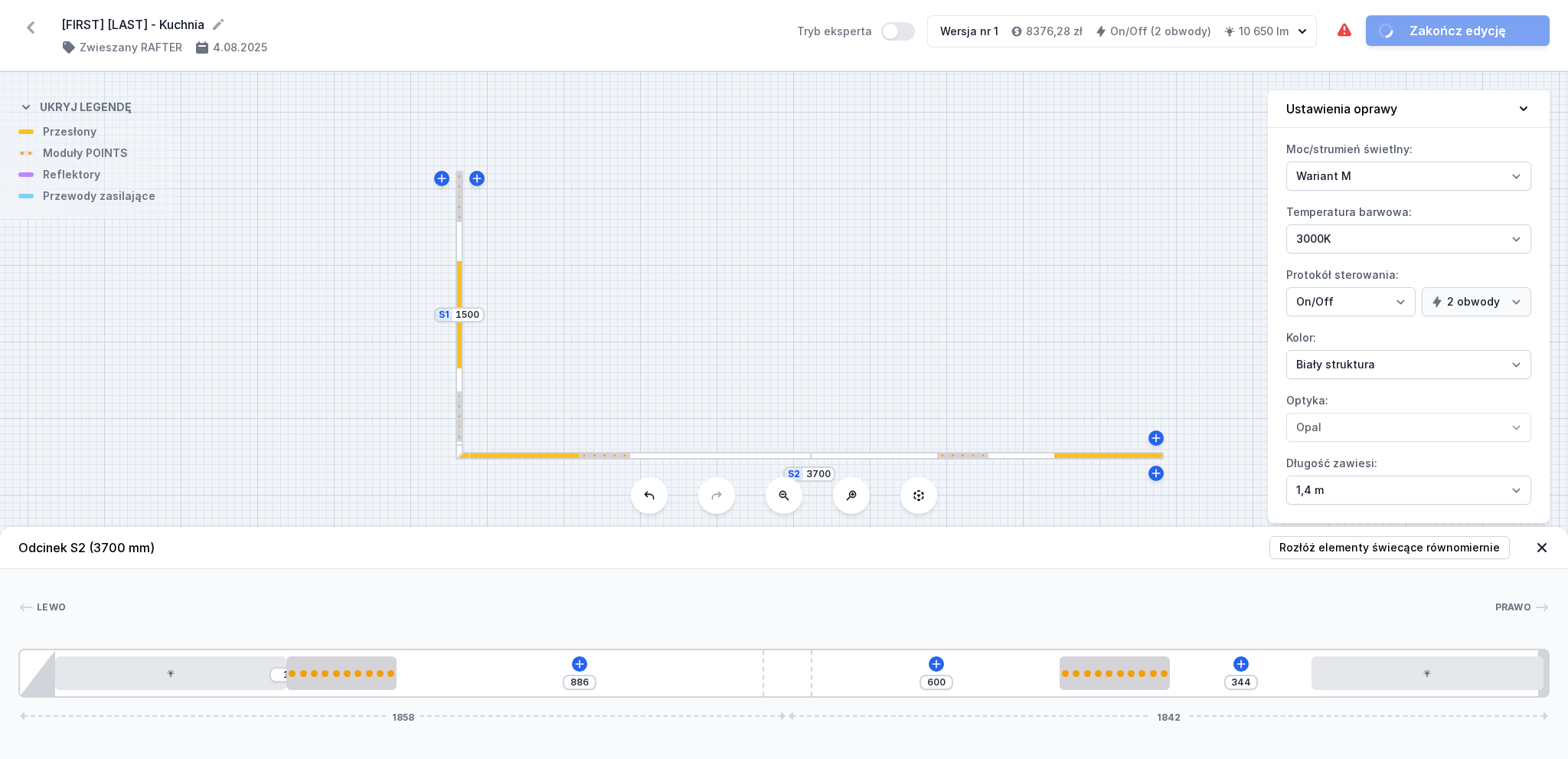 click on "1 886 600 344 1858 1842" at bounding box center (784, 673) 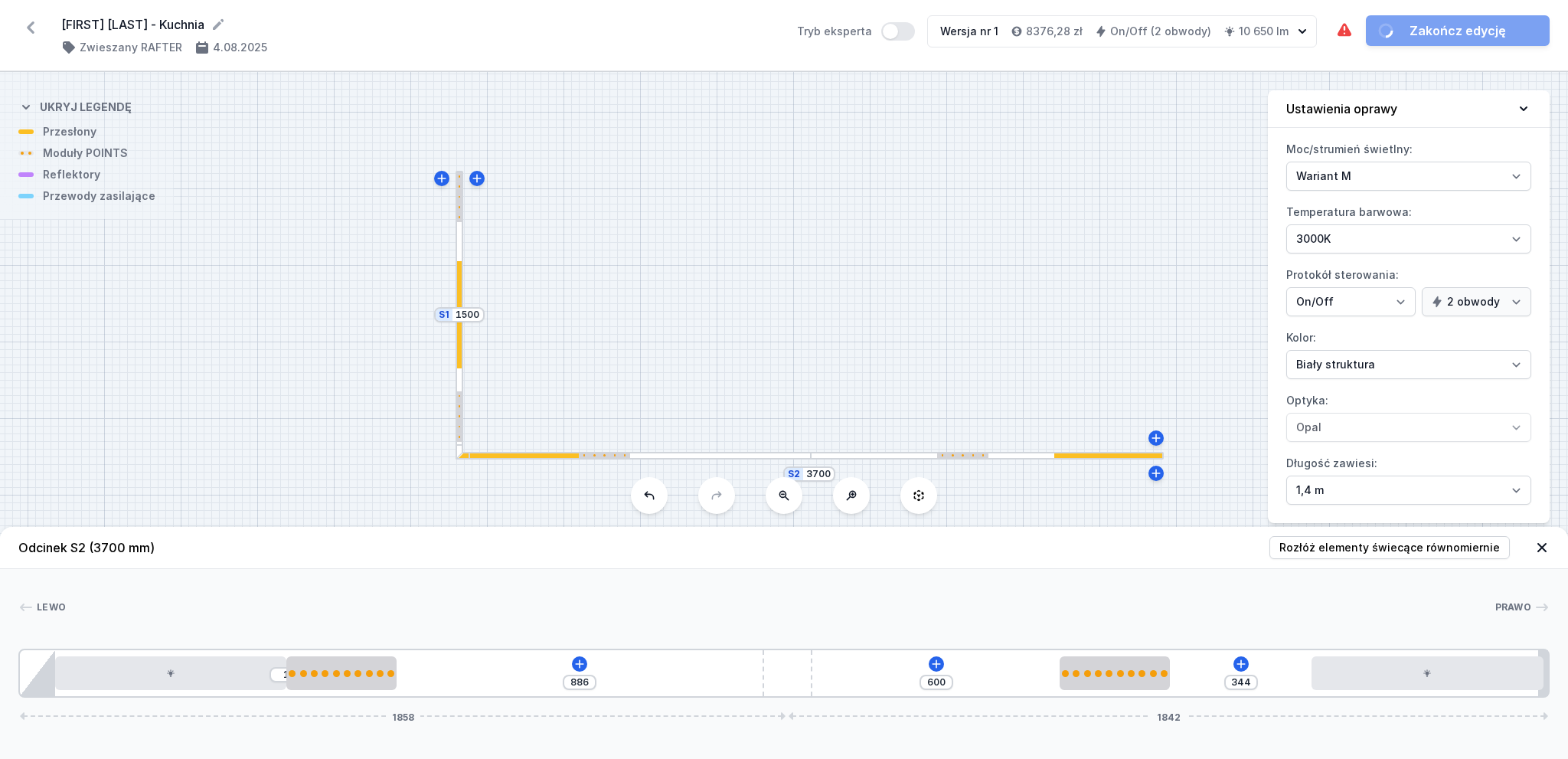 click on "1 886 600 344 1858 1842" at bounding box center [784, 673] 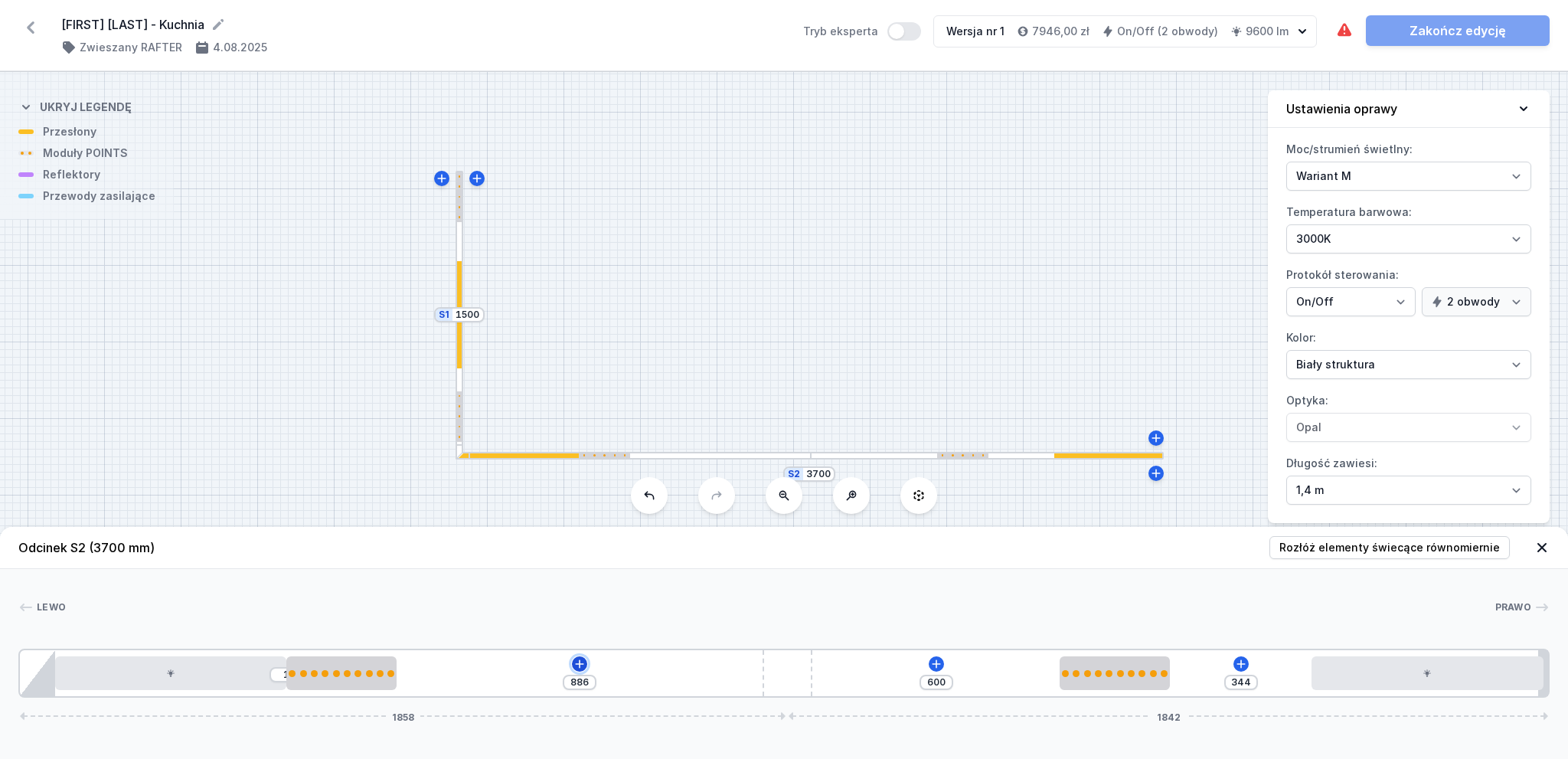 click at bounding box center [580, 664] 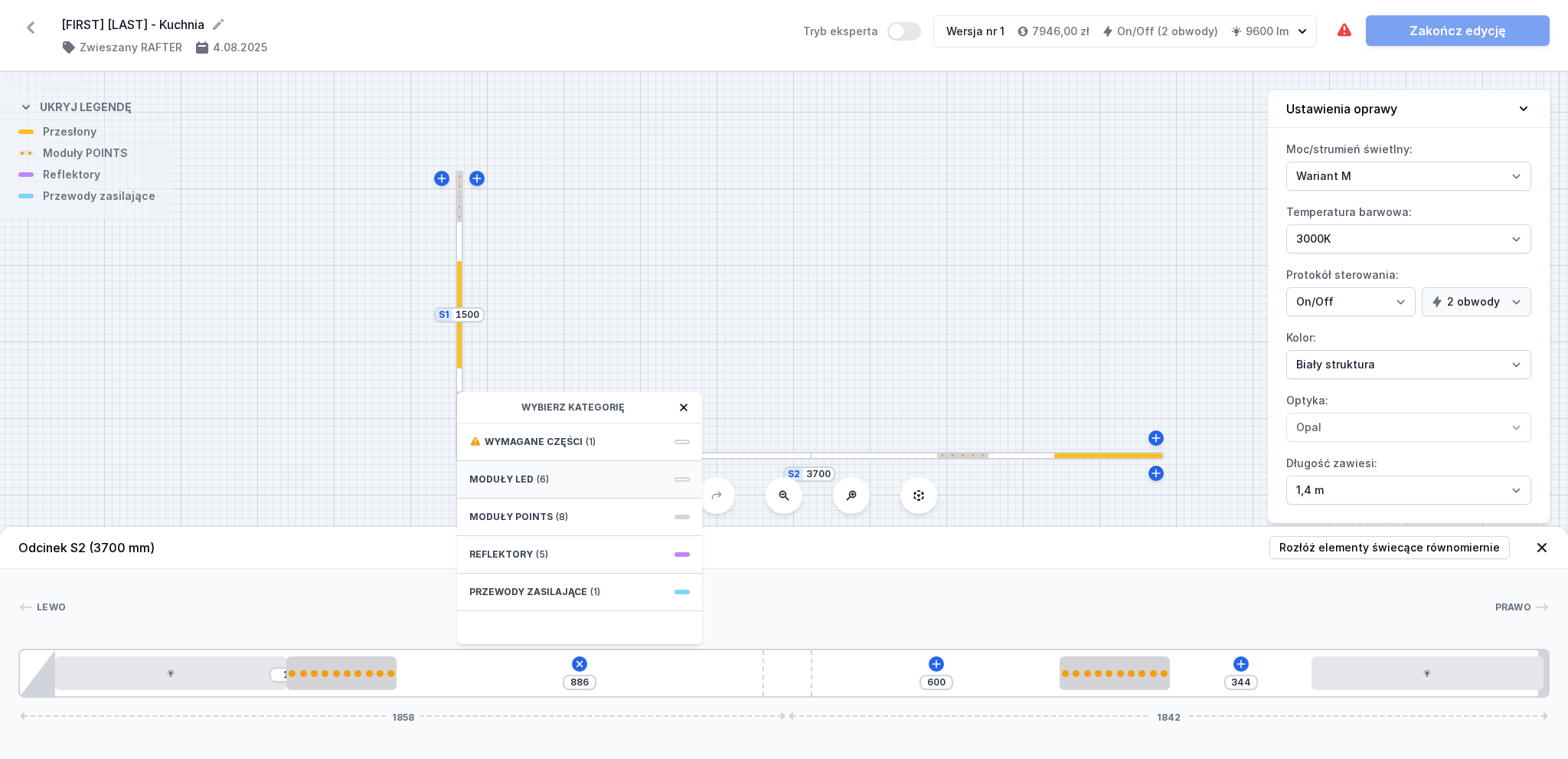 click on "Moduły LED (6)" at bounding box center [580, 479] 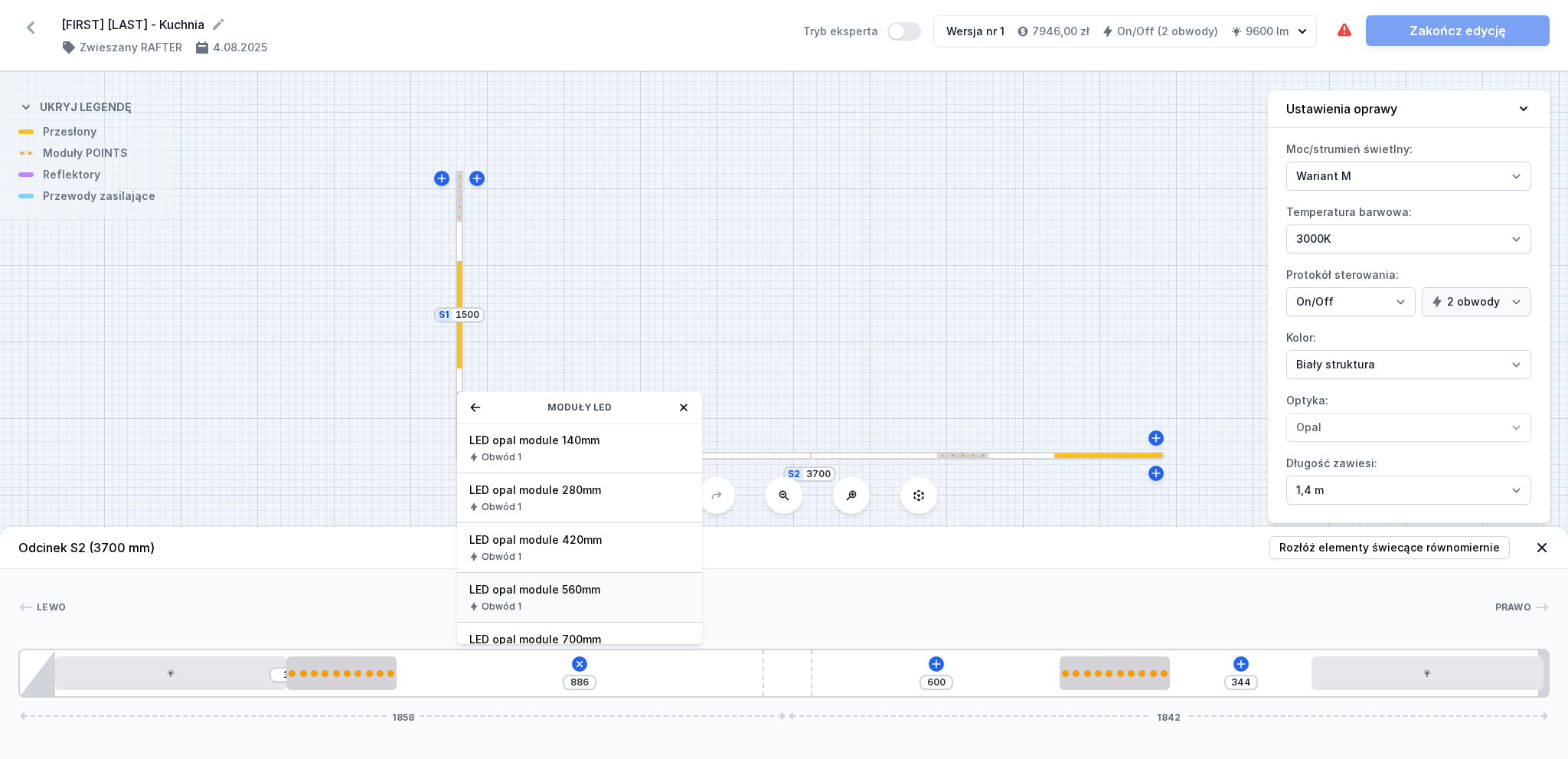 click on "LED opal module 560mm" at bounding box center (580, 590) 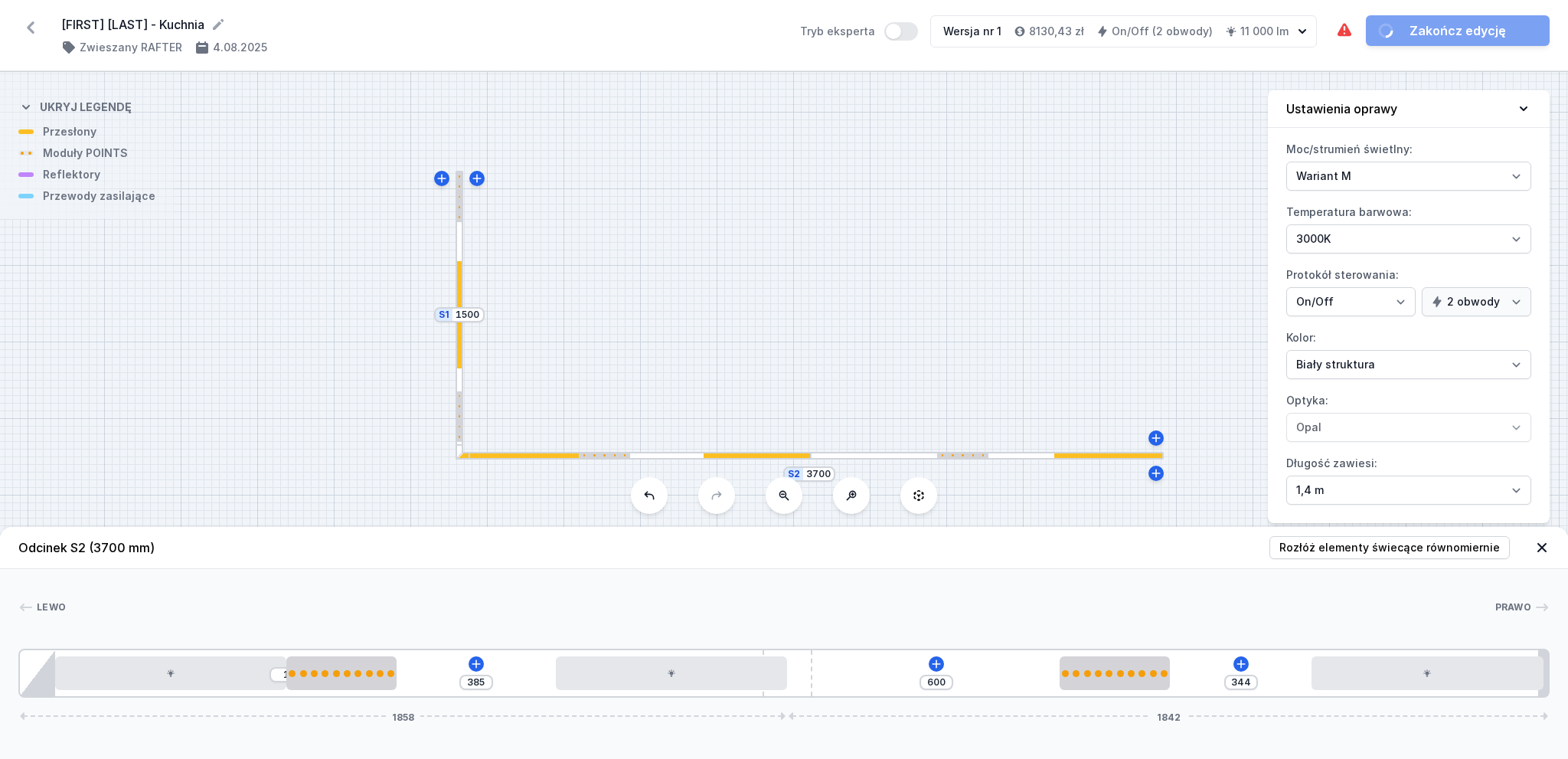 drag, startPoint x: 564, startPoint y: 687, endPoint x: 815, endPoint y: 679, distance: 251.12746 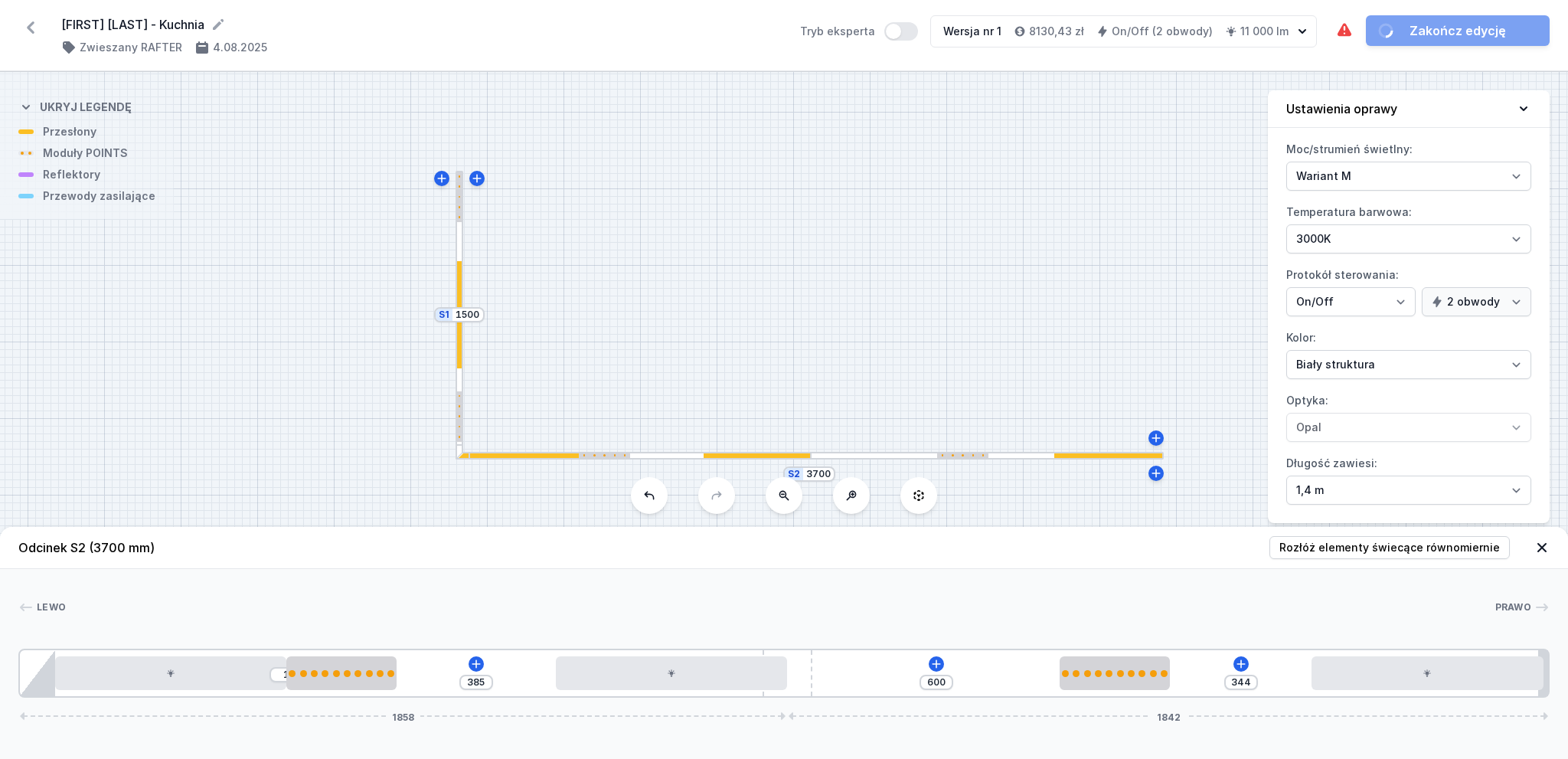 click on "[CREDIT_CARD]" at bounding box center (784, 673) 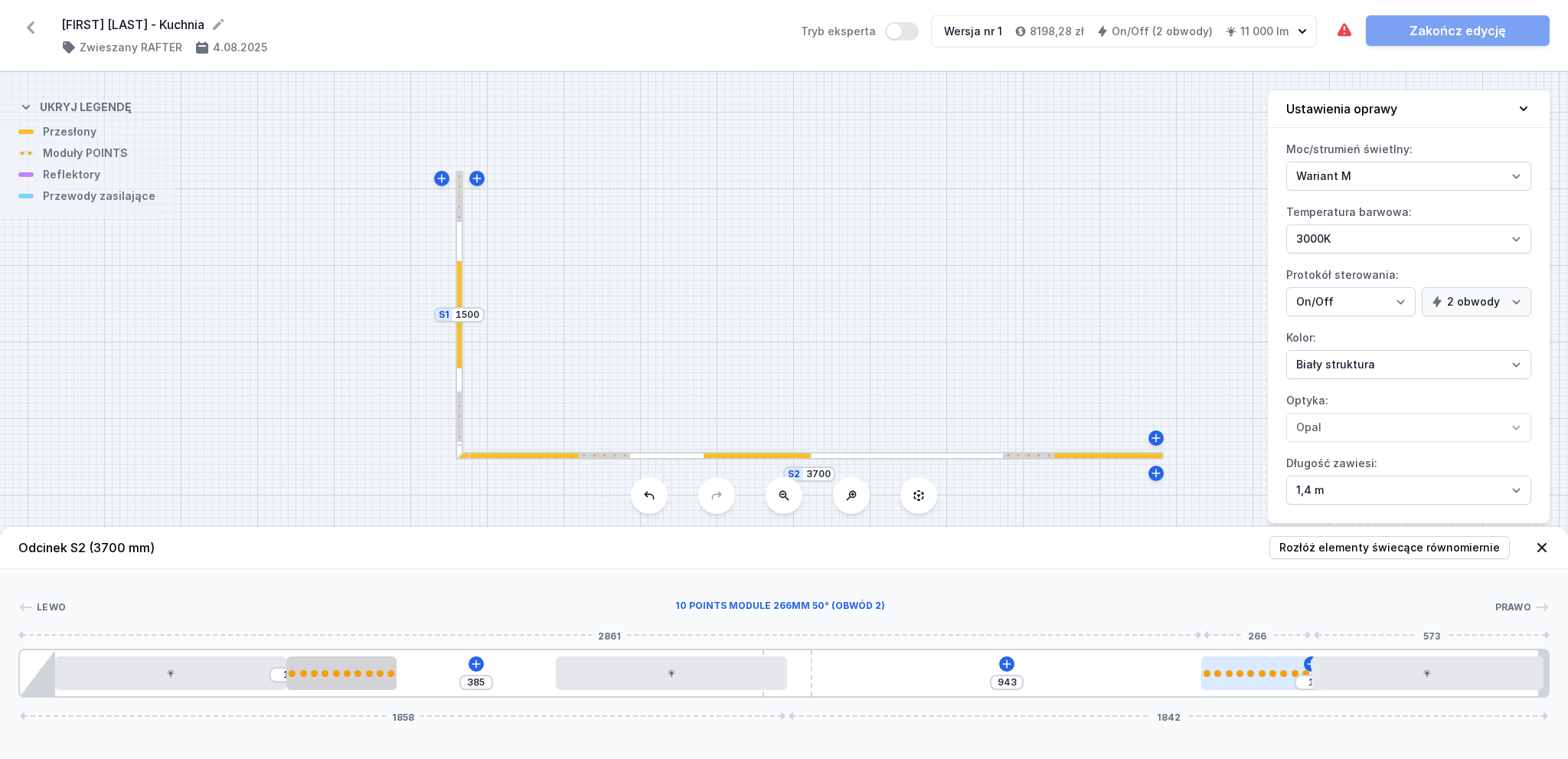 drag, startPoint x: 1259, startPoint y: 679, endPoint x: 1292, endPoint y: 678, distance: 33.015148 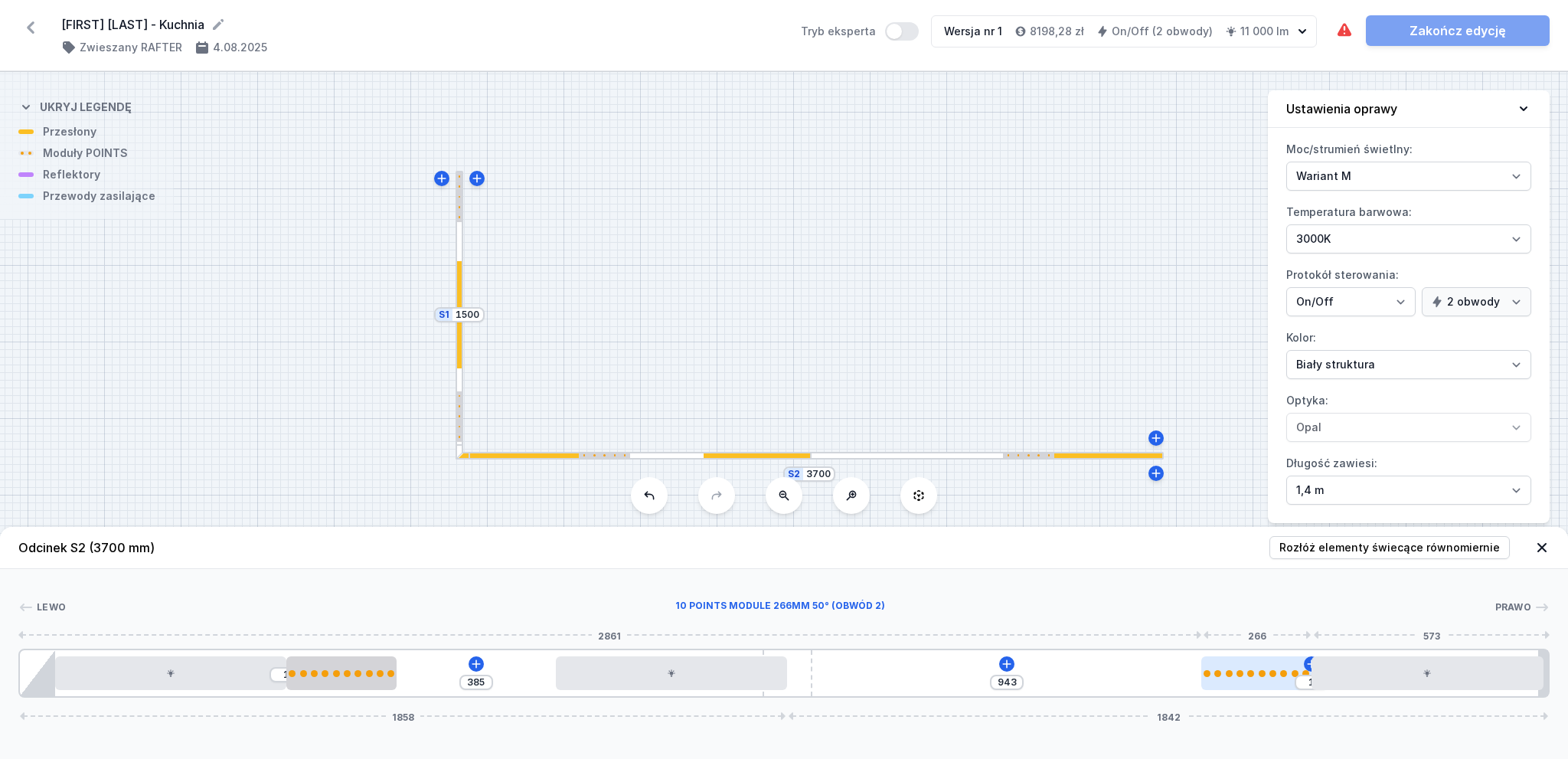 click at bounding box center (1256, 673) 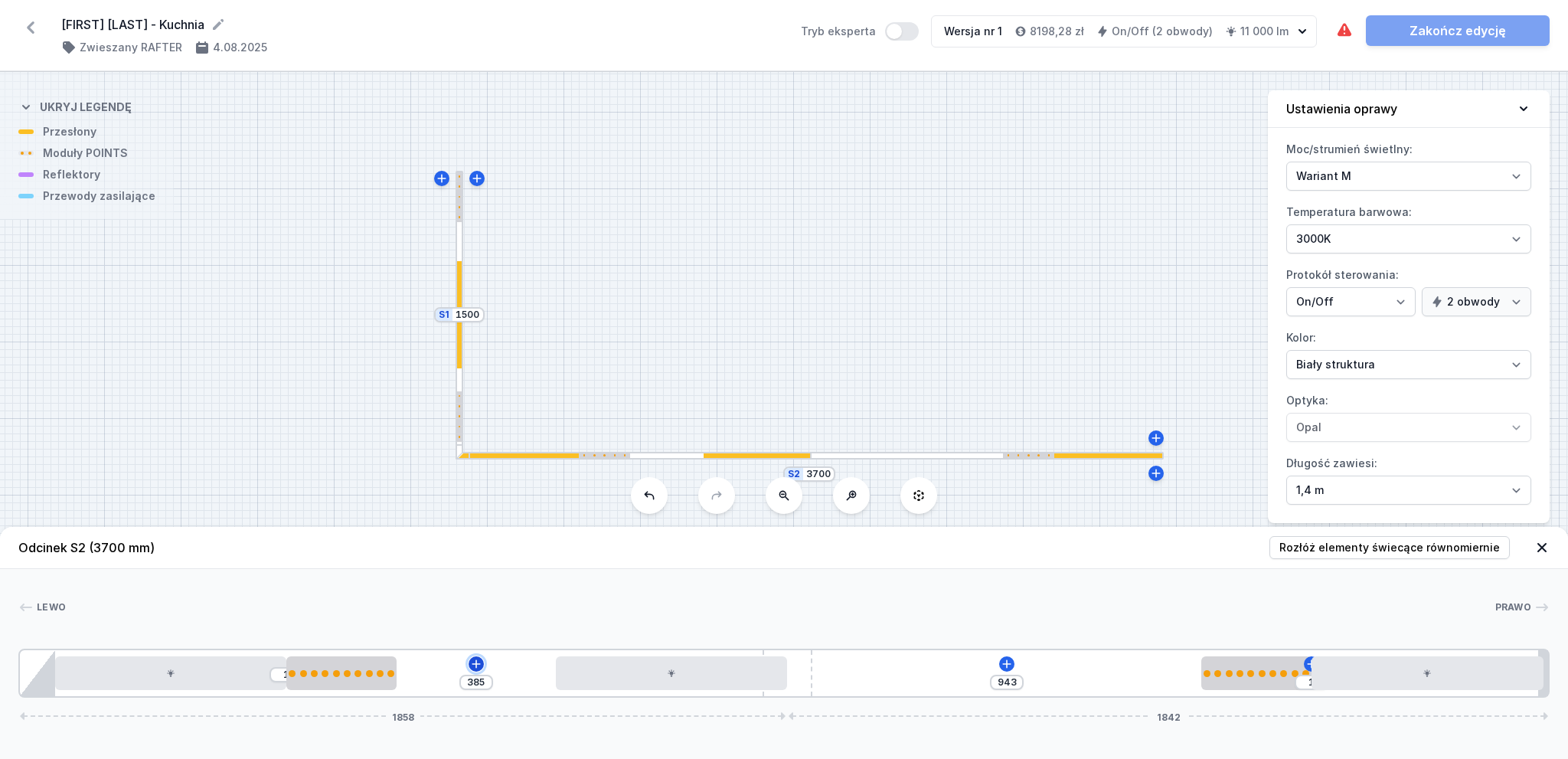 click 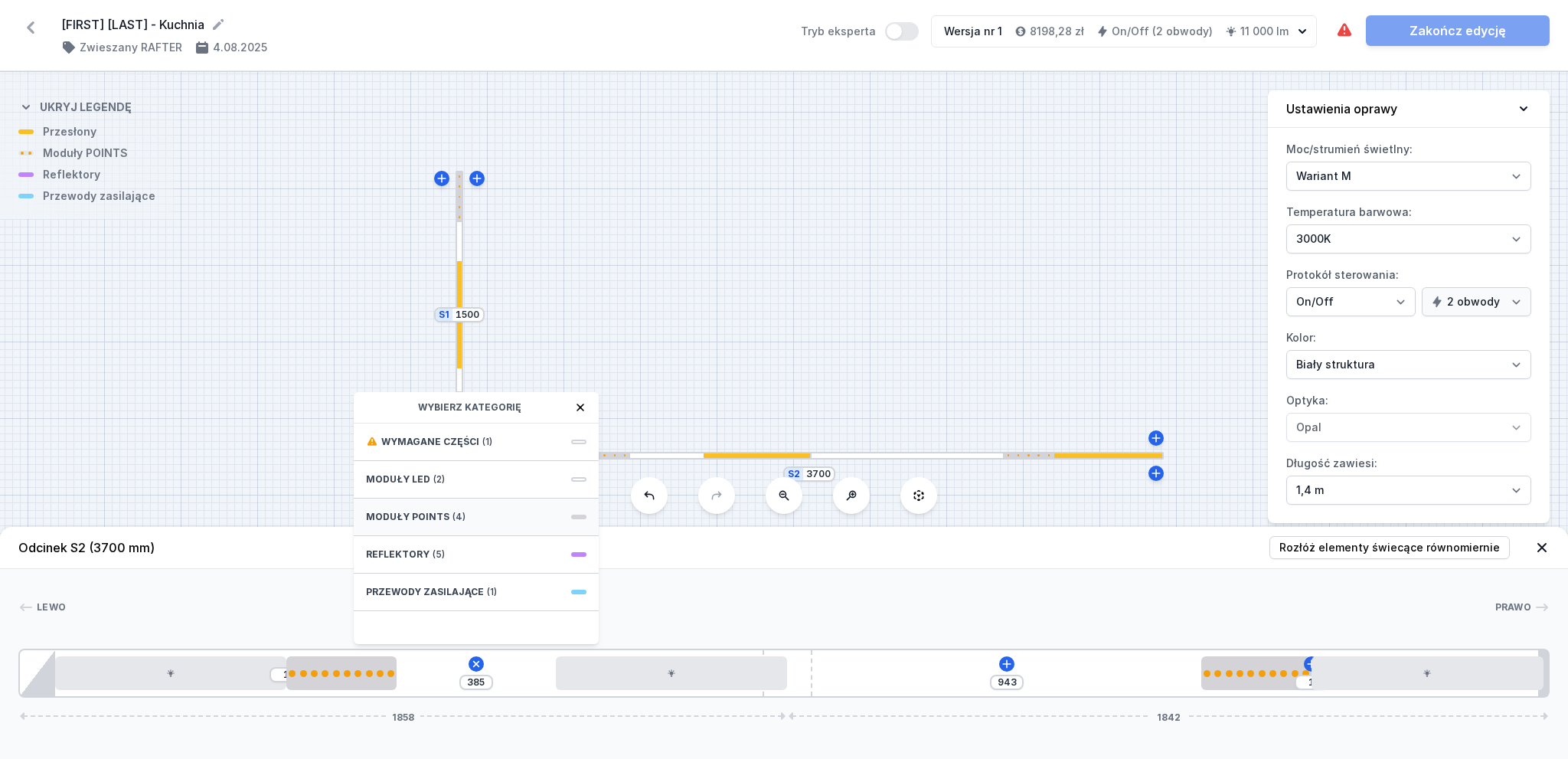 click on "Moduły POINTS (4)" at bounding box center (476, 517) 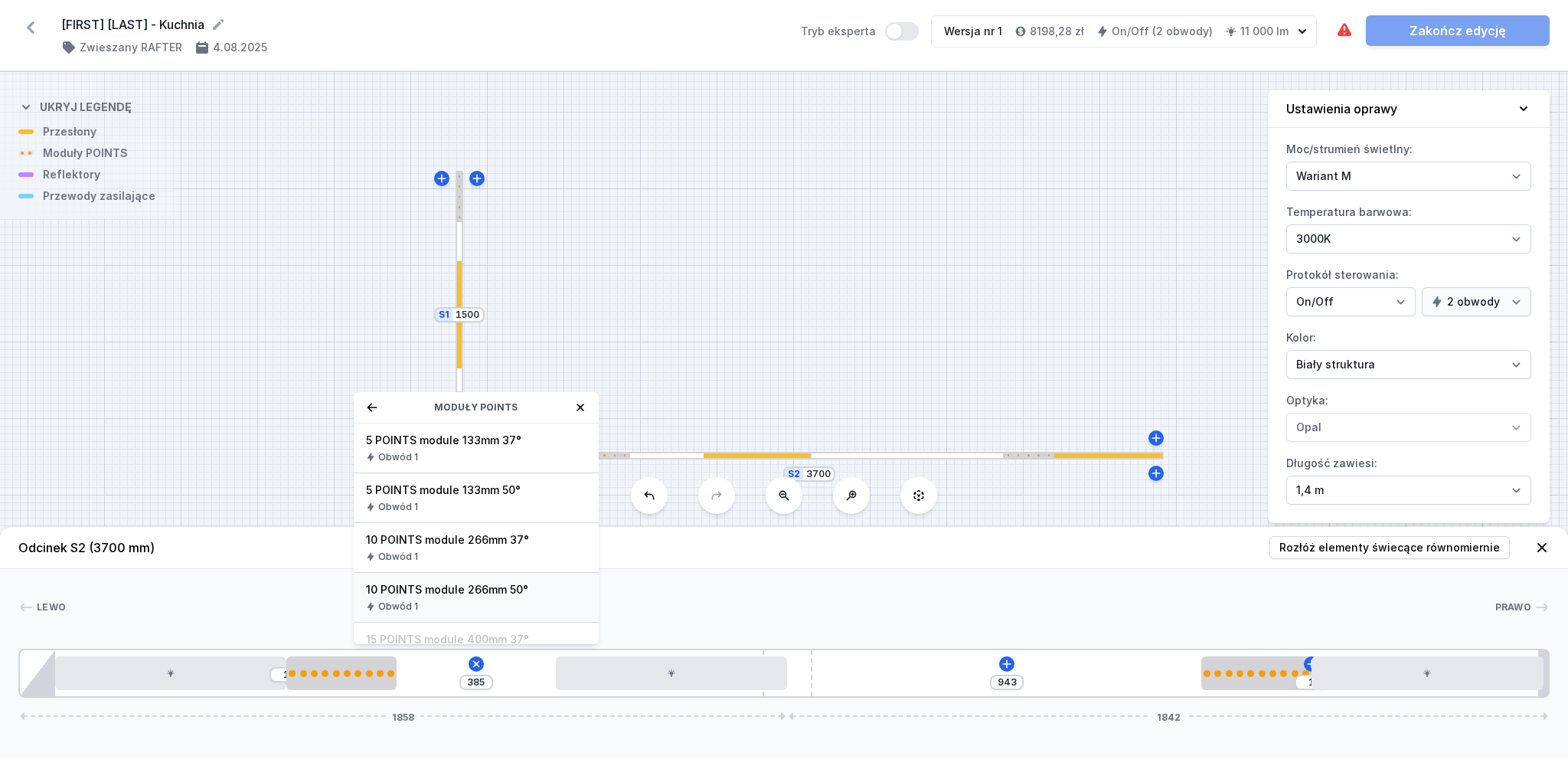 click on "10 POINTS module 266mm 50°" at bounding box center [476, 590] 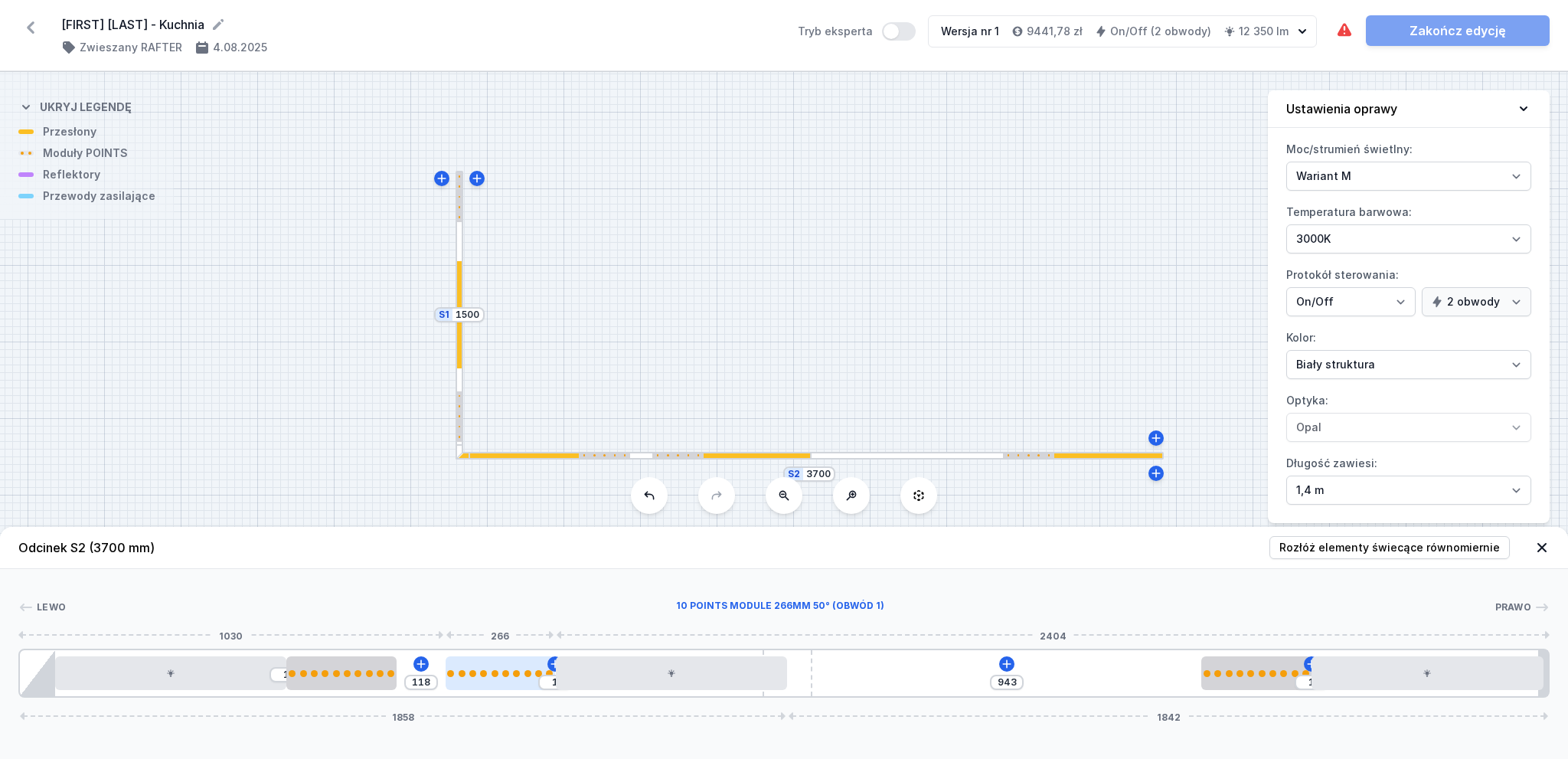 drag, startPoint x: 444, startPoint y: 684, endPoint x: 484, endPoint y: 679, distance: 40.31129 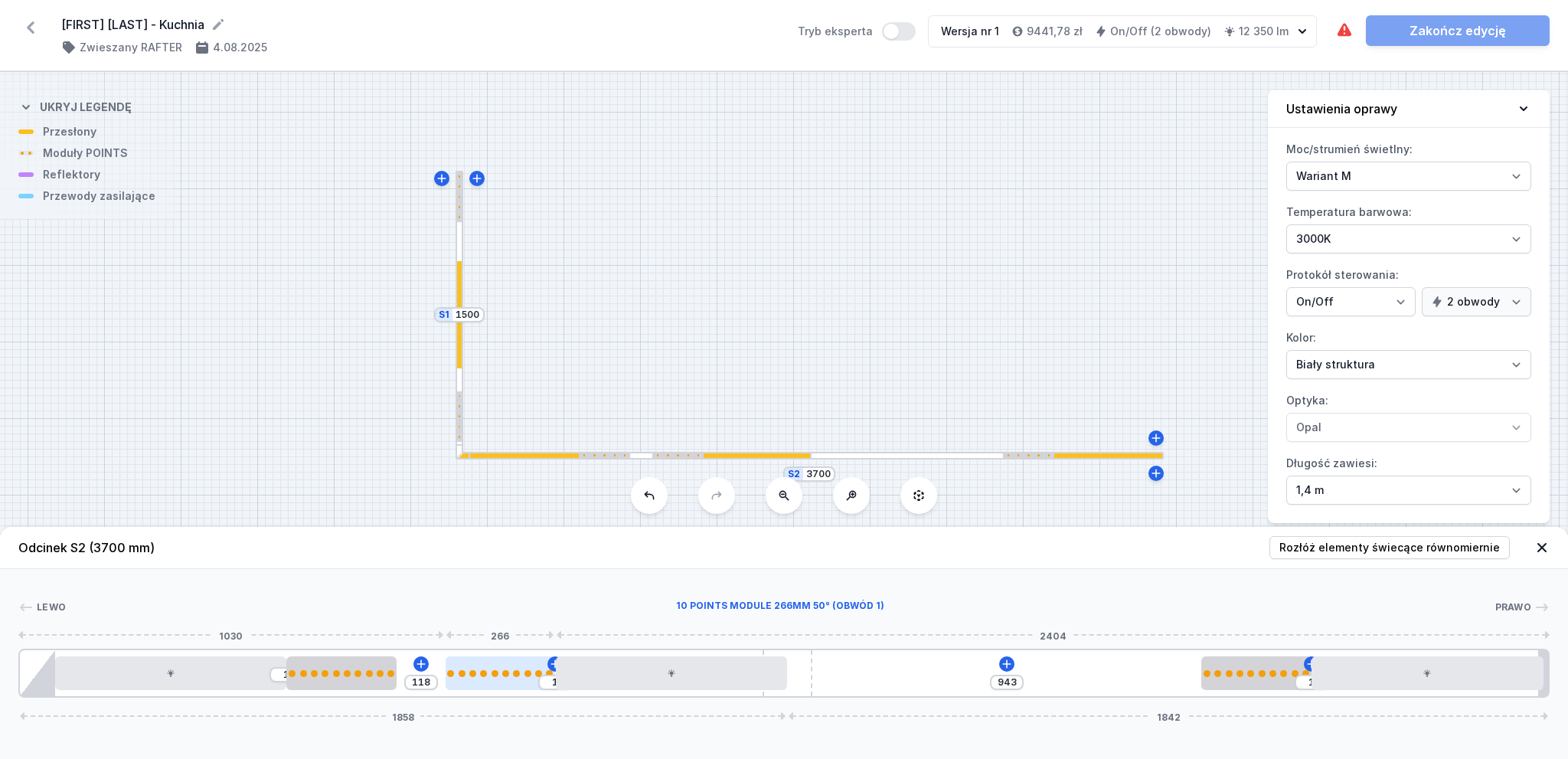 click at bounding box center [500, 673] 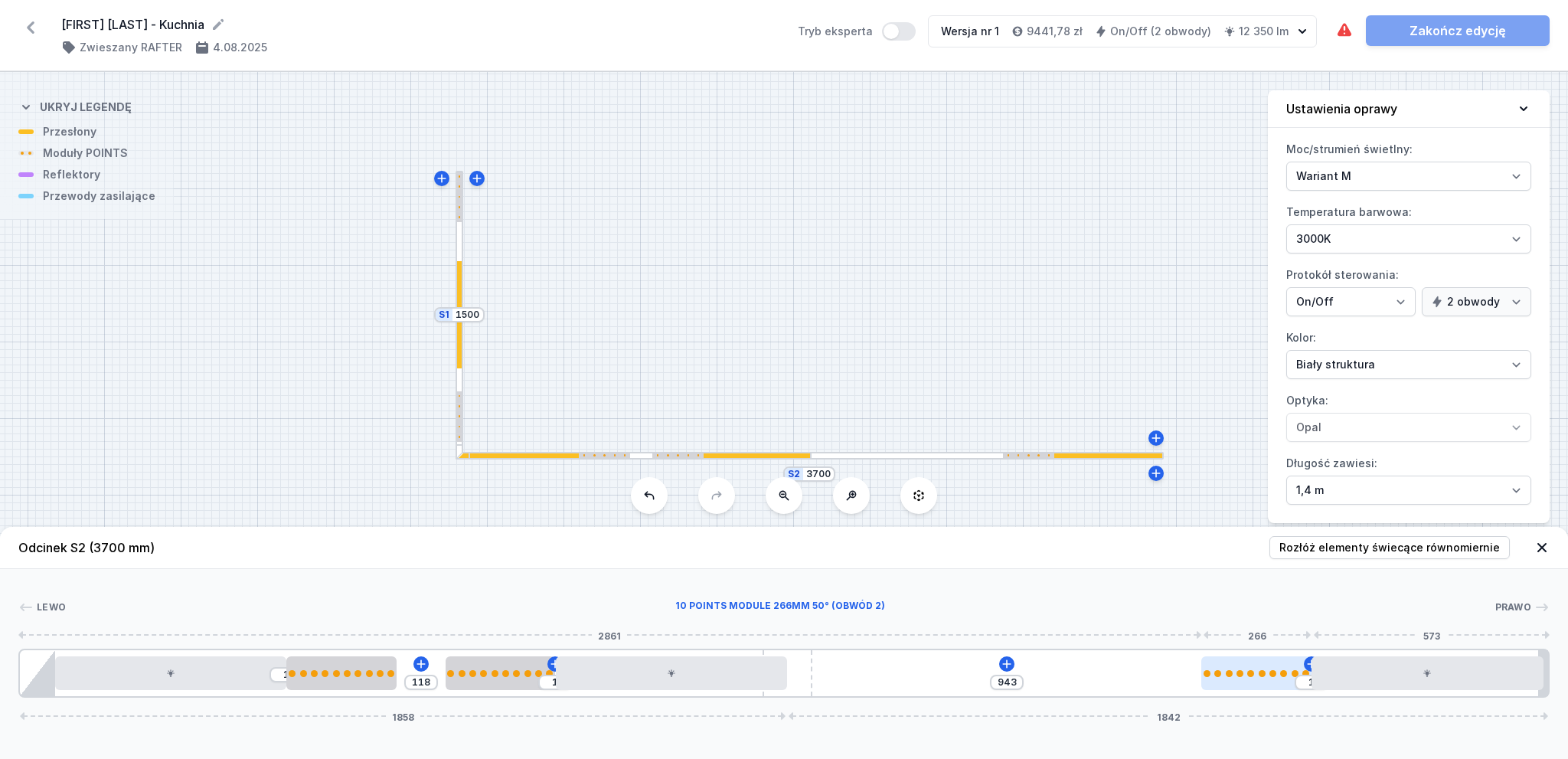 click at bounding box center [1250, 673] 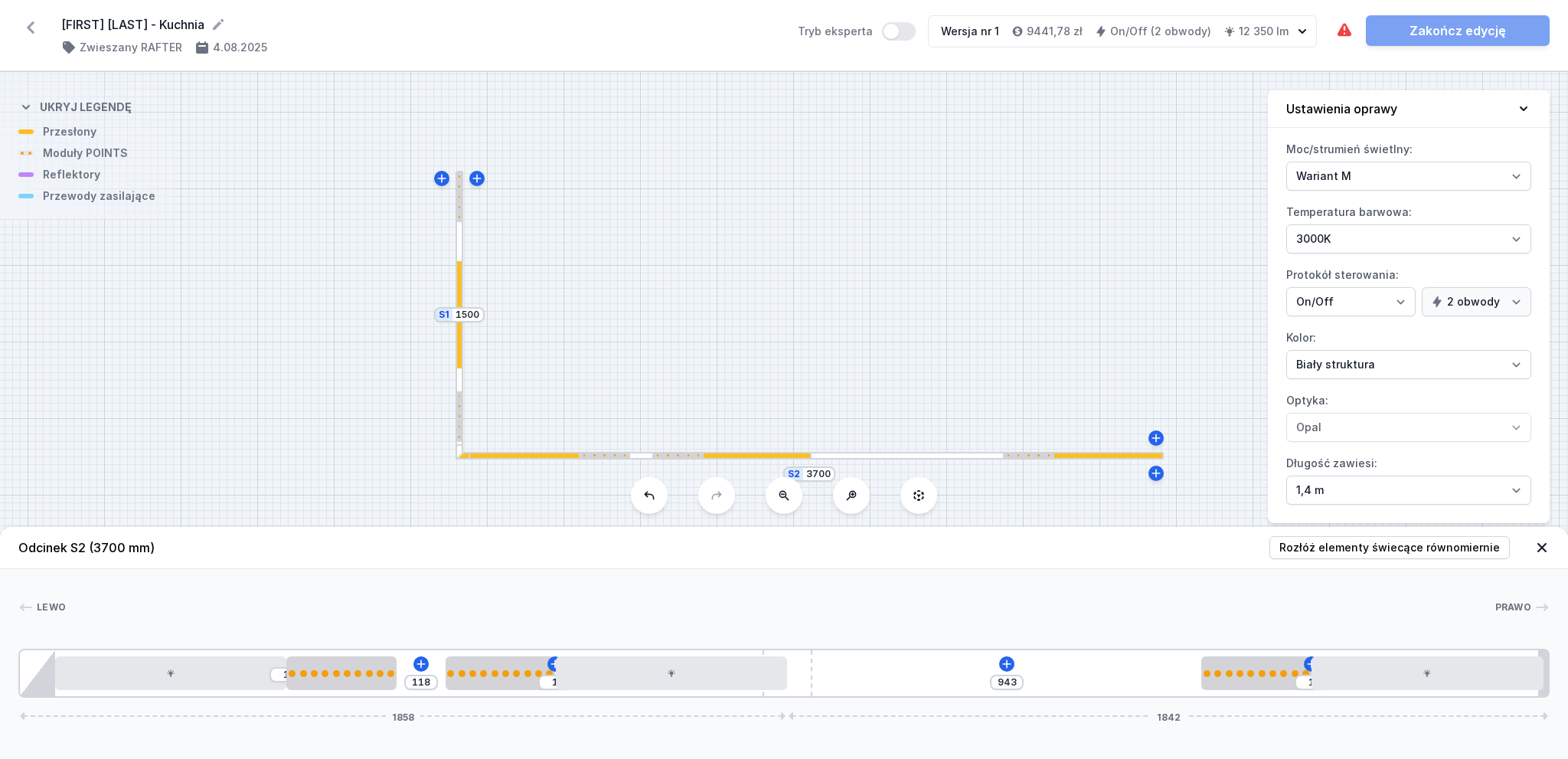 click on "Odcinek S2   (3700 mm) Rozłóż elementy świecące równomiernie Lewo Prawo 1 2 1 3 2 3 1 2 1 4 3 2 2 1 5 1 118 1 943 1 1858 1842 85 560 266 118 266 560 1004 266 560 12 85 1713 120 1758 24 3700" at bounding box center (784, 643) 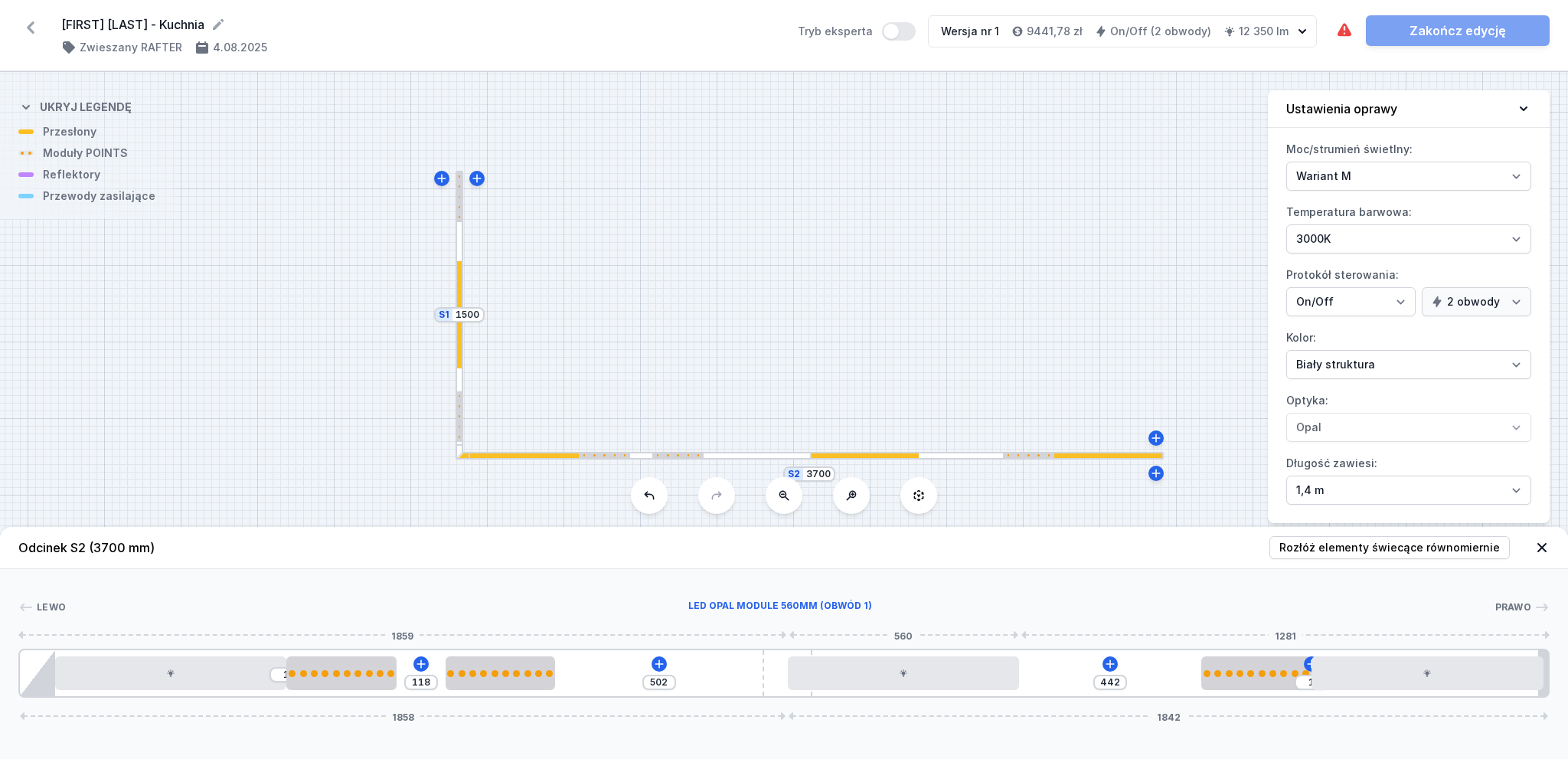 drag, startPoint x: 741, startPoint y: 672, endPoint x: 901, endPoint y: 658, distance: 160.61133 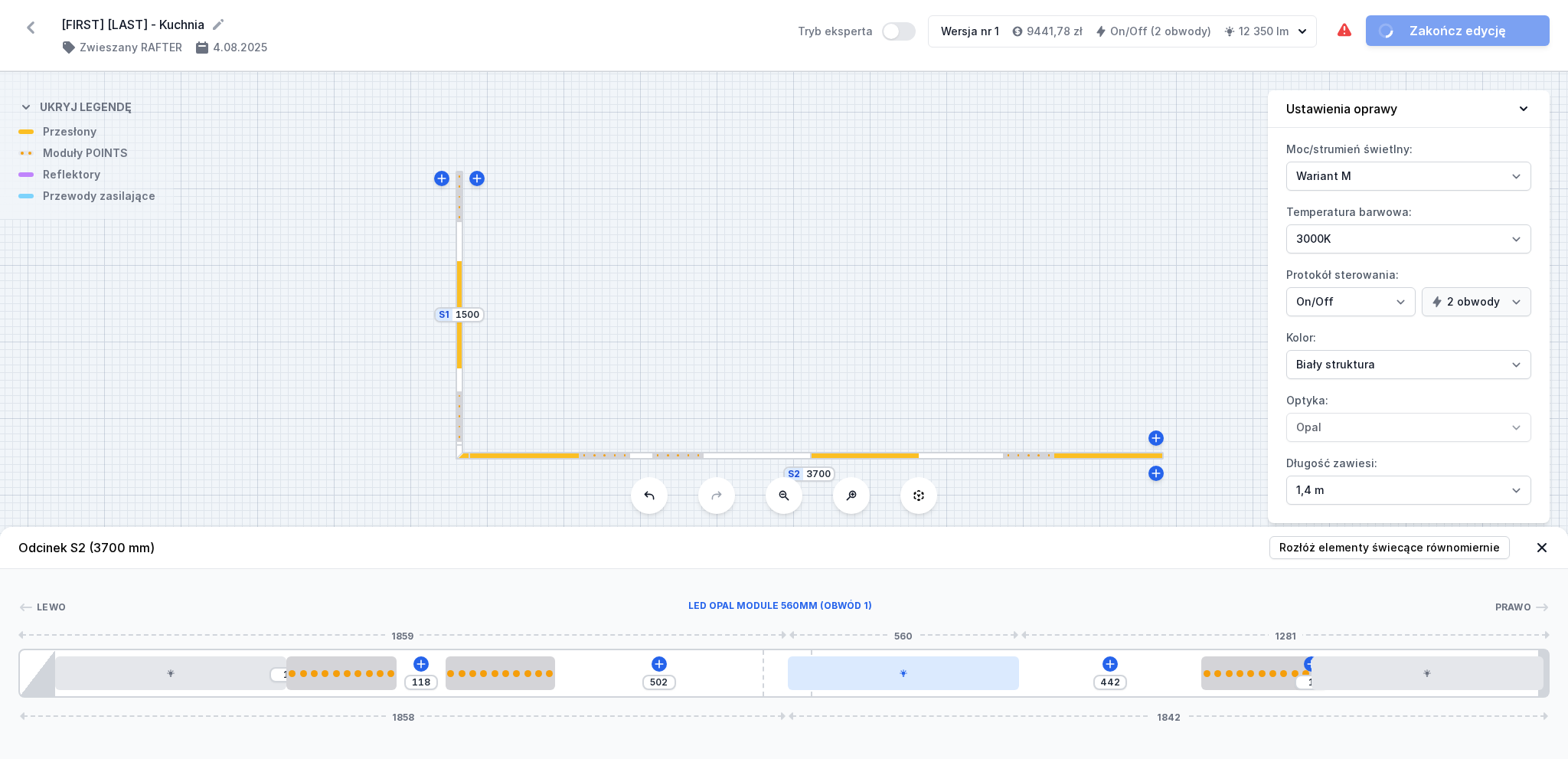 click at bounding box center (903, 673) 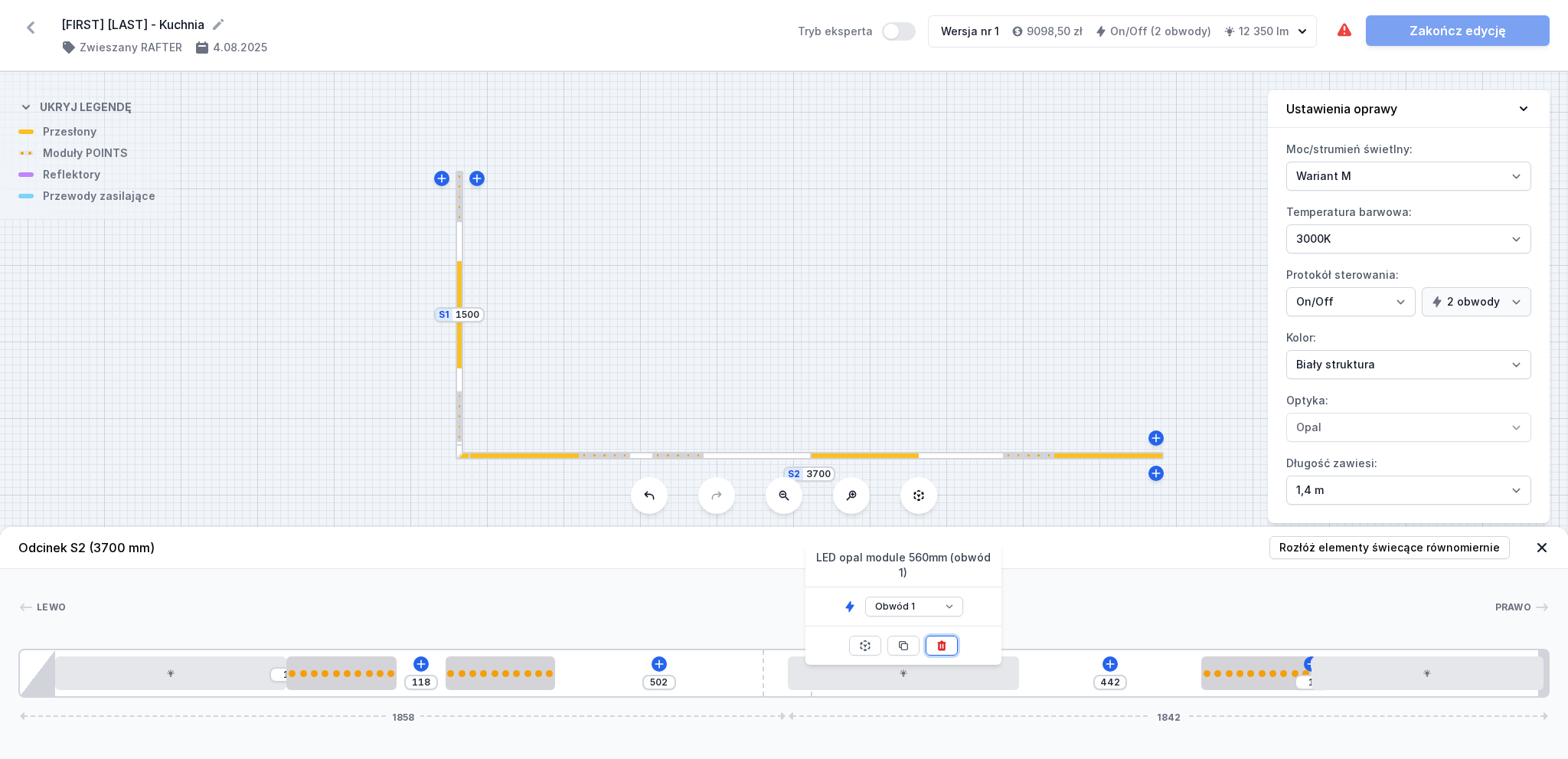 click at bounding box center (942, 646) 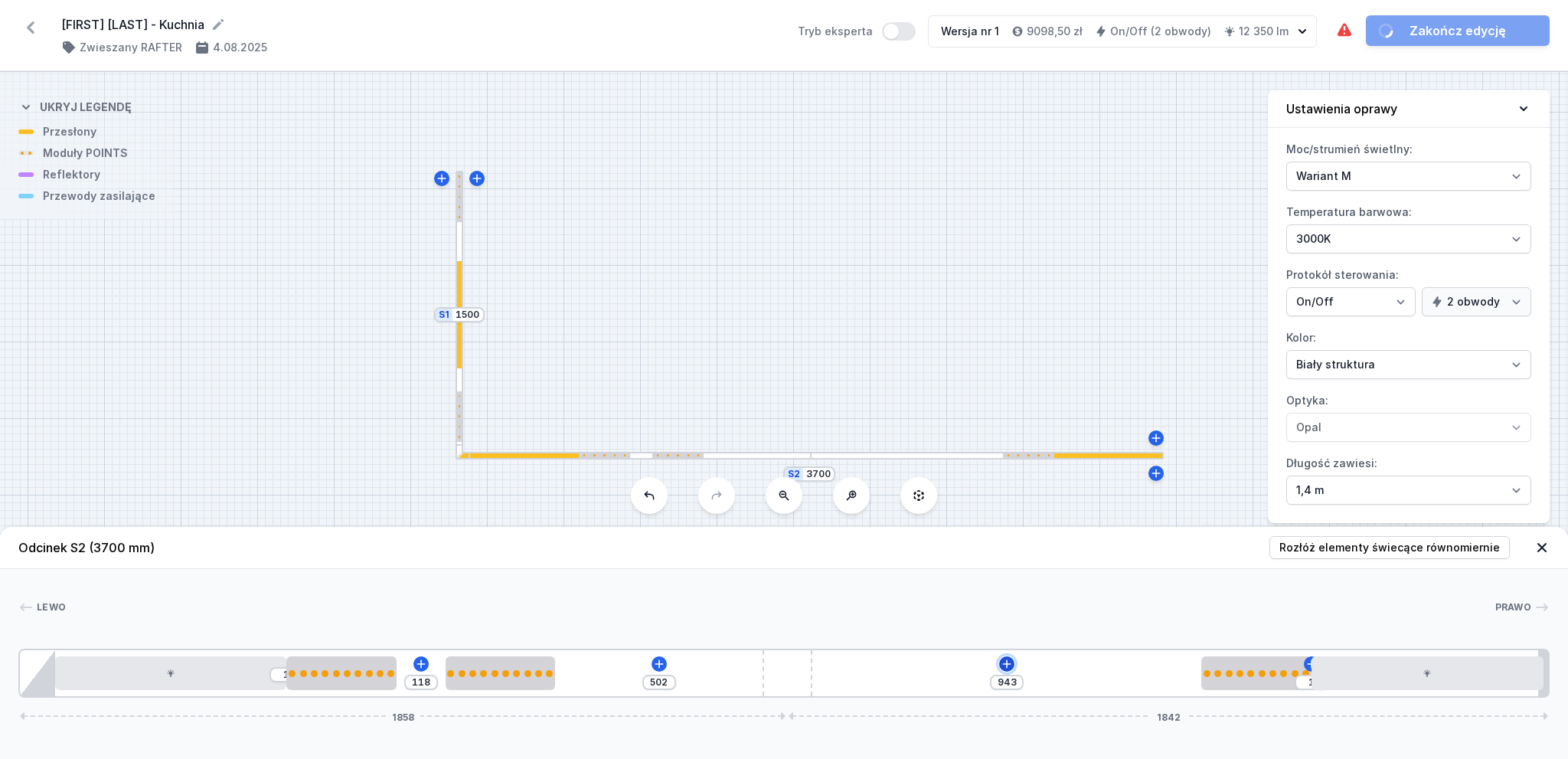 click 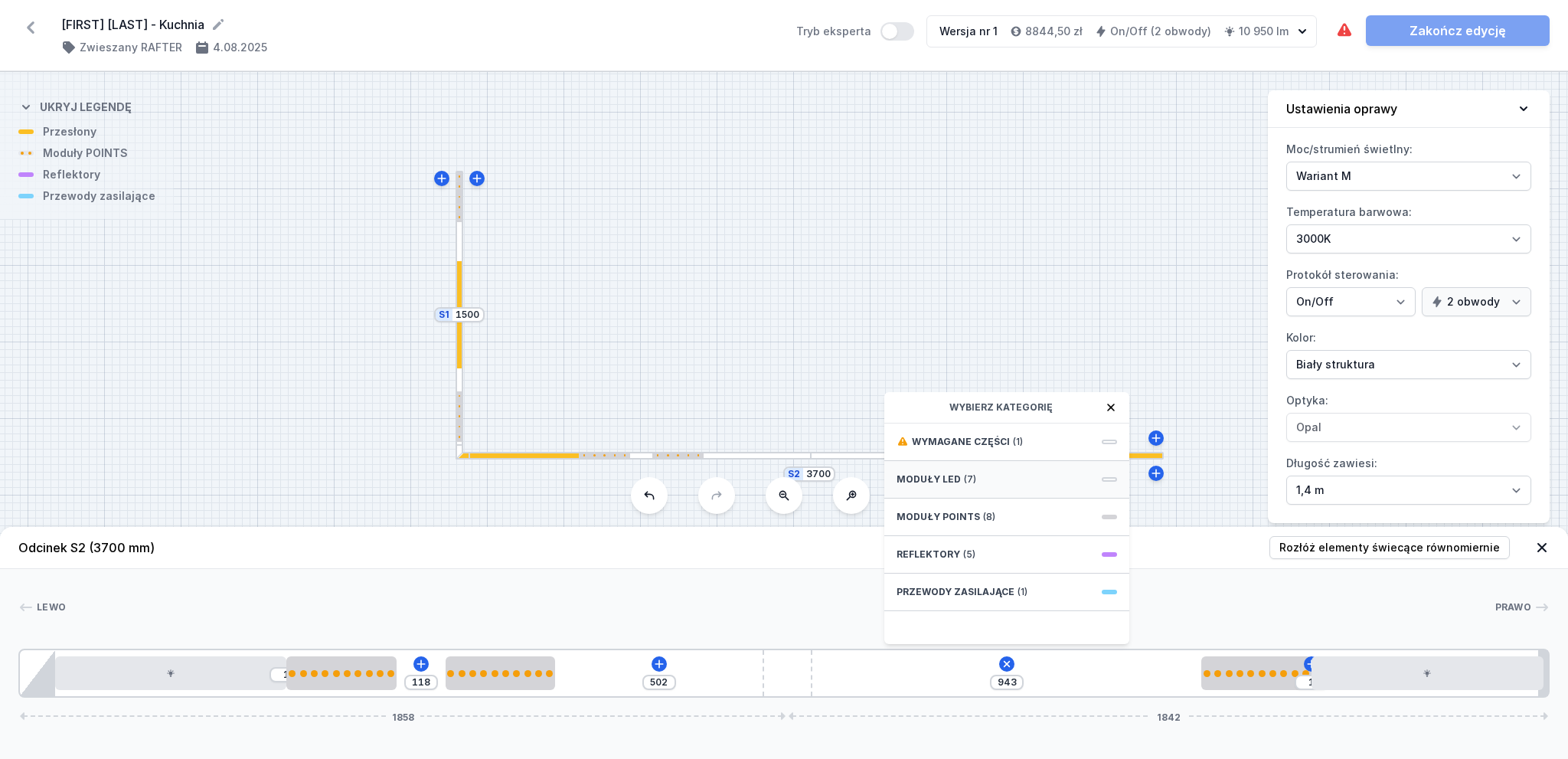 click on "Moduły LED (7)" at bounding box center [1007, 479] 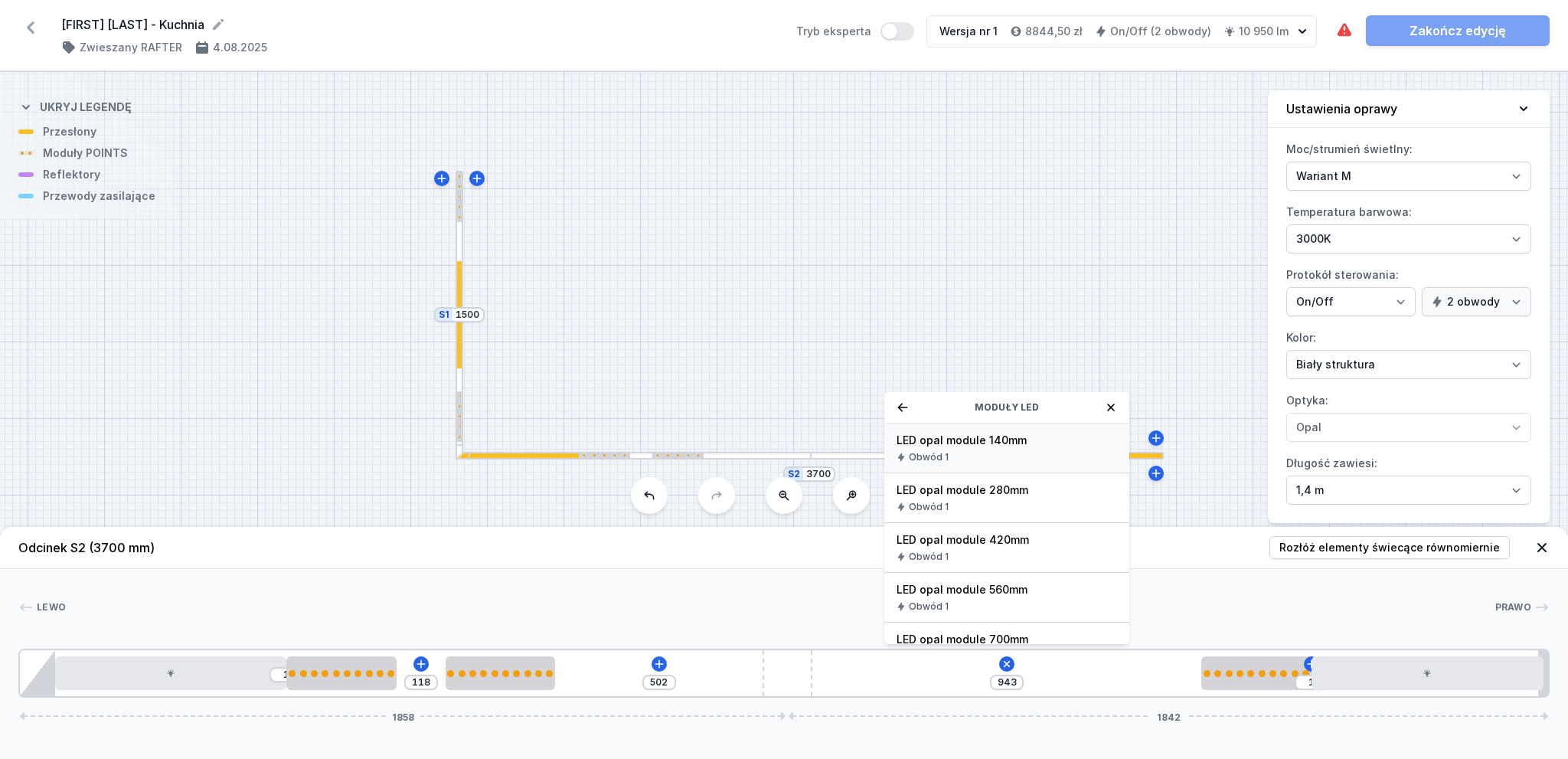 click on "LED opal module 140mm" at bounding box center [1007, 440] 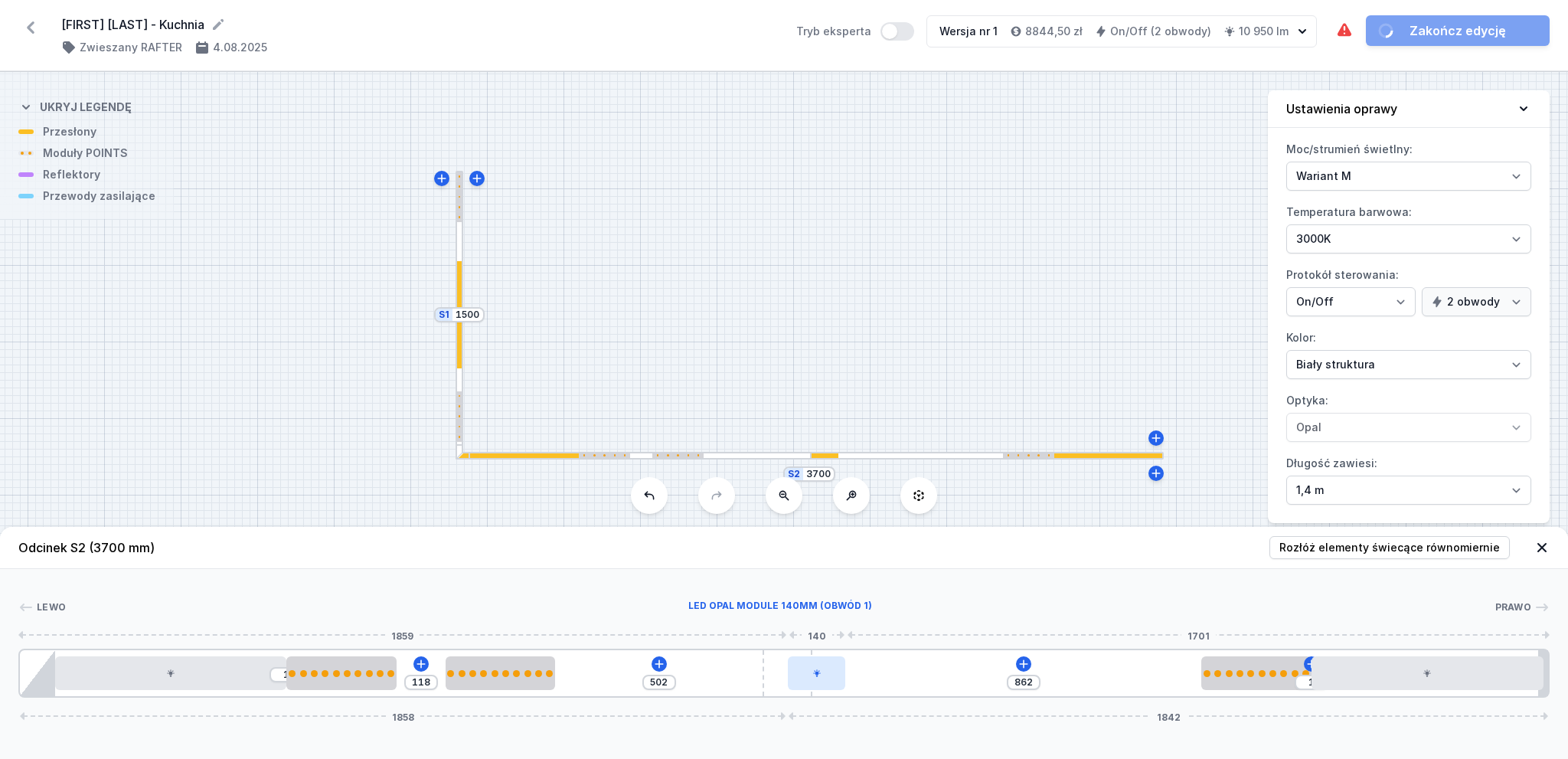 click at bounding box center (817, 673) 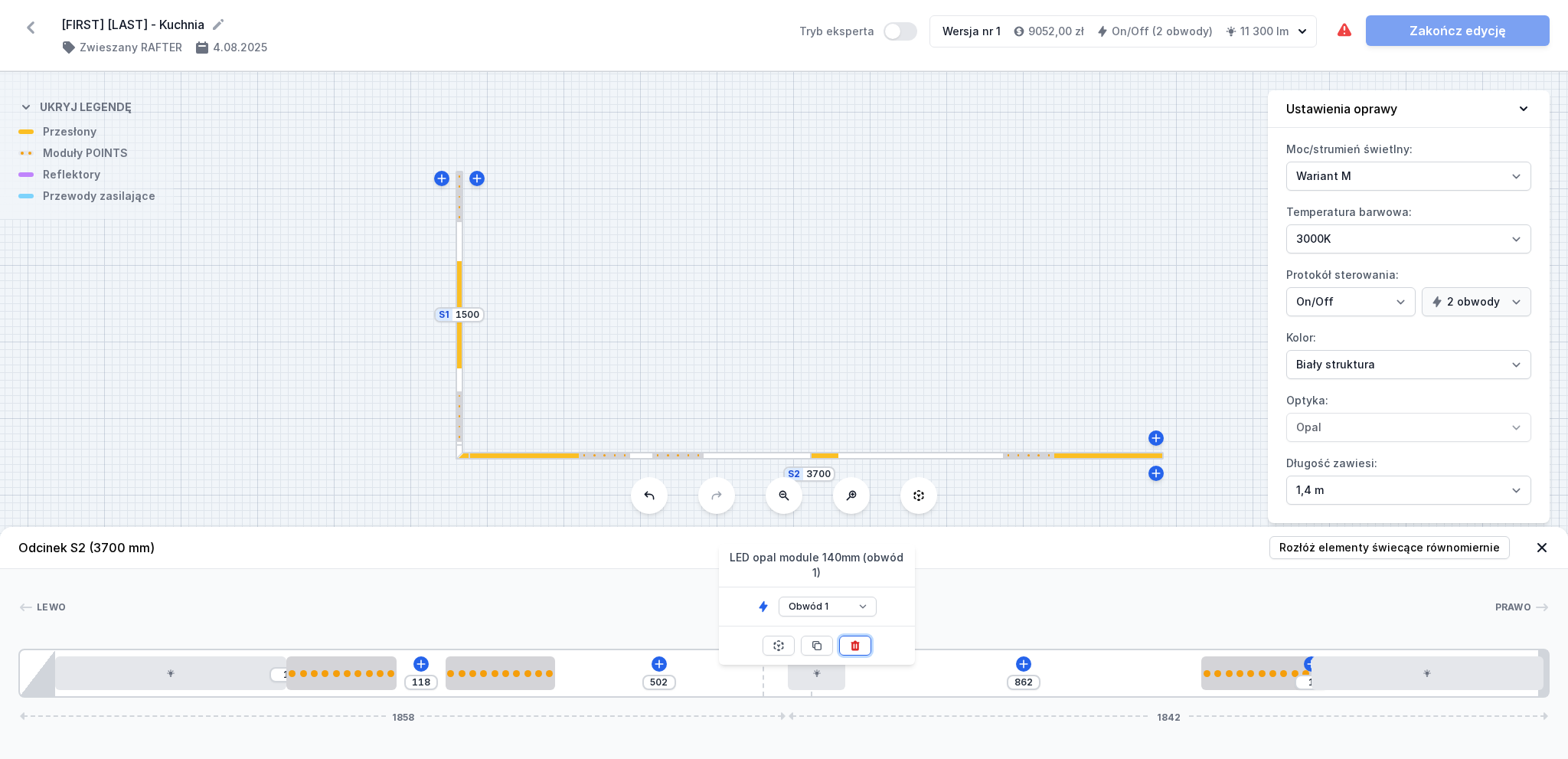 click 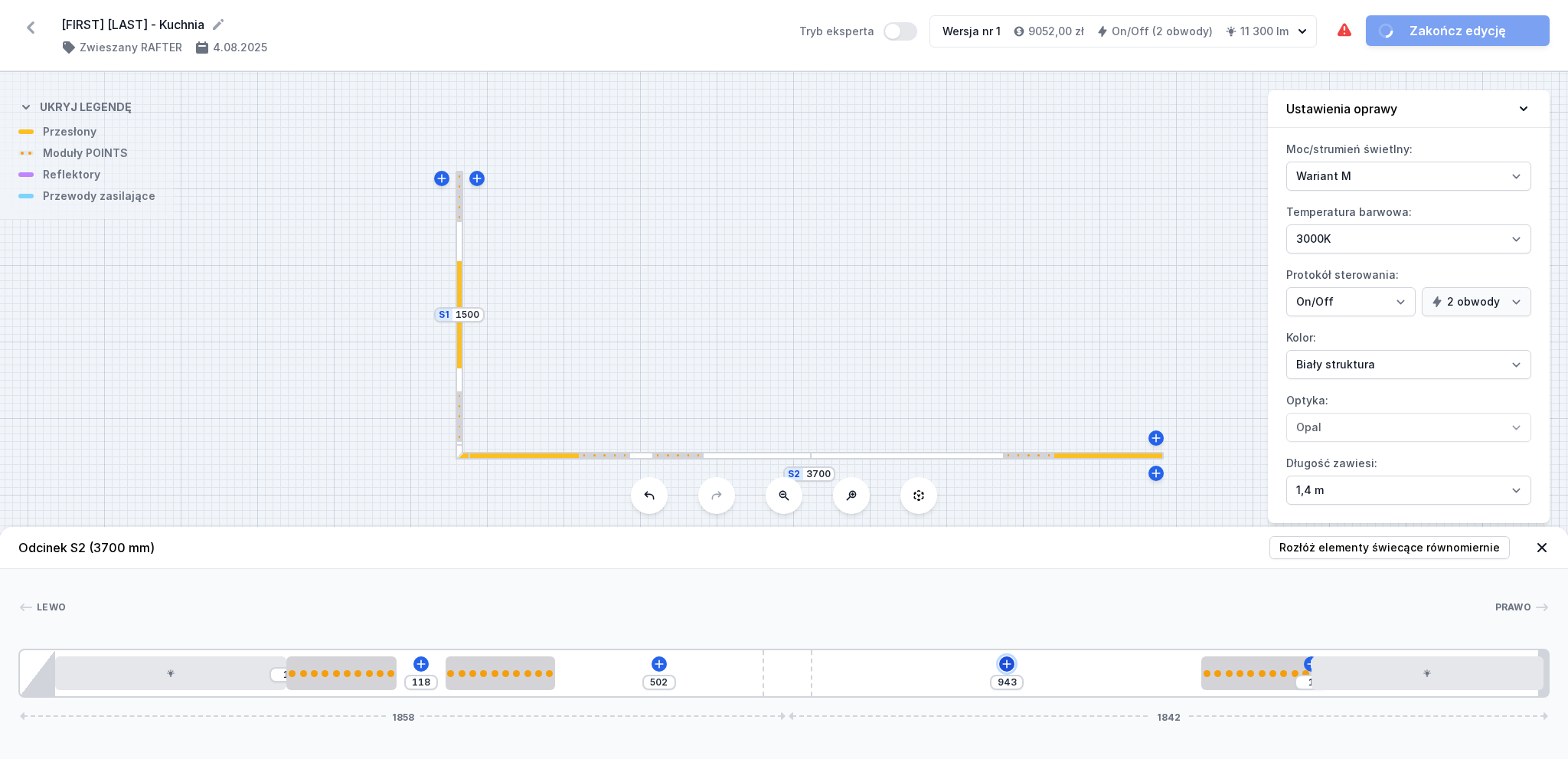 click 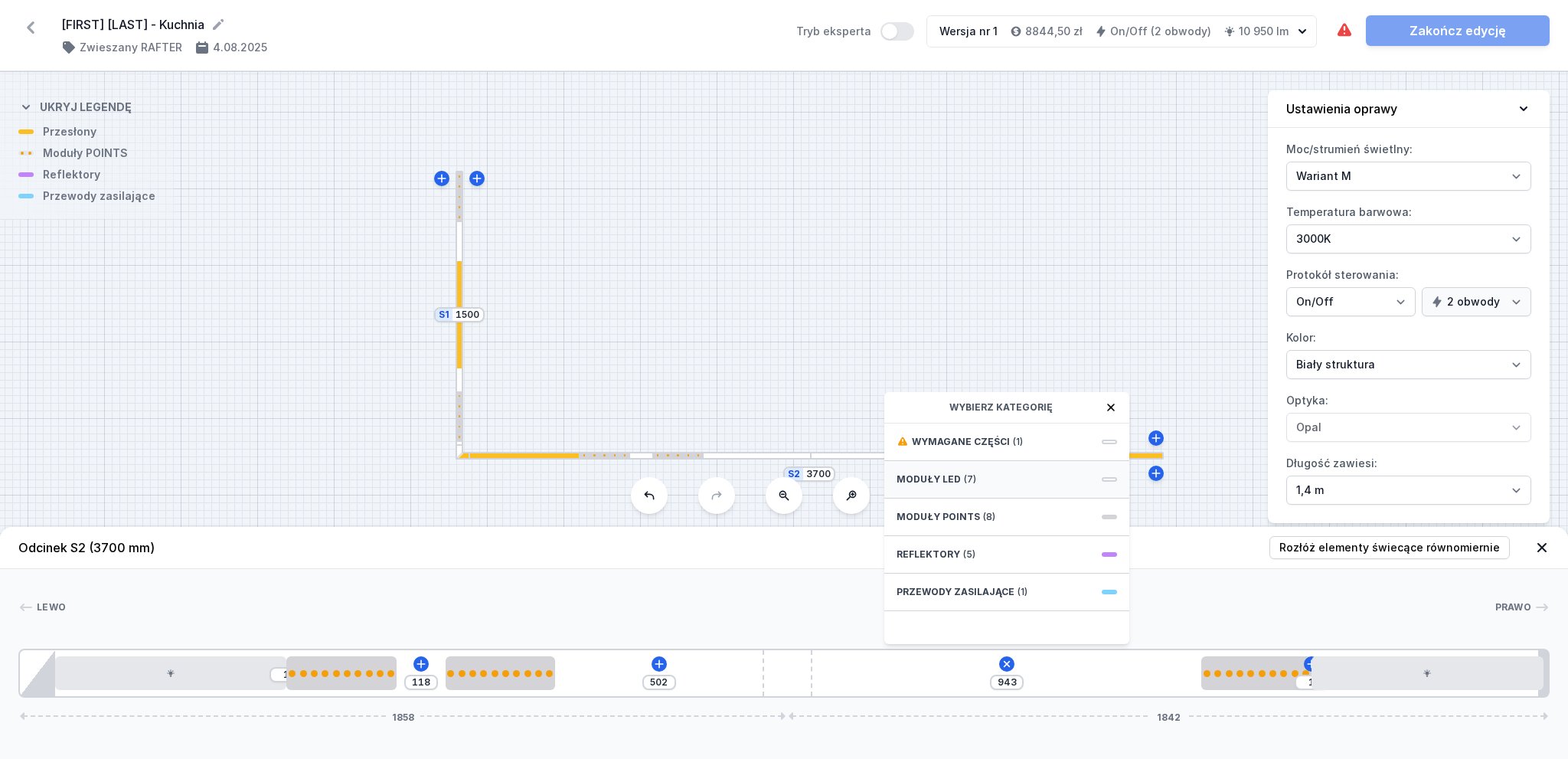 click on "Moduły LED (7)" at bounding box center [1007, 479] 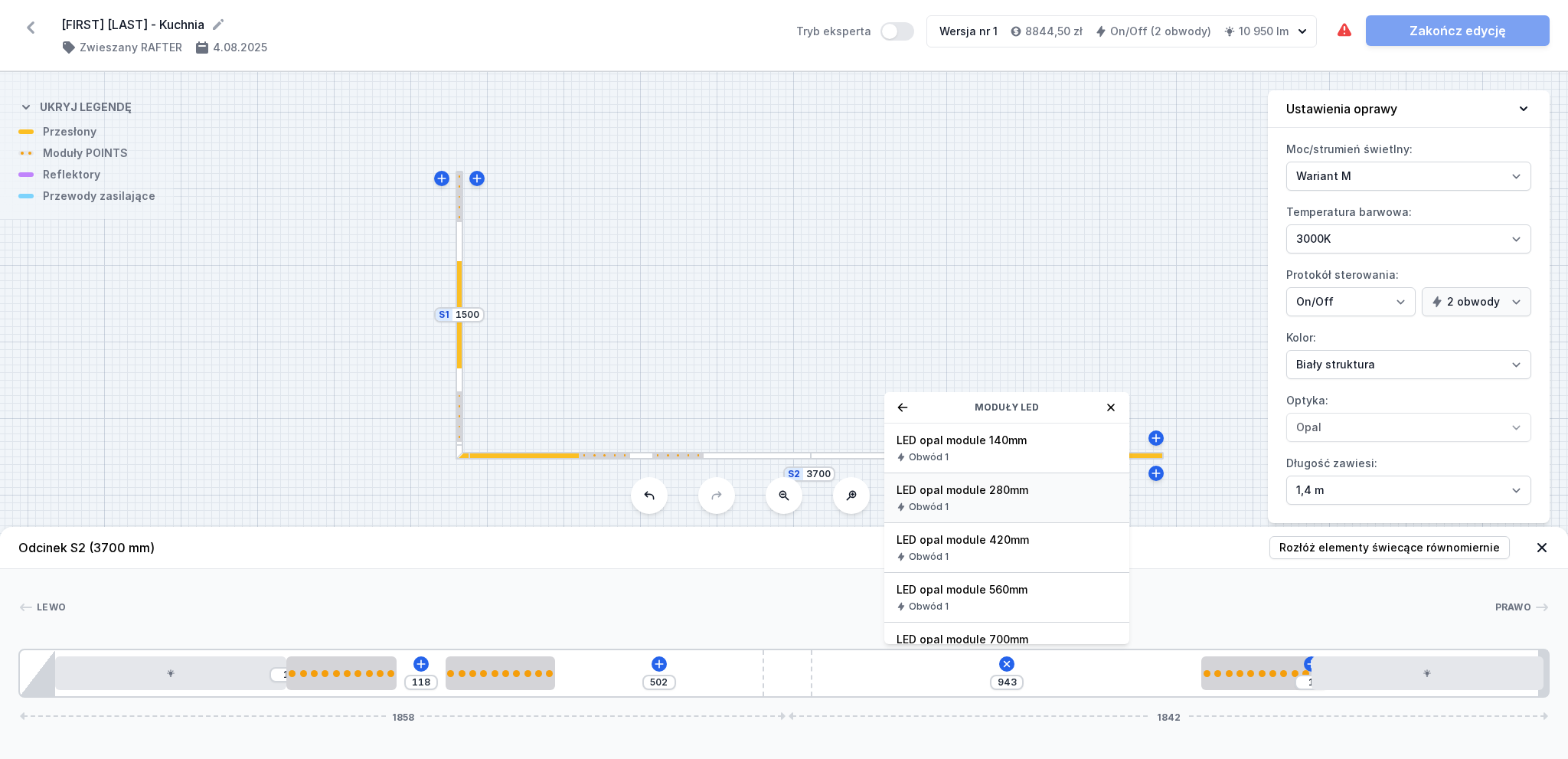 click on "LED opal module 280mm" at bounding box center [1007, 490] 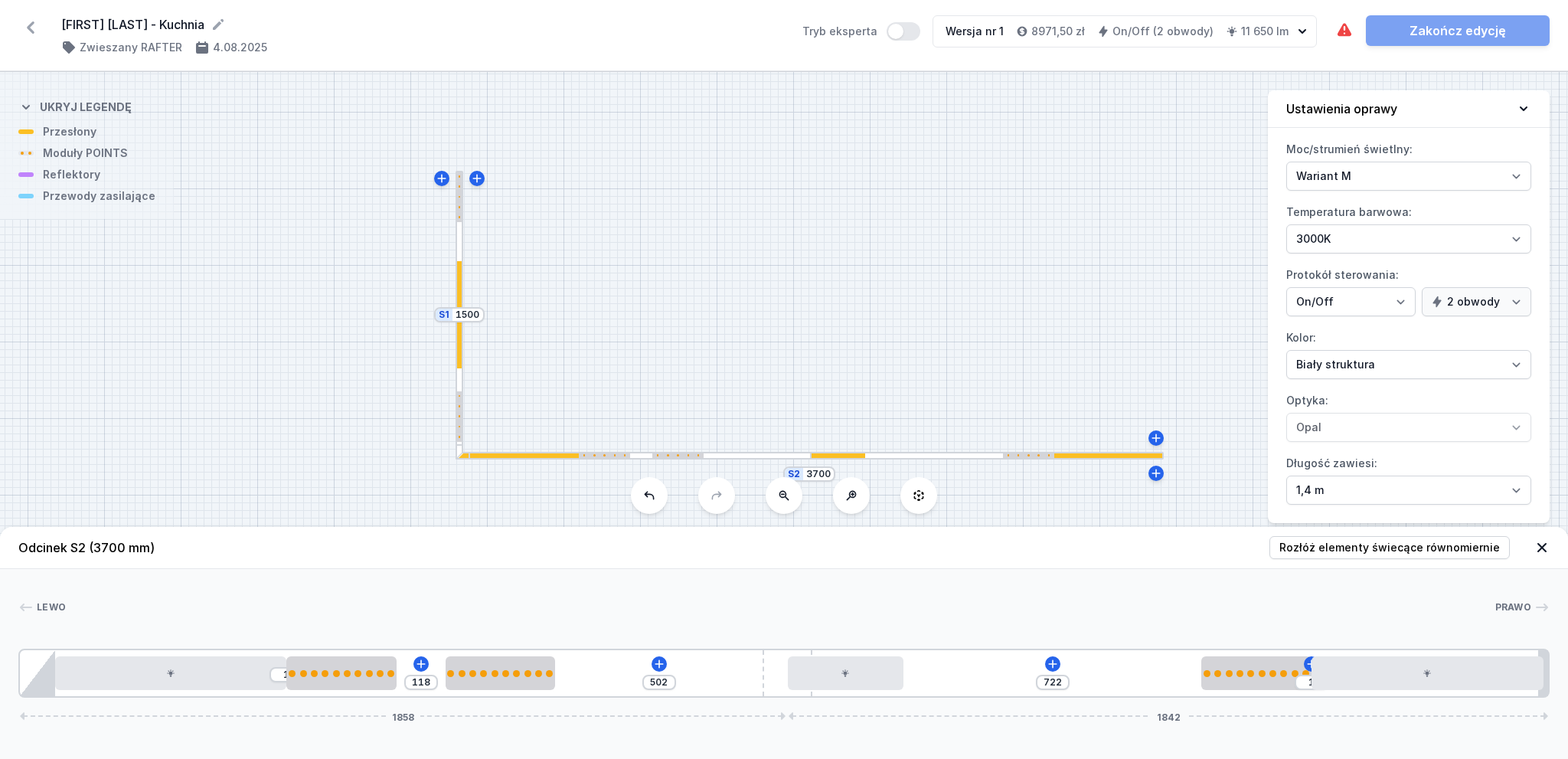 click on "1 118 502 722 1 1858 1842" at bounding box center (784, 673) 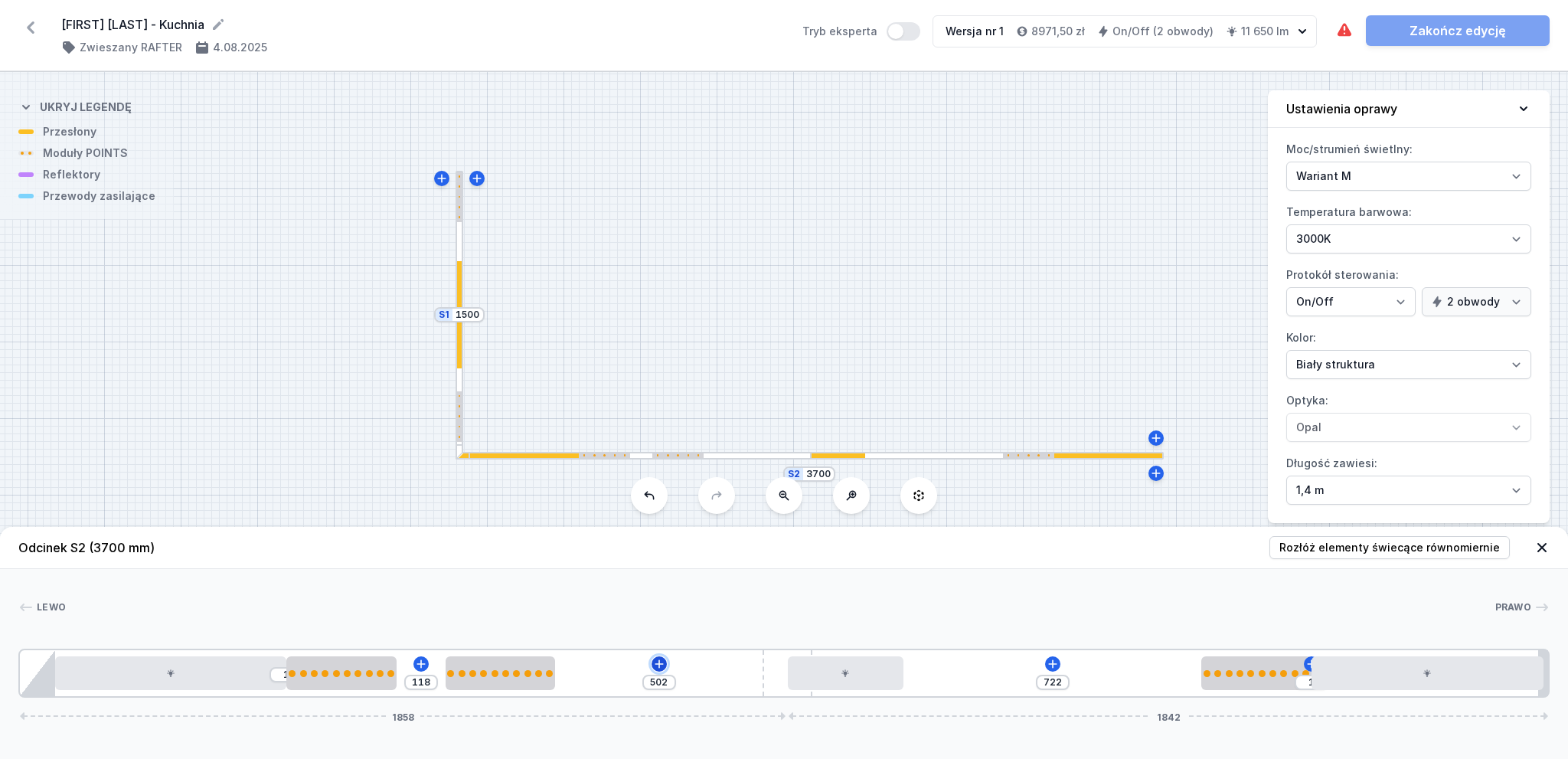 click 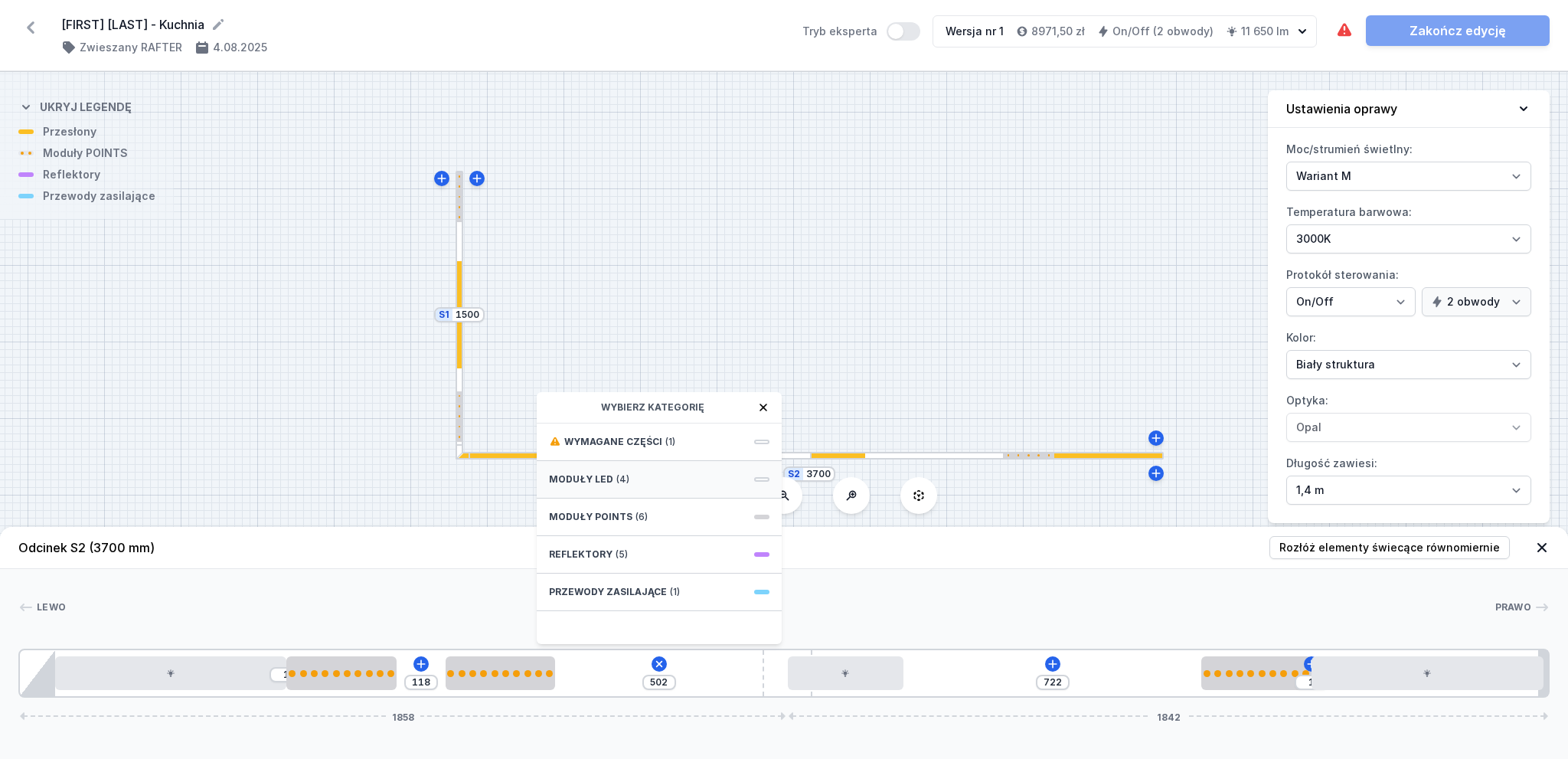 click on "Moduły LED (4)" at bounding box center (659, 479) 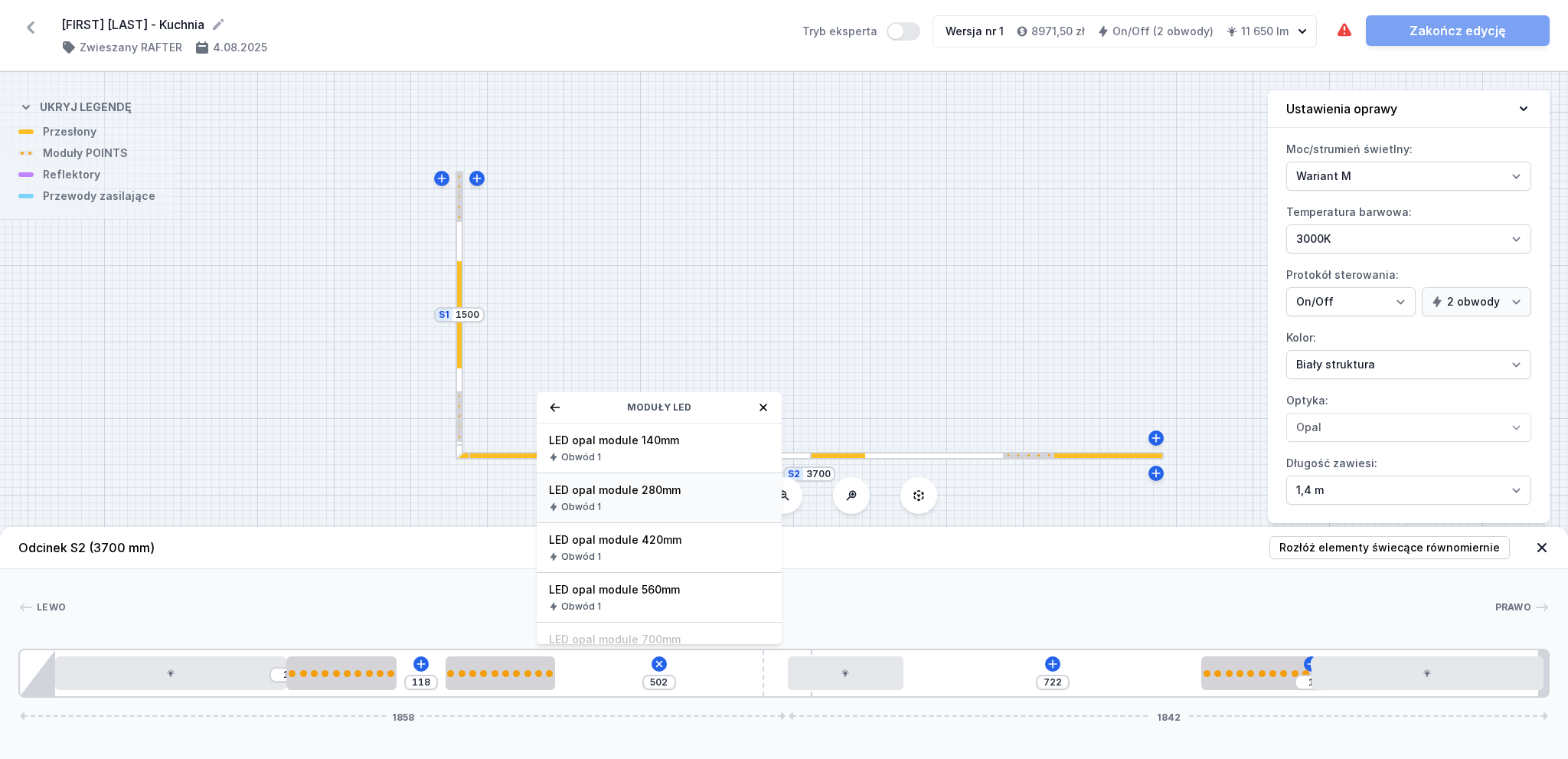 click on "LED opal module 280mm" at bounding box center [659, 490] 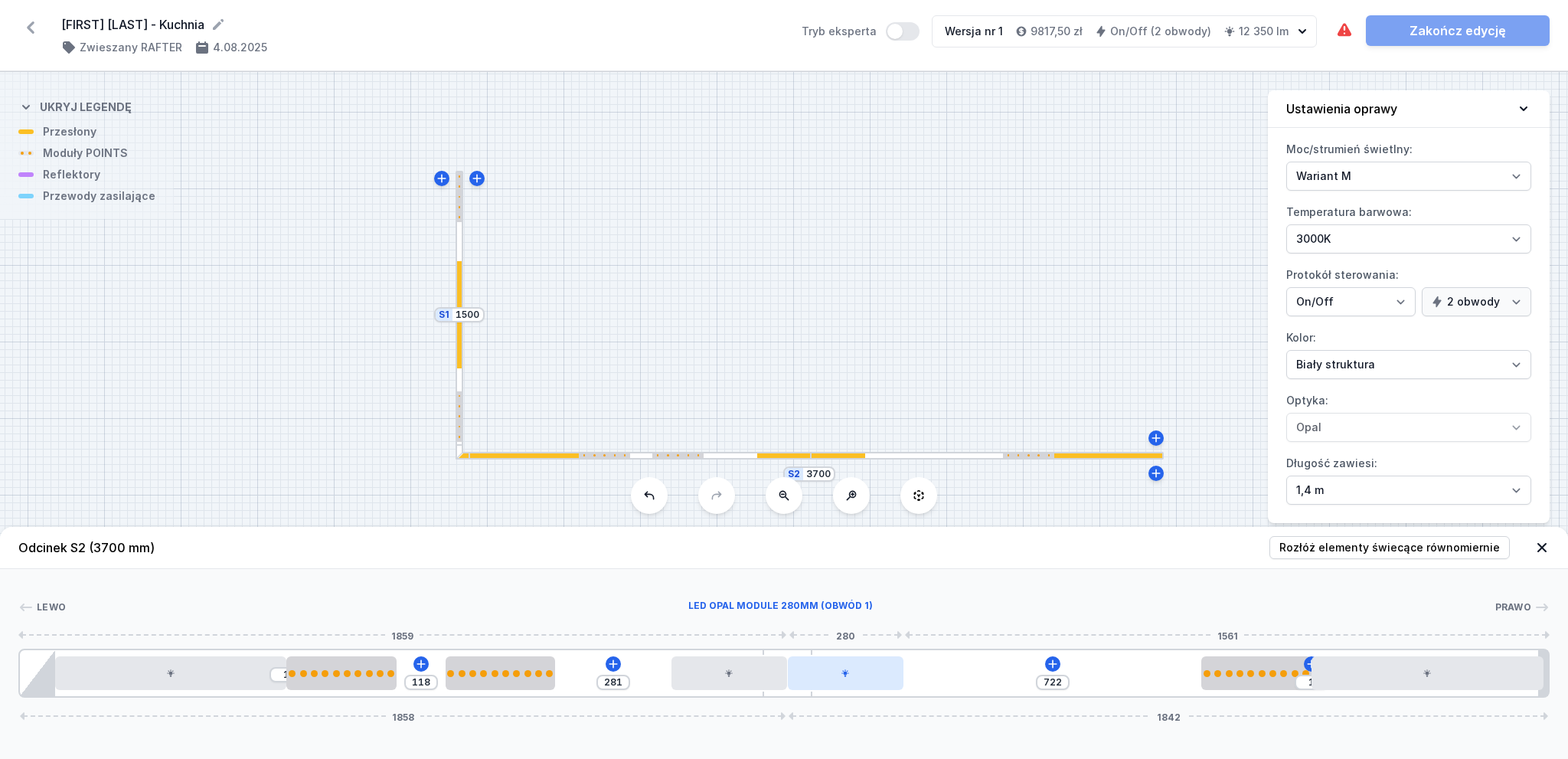 drag, startPoint x: 756, startPoint y: 668, endPoint x: 831, endPoint y: 672, distance: 75.10659 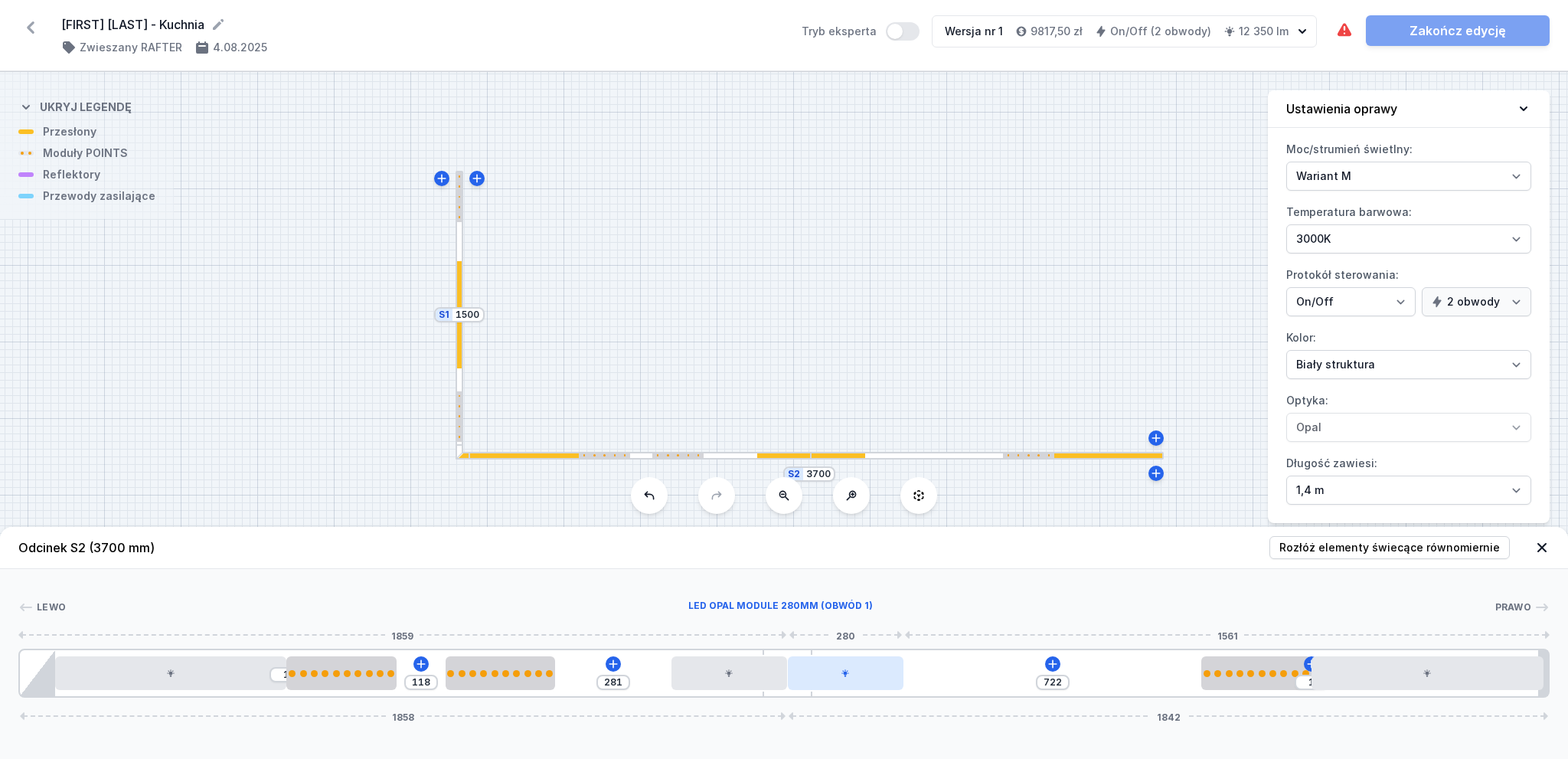 click on "1 118 281 722 1 1858 1842" at bounding box center [784, 673] 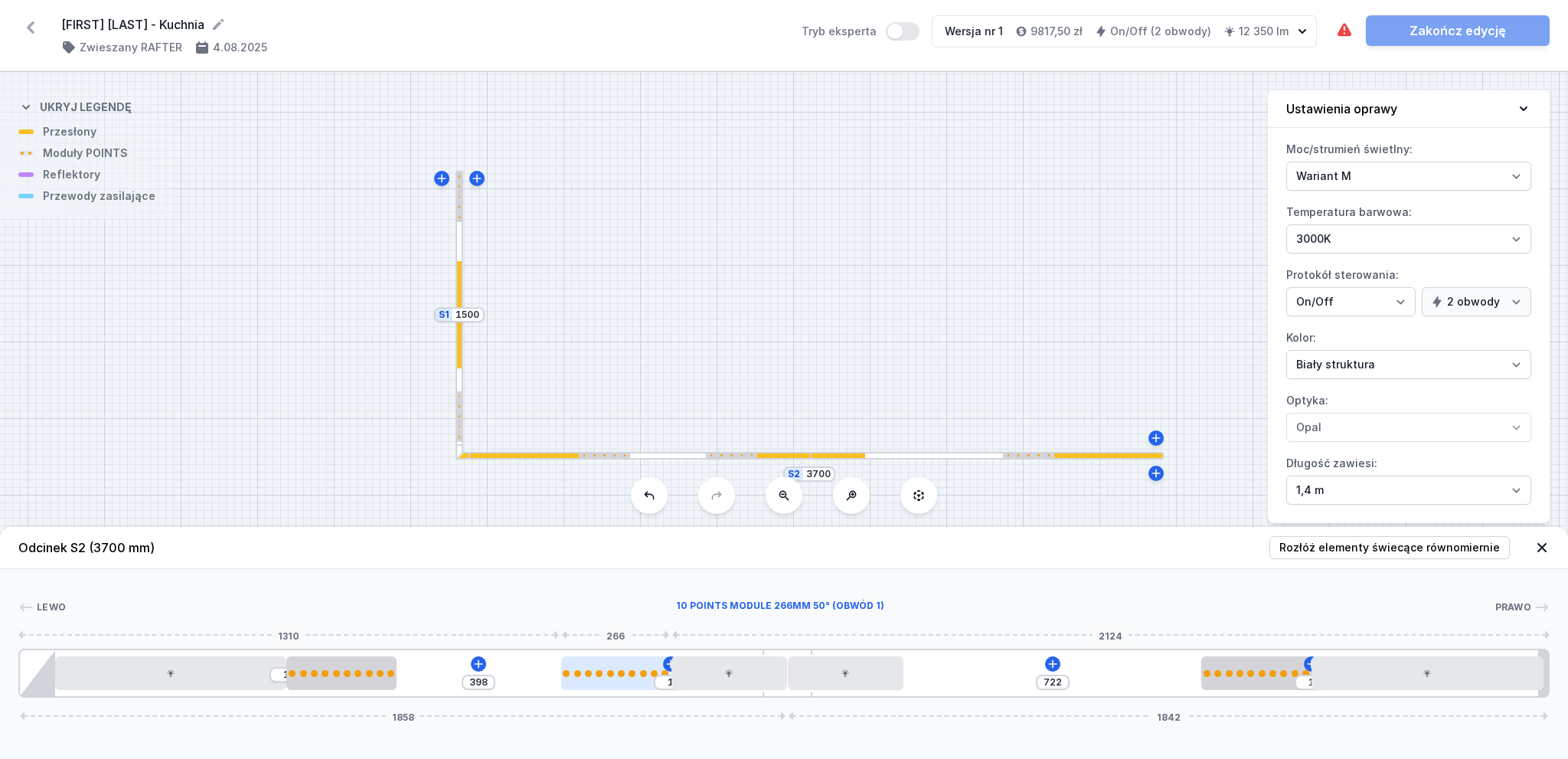 drag, startPoint x: 495, startPoint y: 671, endPoint x: 640, endPoint y: 669, distance: 145.0138 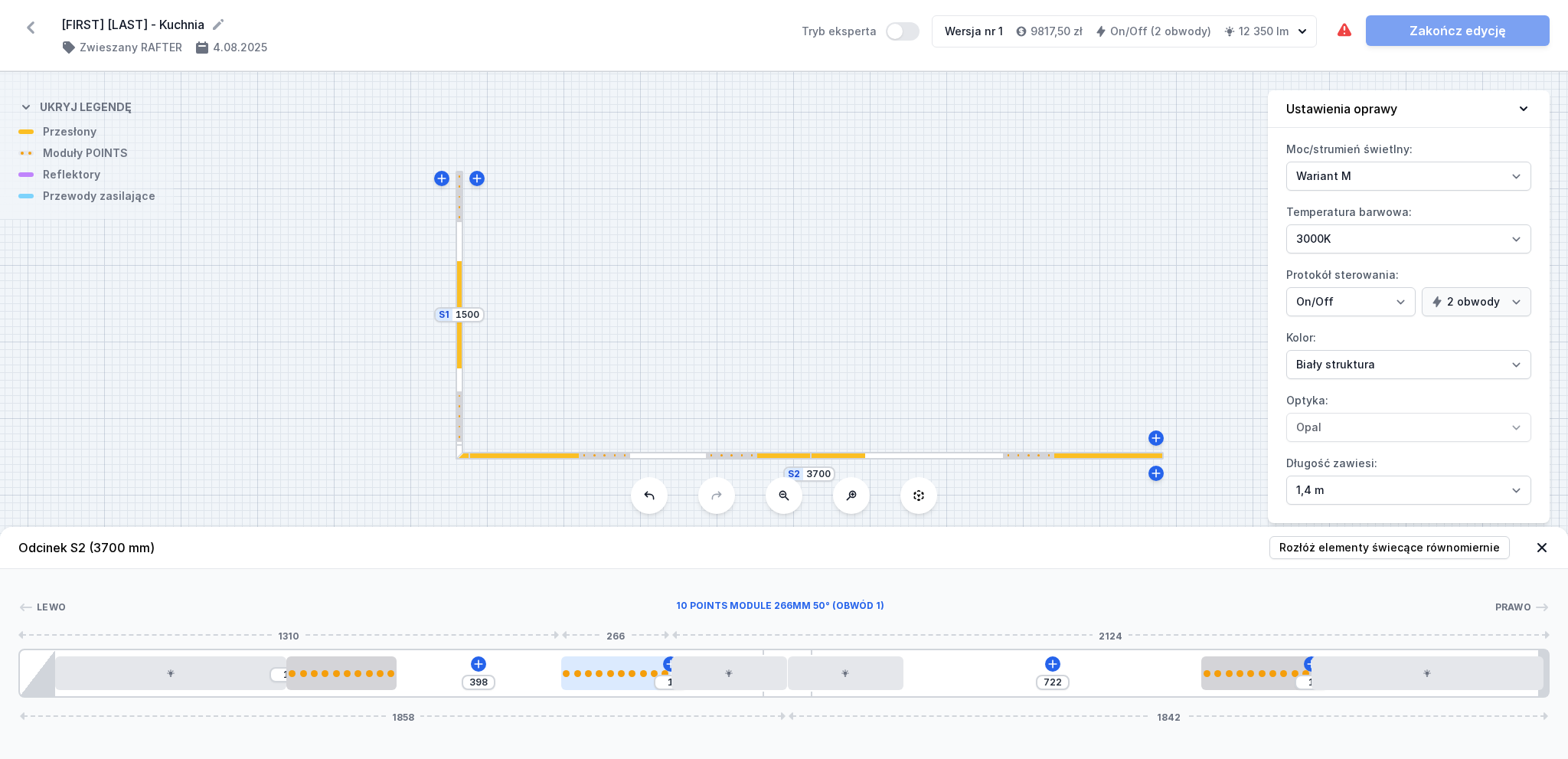 click at bounding box center [616, 673] 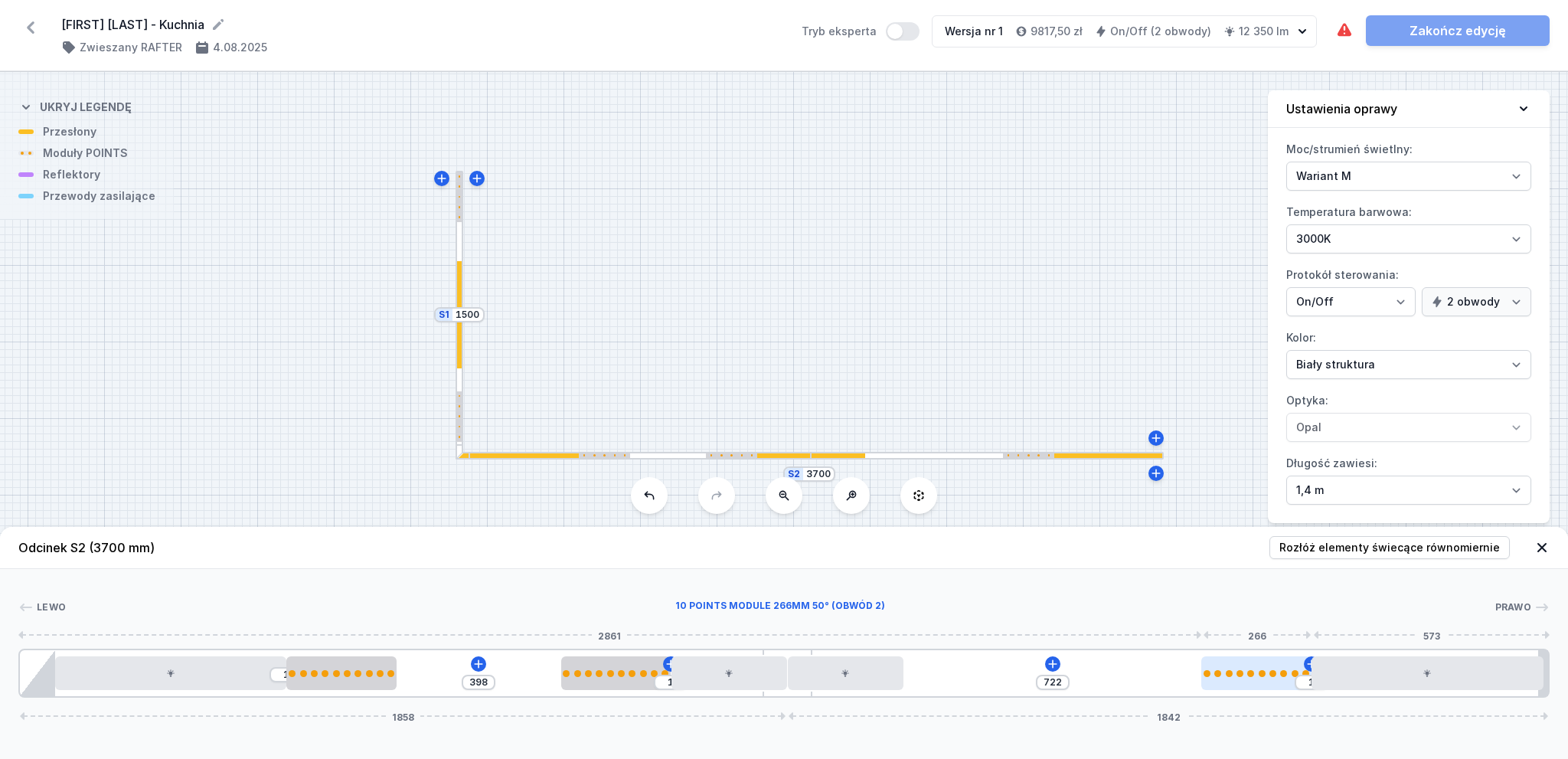 drag, startPoint x: 1233, startPoint y: 672, endPoint x: 1258, endPoint y: 669, distance: 25.17936 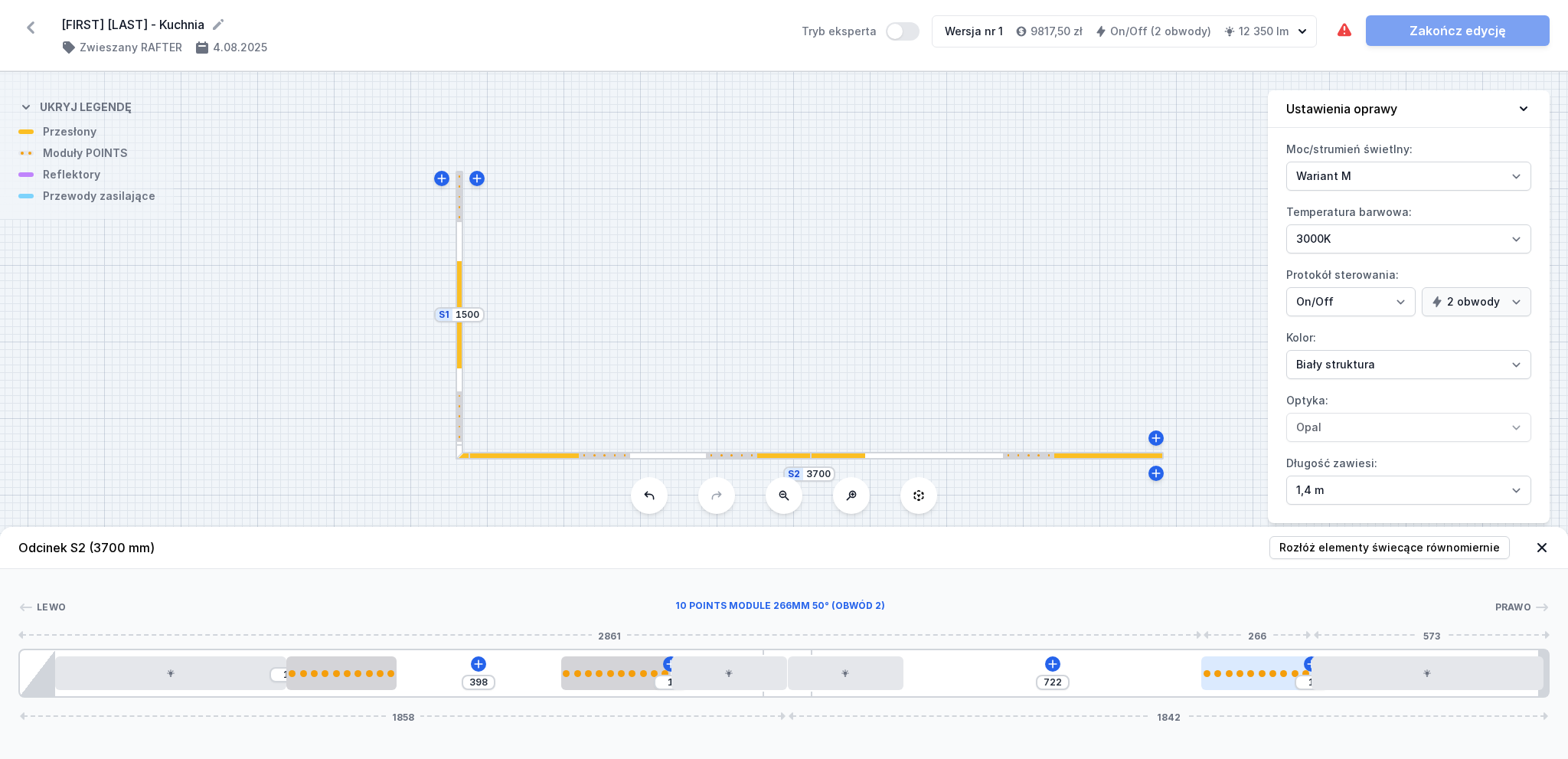 click at bounding box center (1256, 673) 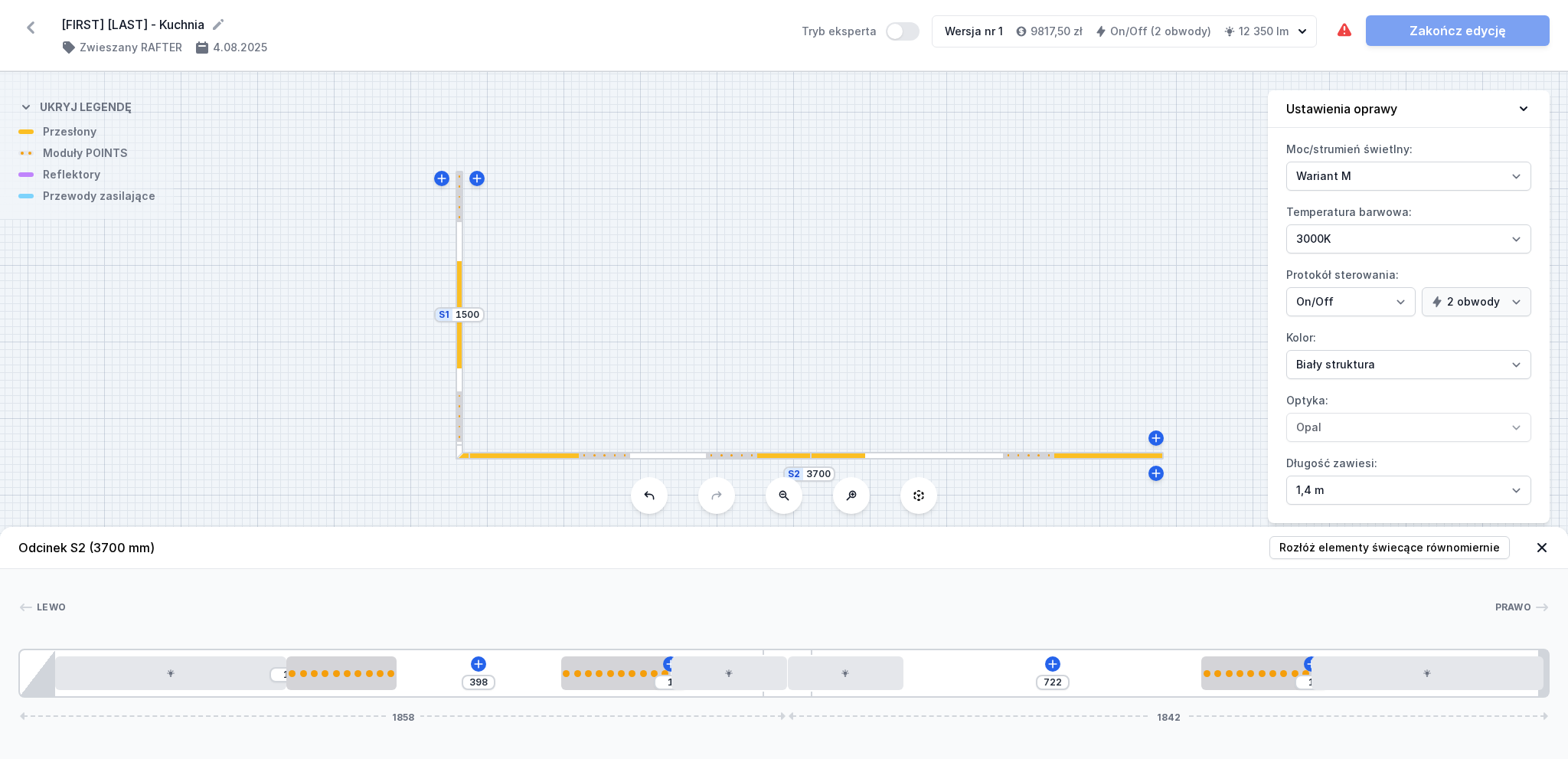 click on "1 398 1 722 1 1858 1842" at bounding box center [784, 673] 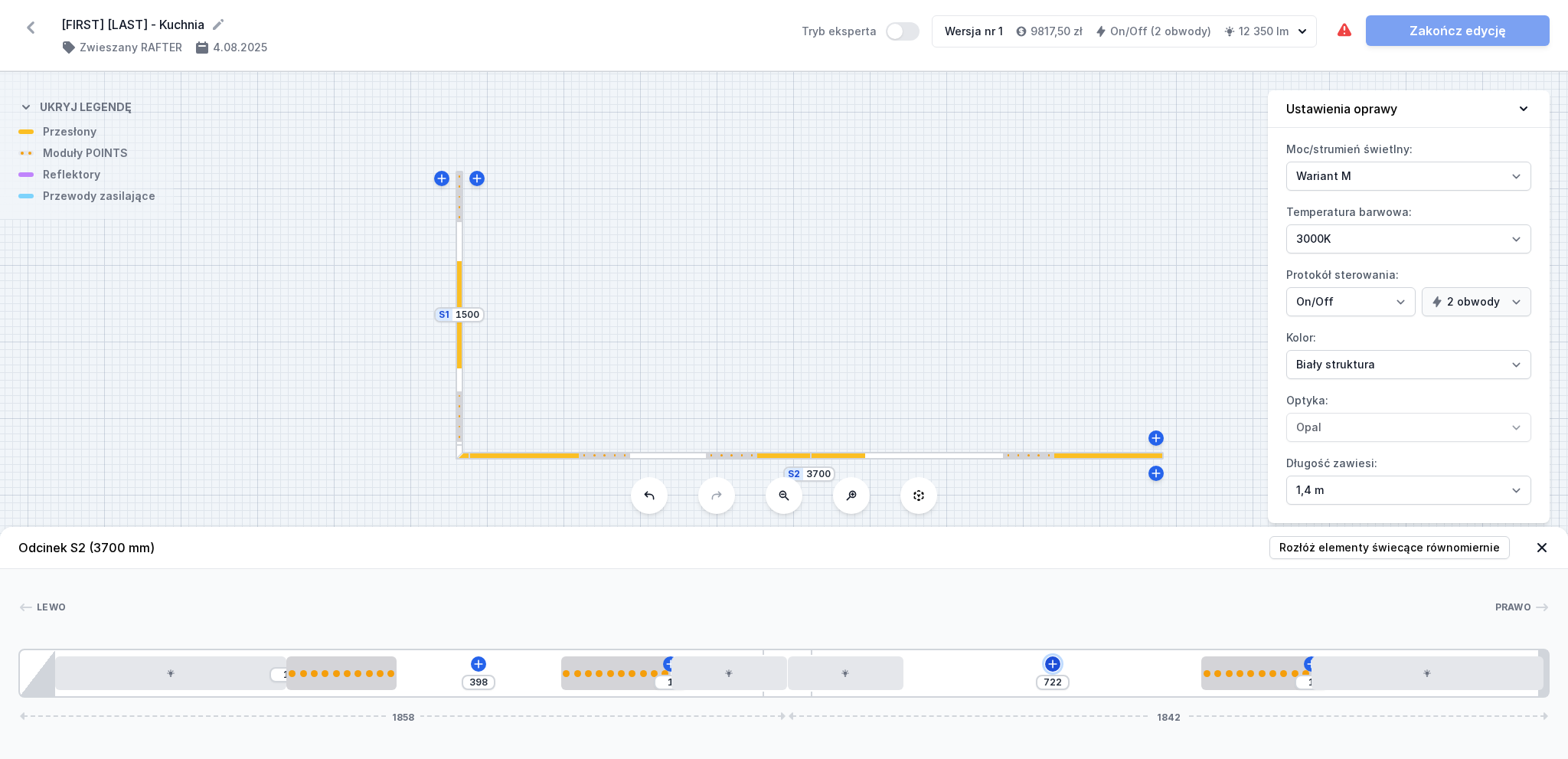 click 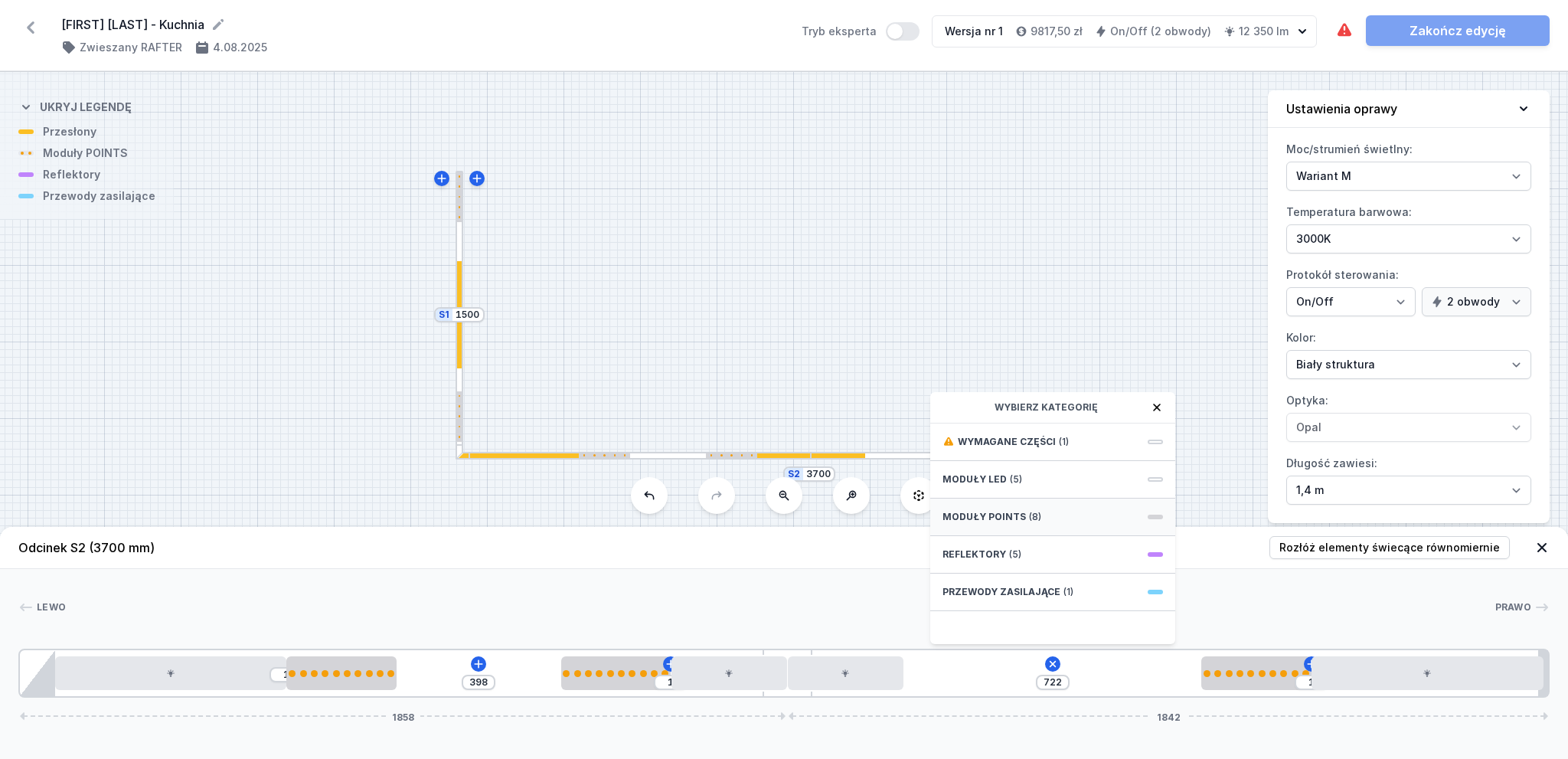 click on "Moduły POINTS (8)" at bounding box center (1053, 517) 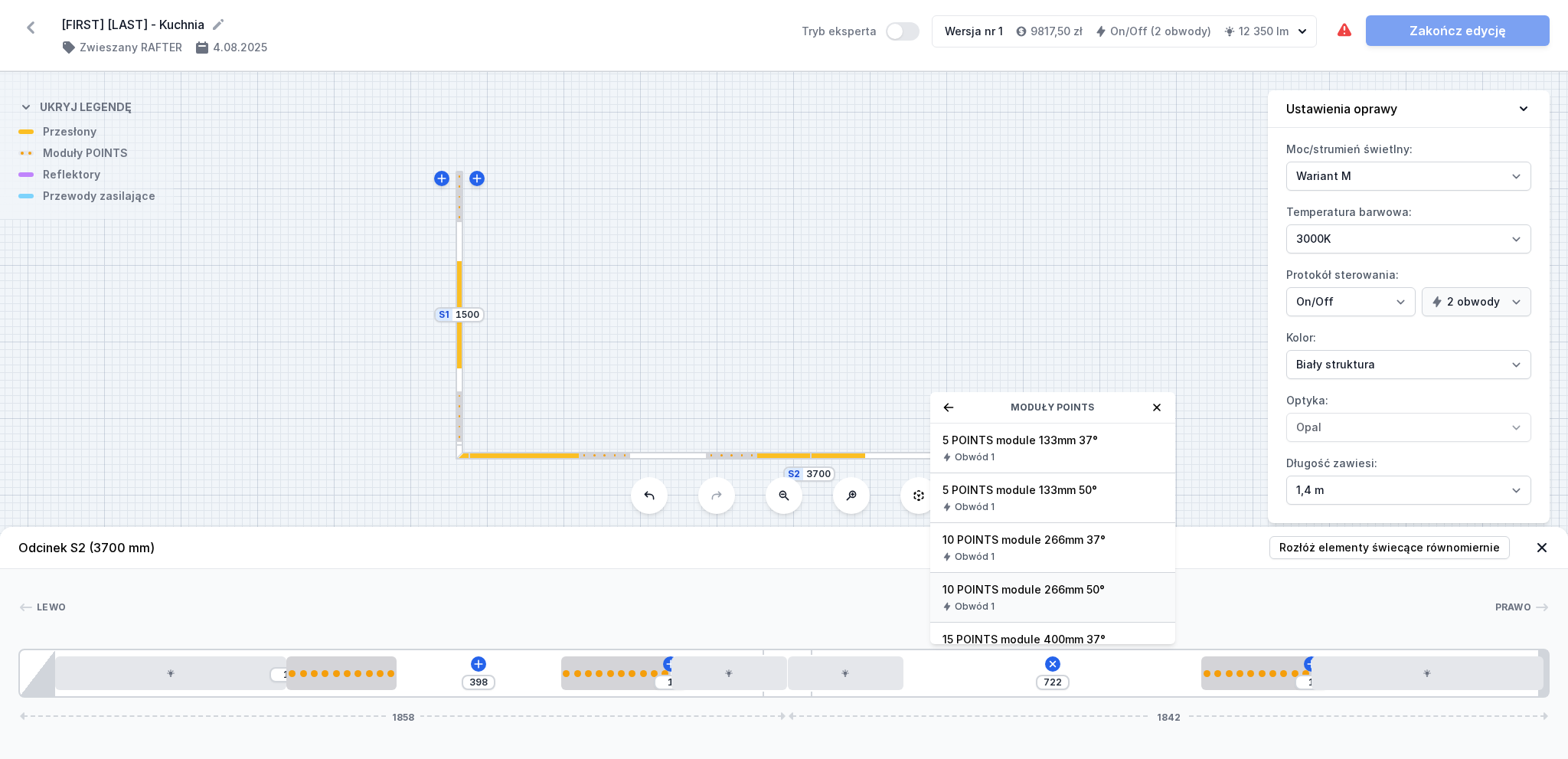 click on "10 POINTS module 266mm 50°" at bounding box center [1053, 590] 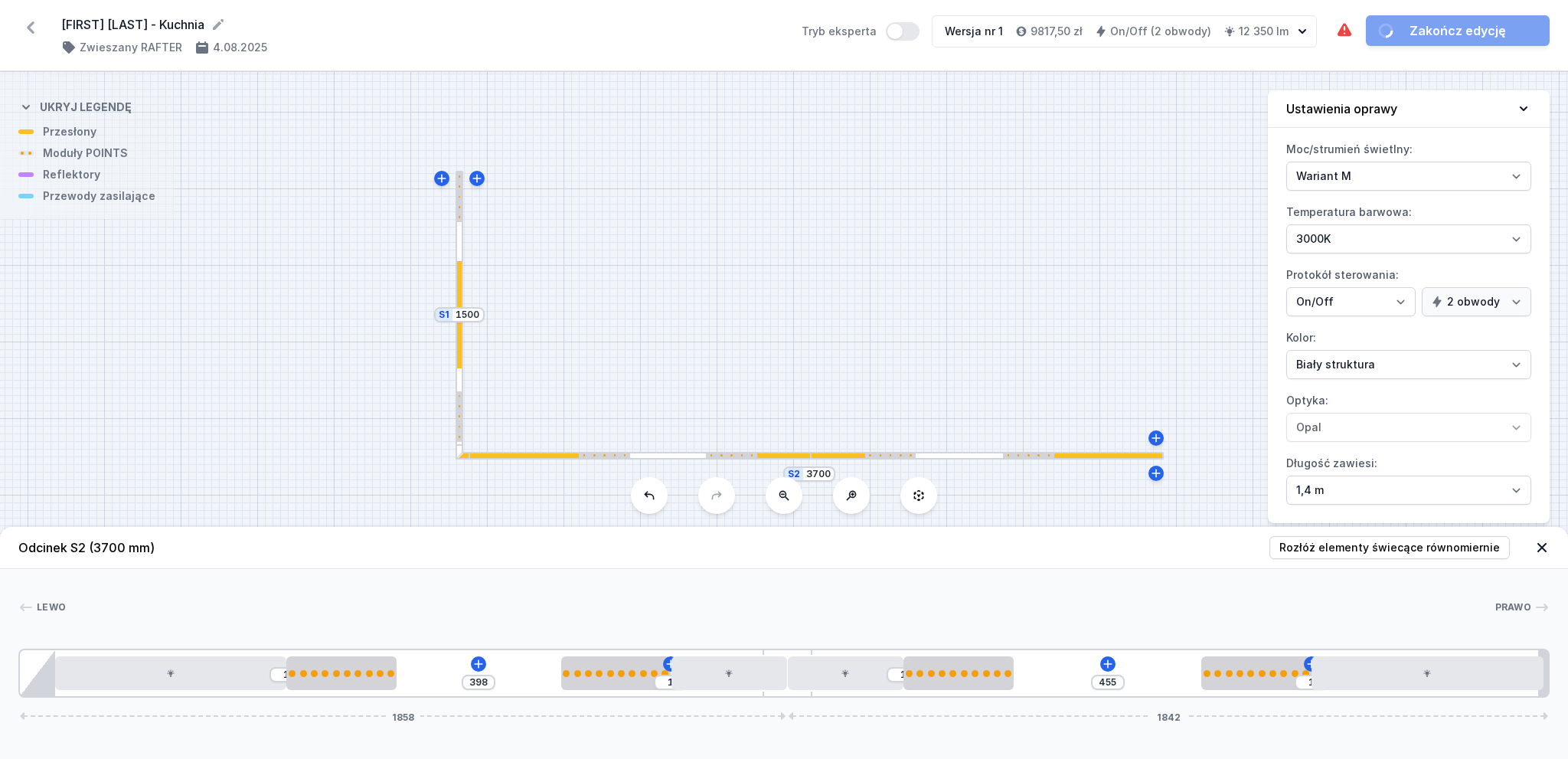 click on "Lewo Prawo 1 2 1 3 2 3 1 4 1 5 4 1 3 1 3 2 2 1 6 1 398 1 1 455 1 1858 1842 85 560 266 398 266 280 280 266 455 266 560 12 85 1713 120 1758 24 3700" at bounding box center (784, 633) 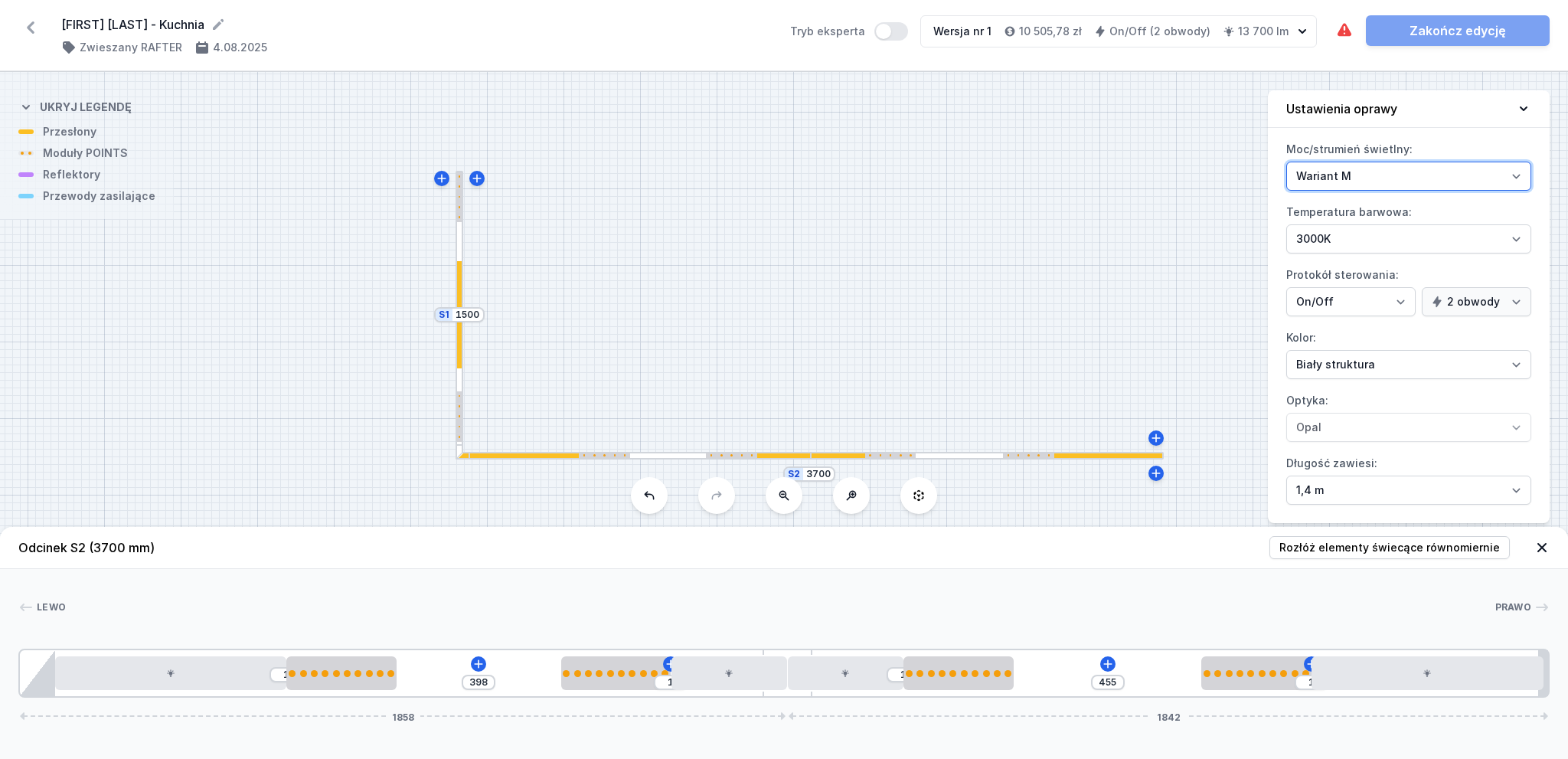 click on "Wariant L Wariant M" at bounding box center (1409, 176) 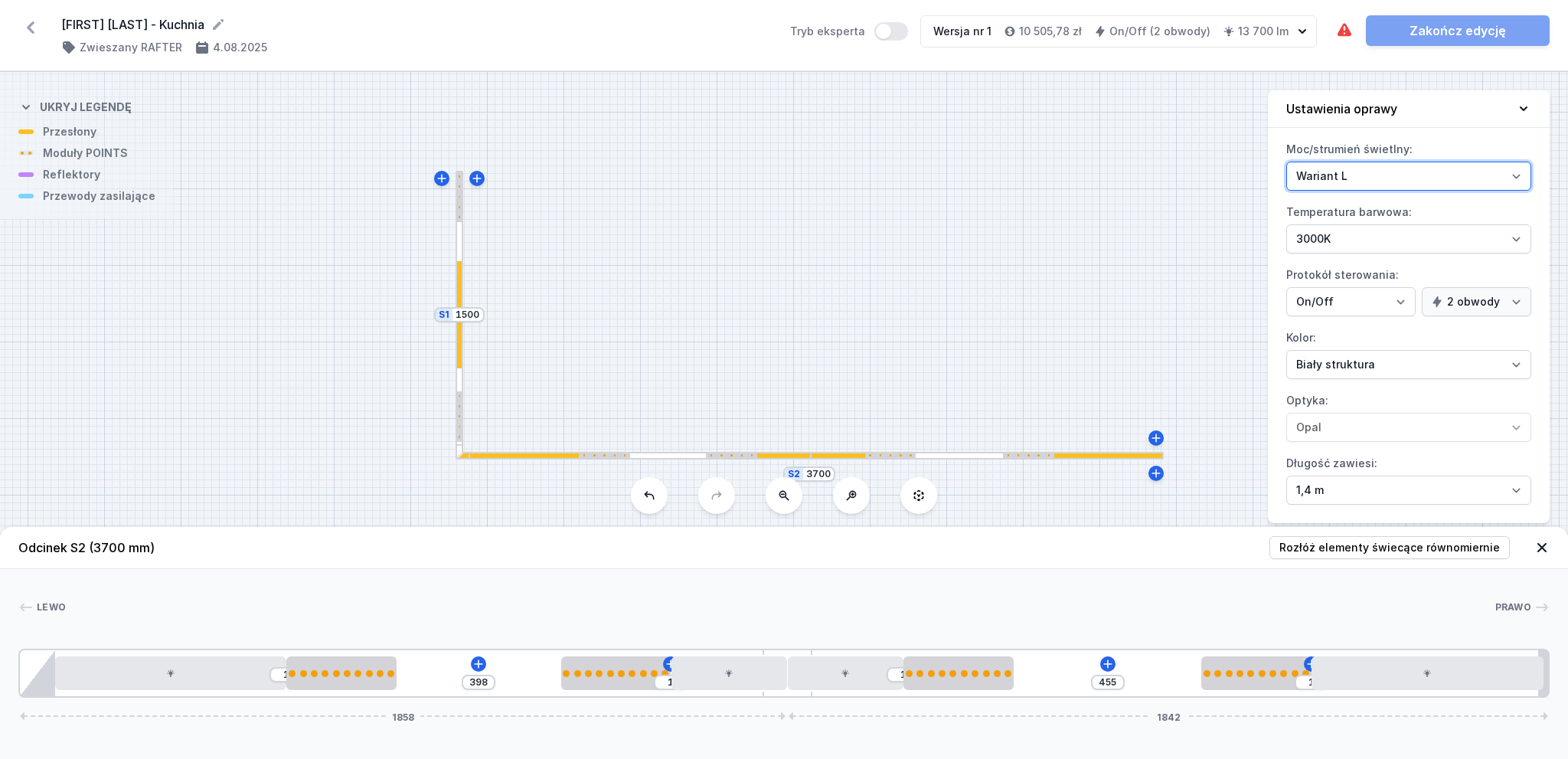 click on "Wariant L Wariant M" at bounding box center (1409, 176) 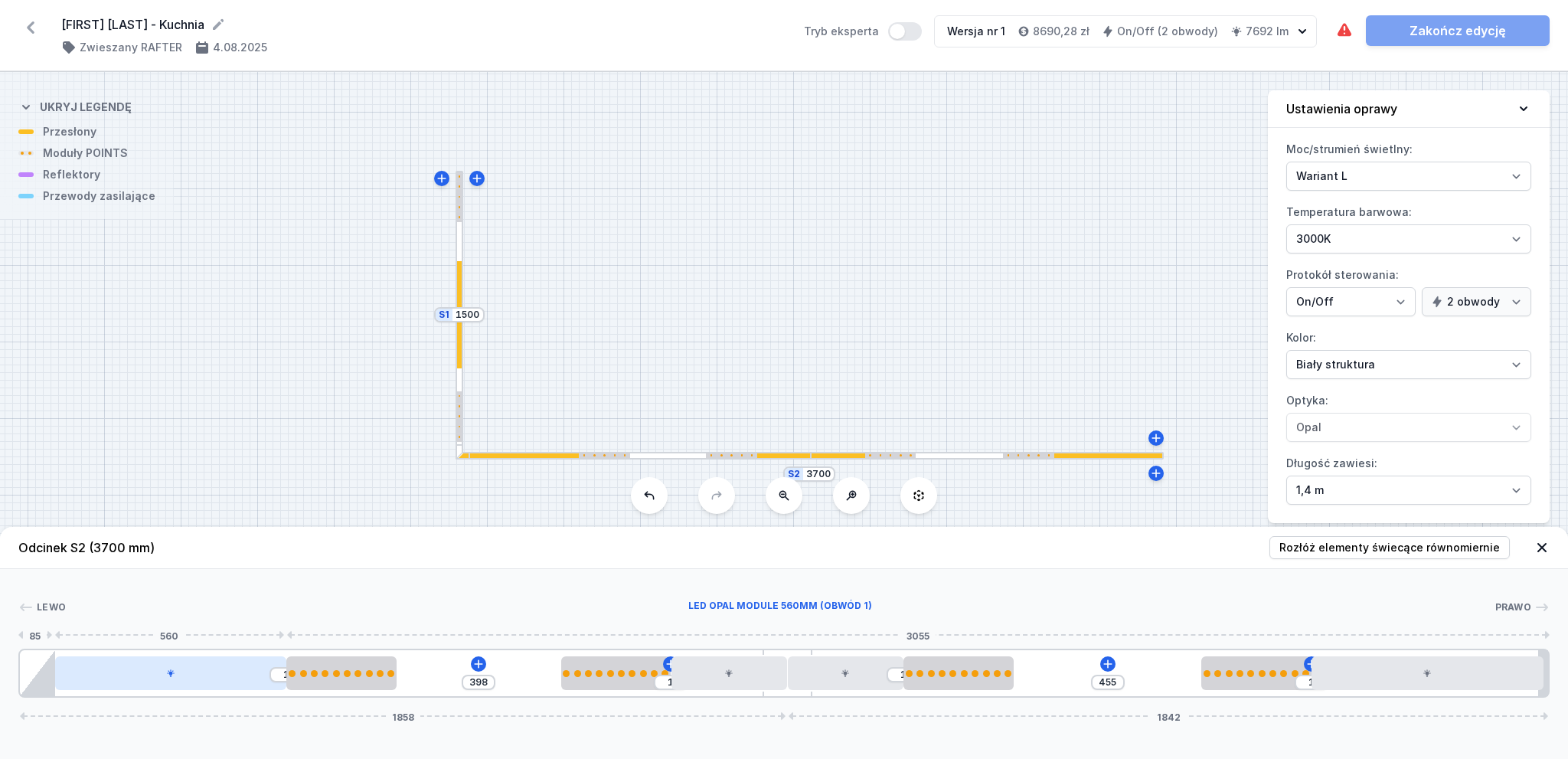 click at bounding box center (171, 673) 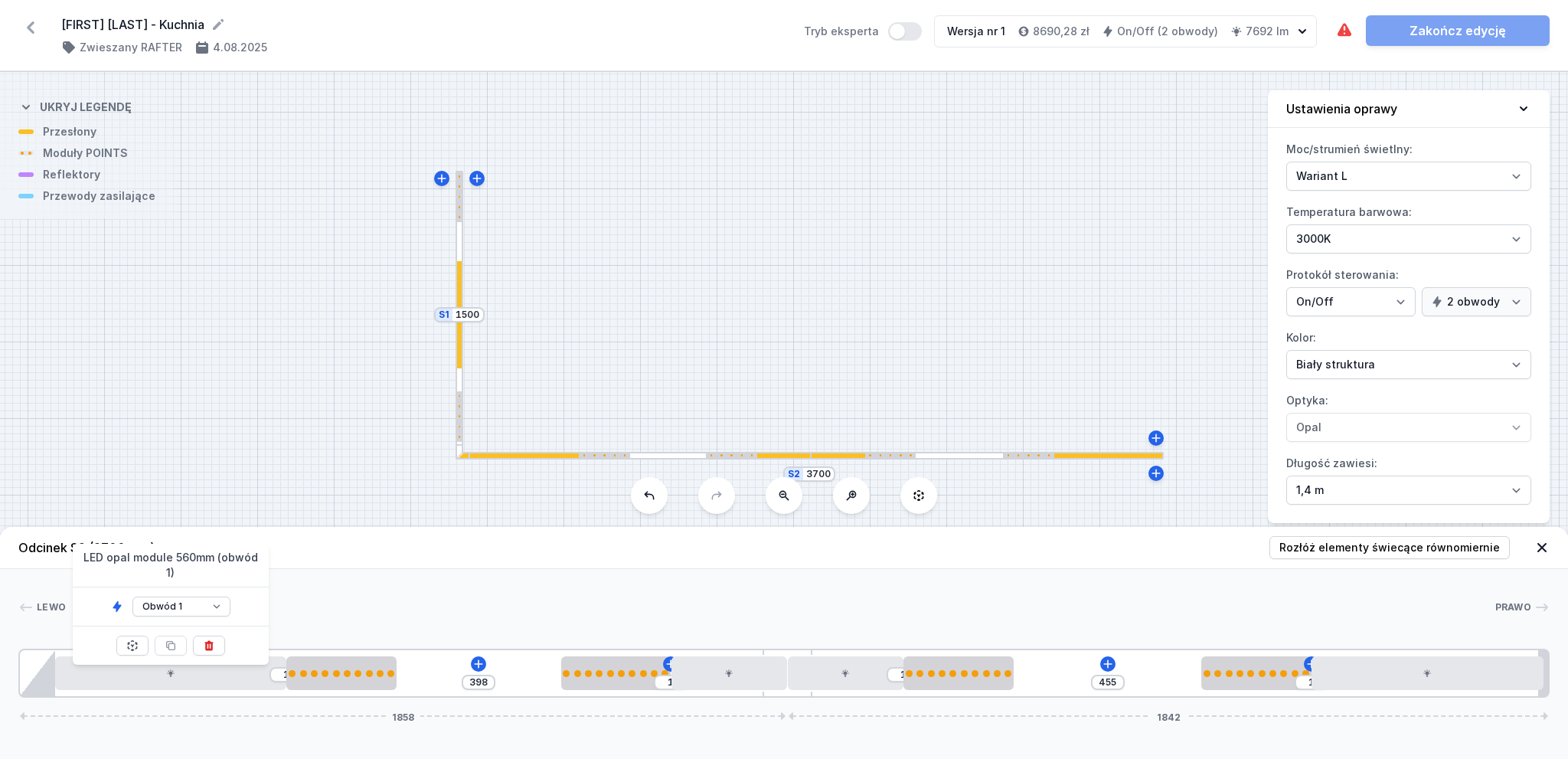 click at bounding box center (459, 314) 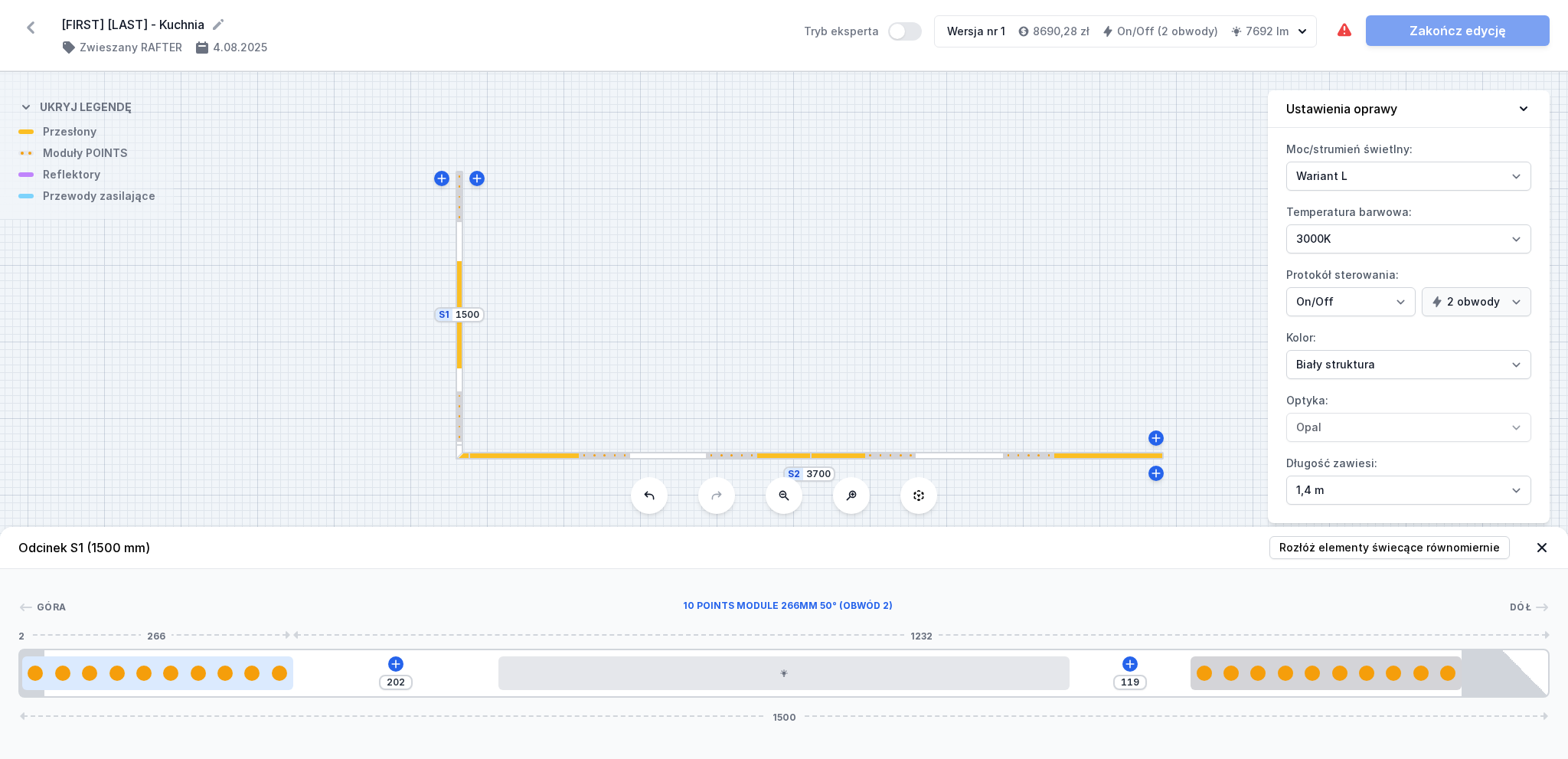 click at bounding box center (158, 673) 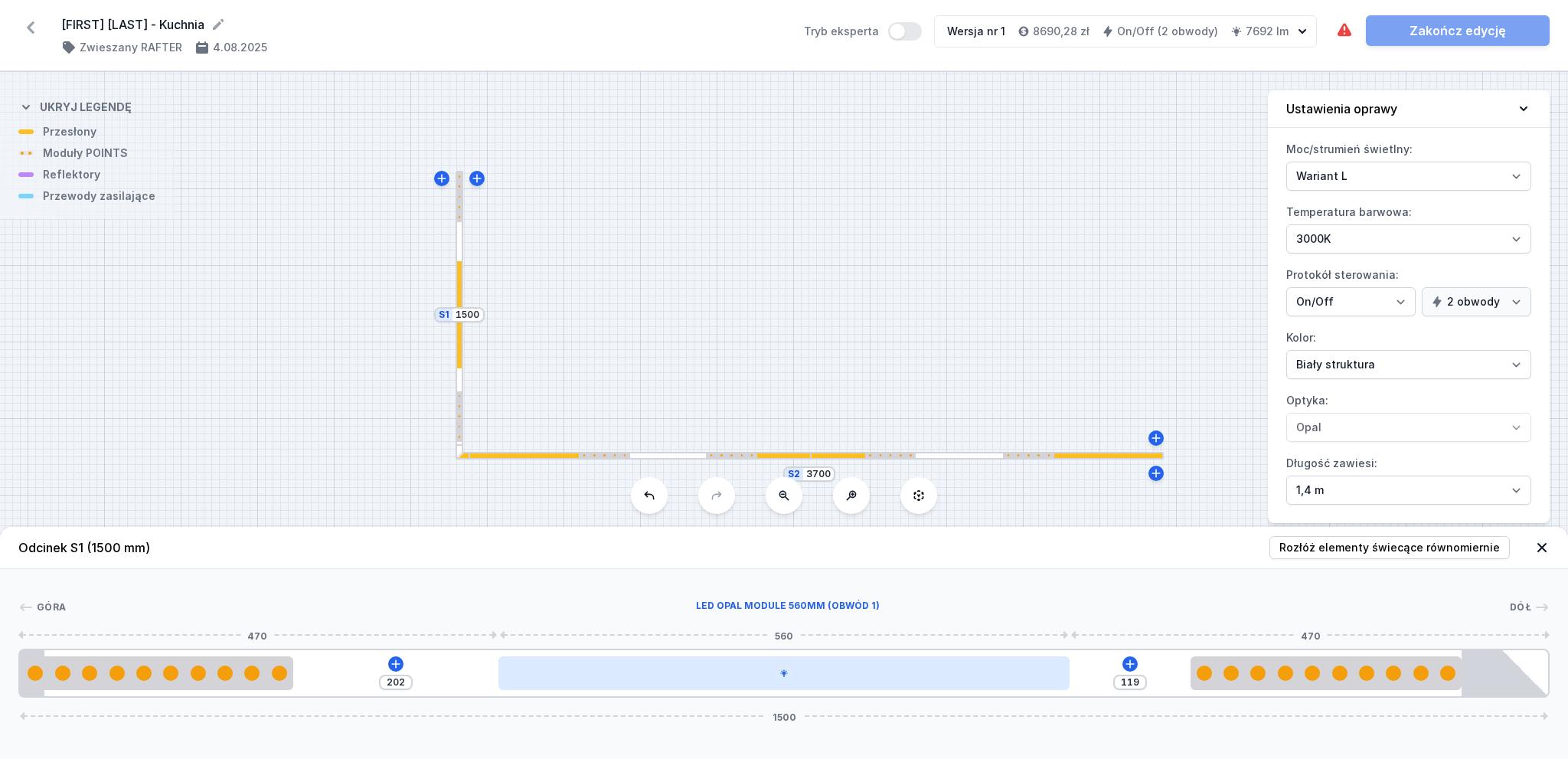 click at bounding box center (783, 673) 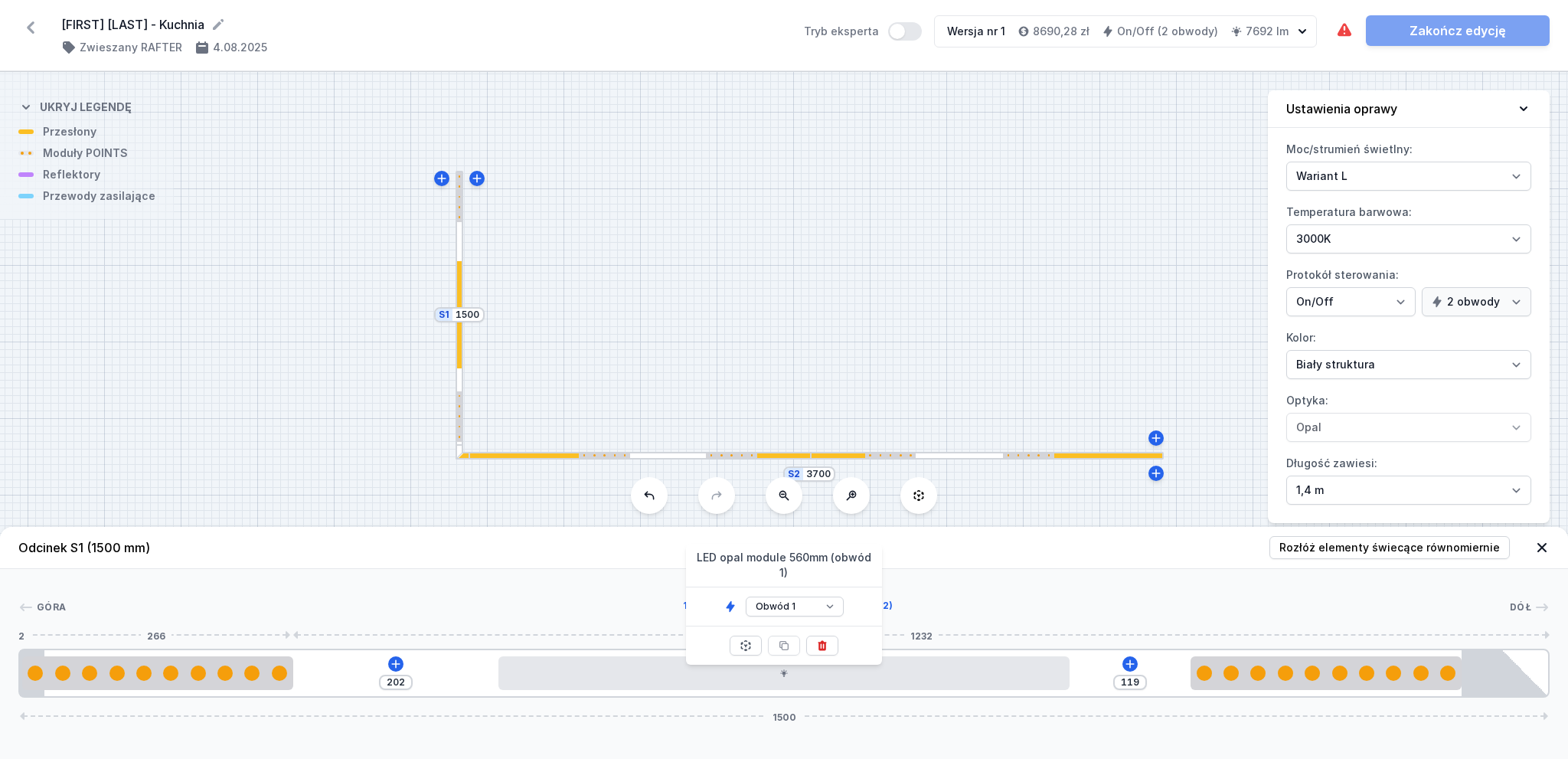 click on "202 119 1500" at bounding box center [784, 673] 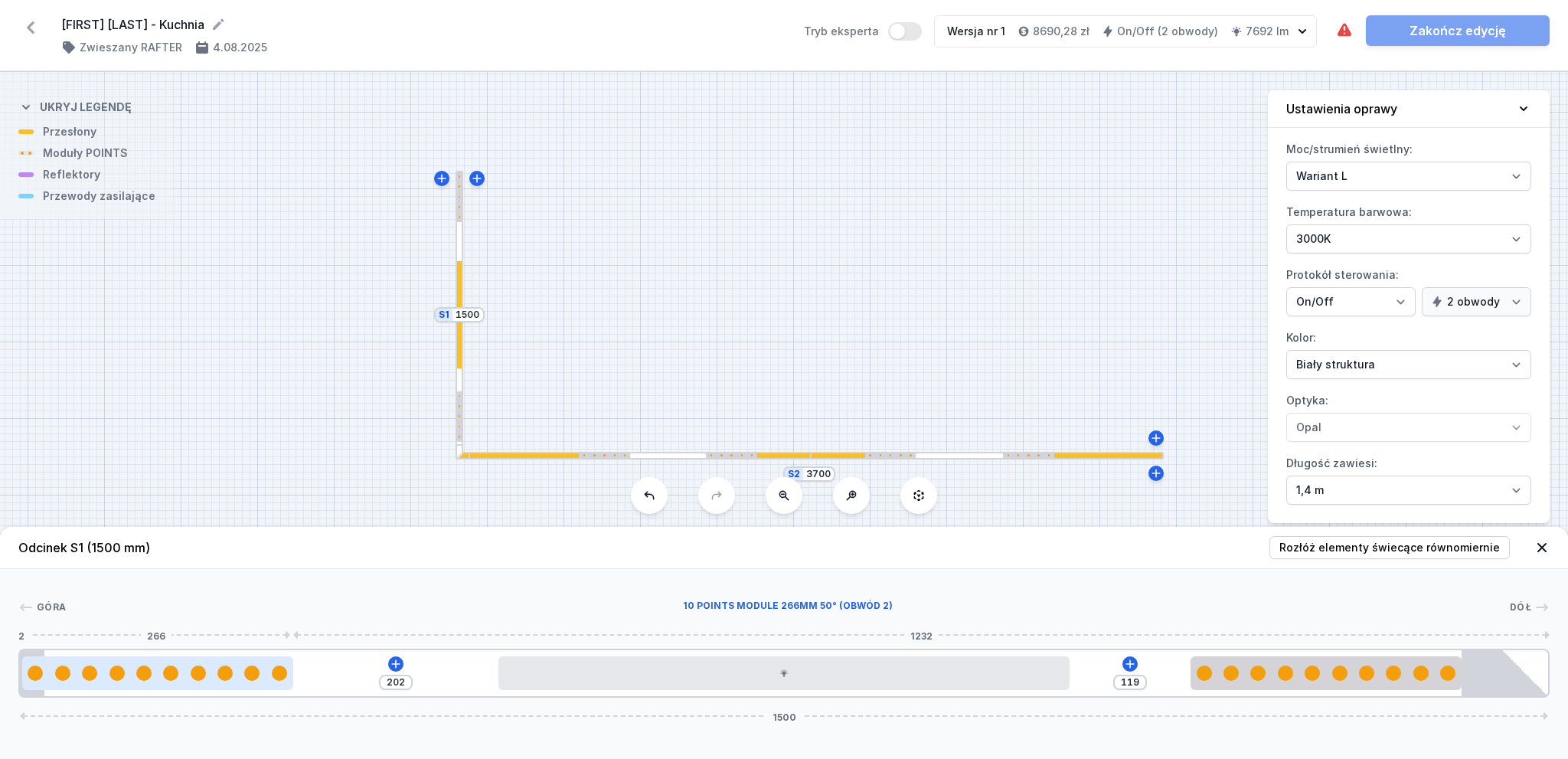 click at bounding box center (158, 673) 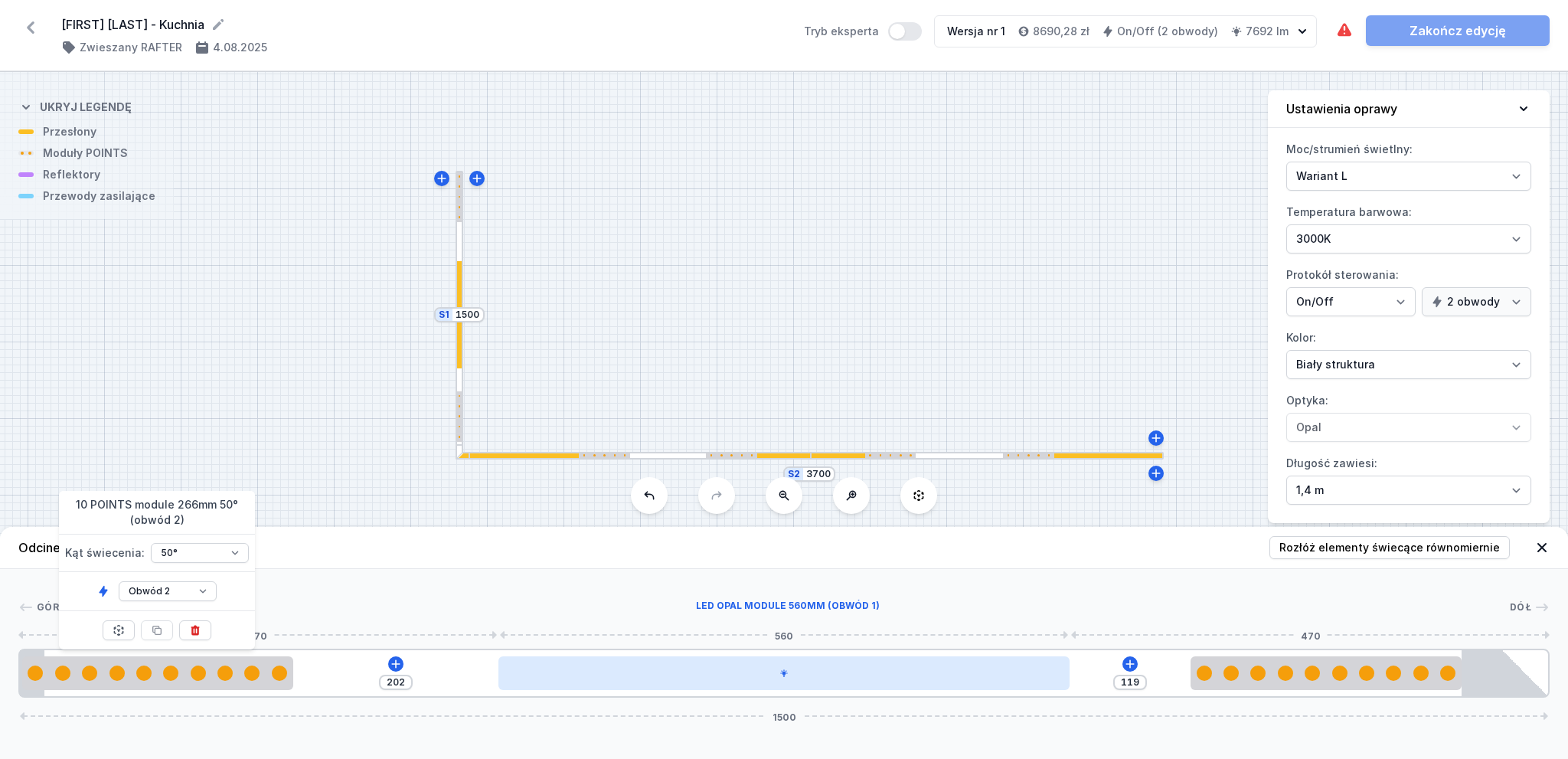 click at bounding box center [783, 673] 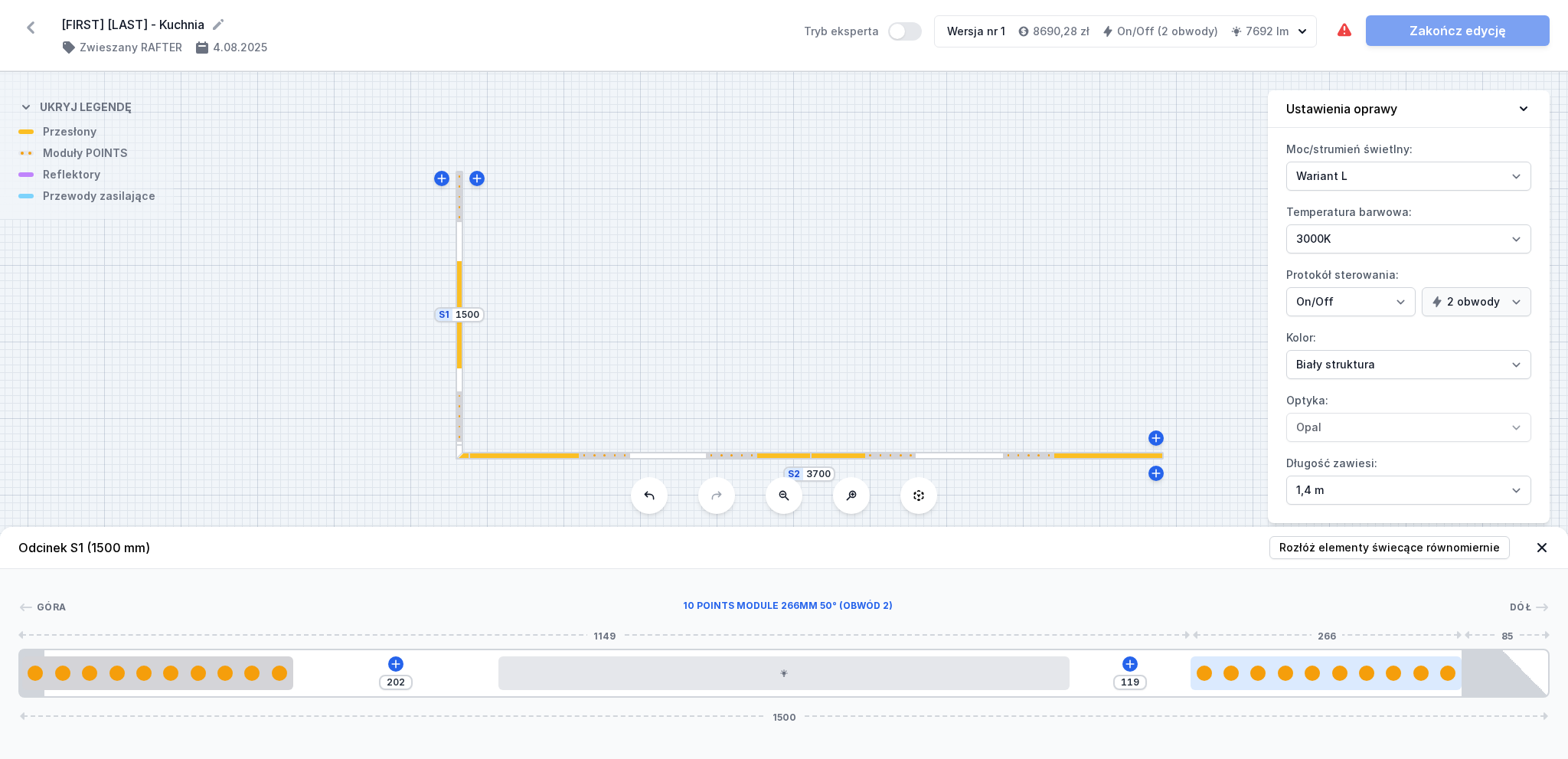 click at bounding box center (1326, 673) 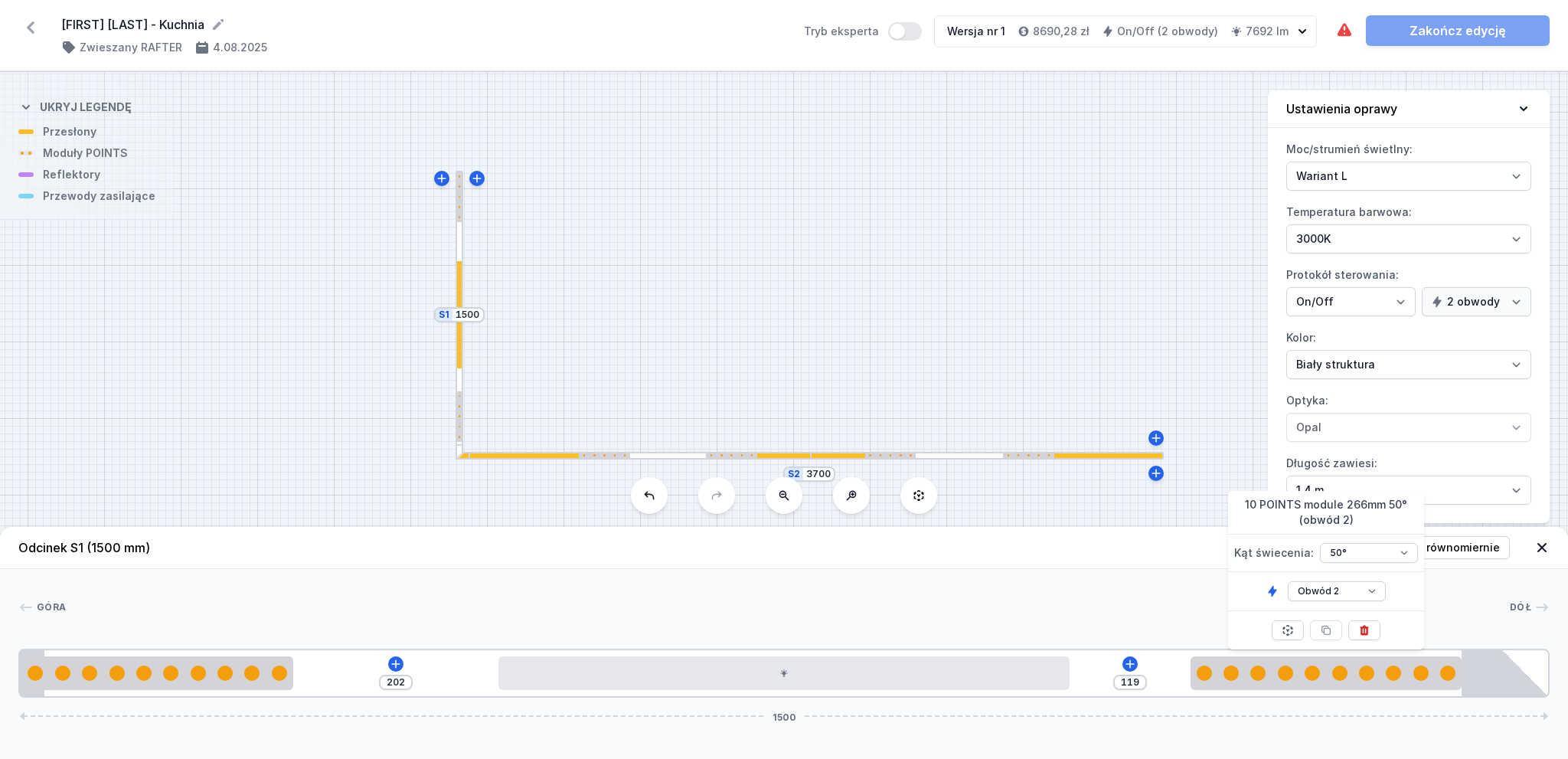 click at bounding box center (987, 456) 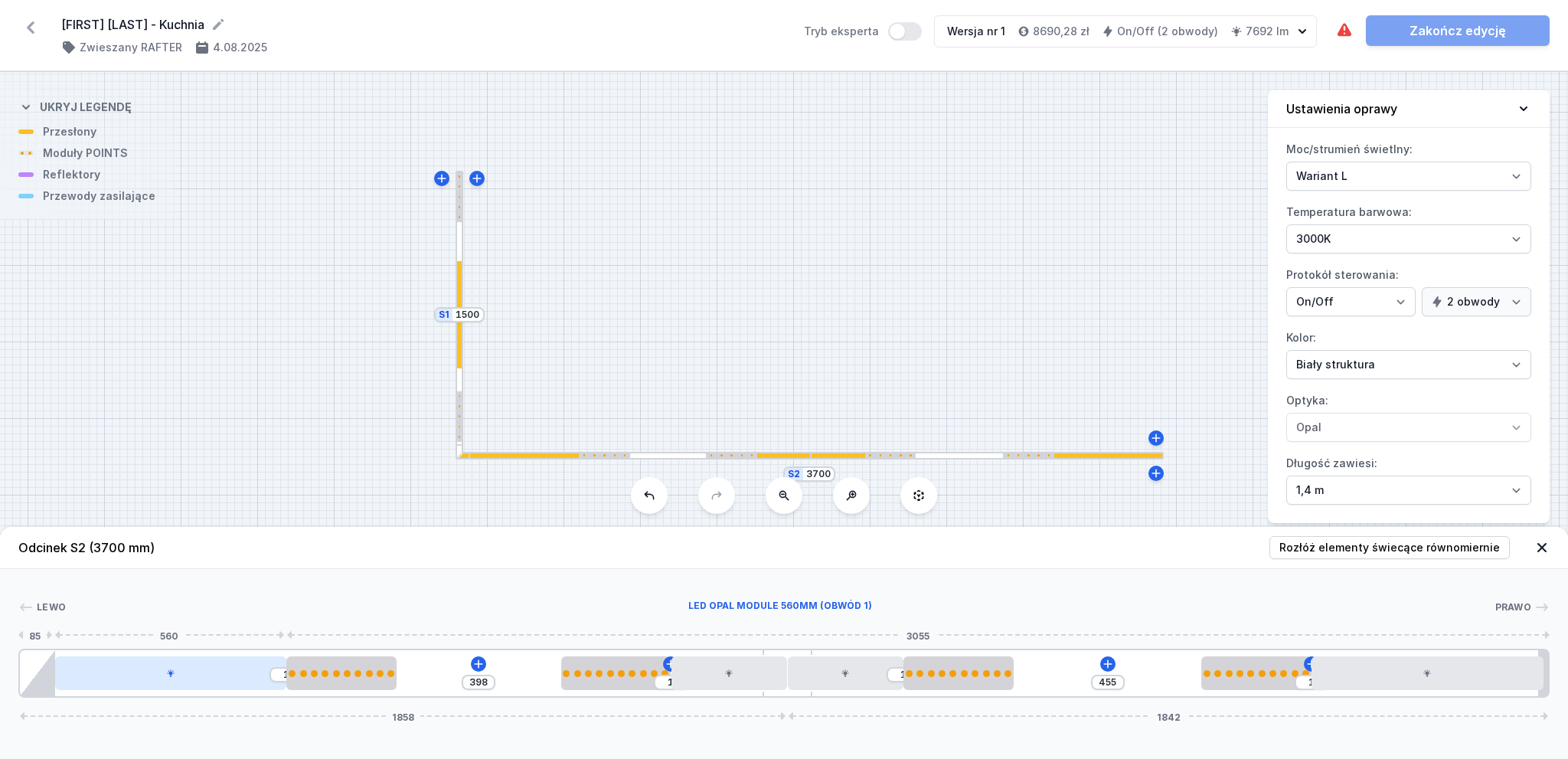 click at bounding box center [171, 673] 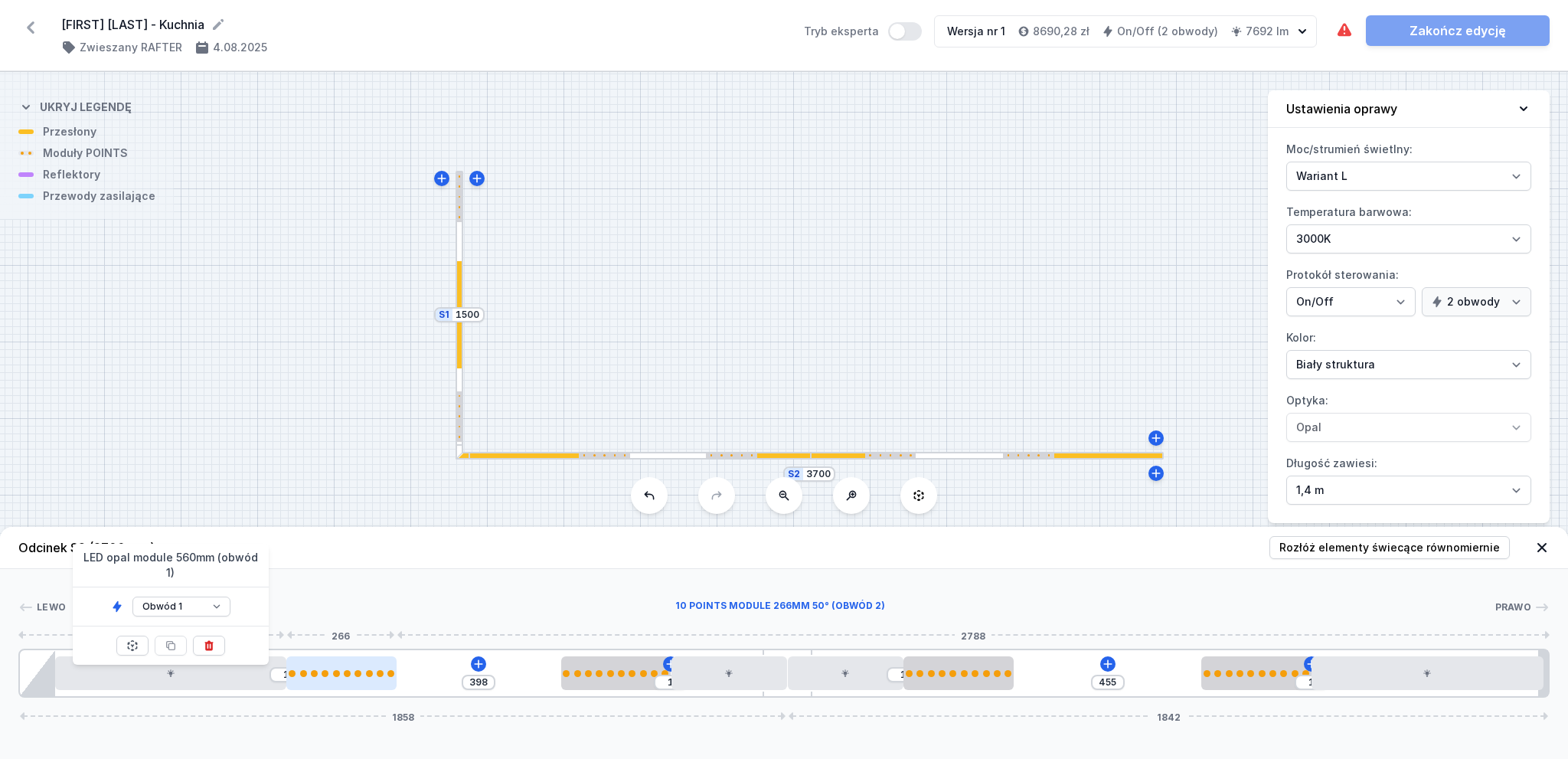 click at bounding box center (341, 673) 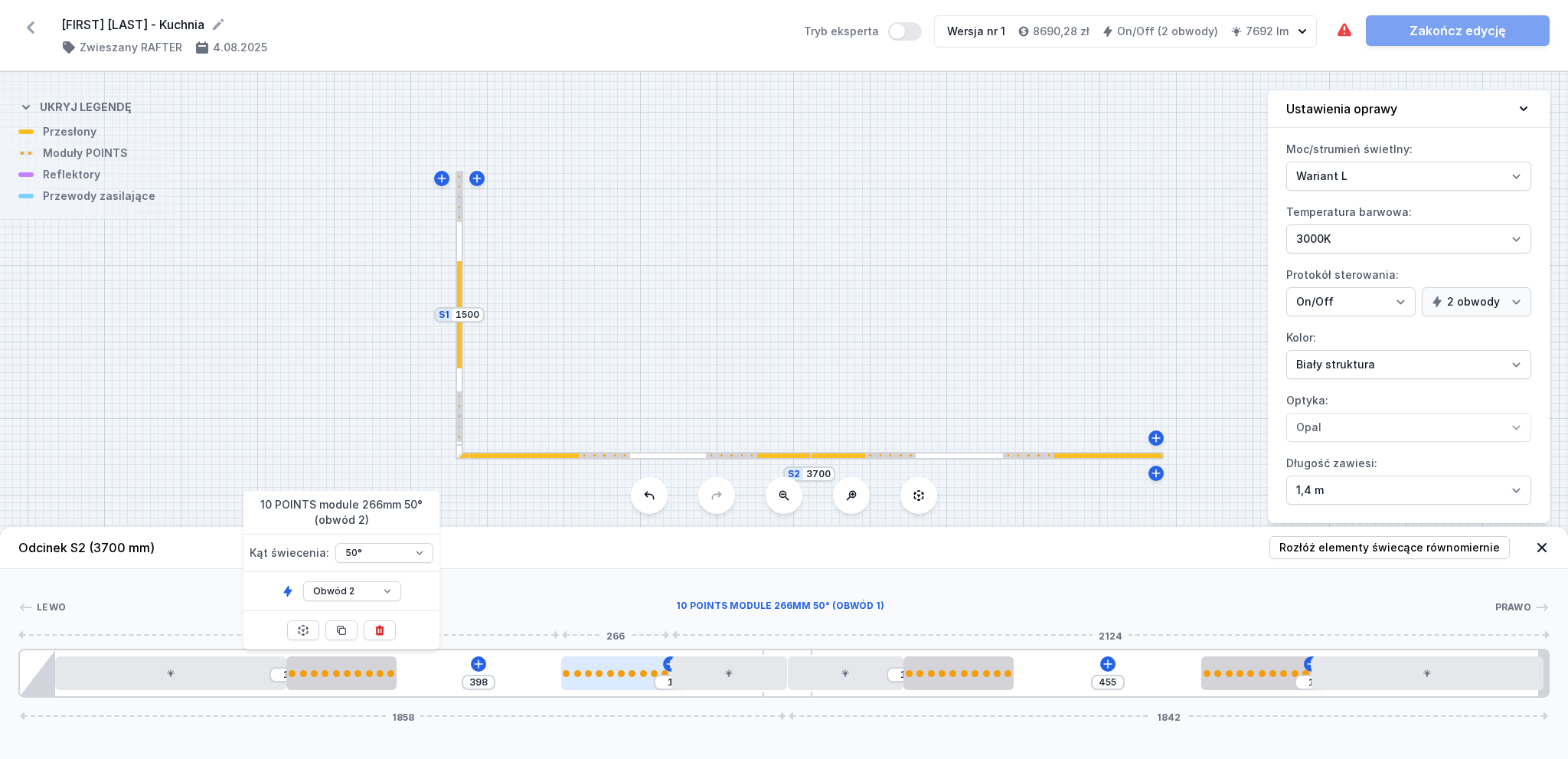 click at bounding box center (616, 673) 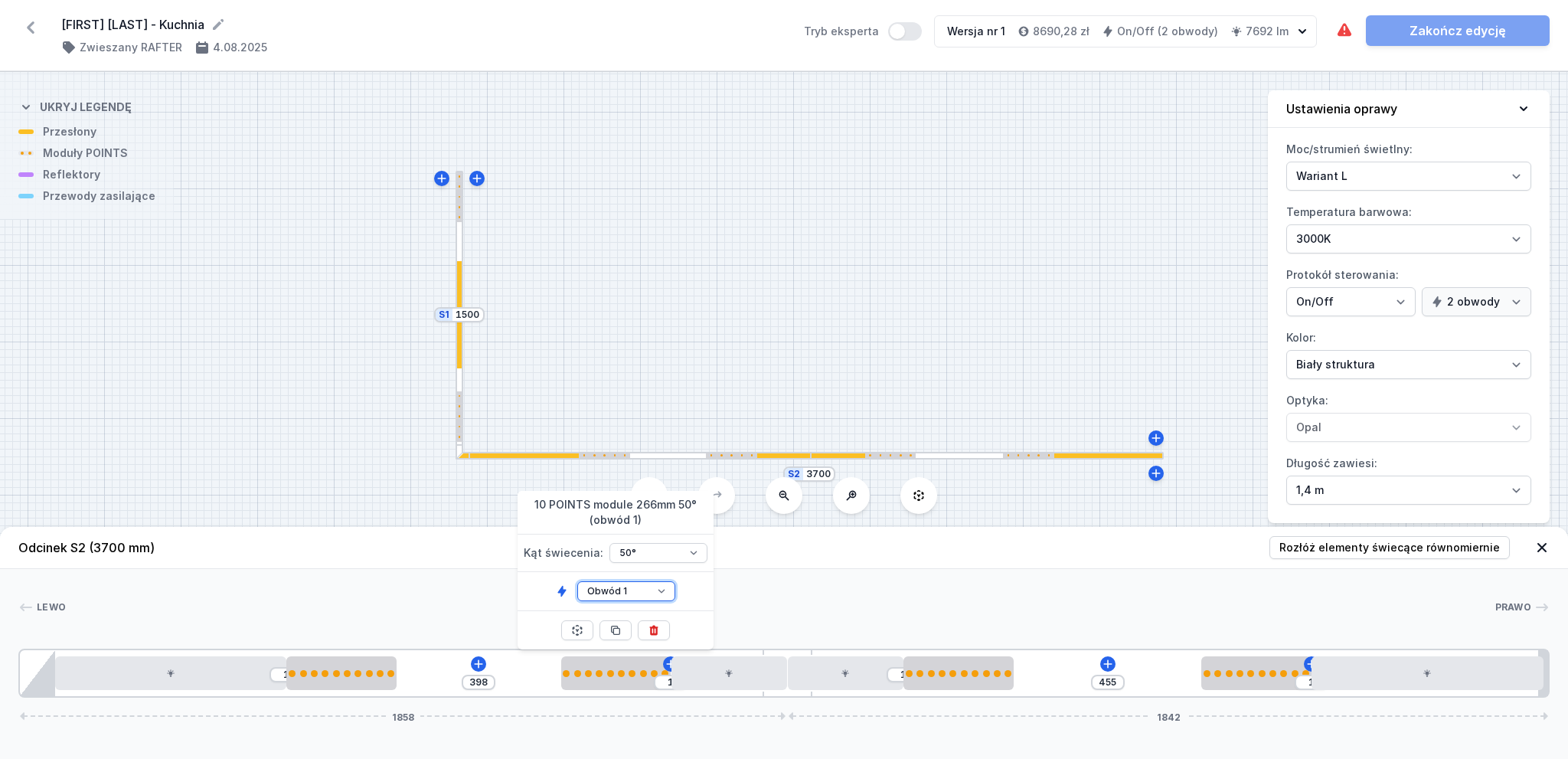 click on "Obwód 1 Obwód 2" at bounding box center (626, 591) 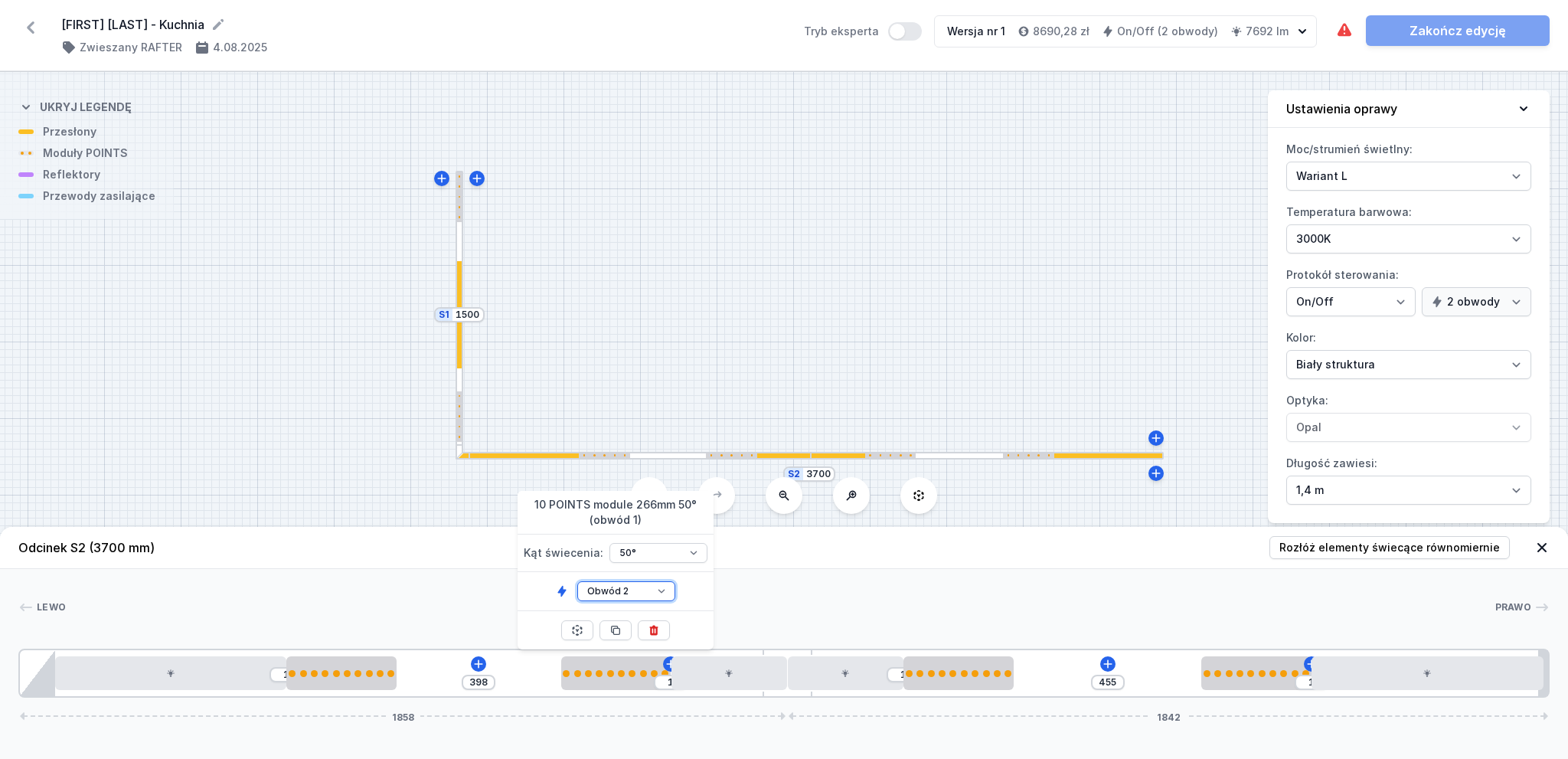 click on "Obwód 1 Obwód 2" at bounding box center [626, 591] 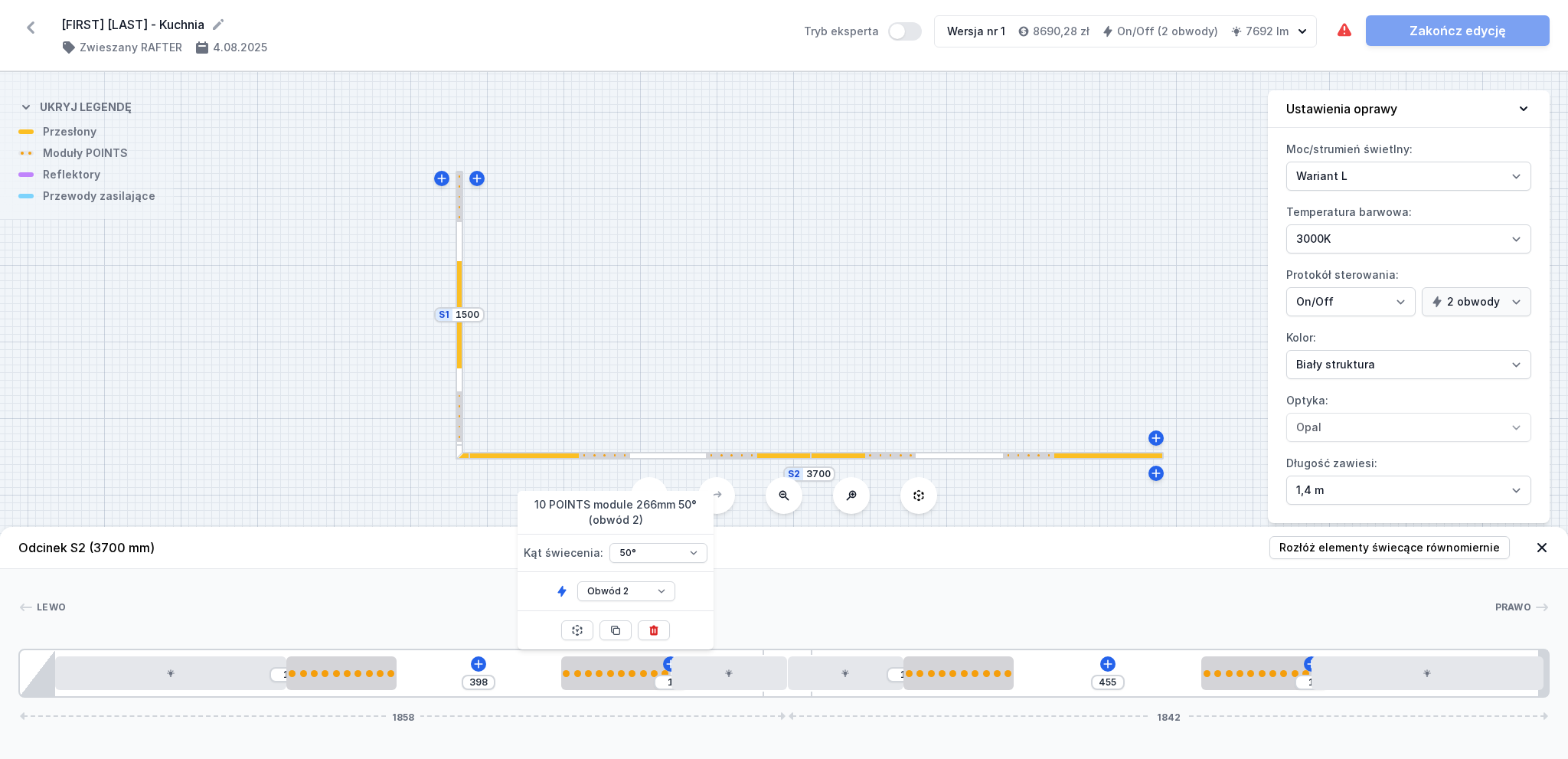 click on "1 398 1 1 455 1 1858 1842" at bounding box center (784, 673) 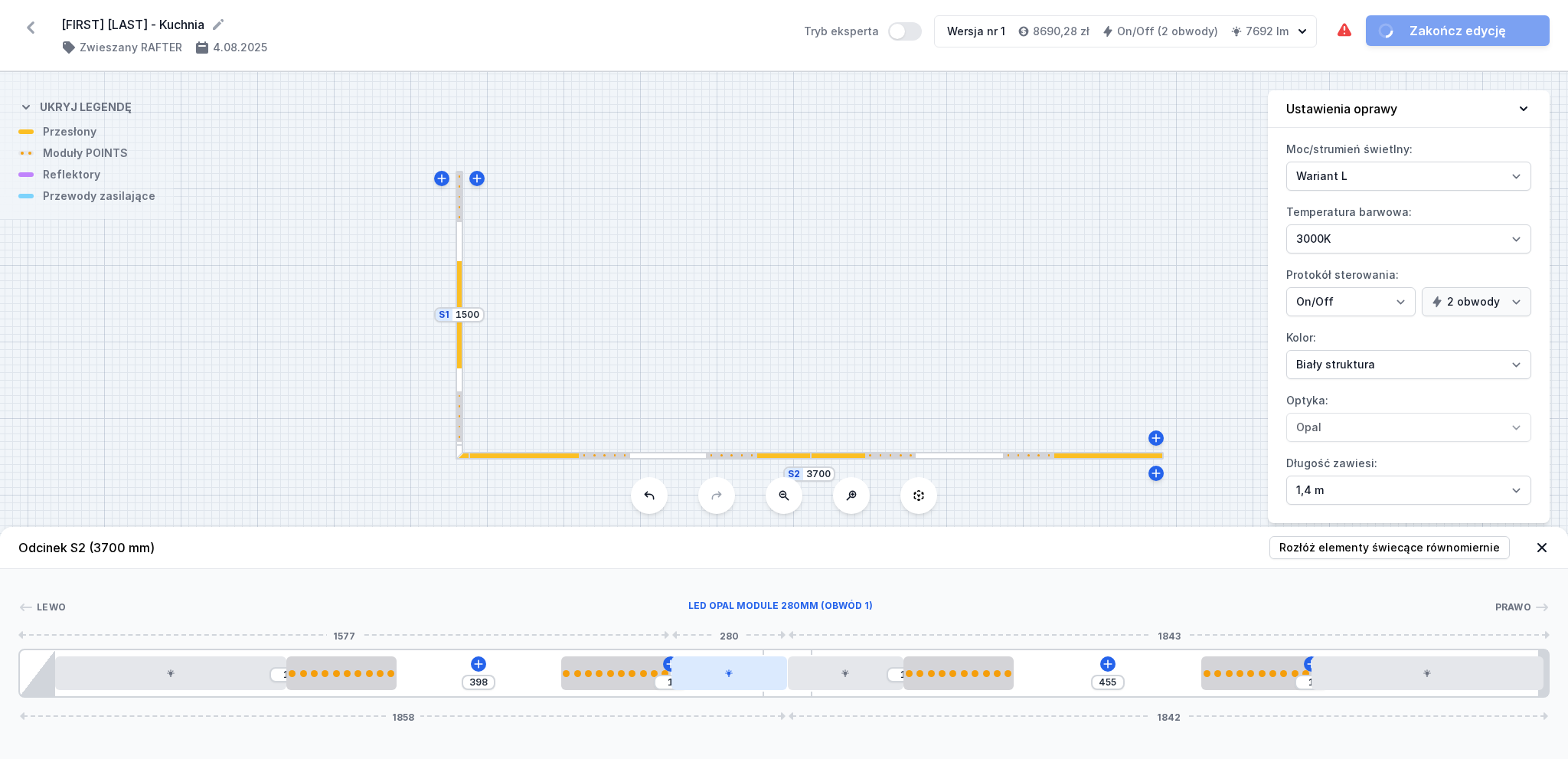 click 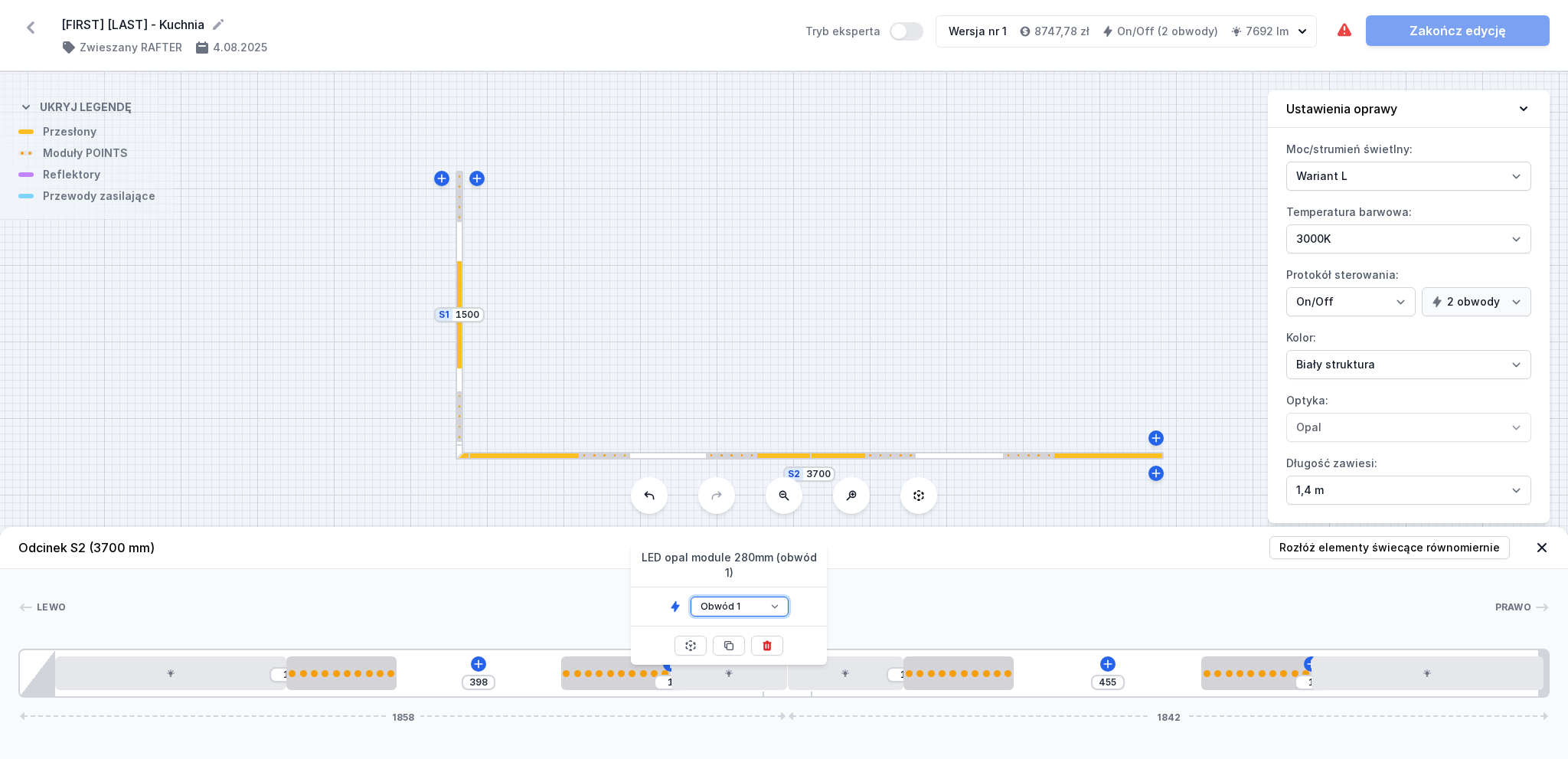 drag, startPoint x: 735, startPoint y: 585, endPoint x: 738, endPoint y: 597, distance: 12.369317 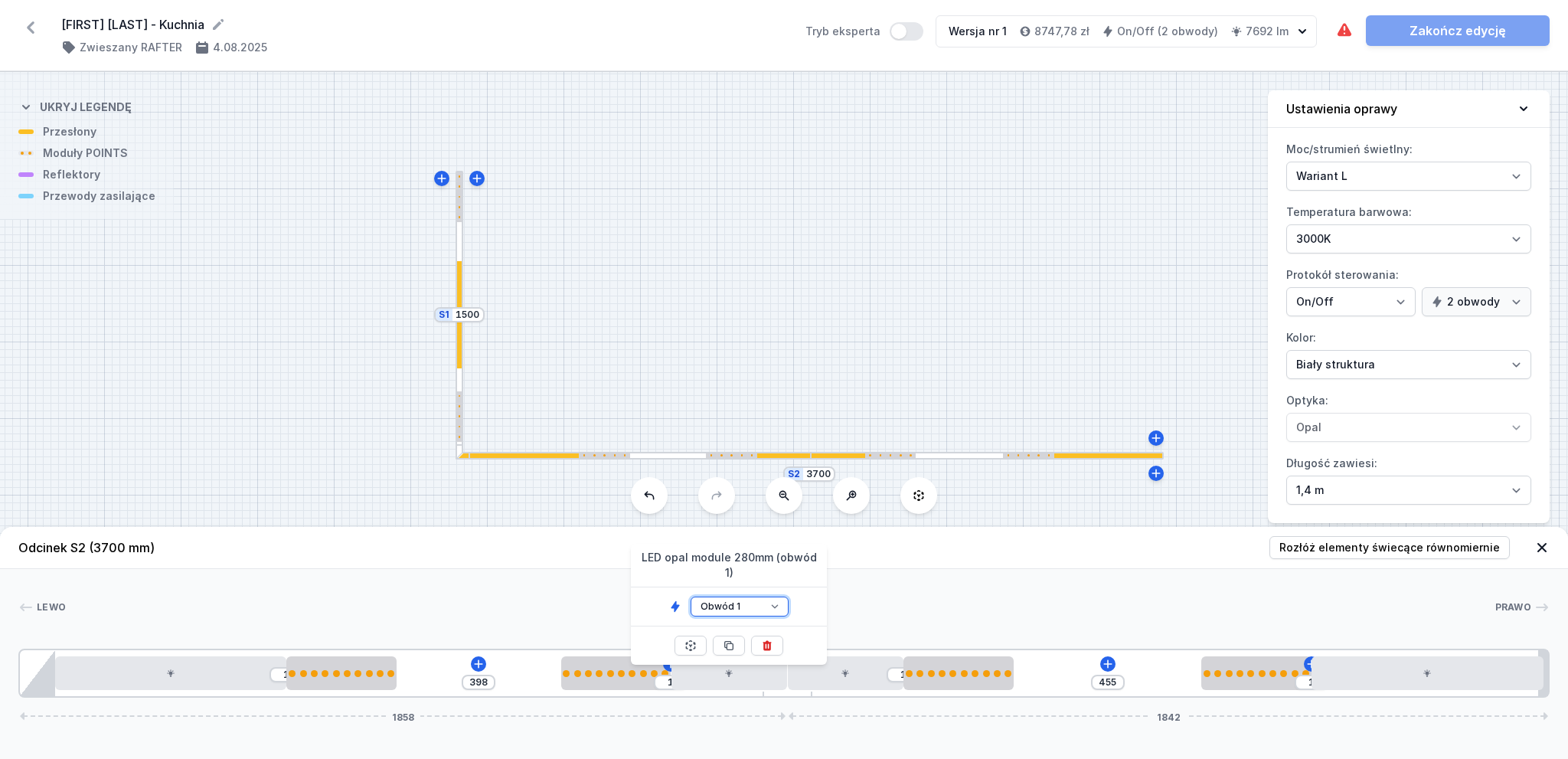 click on "Obwód 1 Obwód 2" at bounding box center [740, 607] 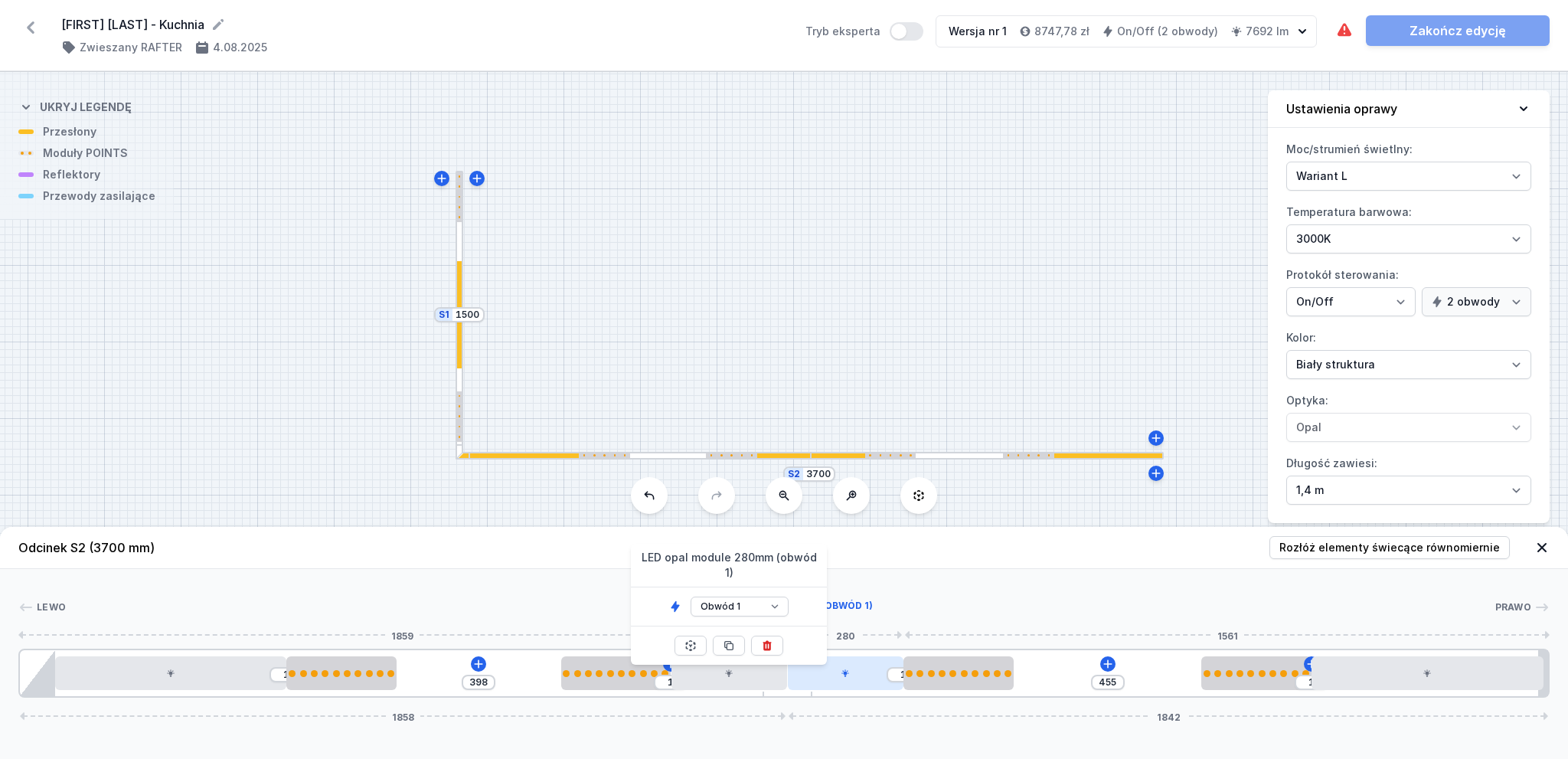 click 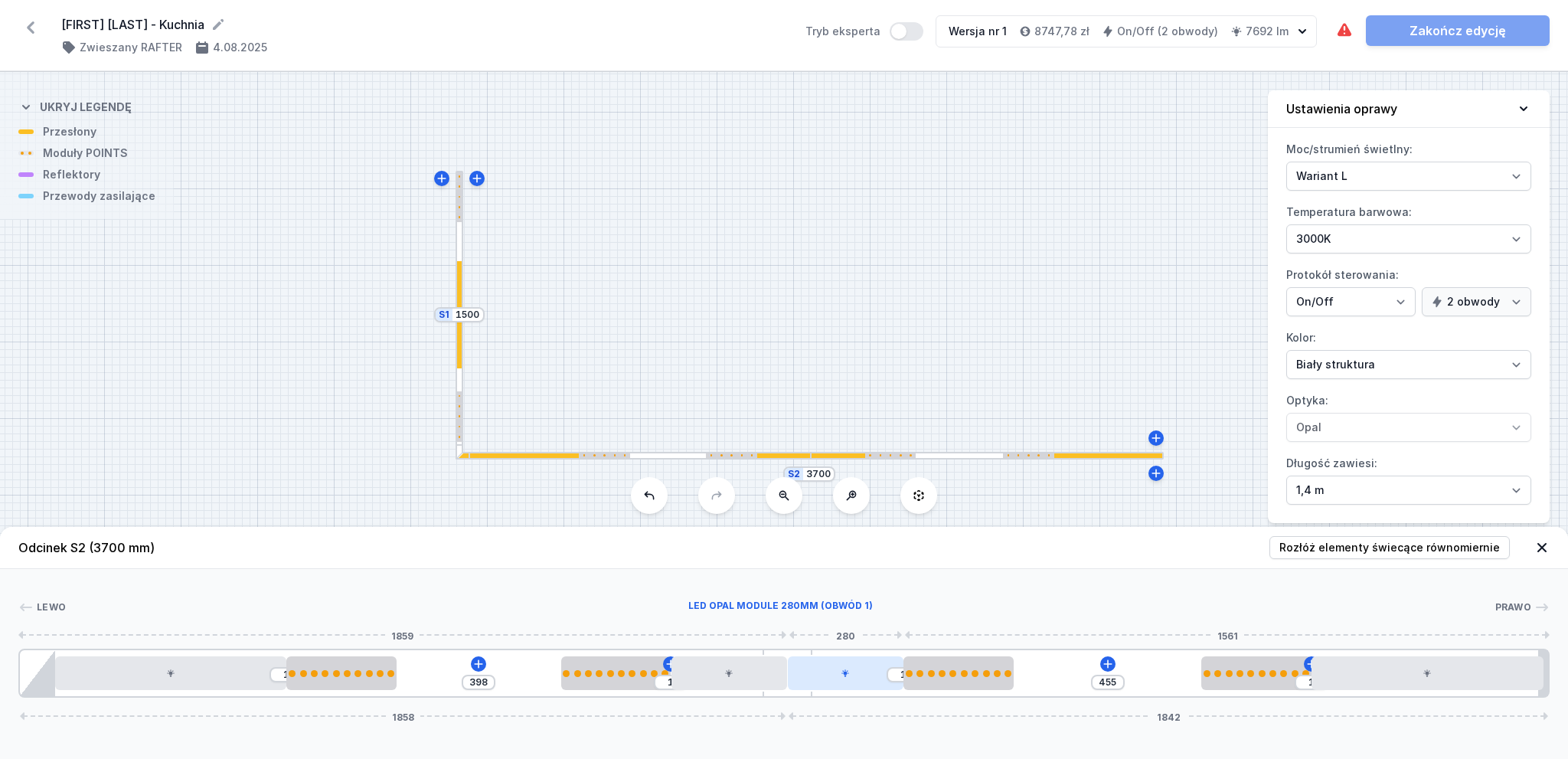 click 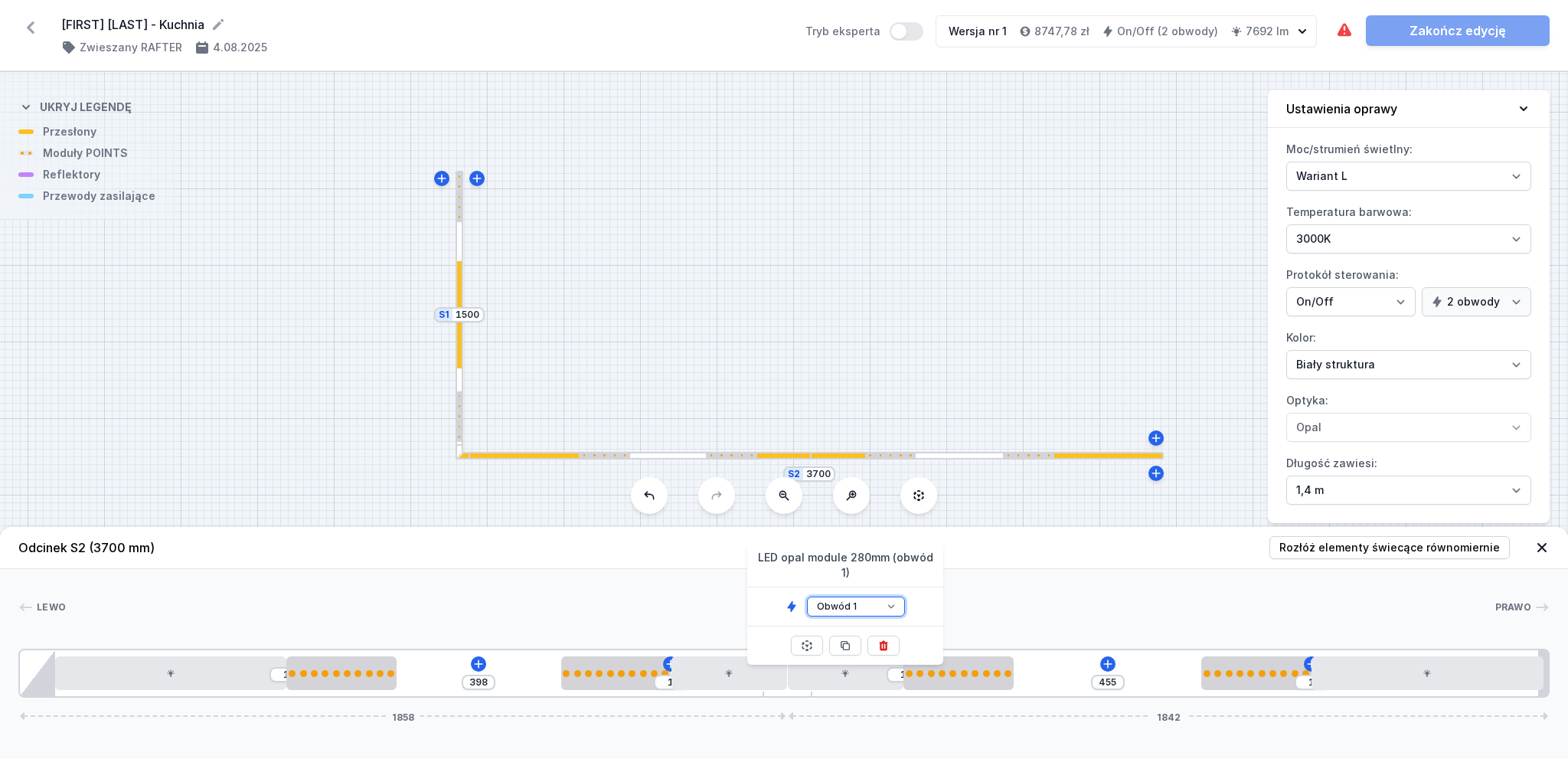 click on "Obwód 1 Obwód 2" at bounding box center (856, 607) 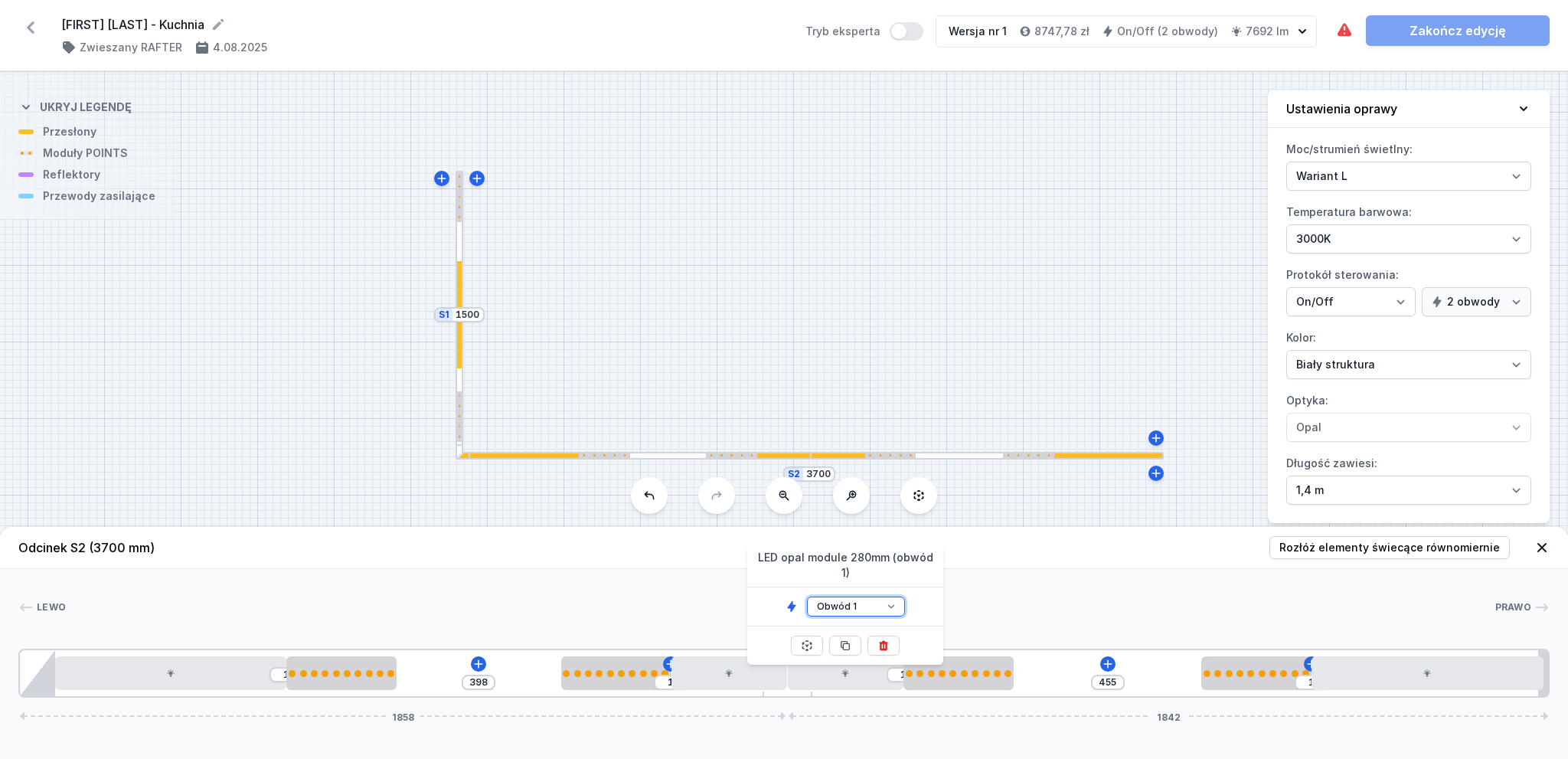 click on "Obwód 1 Obwód 2" at bounding box center (856, 607) 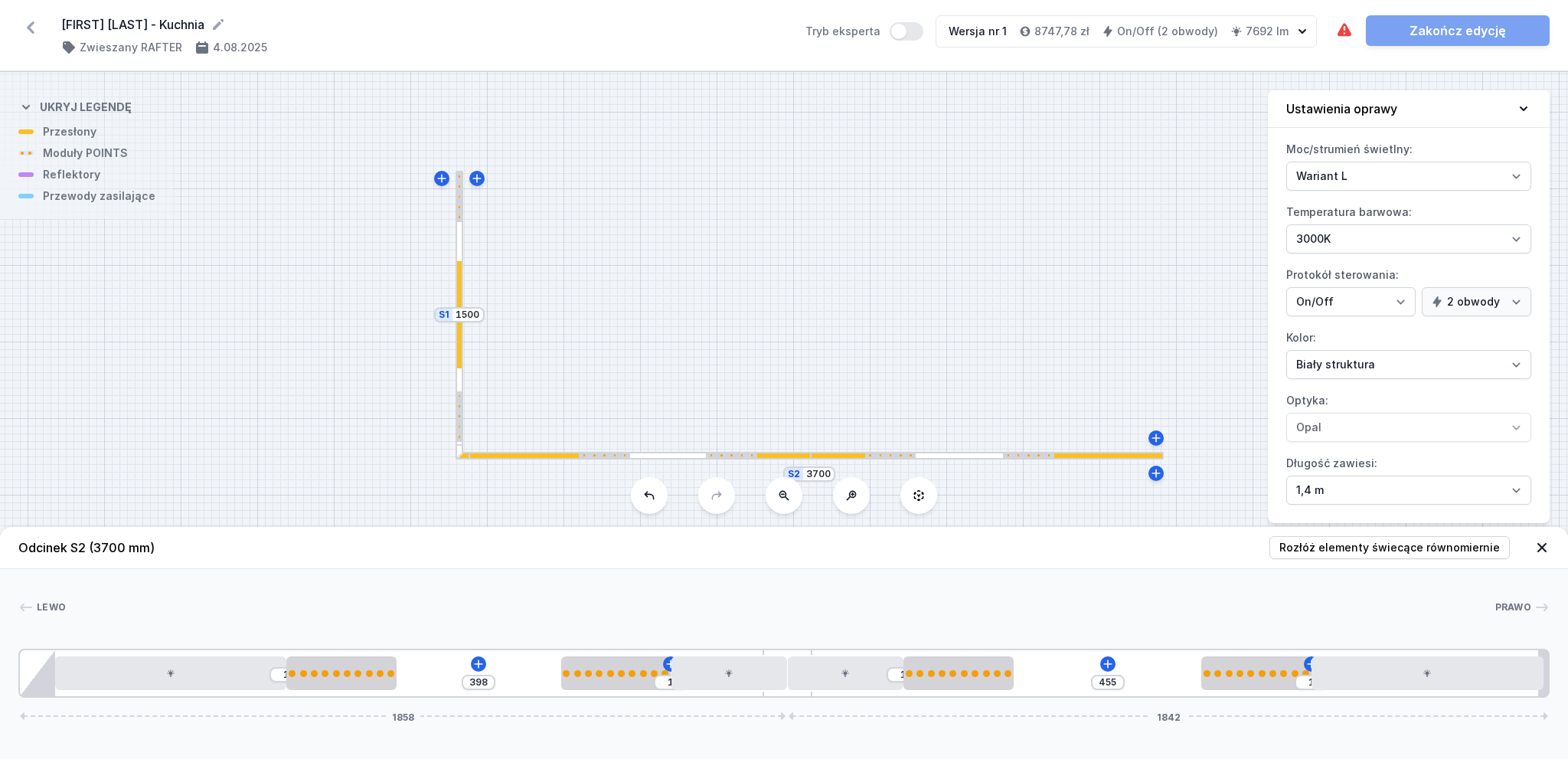 click on "1 398 1 1 455 1 1858 1842" at bounding box center (784, 673) 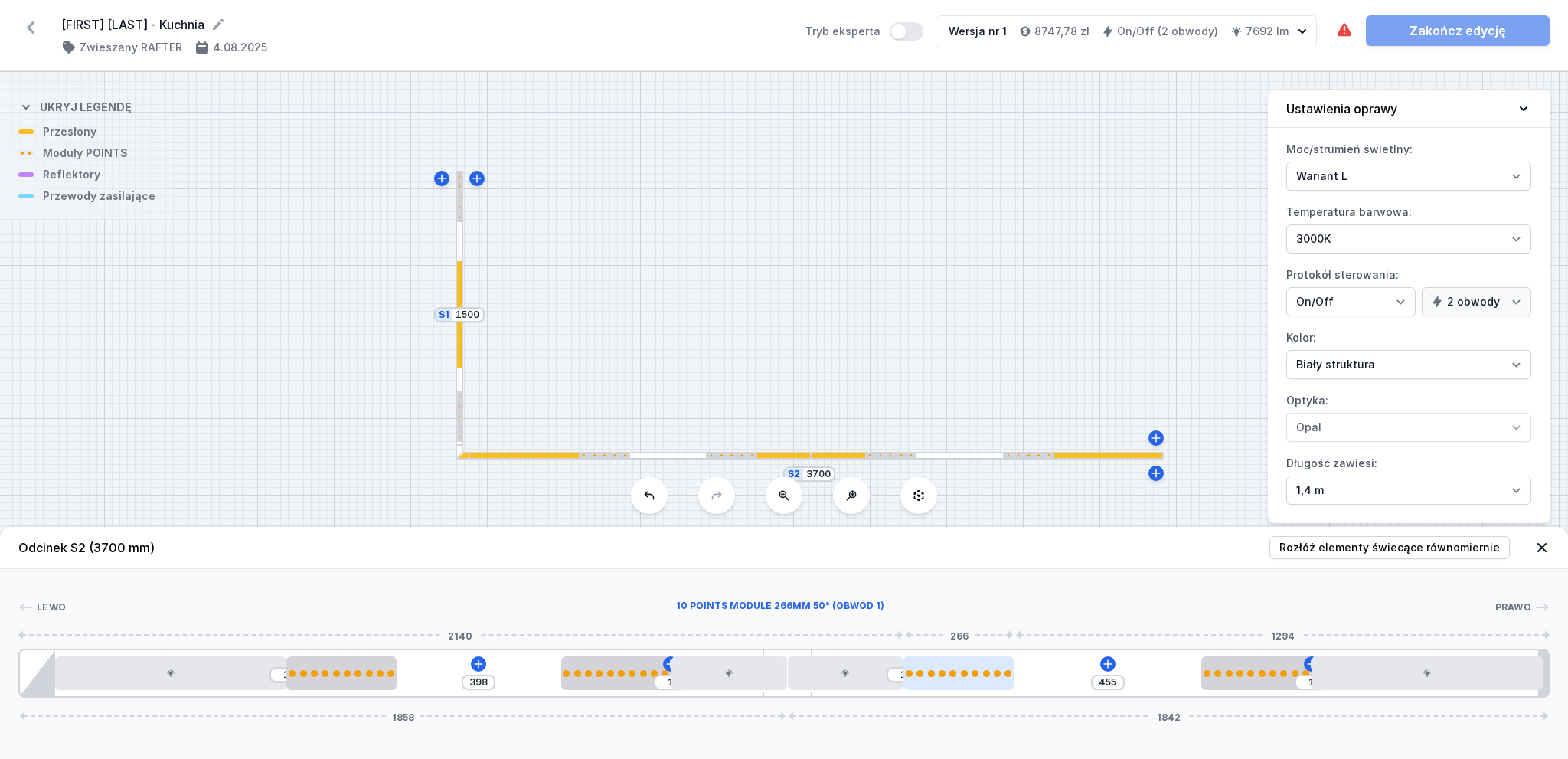 click at bounding box center (952, 673) 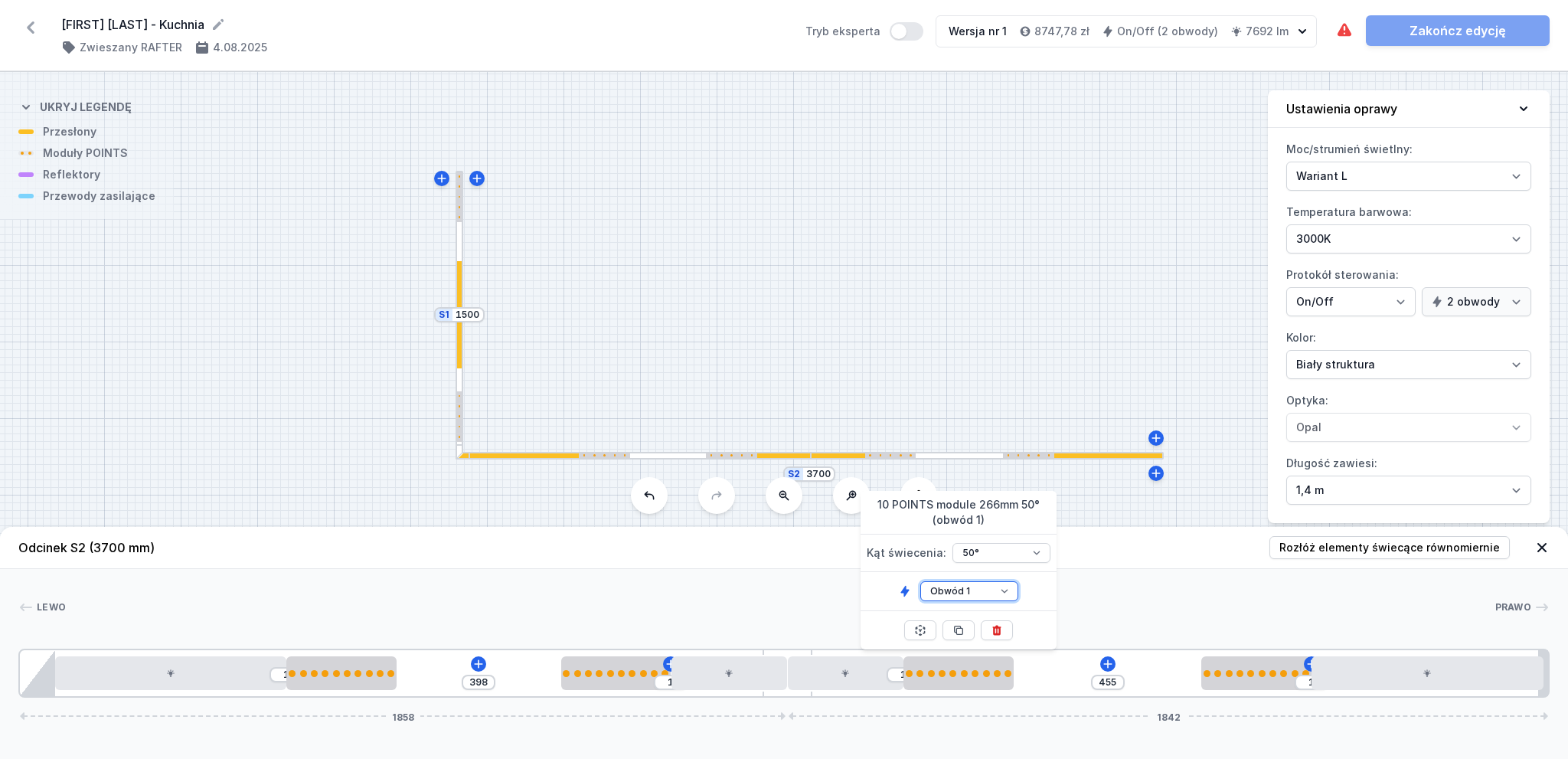 click on "Obwód 1 Obwód 2" at bounding box center (969, 591) 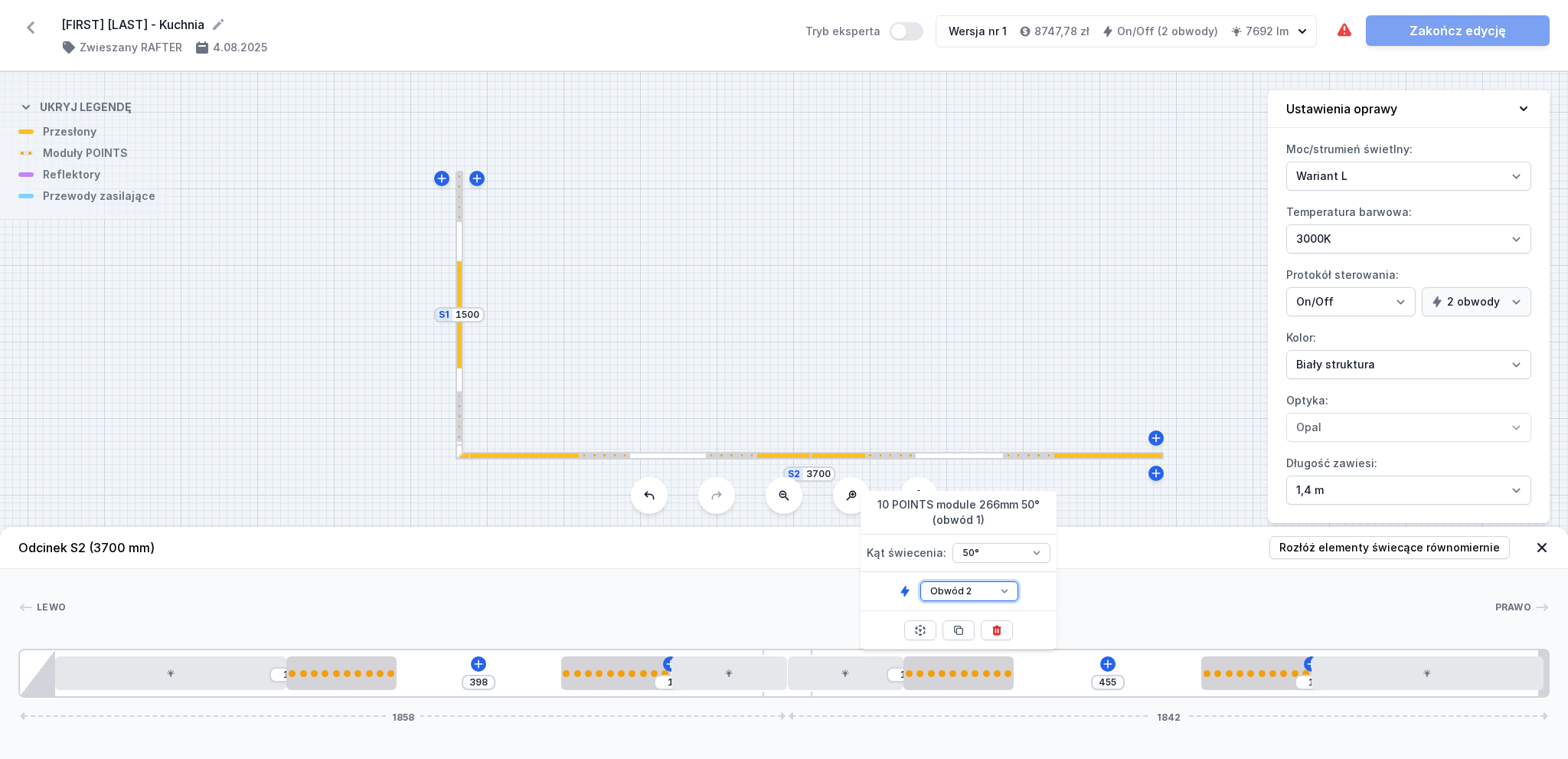 click on "Obwód 1 Obwód 2" at bounding box center [969, 591] 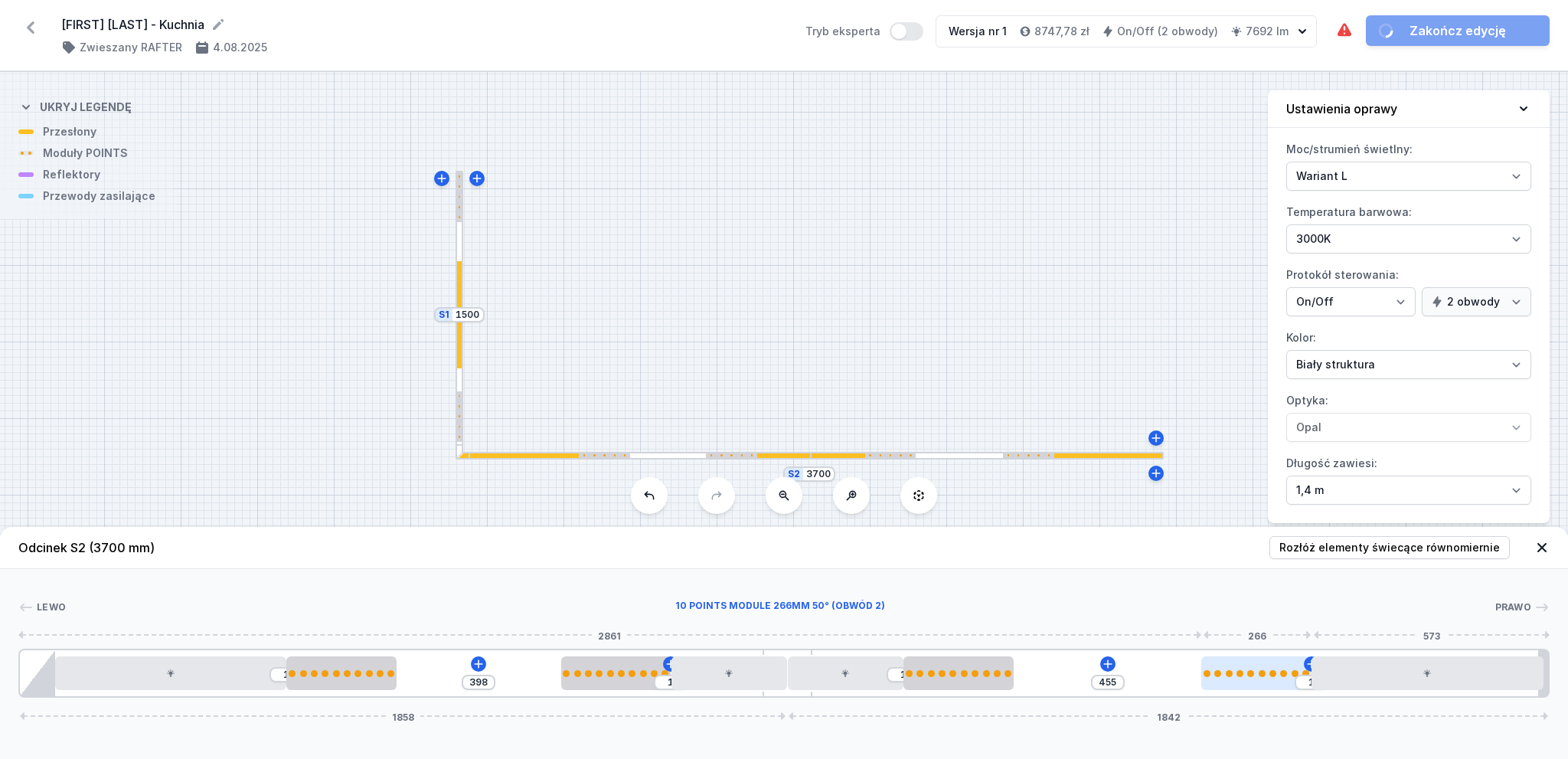 click at bounding box center [1256, 673] 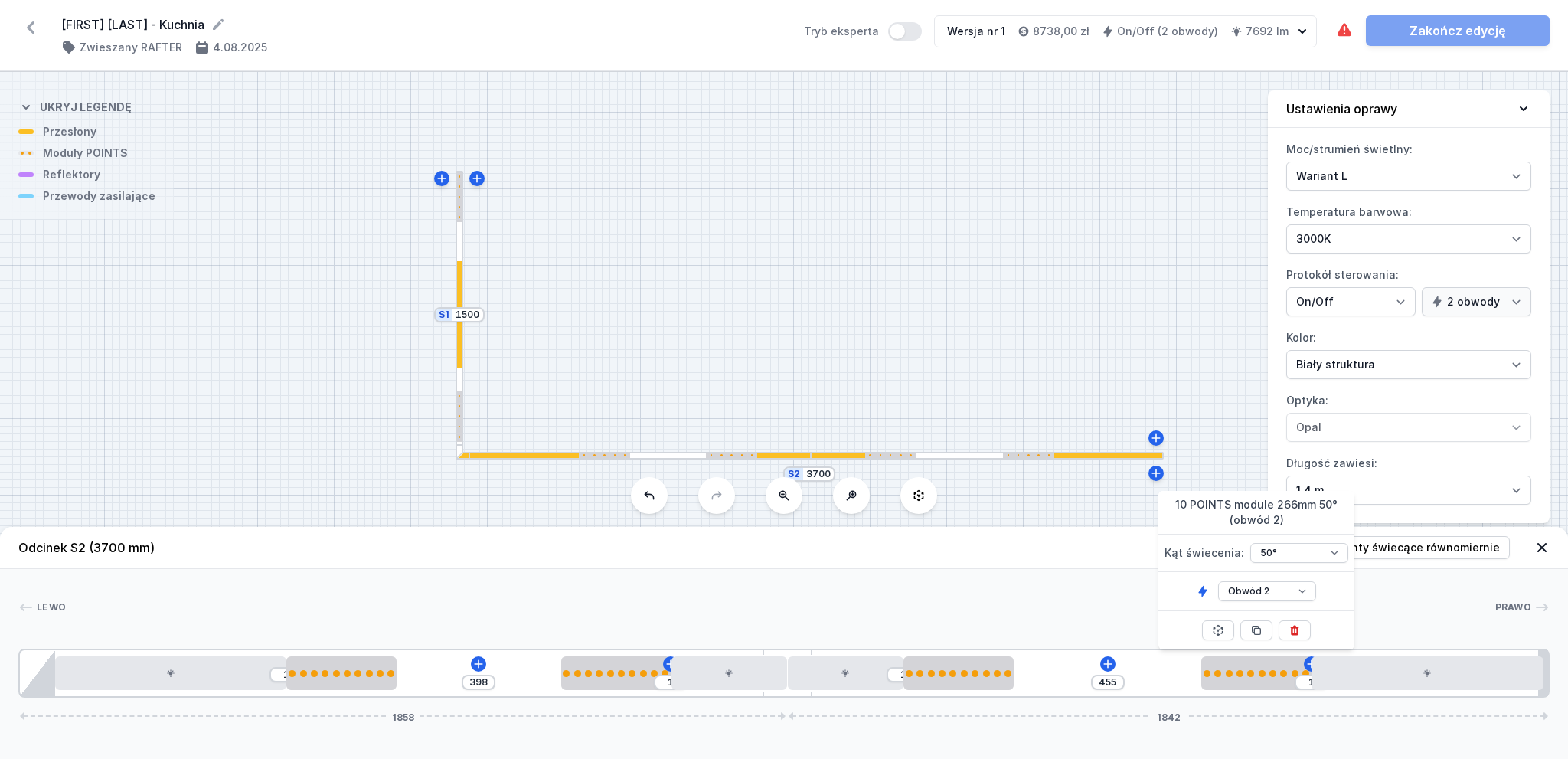 click on "1 398 1 1 455 1 1858 1842" at bounding box center [784, 673] 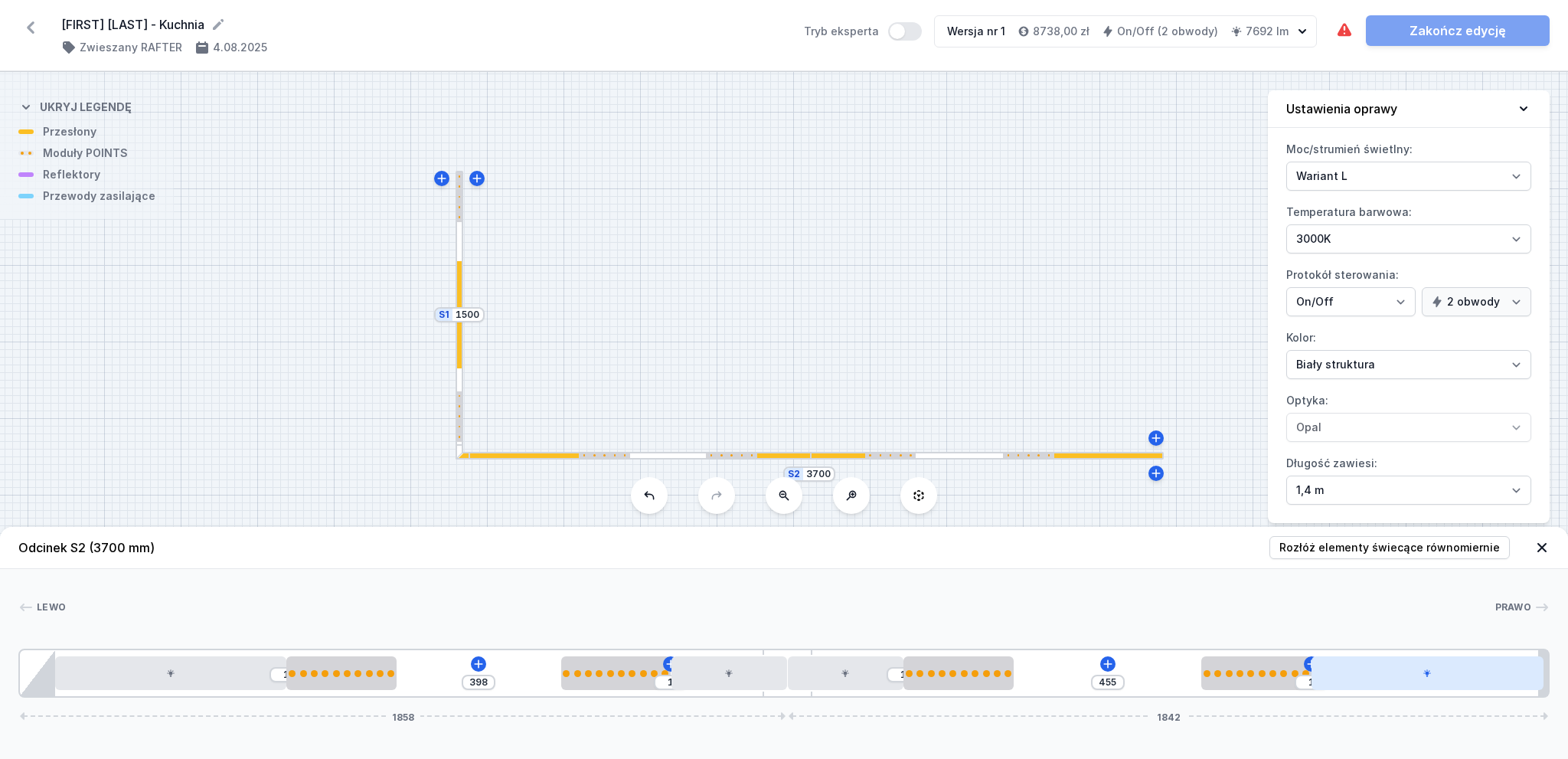 click at bounding box center (1427, 673) 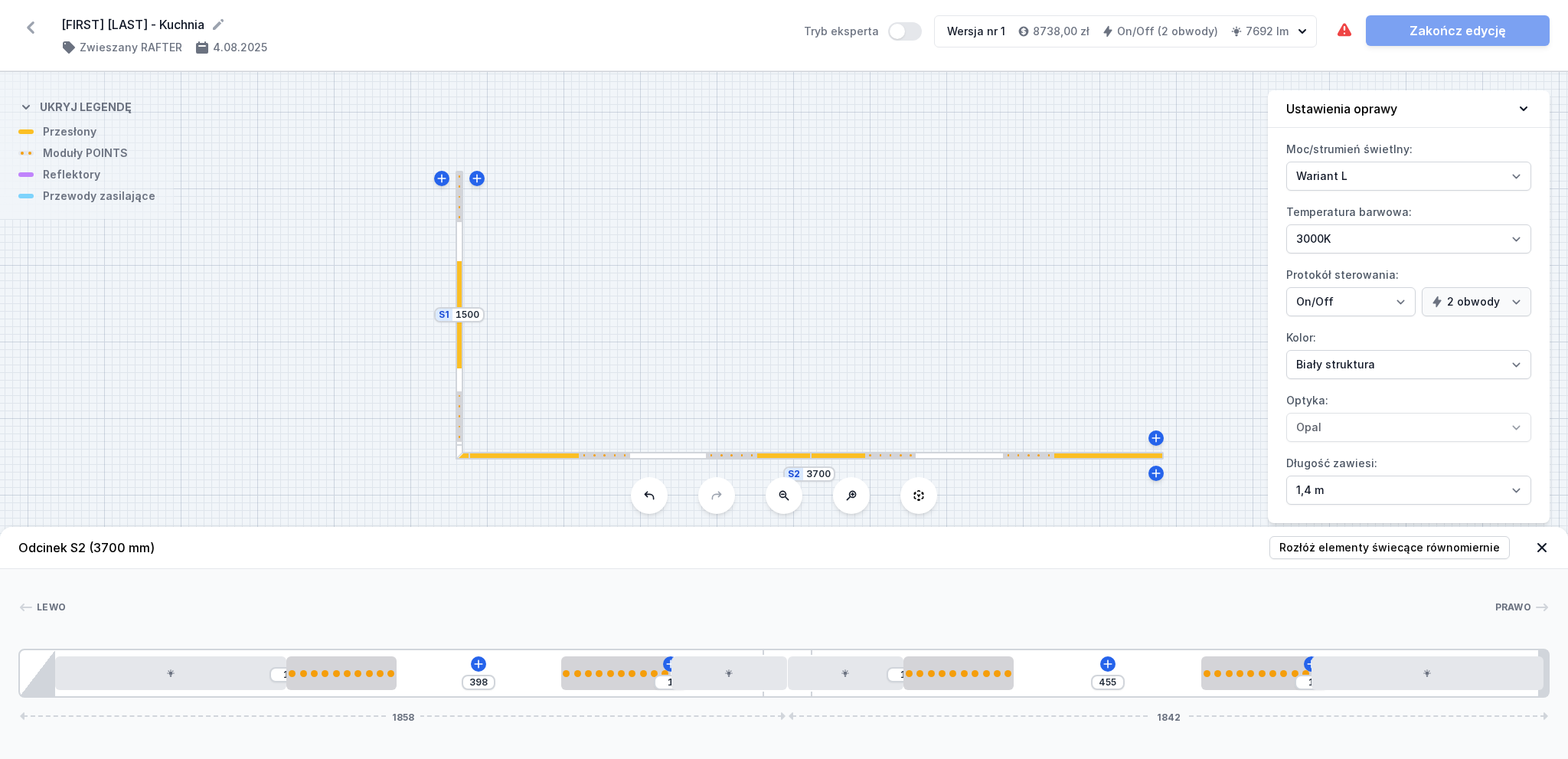 click on "Lewo Prawo 1 2 1 3 2 3 2 4 1 5 4 1 3 1 3 2 2 1 6 1 398 1 1 455 1 1858 1842 85 560 266 398 266 280 280 266 455 266 560 12 85 1713 120 1758 24 3700" at bounding box center [784, 633] 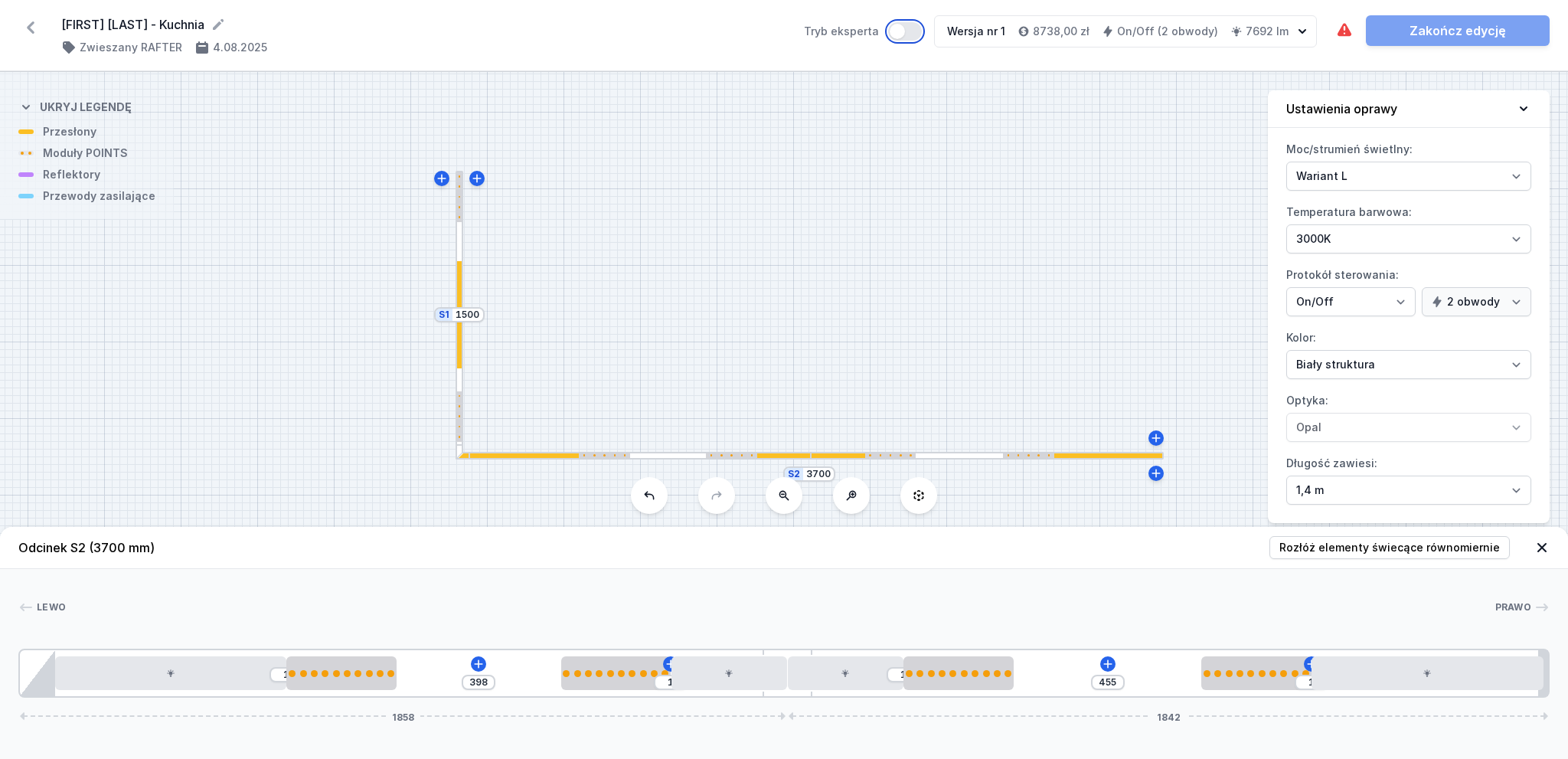 click on "Tryb eksperta" at bounding box center (905, 31) 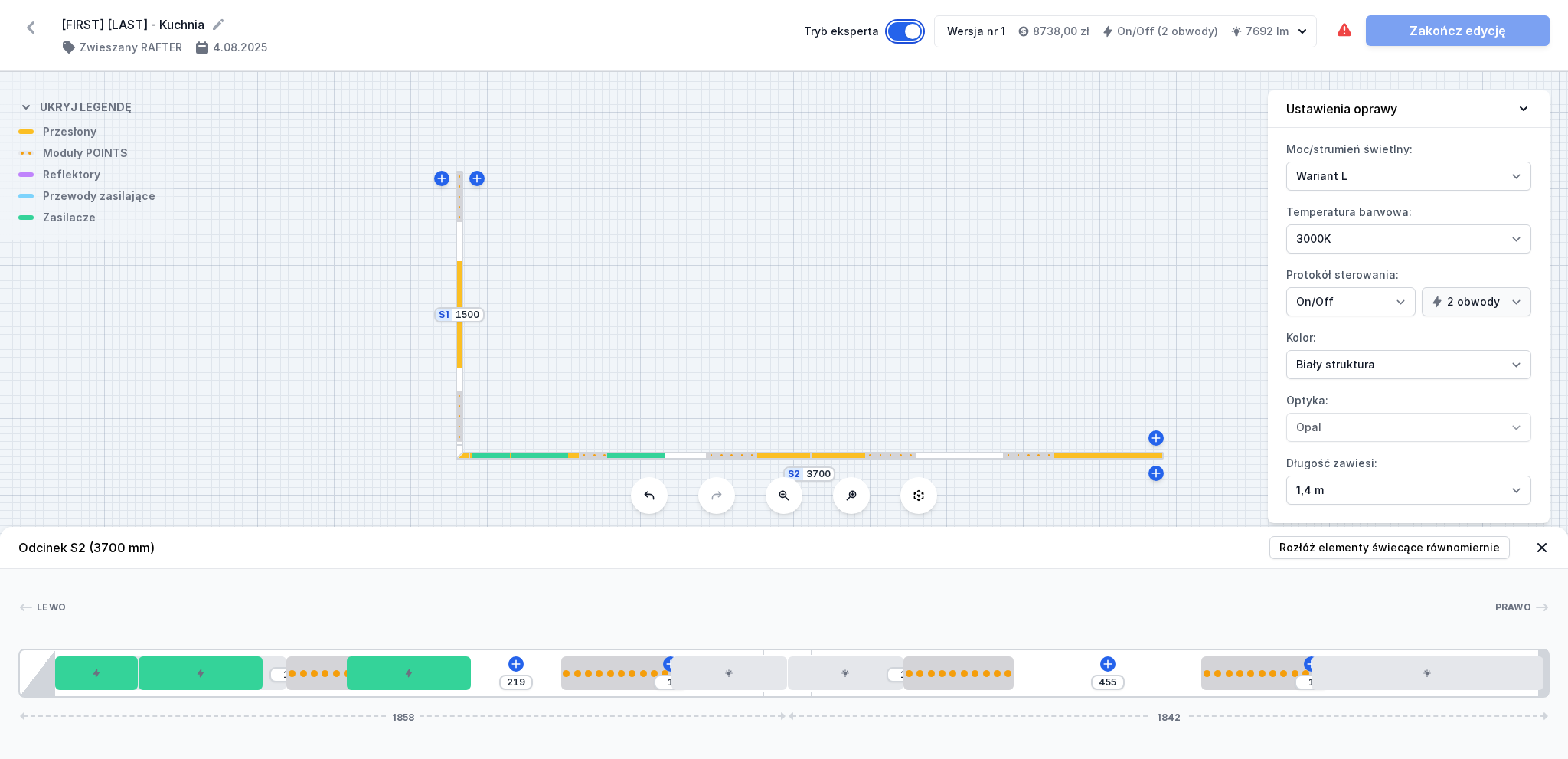 click on "Tryb eksperta" at bounding box center [905, 31] 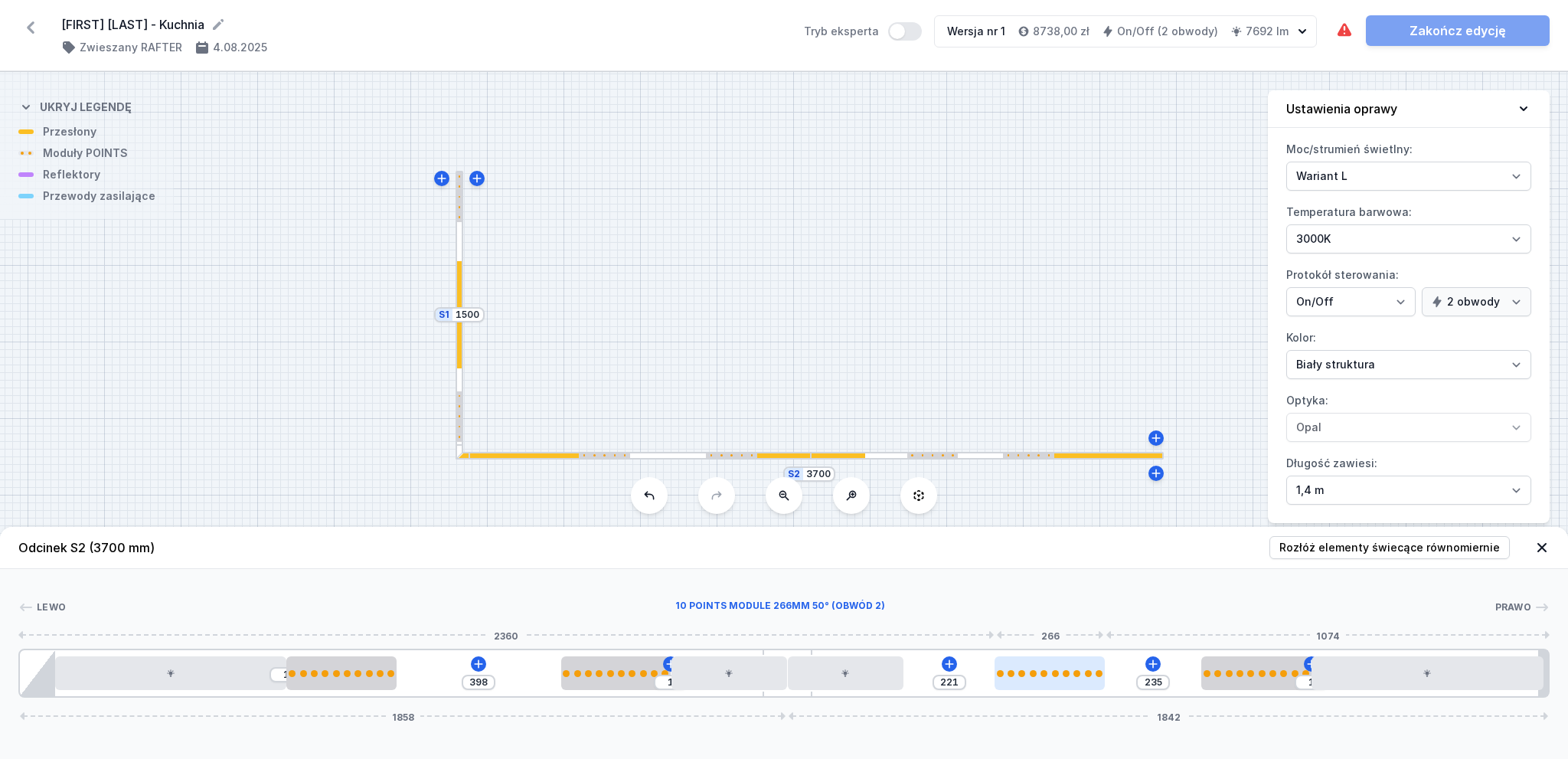 drag, startPoint x: 968, startPoint y: 676, endPoint x: 1075, endPoint y: 676, distance: 107 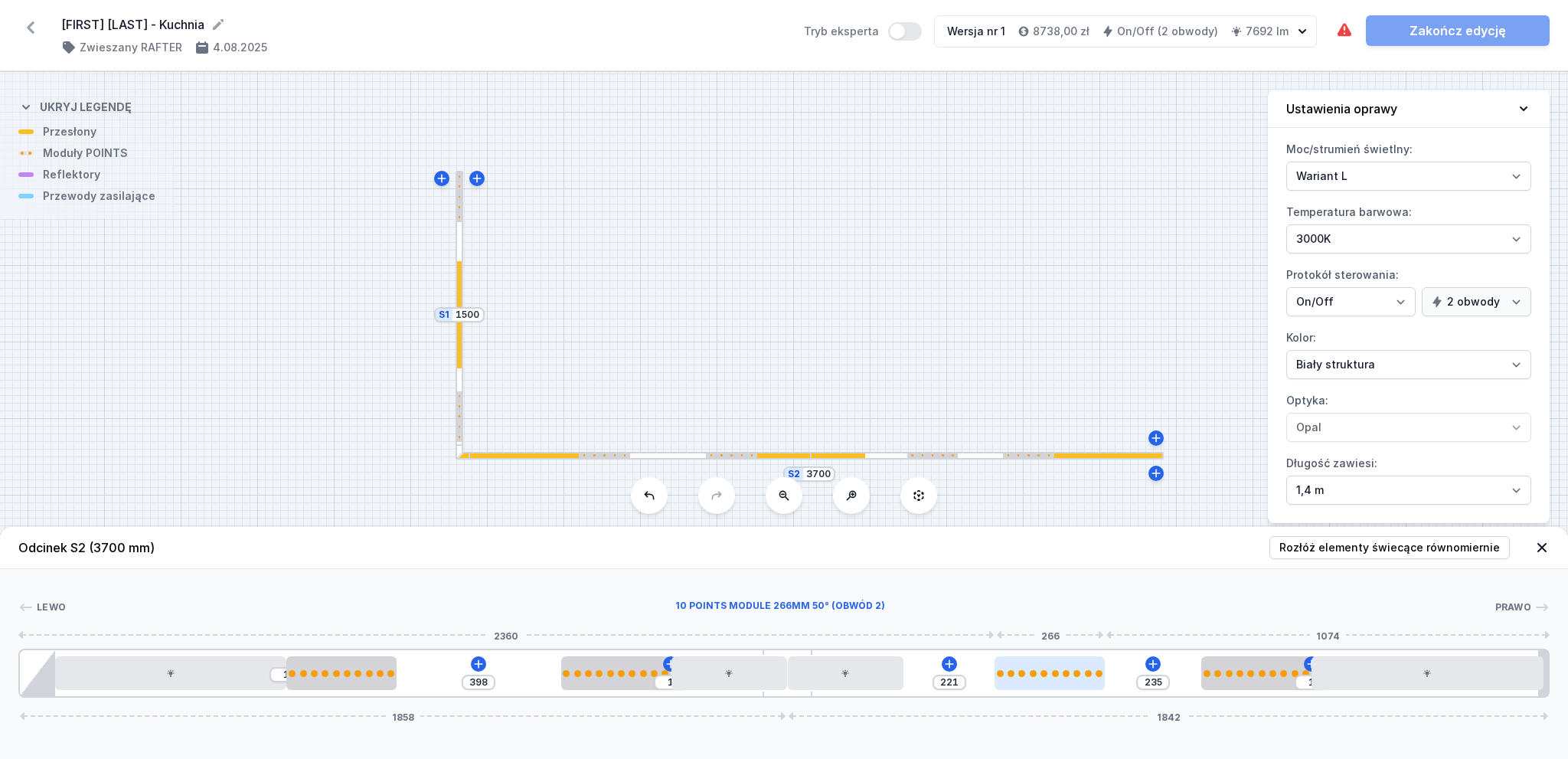 click at bounding box center (1049, 673) 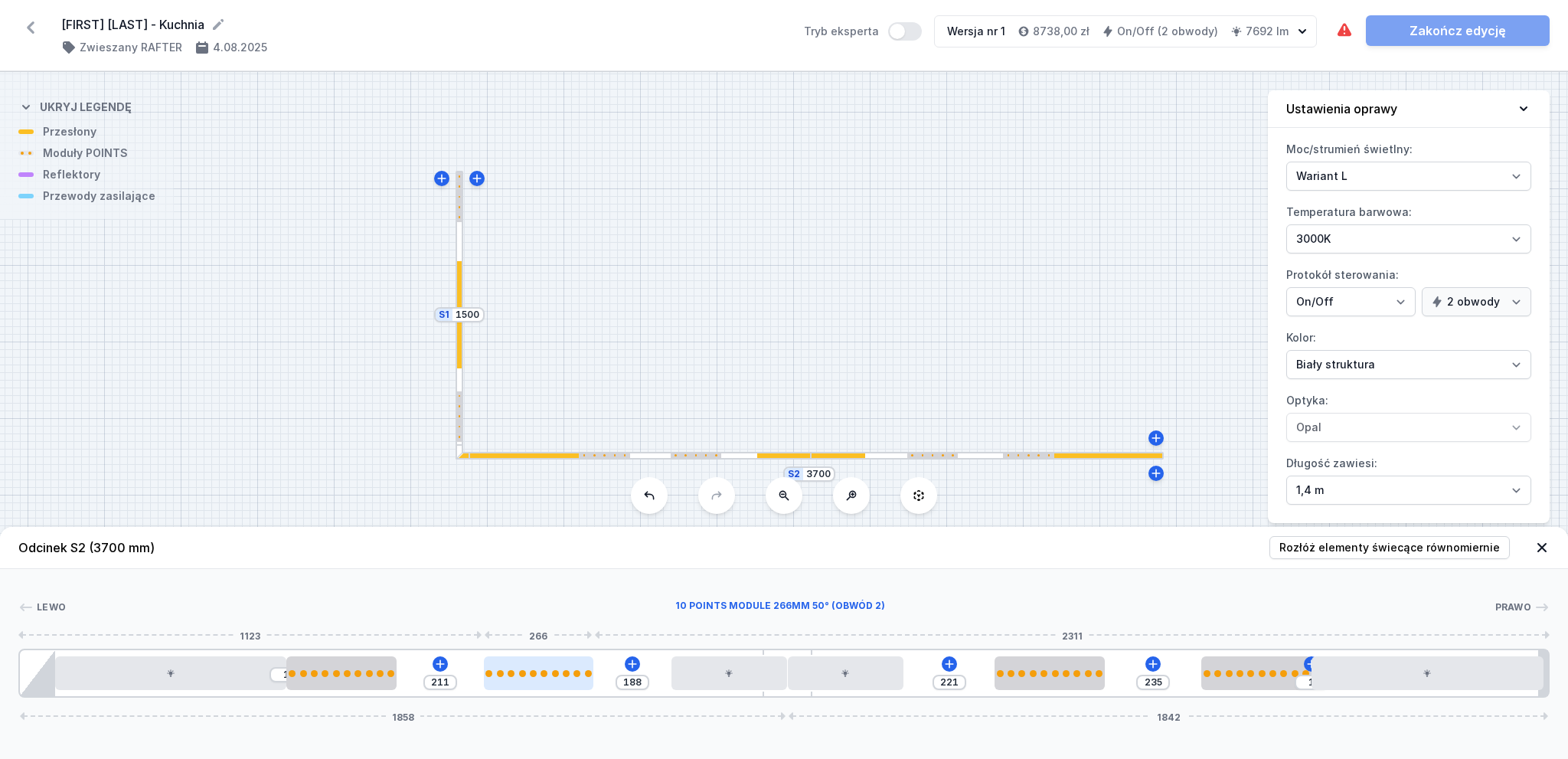 drag, startPoint x: 625, startPoint y: 672, endPoint x: 541, endPoint y: 673, distance: 84.00595 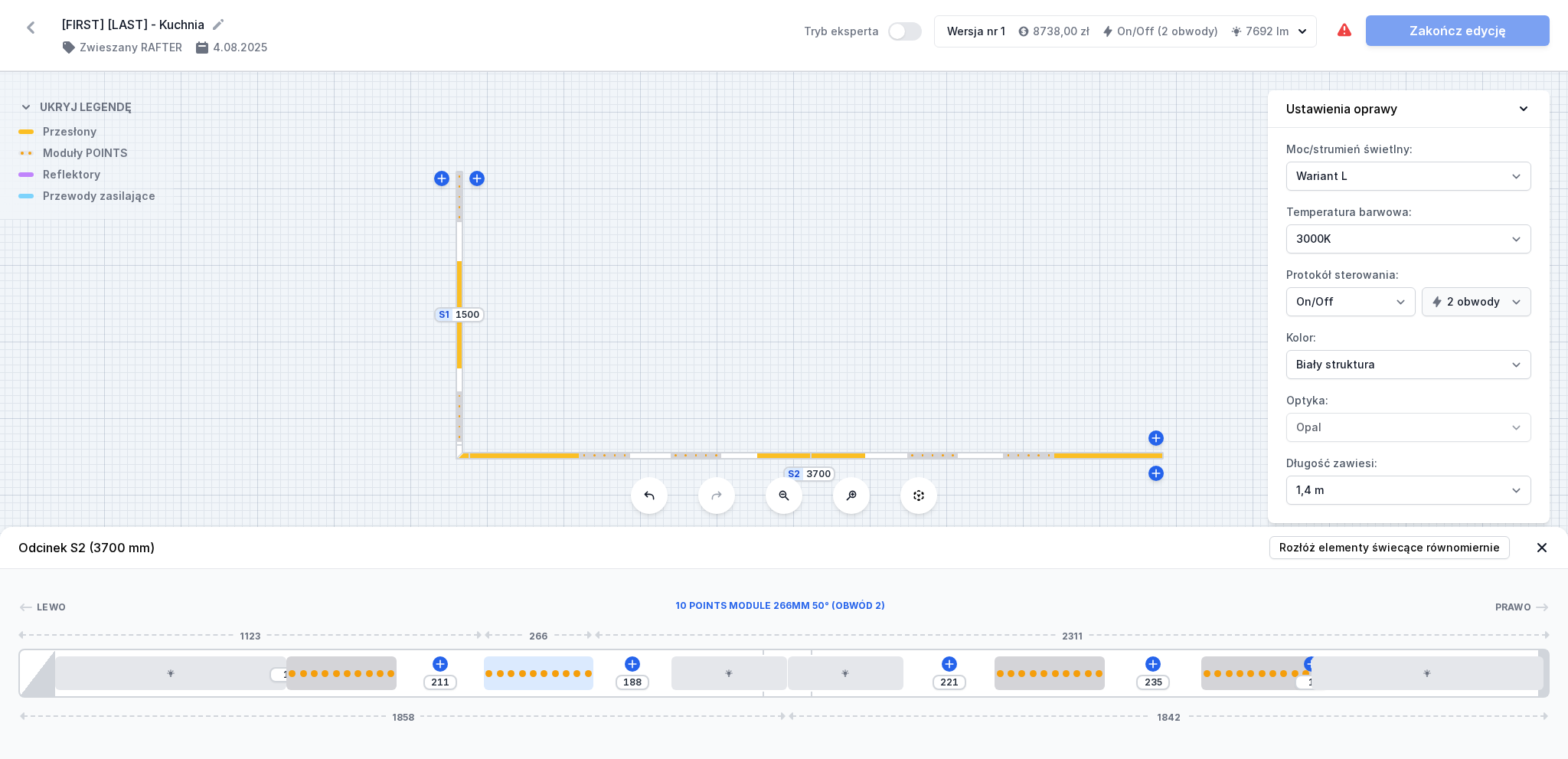 click at bounding box center (538, 673) 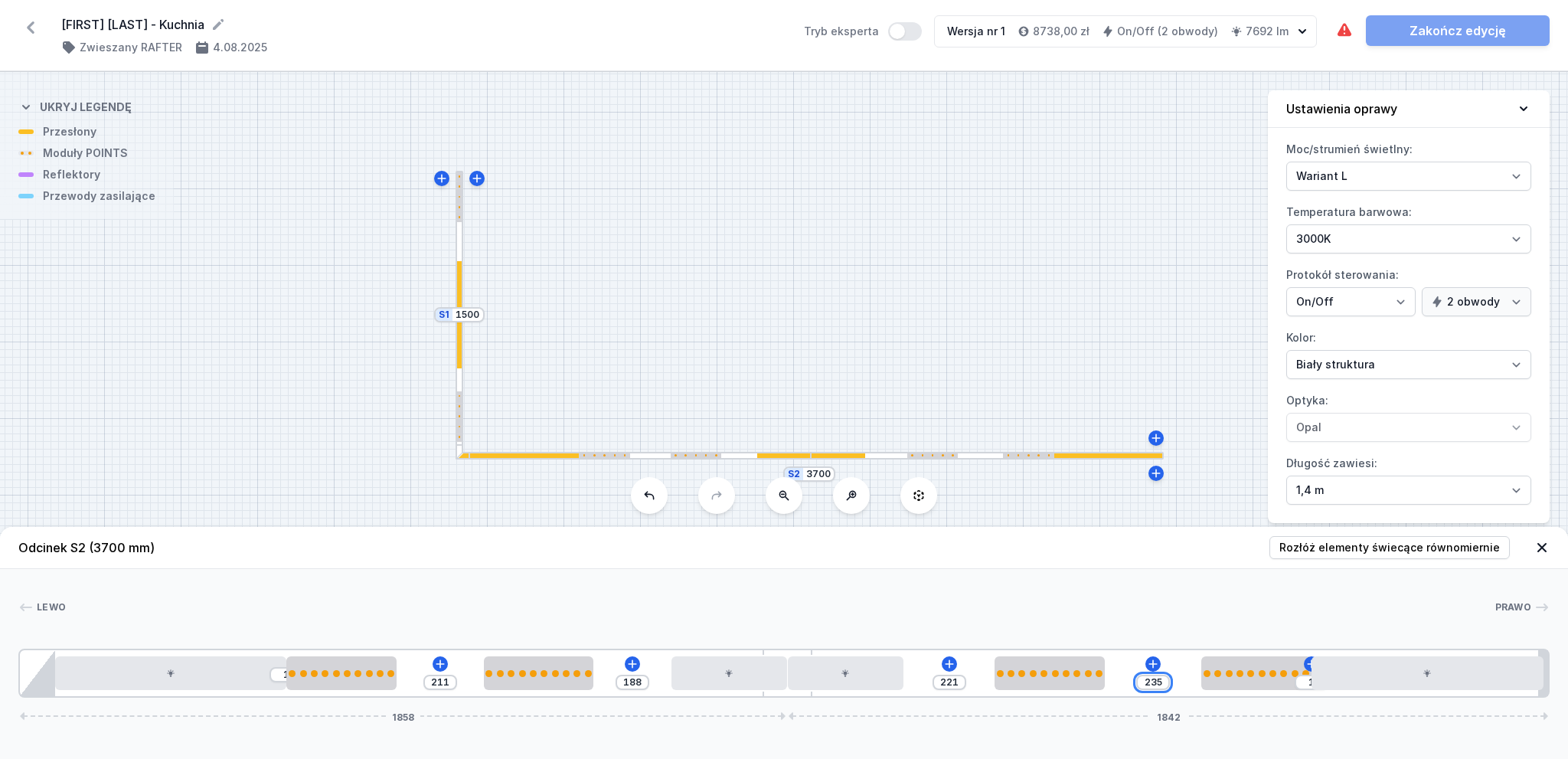 click on "235" at bounding box center [1153, 682] 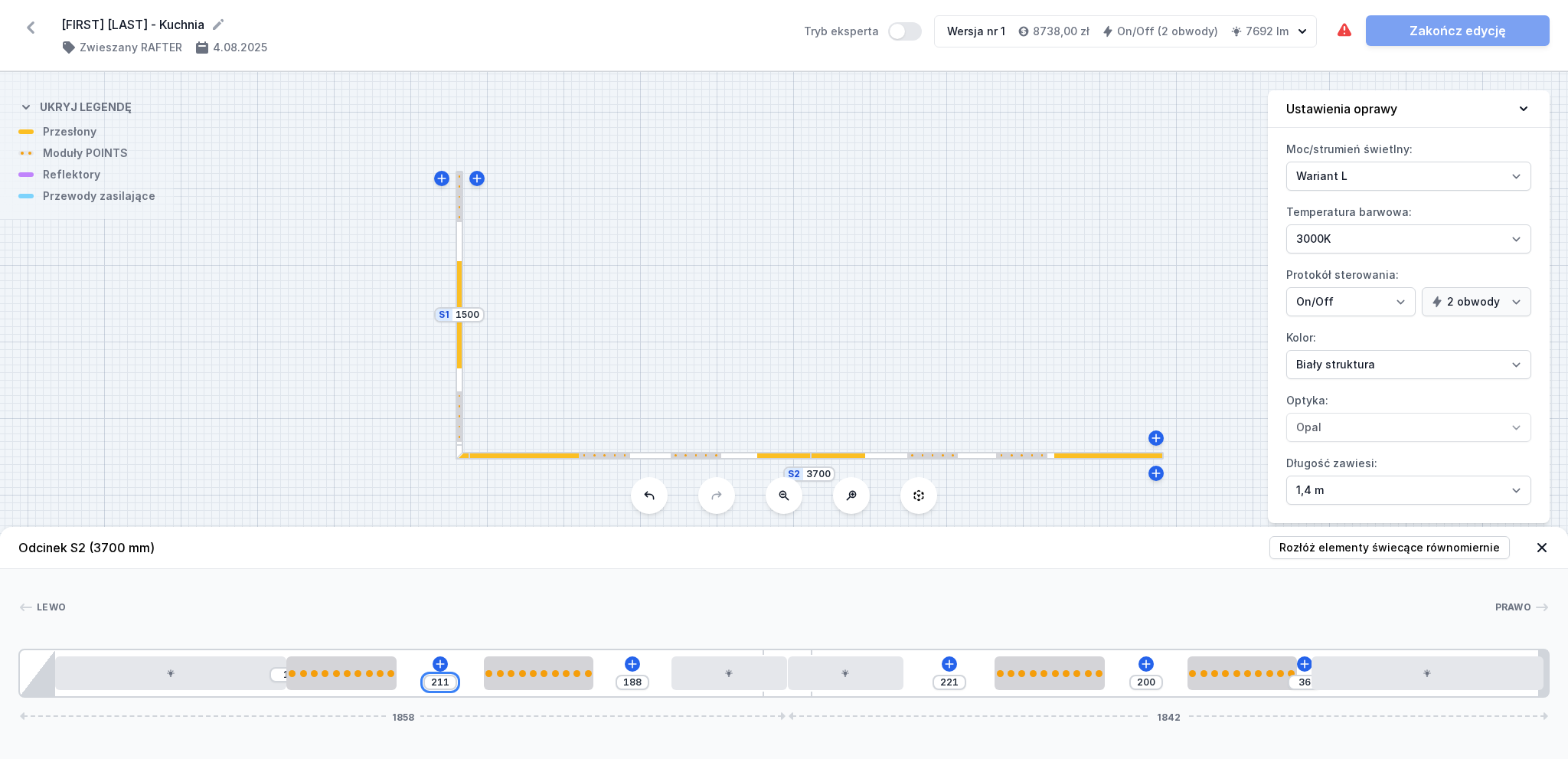 click on "211" at bounding box center (440, 682) 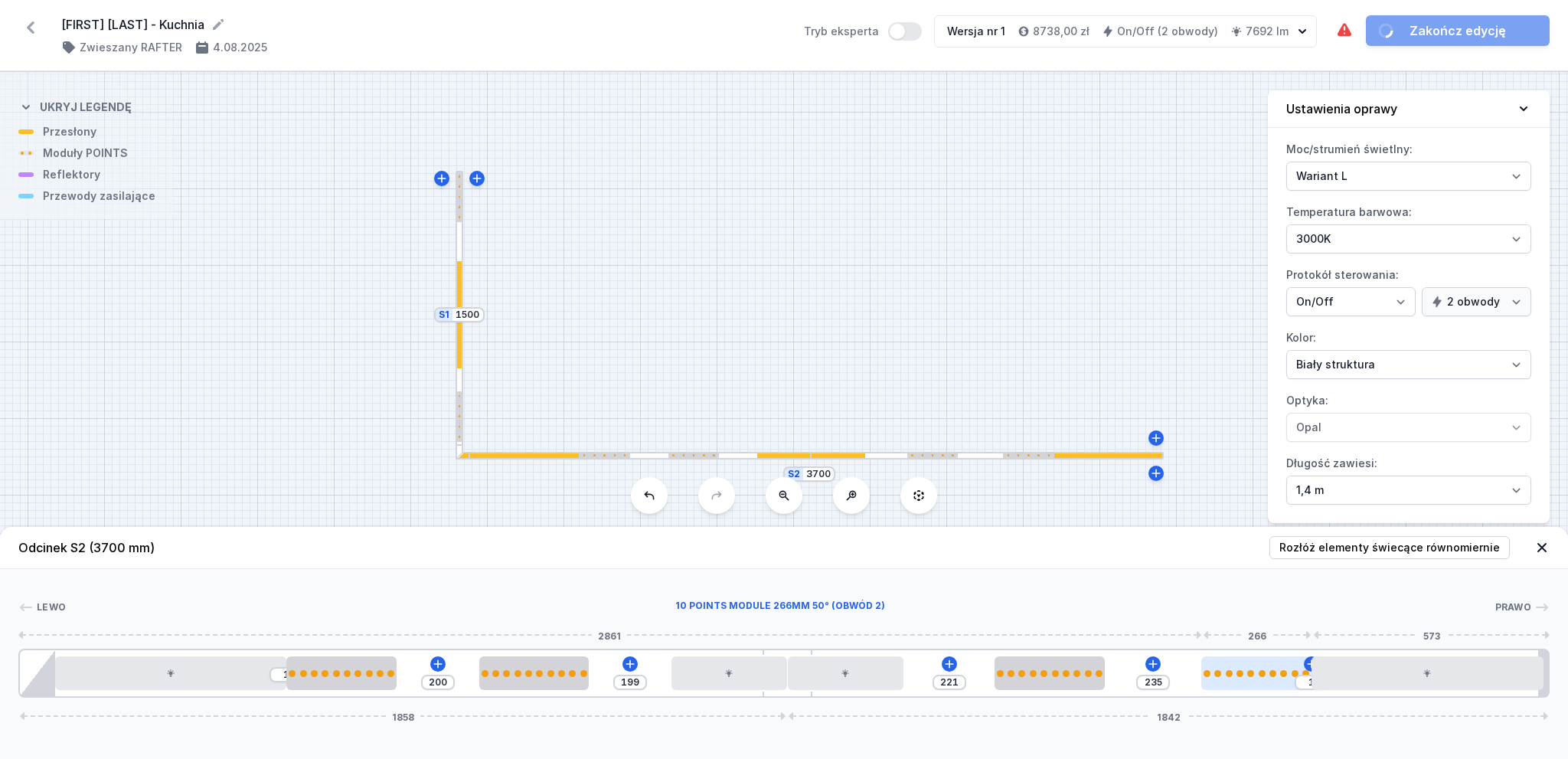 drag, startPoint x: 1247, startPoint y: 672, endPoint x: 1270, endPoint y: 676, distance: 23.345235 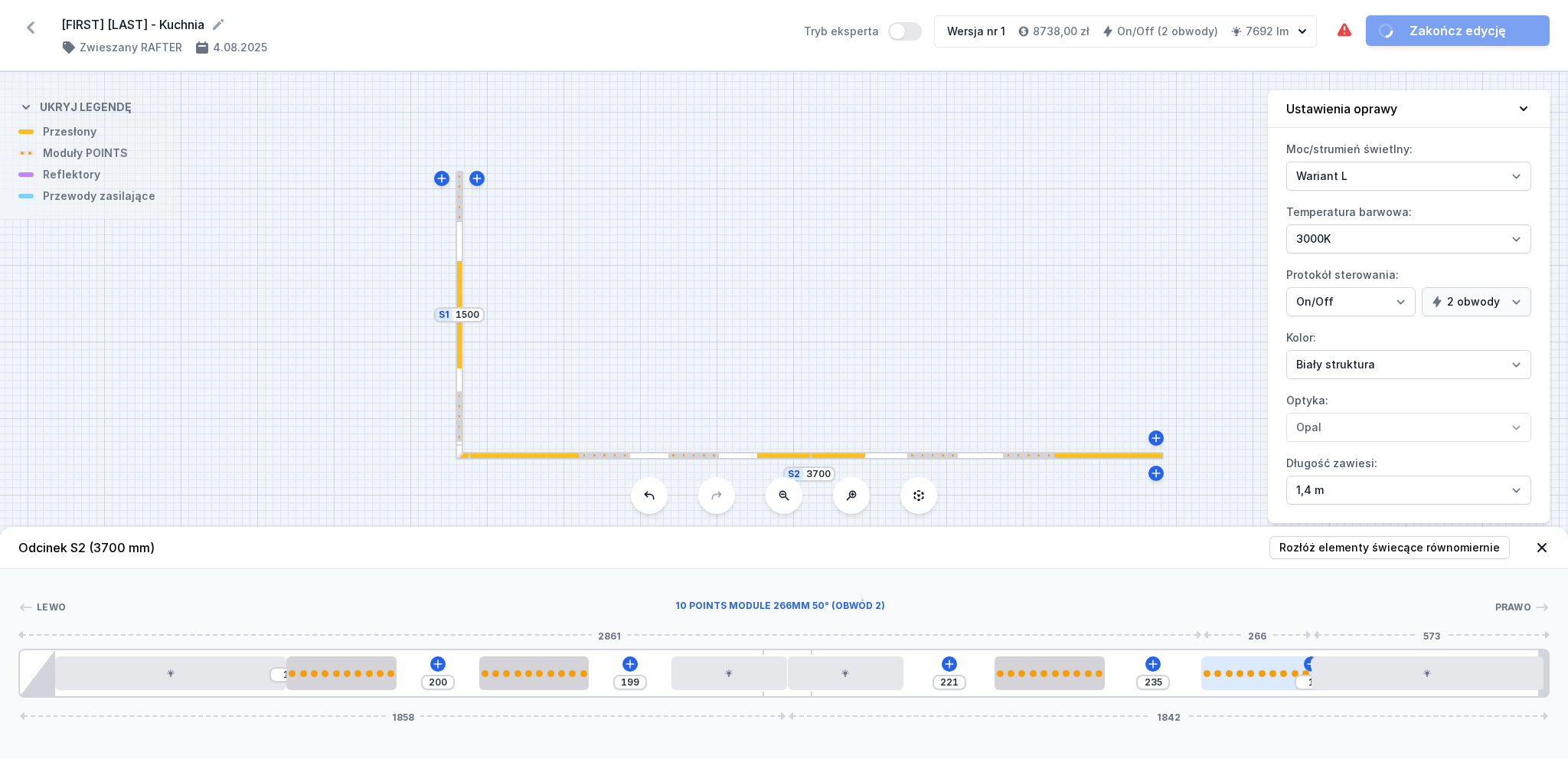 click at bounding box center [1256, 673] 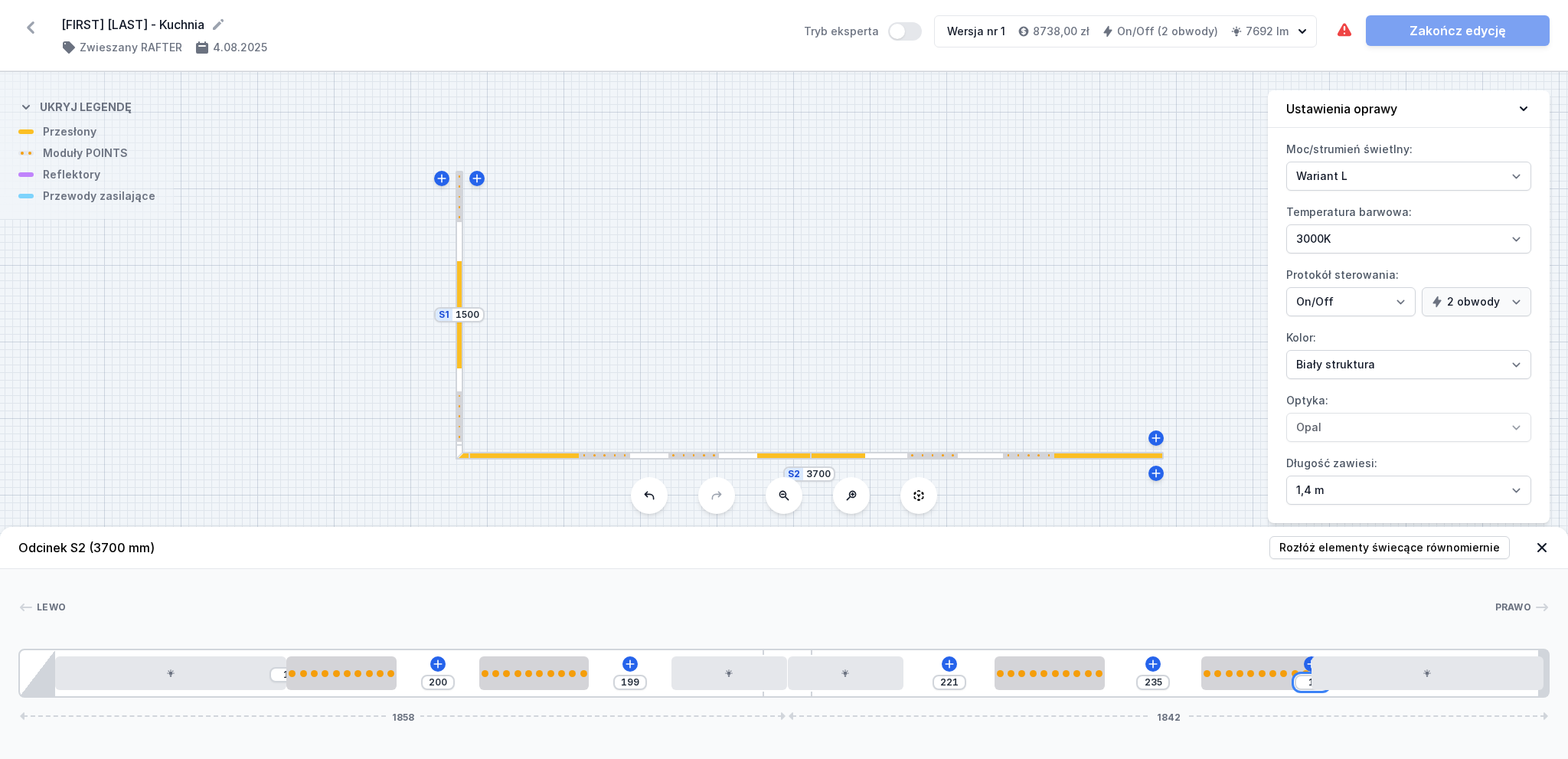 click on "1" at bounding box center [1312, 682] 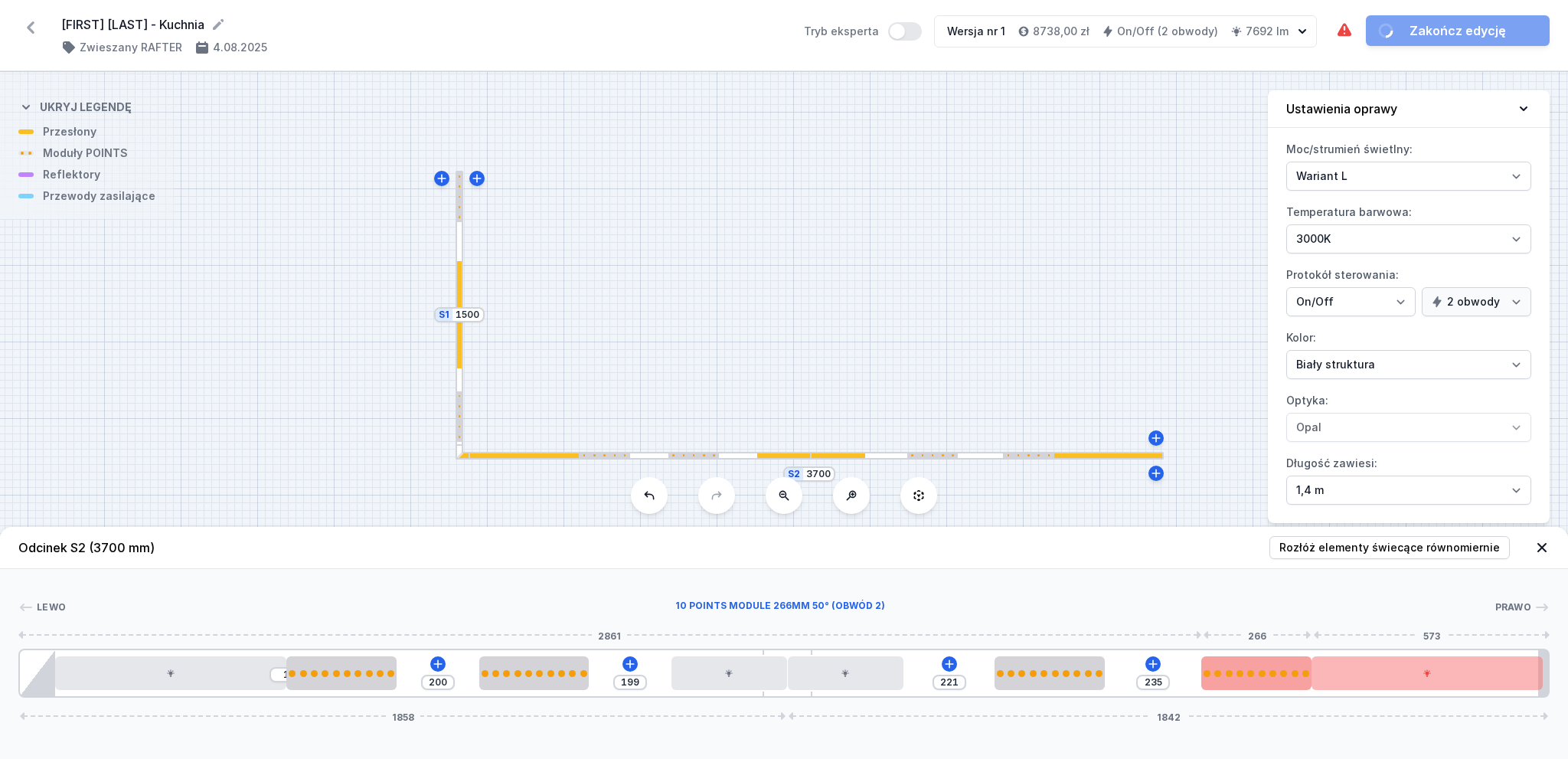 click at bounding box center [1272, 673] 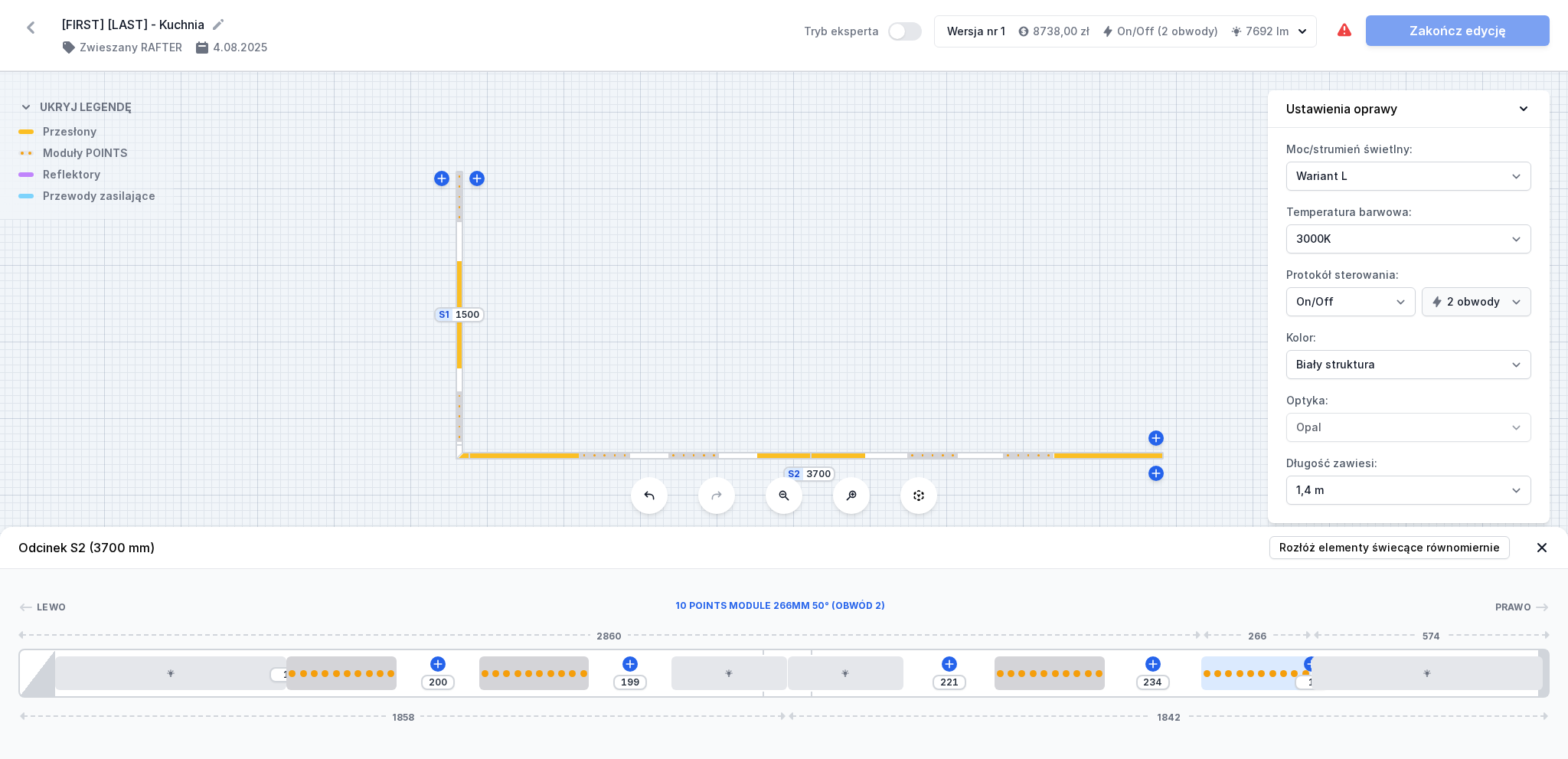 drag, startPoint x: 1250, startPoint y: 670, endPoint x: 1262, endPoint y: 673, distance: 12.369317 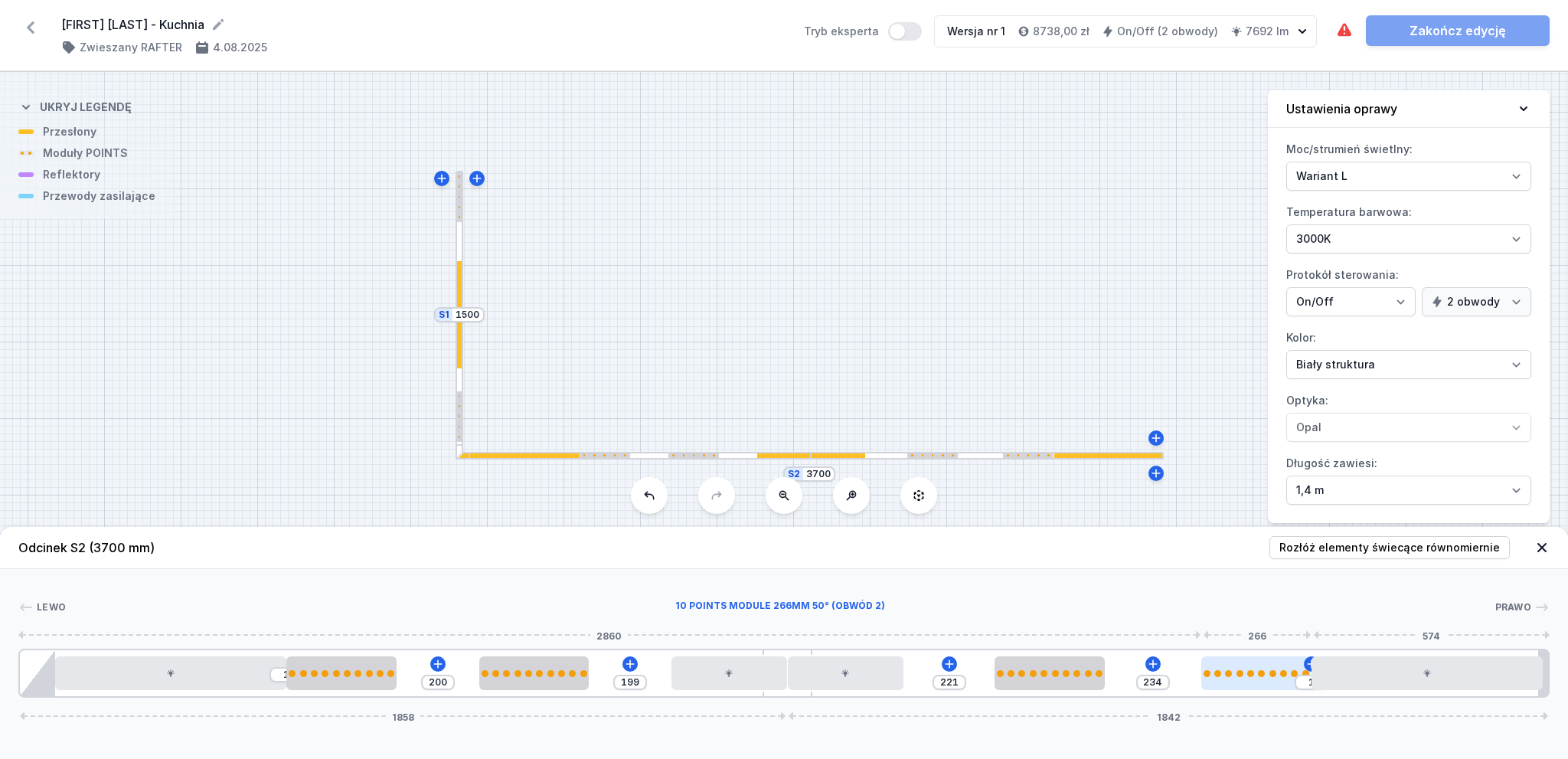 click at bounding box center [1256, 673] 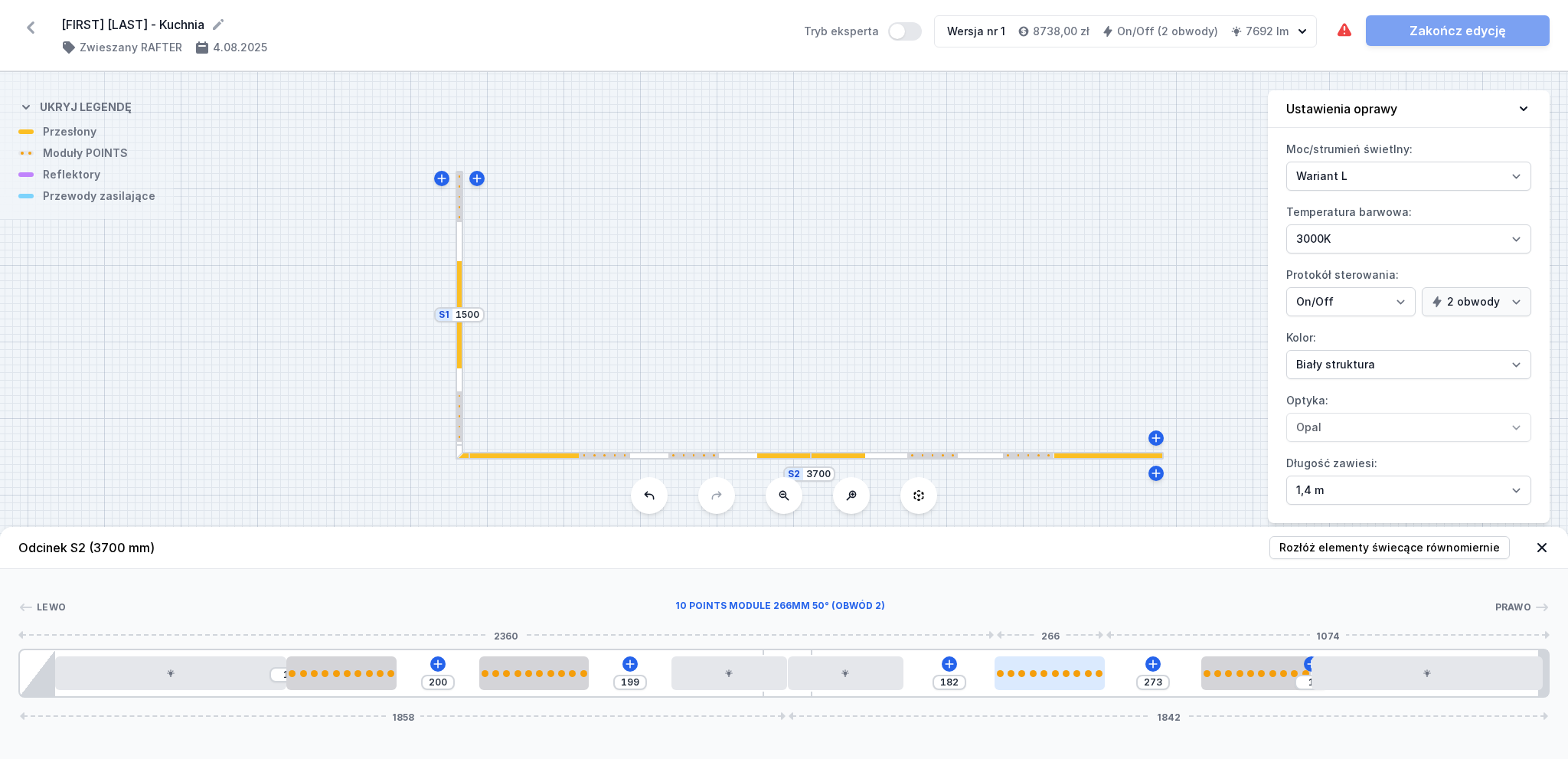 click at bounding box center [1049, 673] 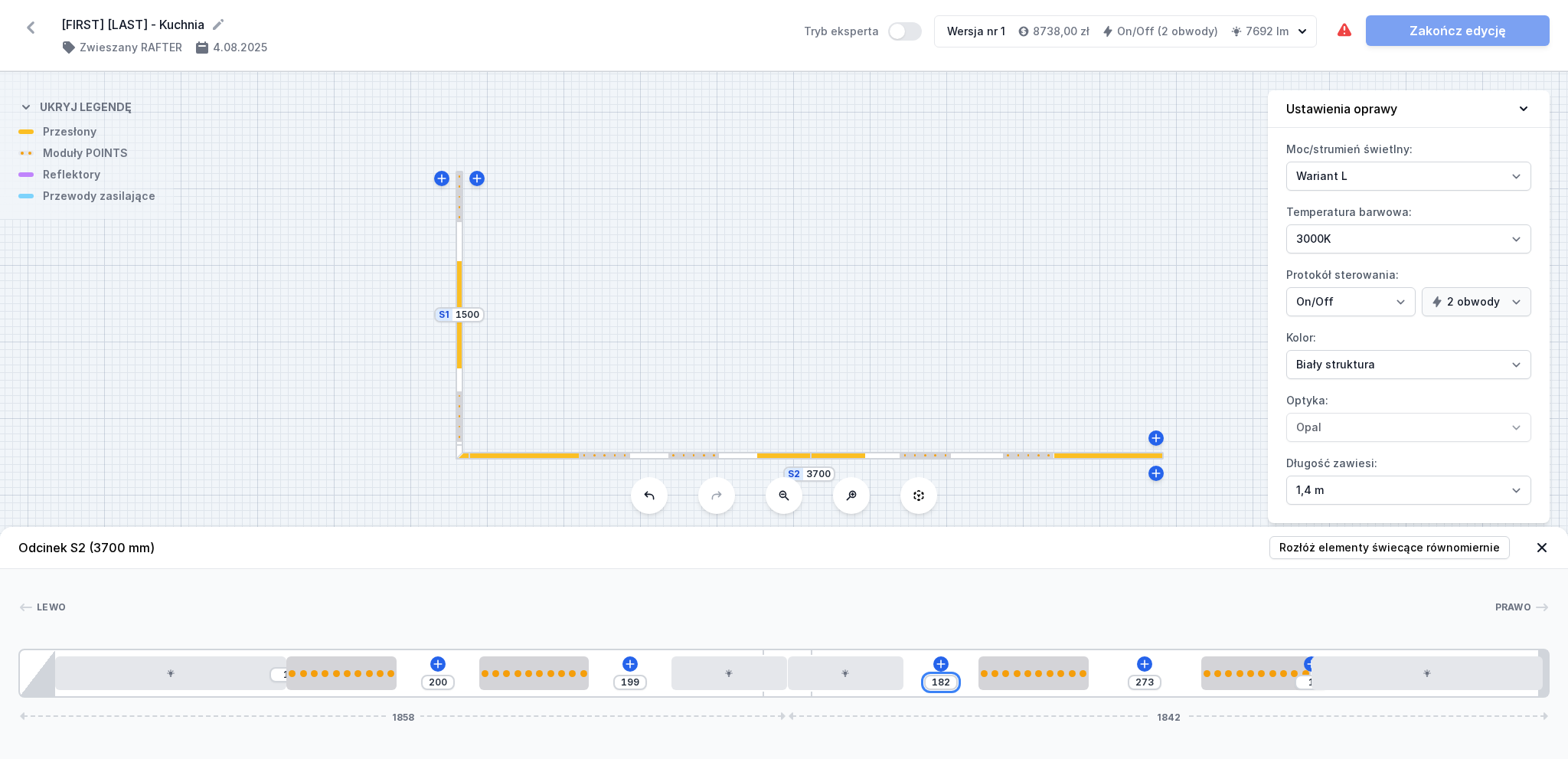 click on "182" at bounding box center (941, 682) 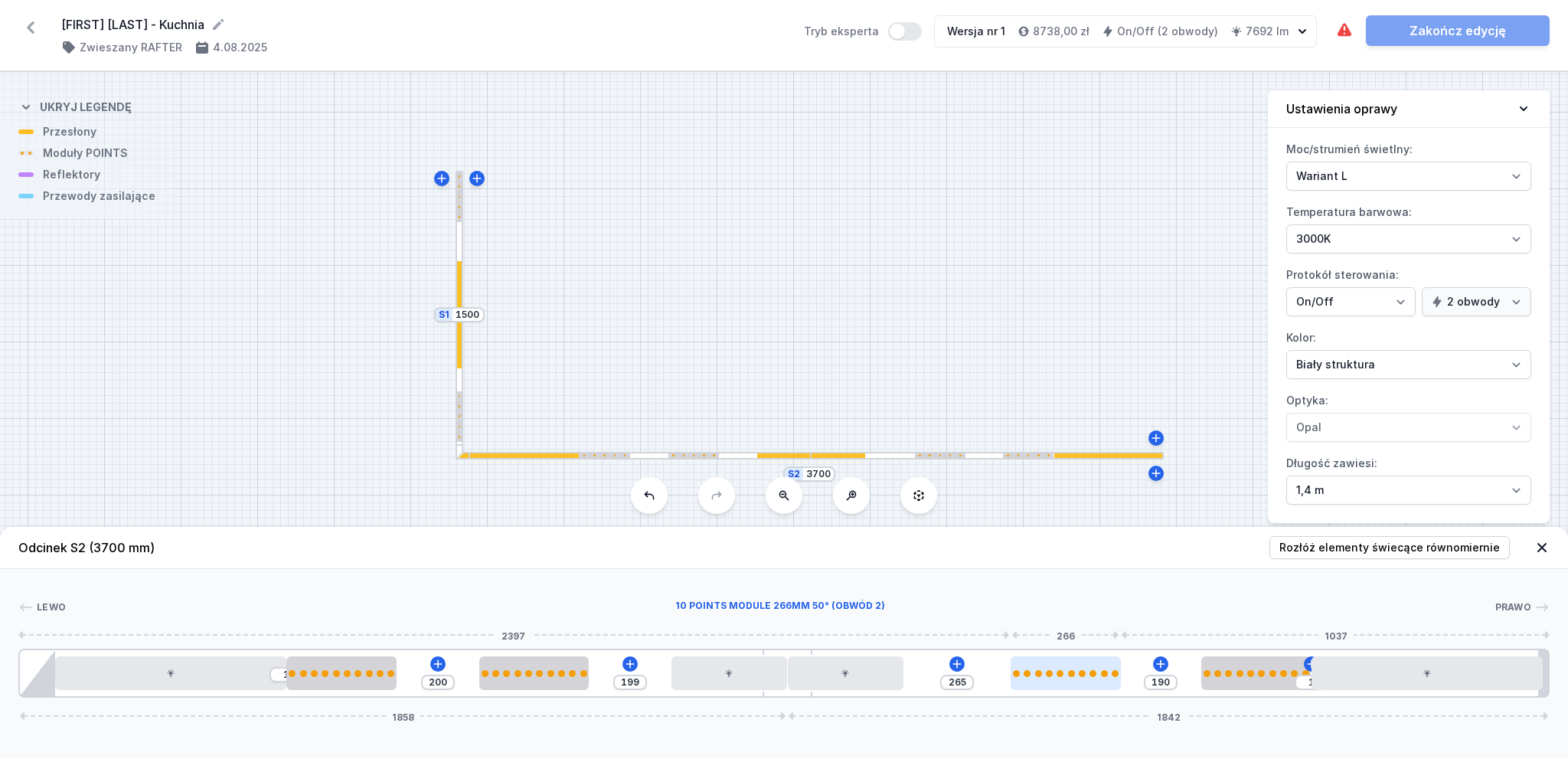 drag, startPoint x: 1056, startPoint y: 674, endPoint x: 1099, endPoint y: 690, distance: 45.88028 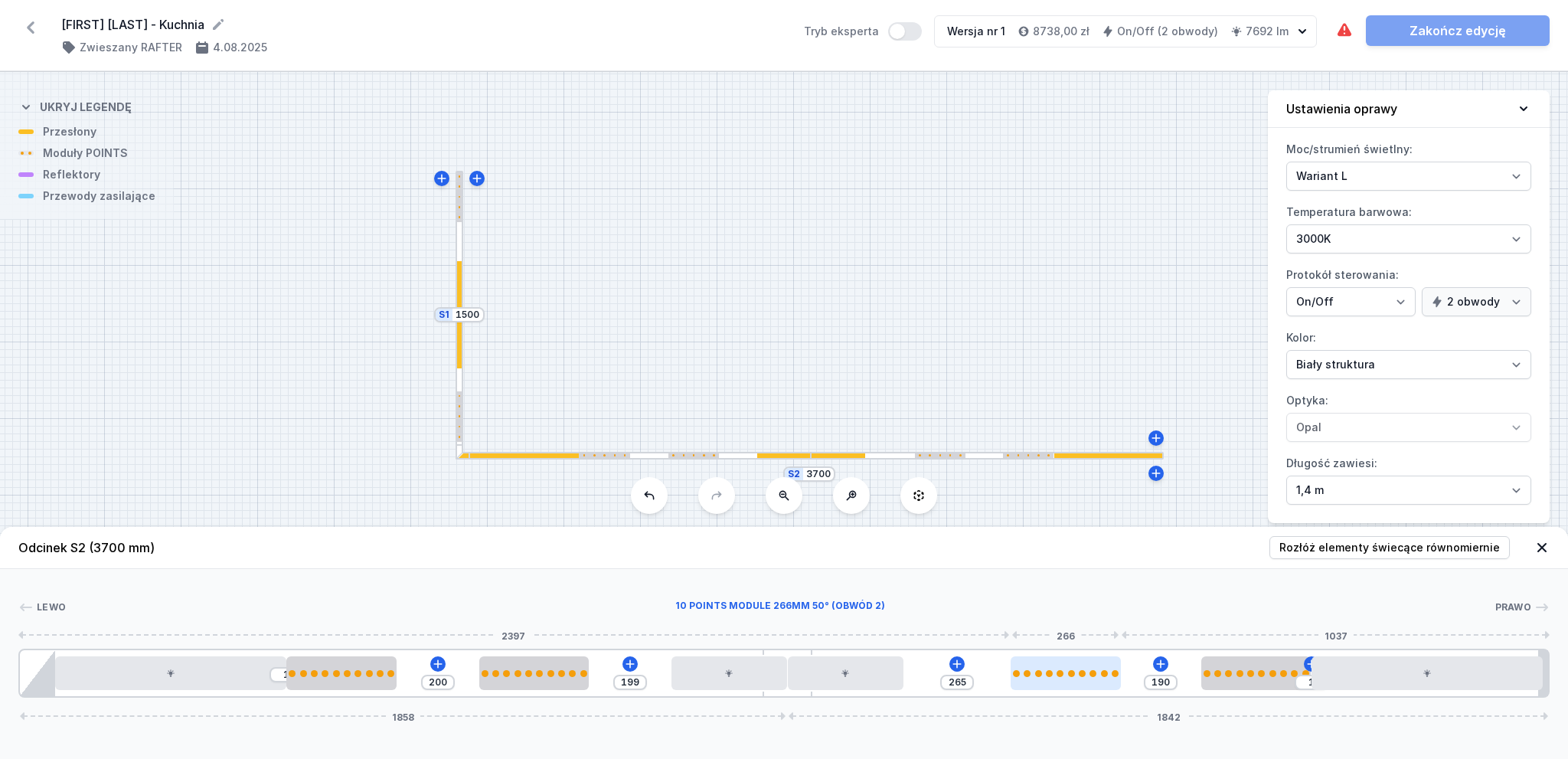 click at bounding box center (1065, 673) 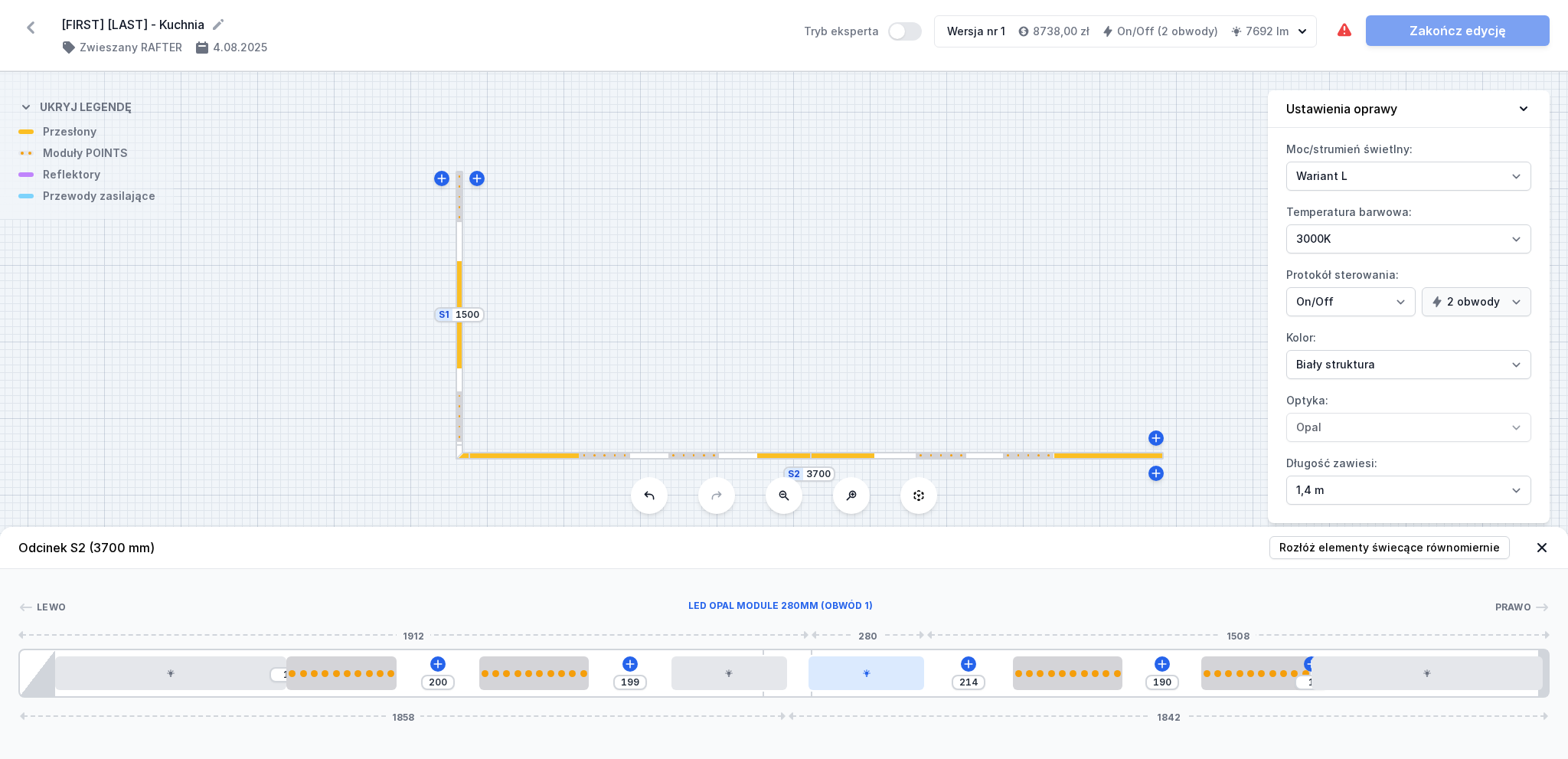 drag, startPoint x: 830, startPoint y: 687, endPoint x: 860, endPoint y: 682, distance: 30.41381 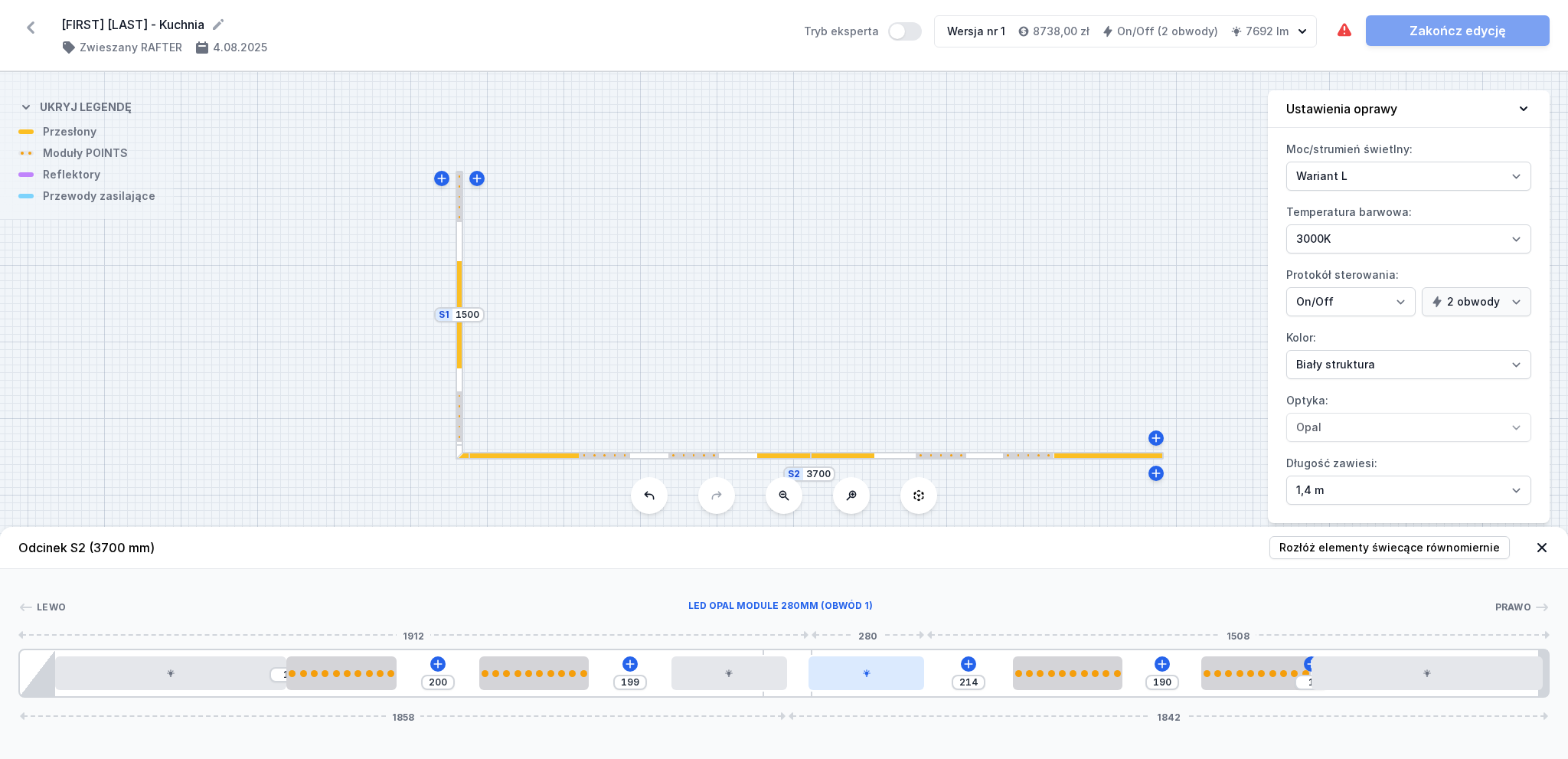 click at bounding box center (866, 673) 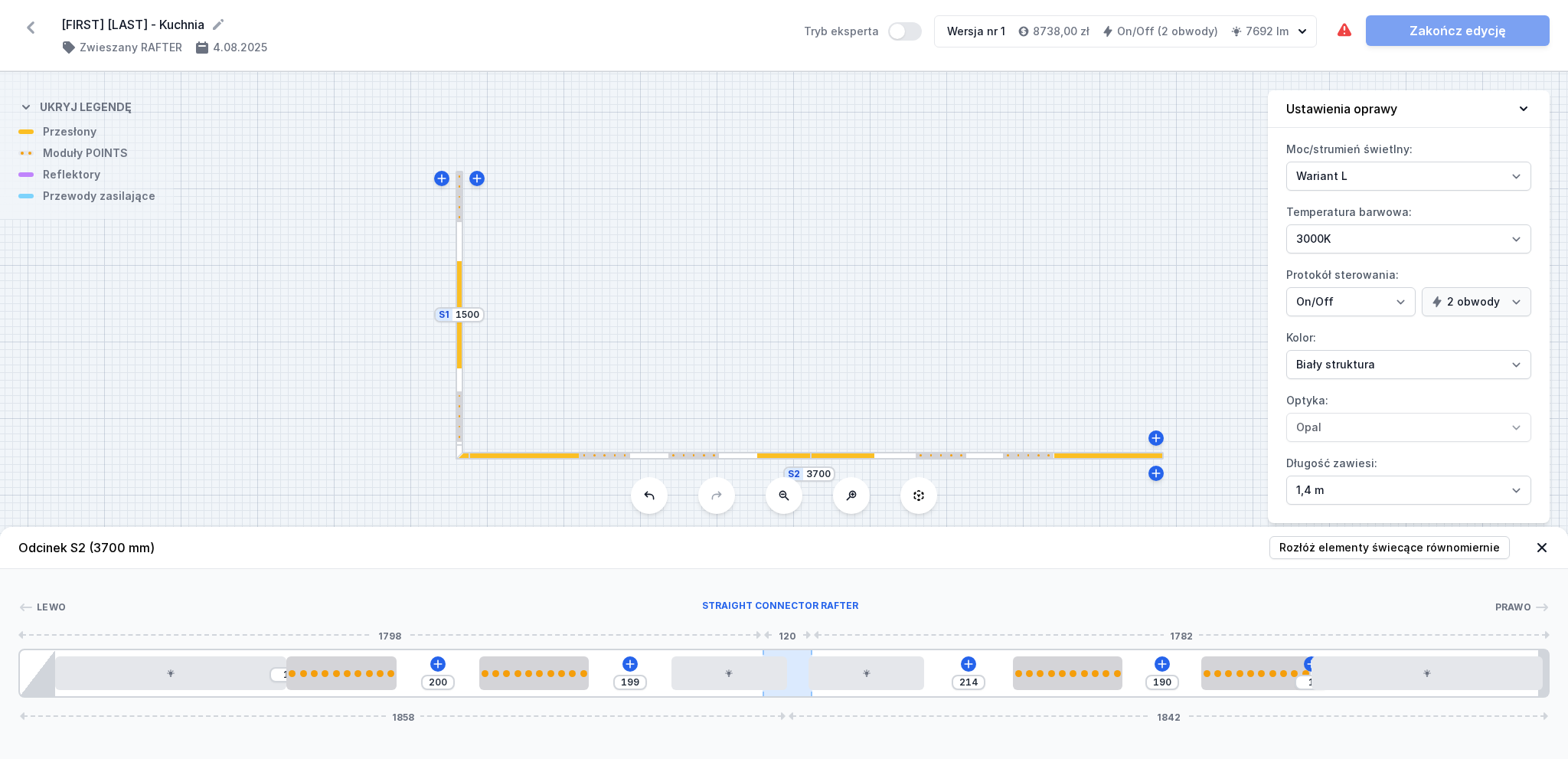 drag, startPoint x: 737, startPoint y: 676, endPoint x: 802, endPoint y: 679, distance: 65.069194 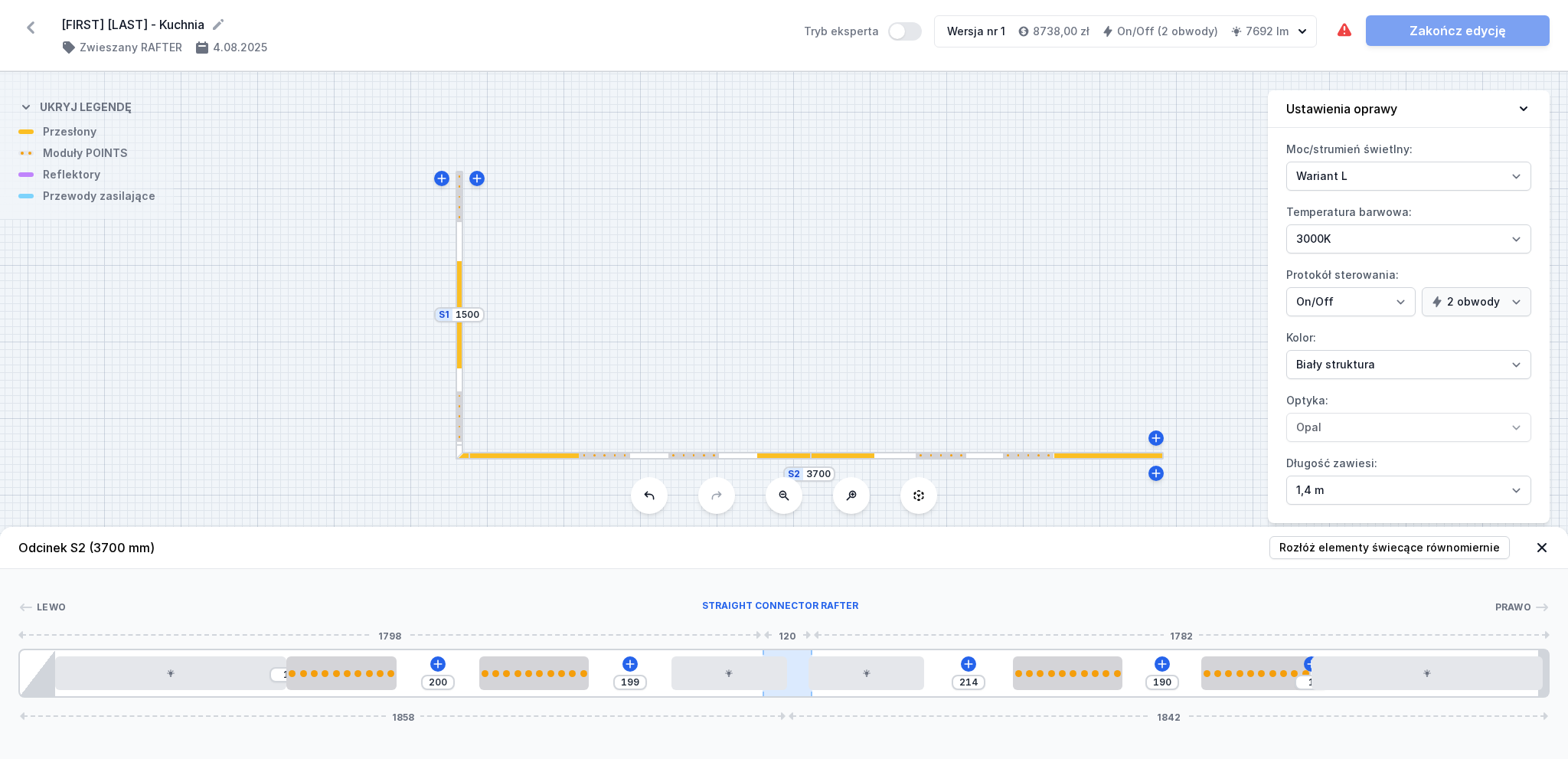 click on "1 200 199 214 190 1 1858 1842" at bounding box center (784, 673) 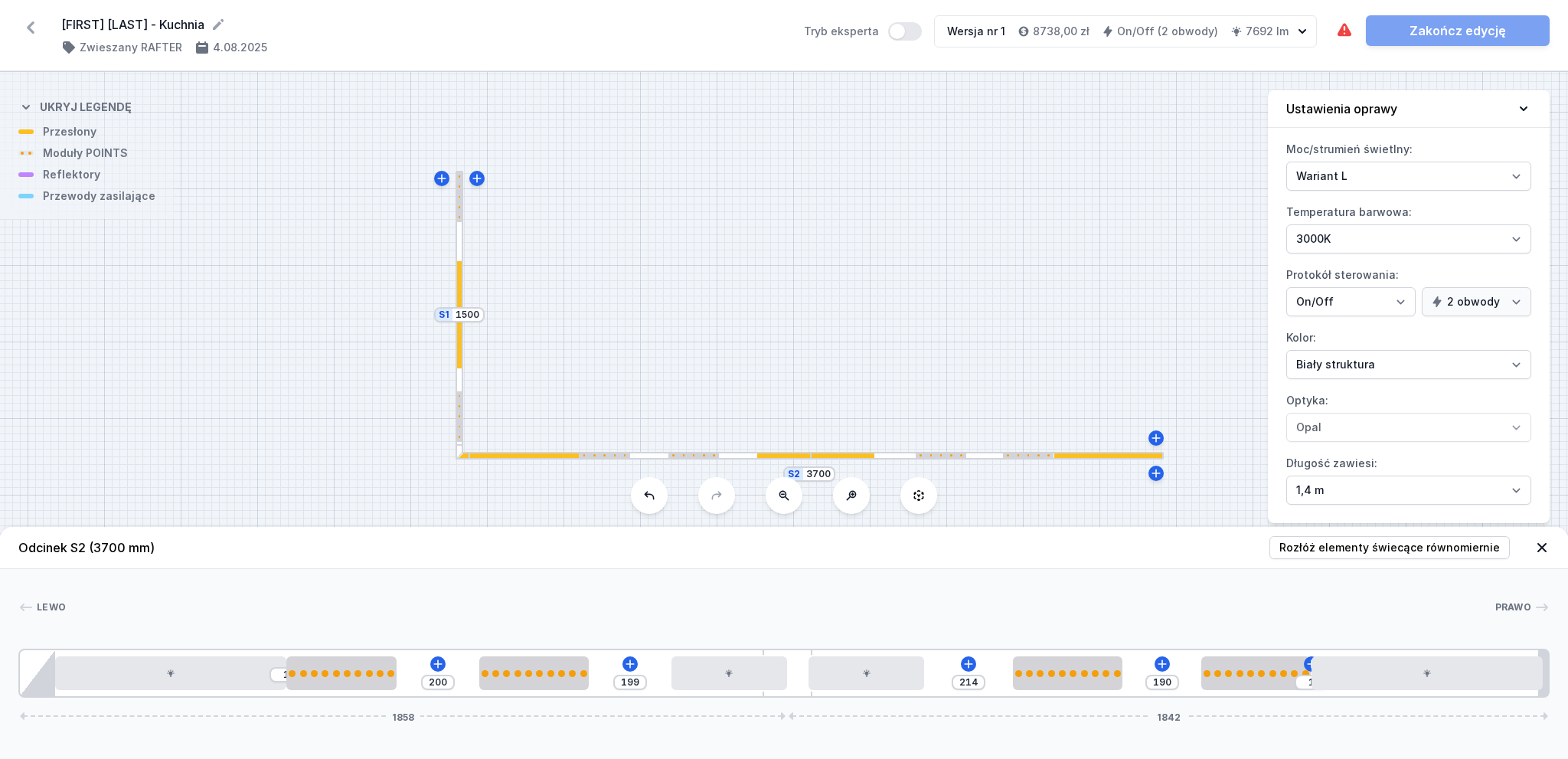 drag, startPoint x: 734, startPoint y: 679, endPoint x: 803, endPoint y: 649, distance: 75.23962 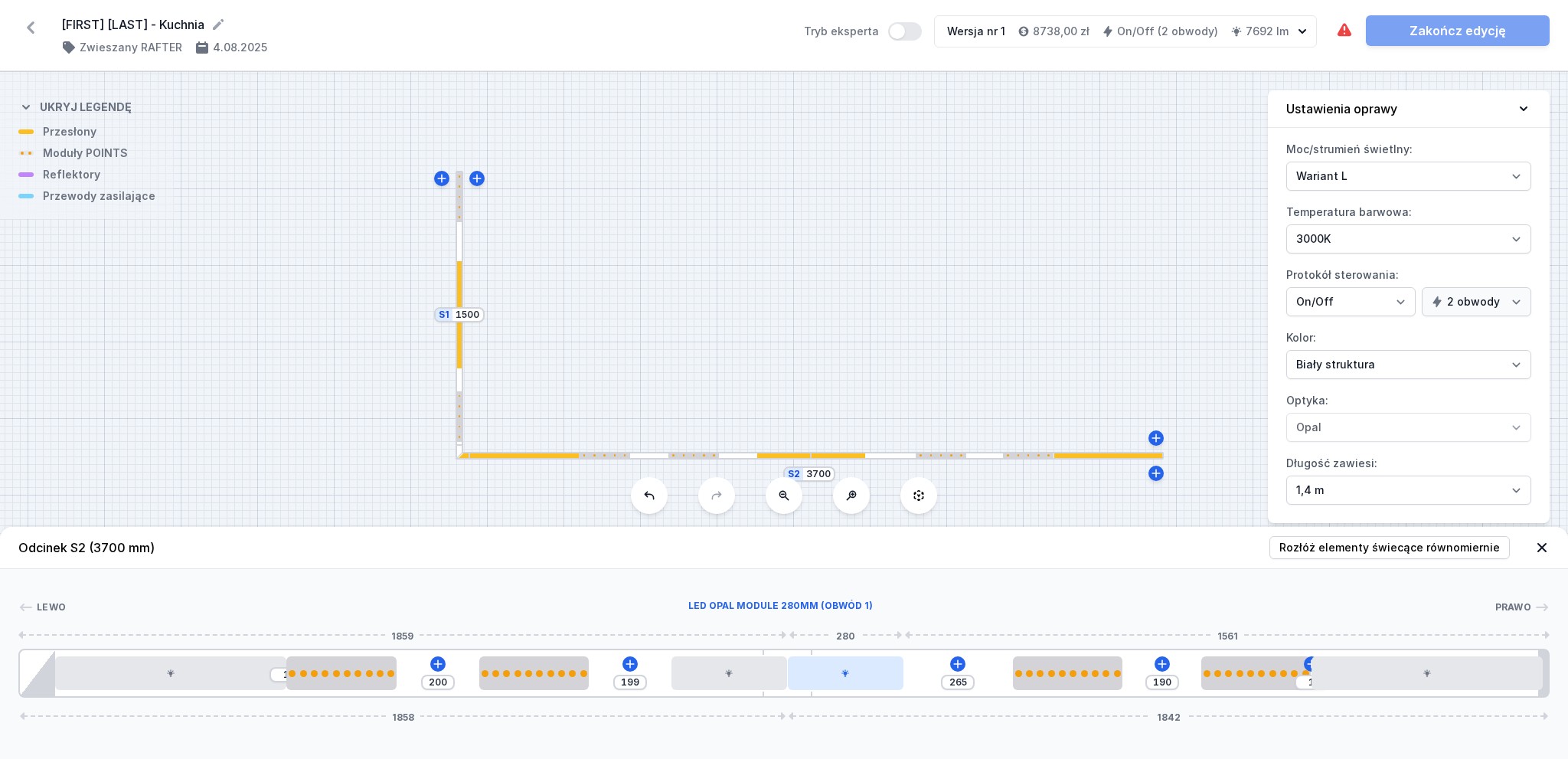 drag, startPoint x: 856, startPoint y: 667, endPoint x: 831, endPoint y: 670, distance: 25.17936 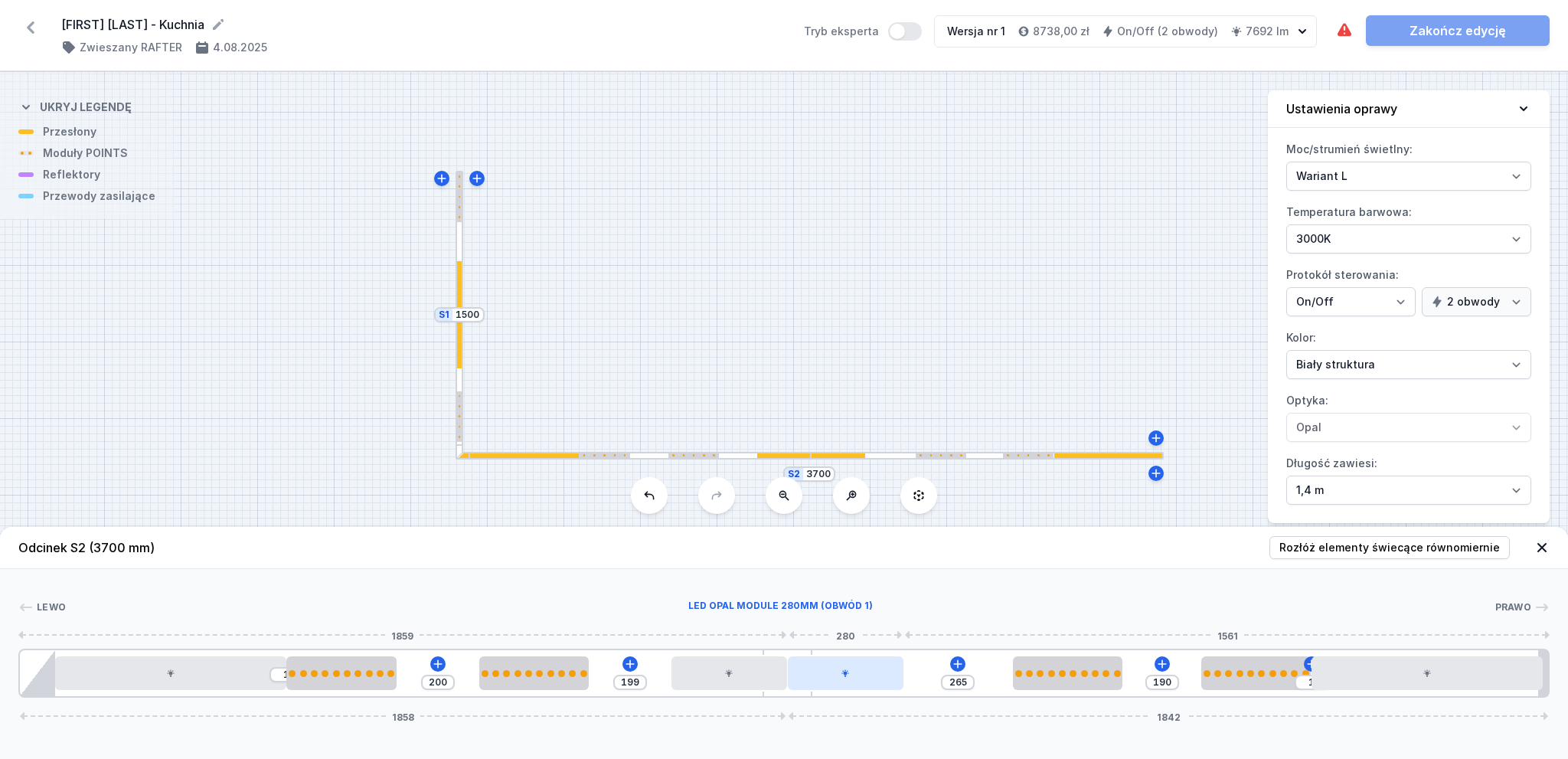 click at bounding box center (845, 673) 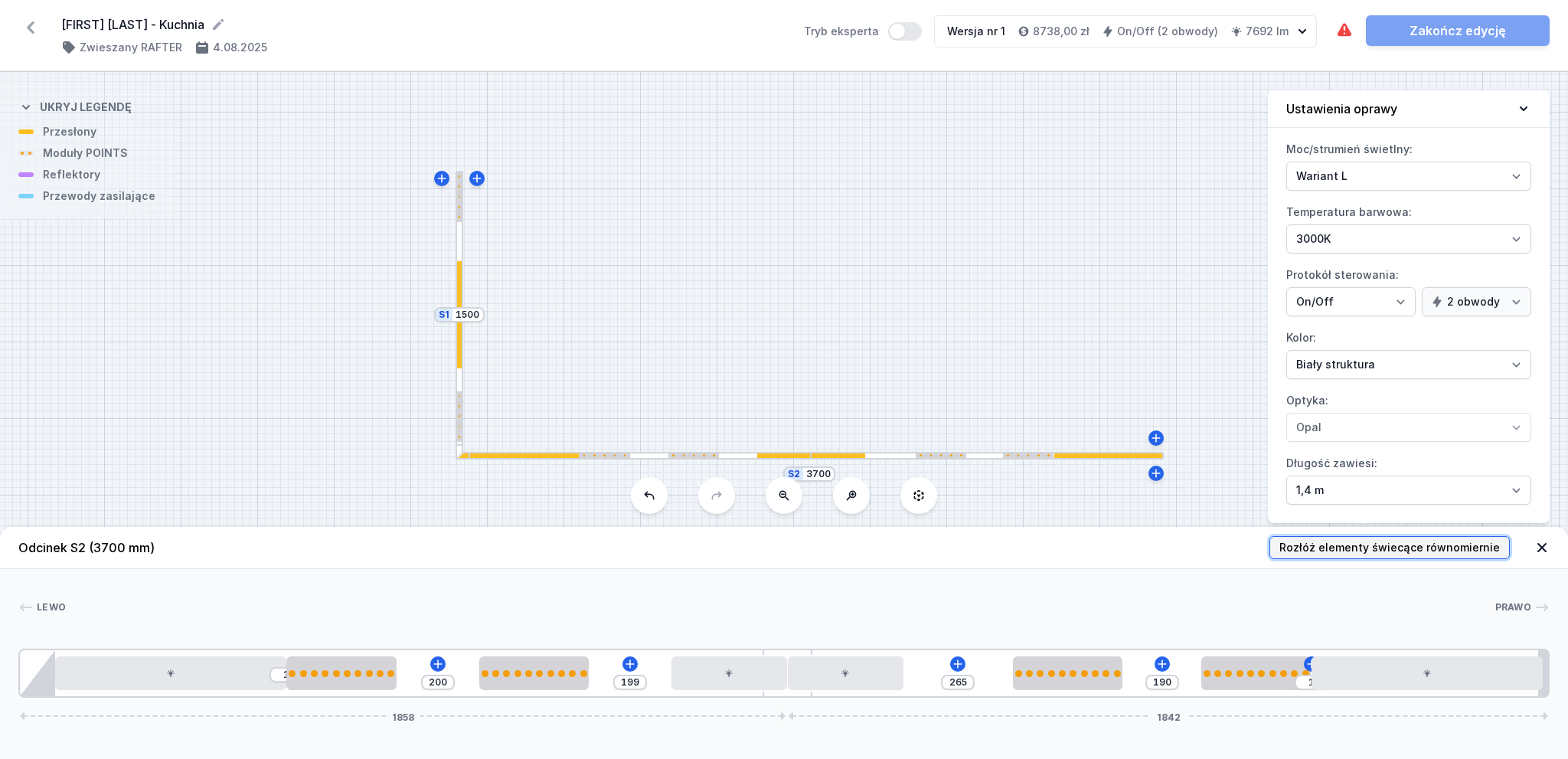 click on "Rozłóż elementy świecące równomiernie" at bounding box center [1390, 548] 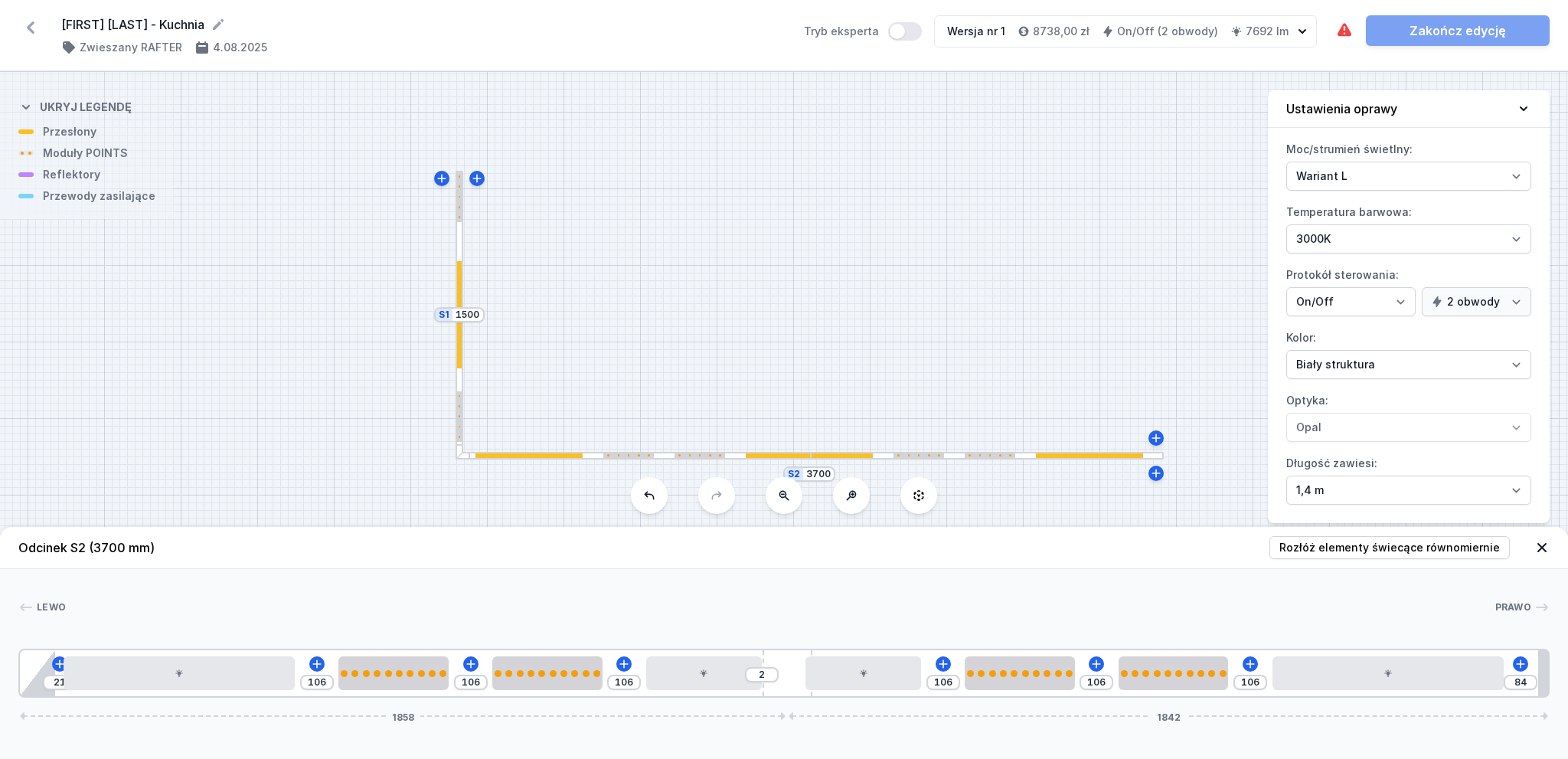 click at bounding box center (459, 314) 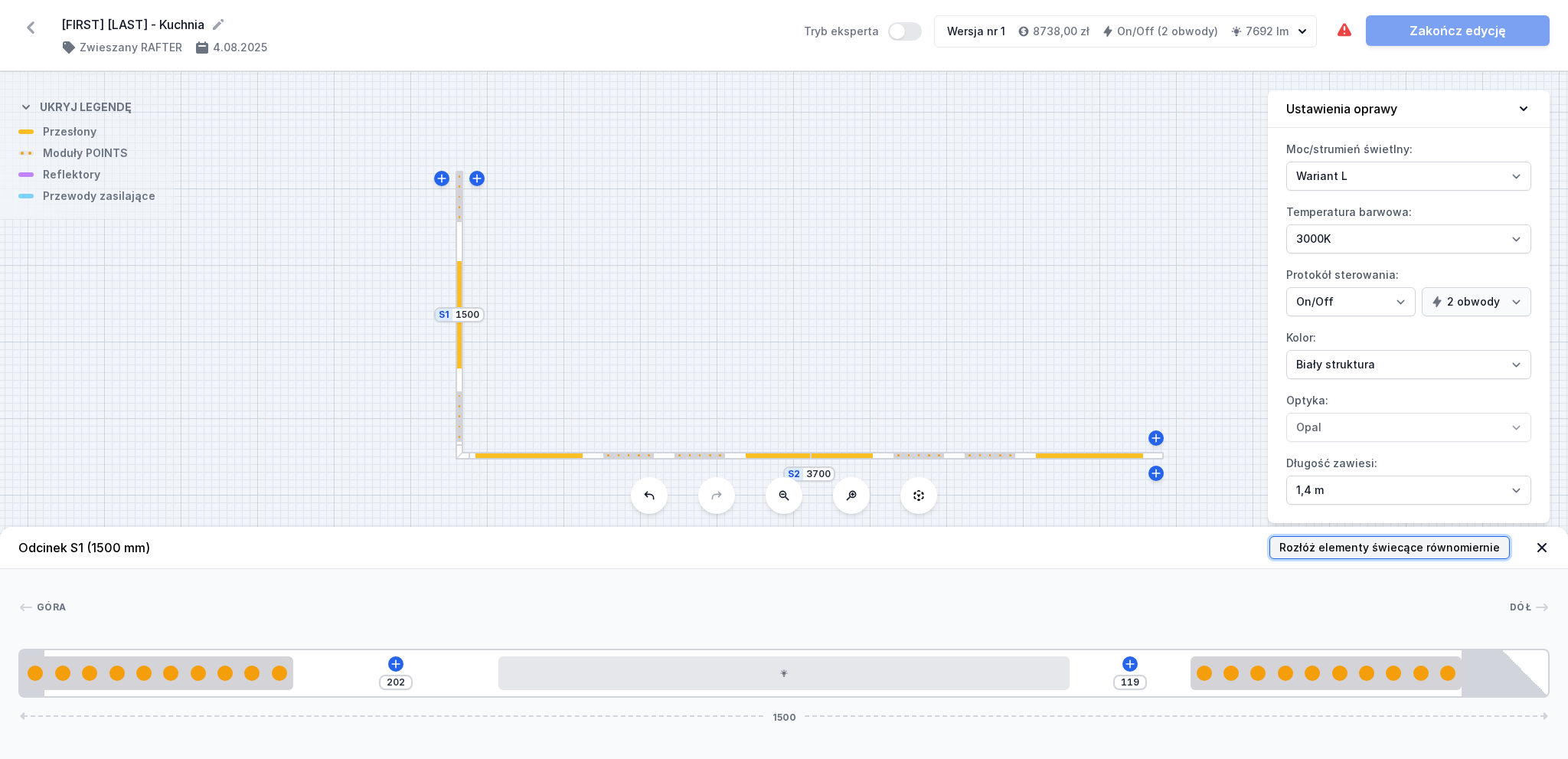 click on "Rozłóż elementy świecące równomiernie" at bounding box center [1390, 548] 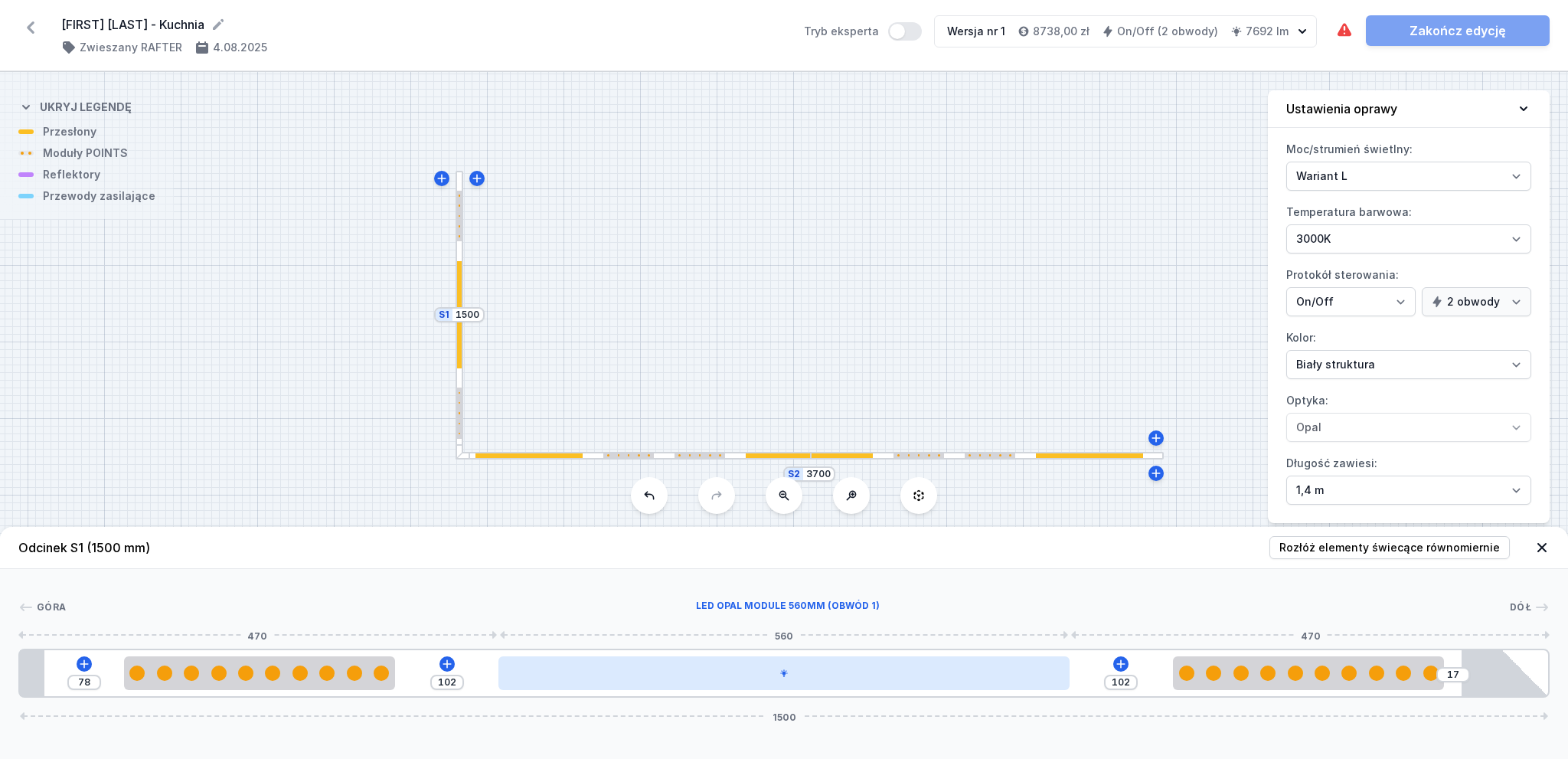 click at bounding box center [783, 673] 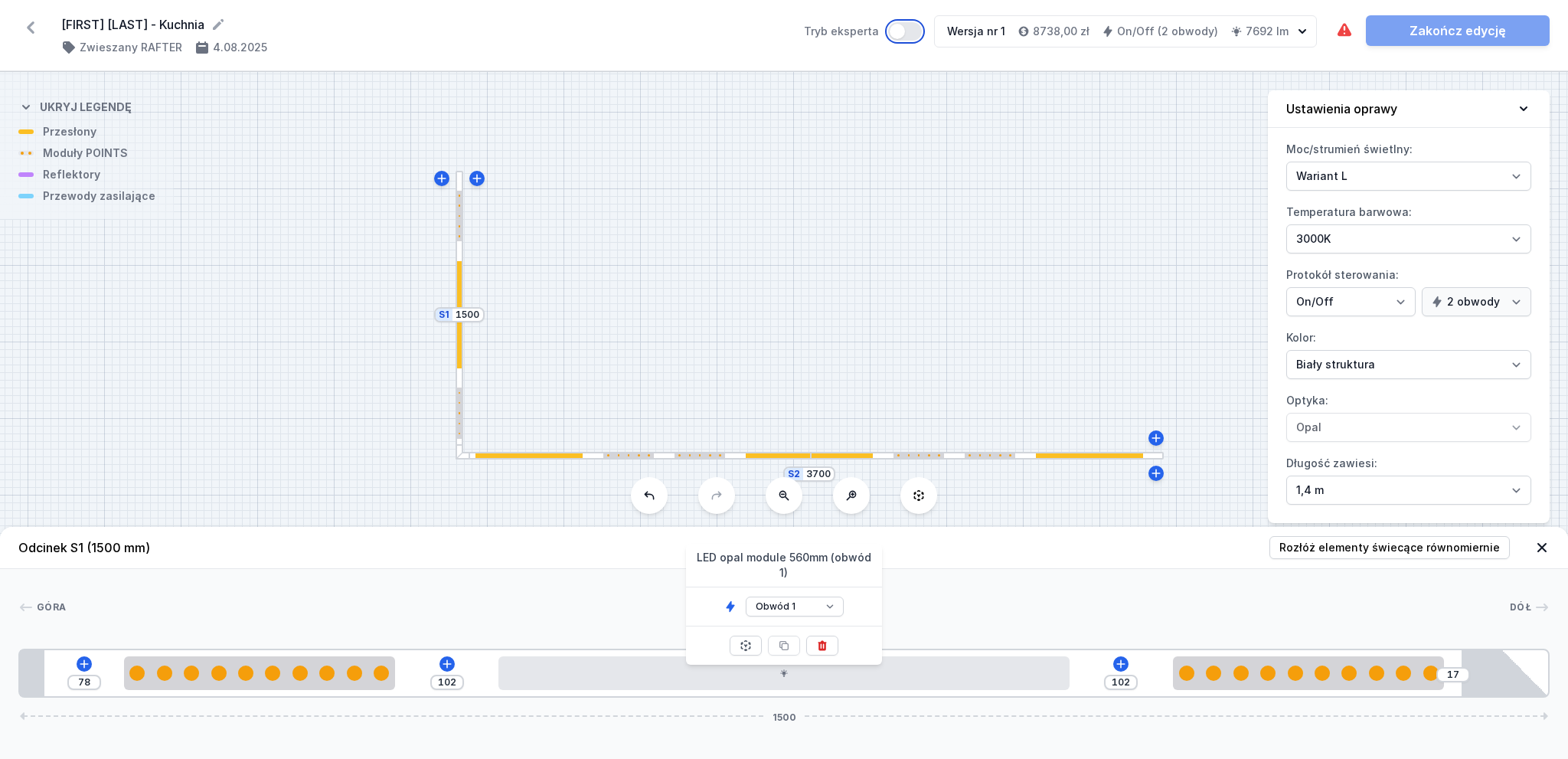 click on "Tryb eksperta" at bounding box center [905, 31] 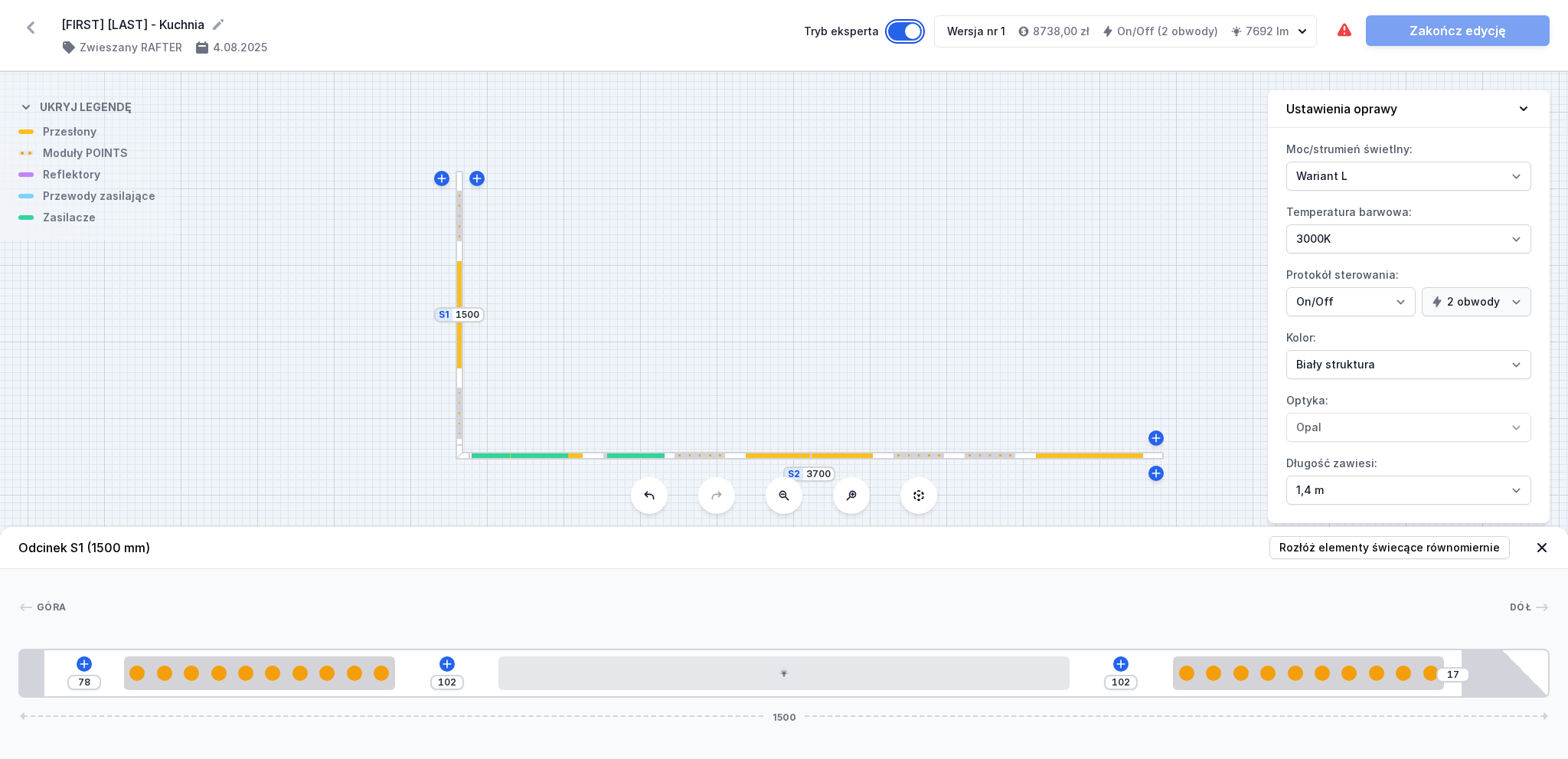 click on "Tryb eksperta" at bounding box center (905, 31) 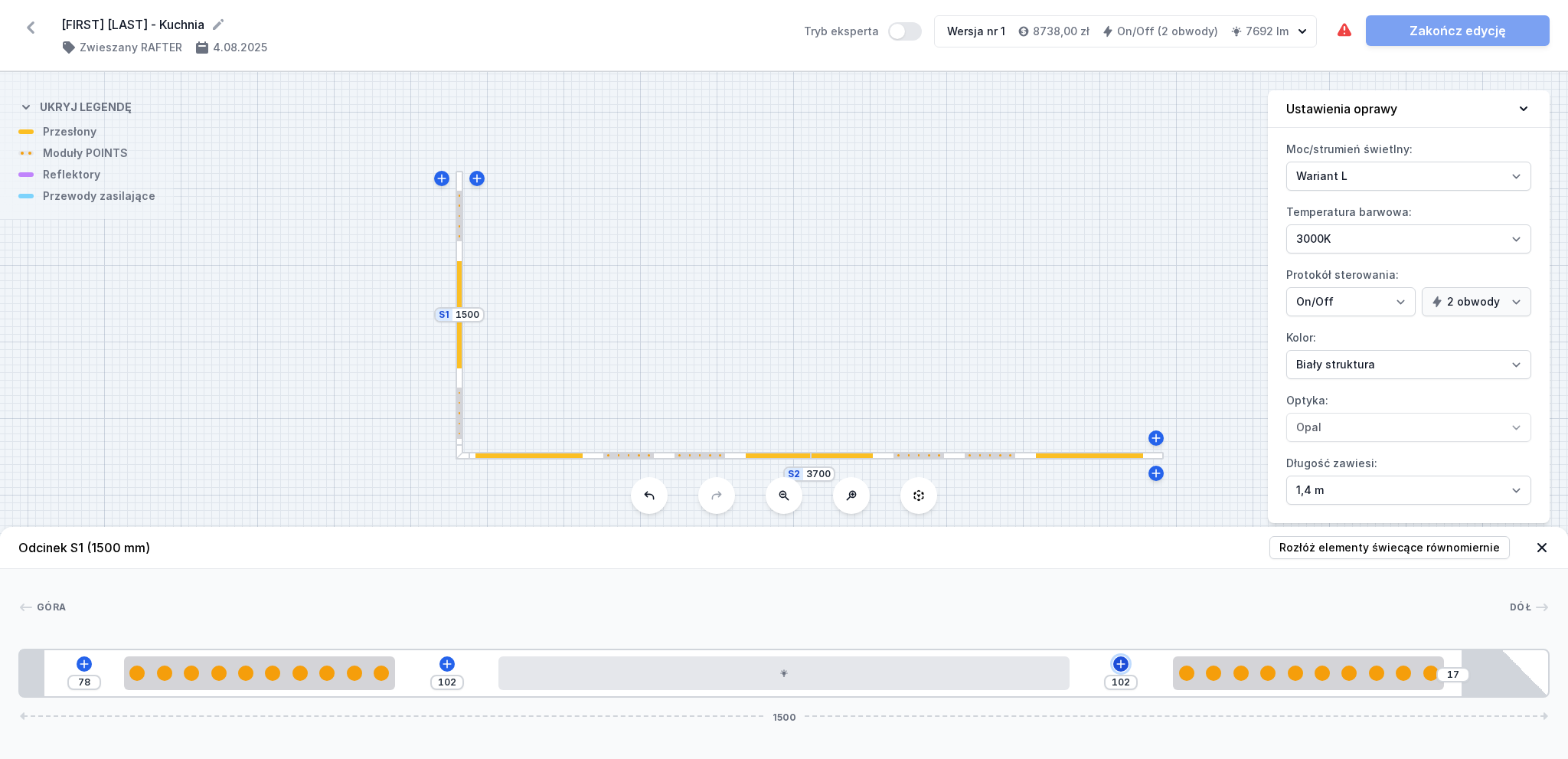 click at bounding box center [1121, 664] 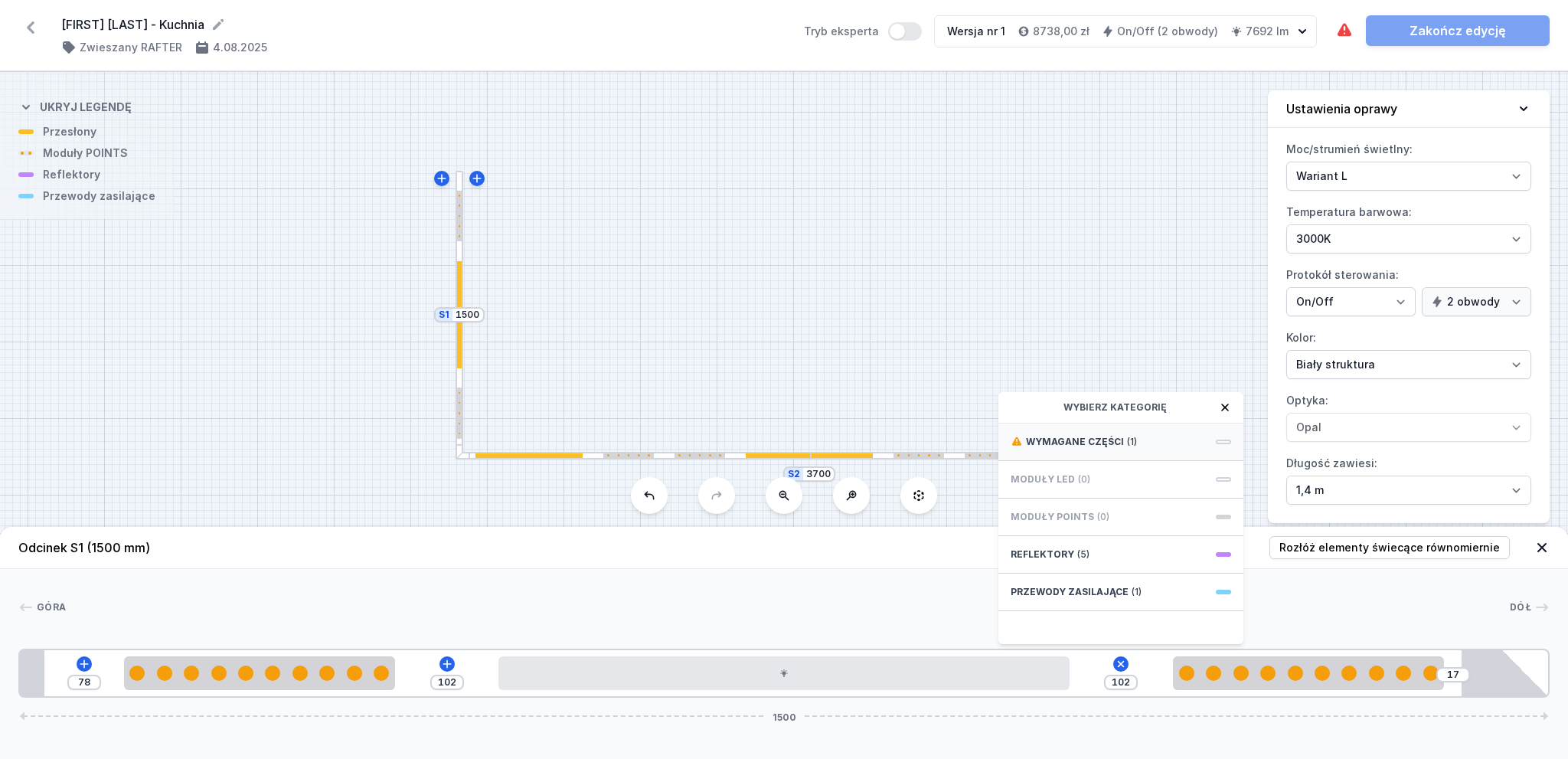 click on "Wymagane części (1)" at bounding box center (1121, 442) 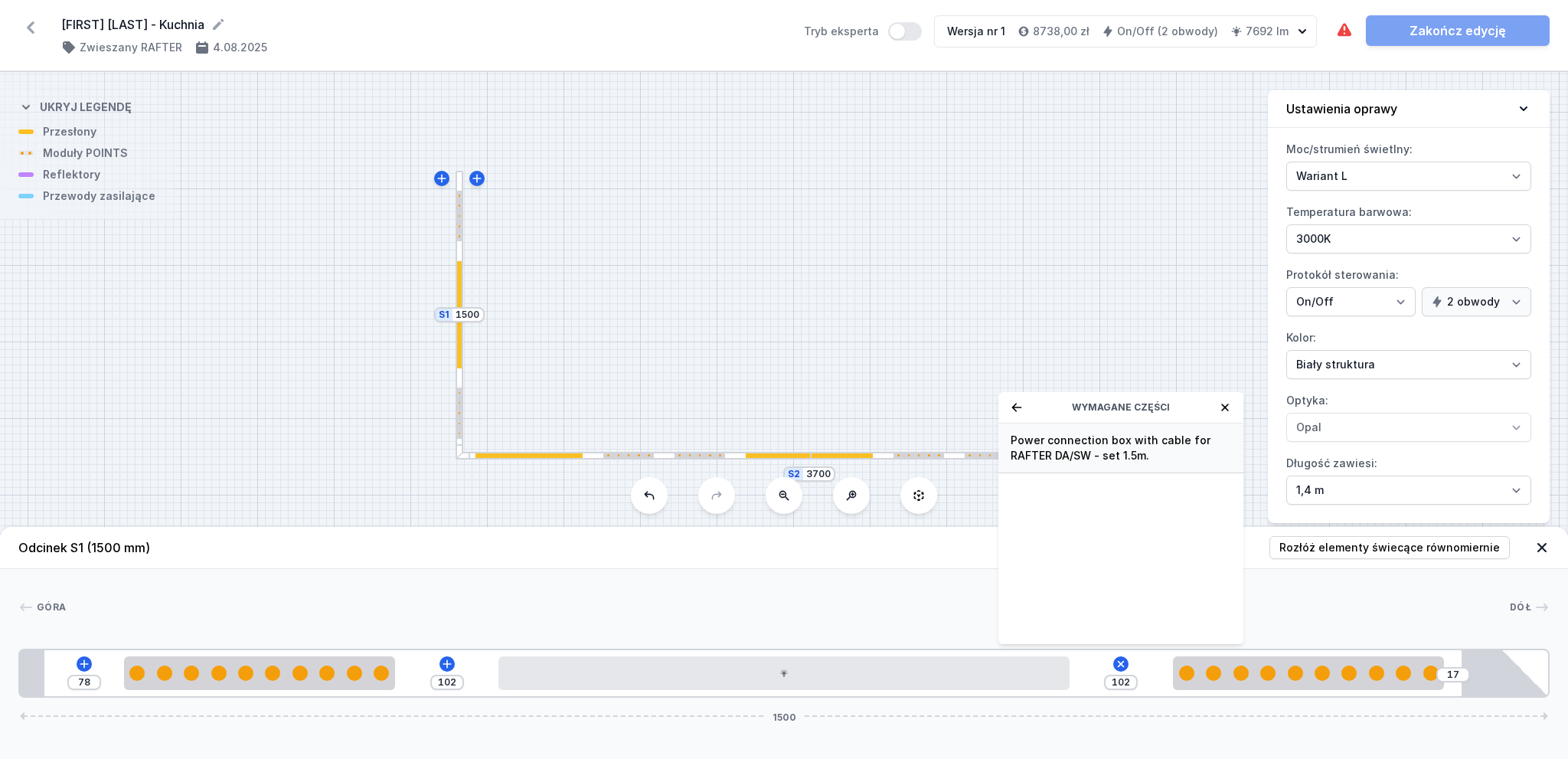 click on "Power connection box with cable for RAFTER DA/SW - set 1.5m." at bounding box center [1121, 448] 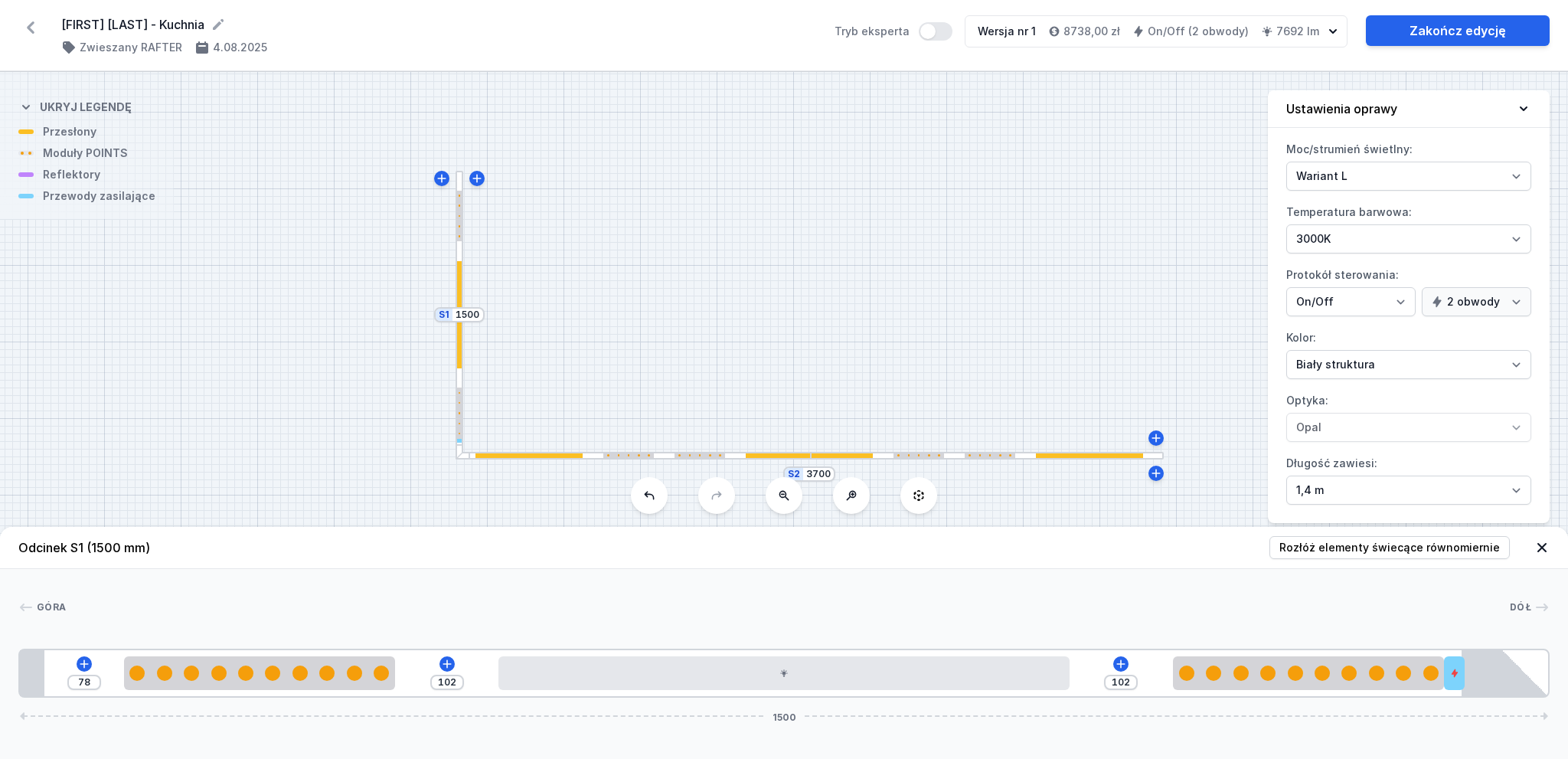 drag, startPoint x: 1082, startPoint y: 672, endPoint x: 1565, endPoint y: 646, distance: 483.69929 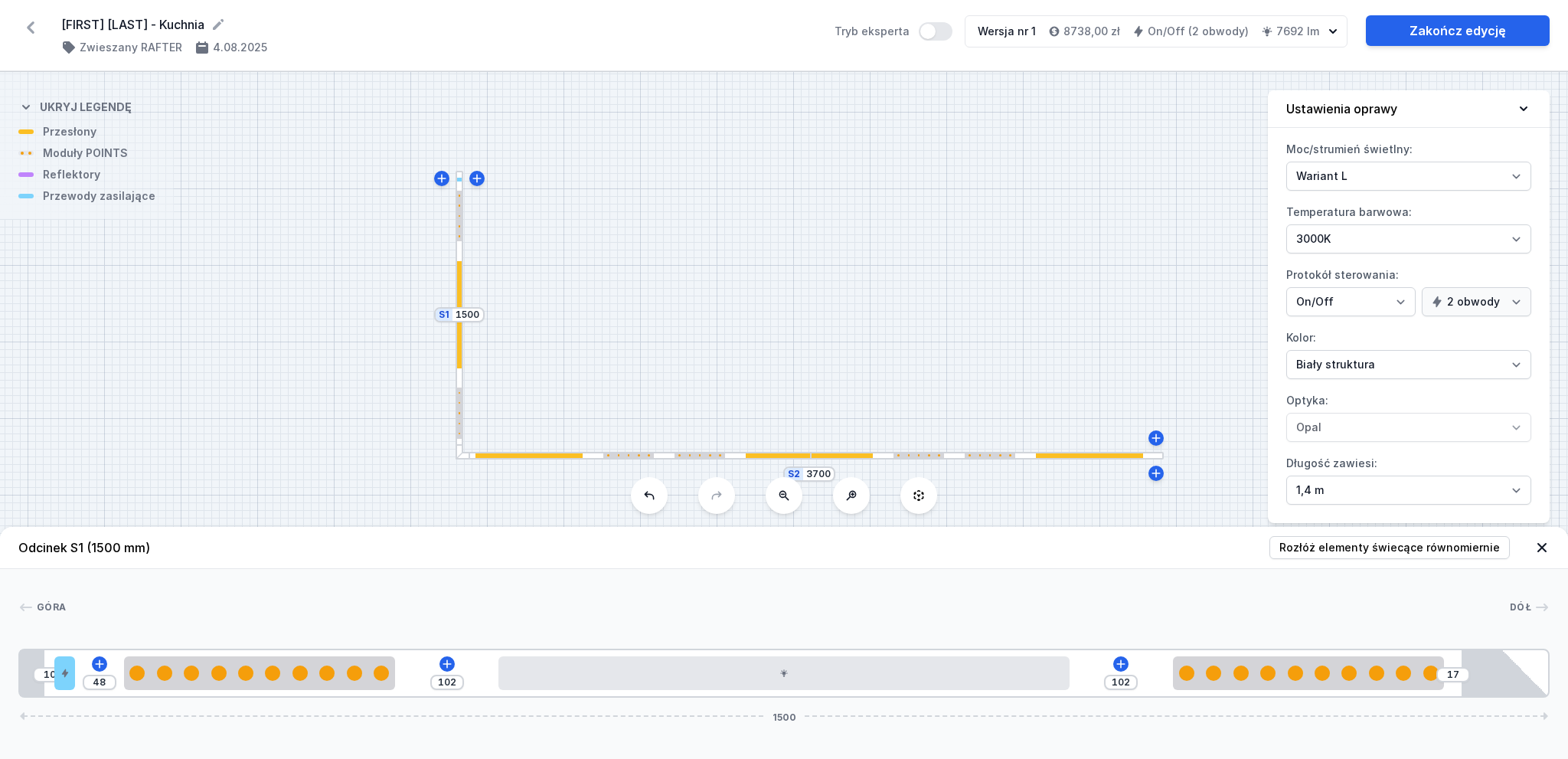 drag, startPoint x: 1459, startPoint y: 680, endPoint x: 20, endPoint y: 708, distance: 1439.2724 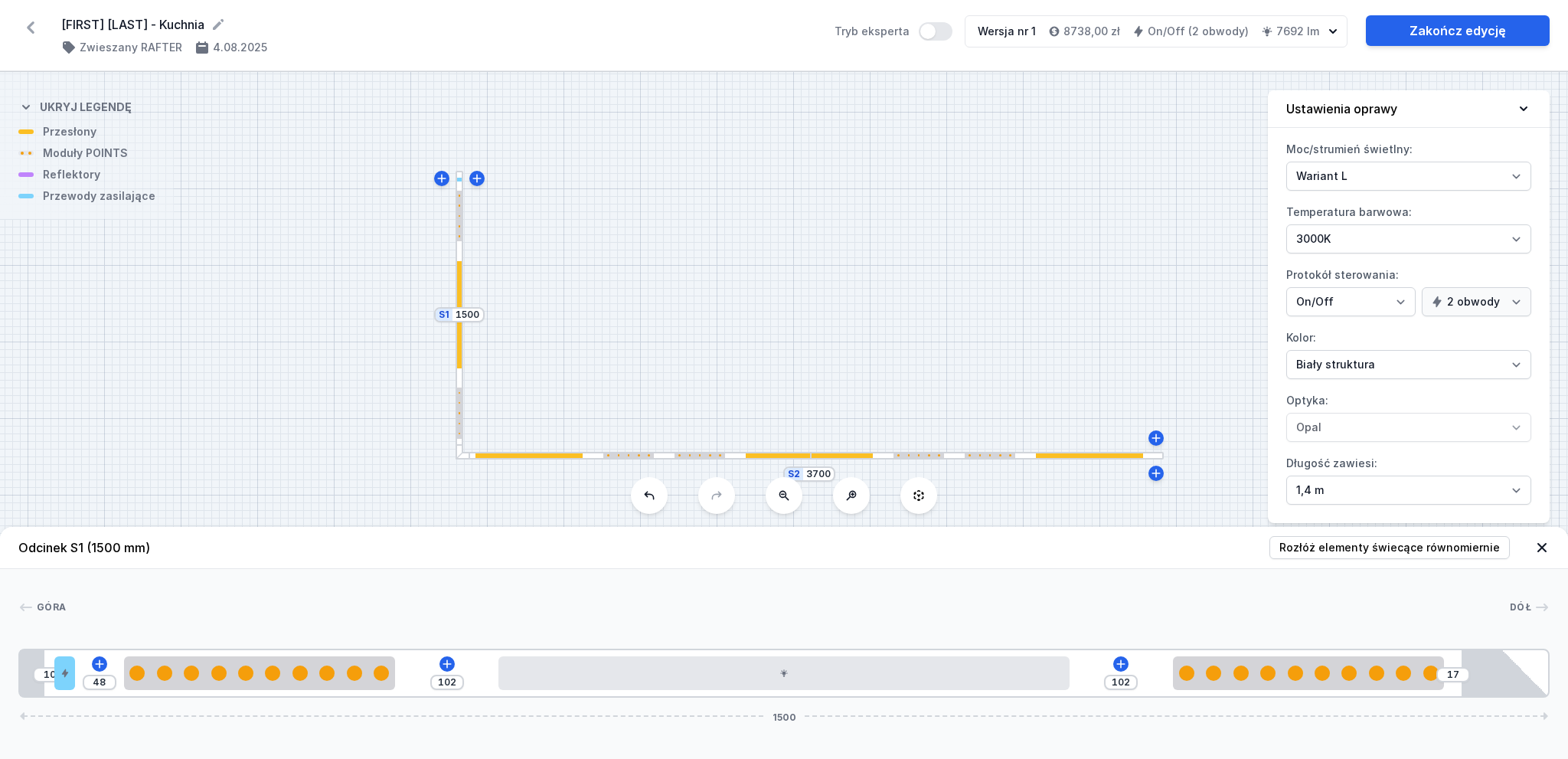 click on "Odcinek S1   (1500 mm) Rozłóż elementy świecące równomiernie Góra Dół 1 2 3 2 4 1 3 2 5 10 48 102 102 17 1500 34 20 48 266 102 560 102 266 102 24 1391 85 1500" at bounding box center (784, 643) 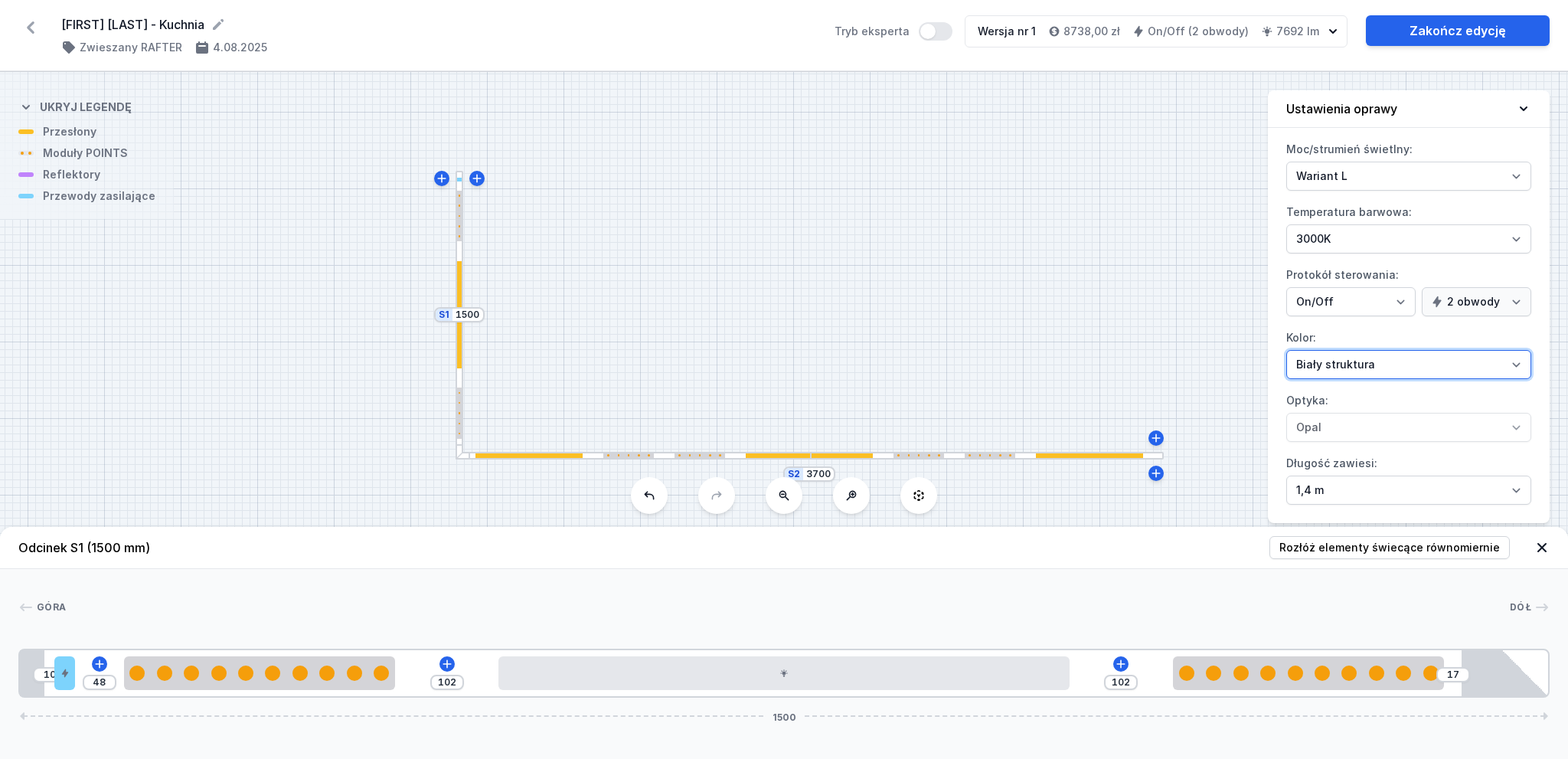 click on "Biały struktura Czarny struktura Złoty struktura Miedziany Szary Inny (z palety RAL)" at bounding box center [1409, 365] 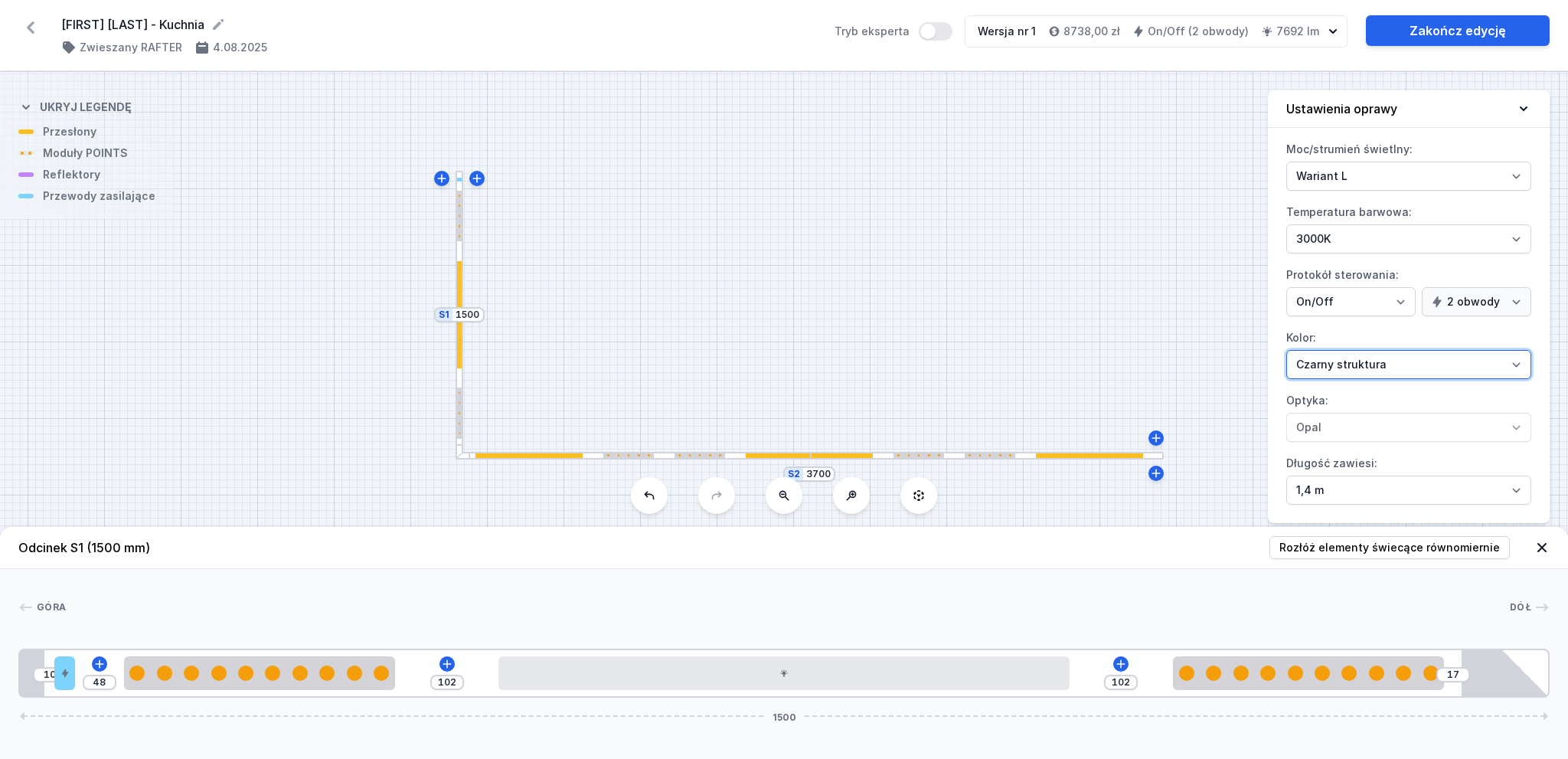 click on "Biały struktura Czarny struktura Złoty struktura Miedziany Szary Inny (z palety RAL)" at bounding box center (1409, 365) 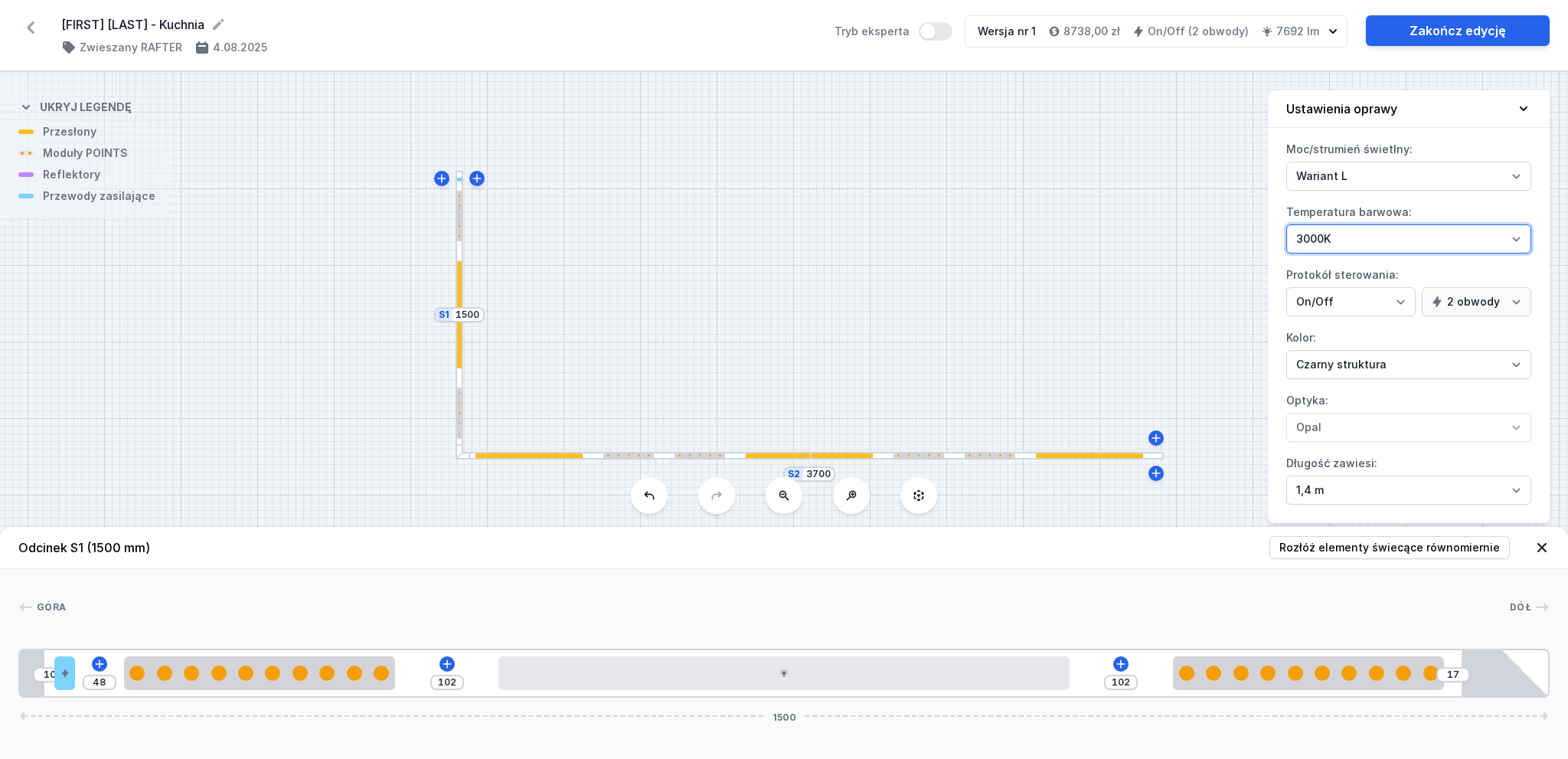 click on "2700K 3000K 4000K" at bounding box center [1409, 239] 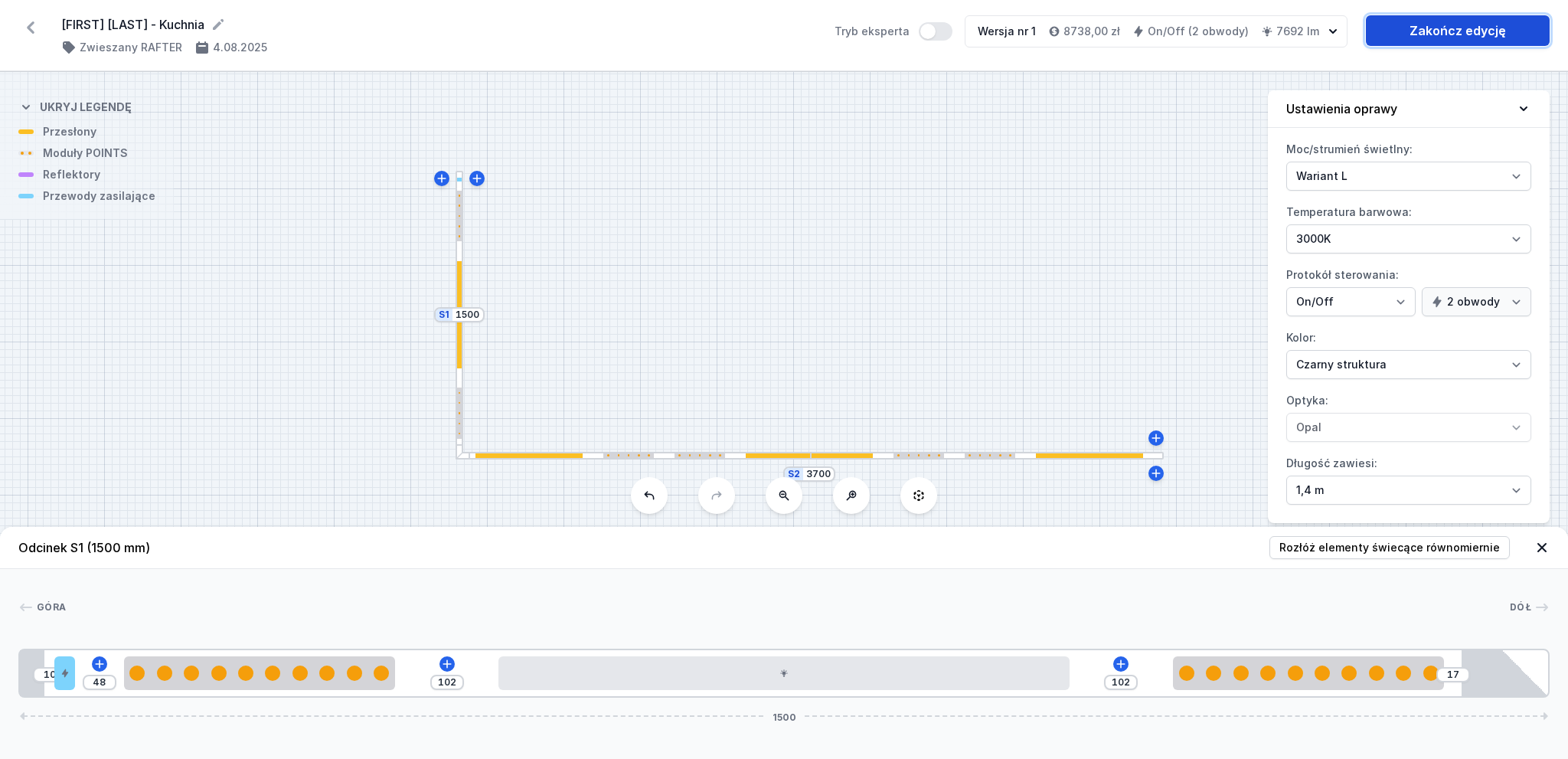 click on "Zakończ edycję" at bounding box center (1458, 31) 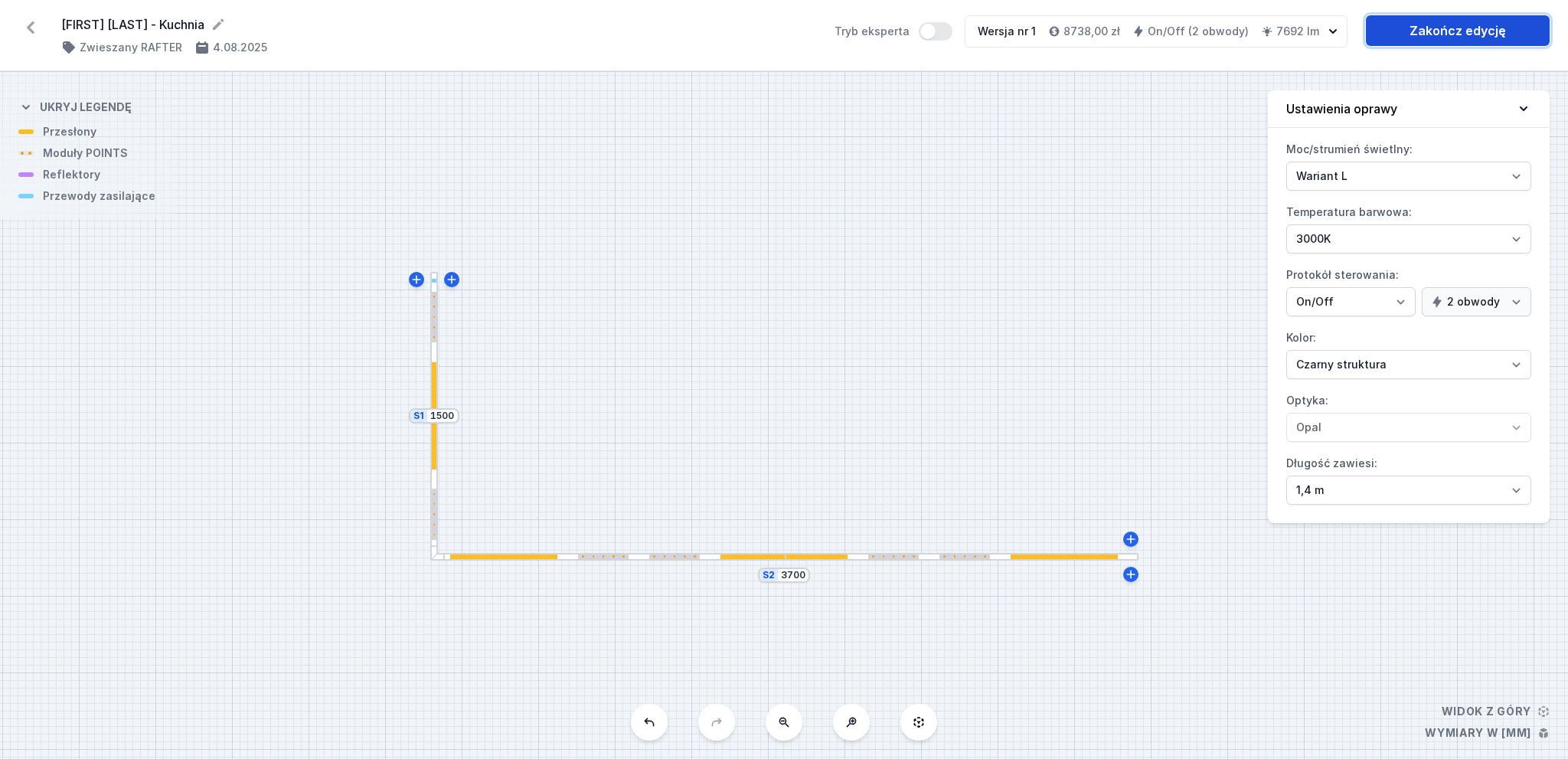 click on "Zakończ edycję" at bounding box center [1458, 31] 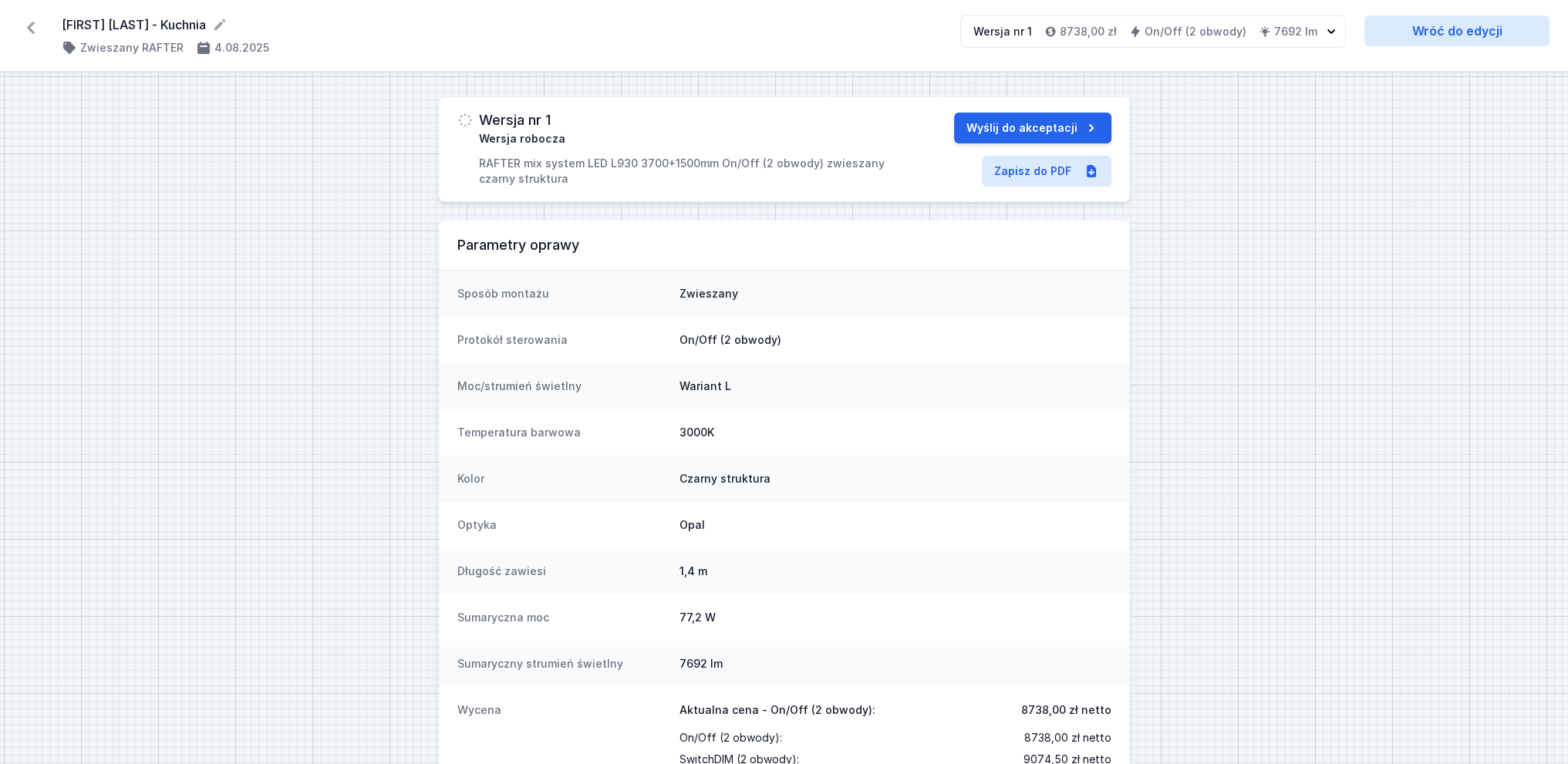 click 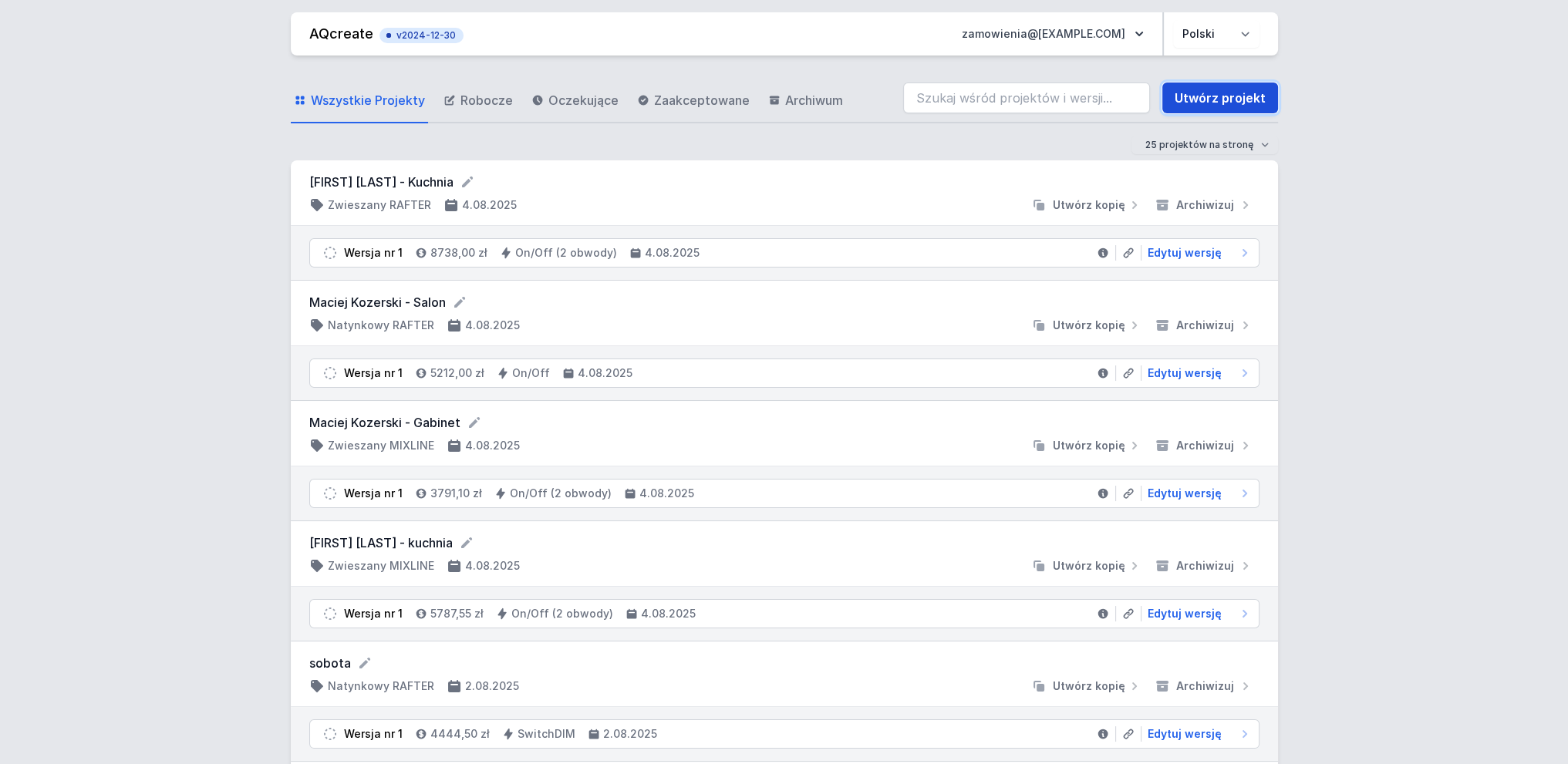 click on "Utwórz projekt" at bounding box center (1220, 98) 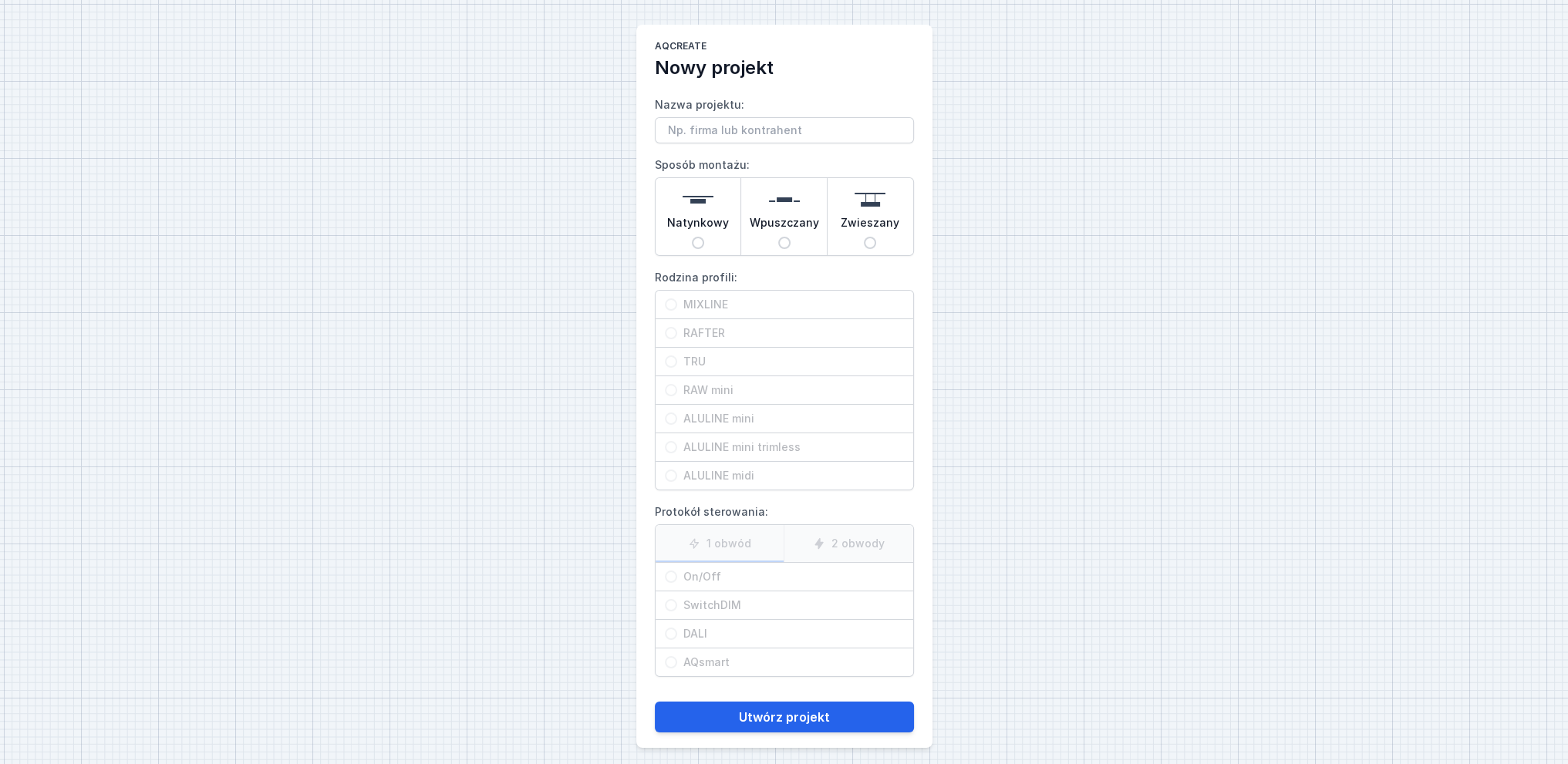 click on "Zwieszany" at bounding box center [870, 226] 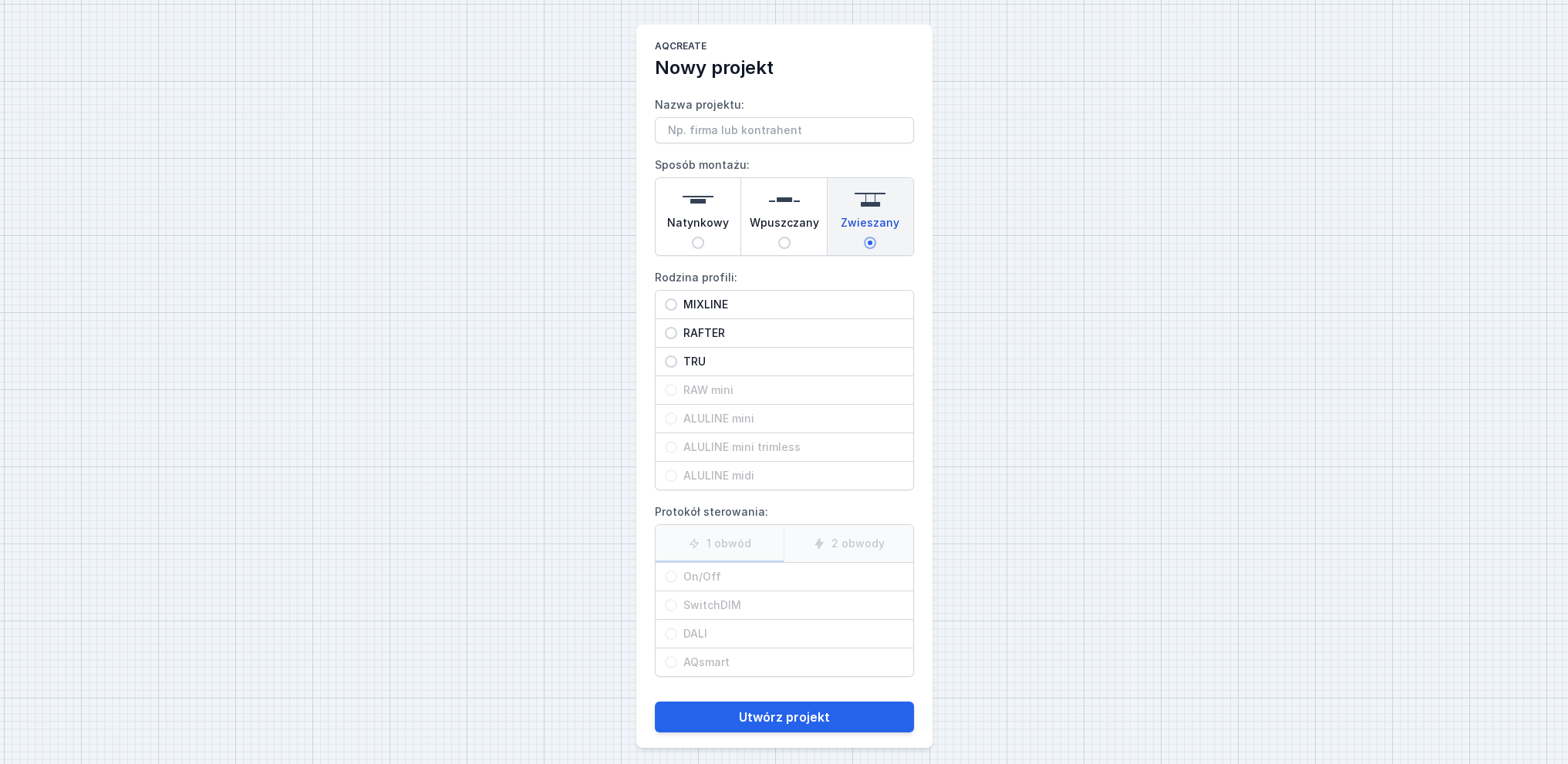 click on "RAFTER" at bounding box center [791, 333] 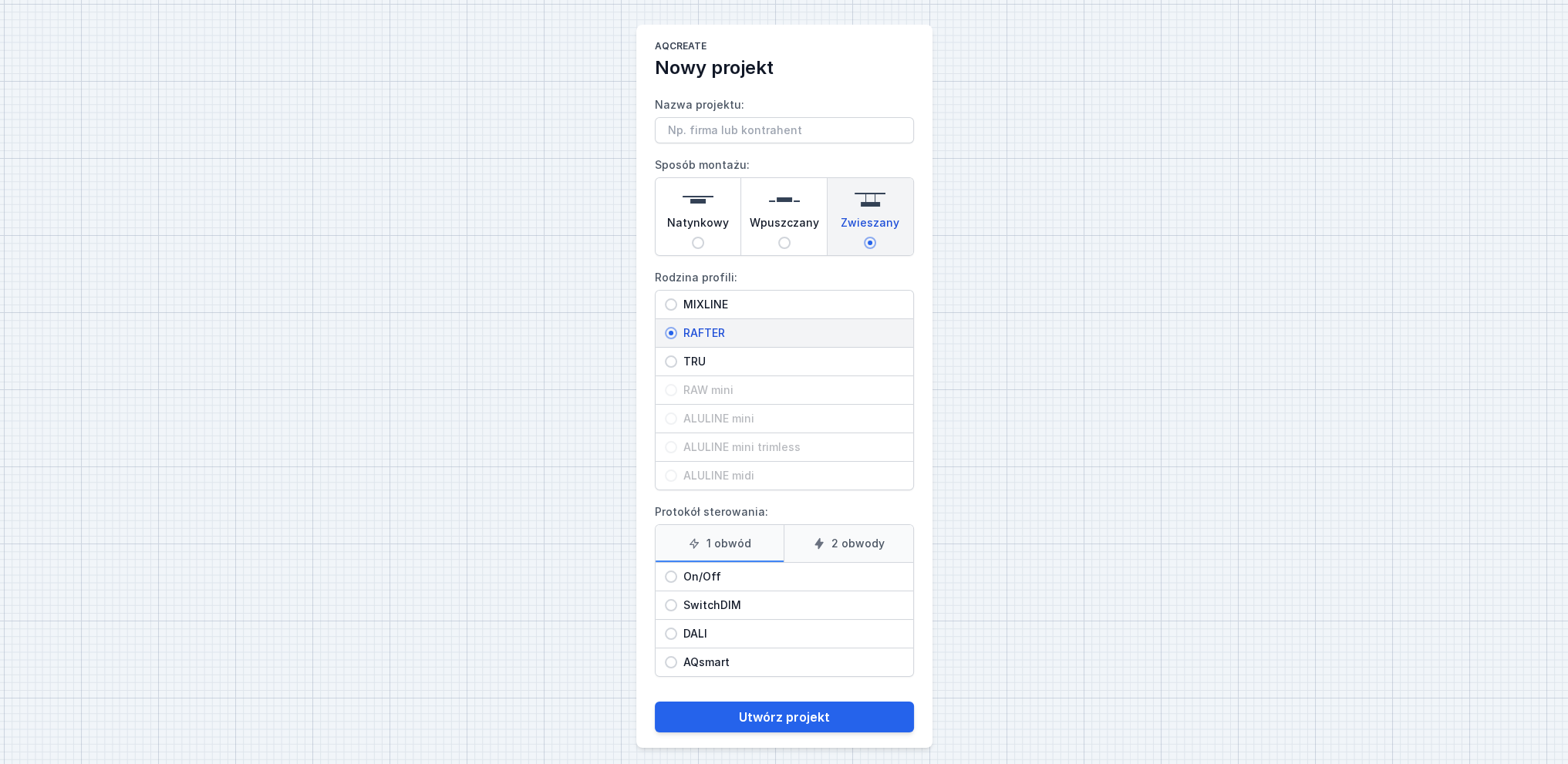 click on "On/Off" at bounding box center [791, 577] 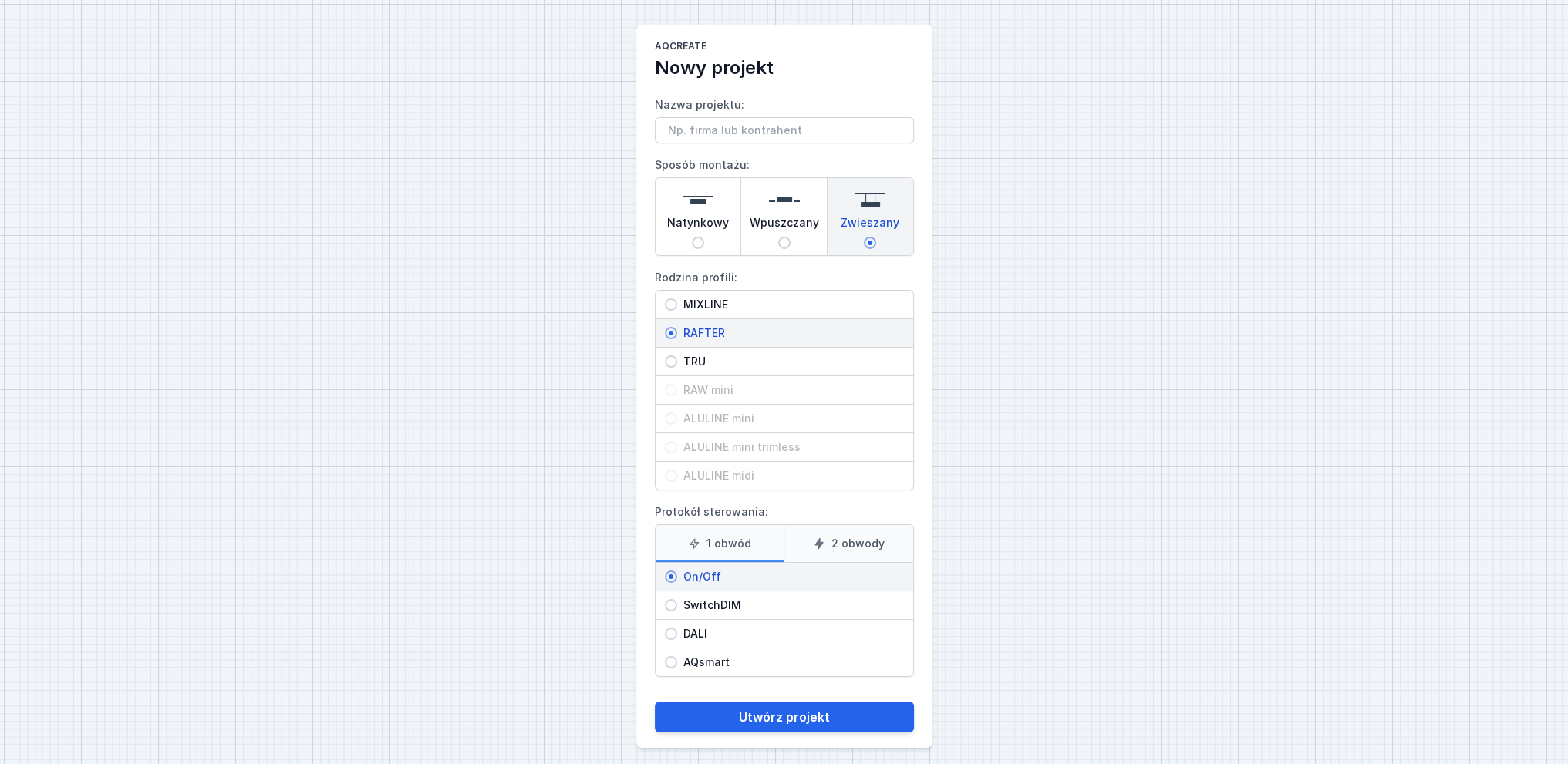 click on "2 obwody" at bounding box center [848, 544] 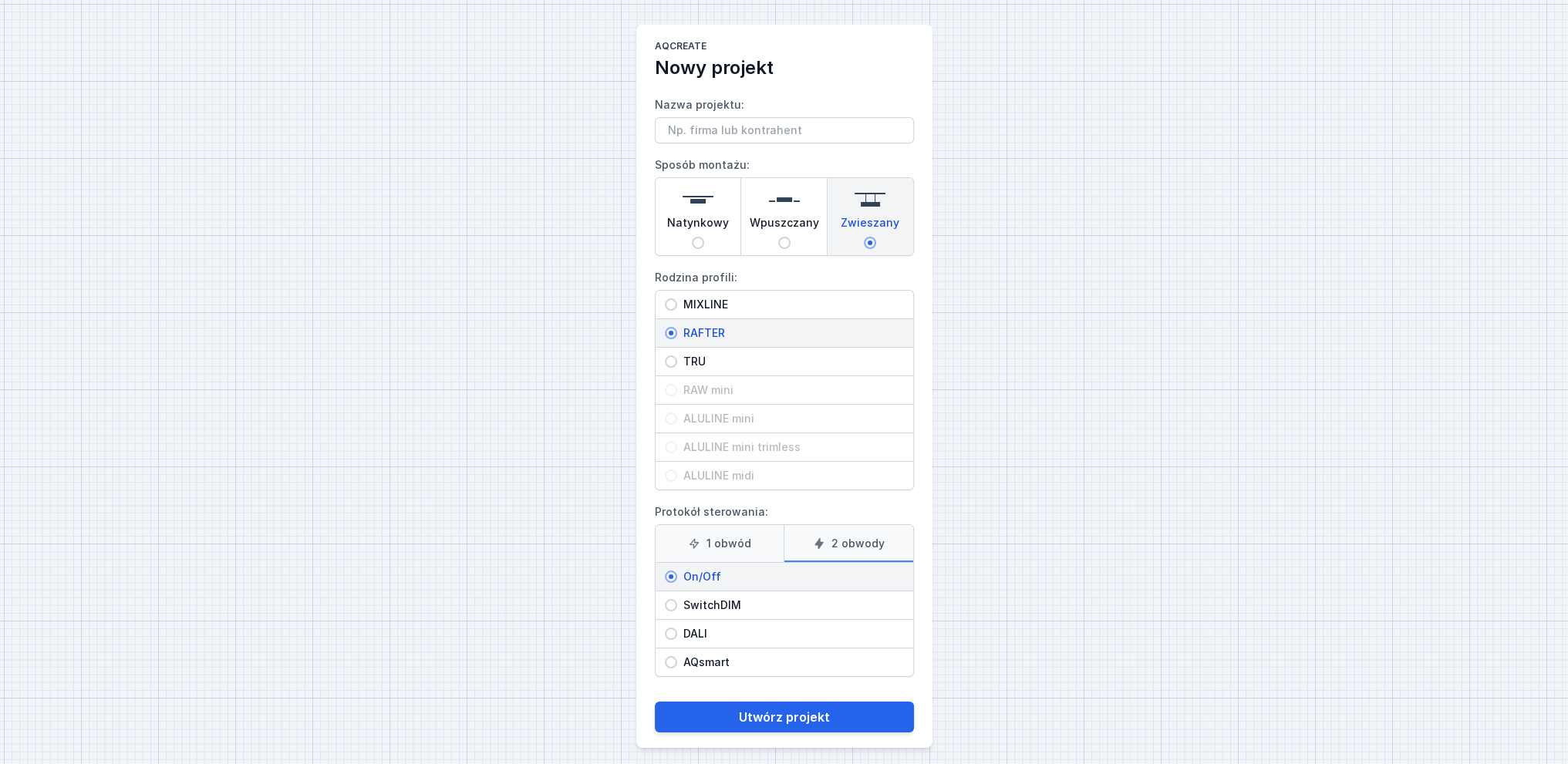 click on "On/Off" at bounding box center (791, 577) 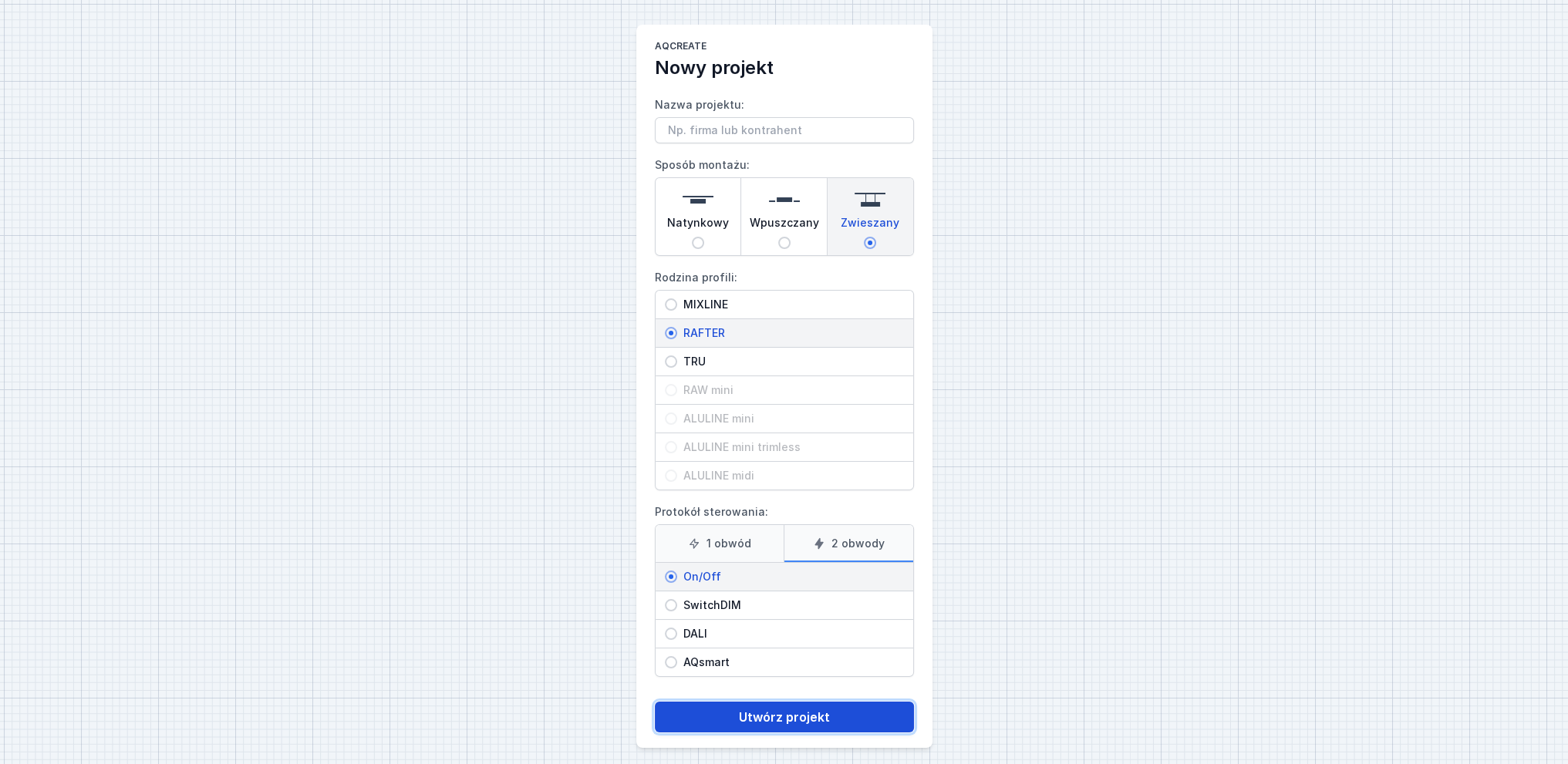 click on "Utwórz projekt" at bounding box center (784, 717) 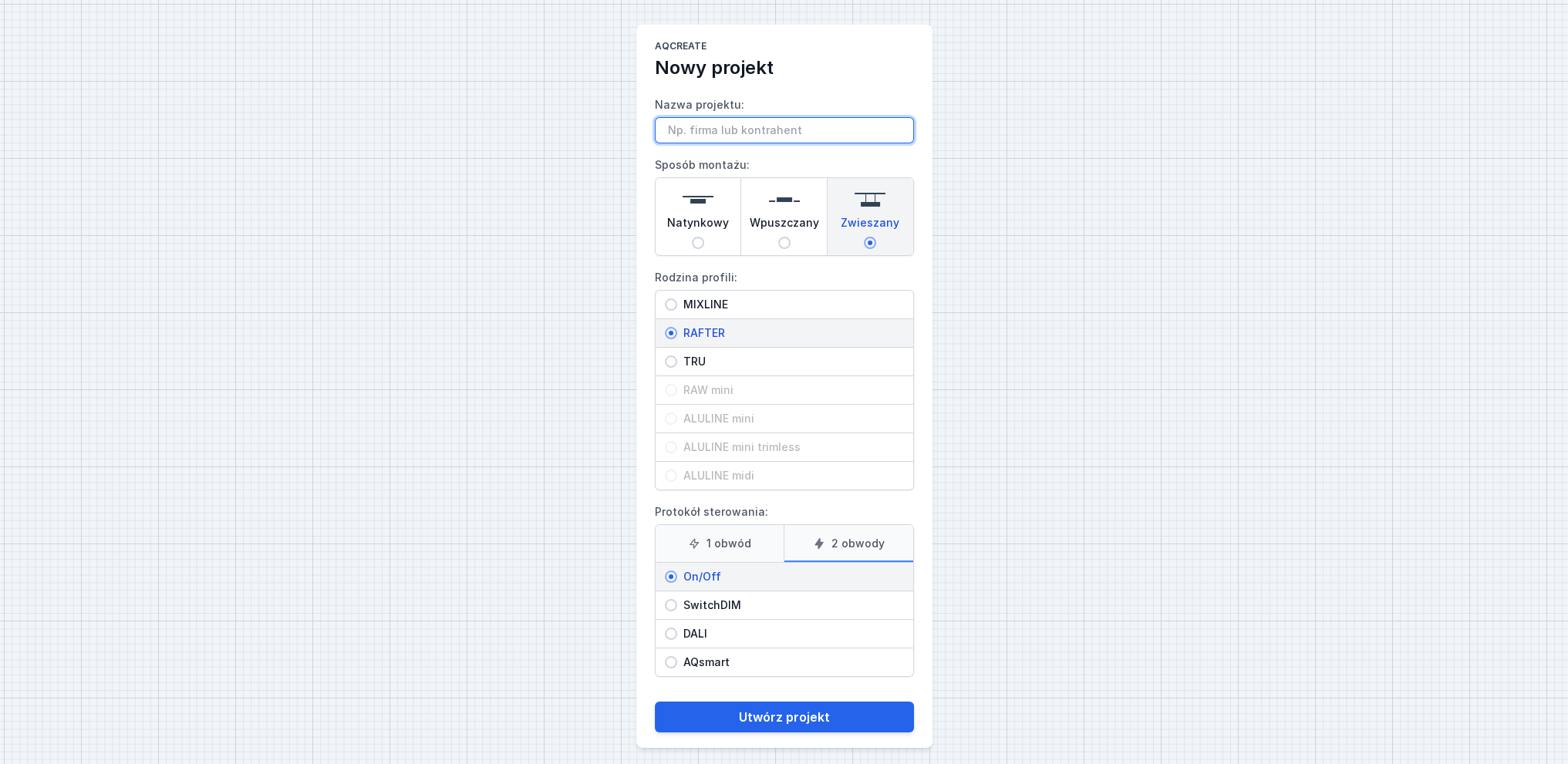 click on "Nazwa projektu:" at bounding box center [784, 130] 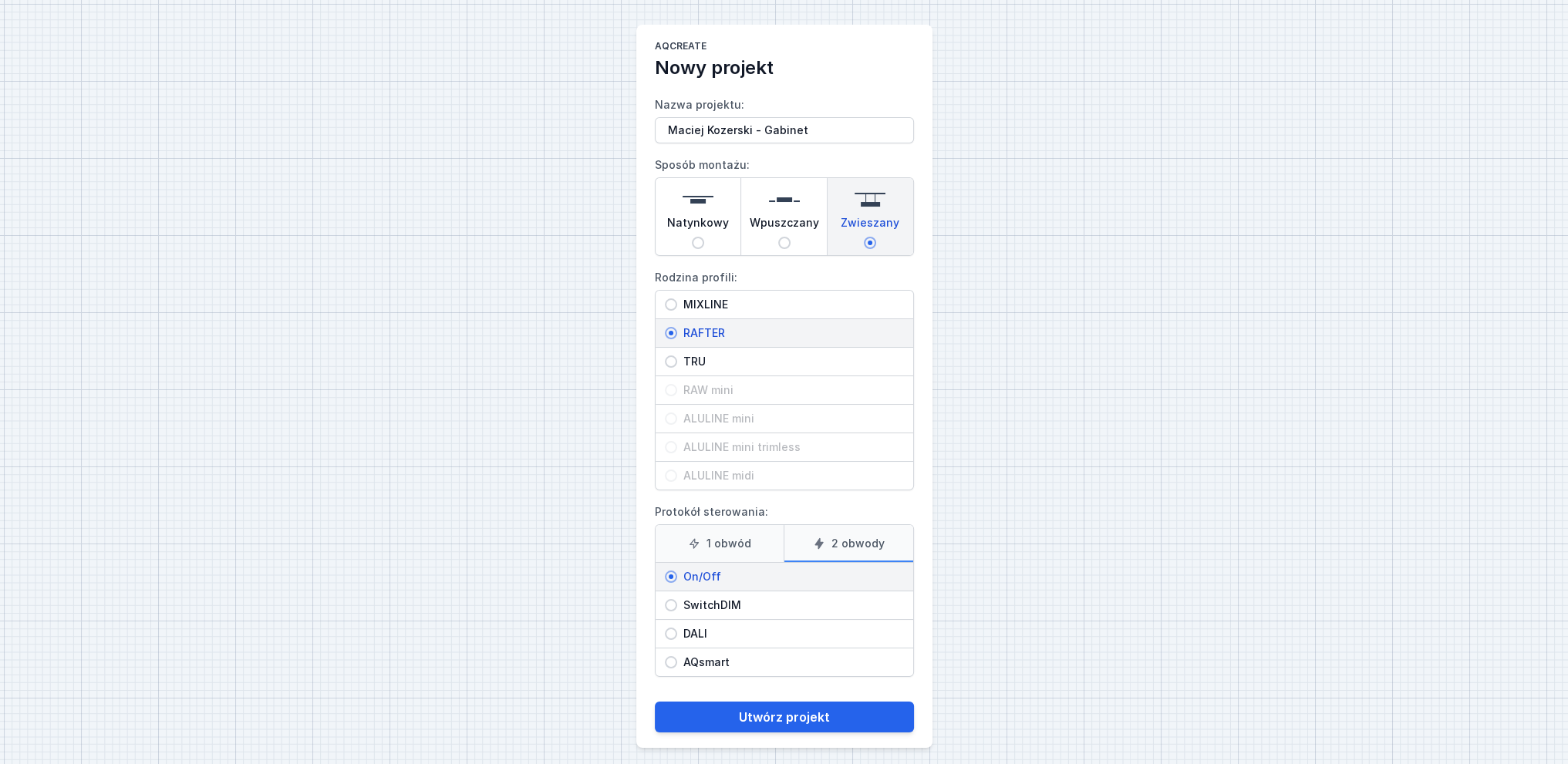 click on "2 obwody" at bounding box center [848, 544] 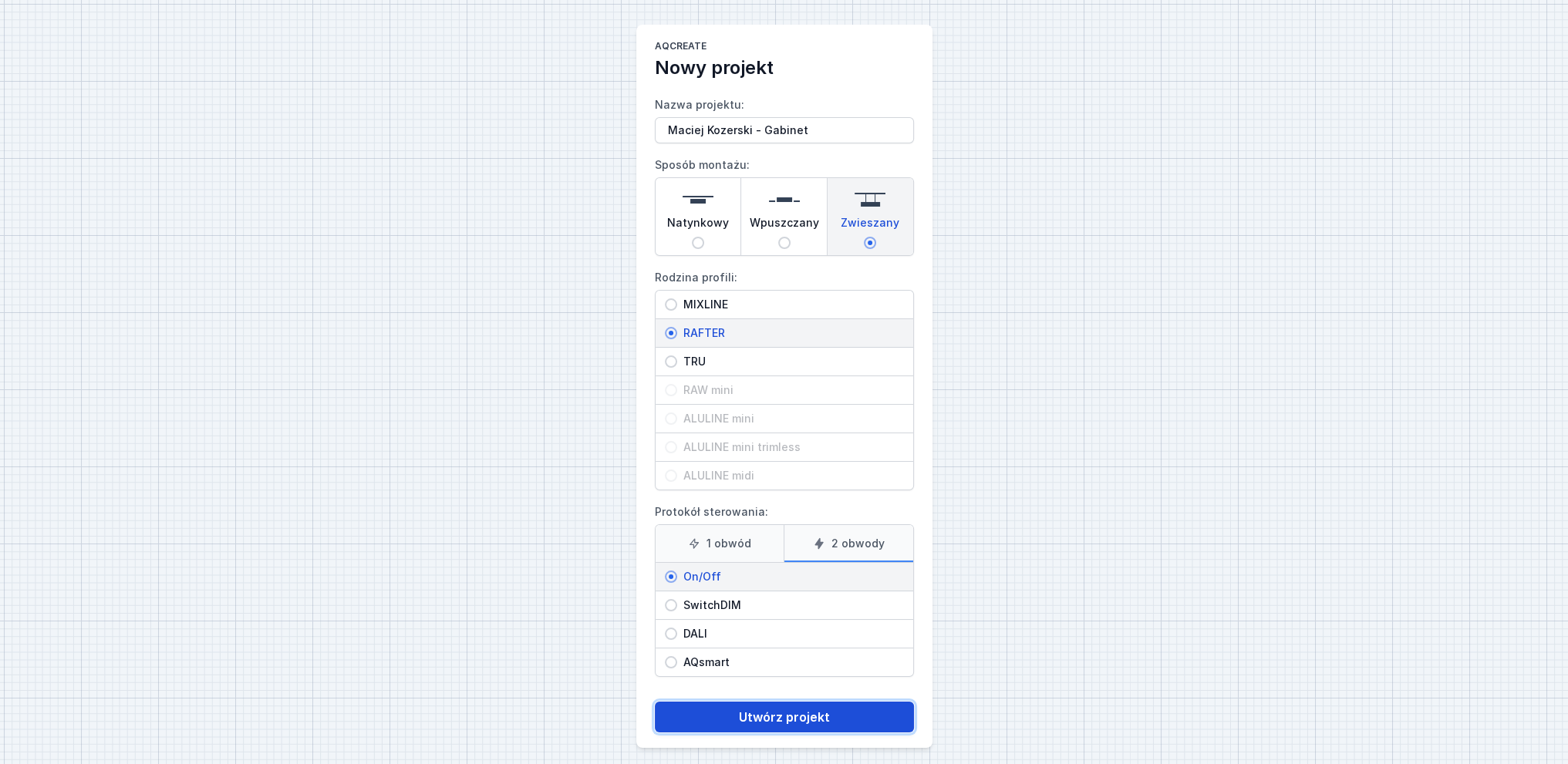 click on "Utwórz projekt" at bounding box center (784, 717) 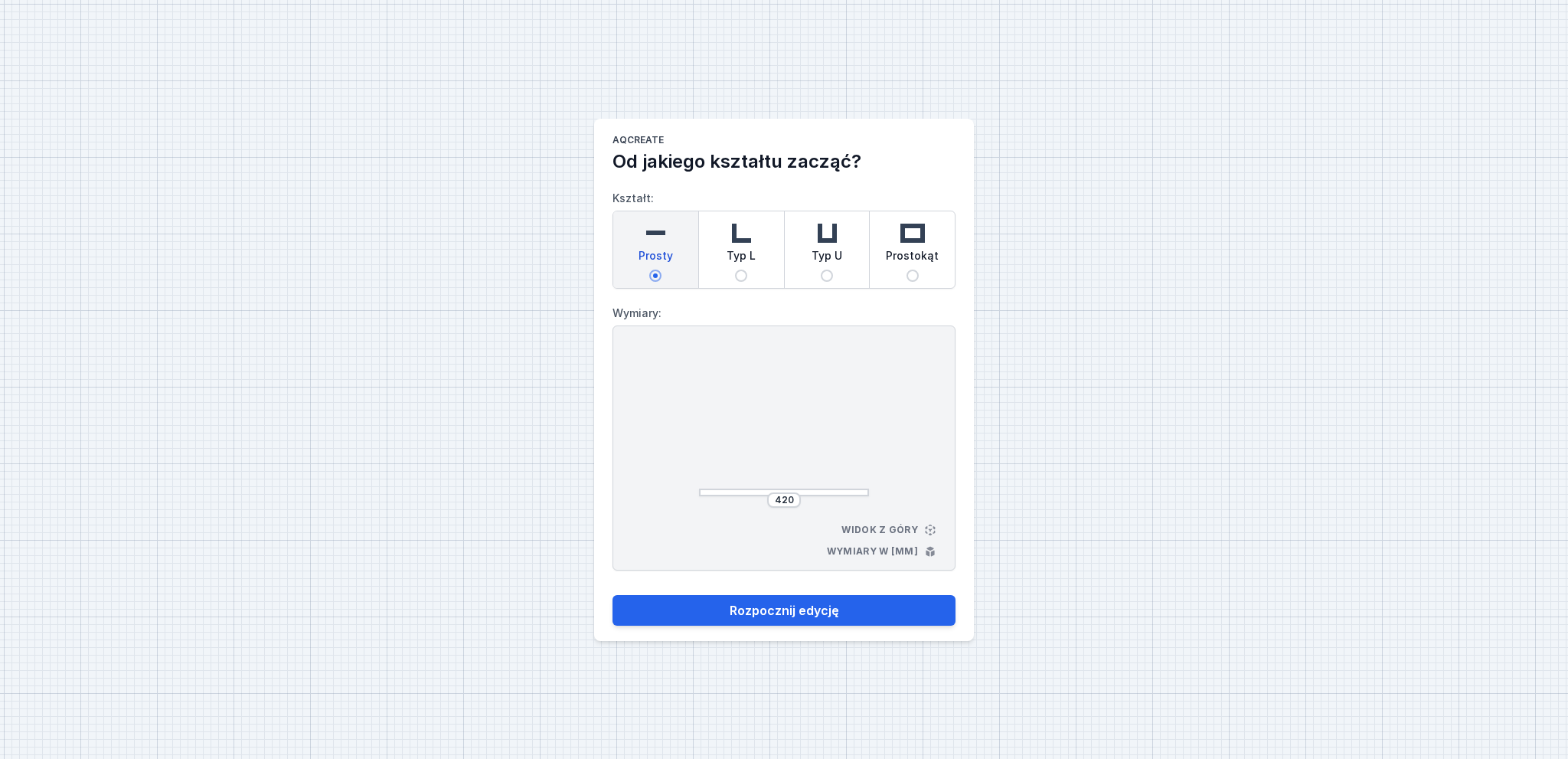 click on "Typ L" at bounding box center [741, 276] 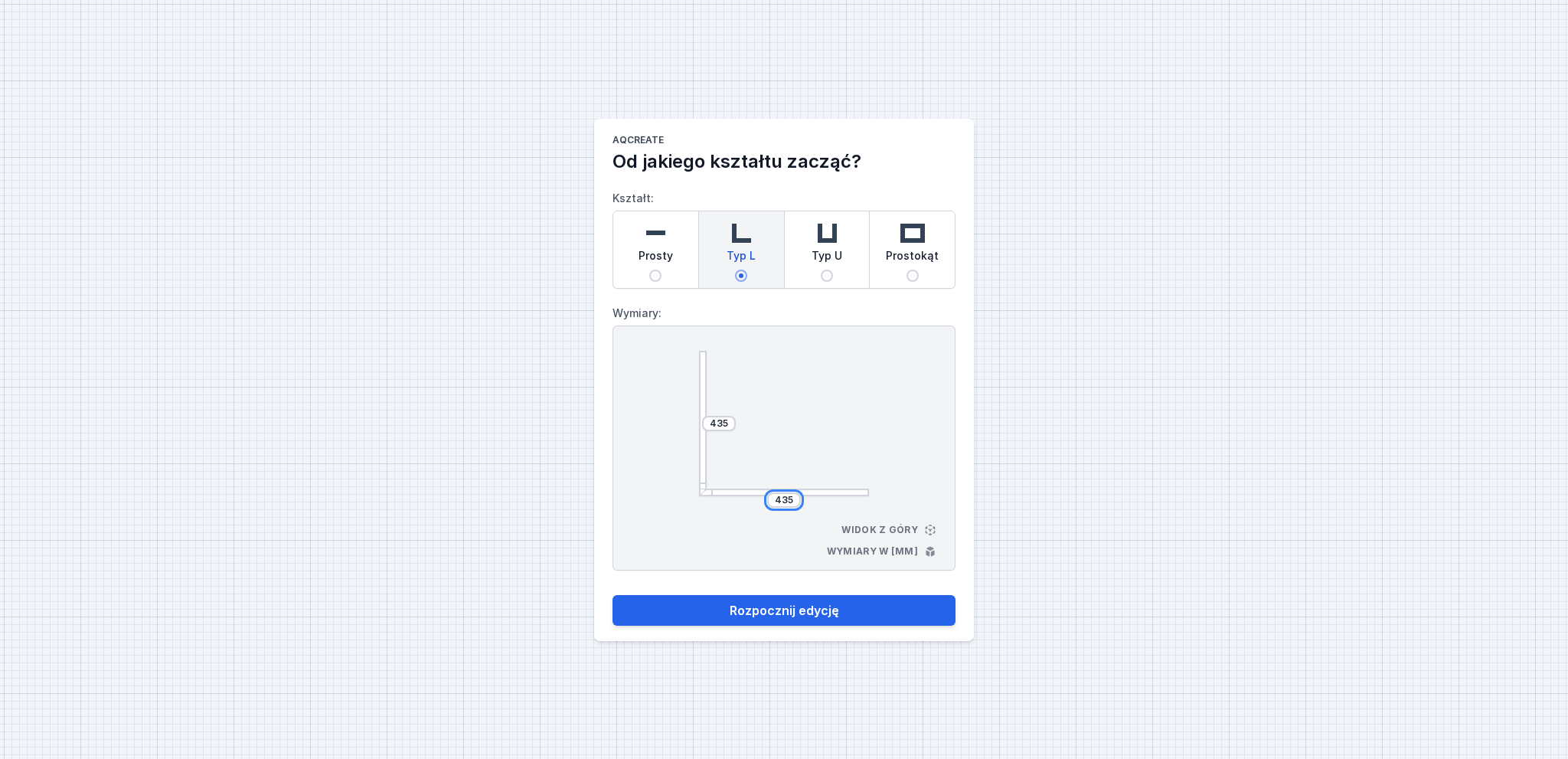 click on "435" at bounding box center (784, 500) 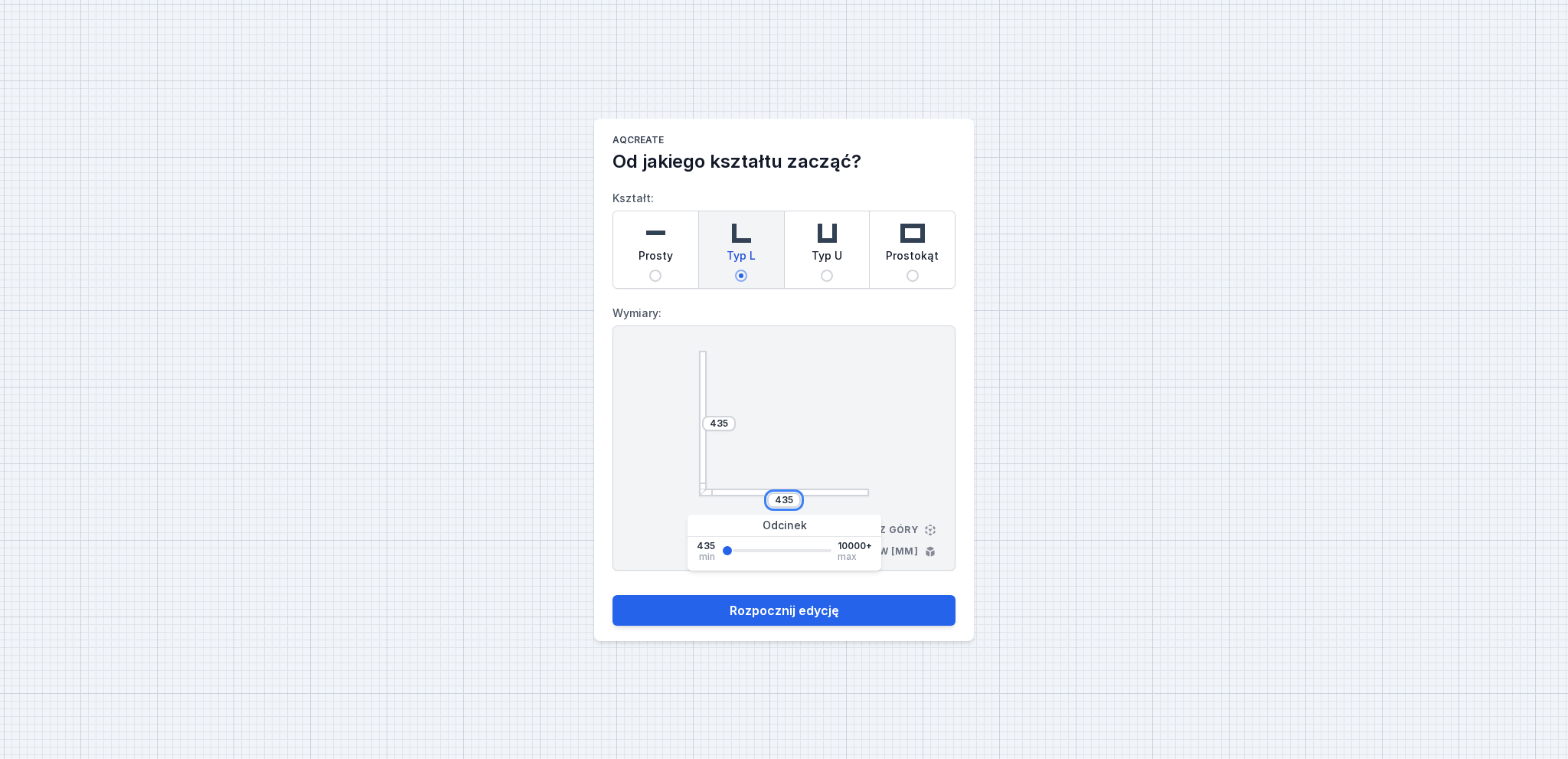 click on "435" at bounding box center (784, 500) 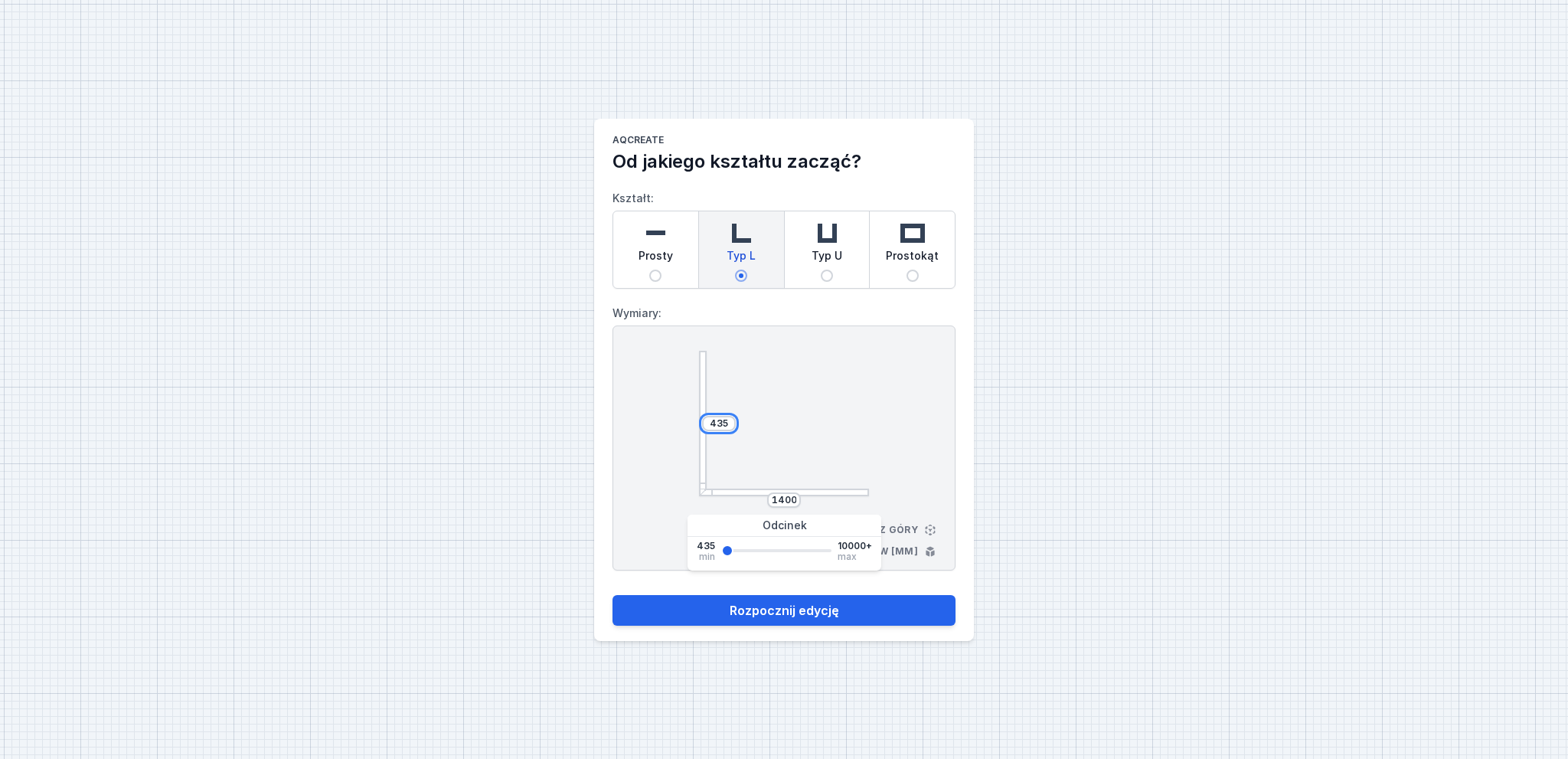 click on "435" at bounding box center [719, 424] 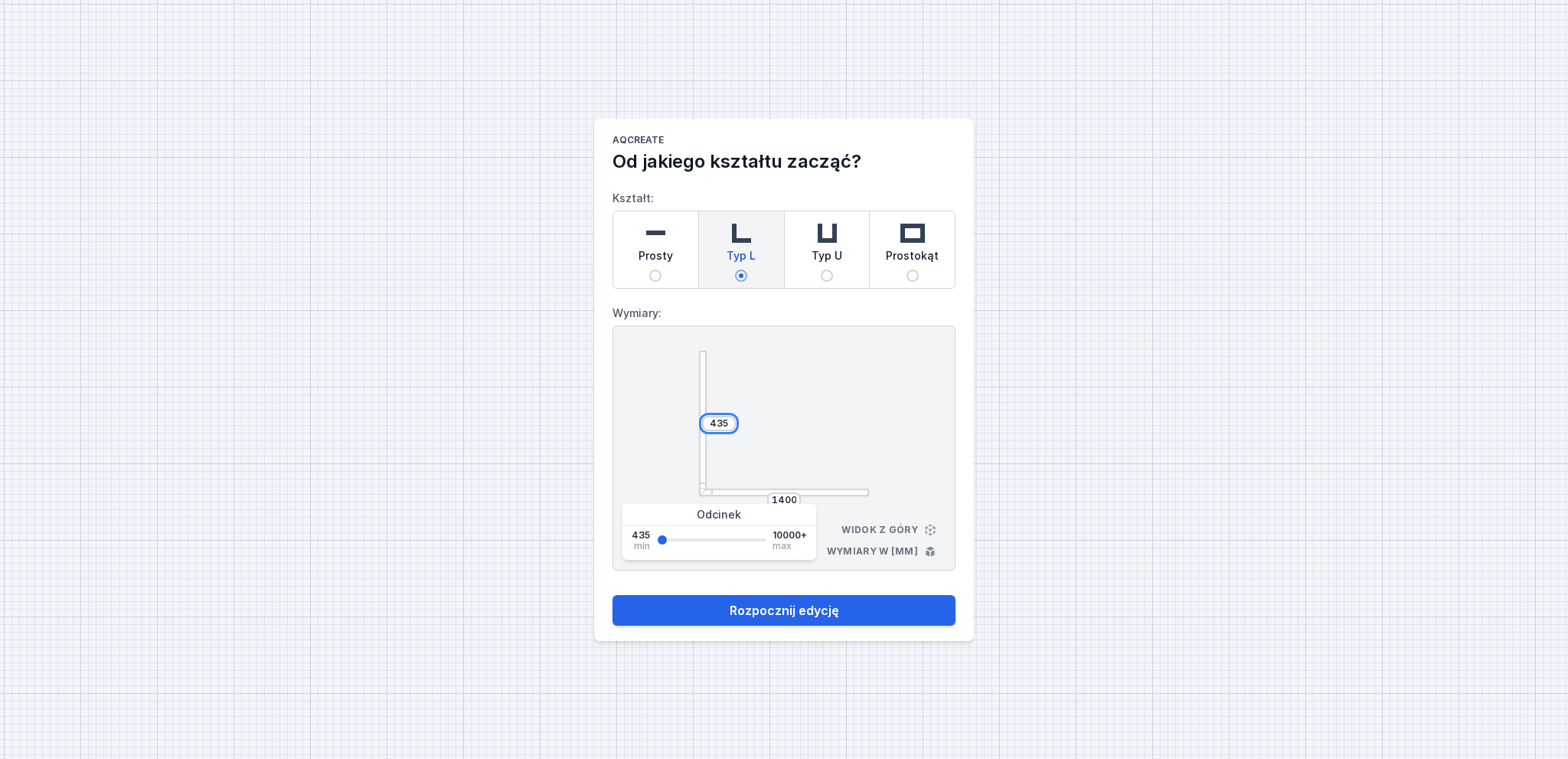 click on "435" at bounding box center [719, 424] 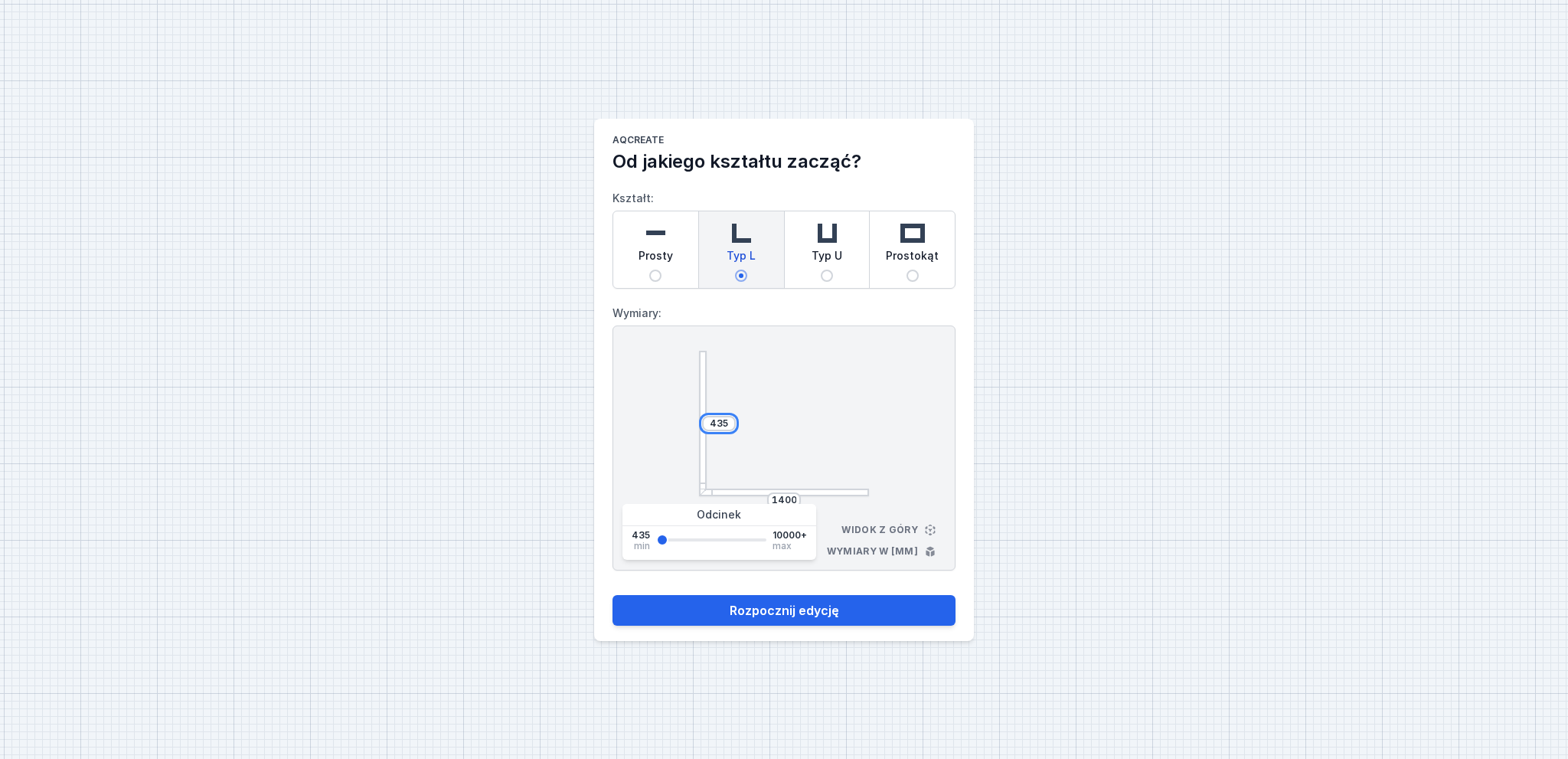 click on "435" at bounding box center [719, 424] 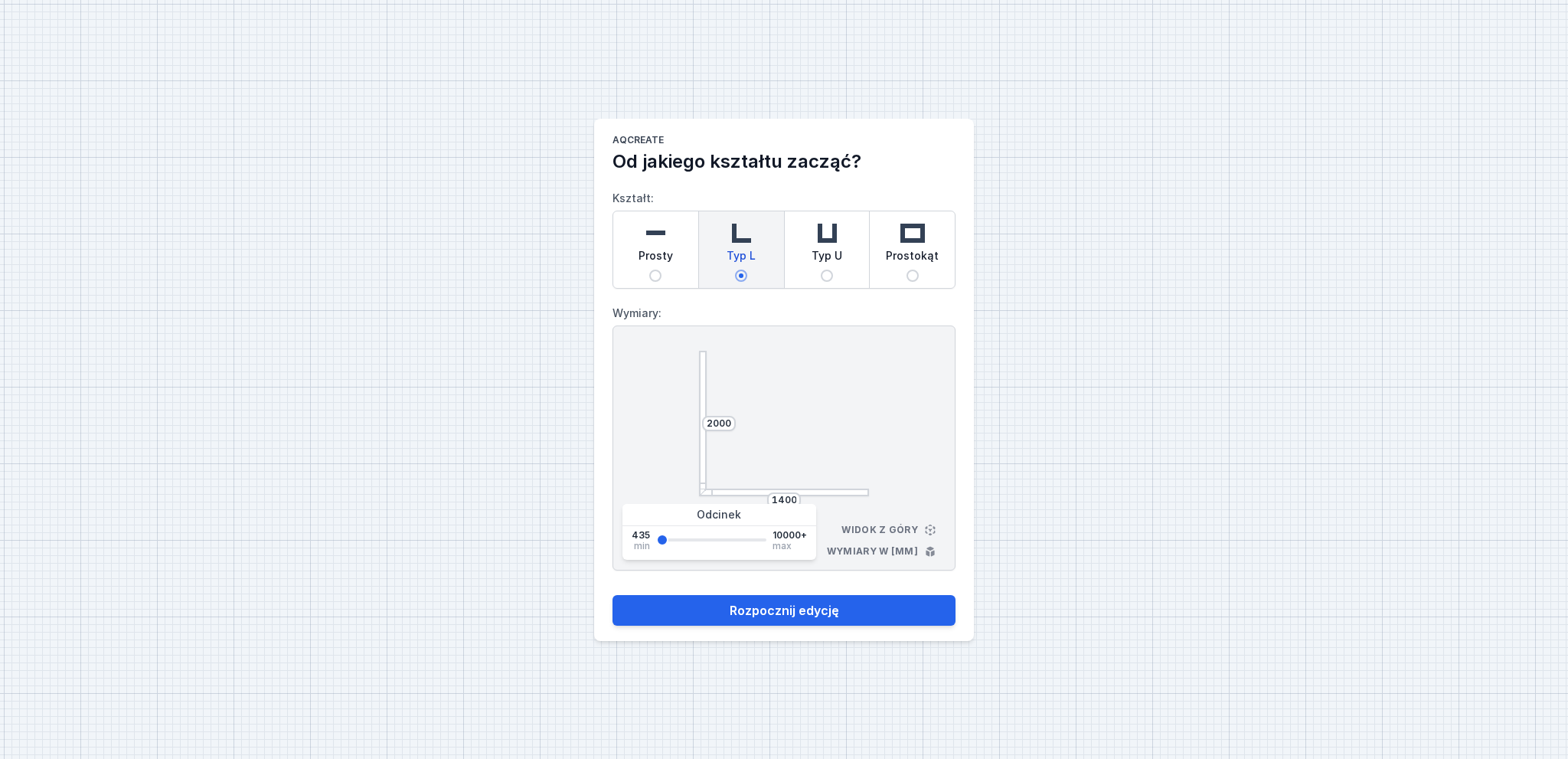 click on "2000 1400 Widok z góry Wymiary w [mm]" at bounding box center (784, 448) 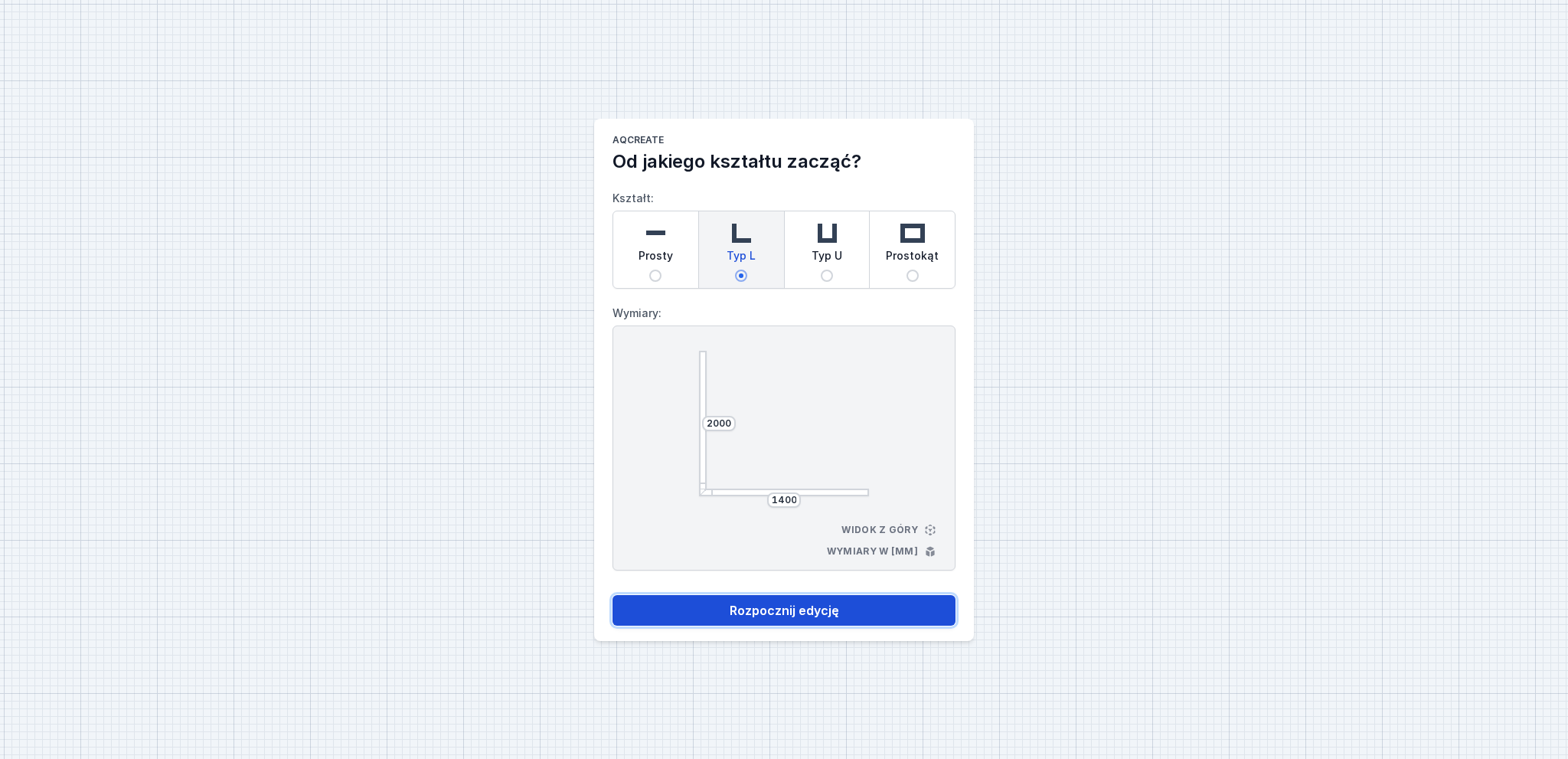 click on "Rozpocznij edycję" at bounding box center (784, 610) 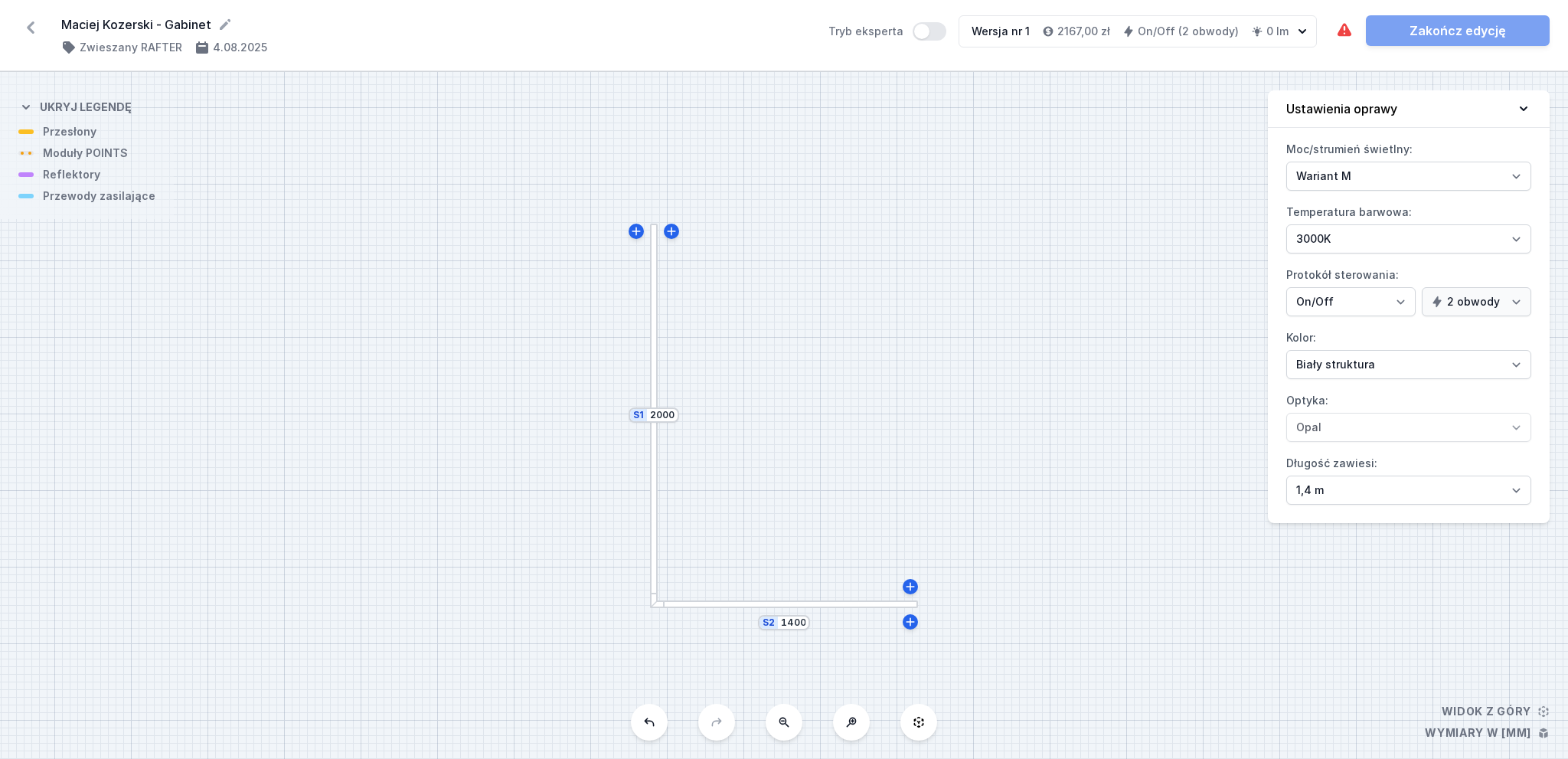 click at bounding box center (784, 604) 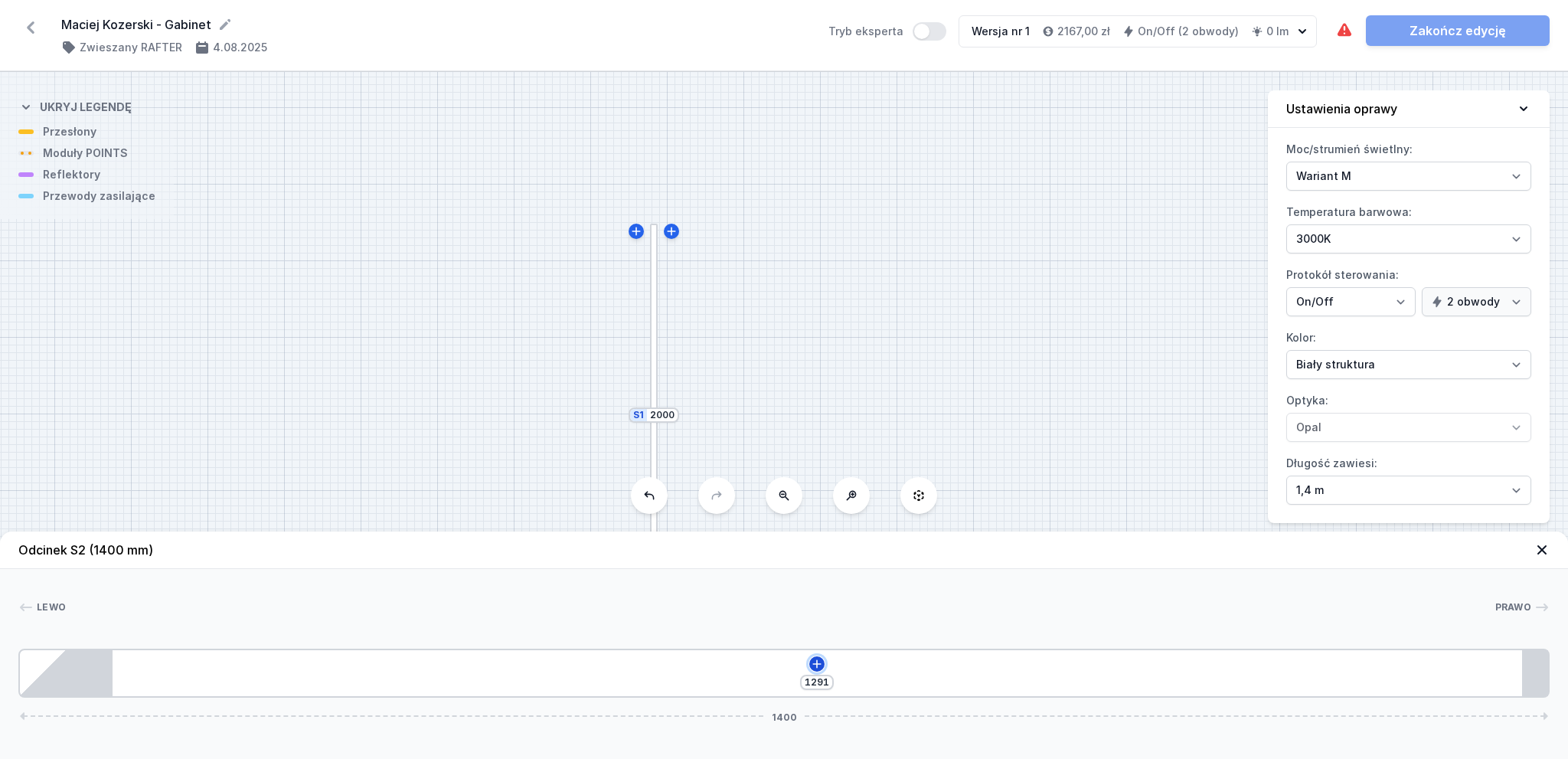 click 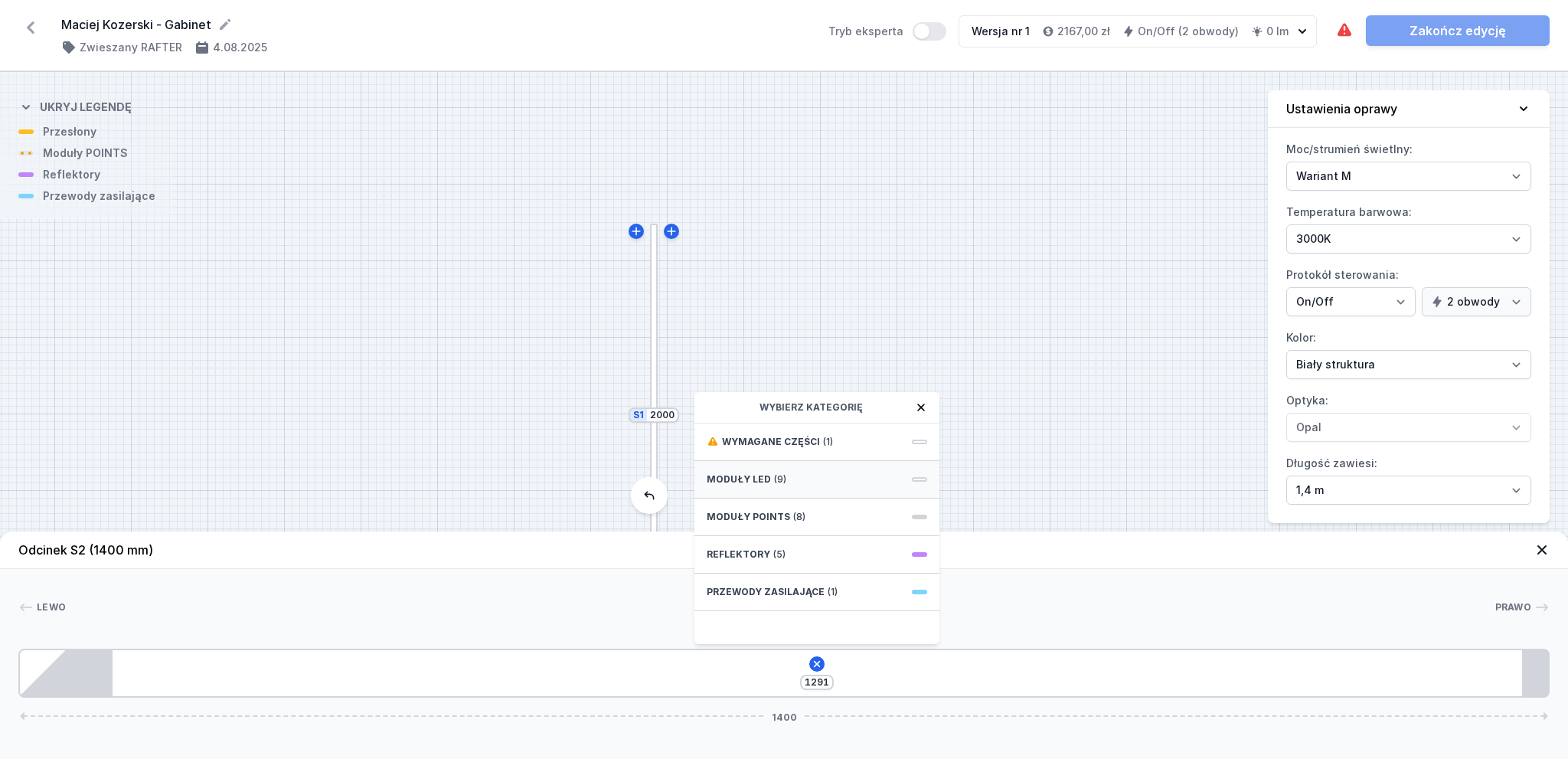 click on "Moduły LED (9)" at bounding box center (817, 479) 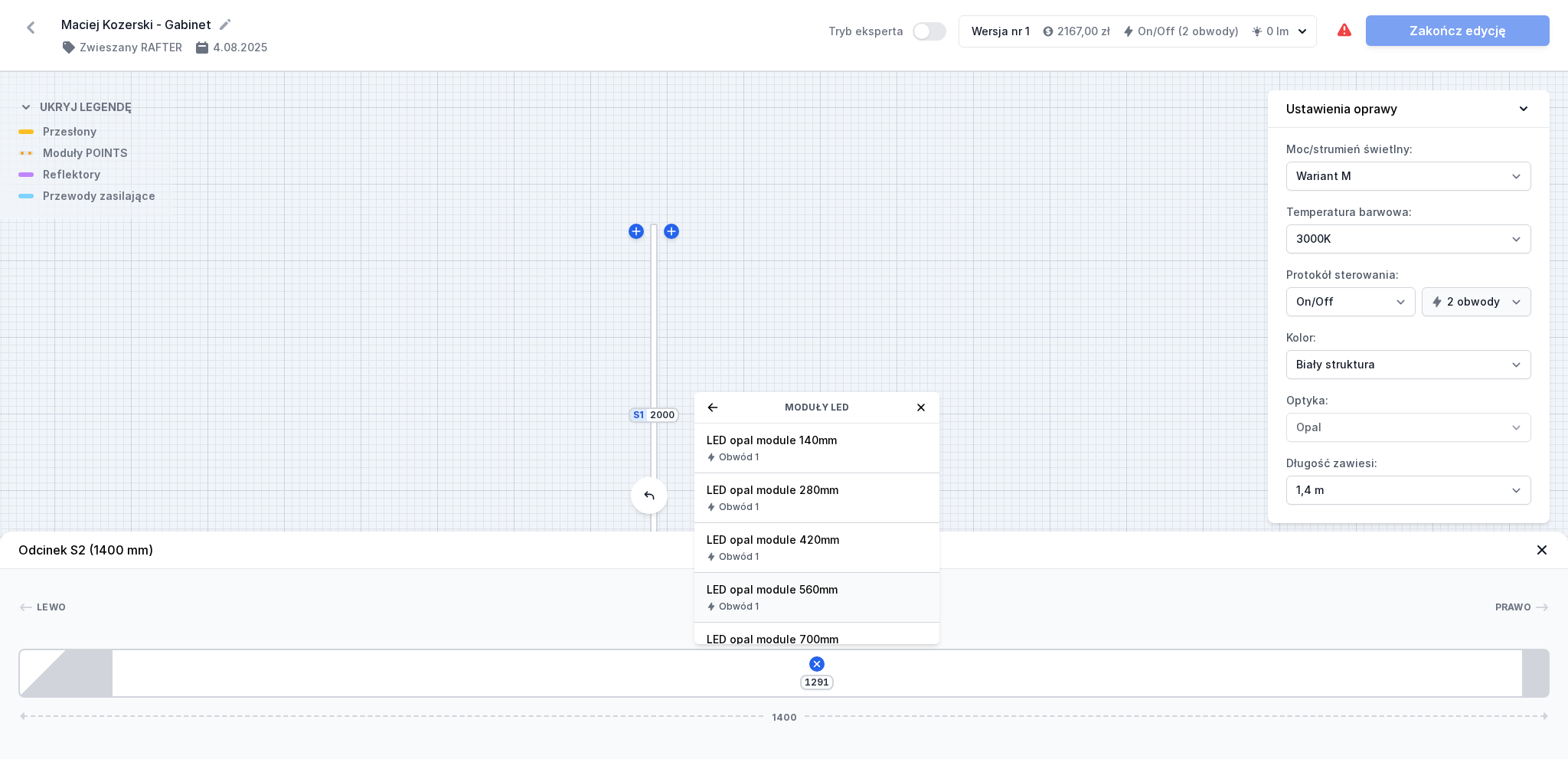 click on "LED opal module 560mm" at bounding box center [817, 590] 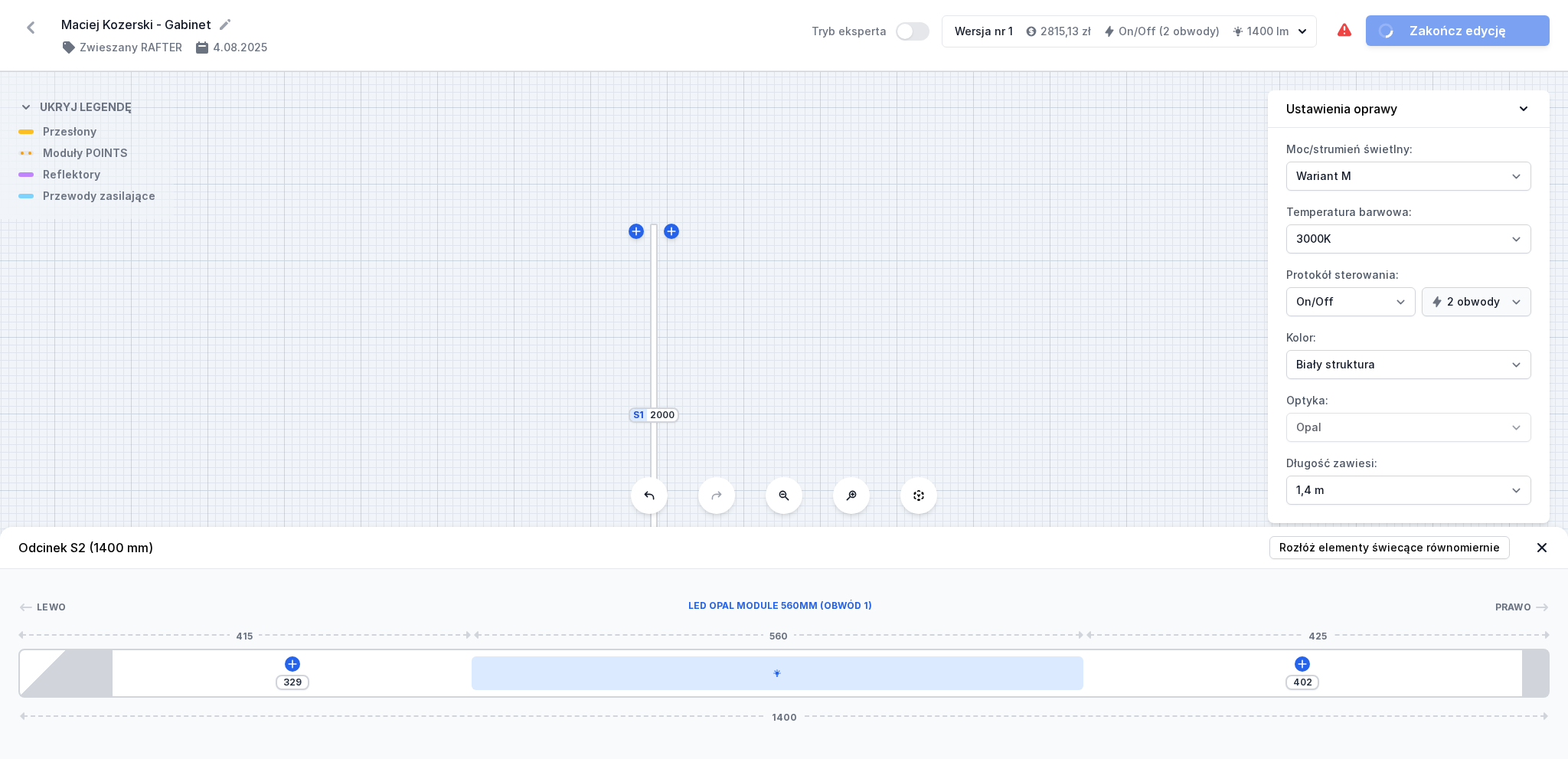 drag, startPoint x: 564, startPoint y: 663, endPoint x: 957, endPoint y: 679, distance: 393.326 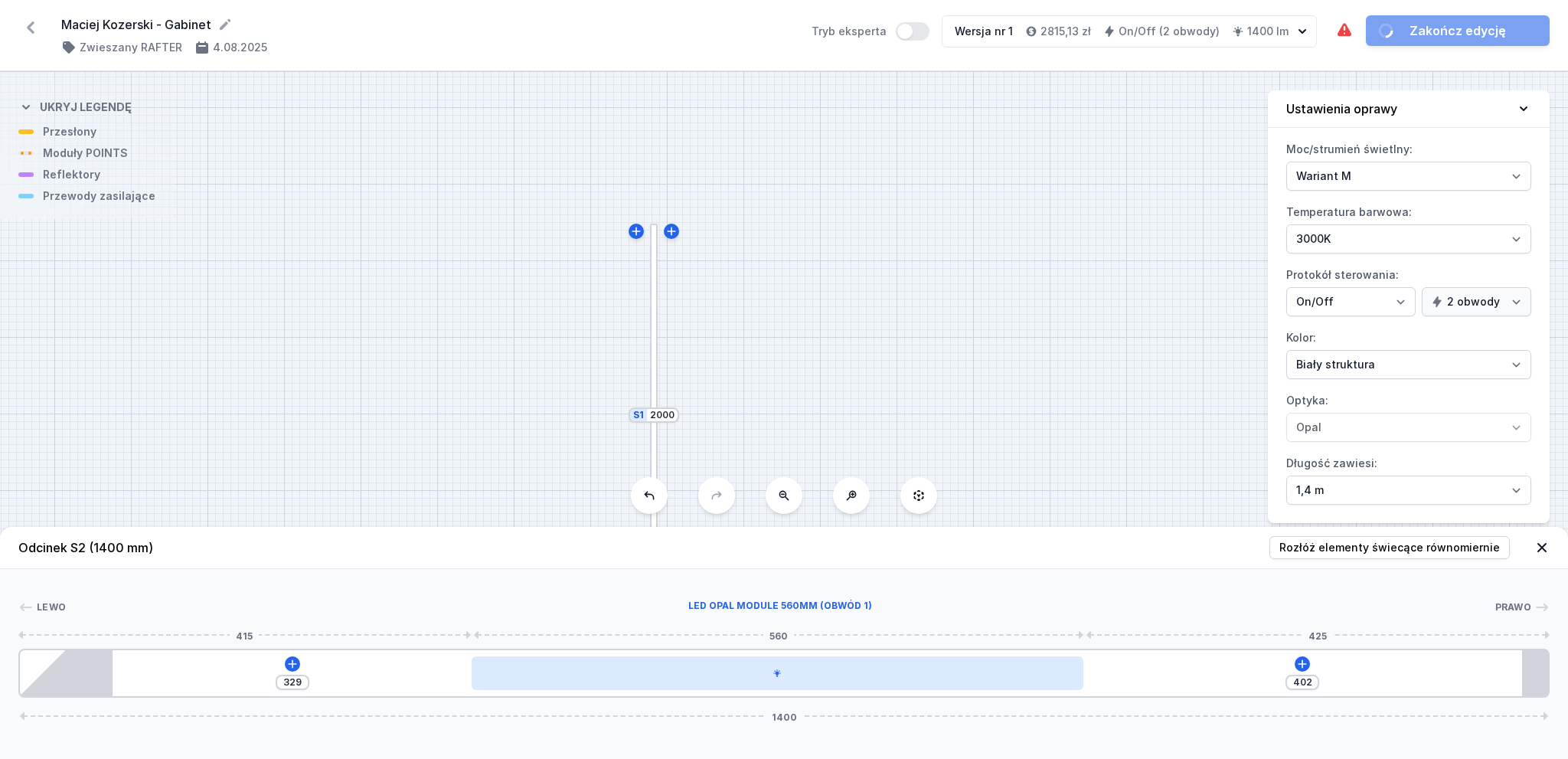 click at bounding box center [777, 673] 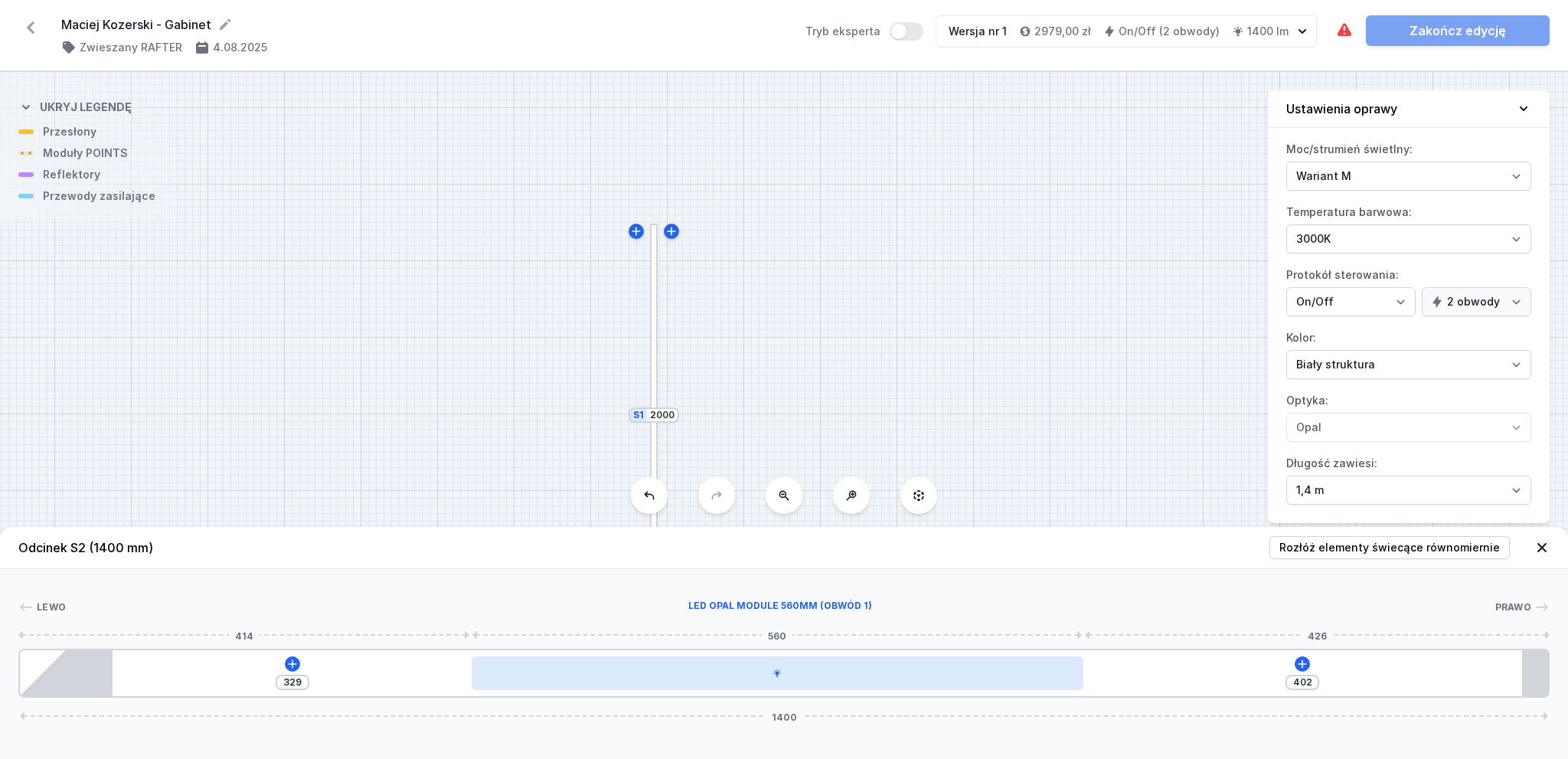 click at bounding box center (777, 673) 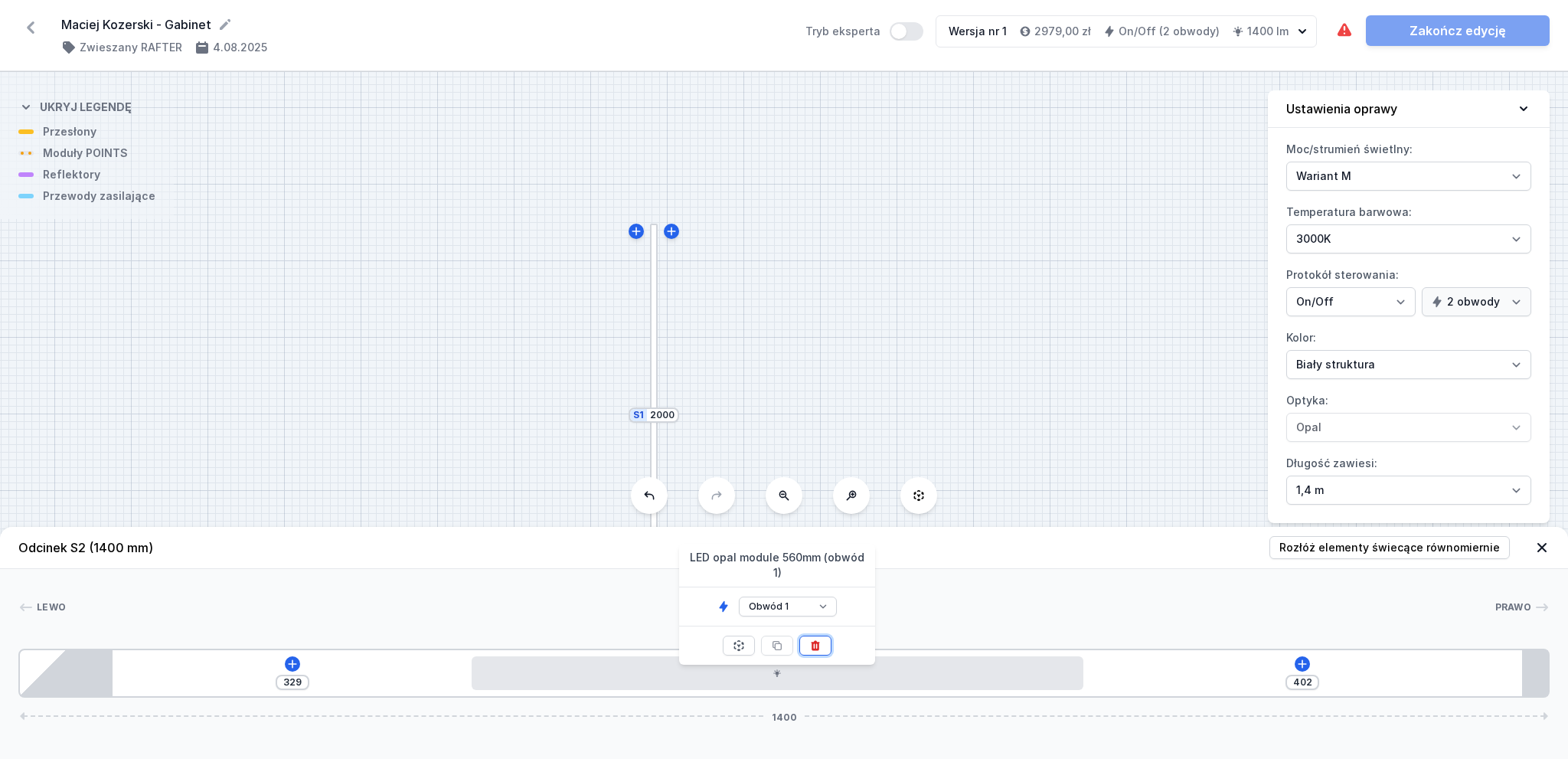 click at bounding box center (815, 646) 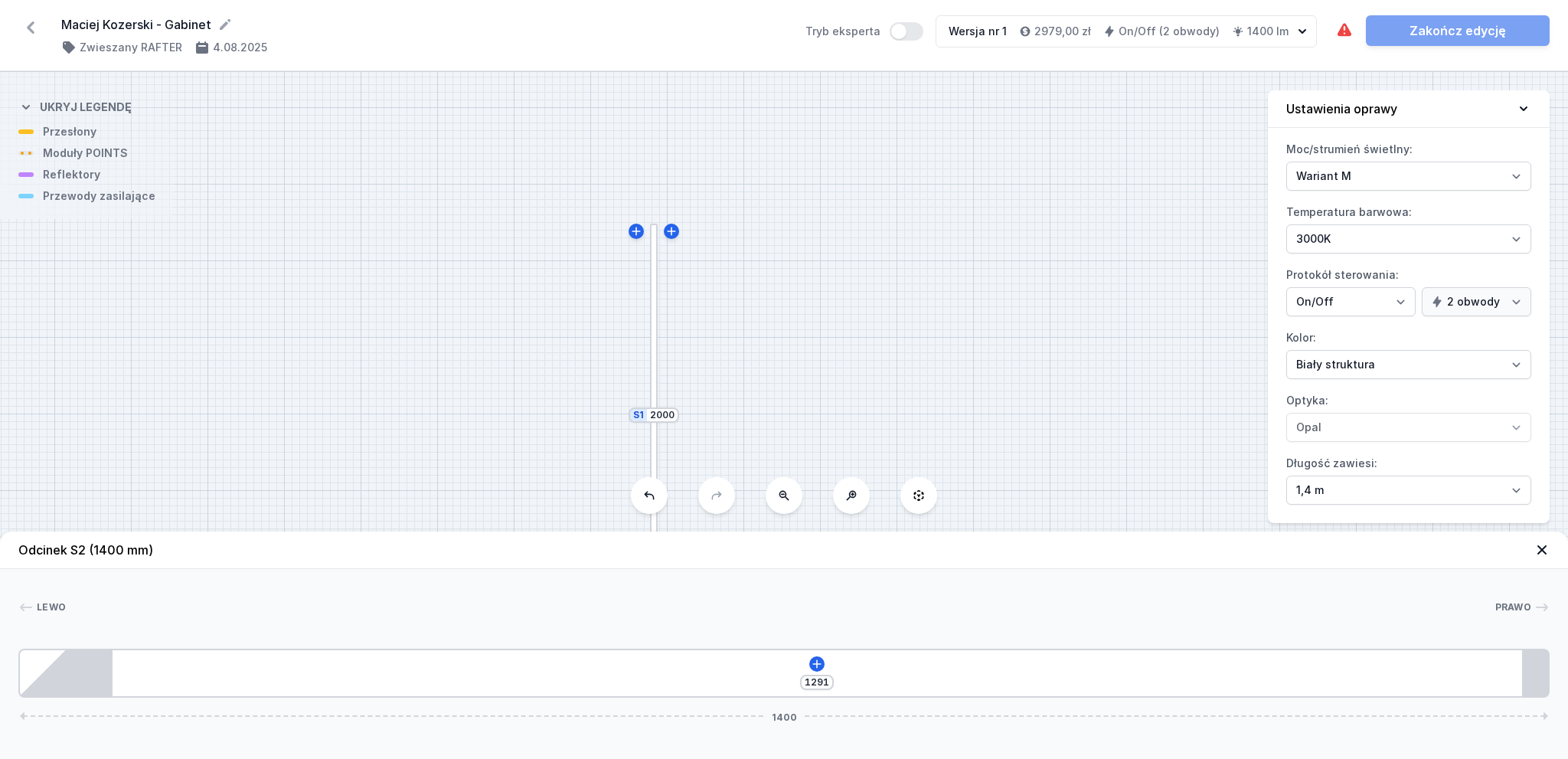 click on "1291 1400" at bounding box center [784, 673] 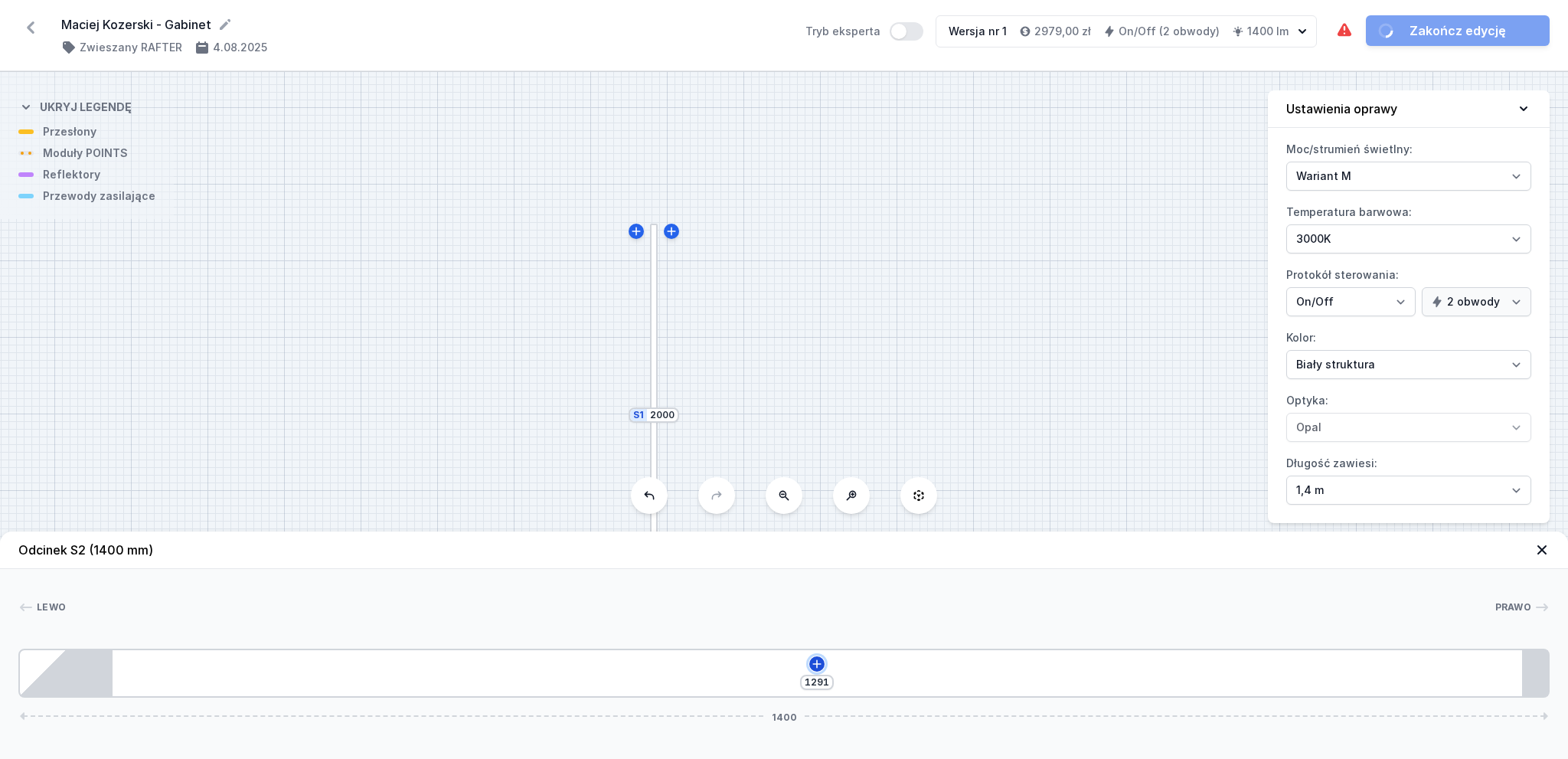 click 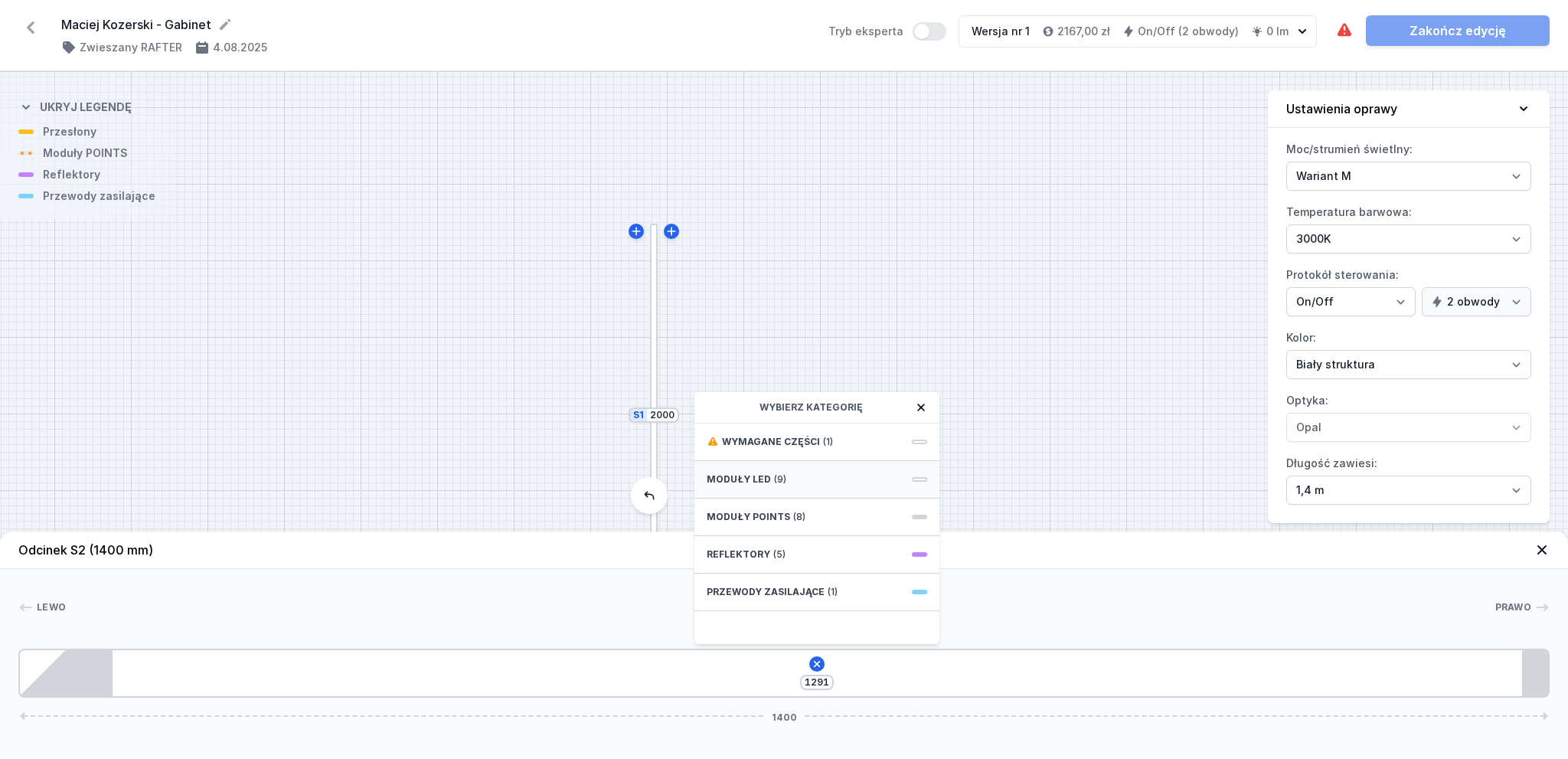click on "Moduły LED (9)" at bounding box center (817, 479) 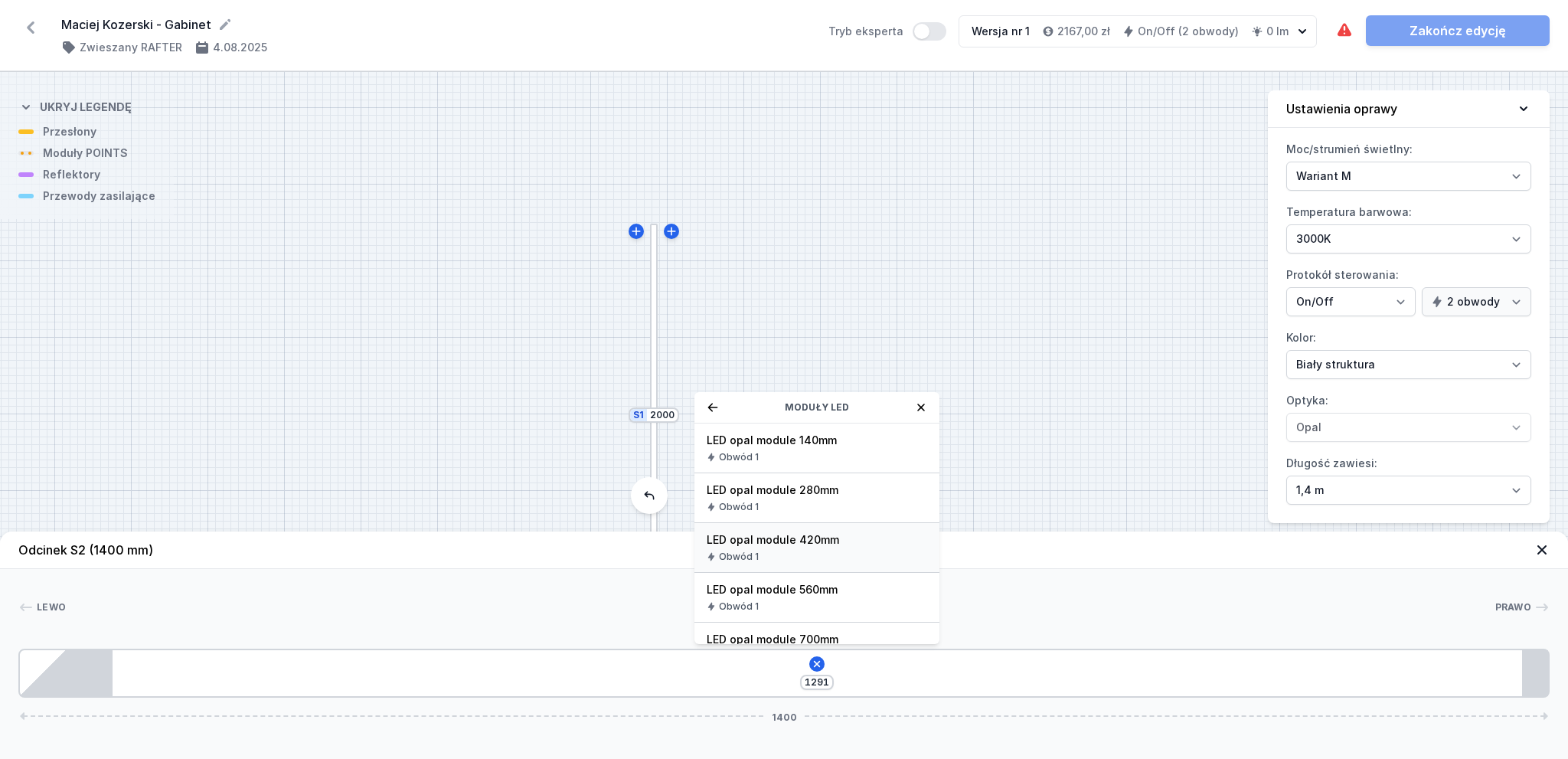 click on "LED opal module 420mm   Obwód 1" at bounding box center [817, 548] 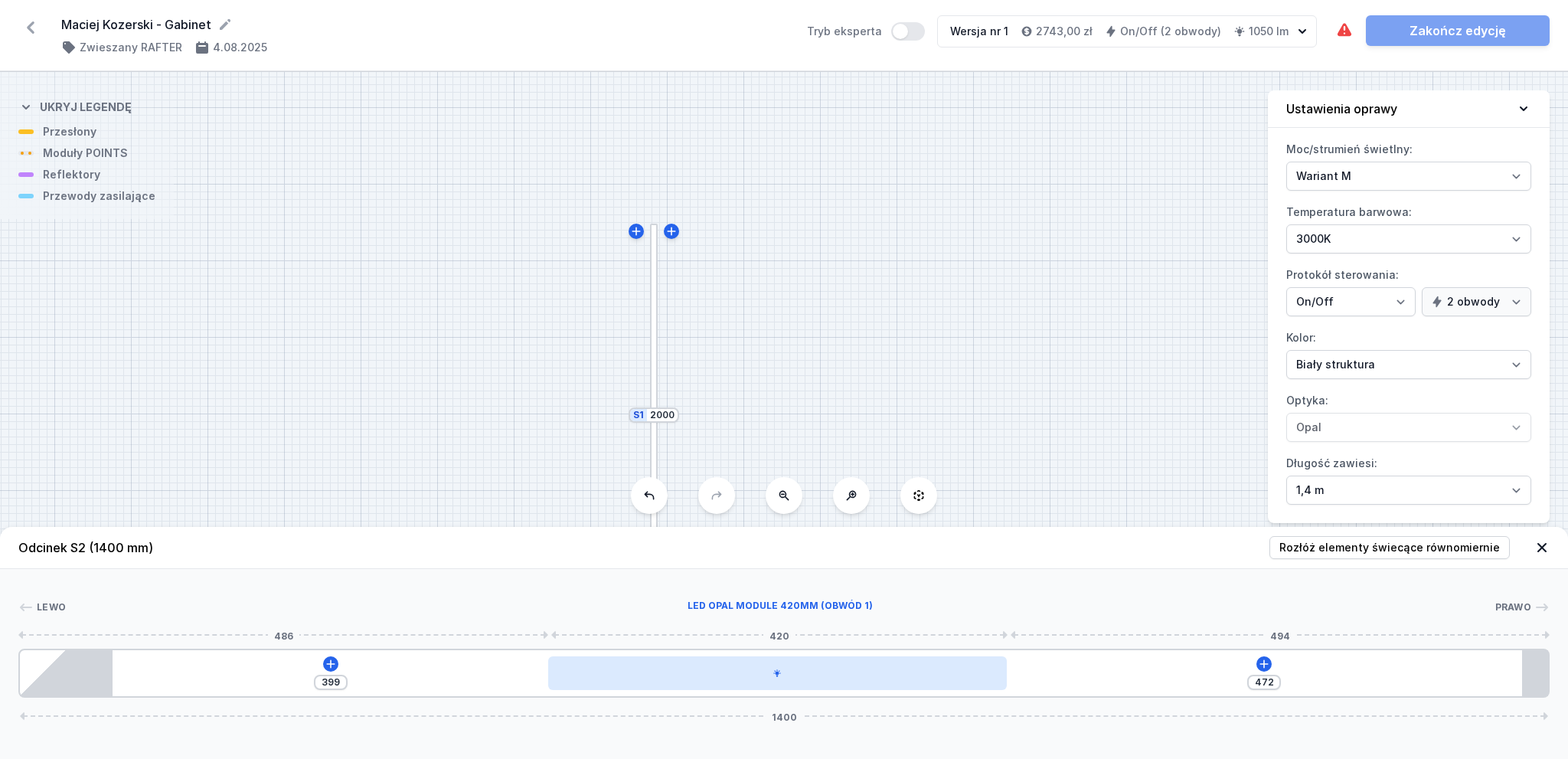 drag, startPoint x: 557, startPoint y: 681, endPoint x: 876, endPoint y: 676, distance: 319.0392 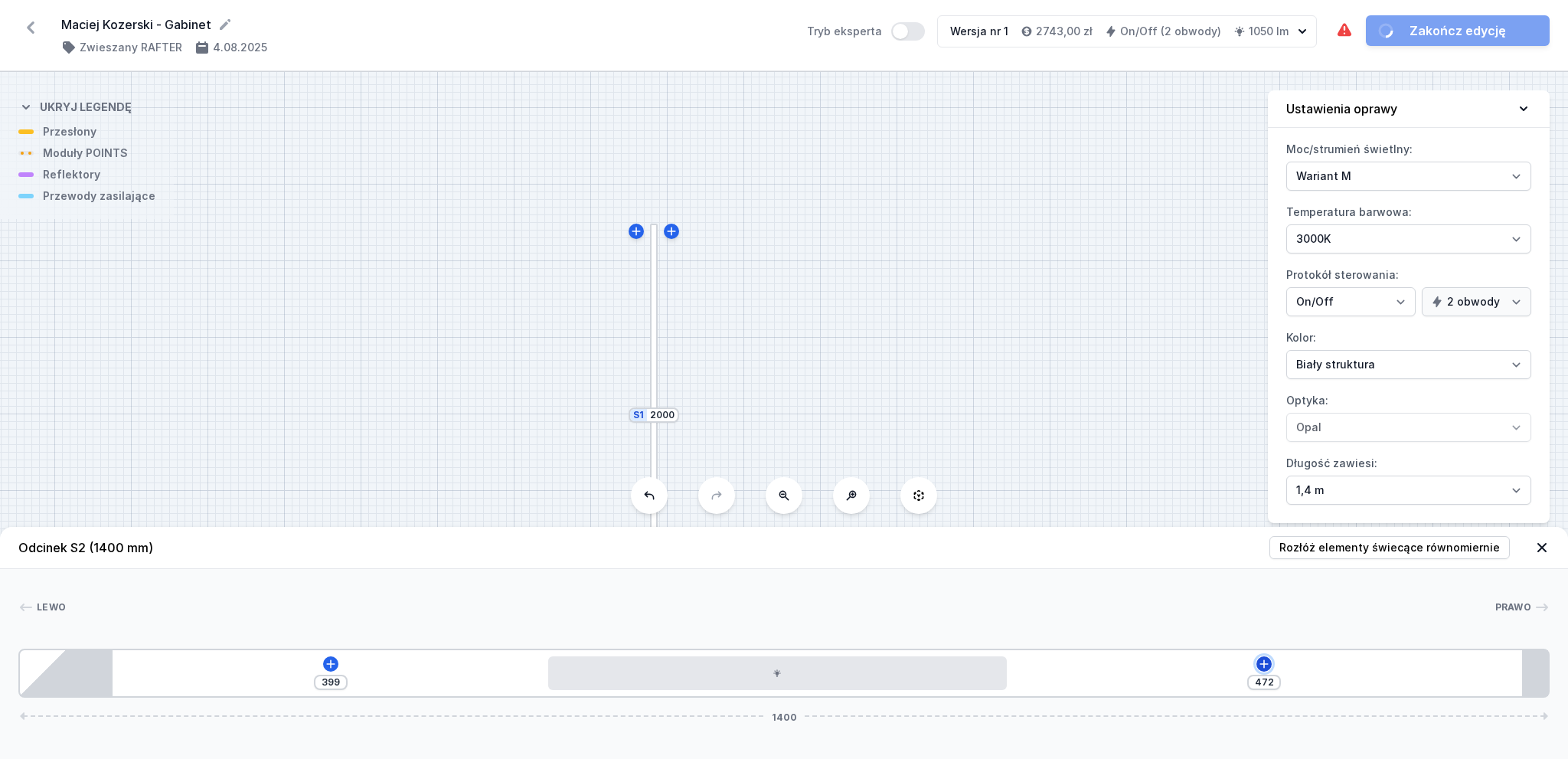 click 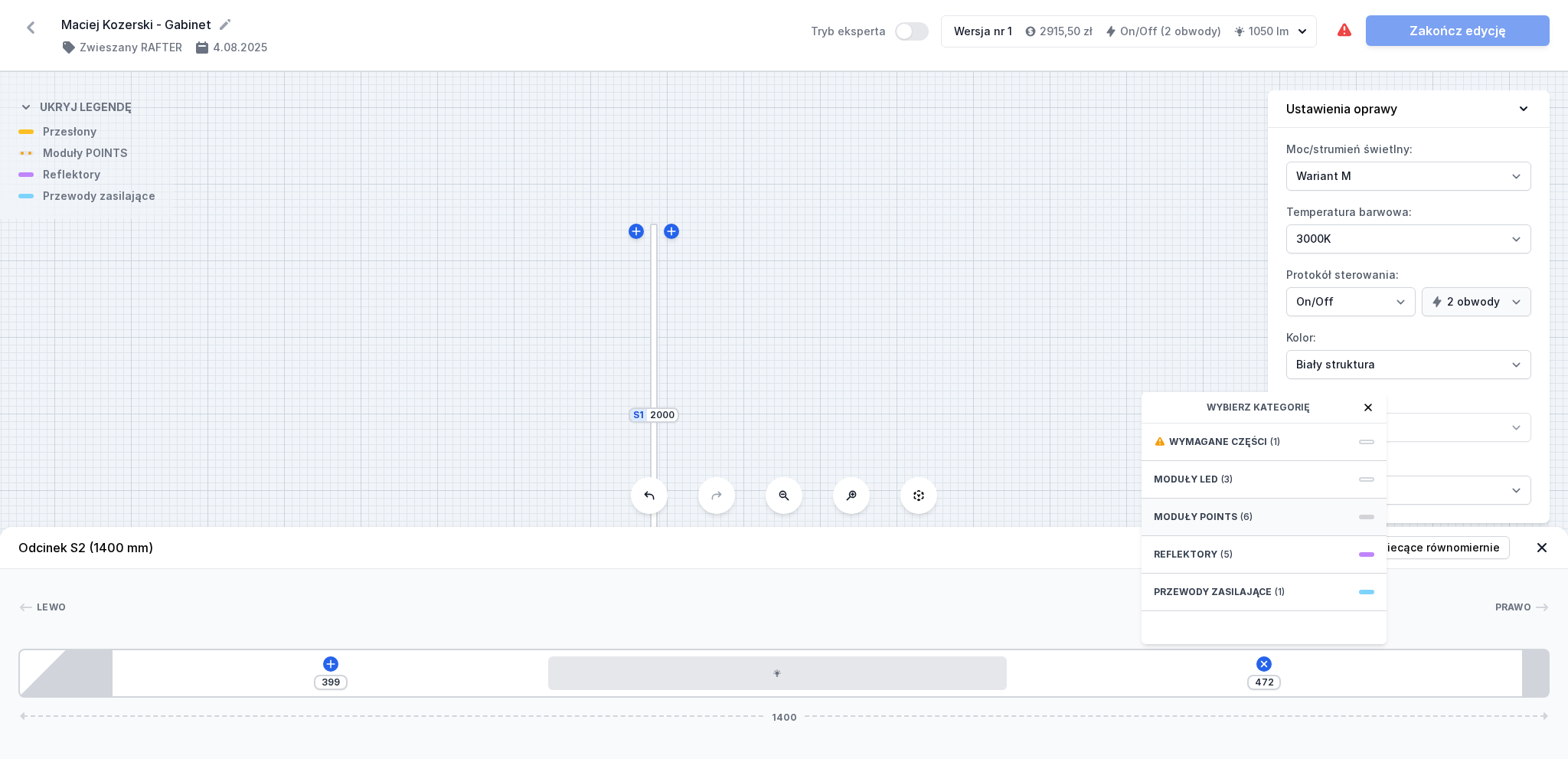 click on "Moduły POINTS (6)" at bounding box center (1264, 517) 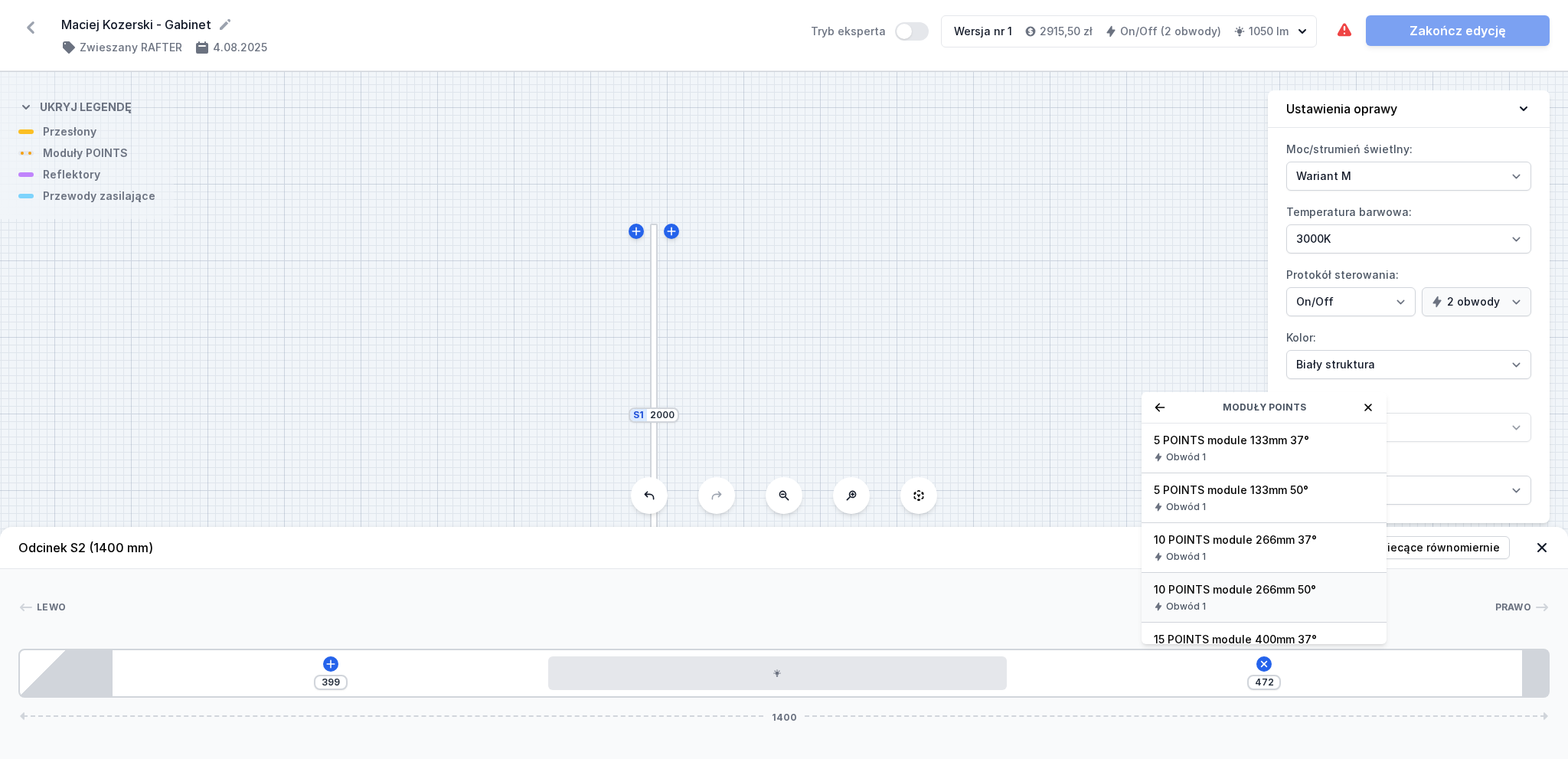 click on "Obwód 1" at bounding box center (1264, 607) 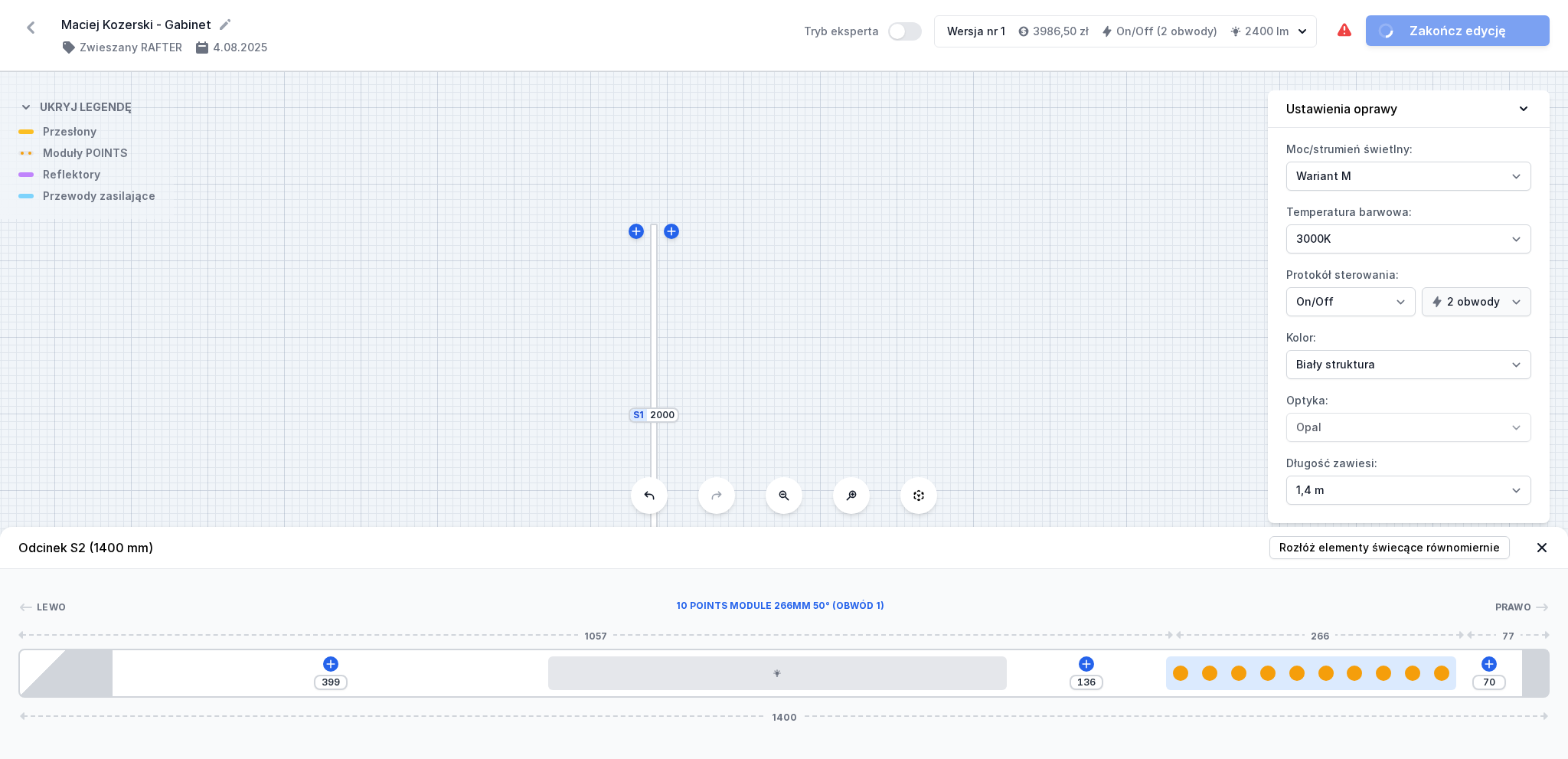 drag, startPoint x: 1174, startPoint y: 669, endPoint x: 1330, endPoint y: 663, distance: 156.11534 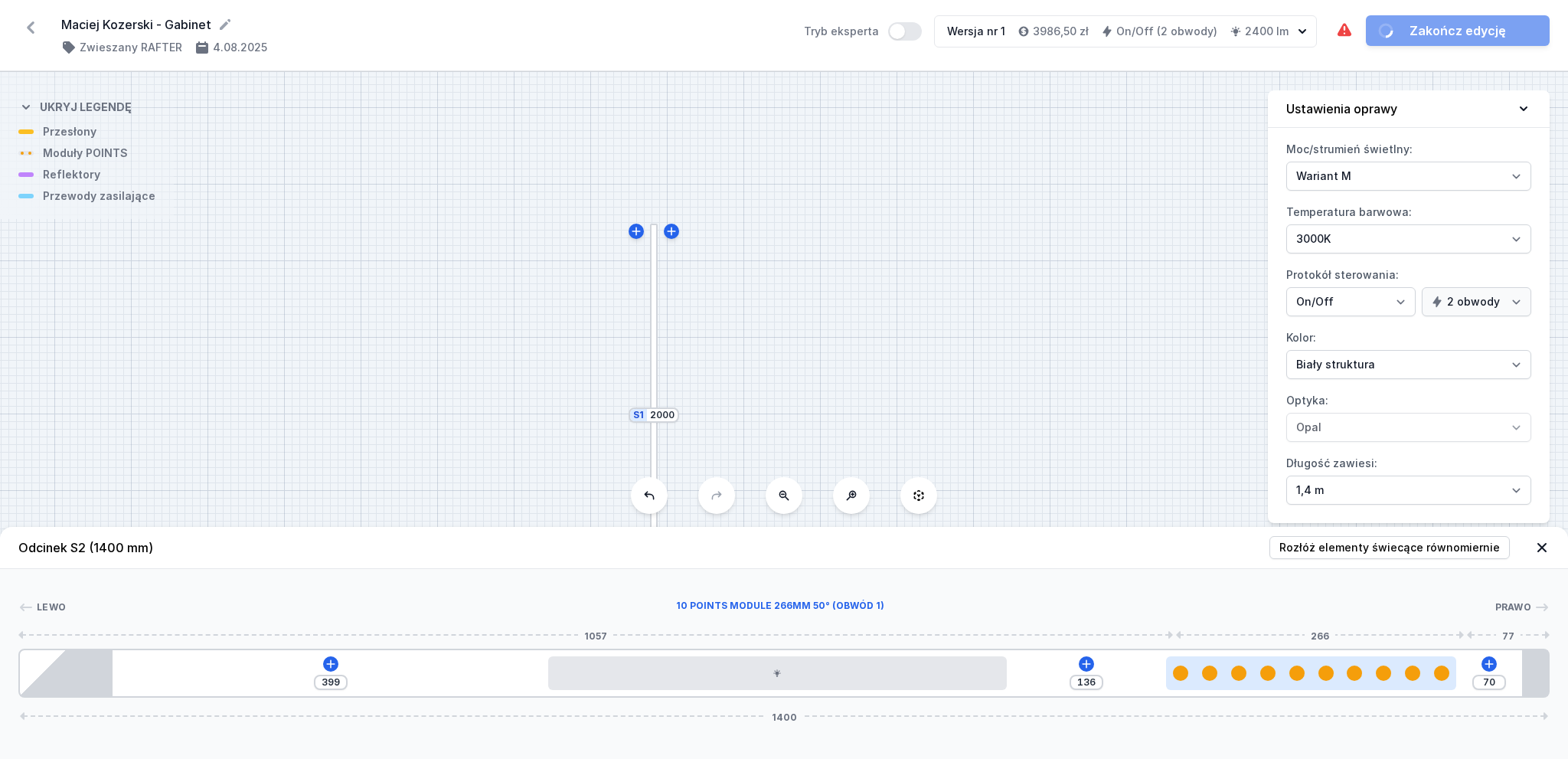 click at bounding box center (1311, 673) 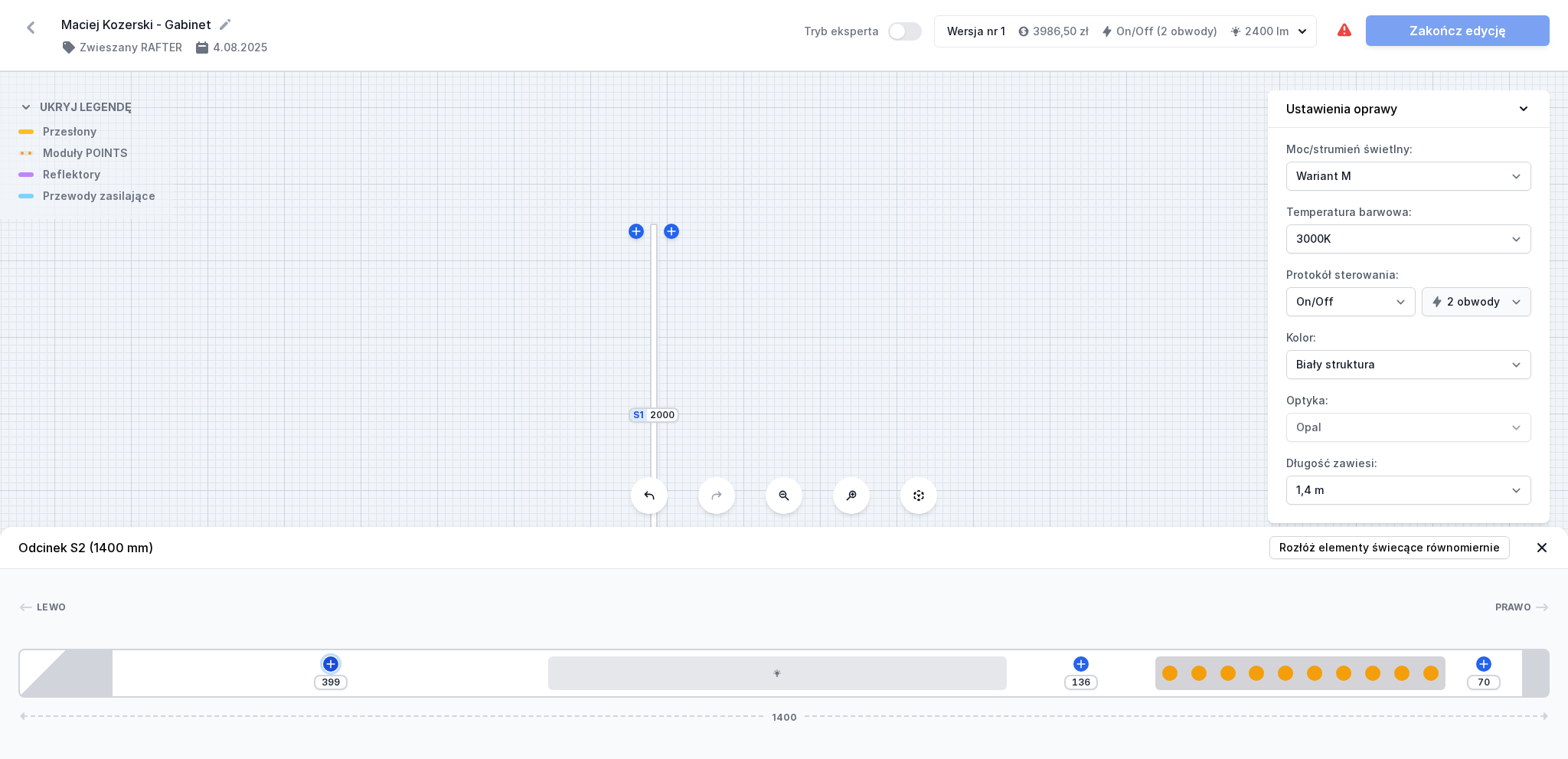 click 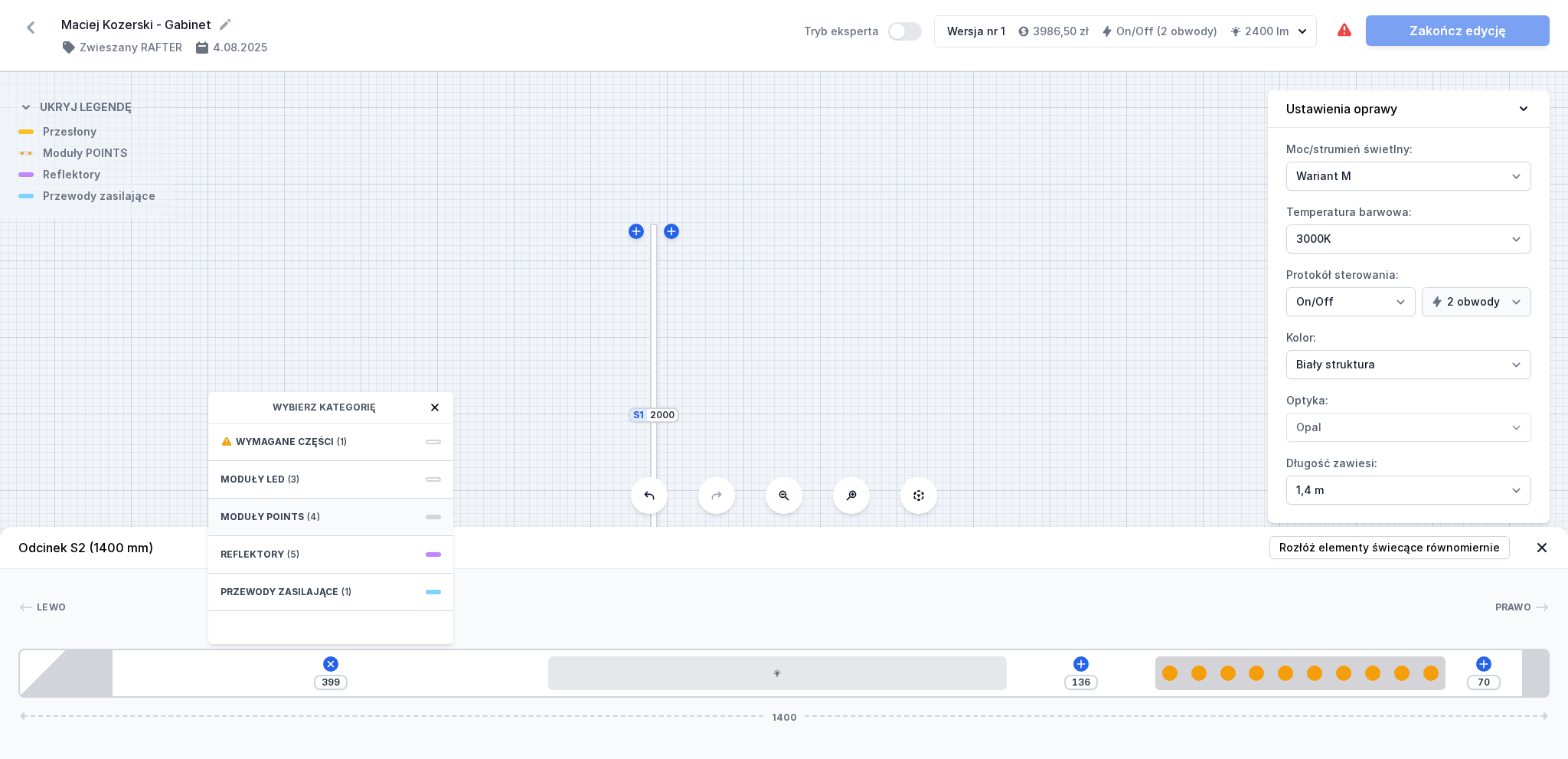 click on "(4)" at bounding box center [313, 517] 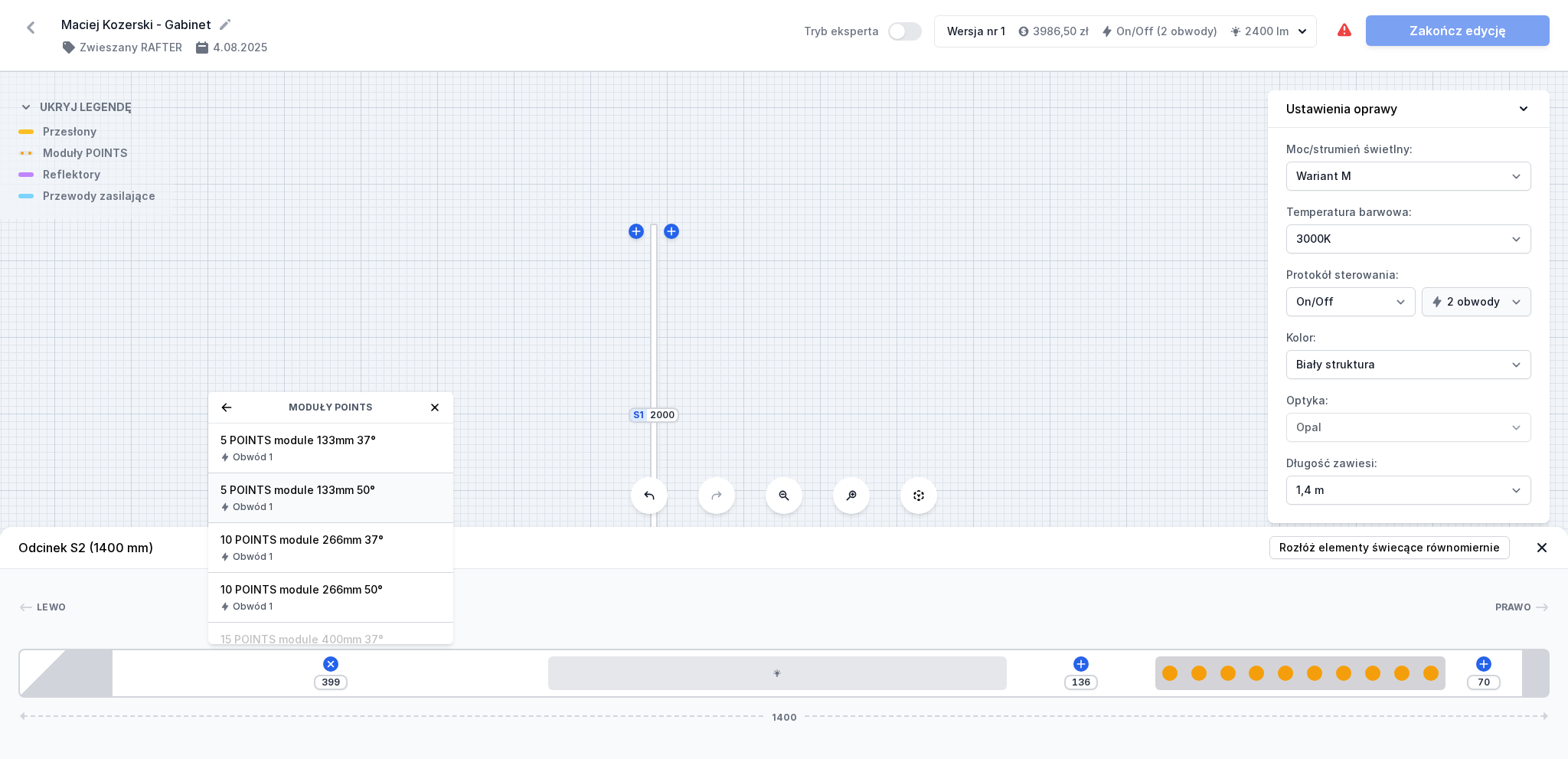 click on "5 POINTS module 133mm 50°   Obwód 1" at bounding box center (331, 498) 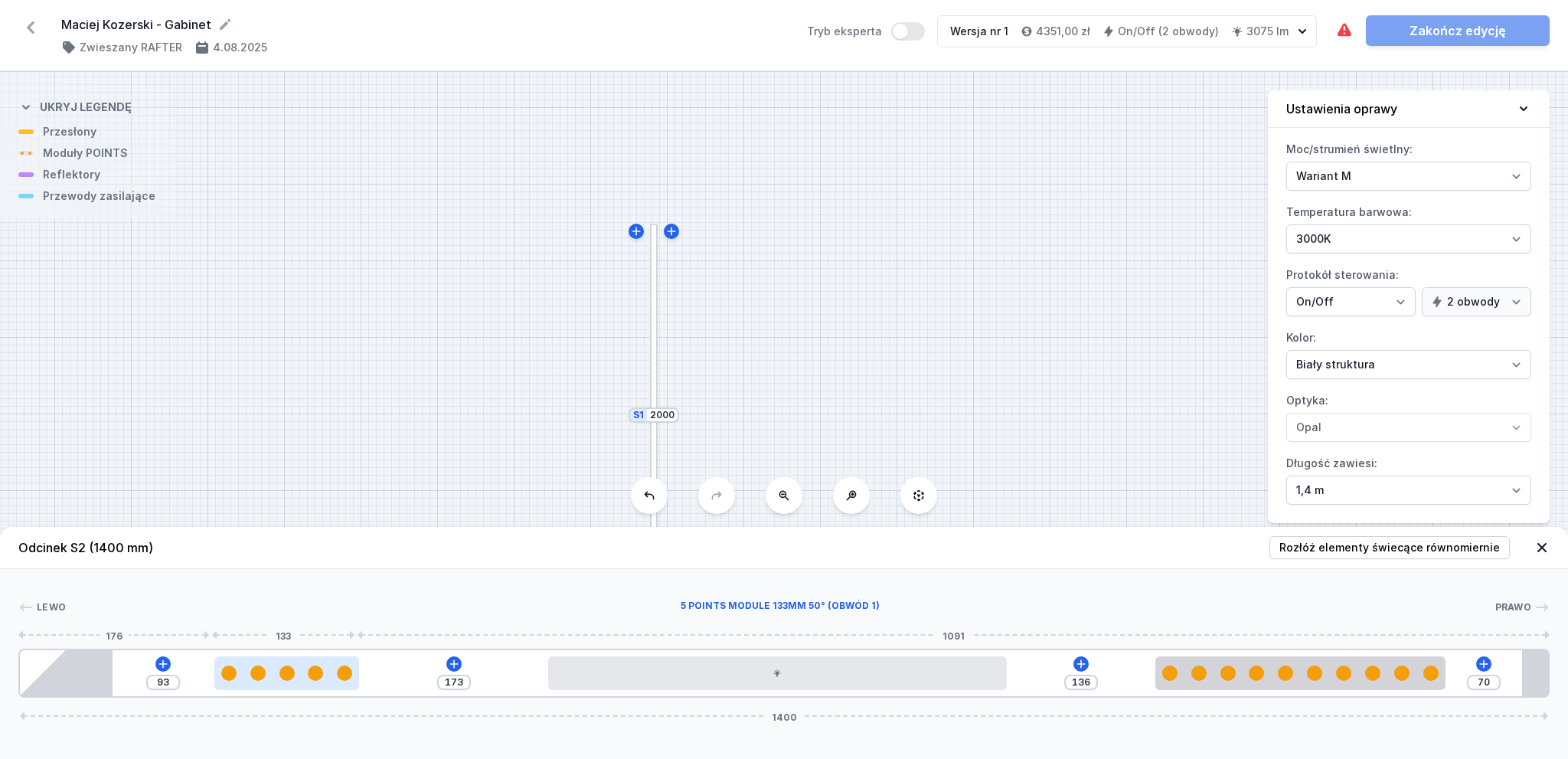 drag, startPoint x: 220, startPoint y: 672, endPoint x: 289, endPoint y: 665, distance: 69.35416 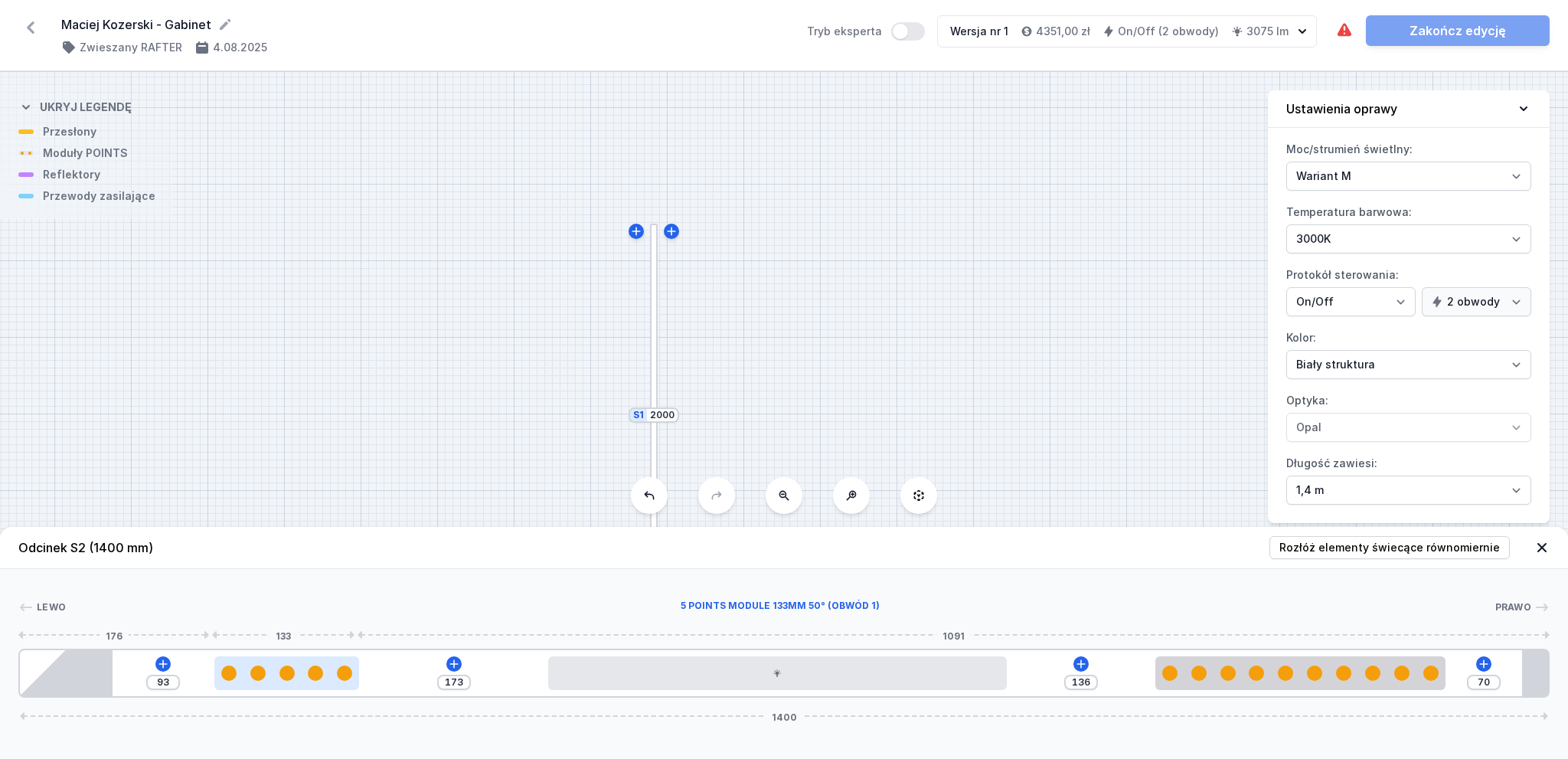 click at bounding box center [287, 673] 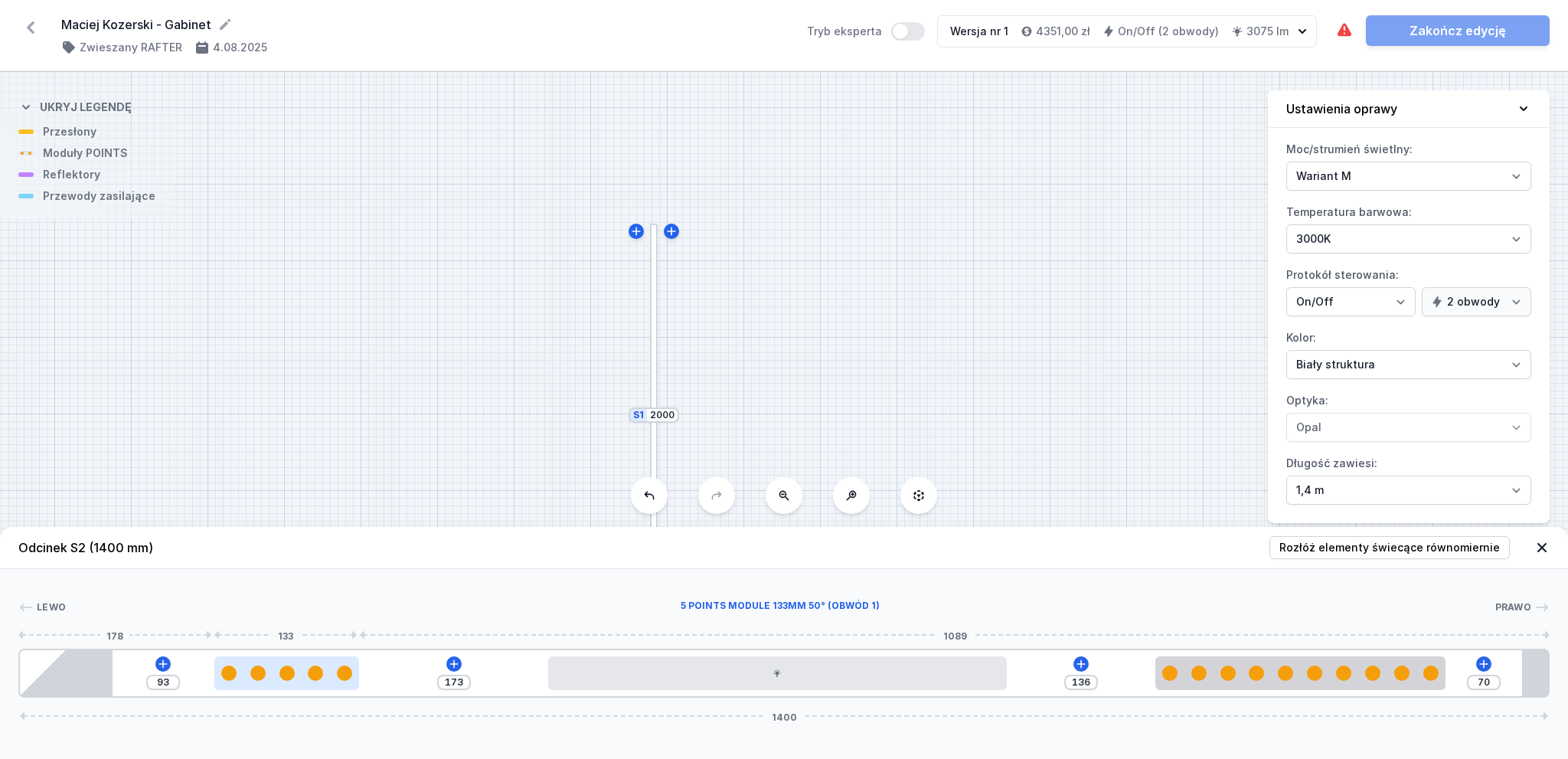 click at bounding box center (345, 673) 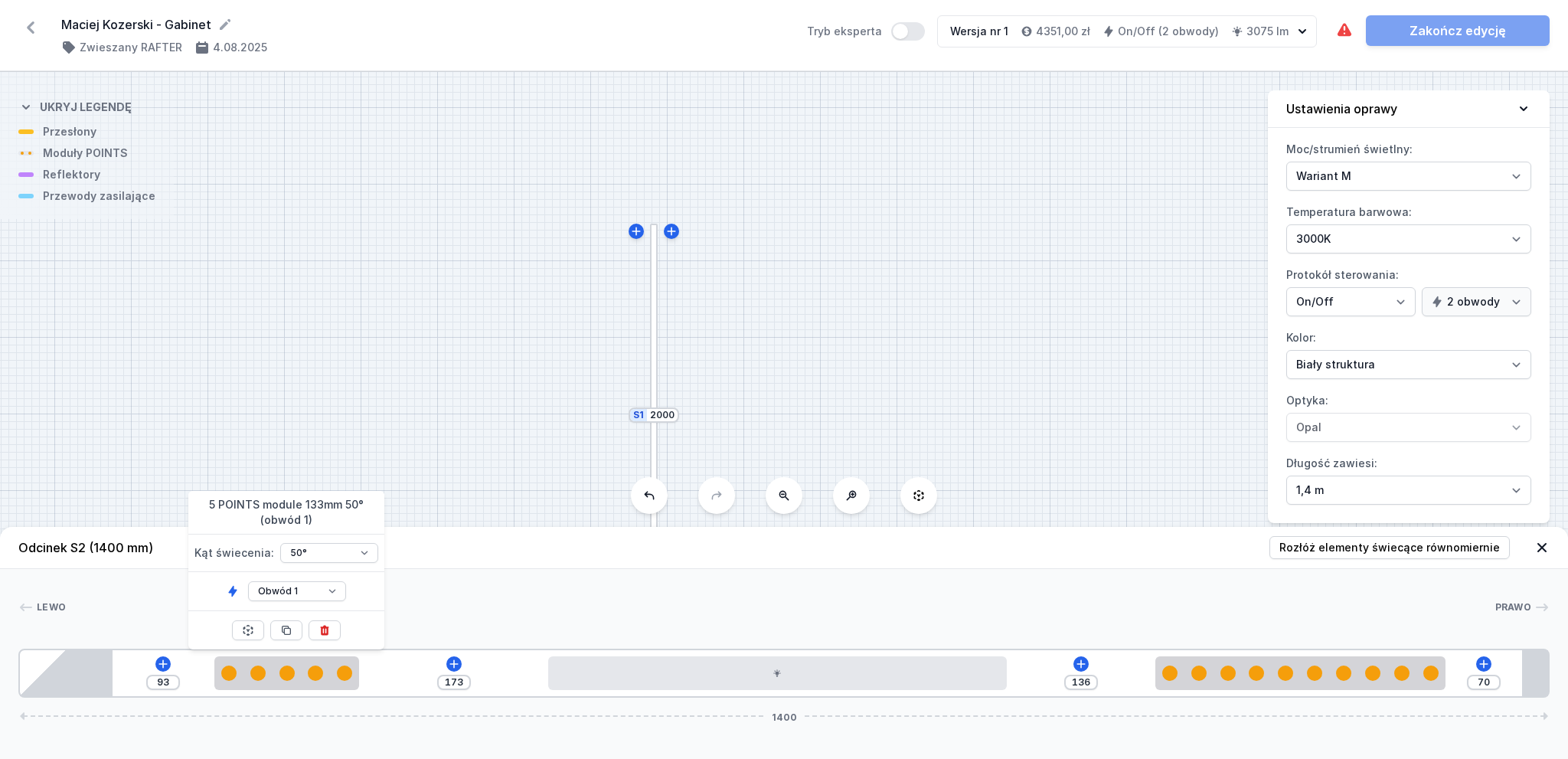 click on "S2 1400 S1 2000" at bounding box center [784, 415] 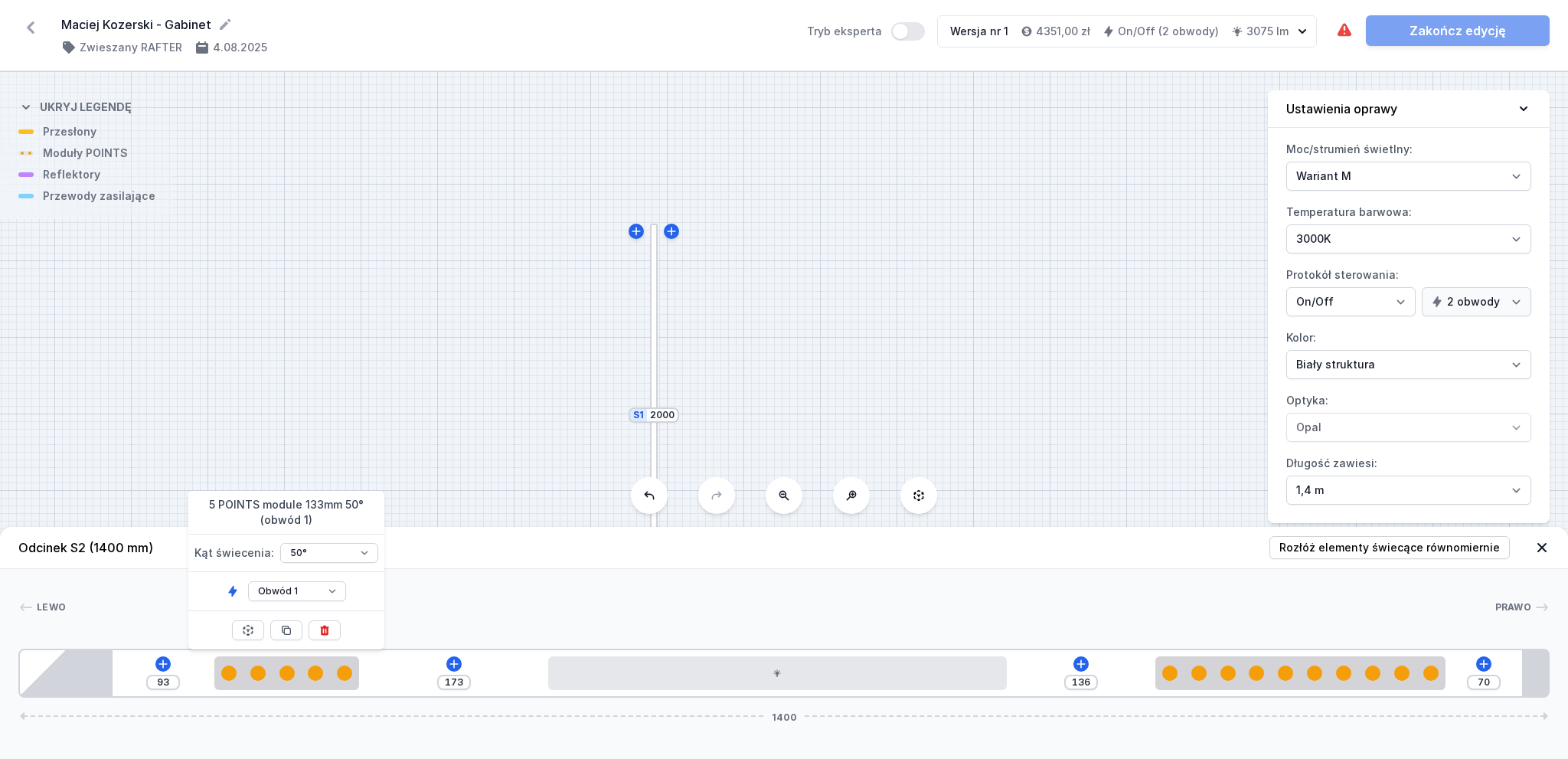 click 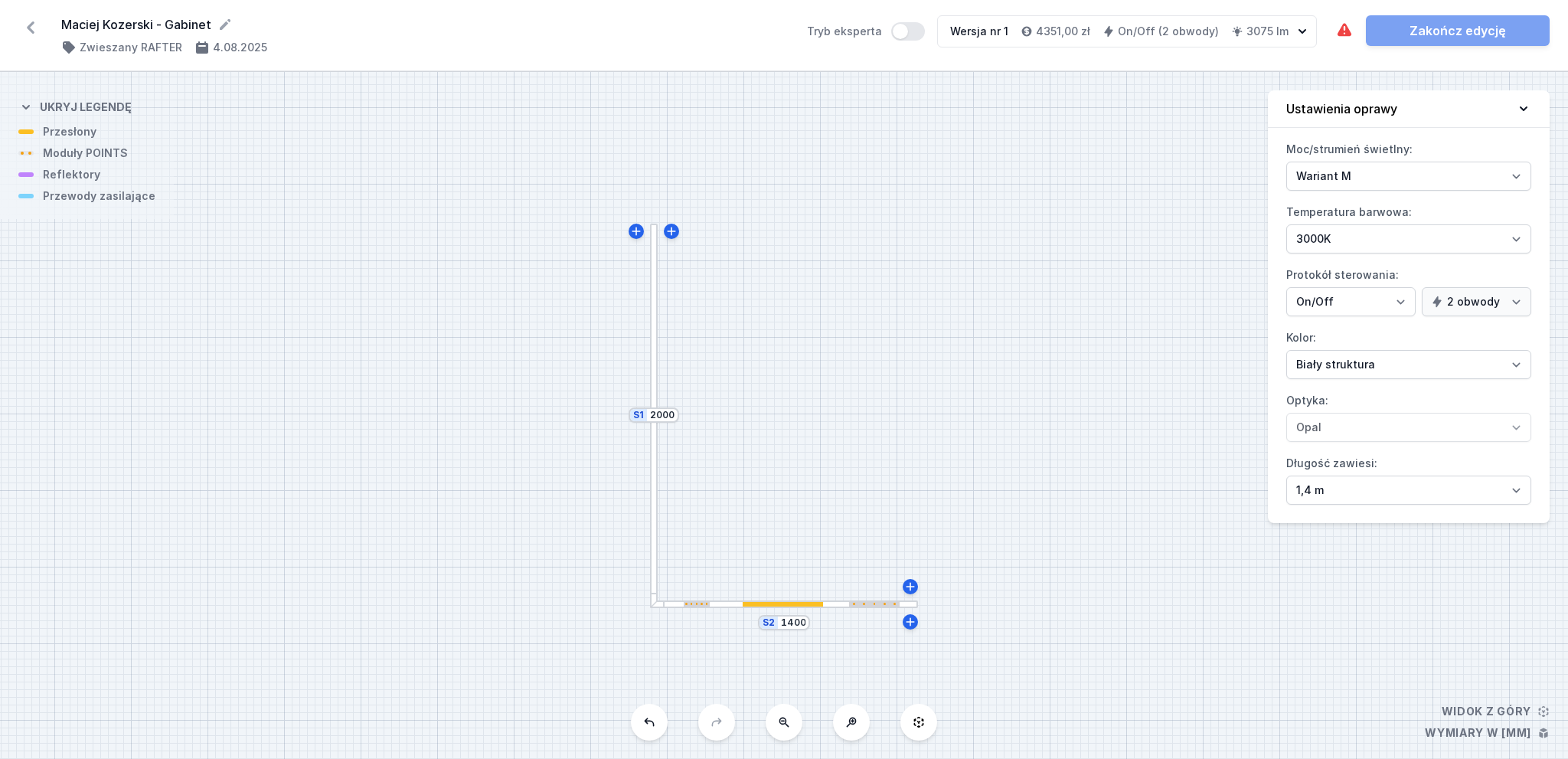 click at bounding box center (874, 604) 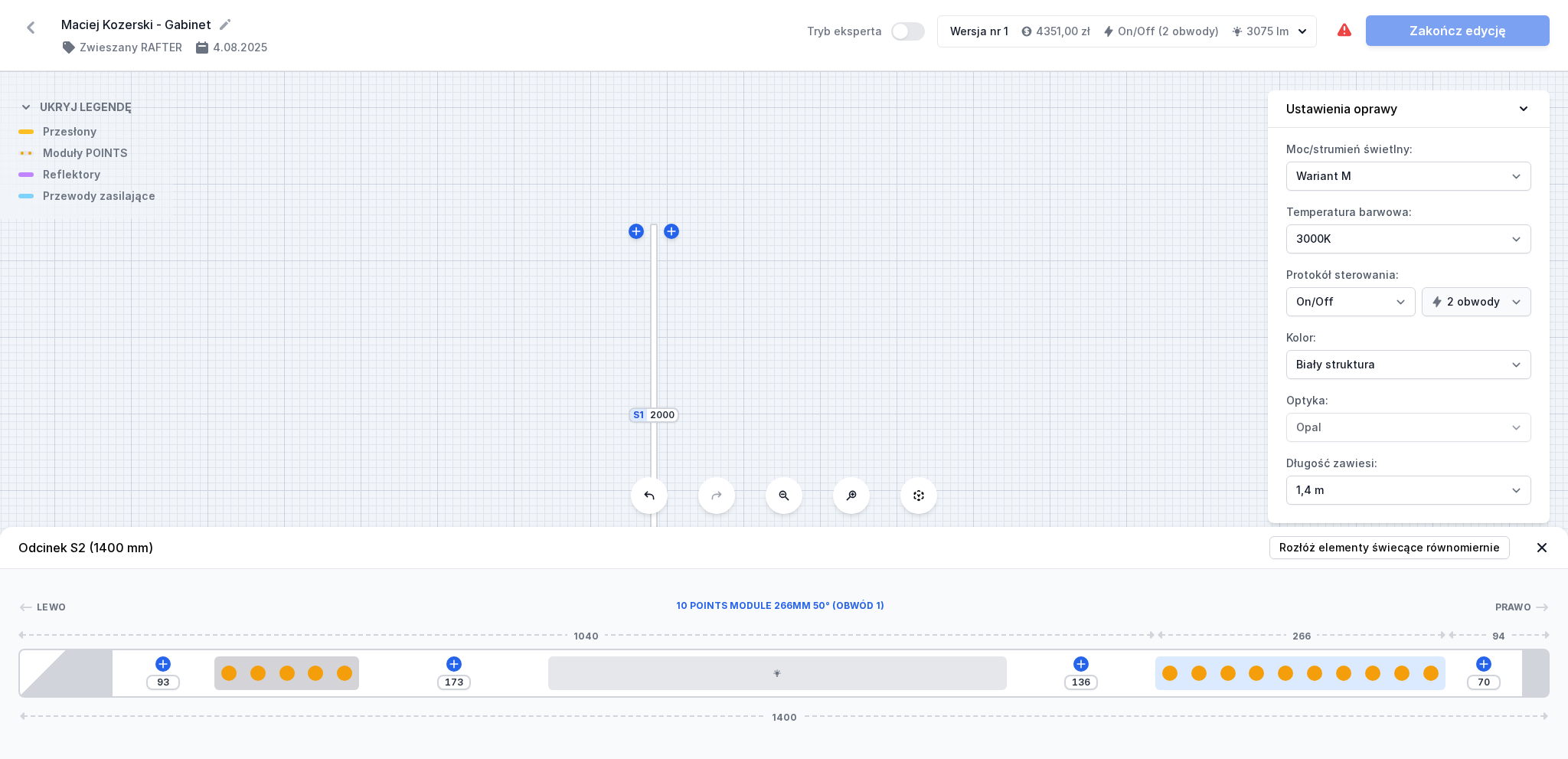 click at bounding box center [1300, 673] 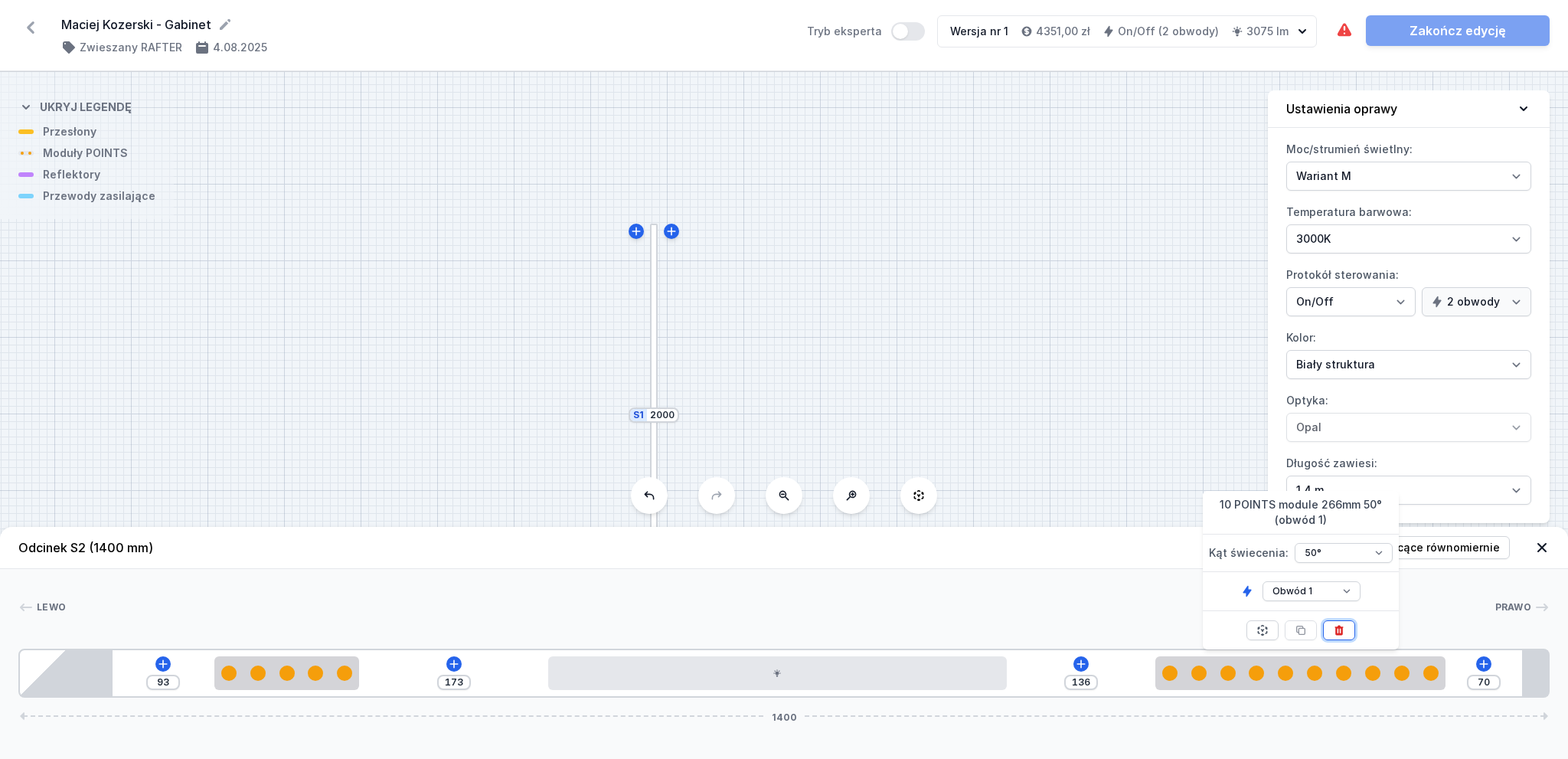 click 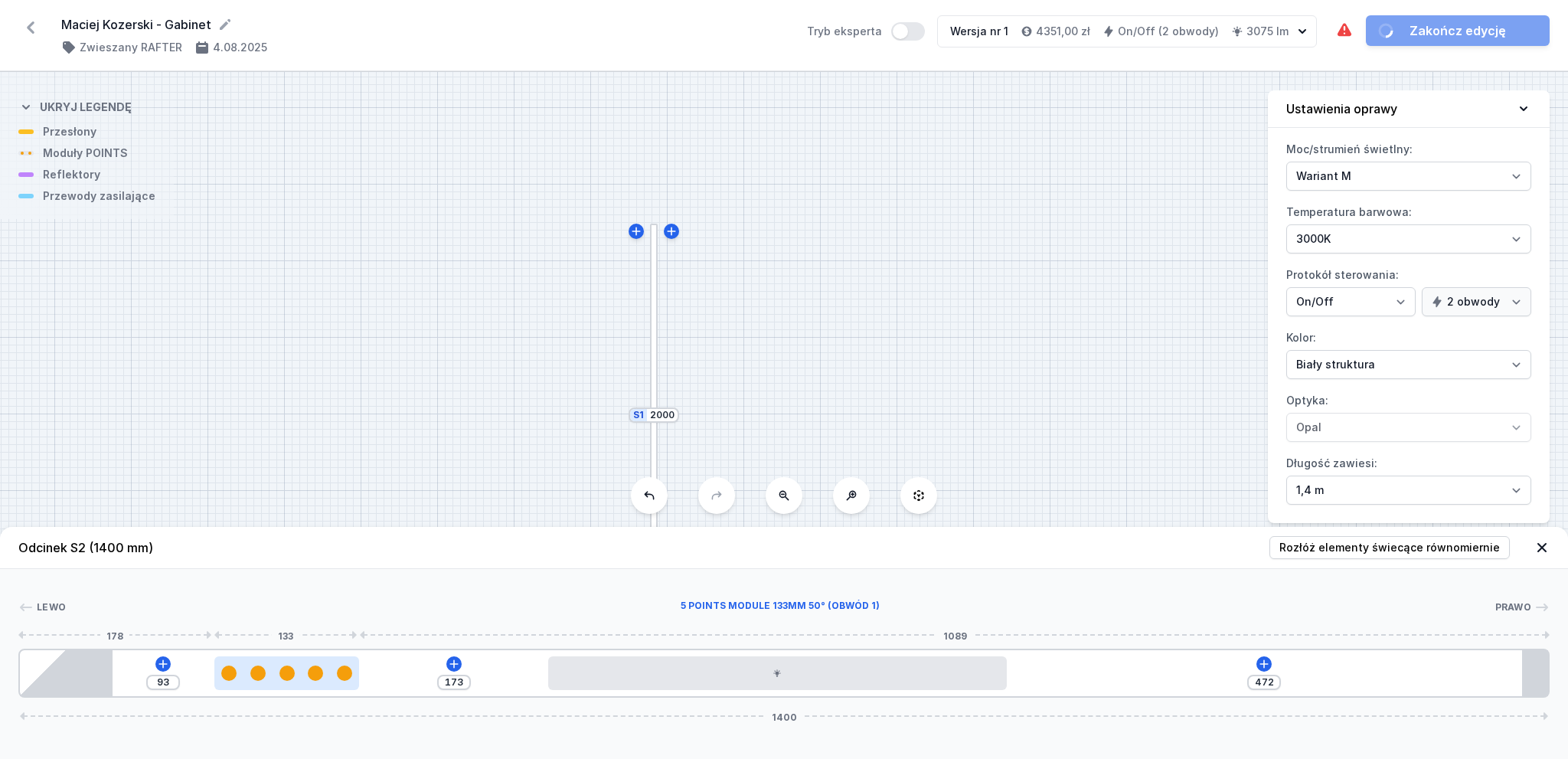 click at bounding box center (287, 673) 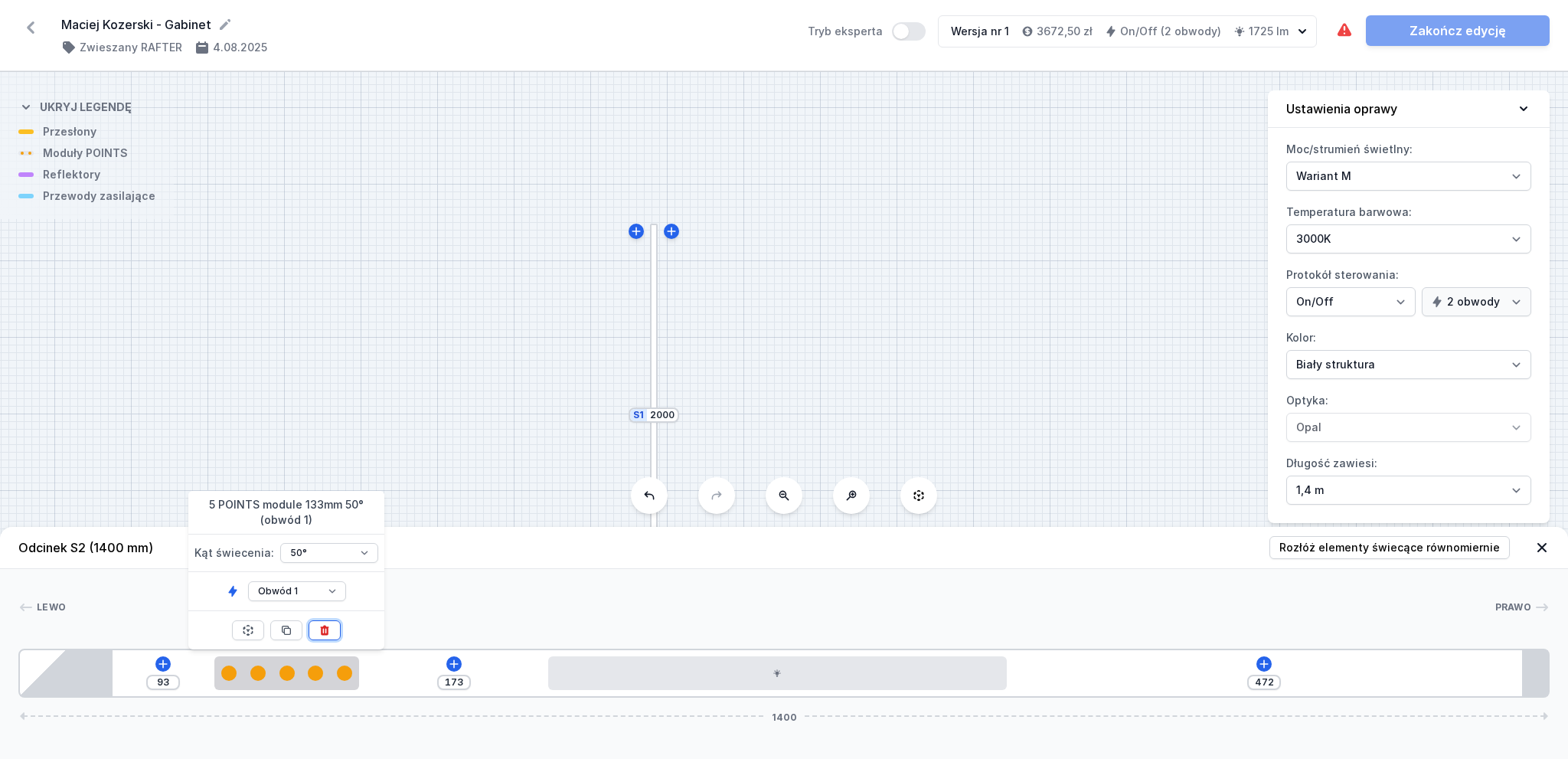 click 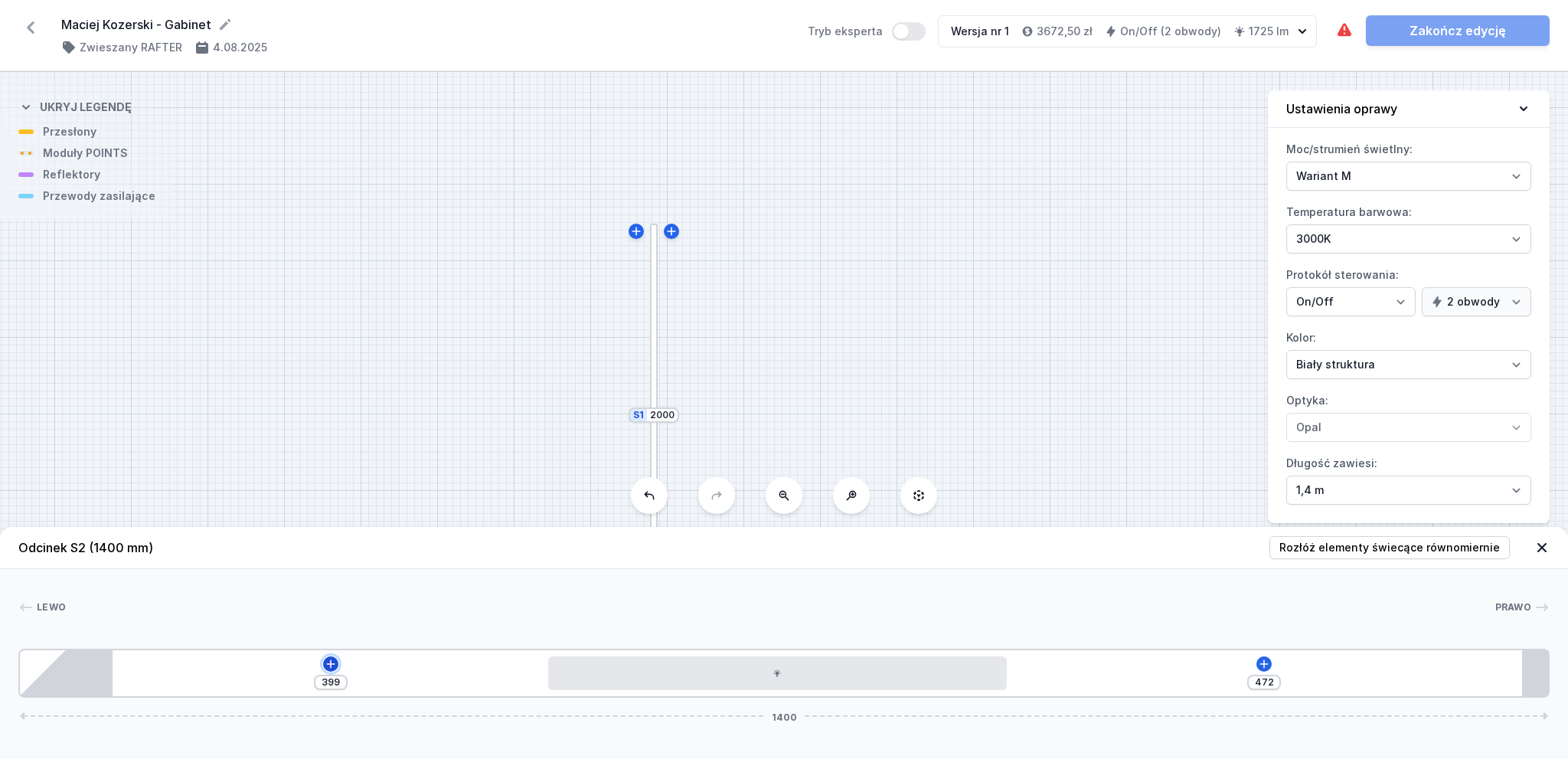 click 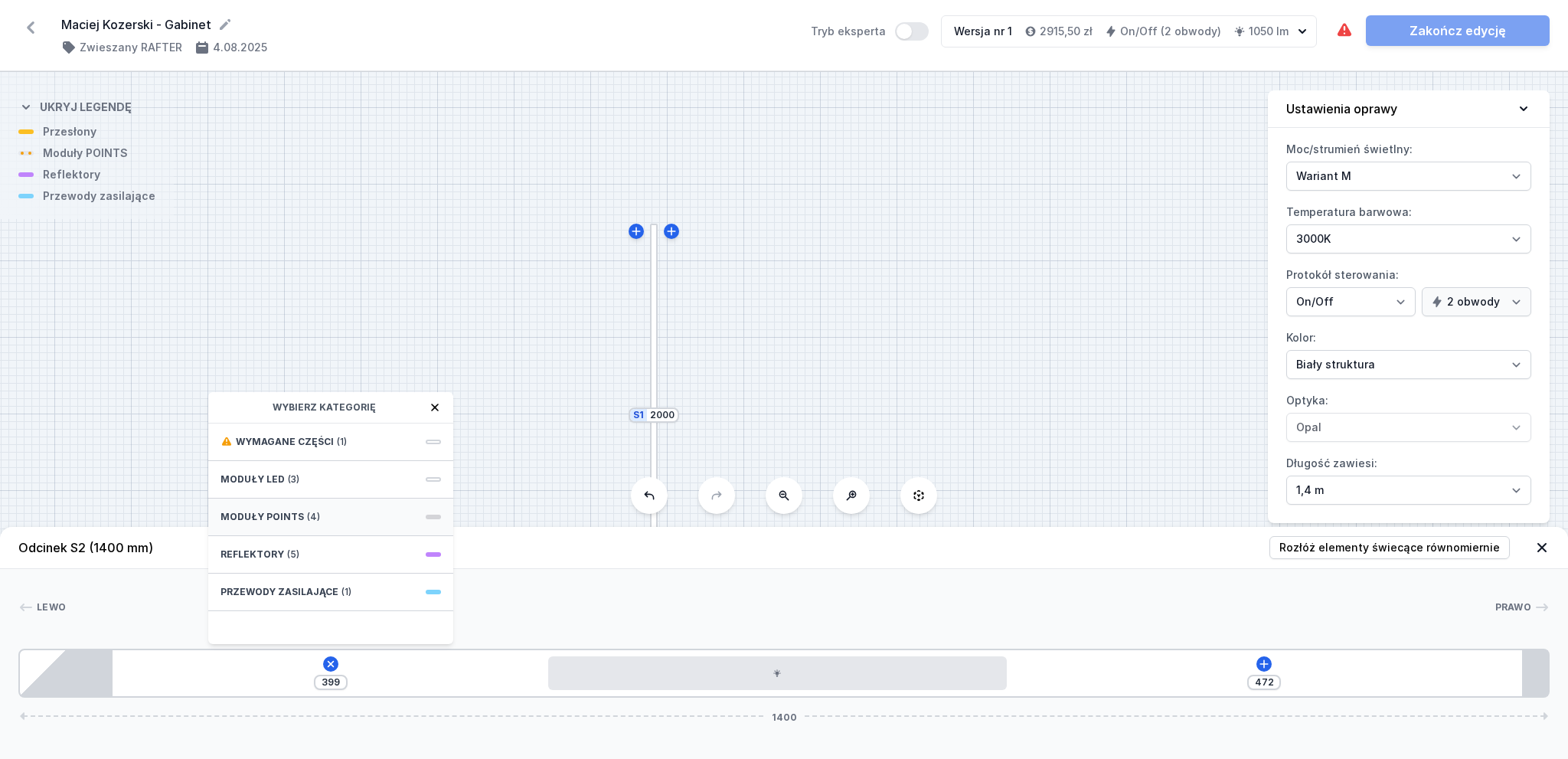 click on "Moduły POINTS (4)" at bounding box center (331, 517) 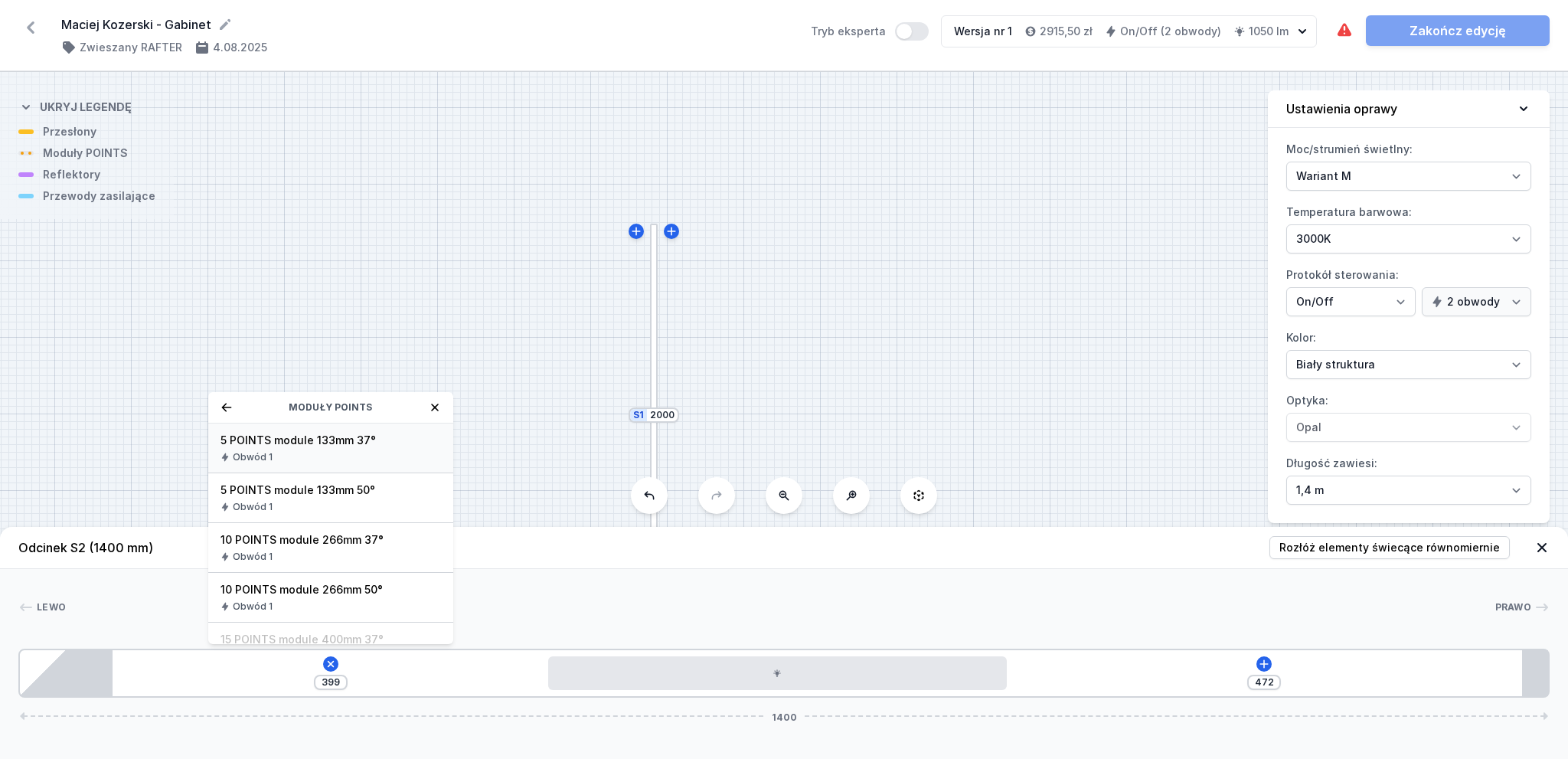 click on "Obwód 1" at bounding box center [331, 457] 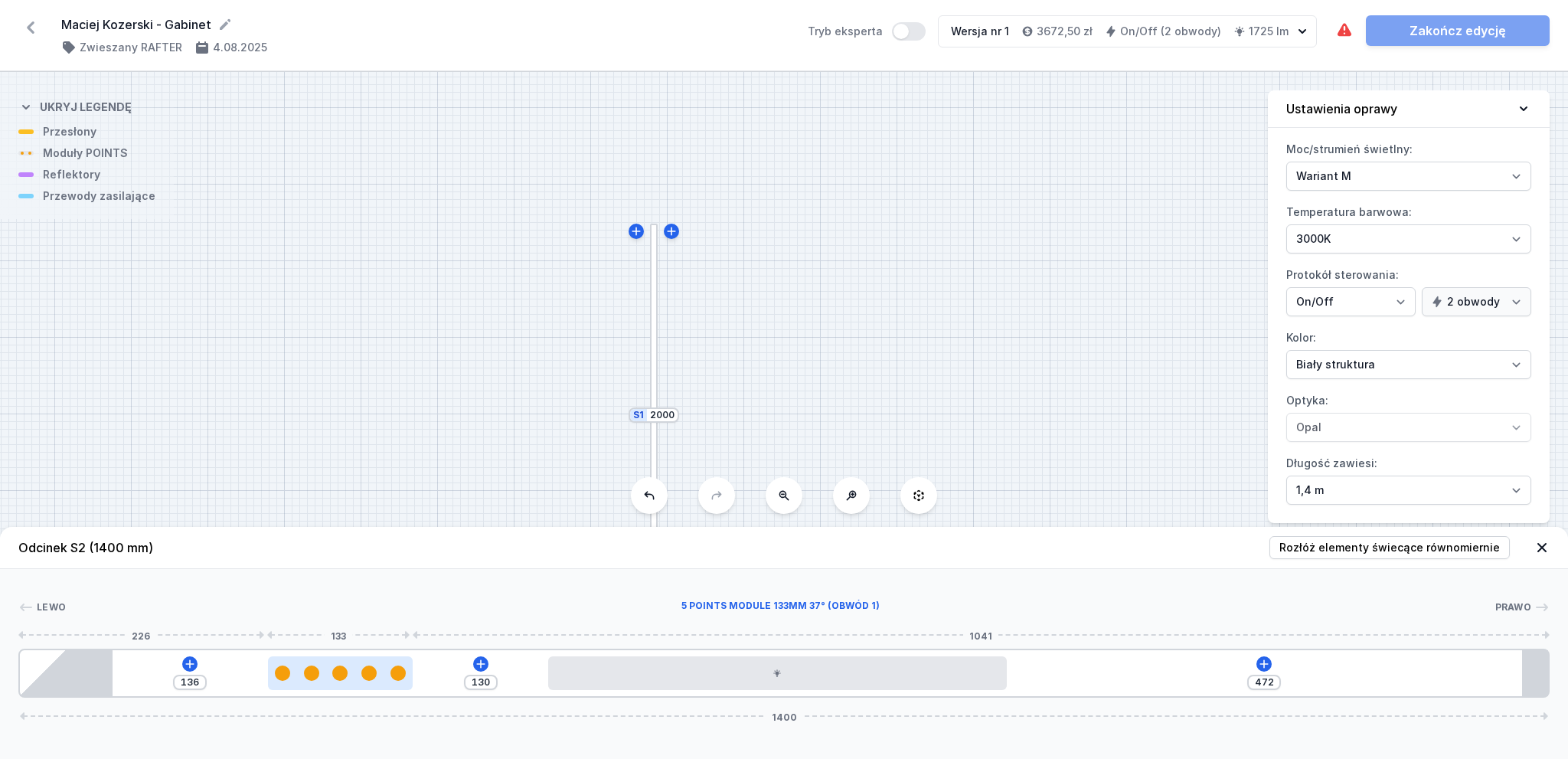 drag, startPoint x: 224, startPoint y: 679, endPoint x: 343, endPoint y: 676, distance: 119.0378 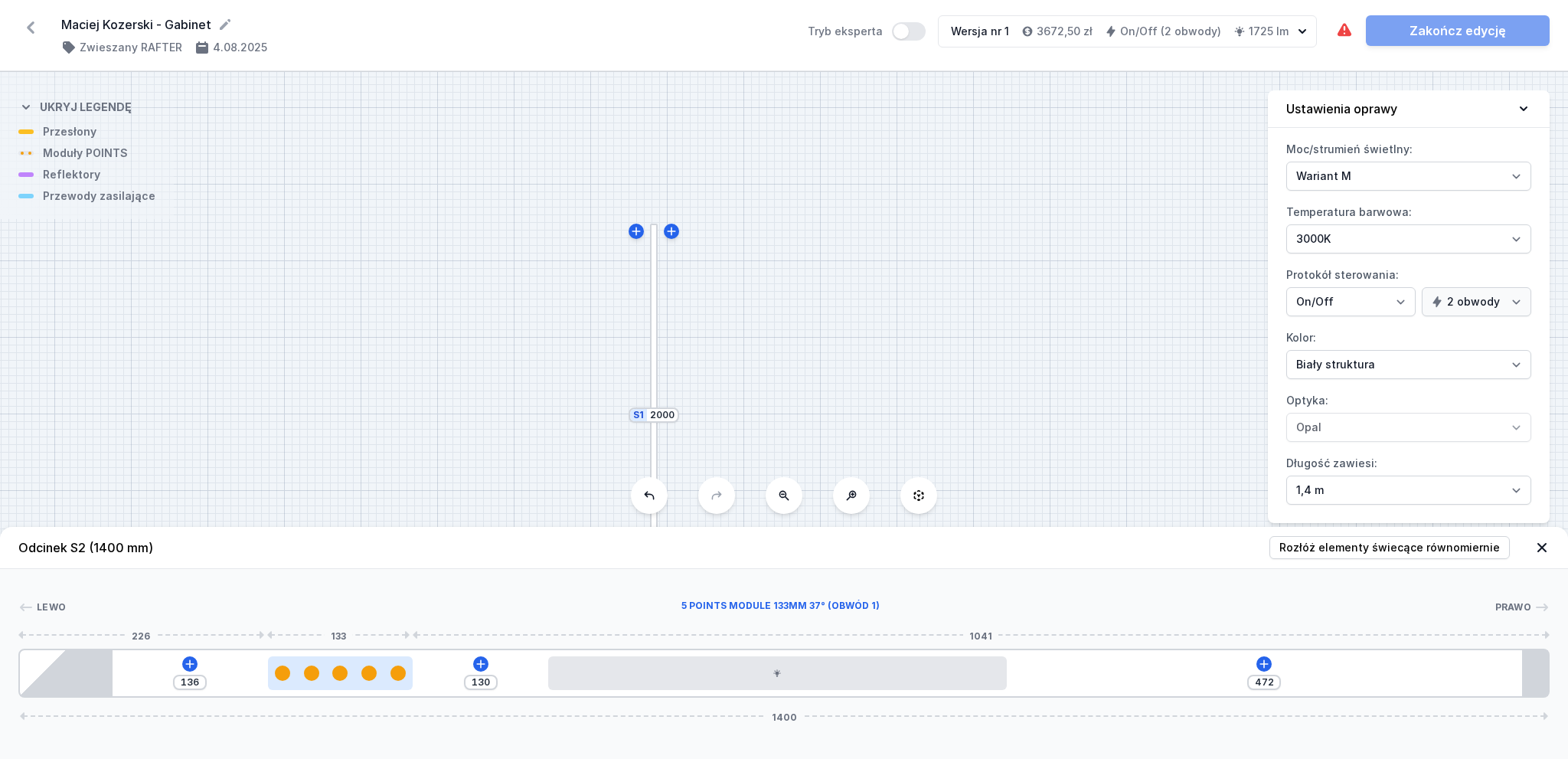 click at bounding box center (341, 673) 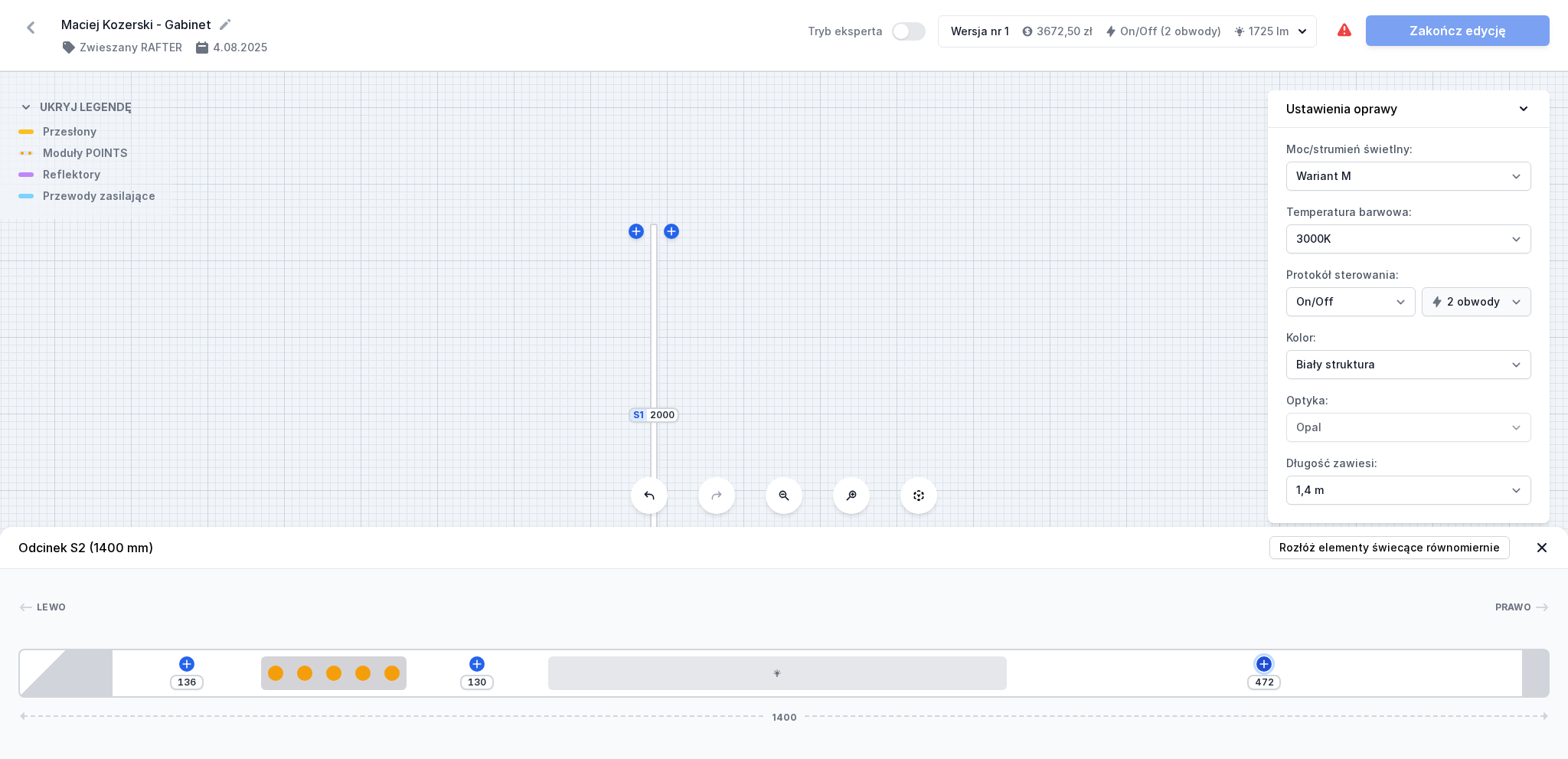 click 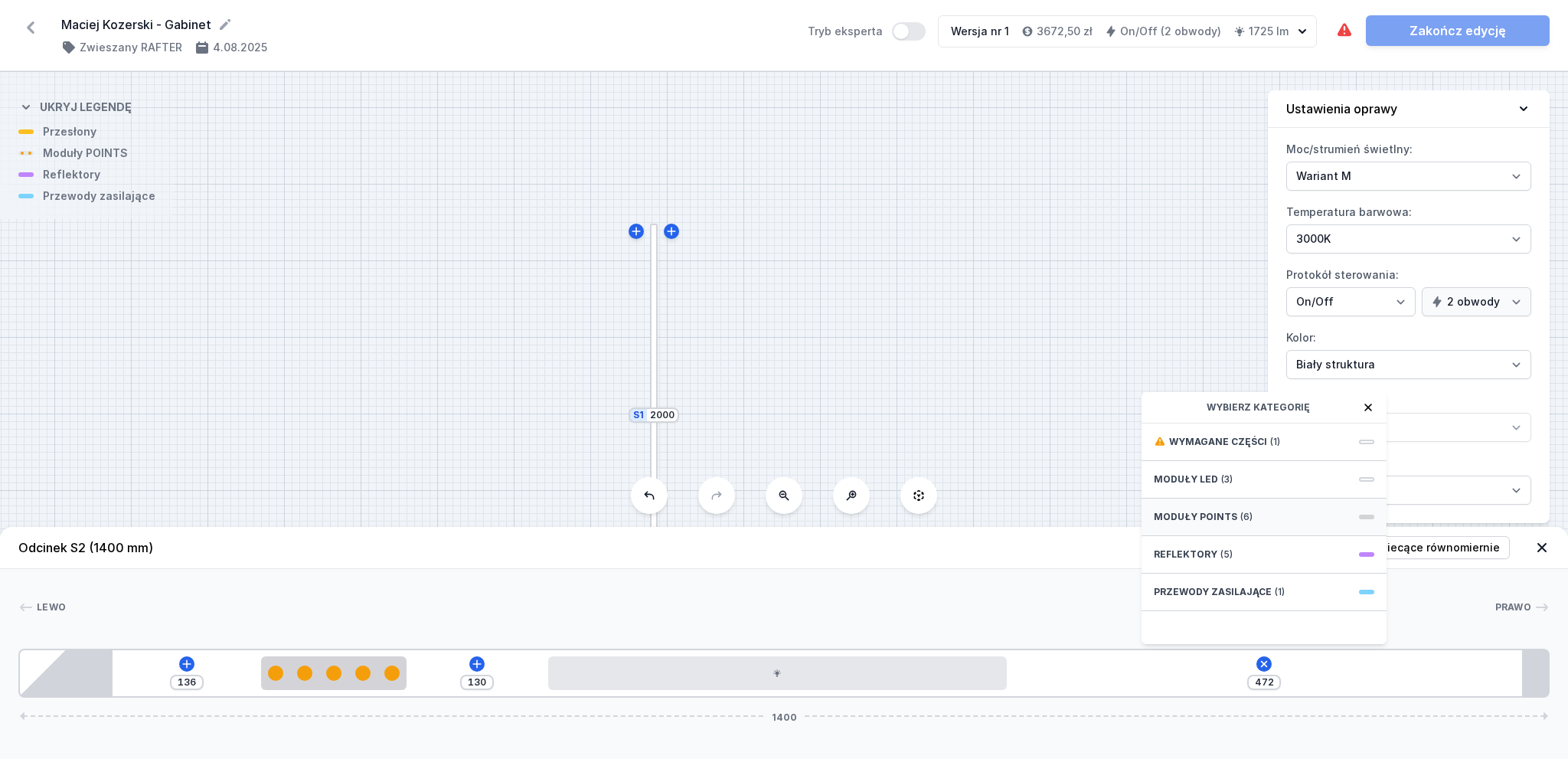 click on "Moduły POINTS (6)" at bounding box center (1264, 517) 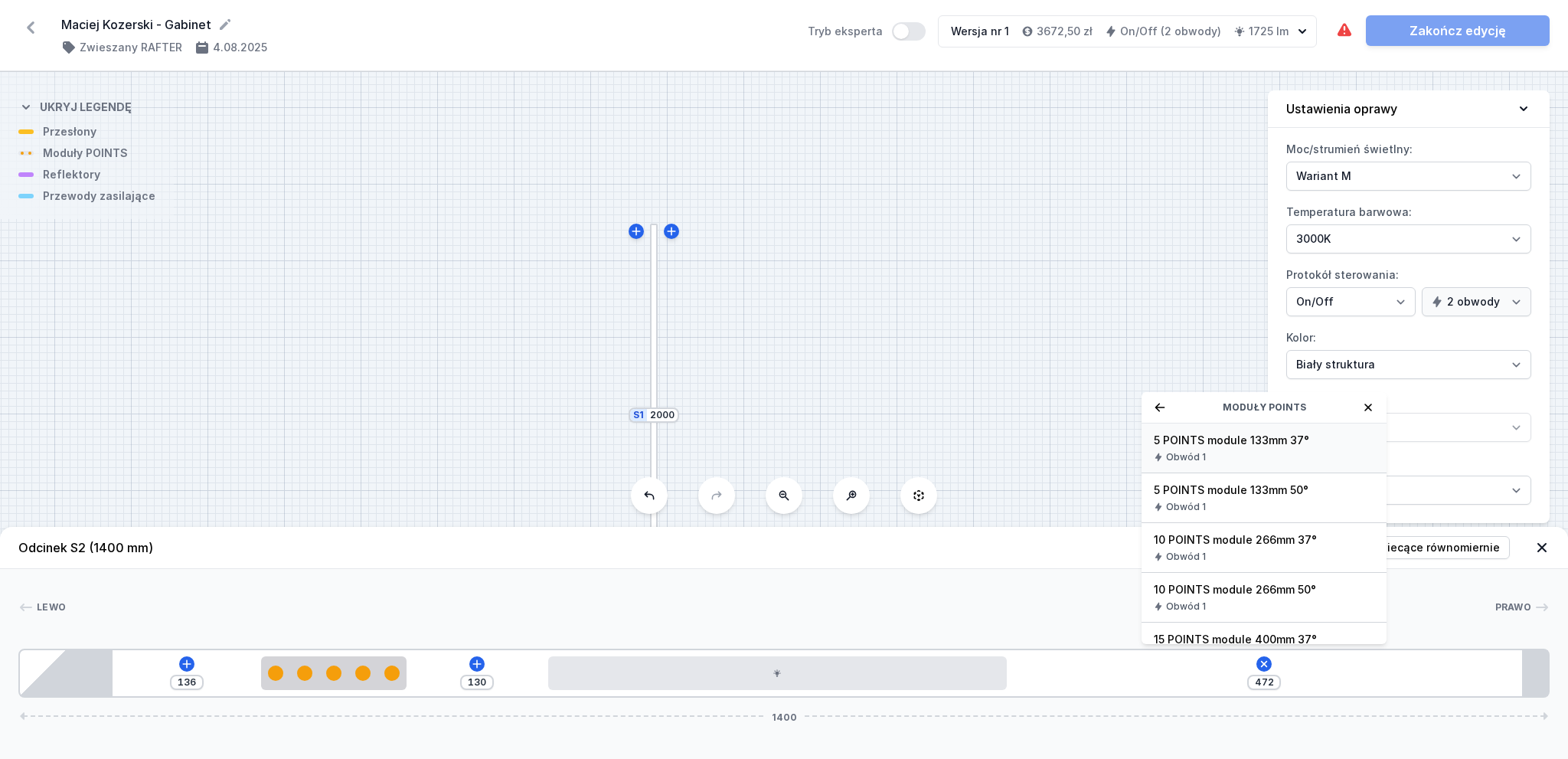 click on "5 POINTS module 133mm 37°" at bounding box center (1264, 440) 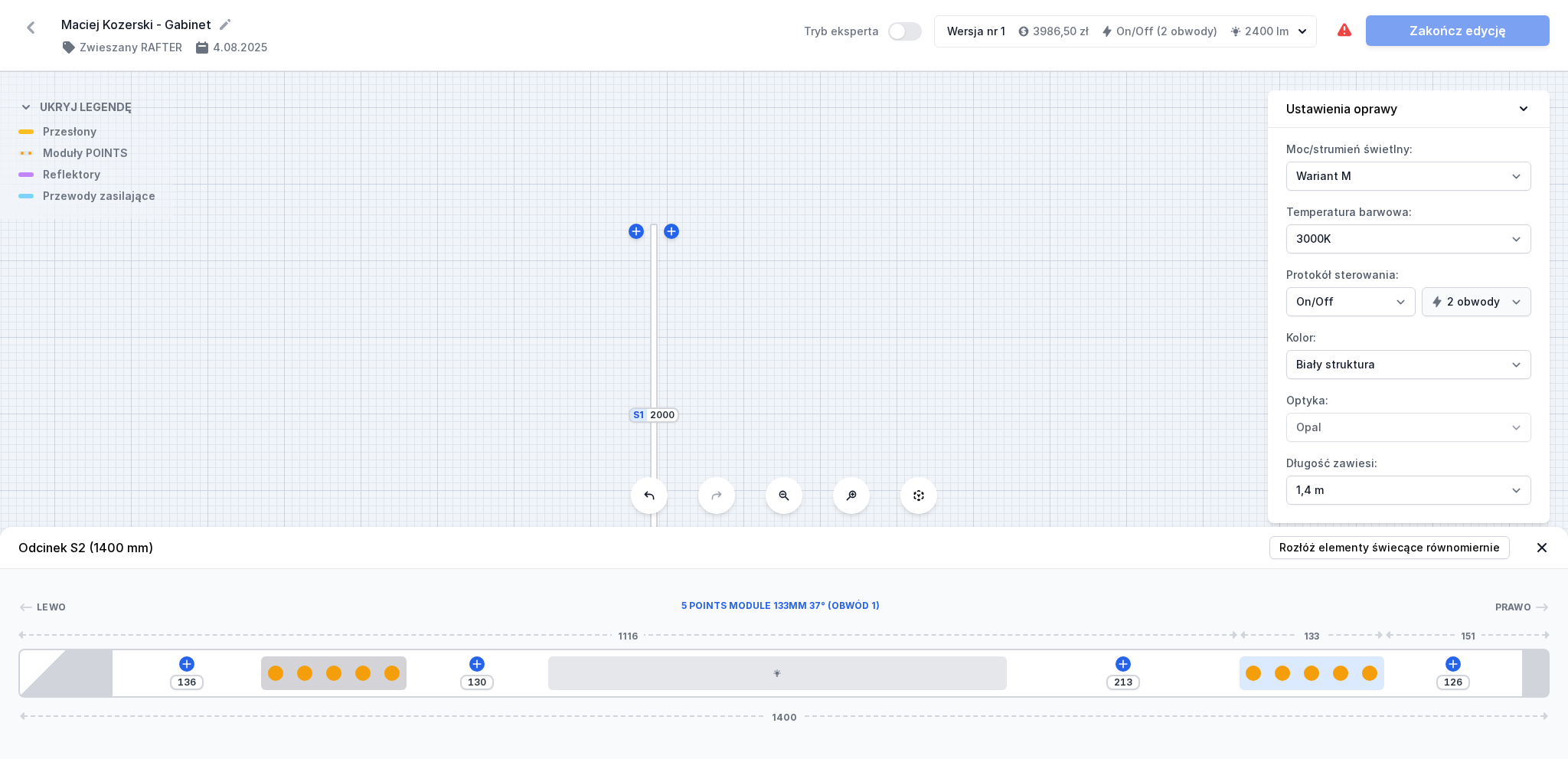 drag, startPoint x: 1112, startPoint y: 679, endPoint x: 1355, endPoint y: 669, distance: 243.20567 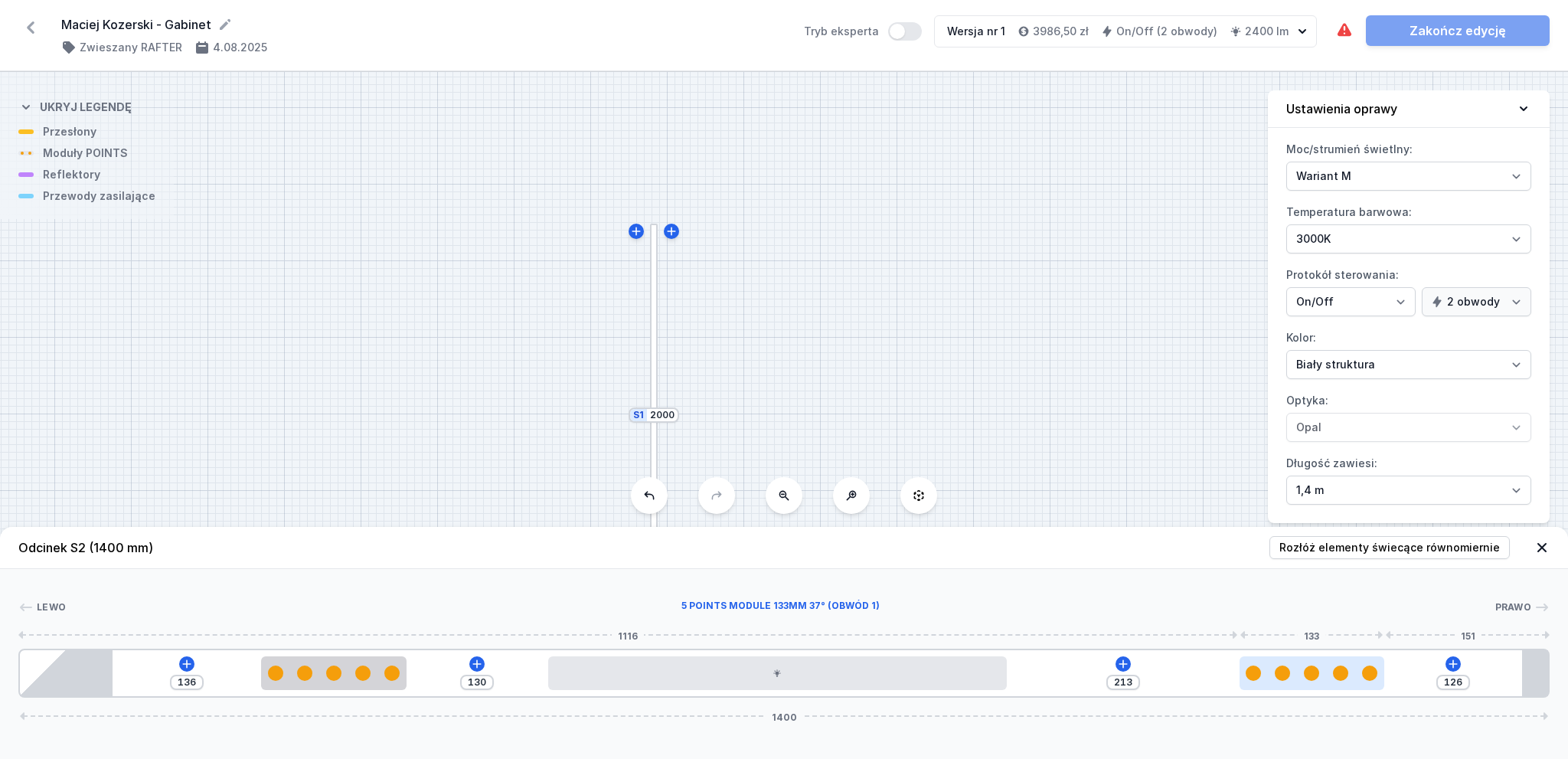 click at bounding box center (1312, 673) 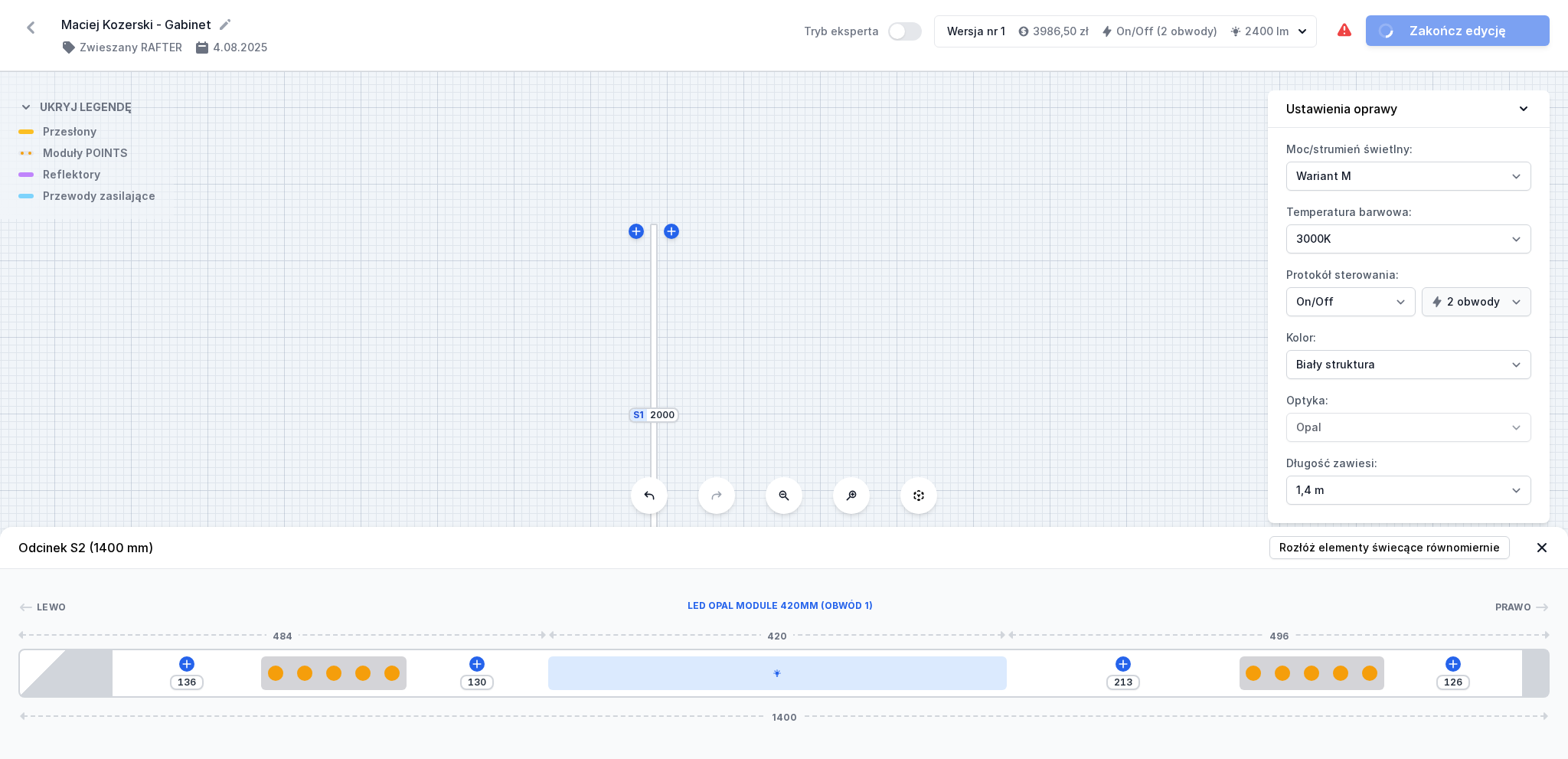 click at bounding box center [777, 673] 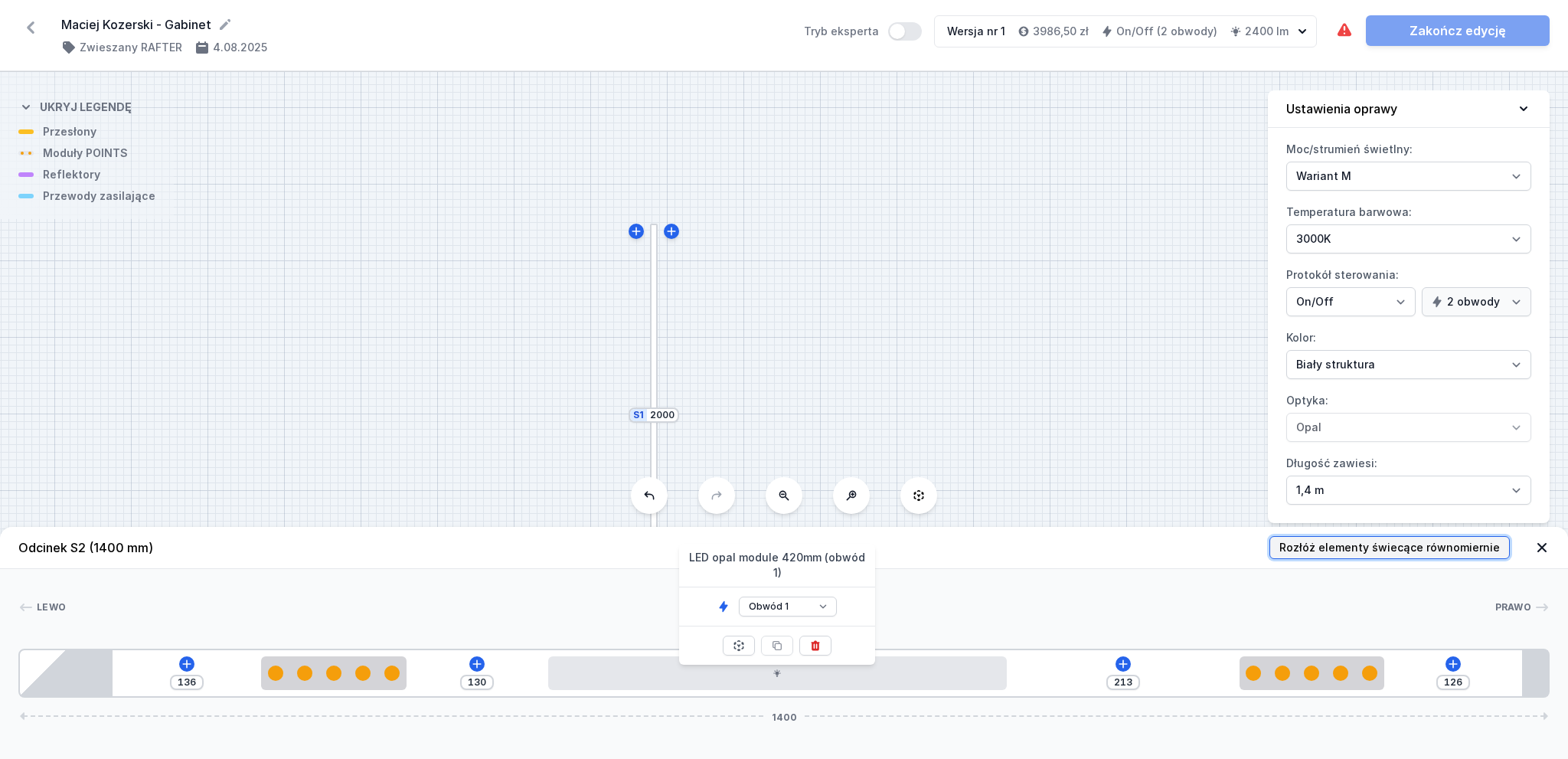 click on "Rozłóż elementy świecące równomiernie" at bounding box center [1390, 548] 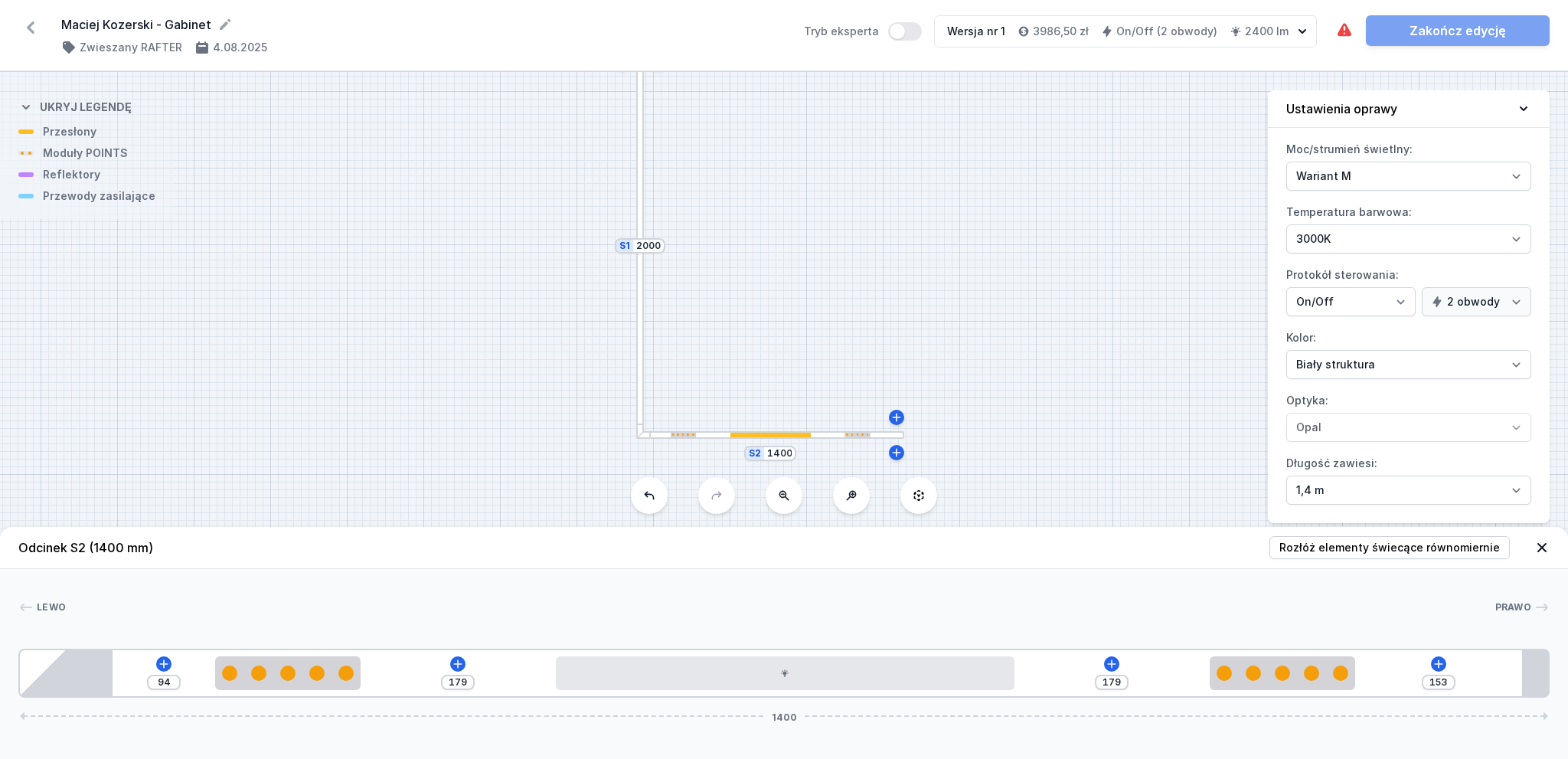 drag, startPoint x: 995, startPoint y: 394, endPoint x: 982, endPoint y: 228, distance: 166.50826 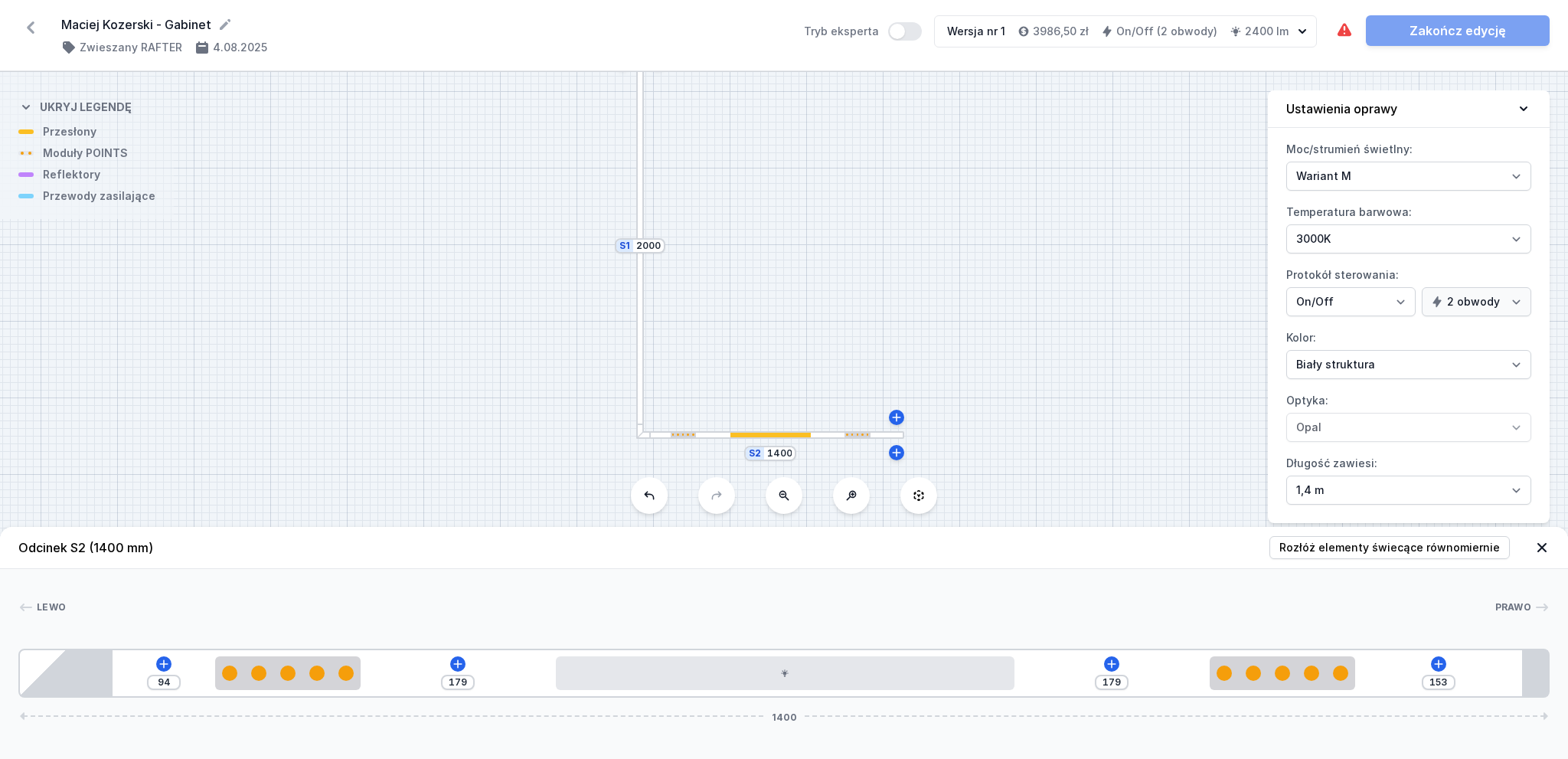 click on "S2 1400 S1 2000" at bounding box center (784, 415) 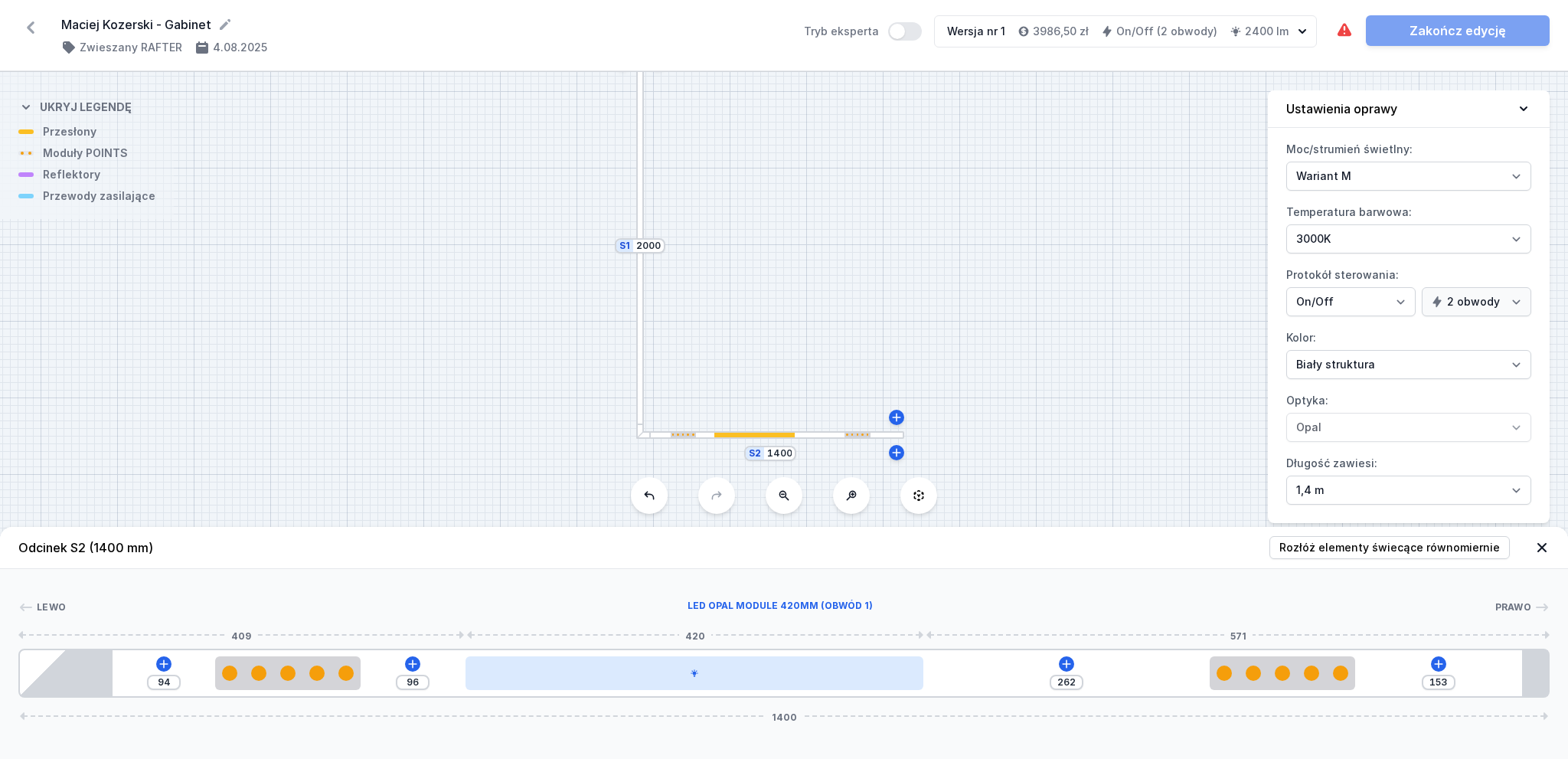 drag, startPoint x: 838, startPoint y: 679, endPoint x: 619, endPoint y: 674, distance: 219.0571 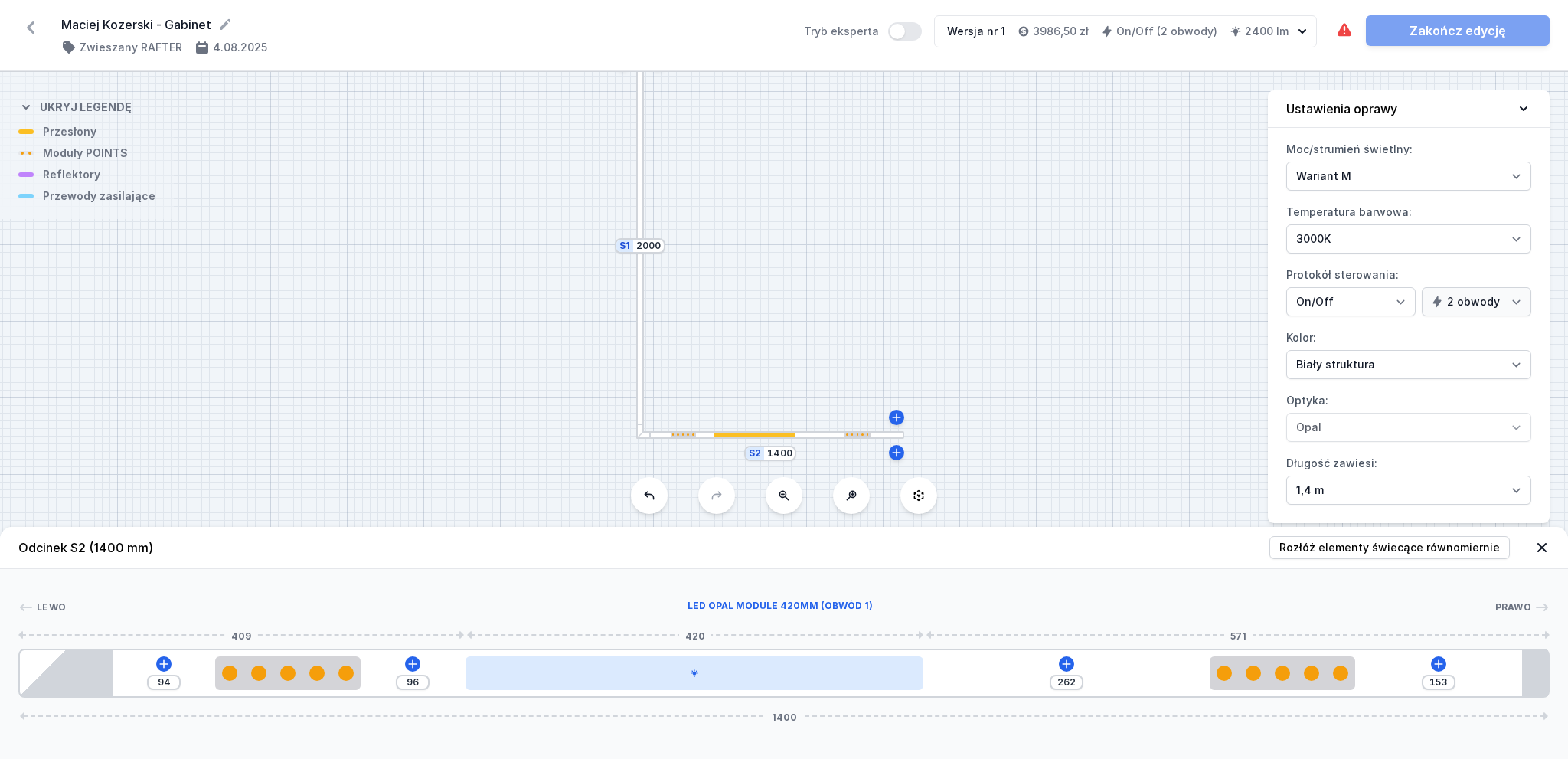 click at bounding box center (694, 673) 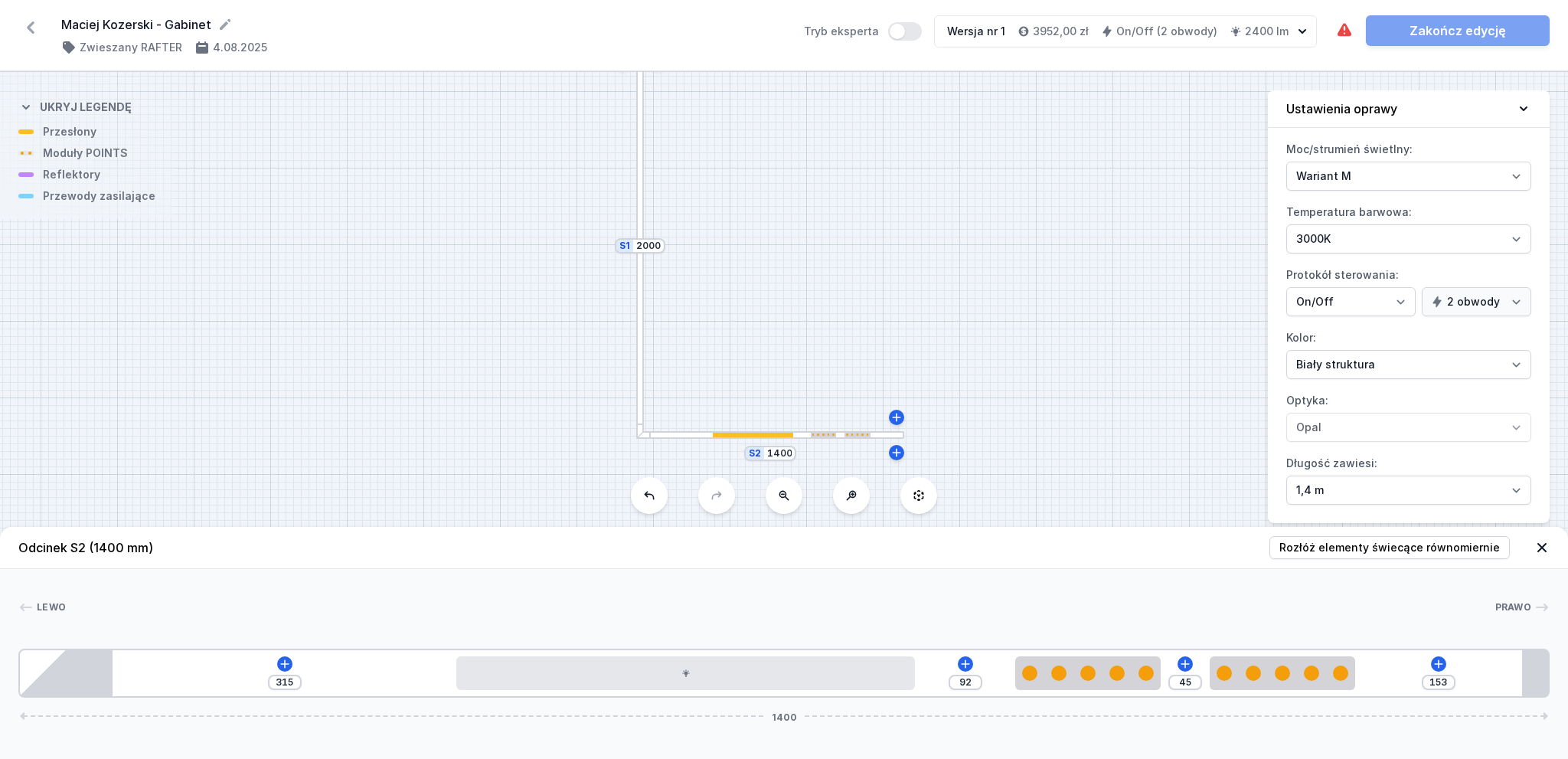 drag, startPoint x: 303, startPoint y: 672, endPoint x: 1106, endPoint y: 636, distance: 803.807 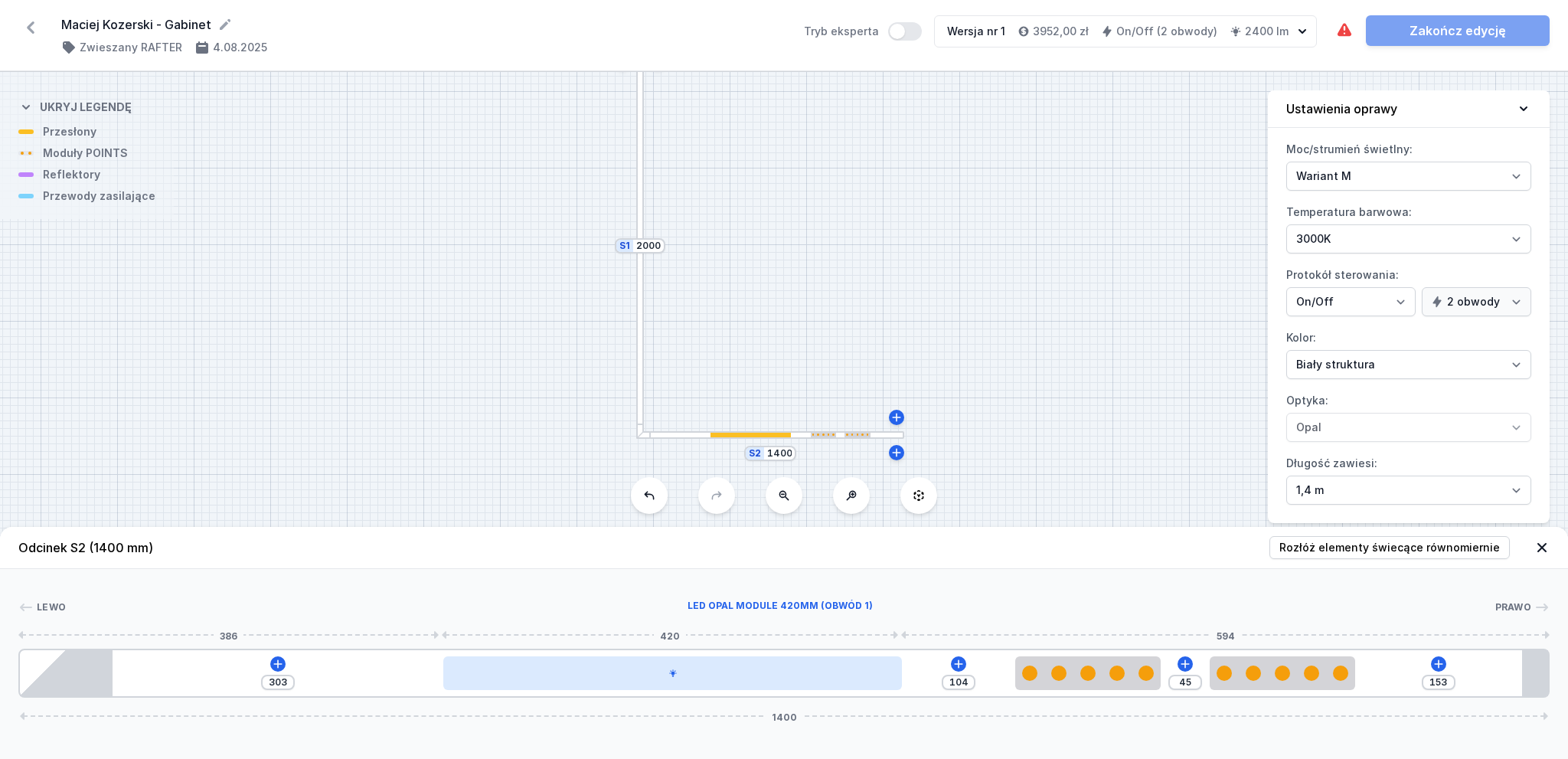 drag, startPoint x: 787, startPoint y: 661, endPoint x: 753, endPoint y: 667, distance: 34.52535 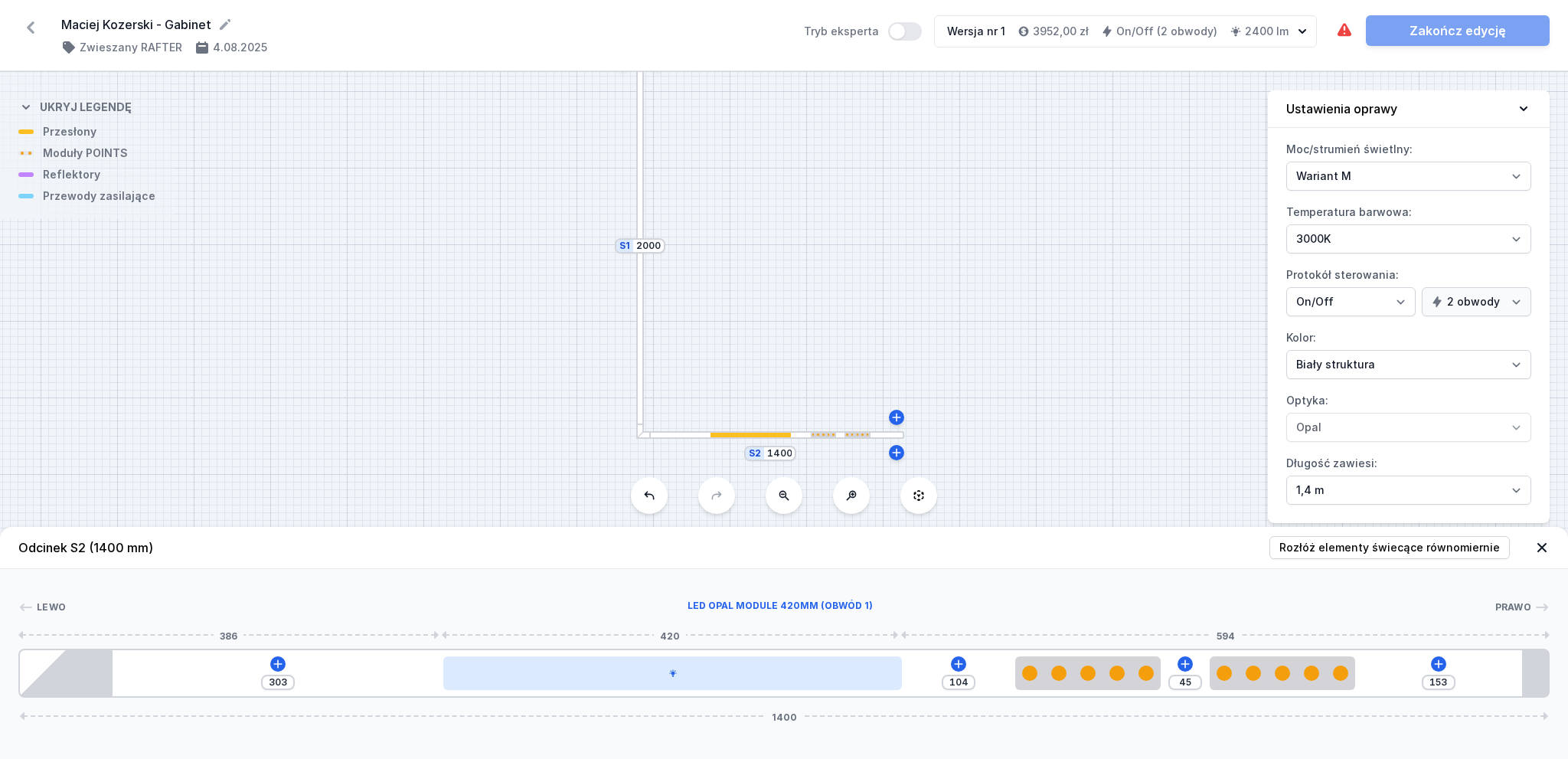 click at bounding box center (672, 673) 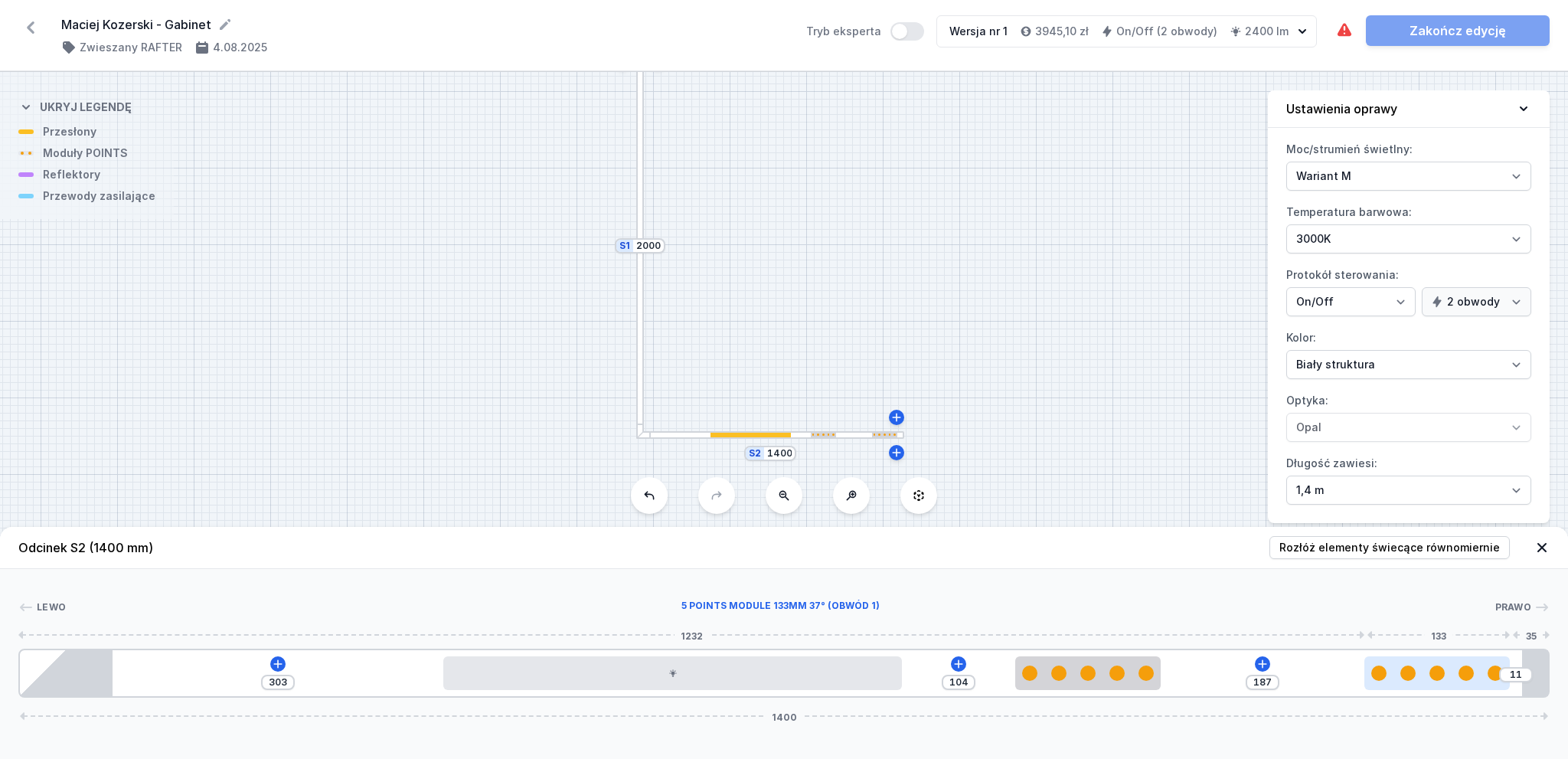drag, startPoint x: 1390, startPoint y: 668, endPoint x: 1431, endPoint y: 667, distance: 41.012193 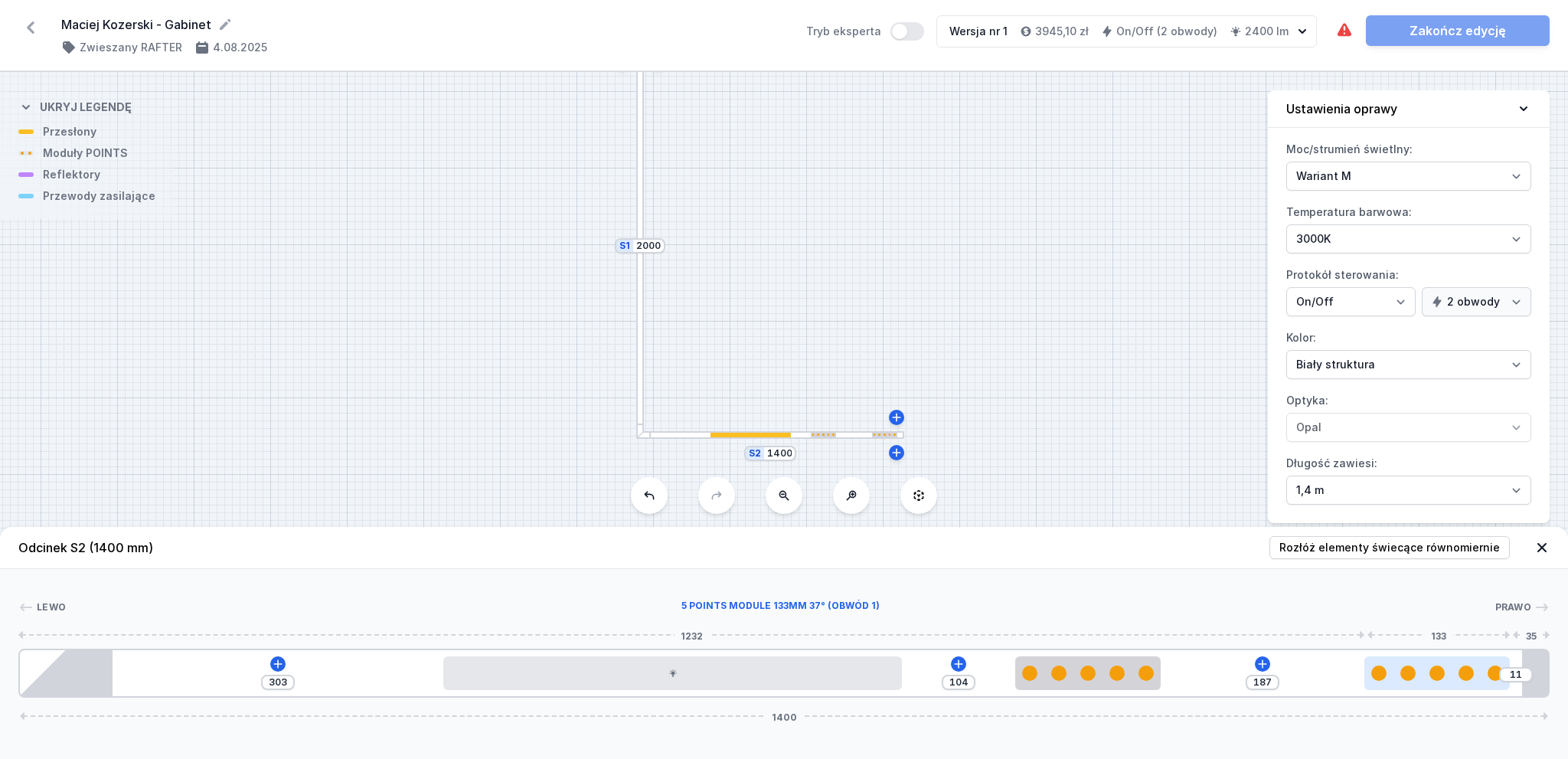 click at bounding box center (1437, 673) 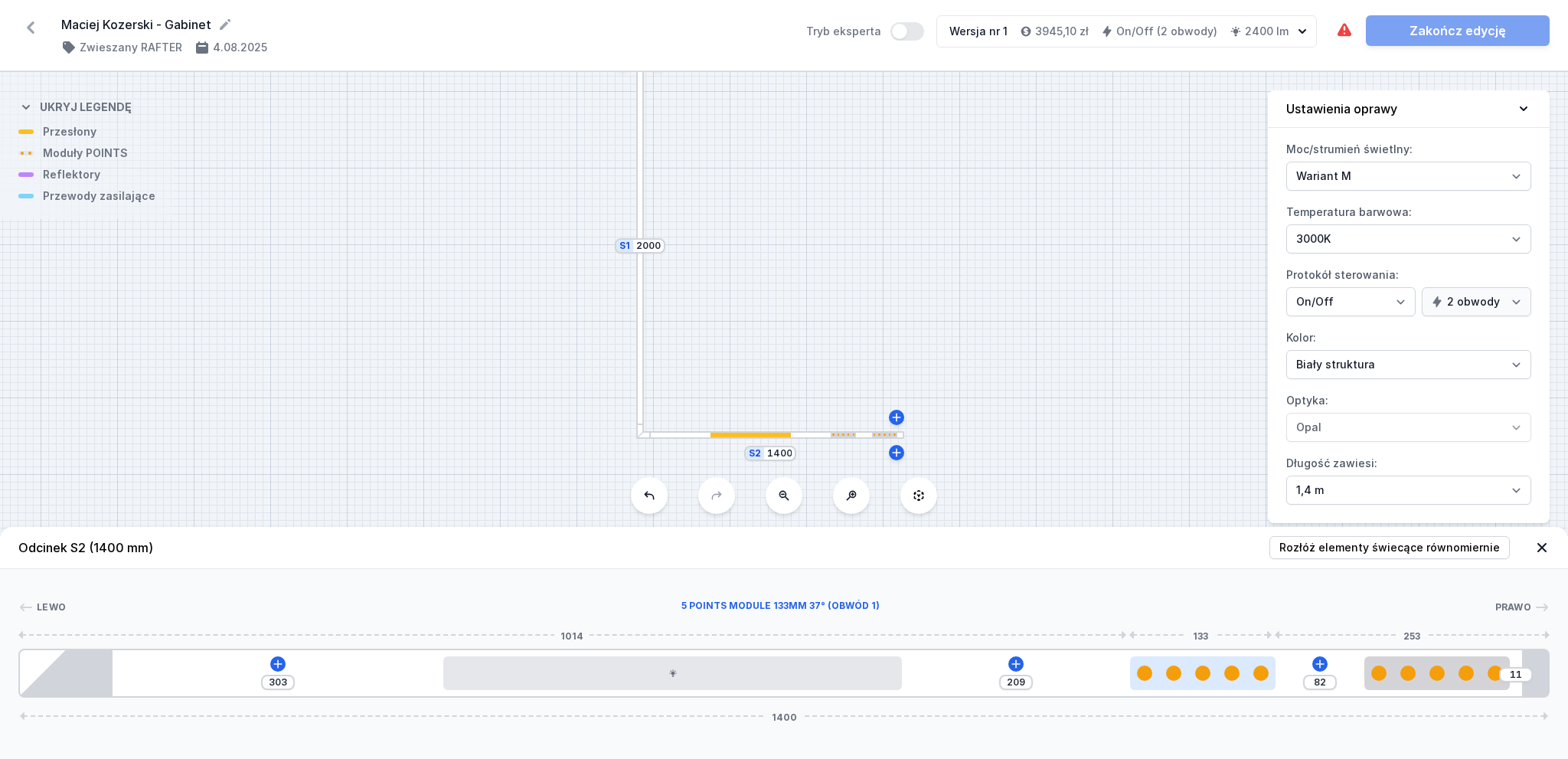 drag, startPoint x: 1128, startPoint y: 674, endPoint x: 1250, endPoint y: 666, distance: 122.26201 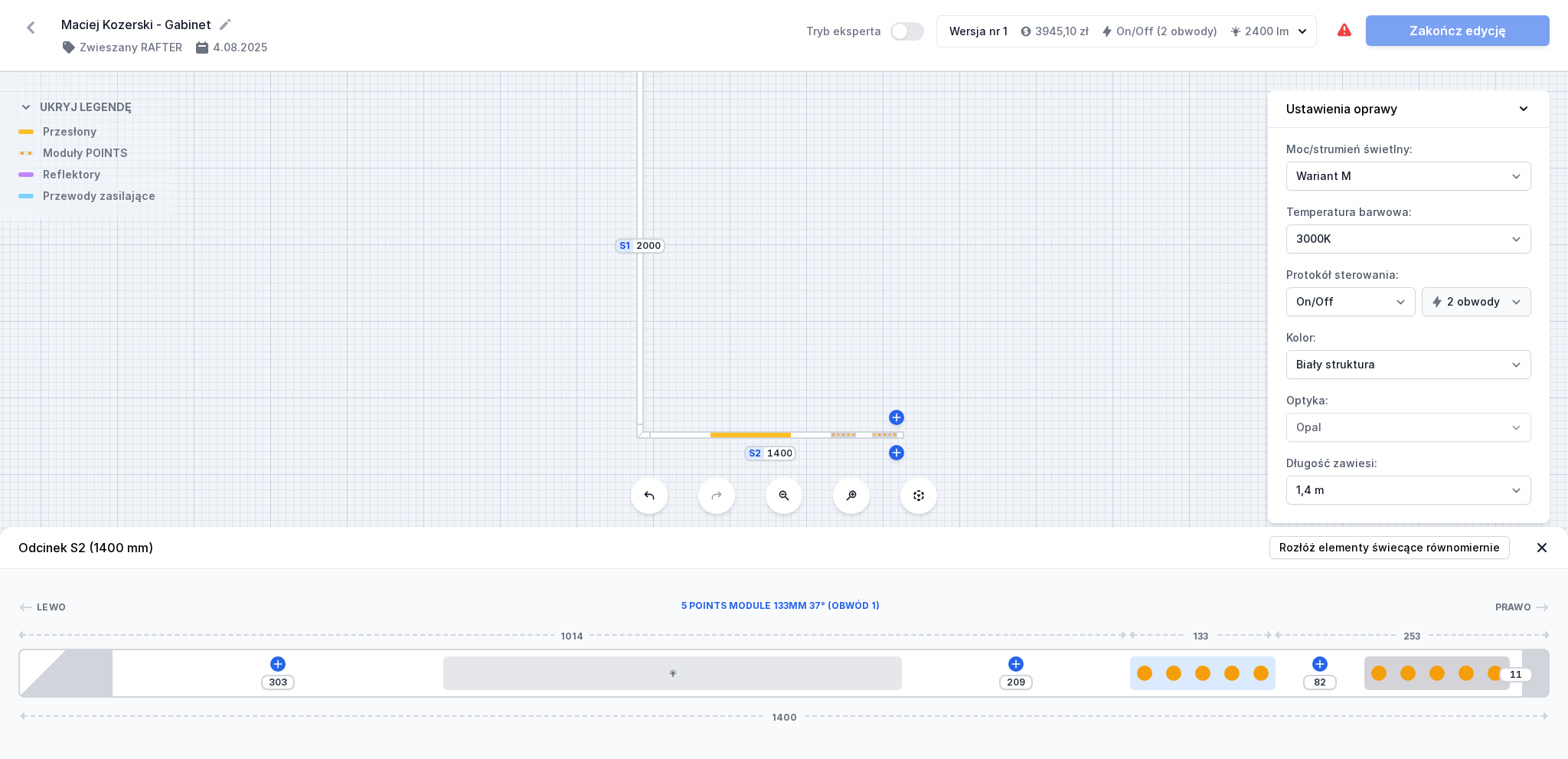 click at bounding box center (1203, 673) 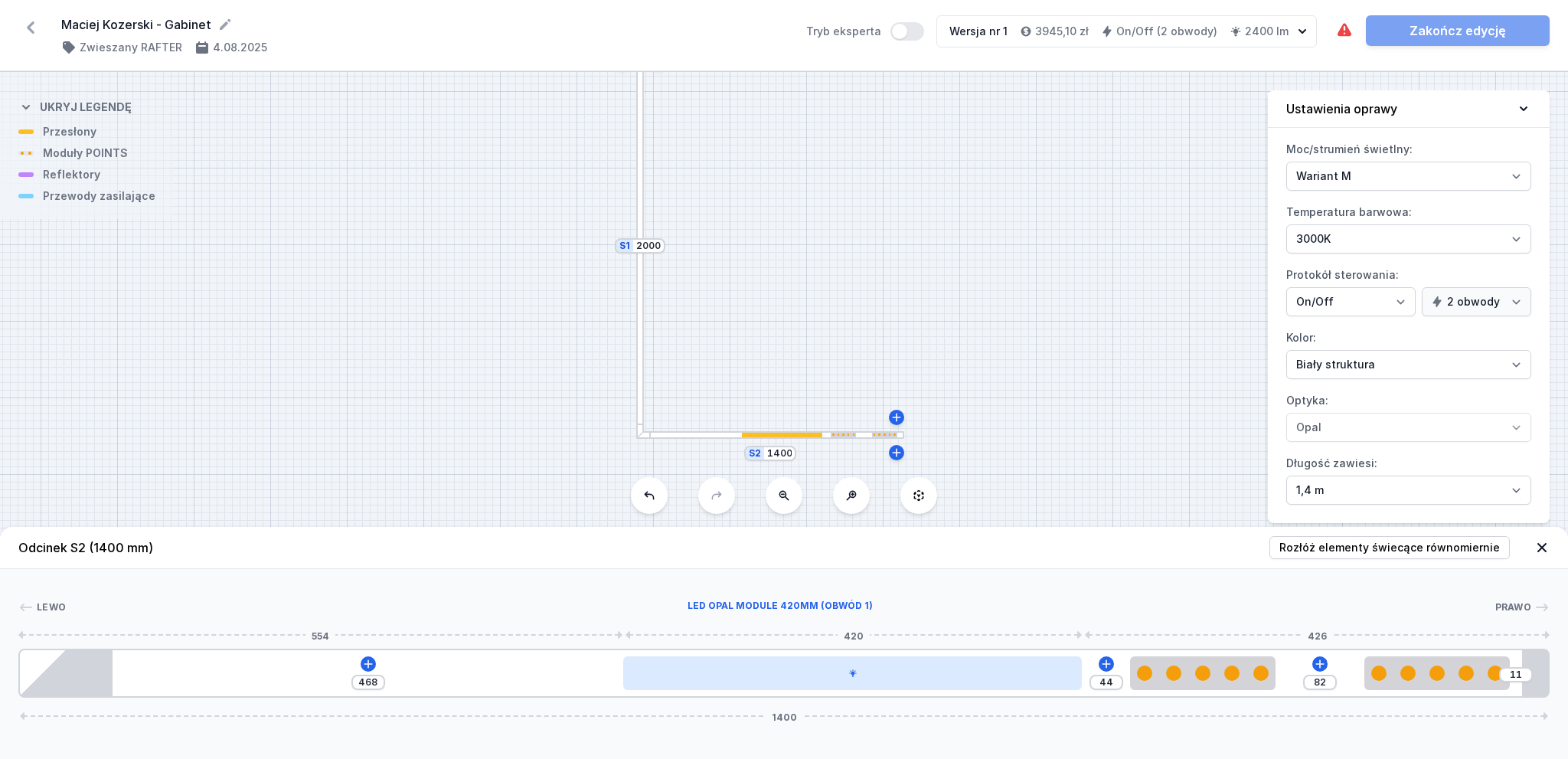 drag, startPoint x: 892, startPoint y: 672, endPoint x: 938, endPoint y: 667, distance: 46.27094 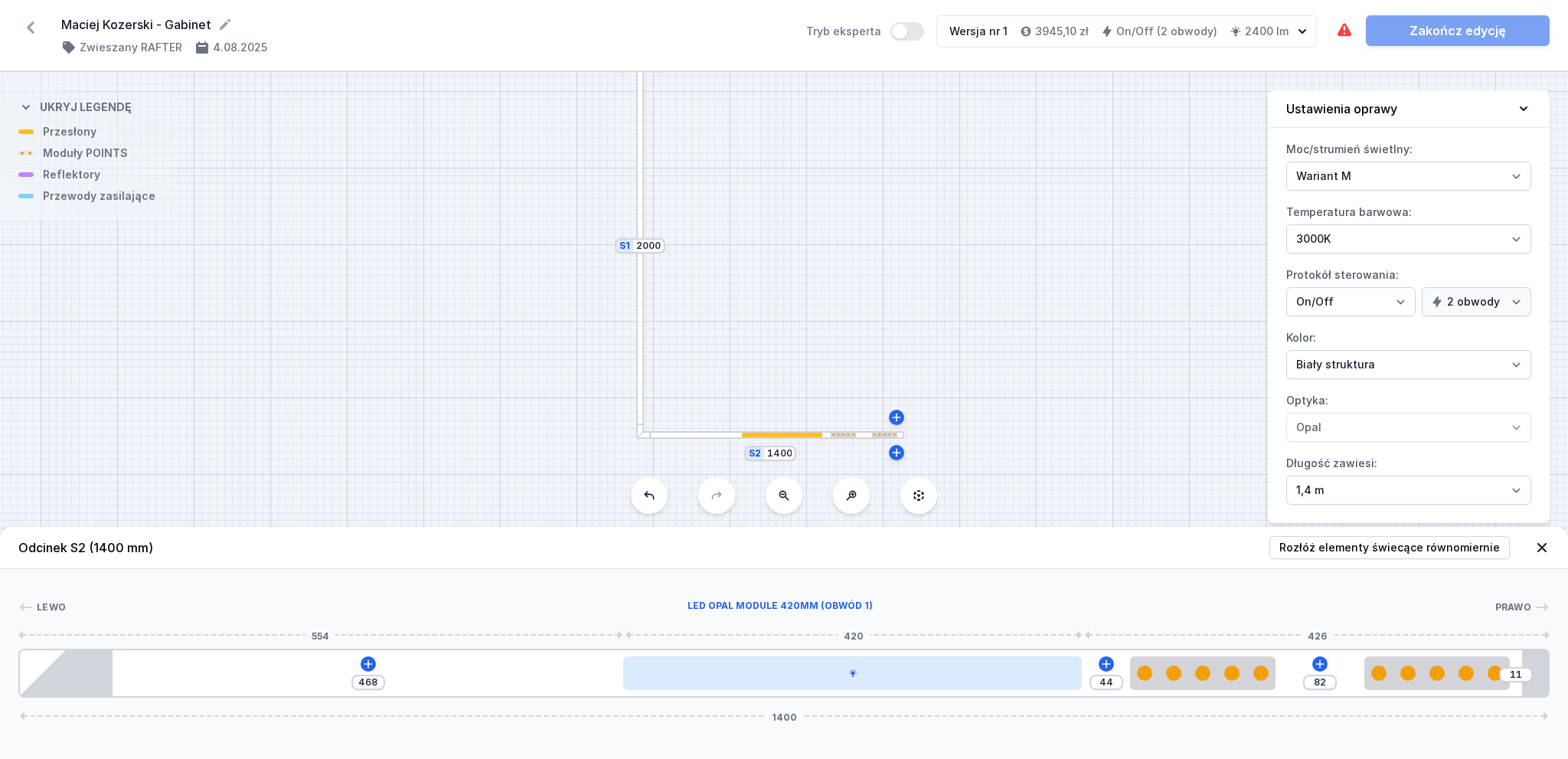 click at bounding box center (852, 673) 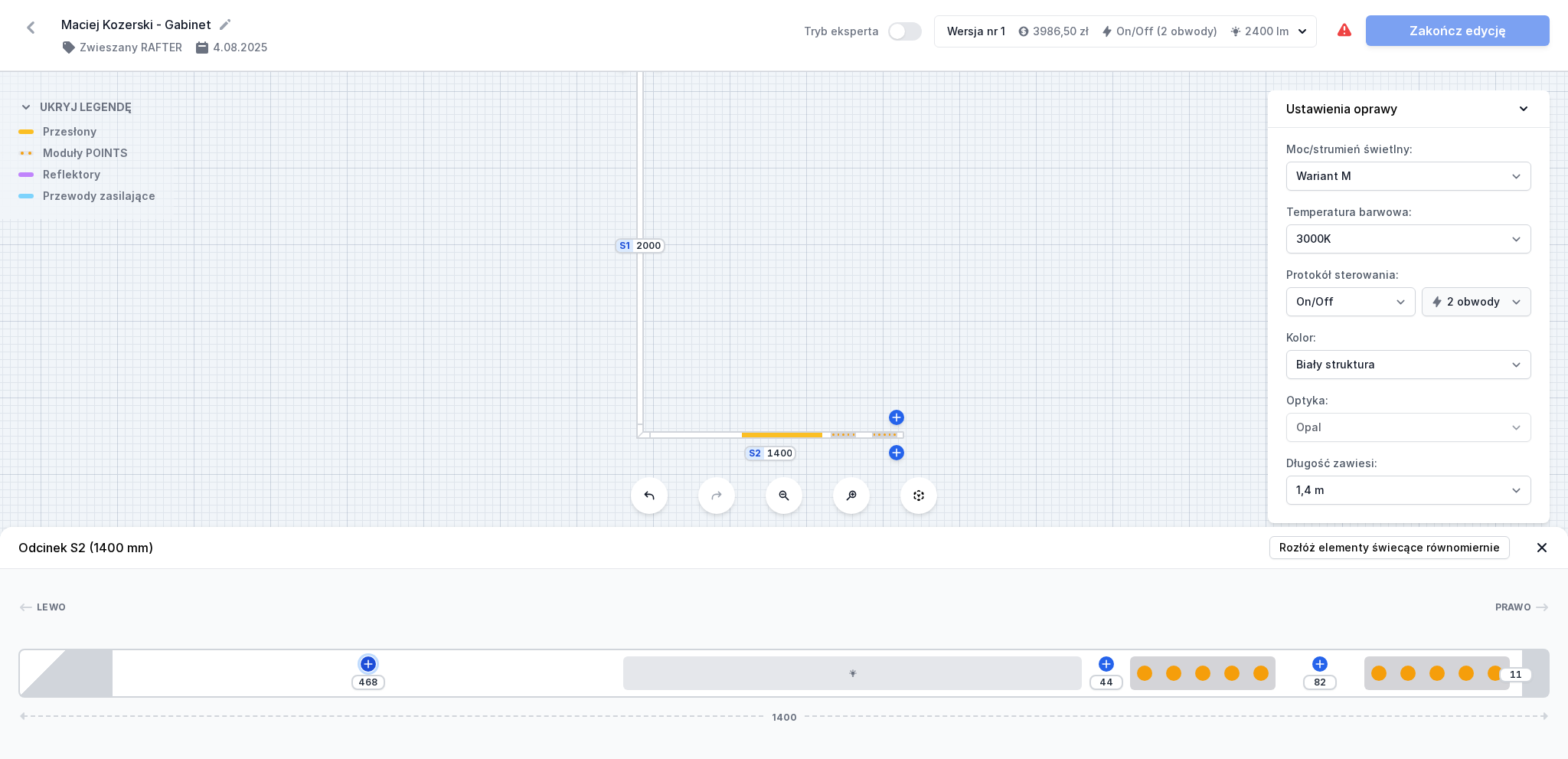 click 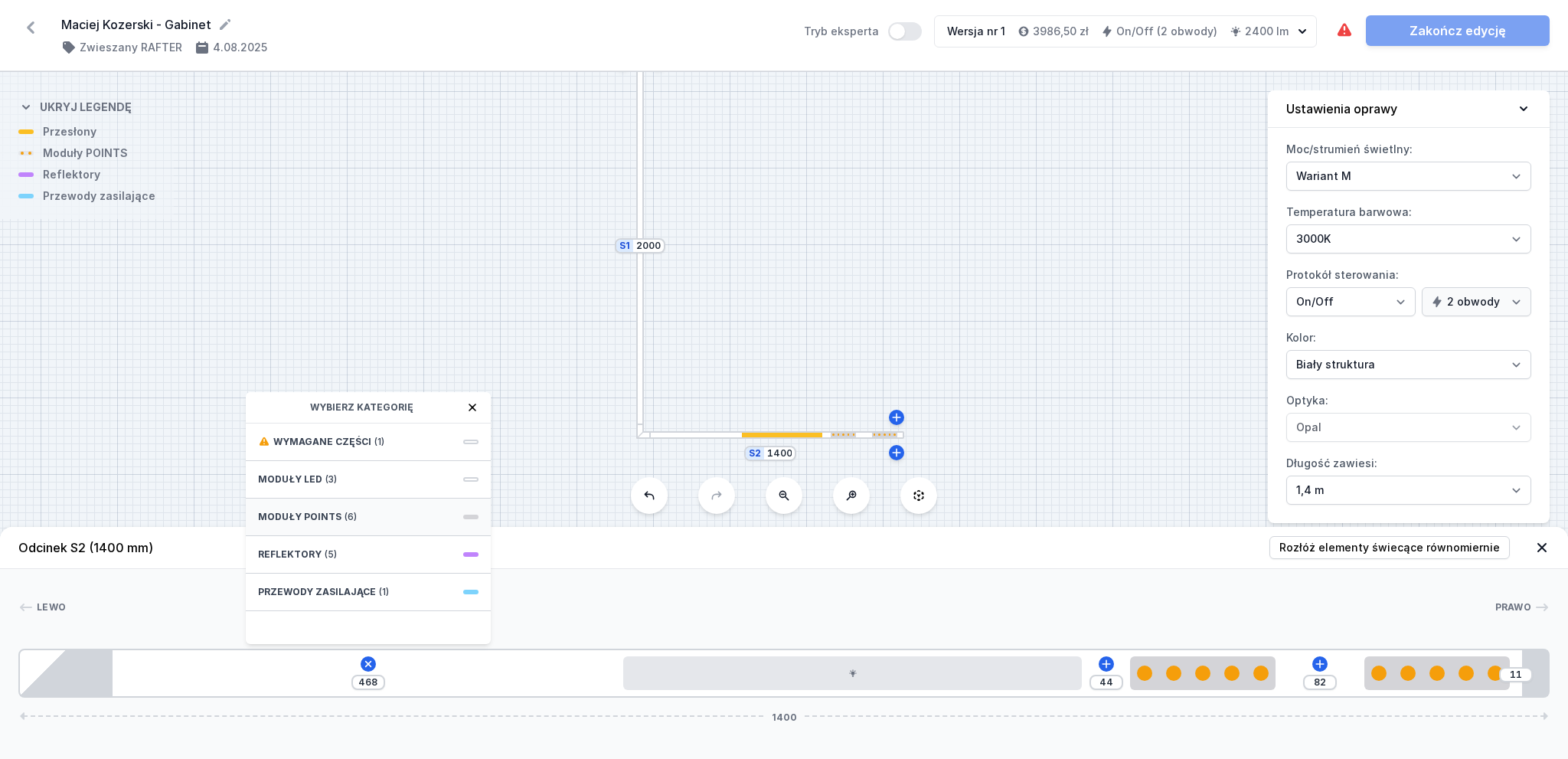 click on "Moduły POINTS (6)" at bounding box center [368, 517] 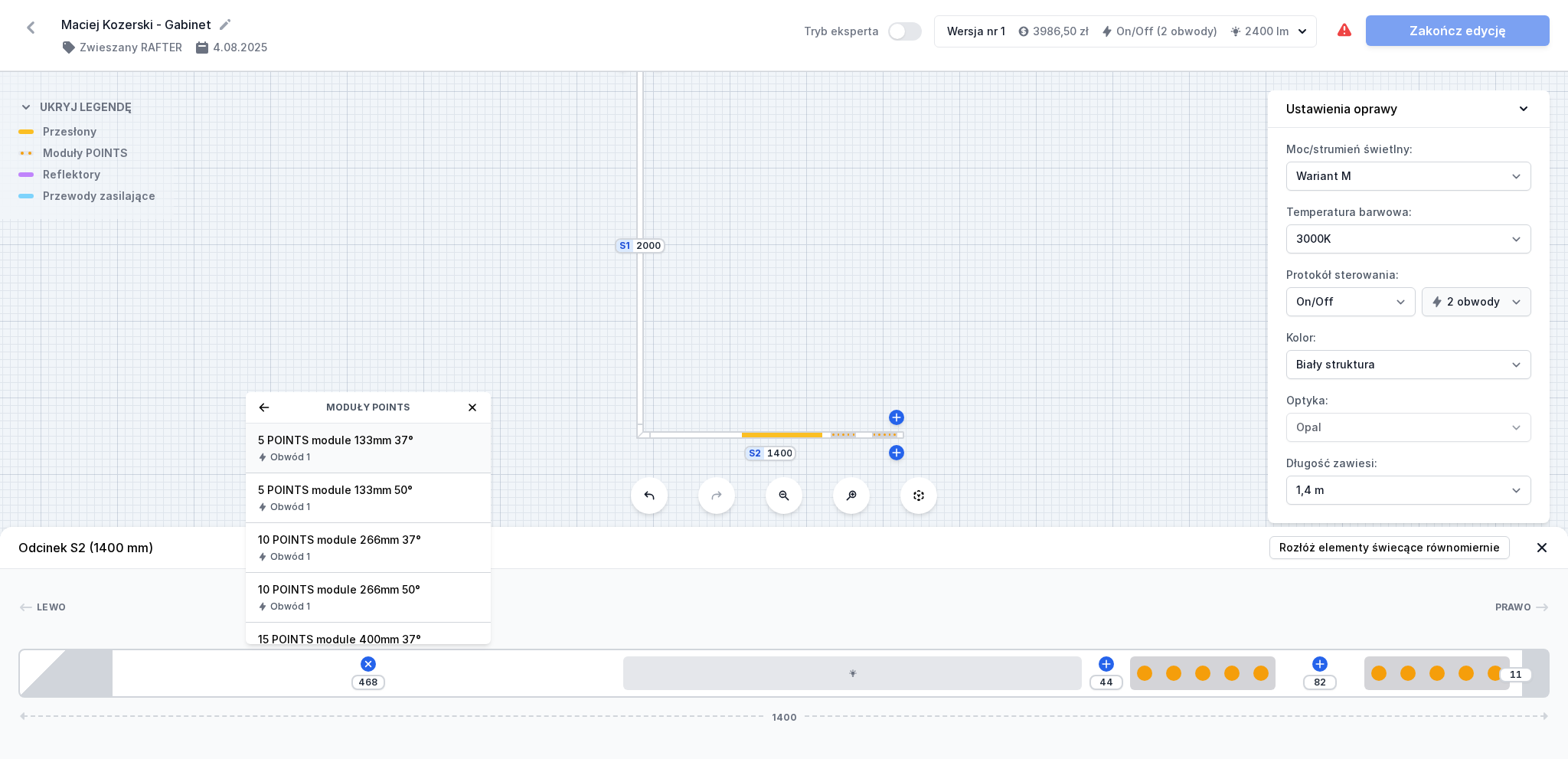 click on "Obwód 1" at bounding box center [368, 457] 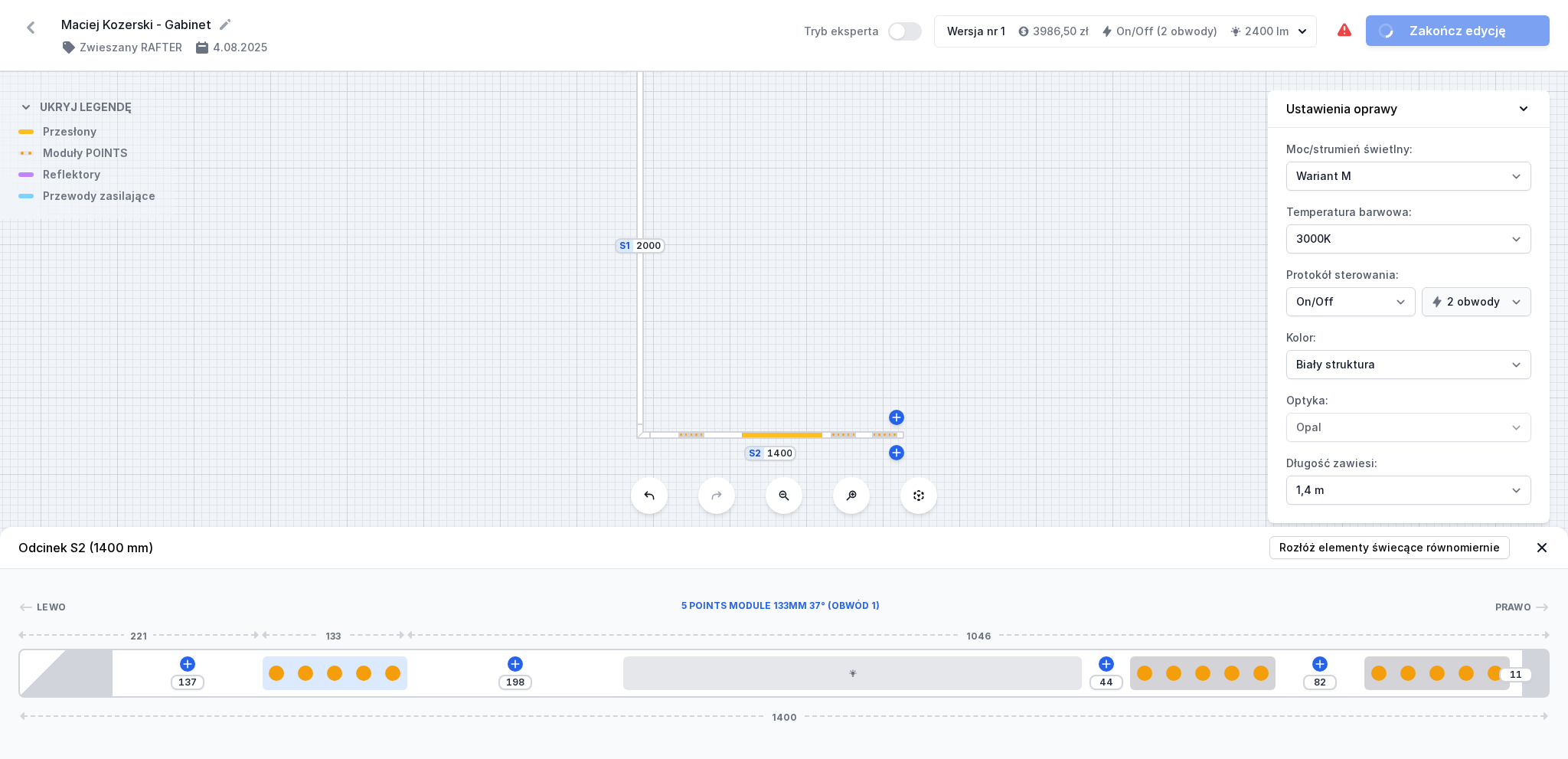 drag, startPoint x: 217, startPoint y: 668, endPoint x: 337, endPoint y: 670, distance: 120.01667 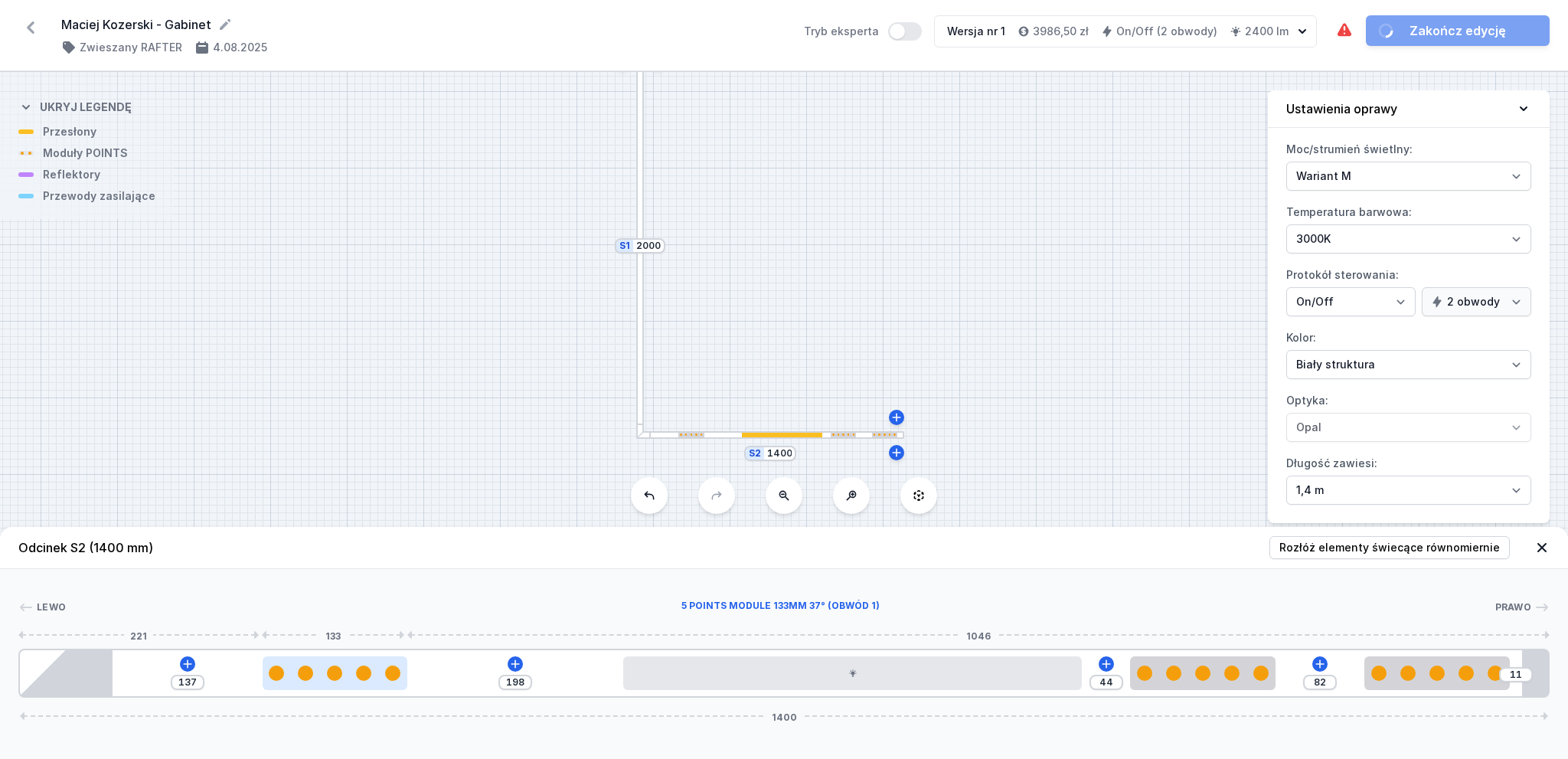 click at bounding box center [335, 673] 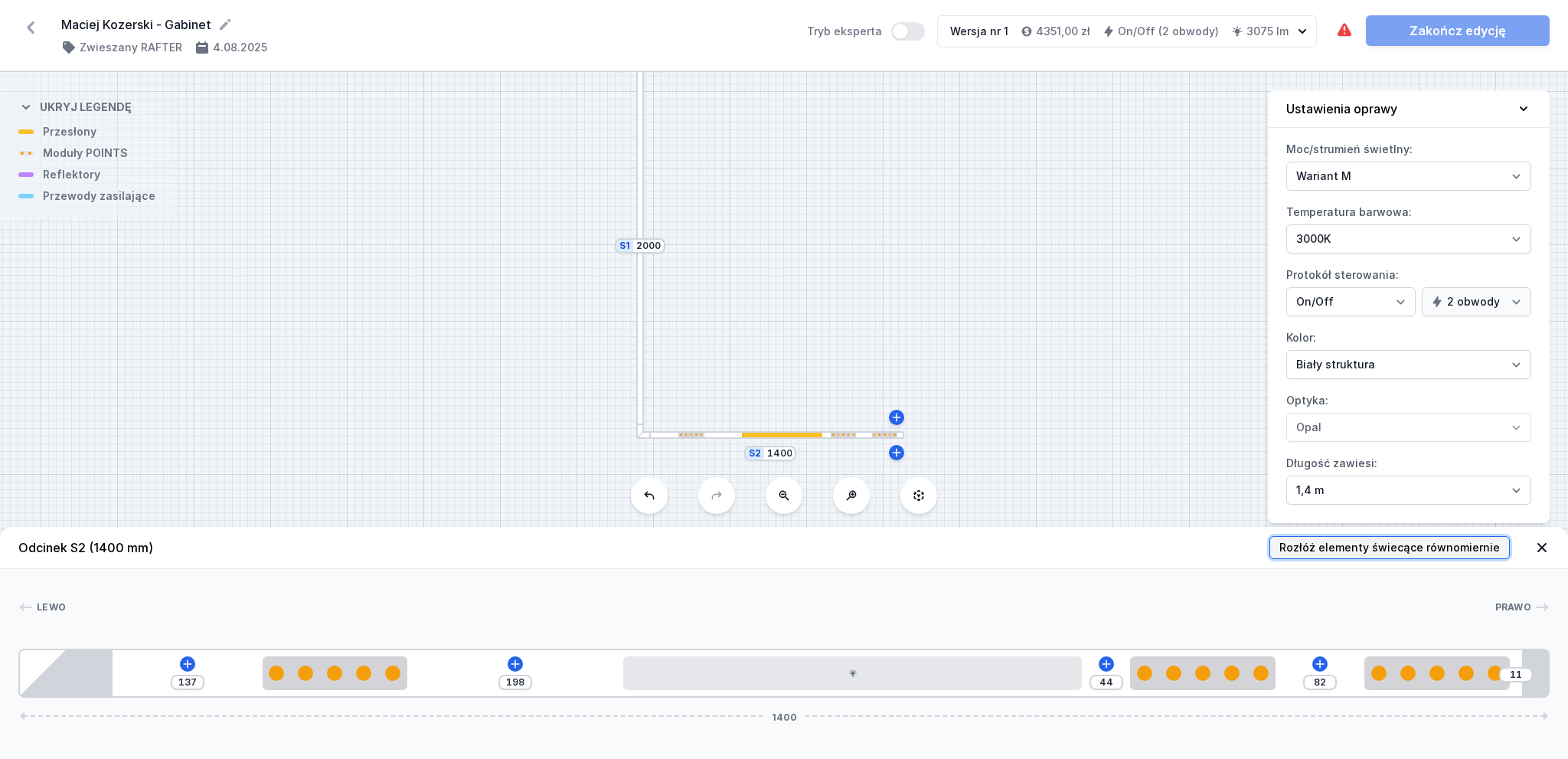 click on "Rozłóż elementy świecące równomiernie" at bounding box center (1390, 548) 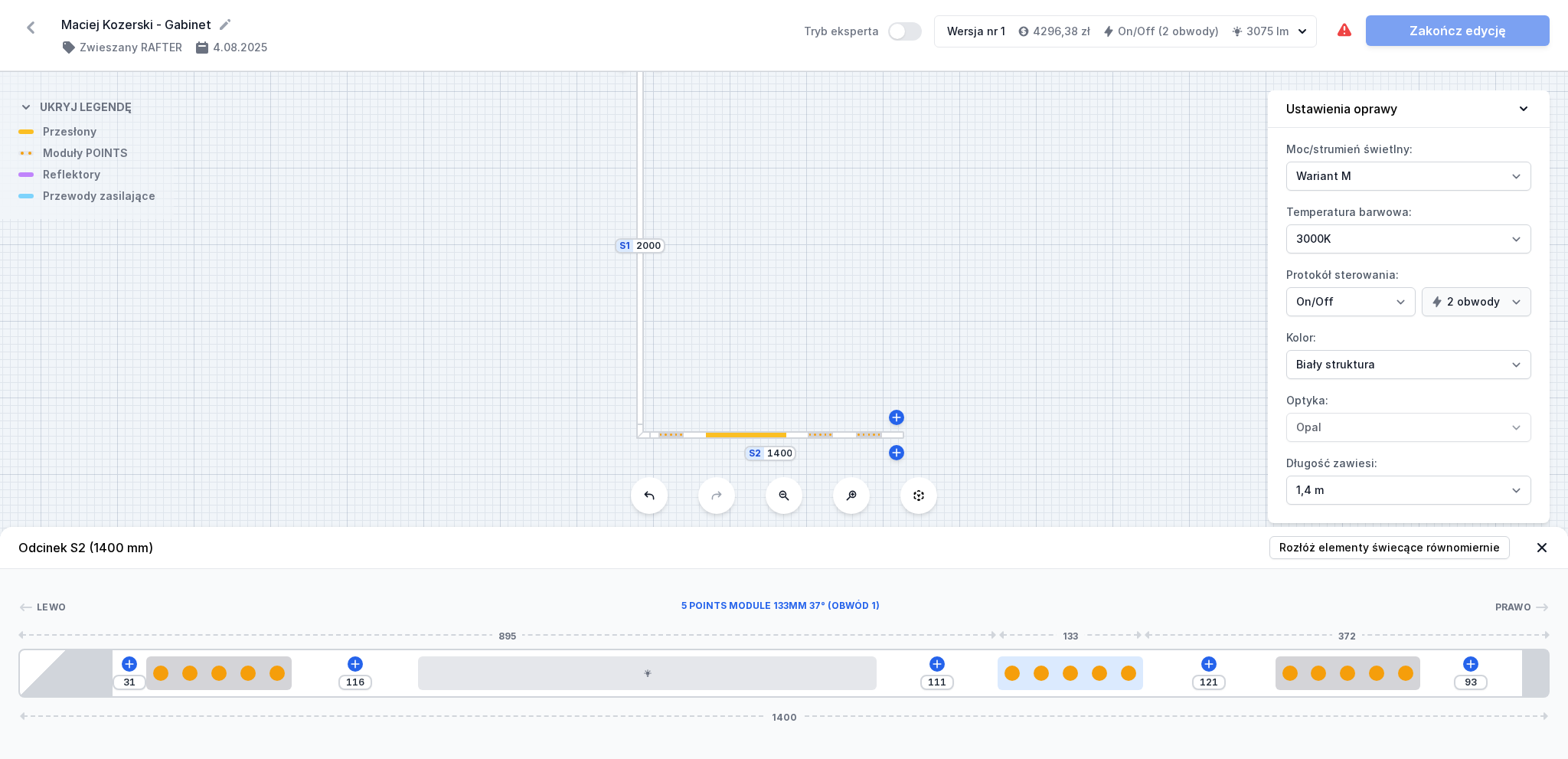 click at bounding box center (1070, 673) 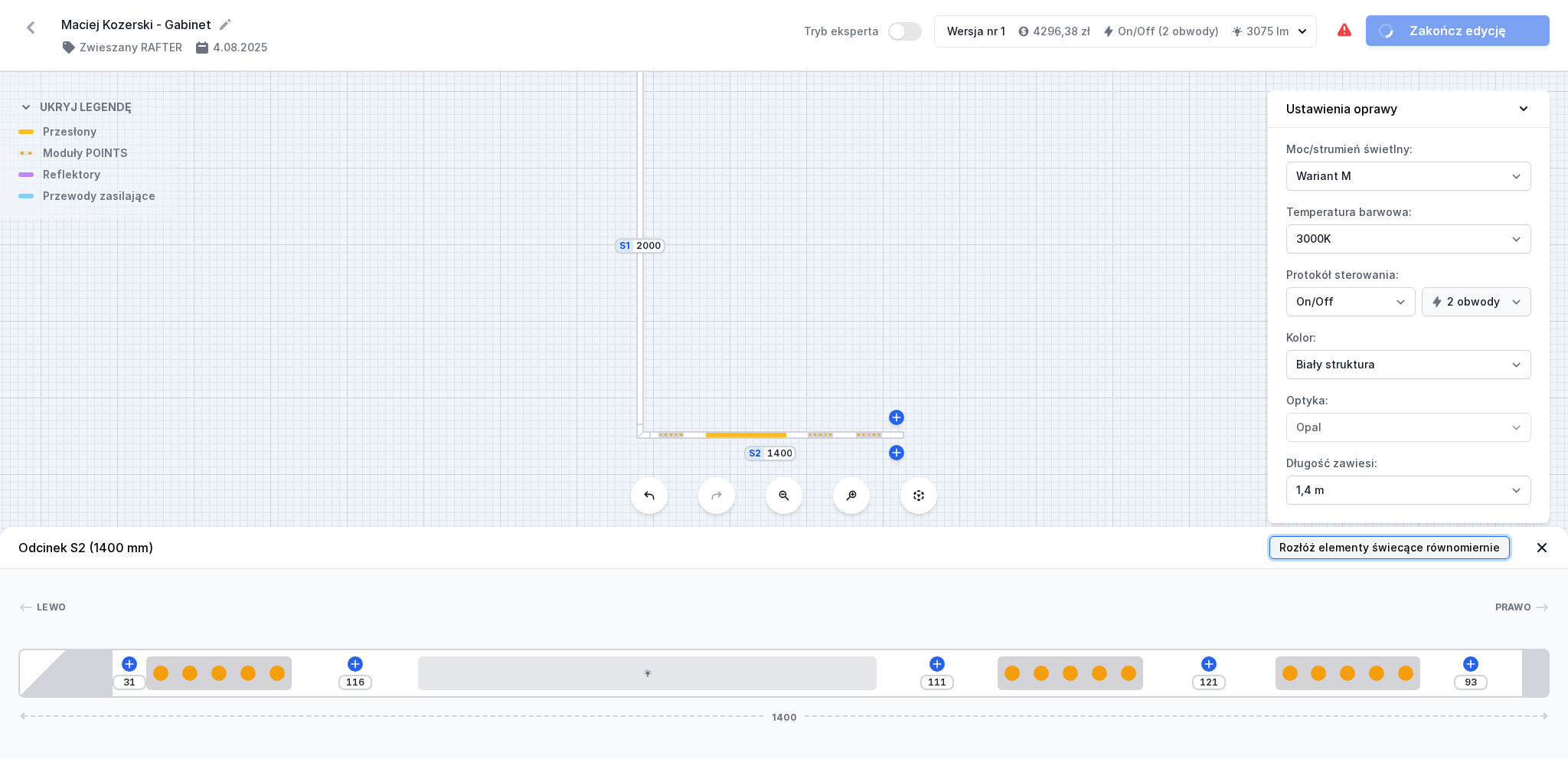 click on "Rozłóż elementy świecące równomiernie" at bounding box center (1390, 548) 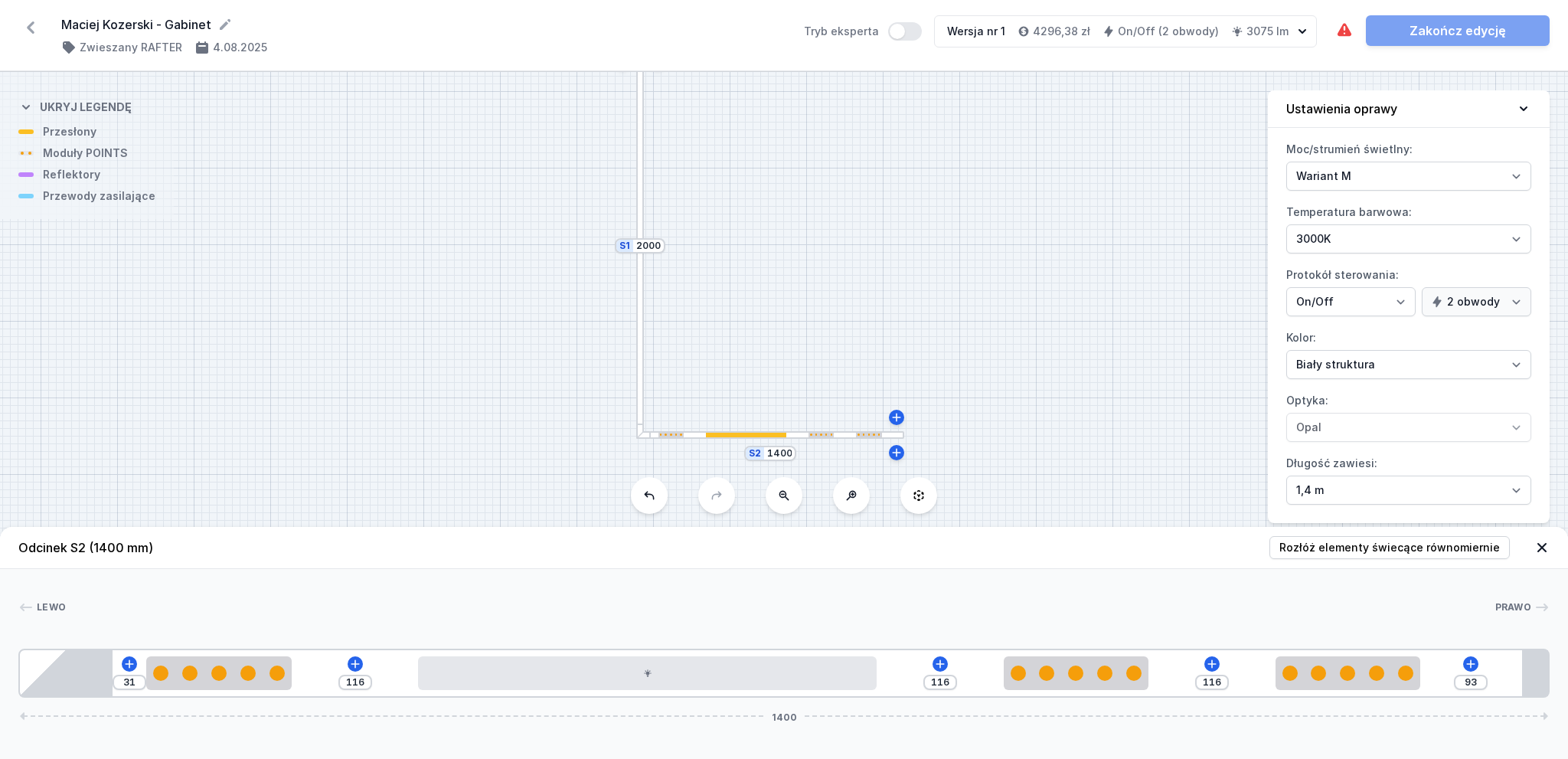 click on "Moc/strumień świetlny: Wariant L Wariant M Temperatura barwowa: 2700K 3000K 4000K Protokół sterowania: On/Off SwitchDIM DALI AQsmart 1 obwód 2 obwody Kolor: Biały struktura Czarny struktura Złoty struktura Miedziany Szary Inny (z palety RAL) Optyka: Opal Długość zawiesi: 1,4 m 3 m 4 m 5 m" at bounding box center (1409, 330) 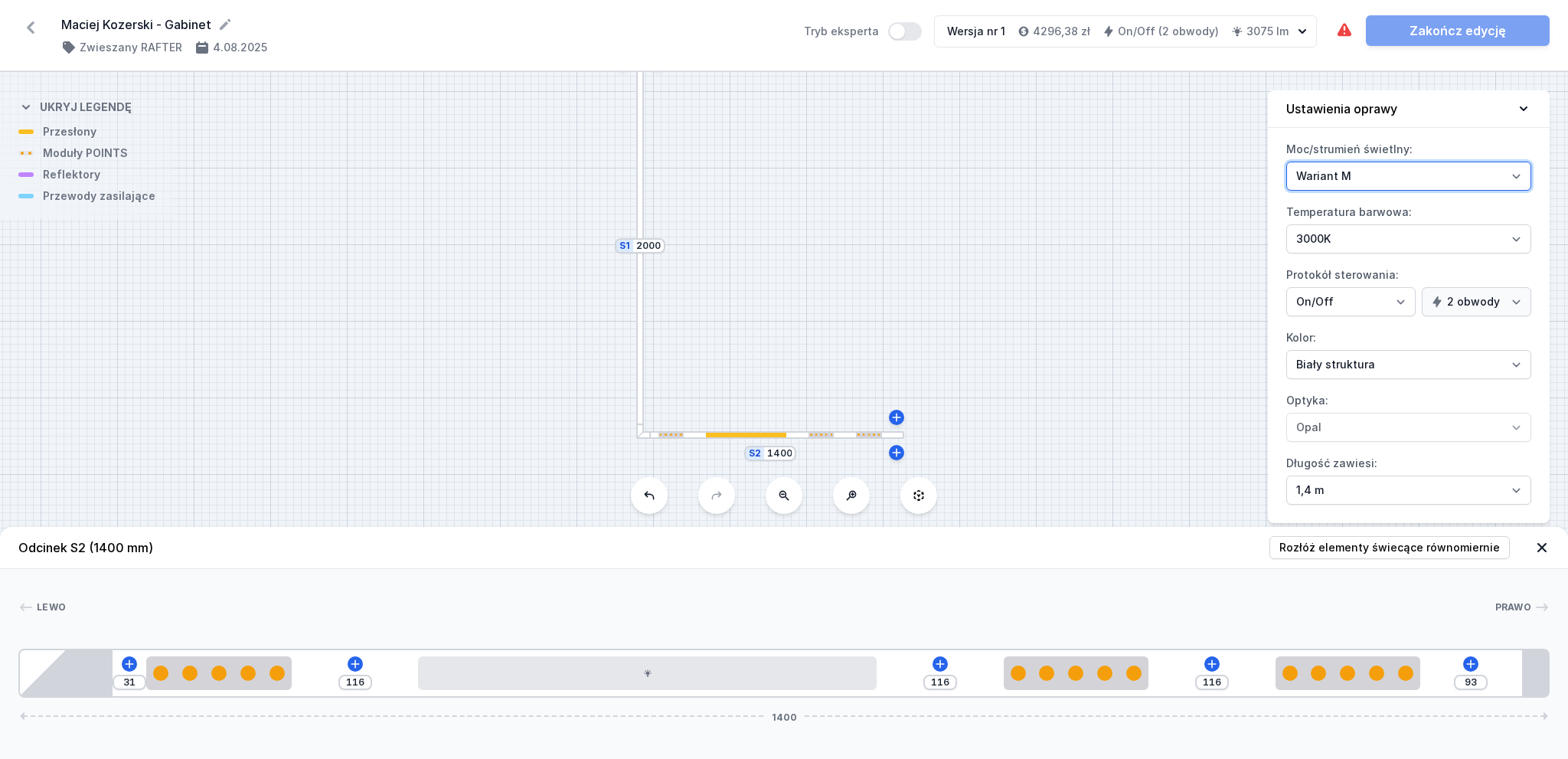 click on "Wariant L Wariant M" at bounding box center (1409, 176) 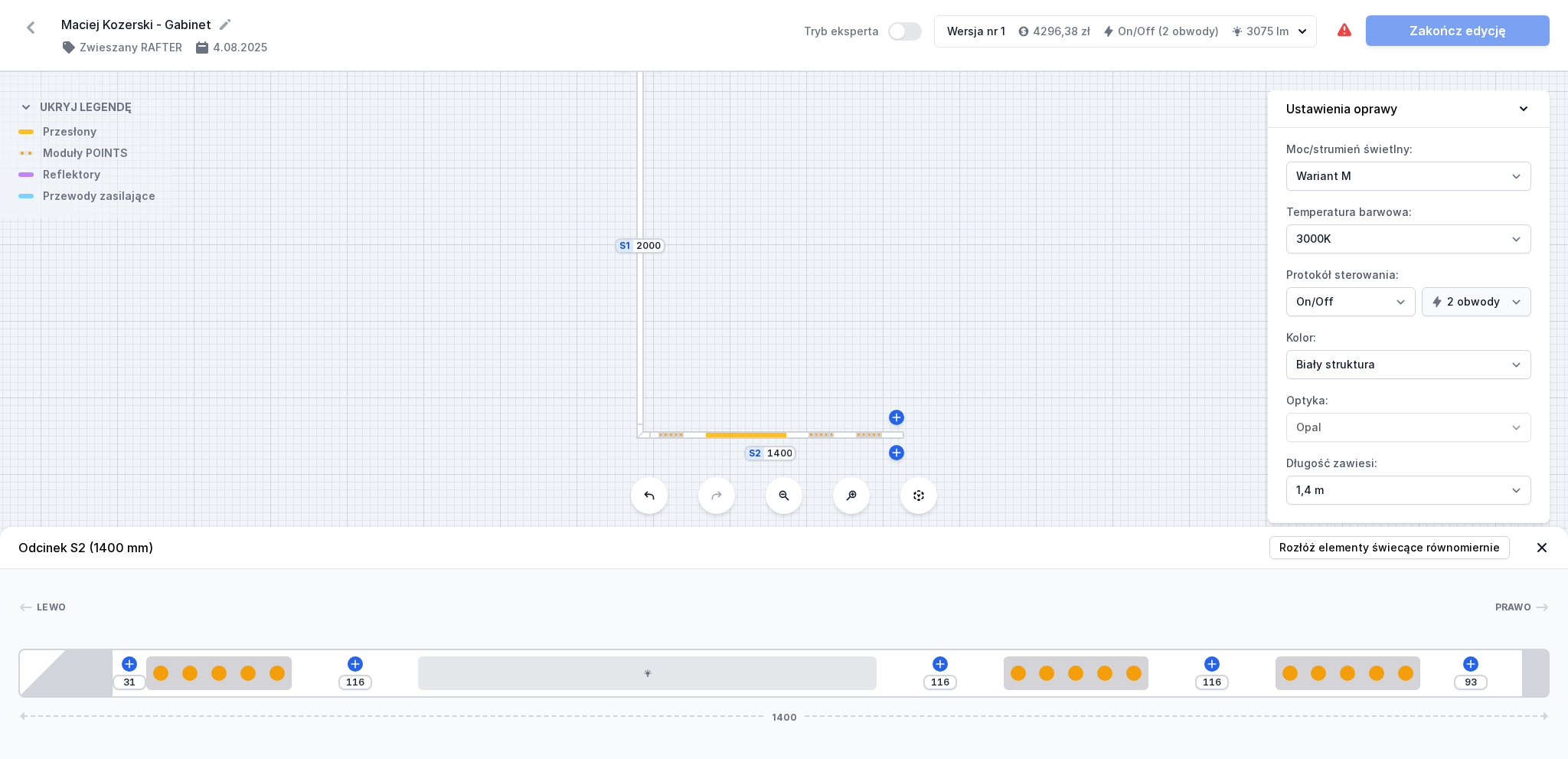 click at bounding box center (640, 246) 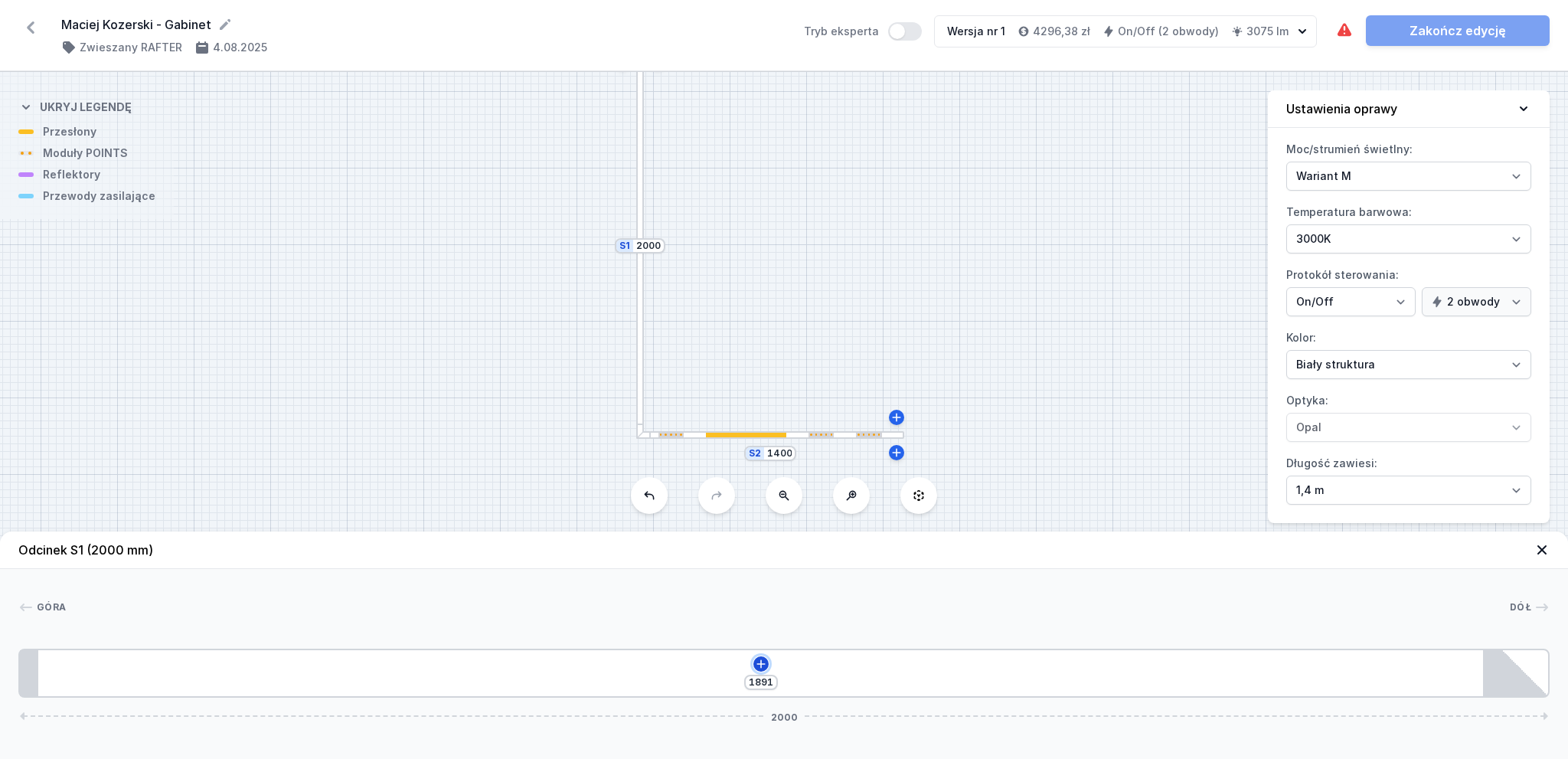 click 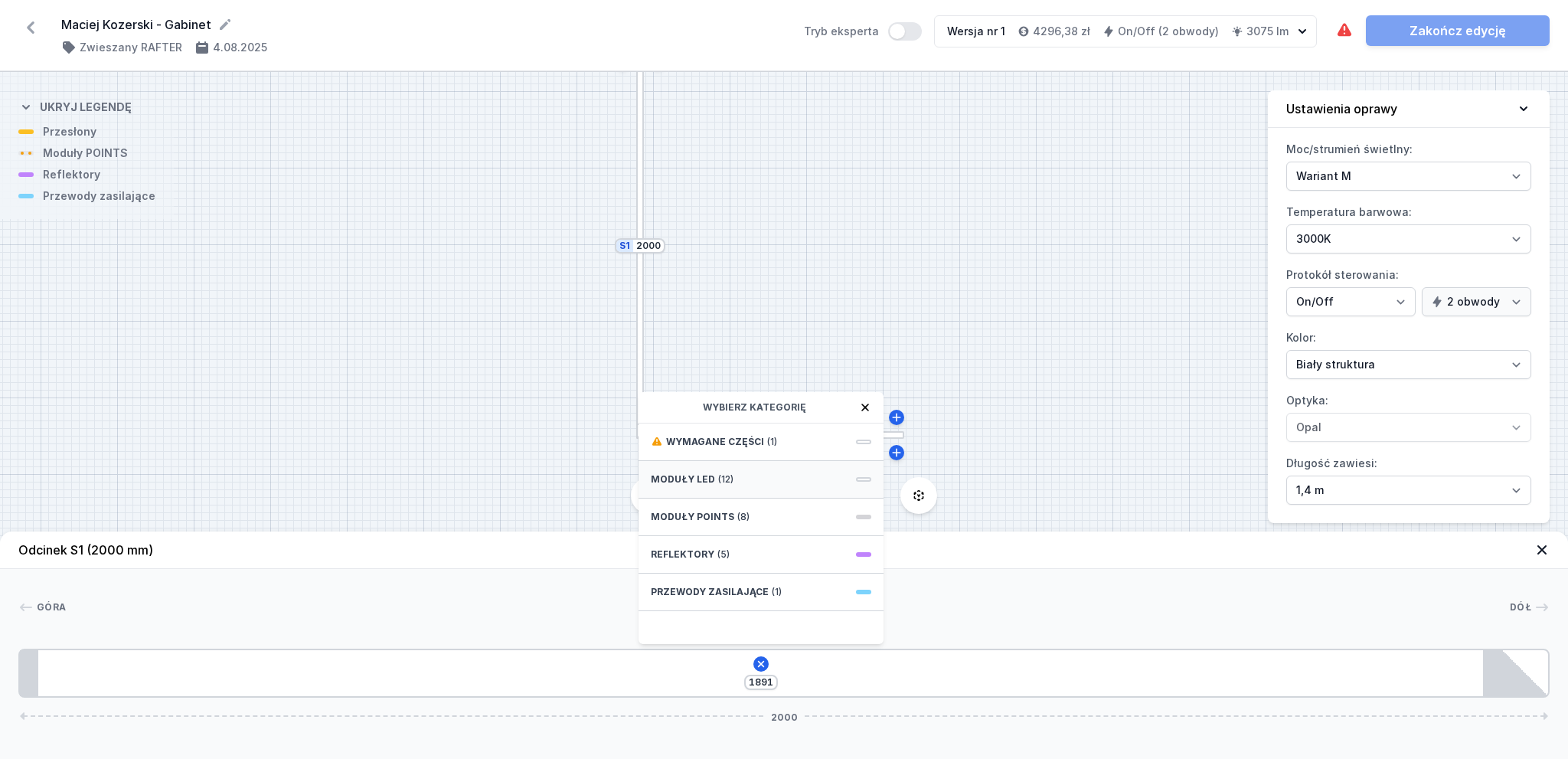 click on "Moduły LED (12)" at bounding box center (761, 479) 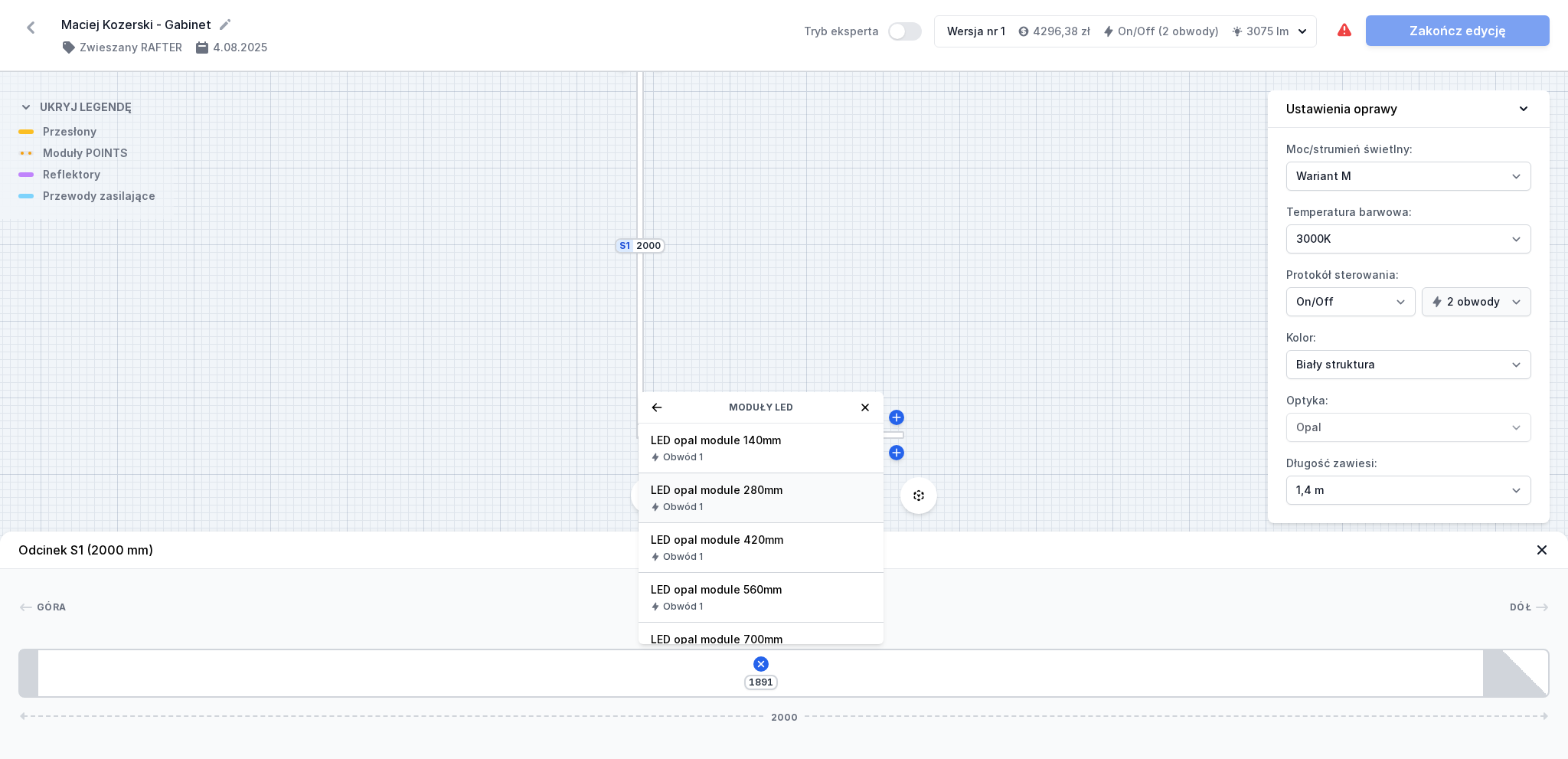 click on "Obwód 1" at bounding box center (761, 507) 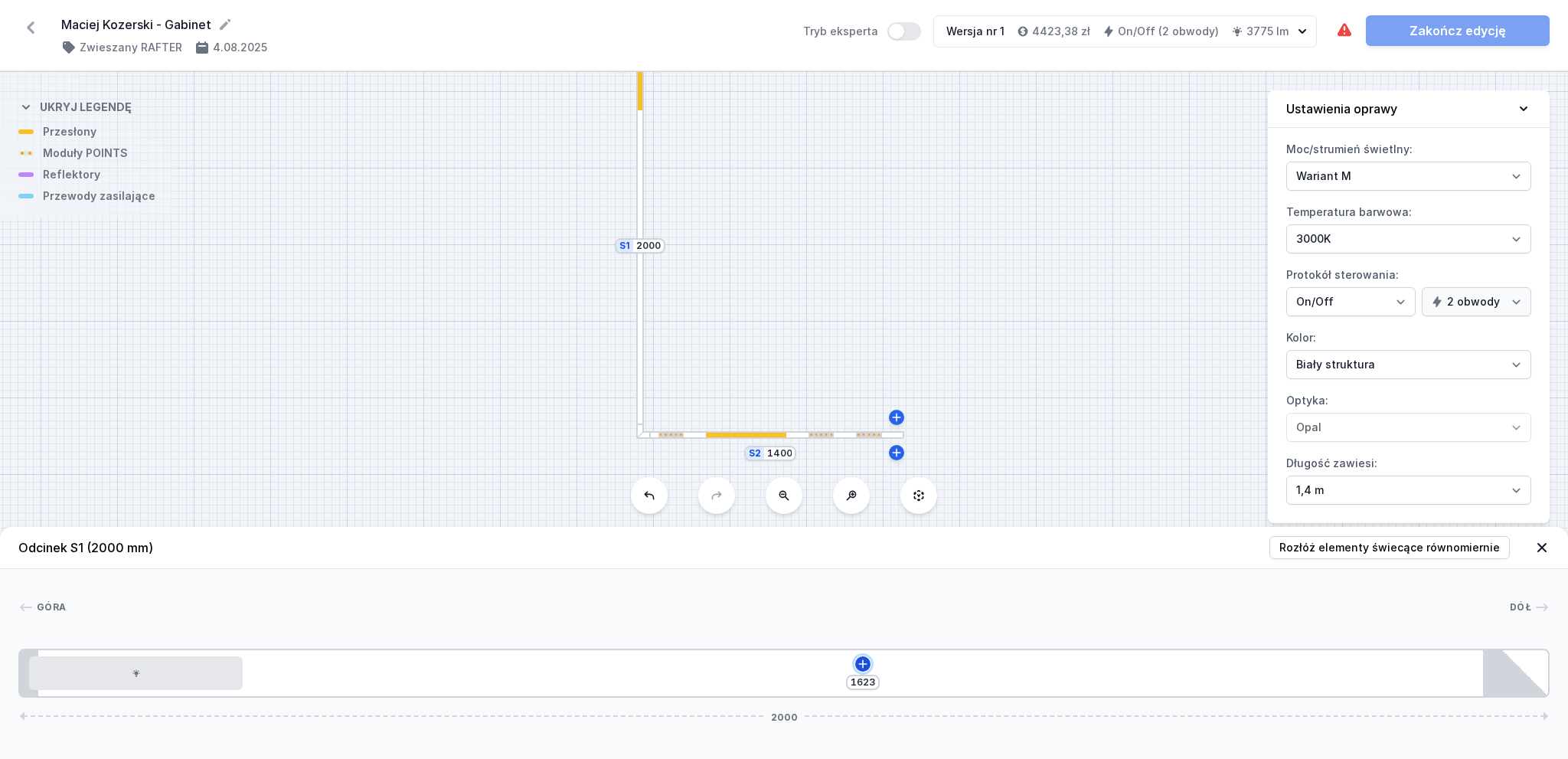 click 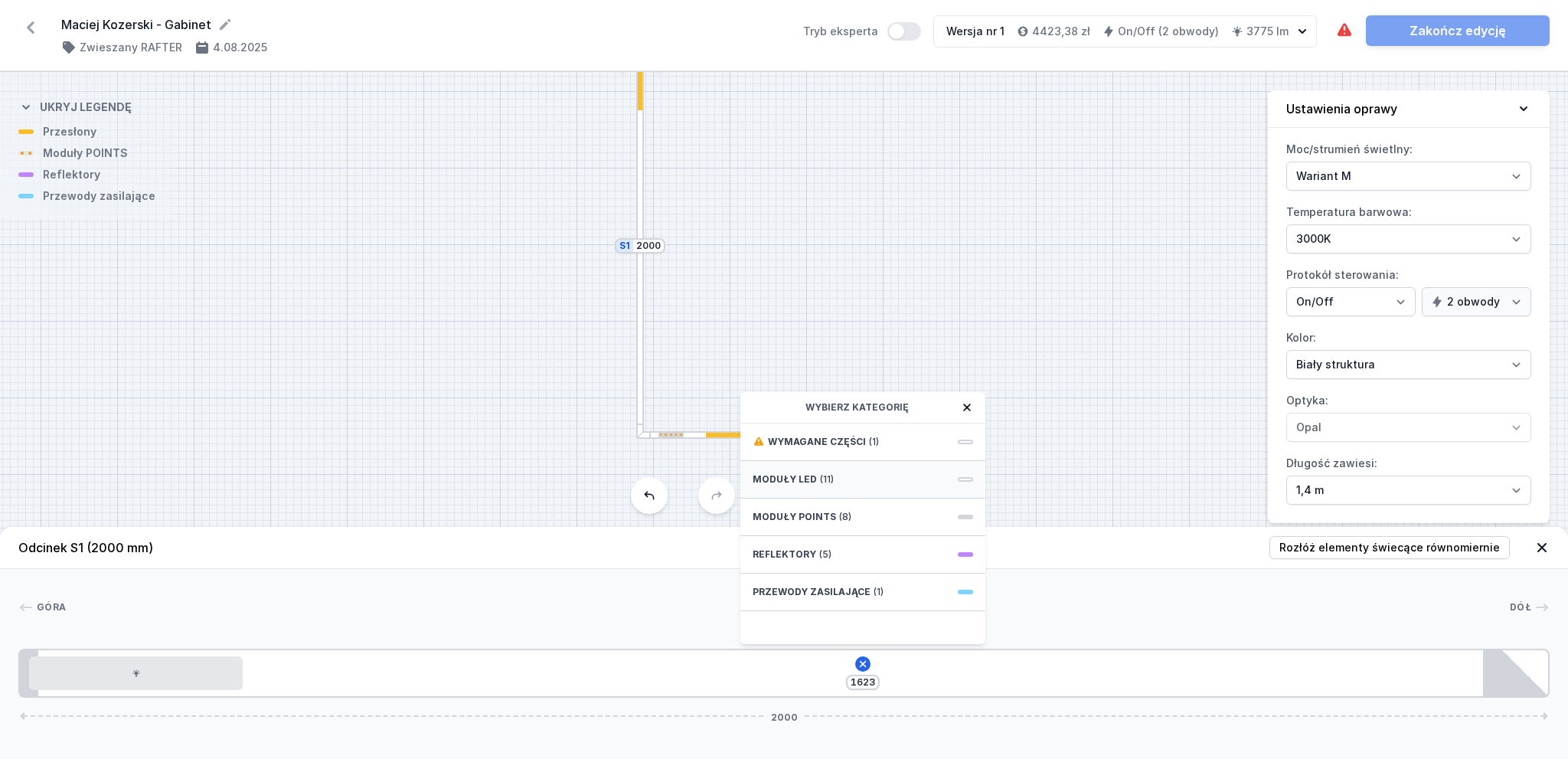 click on "Moduły LED (11)" at bounding box center [863, 479] 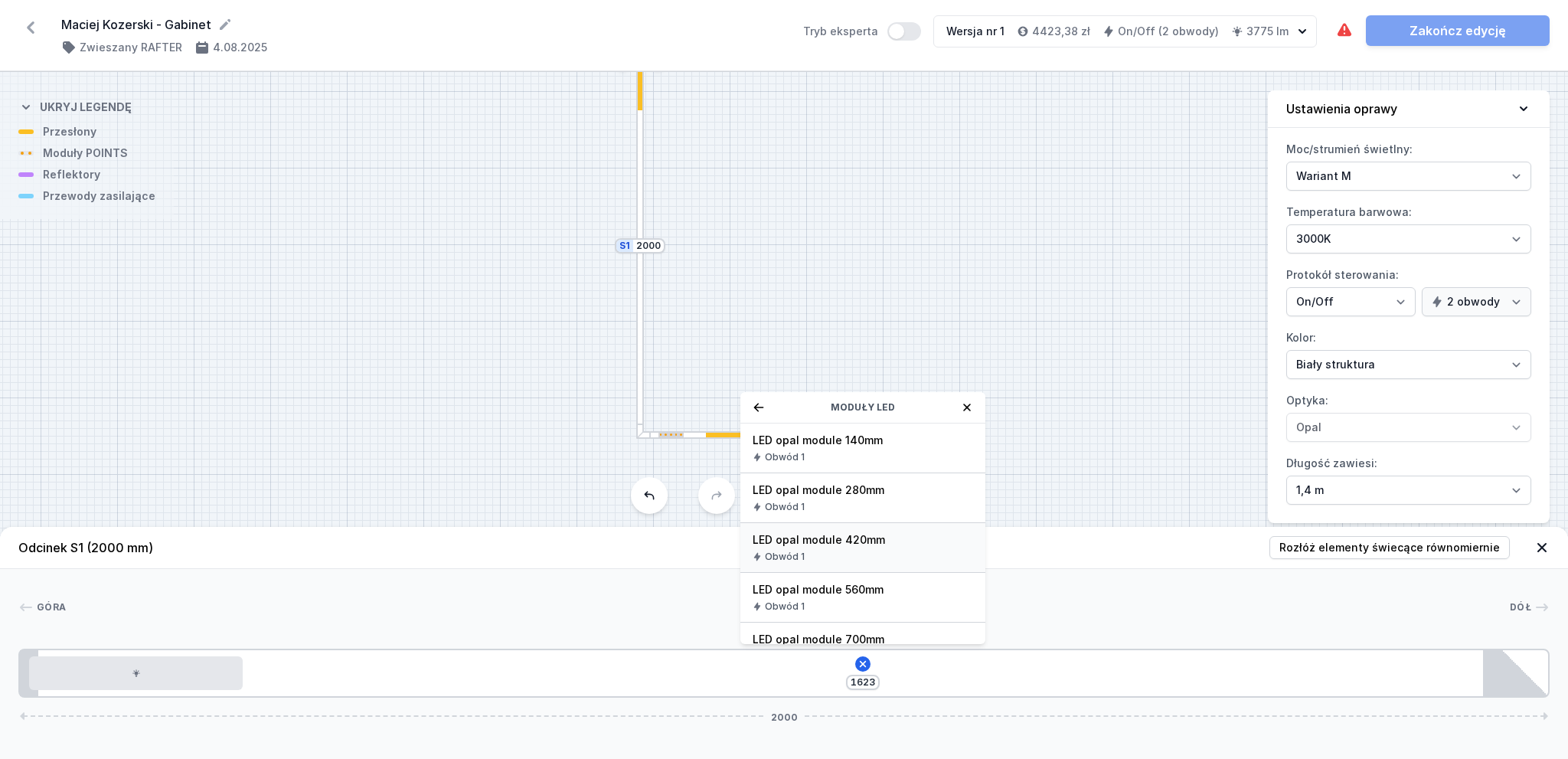 click on "LED opal module 420mm" at bounding box center [863, 540] 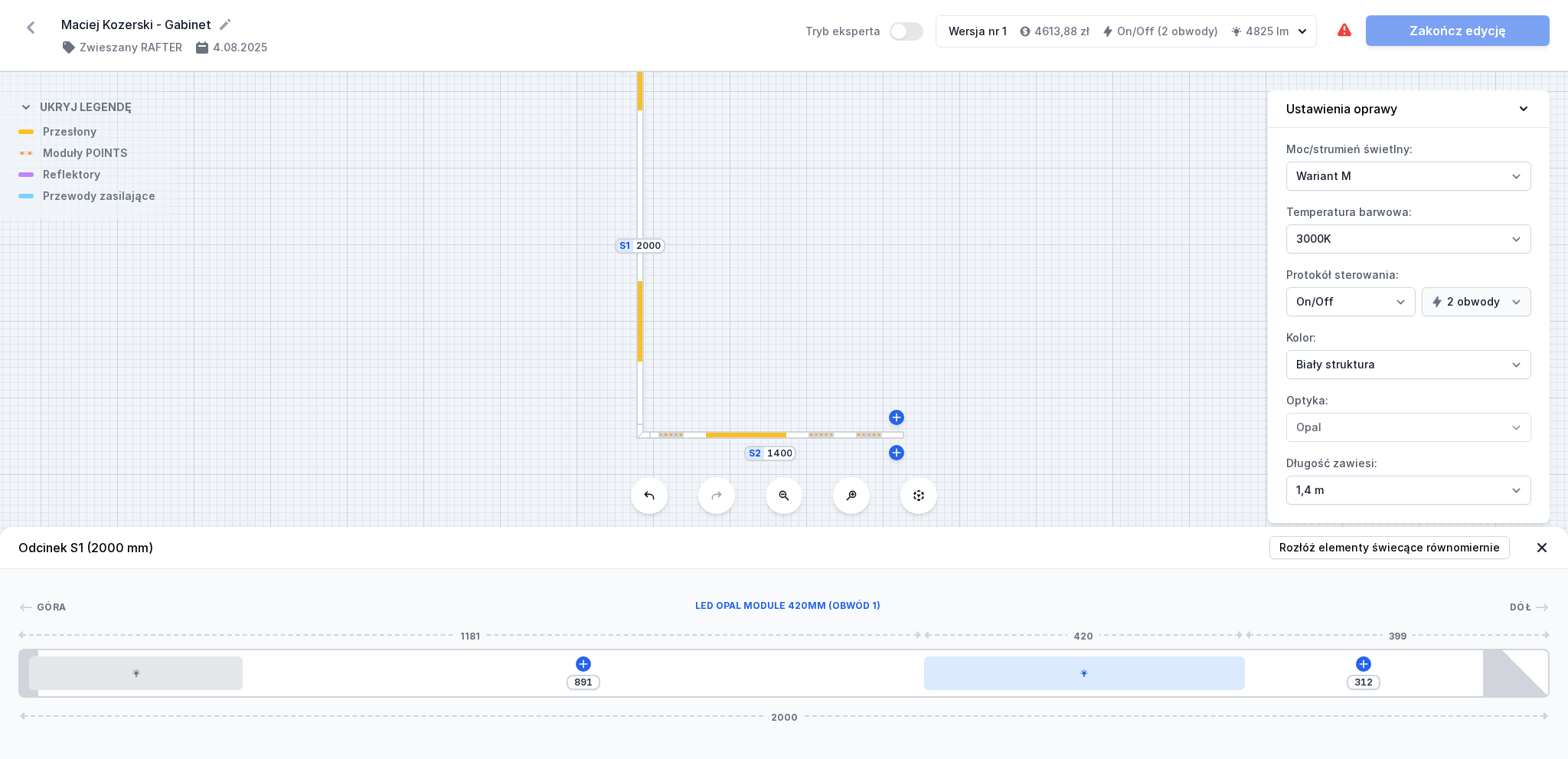 drag, startPoint x: 426, startPoint y: 676, endPoint x: 1118, endPoint y: 659, distance: 692.2088 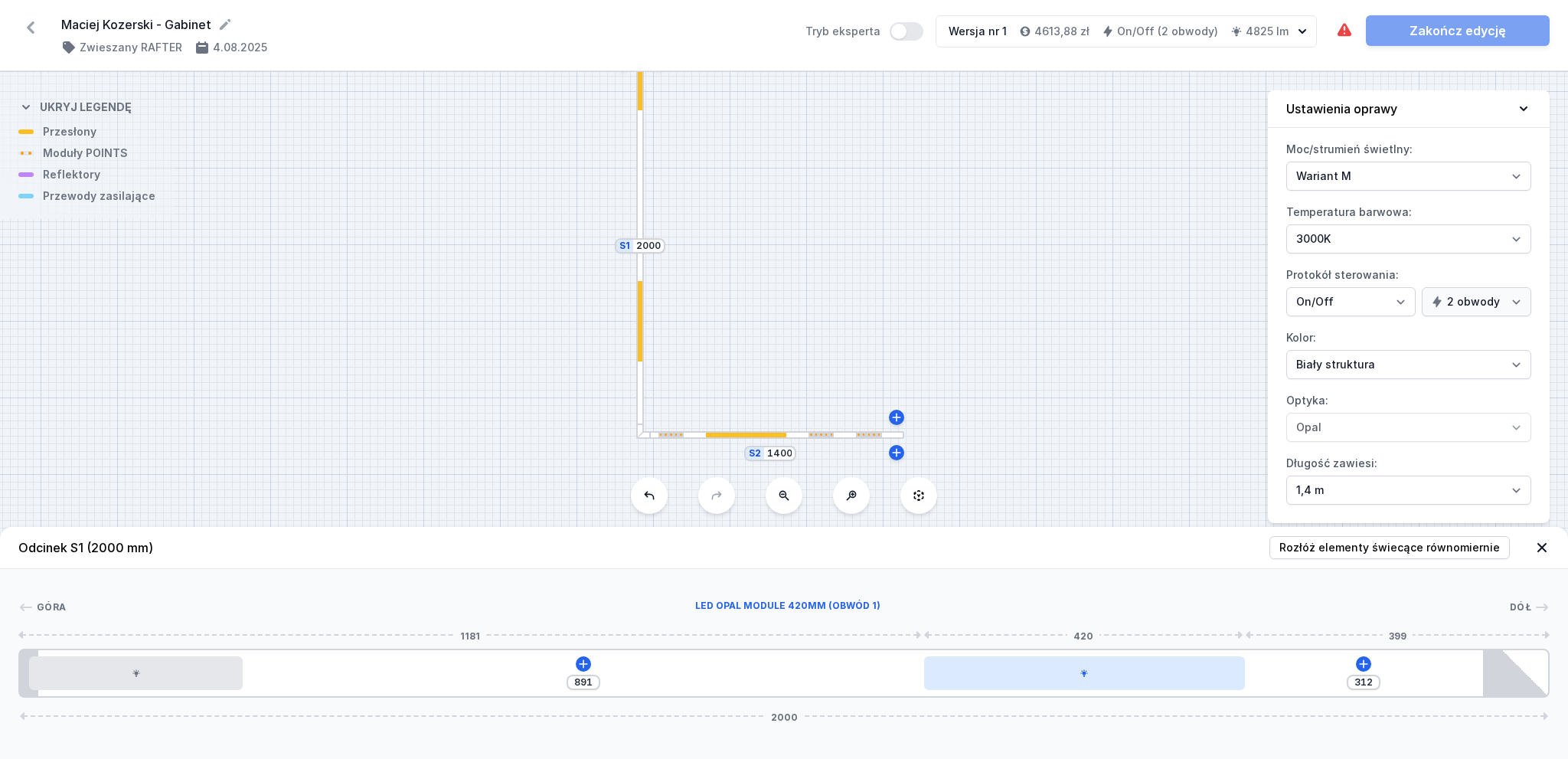 click at bounding box center (1084, 673) 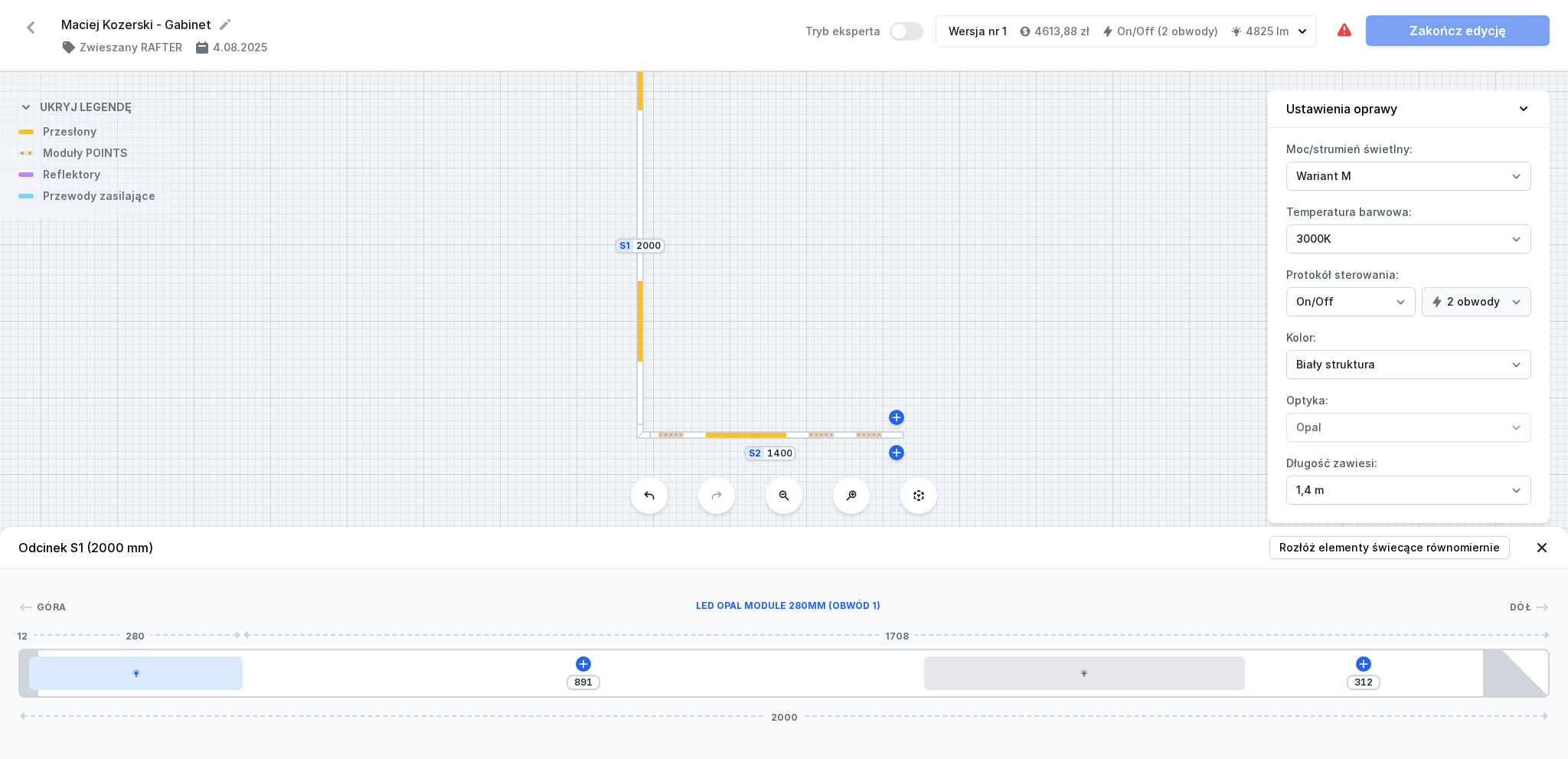click at bounding box center (136, 673) 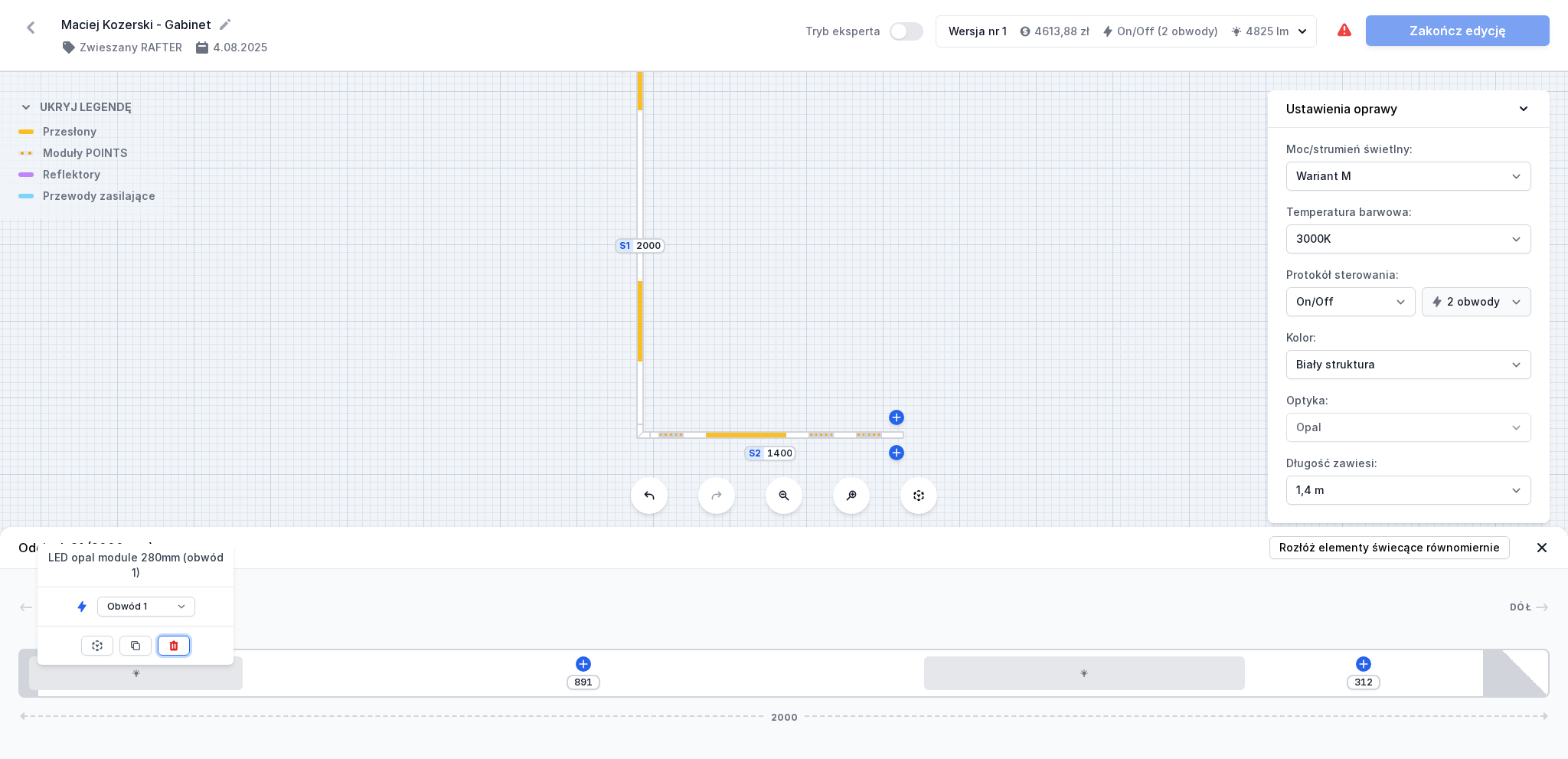 click at bounding box center (174, 646) 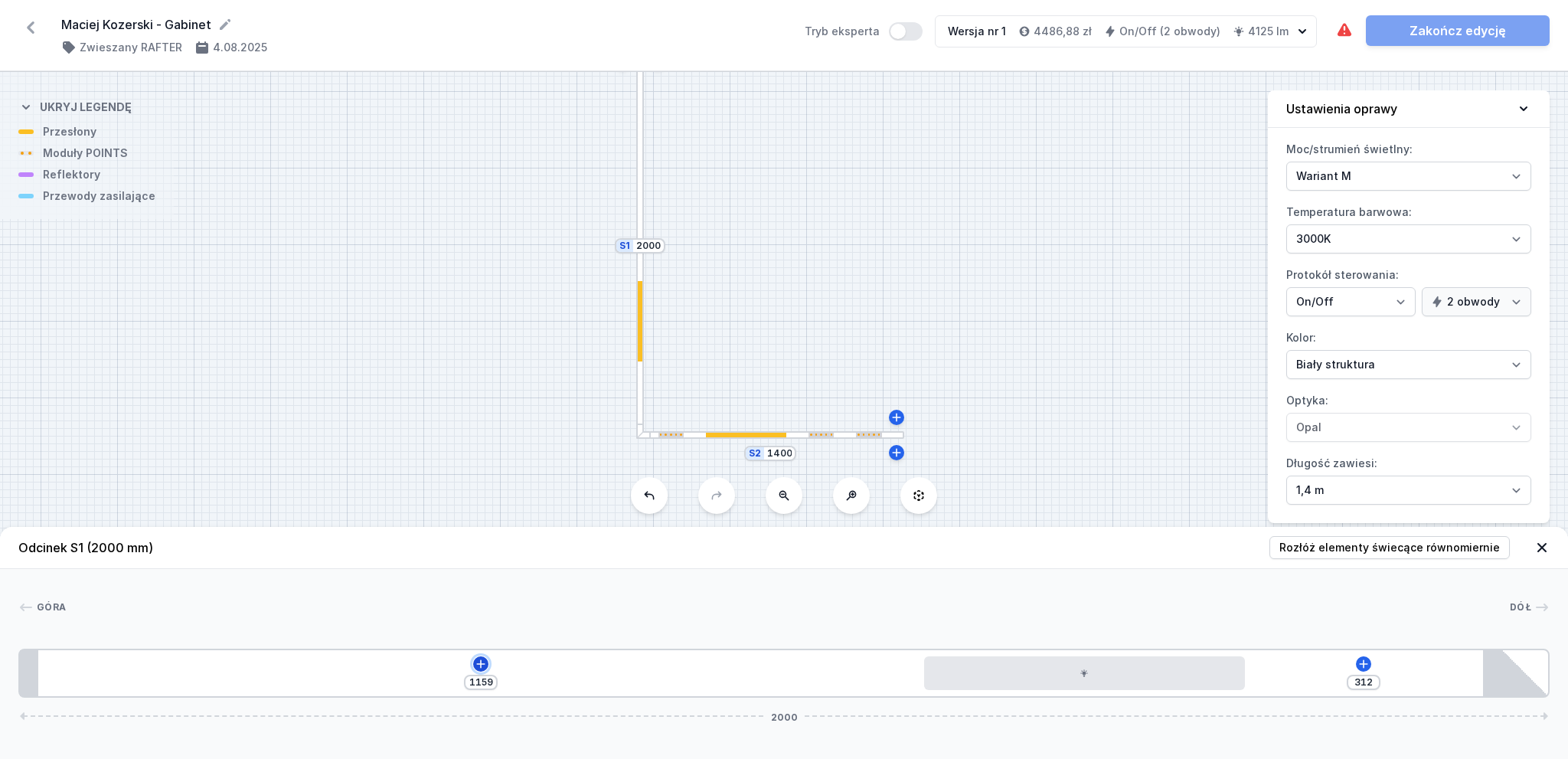 click 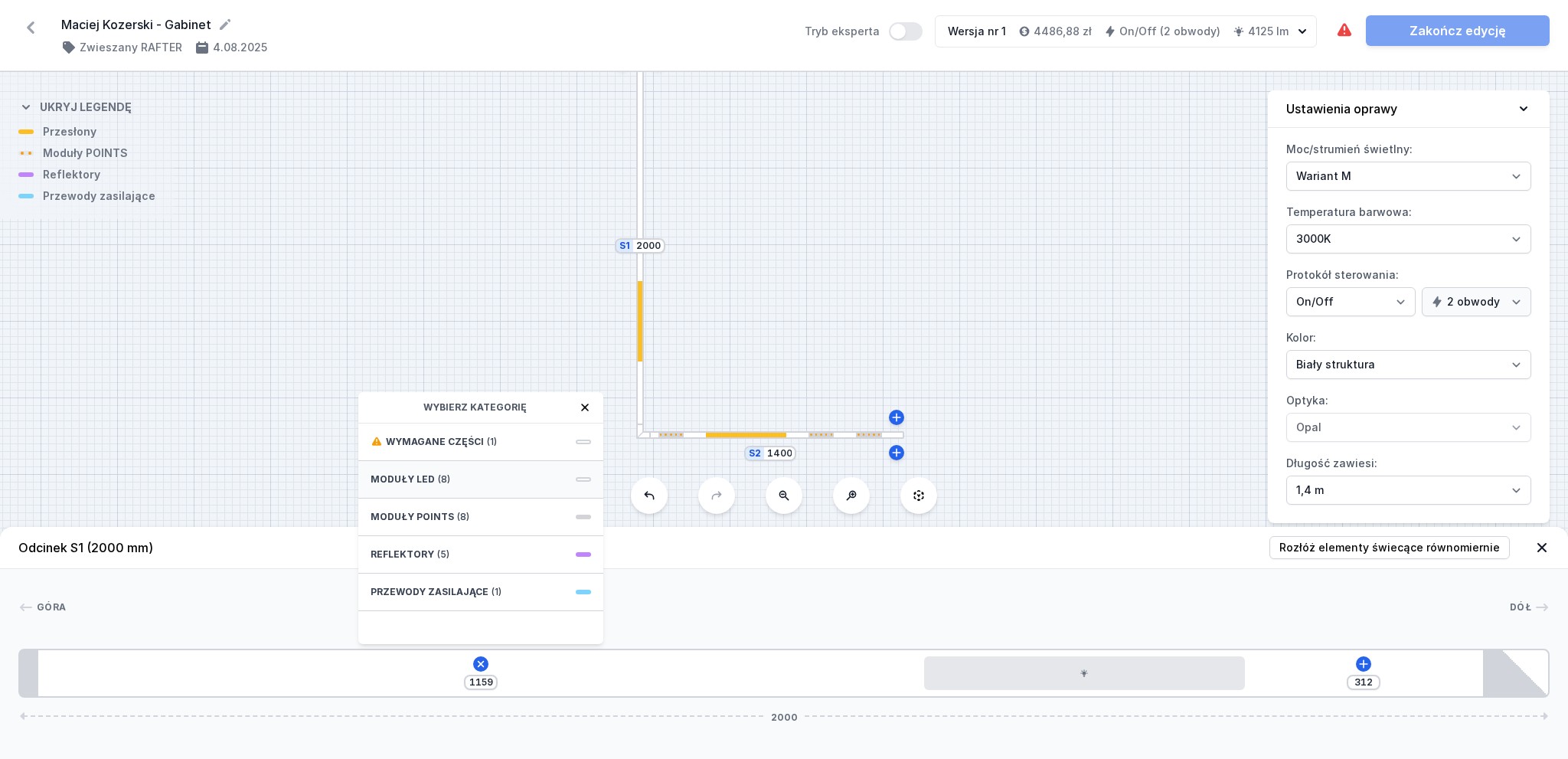 click on "Moduły LED (8)" at bounding box center (481, 479) 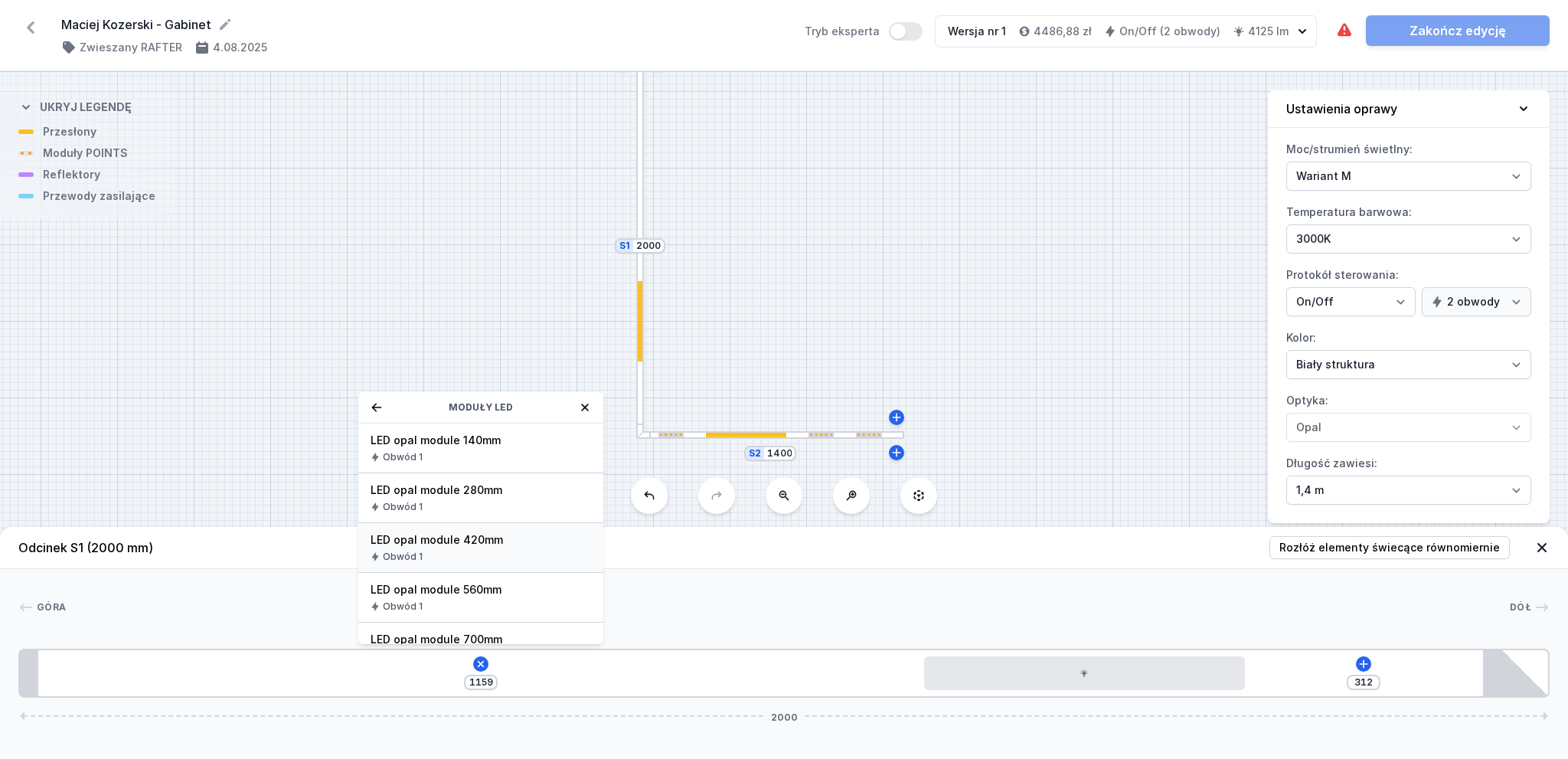 click on "LED opal module 420mm" at bounding box center [481, 540] 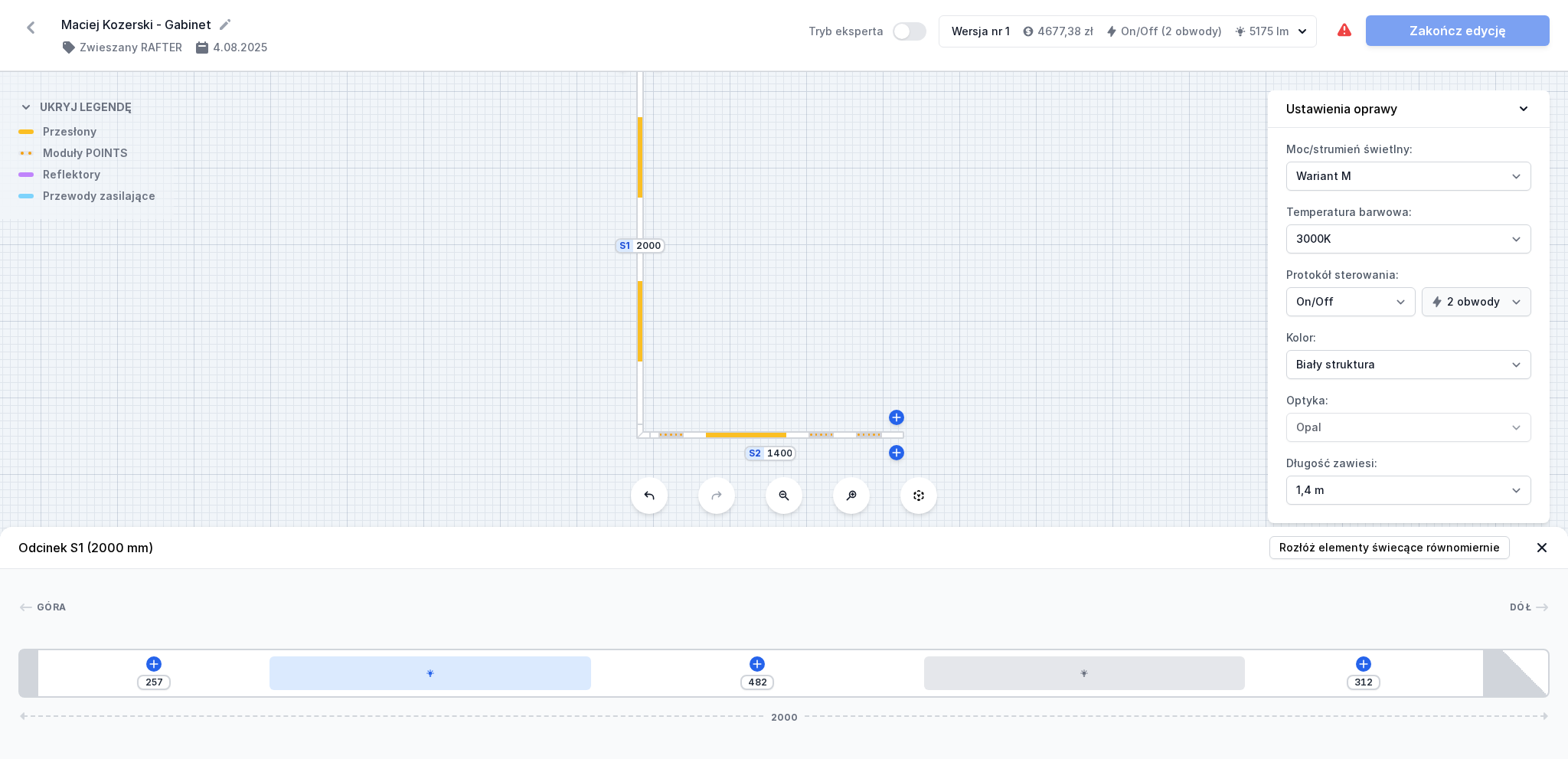 drag, startPoint x: 407, startPoint y: 662, endPoint x: 505, endPoint y: 658, distance: 98.0816 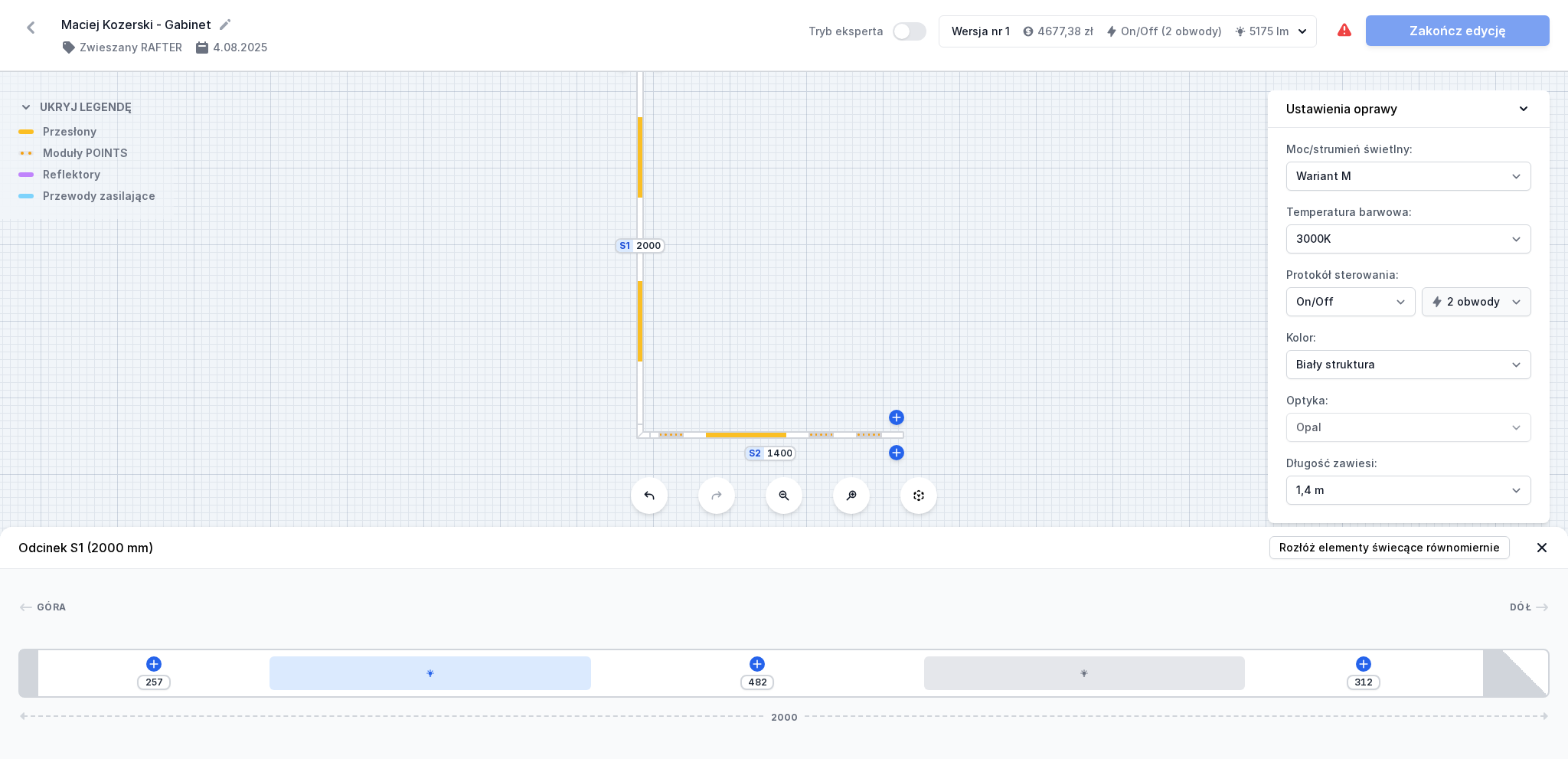 click at bounding box center [430, 673] 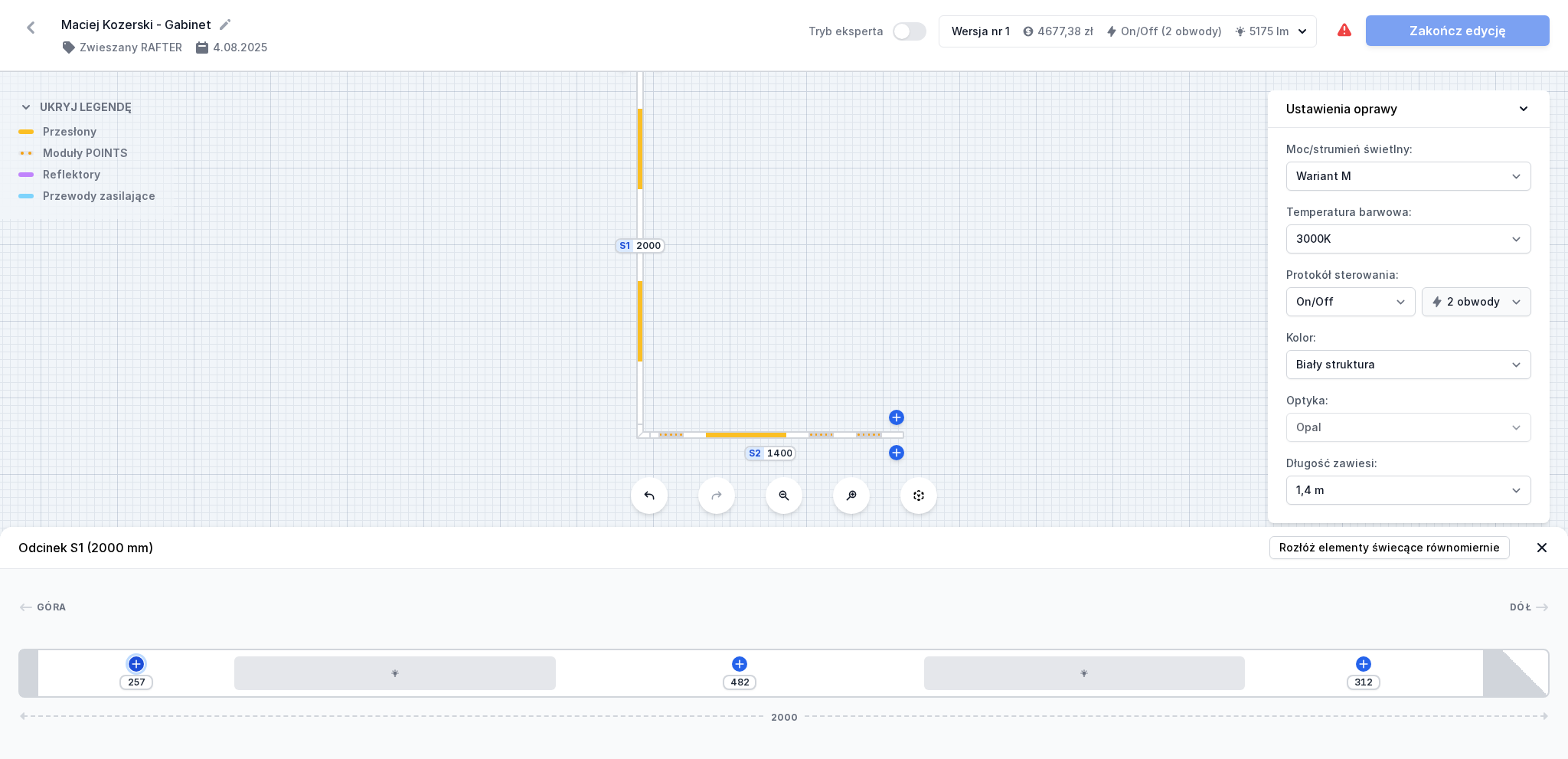 click 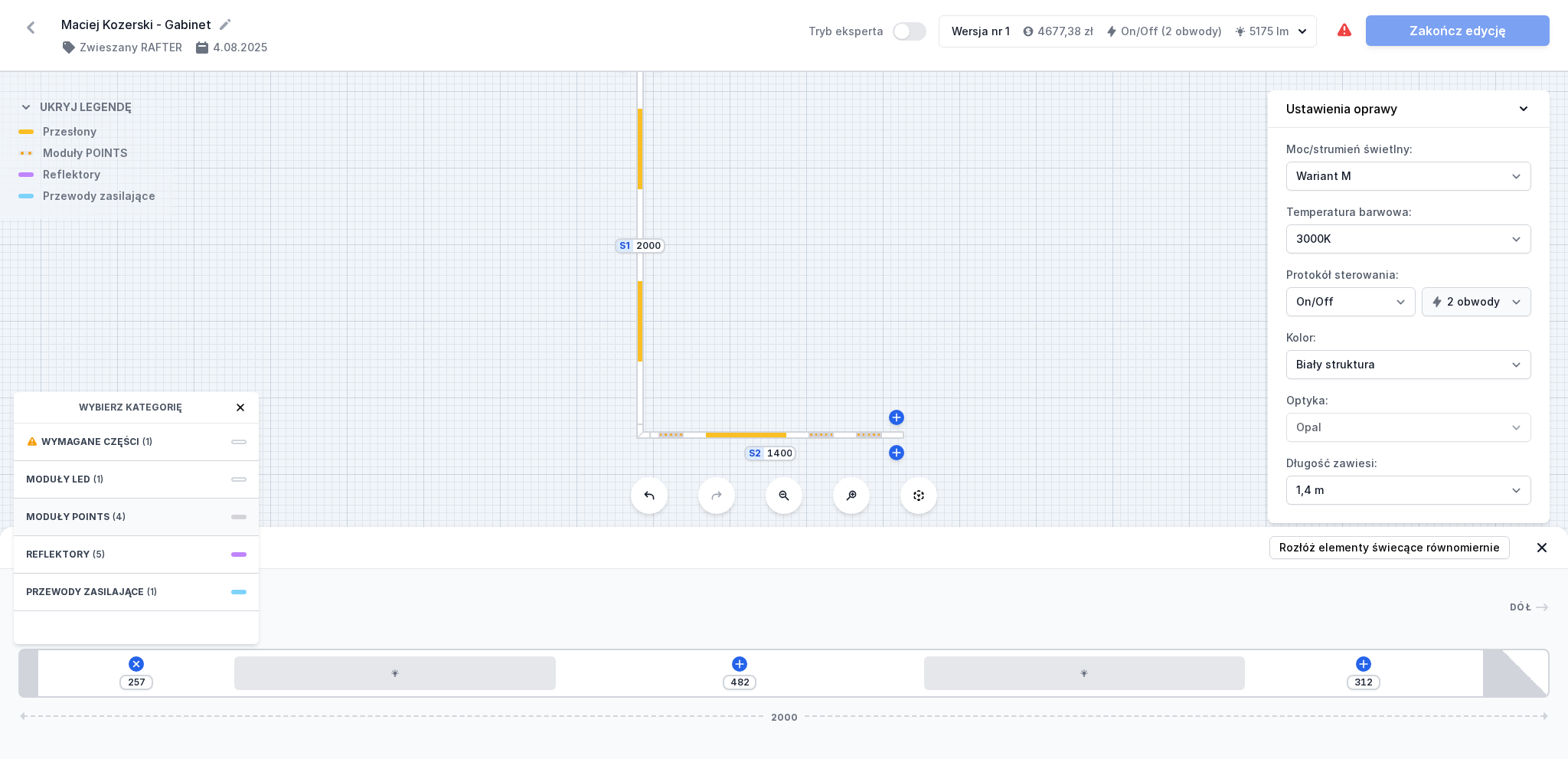 click on "Moduły POINTS (4)" at bounding box center (136, 517) 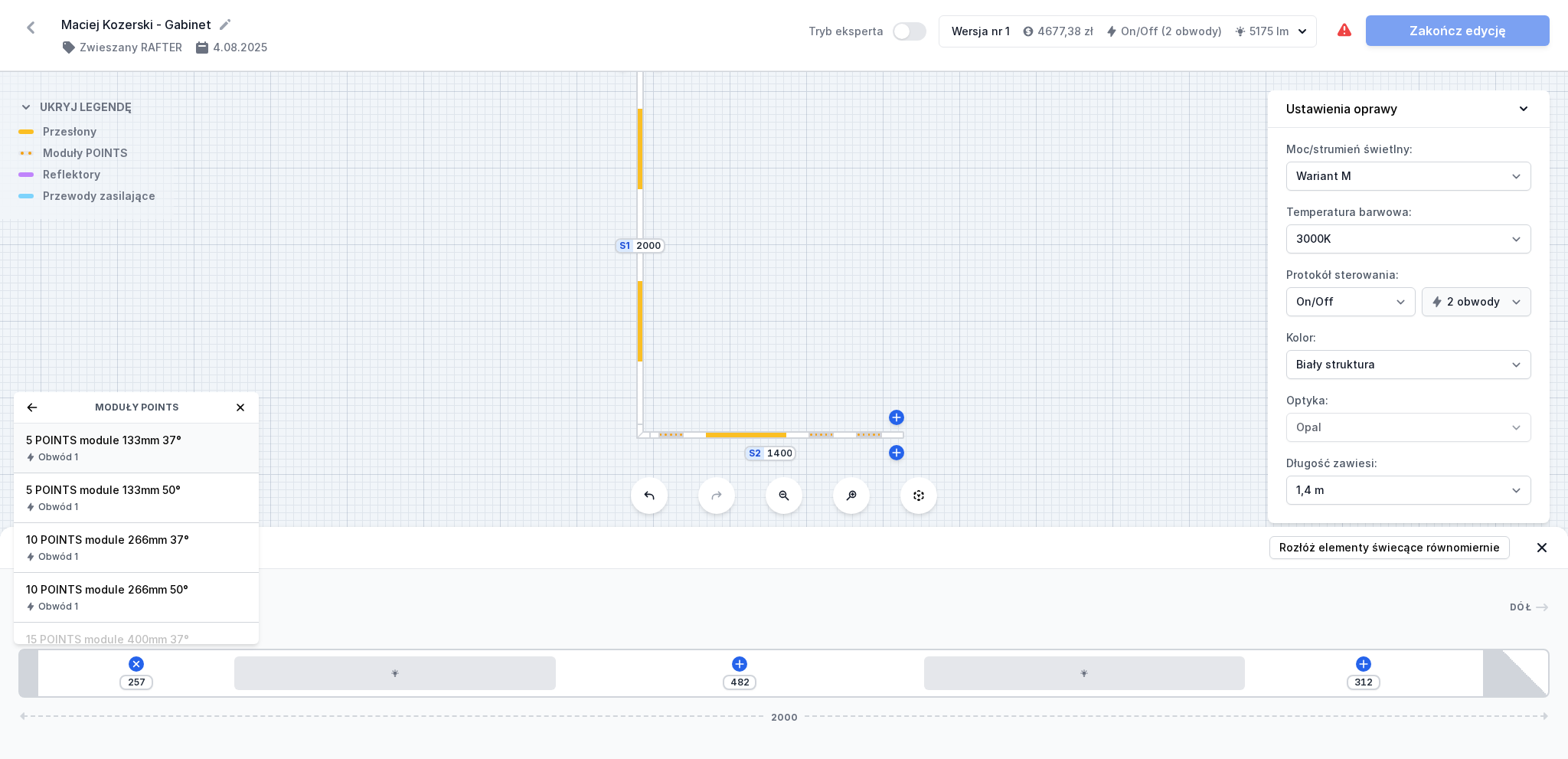 click on "5 POINTS module 133mm 37°" at bounding box center (136, 440) 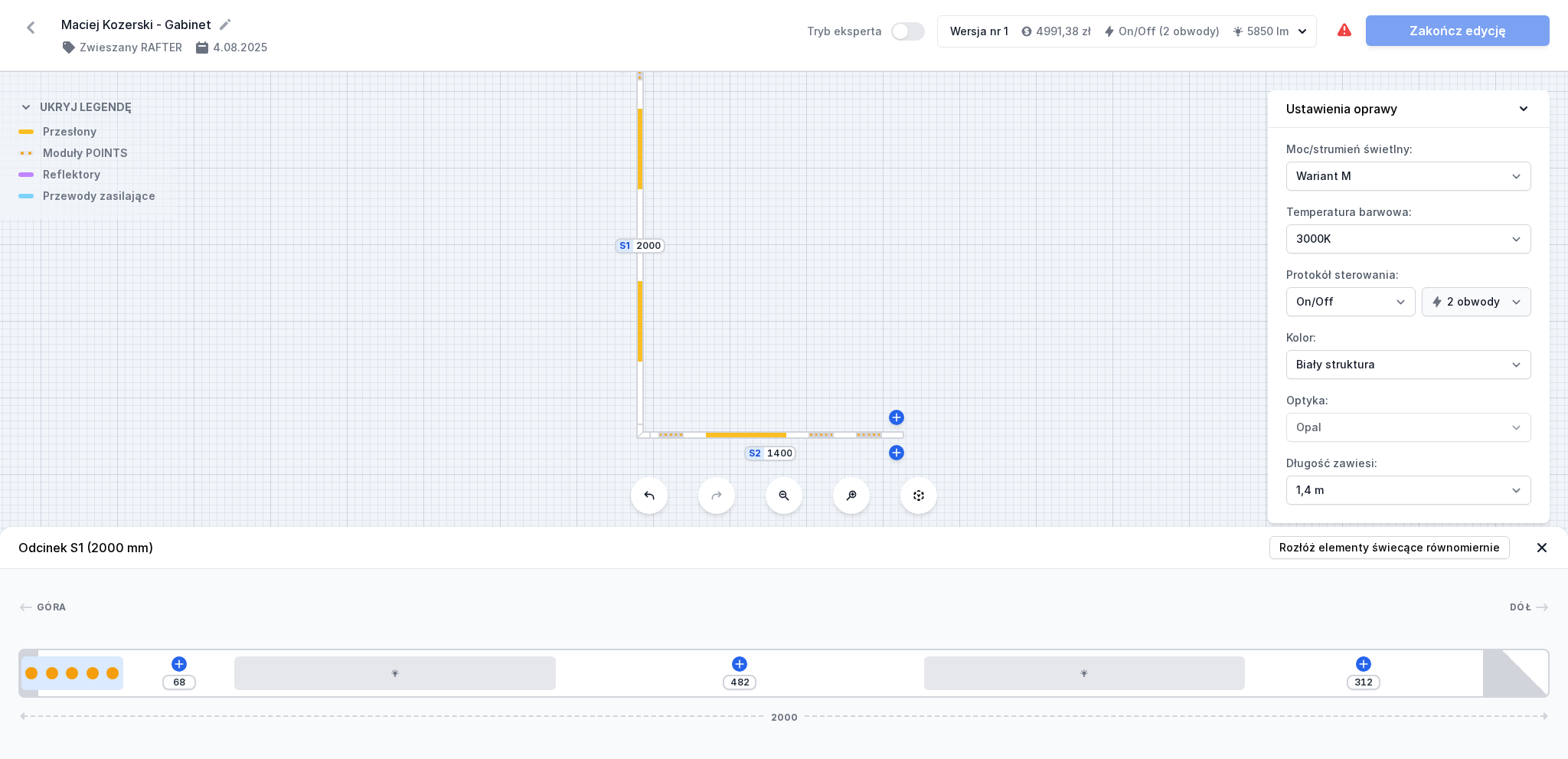 drag, startPoint x: 175, startPoint y: 675, endPoint x: 132, endPoint y: 662, distance: 44.9222 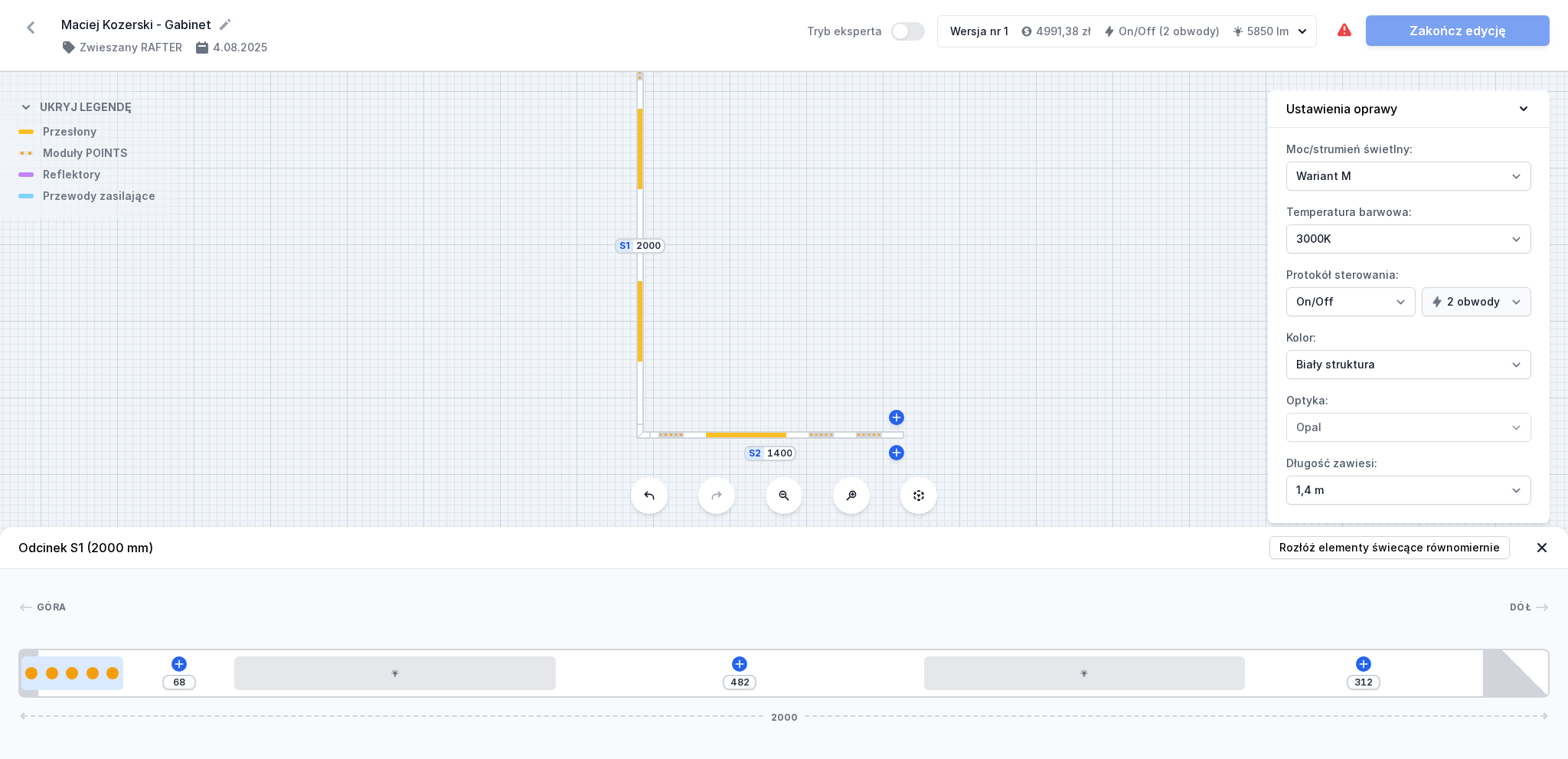 click at bounding box center [72, 673] 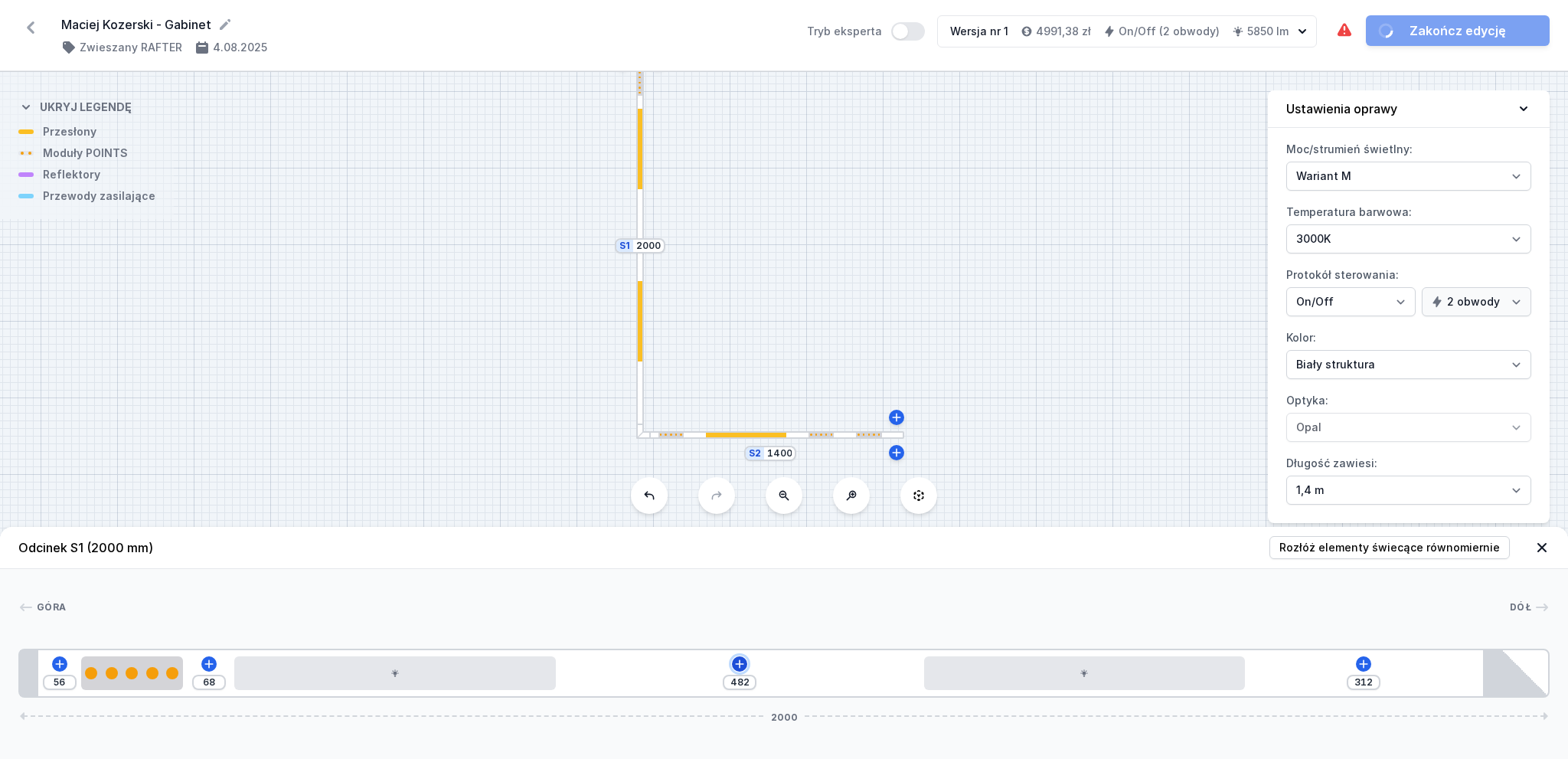 click 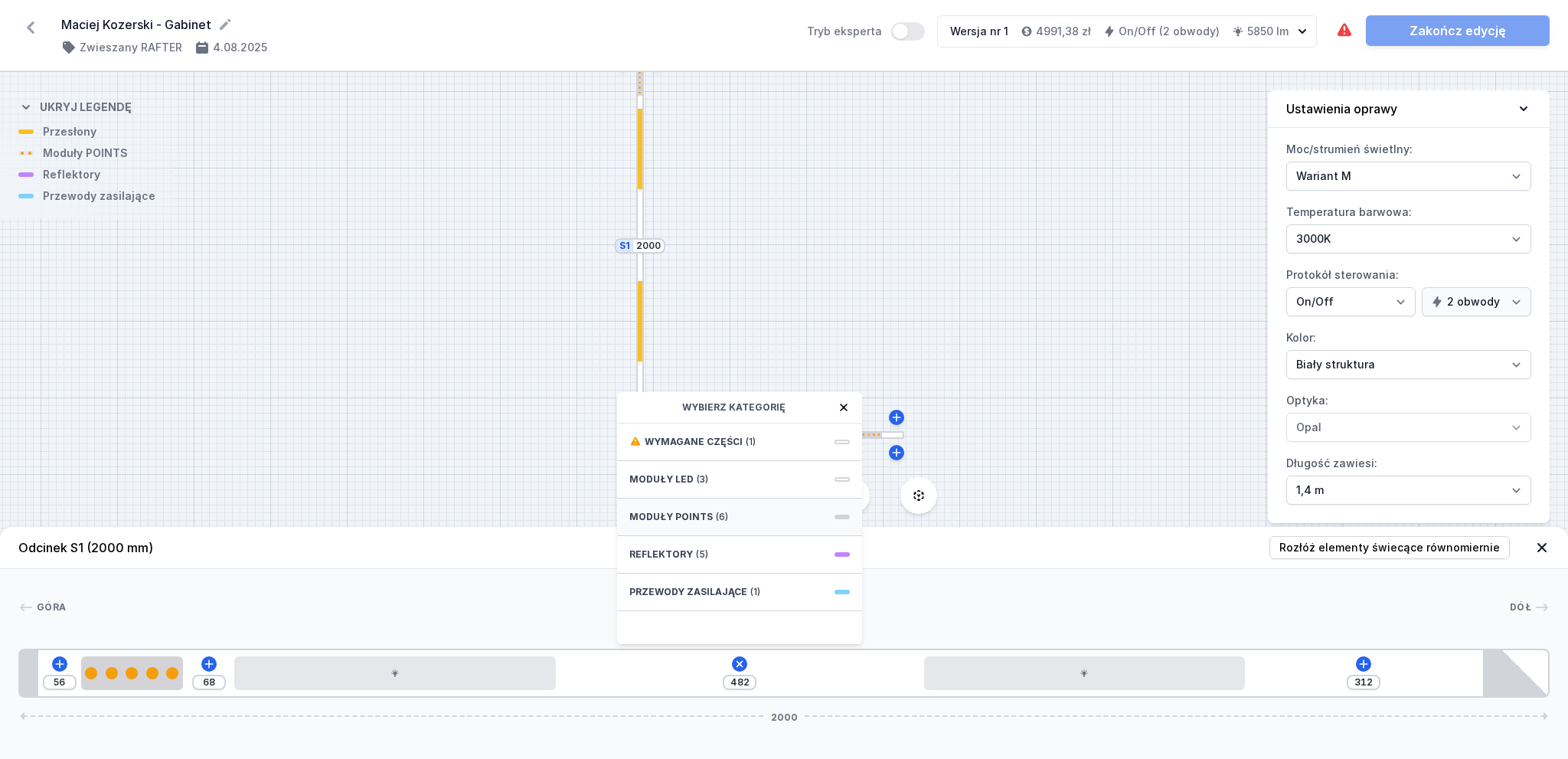 click on "Moduły POINTS (6)" at bounding box center (740, 517) 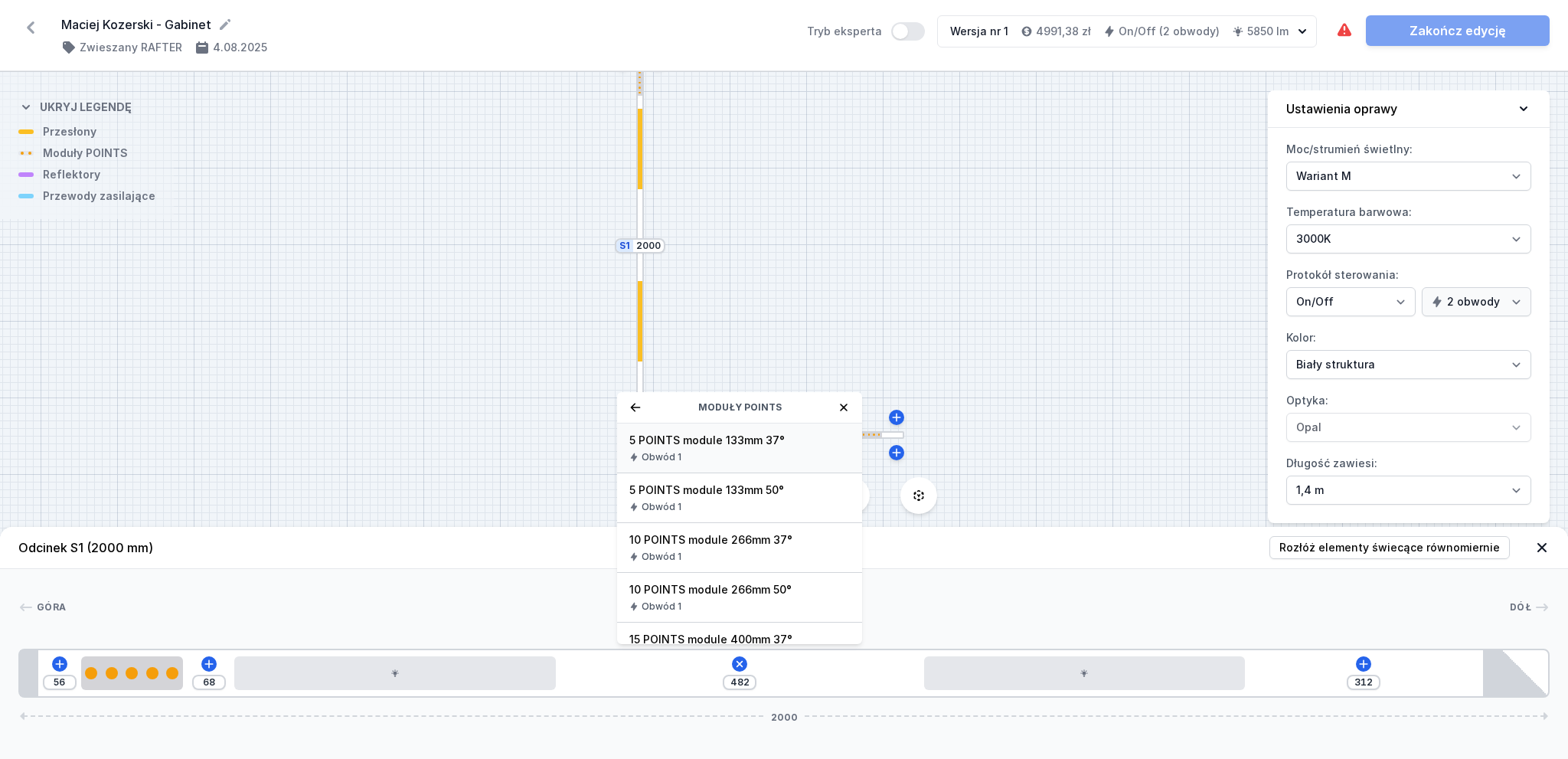 click on "Obwód 1" at bounding box center (740, 457) 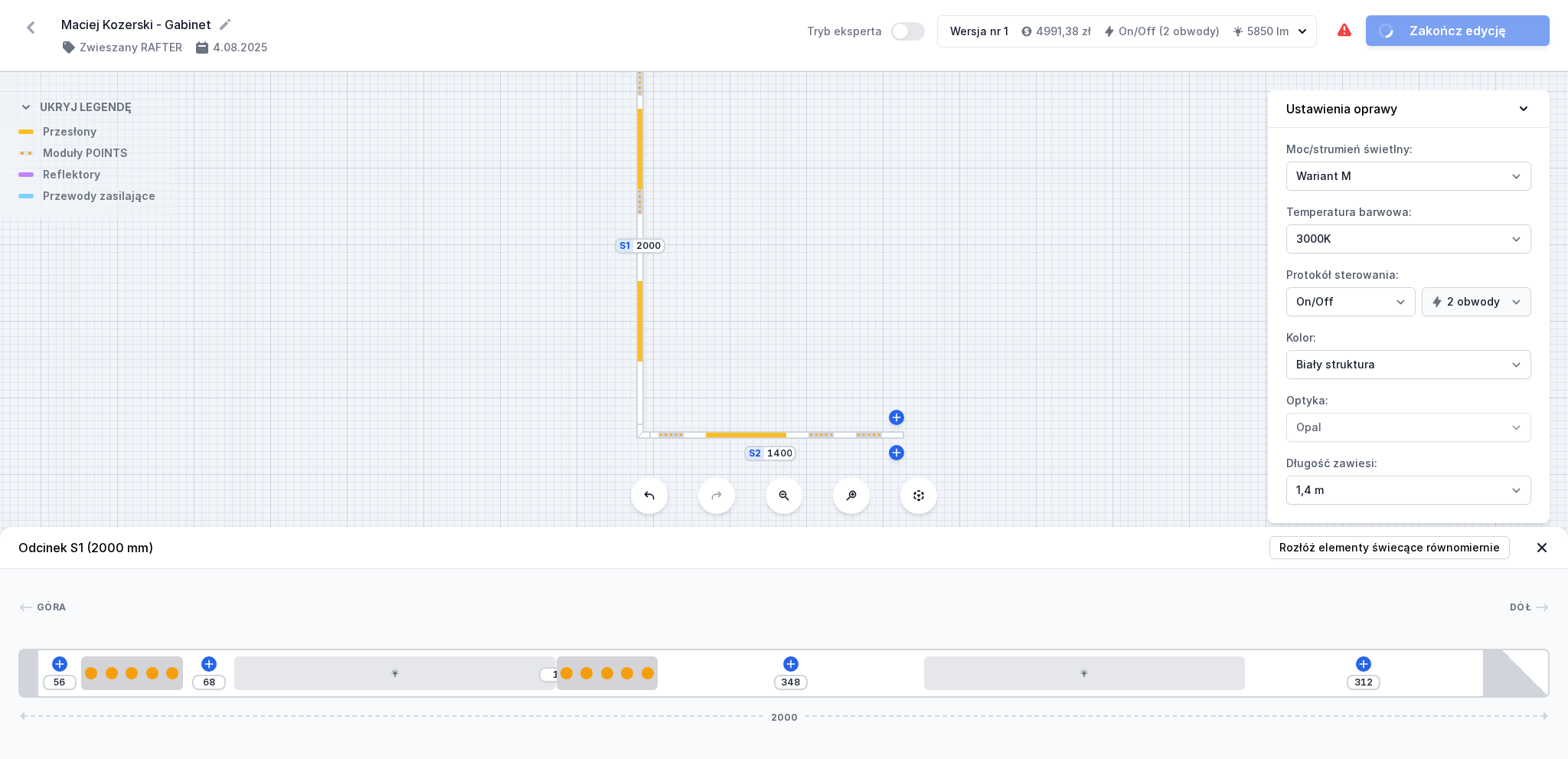 click on "56 68 1 348 312 2000" at bounding box center [784, 673] 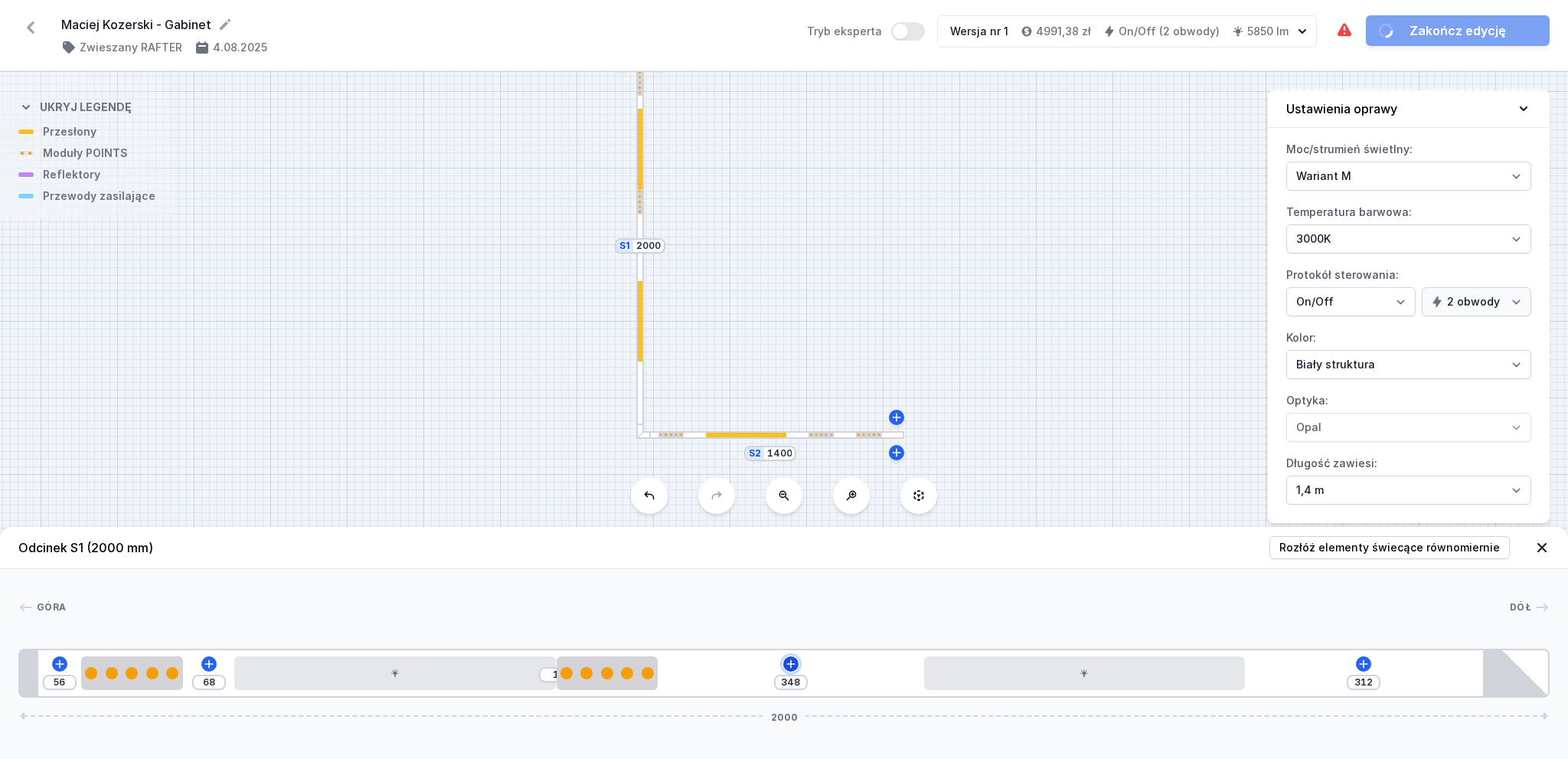 click 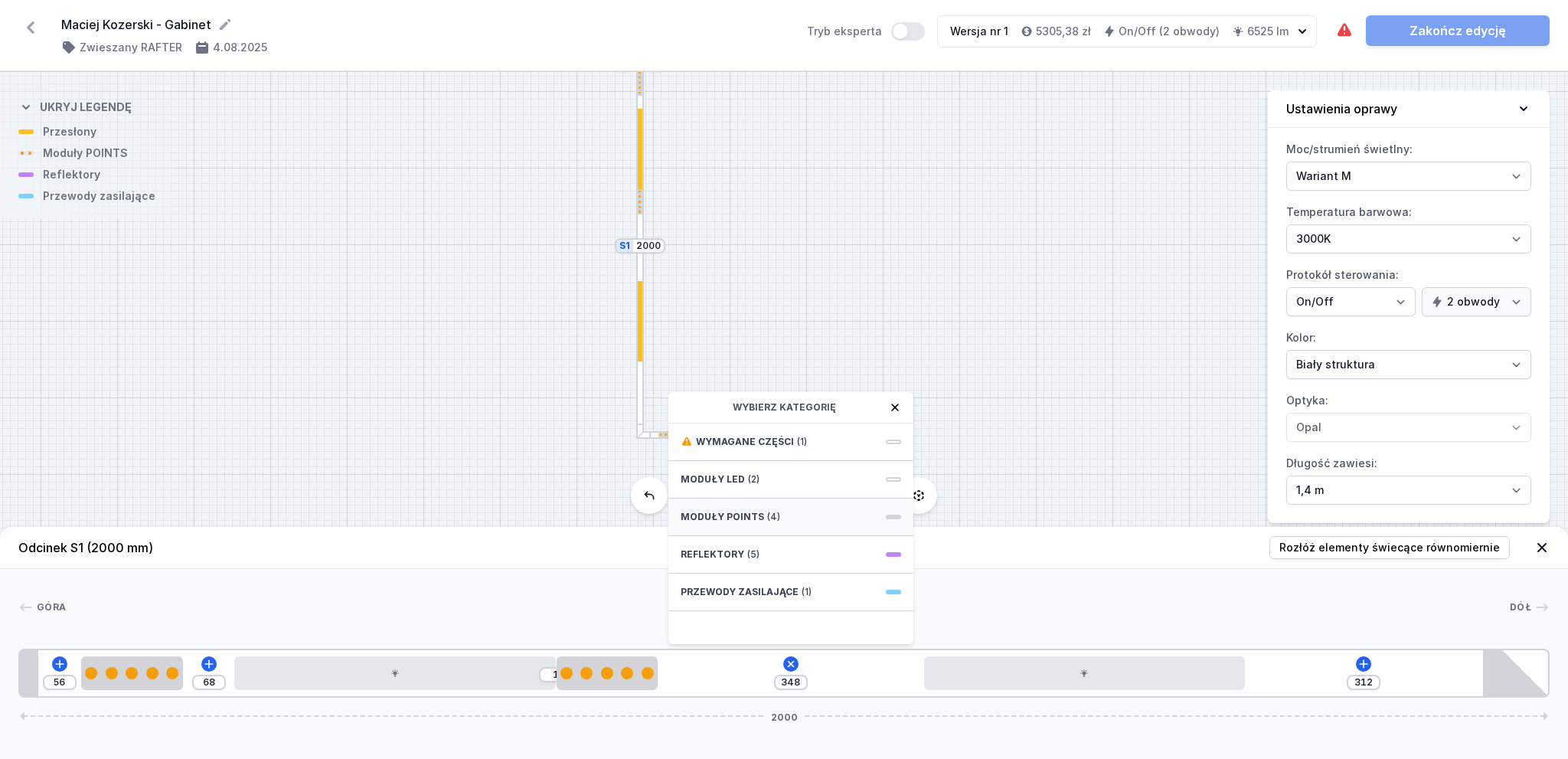click on "Moduły POINTS (4)" at bounding box center [791, 517] 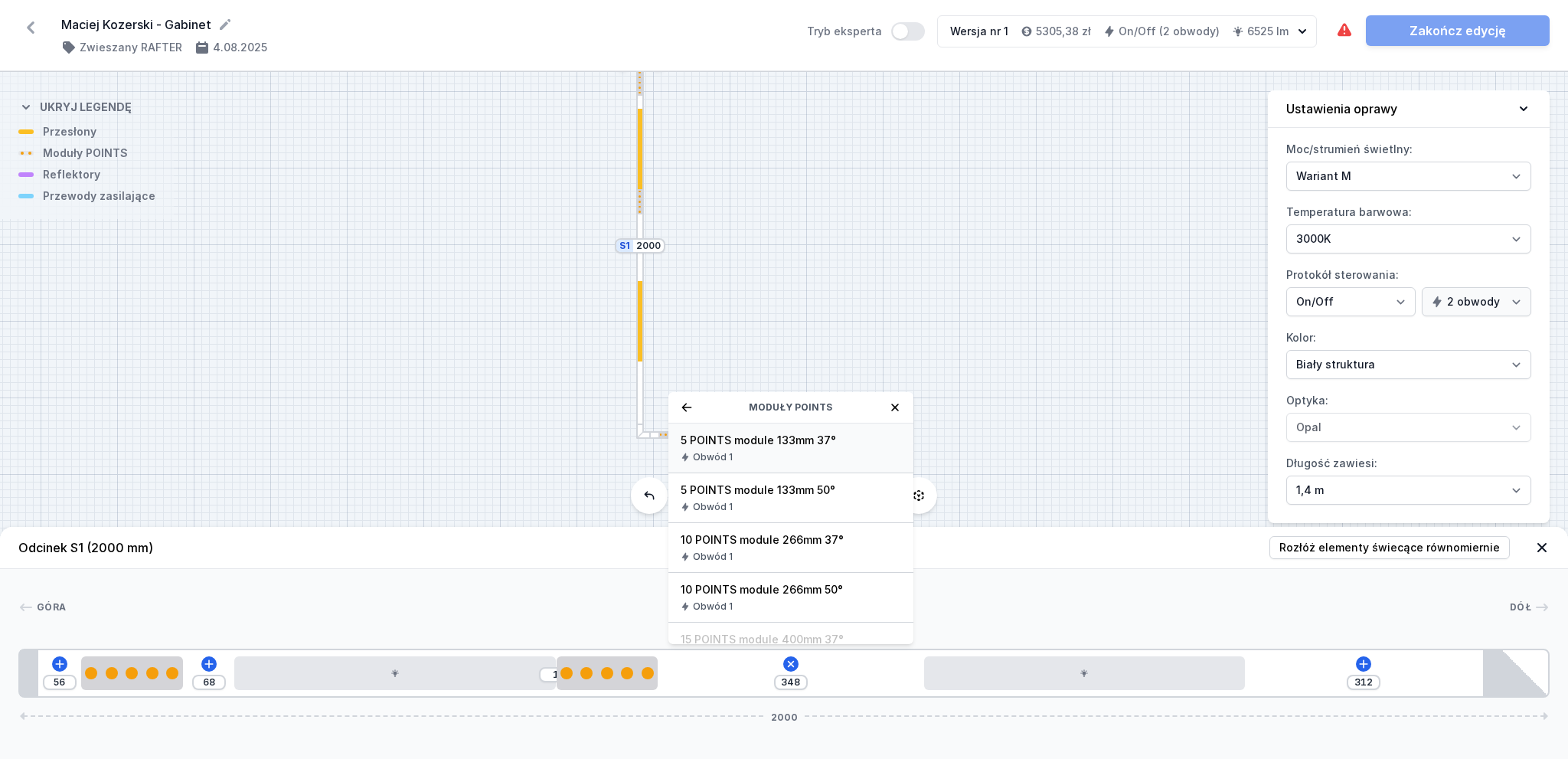 click on "5 POINTS module 133mm 37°   Obwód 1" at bounding box center (791, 448) 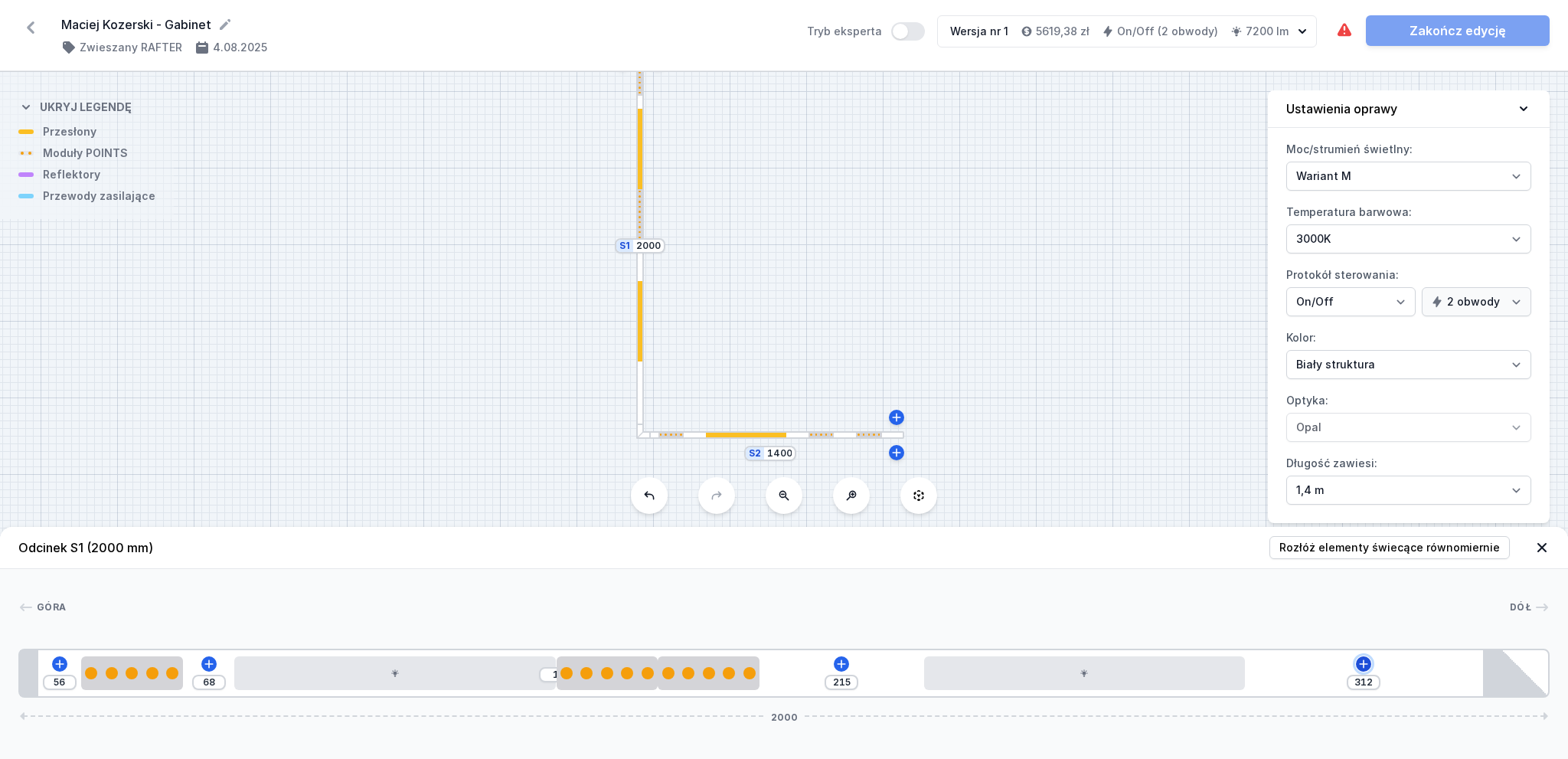 click 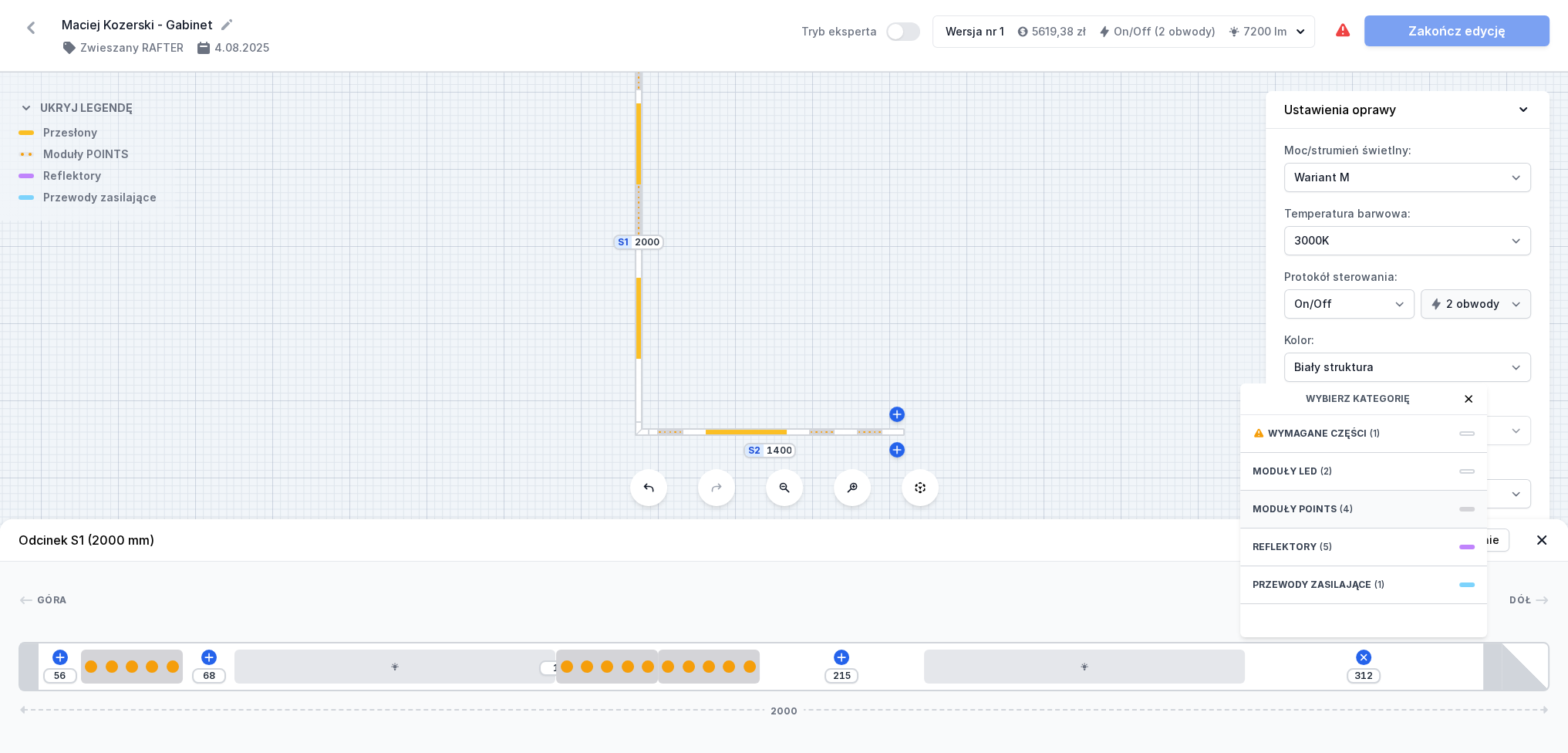 click on "(4)" at bounding box center (1346, 509) 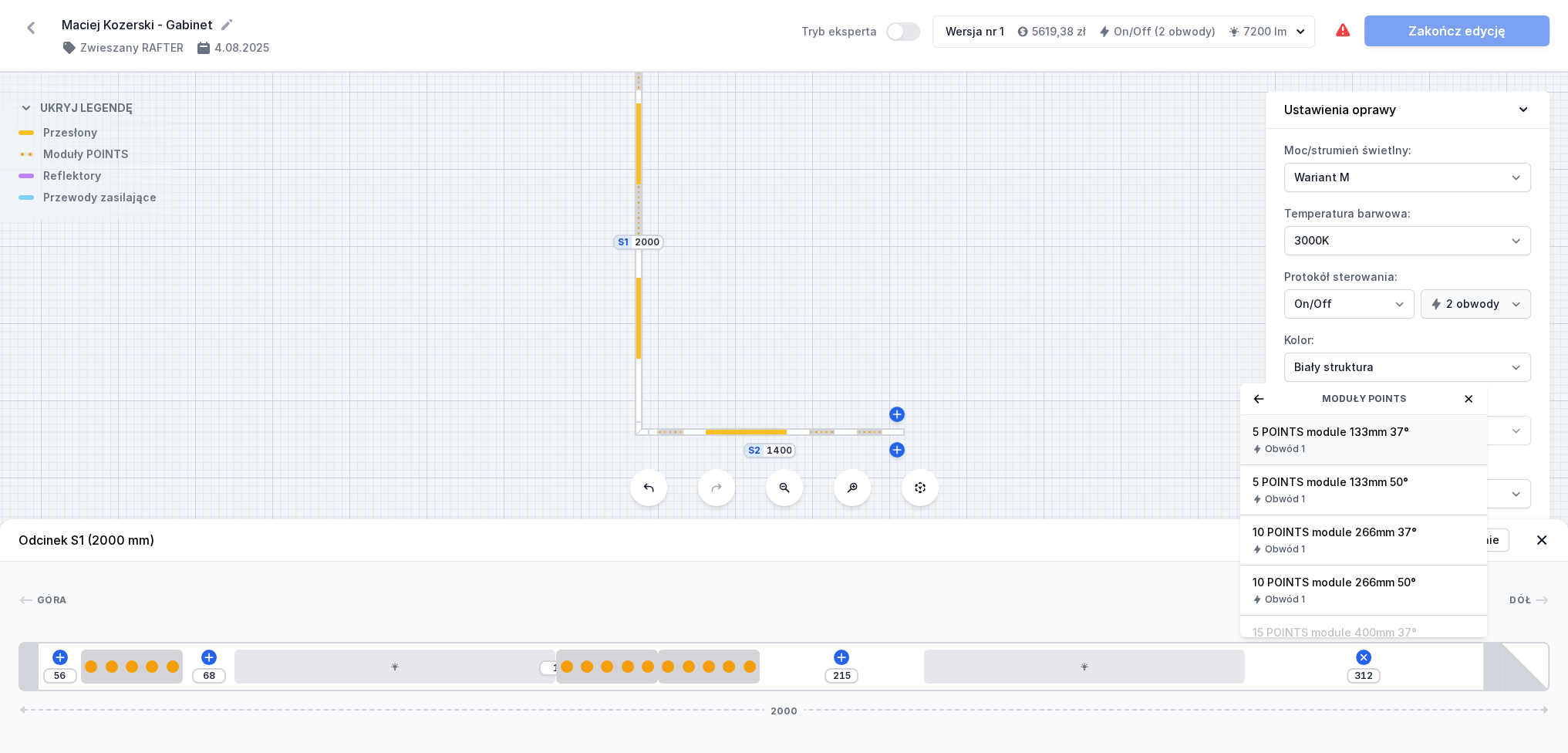 click on "5 POINTS module 133mm 37°" at bounding box center [1364, 432] 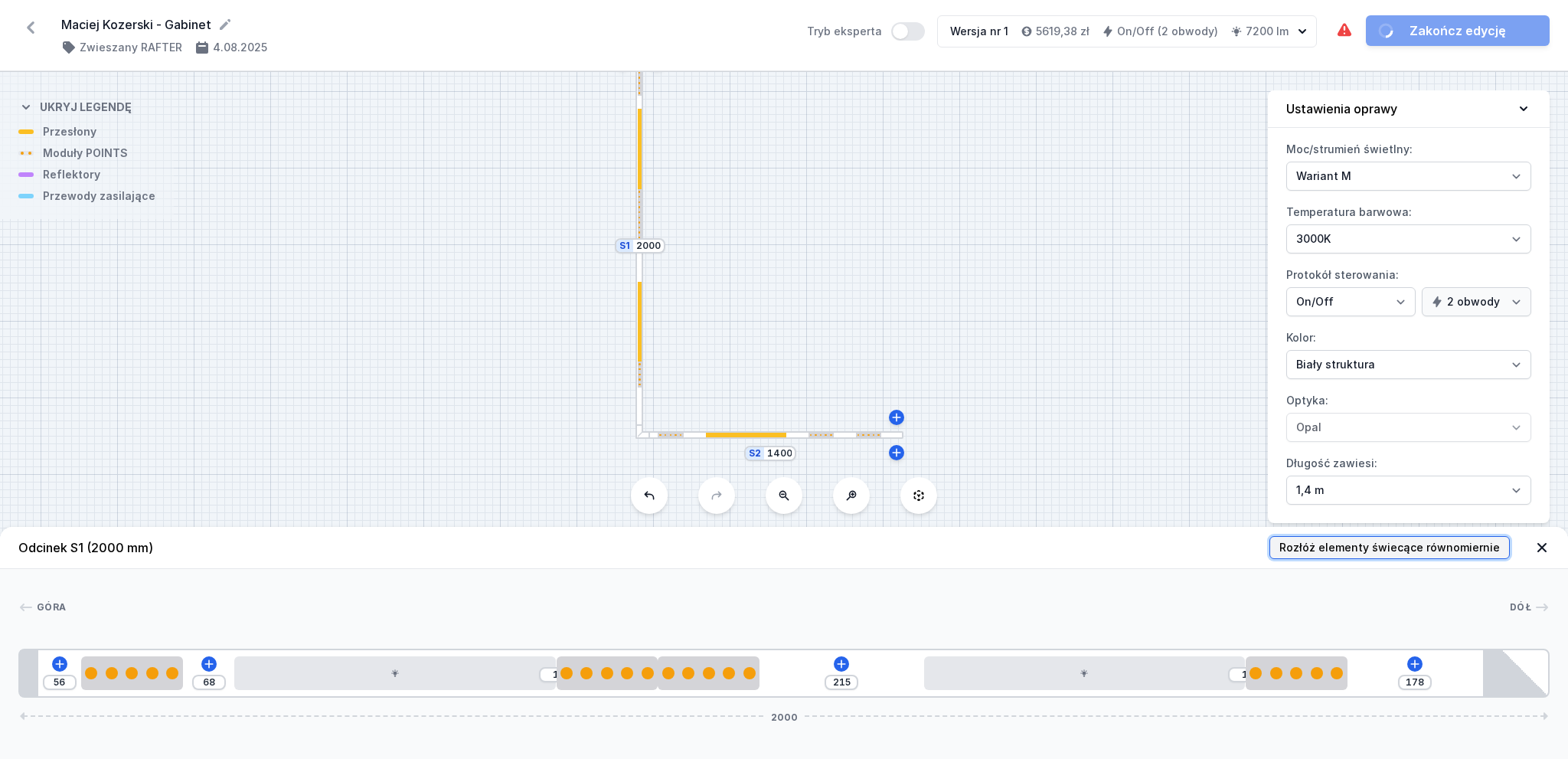 click on "Rozłóż elementy świecące równomiernie" at bounding box center (1390, 548) 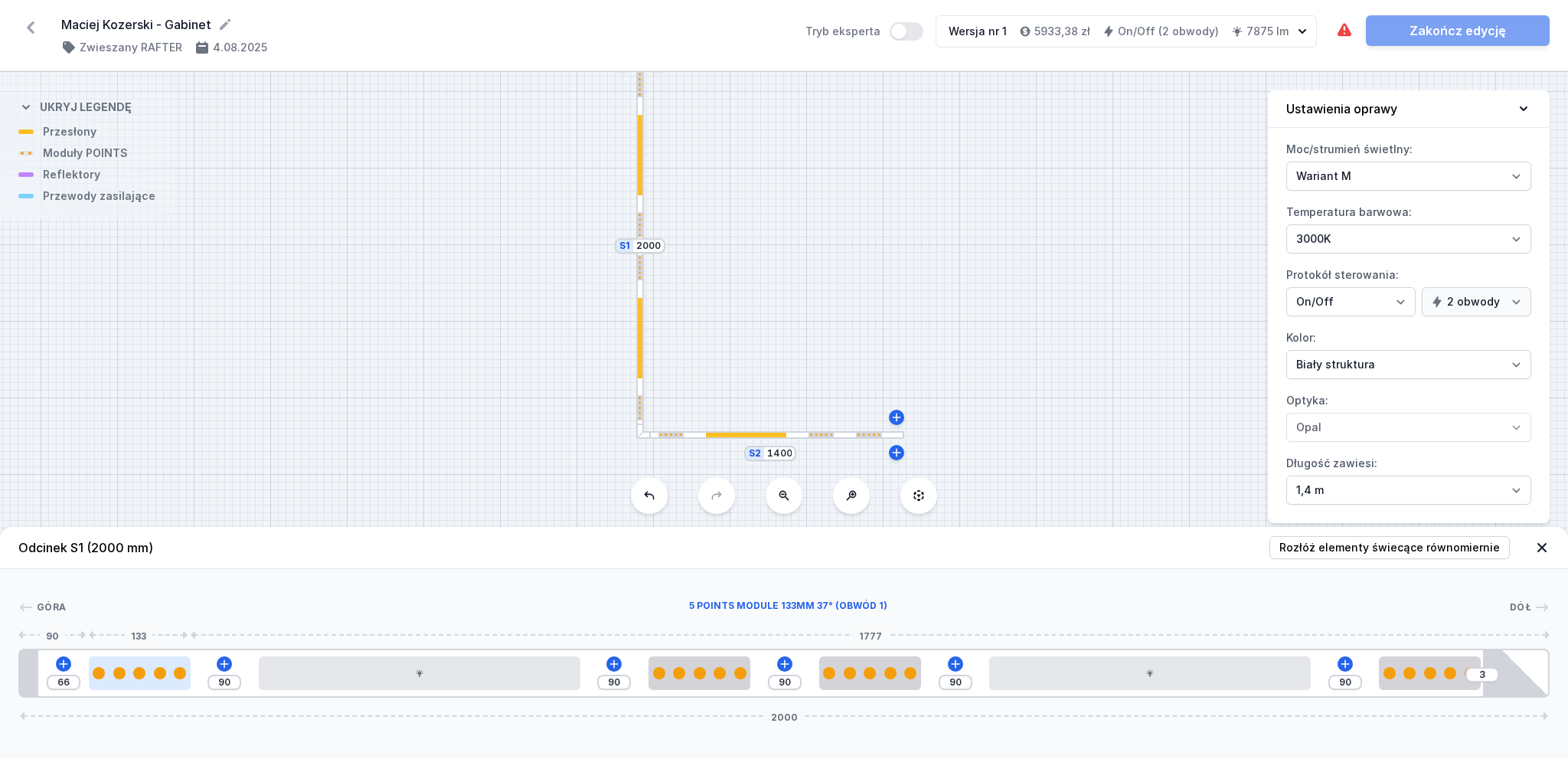 click at bounding box center (139, 673) 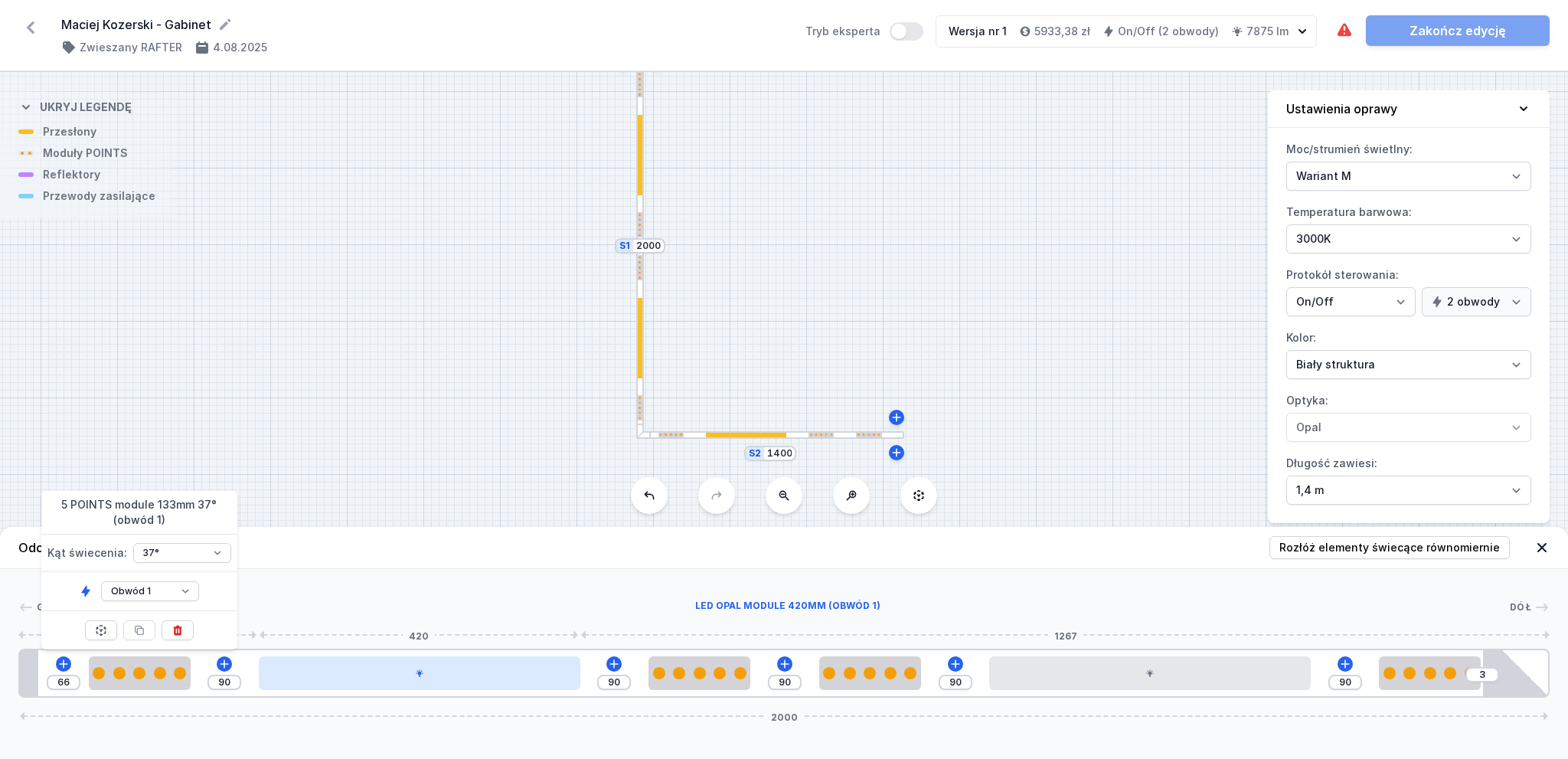 click at bounding box center (419, 673) 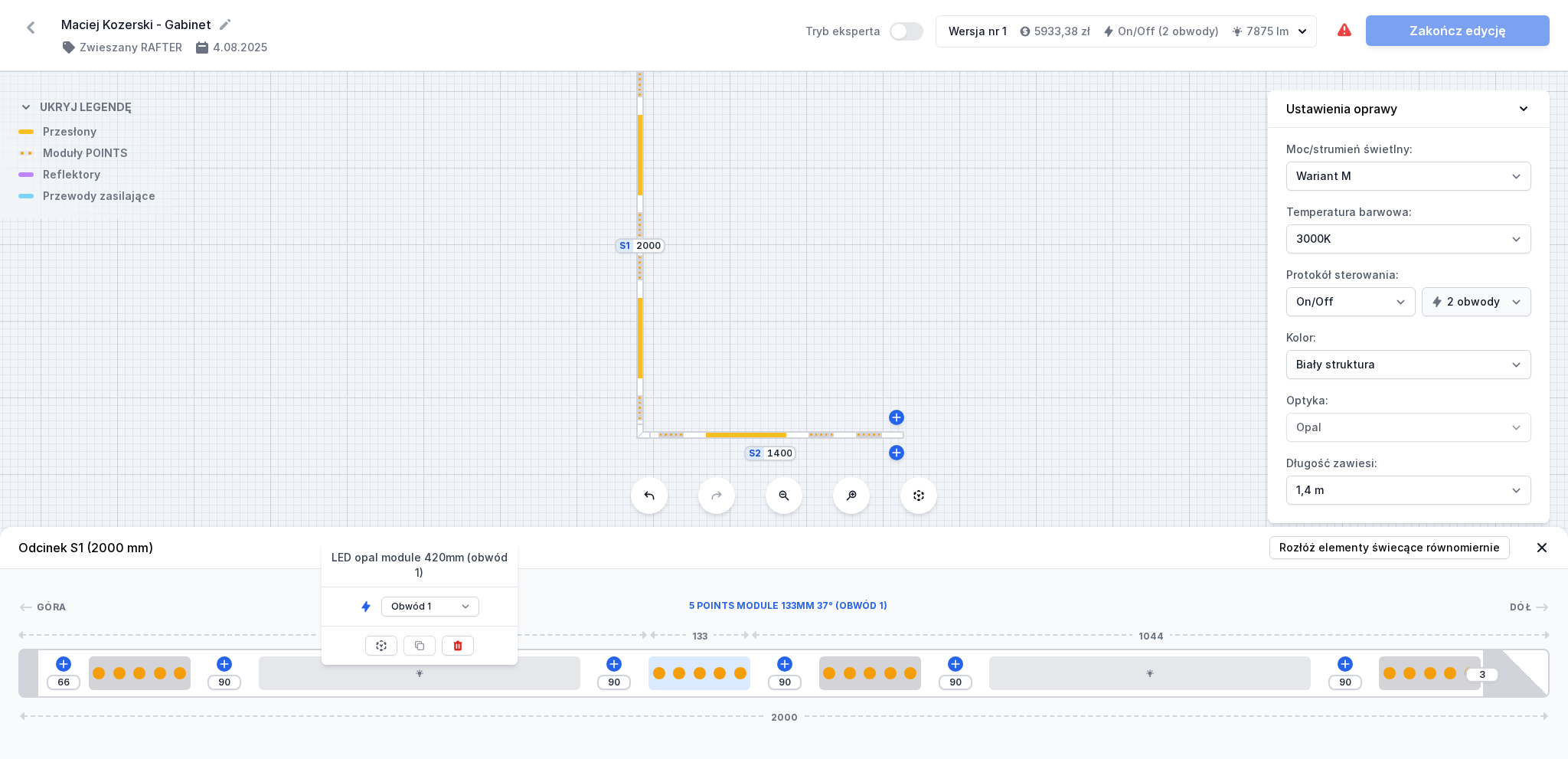 click at bounding box center [740, 673] 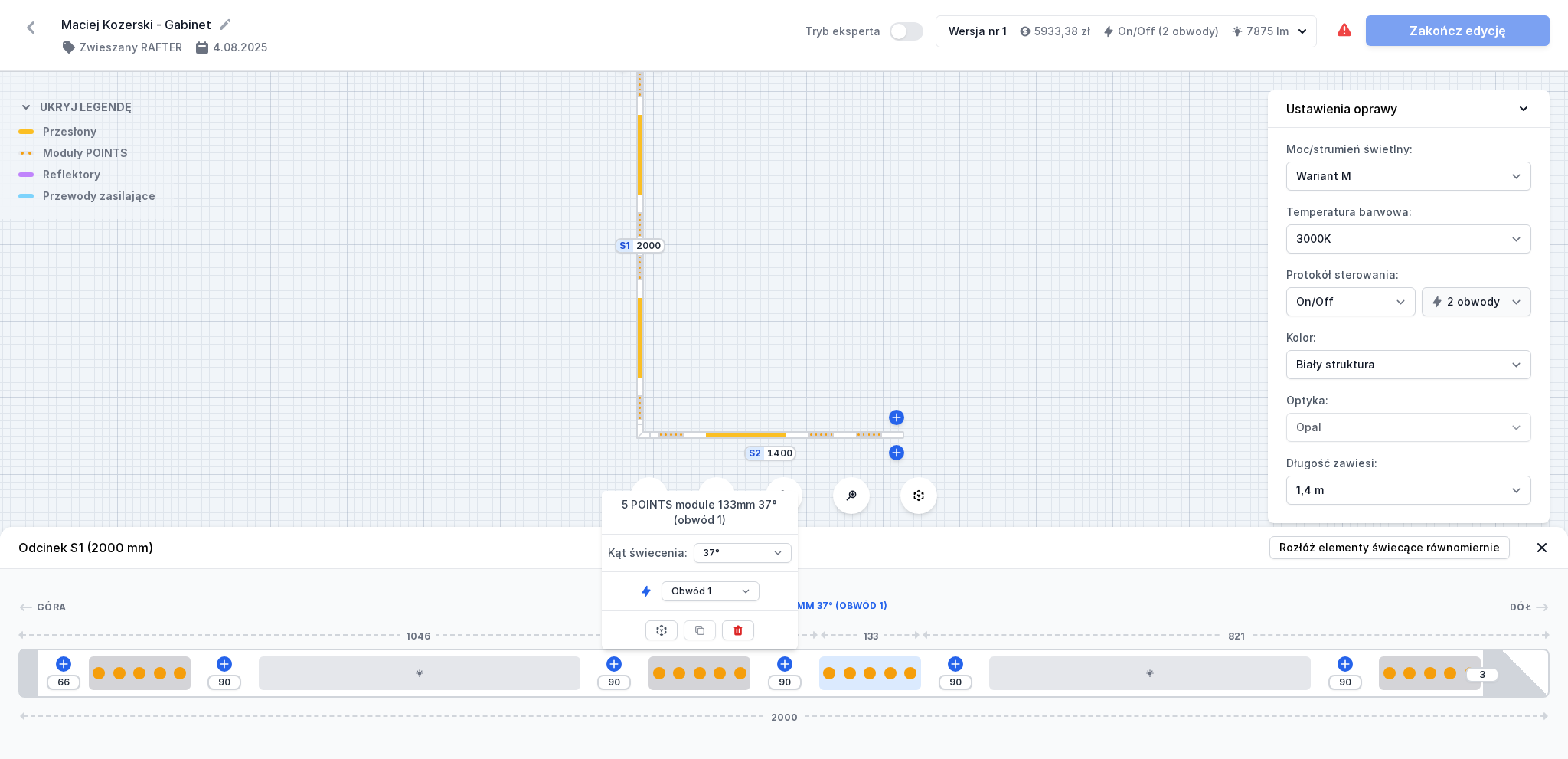 click at bounding box center (890, 673) 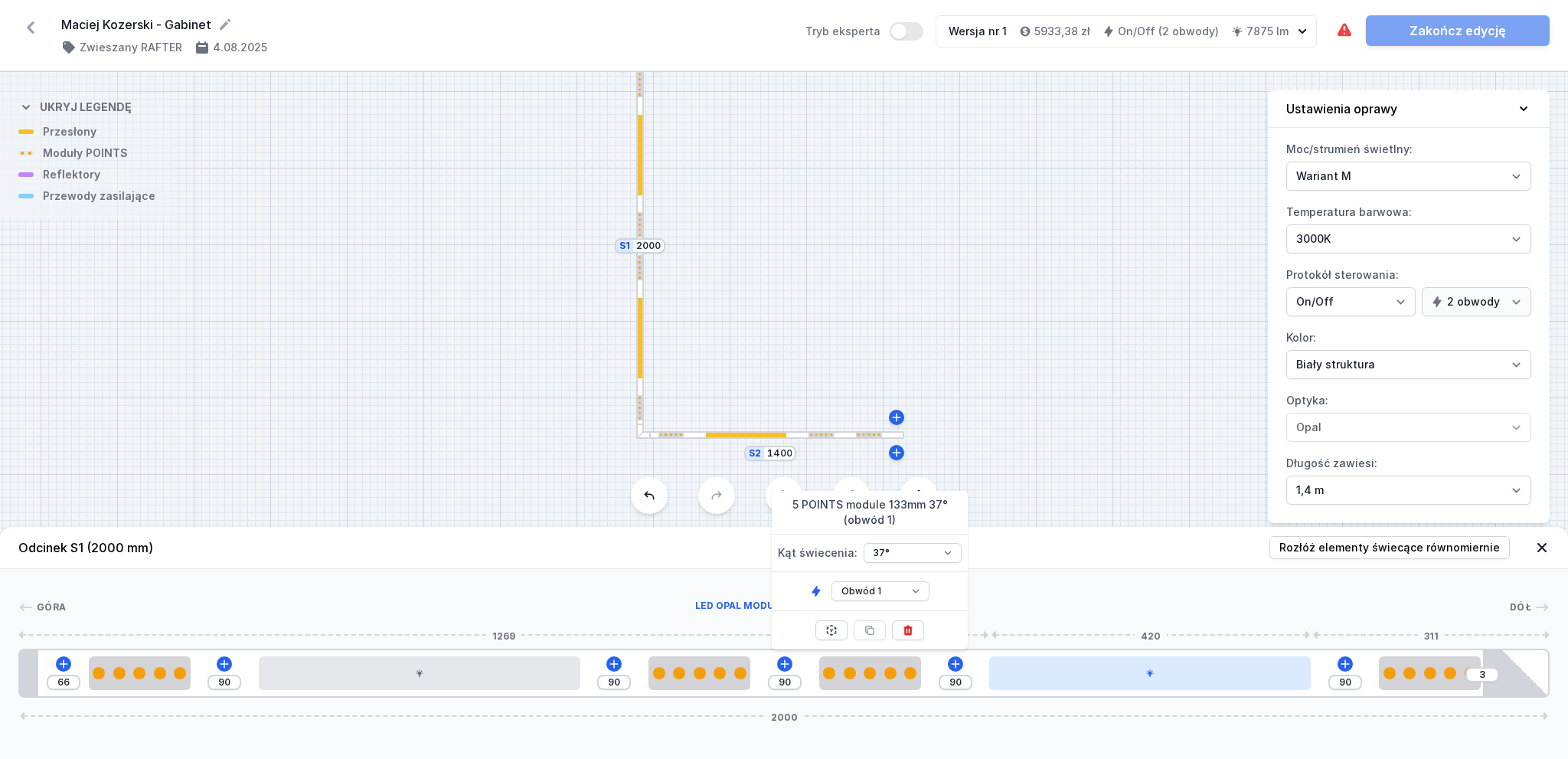 click at bounding box center (1149, 673) 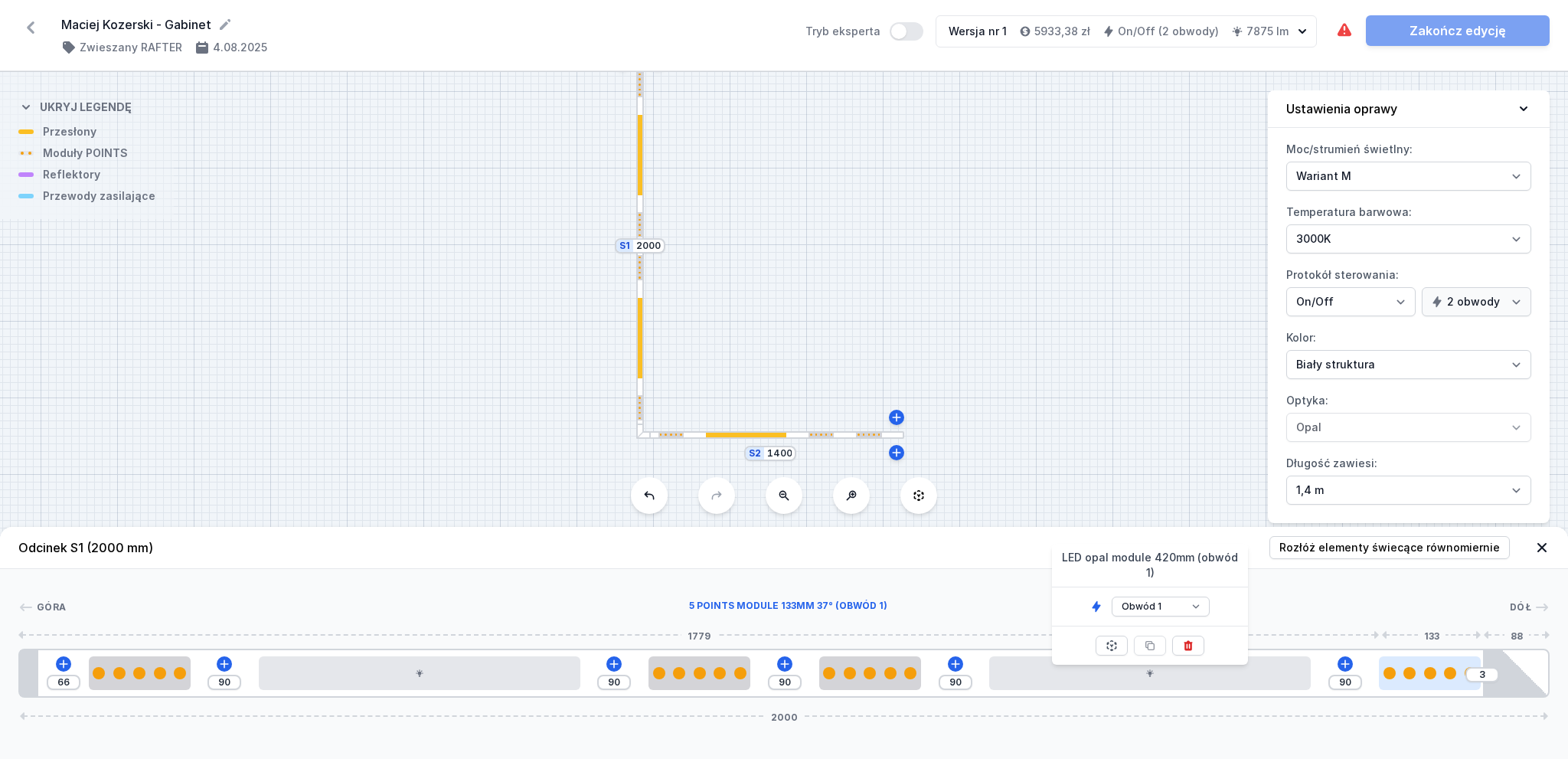 click at bounding box center (1410, 673) 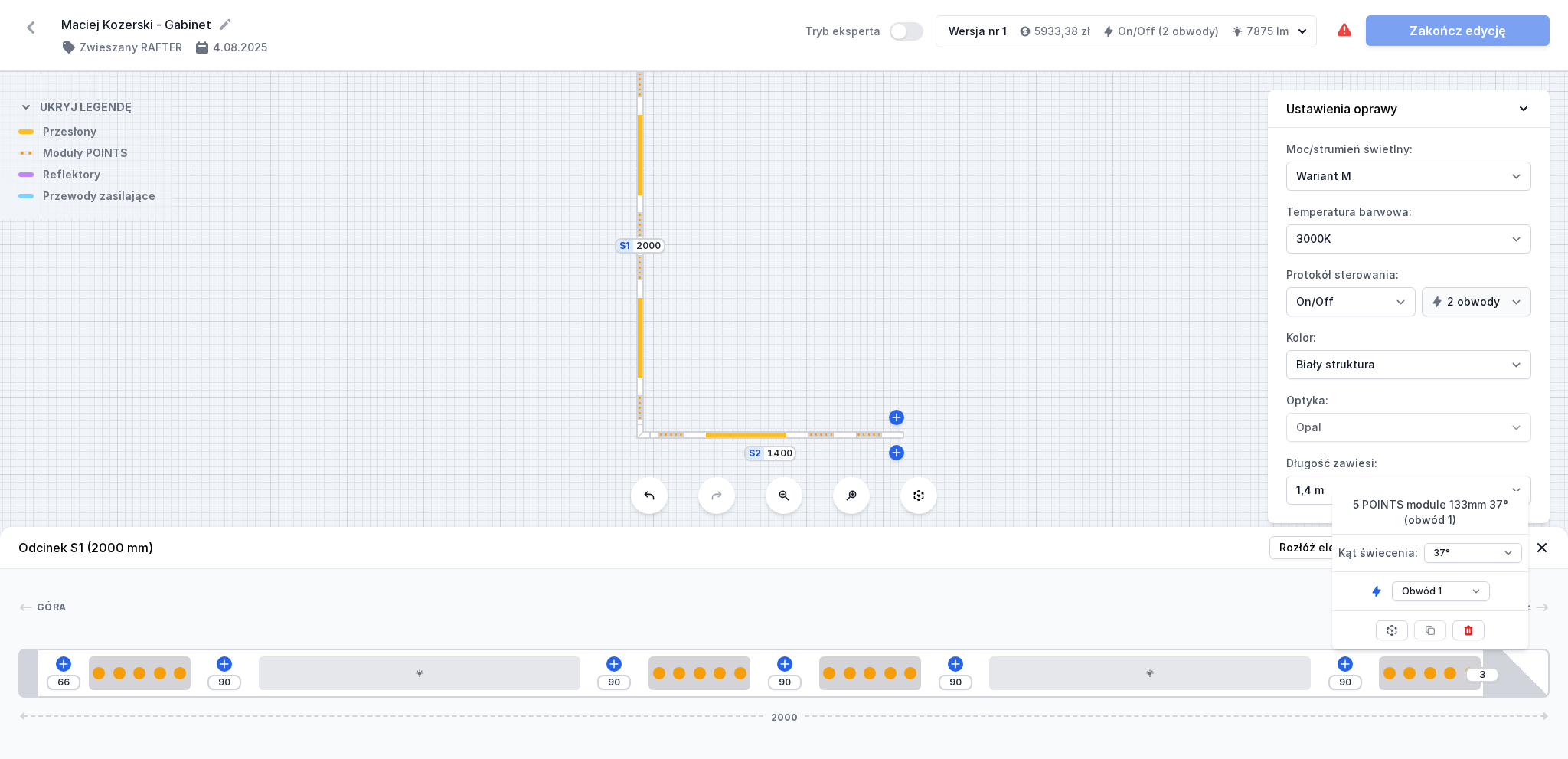 click on "S2 1400 S1 2000" at bounding box center (784, 415) 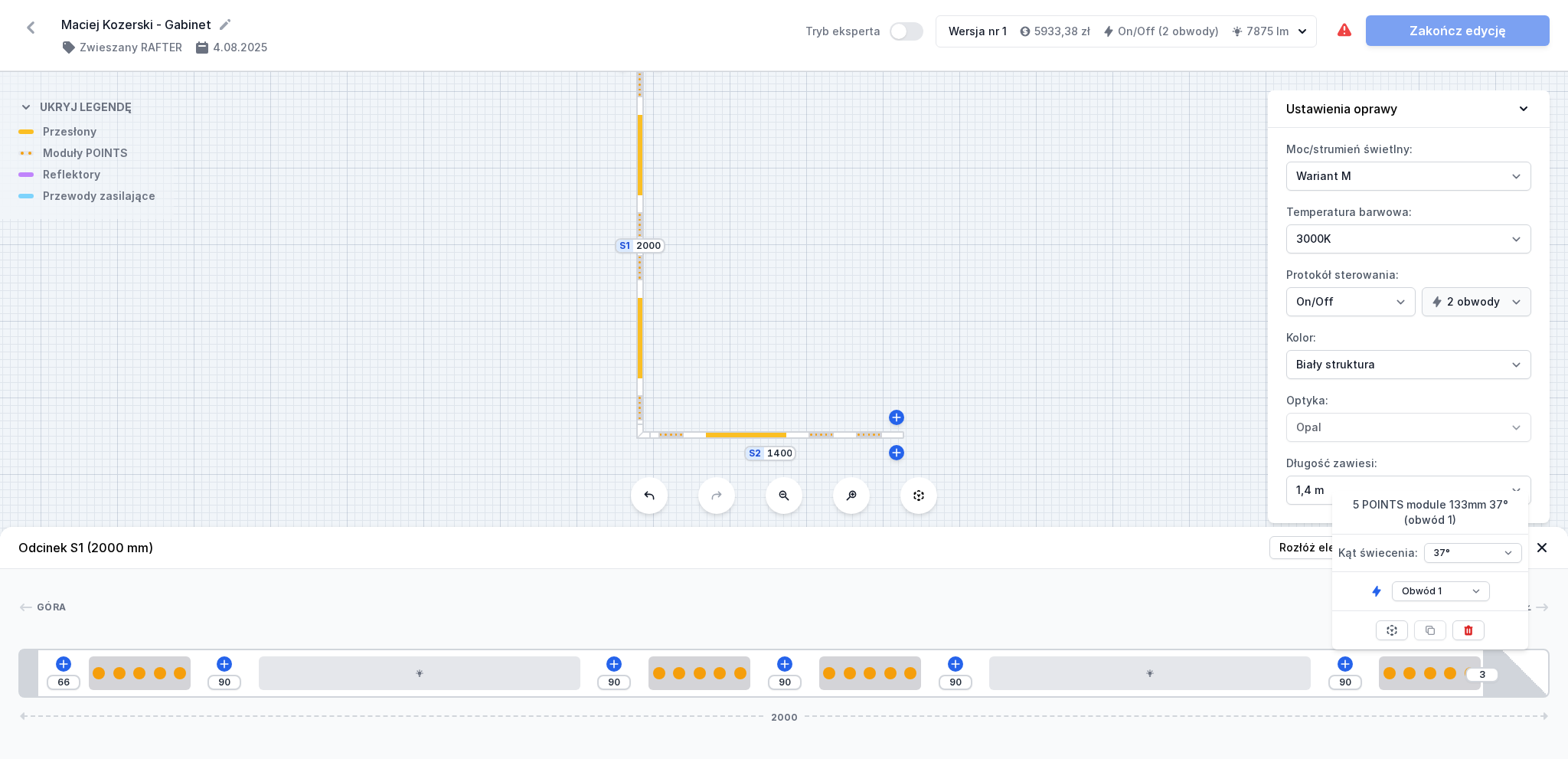 click at bounding box center (770, 435) 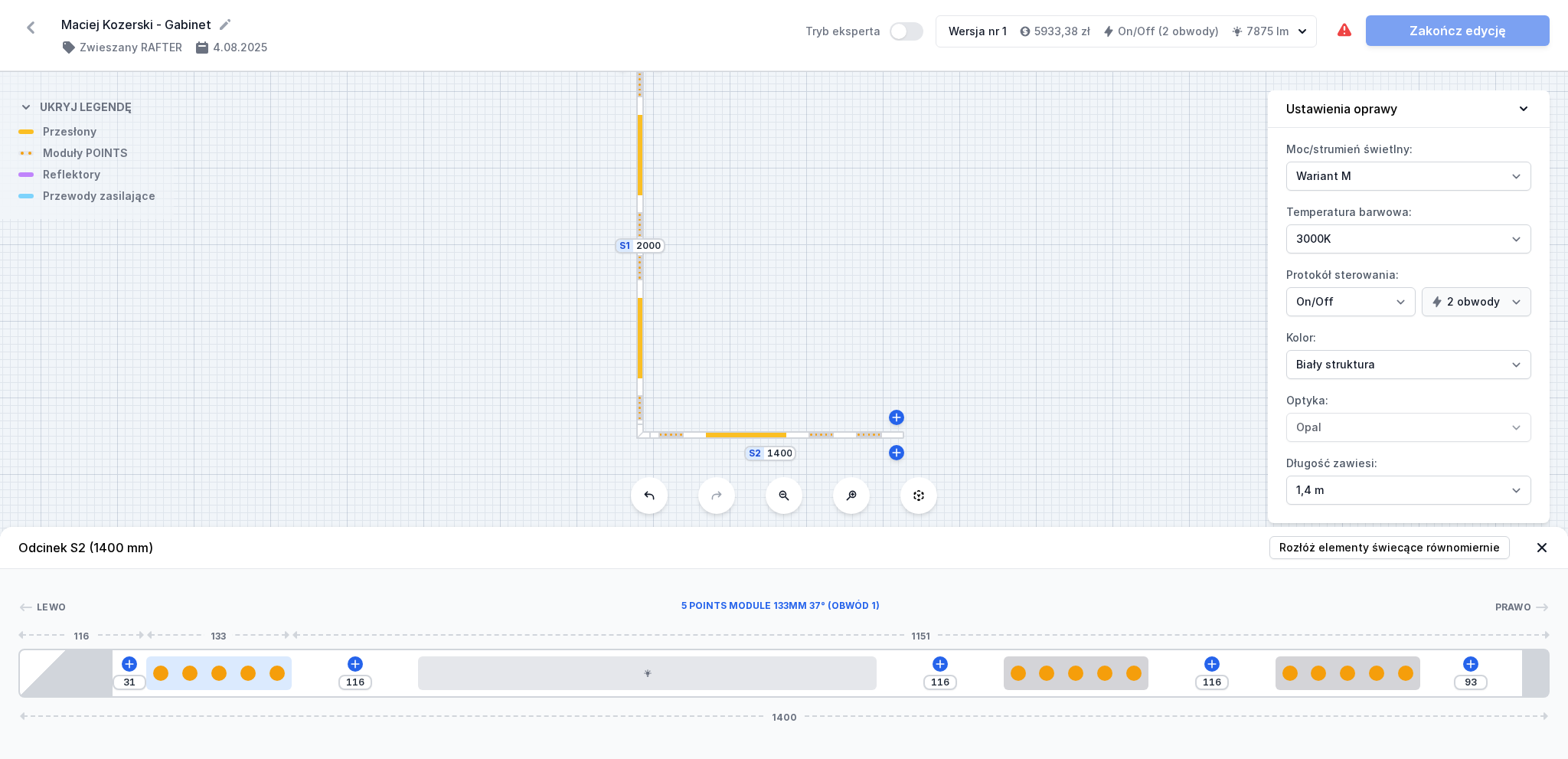 click at bounding box center [219, 673] 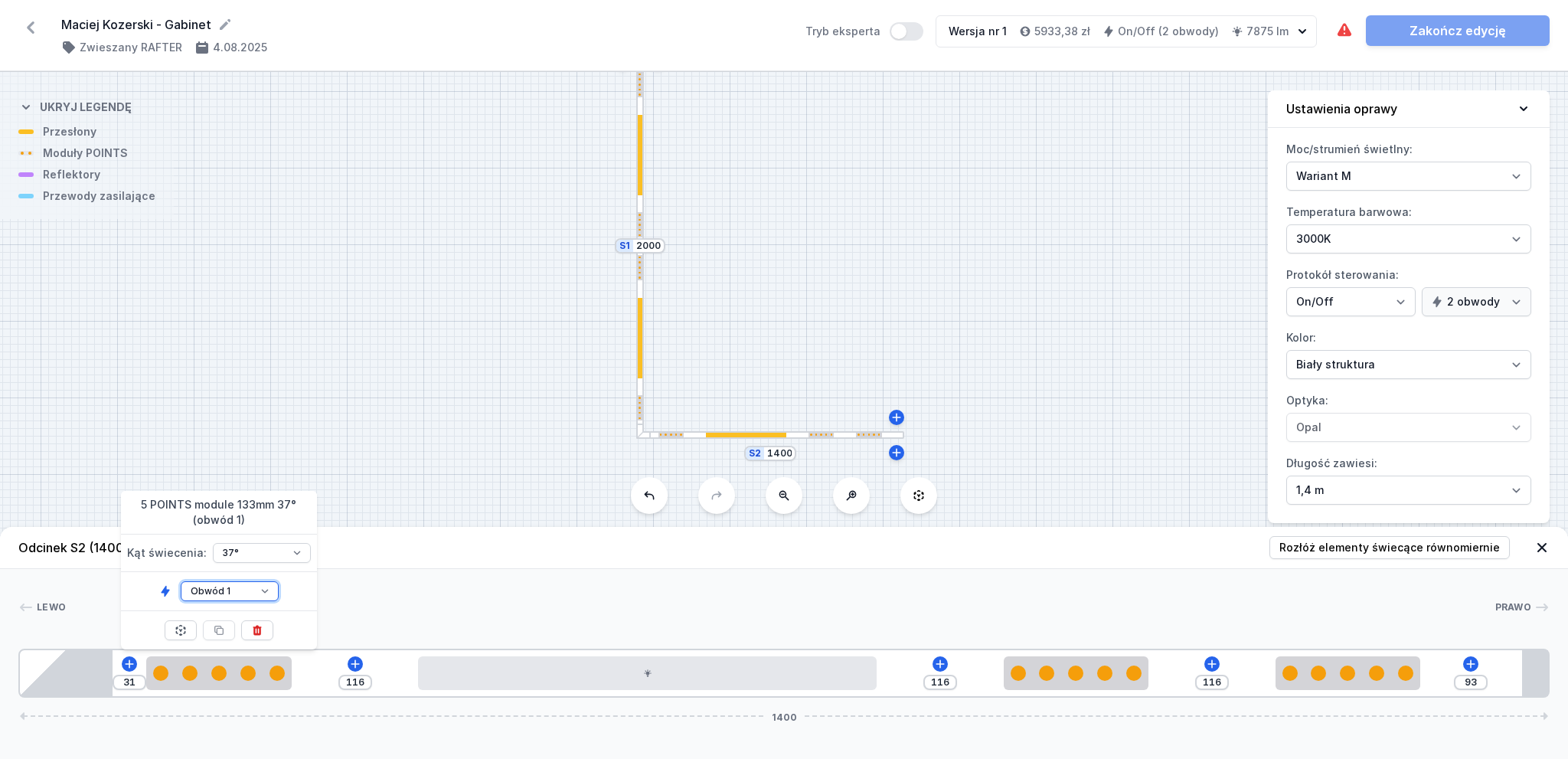 click on "Obwód 1 Obwód 2" at bounding box center (230, 591) 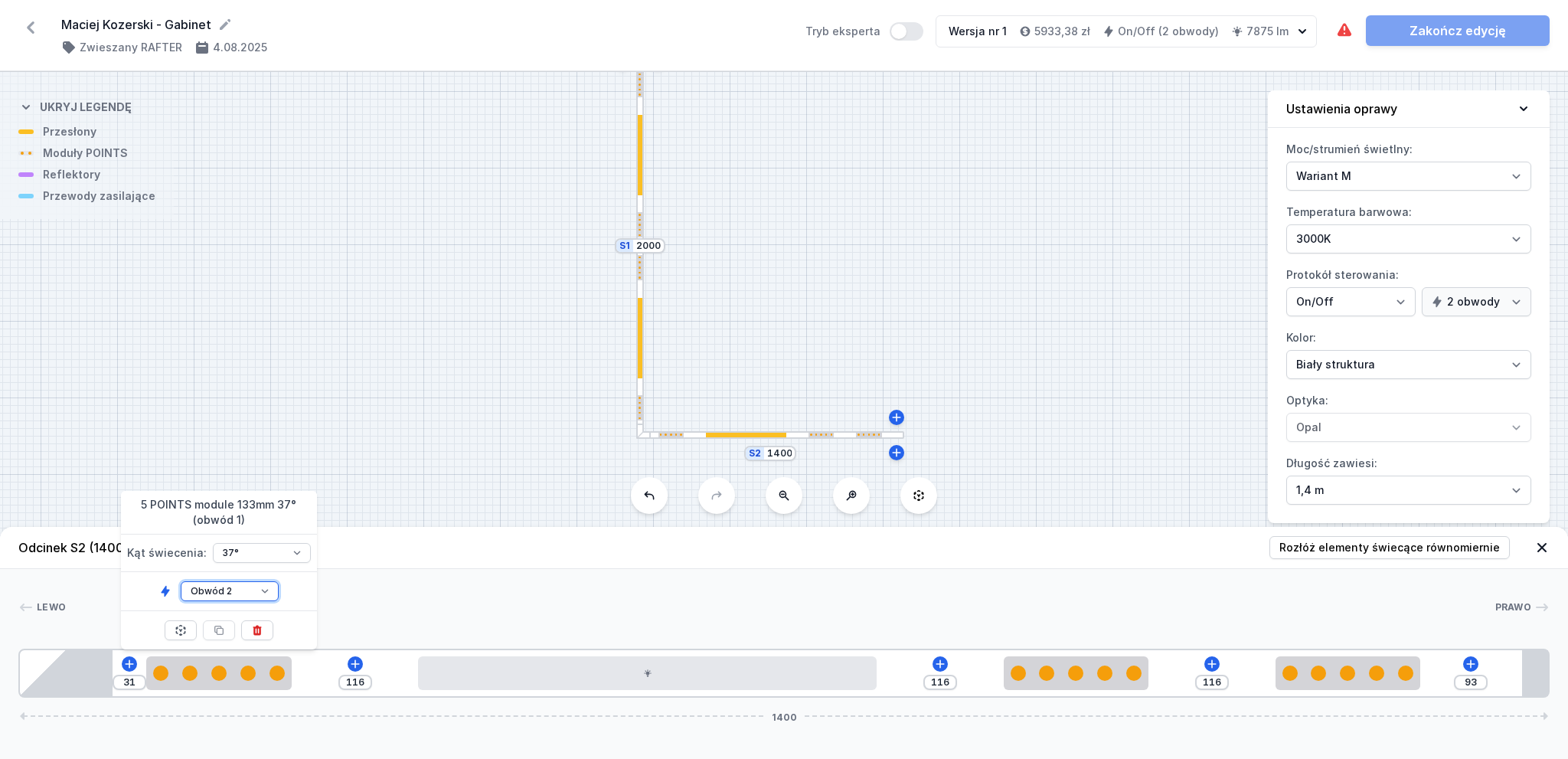 click on "Obwód 1 Obwód 2" at bounding box center [230, 591] 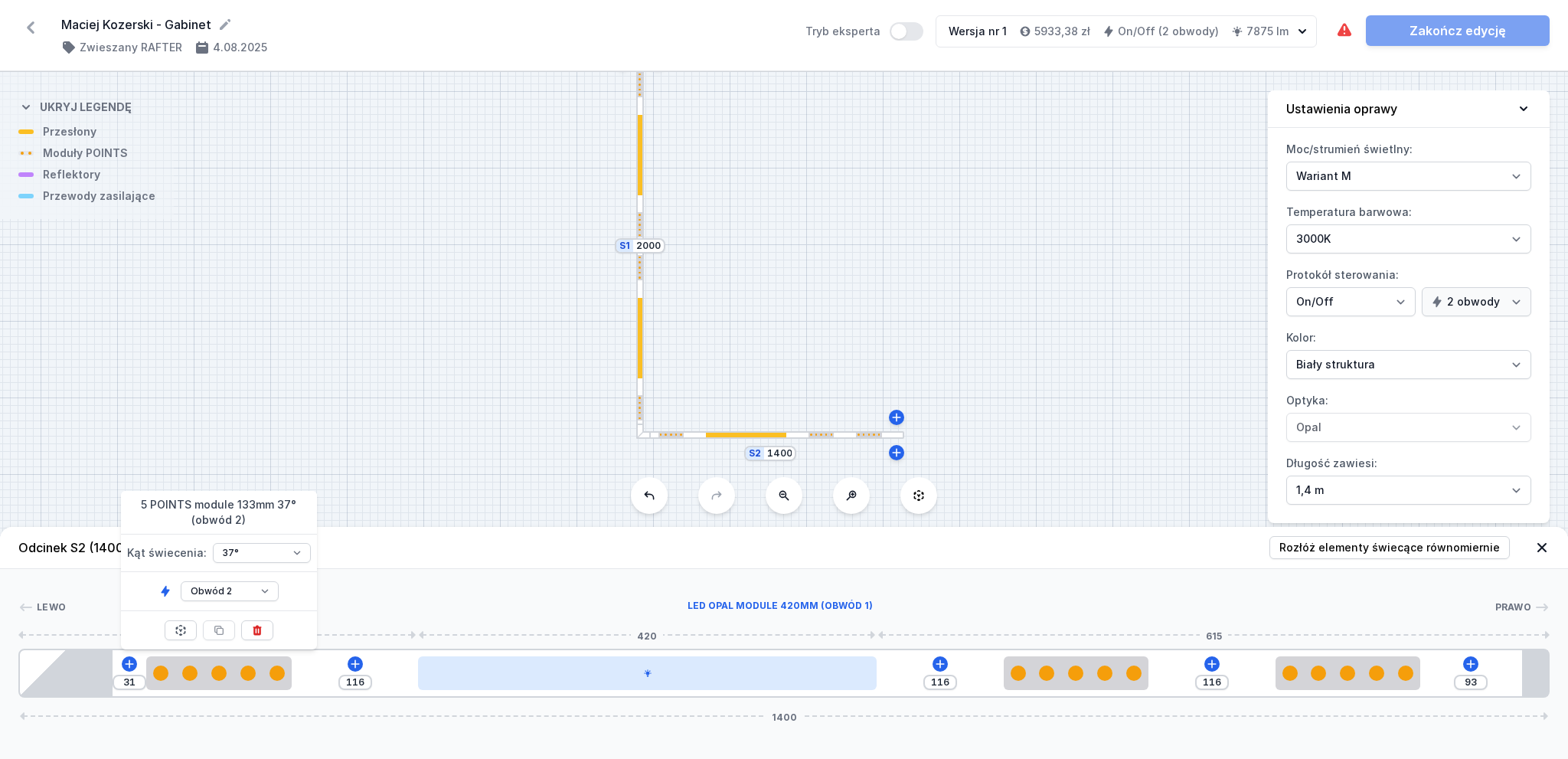 click at bounding box center (647, 673) 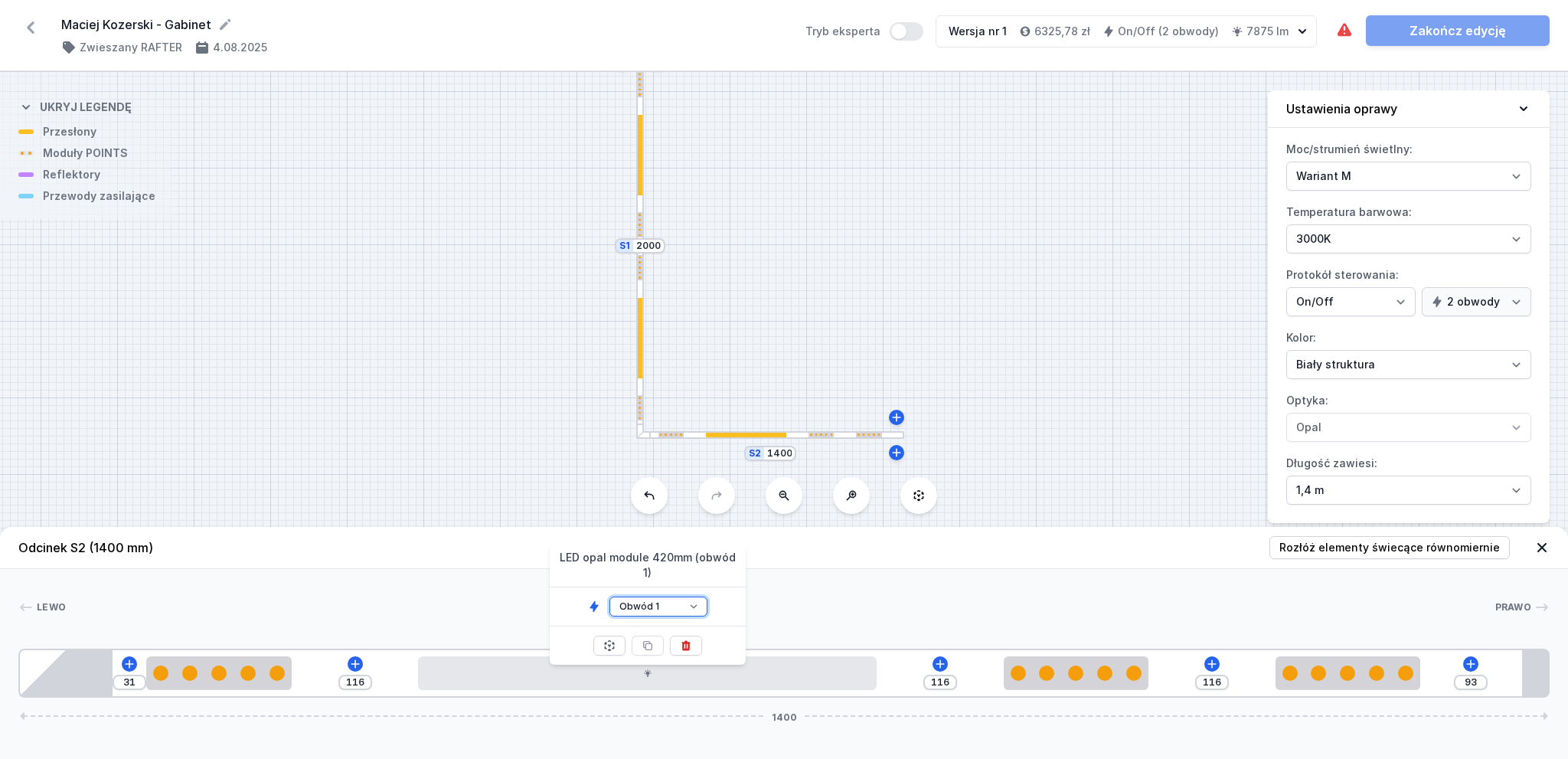 click on "Obwód 1 Obwód 2" at bounding box center (658, 607) 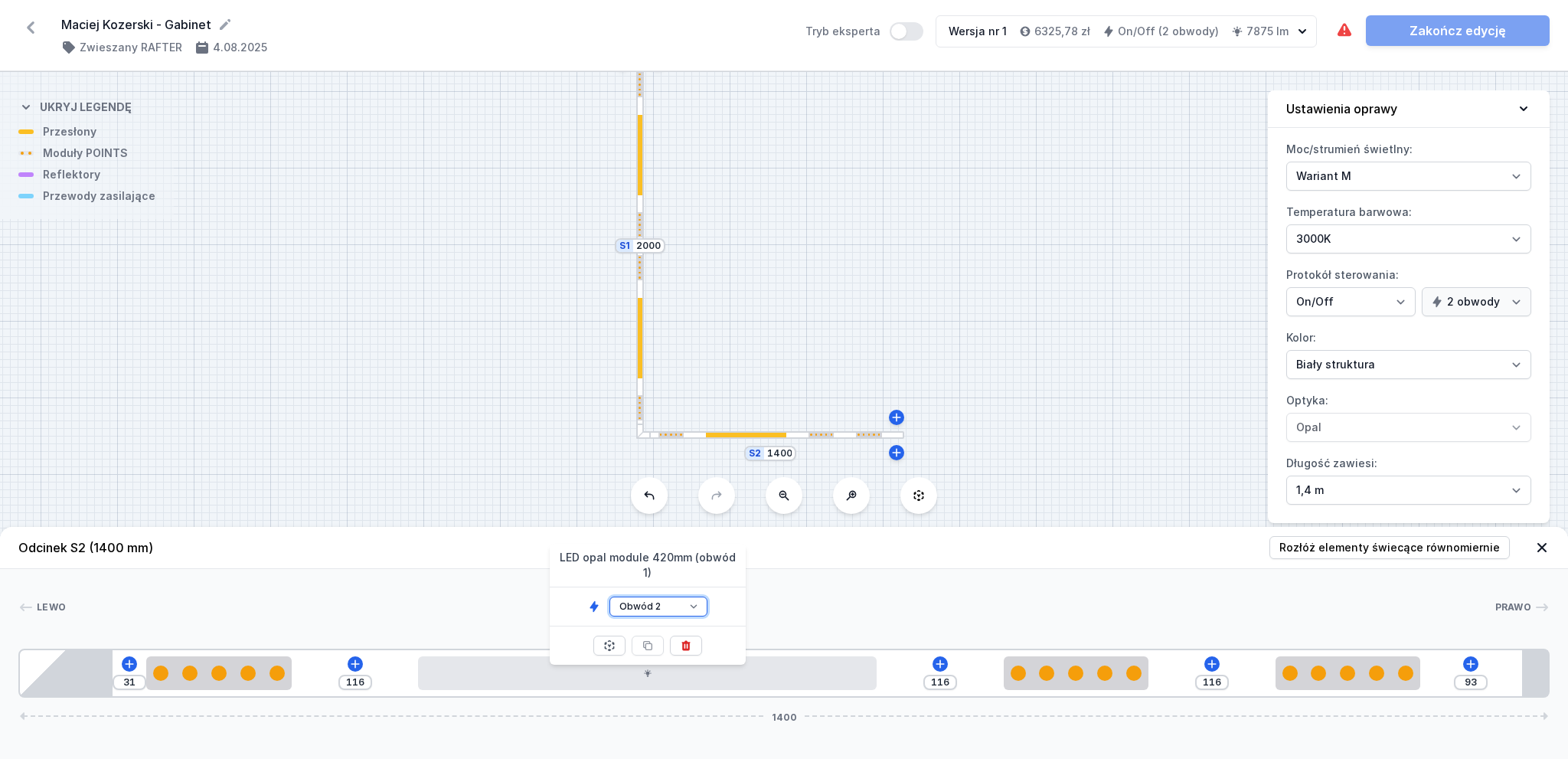 click on "Obwód 1 Obwód 2" at bounding box center [658, 607] 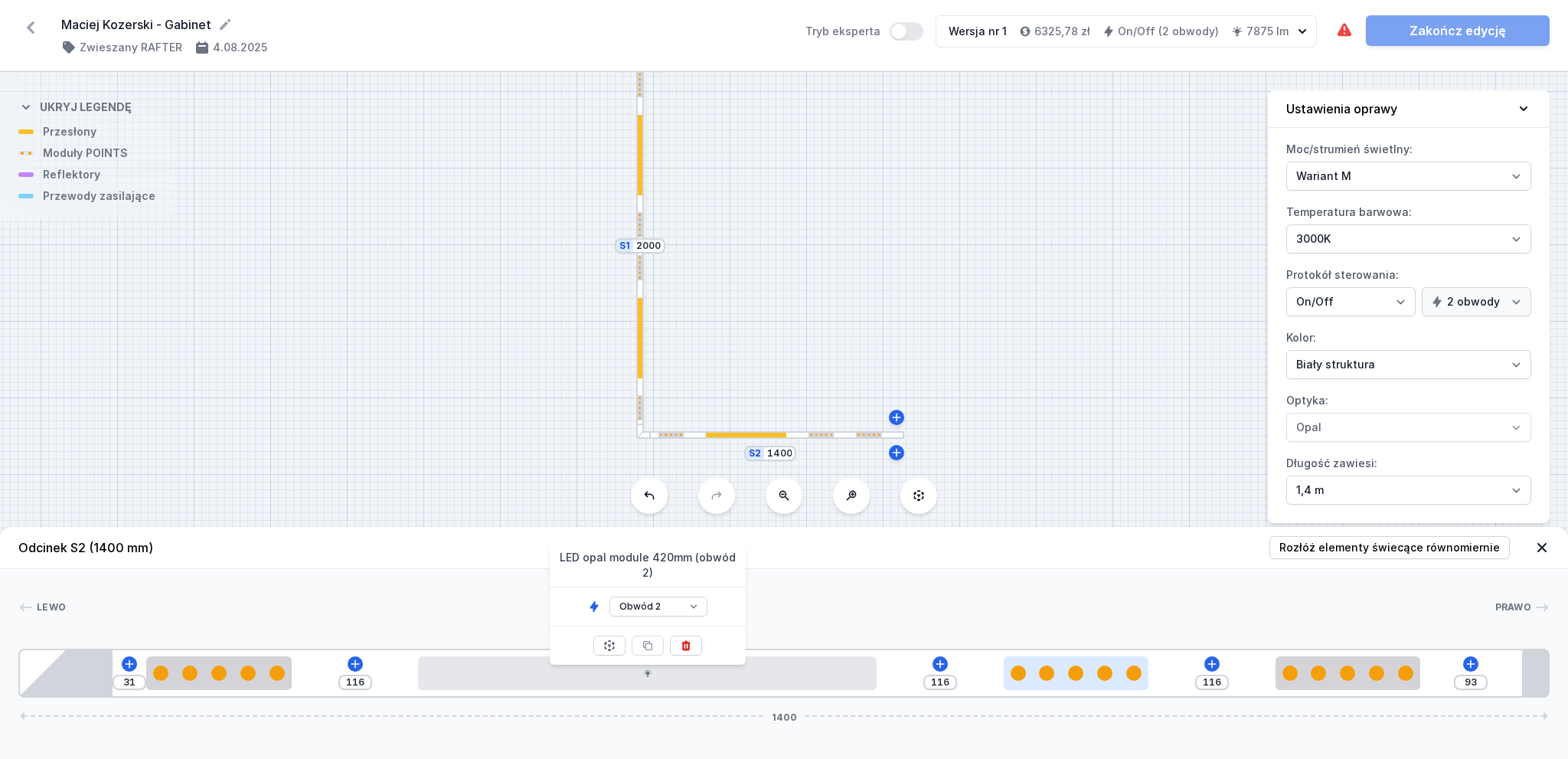 click at bounding box center (1076, 673) 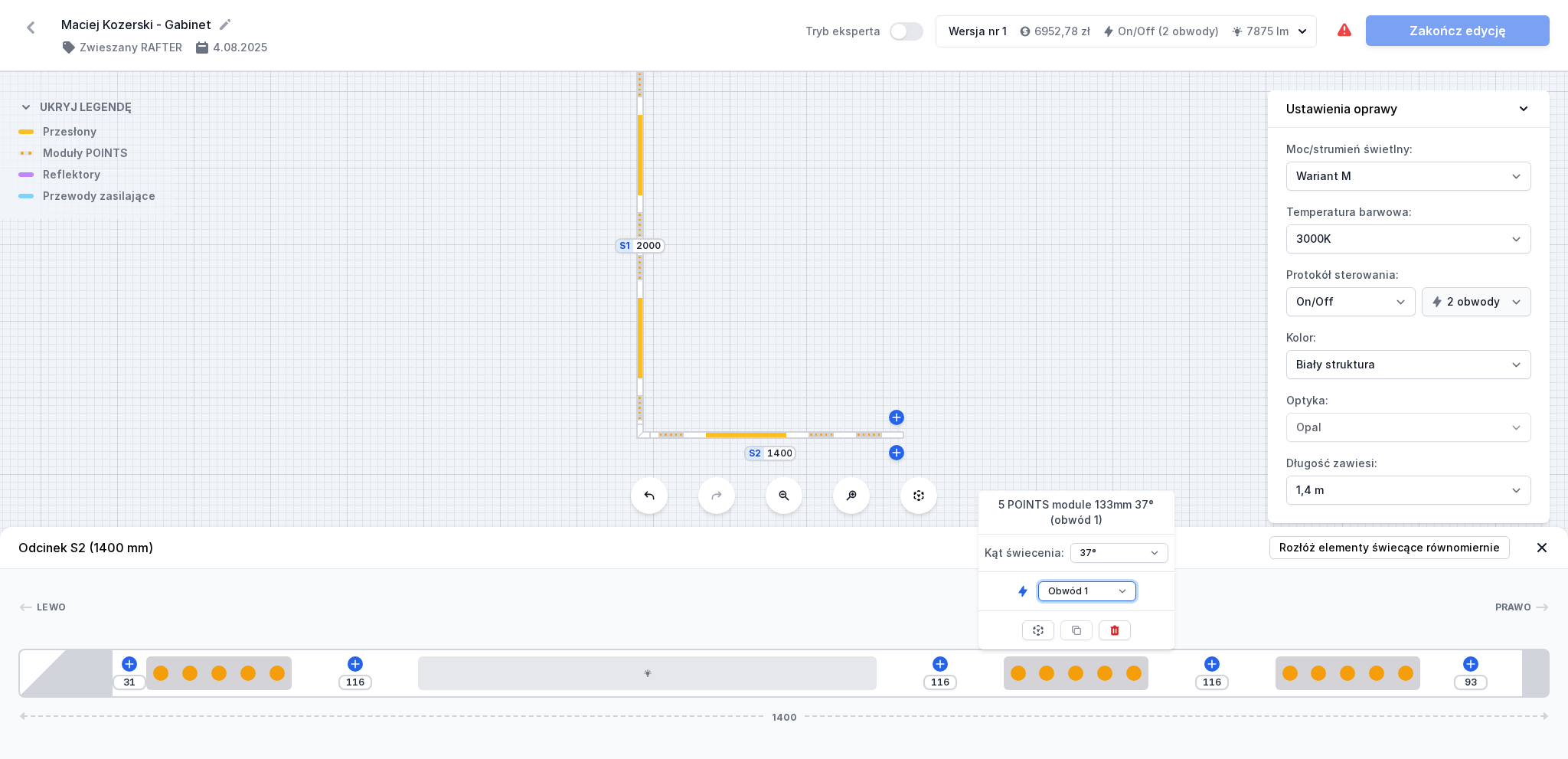 click on "Obwód 1 Obwód 2" at bounding box center [1087, 591] 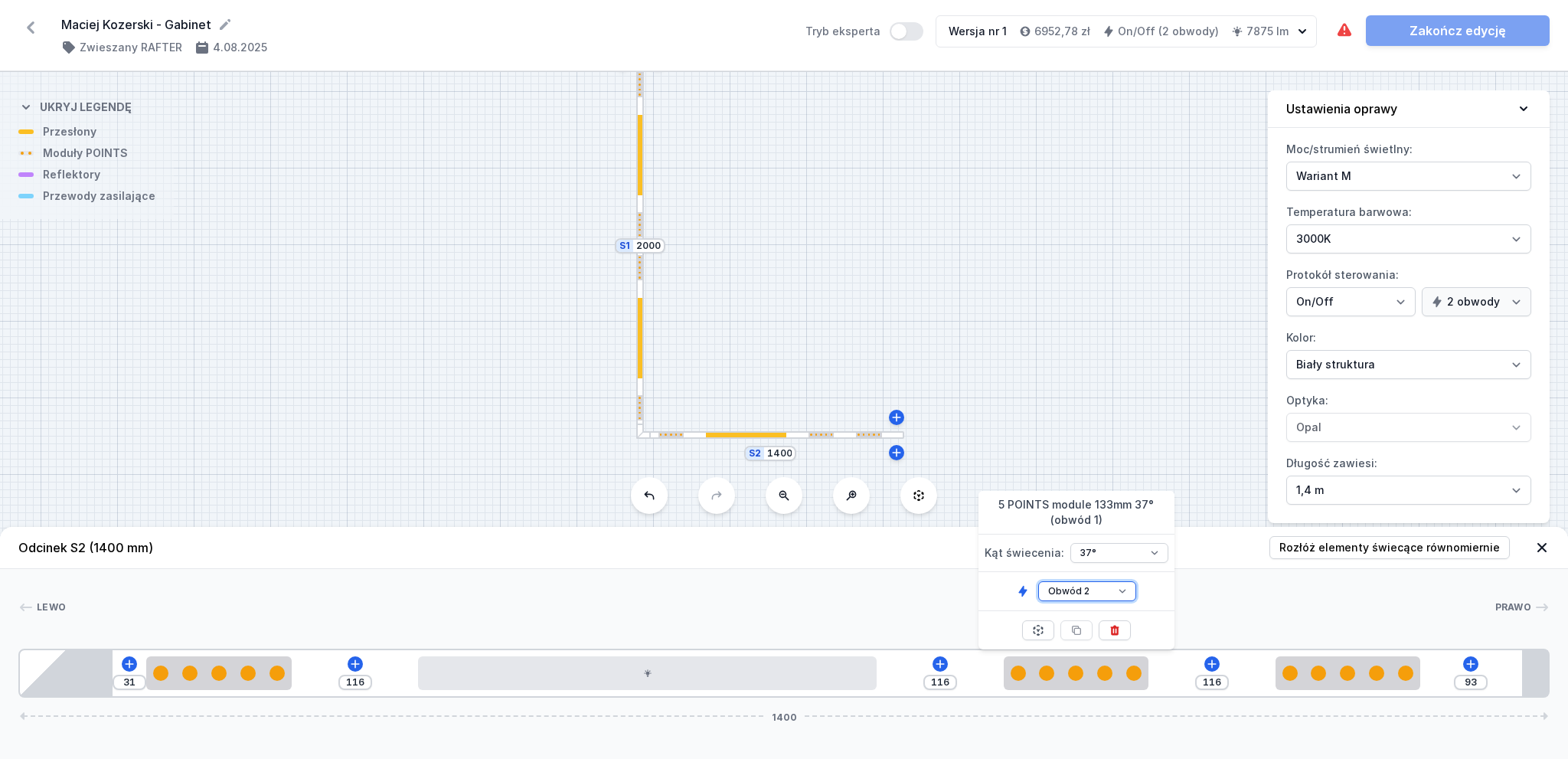 click on "Obwód 1 Obwód 2" at bounding box center [1087, 591] 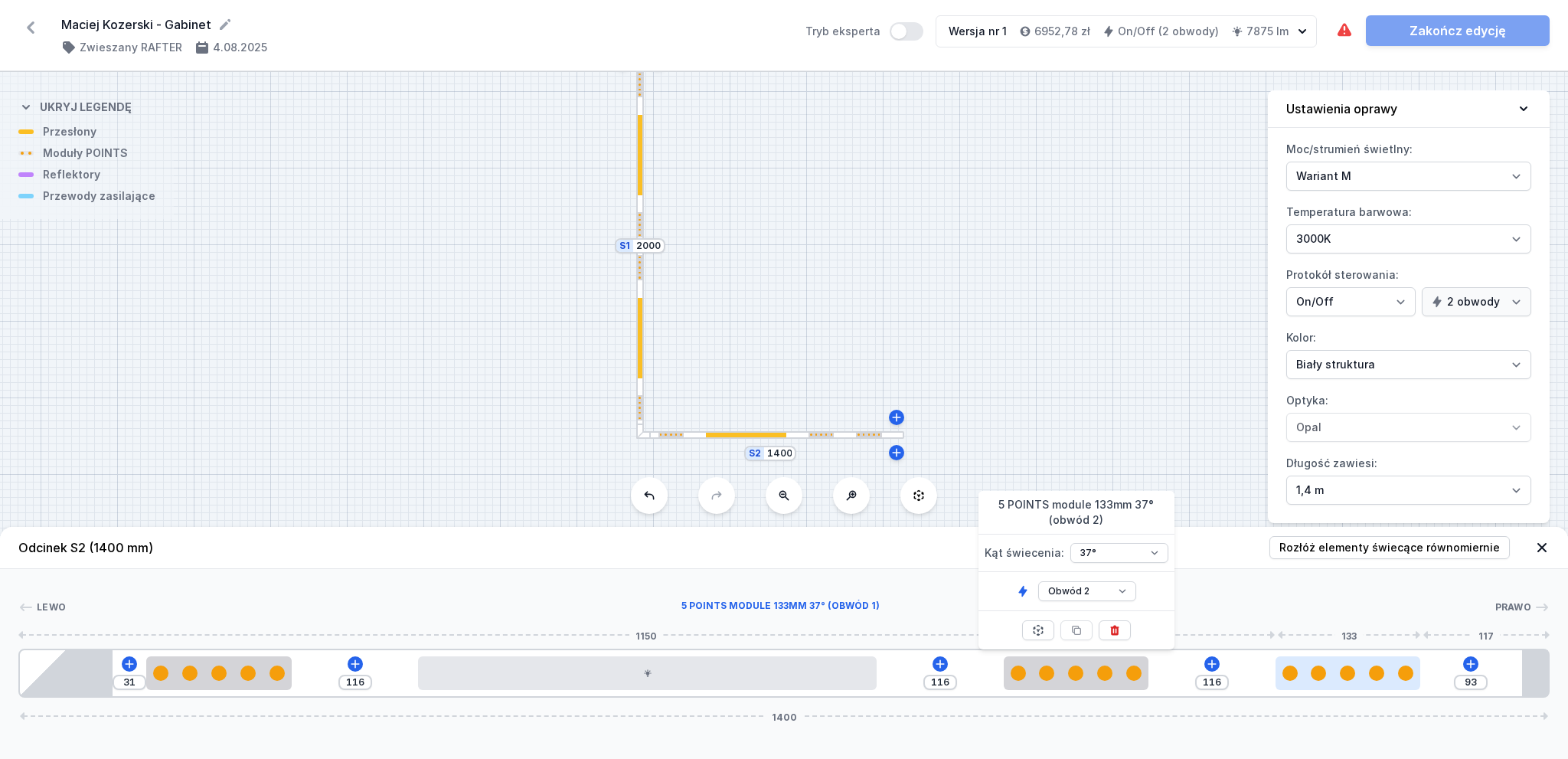 click at bounding box center [1348, 673] 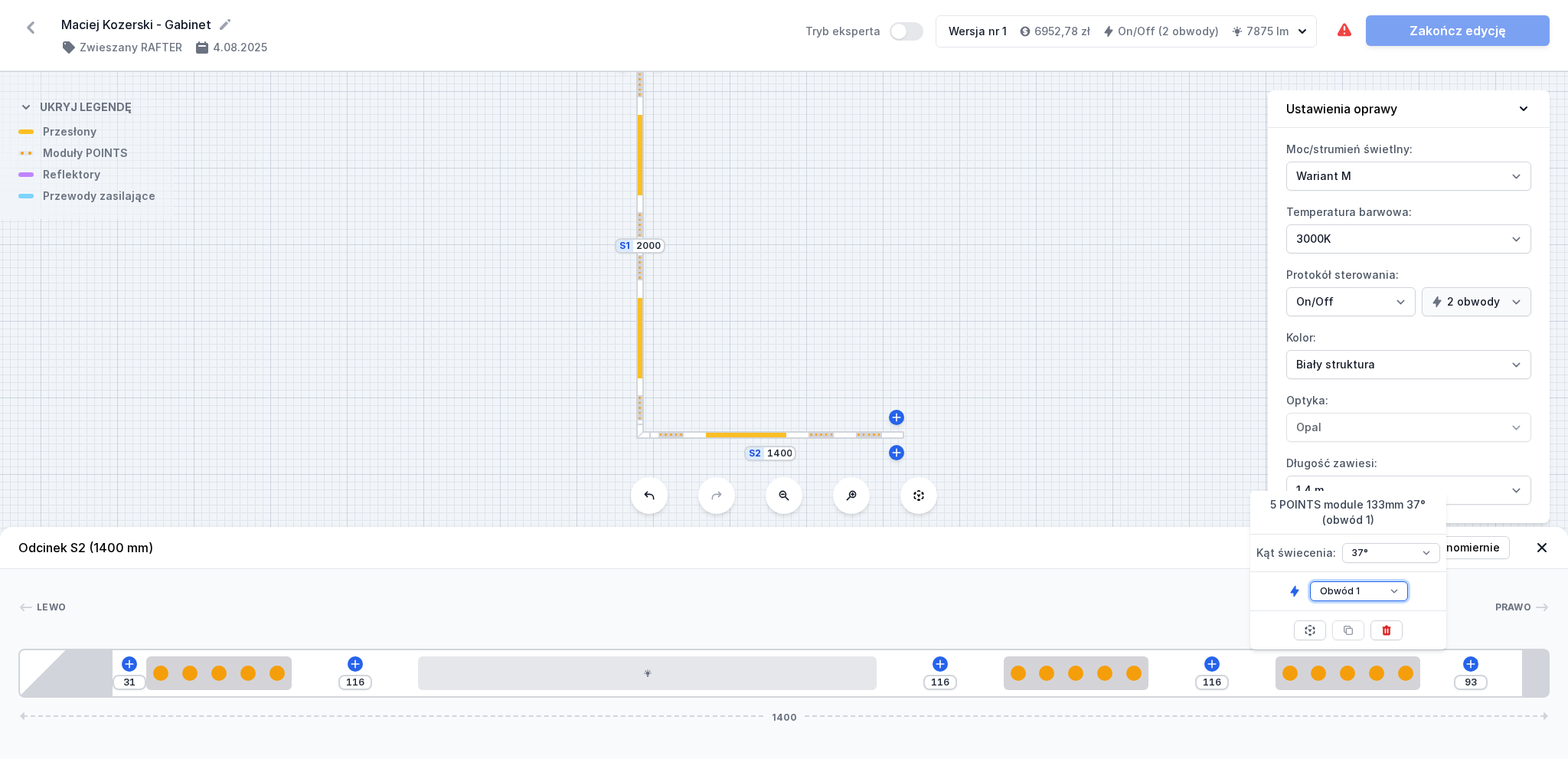 click on "Obwód 1 Obwód 2" at bounding box center [1359, 591] 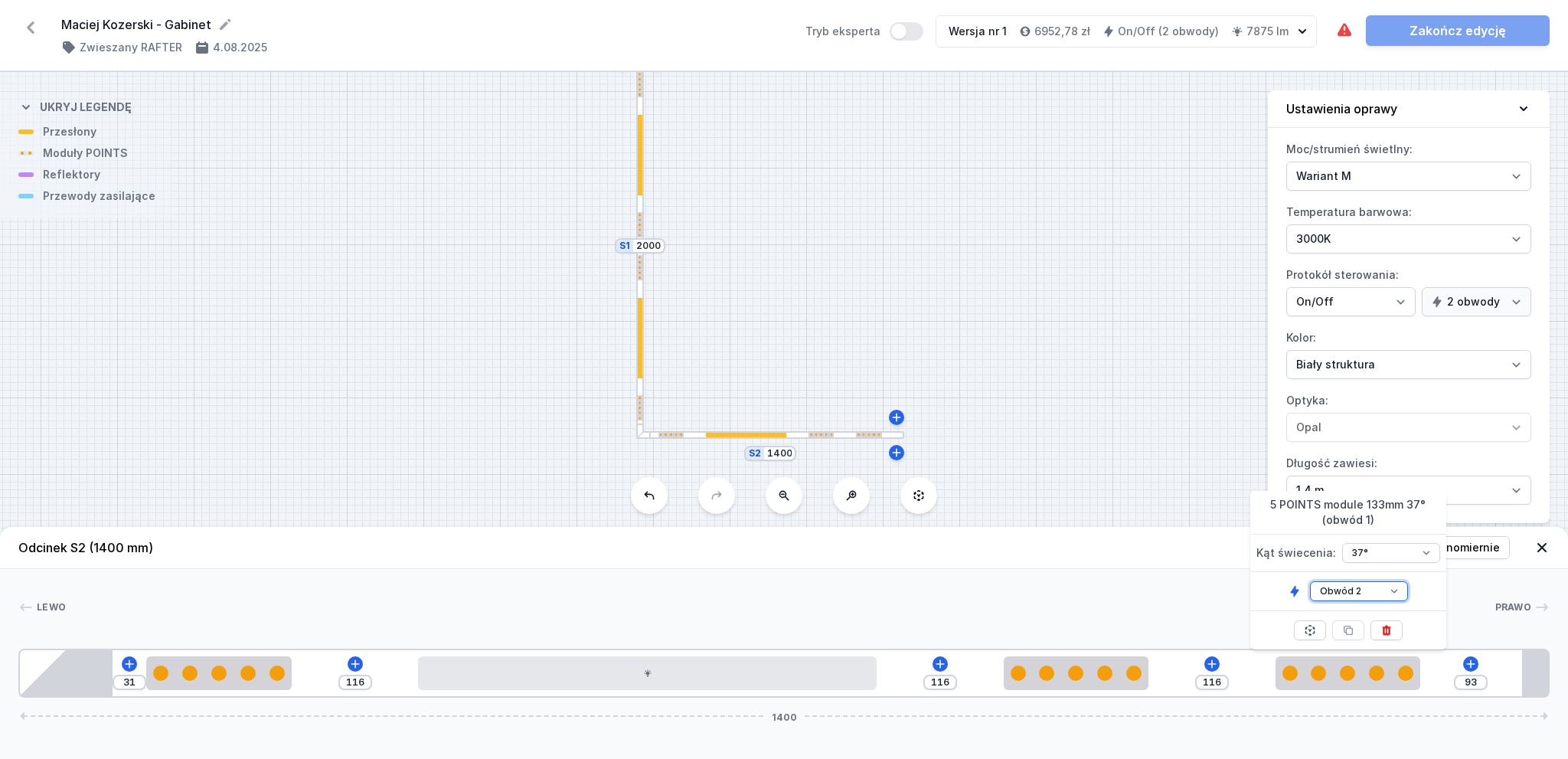 click on "Obwód 1 Obwód 2" at bounding box center [1359, 591] 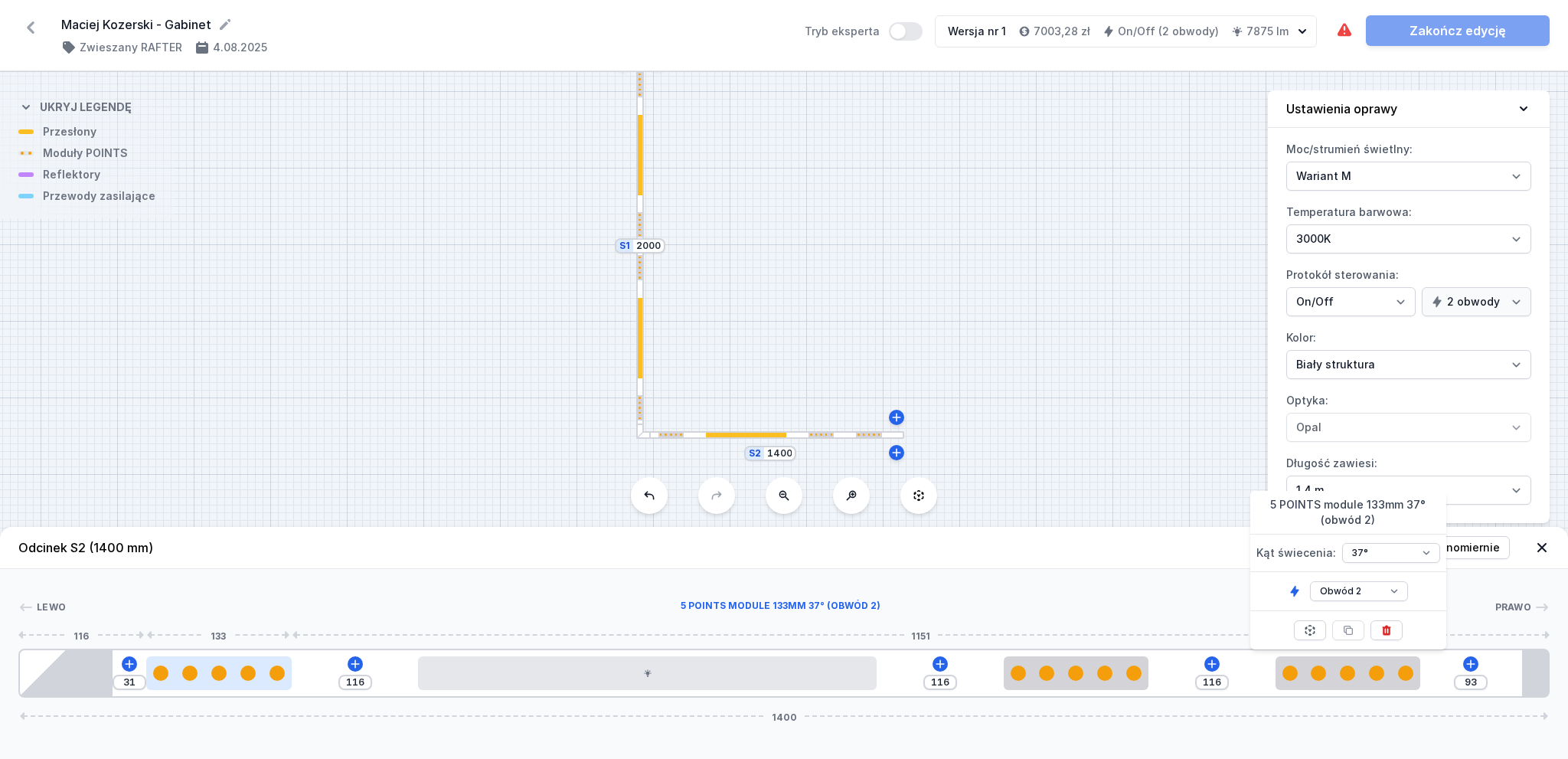click at bounding box center (219, 673) 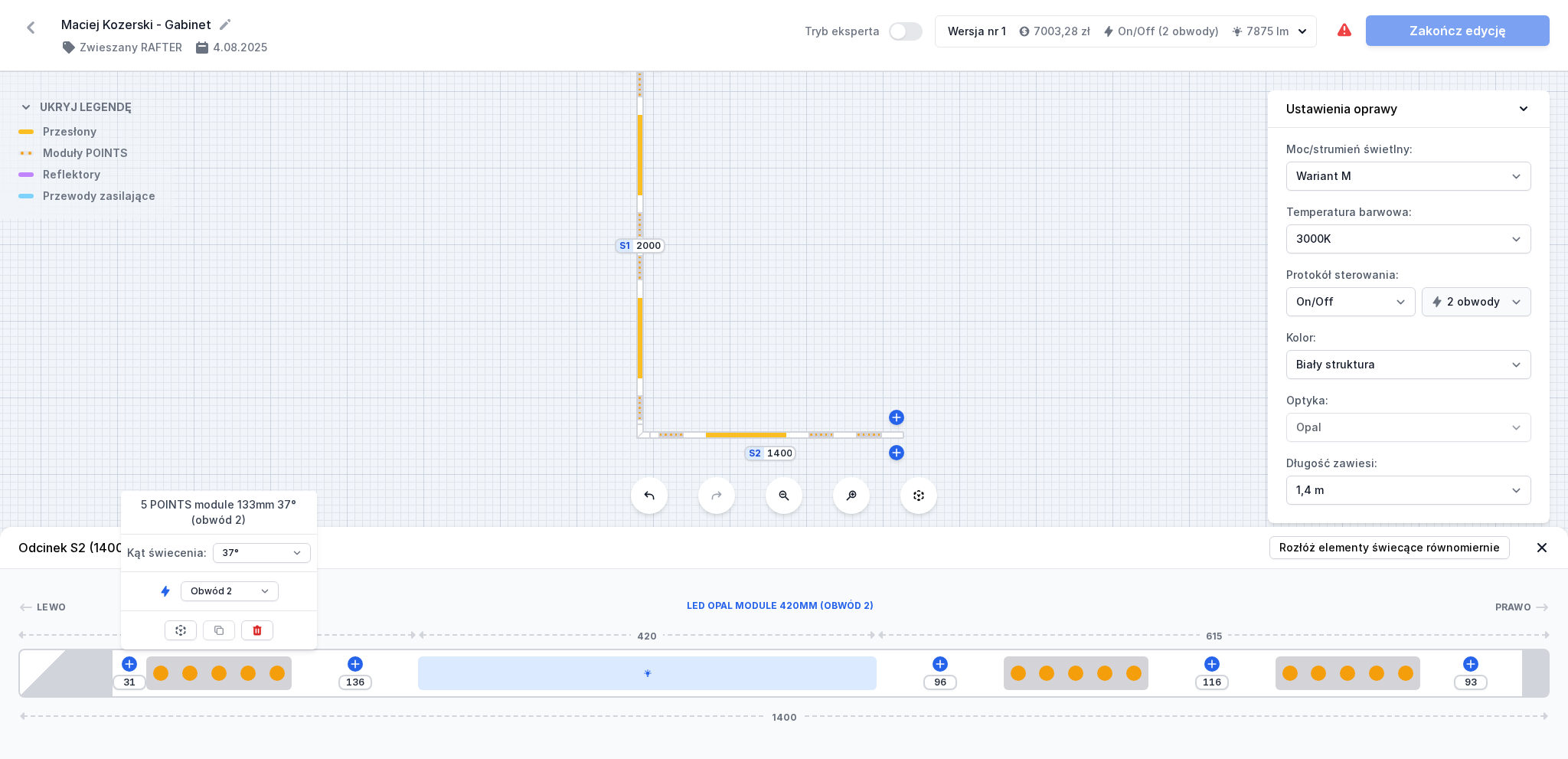 click at bounding box center [647, 673] 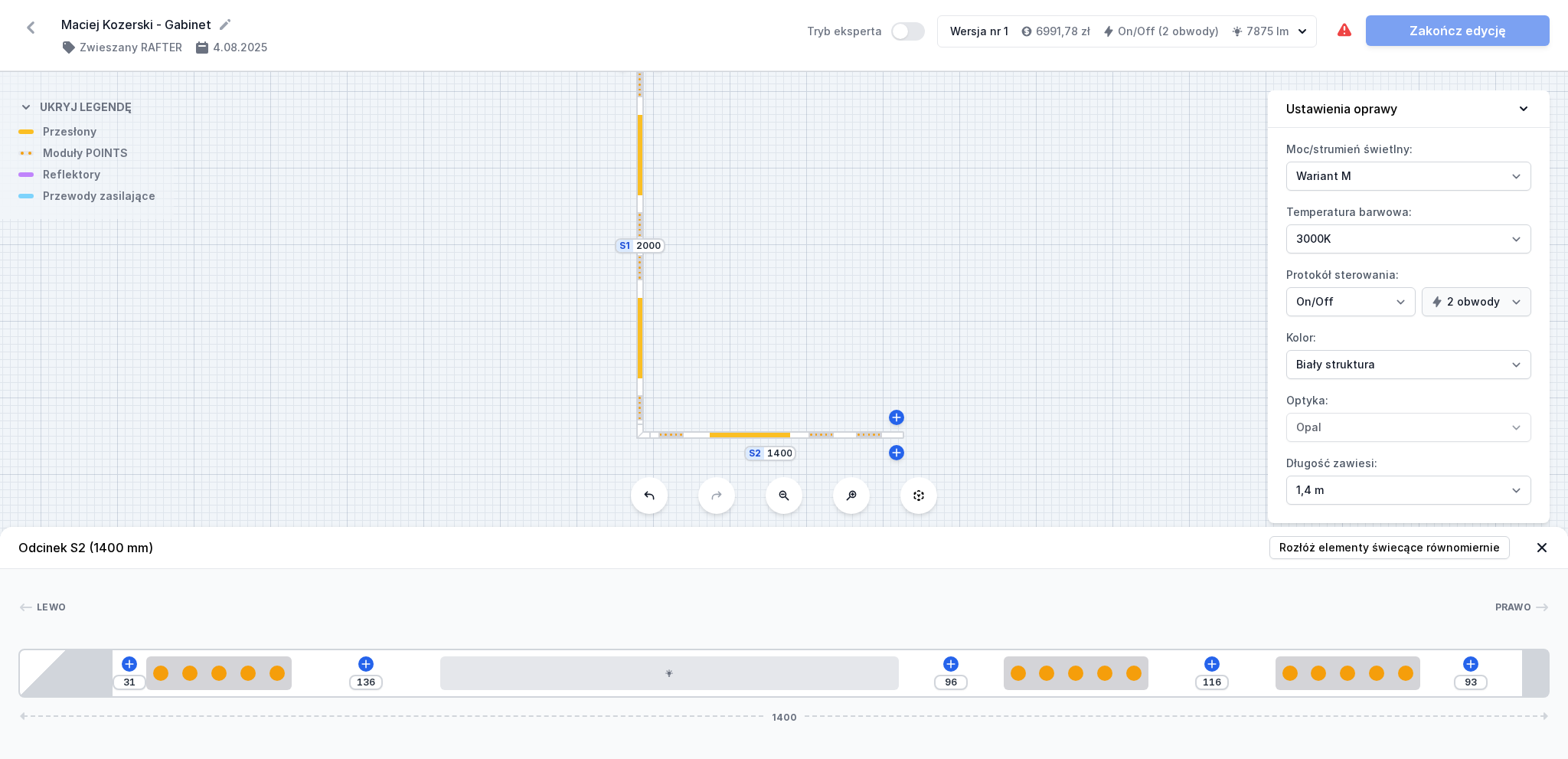 click on "31 136 96 116 93 1400" at bounding box center (784, 673) 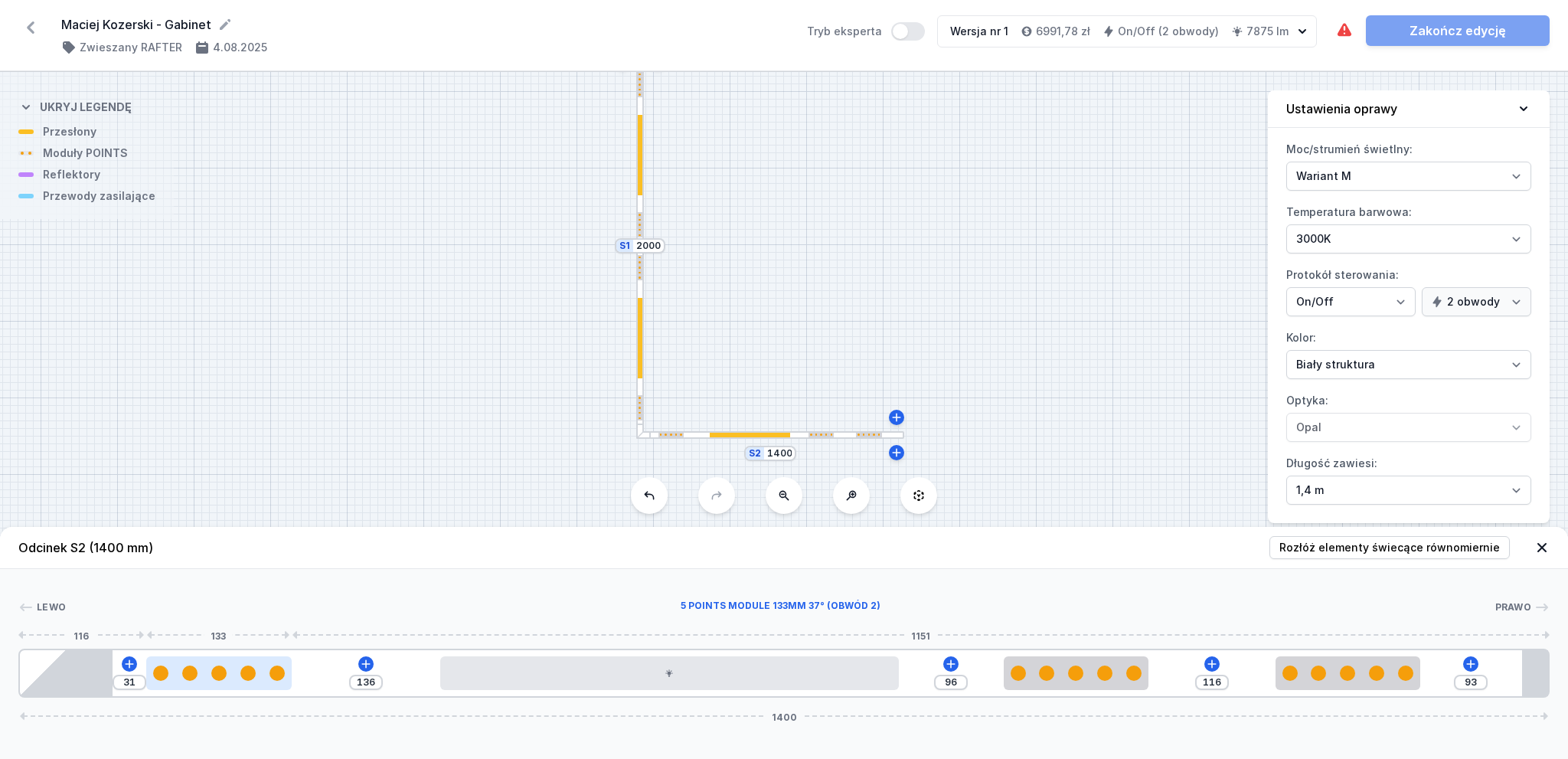 click at bounding box center [219, 673] 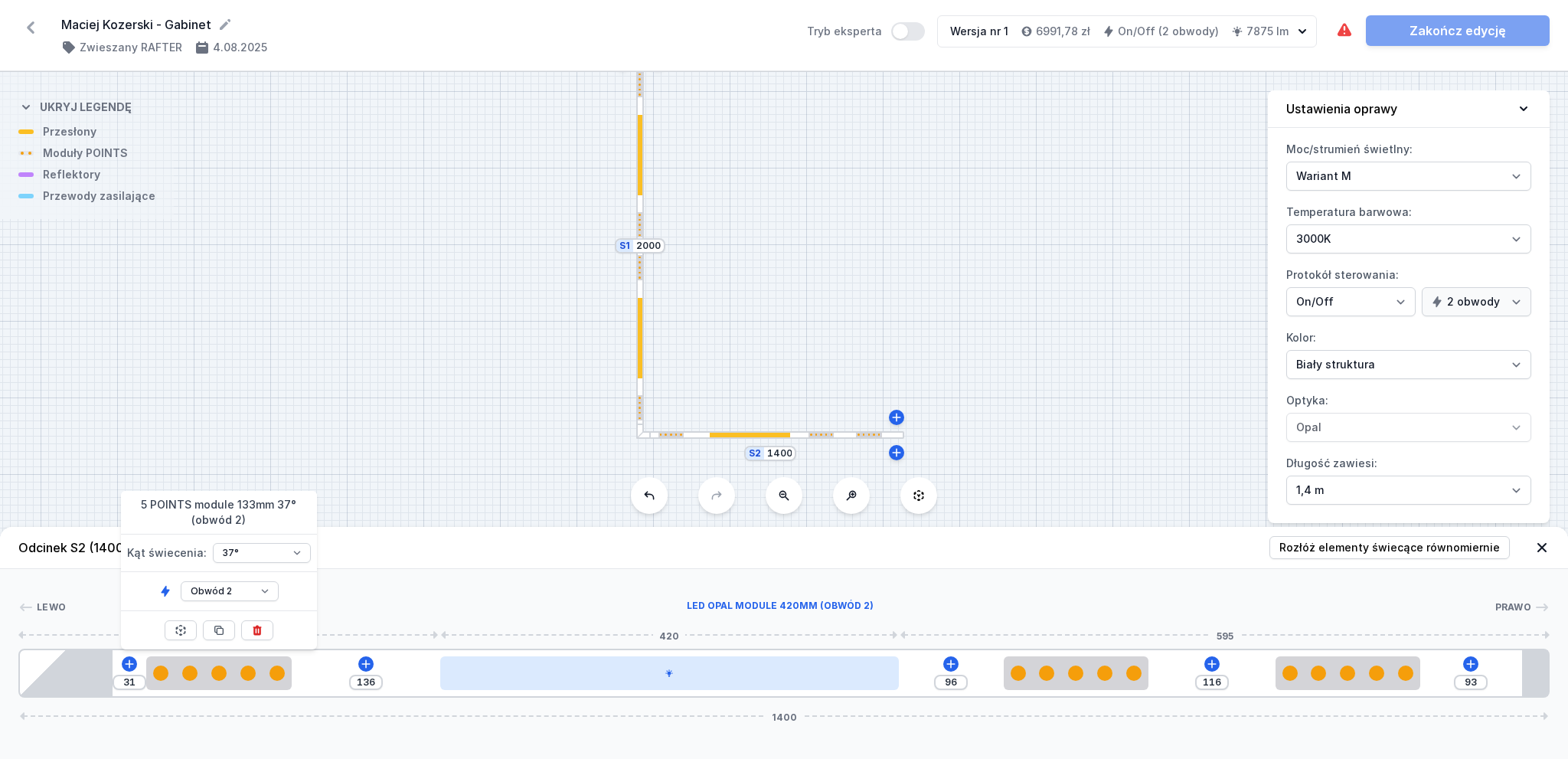 click at bounding box center (669, 673) 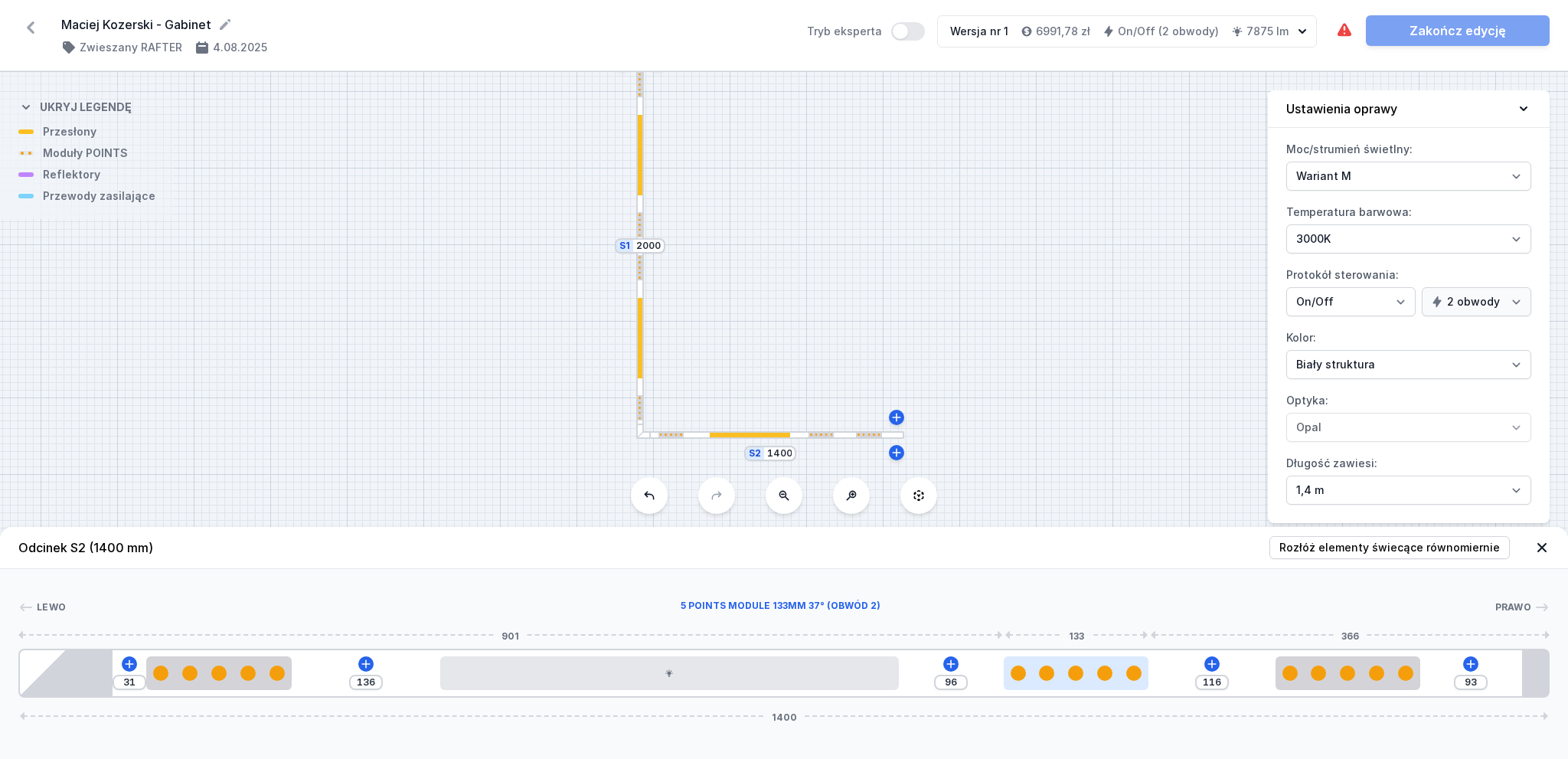 click at bounding box center (1076, 673) 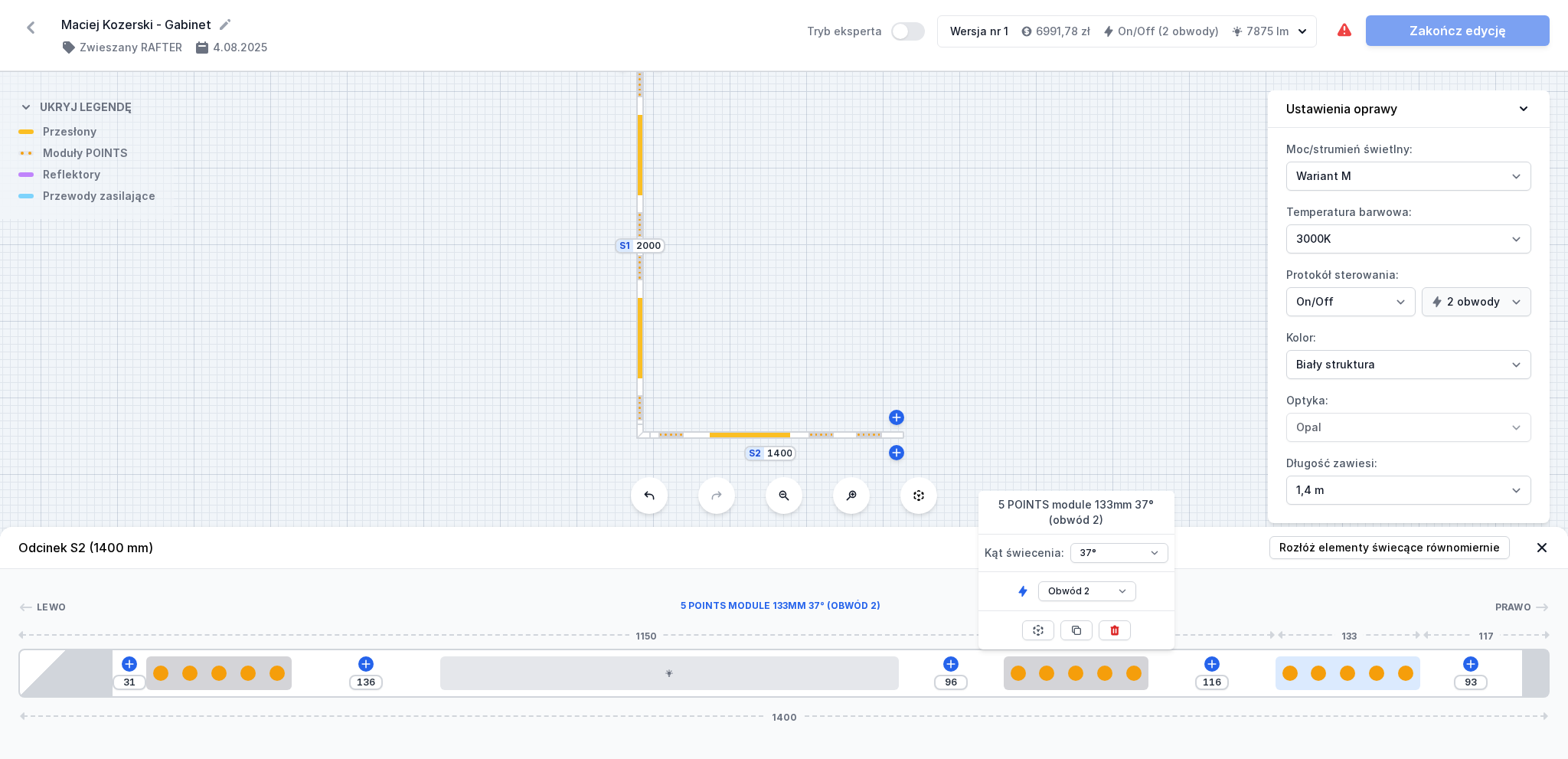 click at bounding box center (1348, 673) 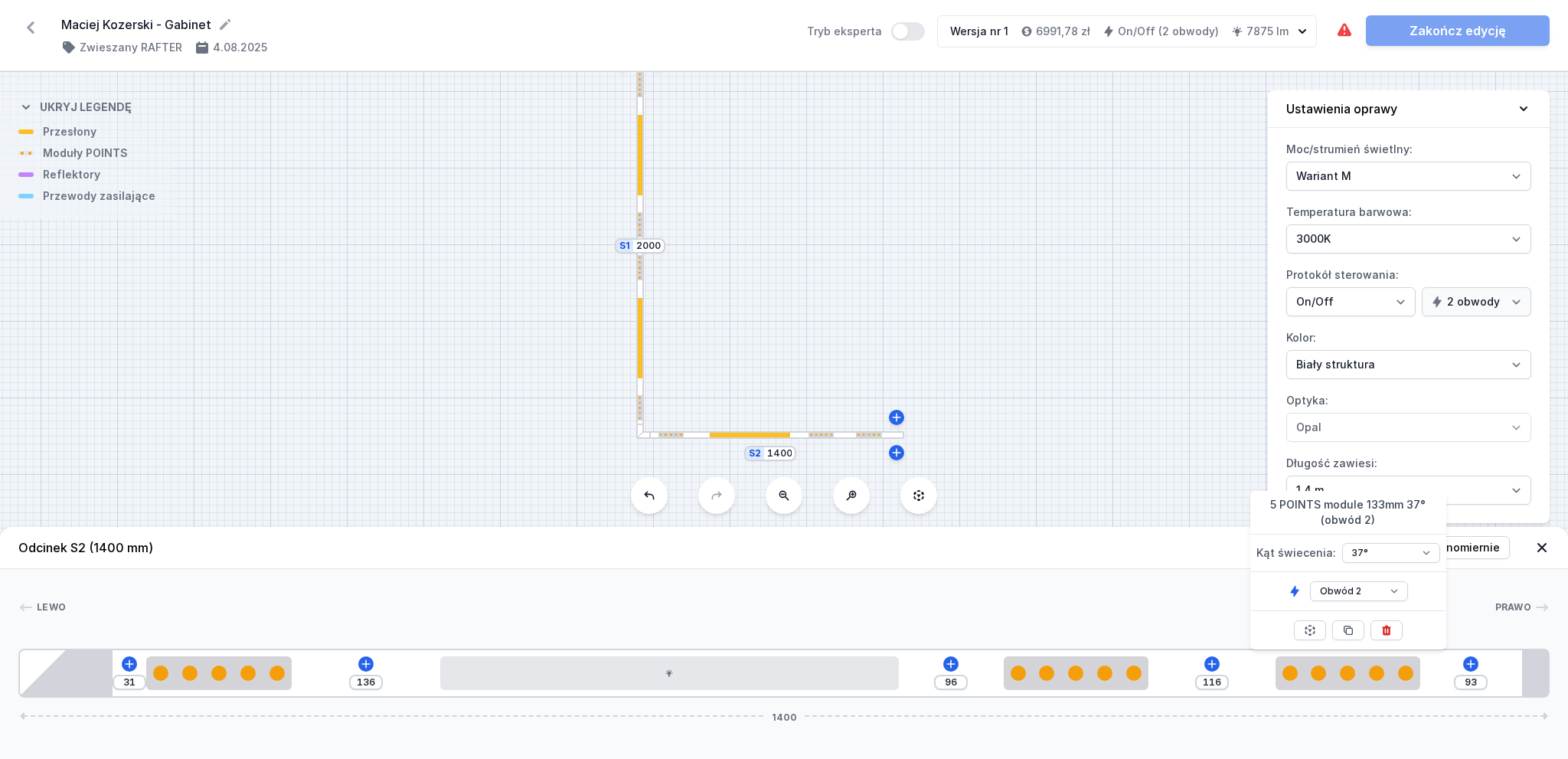 click on "Lewo Prawo 1 2 2 3 2 2 2 2 2 4 31 136 96 116 93 1400 116 133 136 420 96 133 116 133 117 85 1291 24 1400" at bounding box center [784, 633] 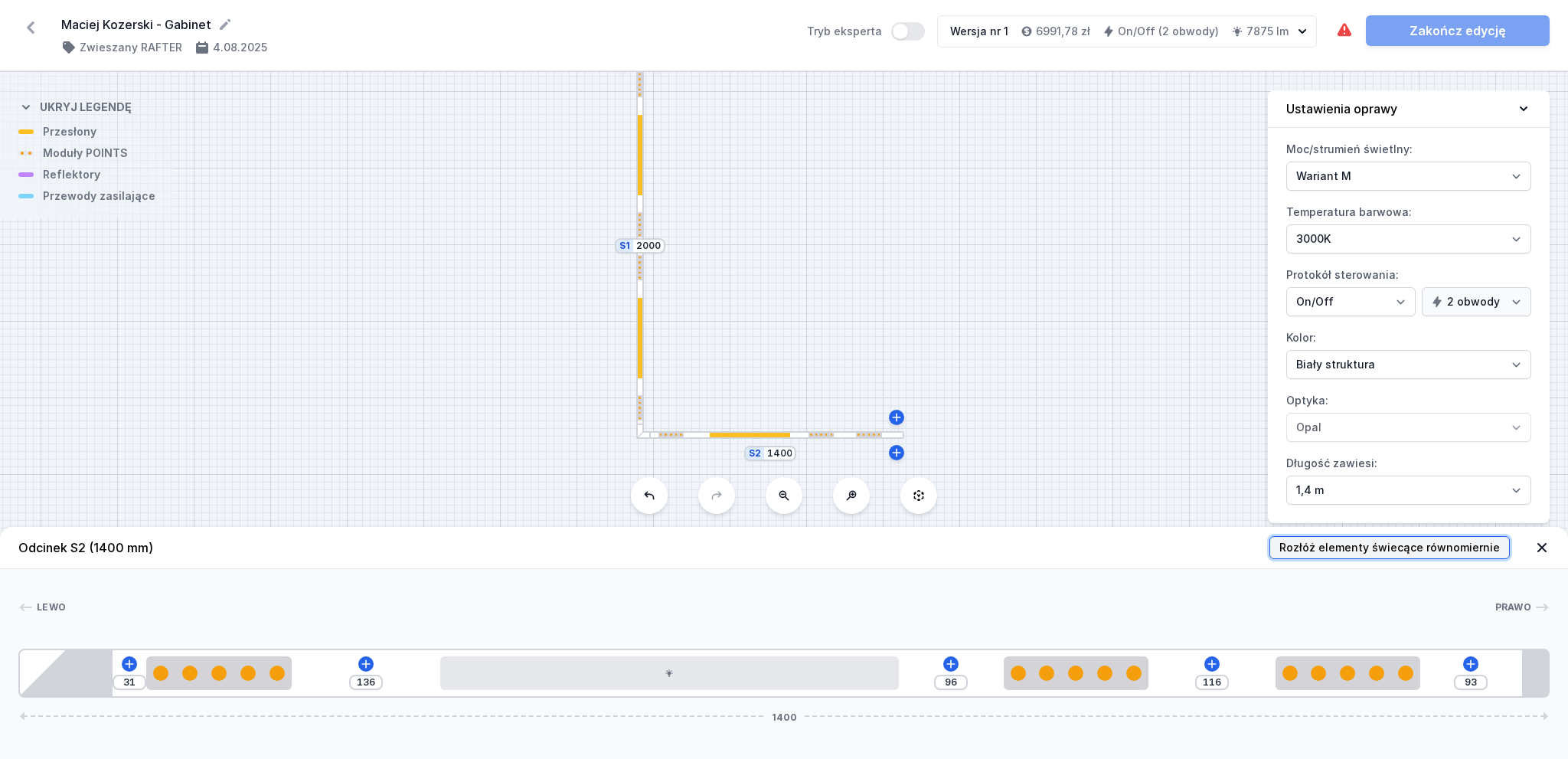 click on "Rozłóż elementy świecące równomiernie" at bounding box center [1390, 548] 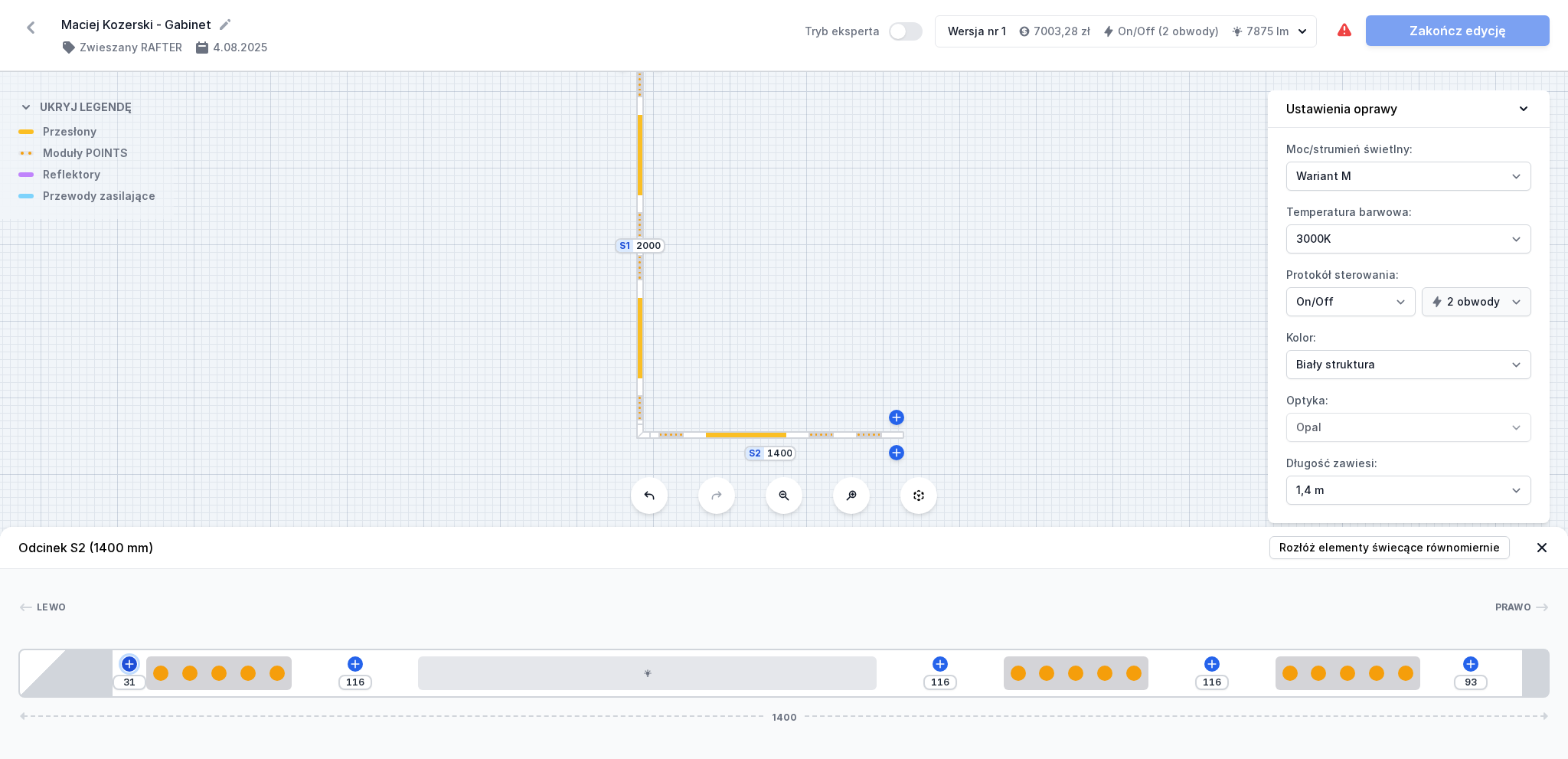 click 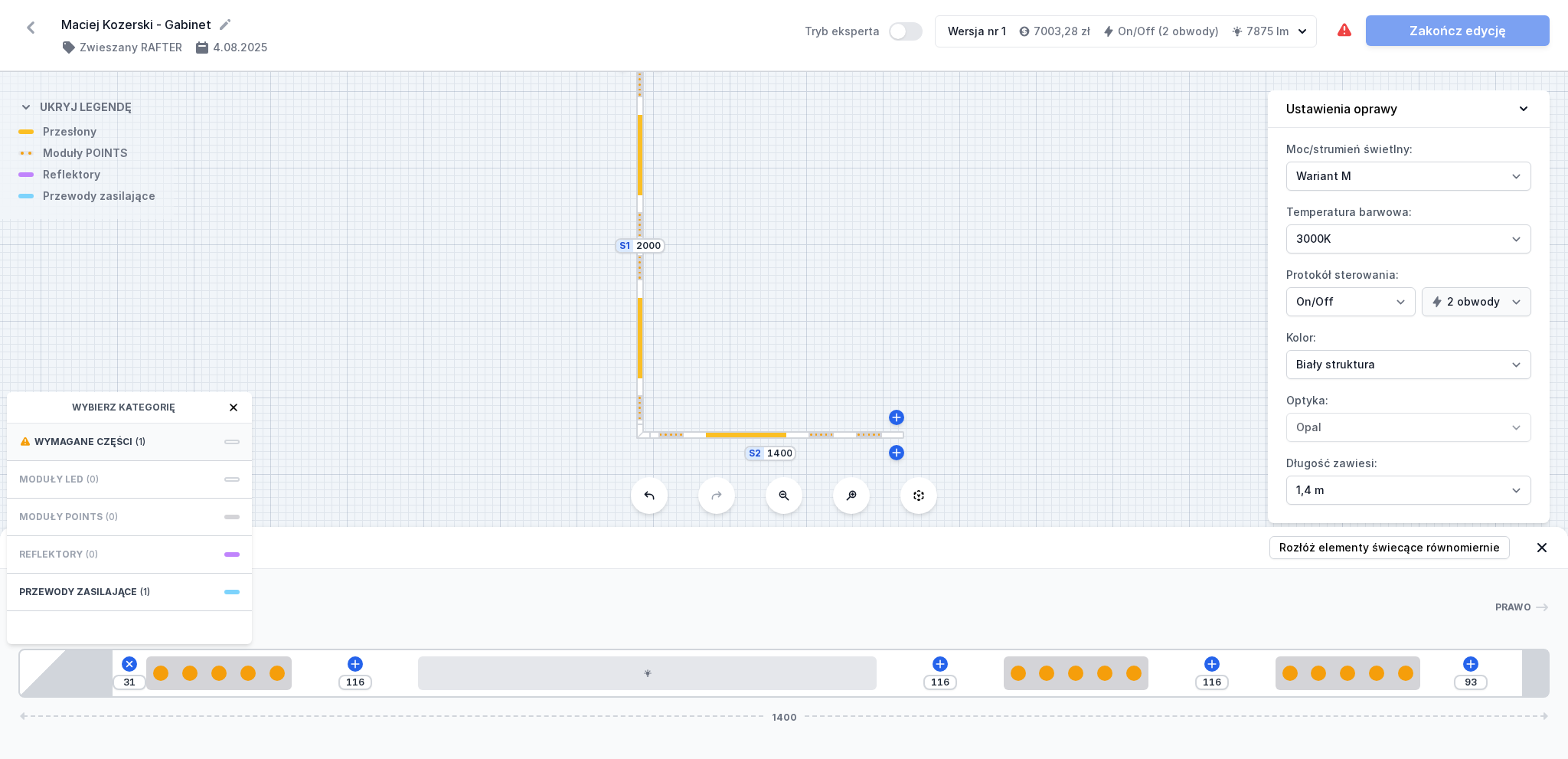 click on "Wymagane części (1)" at bounding box center (129, 442) 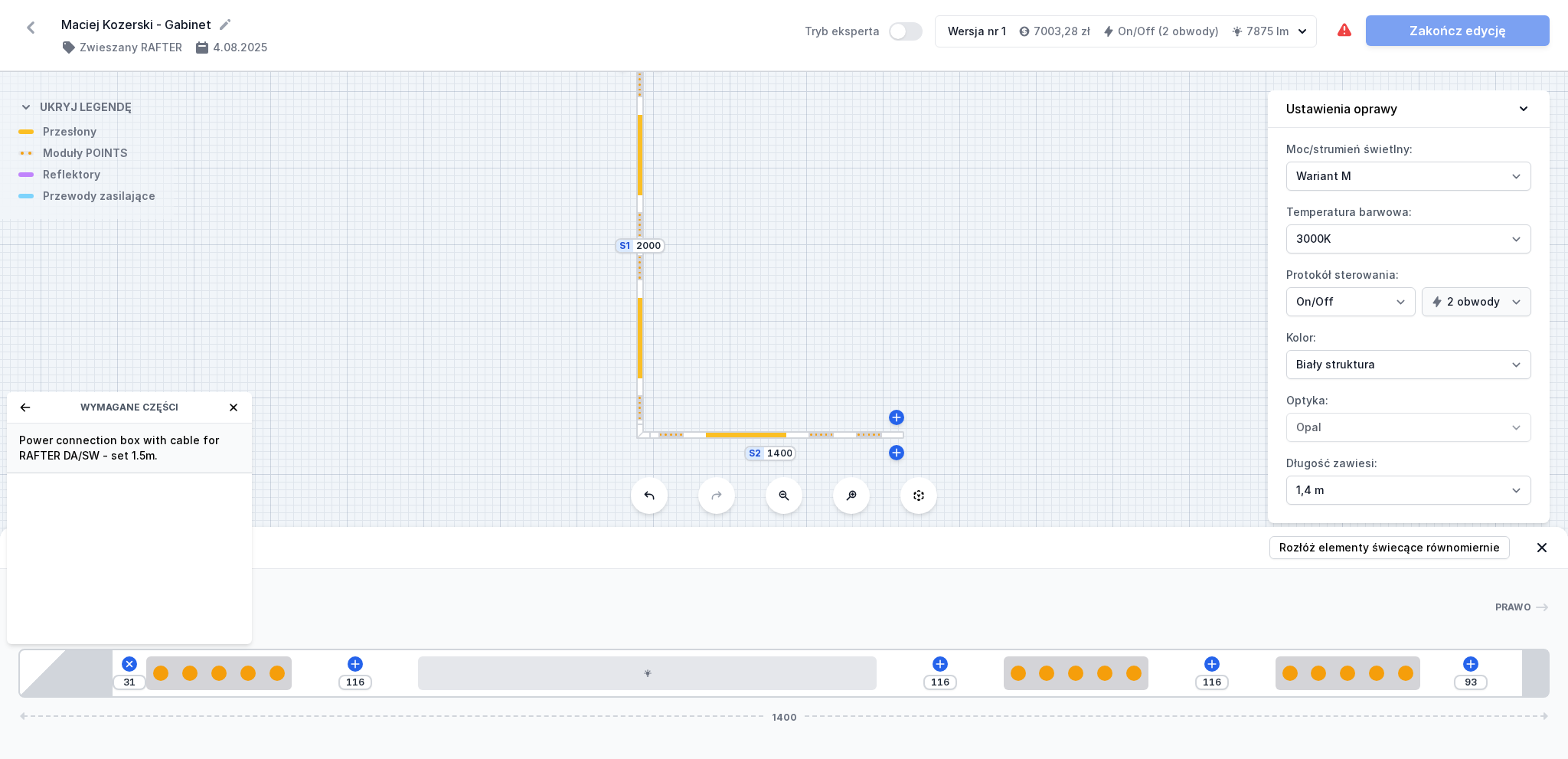 click on "Power connection box with cable for RAFTER DA/SW - set 1.5m." at bounding box center [129, 448] 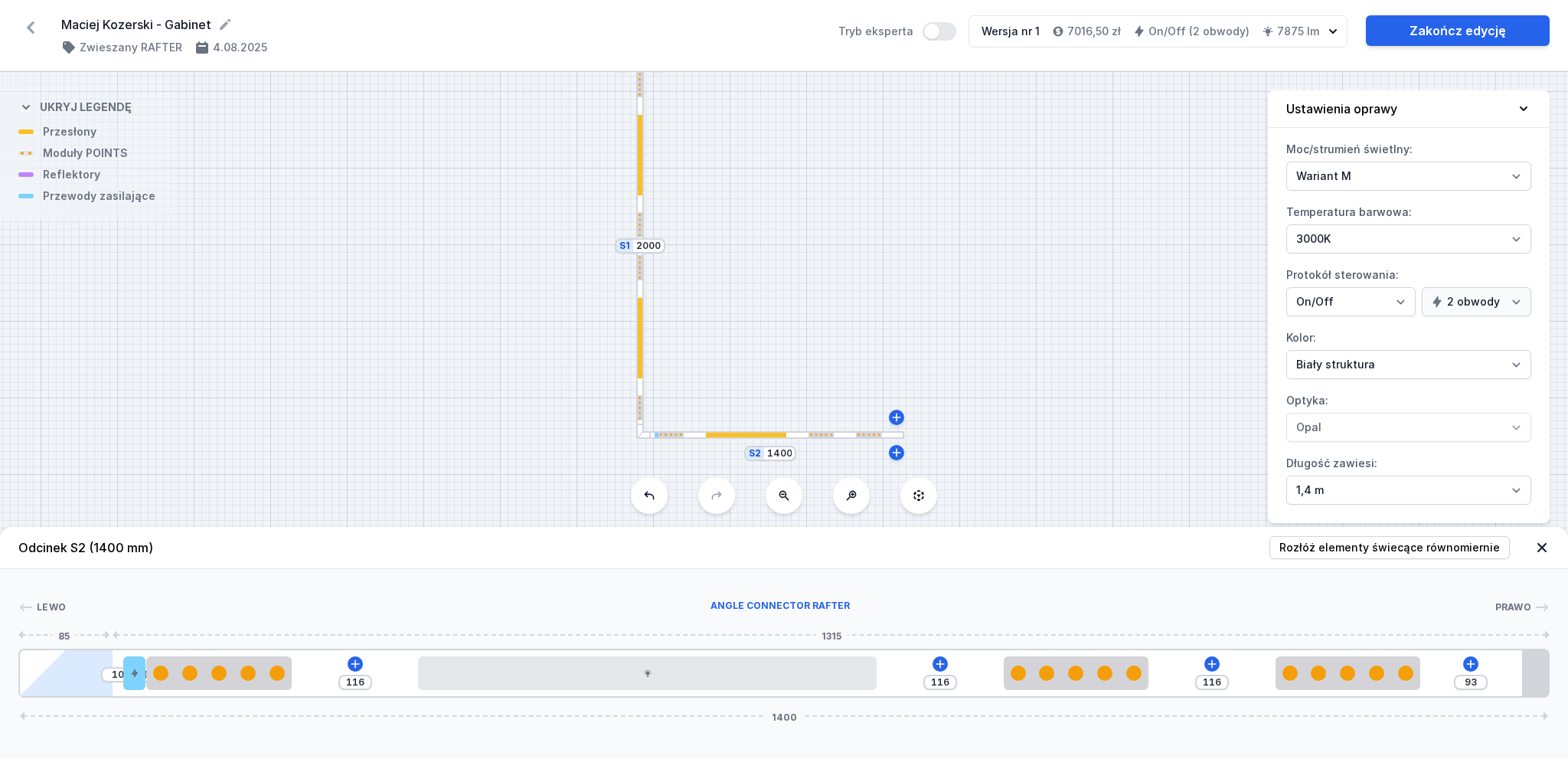 drag, startPoint x: 135, startPoint y: 675, endPoint x: 100, endPoint y: 671, distance: 35.22783 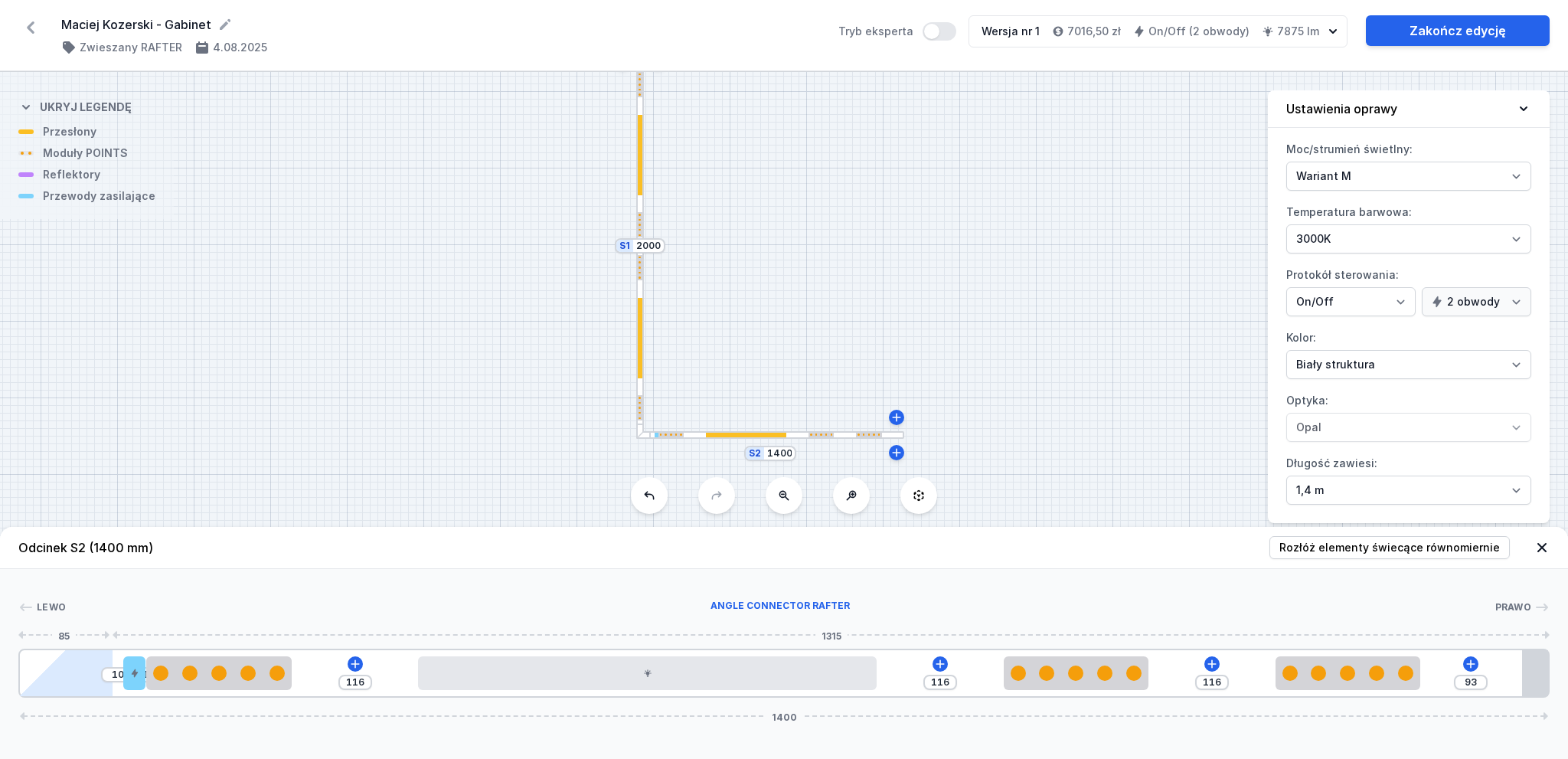 click on "10 1 116 116 116 93 1400" at bounding box center [784, 673] 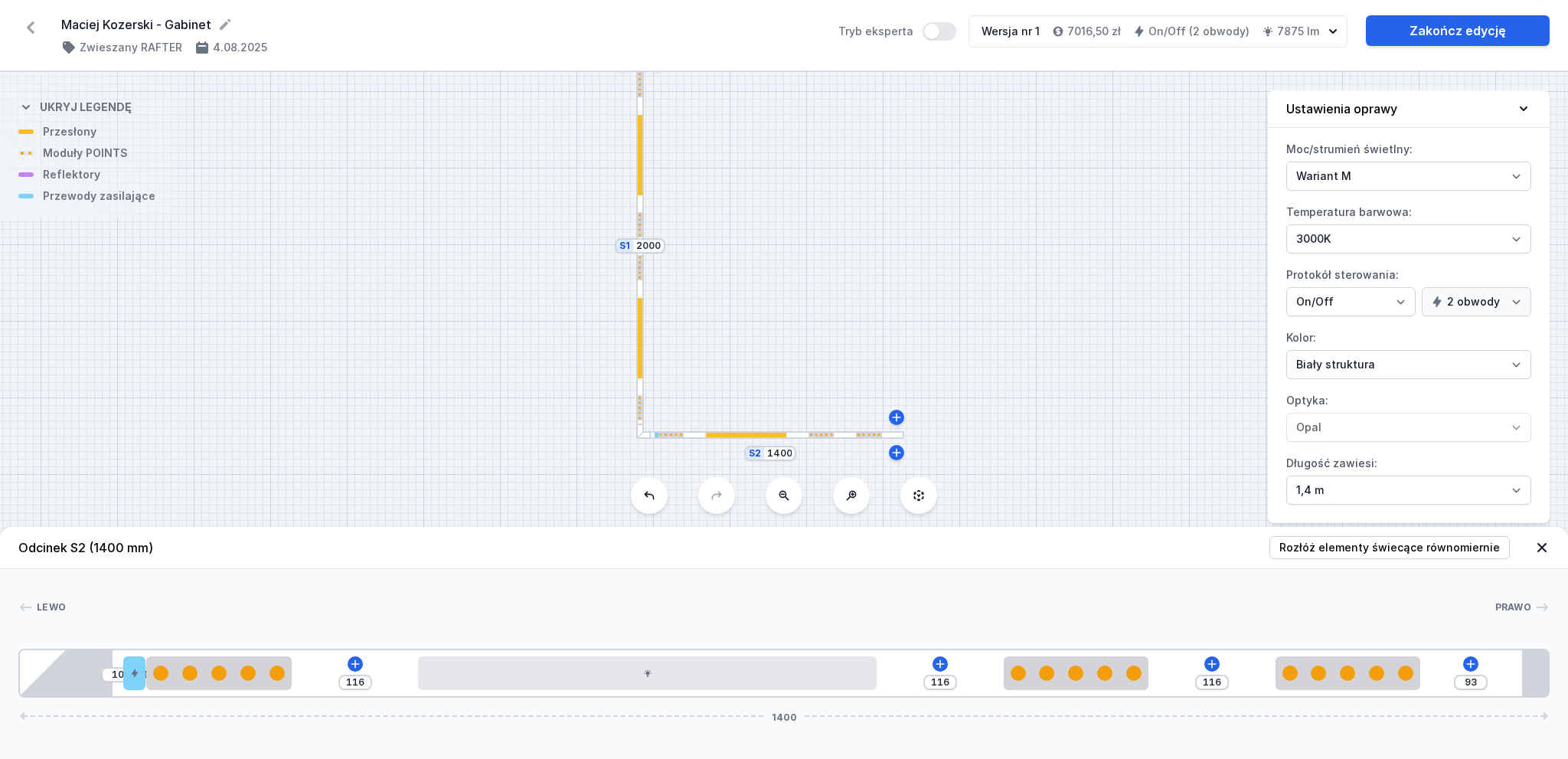 click at bounding box center [640, 246] 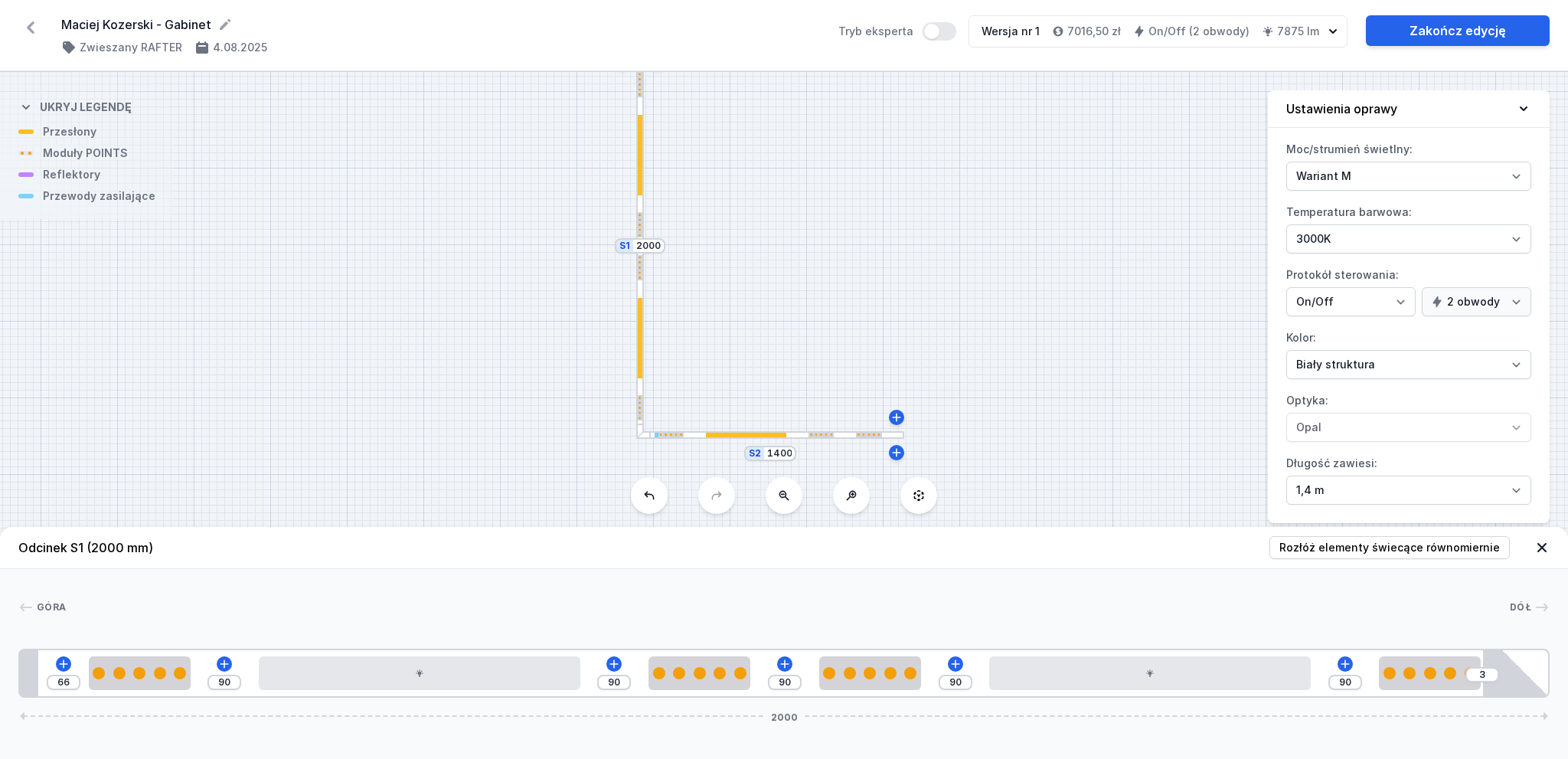 click on "66 90 90 90 90 90 3 2000" at bounding box center [784, 673] 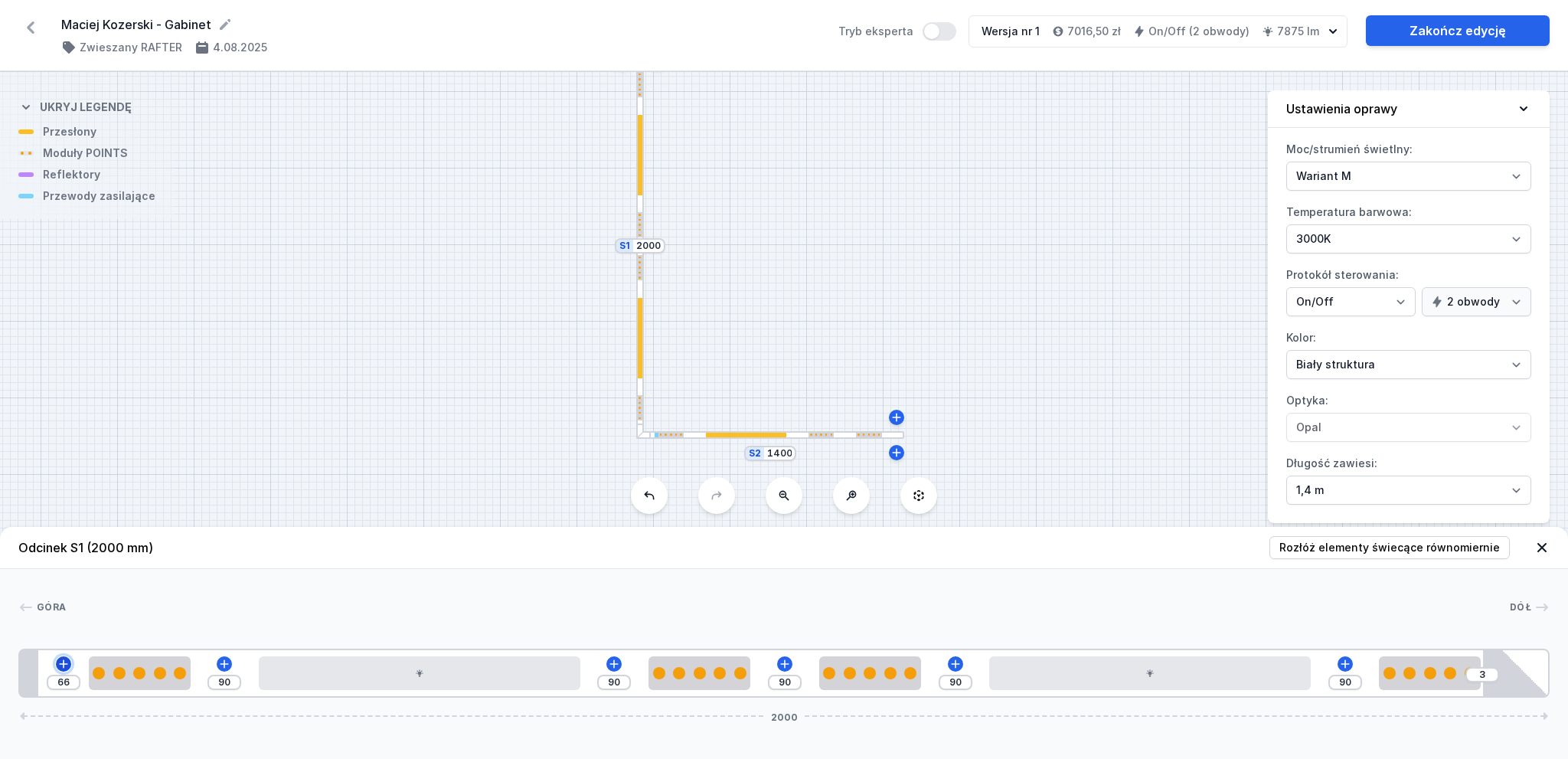 click 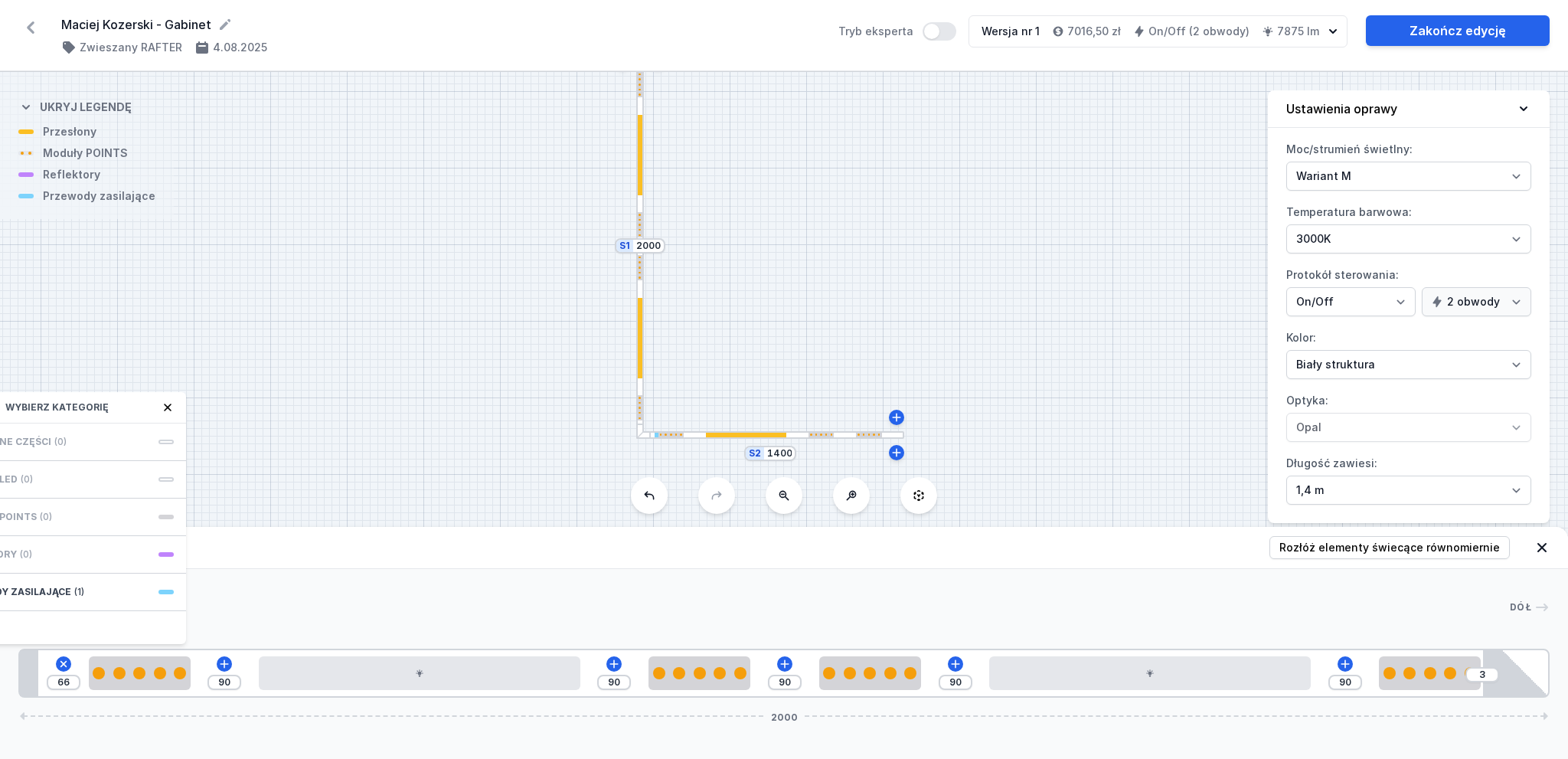 click 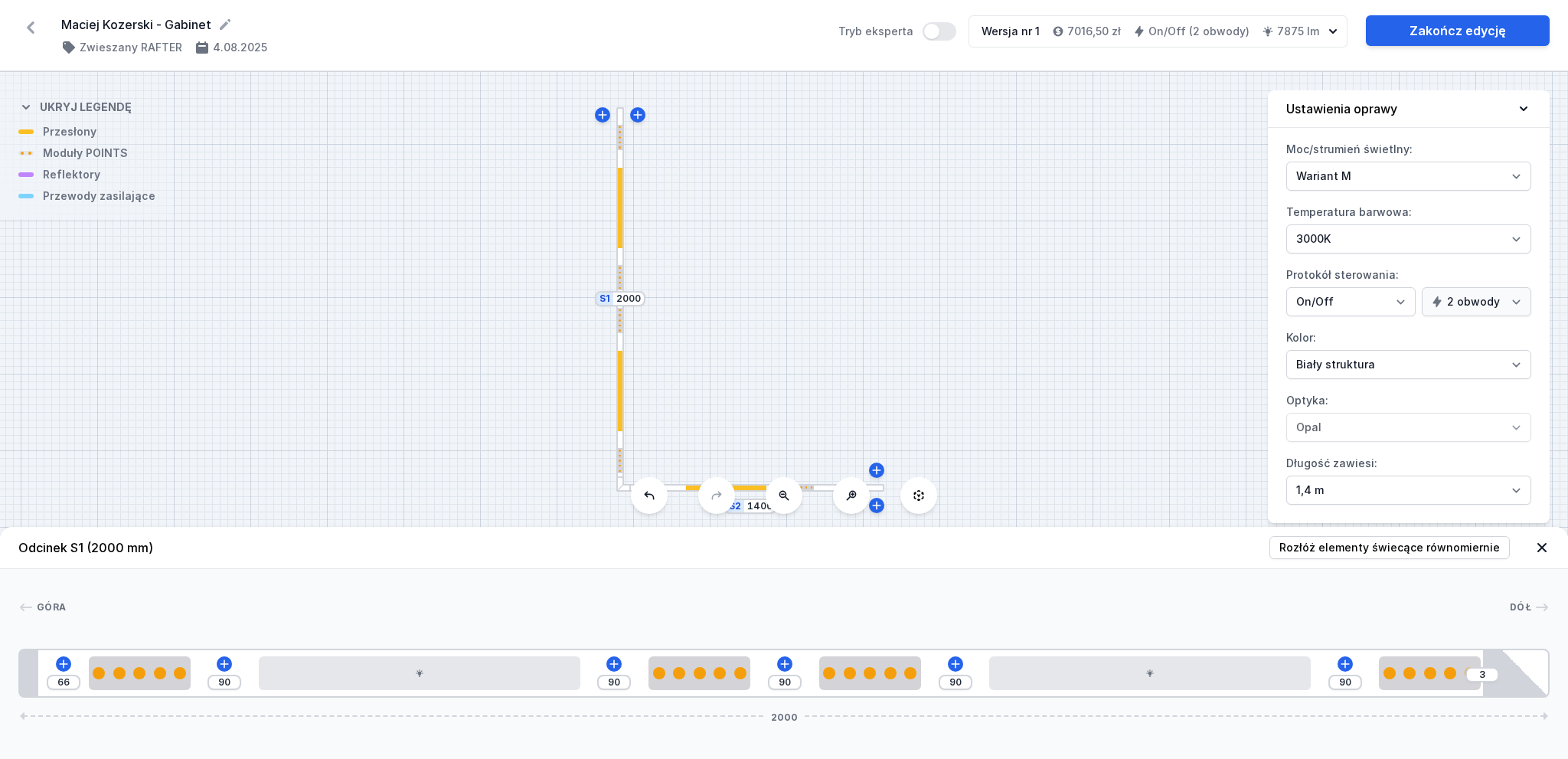 drag, startPoint x: 1088, startPoint y: 370, endPoint x: 1073, endPoint y: 414, distance: 46.48656 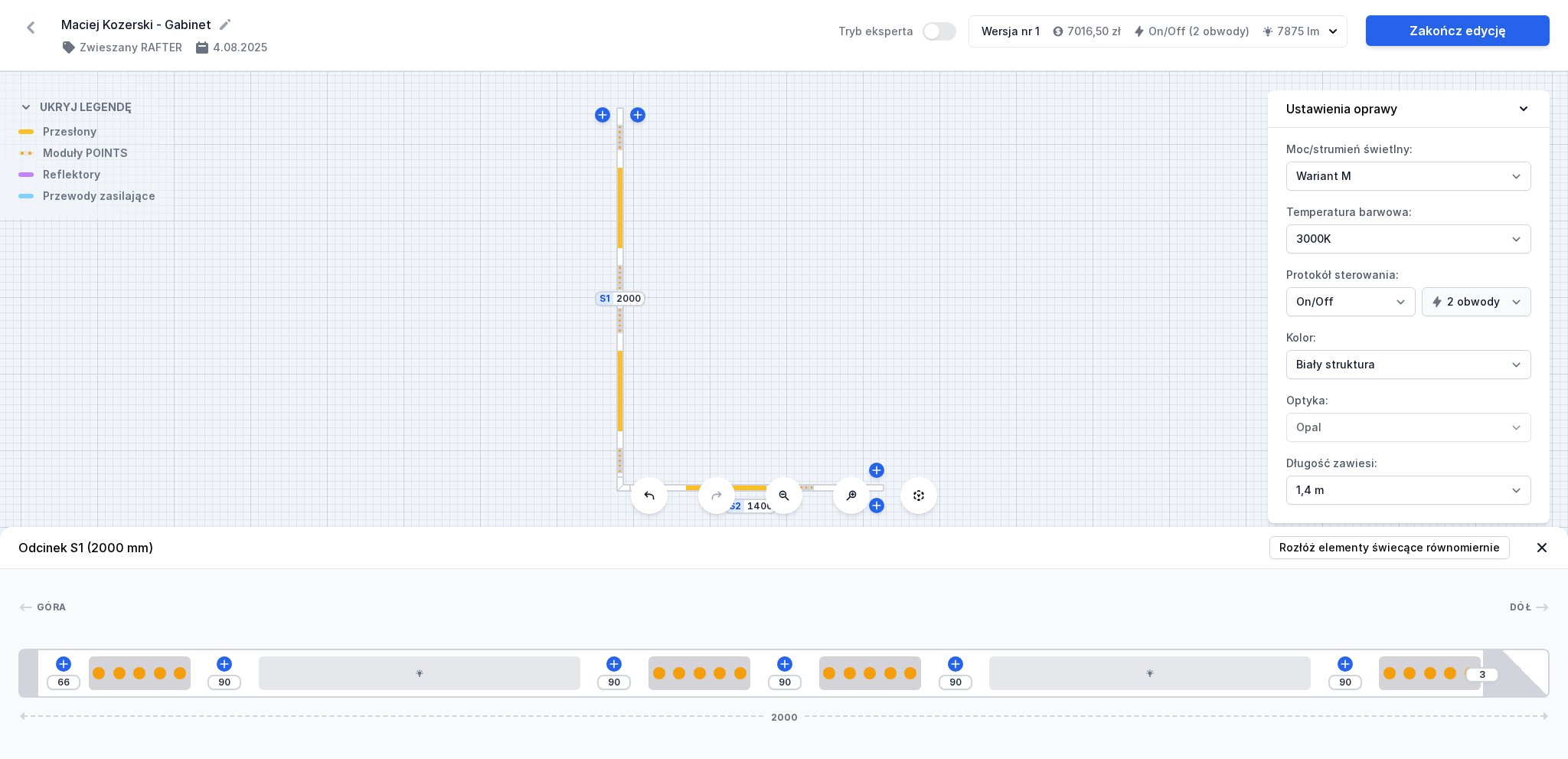 click on "S2 1400 S1 2000" at bounding box center [784, 415] 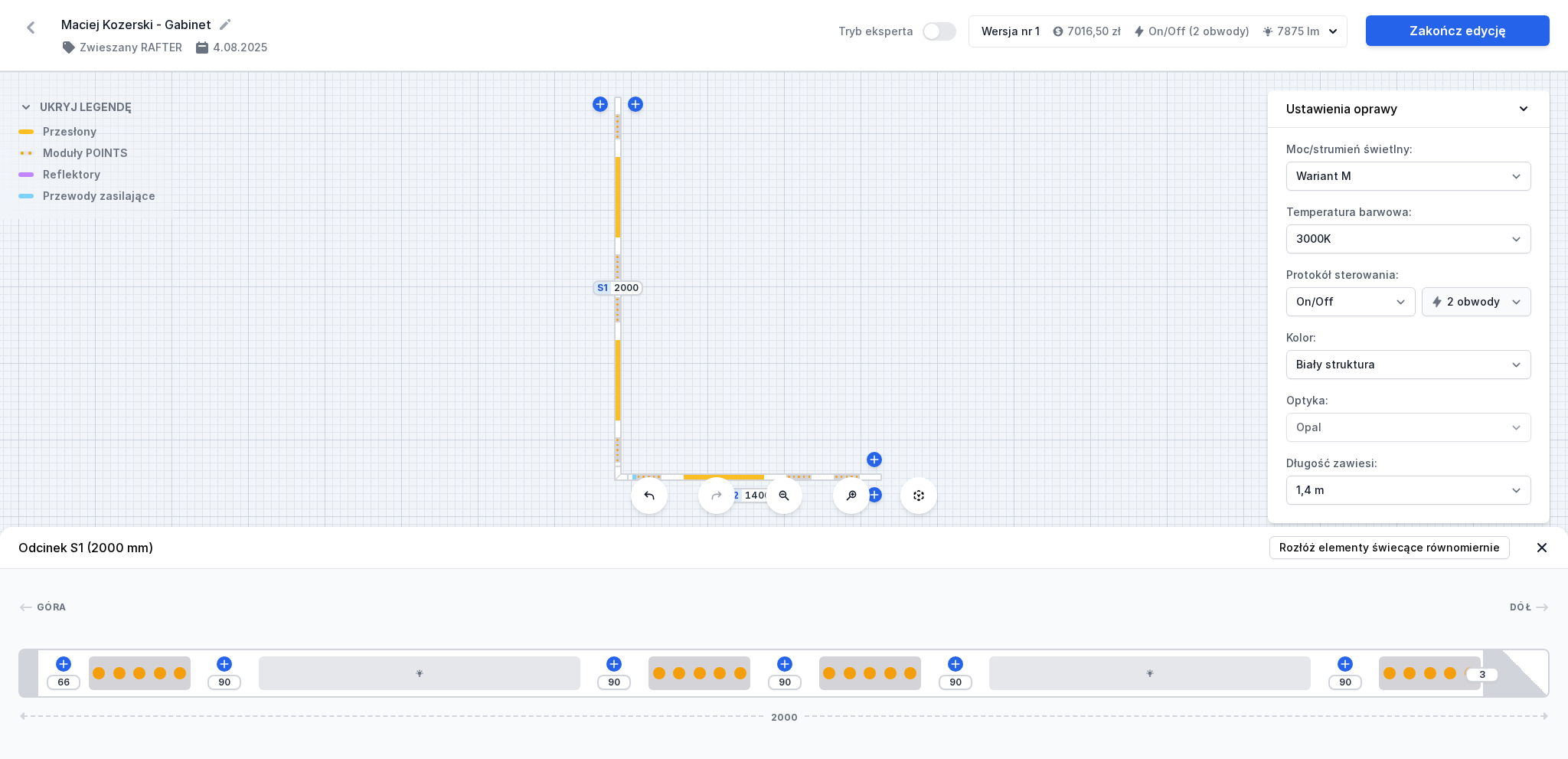 drag, startPoint x: 1044, startPoint y: 431, endPoint x: 1041, endPoint y: 420, distance: 11.4017543 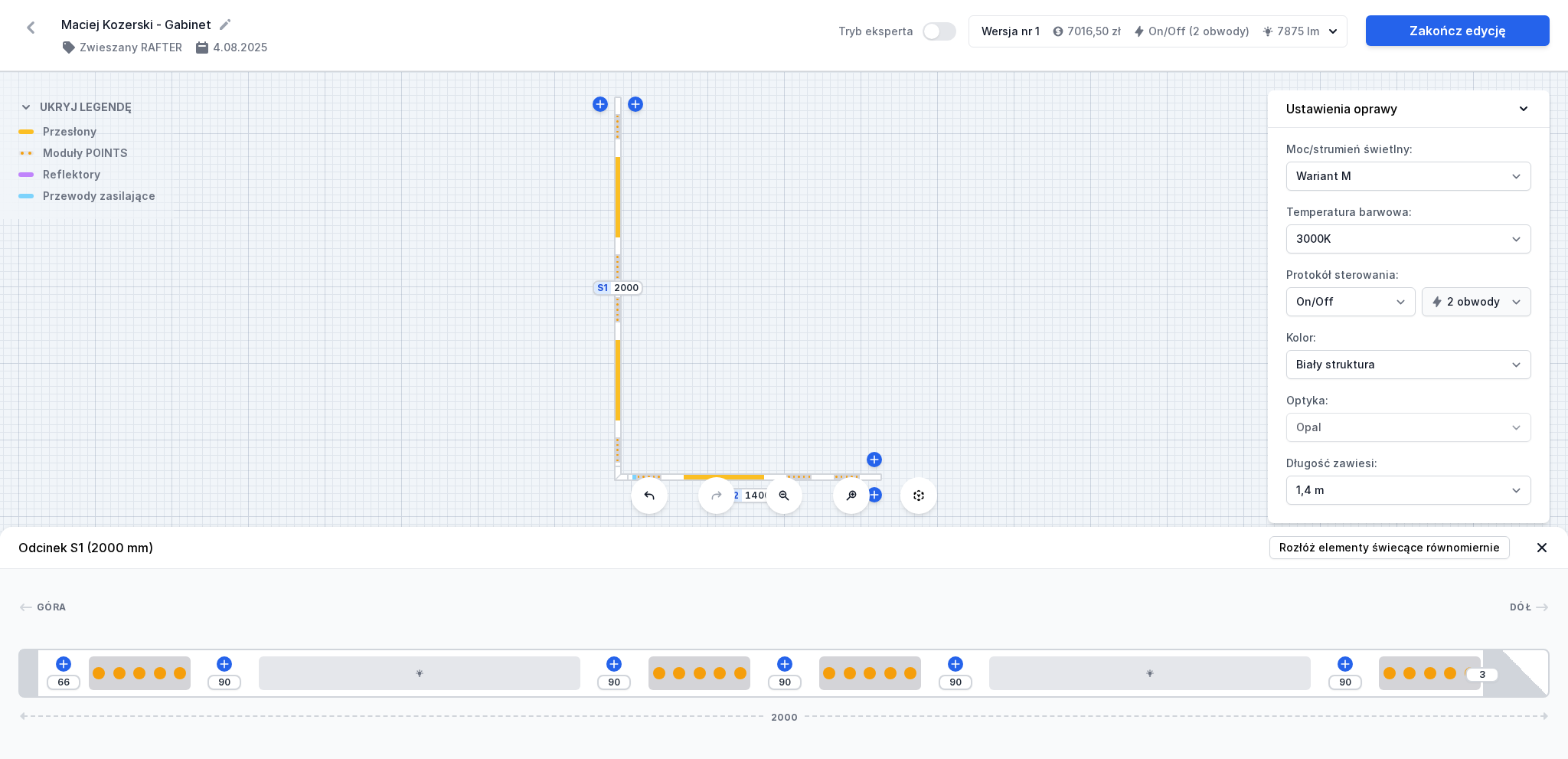 click on "S2 1400 S1 2000" at bounding box center [784, 415] 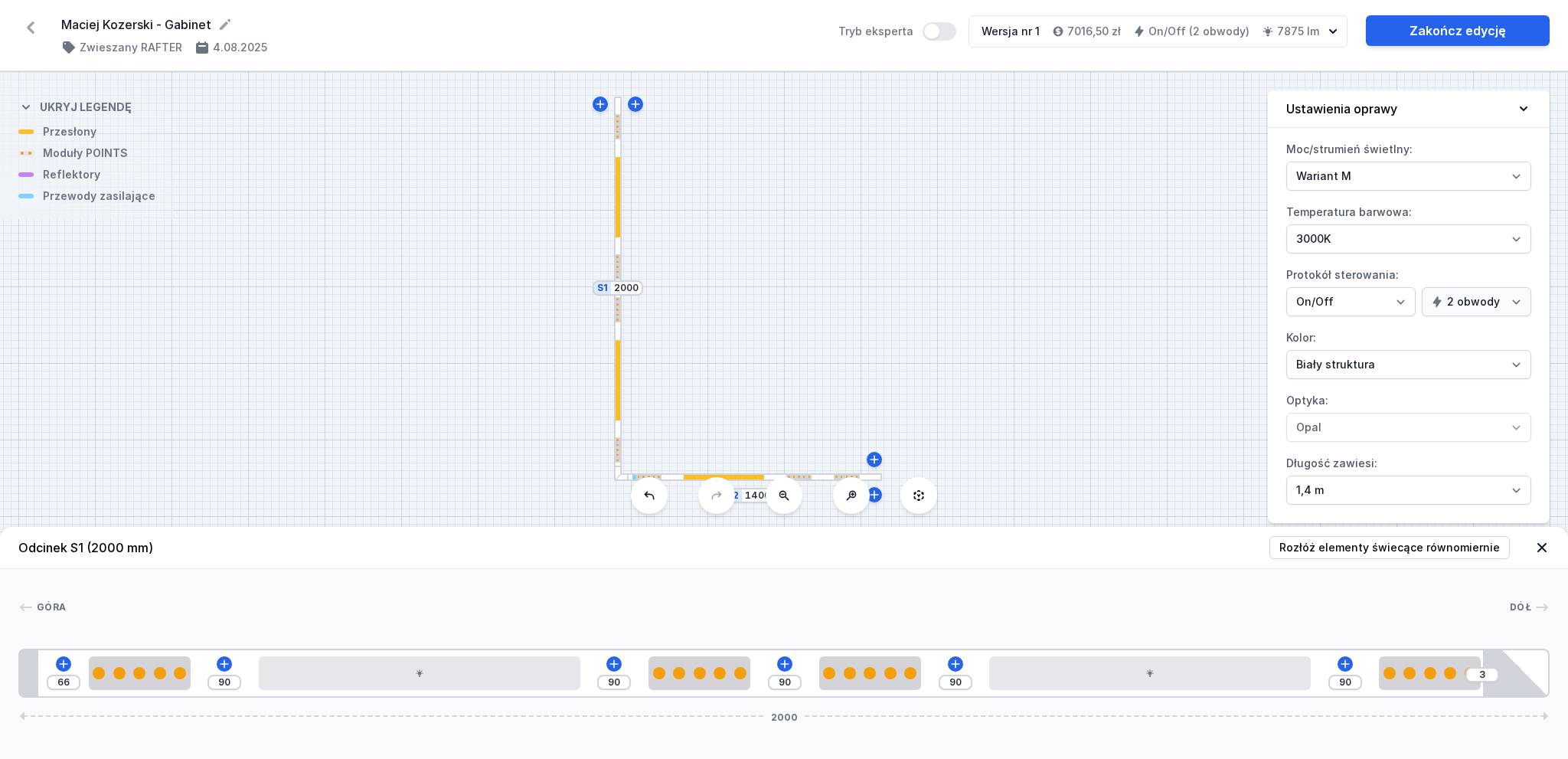 click on "S2 1400 S1 2000" at bounding box center [784, 415] 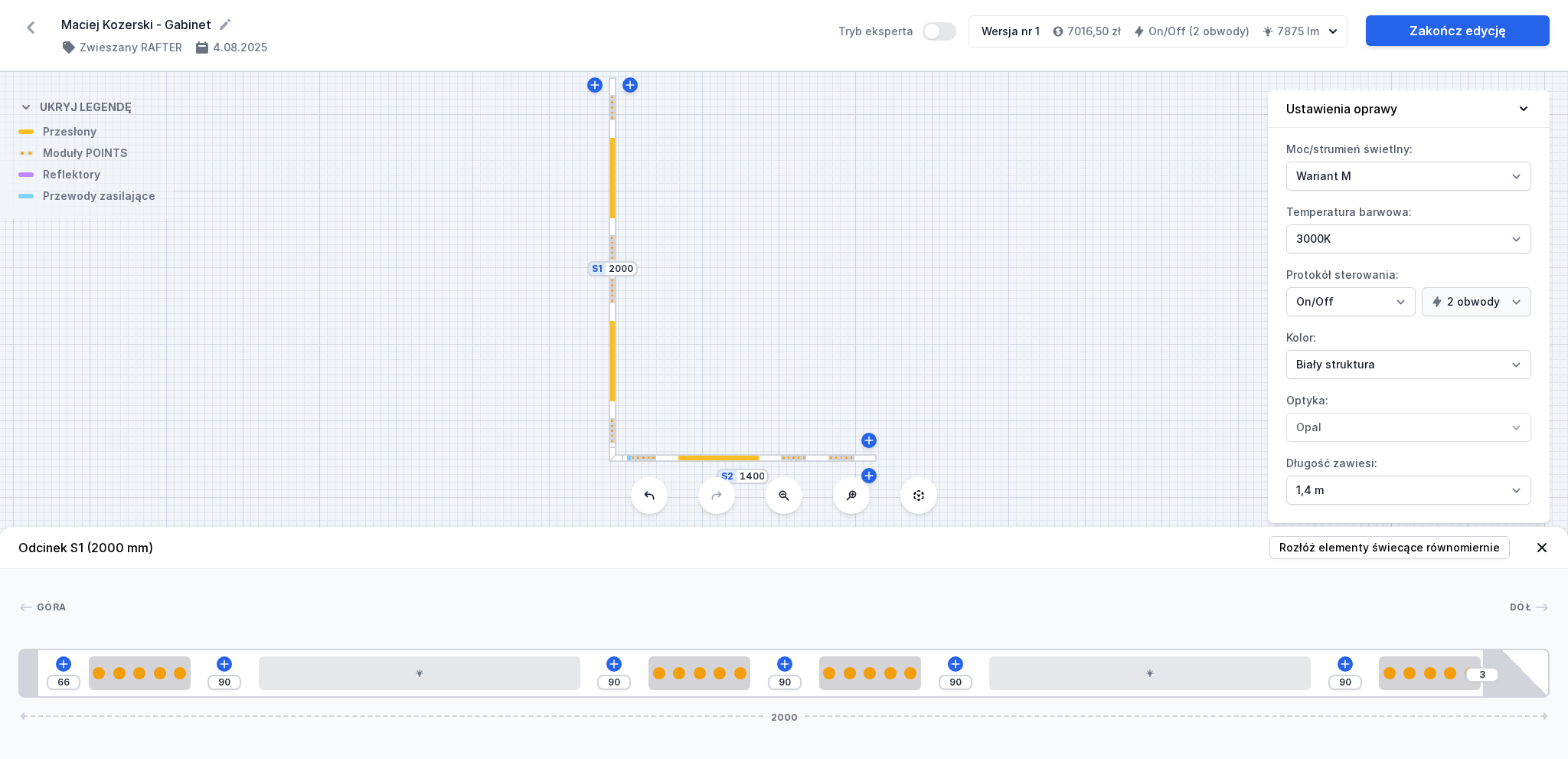 drag, startPoint x: 822, startPoint y: 341, endPoint x: 819, endPoint y: 332, distance: 9.486833 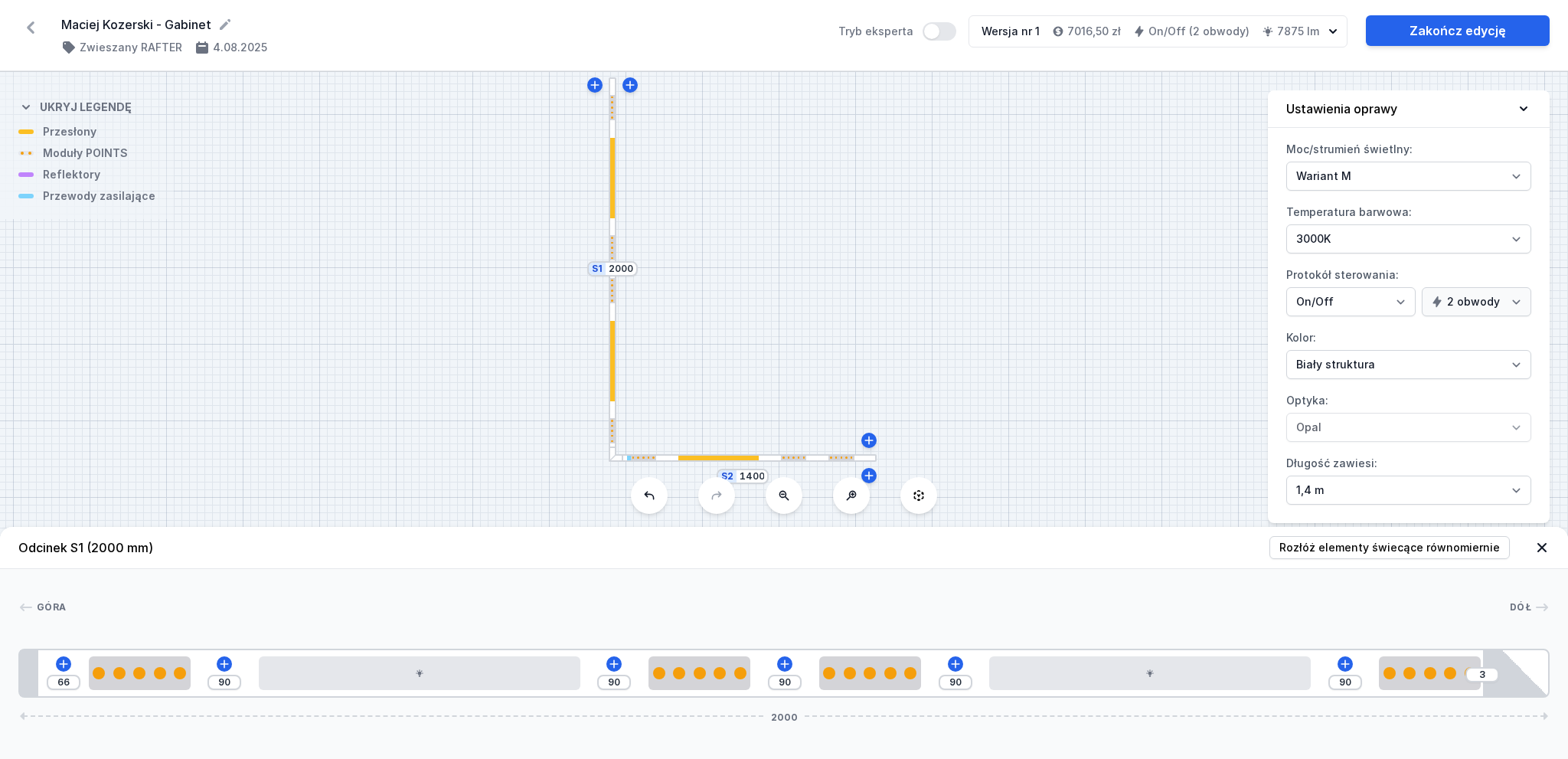 click on "S2 1400 S1 2000" at bounding box center (784, 415) 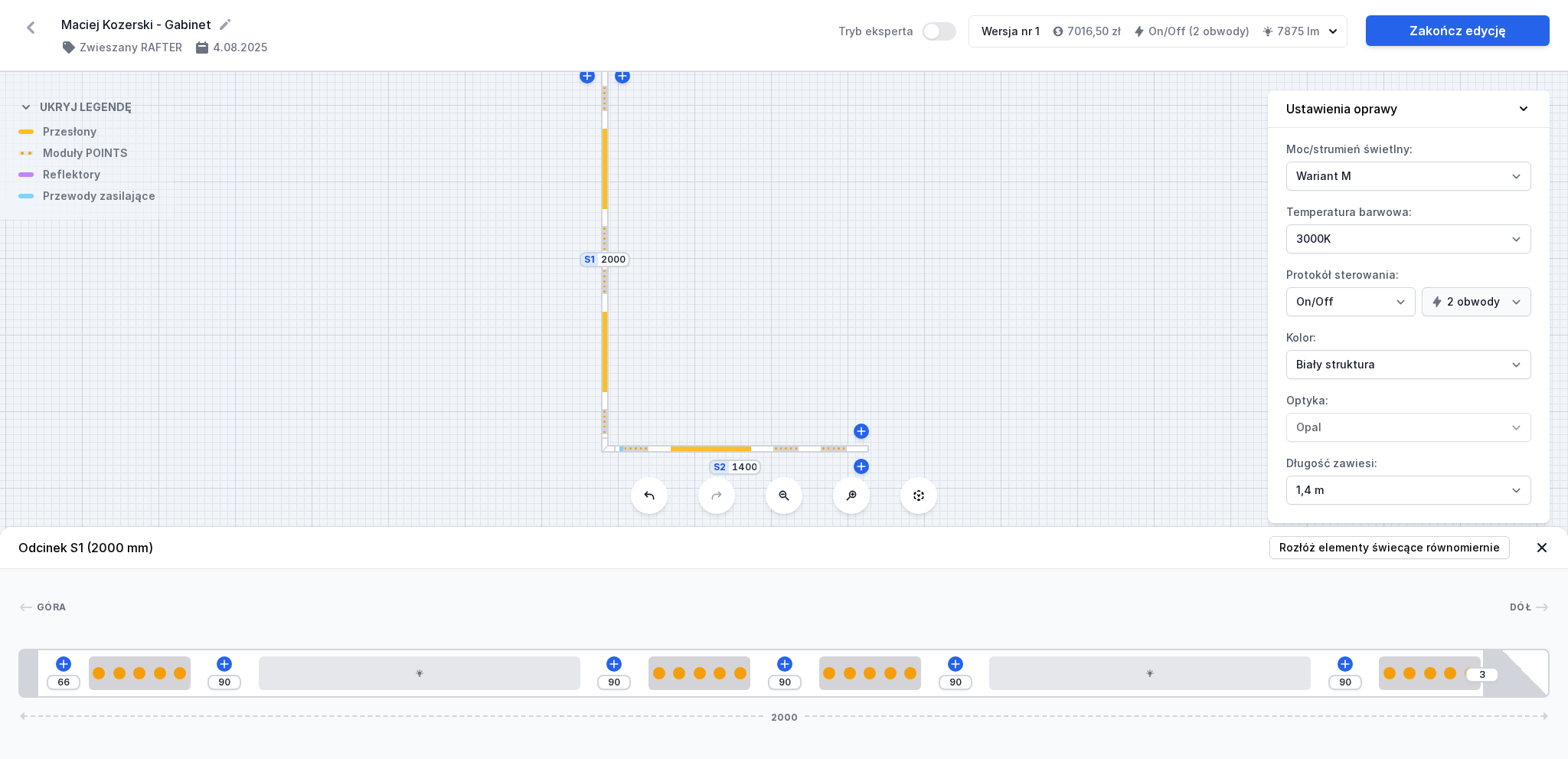 drag, startPoint x: 812, startPoint y: 293, endPoint x: 804, endPoint y: 284, distance: 12.0416 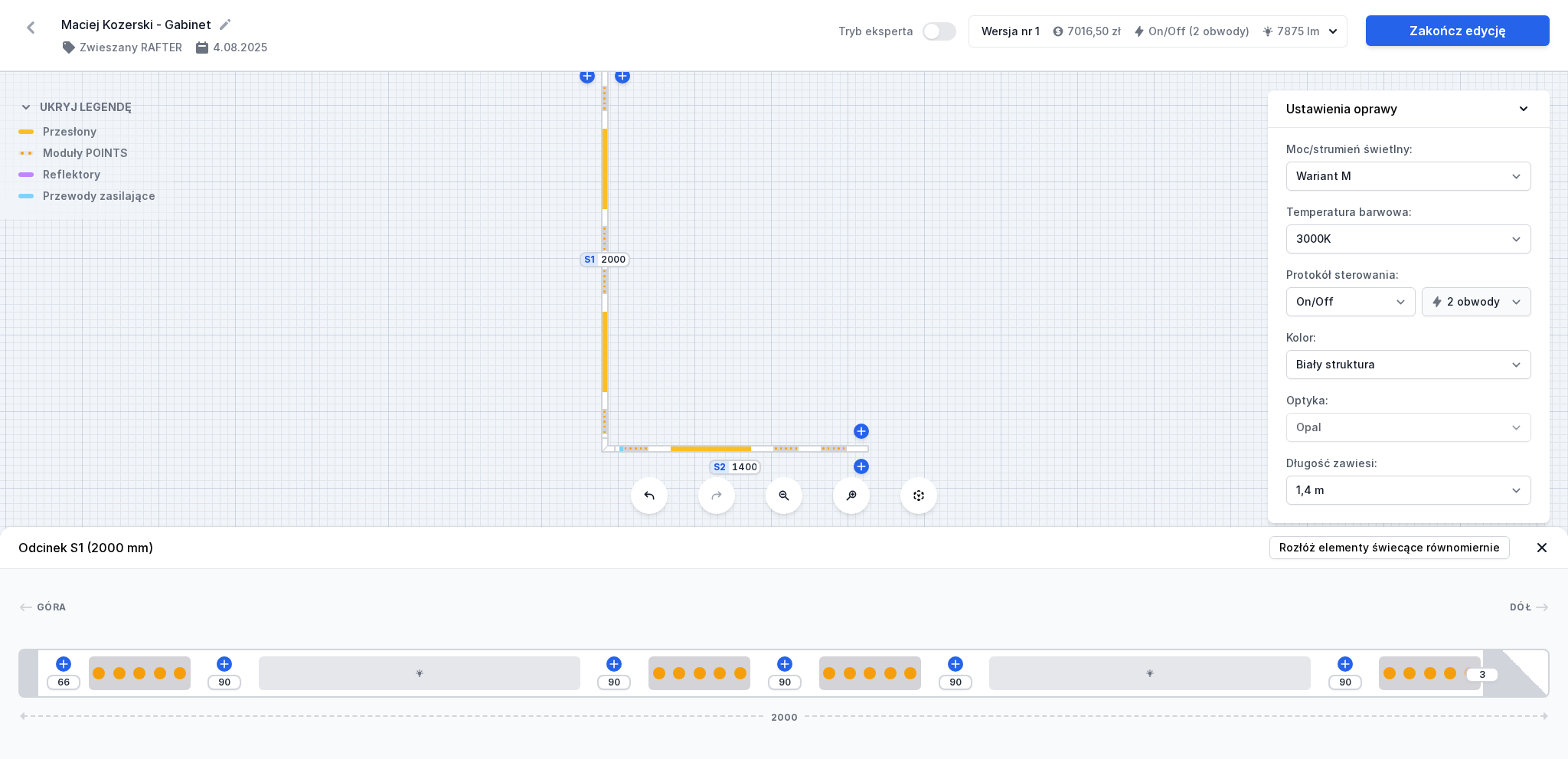 click on "S2 1400 S1 2000" at bounding box center (784, 415) 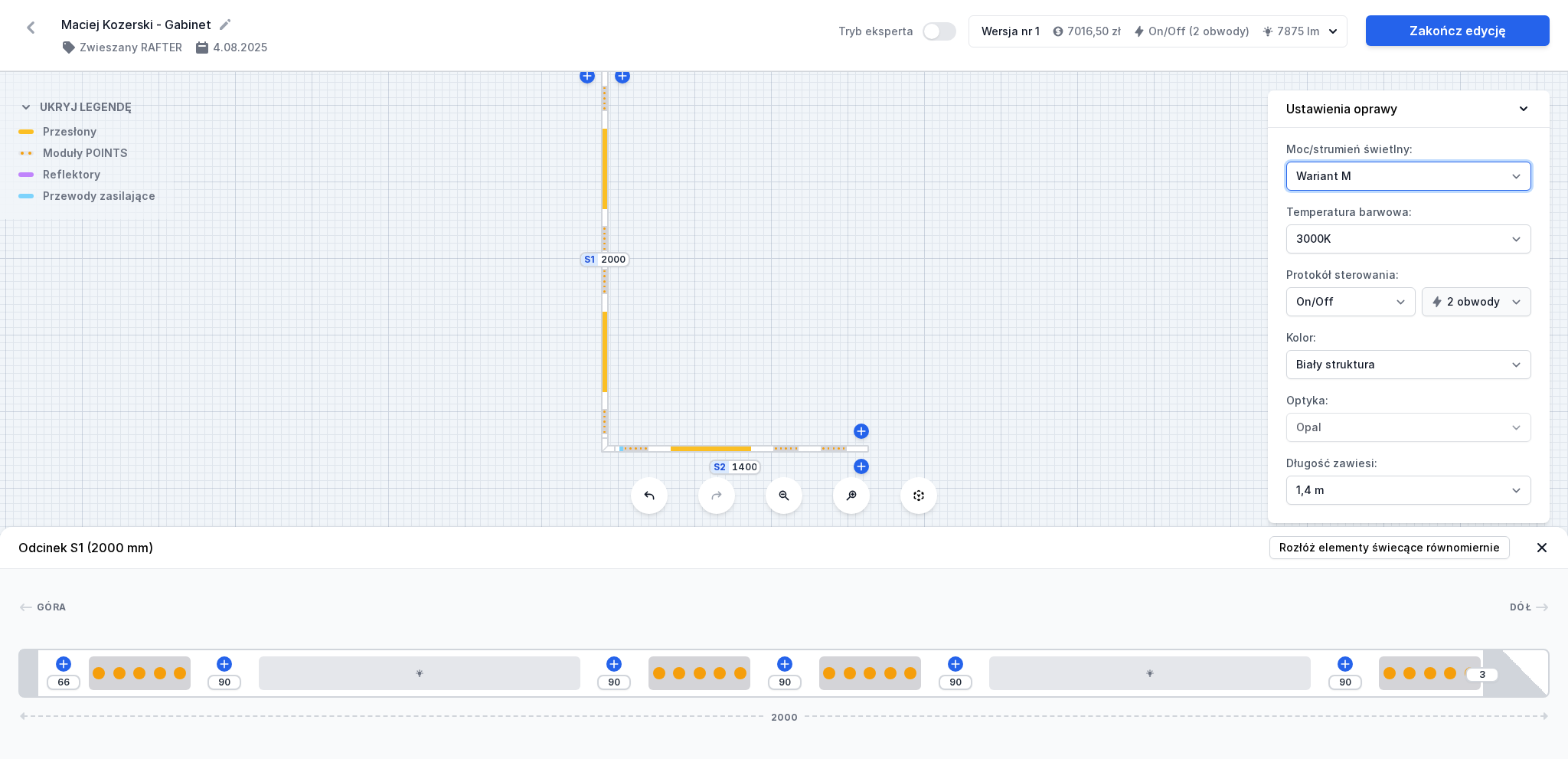 click on "Wariant L Wariant M" at bounding box center [1409, 176] 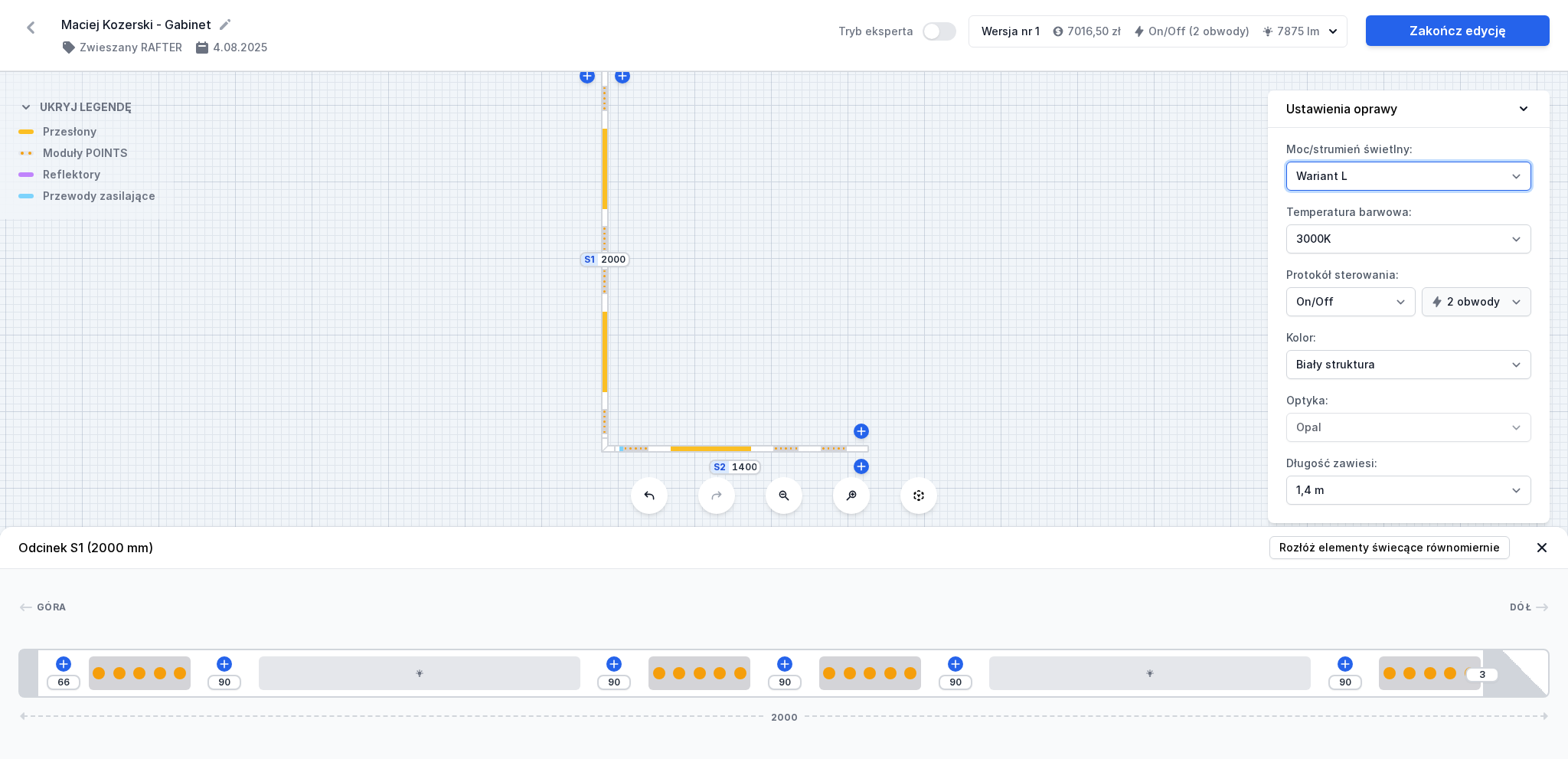 click on "Wariant L Wariant M" at bounding box center (1409, 176) 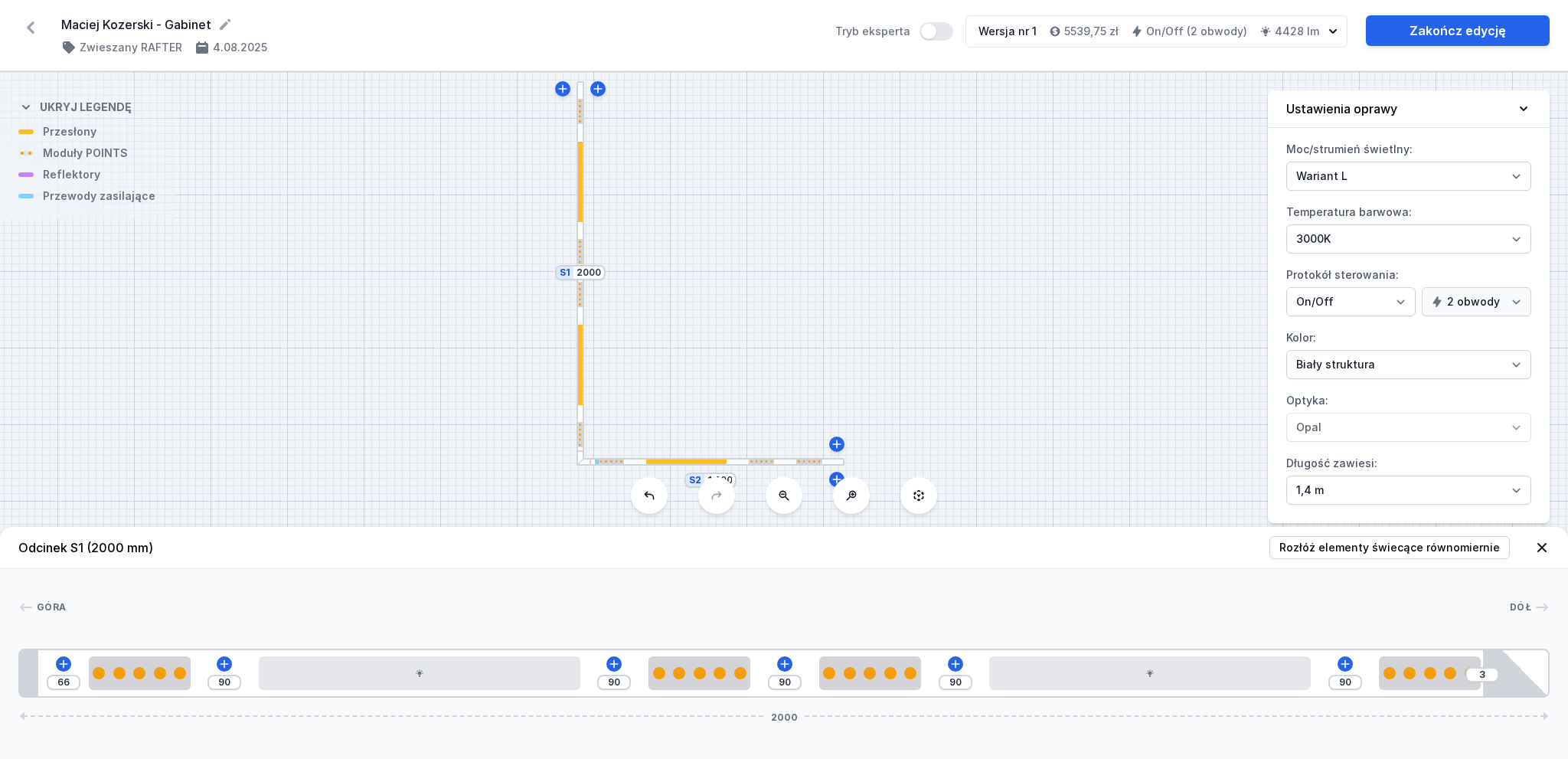 drag, startPoint x: 831, startPoint y: 425, endPoint x: 818, endPoint y: 384, distance: 43.01163 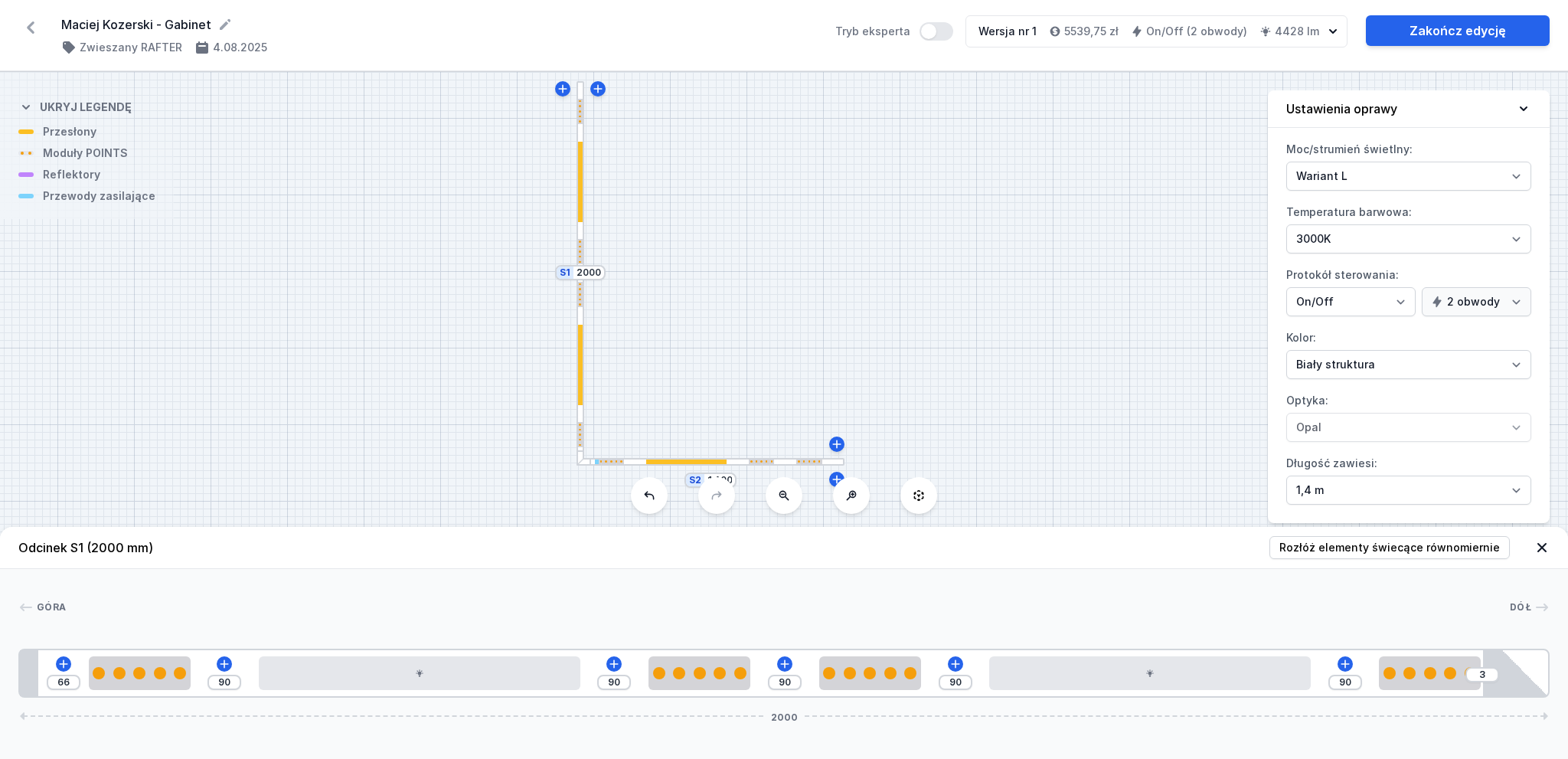 click on "S2 1400 S1 2000" at bounding box center [784, 415] 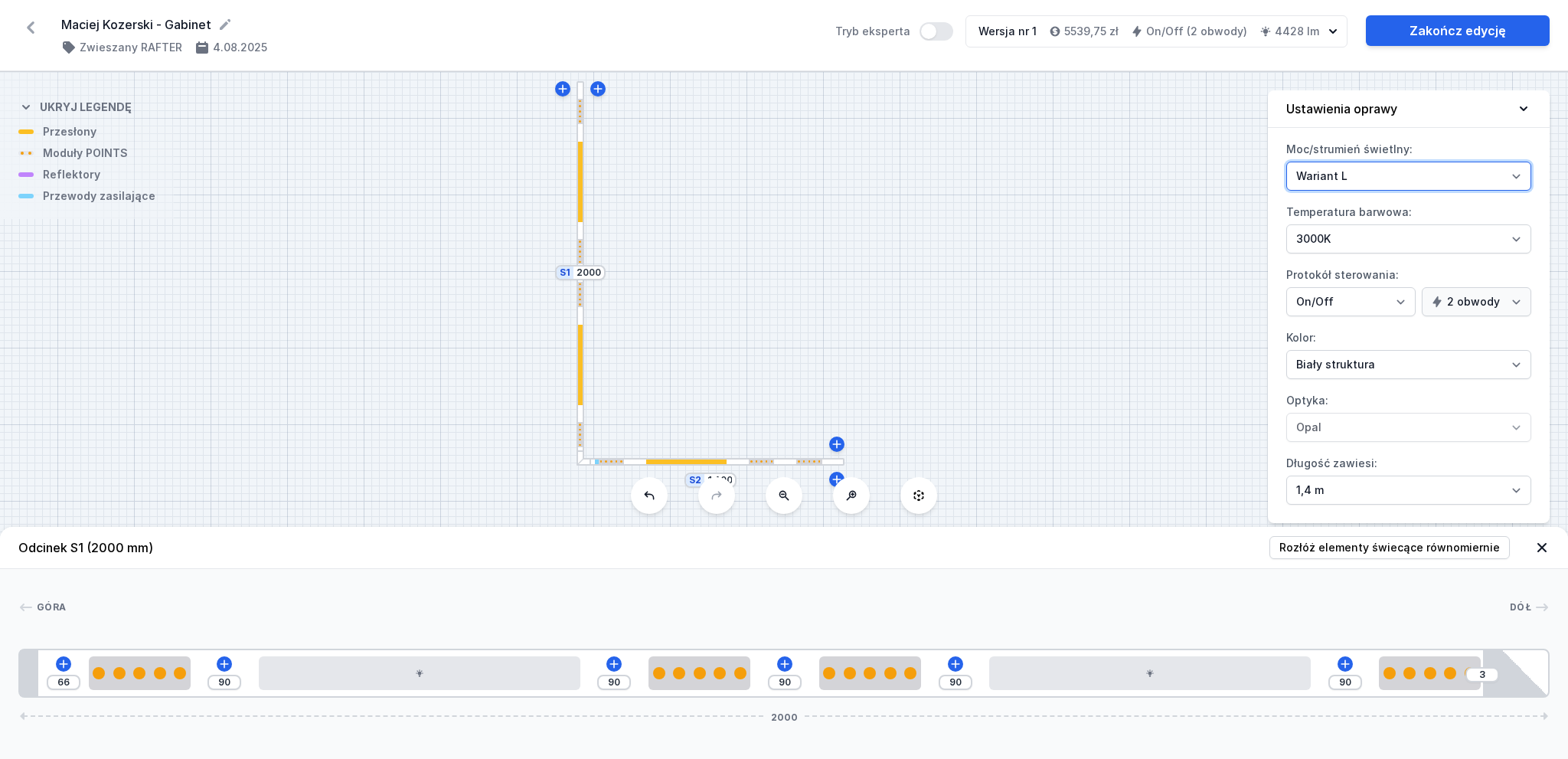 click on "Wariant L Wariant M" at bounding box center (1409, 176) 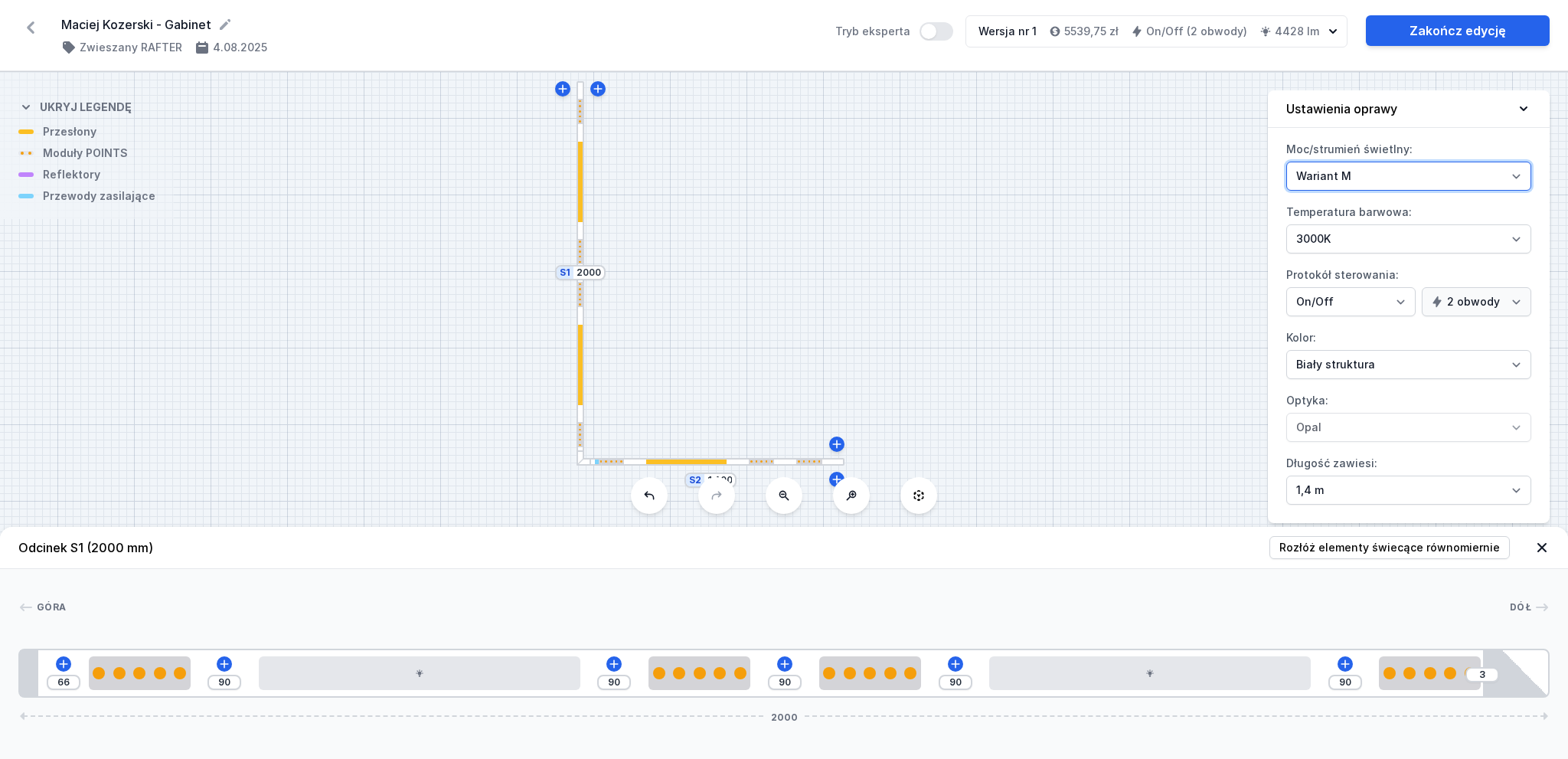 click on "Wariant L Wariant M" at bounding box center [1409, 176] 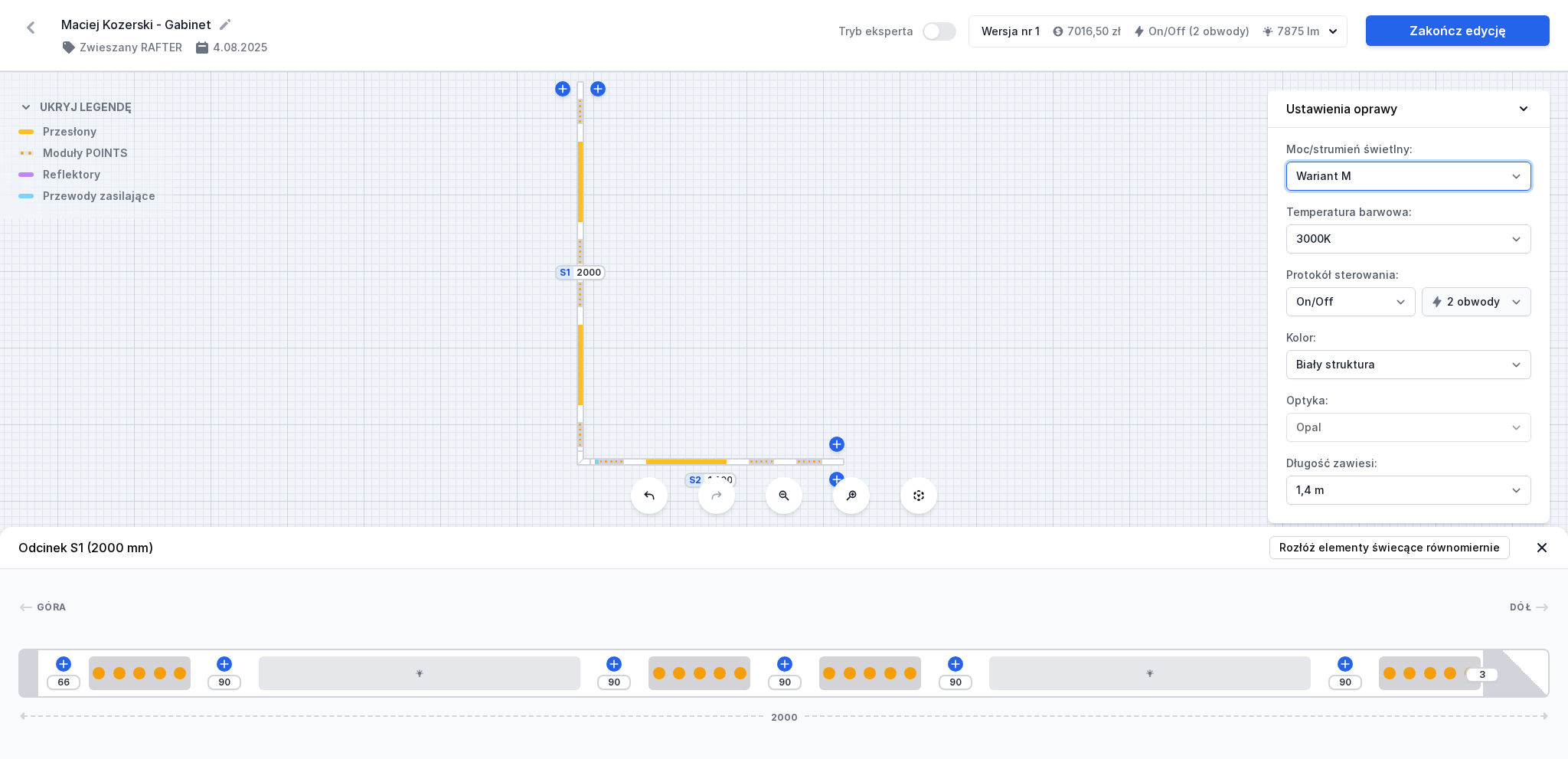 click on "Wariant L Wariant M" at bounding box center [1409, 176] 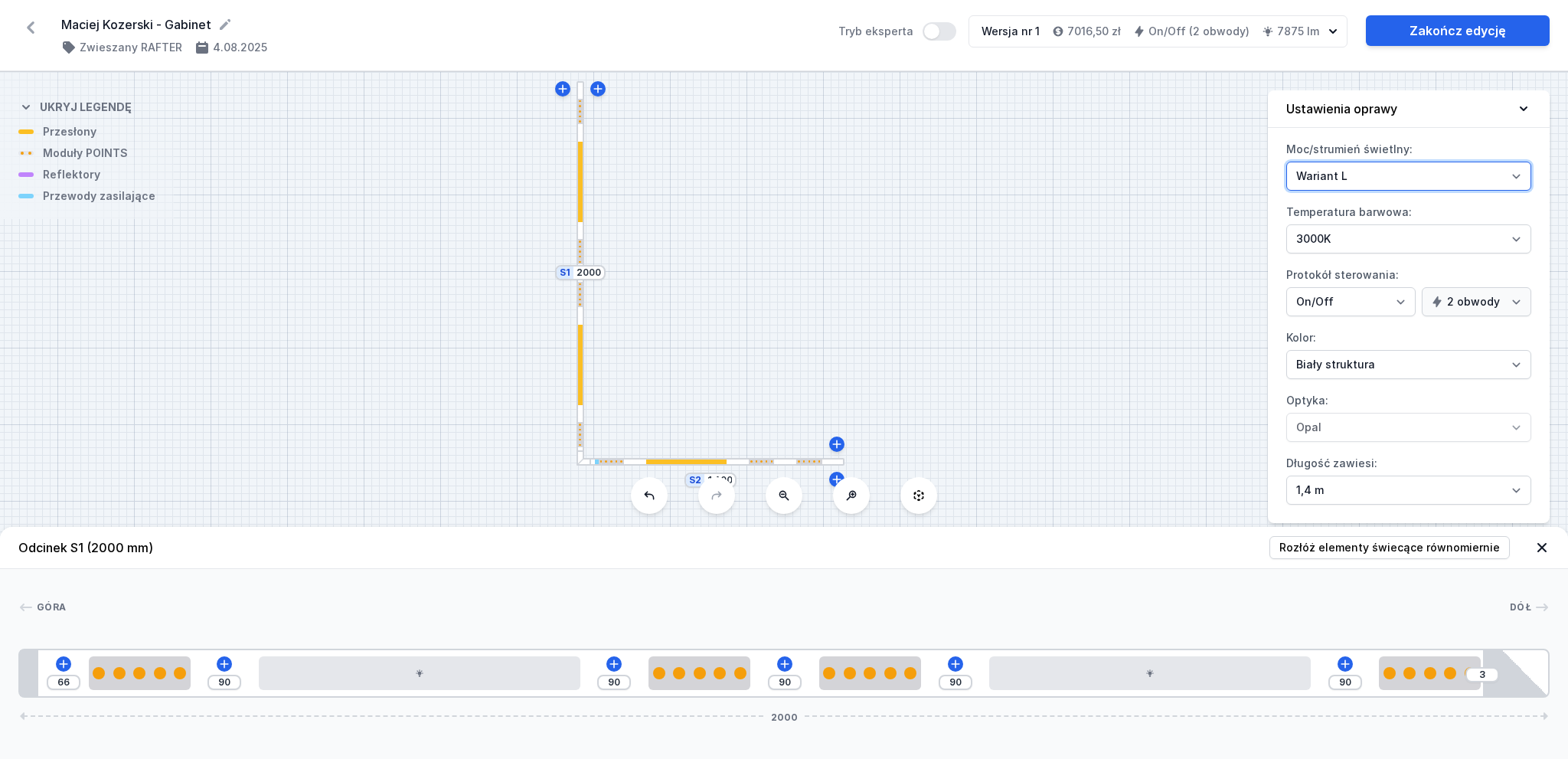 click on "Wariant L Wariant M" at bounding box center (1409, 176) 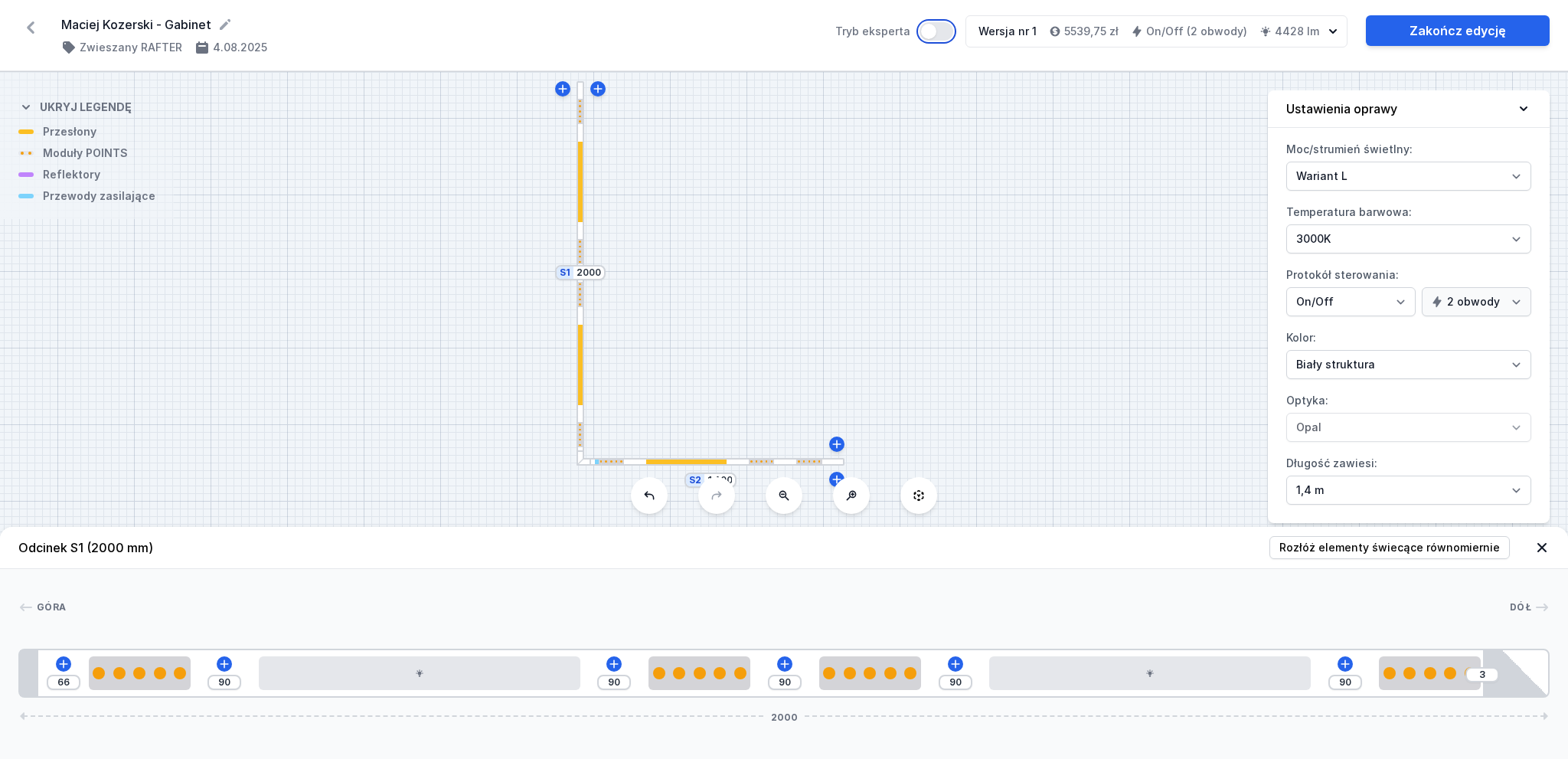 click on "Tryb eksperta" at bounding box center [936, 31] 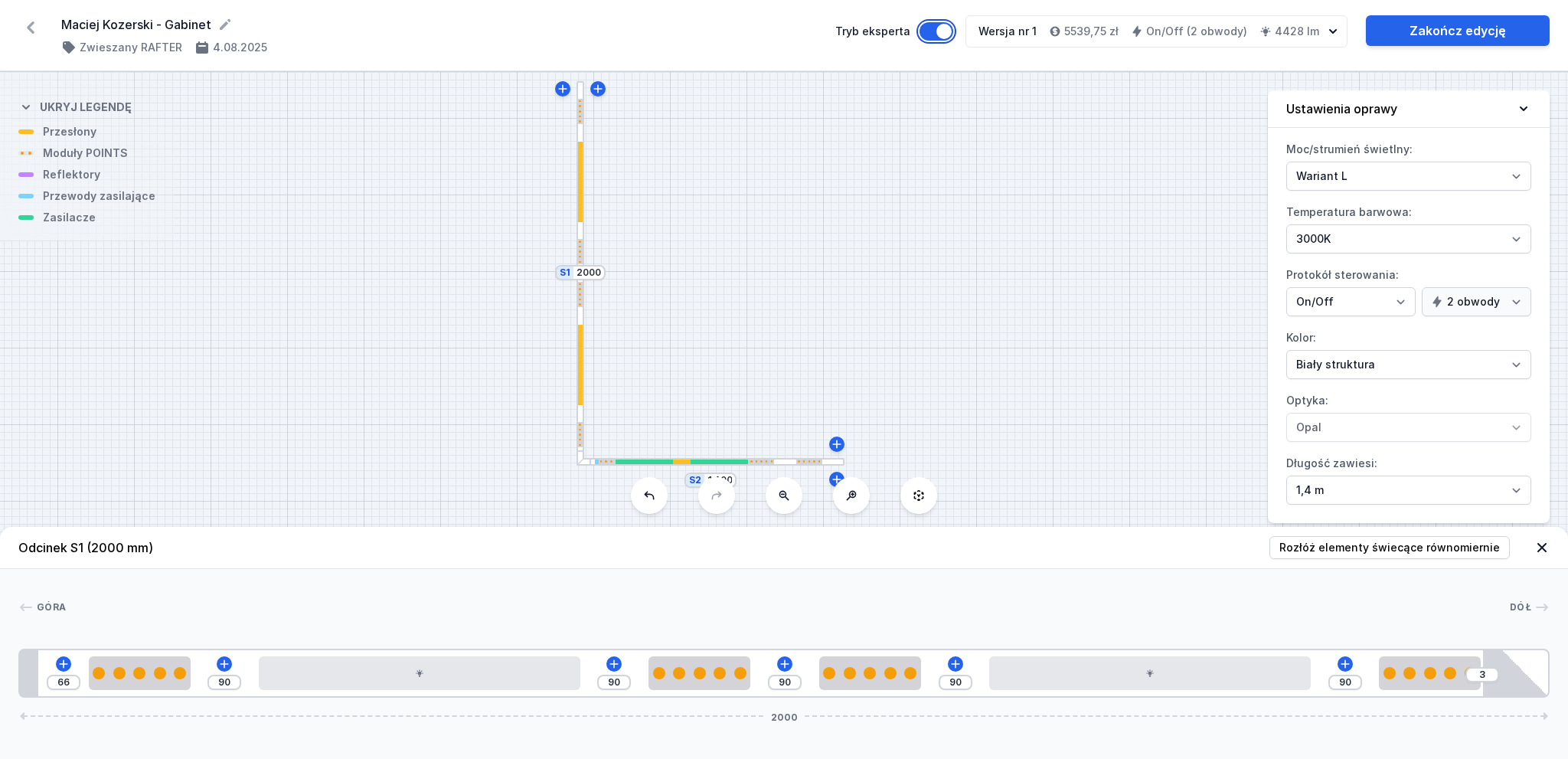 click on "Tryb eksperta" at bounding box center [936, 31] 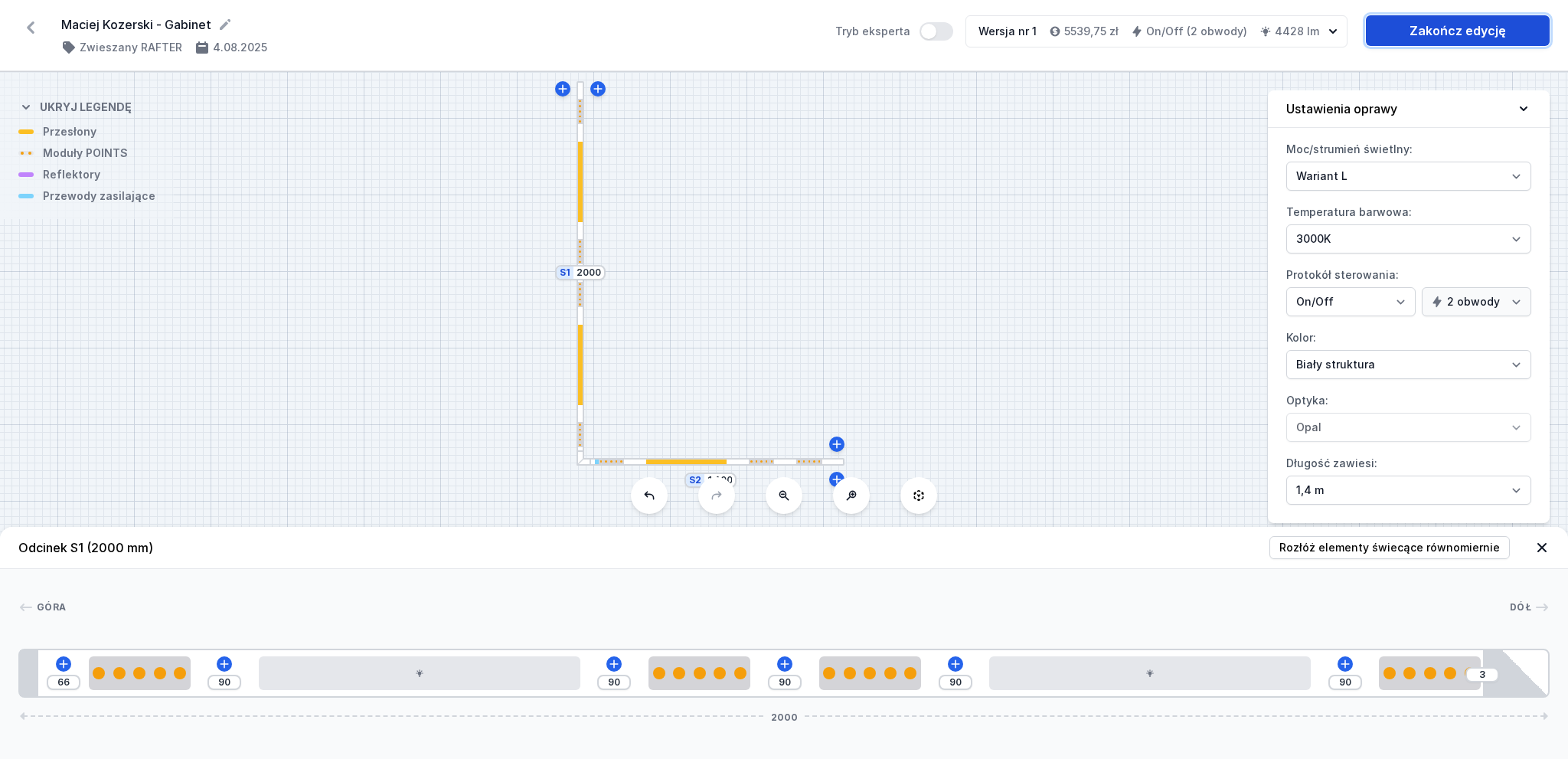 click on "Zakończ edycję" at bounding box center [1458, 31] 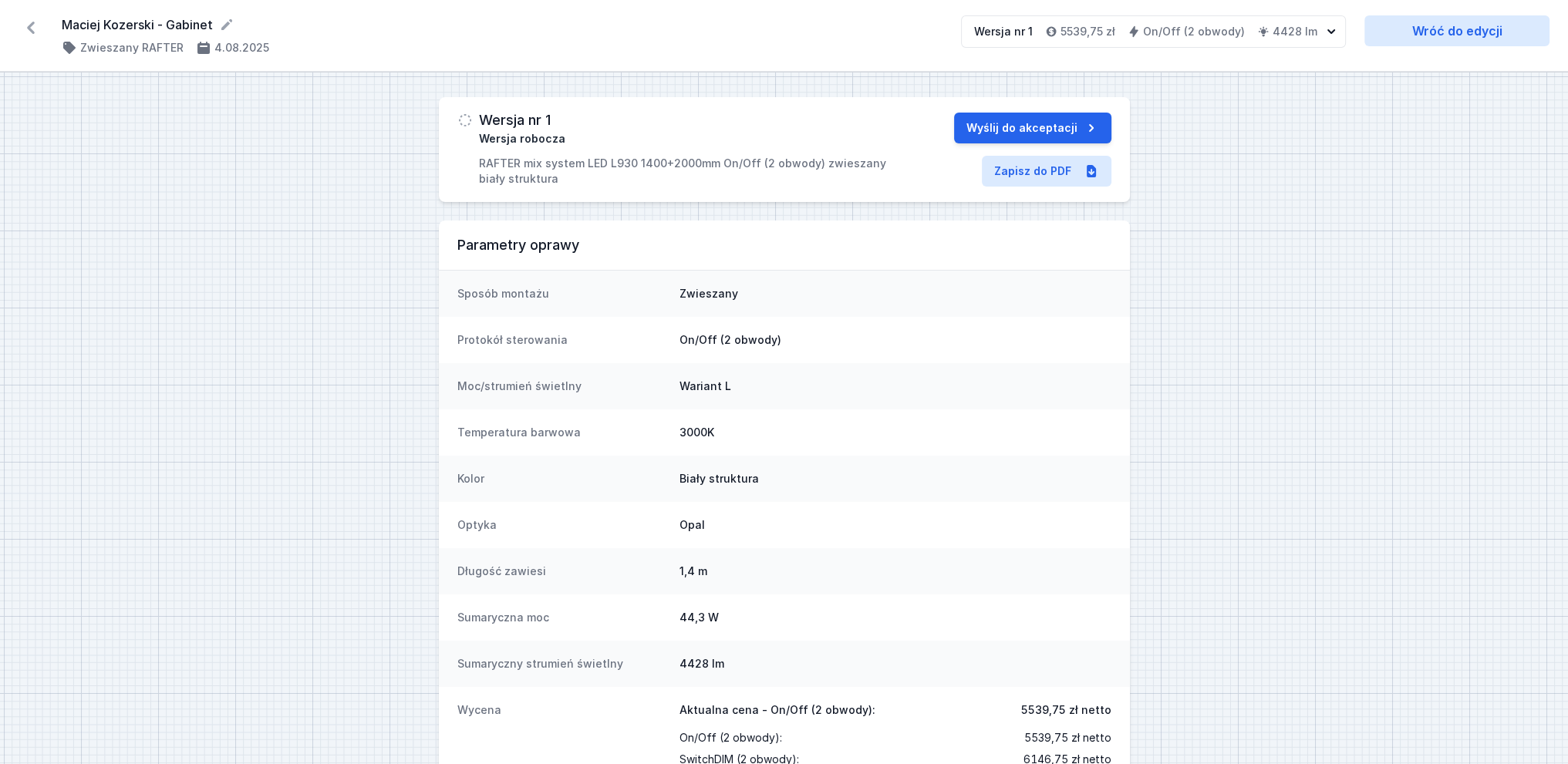 click 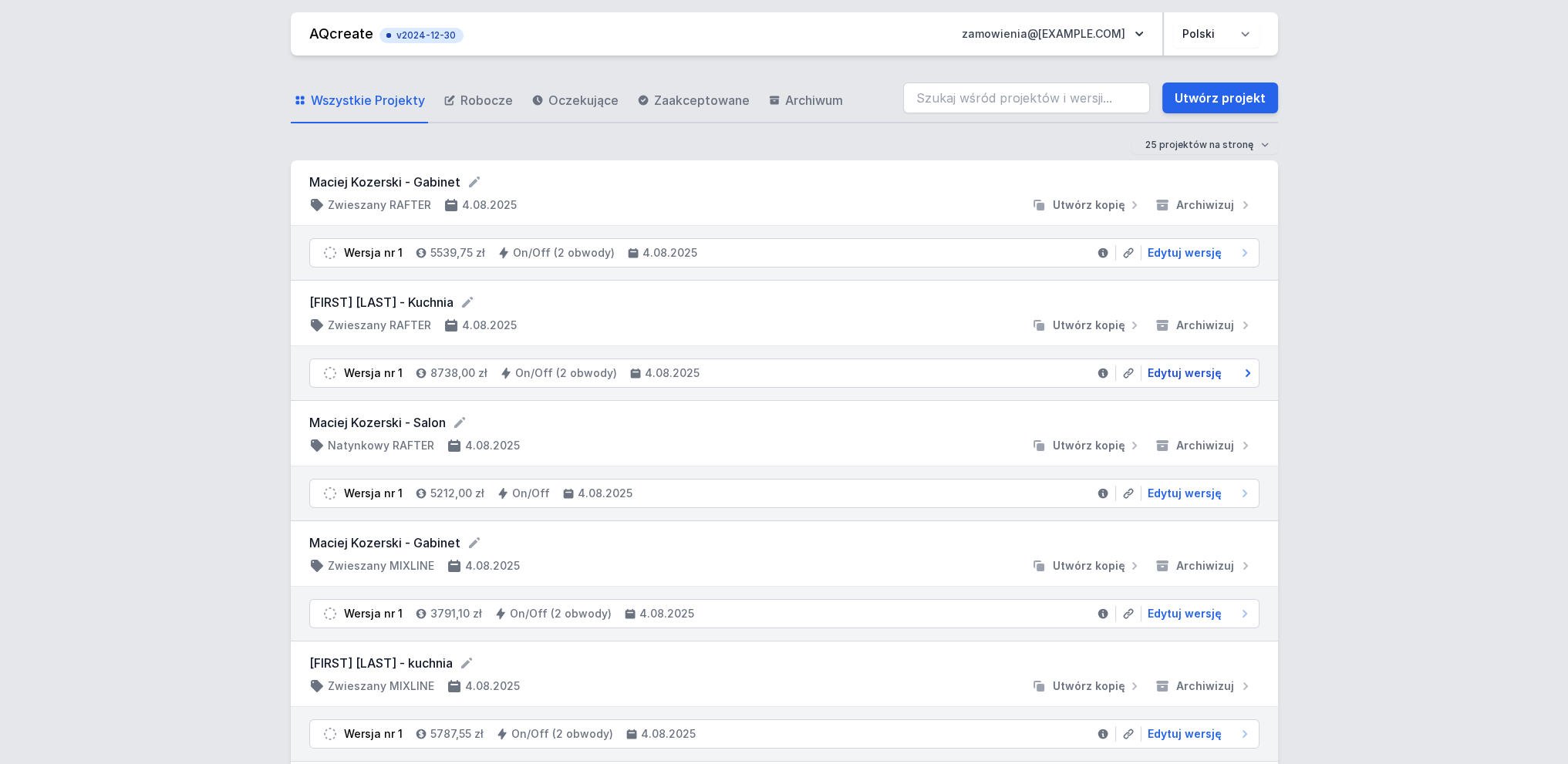 click on "Edytuj wersję" at bounding box center (1185, 373) 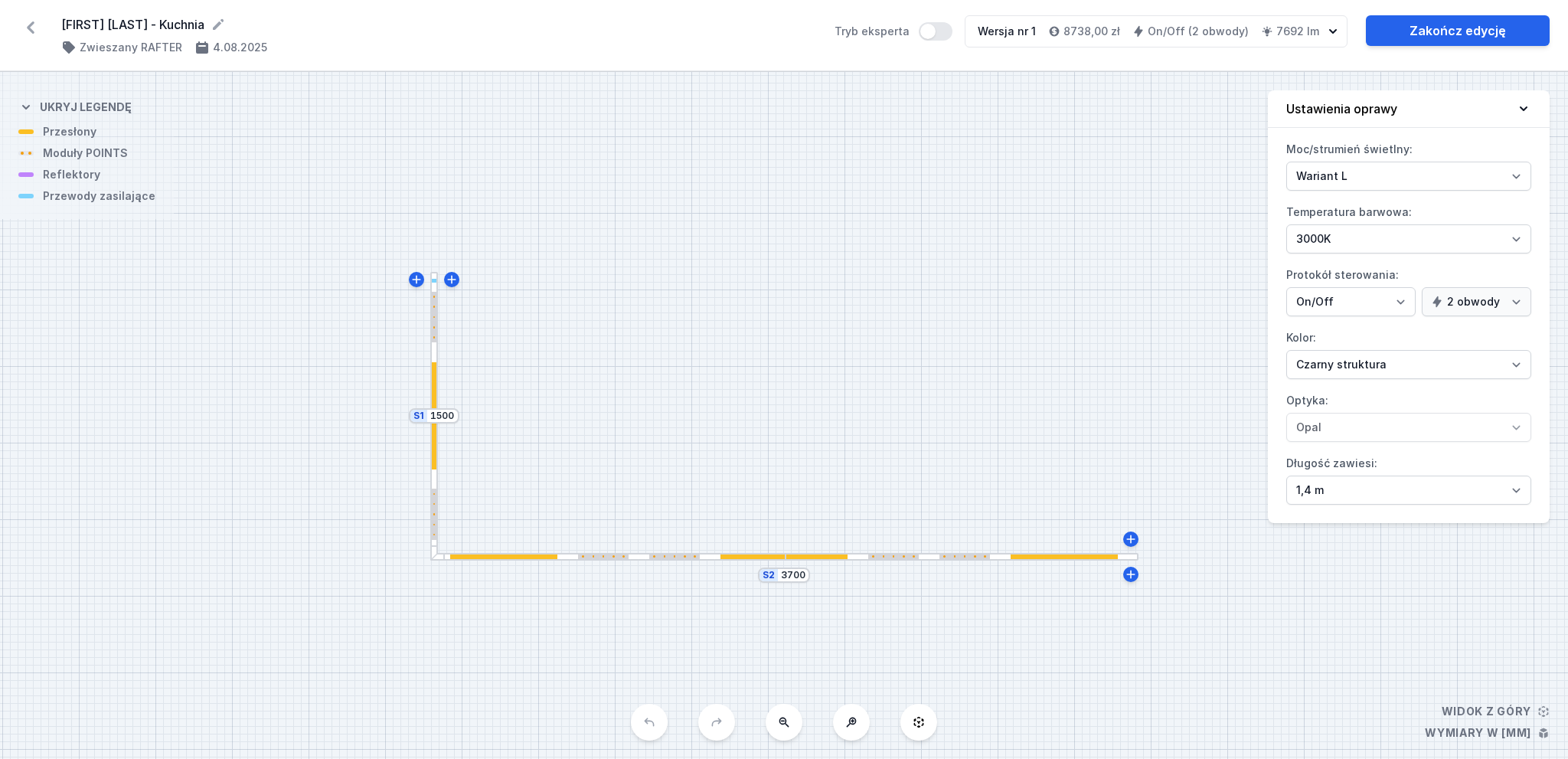 click at bounding box center [434, 327] 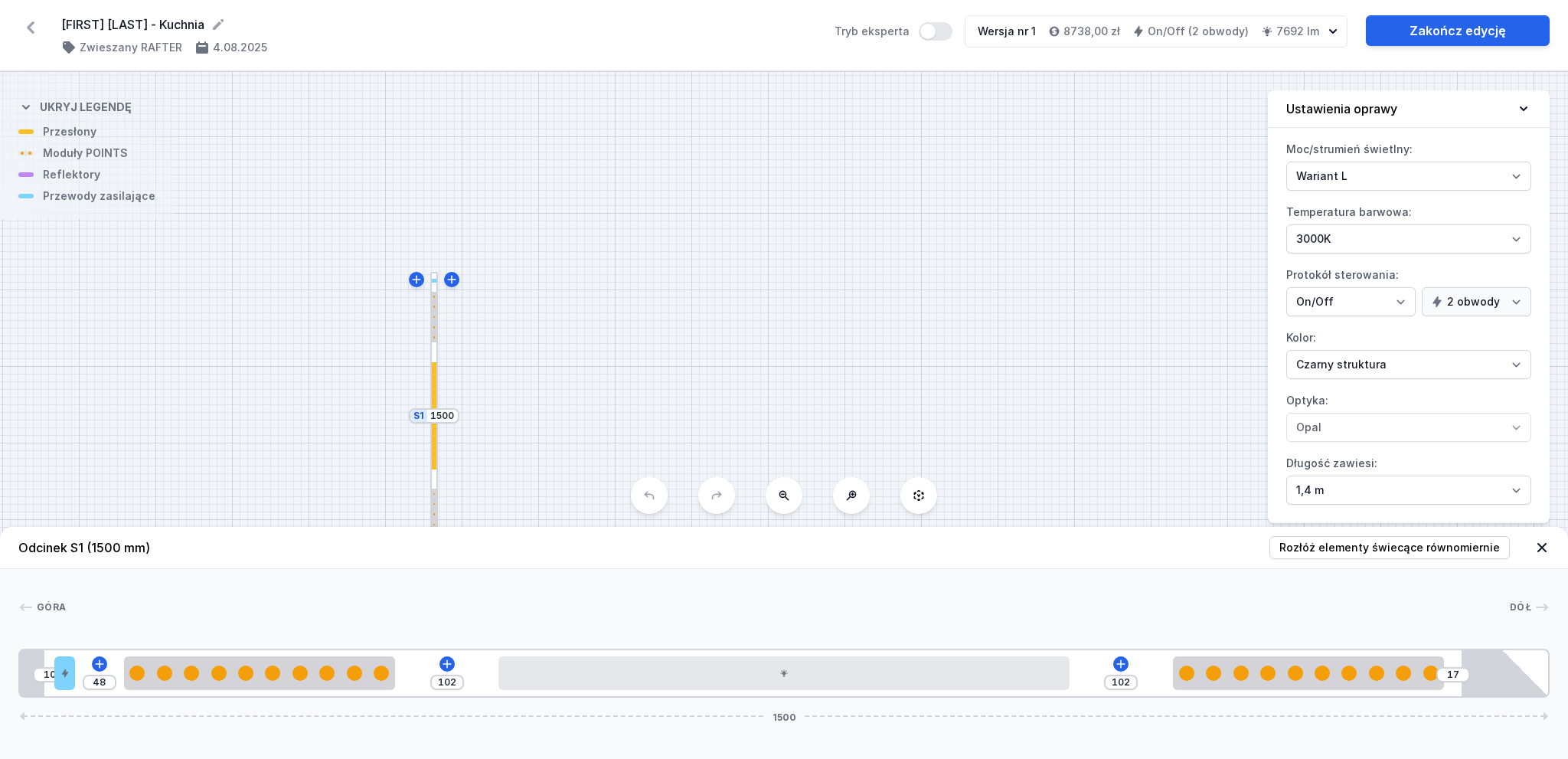 click on "10 48 102 102 17 1500" at bounding box center [784, 673] 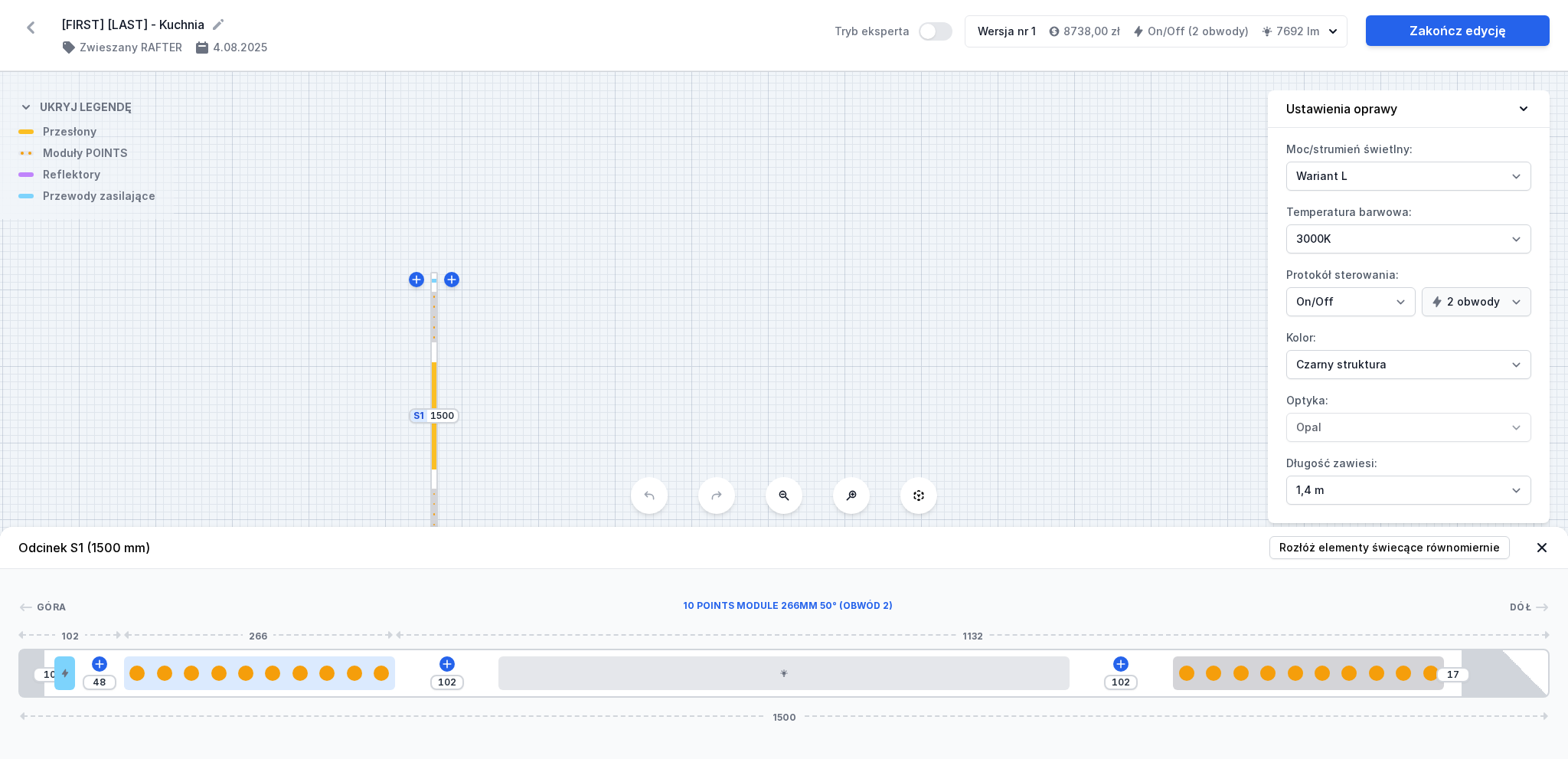 click at bounding box center [327, 673] 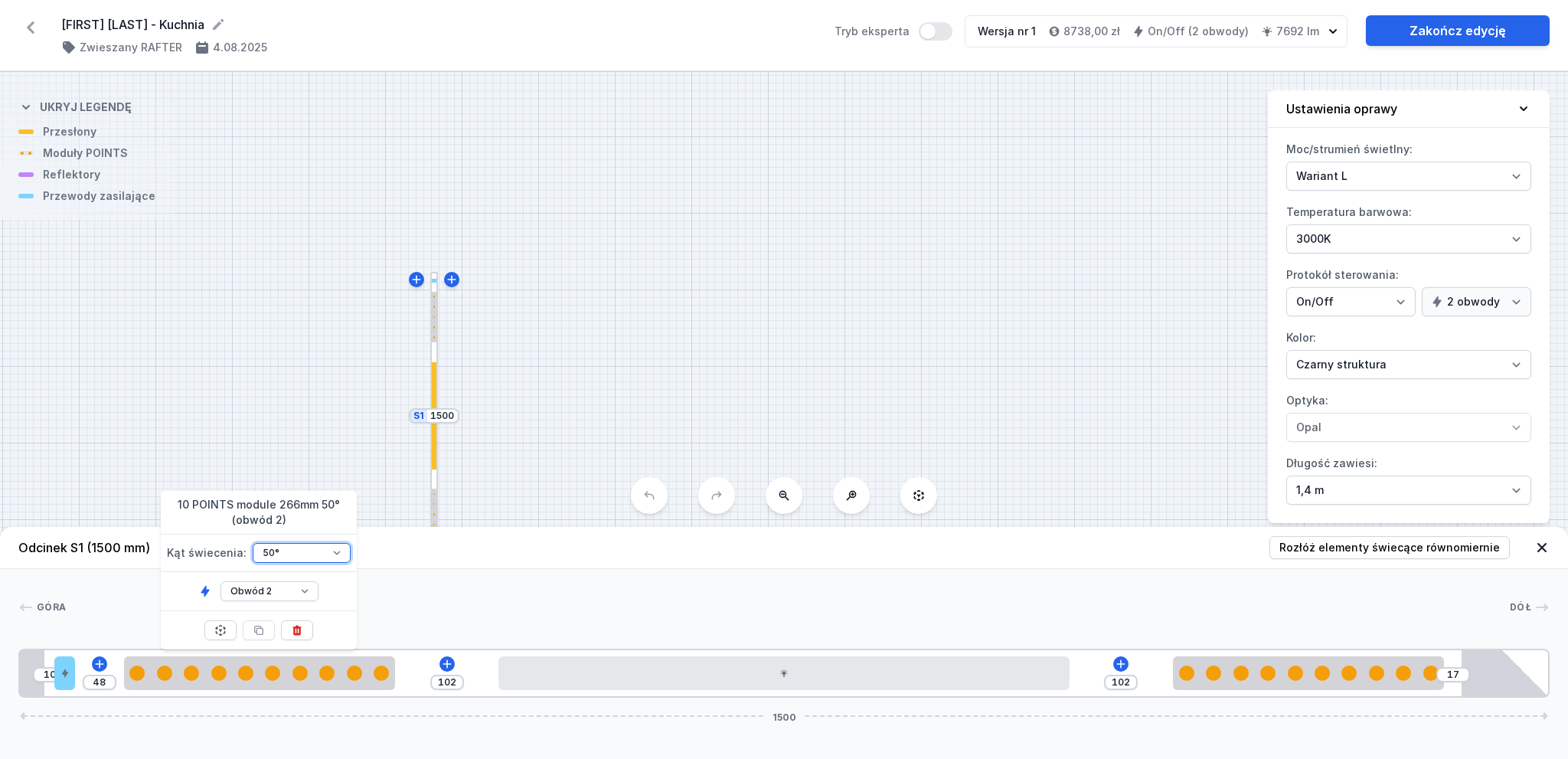 click on "37° 50°" at bounding box center (302, 553) 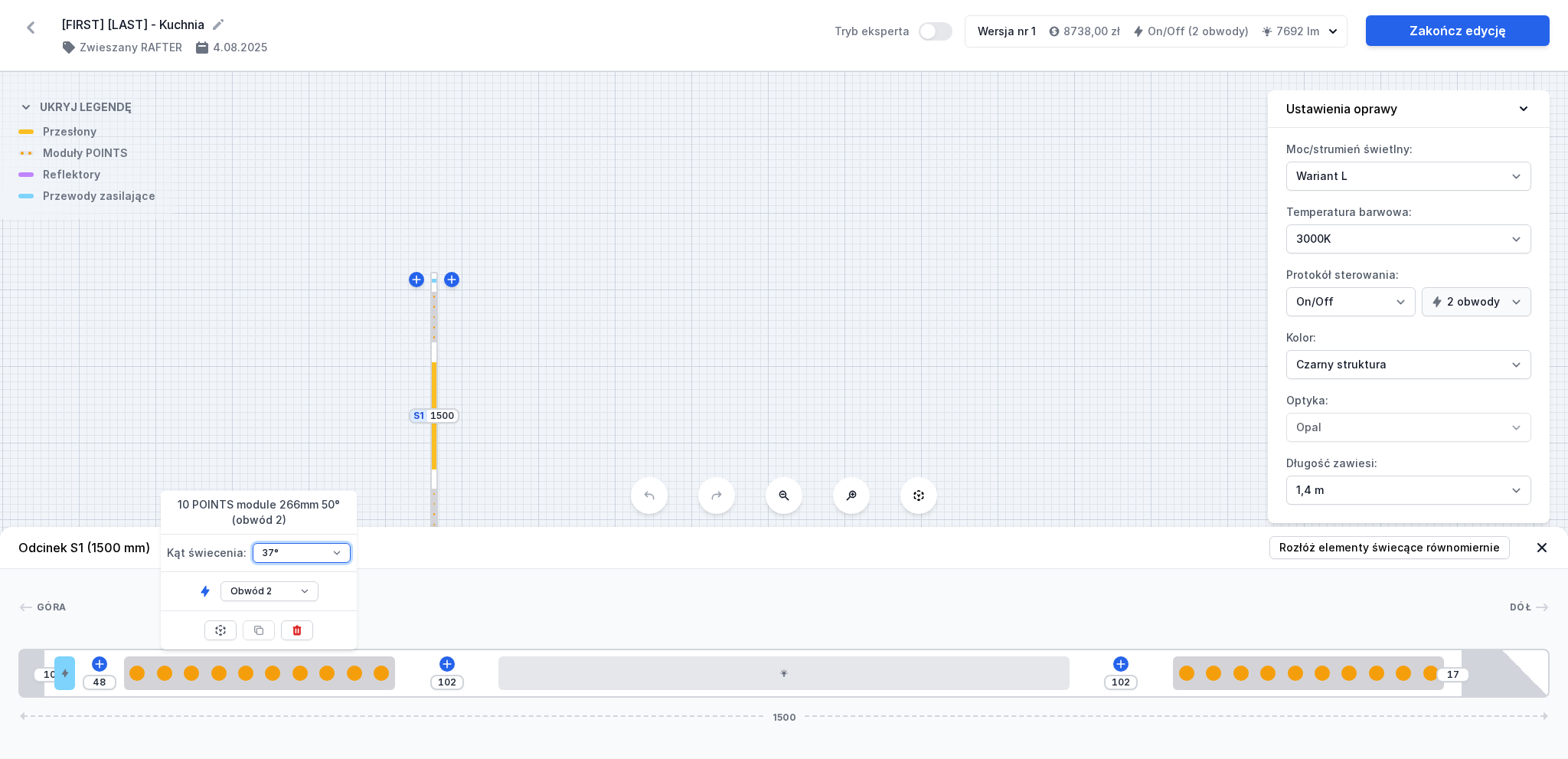 click on "37° 50°" at bounding box center [302, 553] 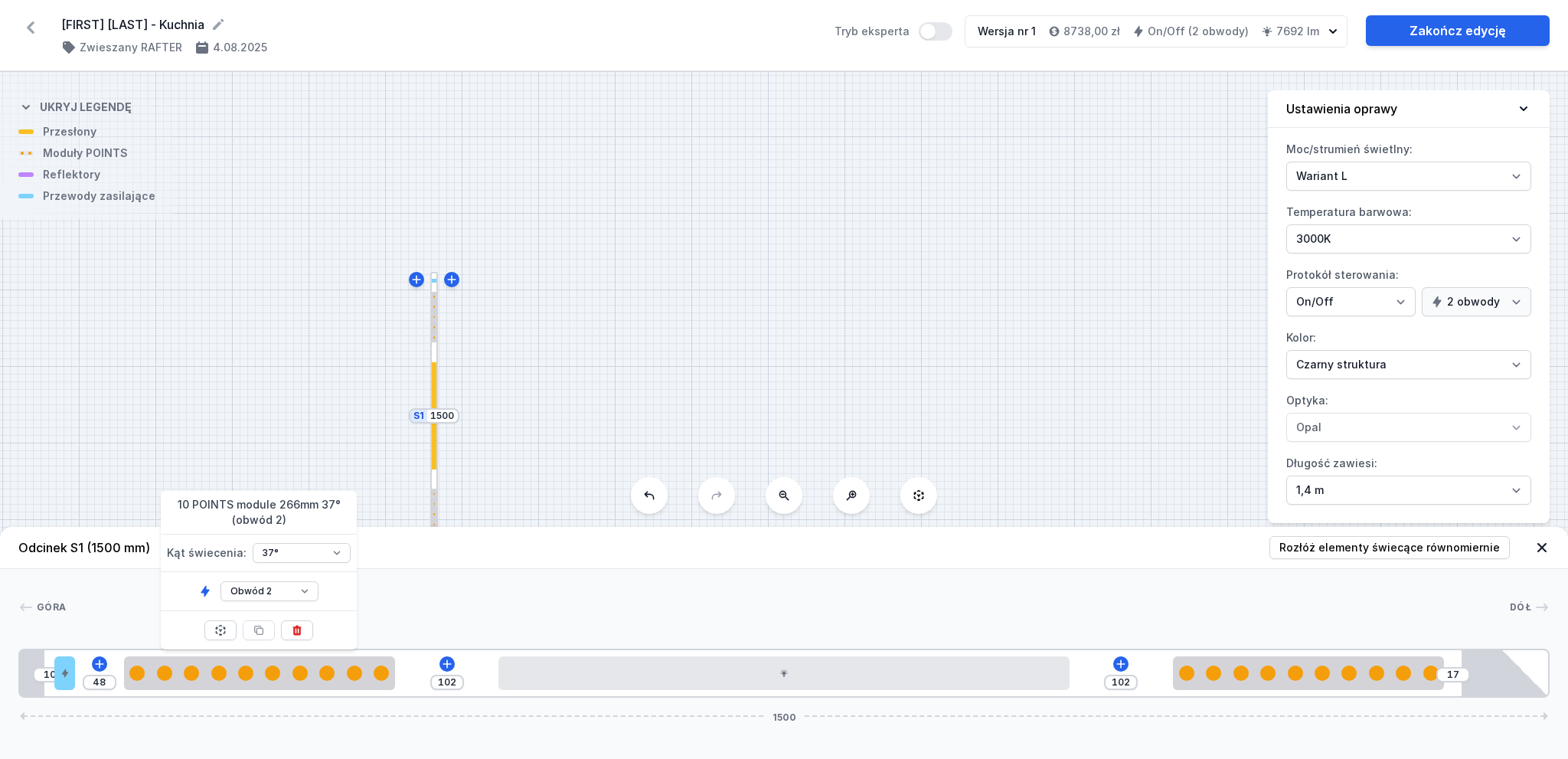 click on "Góra Dół 1 2 3 2 4 1 5 2 6 10 48 102 102 17 1500 34 20 48 266 102 560 102 266 102 24 1391 85 1500" at bounding box center [784, 633] 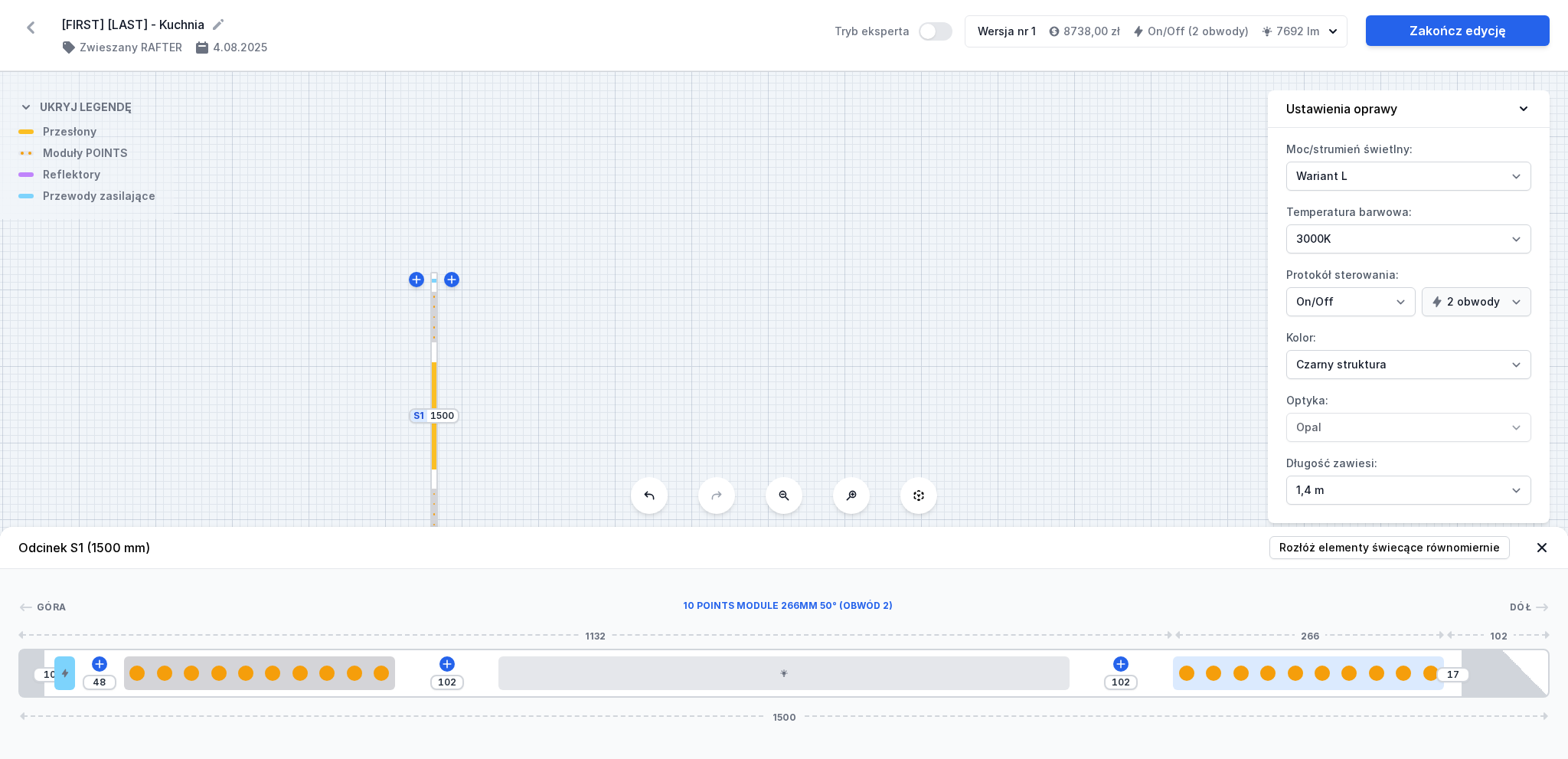 click at bounding box center (1308, 673) 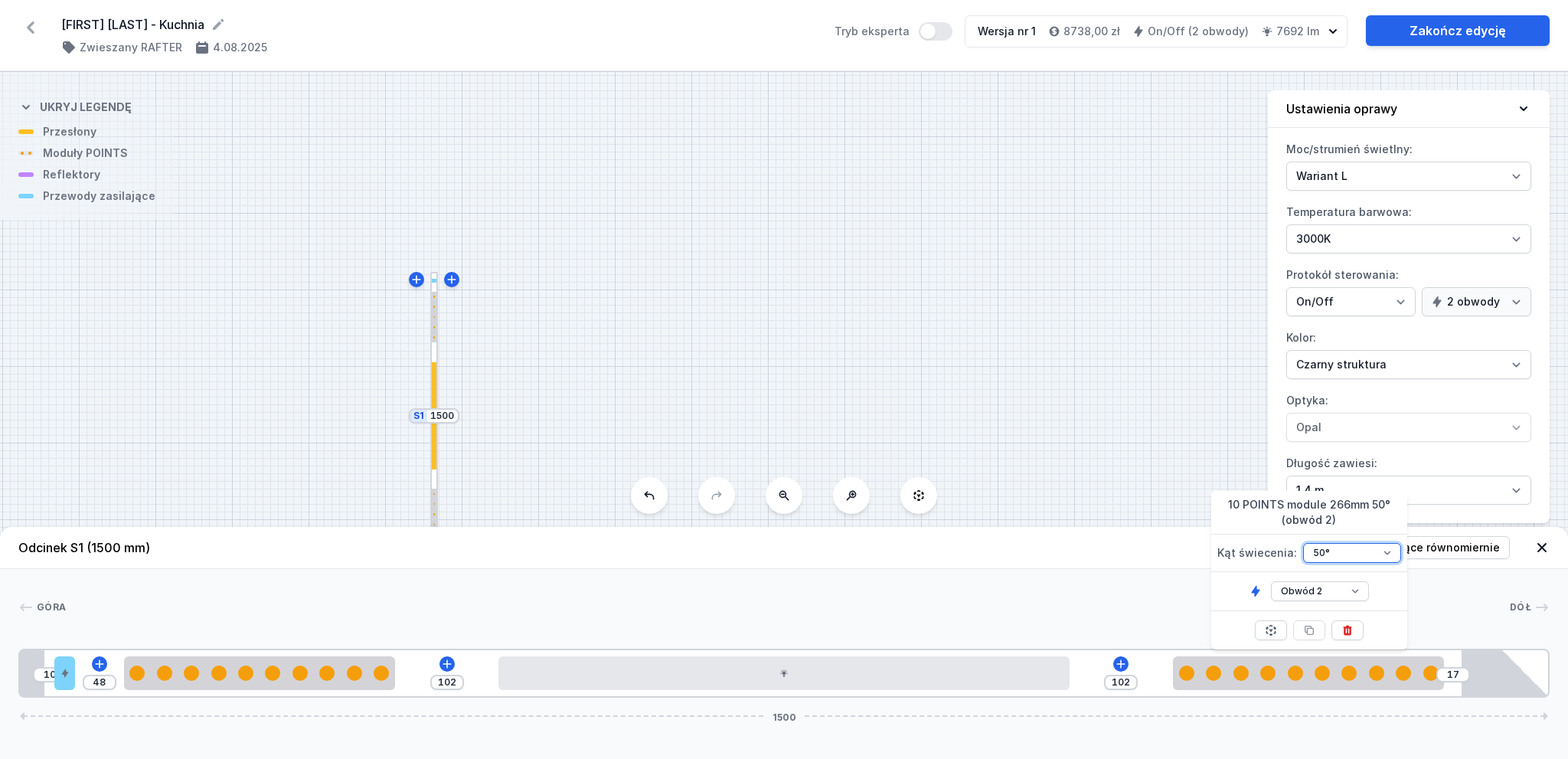 click on "37° 50°" at bounding box center [1352, 553] 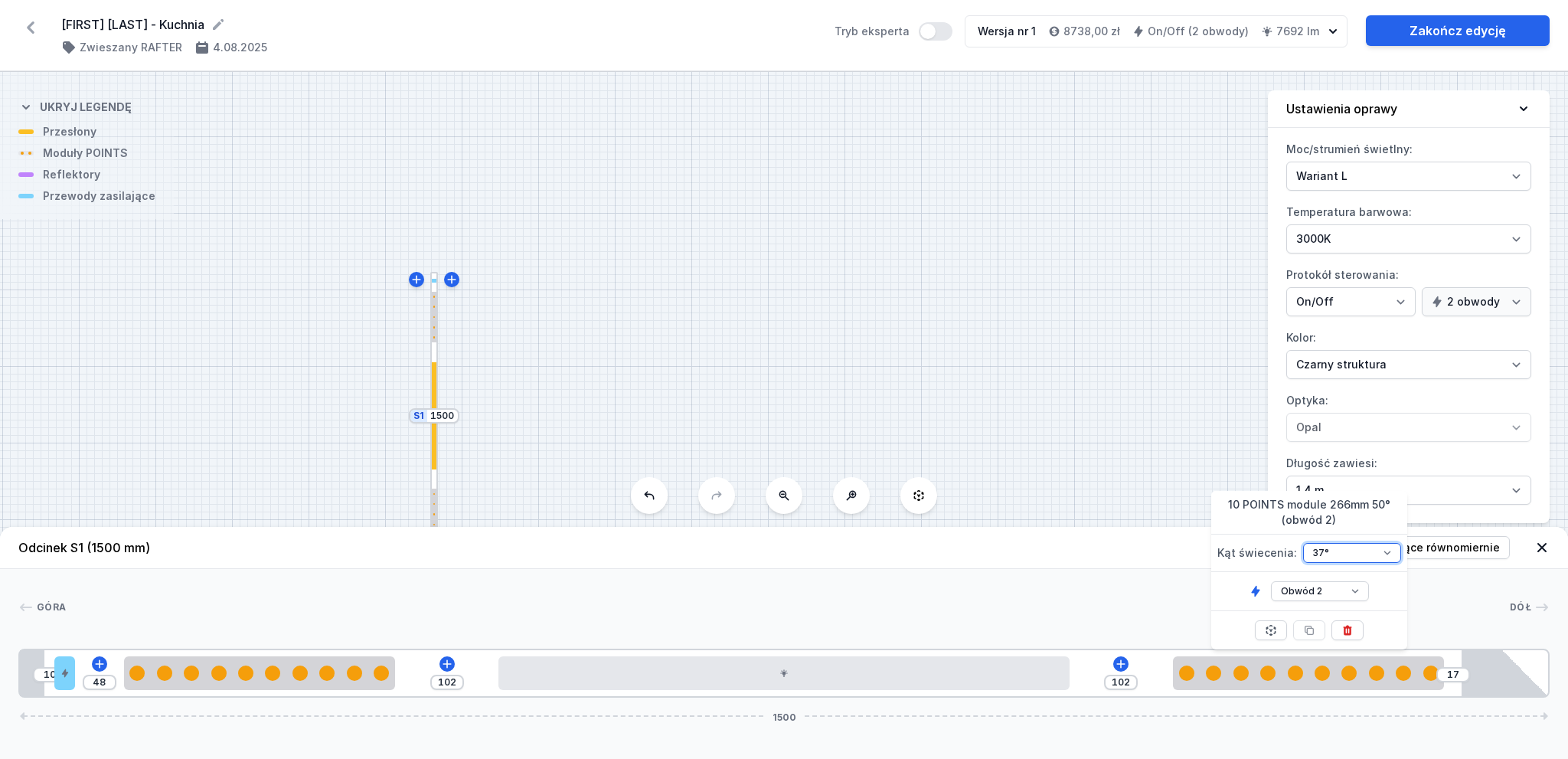 click on "37° 50°" at bounding box center (1352, 553) 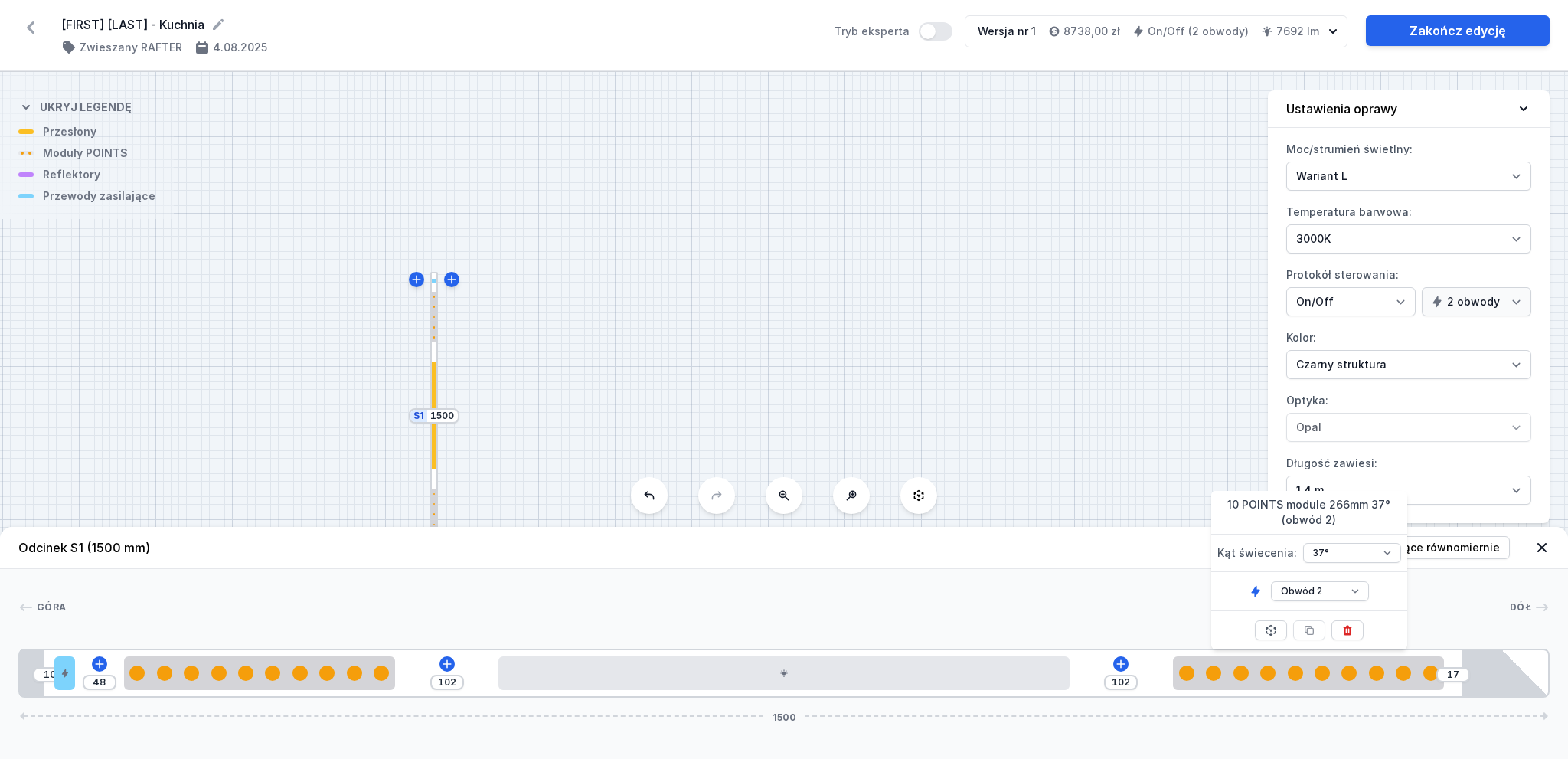 click on "Góra Dół 1 2 3 2 4 1 3 2 5 10 48 102 102 17 1500 34 20 48 266 102 560 102 266 102 24 1391 85 1500" at bounding box center (784, 633) 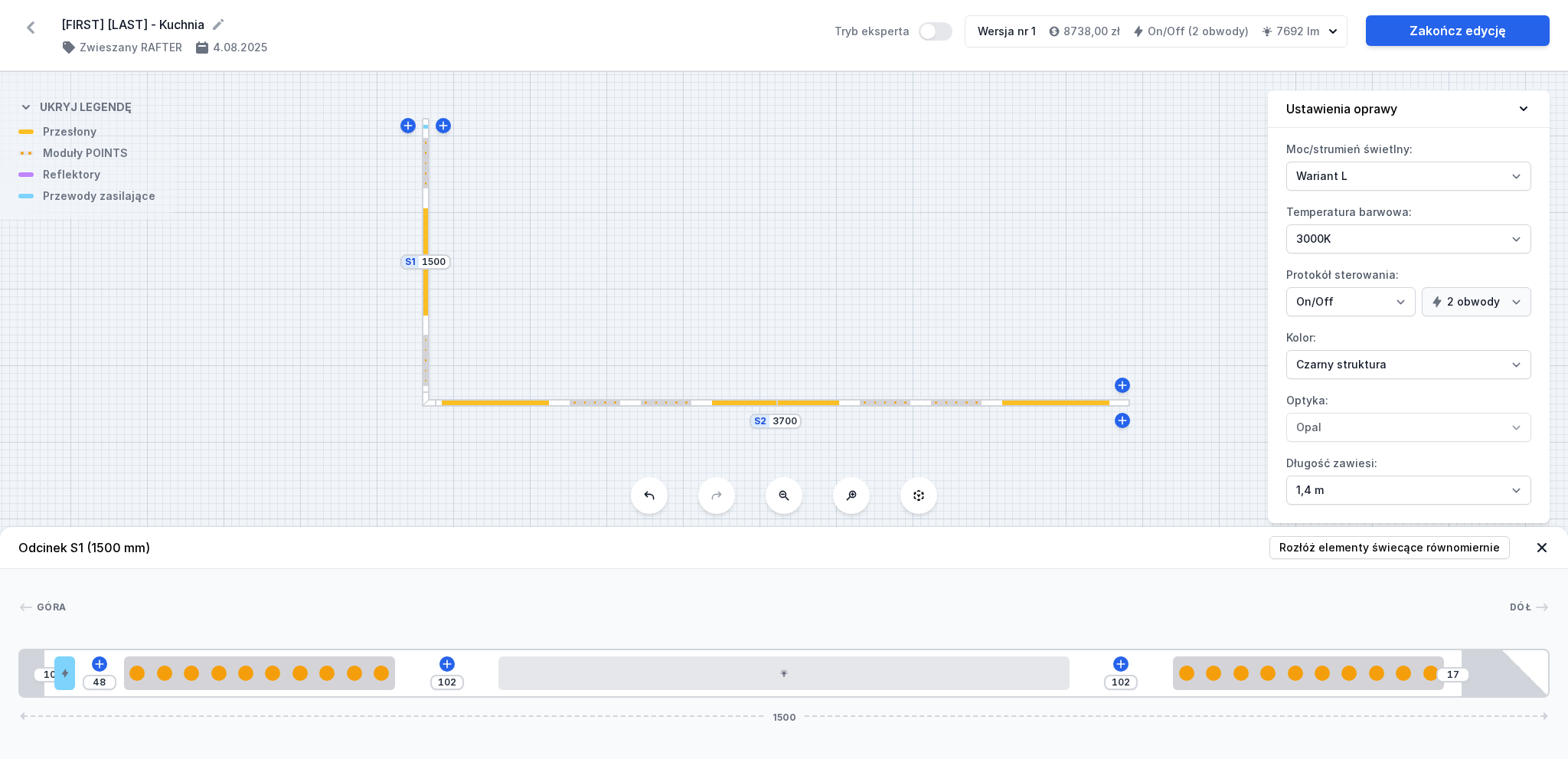 drag, startPoint x: 785, startPoint y: 271, endPoint x: 787, endPoint y: 238, distance: 33.060551 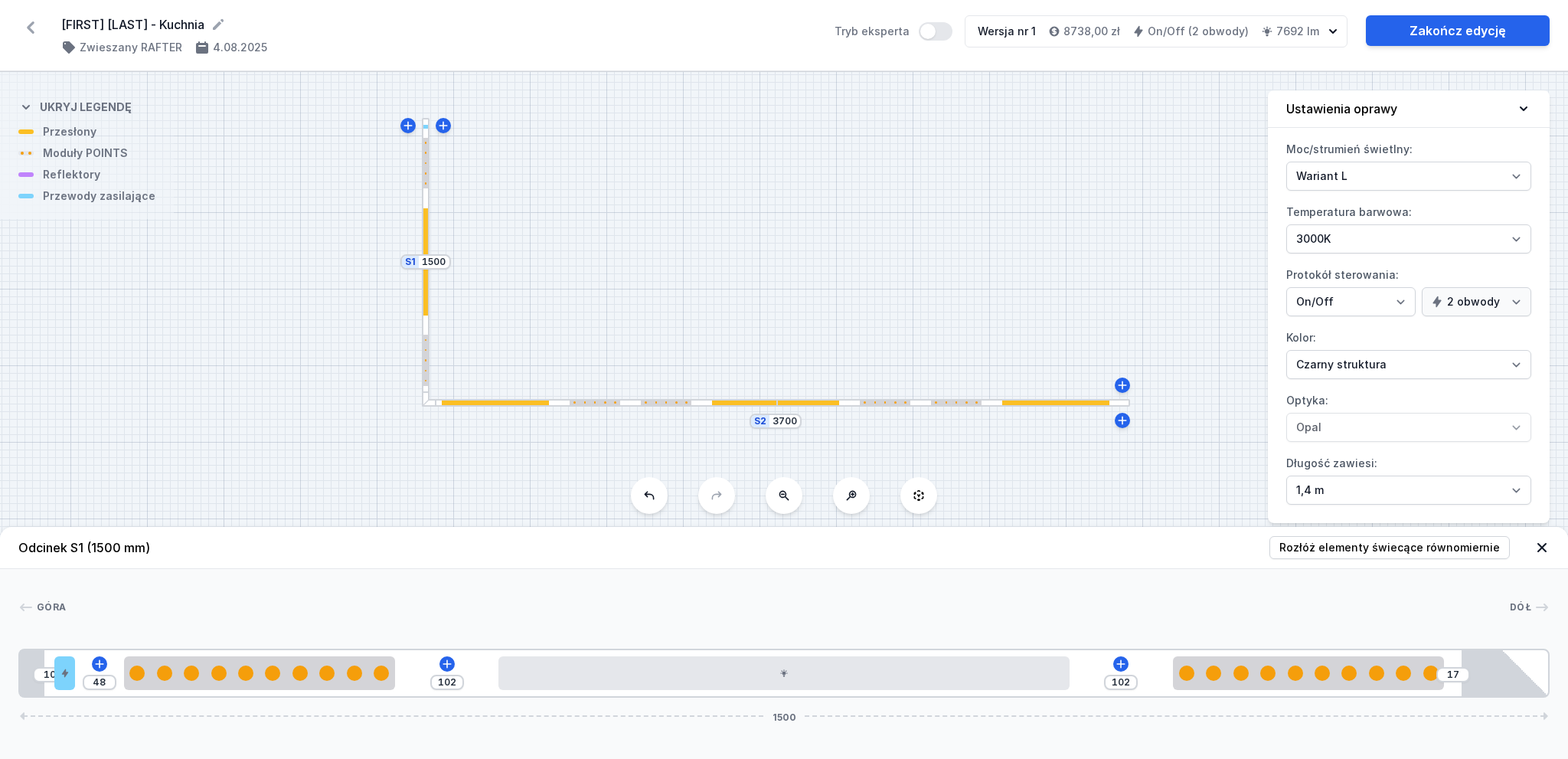 click on "S2 3700 S1 1500" at bounding box center (784, 415) 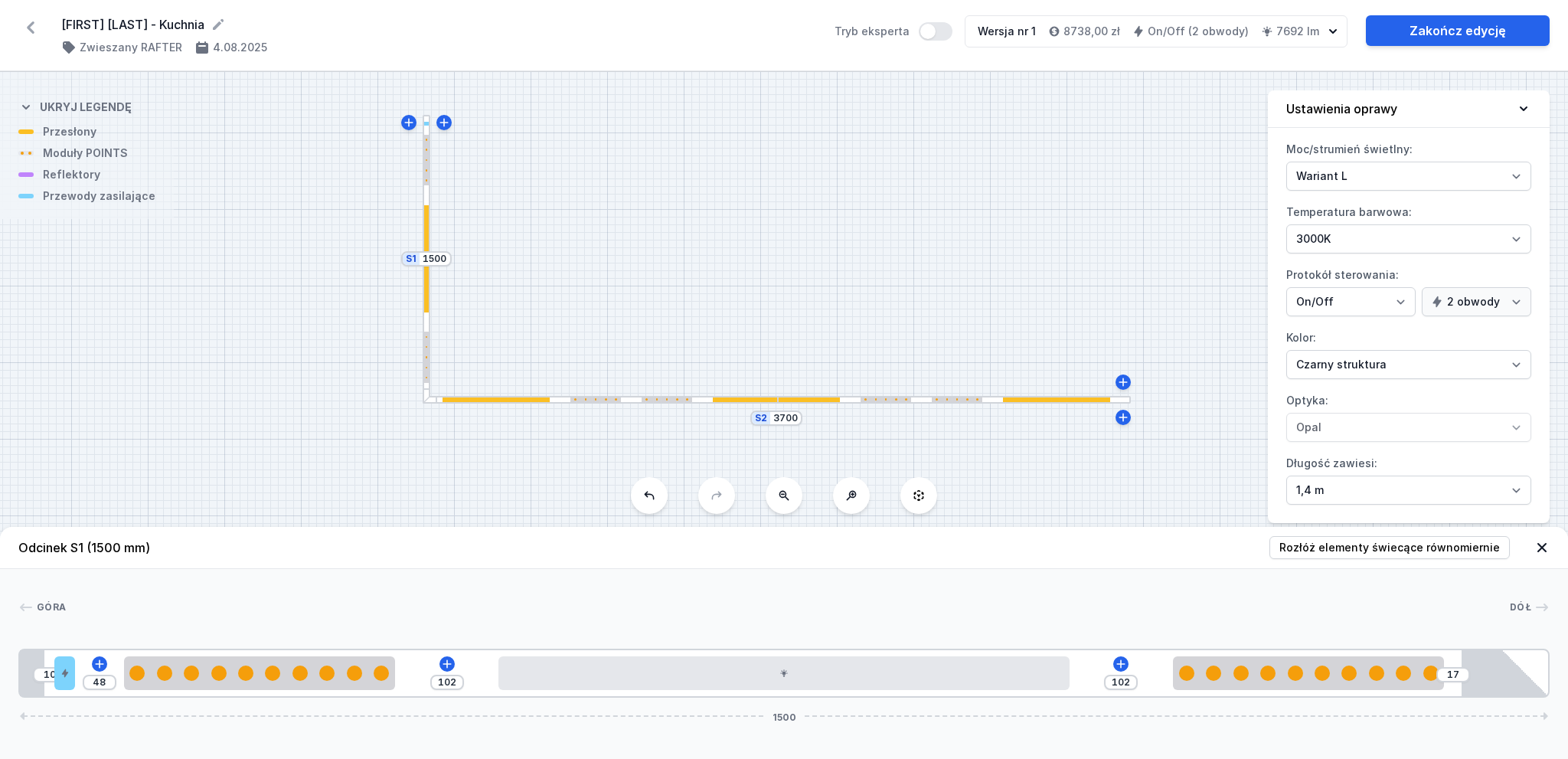 click at bounding box center [600, 400] 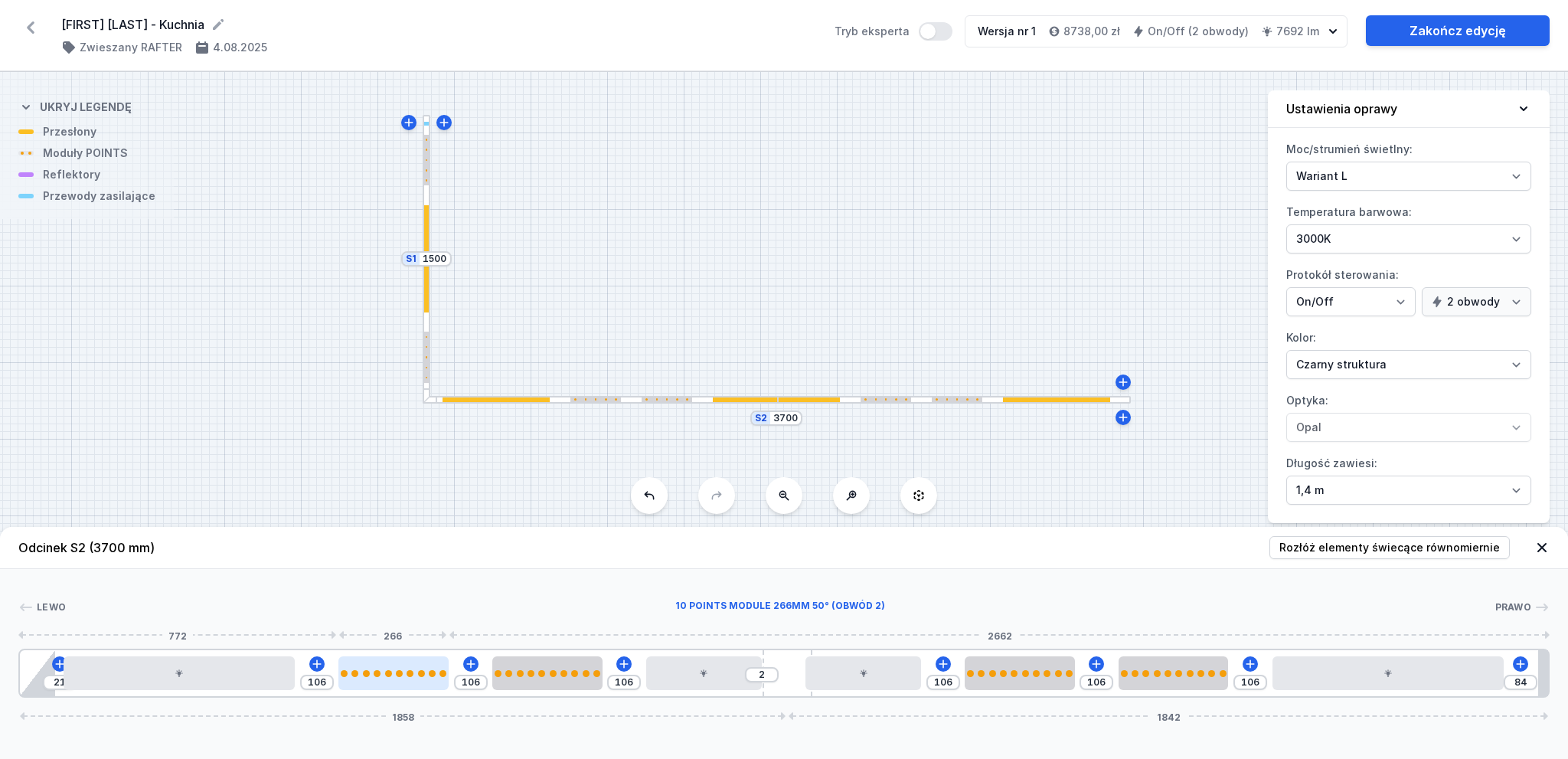 click at bounding box center [393, 673] 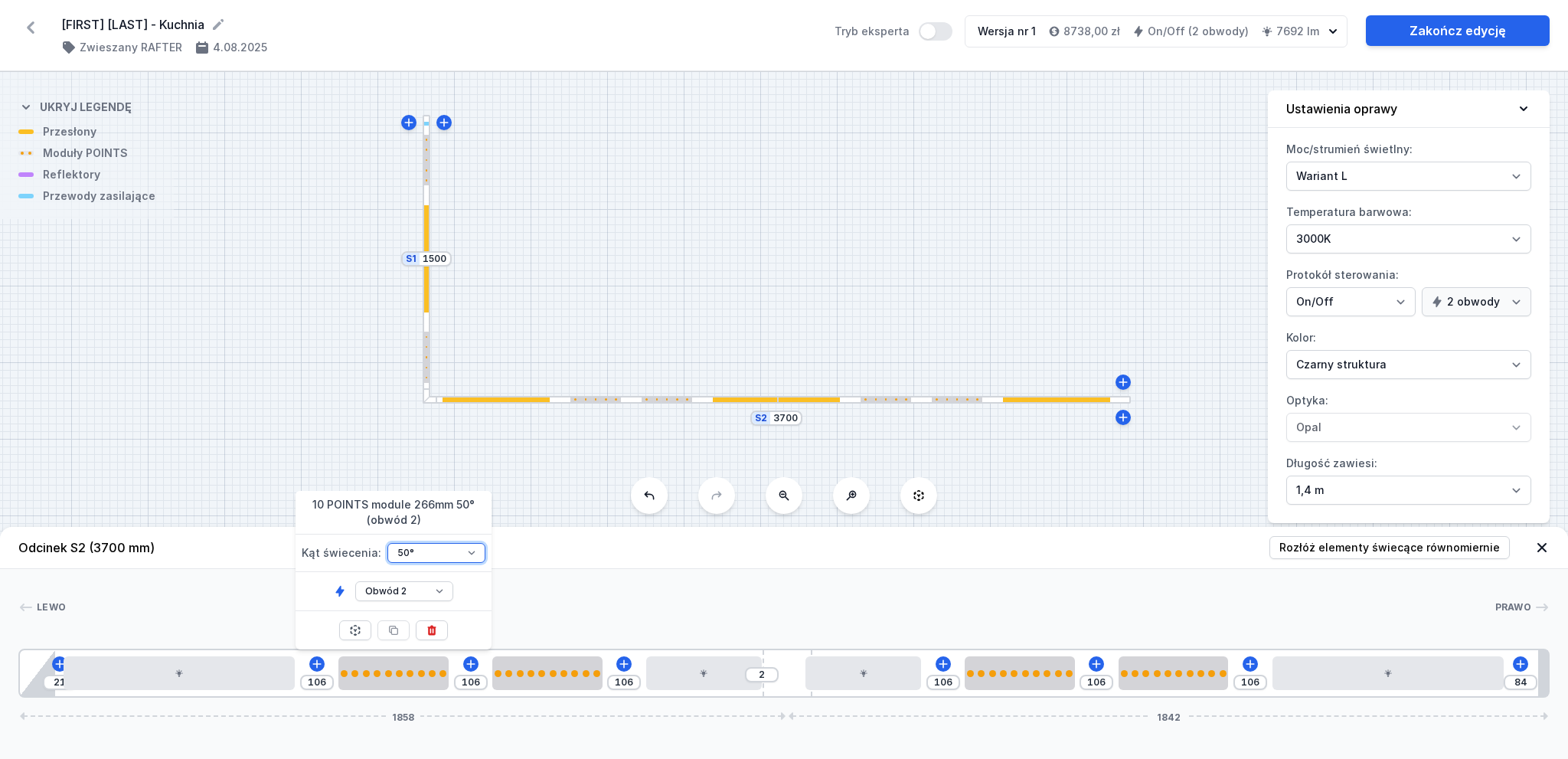 click on "37° 50°" at bounding box center [436, 553] 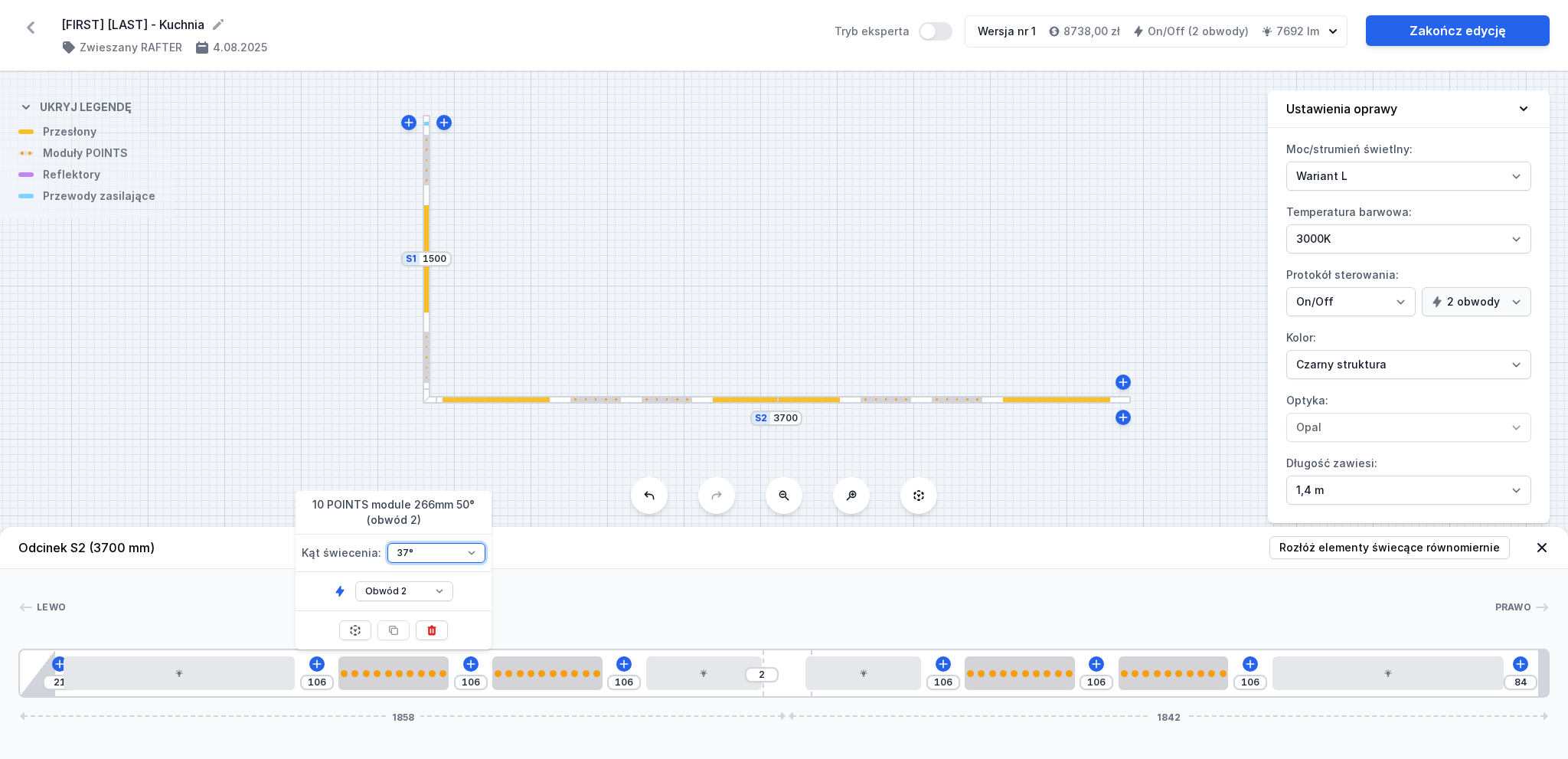 click on "37° 50°" at bounding box center [436, 553] 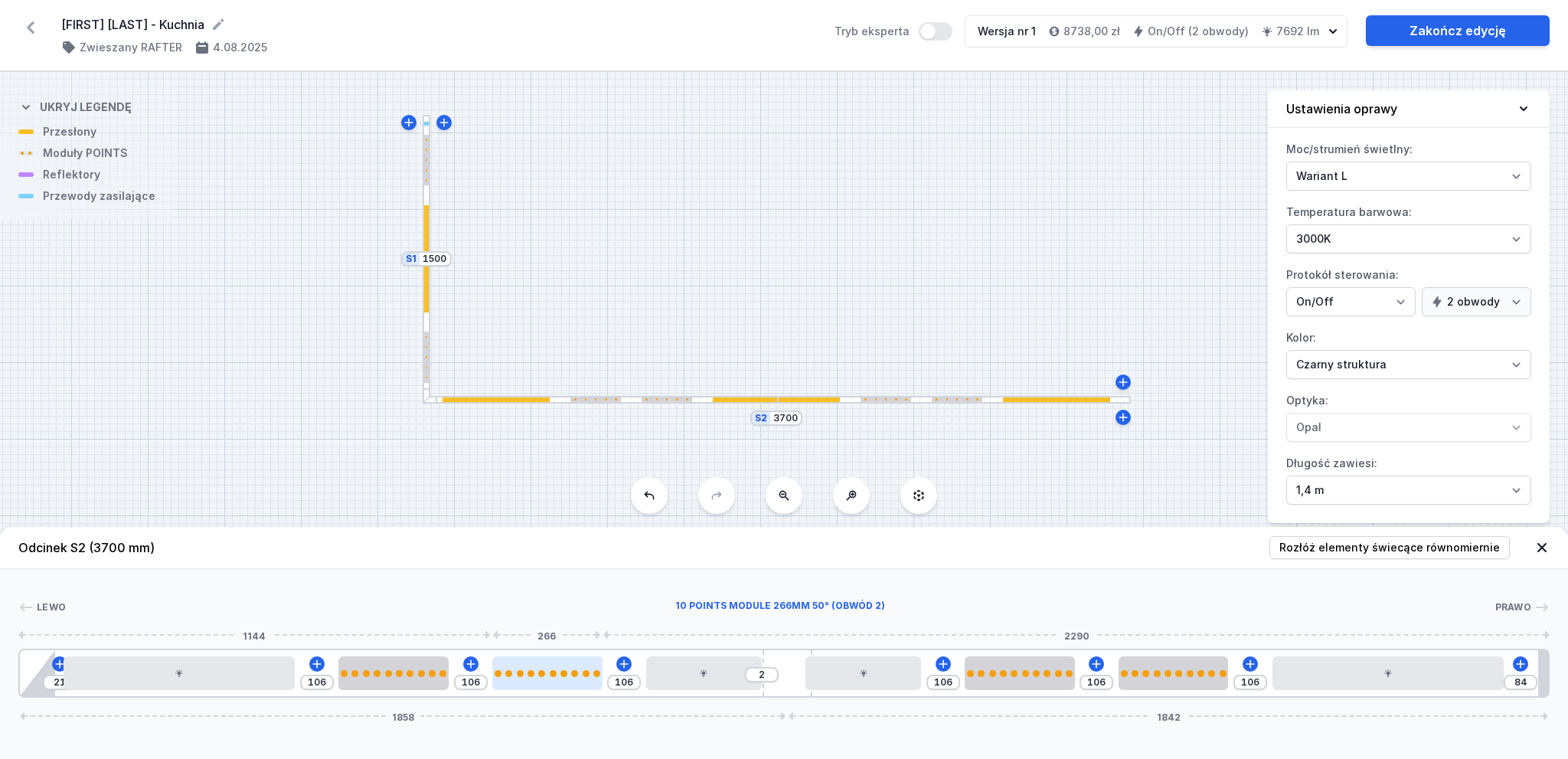 click at bounding box center [531, 673] 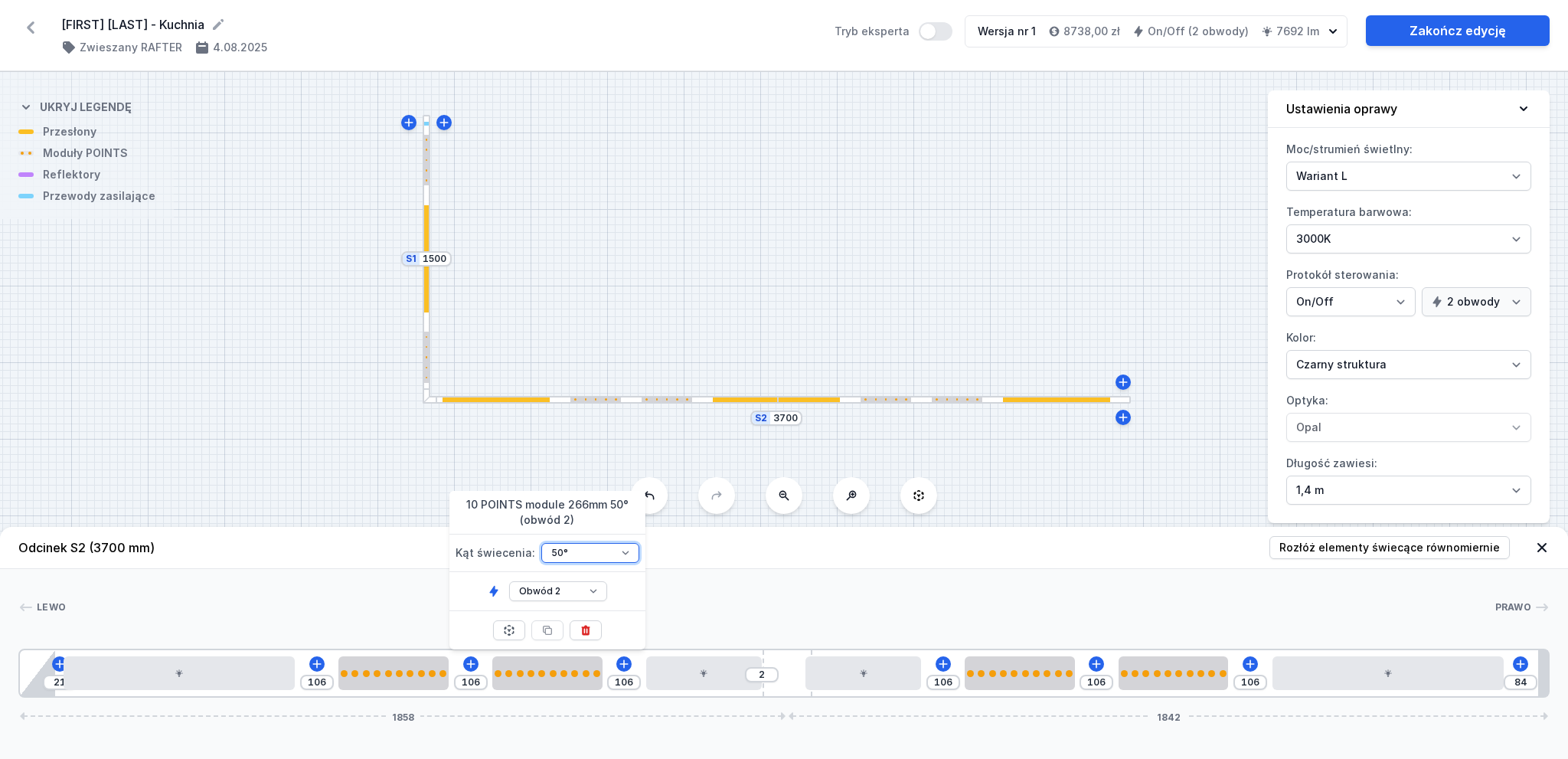 click on "37° 50°" at bounding box center (590, 553) 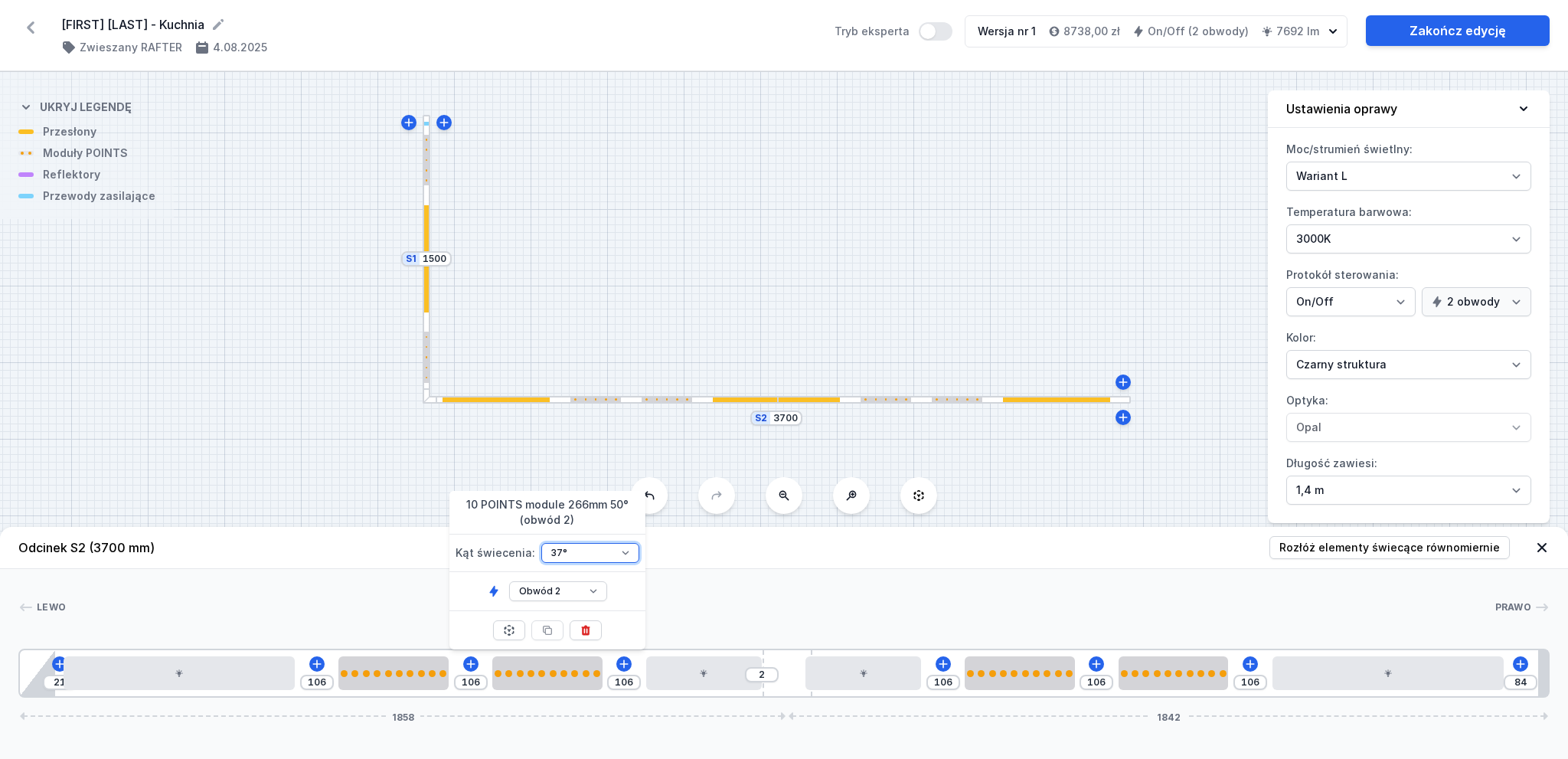 click on "37° 50°" at bounding box center (590, 553) 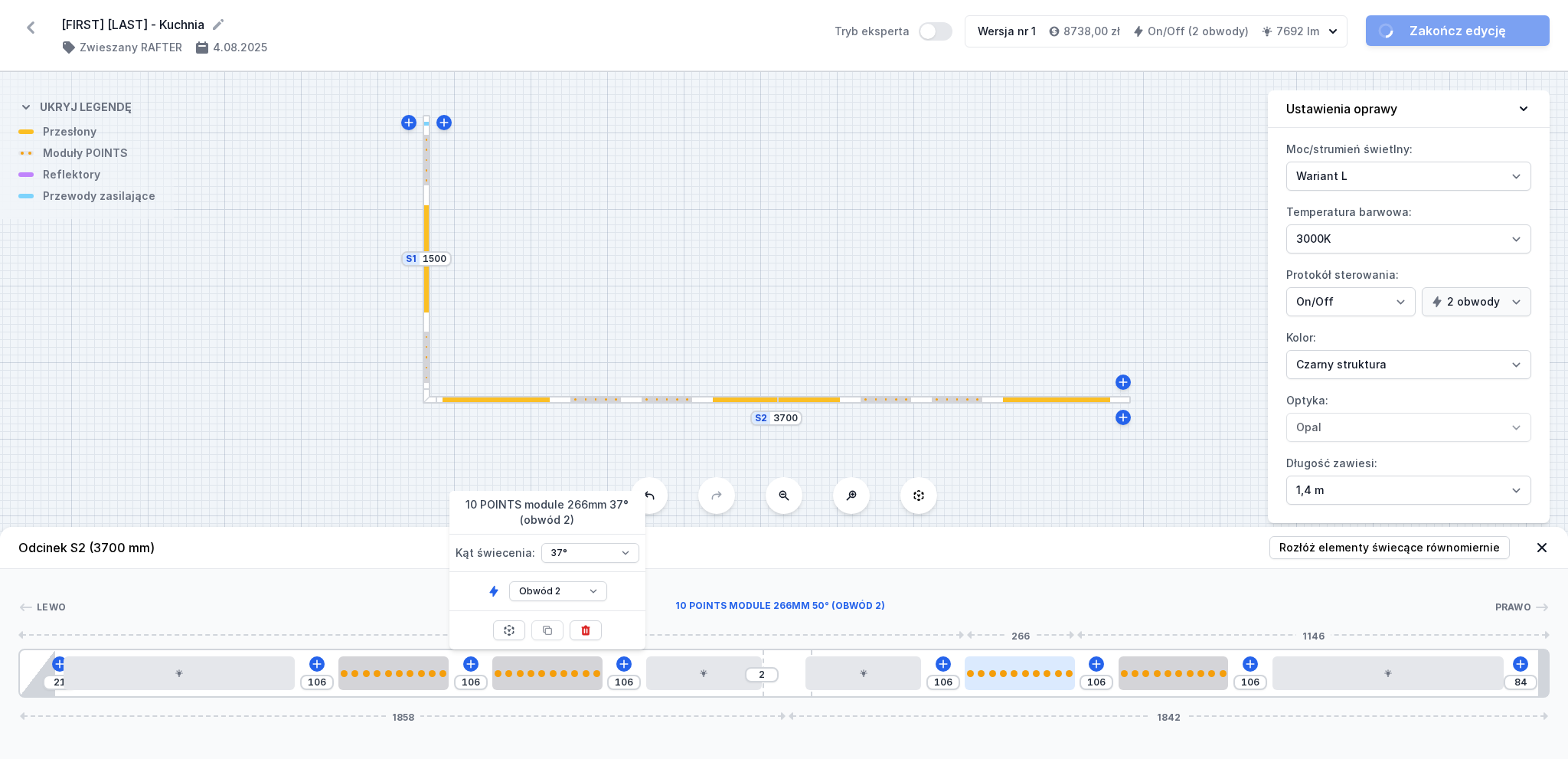click at bounding box center (1019, 673) 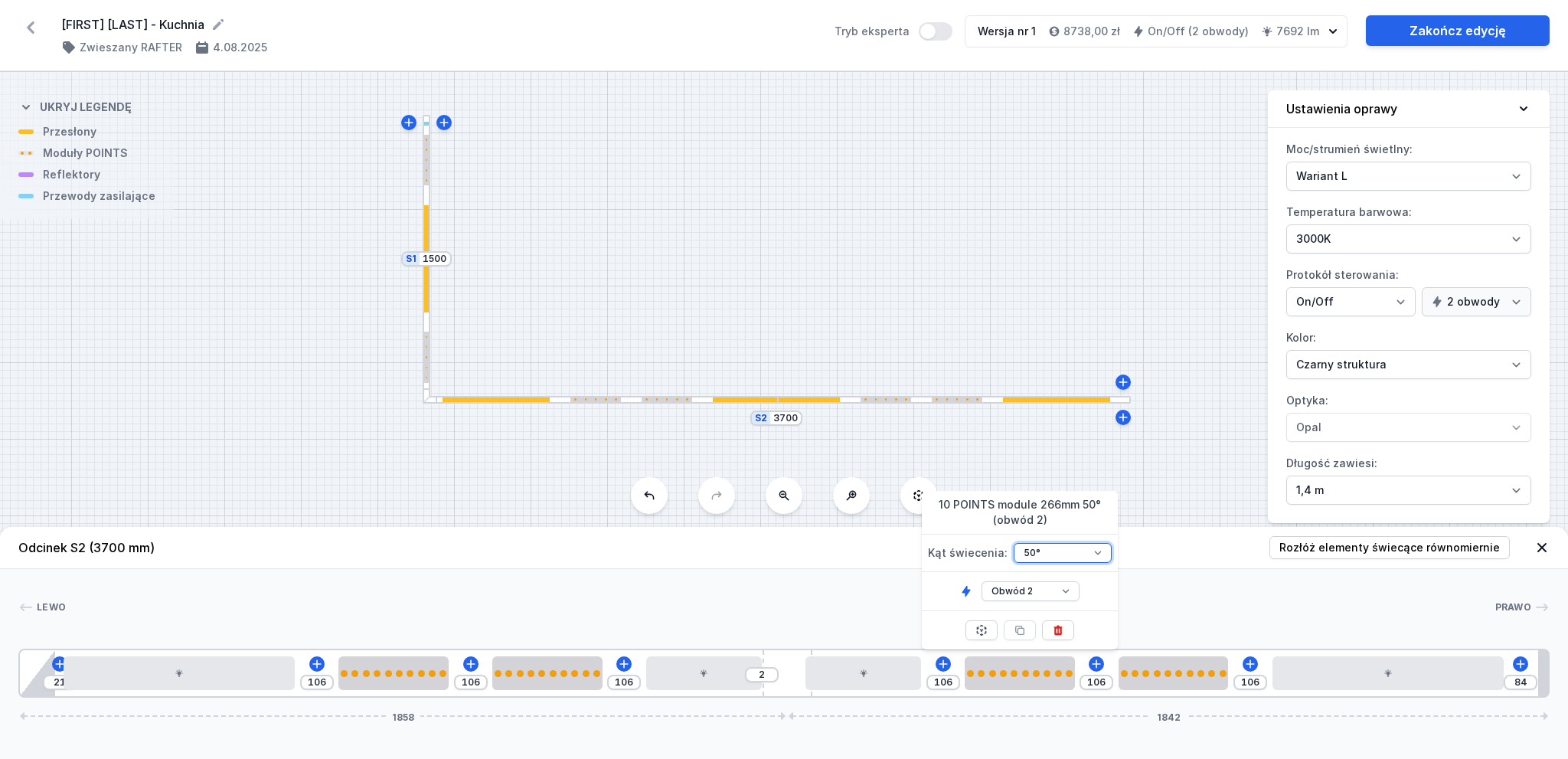 click on "37° 50°" at bounding box center [1063, 553] 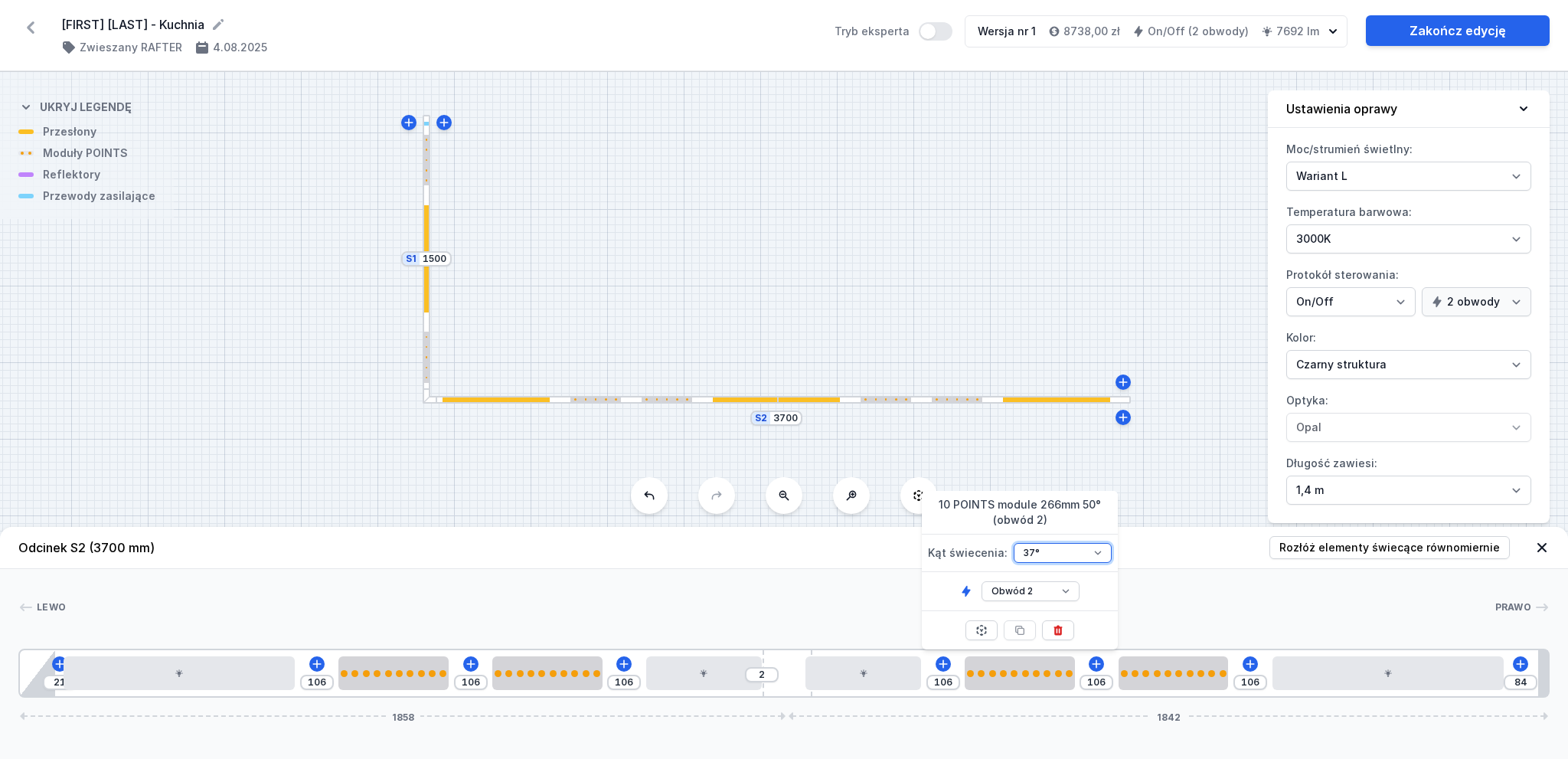 click on "37° 50°" at bounding box center (1063, 553) 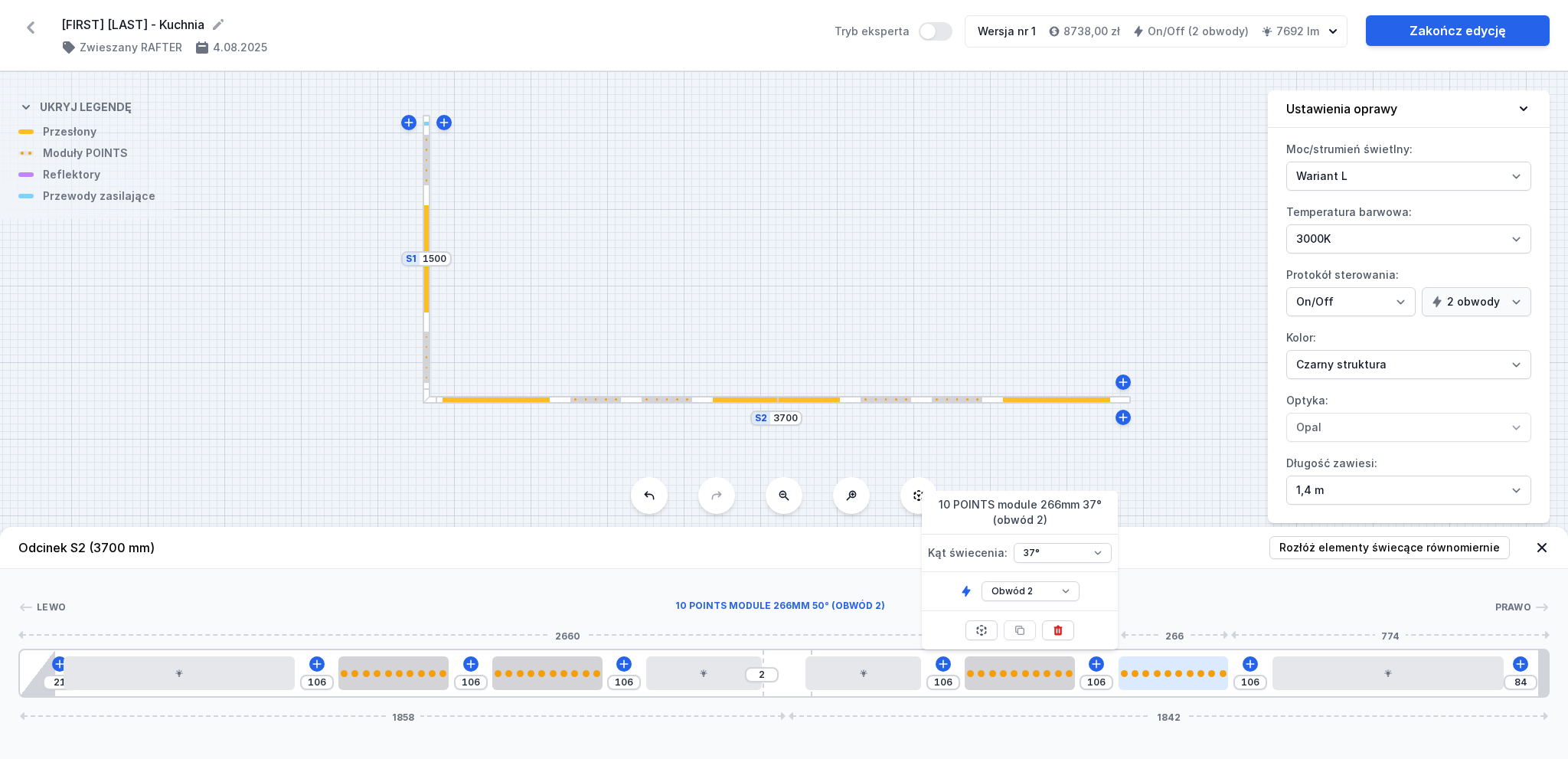 click at bounding box center (1173, 673) 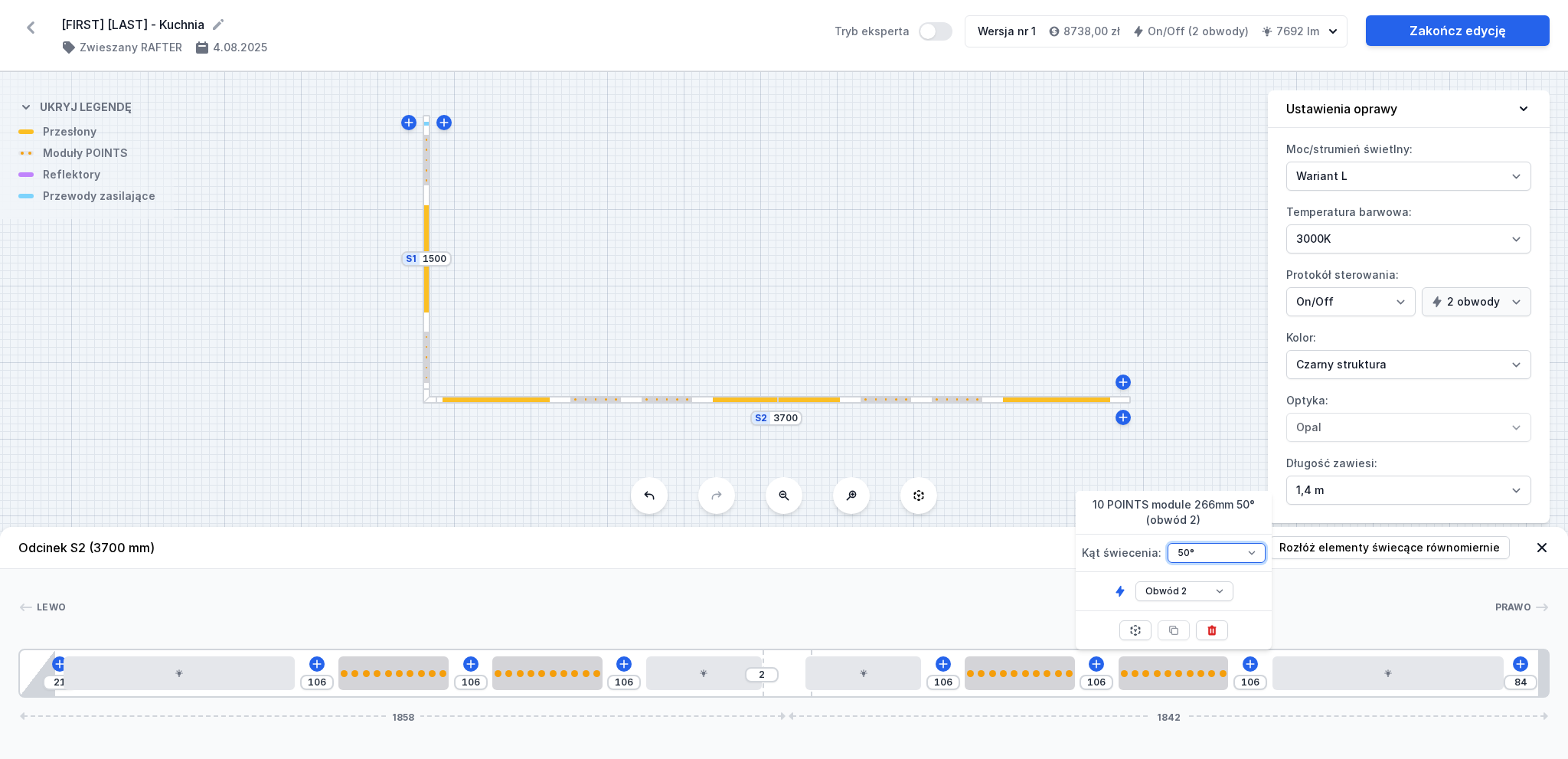 click on "37° 50°" at bounding box center [1217, 553] 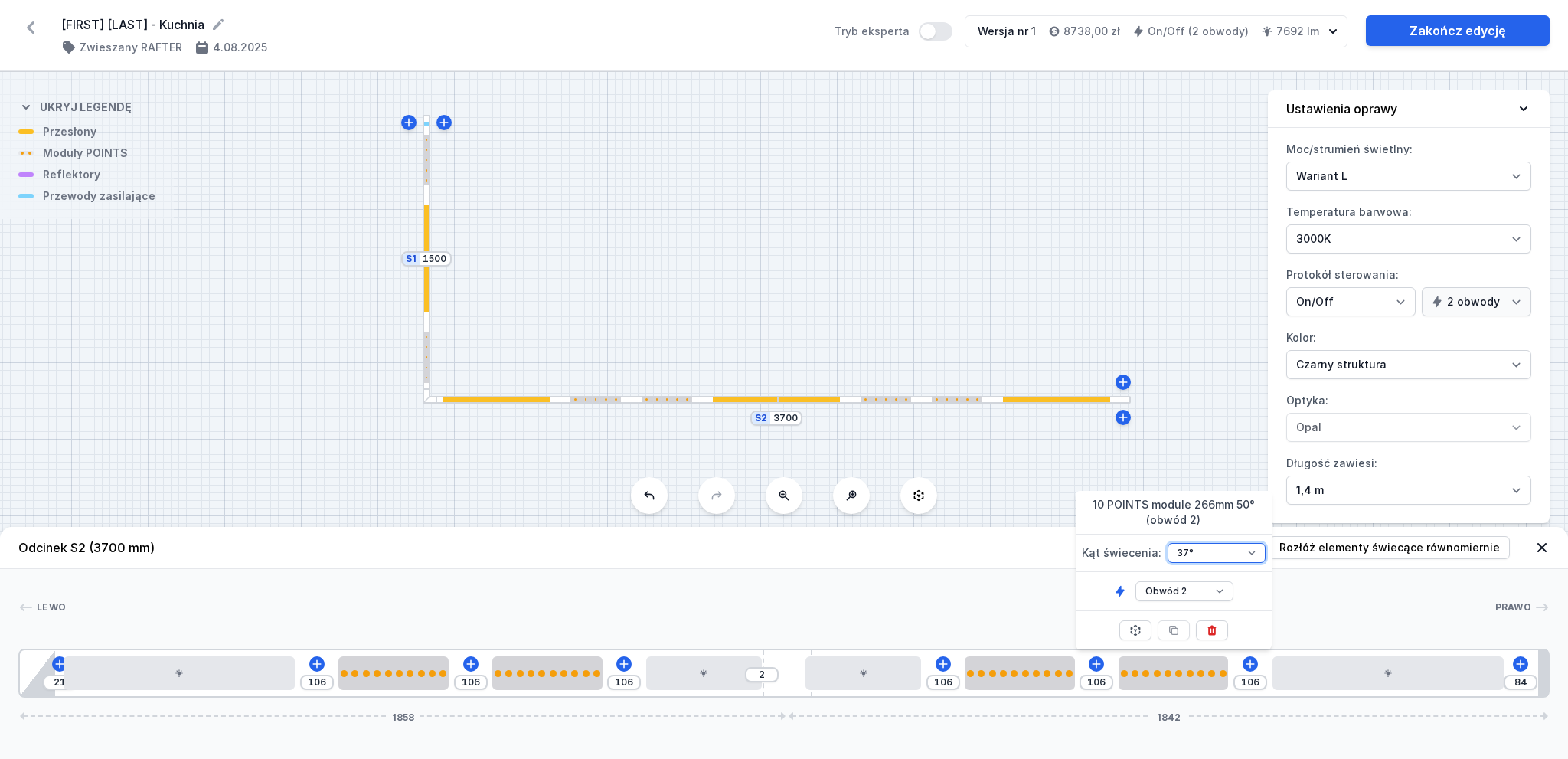 click on "37° 50°" at bounding box center (1217, 553) 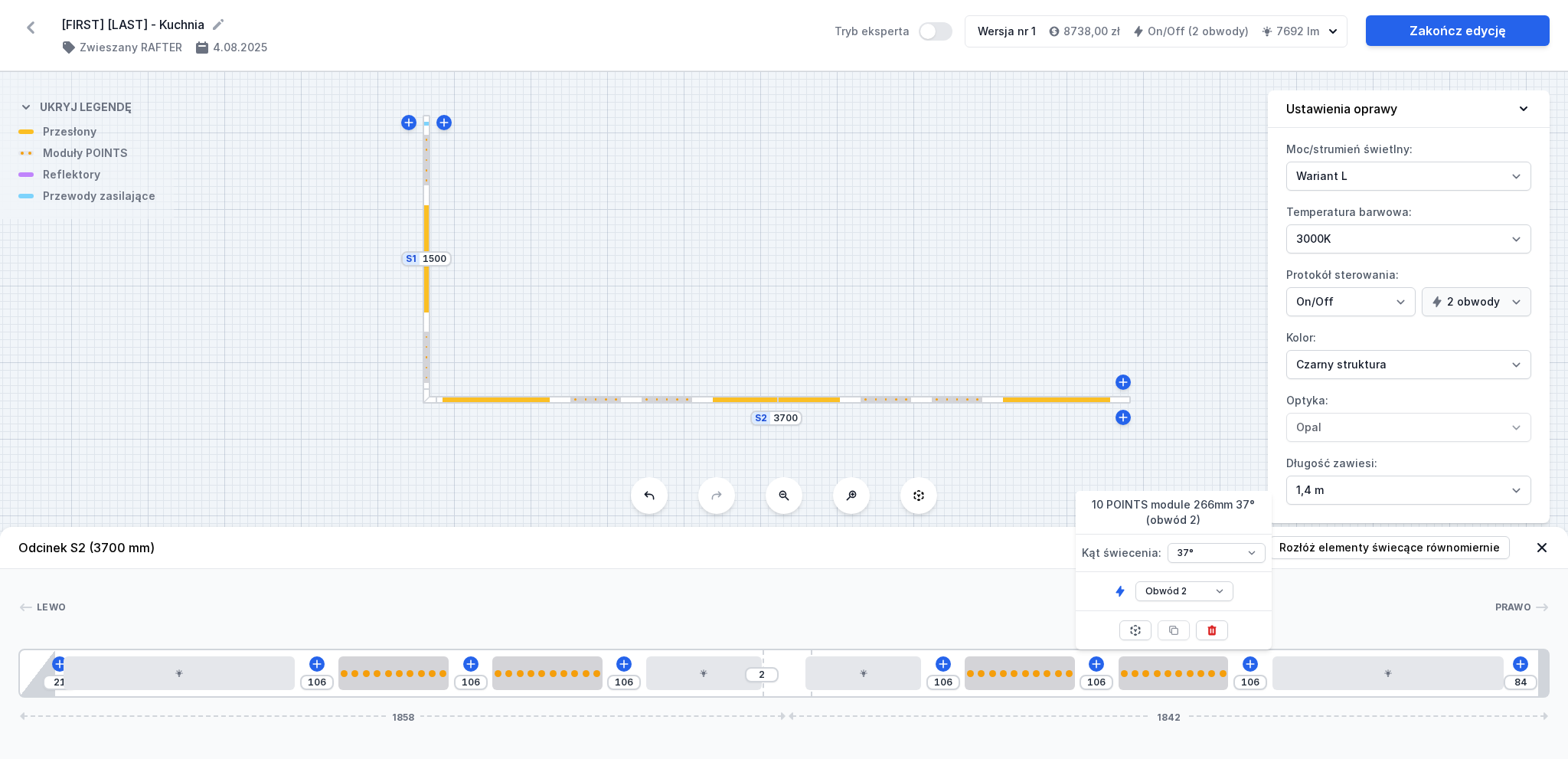click at bounding box center [780, 607] 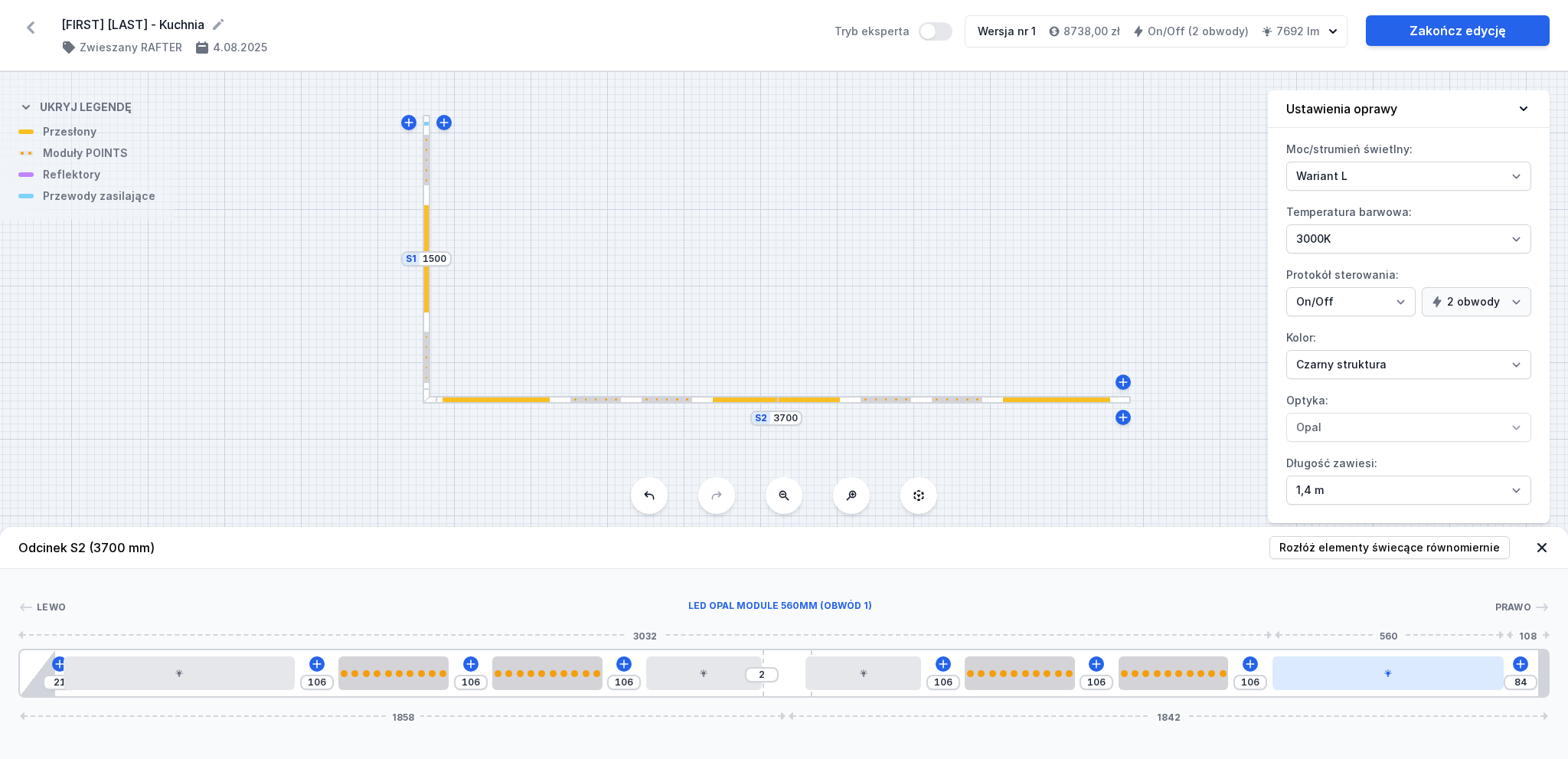 click at bounding box center [1388, 673] 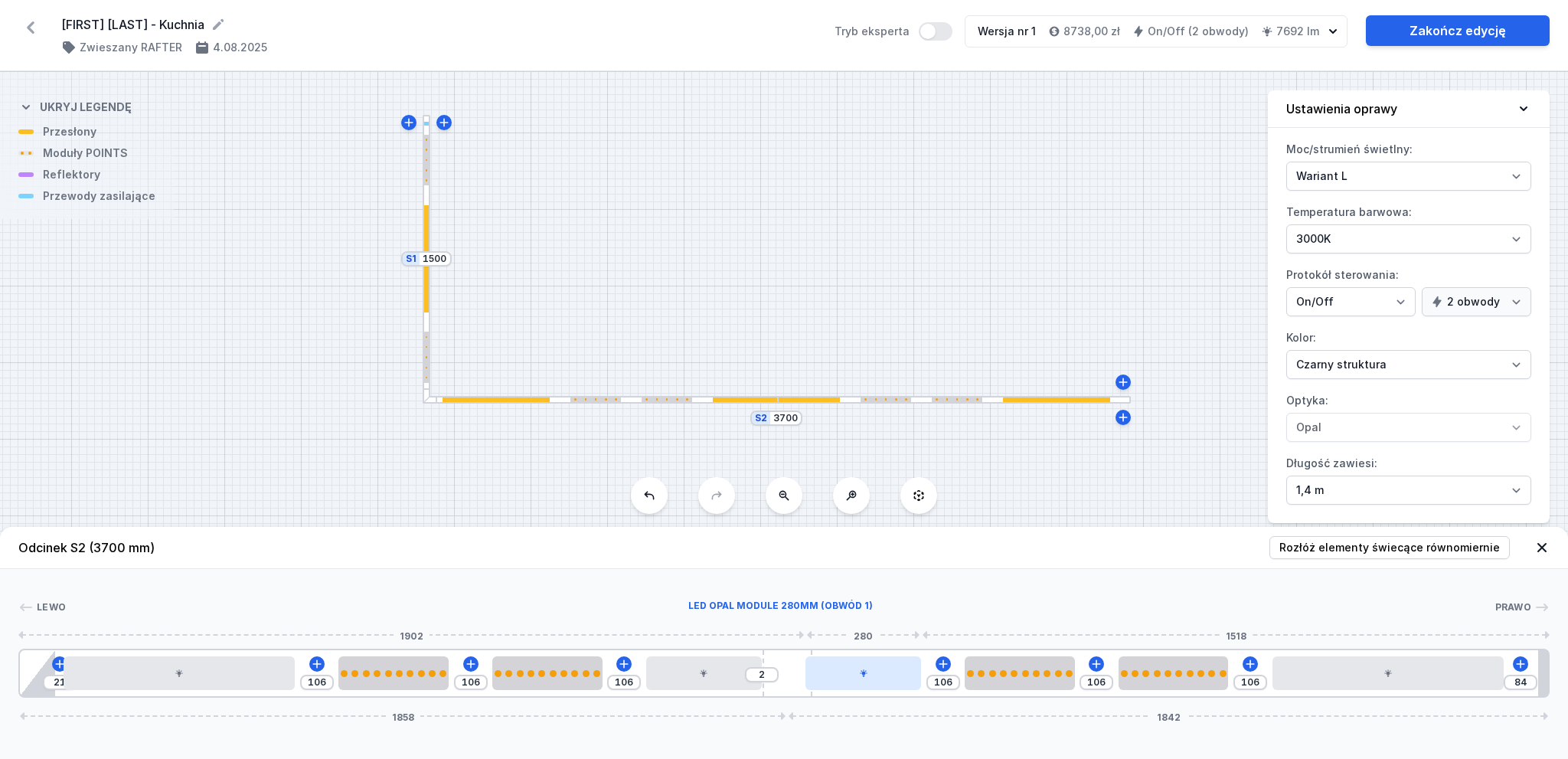click at bounding box center (863, 673) 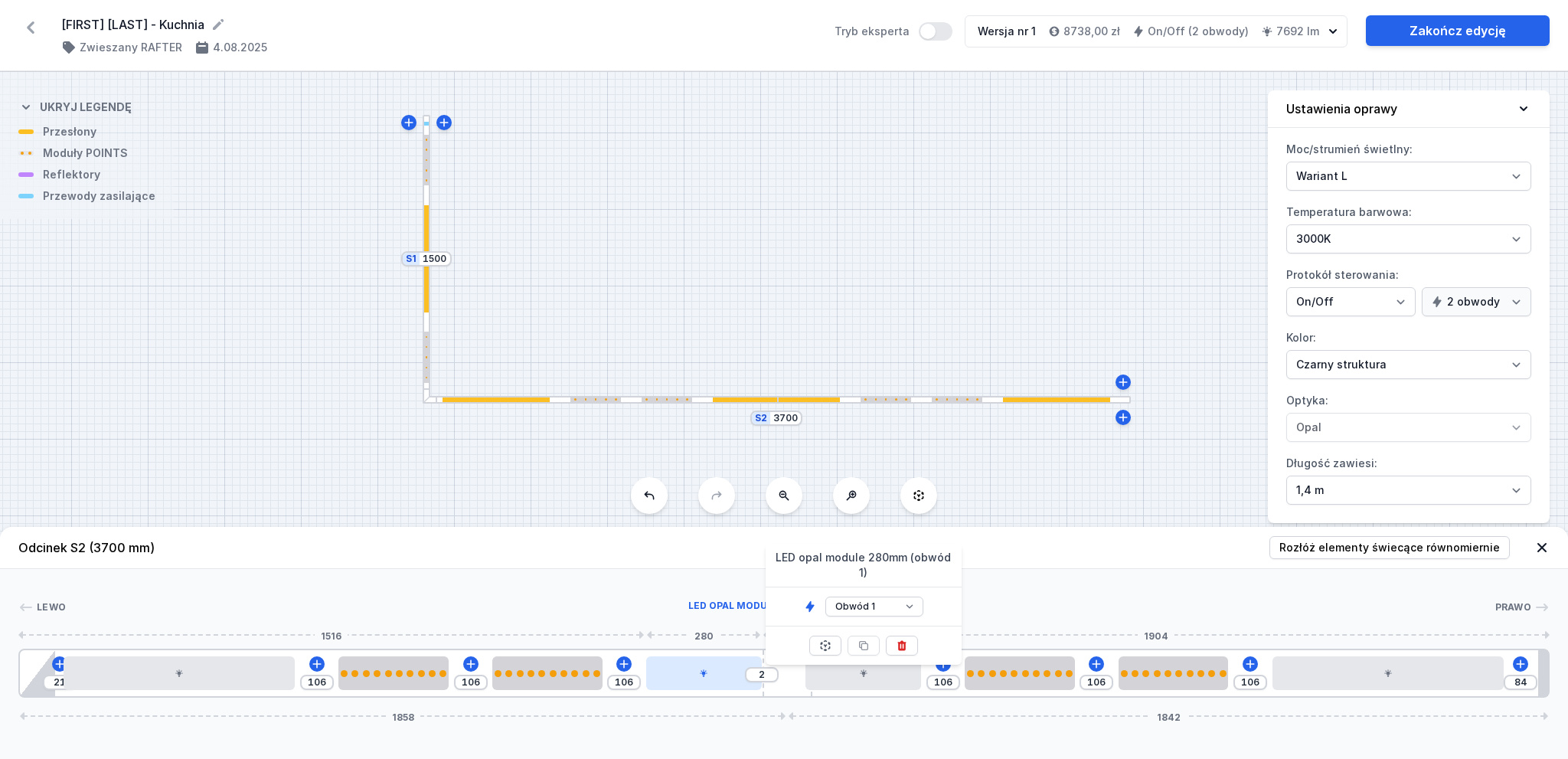 click 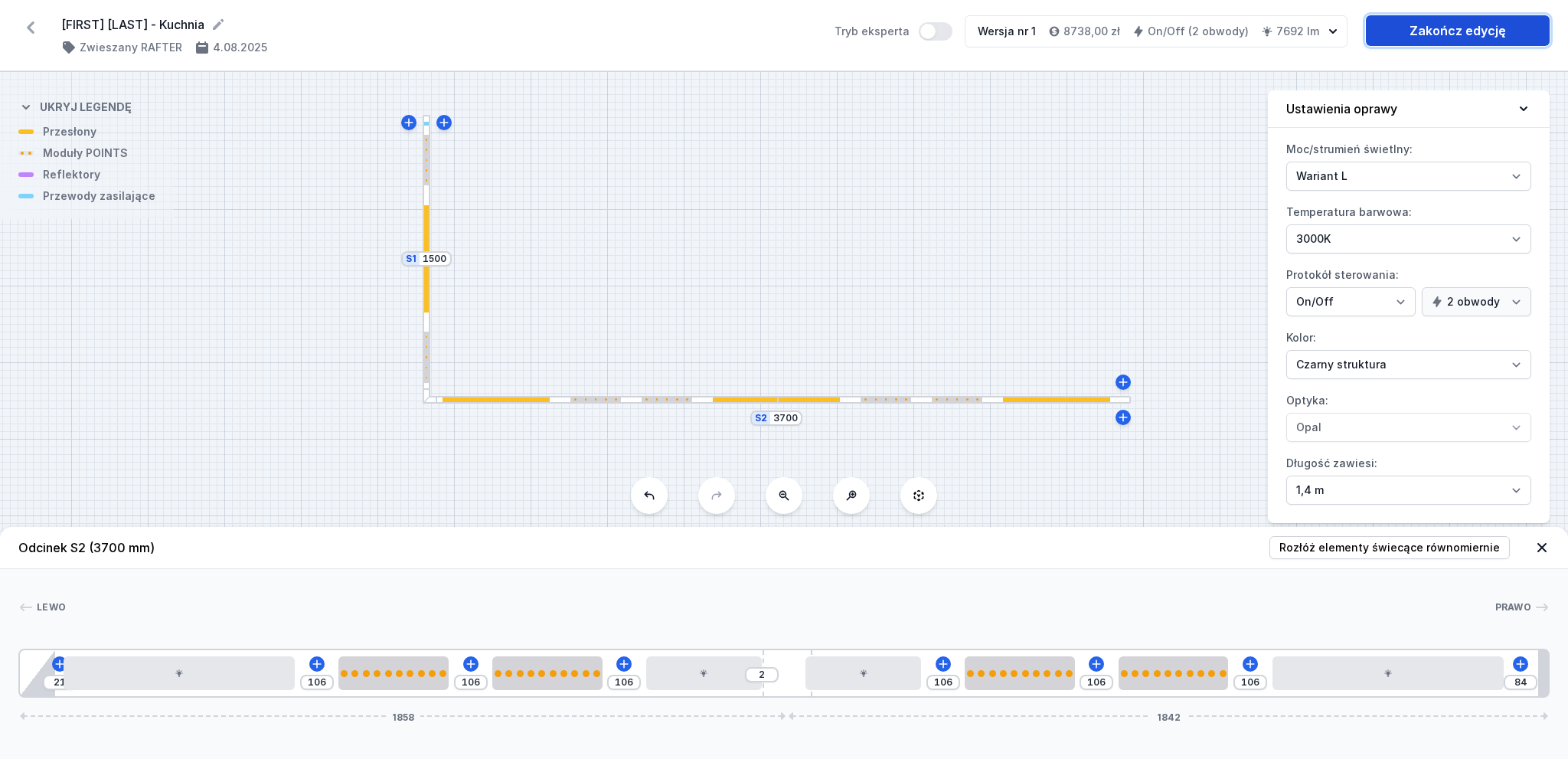 click on "Zakończ edycję" at bounding box center [1458, 31] 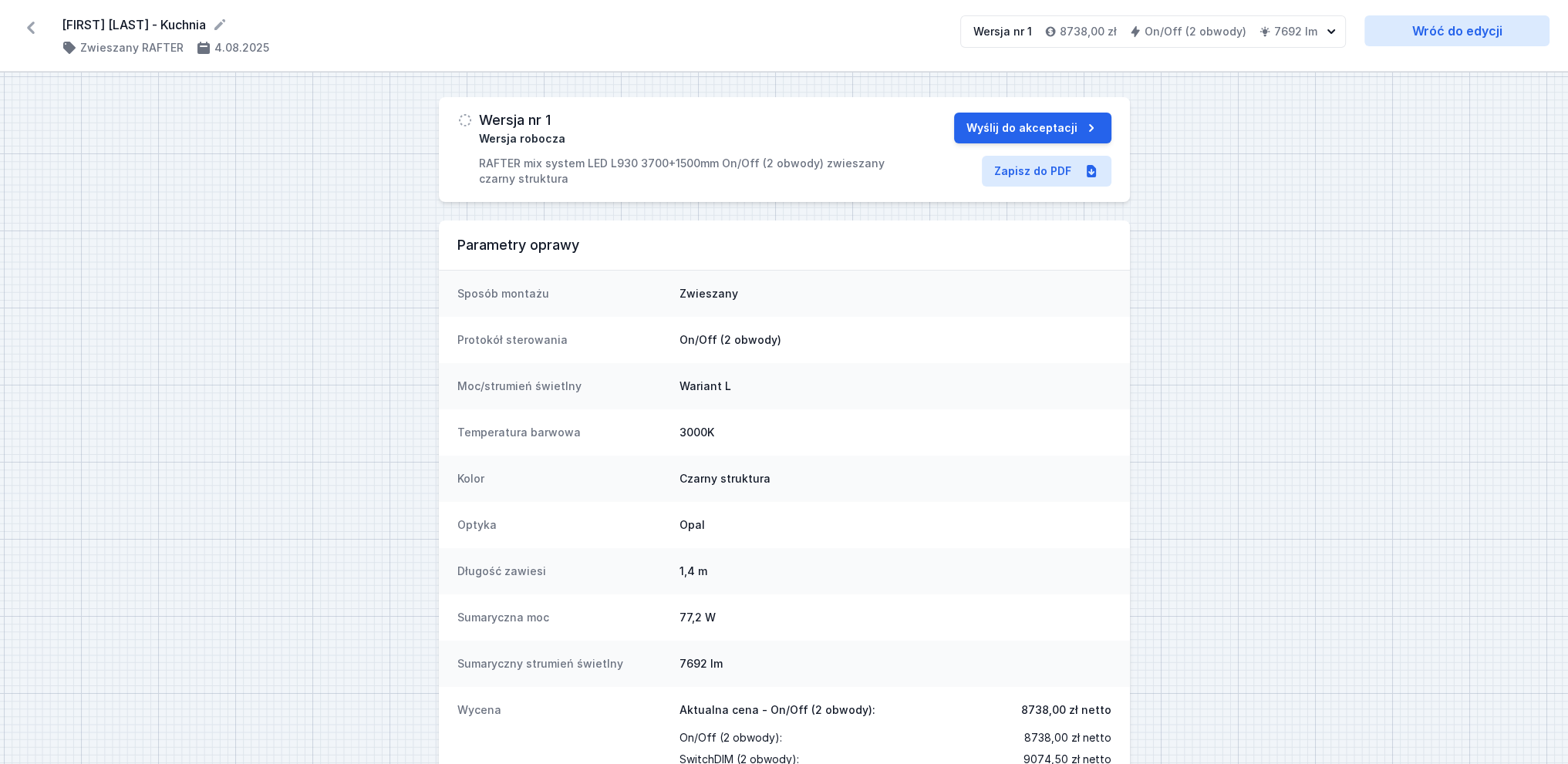 click 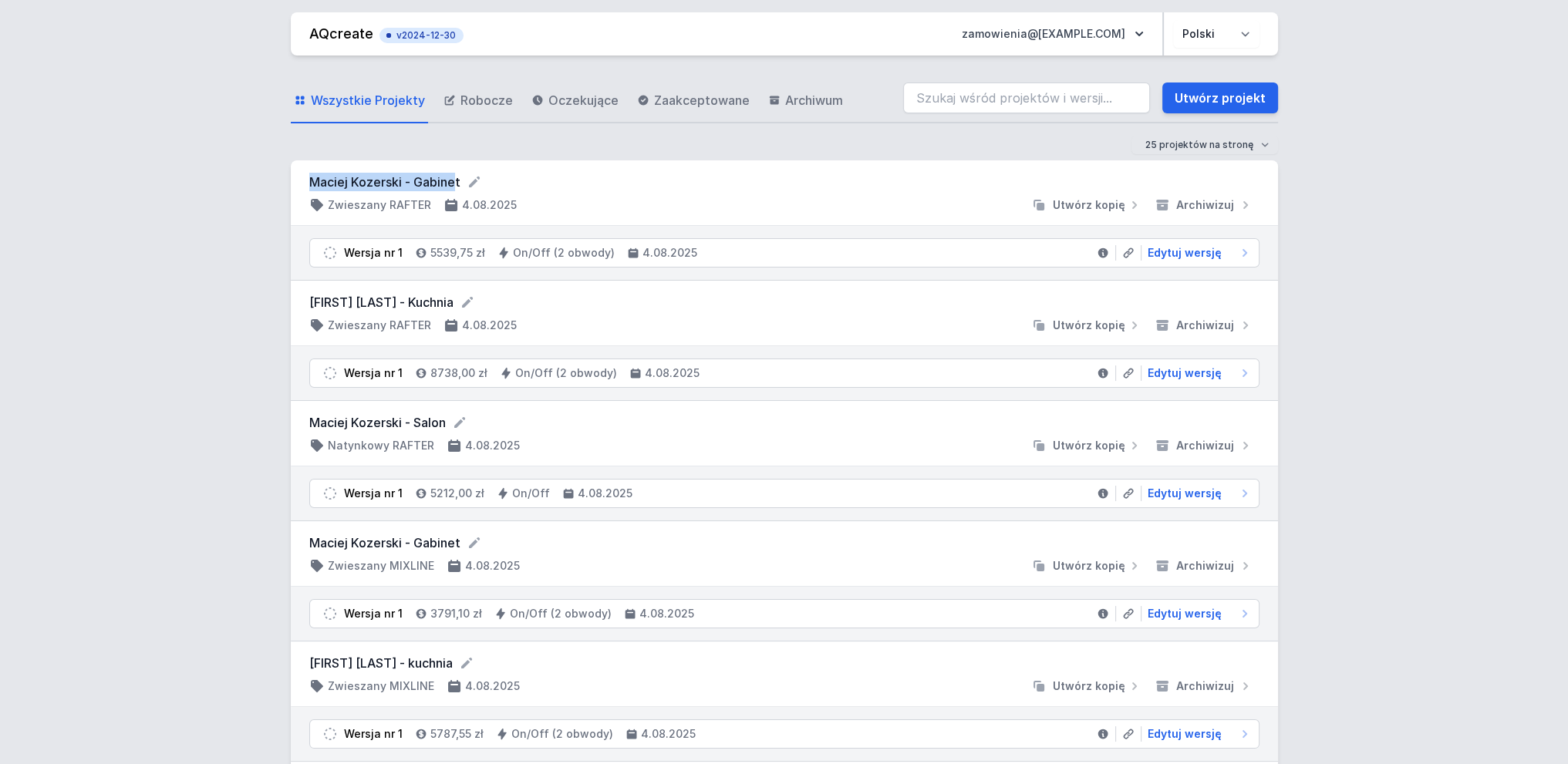 drag, startPoint x: 295, startPoint y: 178, endPoint x: 531, endPoint y: 170, distance: 236.13555 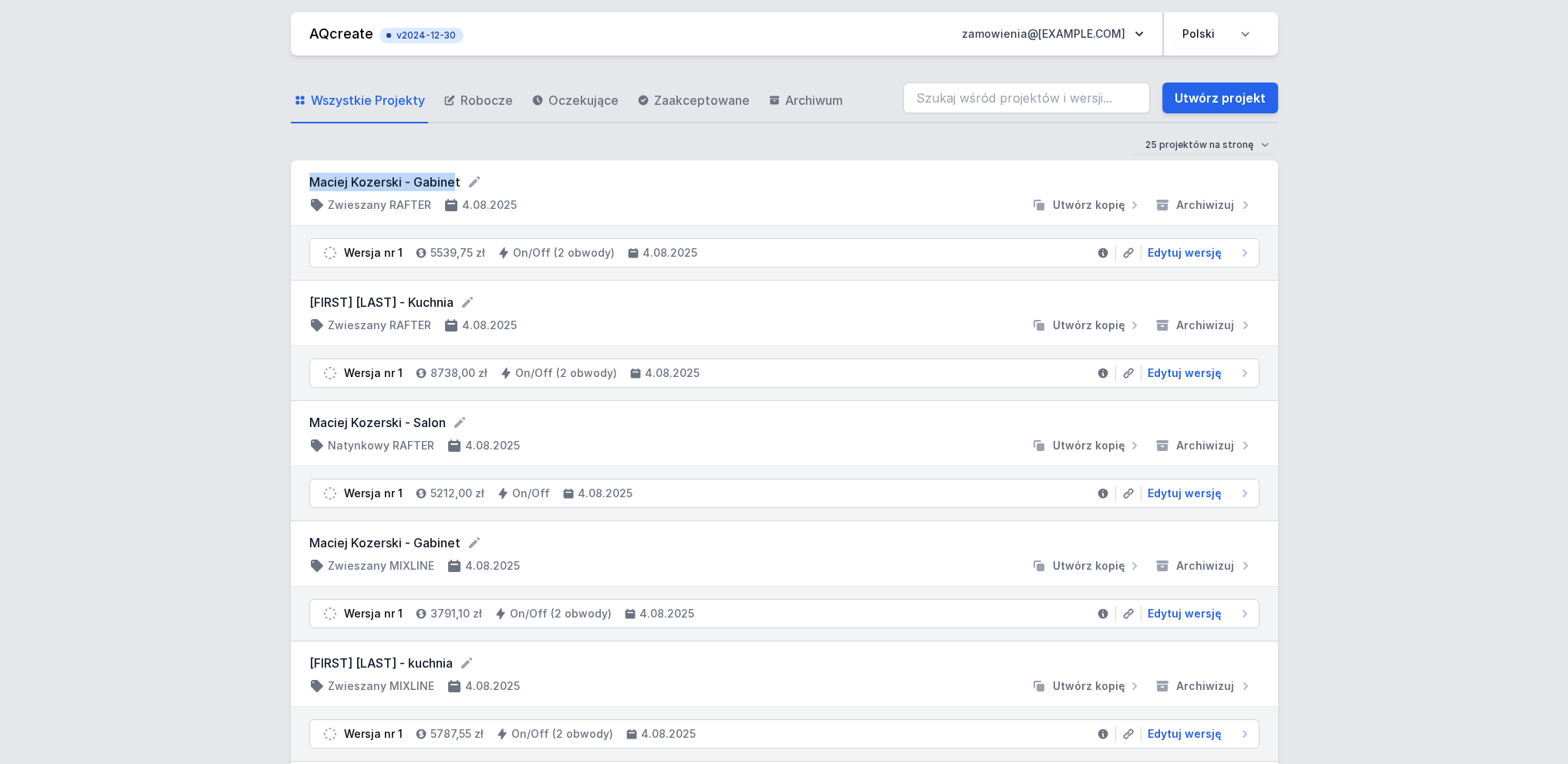 click on "[FIRST] [LAST] - Gabinet Zwieszany RAFTER 4.08.2025 Utwórz kopię Archiwizuj" at bounding box center (784, 193) 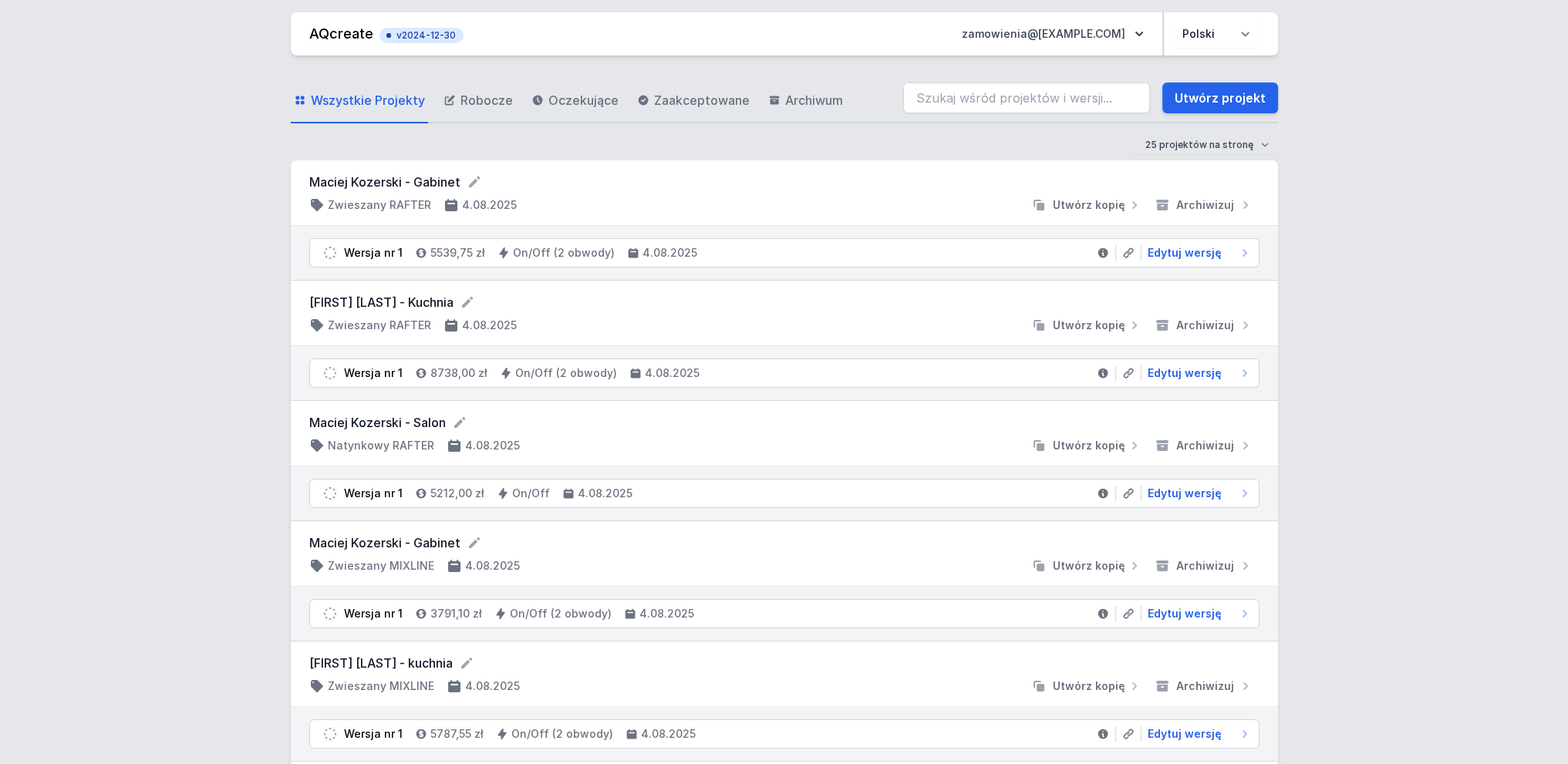 click on "25 projektów na stronę 50 projektów na stronę 100 projektów na stronę" at bounding box center (784, 145) 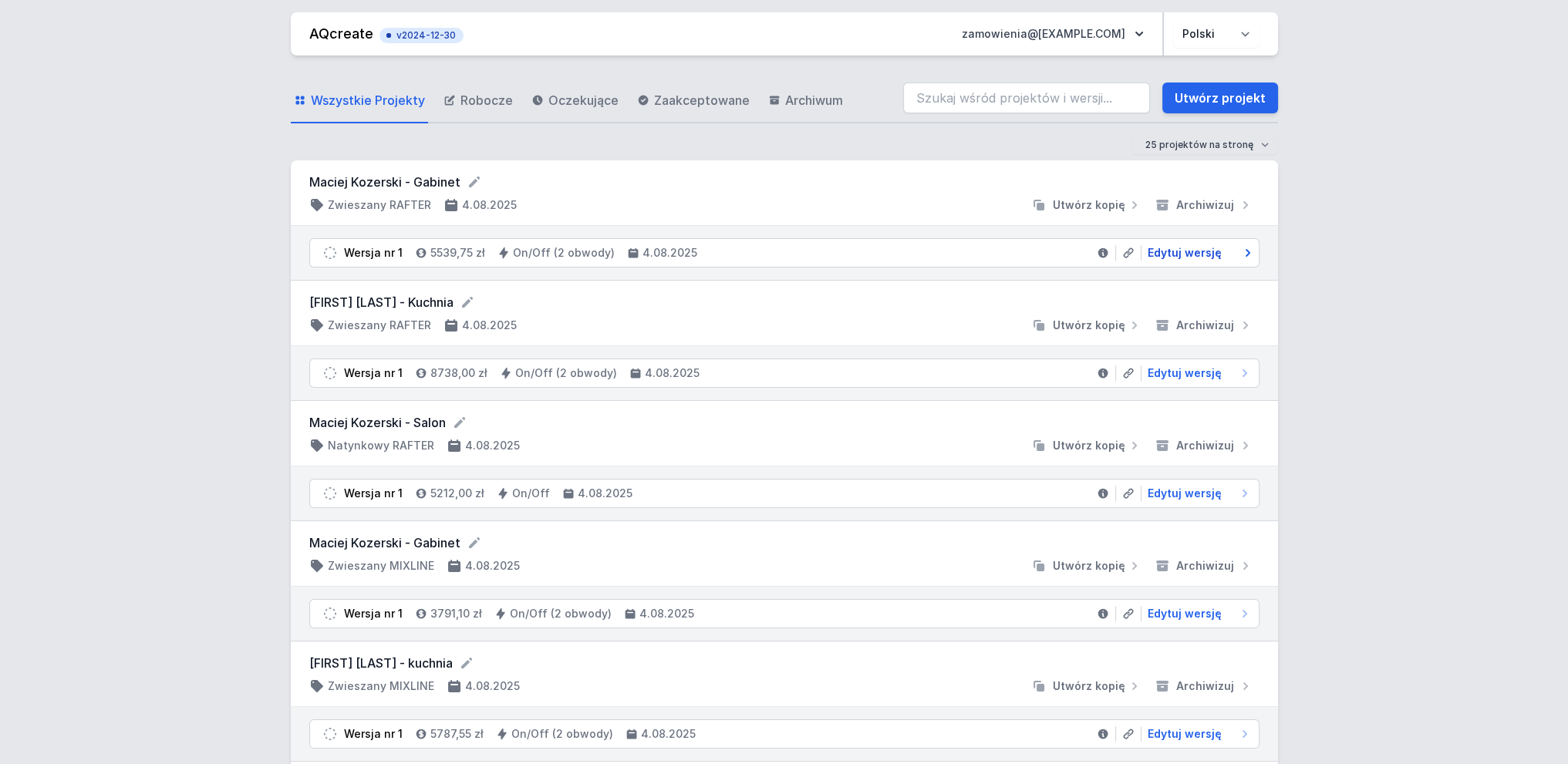 click on "Edytuj wersję" at bounding box center (1185, 253) 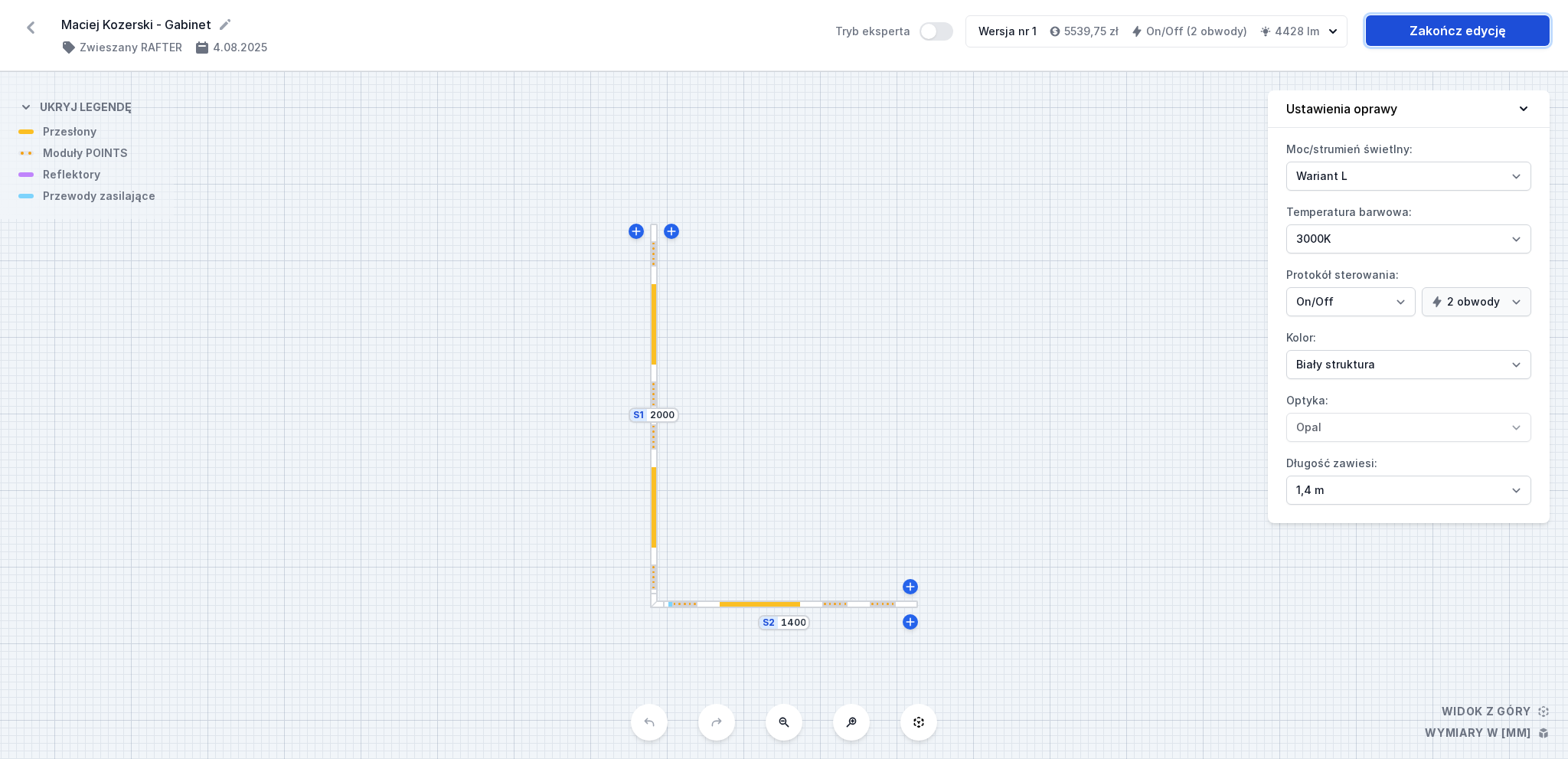 click on "Zakończ edycję" at bounding box center [1458, 31] 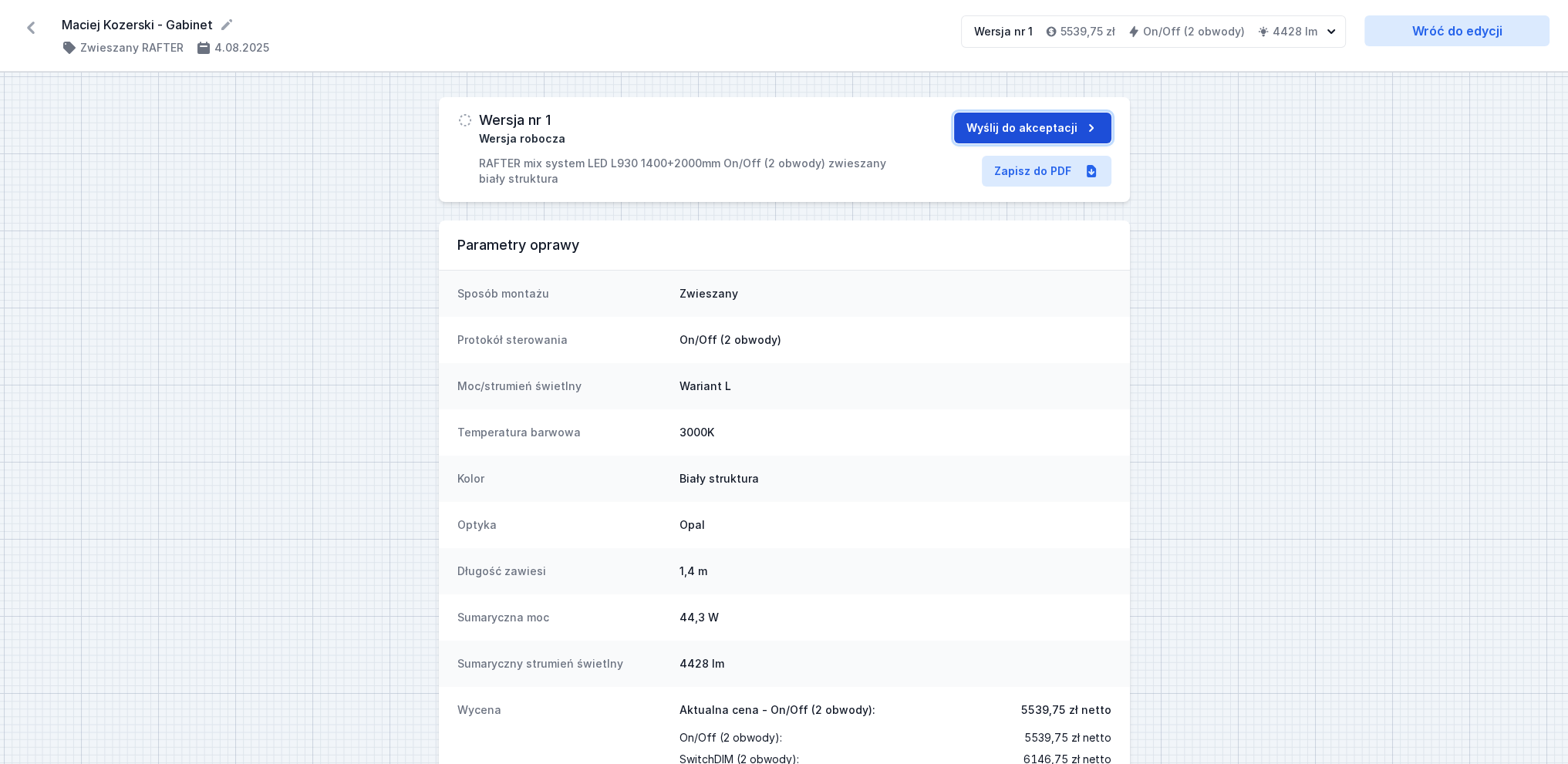 click on "Wyślij do akceptacji" at bounding box center (1033, 128) 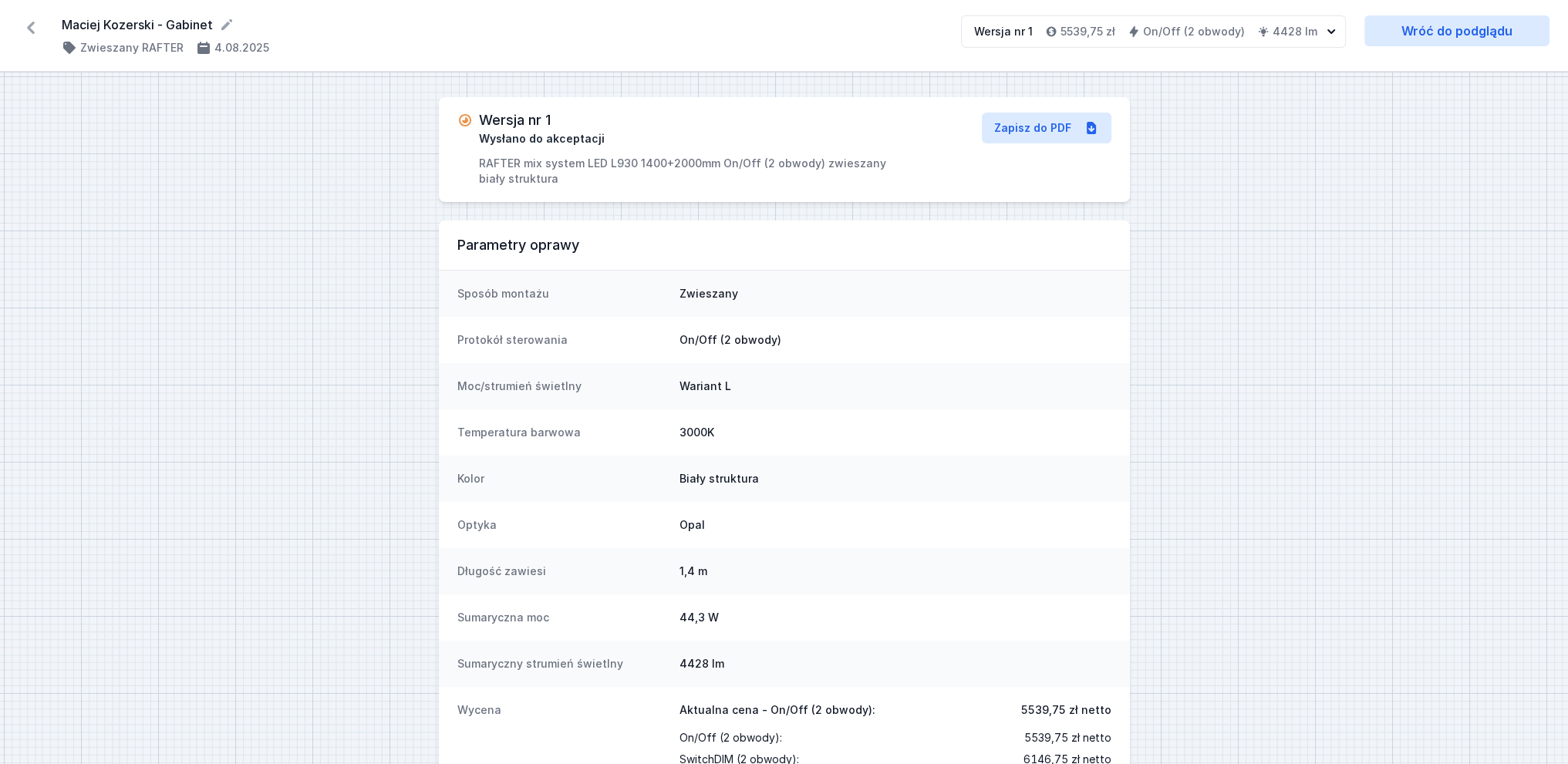 click 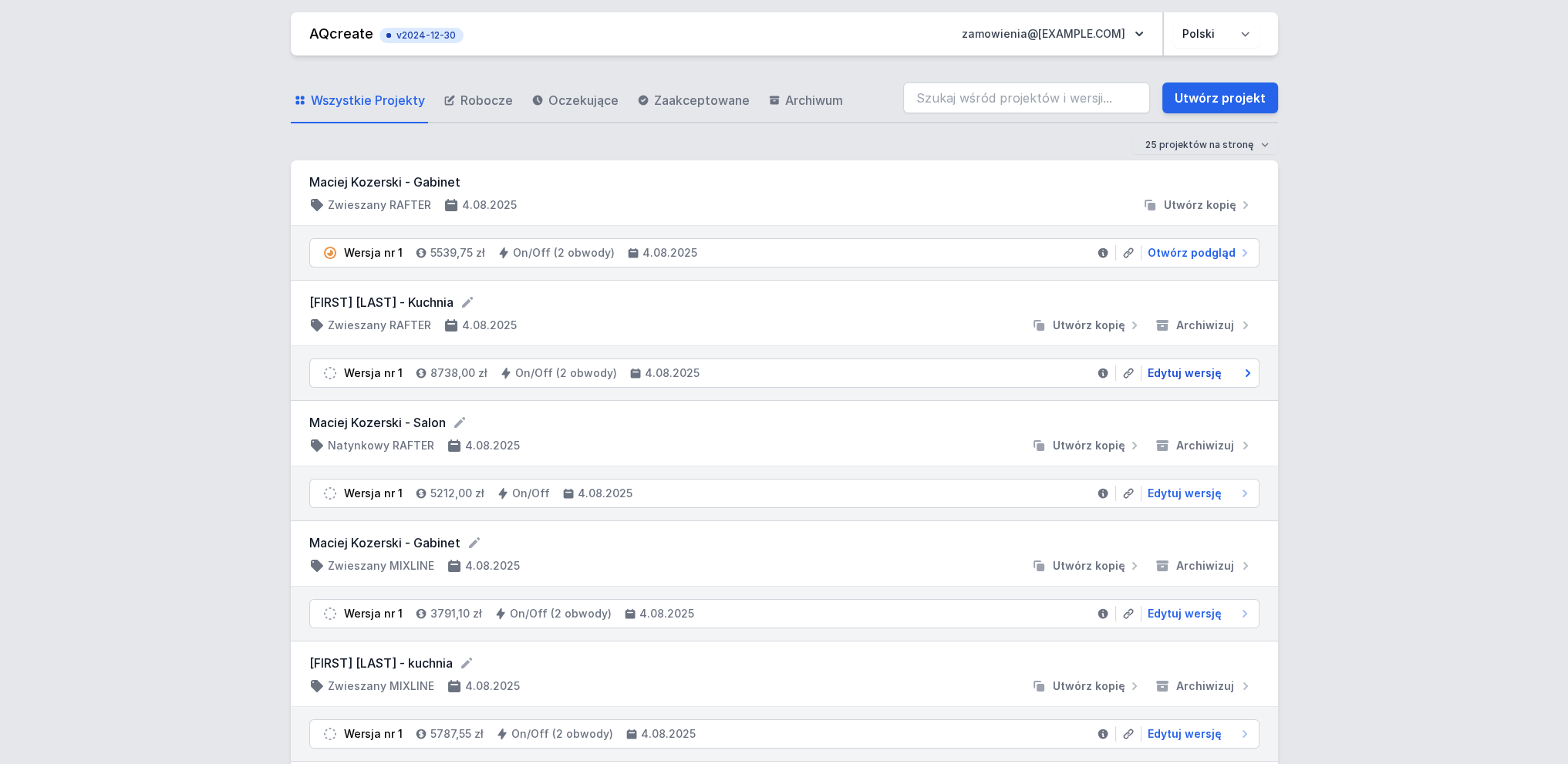 click on "Edytuj wersję" at bounding box center [1185, 373] 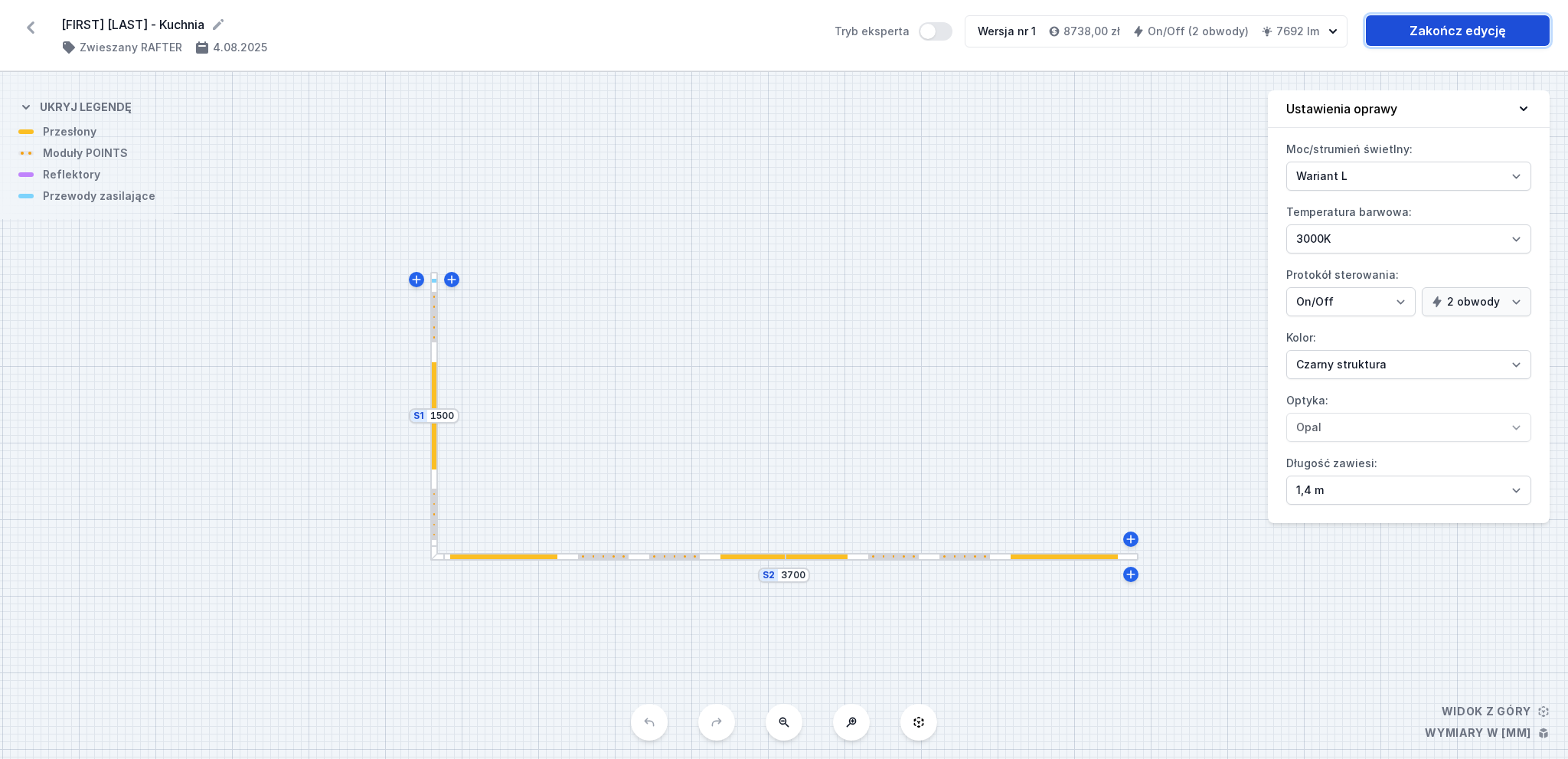 click on "Zakończ edycję" at bounding box center [1458, 31] 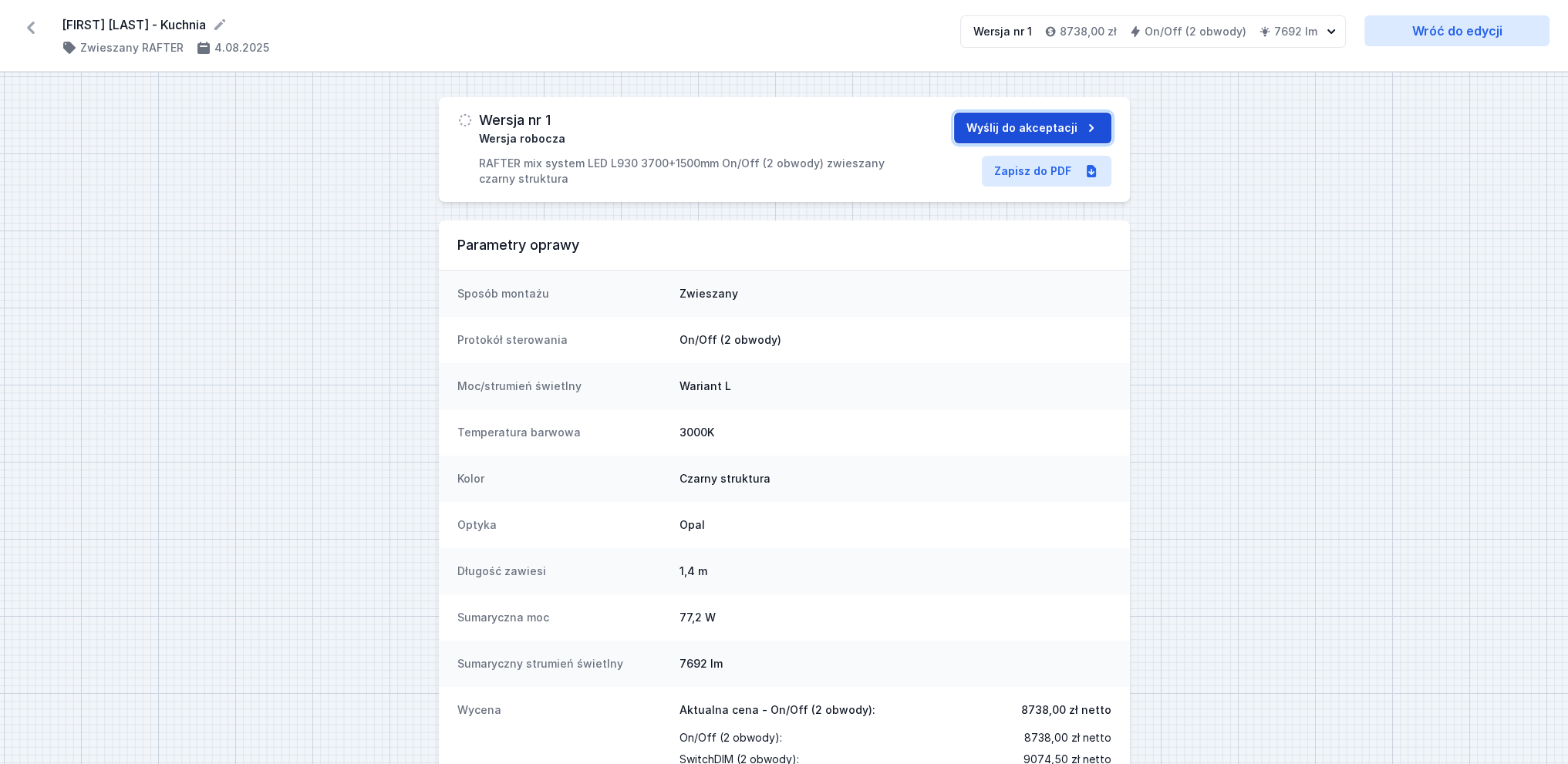 click on "Wyślij do akceptacji" at bounding box center (1033, 128) 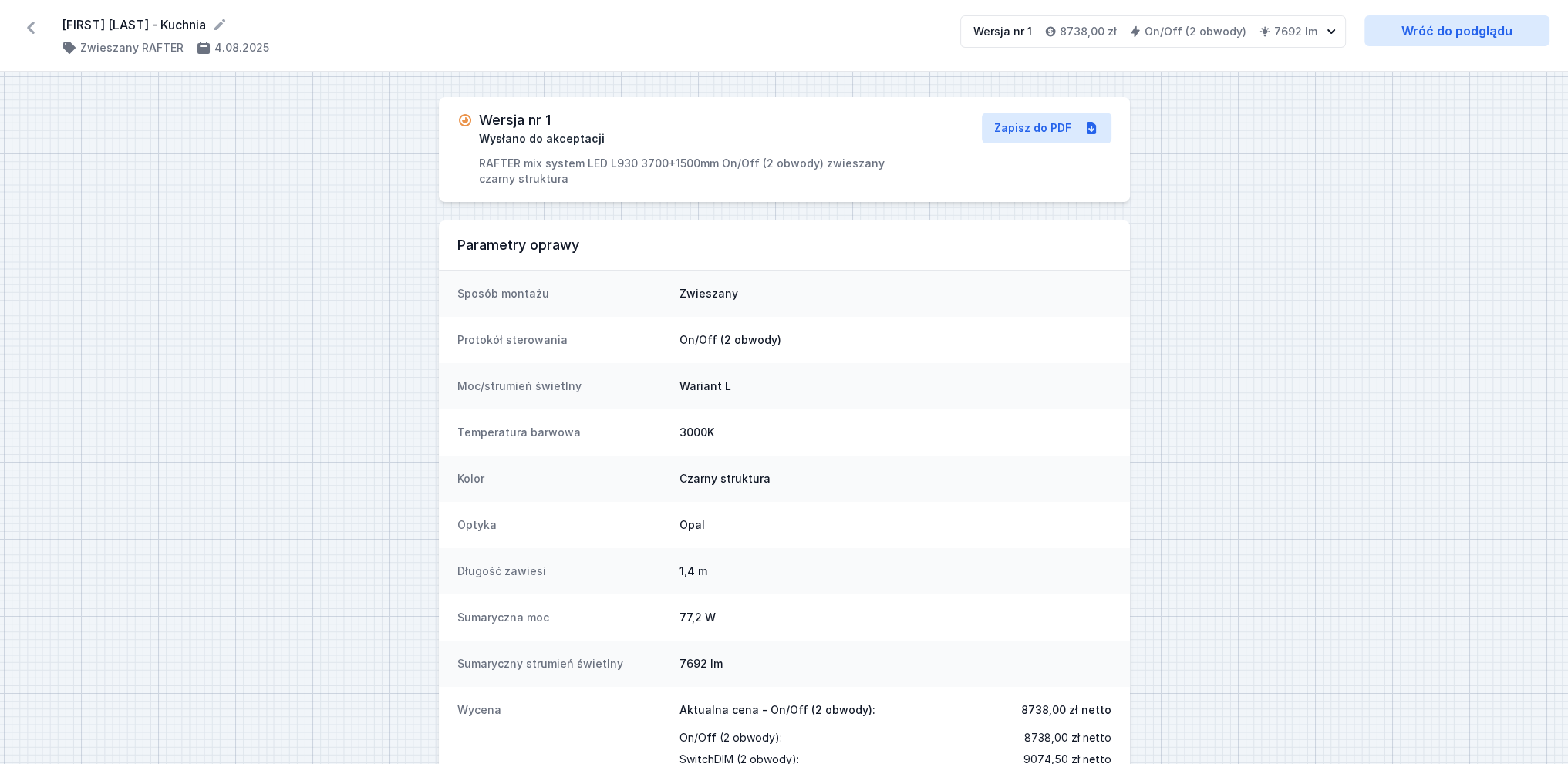 click 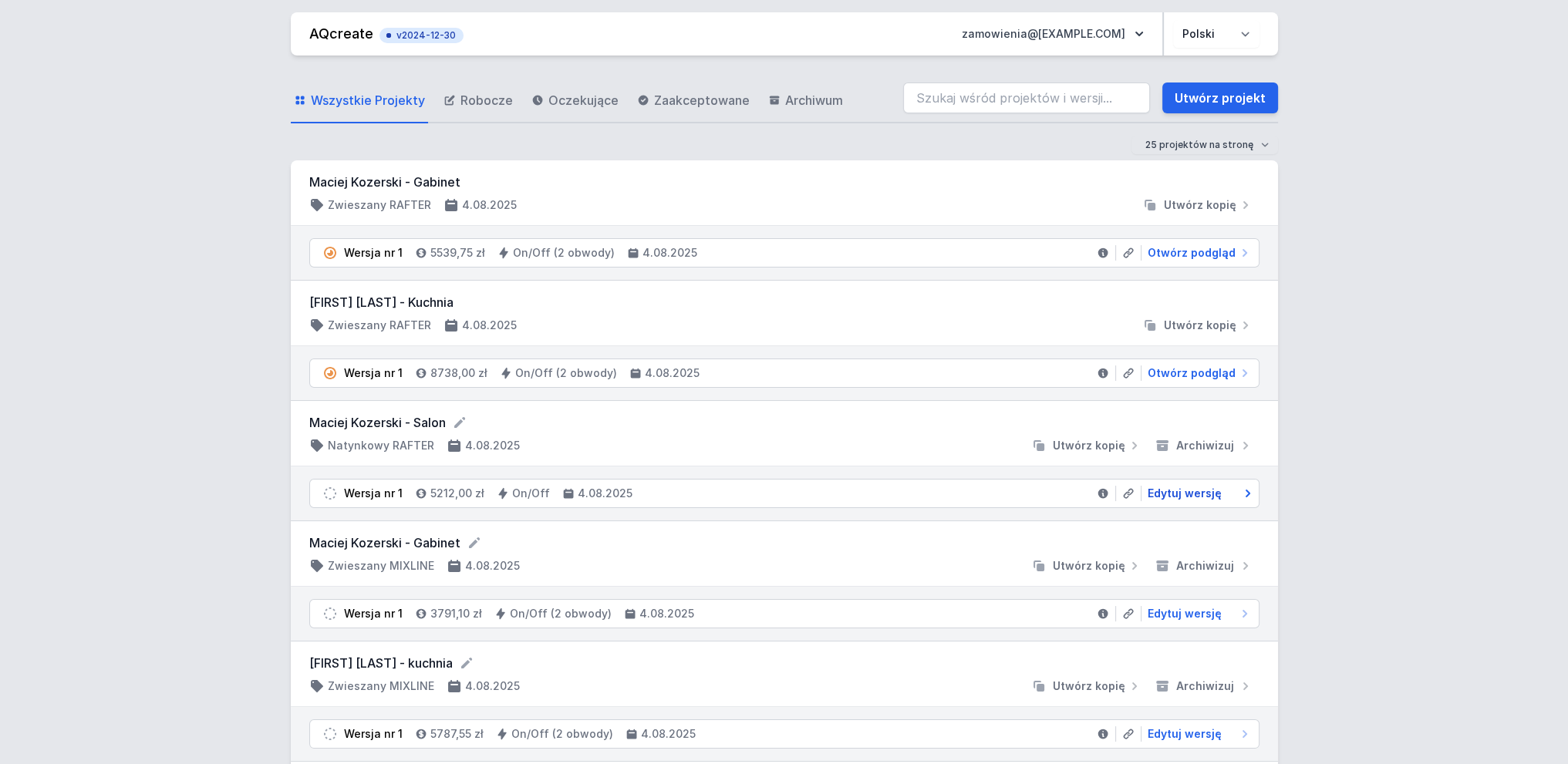 click on "Edytuj wersję" at bounding box center (1185, 493) 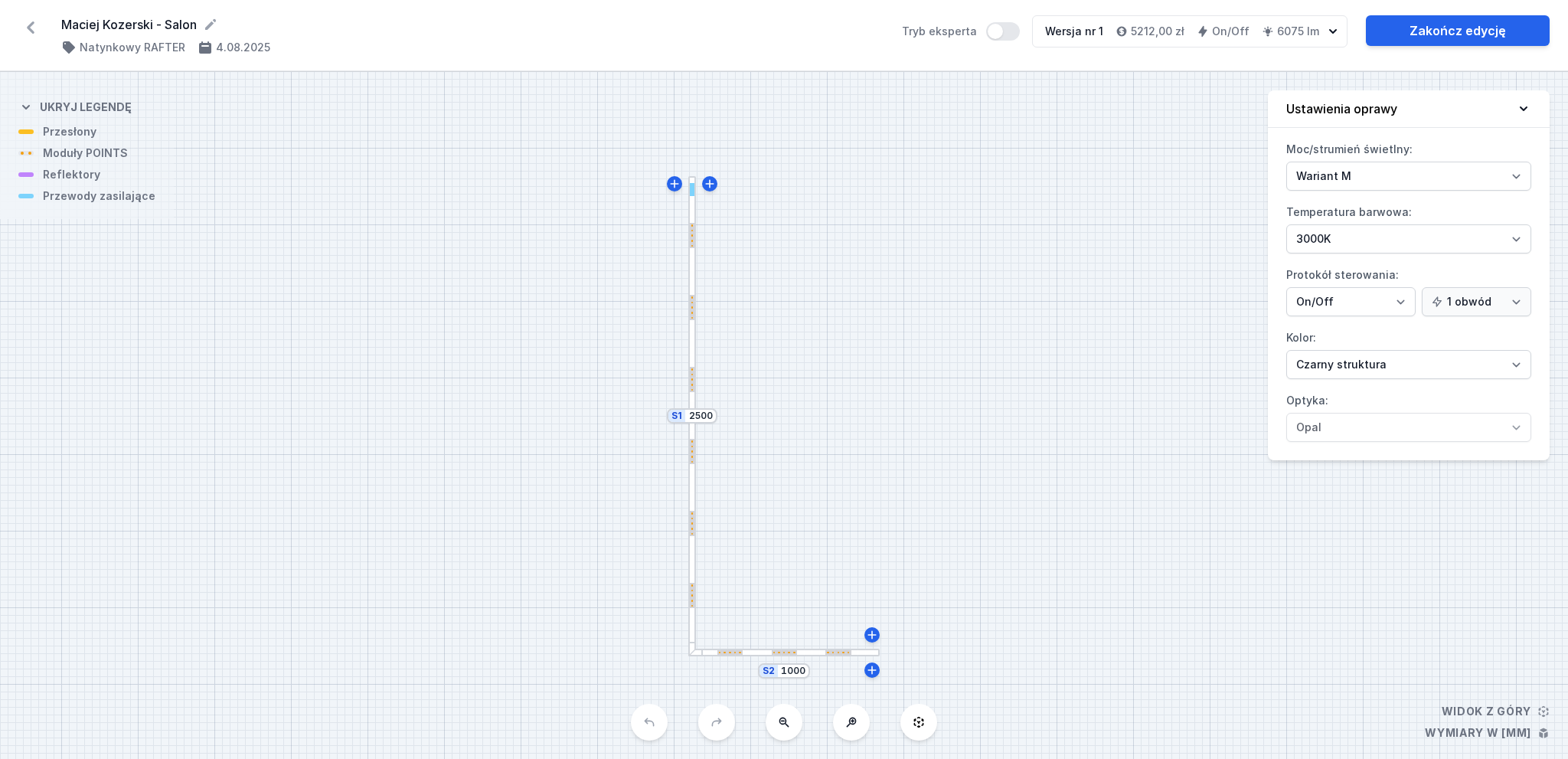 click at bounding box center [843, 653] 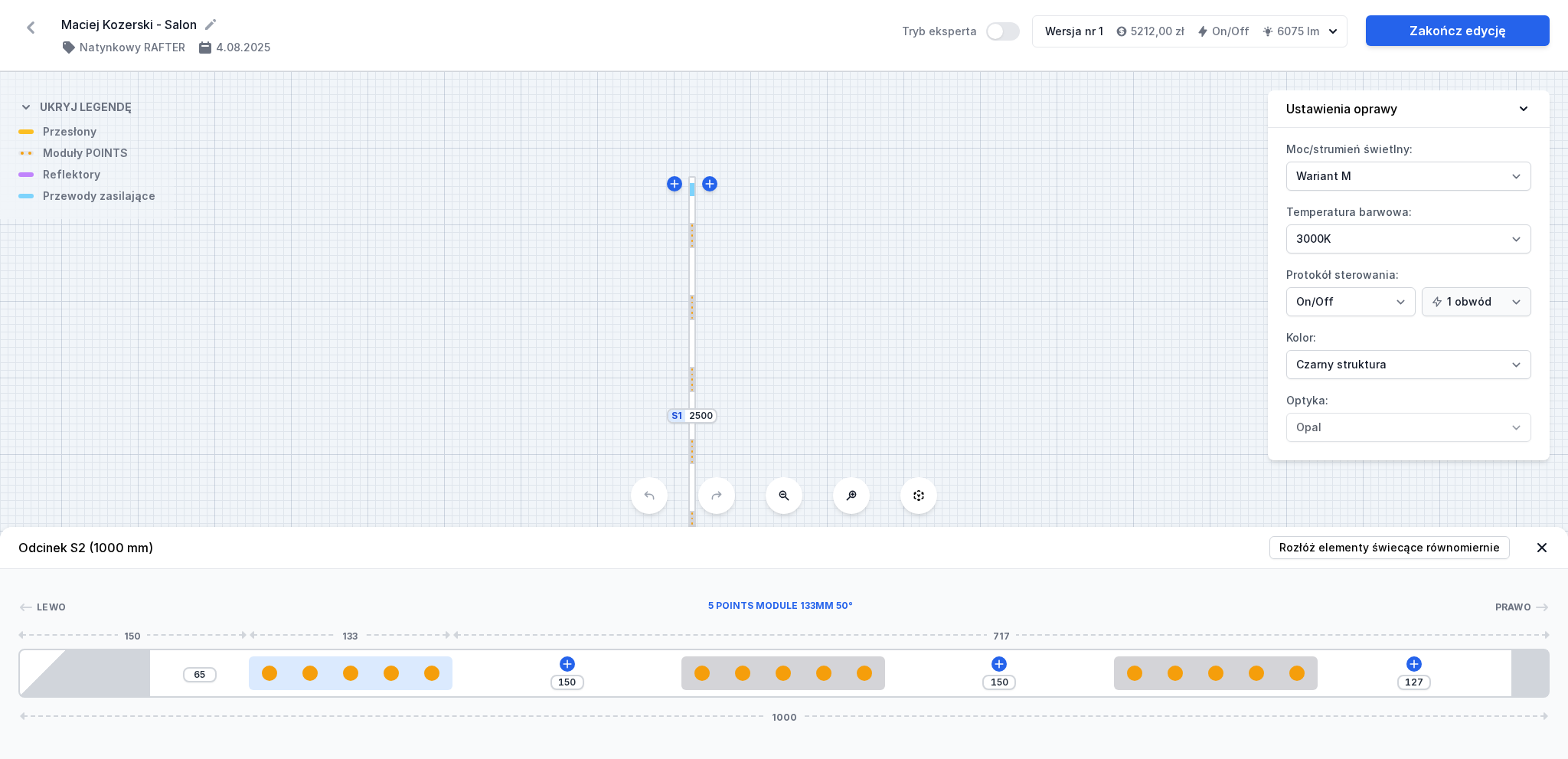 click at bounding box center [350, 673] 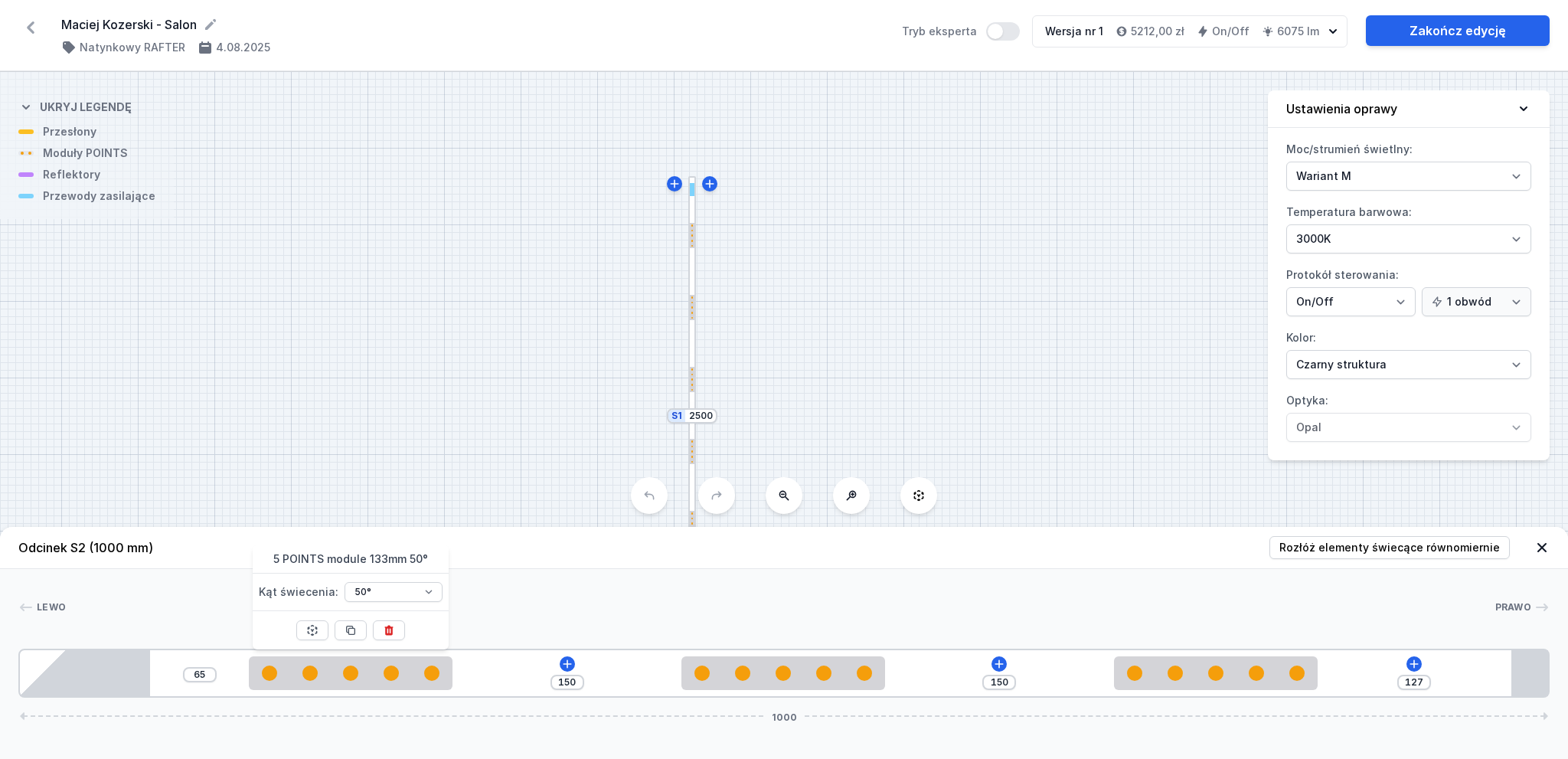 click on "Lewo Prawo 1 2 2 2 3 65 150 150 127 1000 150 133 150 133 150 133 151 85 891 24 1000" at bounding box center (784, 633) 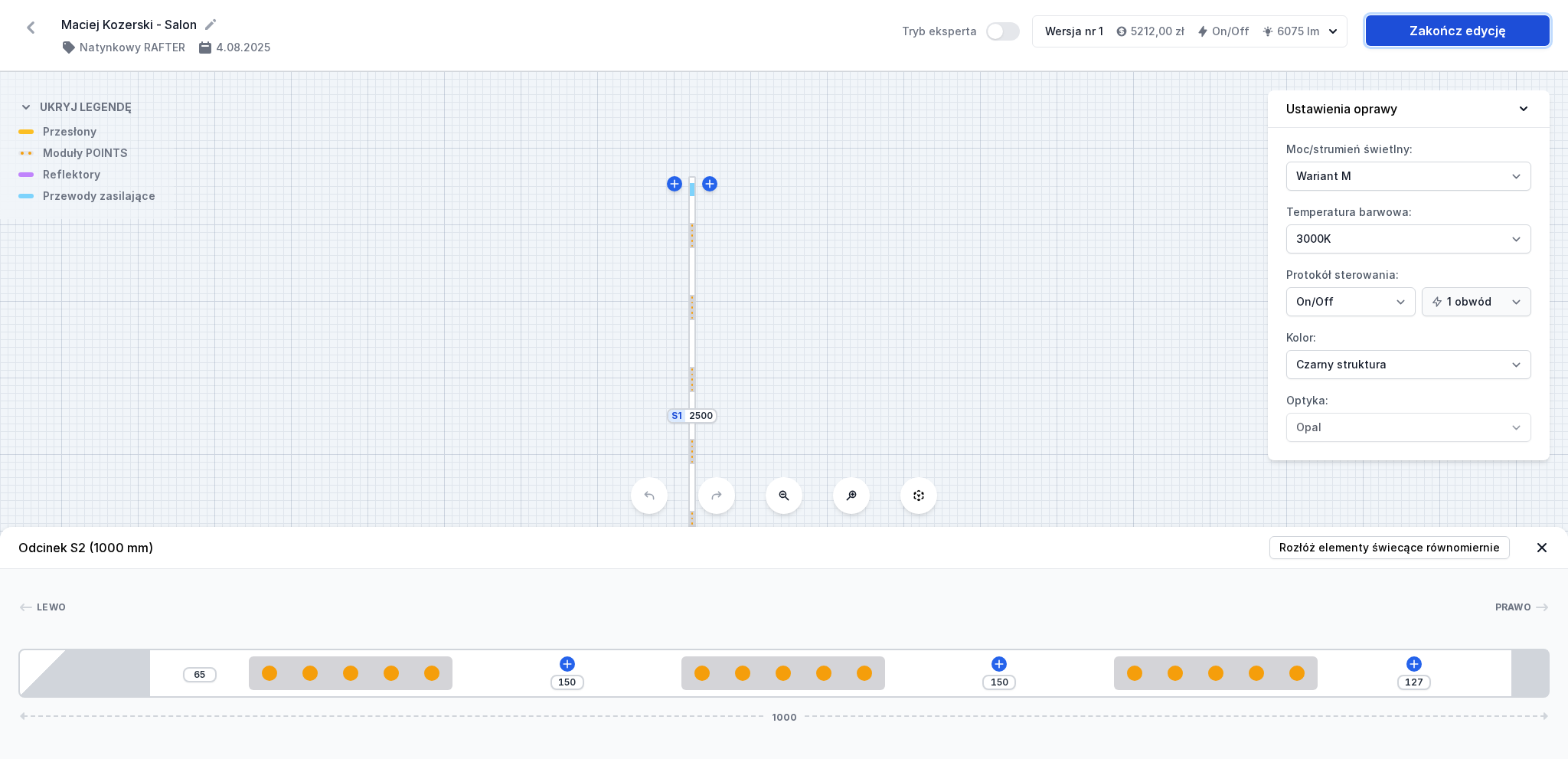 click on "Zakończ edycję" at bounding box center (1458, 31) 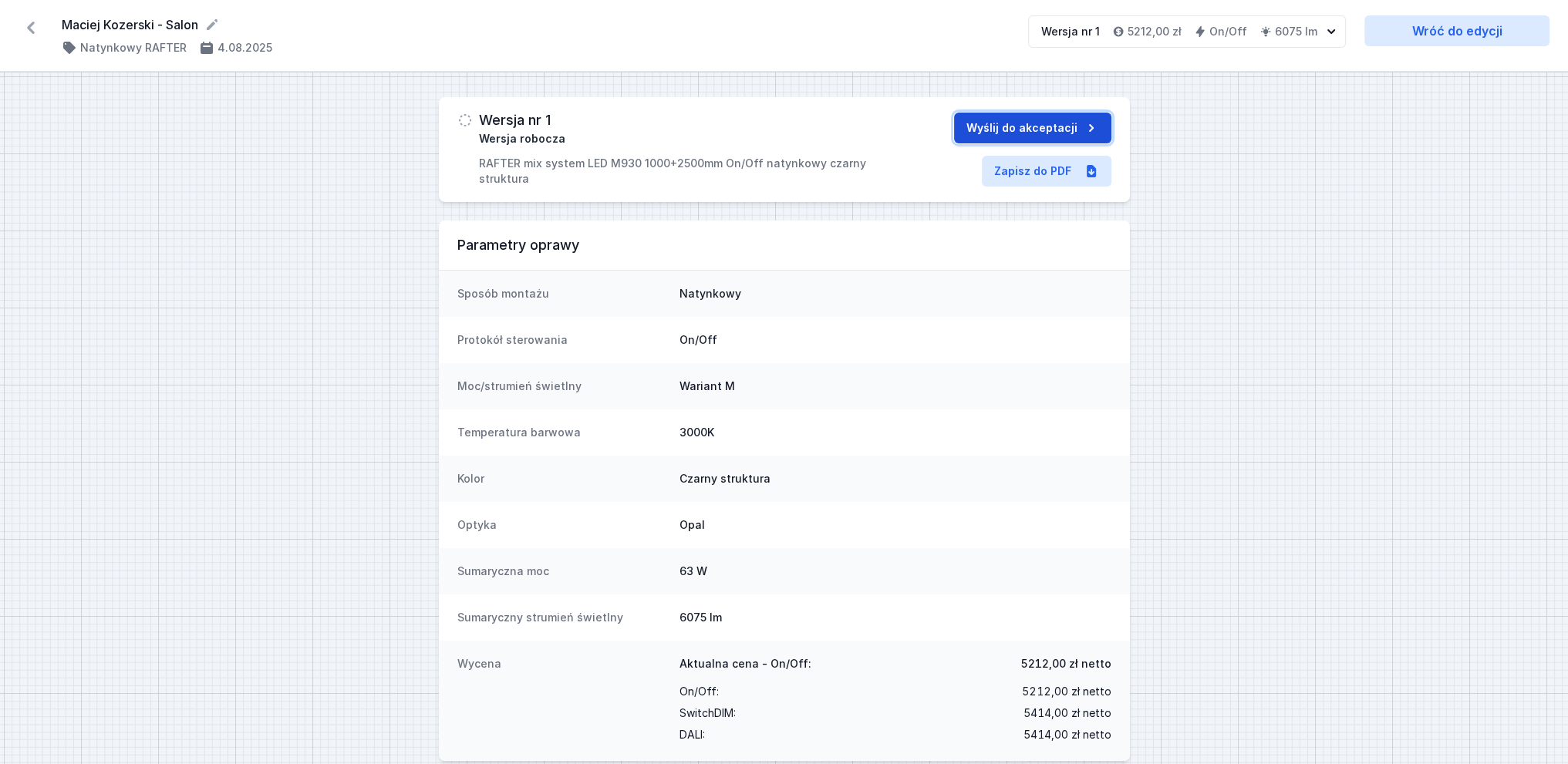 click on "Wyślij do akceptacji" at bounding box center (1033, 128) 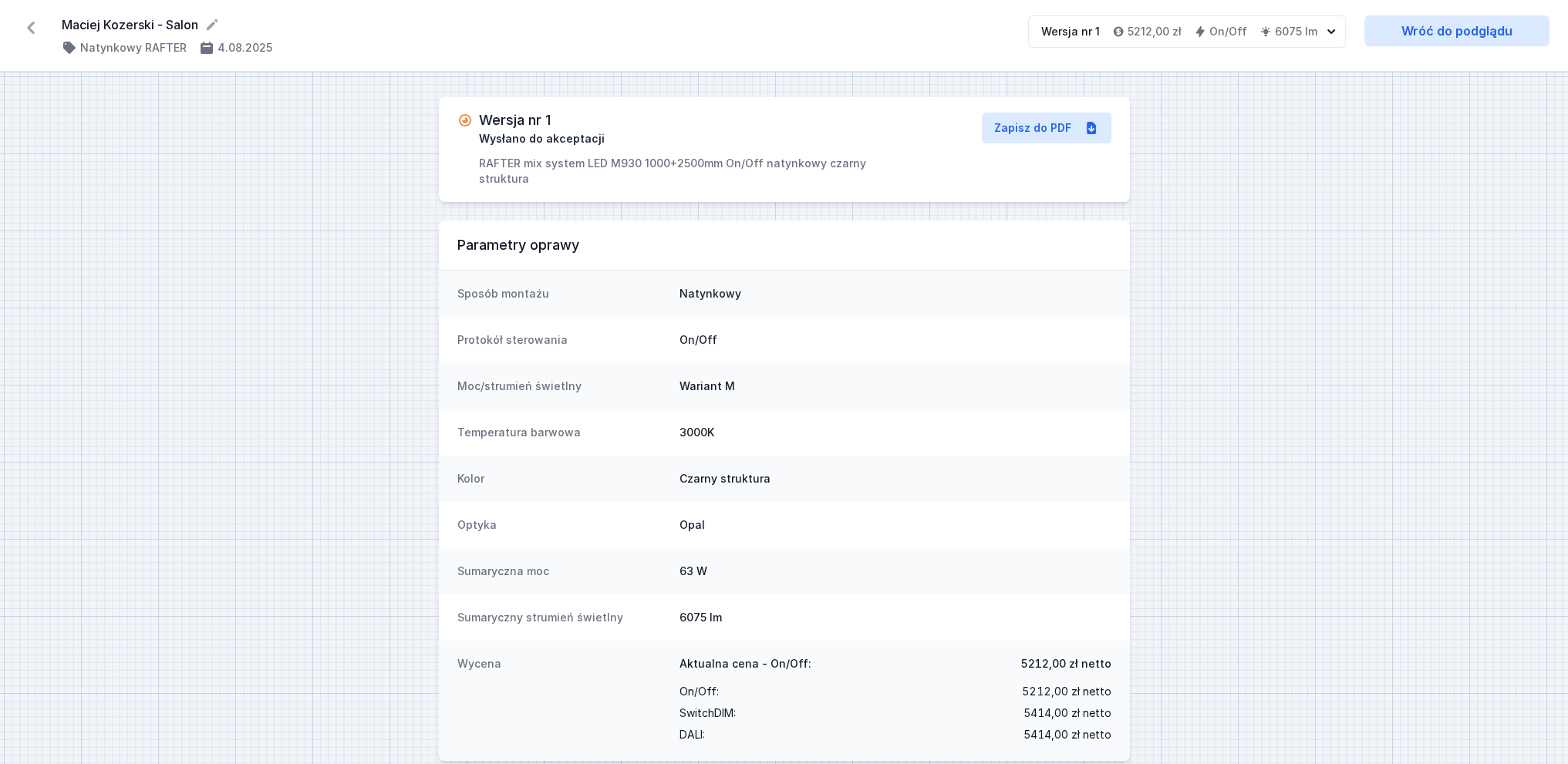click 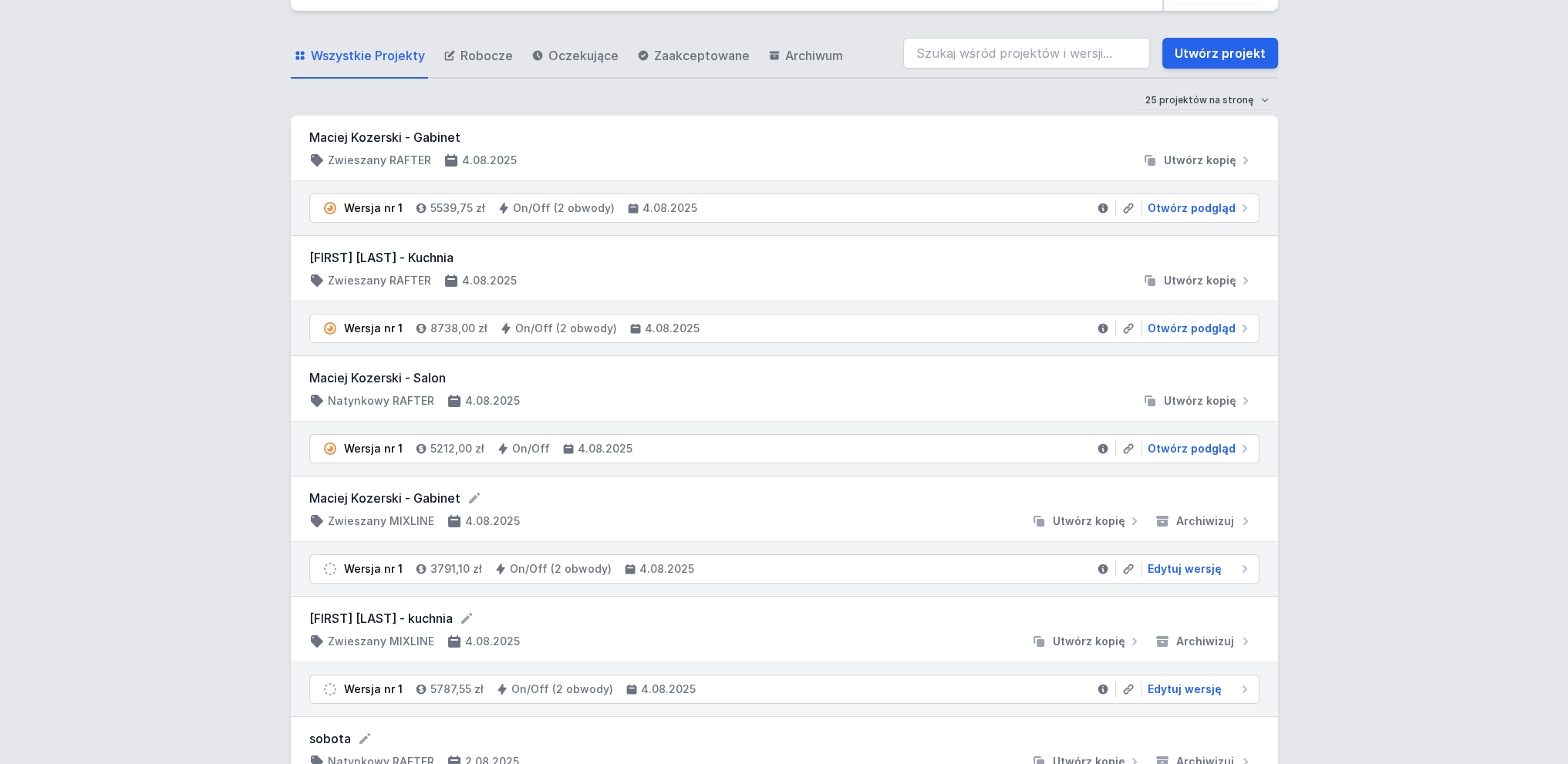 scroll, scrollTop: 0, scrollLeft: 0, axis: both 